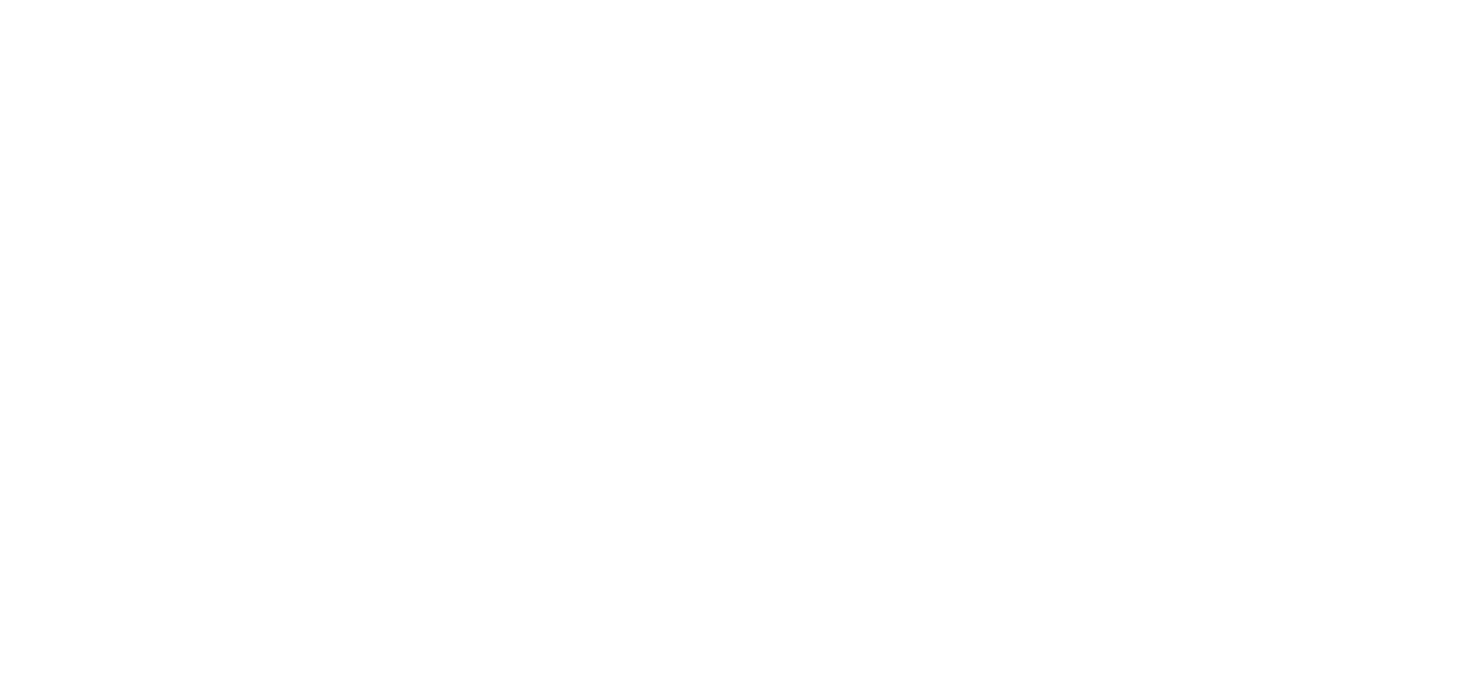 scroll, scrollTop: 0, scrollLeft: 0, axis: both 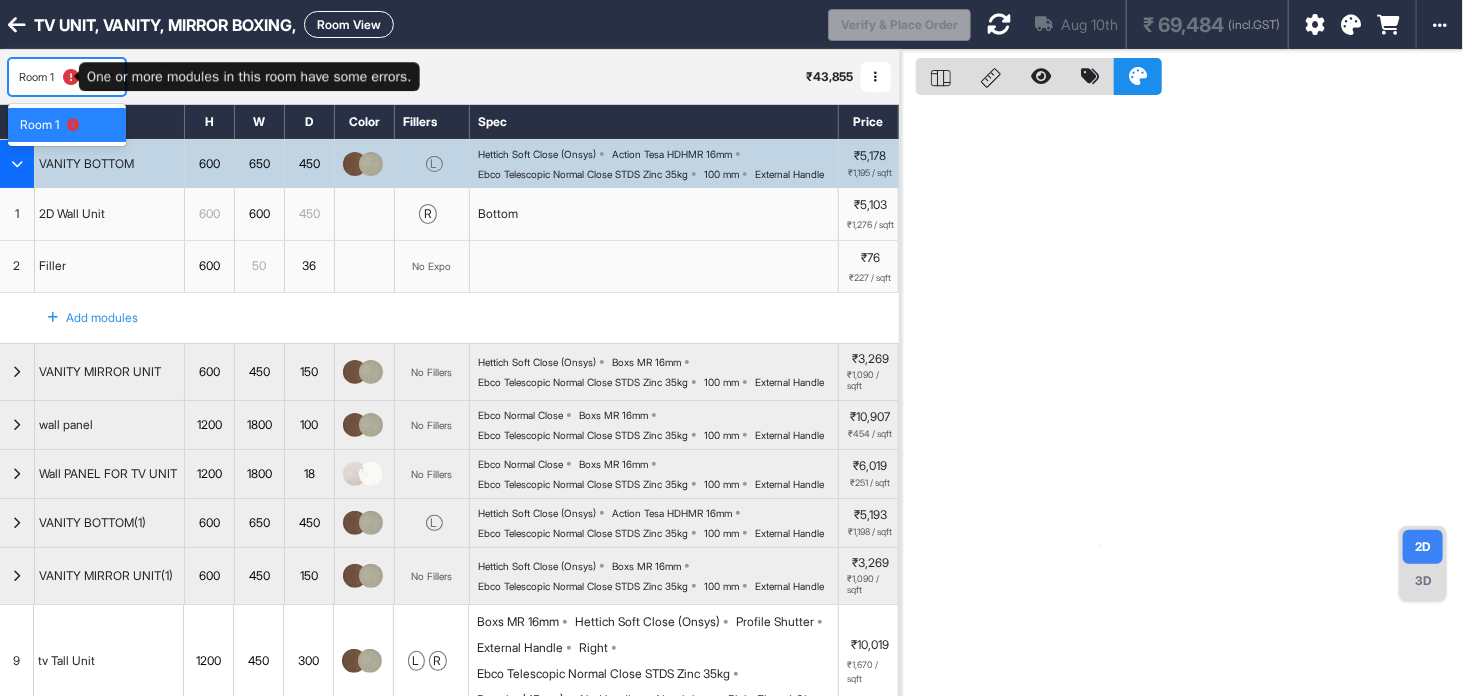 click at bounding box center [71, 77] 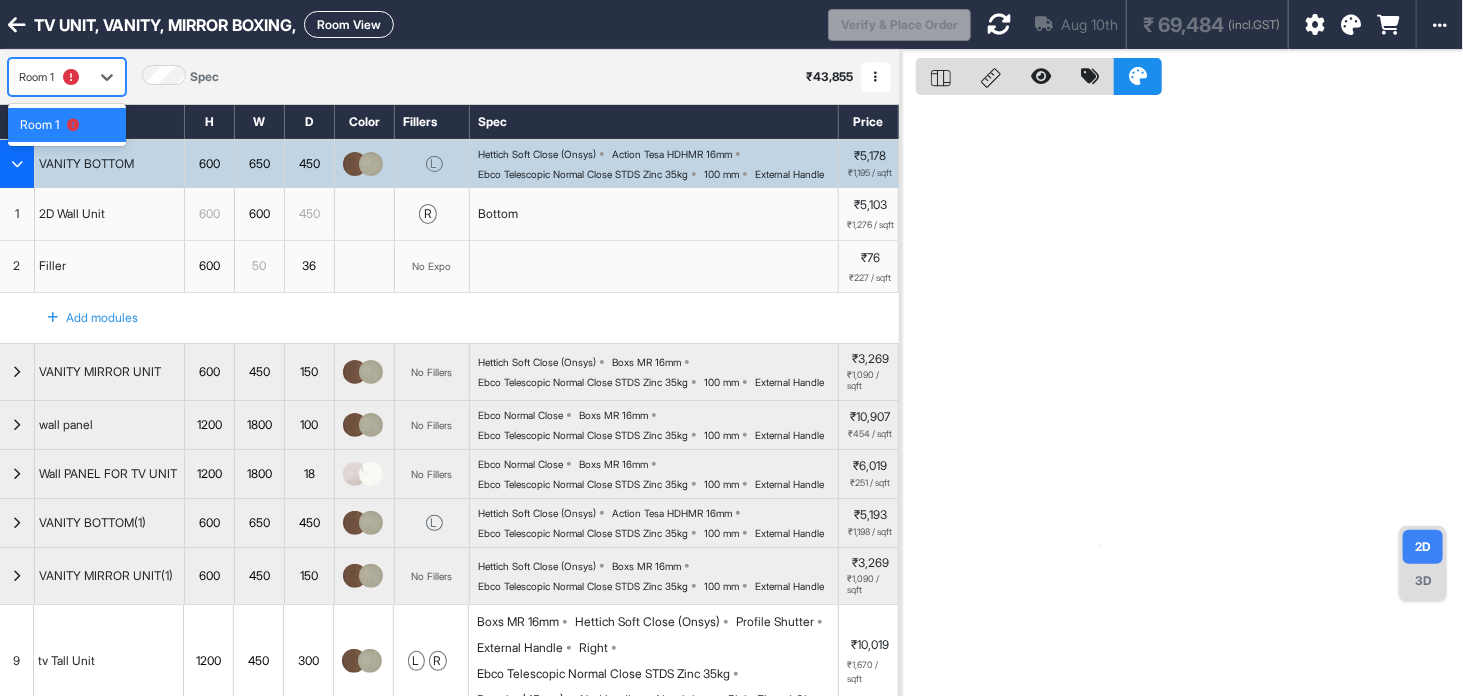 click at bounding box center (69, 125) 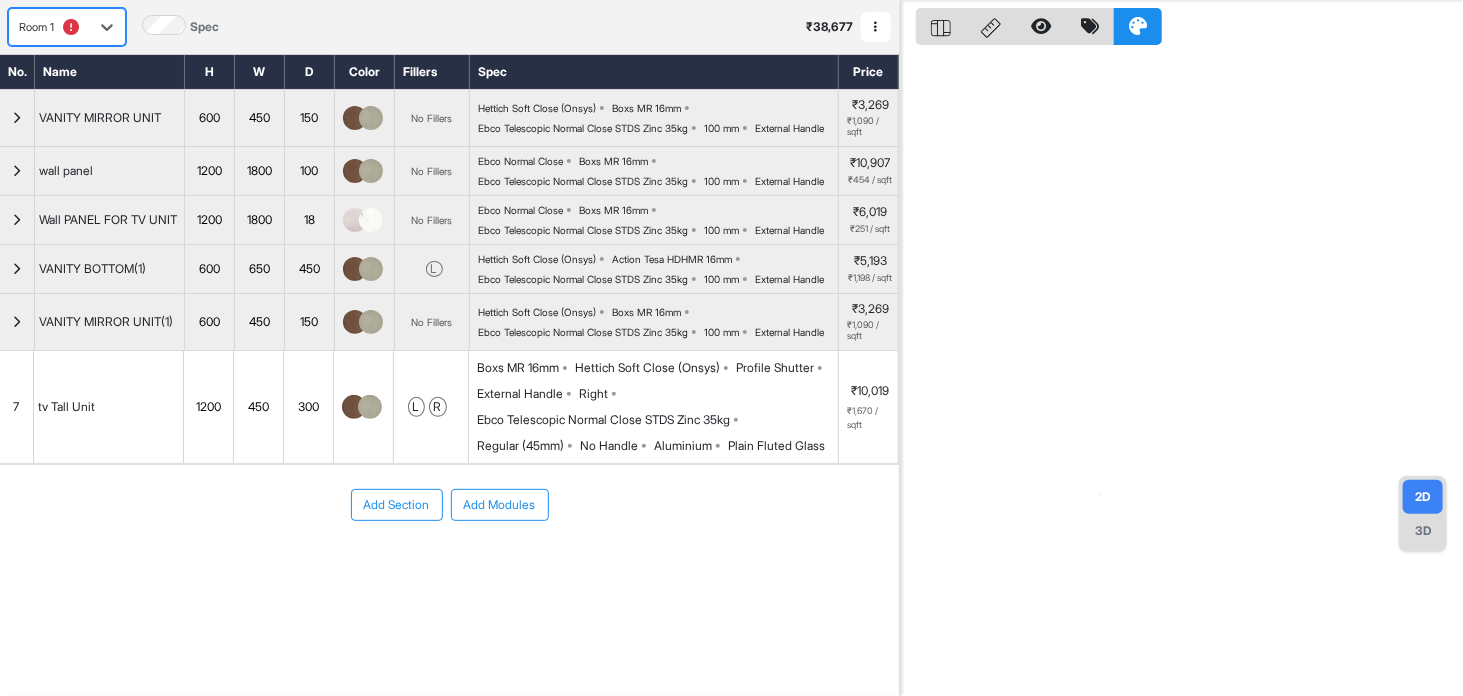 scroll, scrollTop: 0, scrollLeft: 0, axis: both 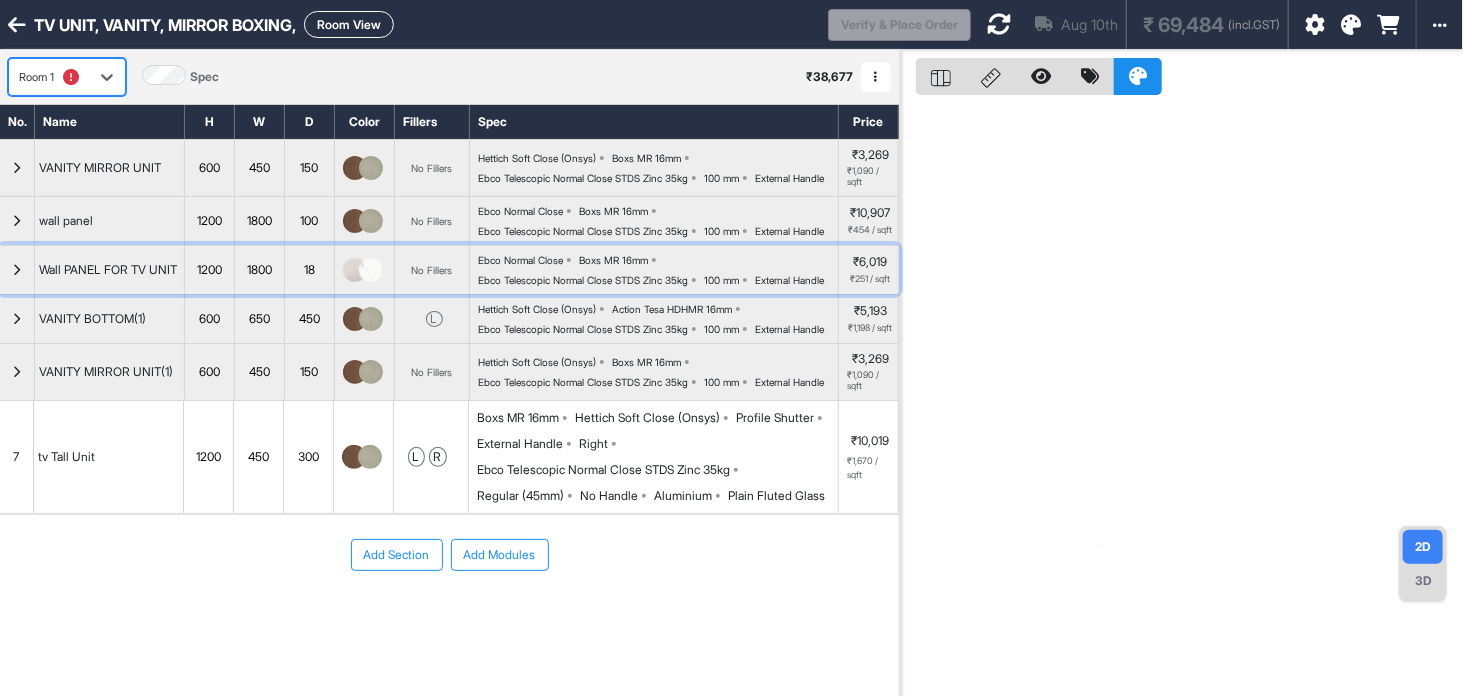 click at bounding box center (371, 270) 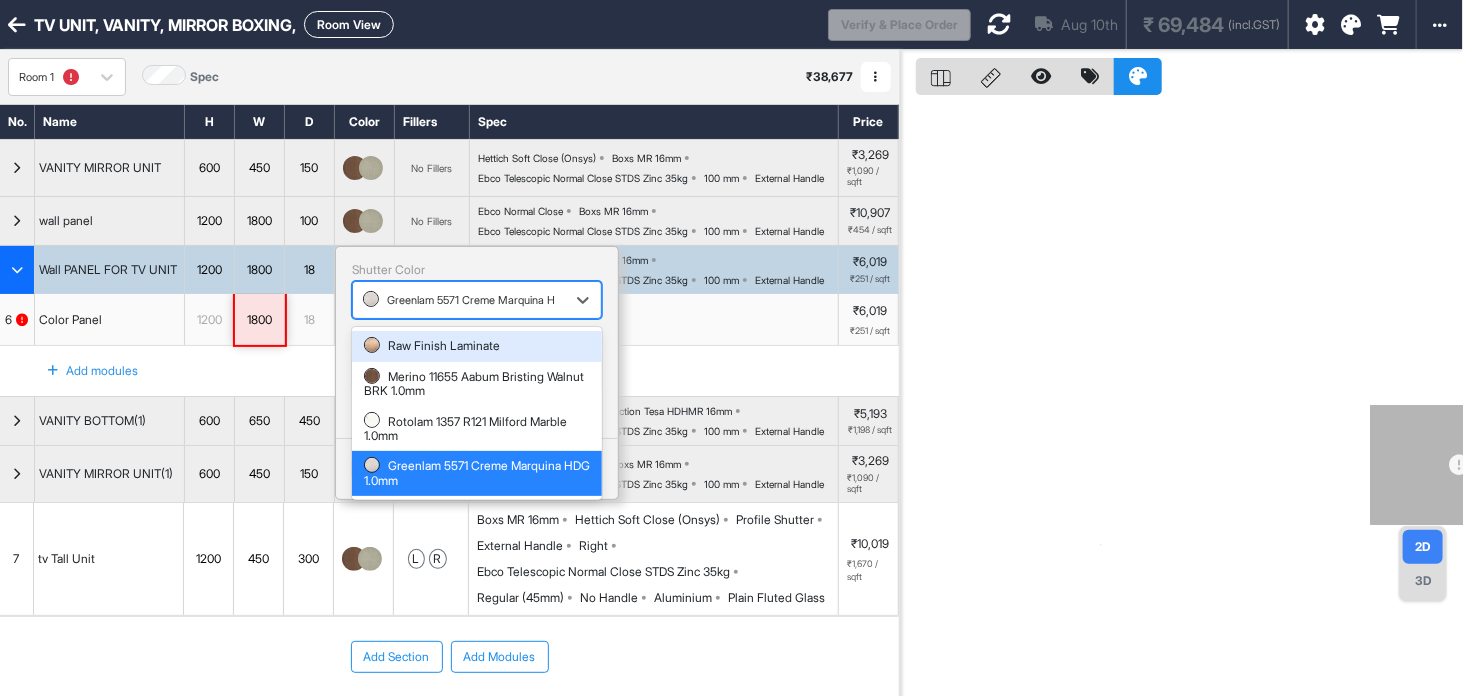 click at bounding box center (459, 300) 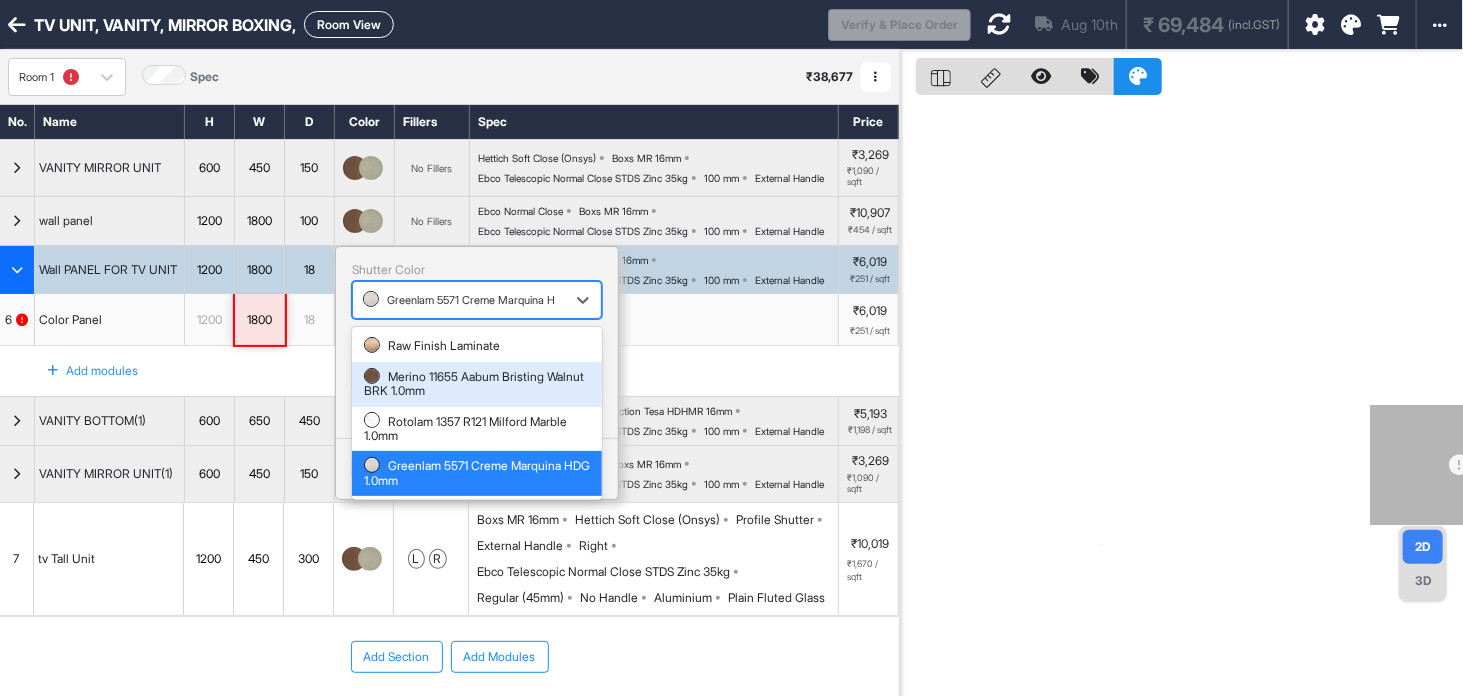 click on "Merino 11655 Aabum Bristing Walnut BRK 1.0mm" at bounding box center (477, 384) 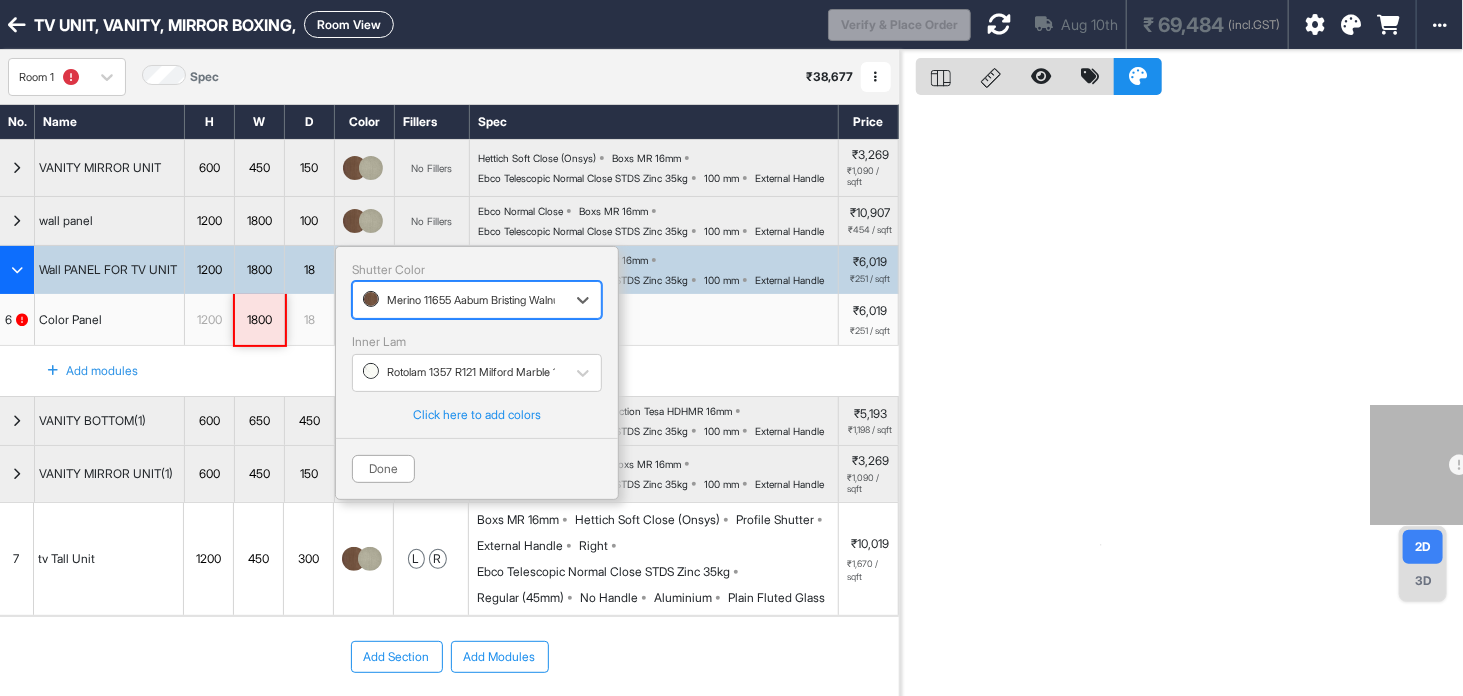 click at bounding box center [459, 373] 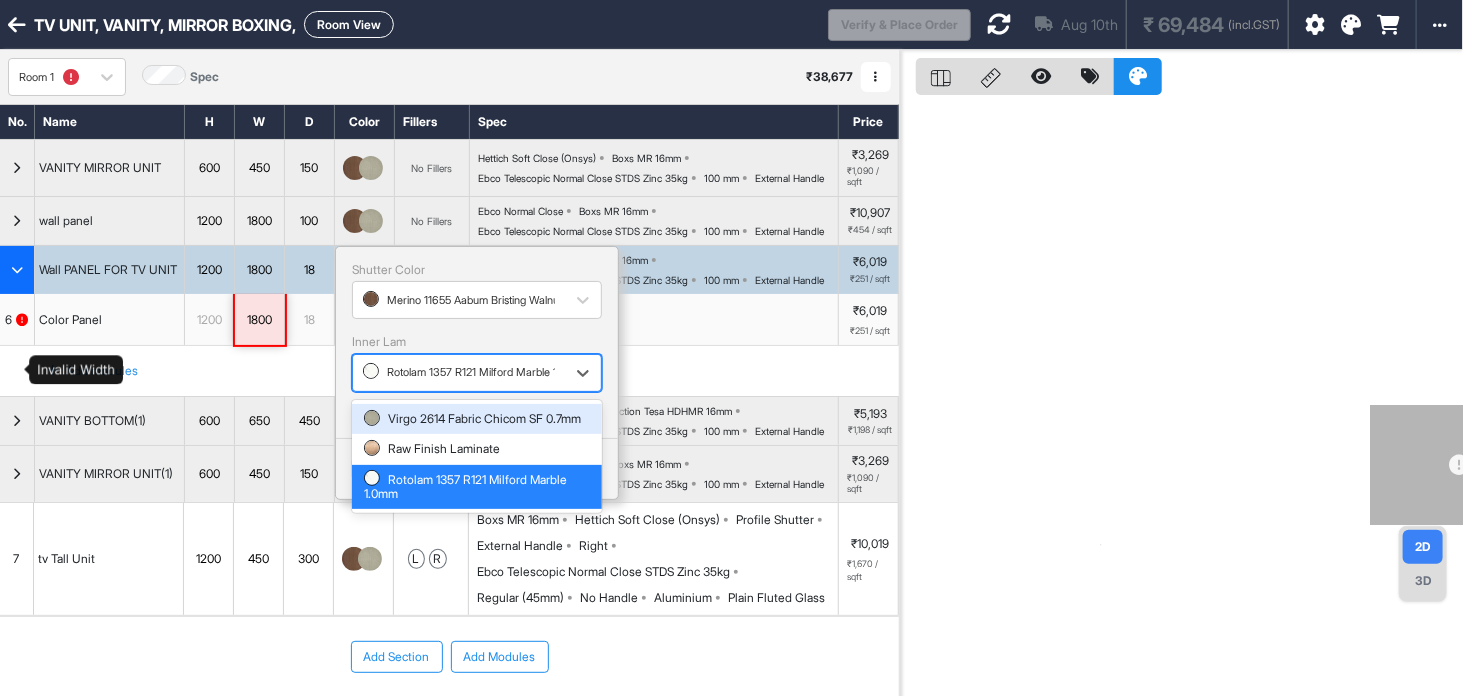 click at bounding box center (23, 320) 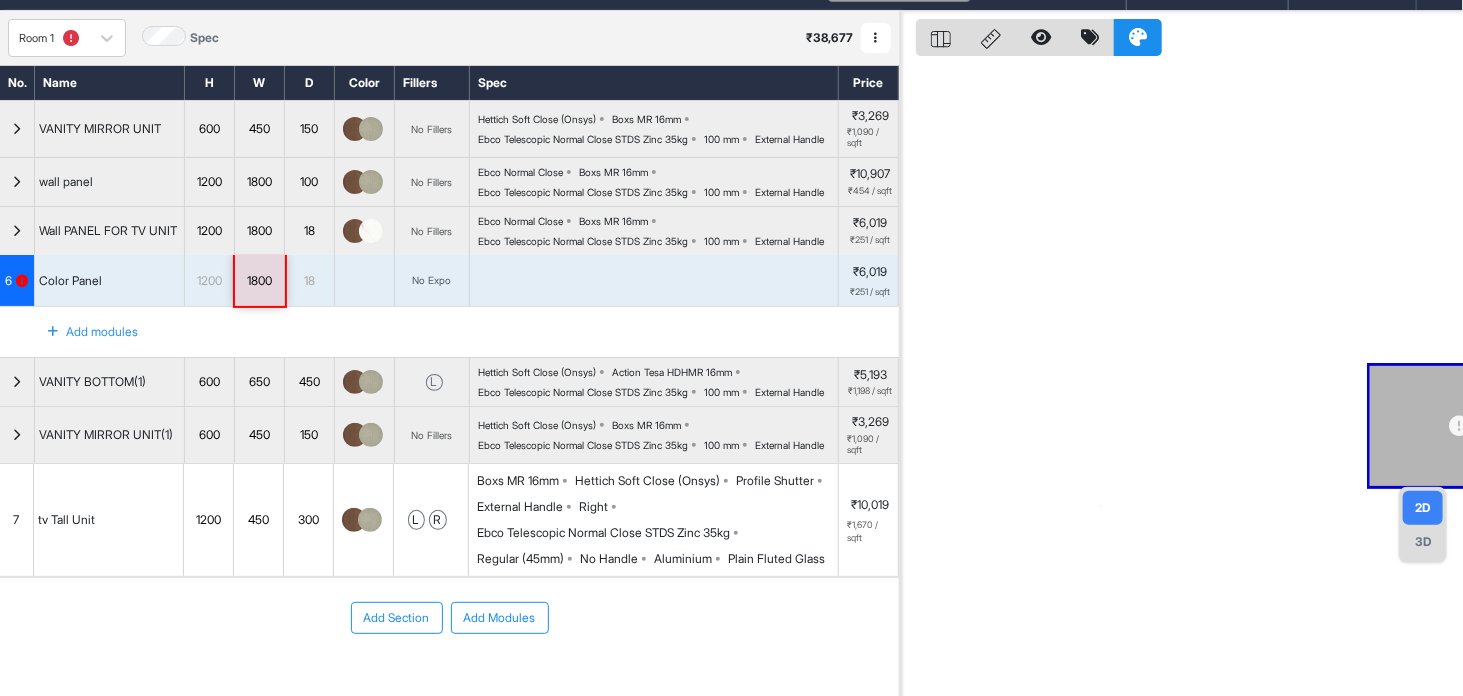 scroll, scrollTop: 23, scrollLeft: 0, axis: vertical 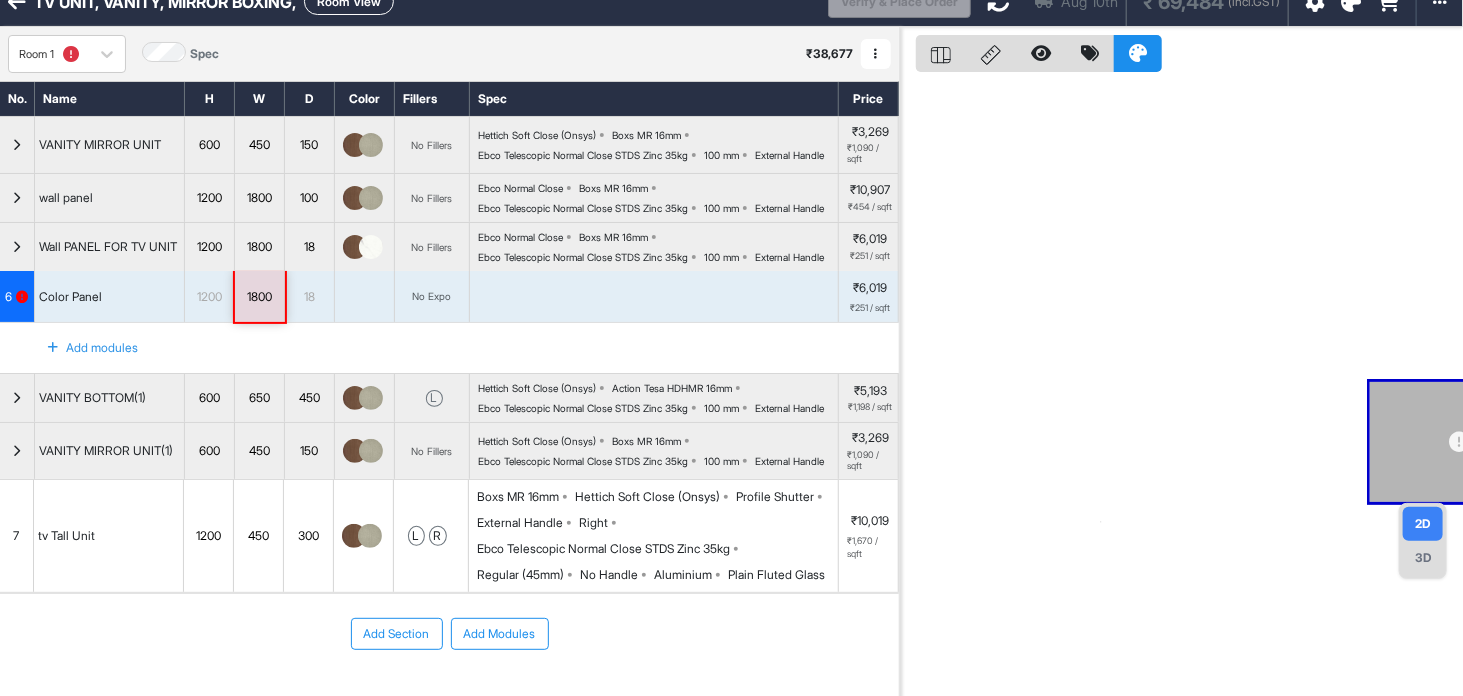 click at bounding box center (17, 247) 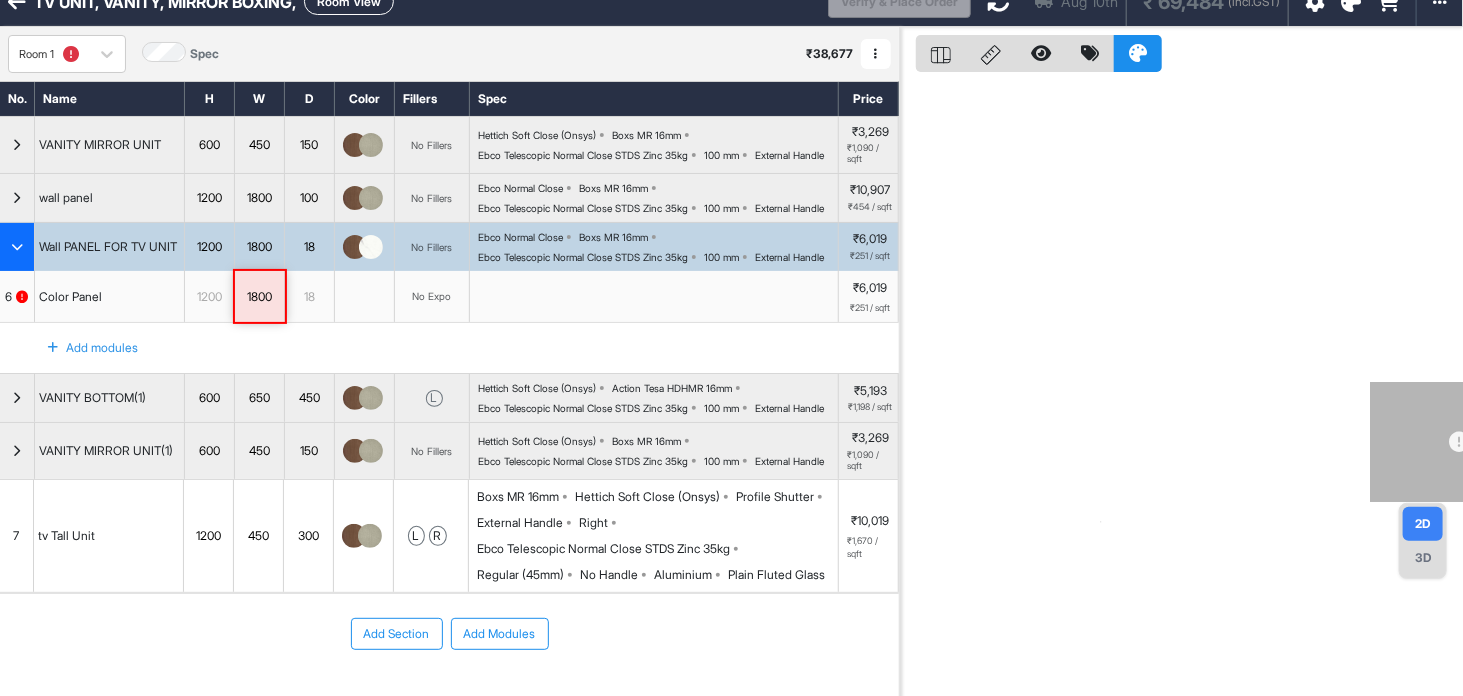 click on "3D" at bounding box center (1423, 558) 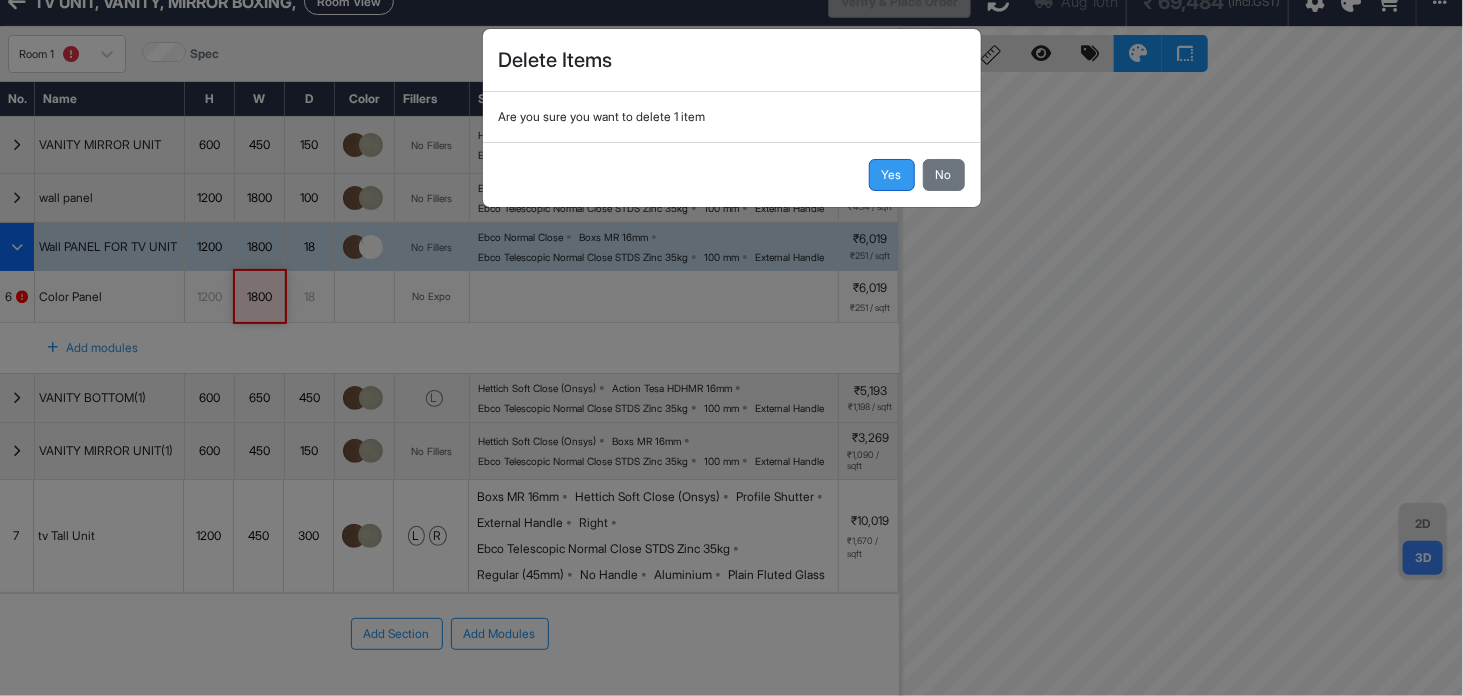 click on "Yes" at bounding box center (892, 175) 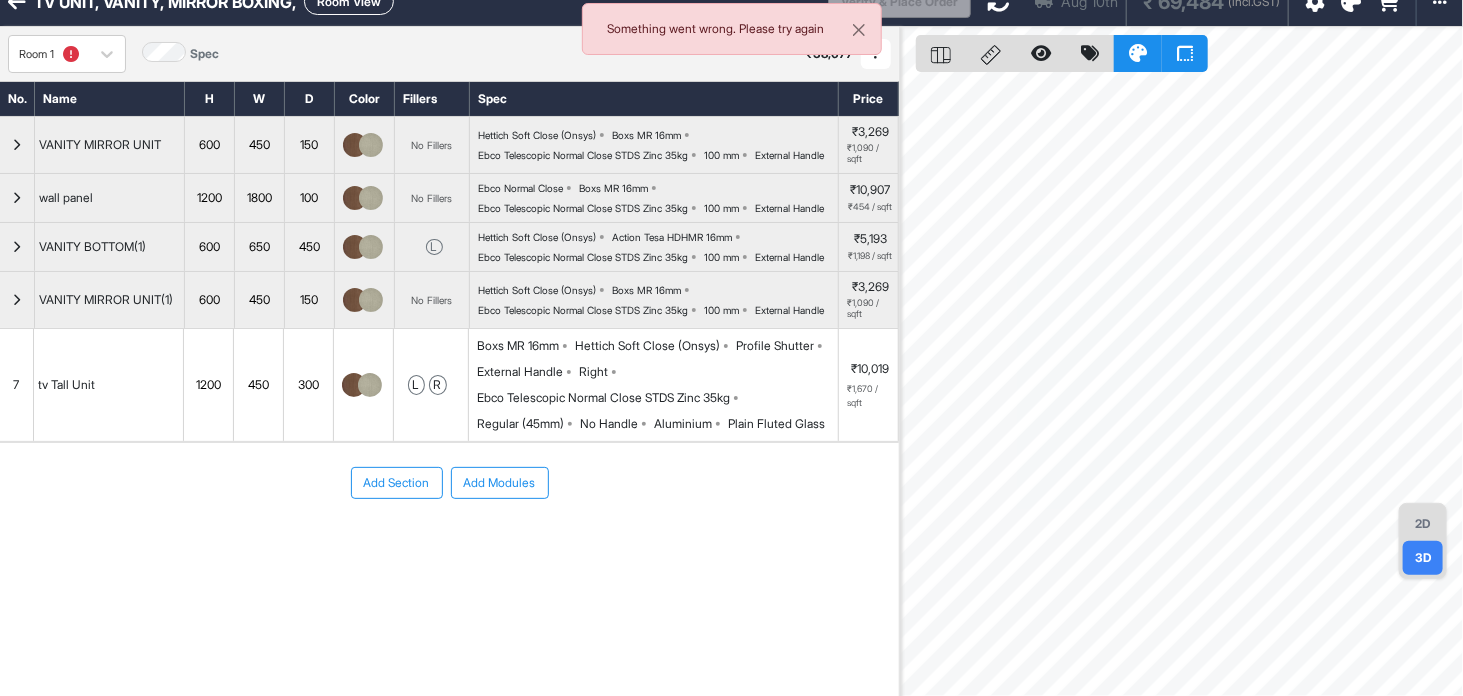 click on "TV UNIT, VANITY, MIRROR BOXING, Room View Verify & Place Order Aug 10th ₹   69,484 (incl.GST) Import Assembly Archive Rename Refresh Price Room 1 Spec ₹ 38,677 Add  Room Edit  Room  Name Delete  Room Duplicate Room No. Name H W D Color Fillers Spec Price VANITY MIRROR UNIT 600 450 150 No Fillers Hettich Soft Close (Onsys) Boxs MR 16mm Ebco Telescopic Normal Close STDS Zinc 35kg 100 mm External Handle ₹3,269 ₹1,090 / sqft wall panel 1200 1800 100 No Fillers Ebco Normal Close Boxs MR 16mm Ebco Telescopic Normal Close STDS Zinc 35kg 100 mm External Handle ₹10,907 ₹454 / sqft VANITY BOTTOM(1) 600 650 450 L Hettich Soft Close (Onsys) Action Tesa HDHMR 16mm Ebco Telescopic Normal Close STDS Zinc 35kg 100 mm External Handle ₹5,193 ₹1,198 / sqft VANITY MIRROR UNIT(1) 600 450 150 No Fillers Hettich Soft Close (Onsys) Boxs MR 16mm Ebco Telescopic Normal Close STDS Zinc 35kg 100 mm External Handle ₹3,269 ₹1,090 / sqft 7 tv Tall Unit 1200 450 300 l r Boxs MR 16mm Hettich Soft Close (Onsys) Right" at bounding box center (731, 348) 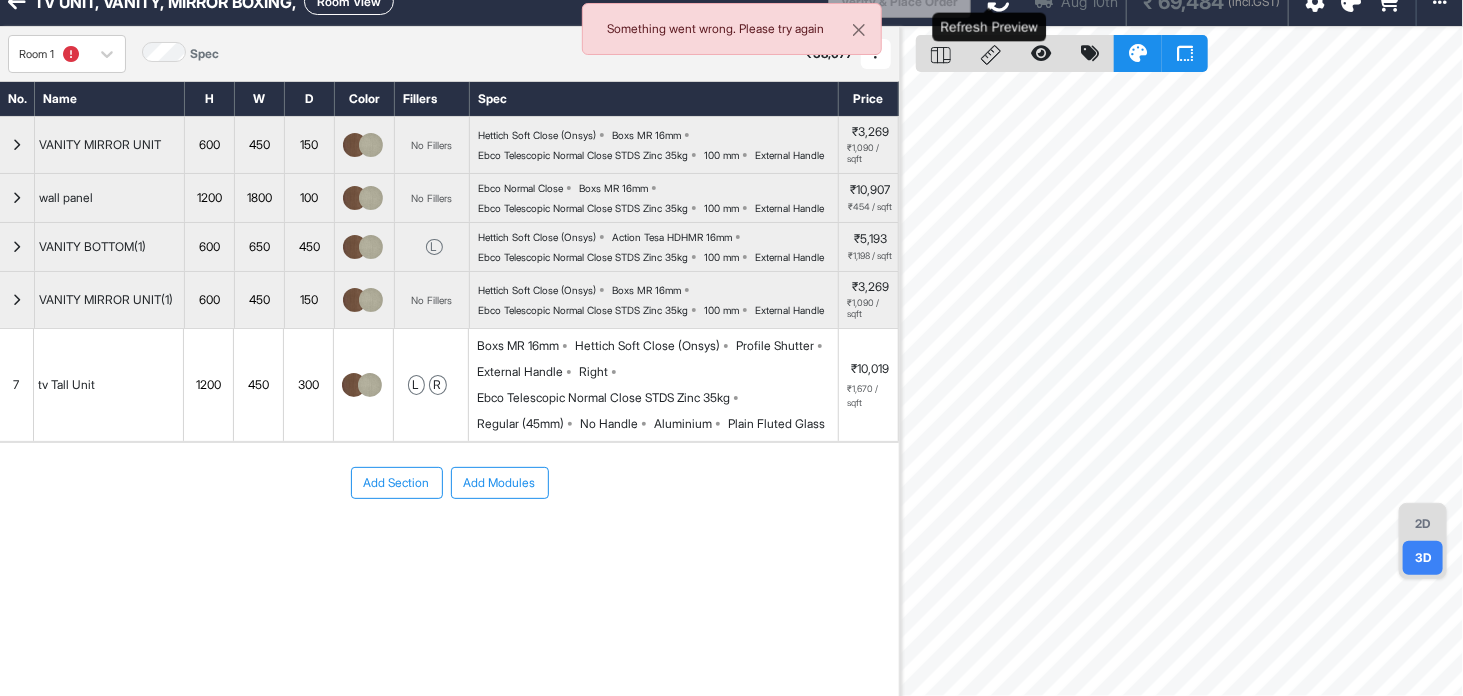 click at bounding box center [999, 1] 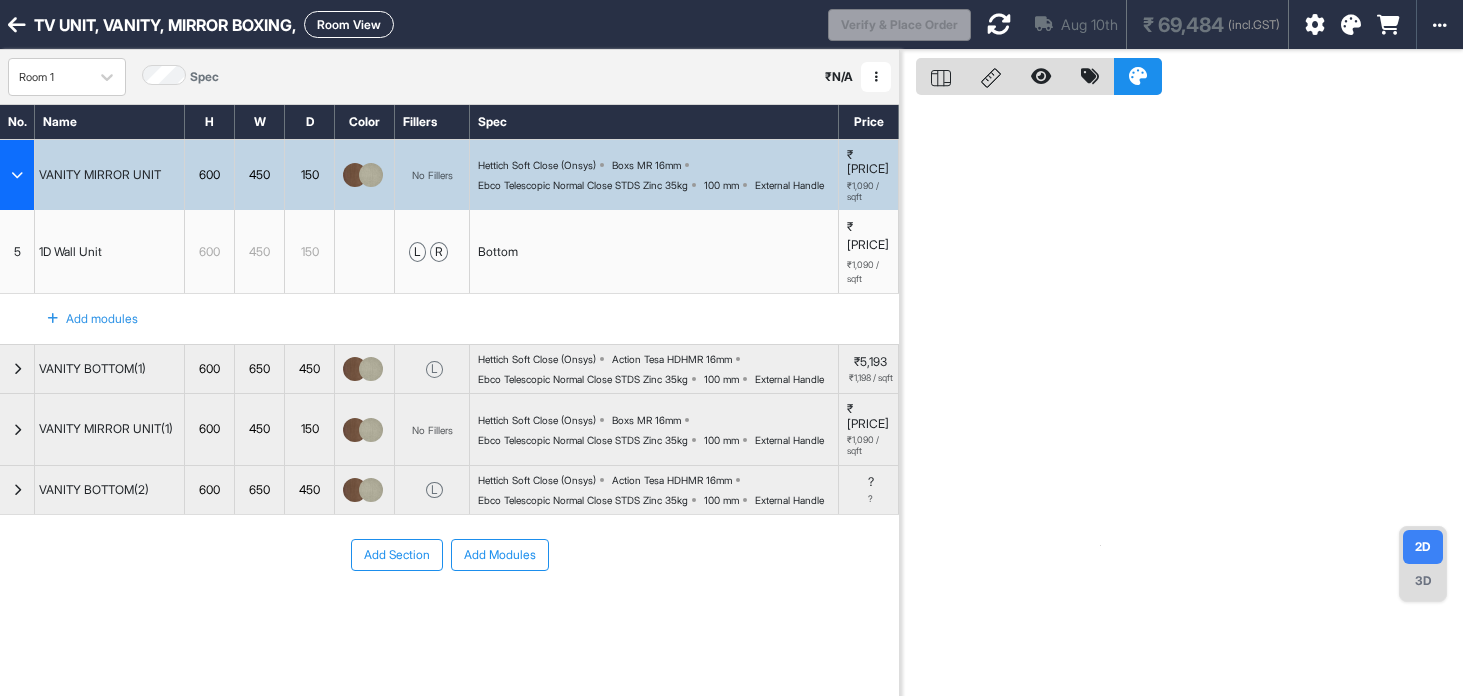 scroll, scrollTop: 0, scrollLeft: 0, axis: both 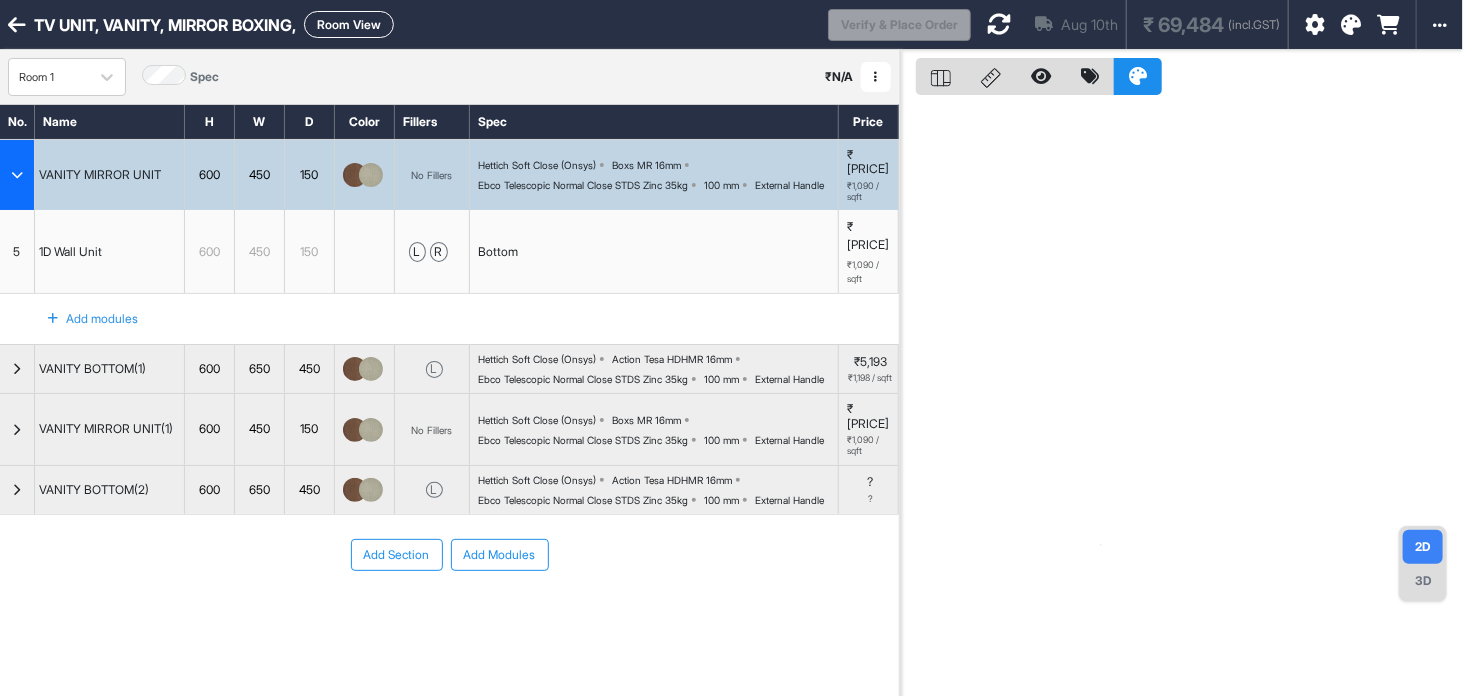 click at bounding box center (17, 175) 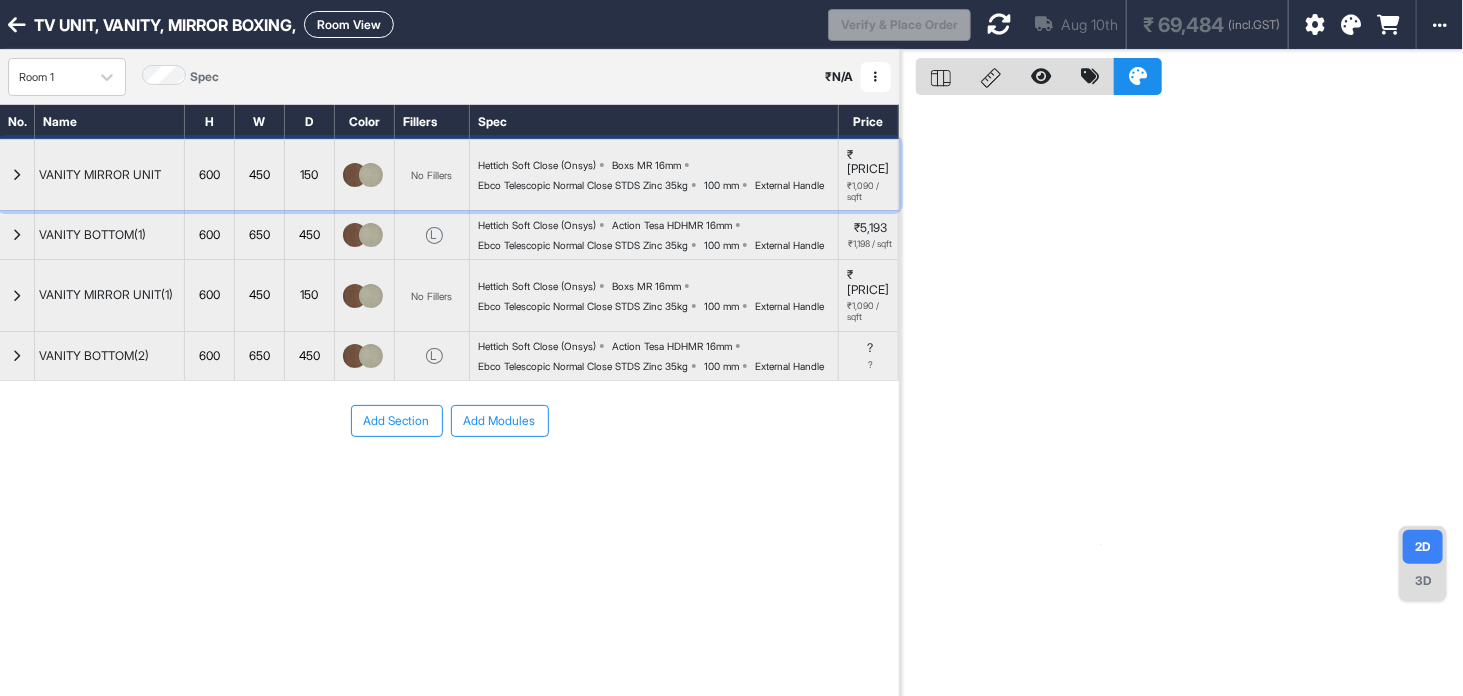 click at bounding box center [17, 175] 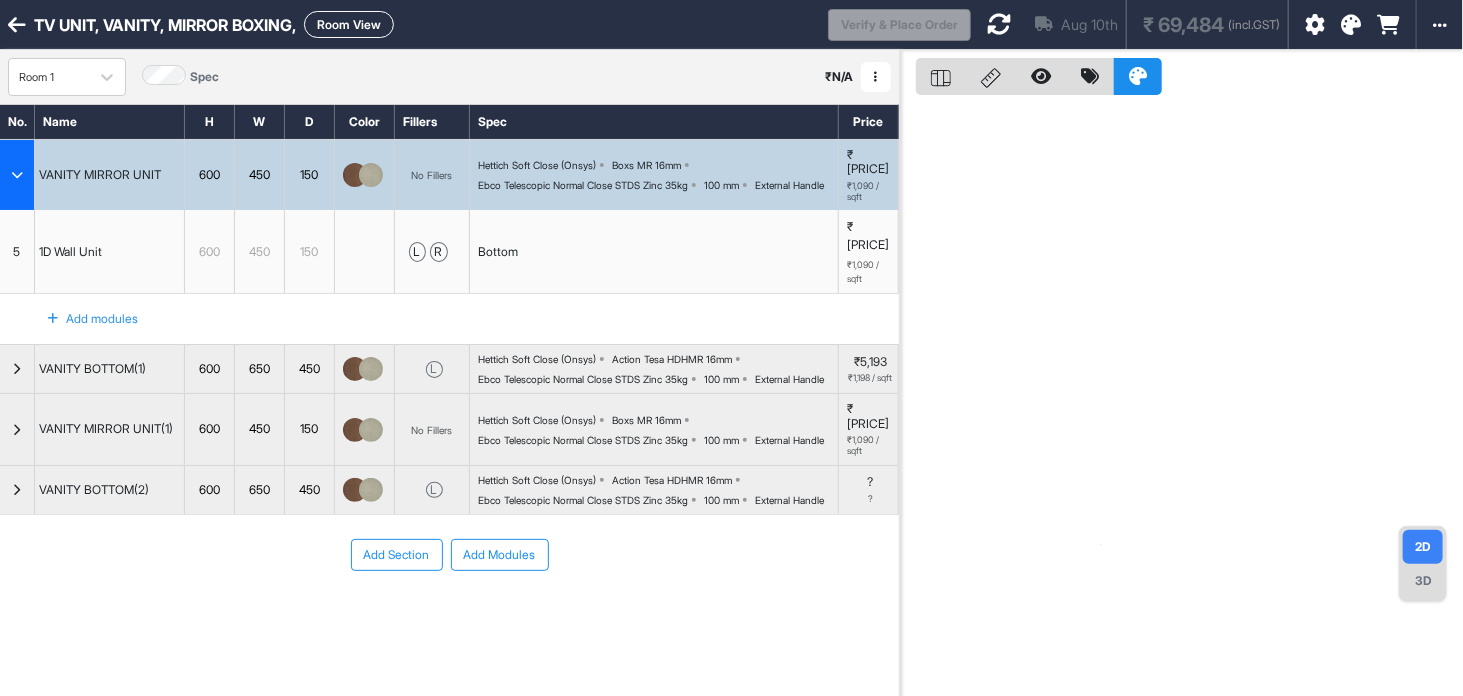 click at bounding box center (17, 175) 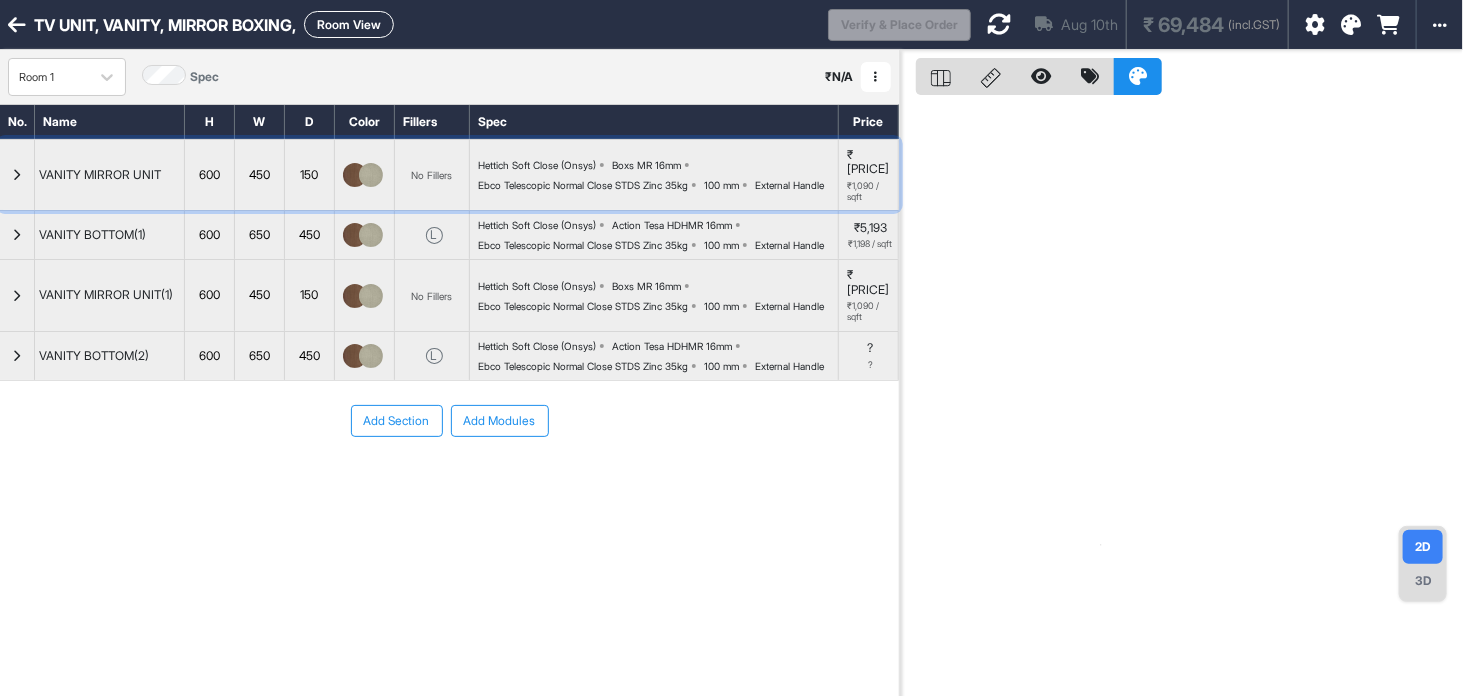 click on "₹3,269 ₹1,090 / sqft" at bounding box center (869, 175) 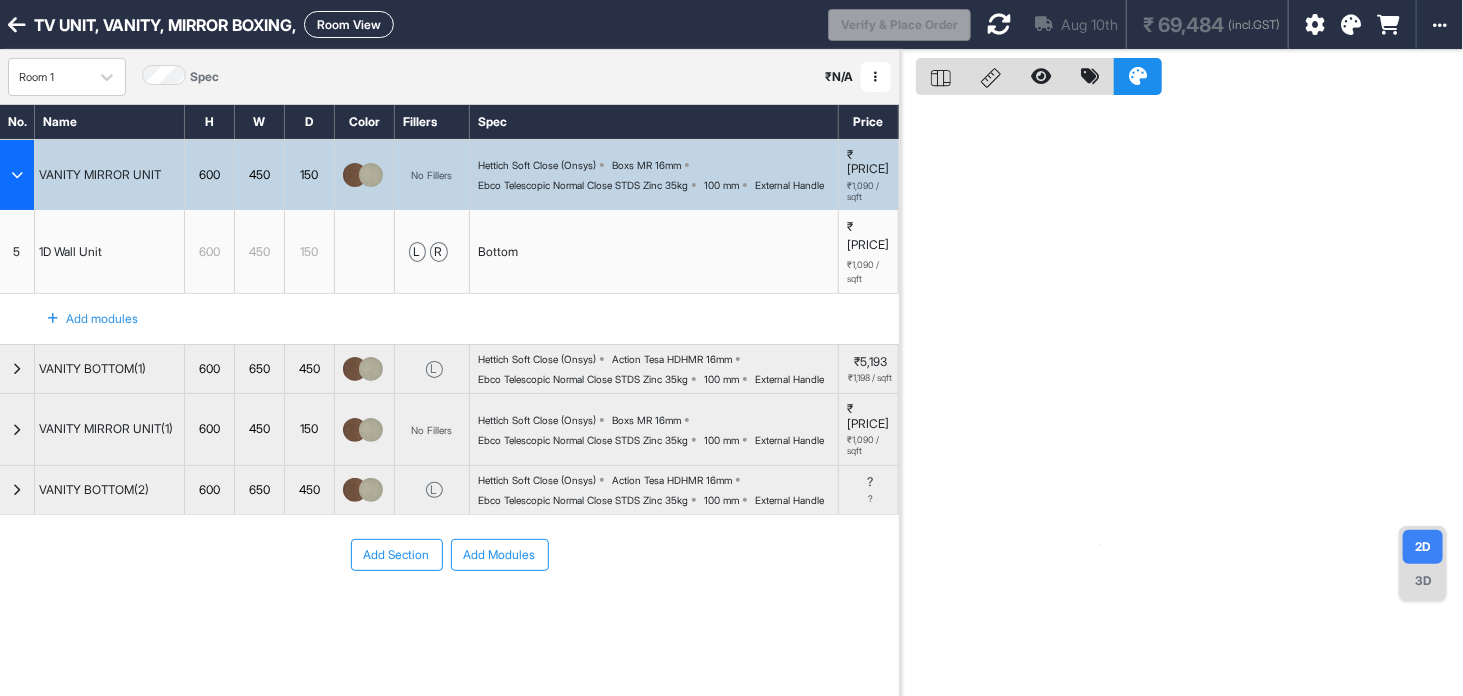 click on "₹1,090 / sqft" at bounding box center (870, 271) 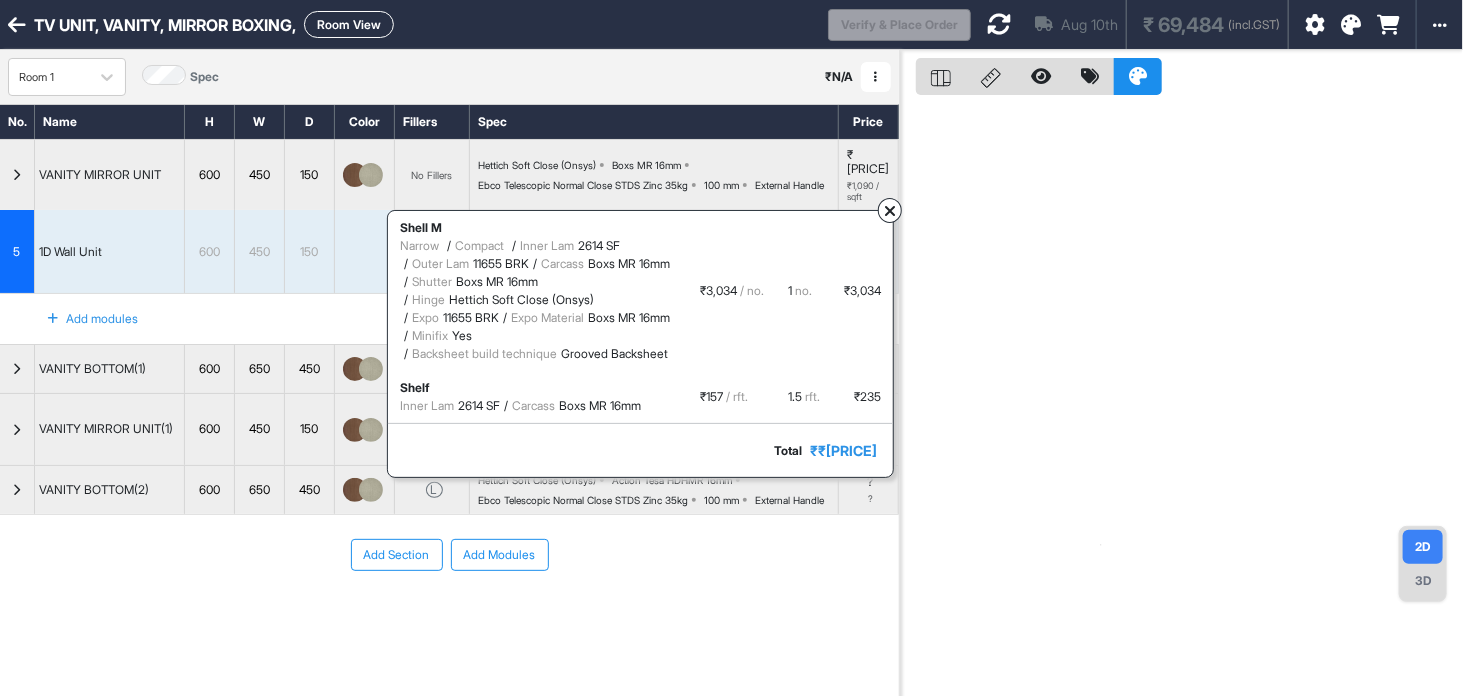 click at bounding box center [890, 211] 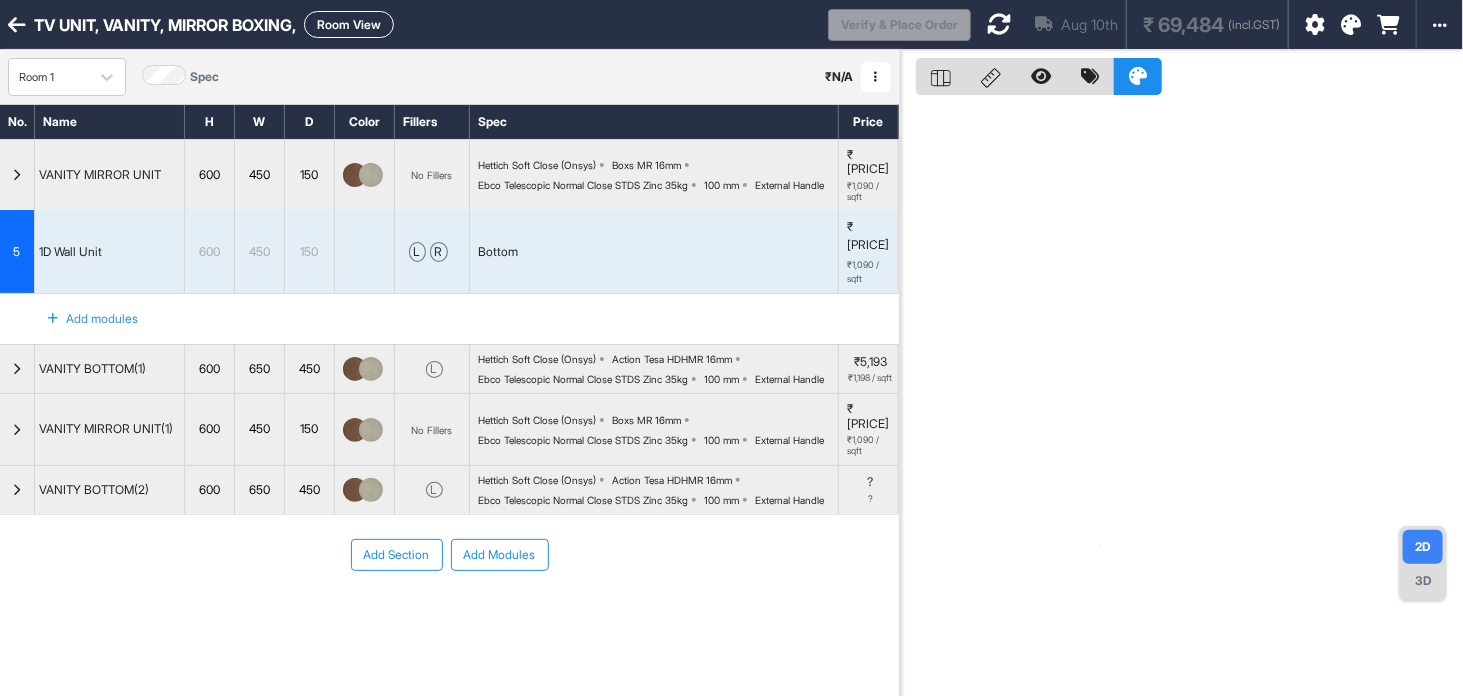 click at bounding box center (17, 175) 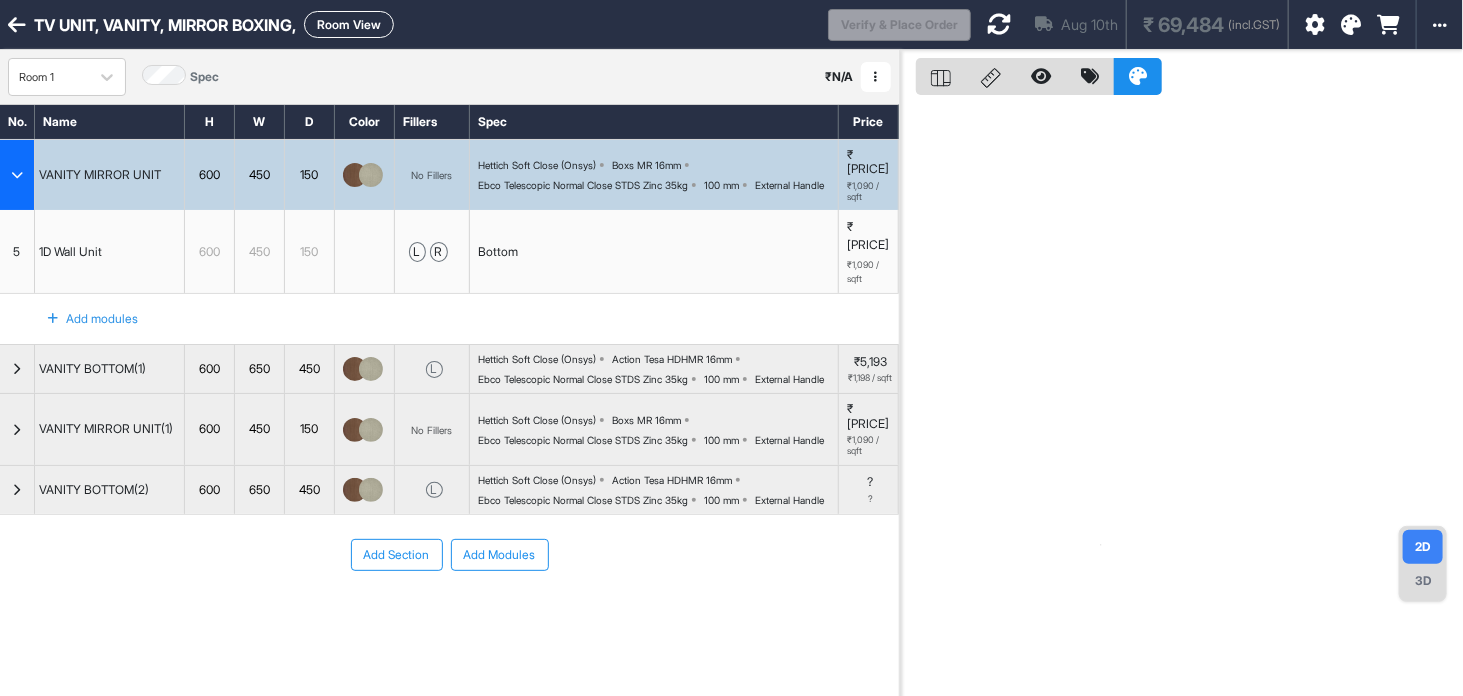 click at bounding box center (17, 175) 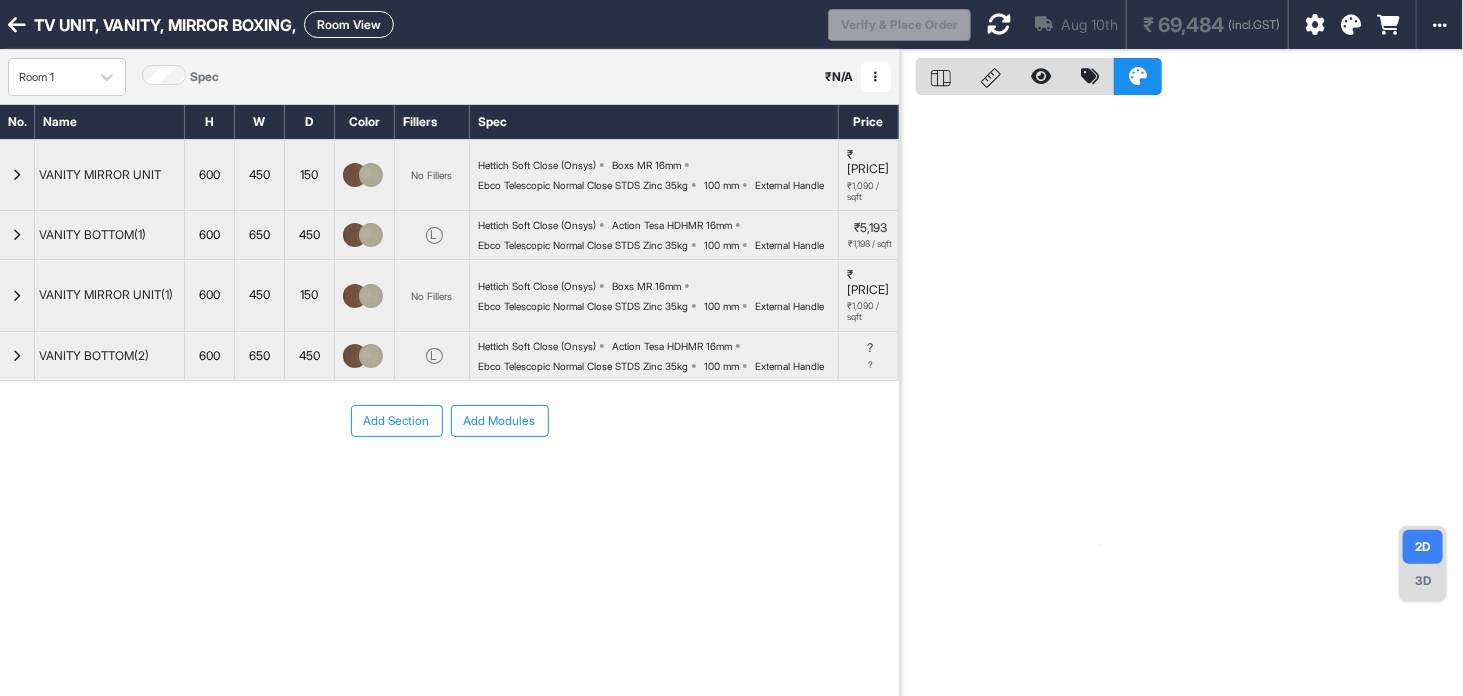 click on "TV UNIT, VANITY, MIRROR BOXING, Room View" at bounding box center (414, 24) 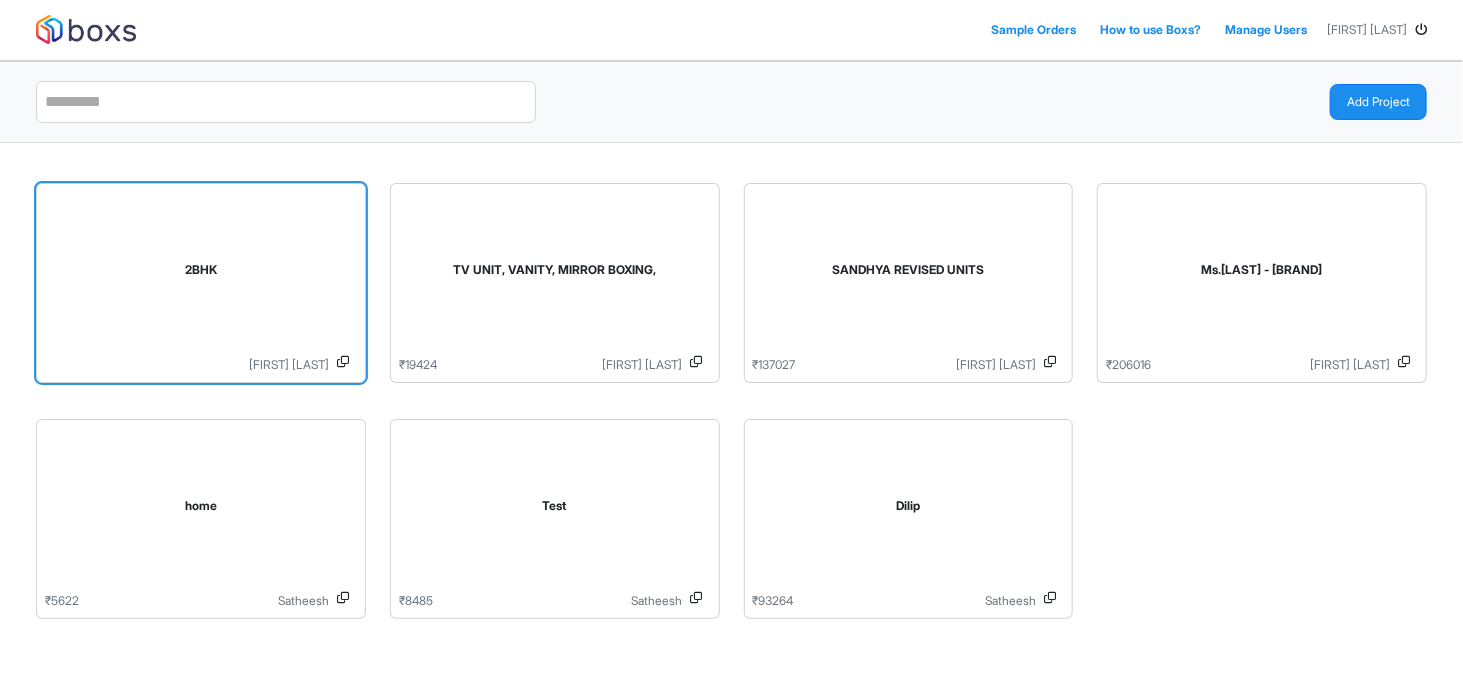click on "2BHK" at bounding box center (201, 274) 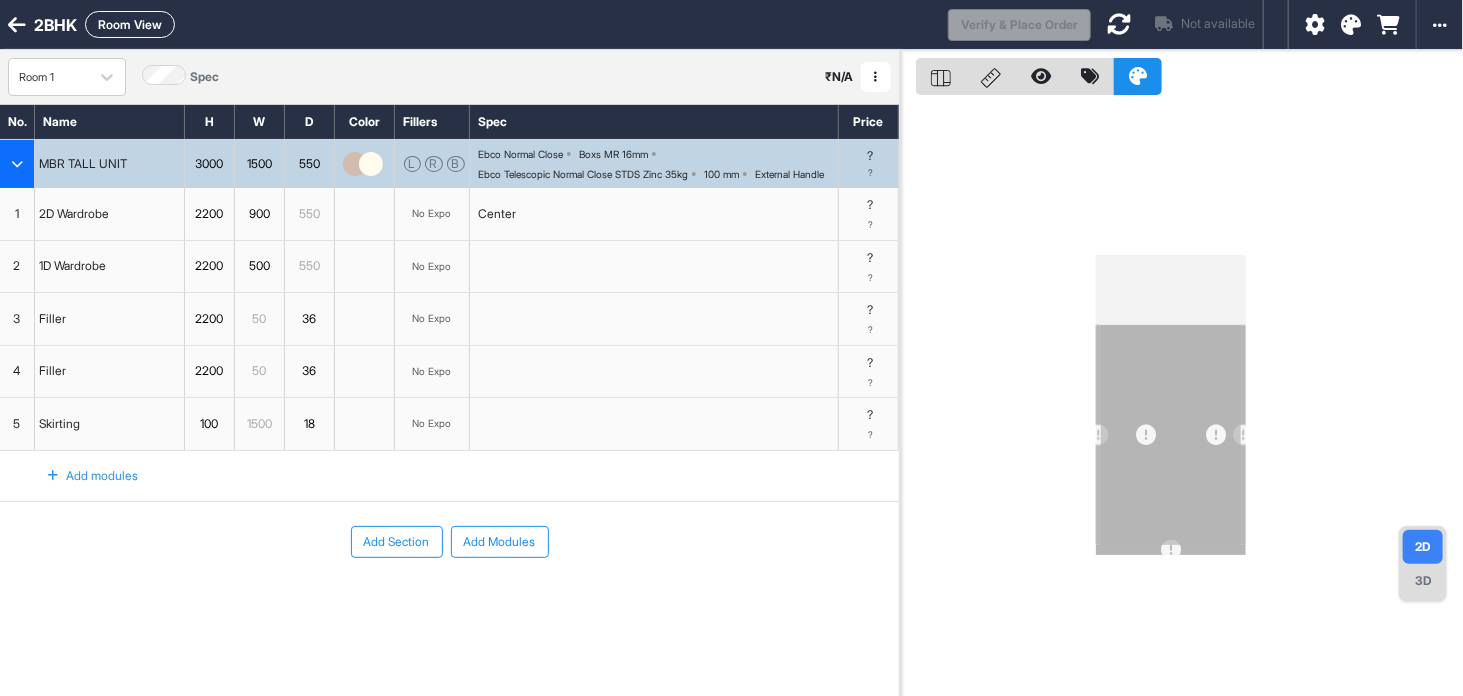 click at bounding box center (17, 164) 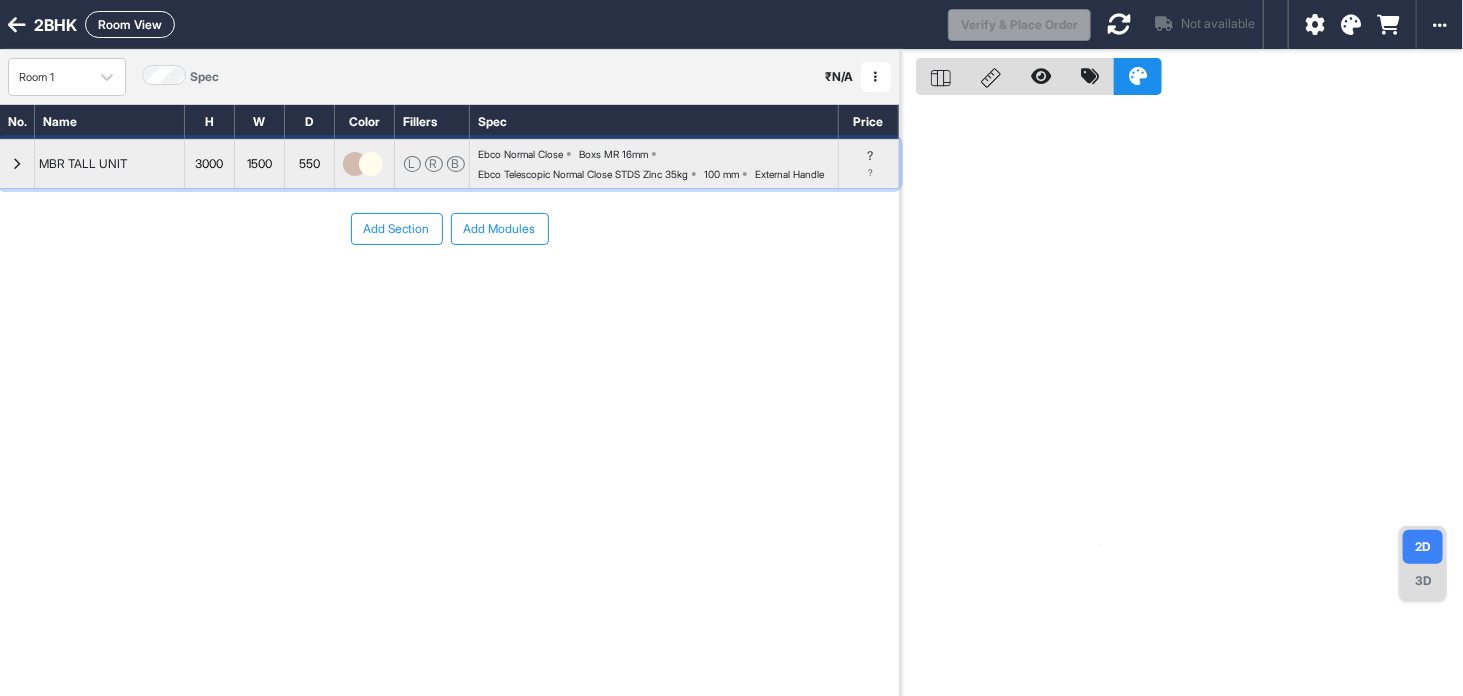 click at bounding box center [17, 164] 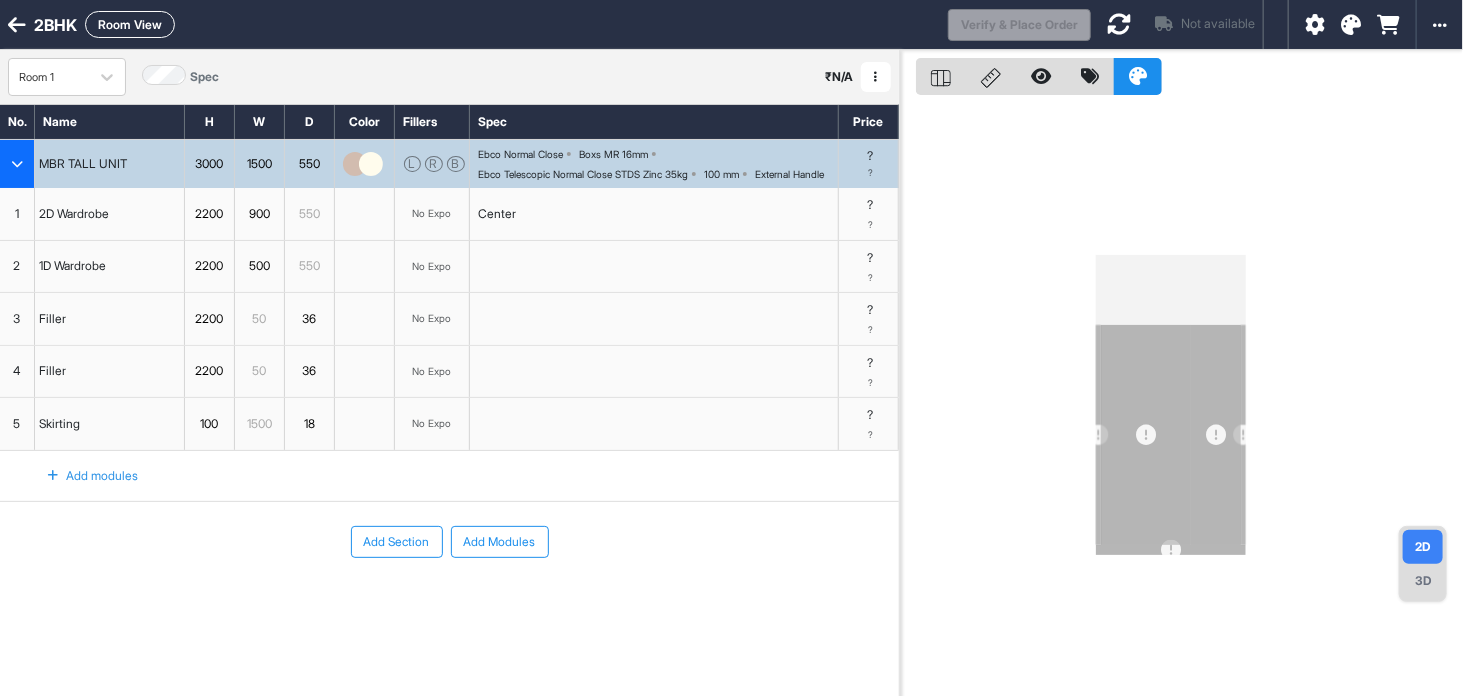 click at bounding box center [371, 164] 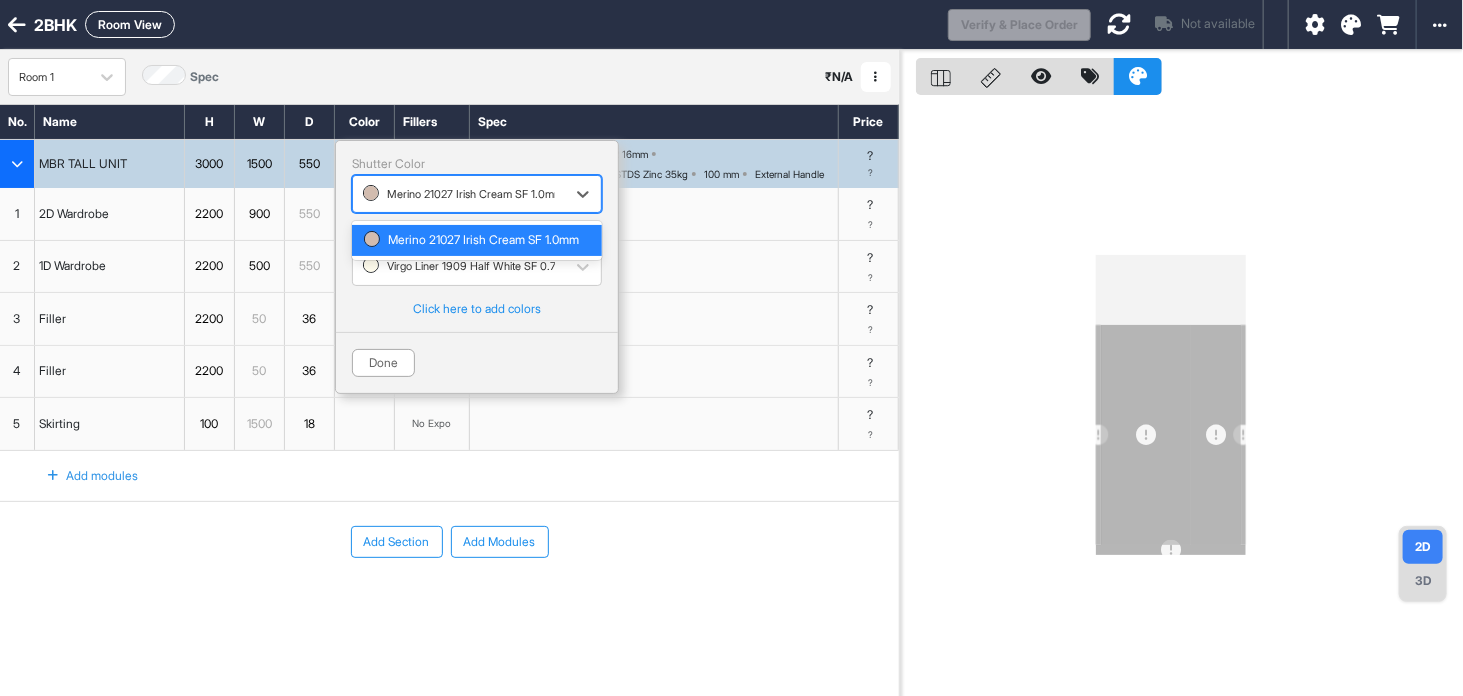 click at bounding box center [459, 194] 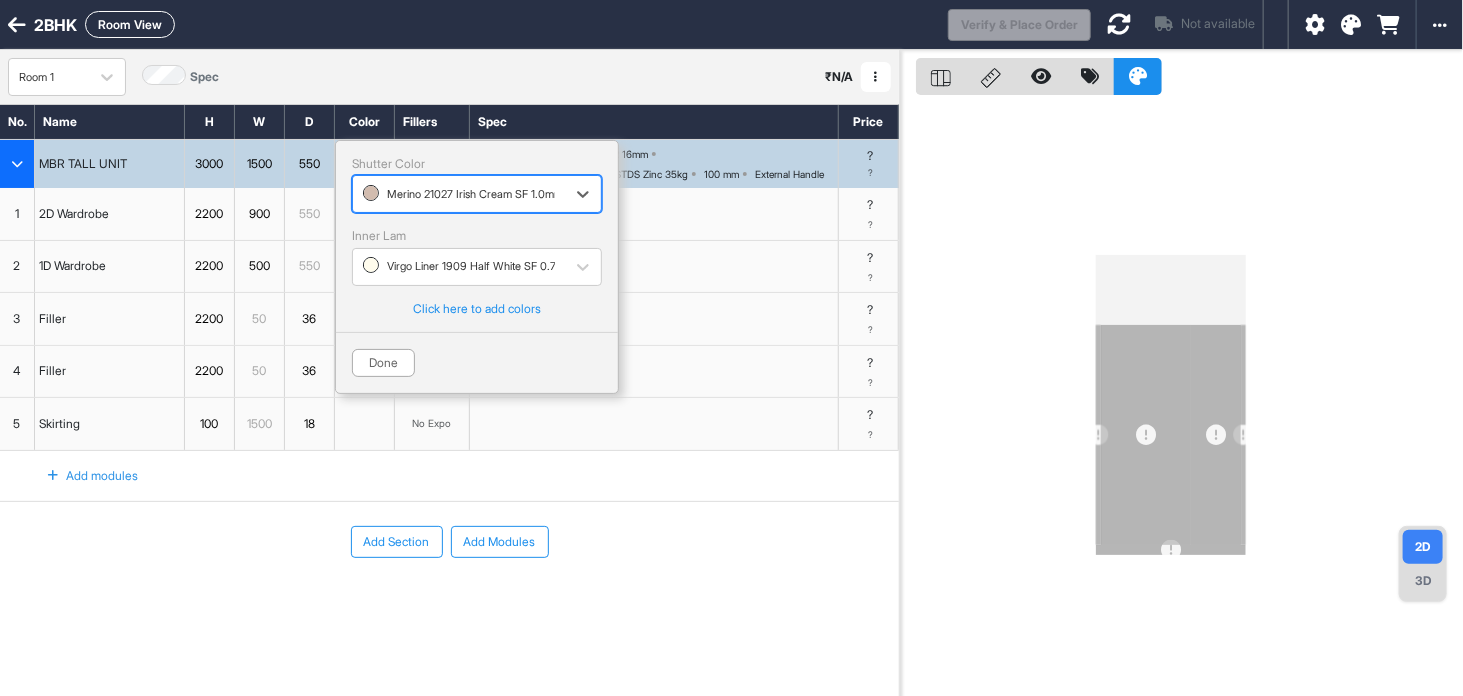 click at bounding box center [459, 194] 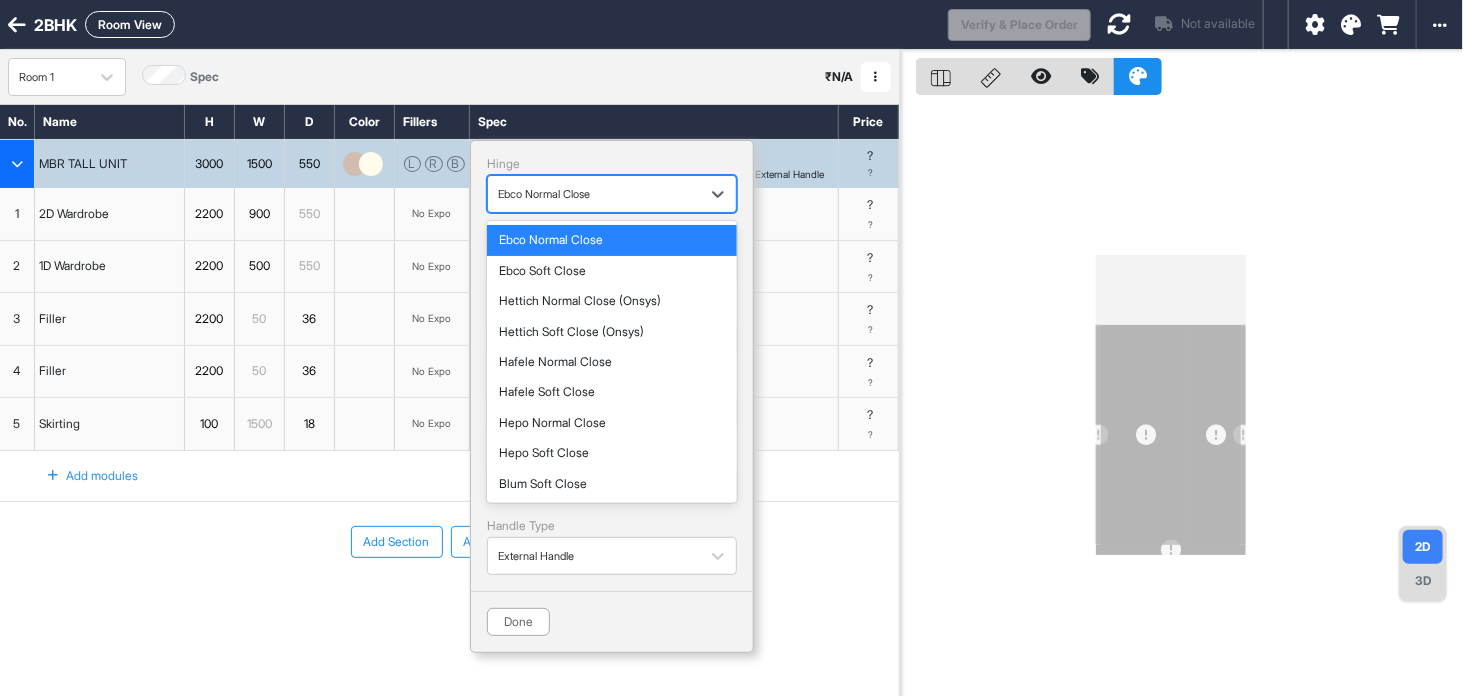 click at bounding box center (594, 194) 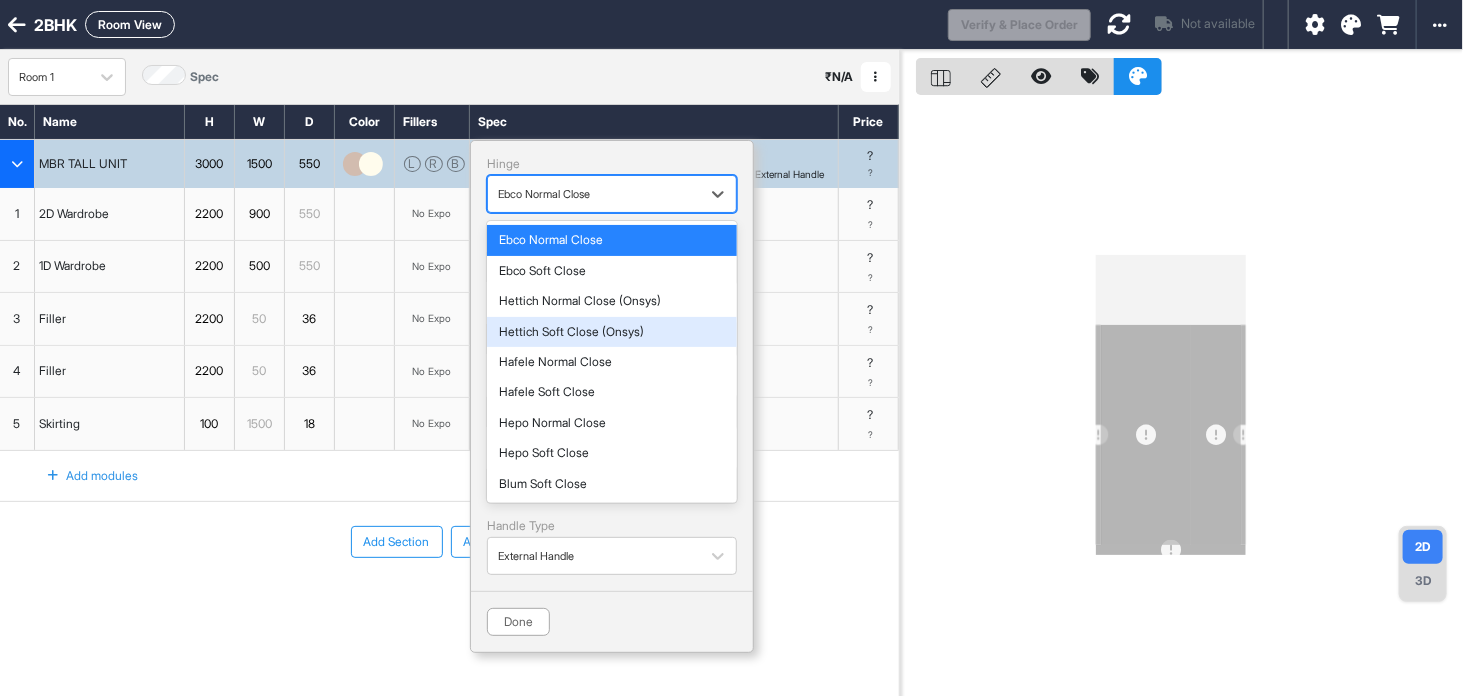 click on "Hettich Soft Close (Onsys)" at bounding box center (612, 332) 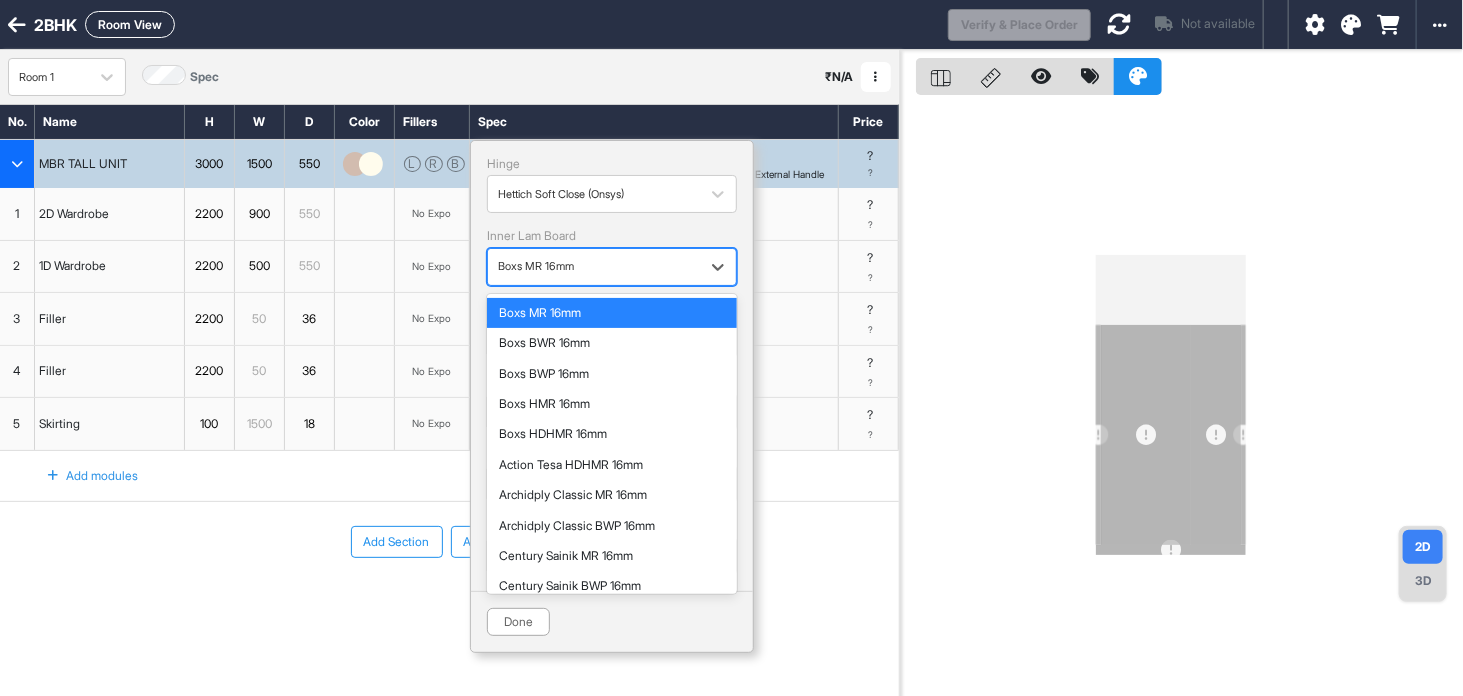 click at bounding box center (594, 267) 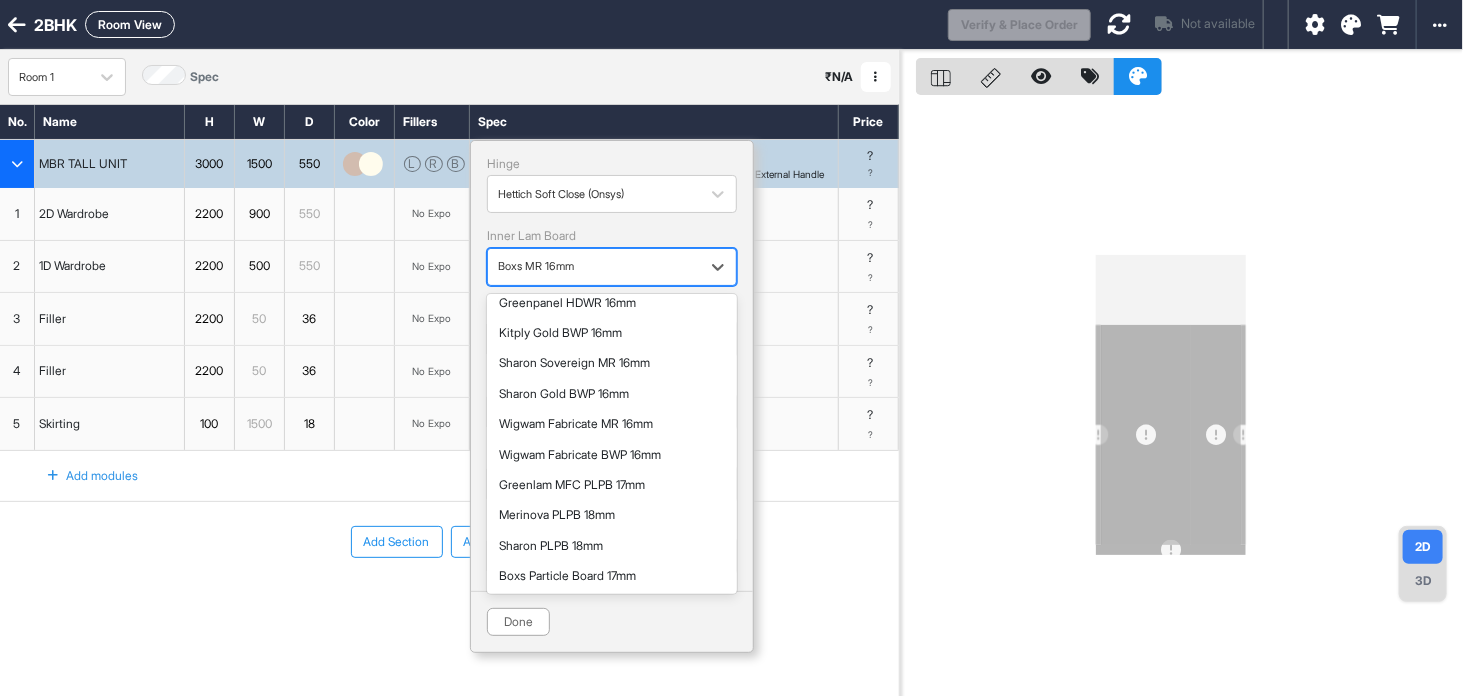 scroll, scrollTop: 694, scrollLeft: 0, axis: vertical 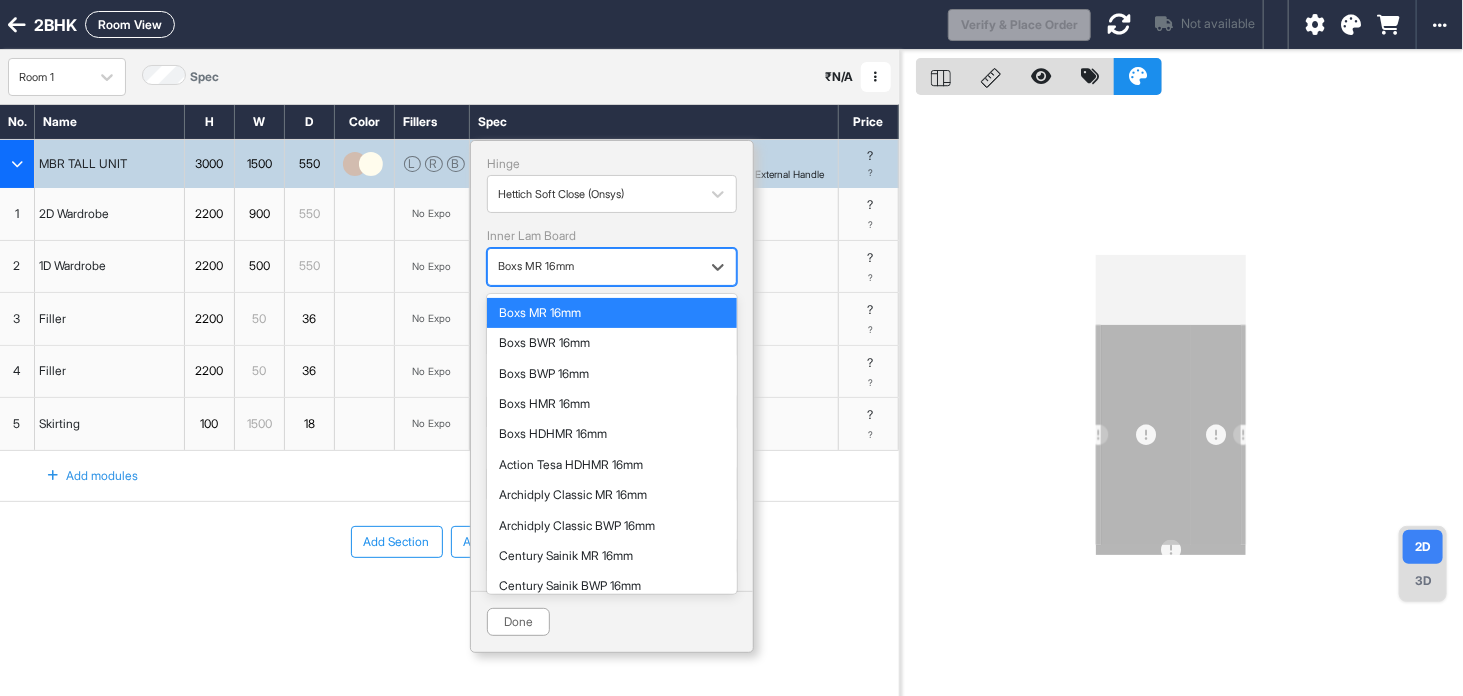 click on "Boxs MR 16mm" at bounding box center [594, 266] 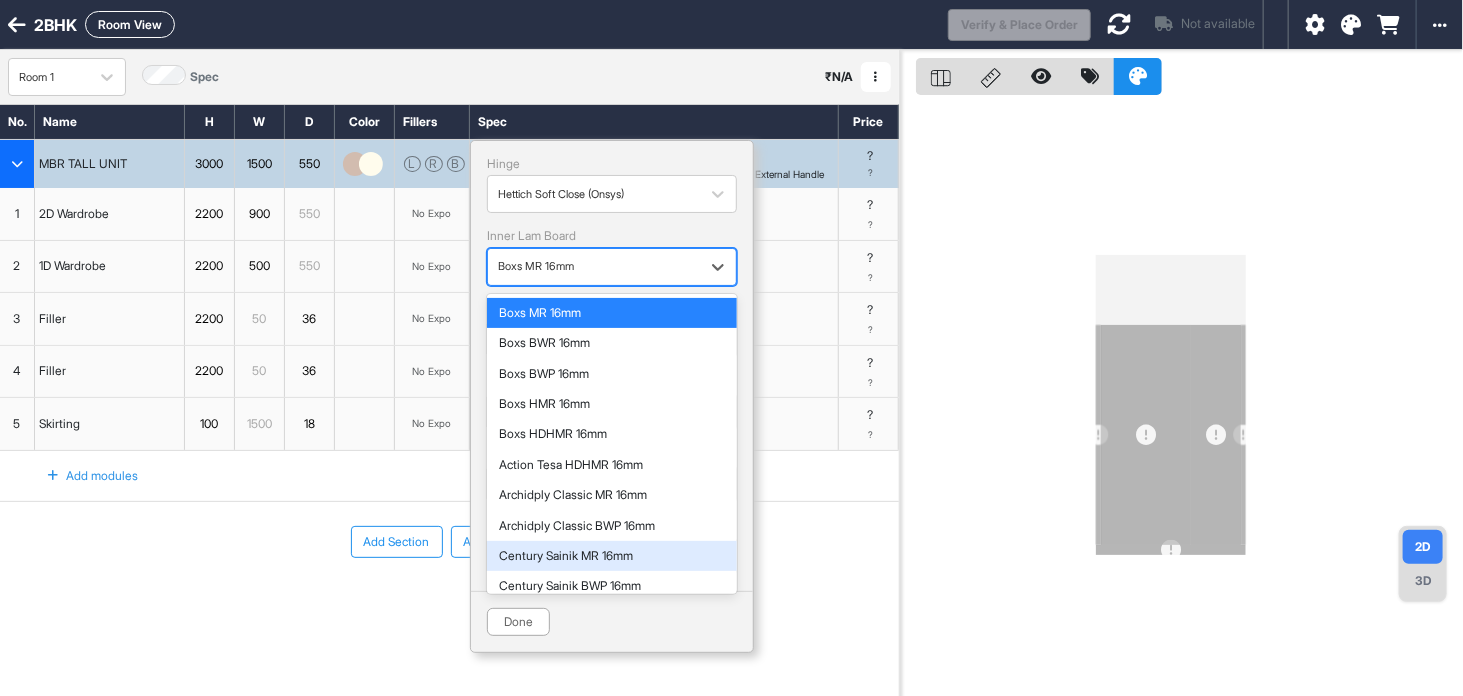 scroll, scrollTop: 694, scrollLeft: 0, axis: vertical 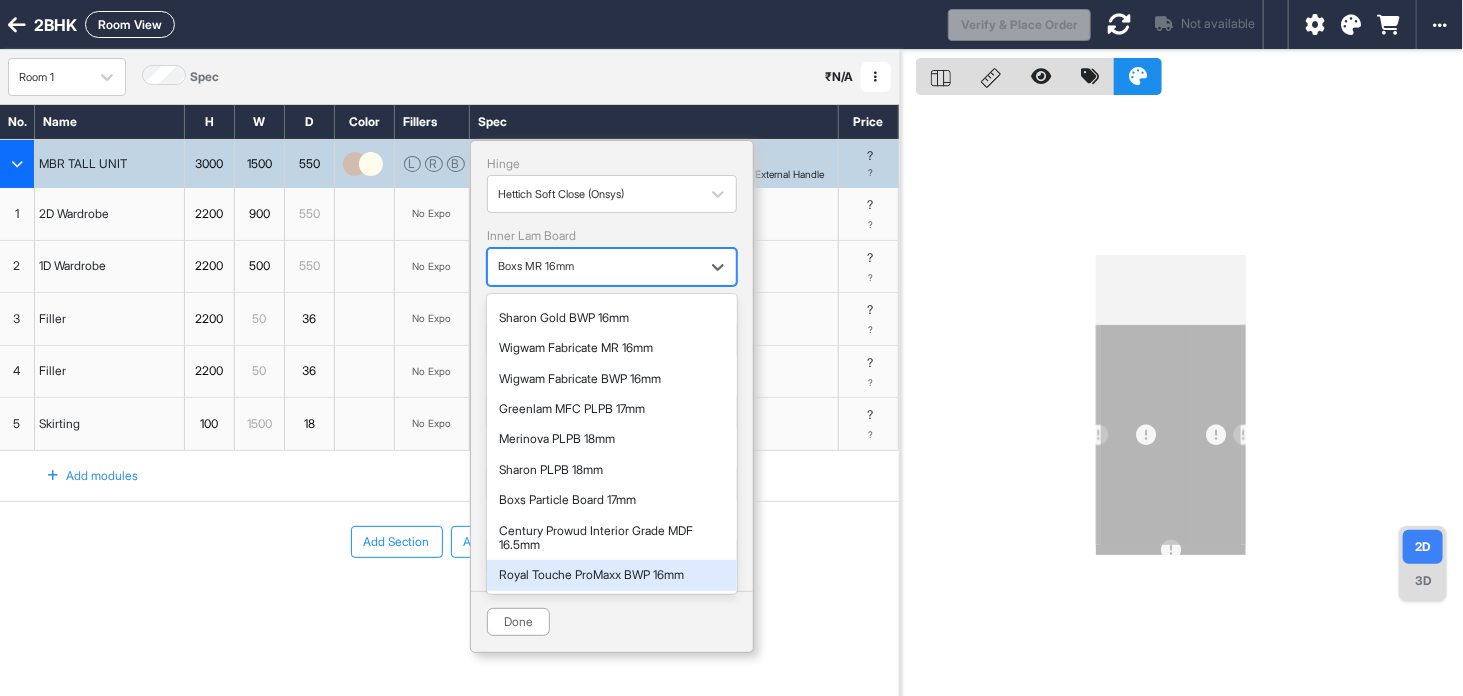 click on "Royal Touche ProMaxx BWP 16mm" at bounding box center [612, 575] 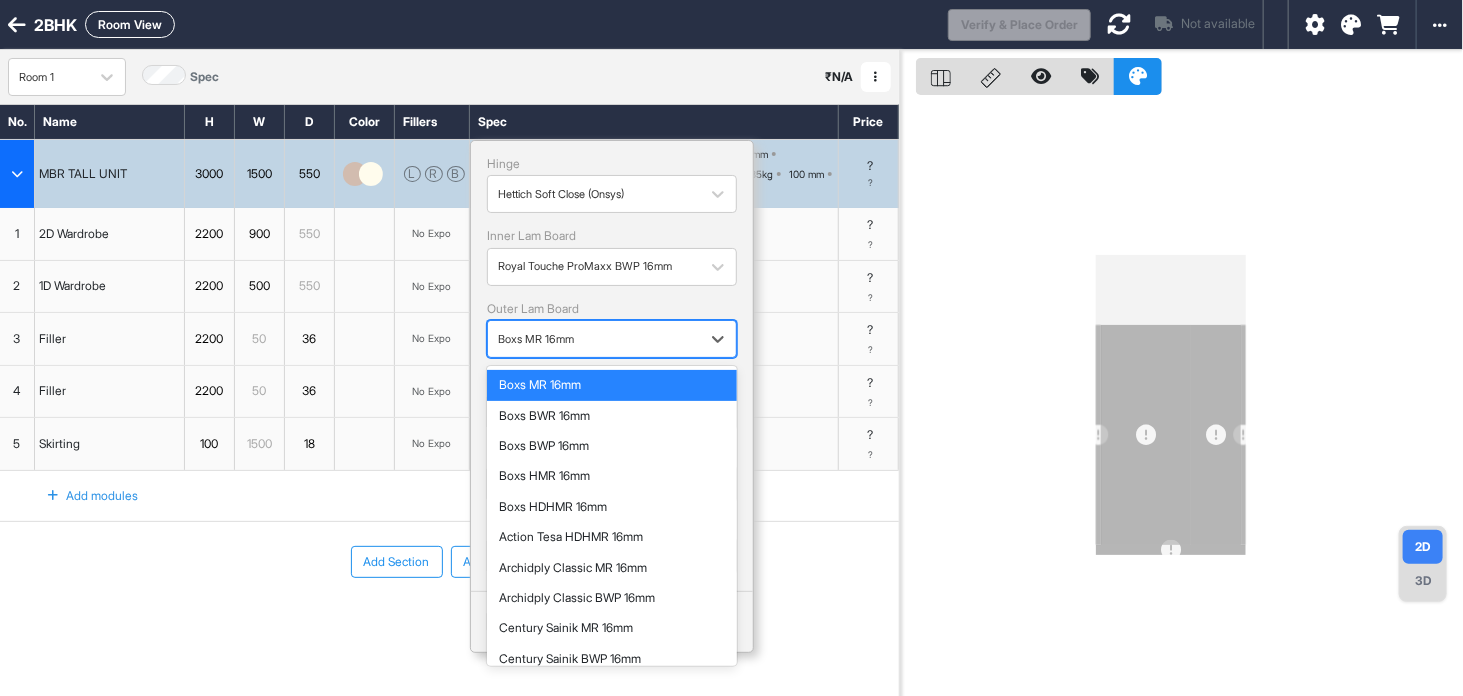click at bounding box center (594, 339) 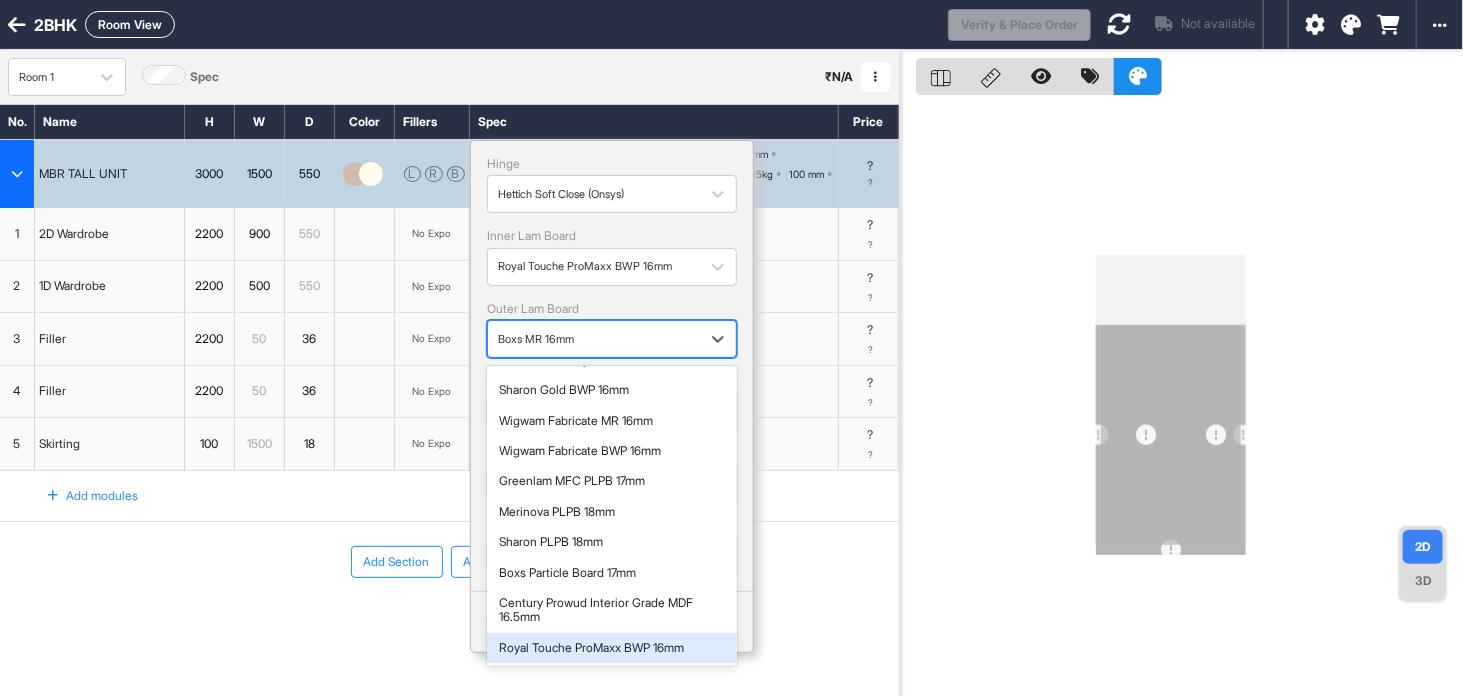 click on "Royal Touche ProMaxx BWP 16mm" at bounding box center [612, 648] 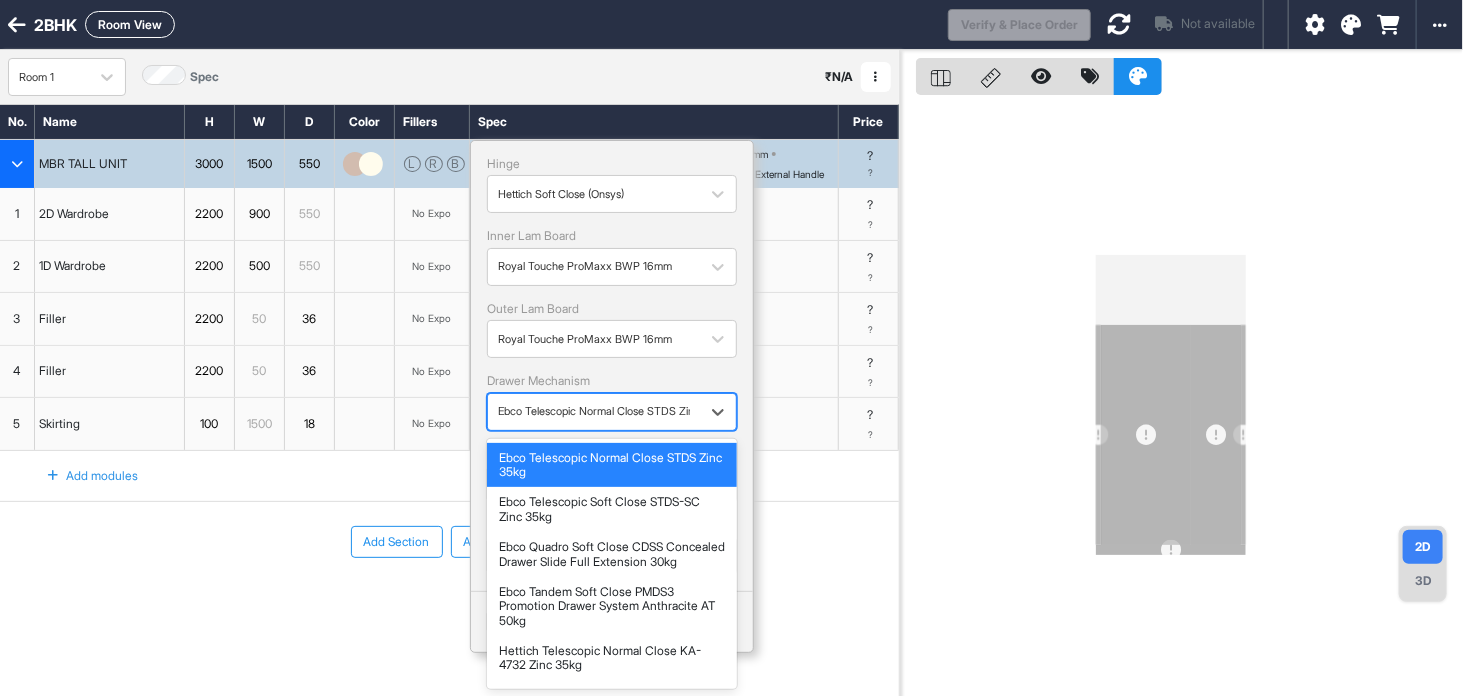click at bounding box center [594, 411] 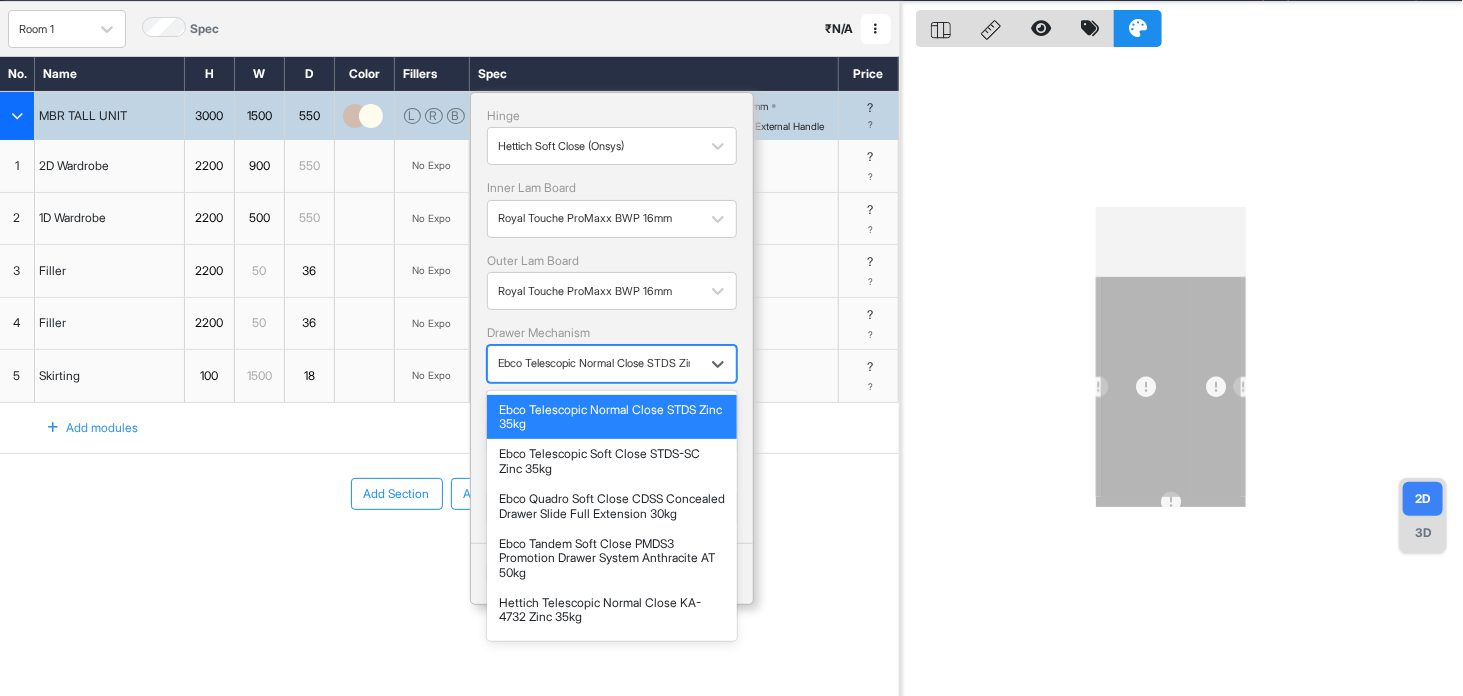 scroll, scrollTop: 50, scrollLeft: 0, axis: vertical 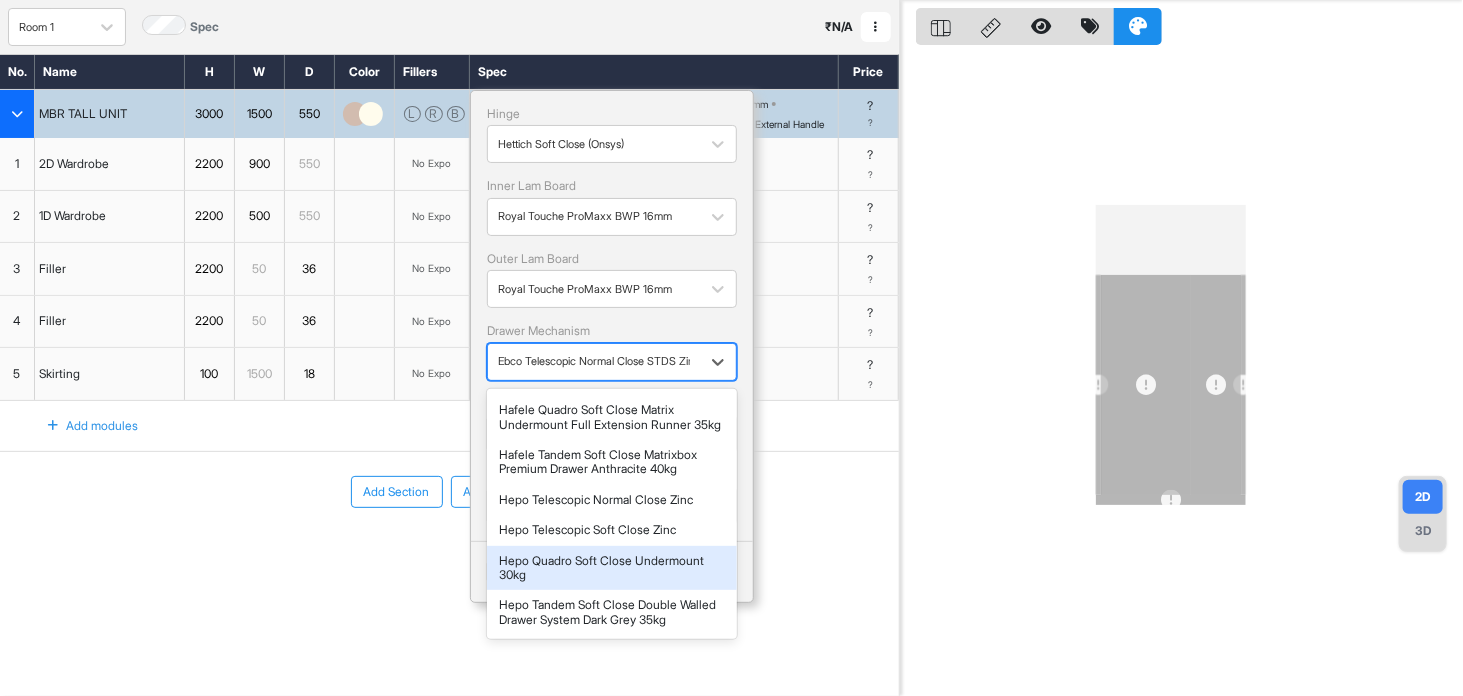click on "Hepo Quadro Soft Close Undermount 30kg" at bounding box center (612, 568) 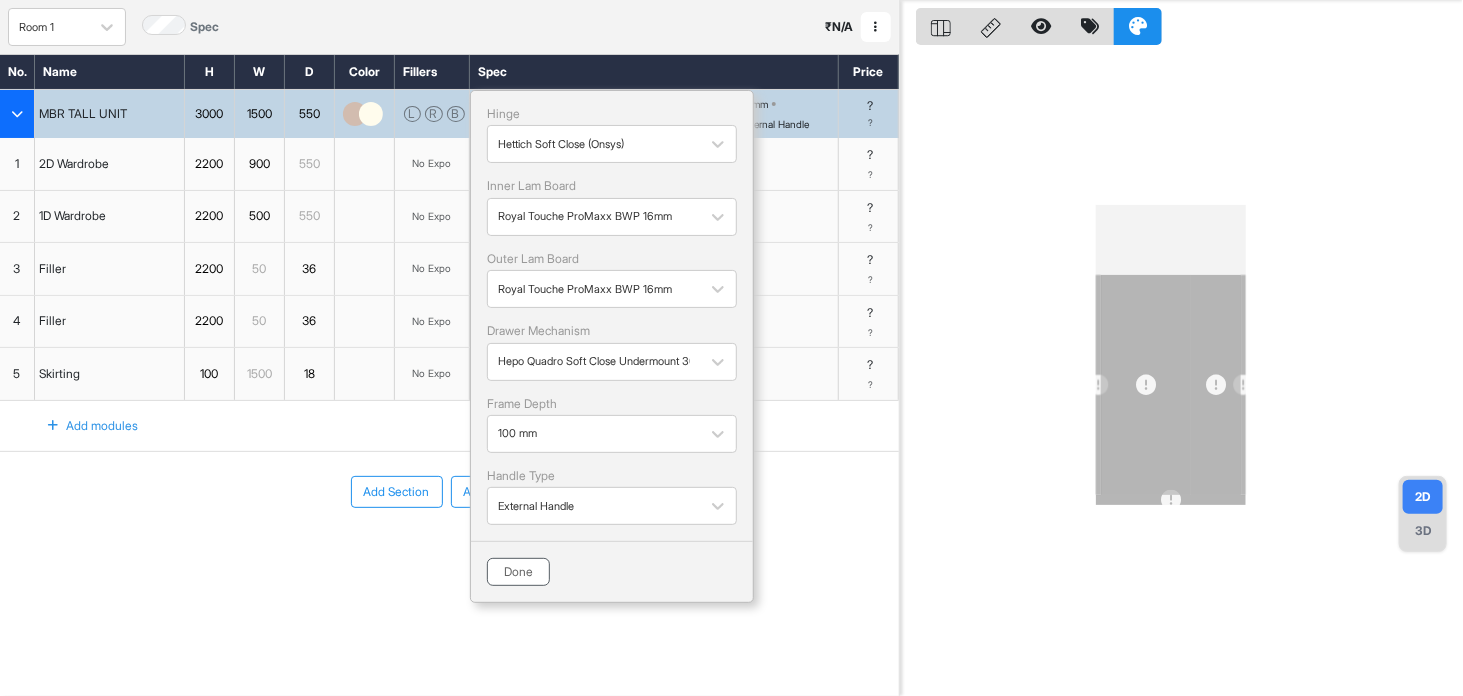 click on "Done" at bounding box center [518, 572] 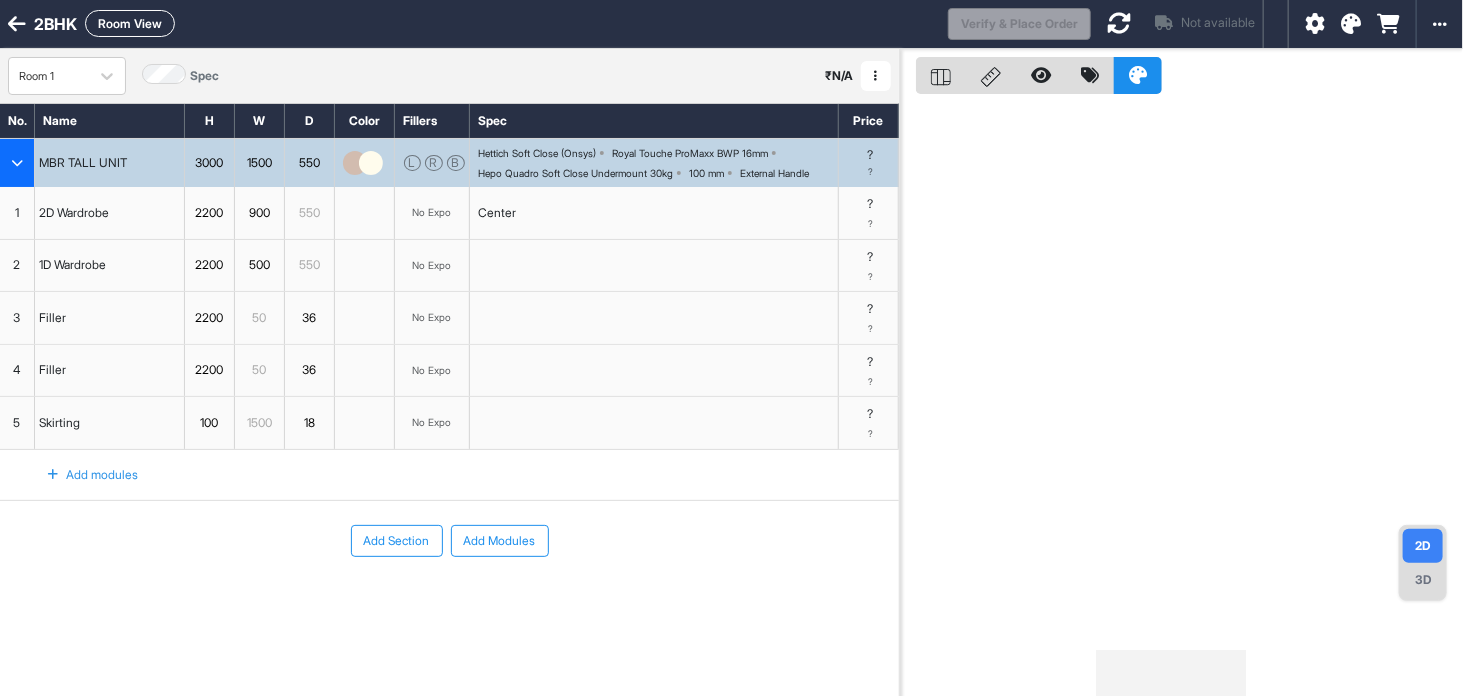 scroll, scrollTop: 0, scrollLeft: 0, axis: both 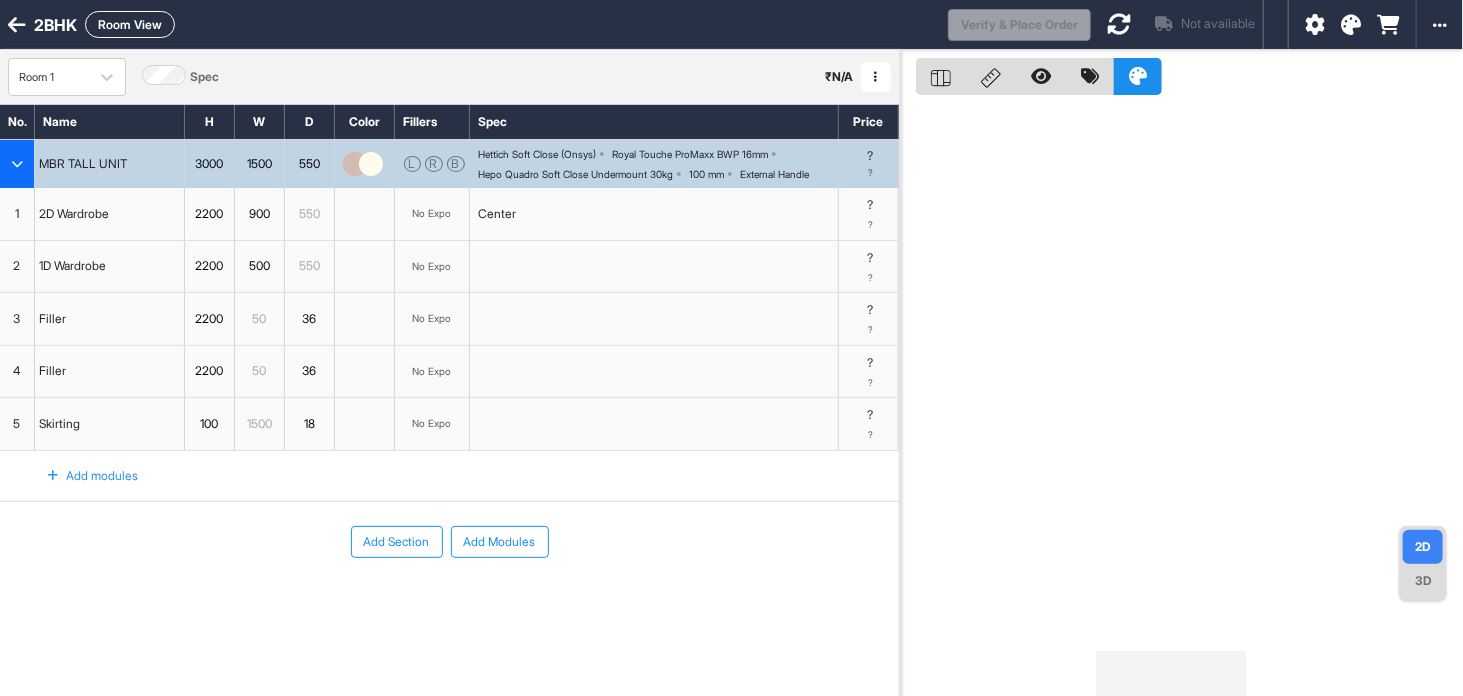 click at bounding box center [1351, 25] 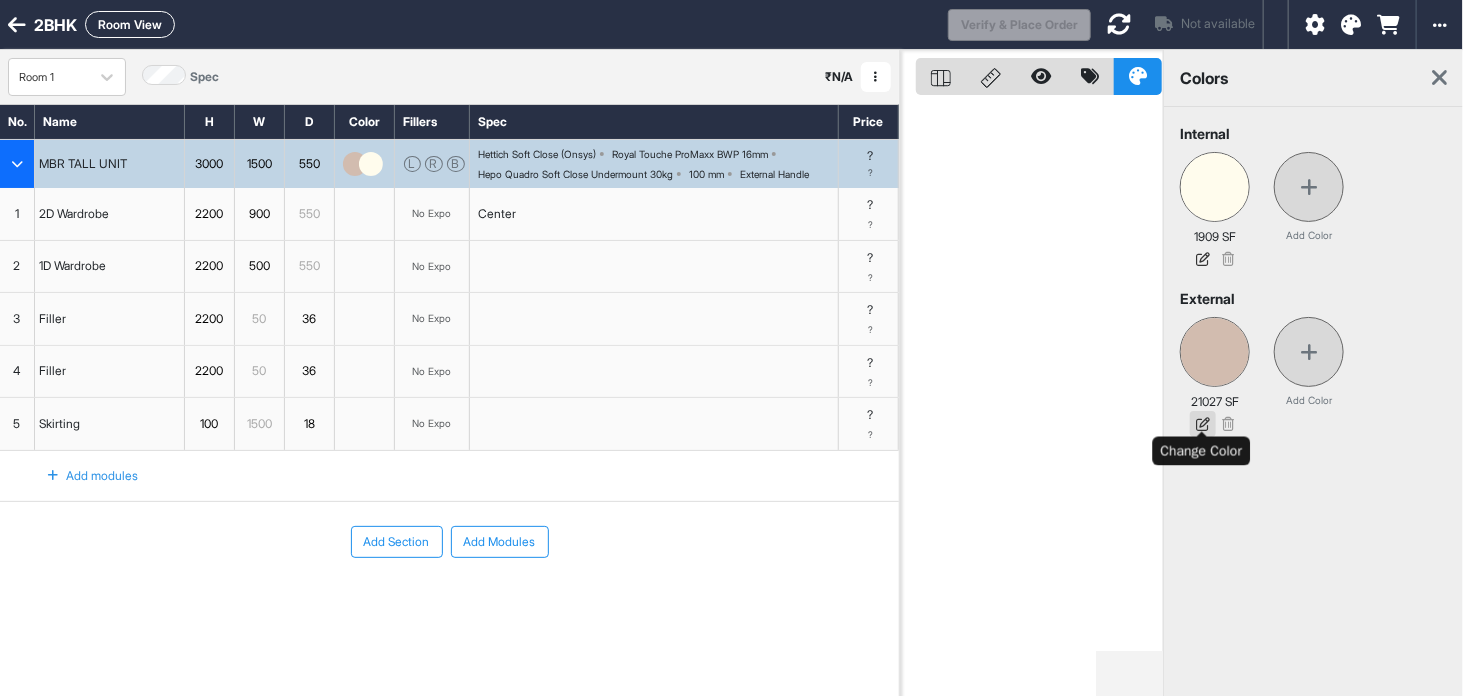 click at bounding box center (1203, 424) 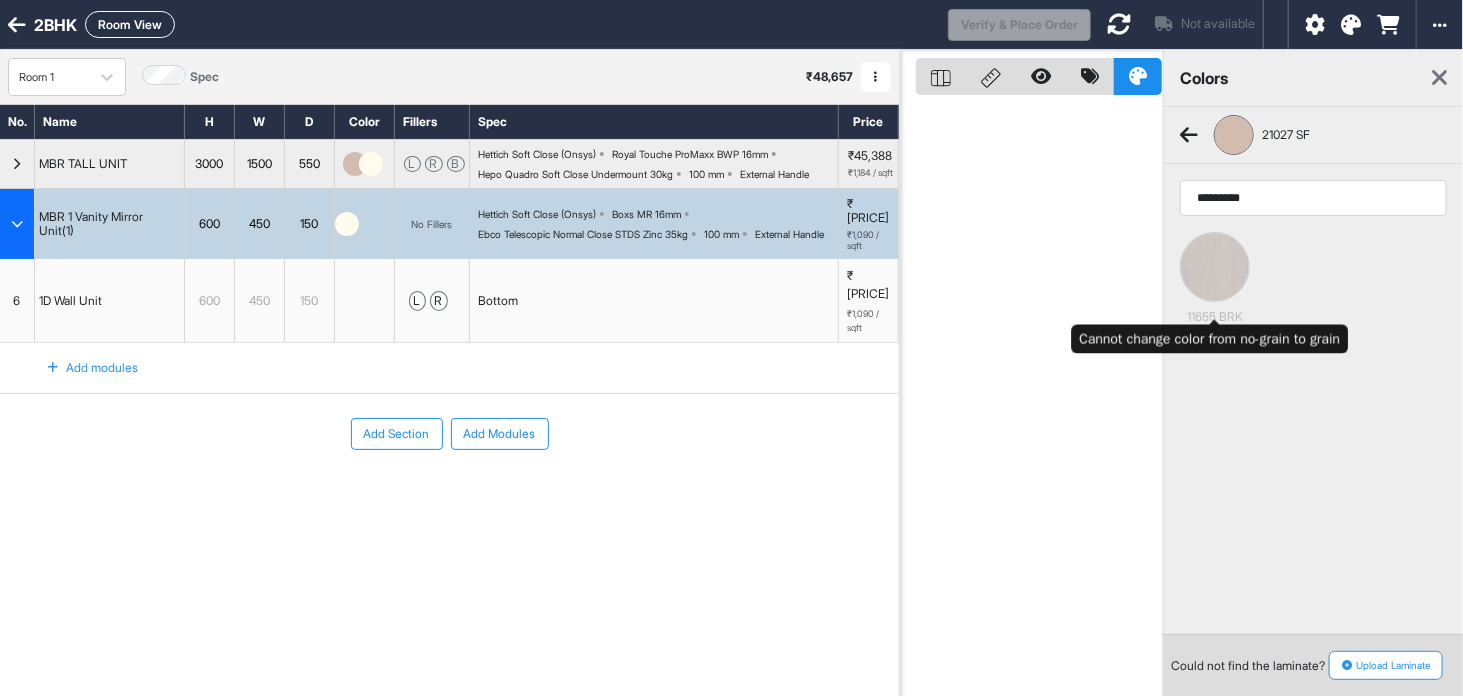 type on "*********" 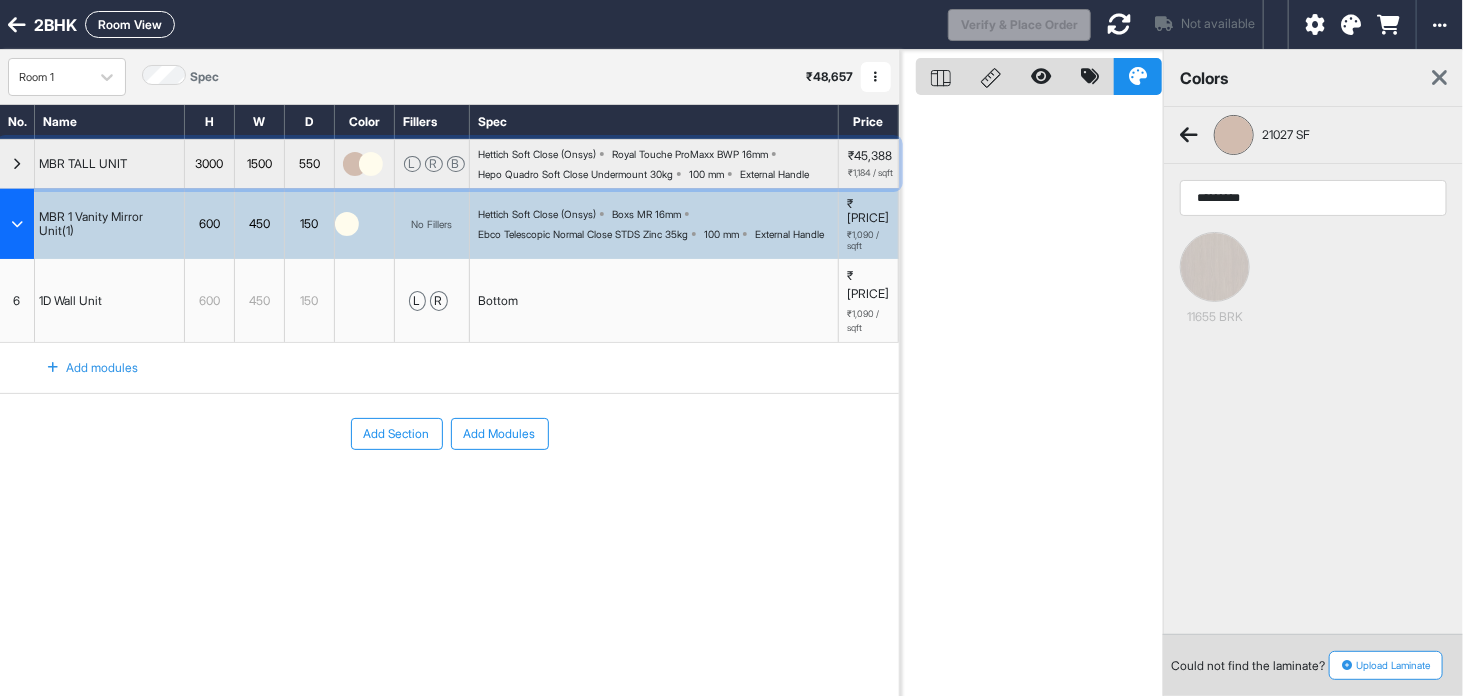 click at bounding box center (371, 164) 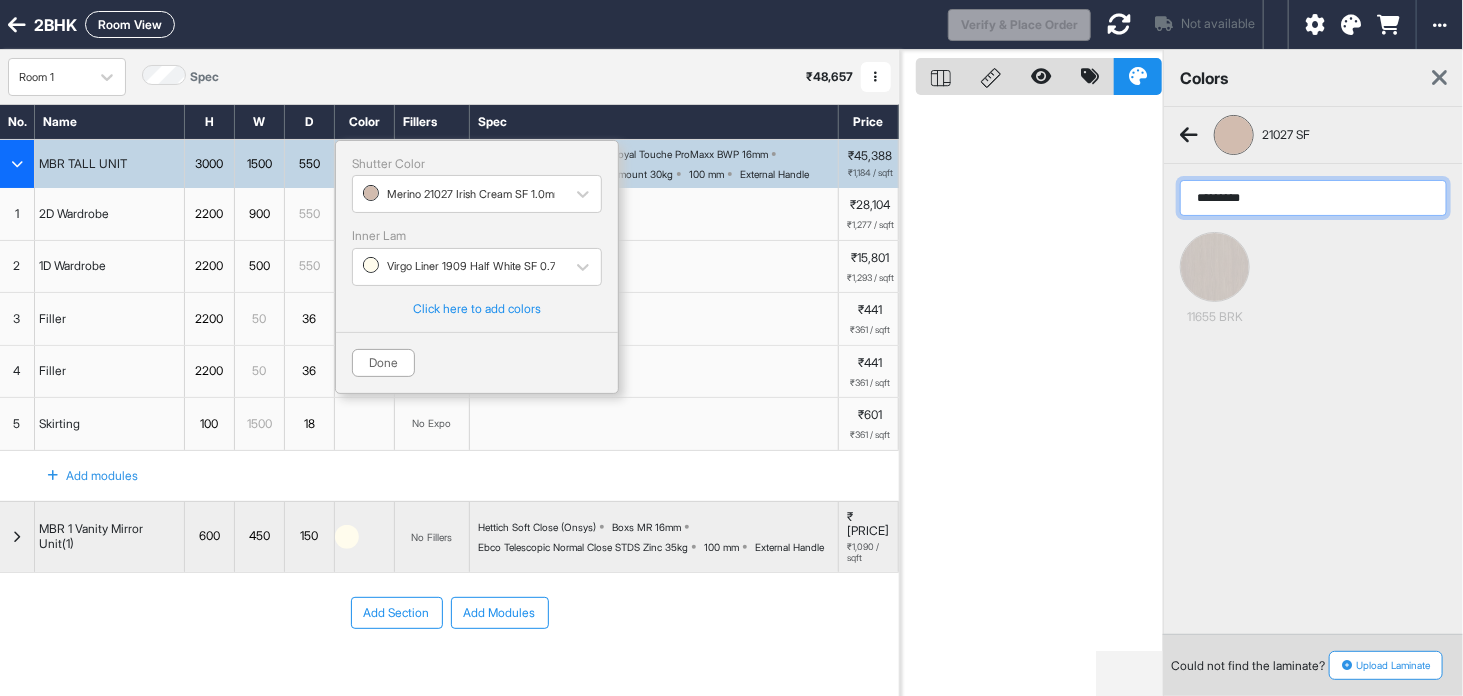 click on "*********" at bounding box center [1313, 198] 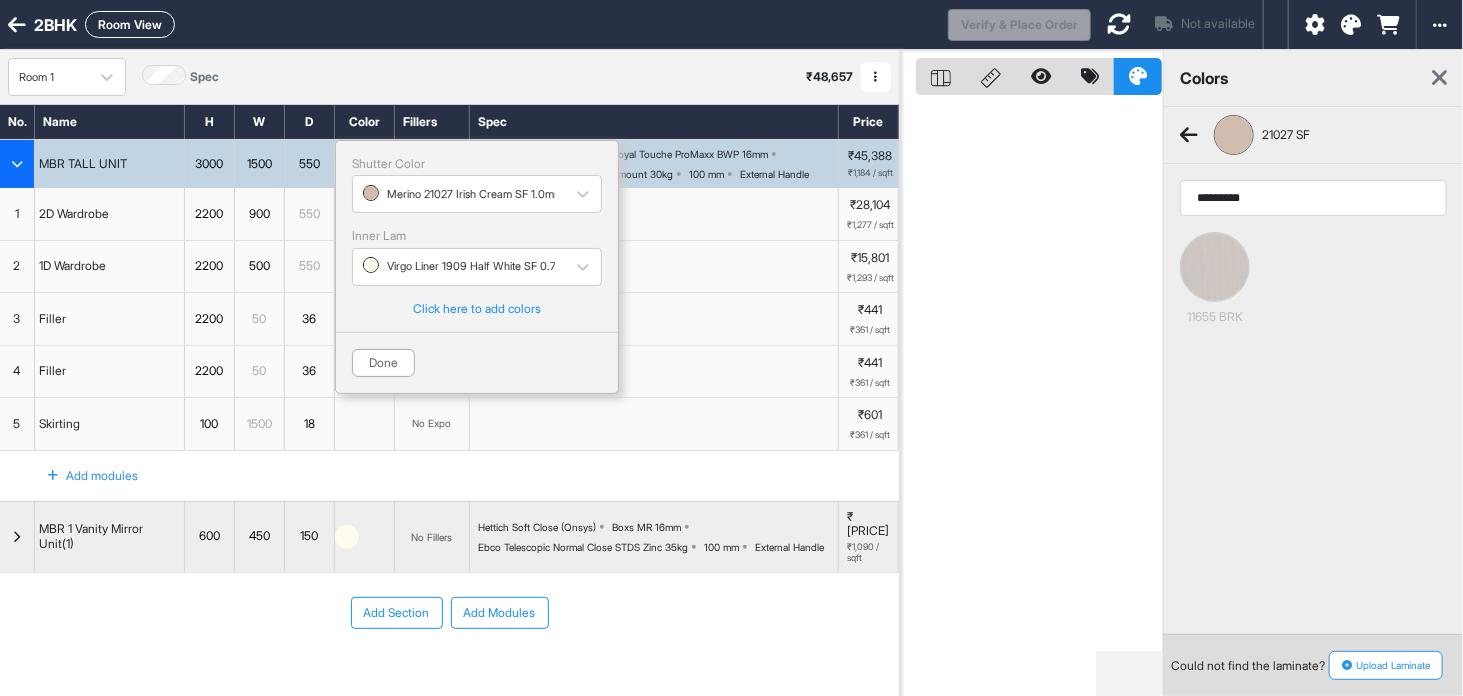 click at bounding box center [1189, 135] 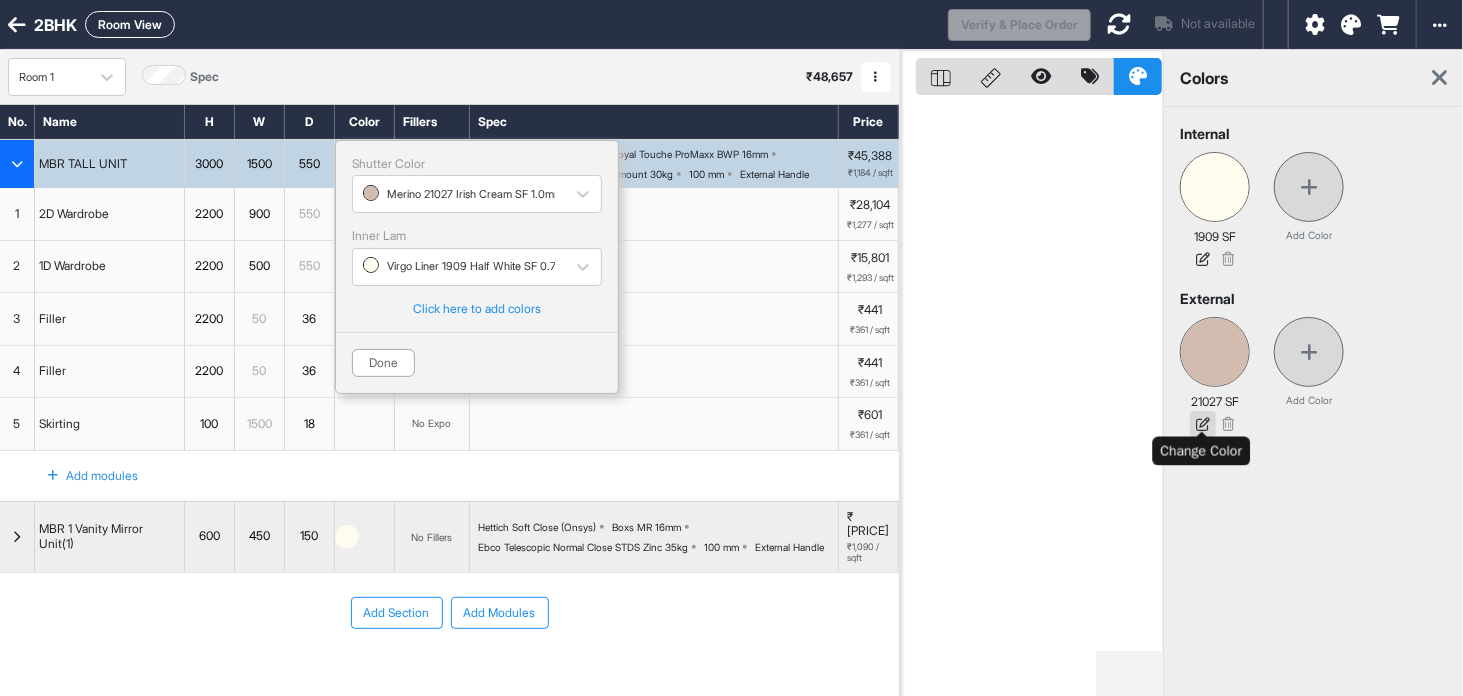 click at bounding box center [1203, 424] 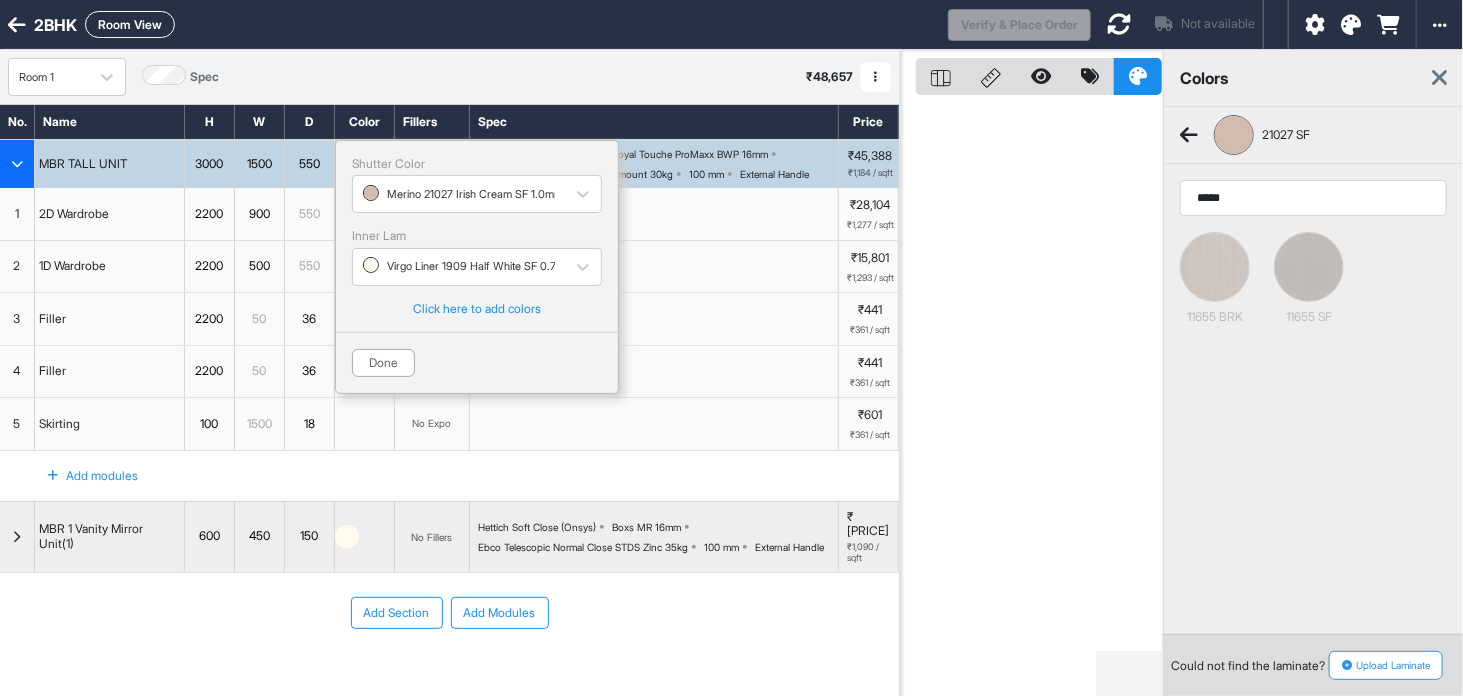 type on "*****" 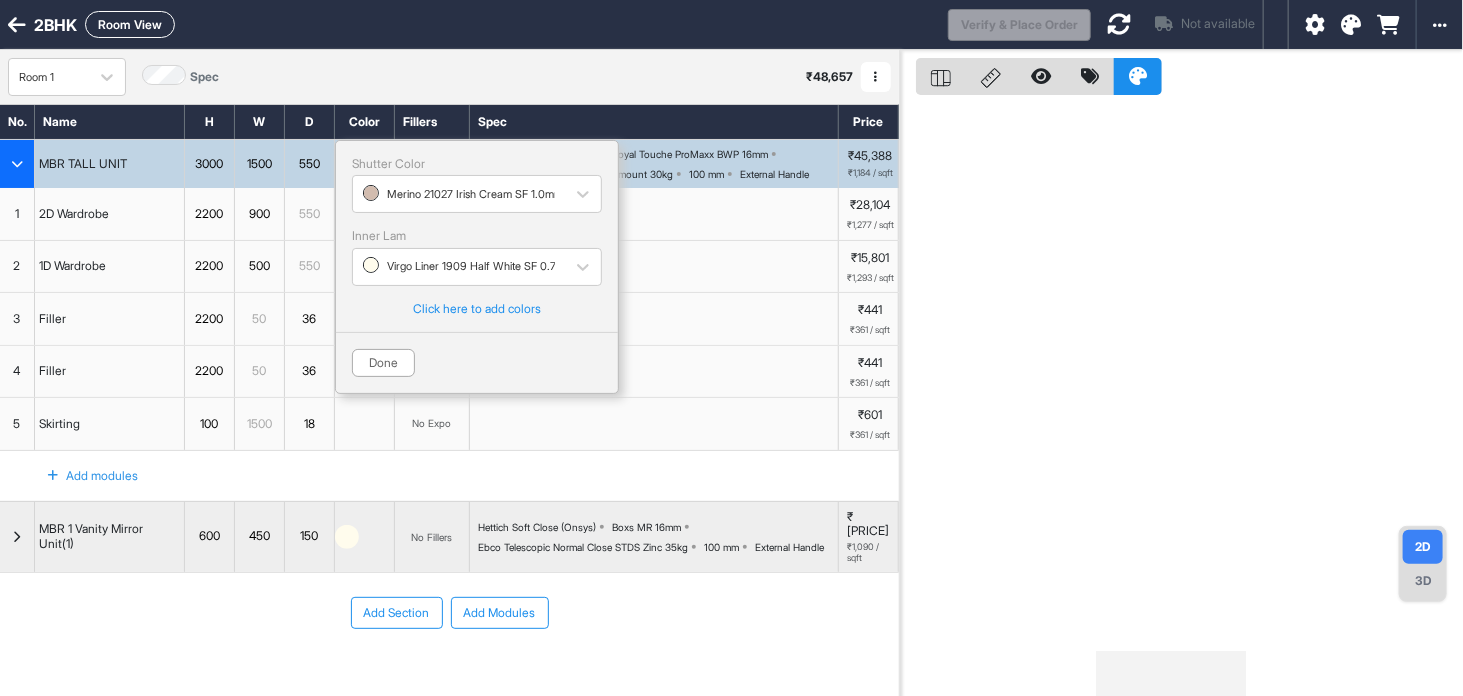 click at bounding box center [1351, 25] 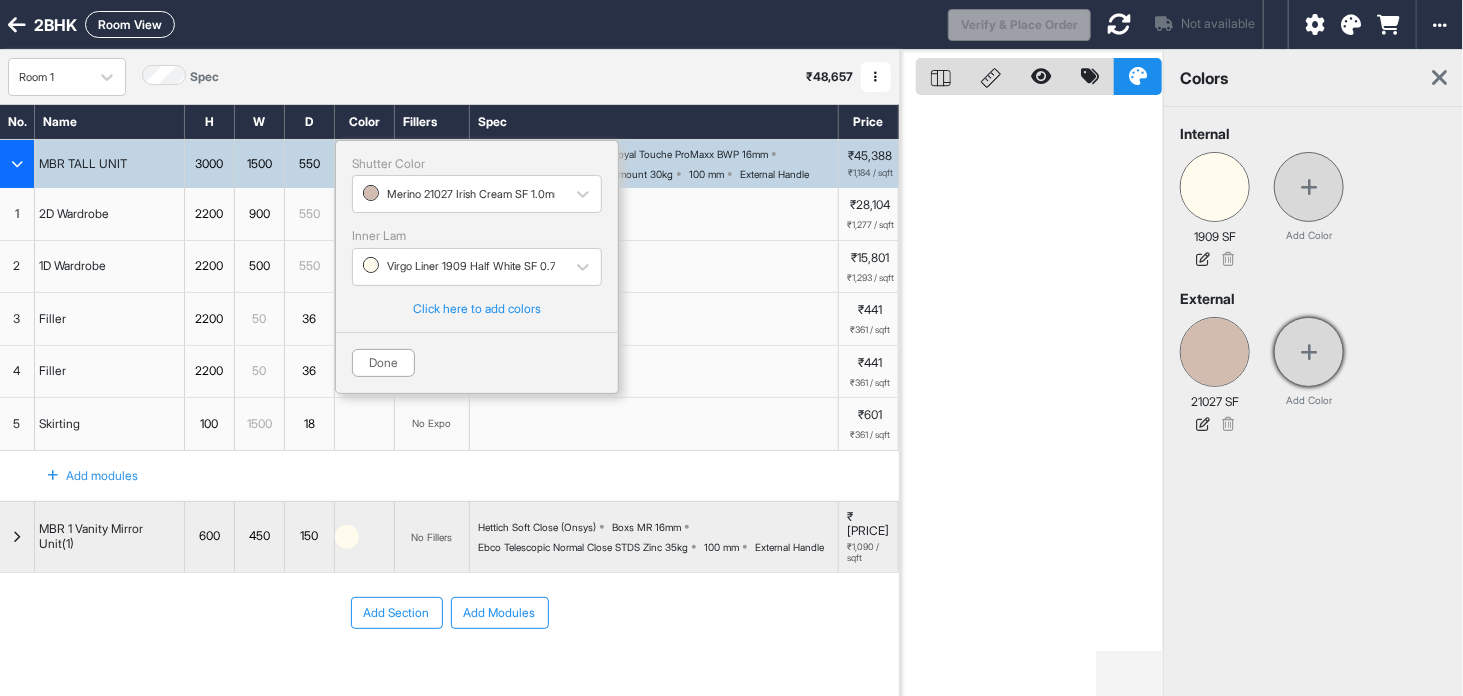 click at bounding box center [1309, 352] 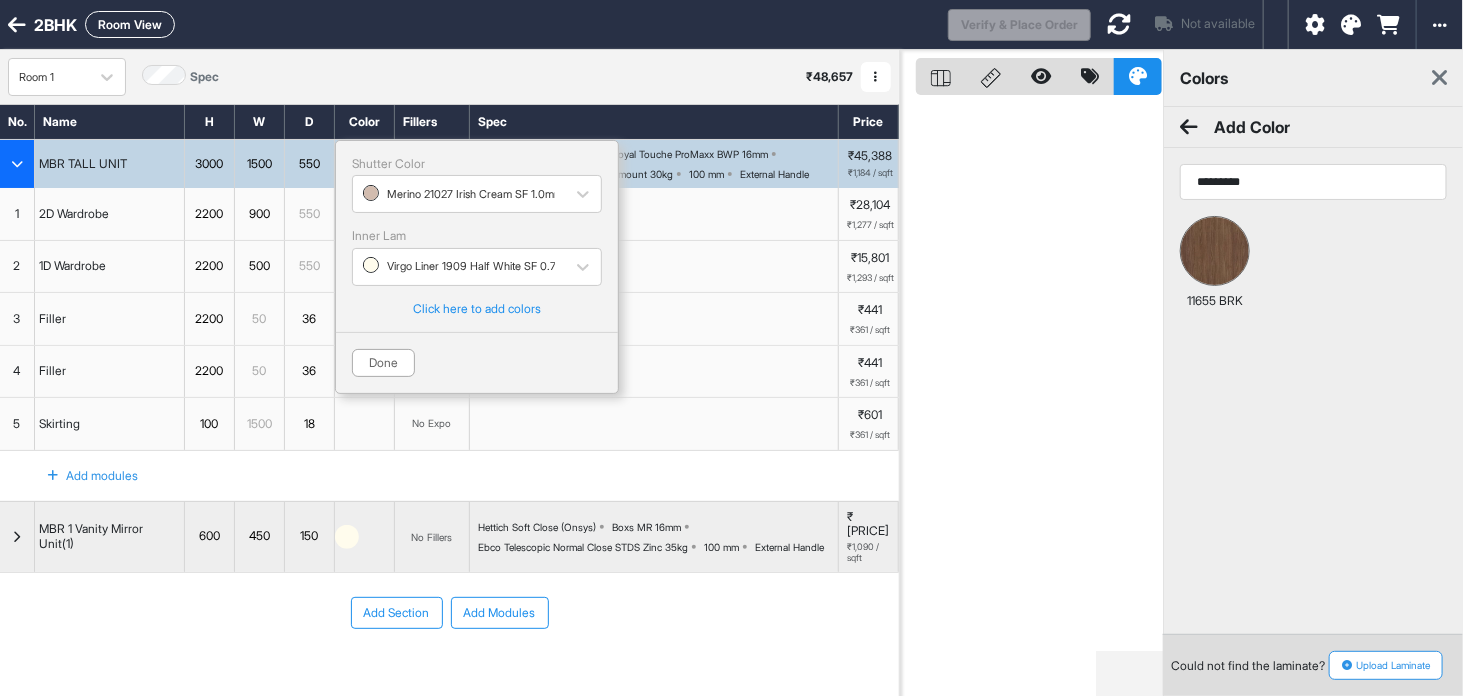 type on "*********" 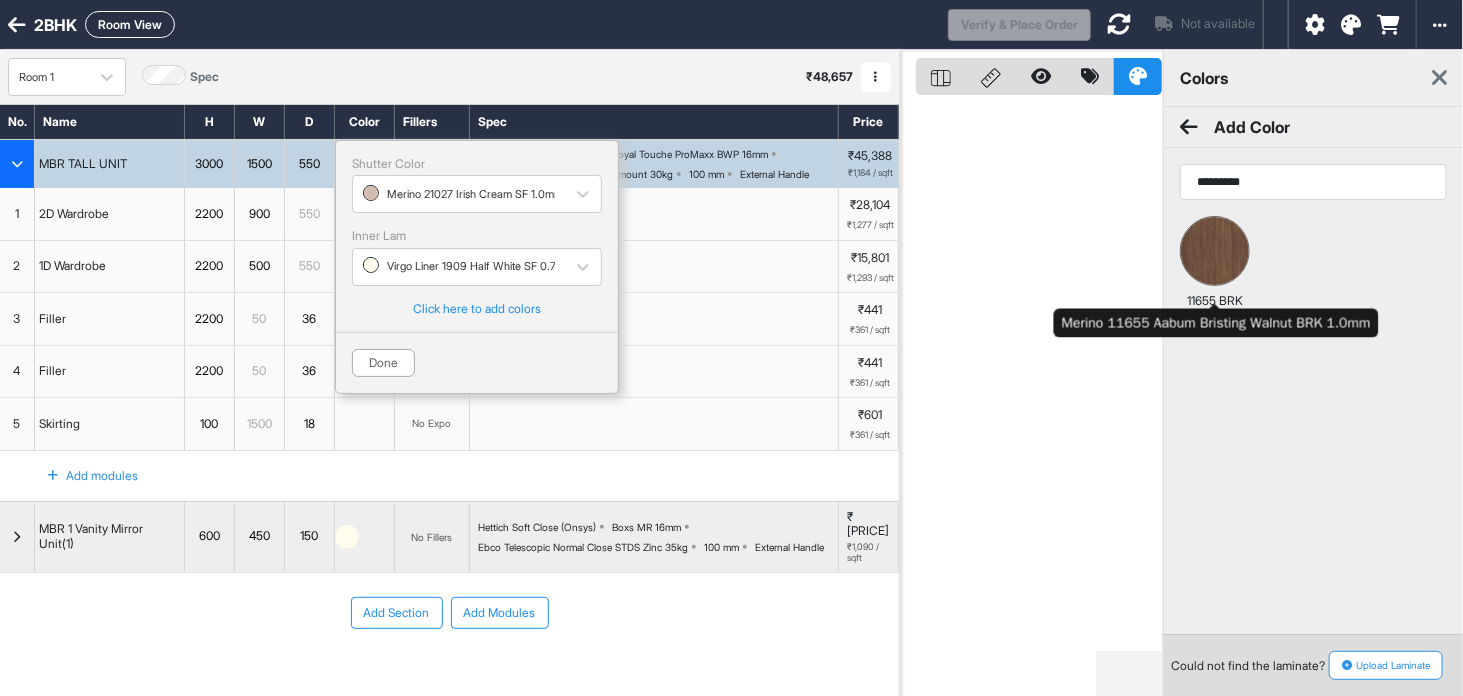 click at bounding box center [1215, 251] 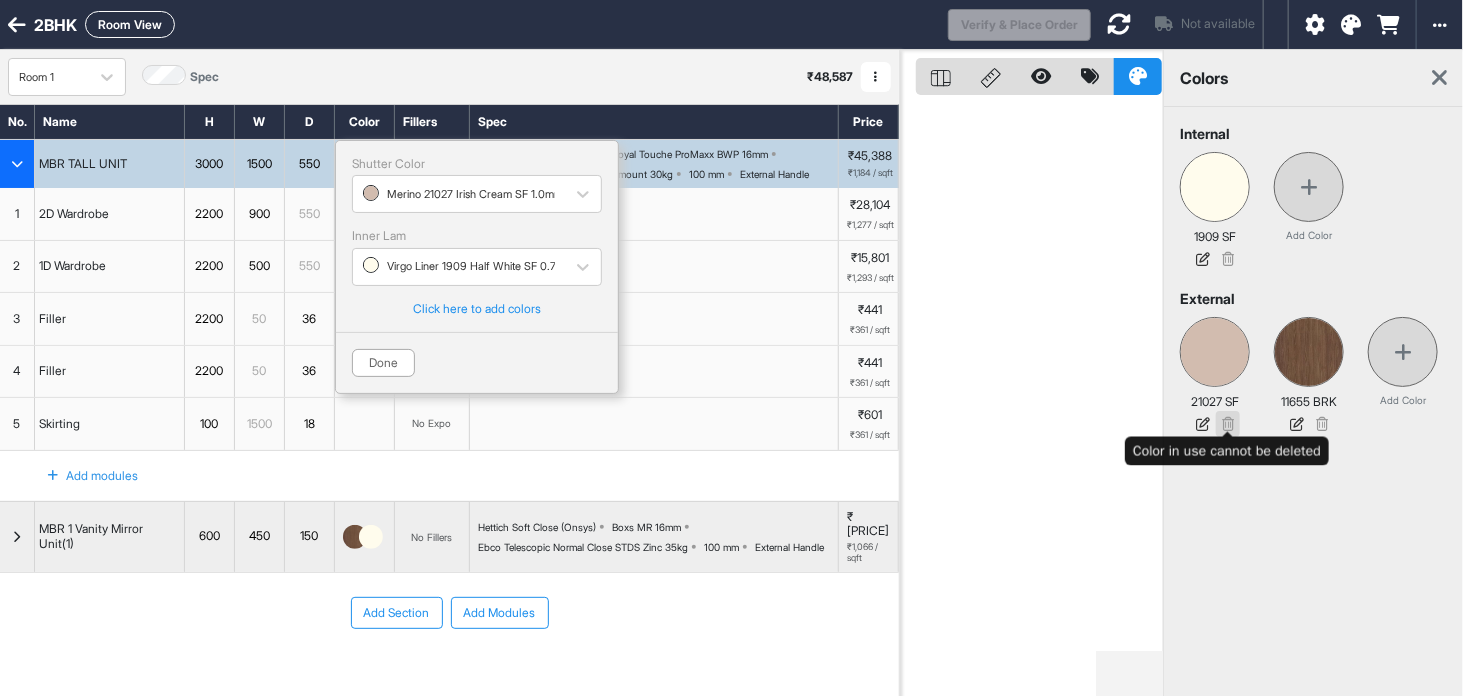 click at bounding box center (1228, 424) 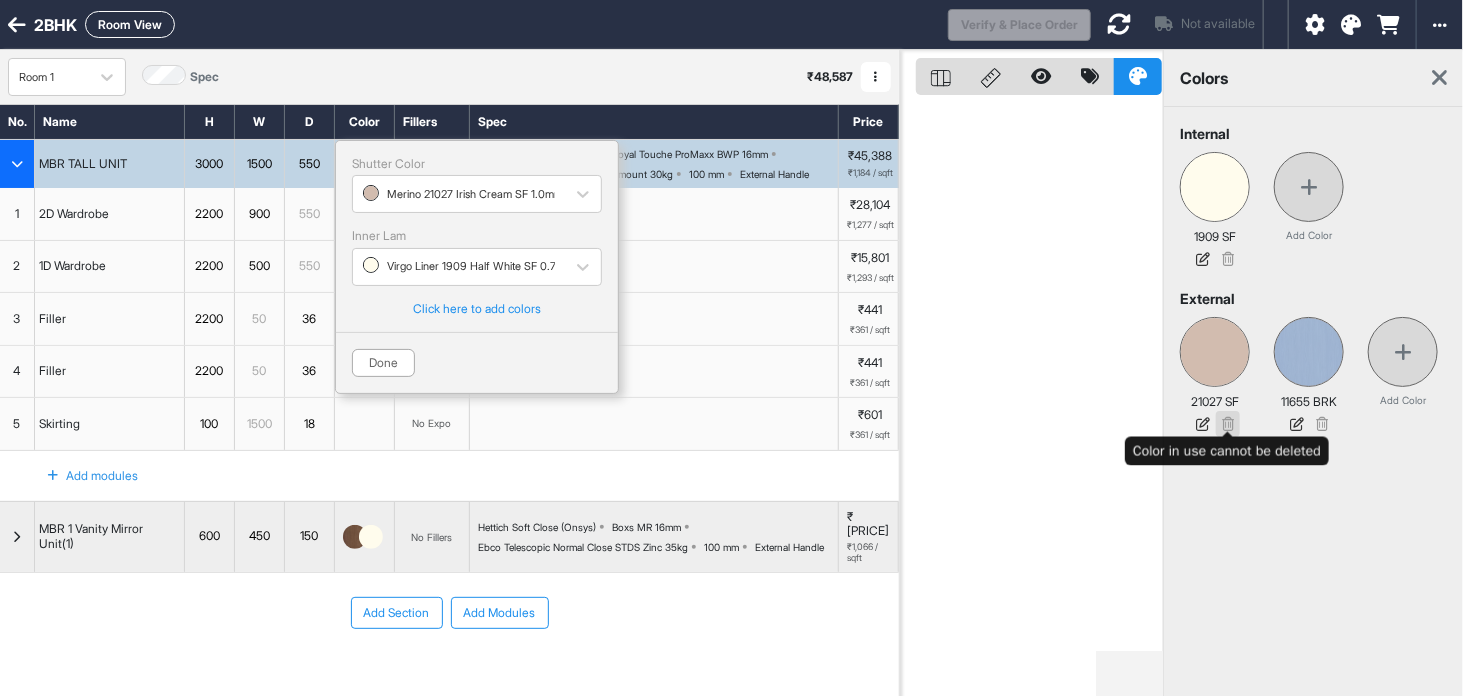 click at bounding box center [1228, 424] 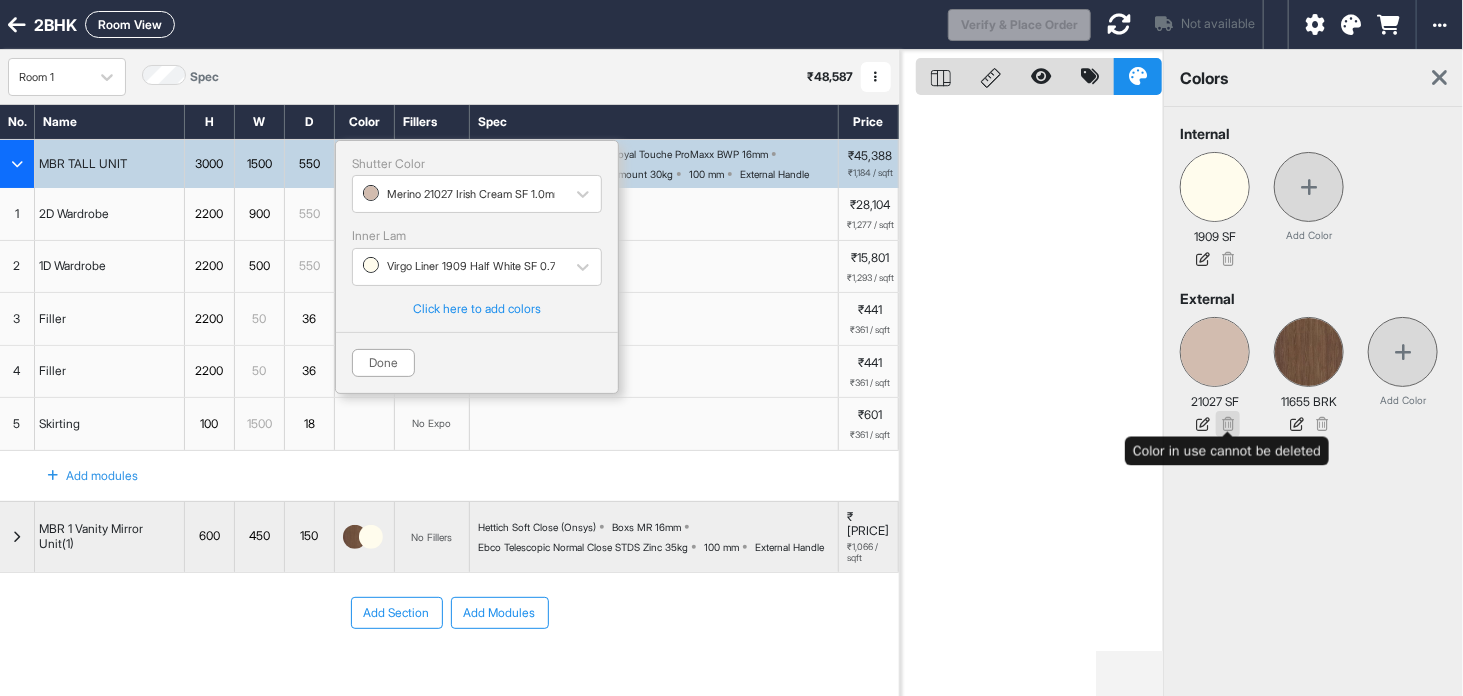 click at bounding box center (1228, 424) 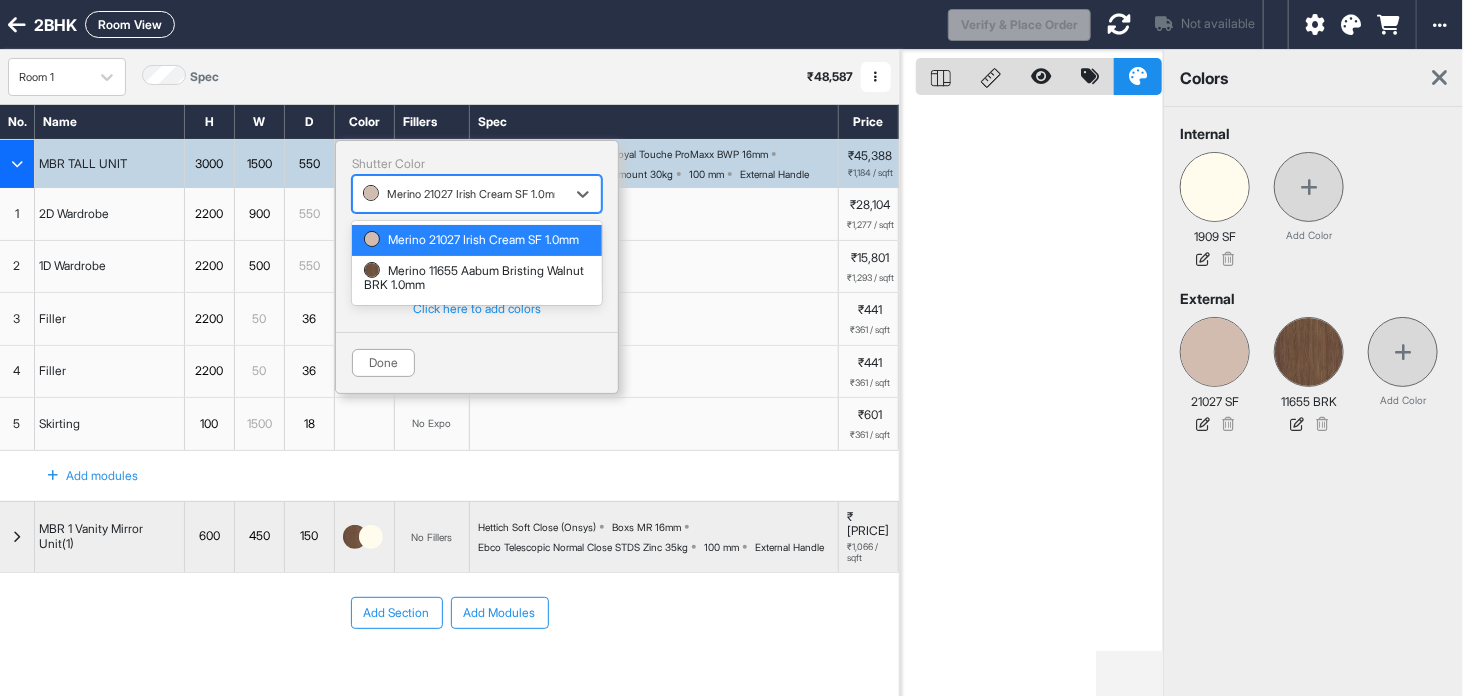 click on "Merino 21027 Irish Cream SF 1.0mm" at bounding box center [459, 194] 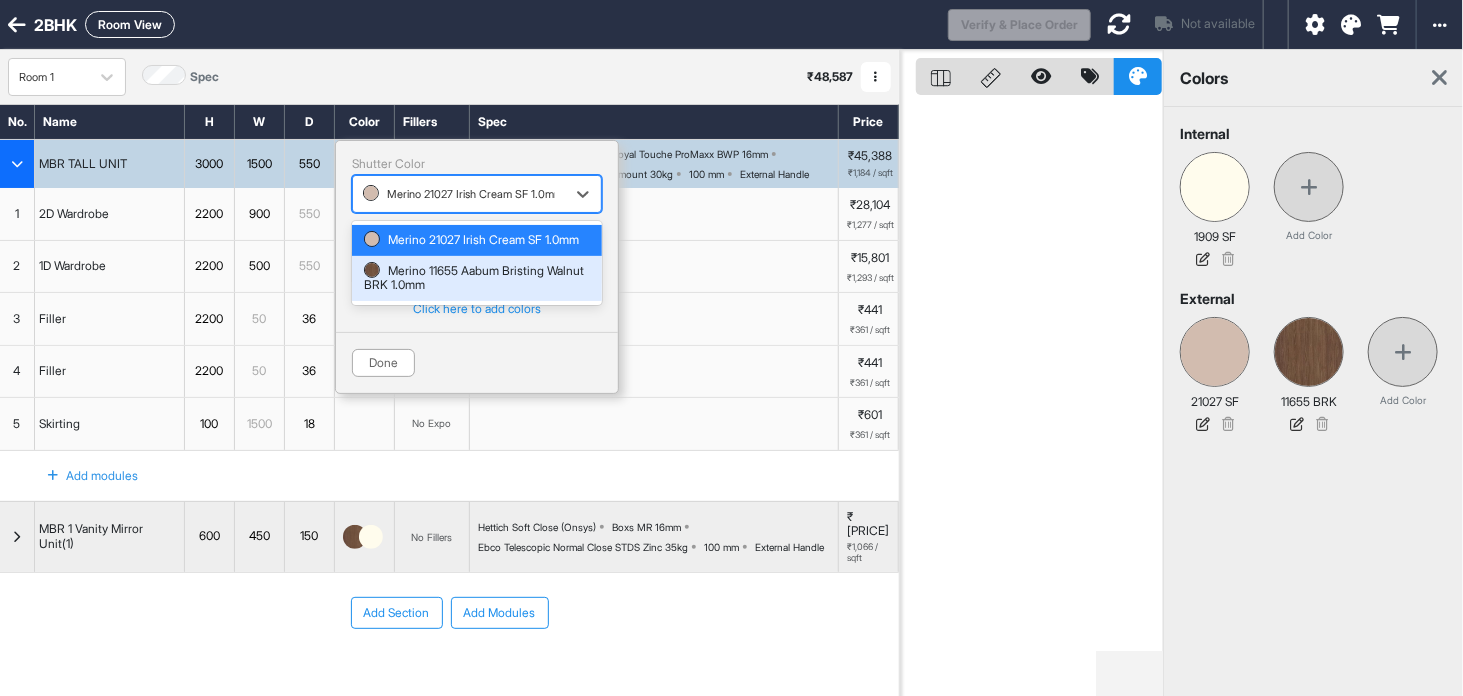 click on "Merino 11655 Aabum Bristing Walnut BRK 1.0mm" at bounding box center [477, 278] 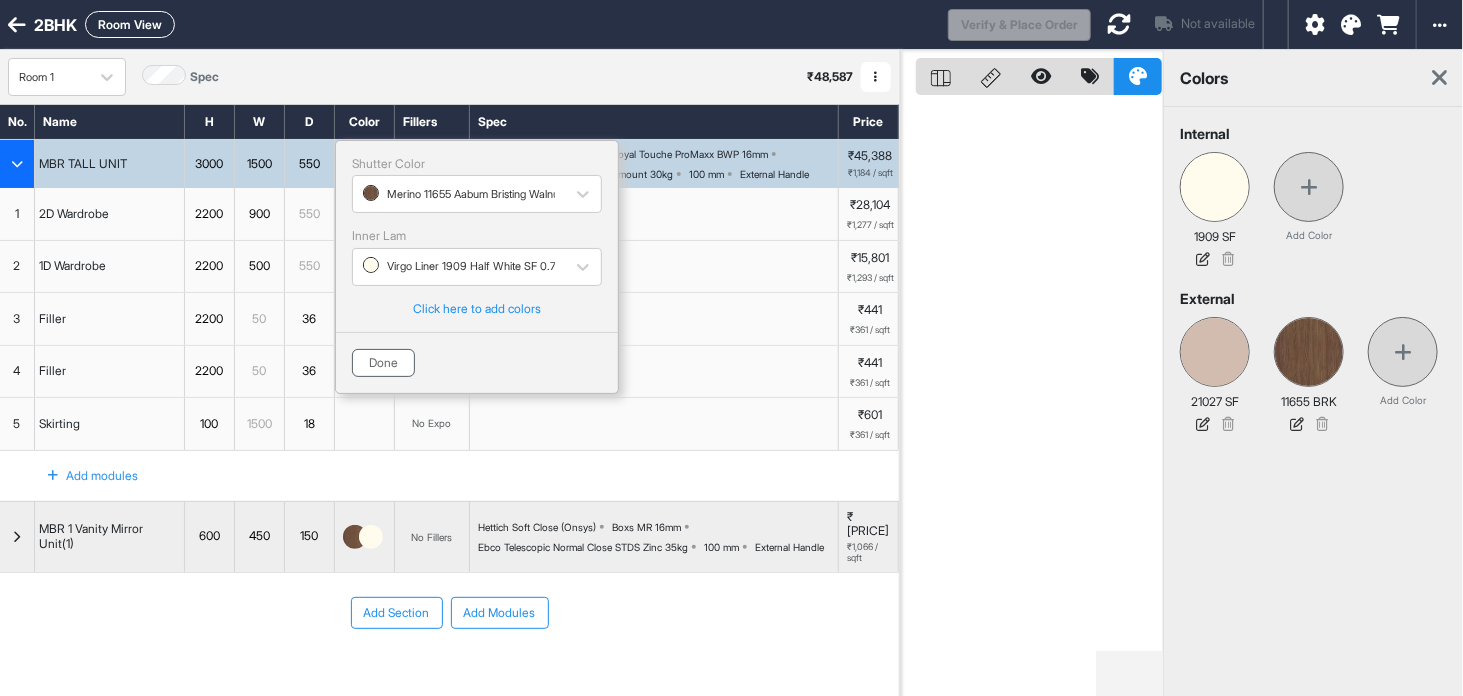 click on "Done" at bounding box center [383, 363] 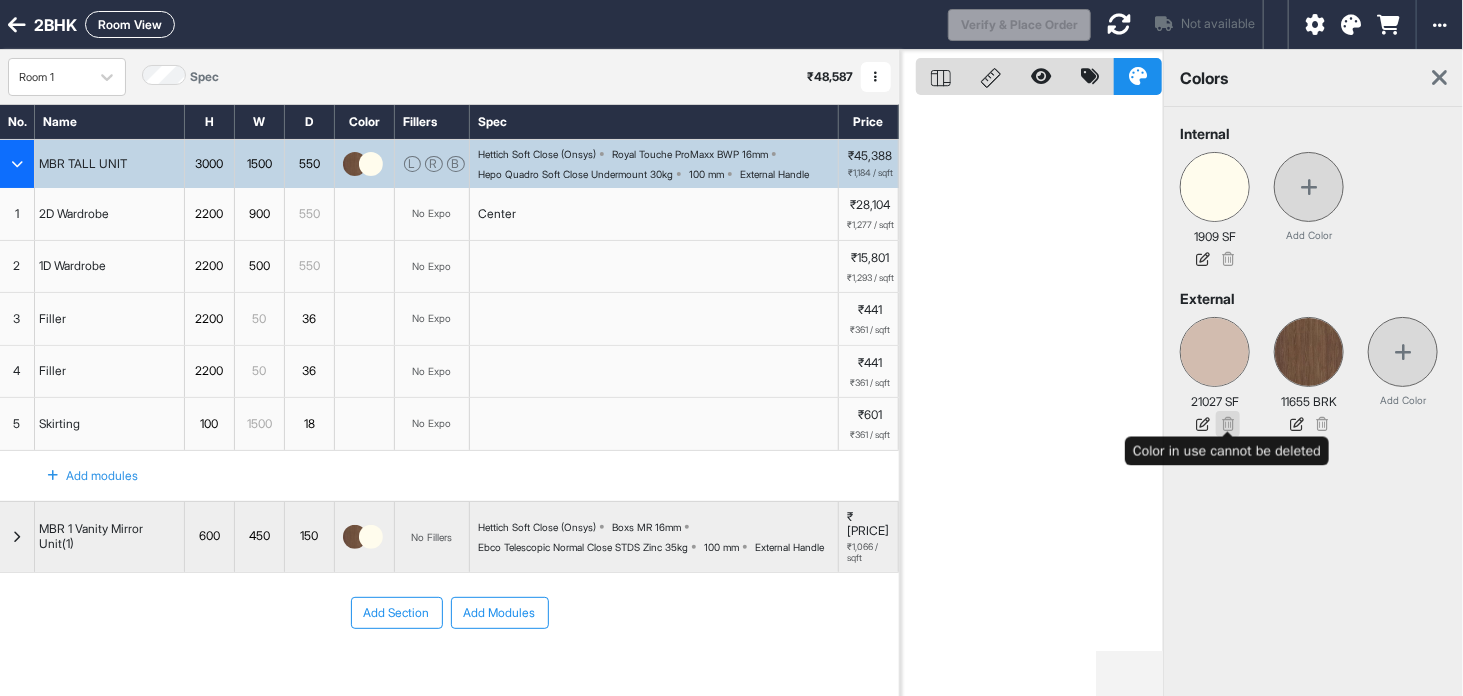 click at bounding box center [1228, 424] 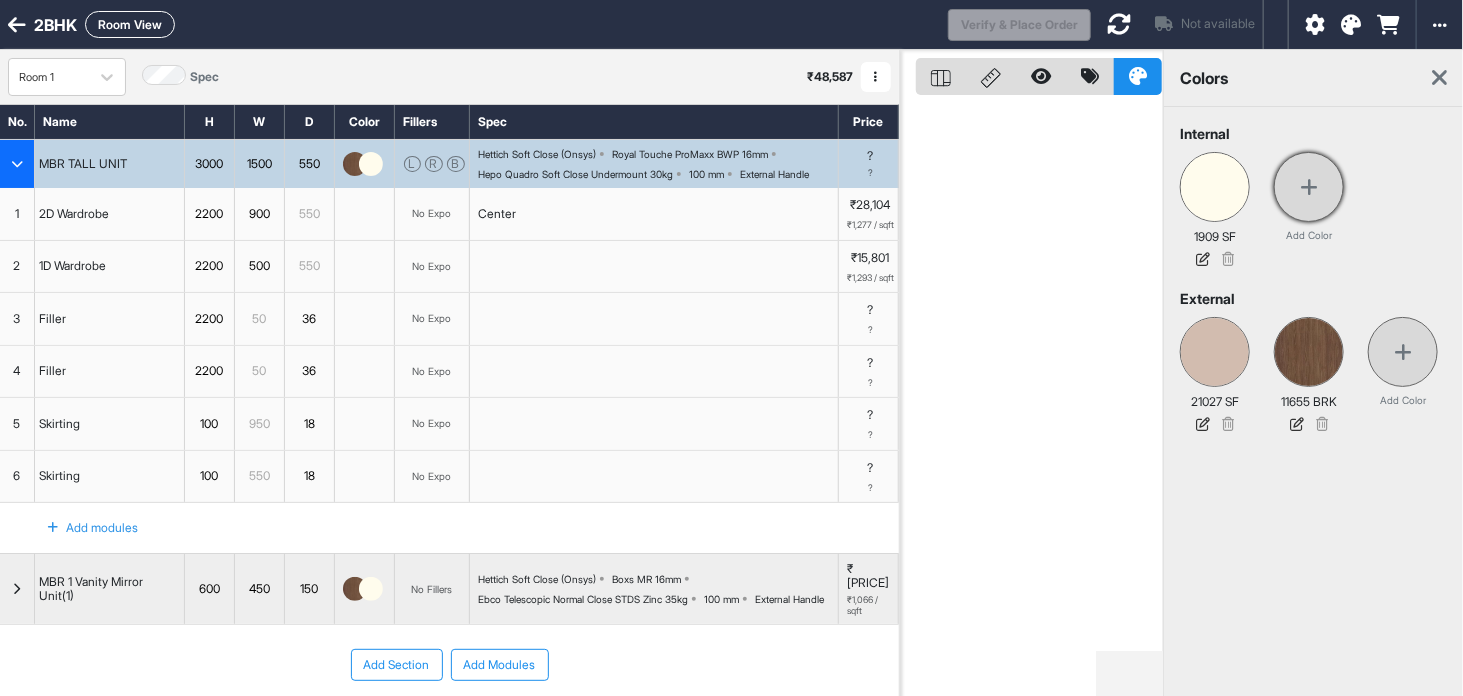 click at bounding box center [1309, 187] 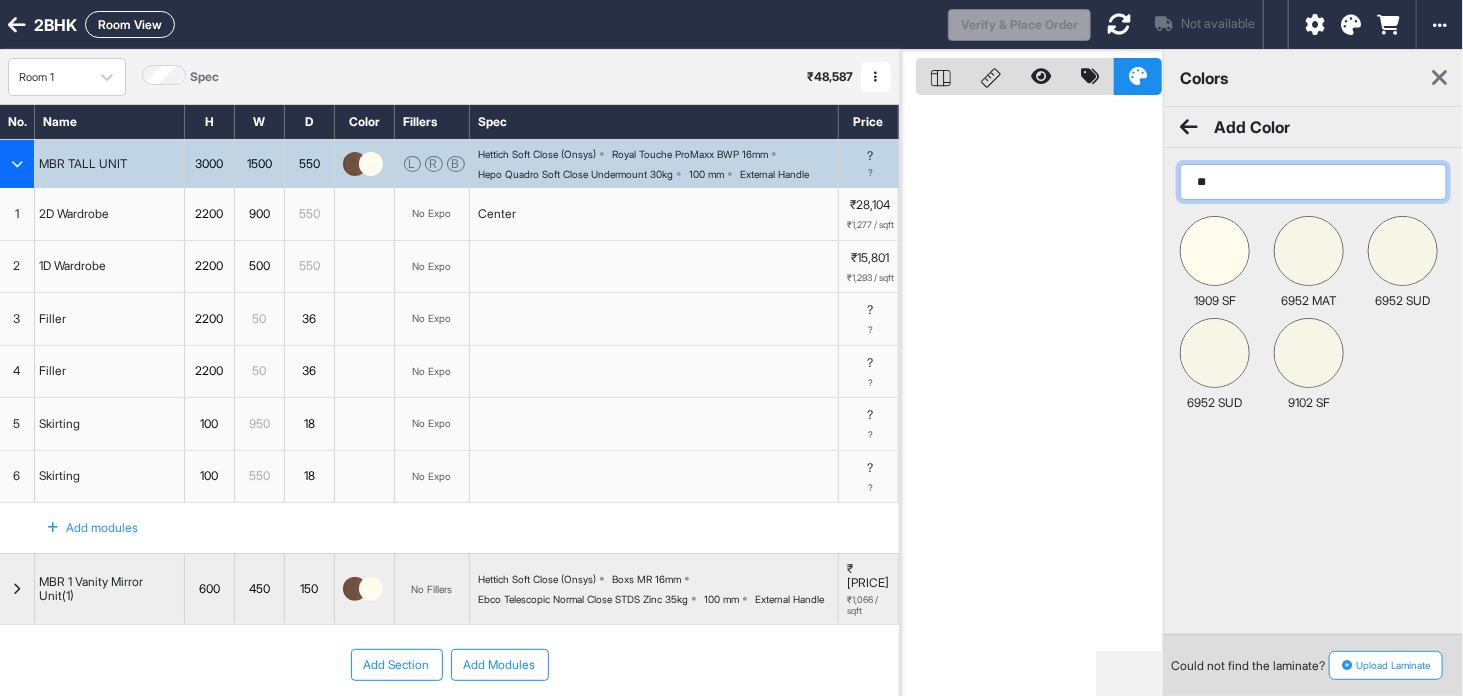 type on "*" 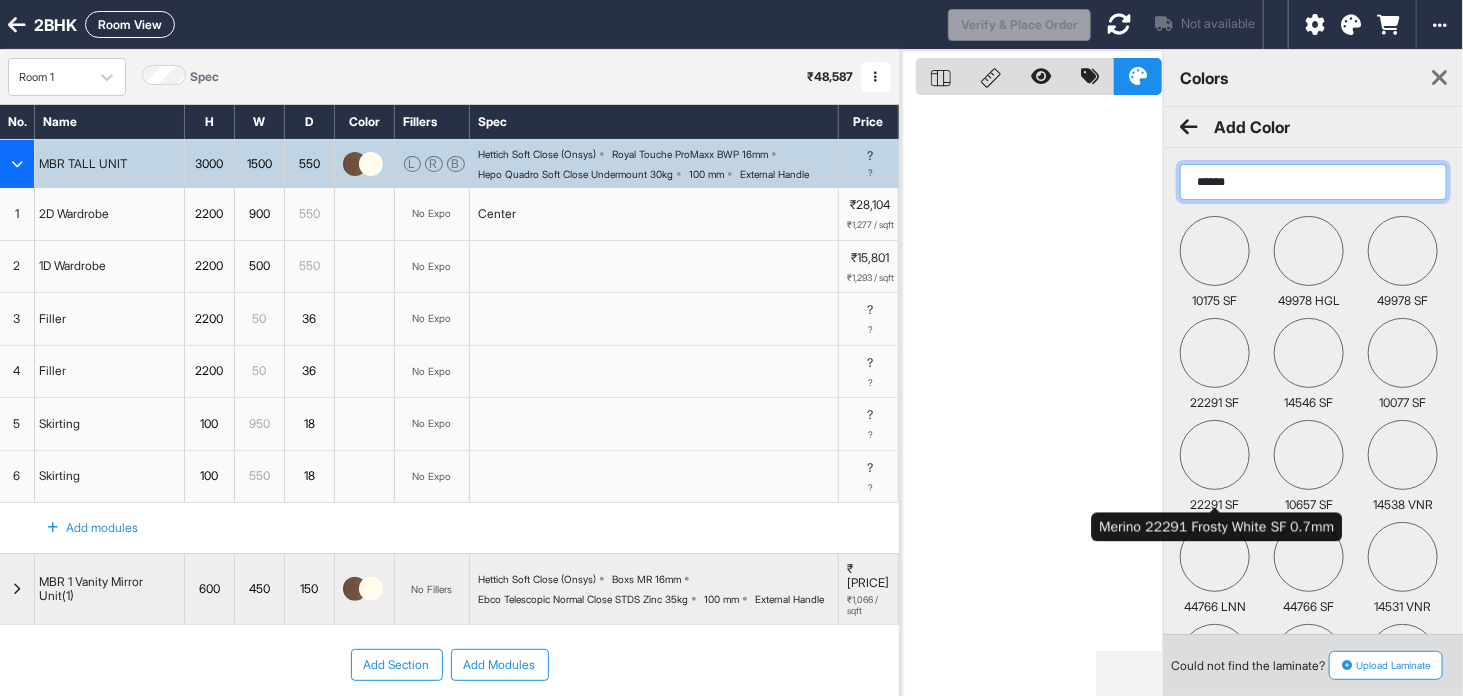type on "******" 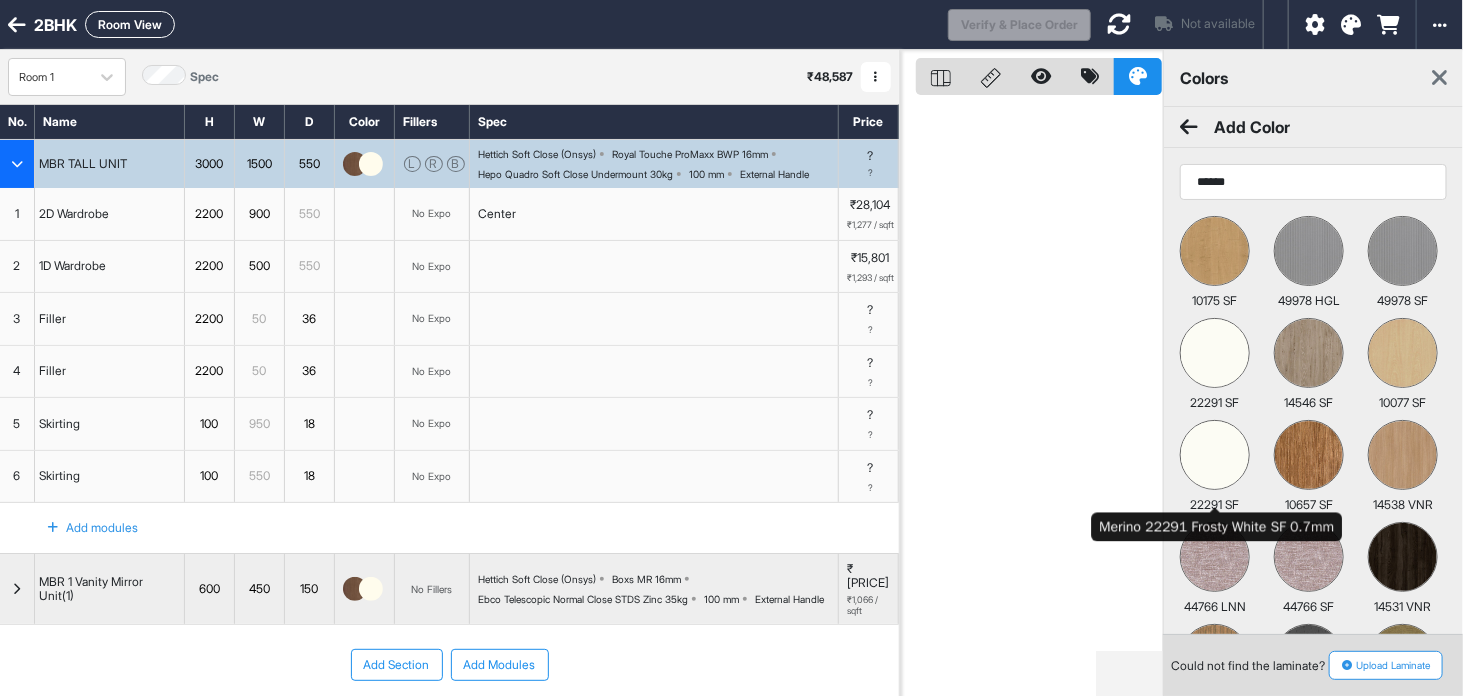 click at bounding box center (1215, 455) 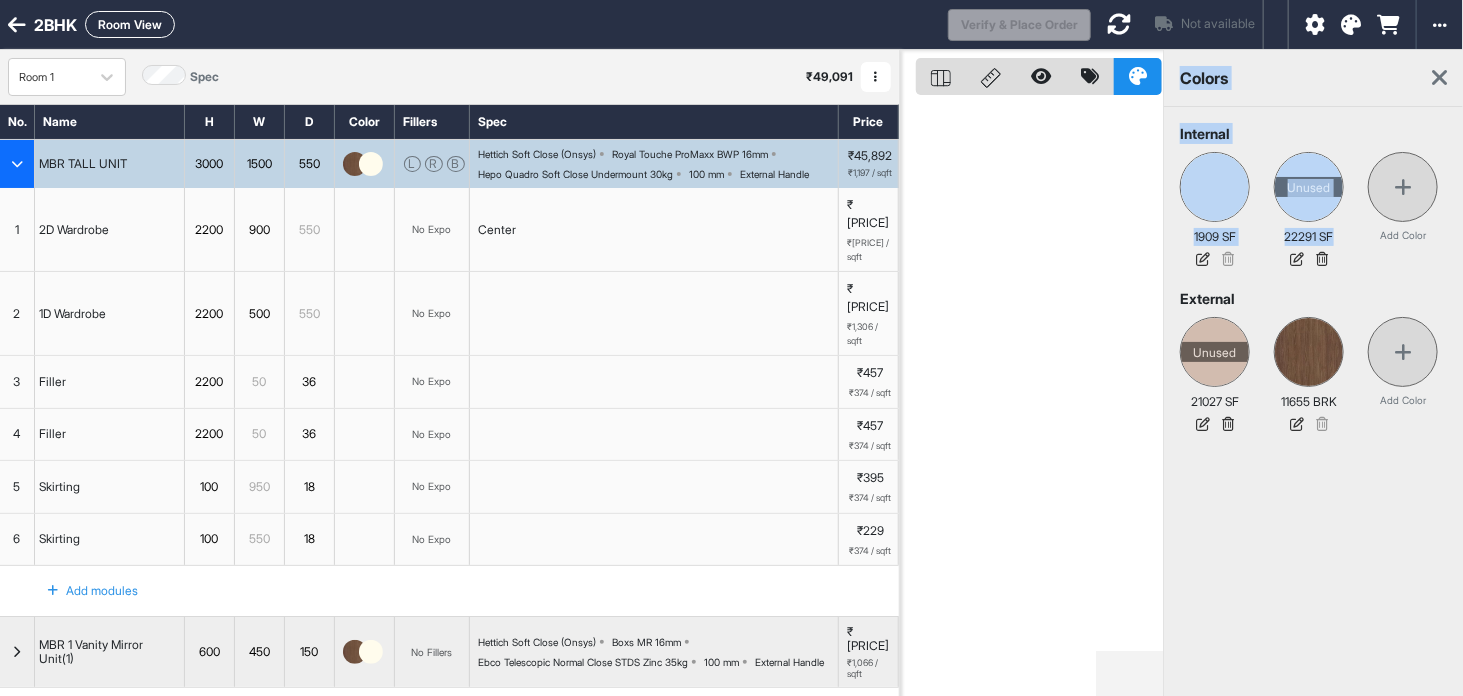 drag, startPoint x: 1305, startPoint y: 265, endPoint x: 1117, endPoint y: 284, distance: 188.95767 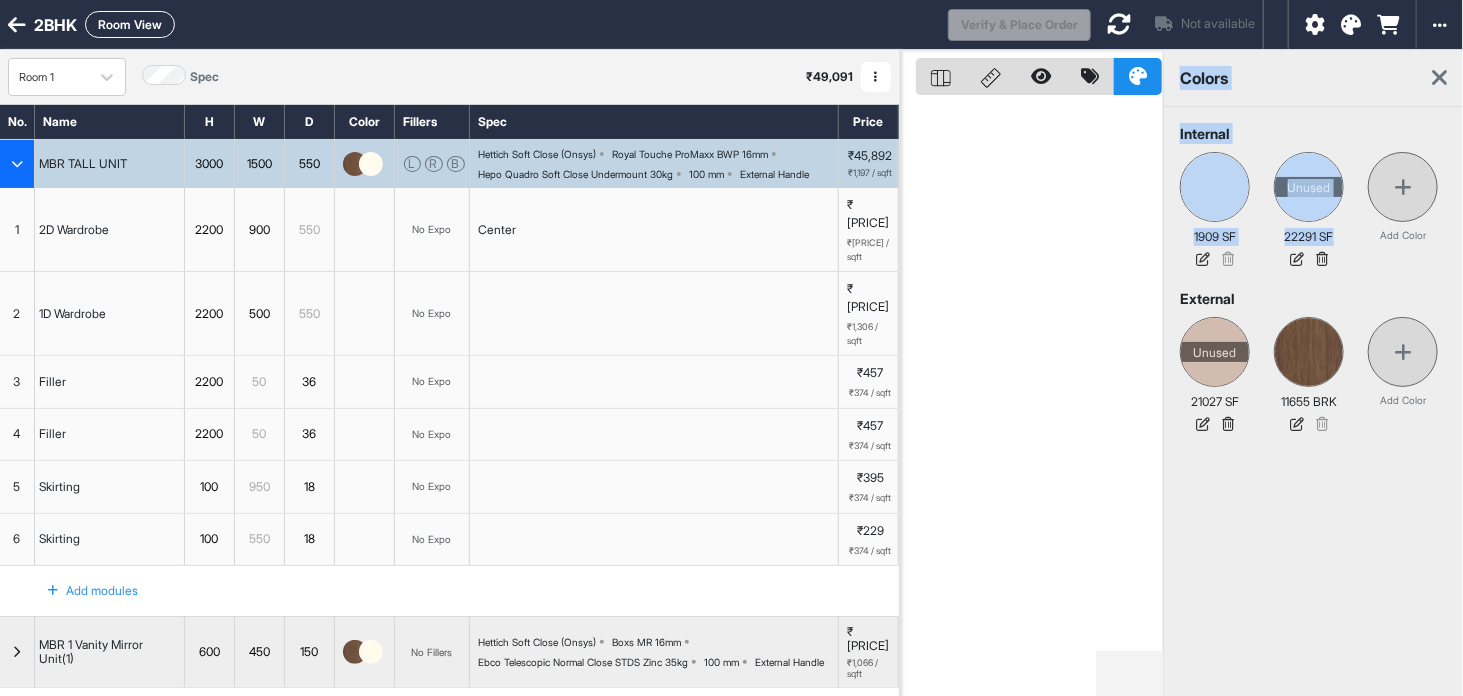 click at bounding box center [371, 164] 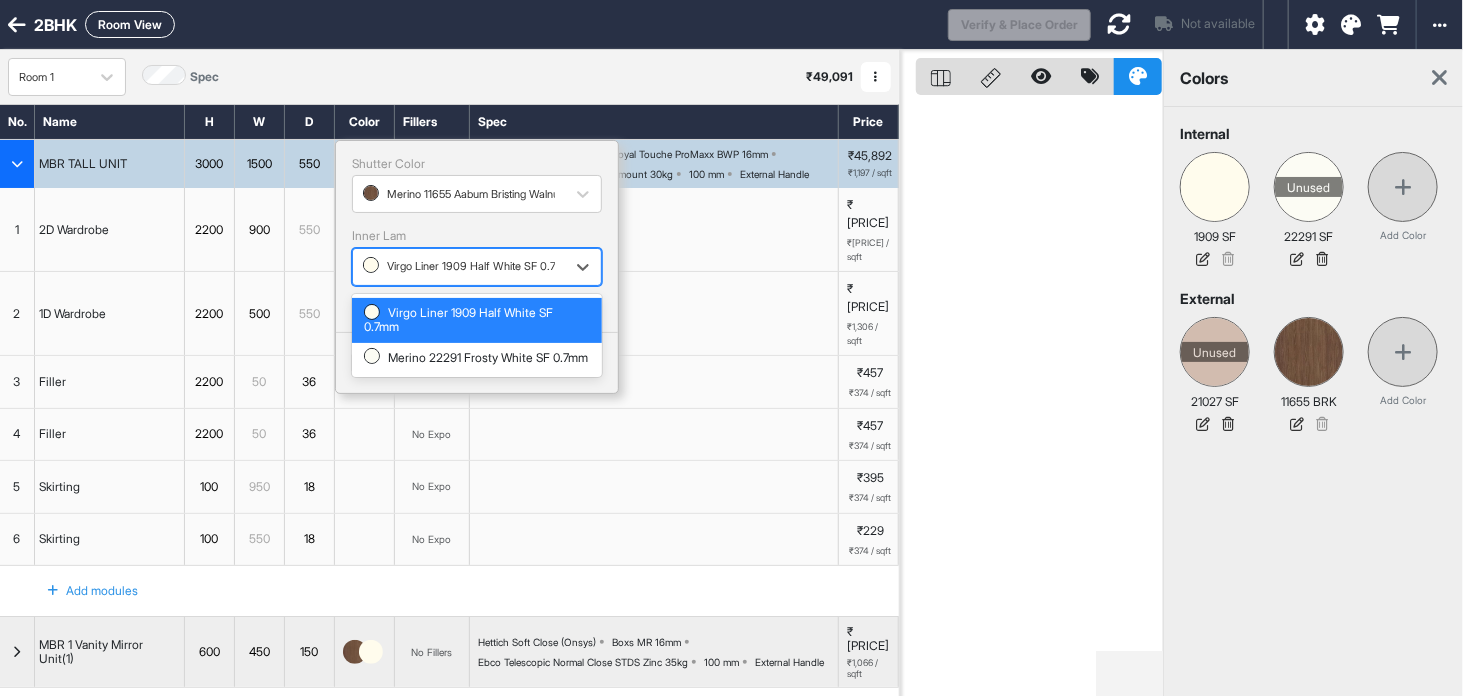 click on "Virgo Liner 1909 Half White SF 0.7mm" at bounding box center [459, 266] 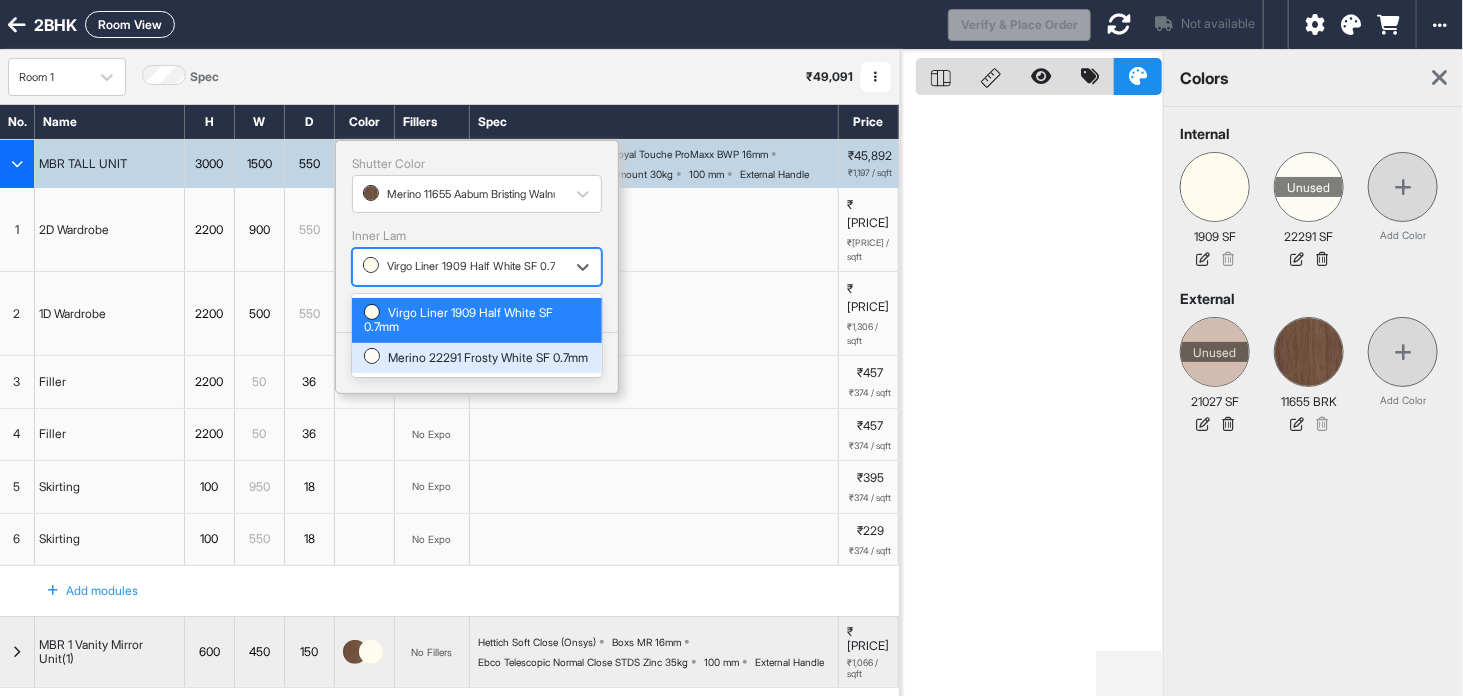 click on "Merino 22291 Frosty White SF 0.7mm" at bounding box center [477, 358] 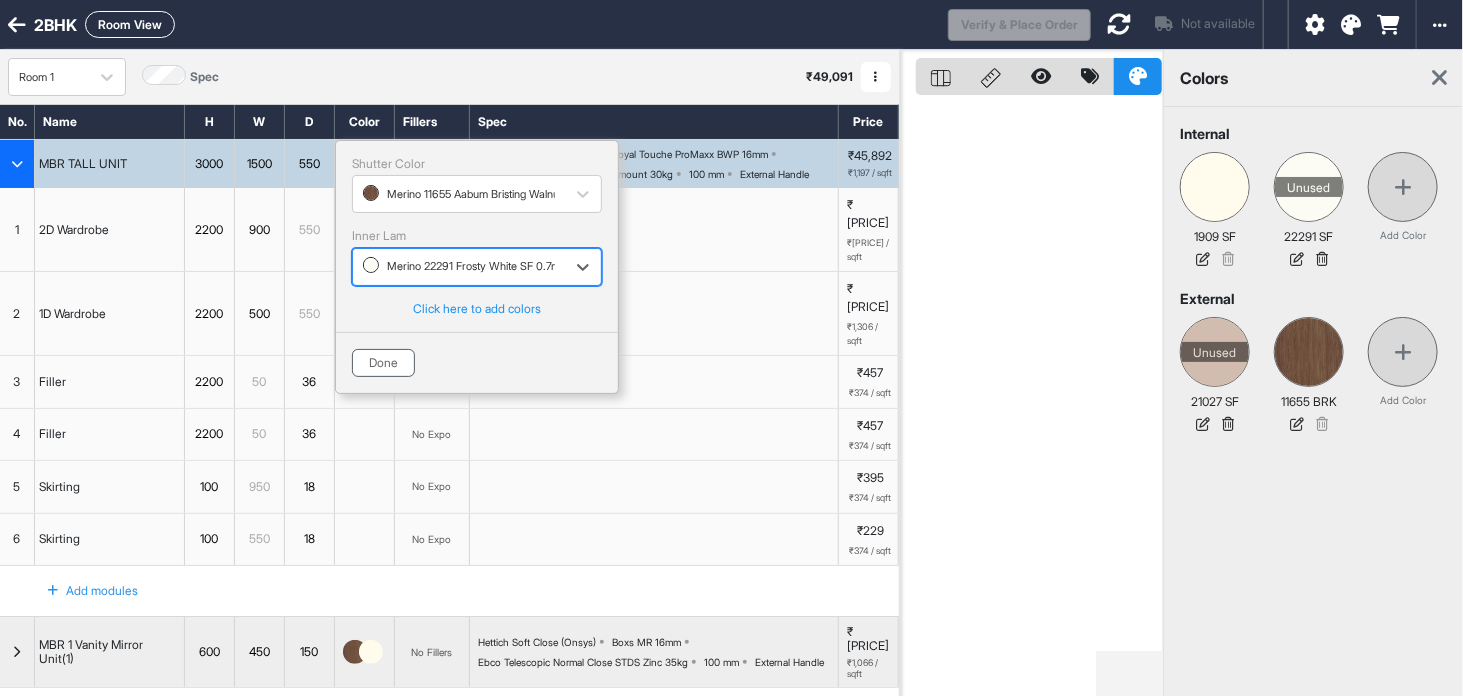 click on "Done" at bounding box center [383, 363] 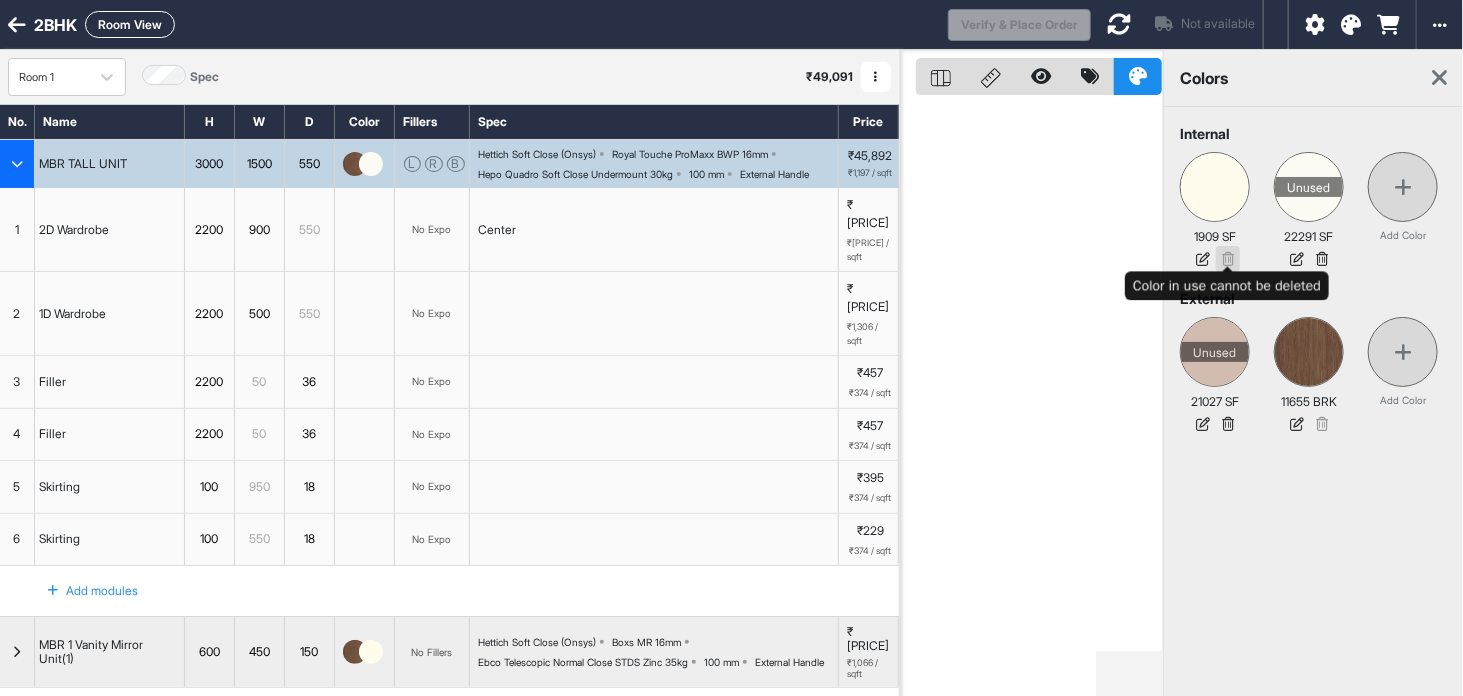 click at bounding box center [1228, 259] 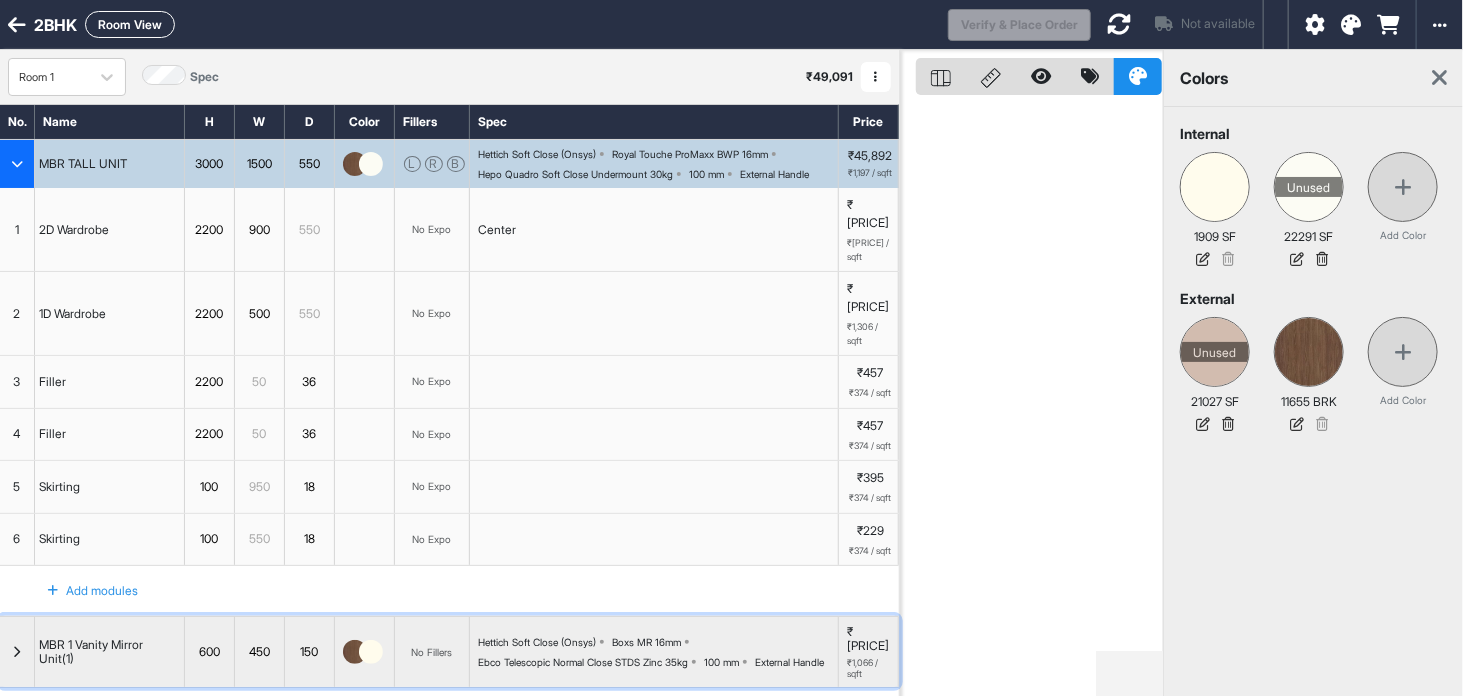 click at bounding box center (371, 652) 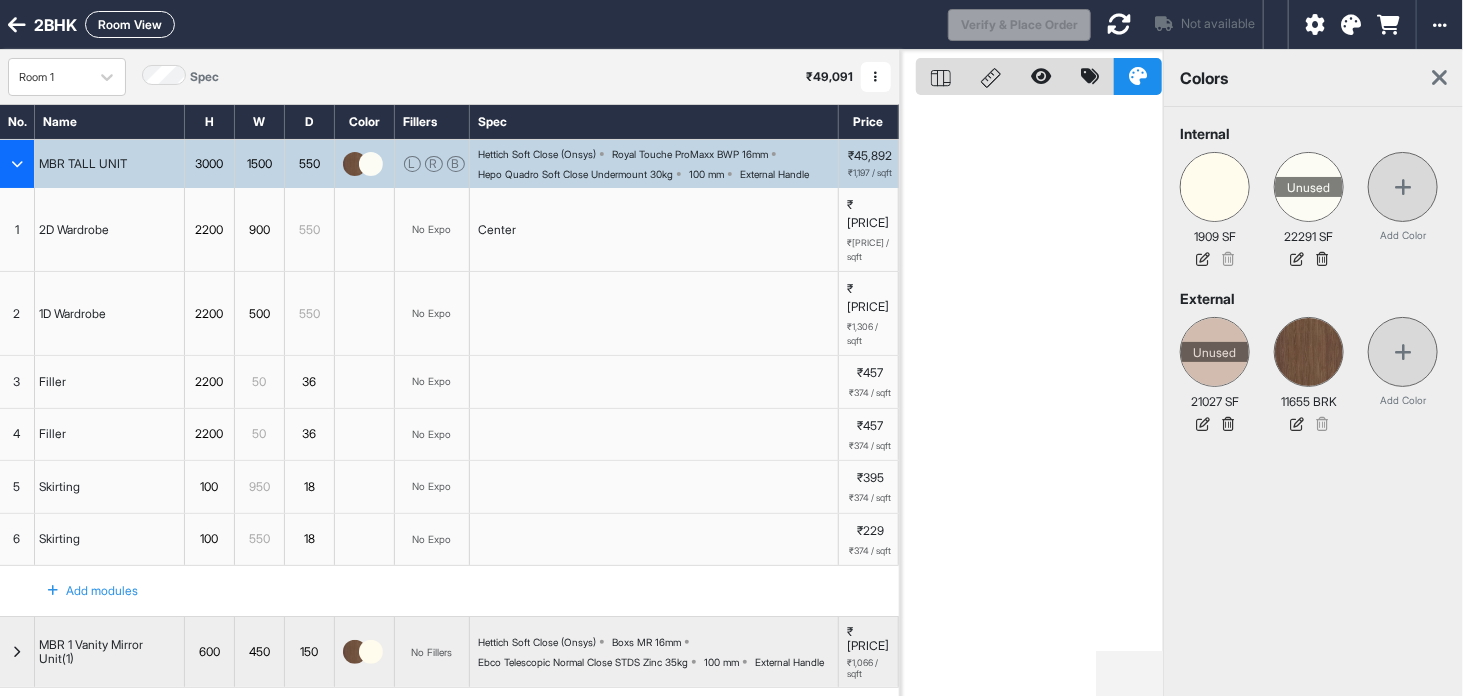click on "No. Name H W D Color Fillers Spec Price MBR TALL UNIT 3000 1500 550 L R B Hettich Soft Close (Onsys) Royal Touche ProMaxx BWP 16mm Hepo Quadro Soft Close Undermount 30kg 100 mm External Handle ₹45,892 ₹1,197 / sqft 1 2D Wardrobe 2200 900 550 No Expo Center ₹28,393 ₹1,291 / sqft 2 1D Wardrobe 2200 500 550 No Expo ₹15,961 ₹1,306 / sqft
To pick up a draggable item, press the space bar.
While dragging, use the arrow keys to move the item.
Press space again to drop the item in its new position, or press escape to cancel.
3 Filler 2200 50 36 No Expo ₹457 ₹374 / sqft 4 Filler 2200 50 36 No Expo ₹457 ₹374 / sqft 5 Skirting 100 950 18 No Expo ₹395 ₹374 / sqft 6 Skirting 100 550 18 No Expo ₹229 ₹374 / sqft Add modules MBR 1 Vanity Mirror Unit(1) 600 450 150 No Fillers Hettich Soft Close (Onsys) Boxs MR 16mm Ebco Telescopic Normal Close STDS Zinc 35kg 100 mm External Handle ₹3,199 ₹1,066 / sqft Add Section Add Modules" at bounding box center [449, 382] 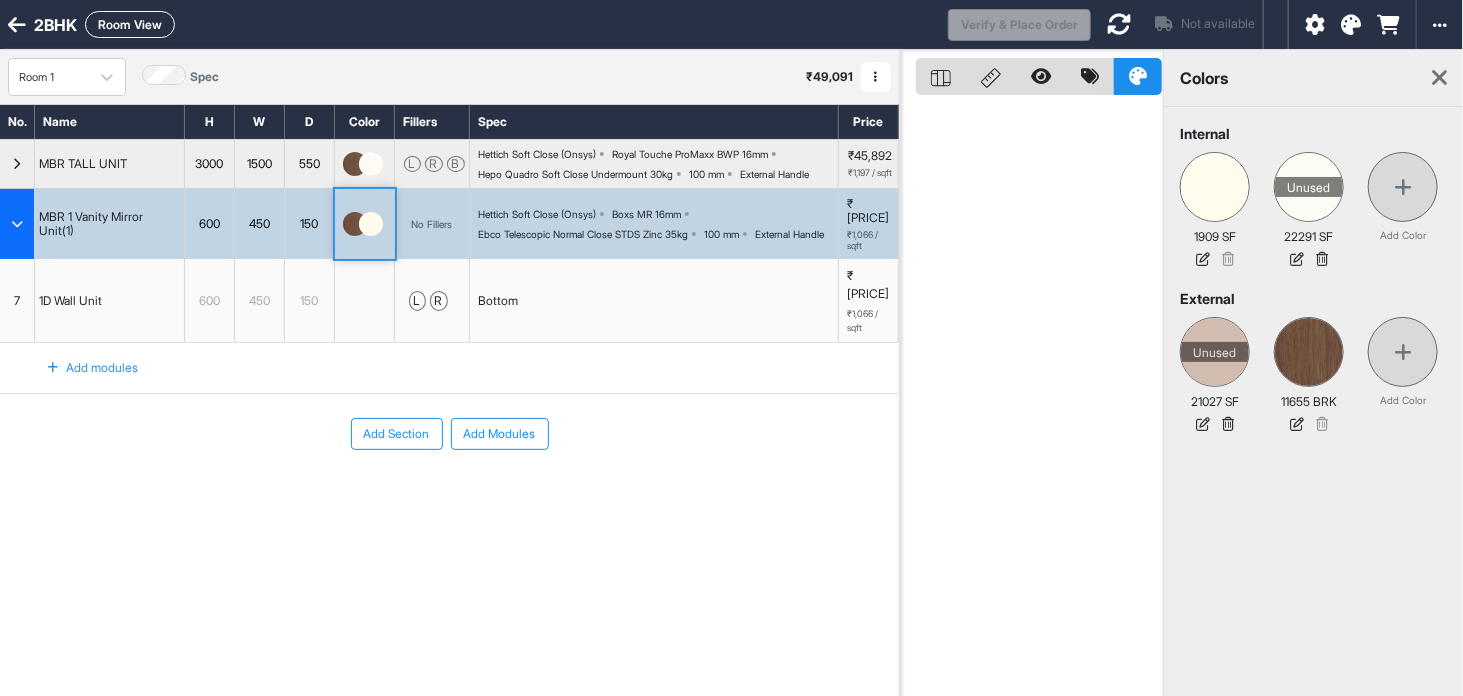 click at bounding box center (371, 224) 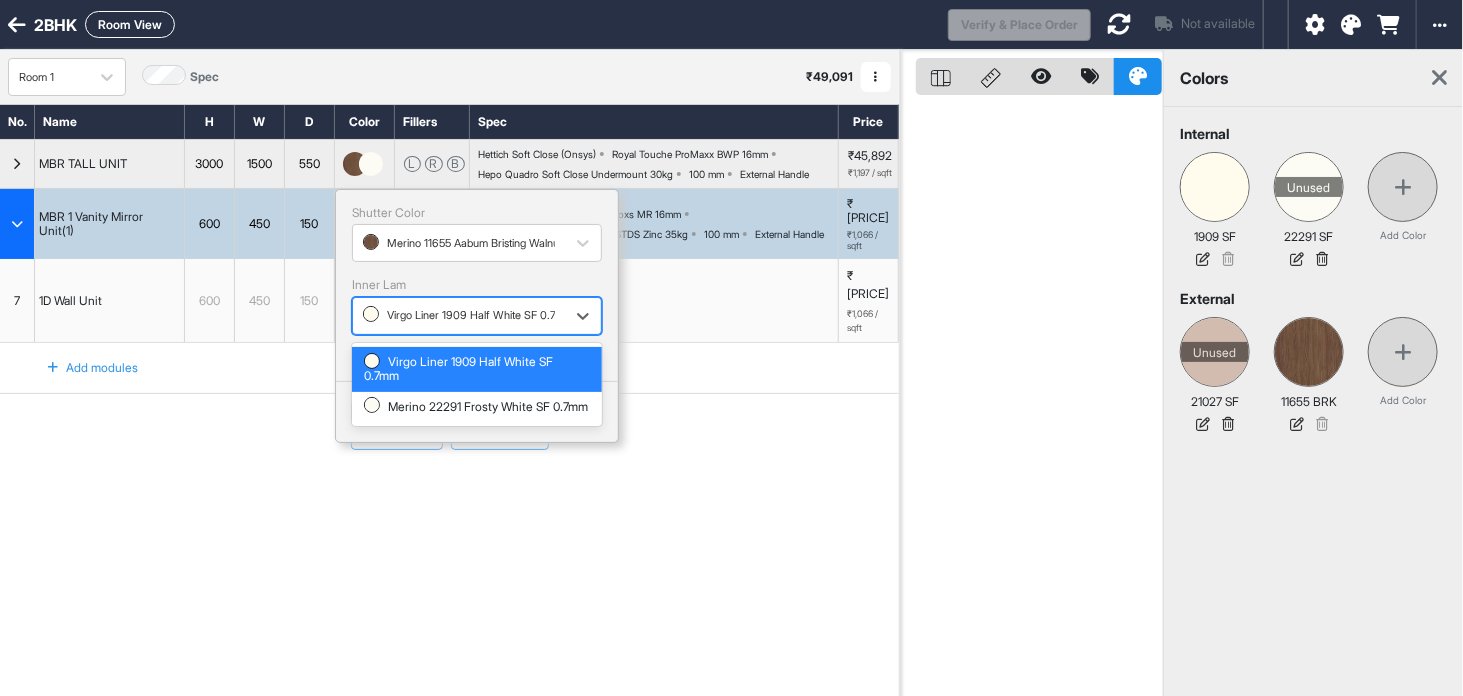 click on "Virgo Liner 1909 Half White SF 0.7mm" at bounding box center [459, 315] 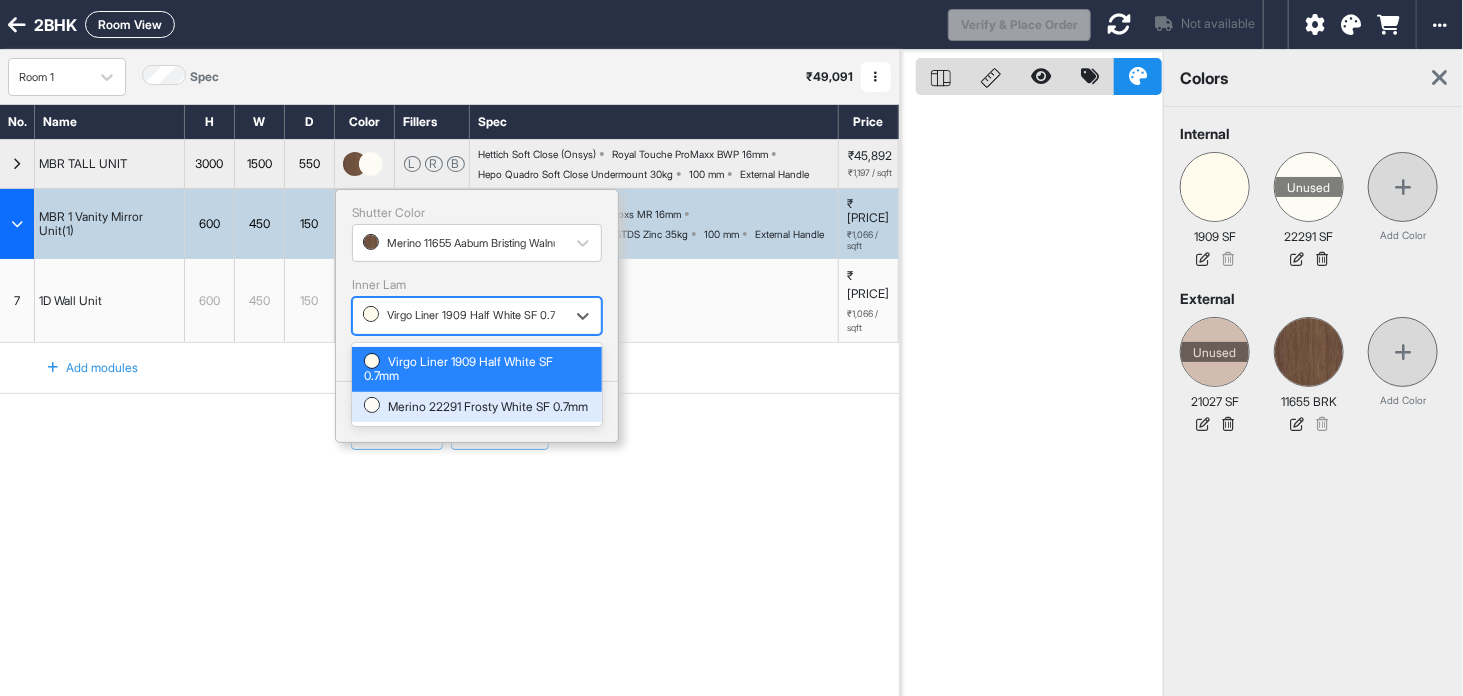 click on "Merino 22291 Frosty White SF 0.7mm" at bounding box center [477, 407] 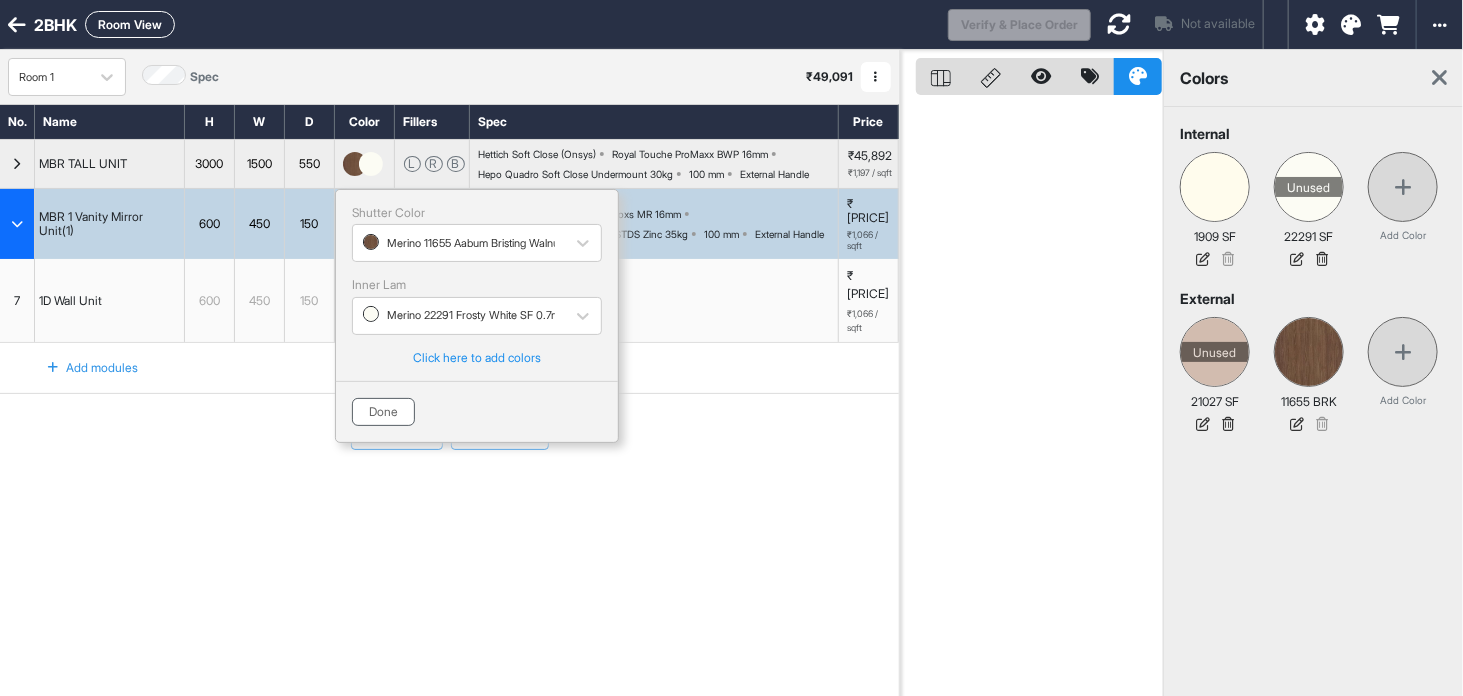 click on "Done" at bounding box center [383, 412] 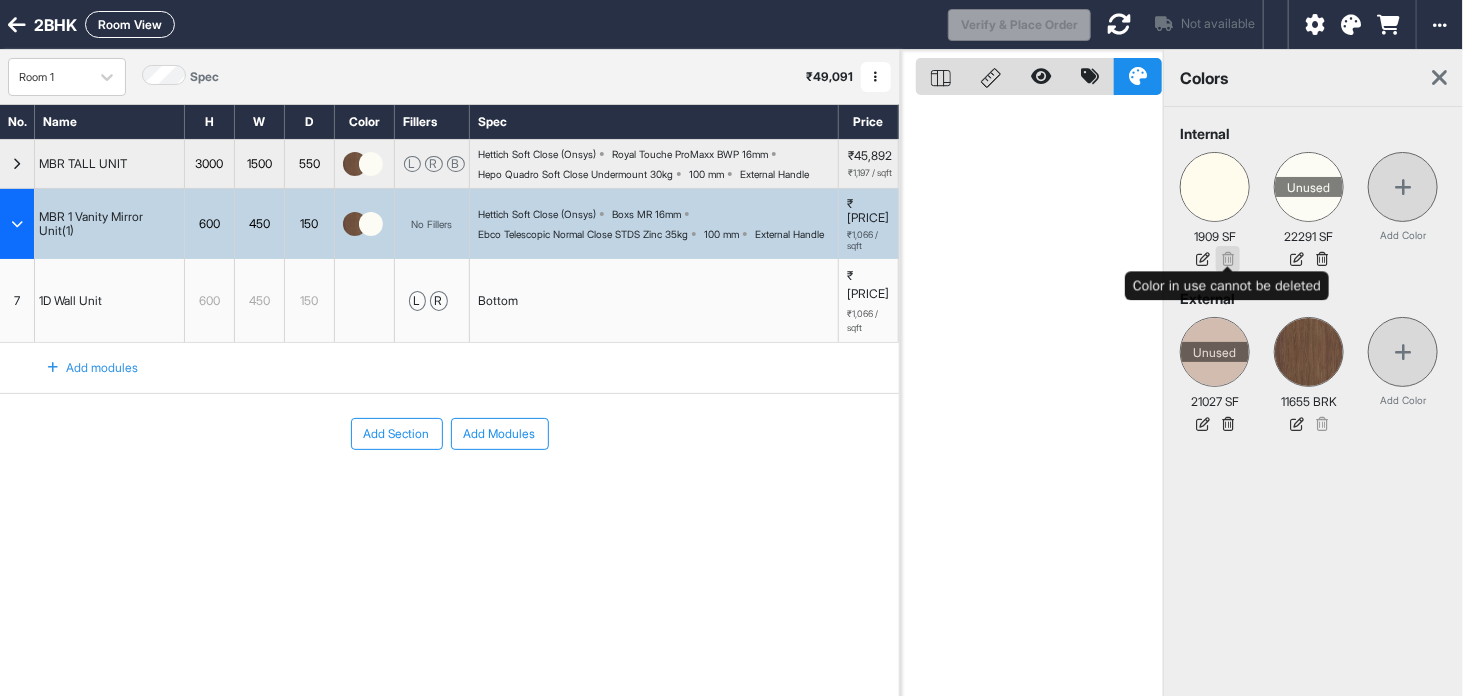 click at bounding box center (1228, 259) 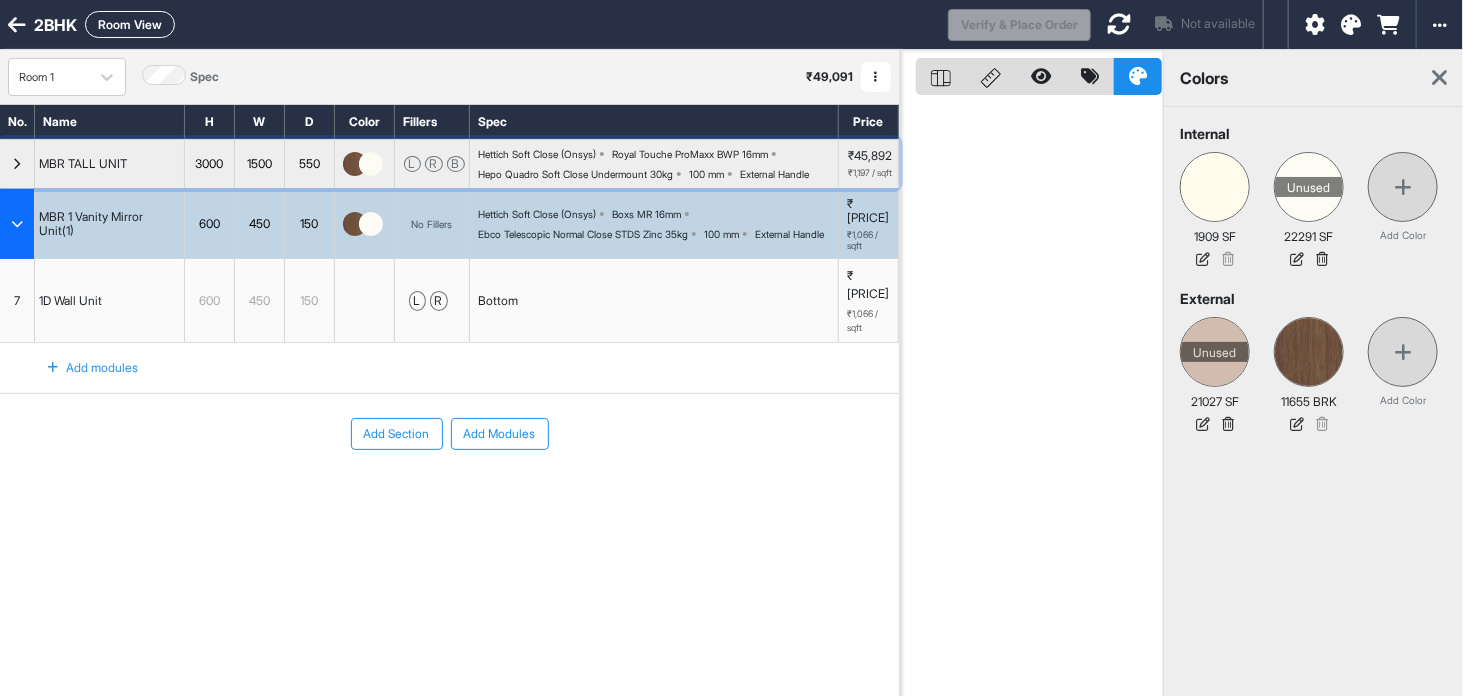 click at bounding box center [365, 164] 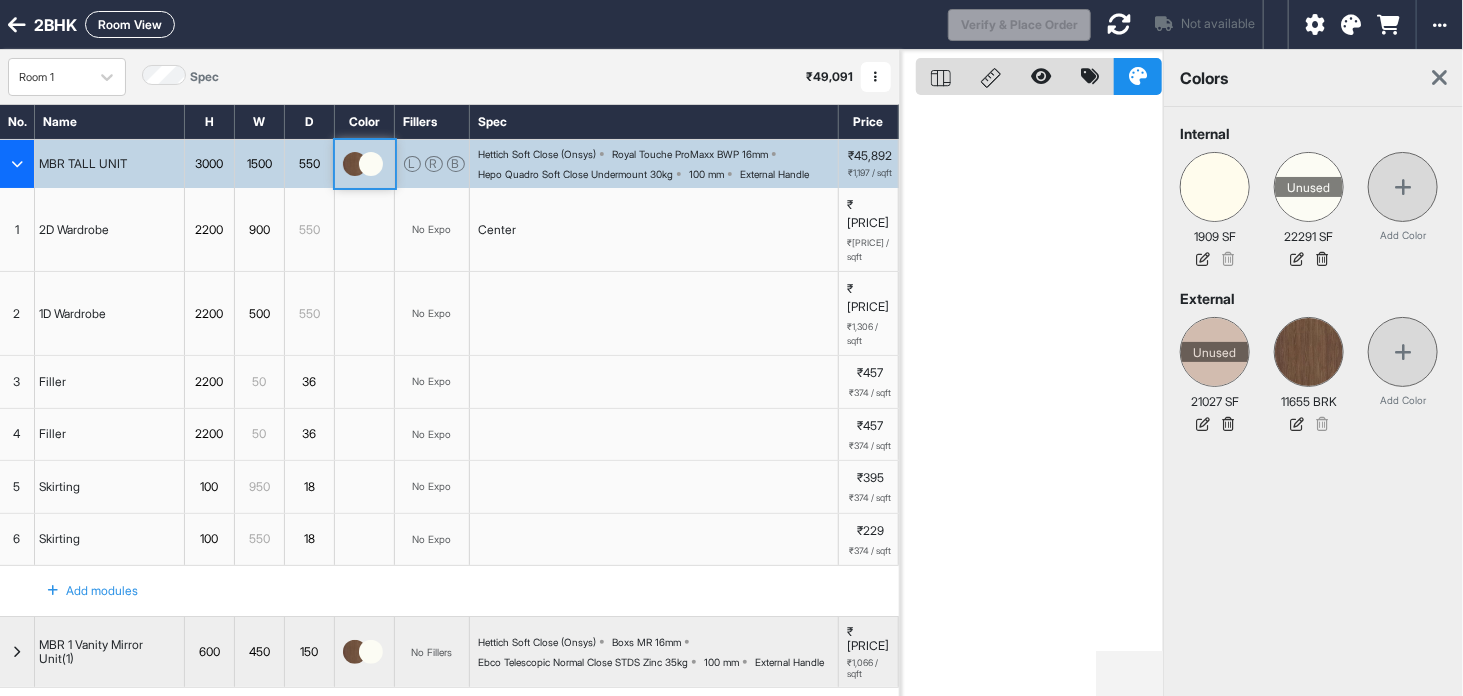 click at bounding box center (365, 164) 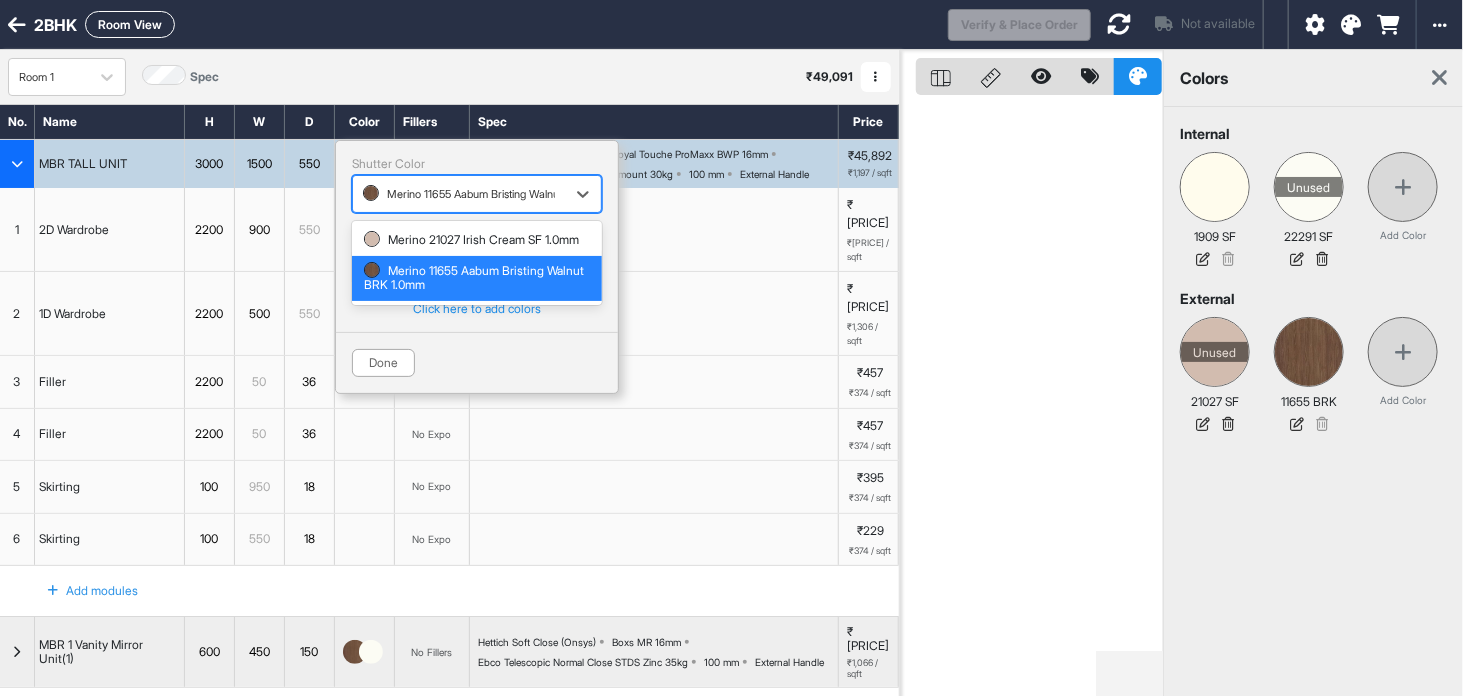 click on "Merino 11655 Aabum Bristing Walnut BRK 1.0mm" at bounding box center [477, 278] 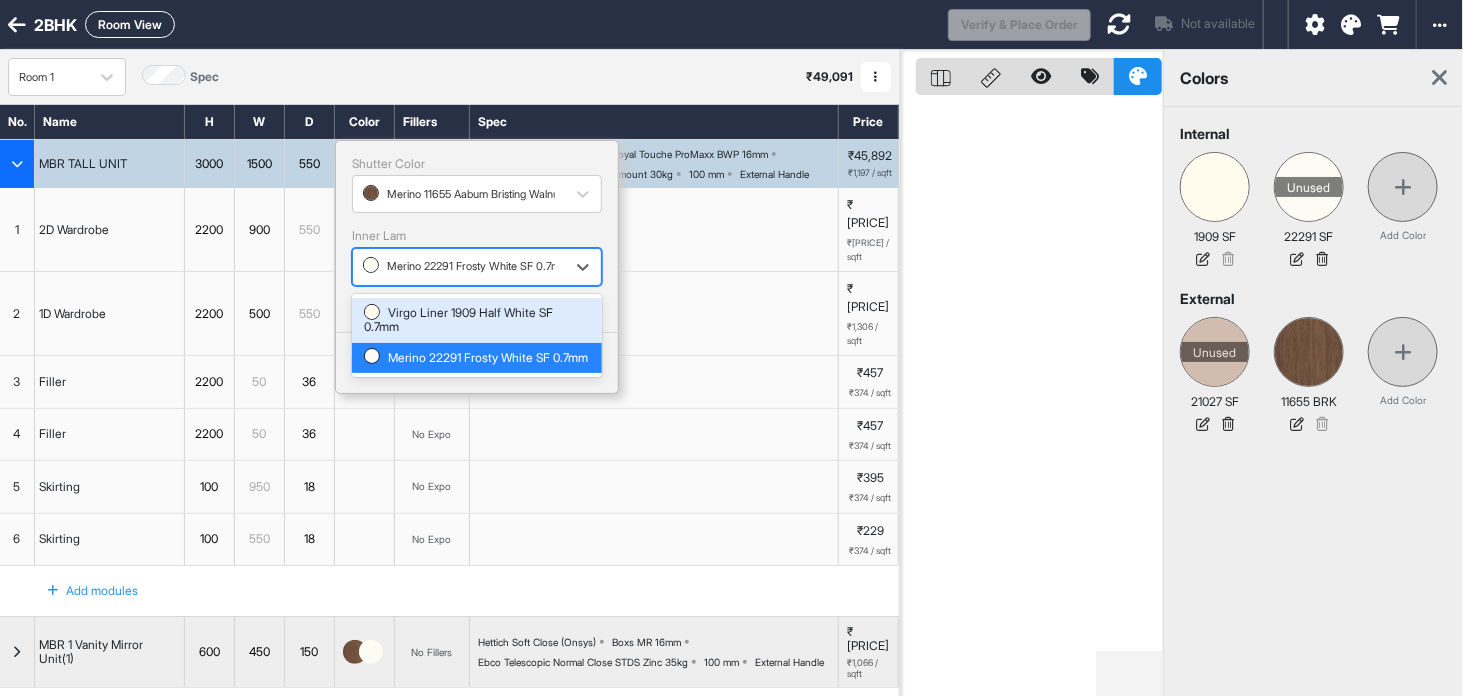 click on "Merino 22291 Frosty White SF 0.7mm" at bounding box center (459, 266) 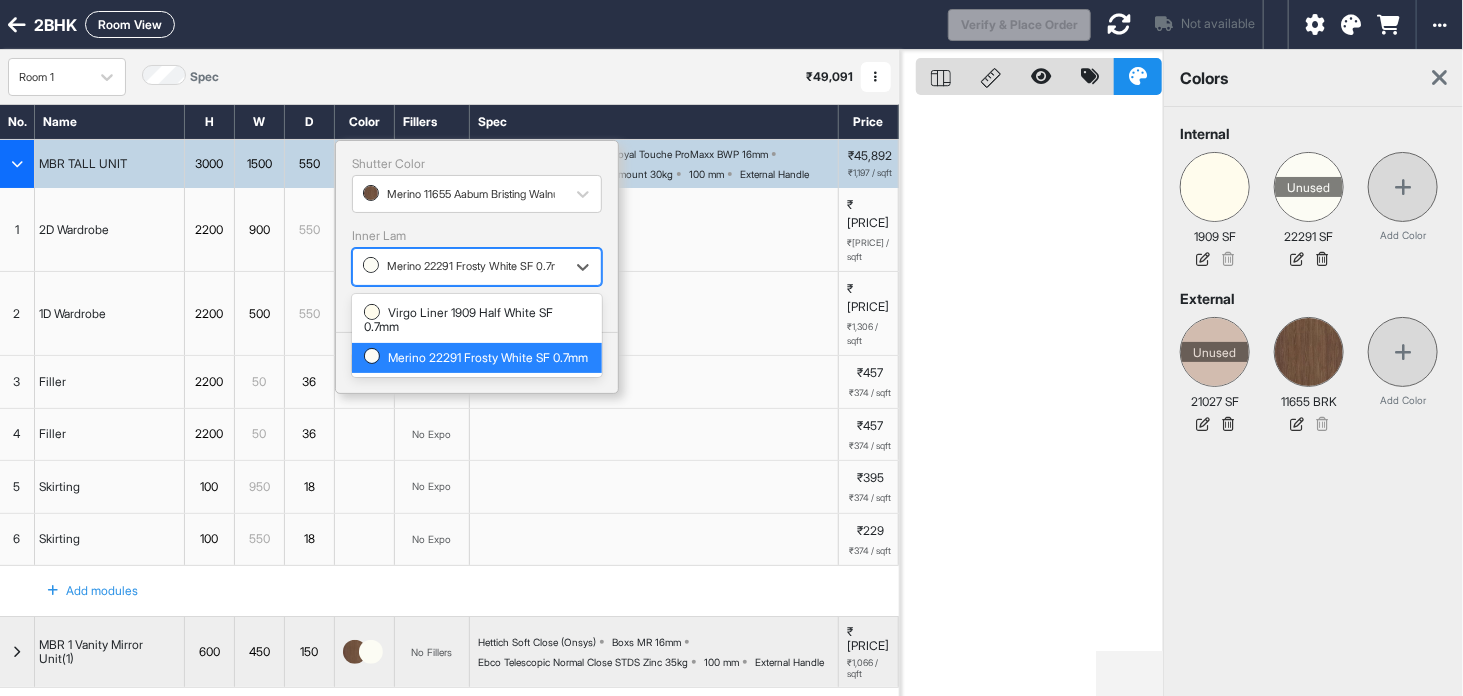 click on "Merino 22291 Frosty White SF 0.7mm" at bounding box center (477, 358) 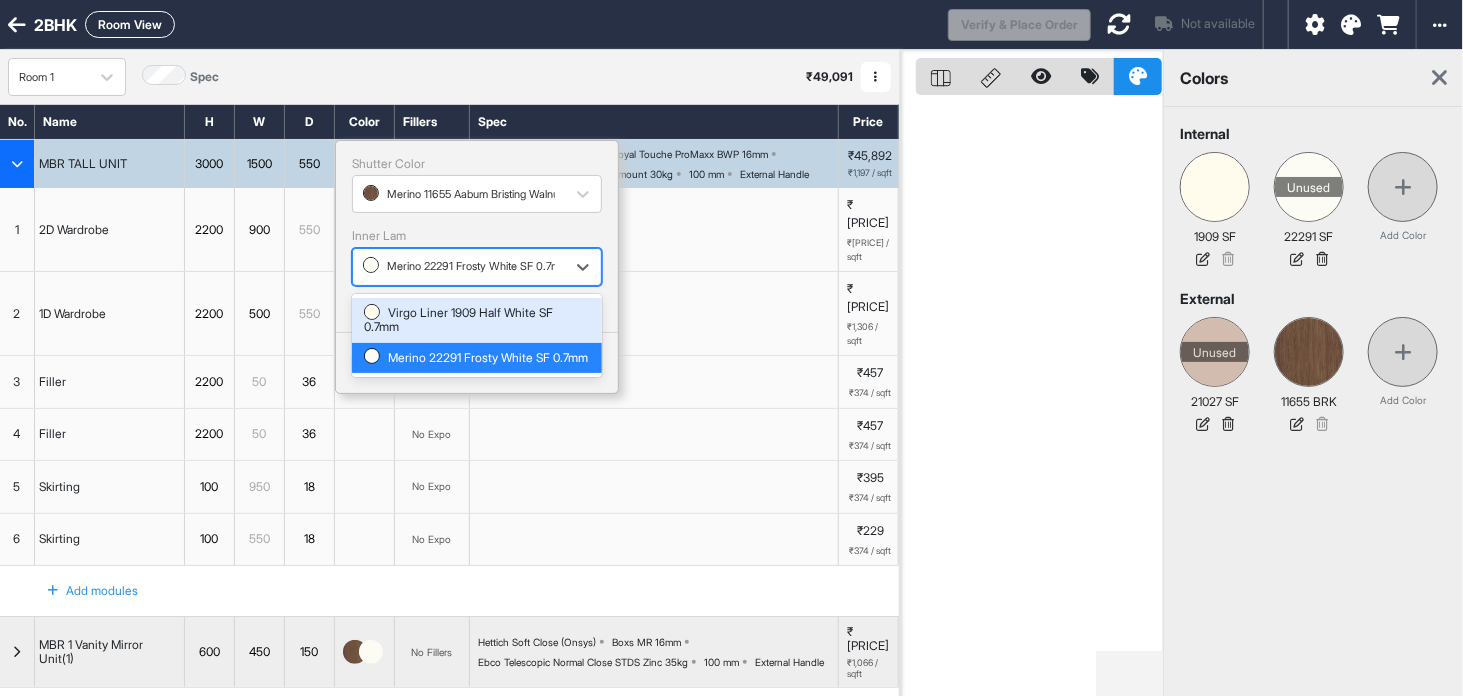 click on "Merino 22291 Frosty White SF 0.7mm" at bounding box center [459, 266] 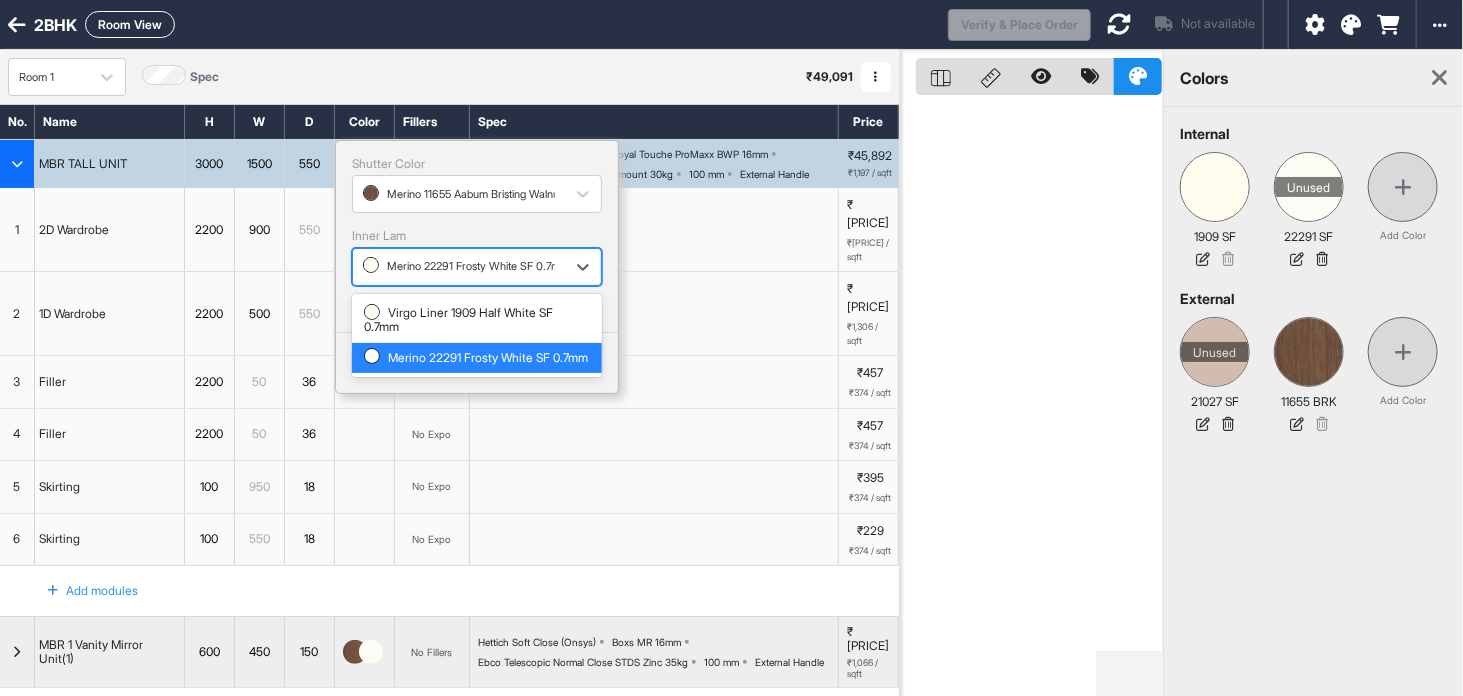 click on "Merino 22291 Frosty White SF 0.7mm" at bounding box center [477, 358] 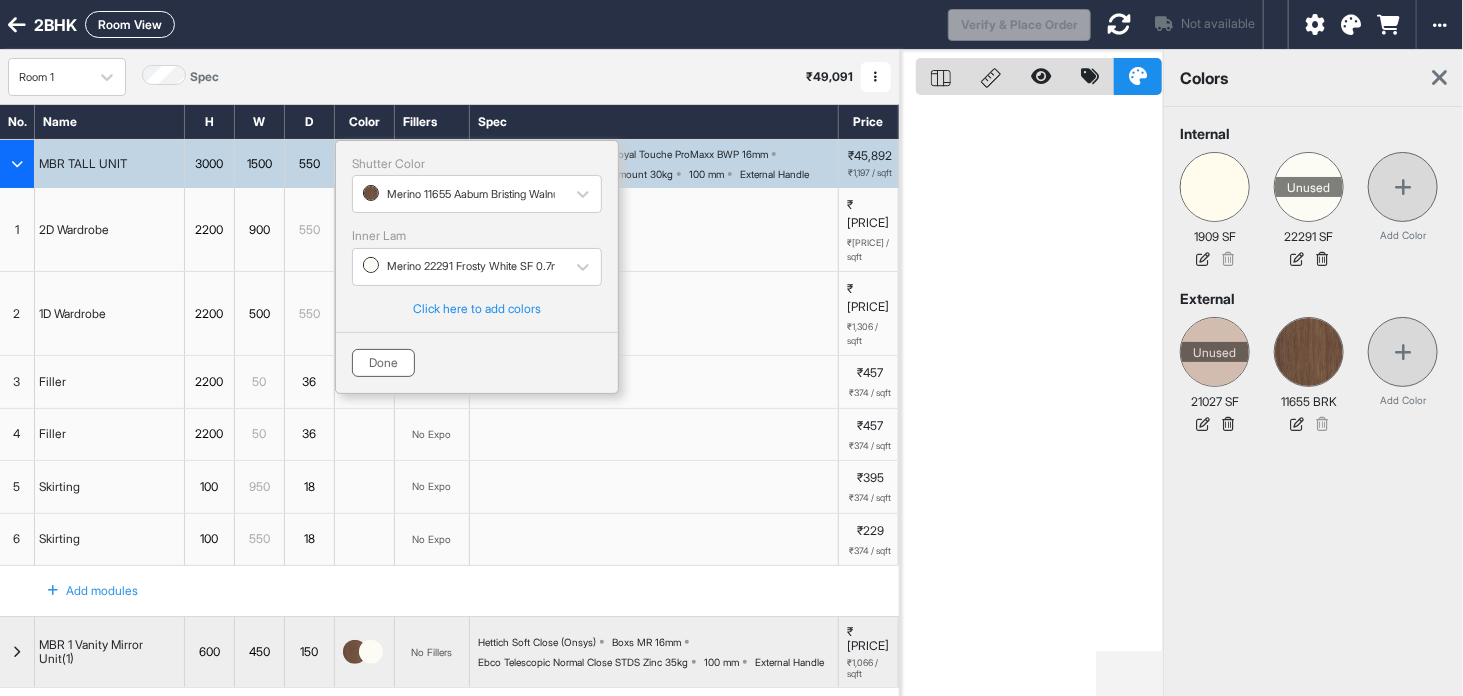click on "Done" at bounding box center (383, 363) 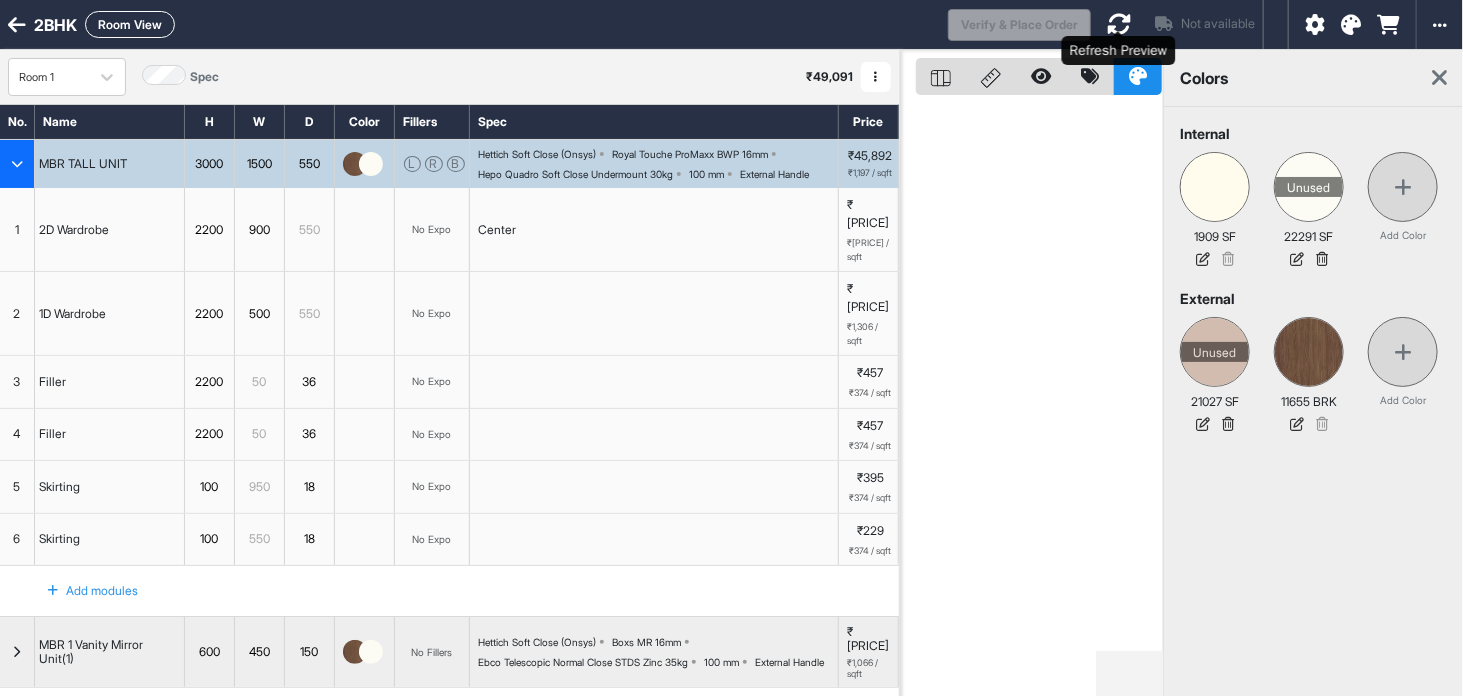 click at bounding box center [1119, 24] 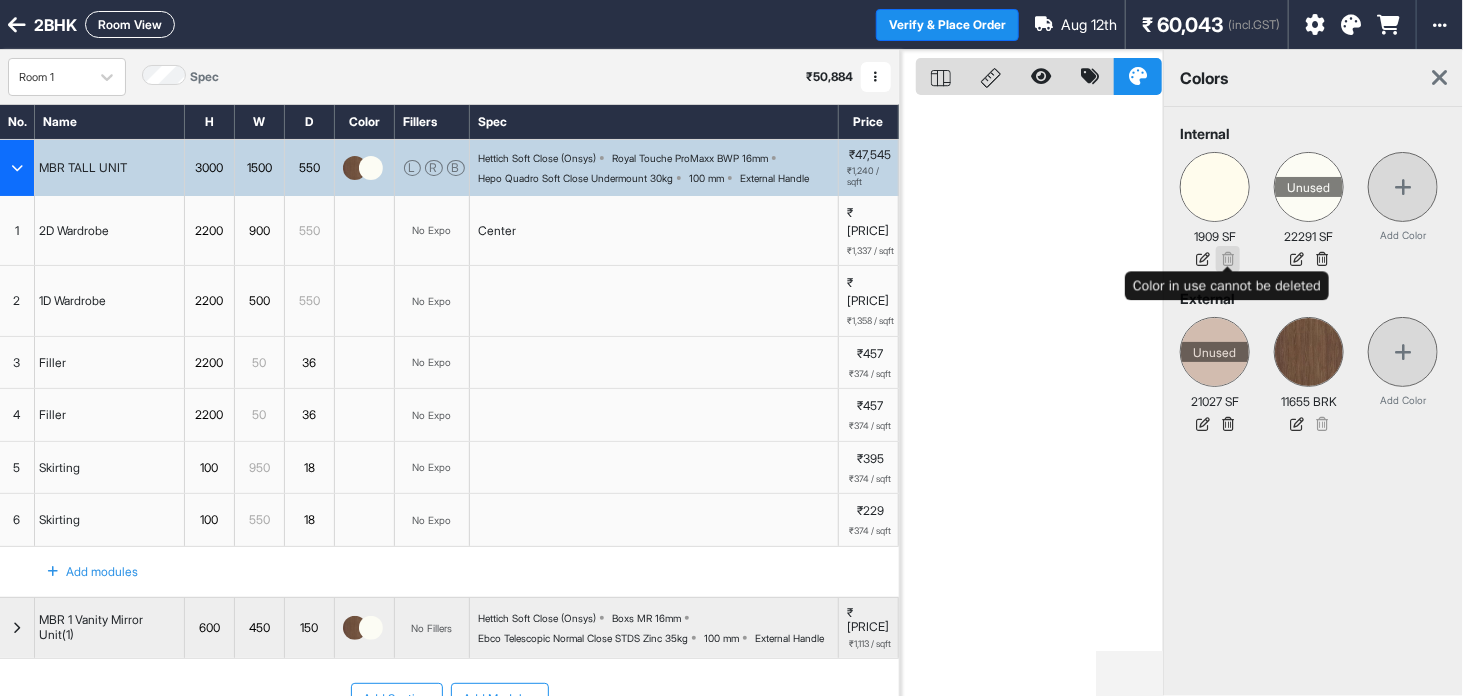 click at bounding box center (1228, 259) 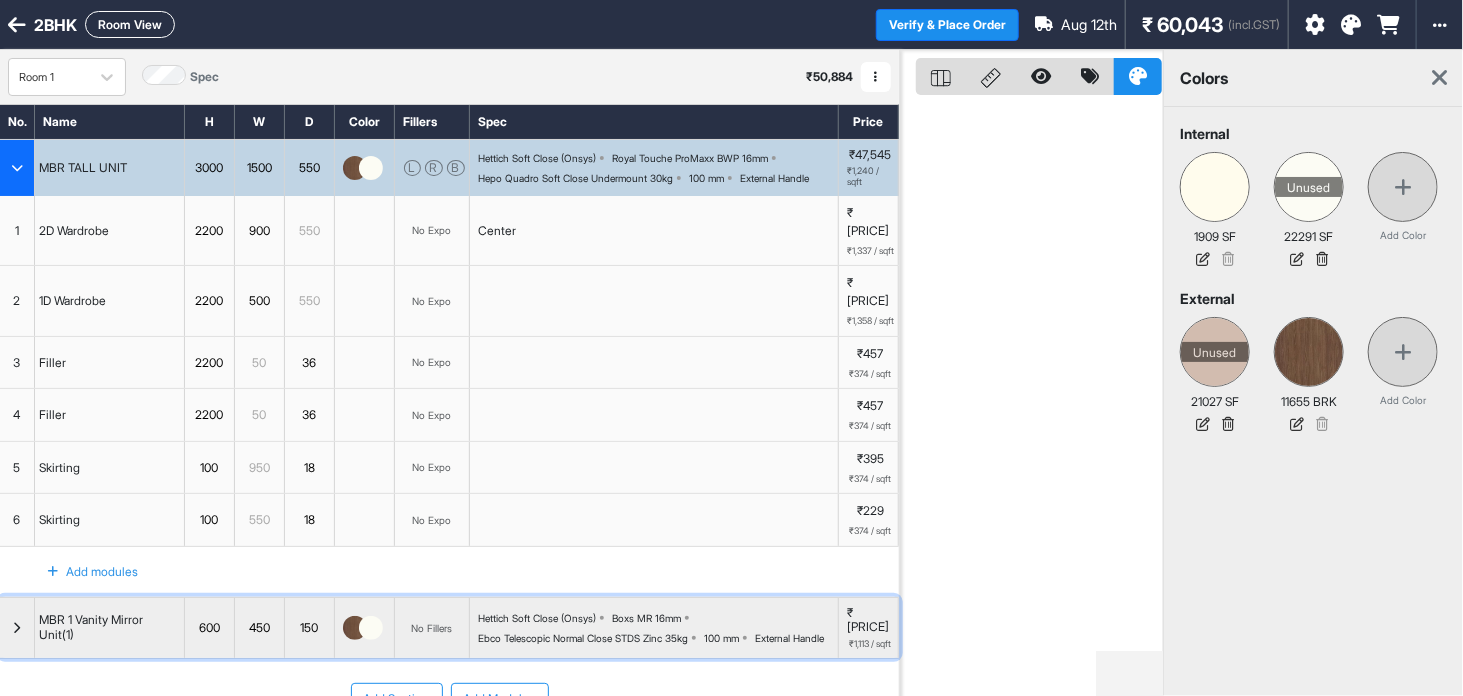 click at bounding box center (365, 628) 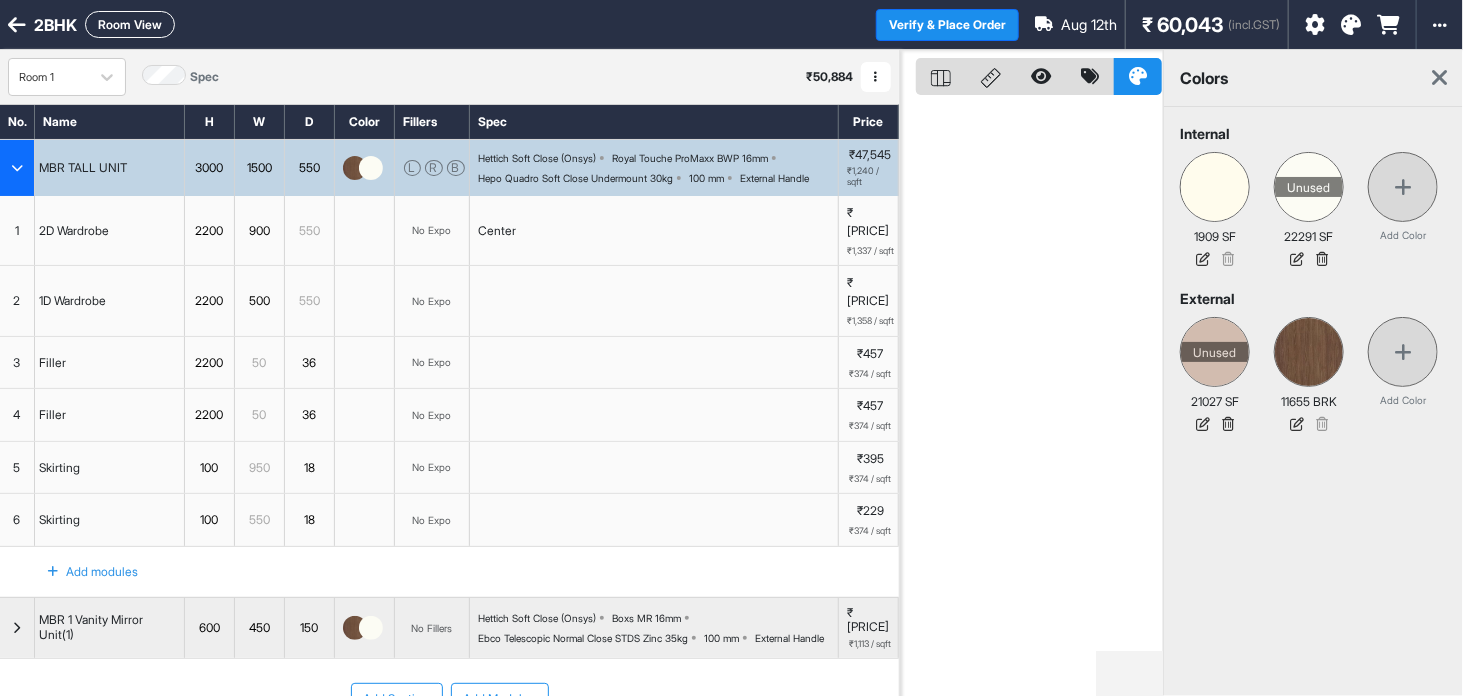 click on "No. Name H W D Color Fillers Spec Price MBR TALL UNIT 3000 1500 550 L R B Hettich Soft Close (Onsys) Royal Touche ProMaxx BWP 16mm Hepo Quadro Soft Close Undermount 30kg 100 mm External Handle ₹47,545 ₹1,240 / sqft 1 2D Wardrobe 2200 900 550 No Expo Center ₹29,416 ₹1,337 / sqft 2 1D Wardrobe 2200 500 550 No Expo ₹16,592 ₹1,358 / sqft
To pick up a draggable item, press the space bar.
While dragging, use the arrow keys to move the item.
Press space again to drop the item in its new position, or press escape to cancel.
3 Filler 2200 50 36 No Expo ₹457 ₹374 / sqft 4 Filler 2200 50 36 No Expo ₹457 ₹374 / sqft 5 Skirting 100 950 18 No Expo ₹395 ₹374 / sqft 6 Skirting 100 550 18 No Expo ₹229 ₹374 / sqft Add modules MBR 1 Vanity Mirror Unit(1) 600 450 150 No Fillers Hettich Soft Close (Onsys) Boxs MR 16mm Ebco Telescopic Normal Close STDS Zinc 35kg 100 mm External Handle ₹3,339 ₹1,113 / sqft Add Section Add Modules" at bounding box center [449, 382] 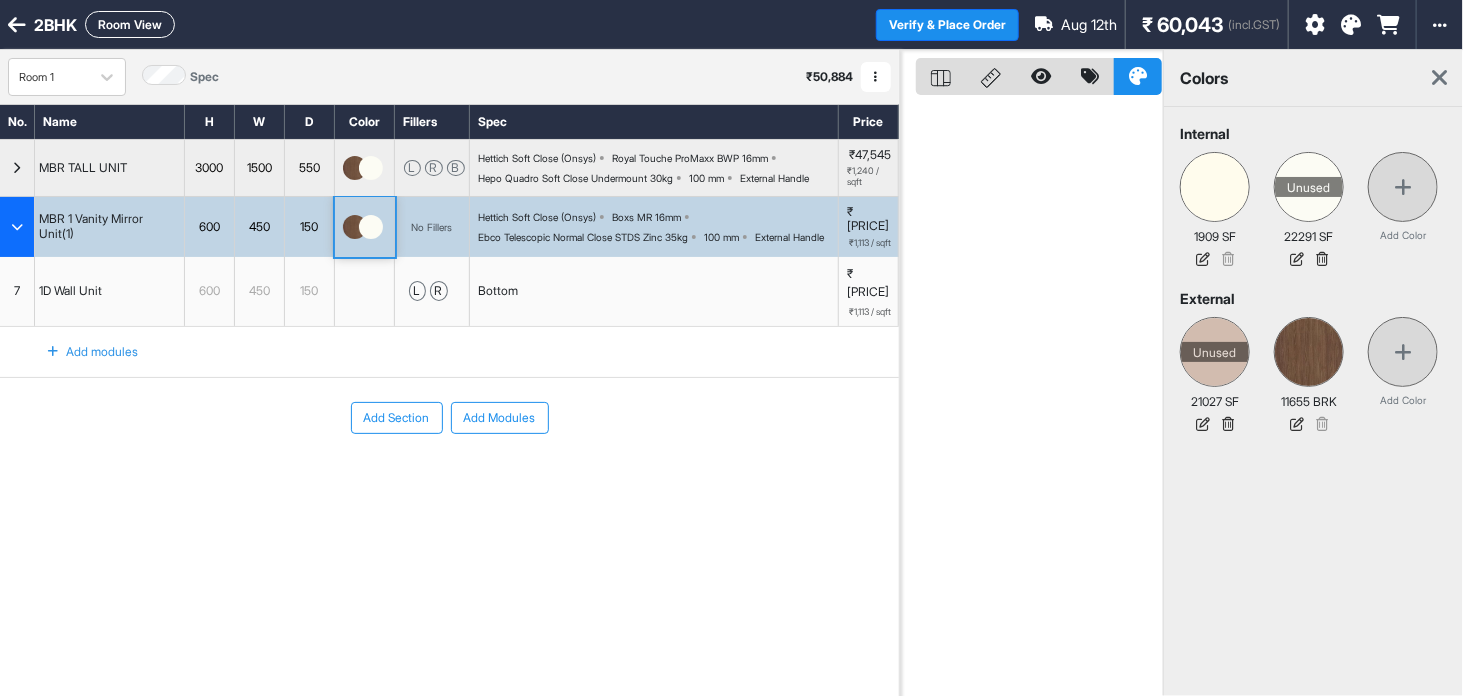 click on "No. Name H W D Color Fillers Spec Price MBR TALL UNIT 3000 1500 550 L R B Hettich Soft Close (Onsys) Royal Touche ProMaxx BWP 16mm Hepo Quadro Soft Close Undermount 30kg 100 mm External Handle ₹47,545 ₹1,240 / sqft MBR 1 Vanity Mirror Unit(1) 600 450 150 No Fillers Hettich Soft Close (Onsys) Boxs MR 16mm Ebco Telescopic Normal Close STDS Zinc 35kg 100 mm External Handle ₹3,339 ₹1,113 / sqft 7 1D Wall Unit 600 450 150 l r Bottom ₹3,339 ₹1,113 / sqft
To pick up a draggable item, press the space bar.
While dragging, use the arrow keys to move the item.
Press space again to drop the item in its new position, or press escape to cancel.
Add modules
To pick up a draggable item, press the space bar.
While dragging, use the arrow keys to move the item.
Press space again to drop the item in its new position, or press escape to cancel.
Add Section Add Modules" at bounding box center [449, 382] 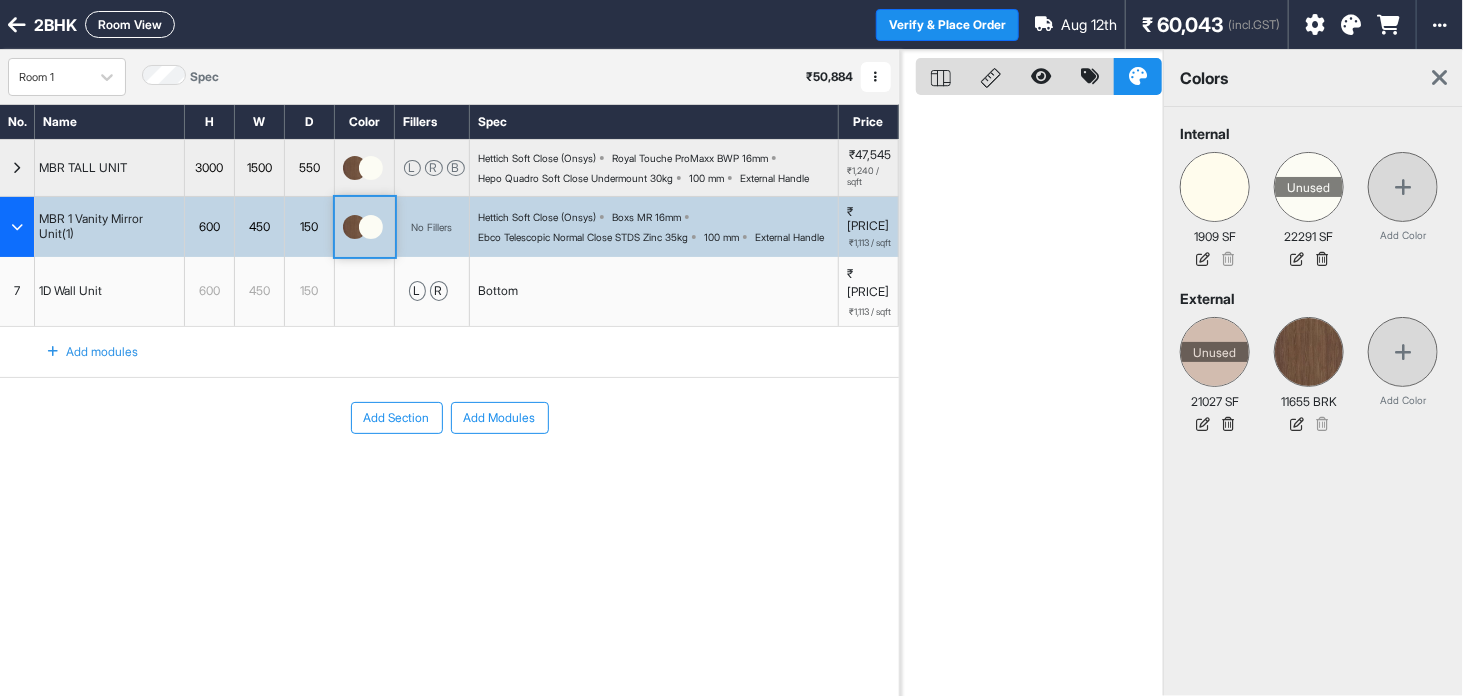 click at bounding box center [17, 227] 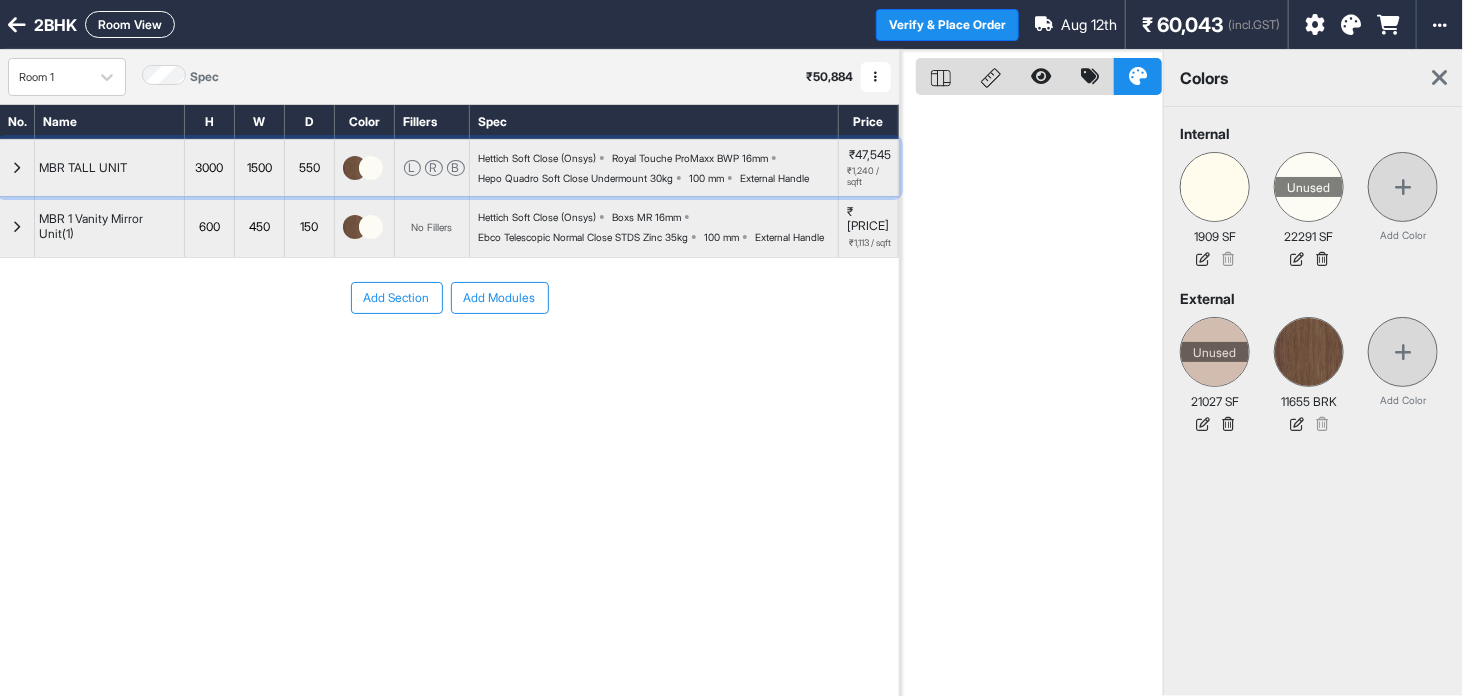 click at bounding box center (17, 168) 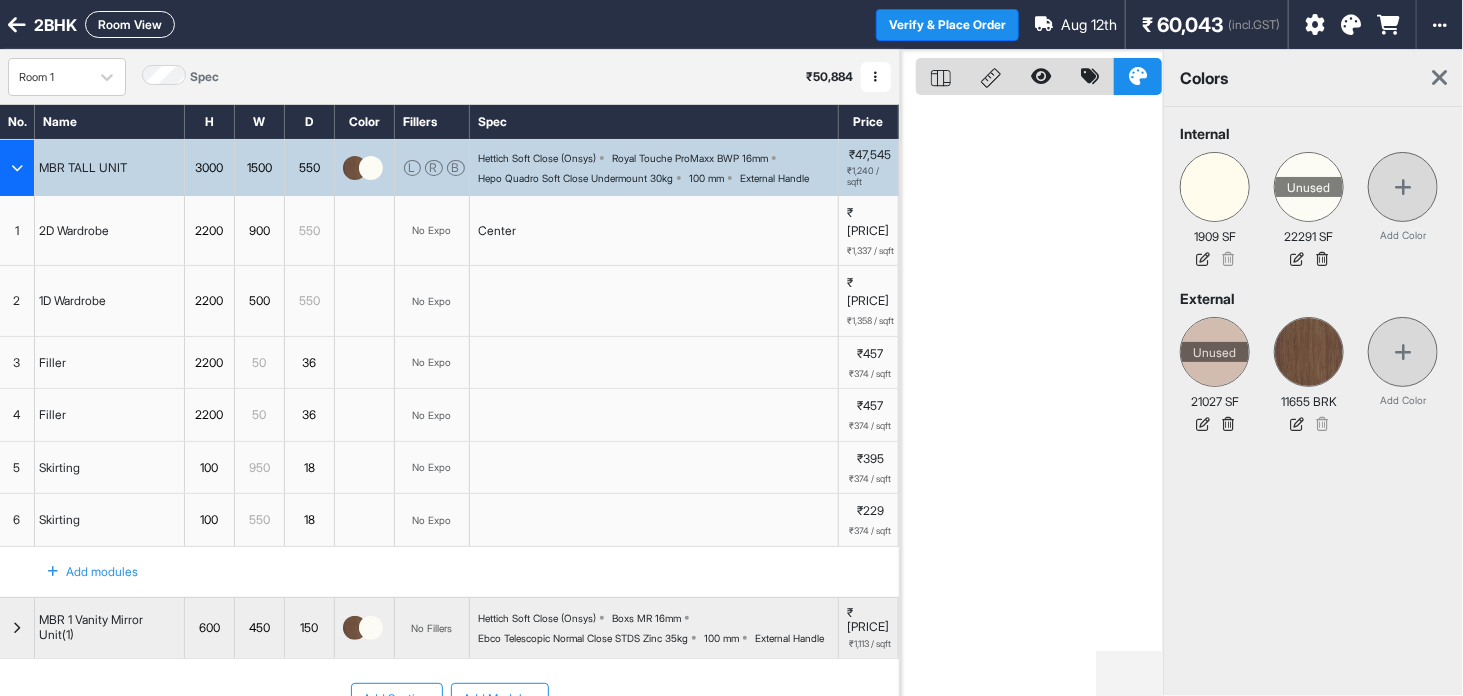 click at bounding box center (17, 168) 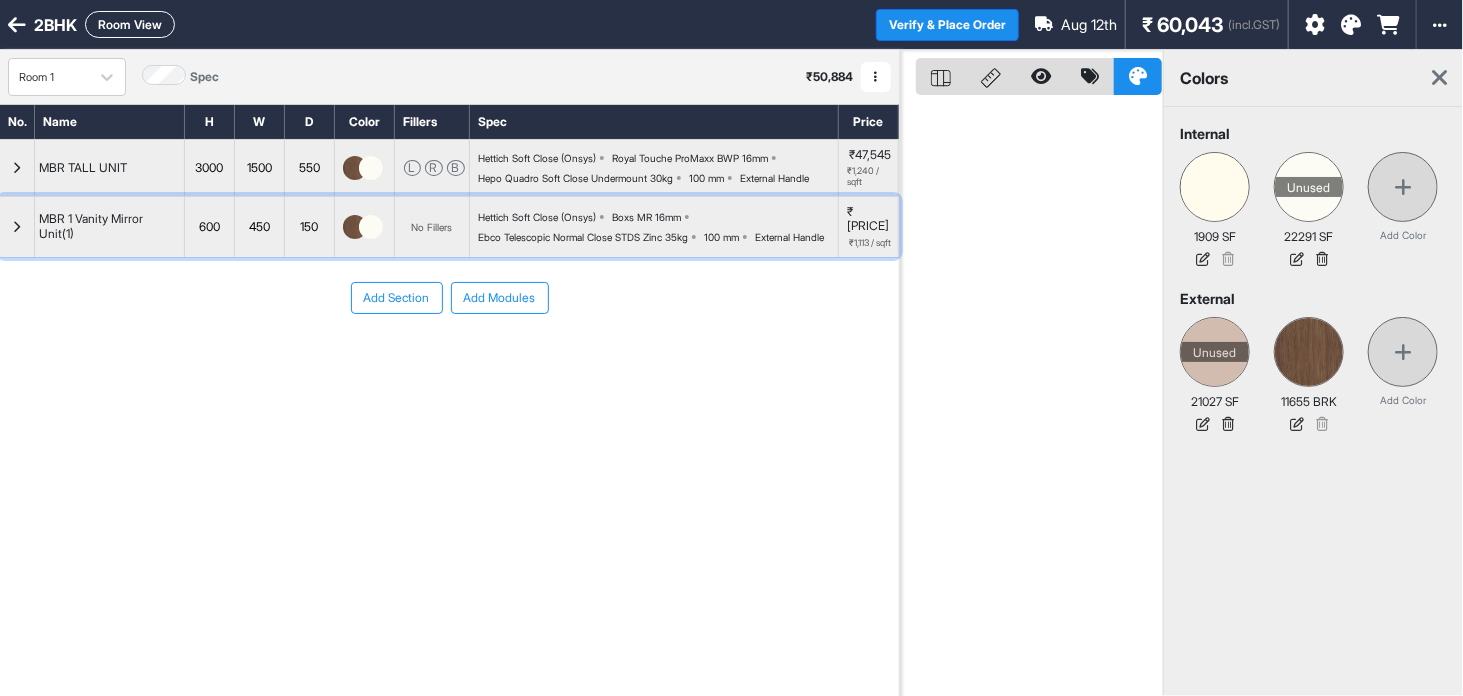 click at bounding box center [17, 227] 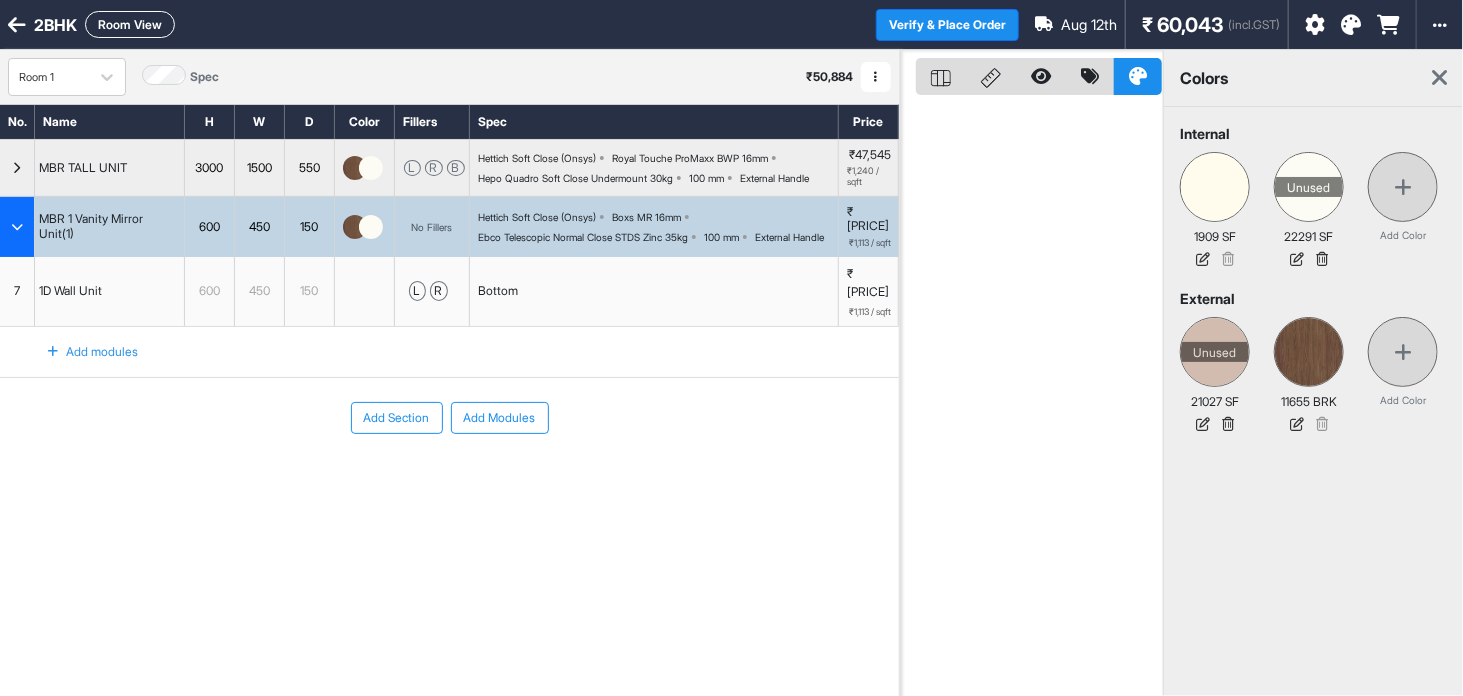 click on "1D Wall Unit" at bounding box center (70, 291) 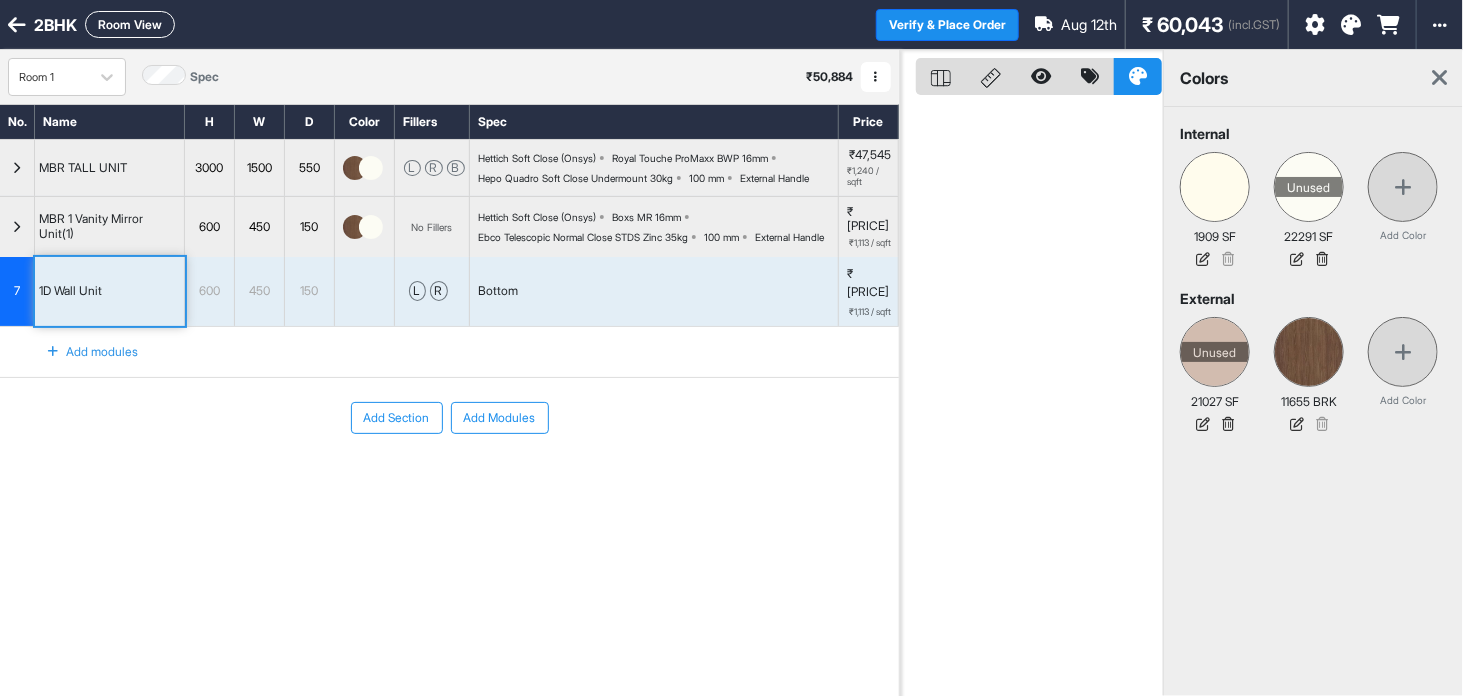 click on "colors" at bounding box center [1313, 78] 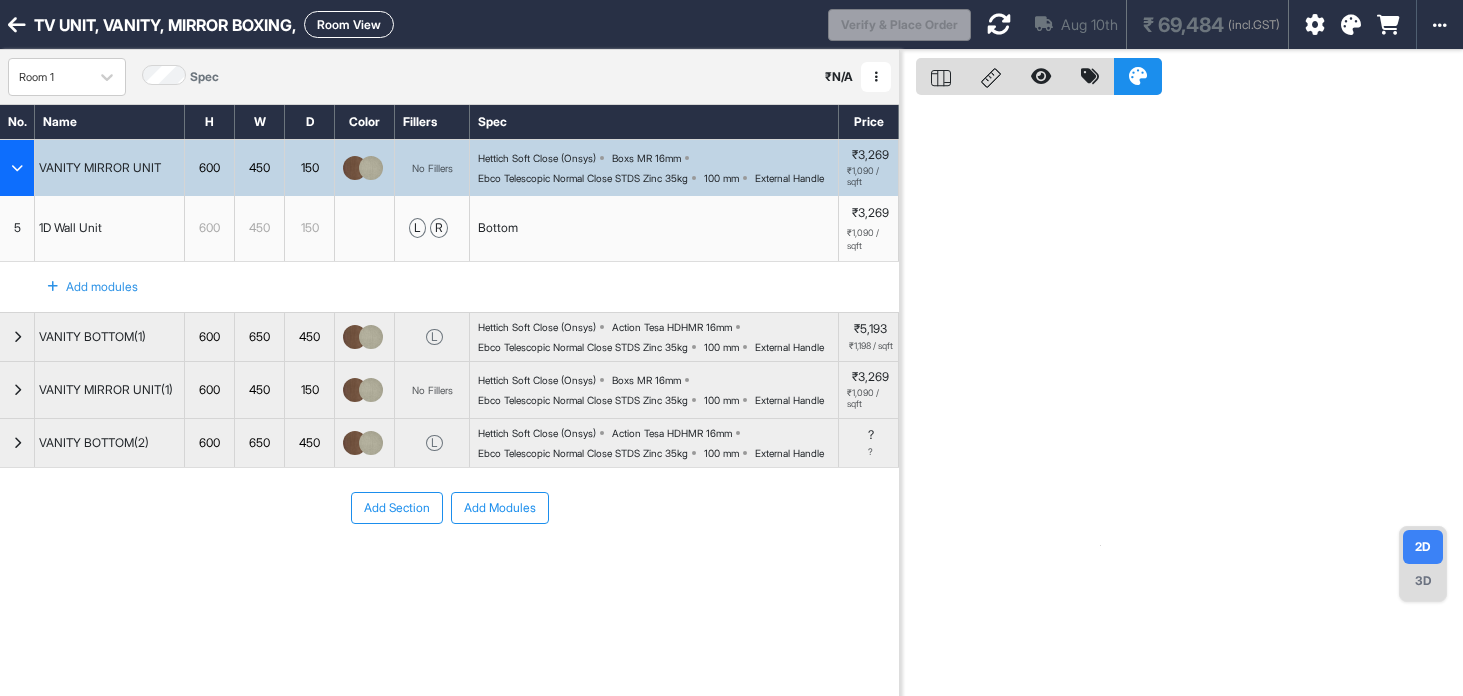 scroll, scrollTop: 0, scrollLeft: 0, axis: both 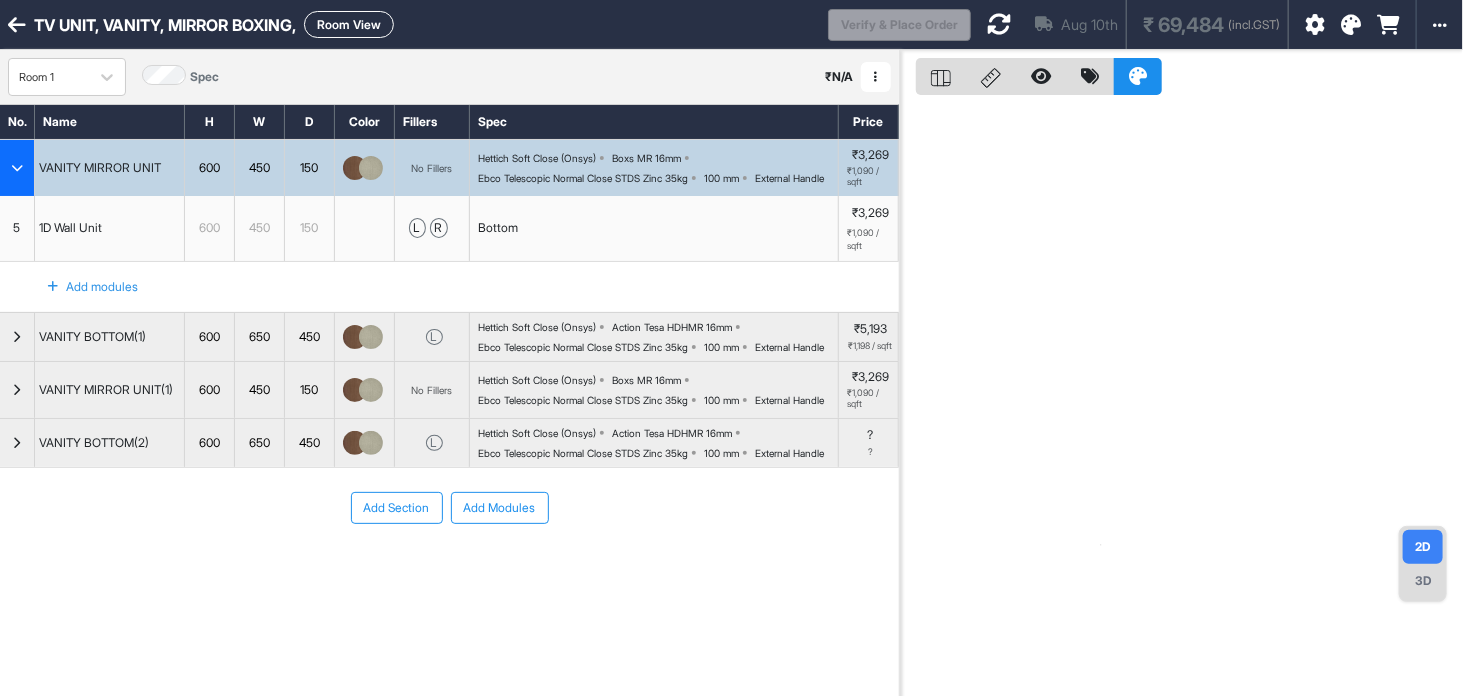 click on "Room View" at bounding box center [349, 24] 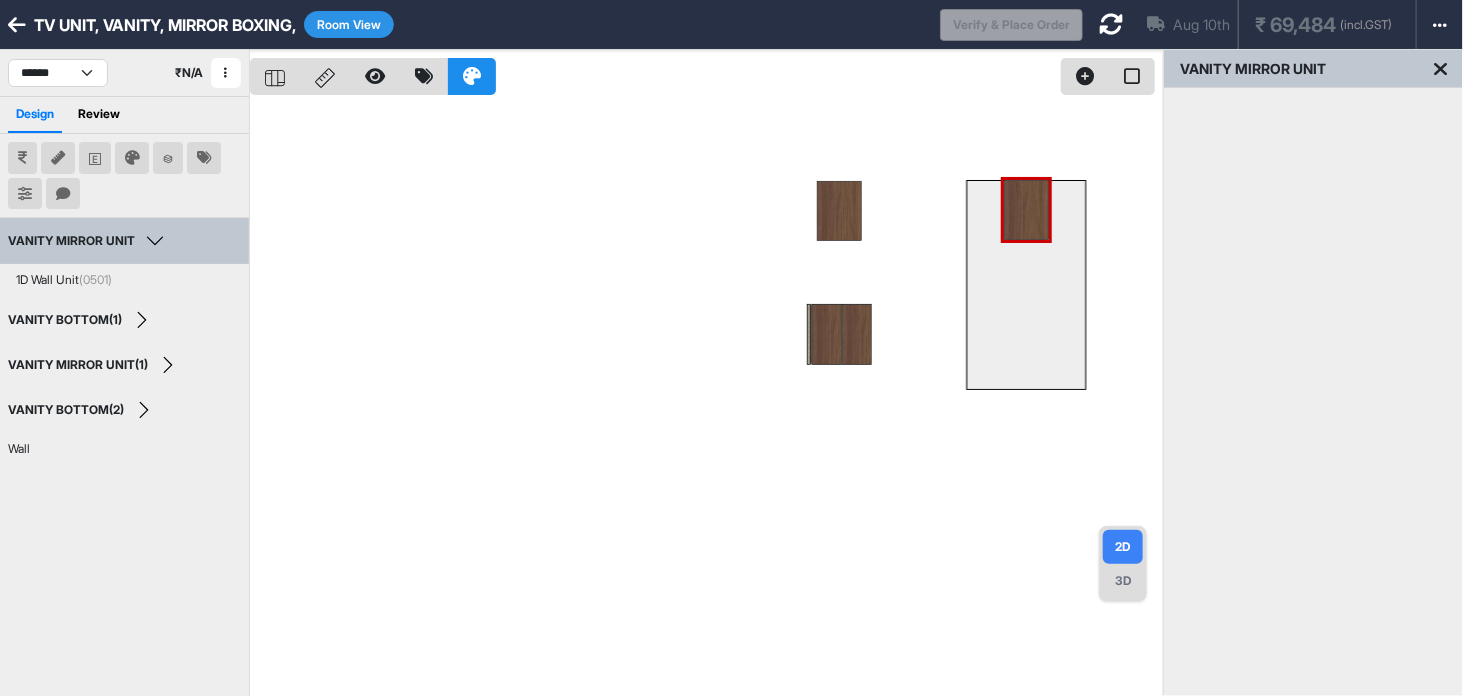type 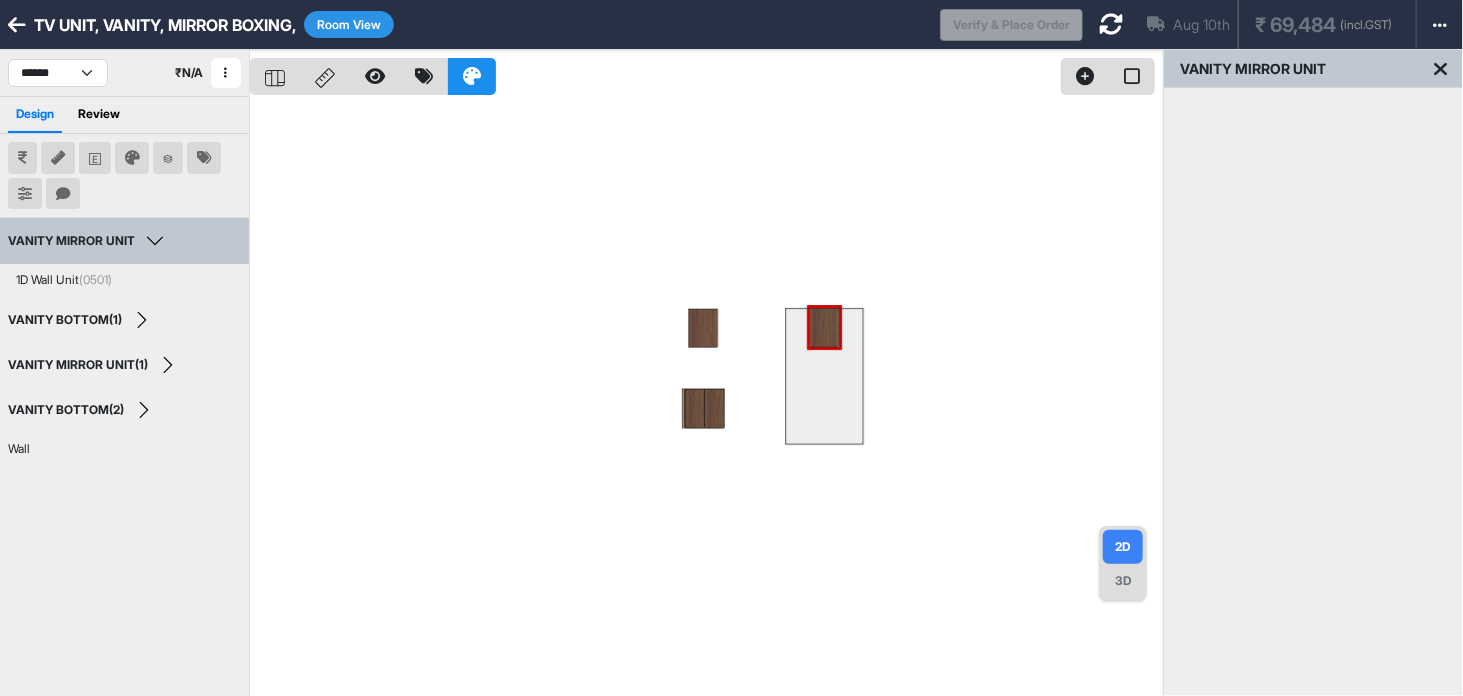 click on "3D" at bounding box center (1123, 581) 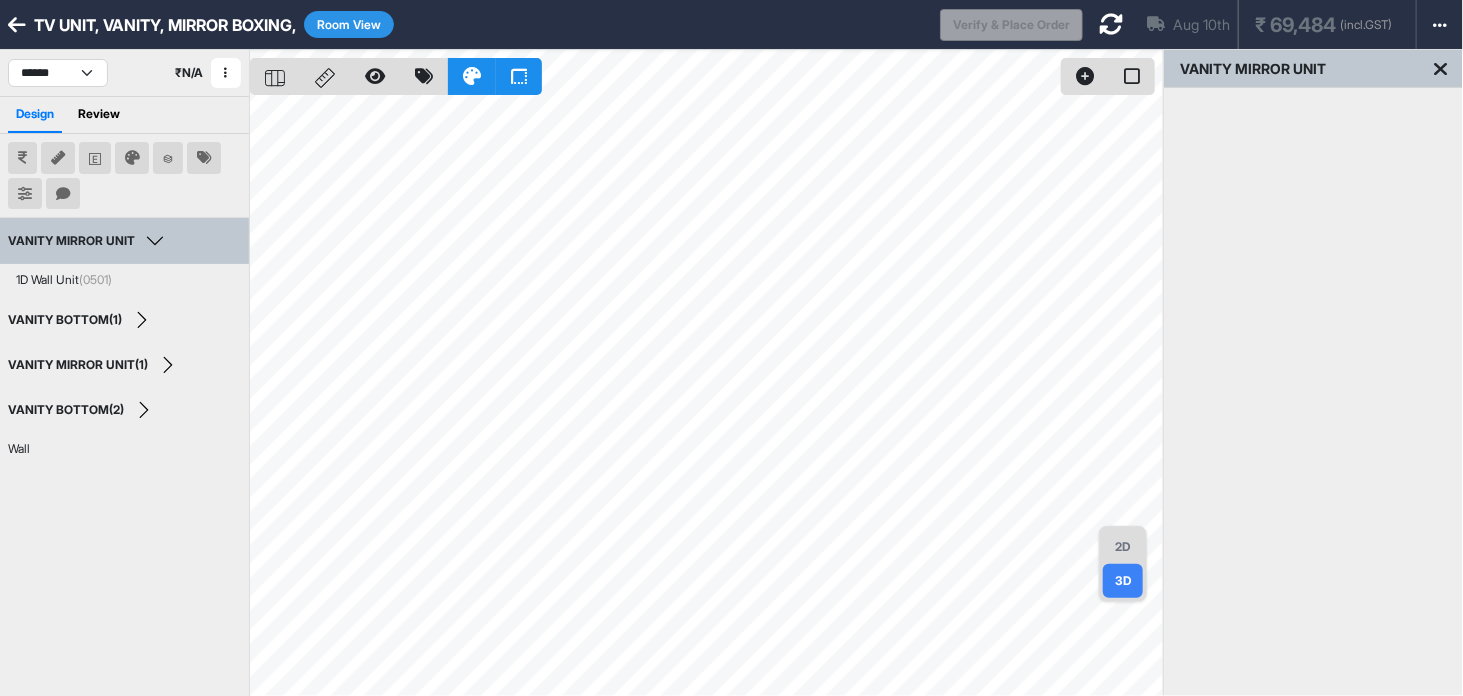 click on "VANITY MIRROR UNIT" at bounding box center [89, 241] 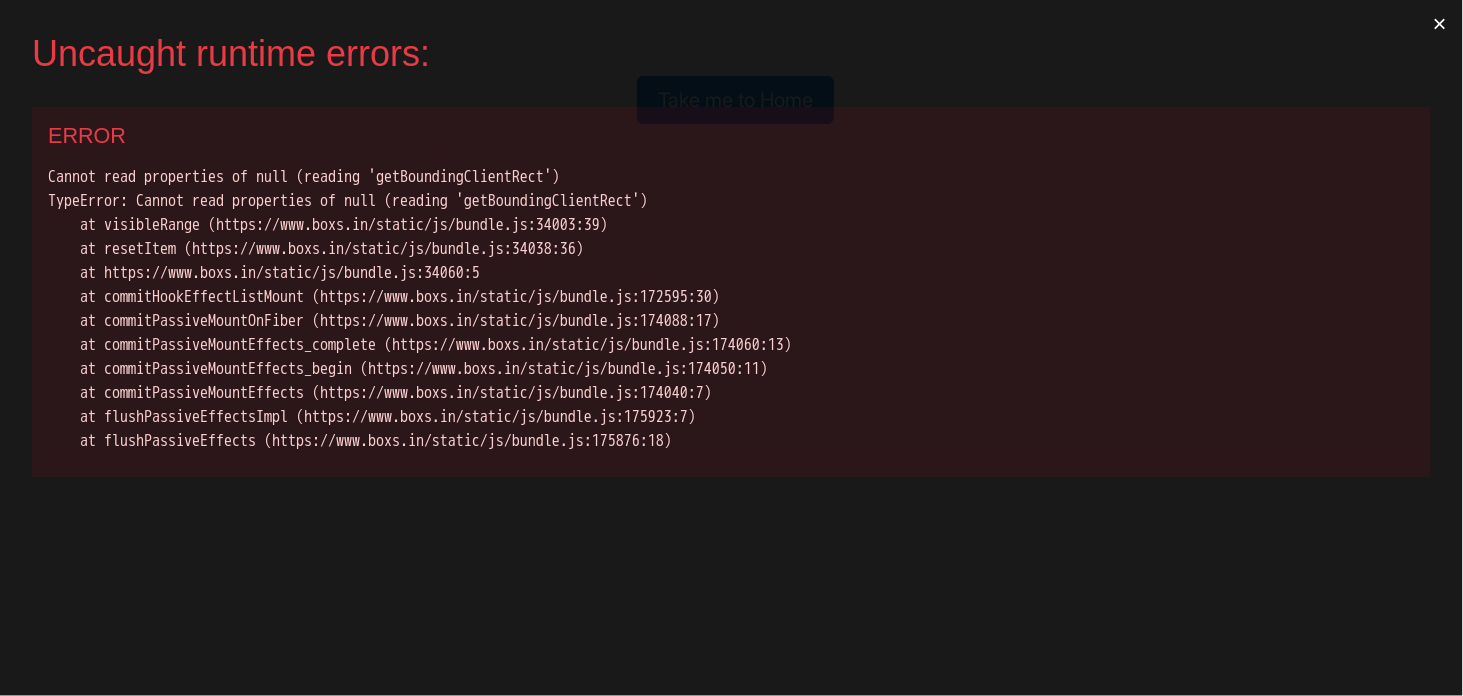scroll, scrollTop: 0, scrollLeft: 0, axis: both 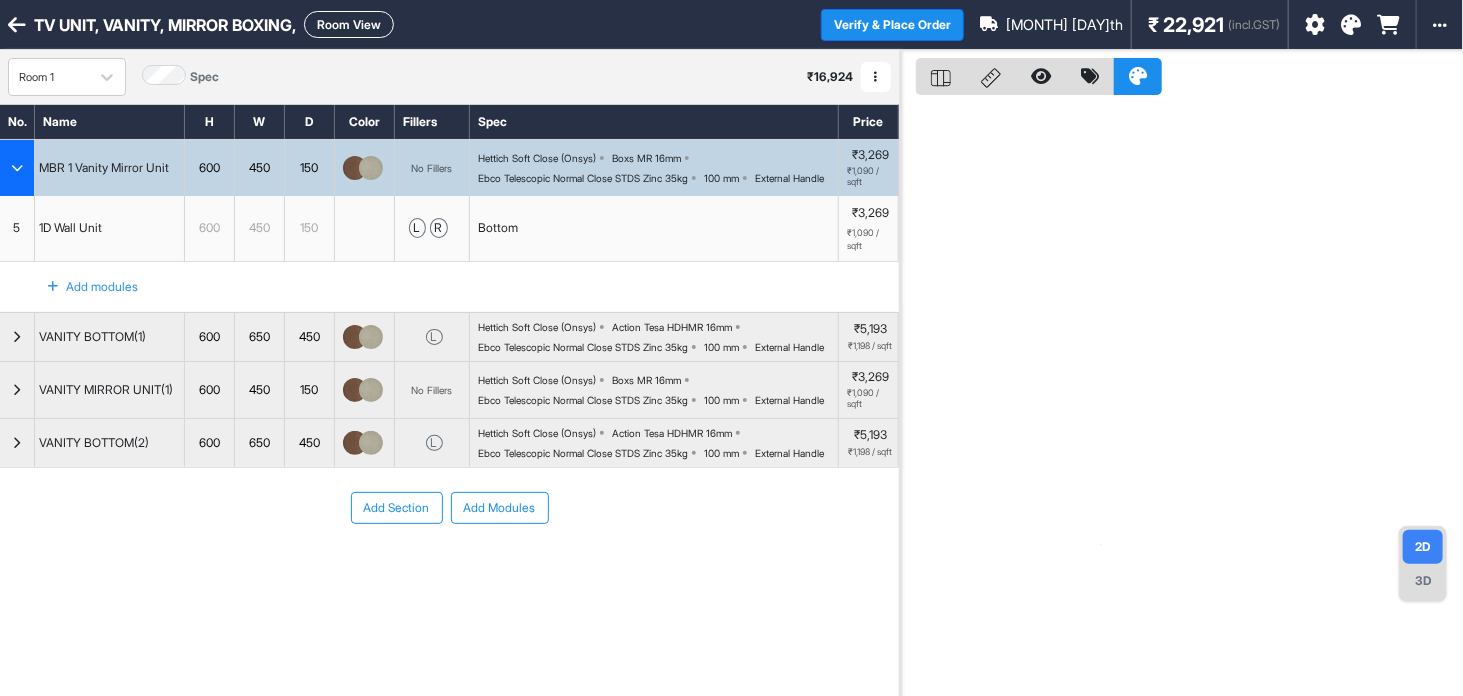 click at bounding box center [17, 168] 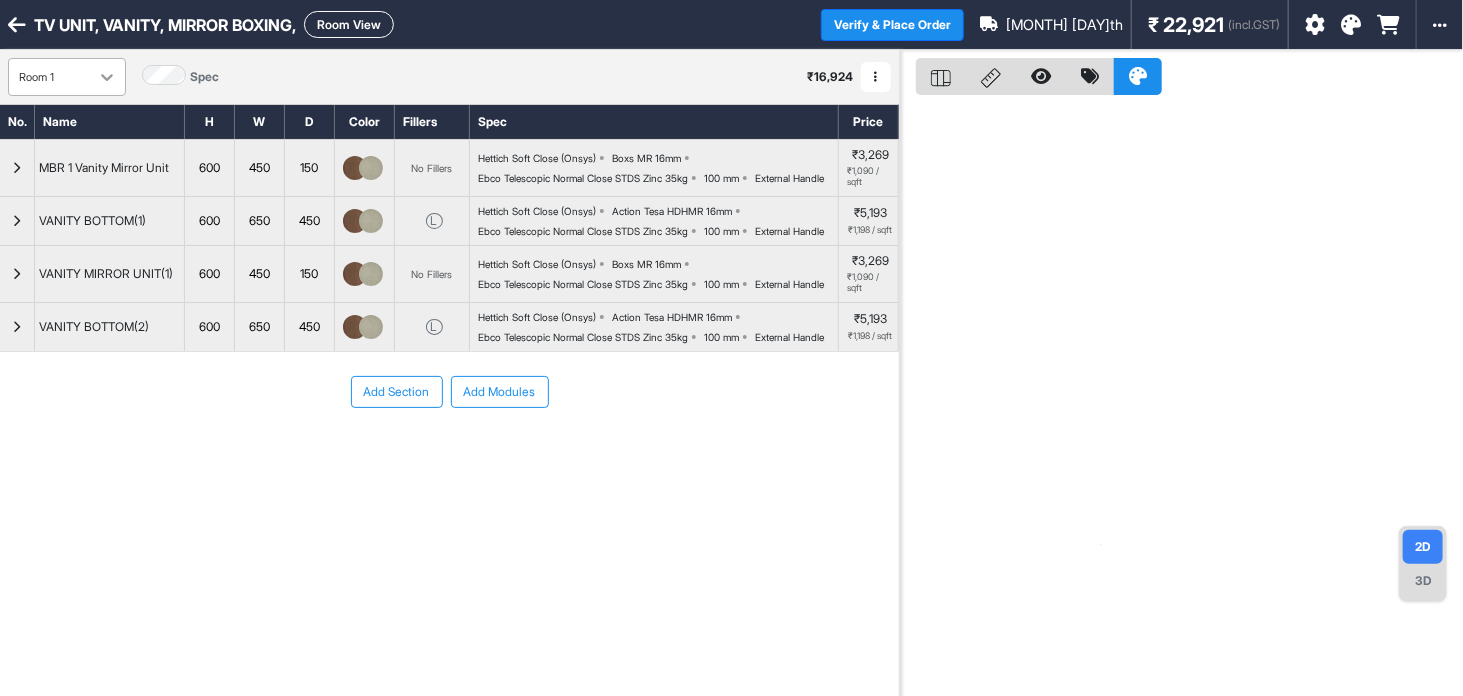 click at bounding box center [107, 77] 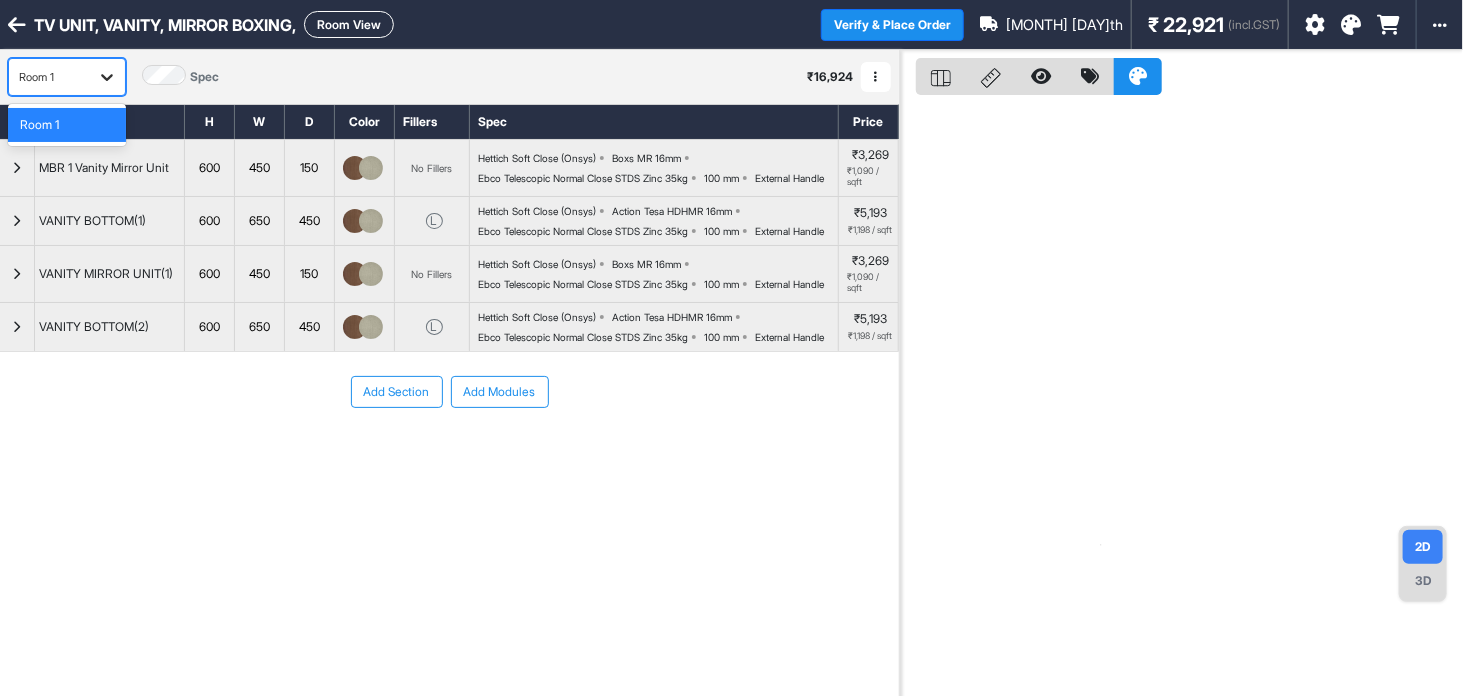 click at bounding box center (107, 77) 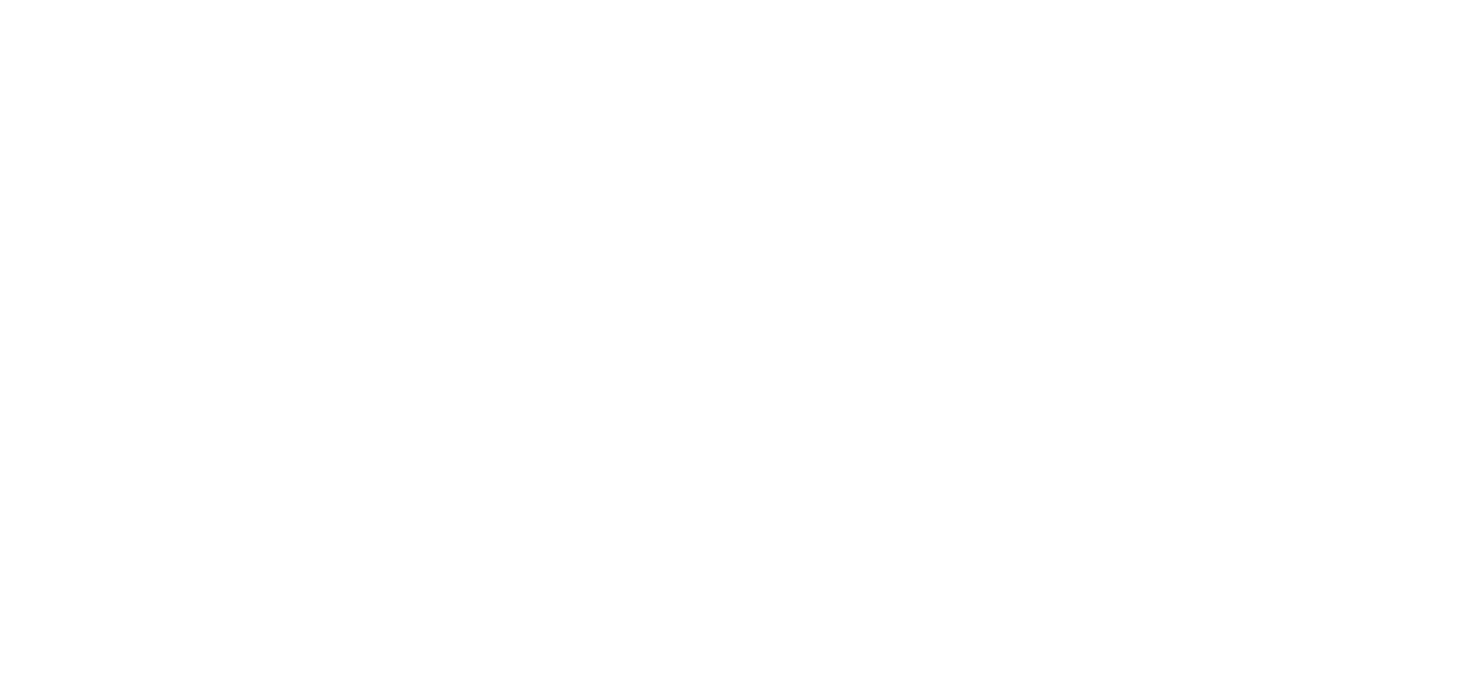 scroll, scrollTop: 0, scrollLeft: 0, axis: both 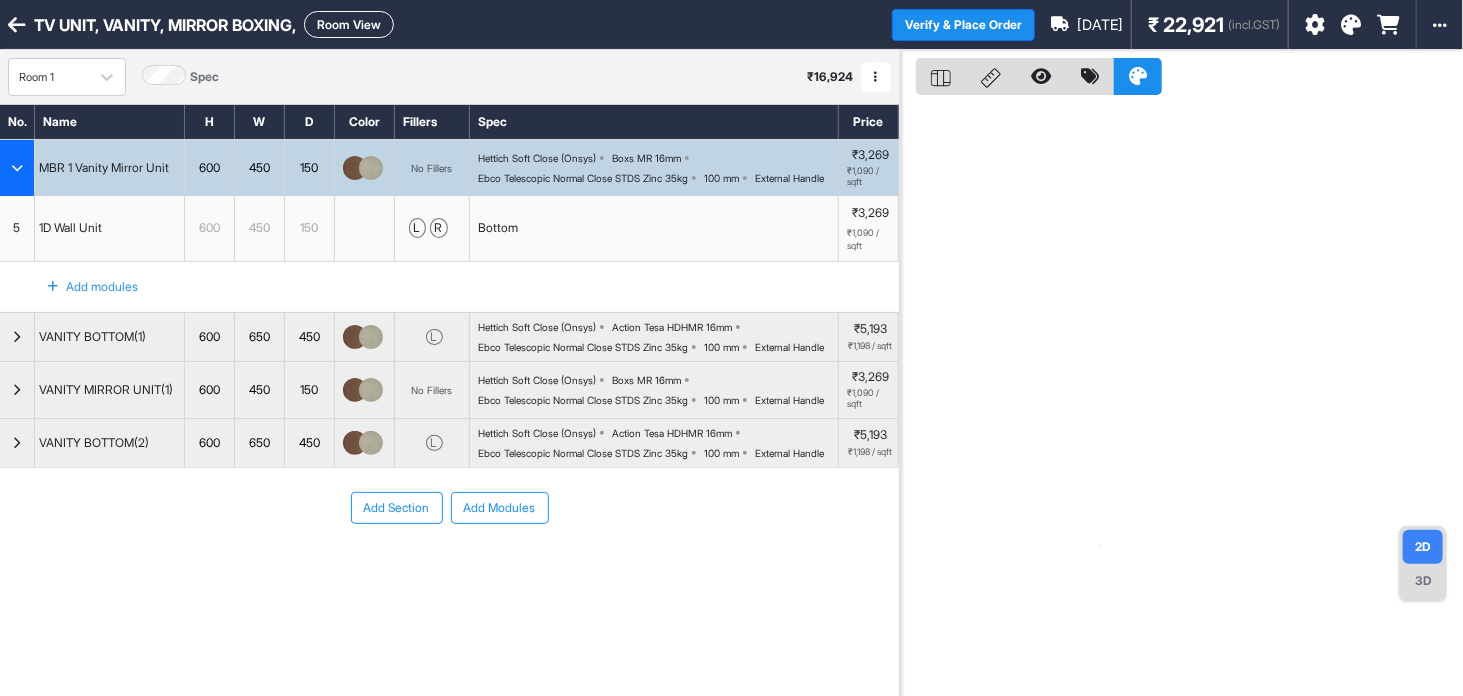 click at bounding box center [355, 168] 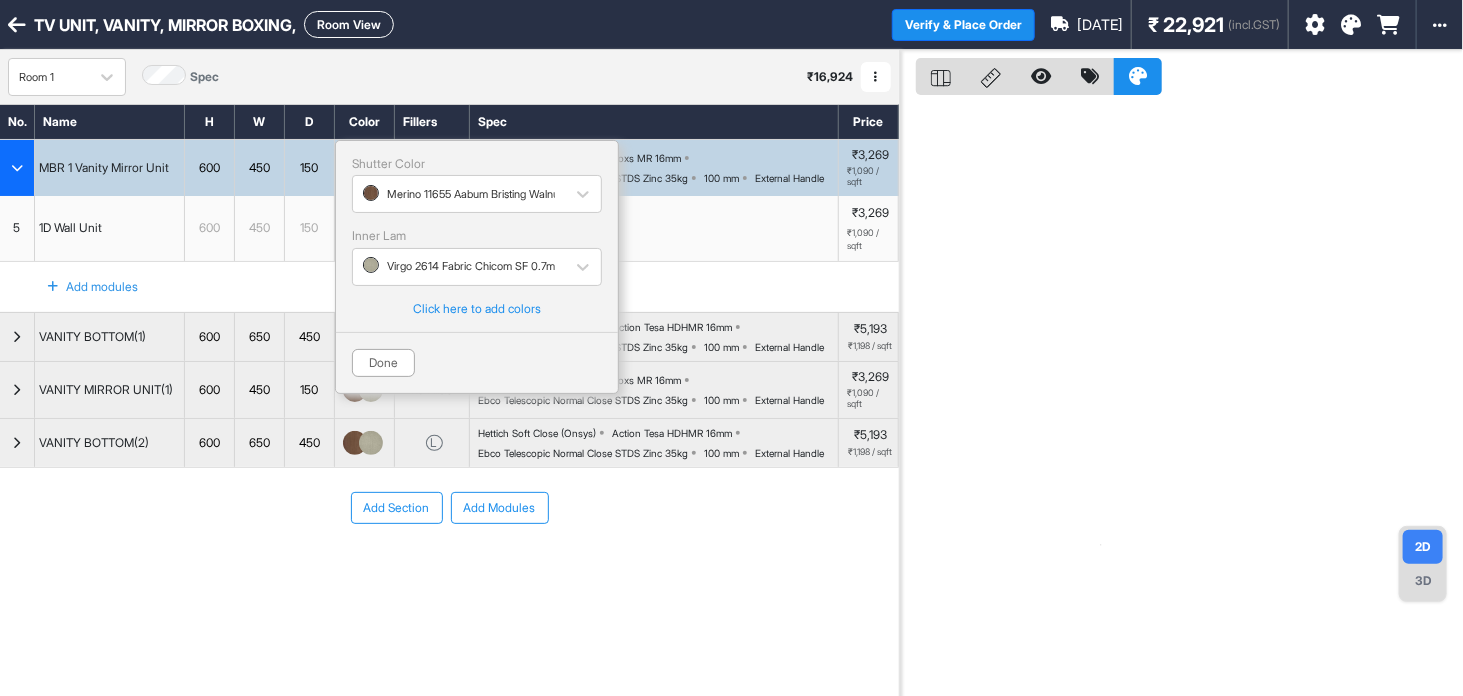 click at bounding box center (1351, 25) 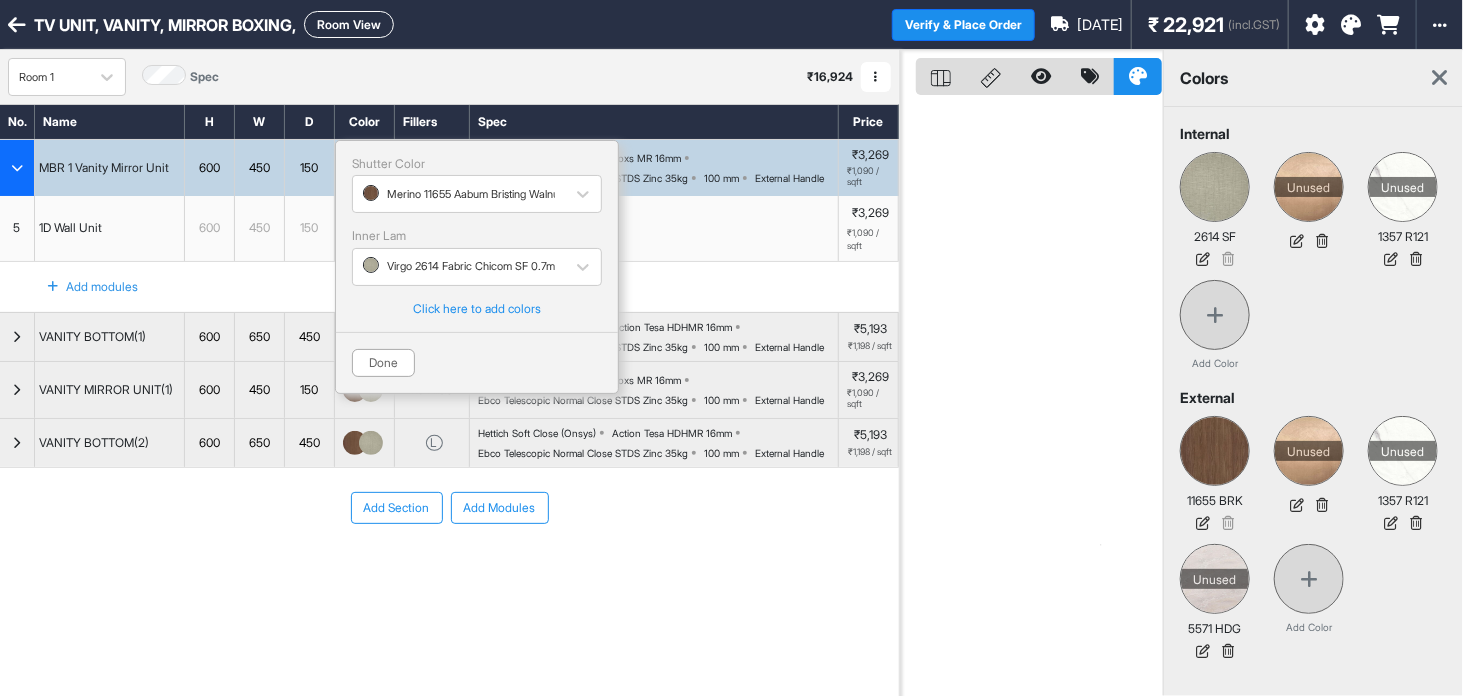click on "11655 BRK" at bounding box center (1215, 501) 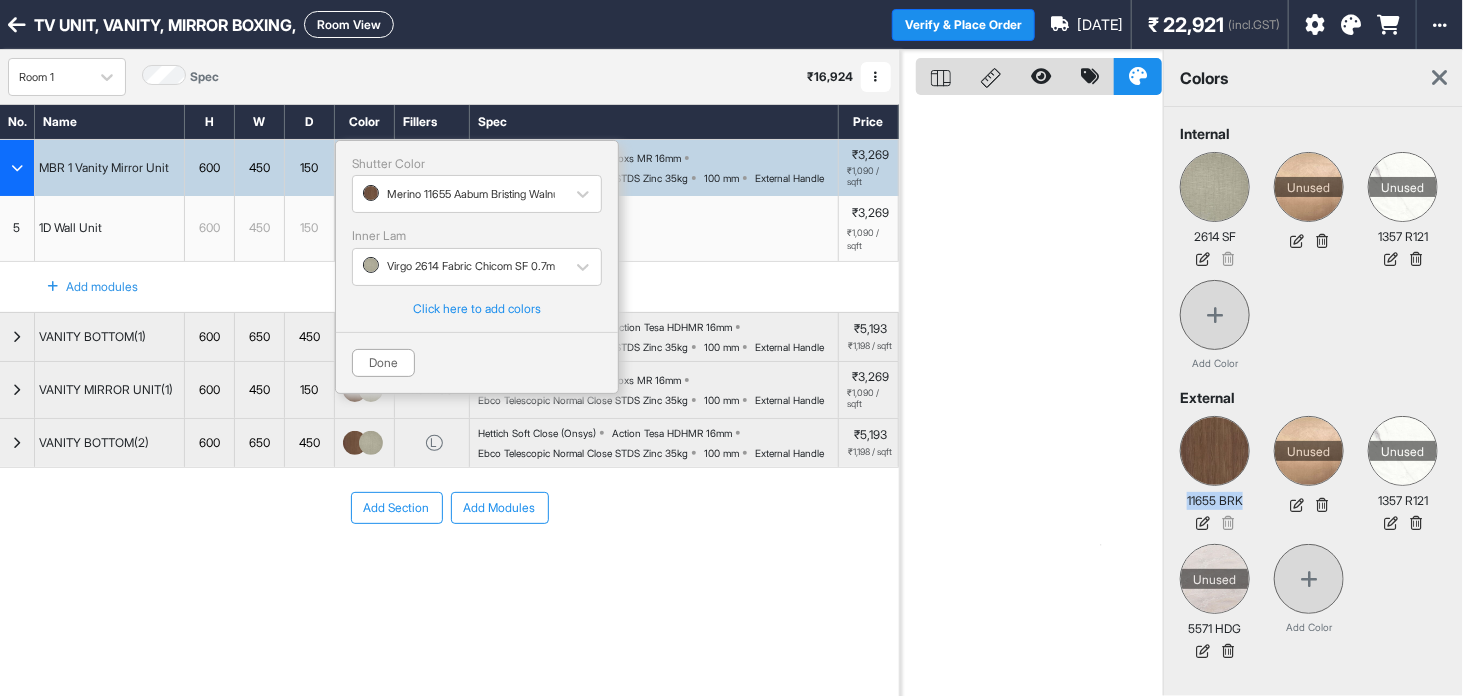 click on "11655 BRK" at bounding box center (1215, 501) 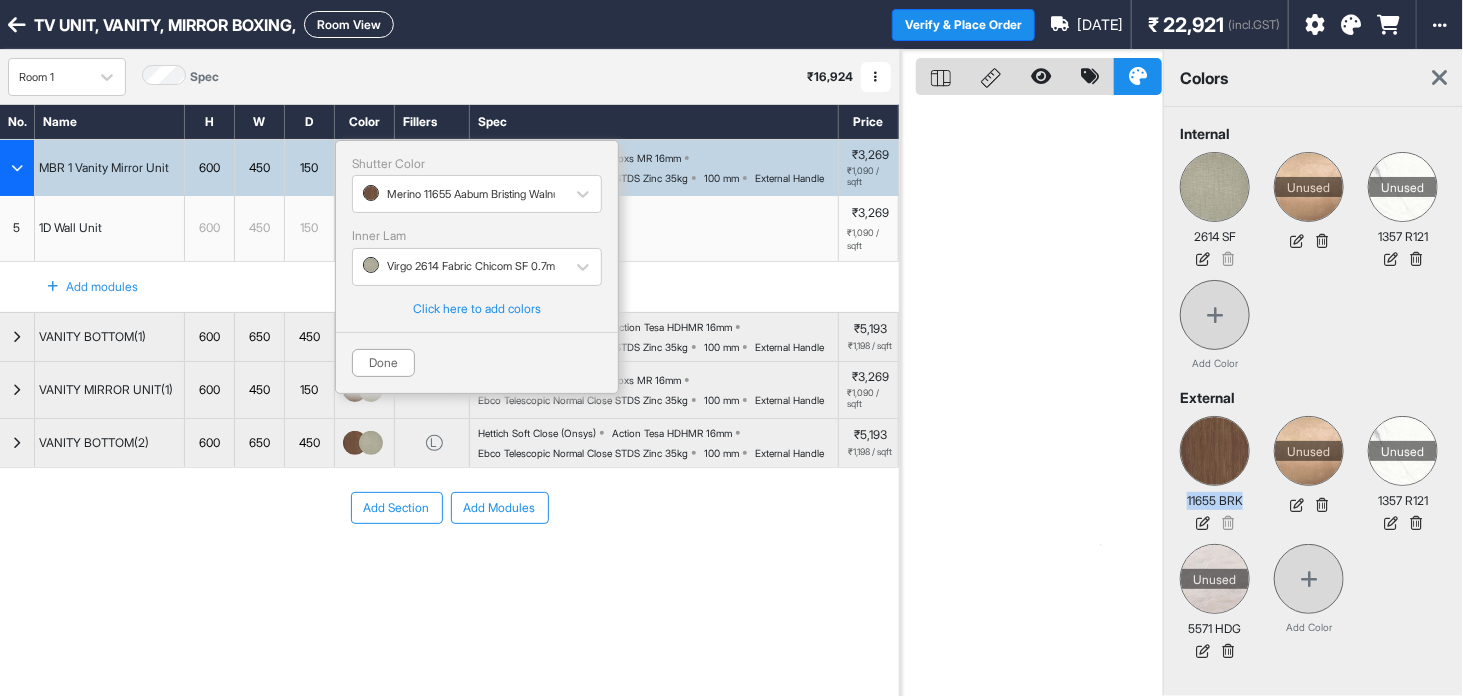 click at bounding box center (17, 168) 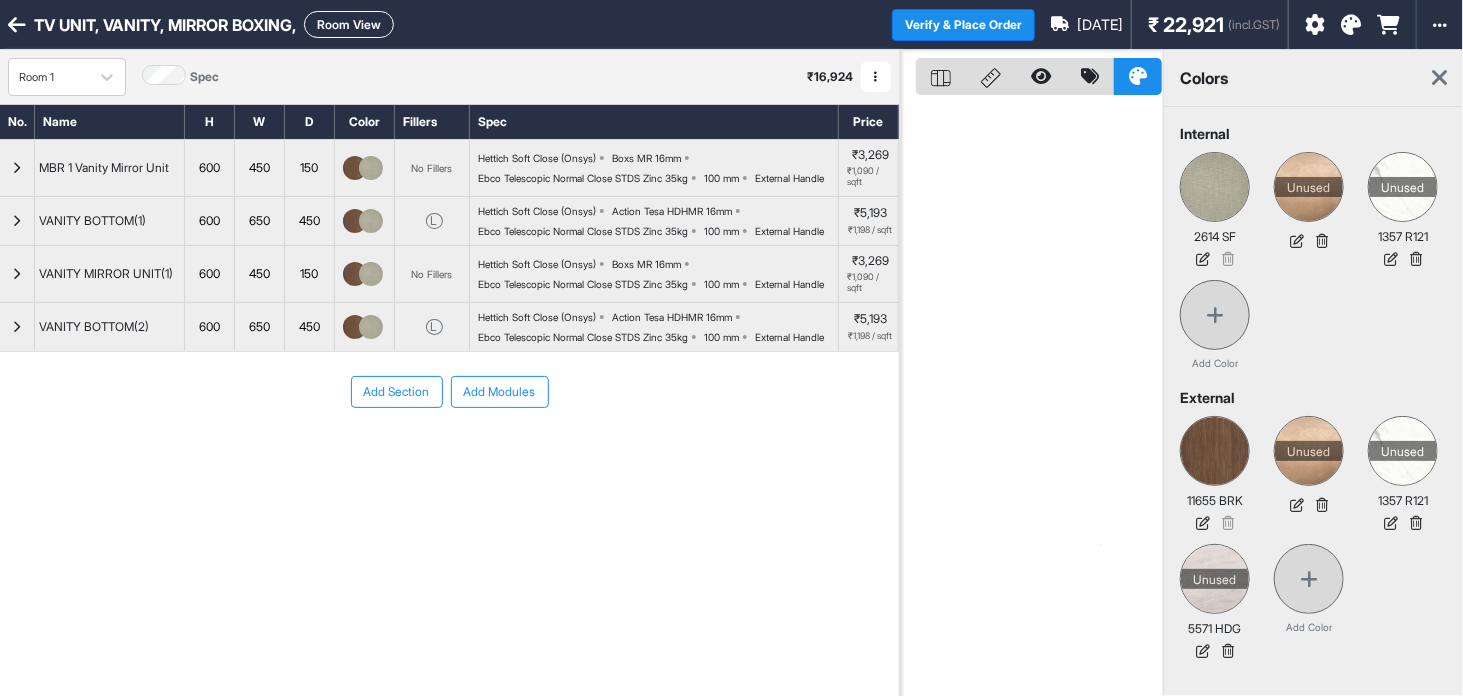 click at bounding box center [17, 25] 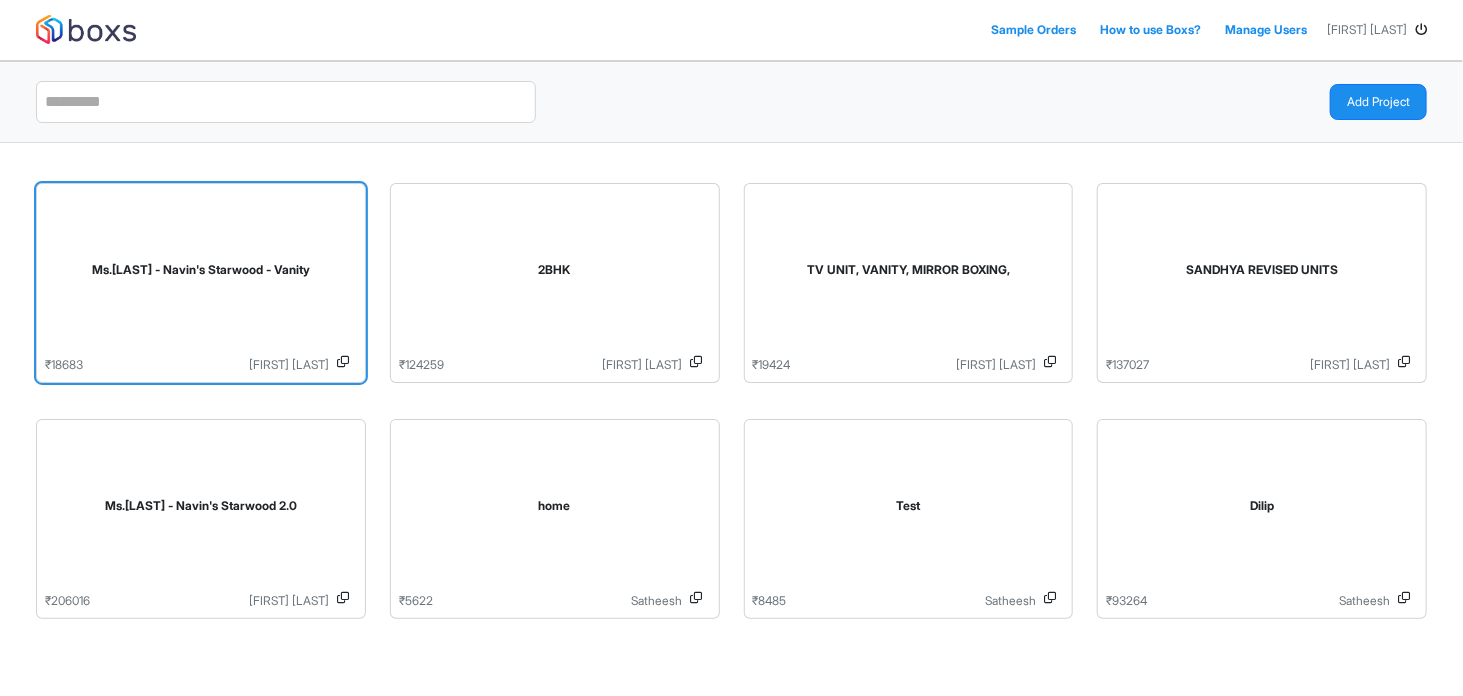click on "Ms.Barghavi - Navin's Starwood - Vanity" at bounding box center [201, 274] 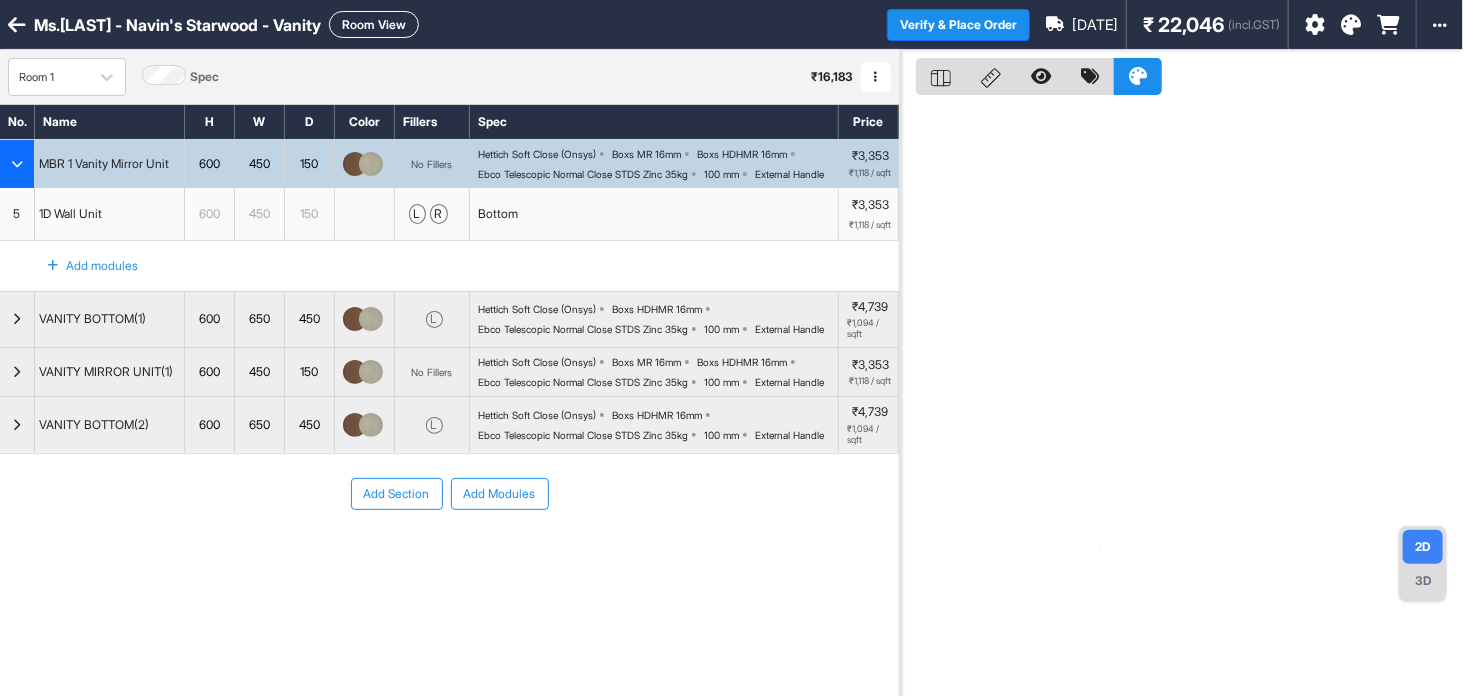 click at bounding box center [17, 164] 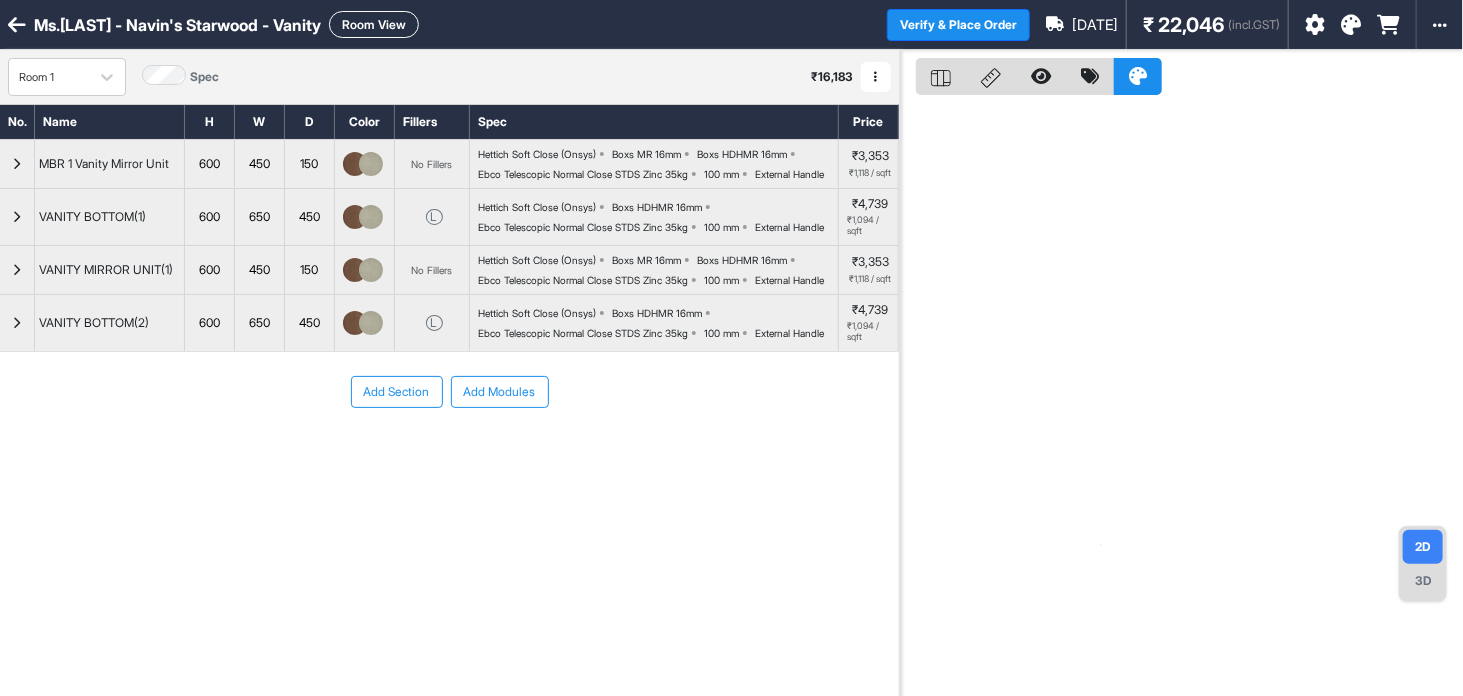 click on "Ms.Barghavi - Navin's Starwood - Vanity  Room View Verify & Place Order Aug 9th ₹   22,046 (incl.GST) Import Assembly Archive Rename Refresh Price" at bounding box center (731, 25) 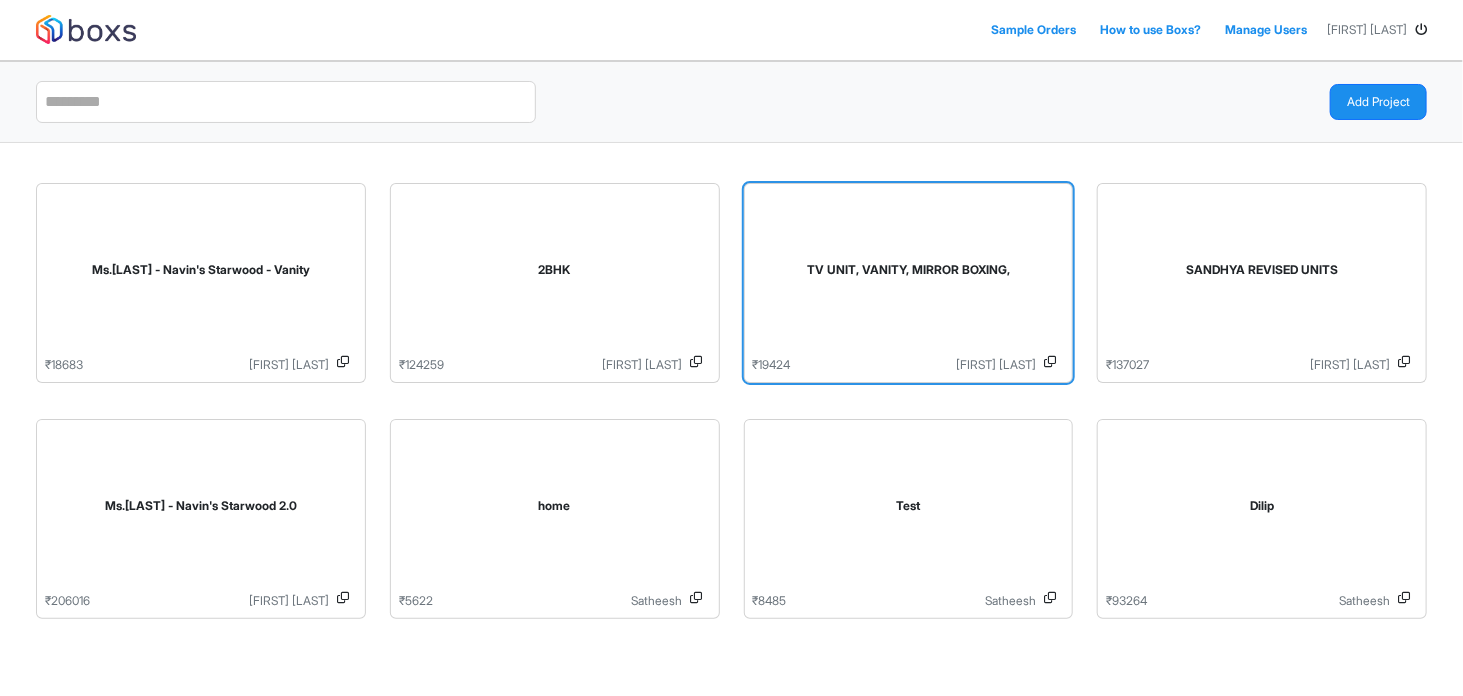 click on "TV UNIT, VANITY, MIRROR BOXING," at bounding box center [909, 274] 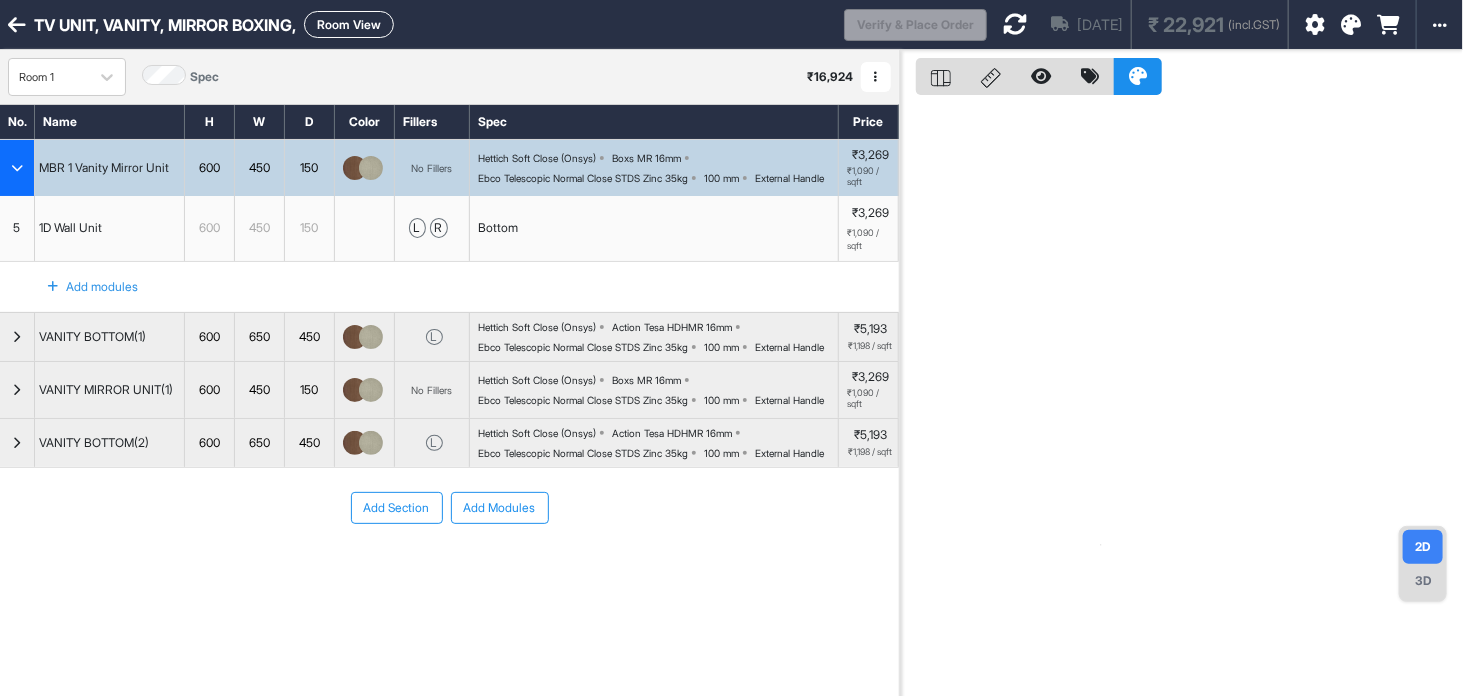 click at bounding box center (17, 168) 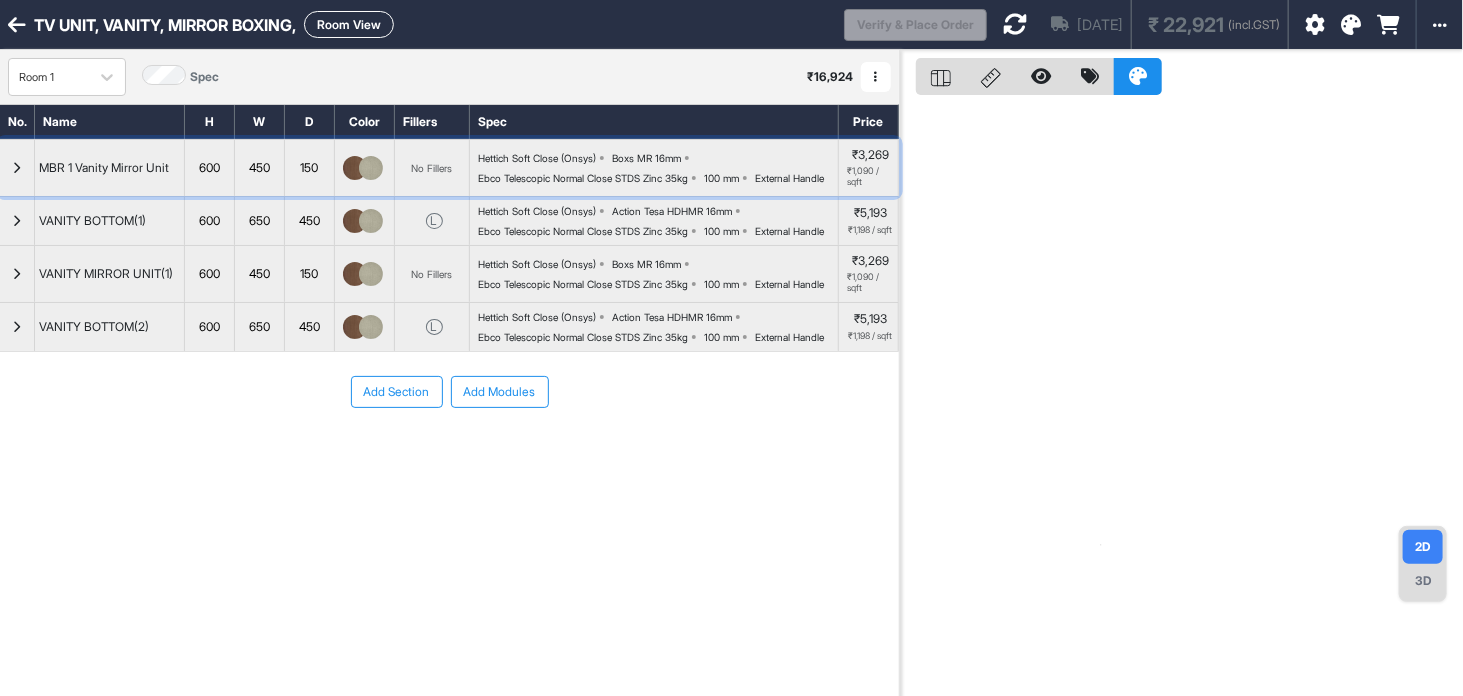 click at bounding box center [17, 168] 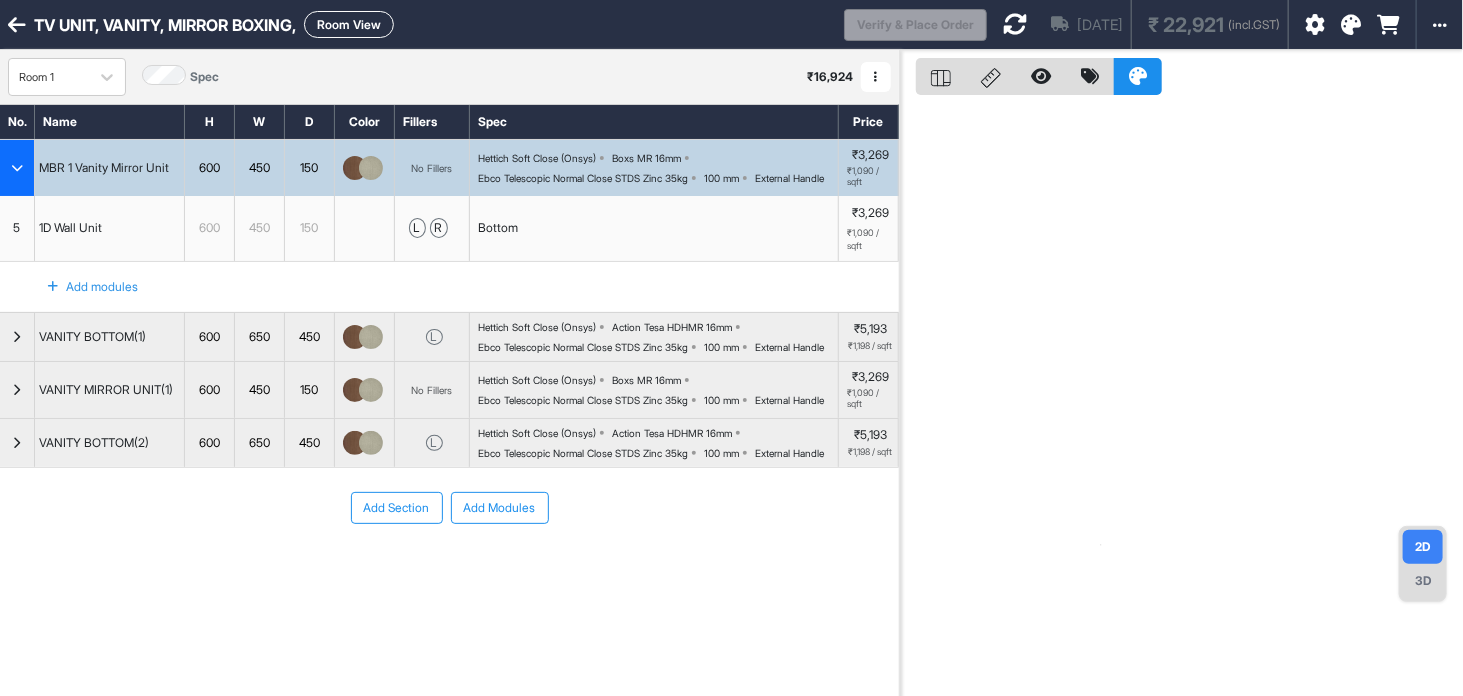 click at bounding box center [17, 168] 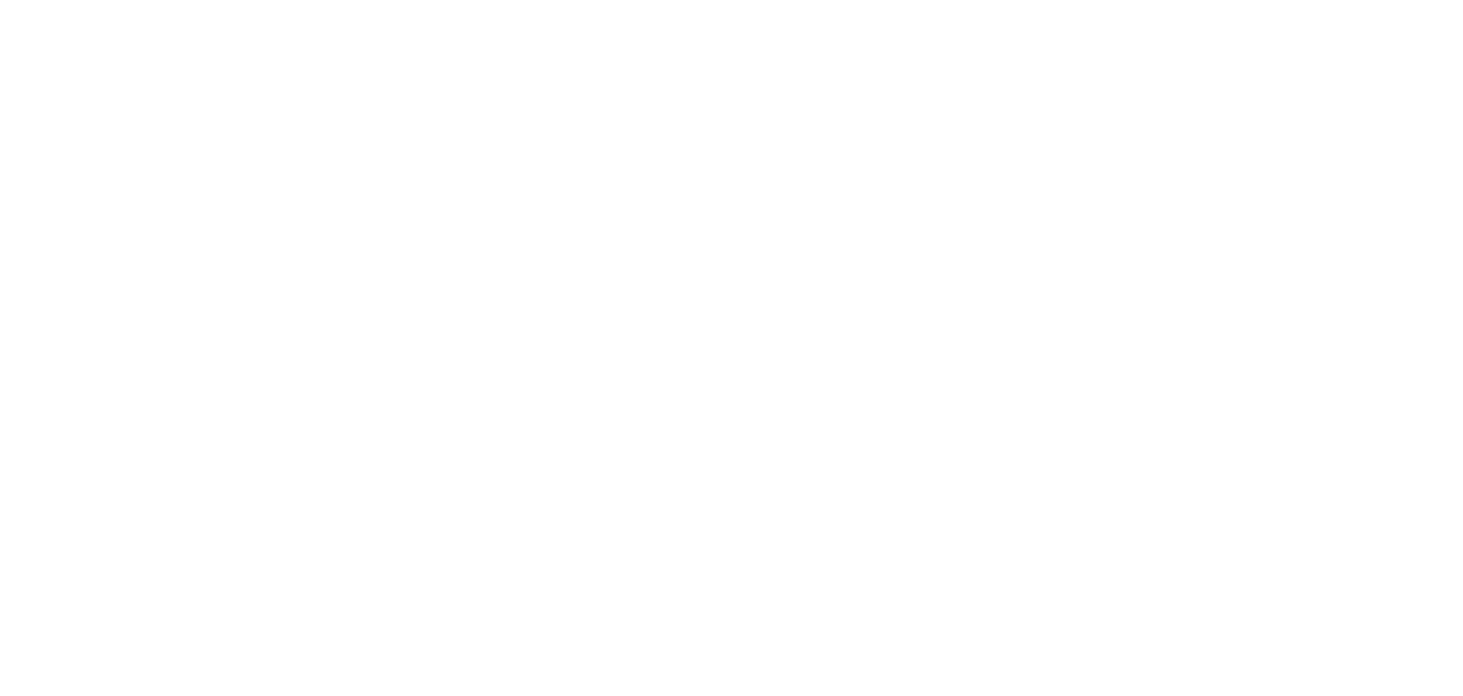scroll, scrollTop: 0, scrollLeft: 0, axis: both 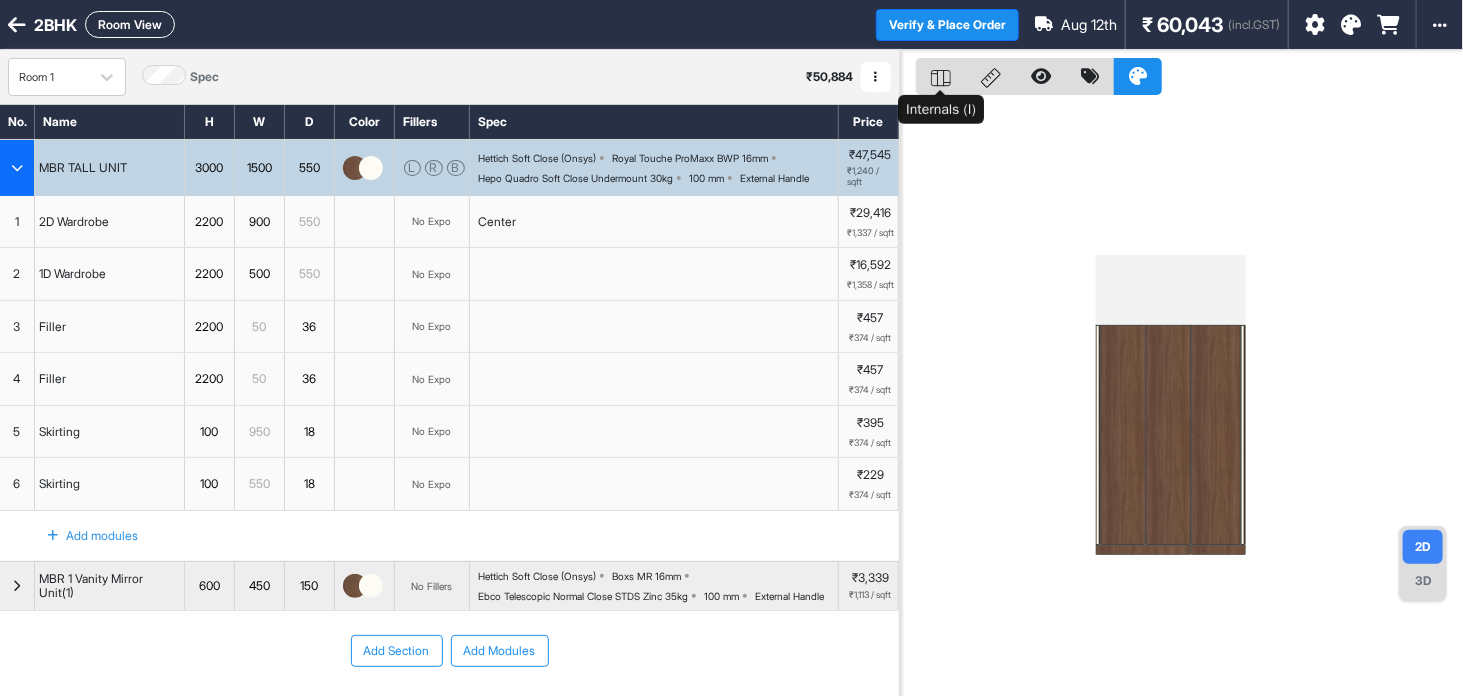 click 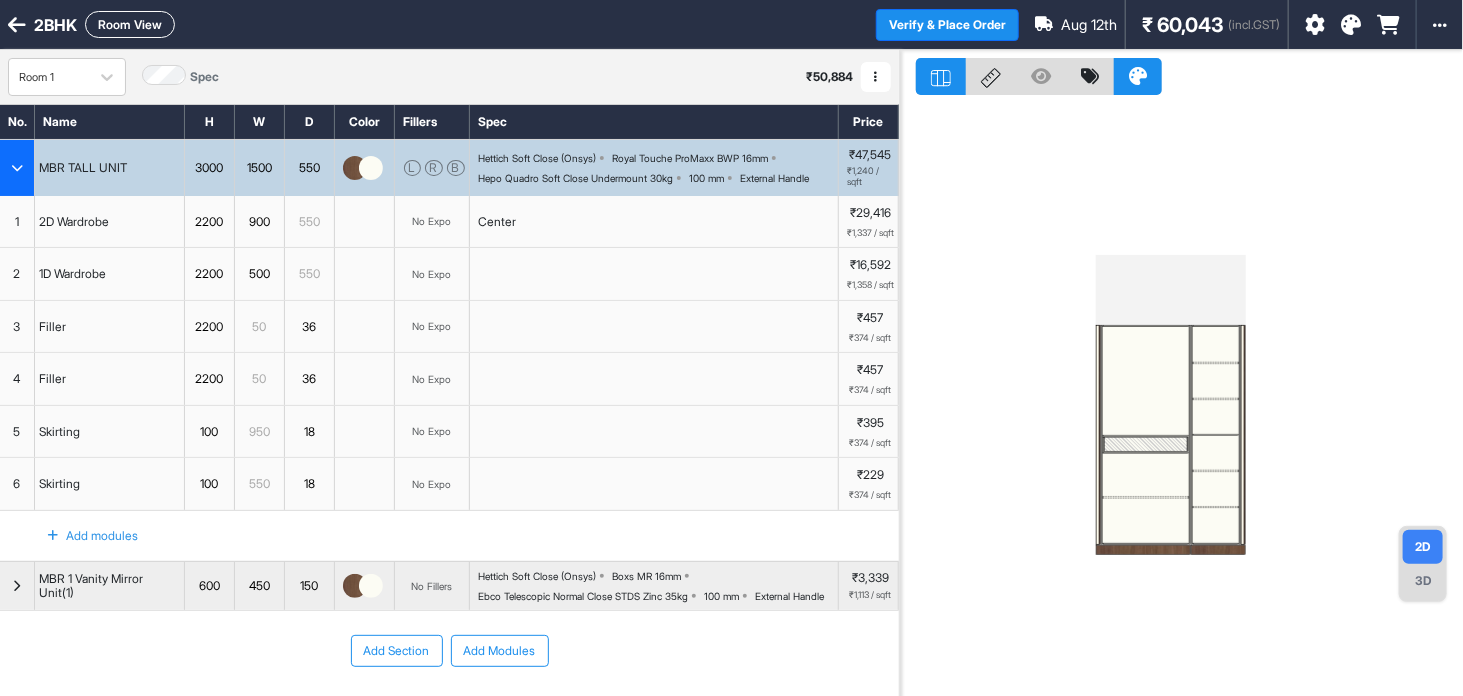 click on "3000" at bounding box center [209, 168] 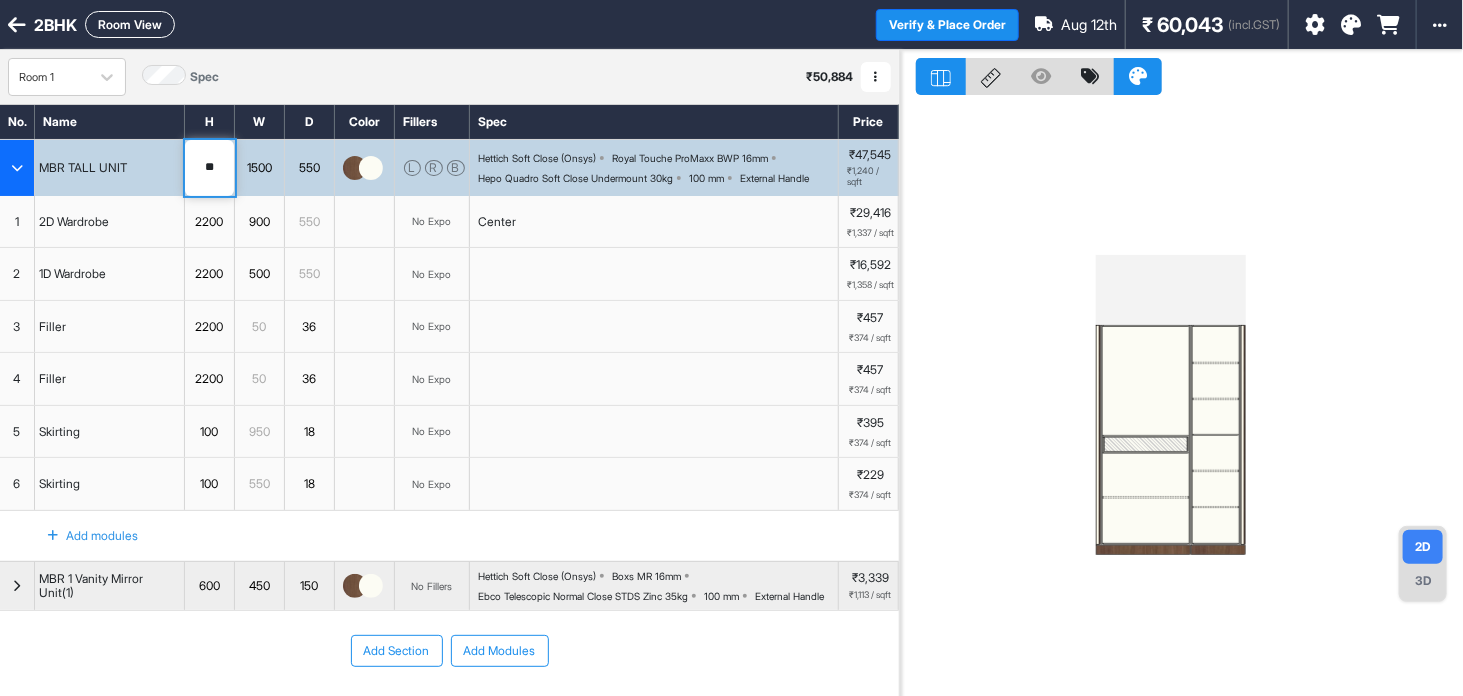 type on "*" 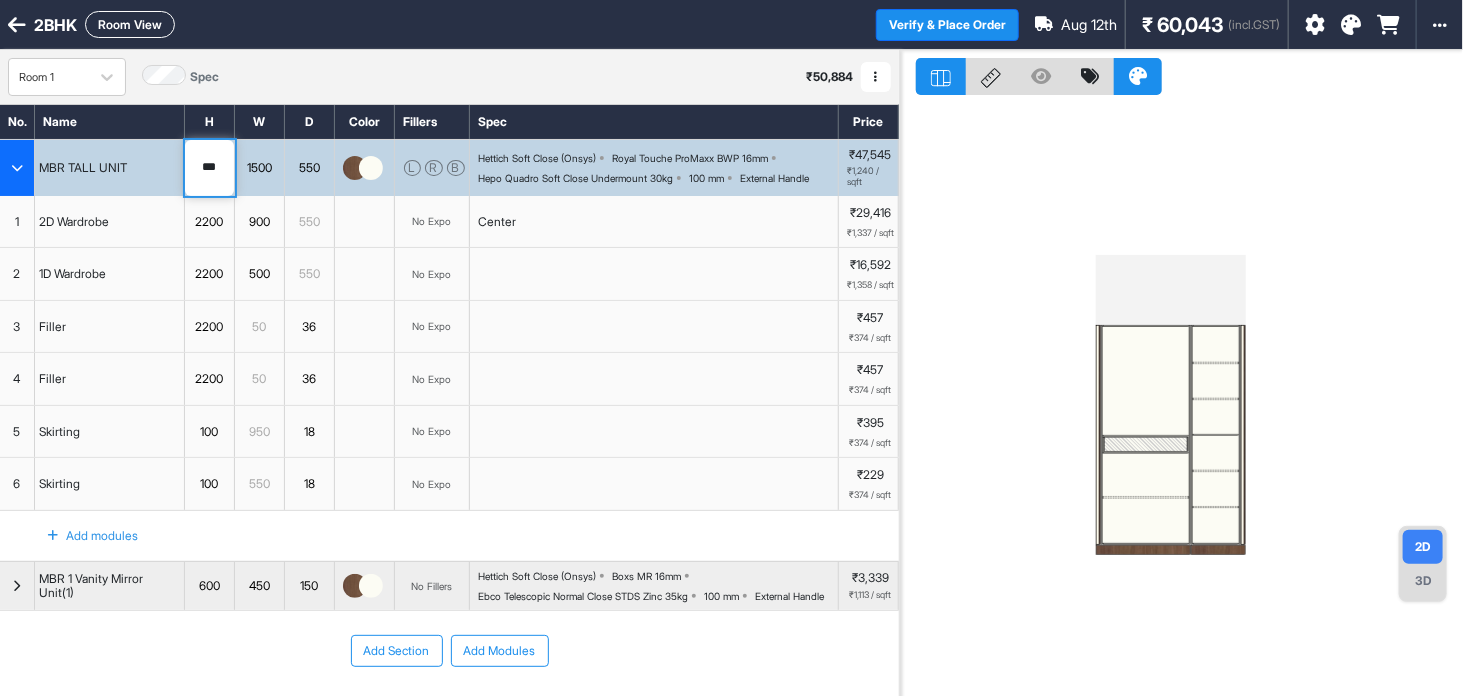 type on "****" 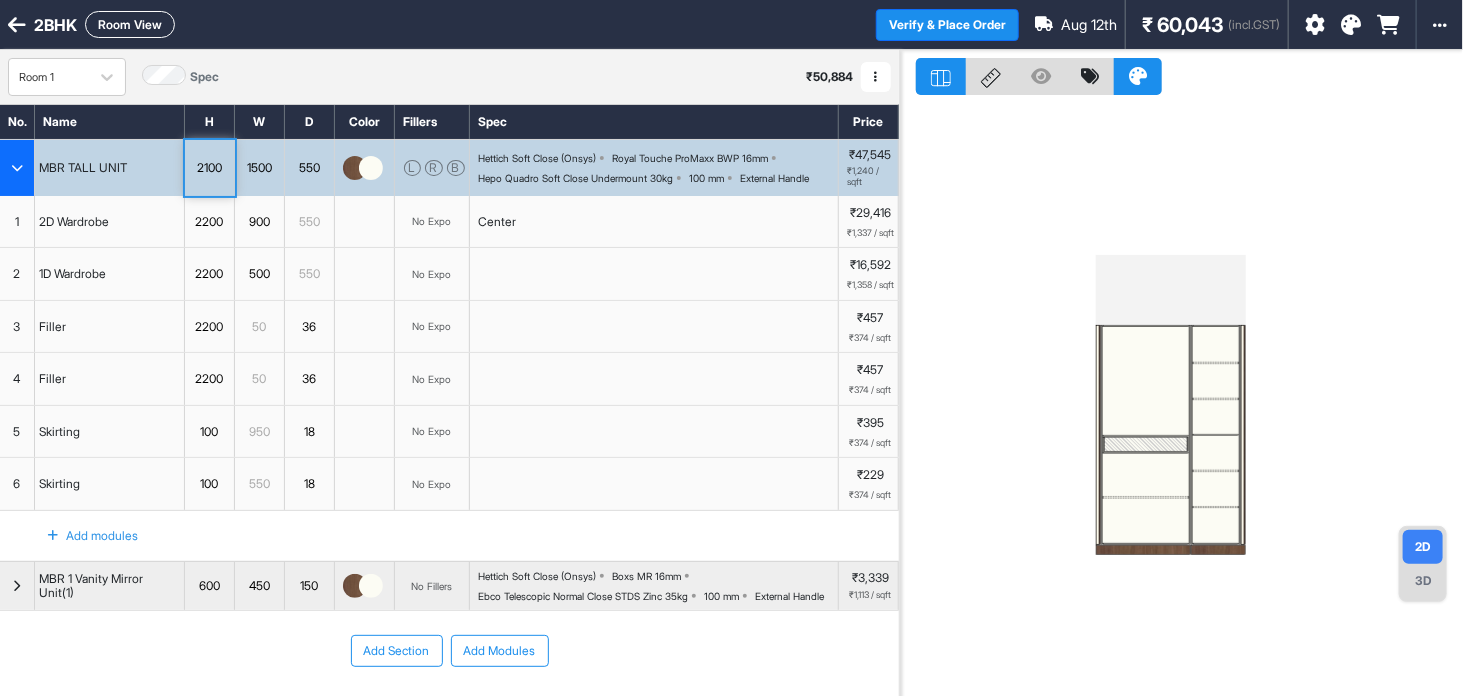 click at bounding box center (17, 168) 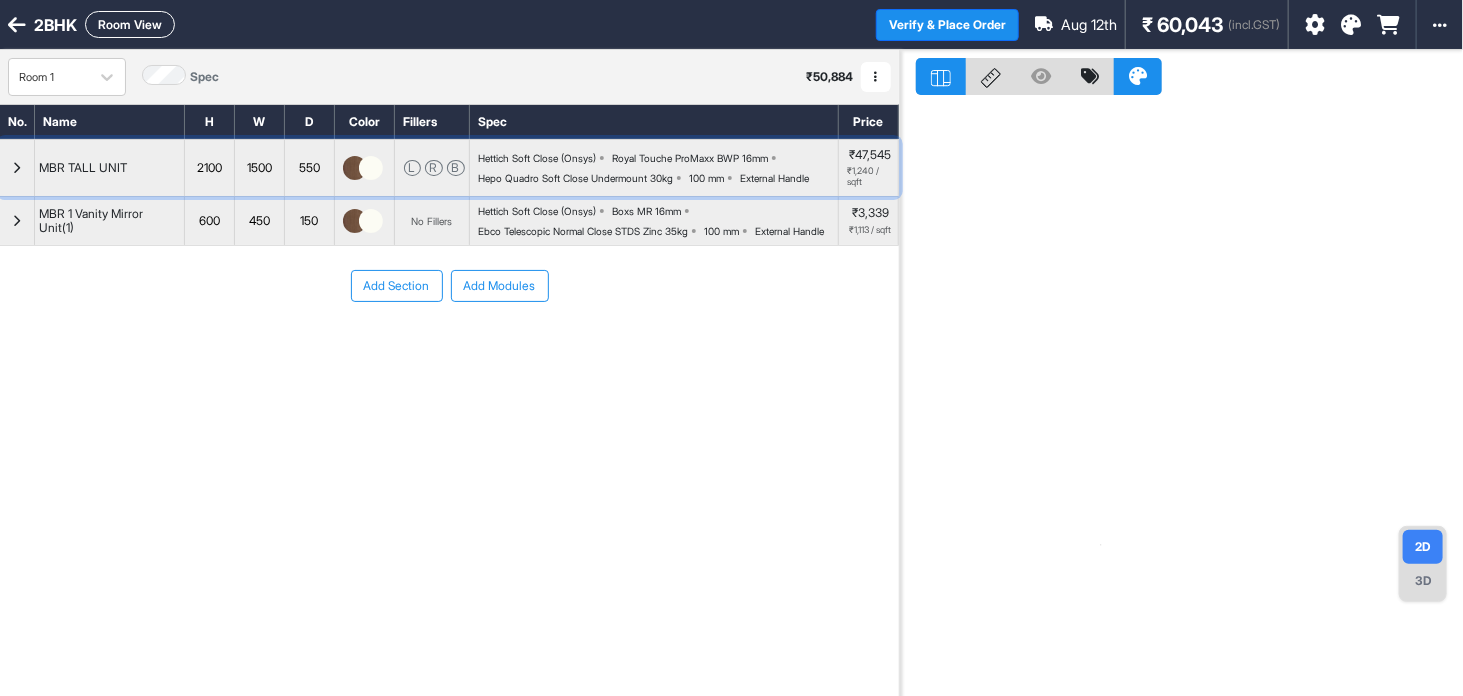 click at bounding box center [17, 168] 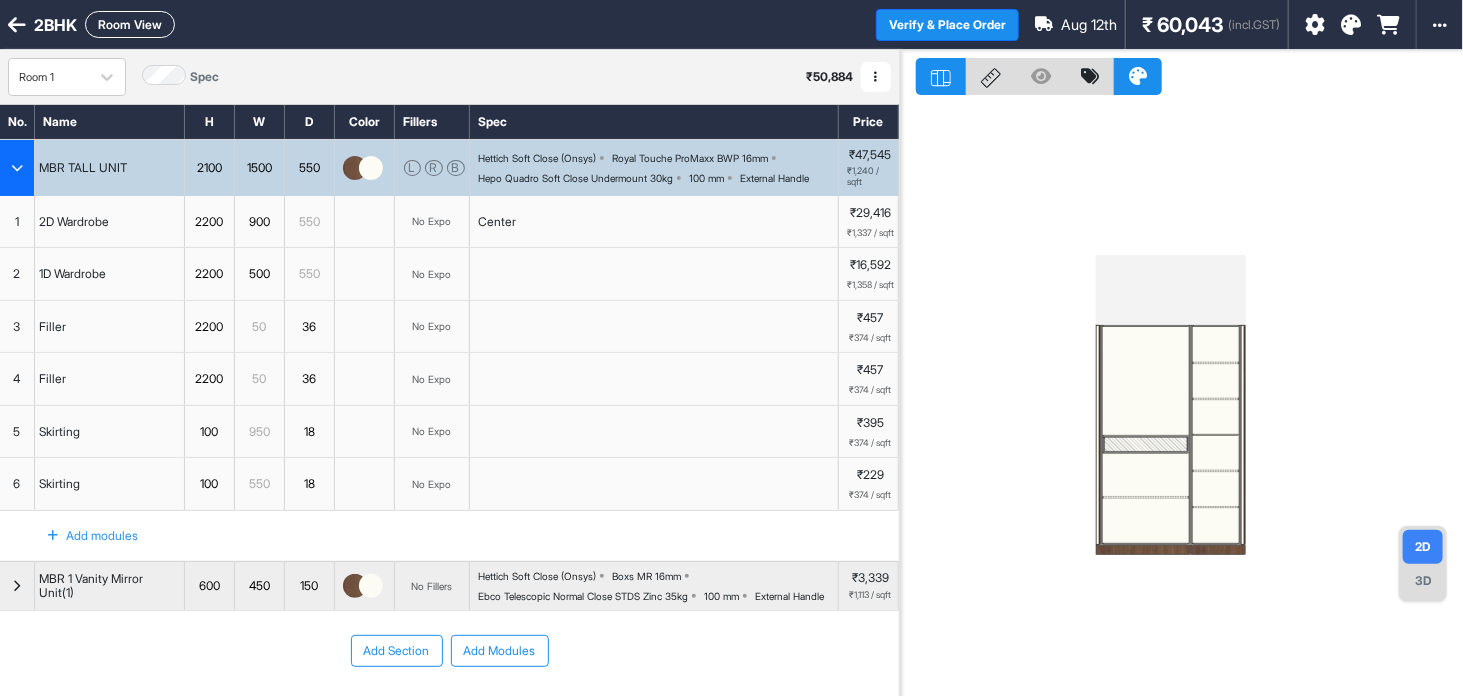 click at bounding box center (17, 168) 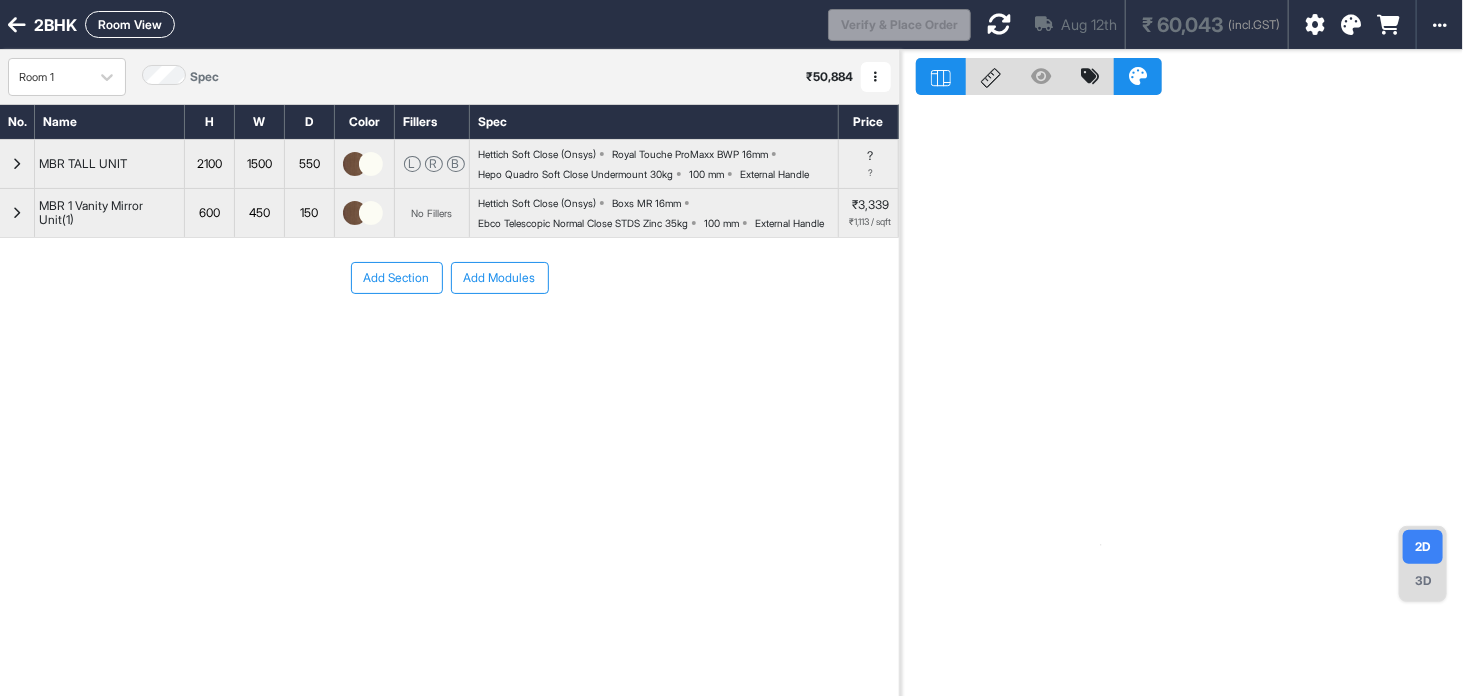 click on "Add Section" at bounding box center [397, 278] 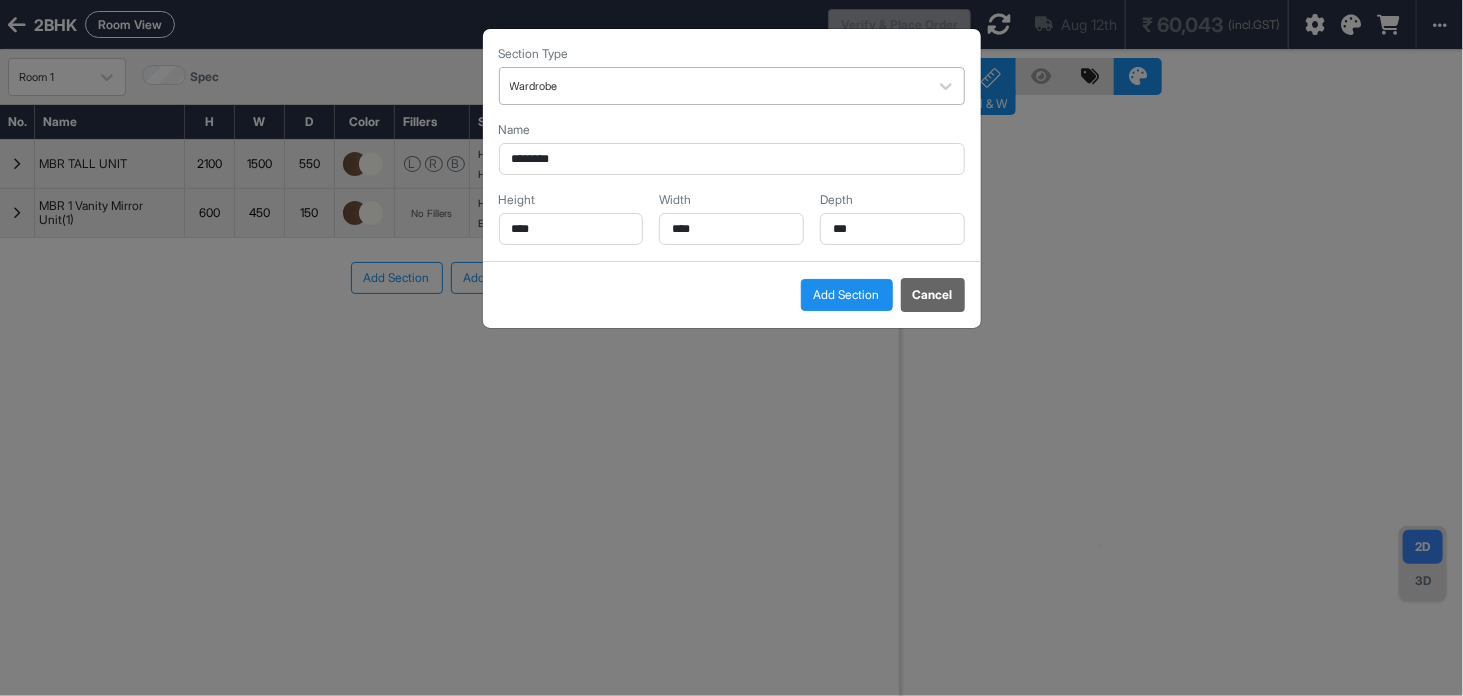 click at bounding box center (714, 86) 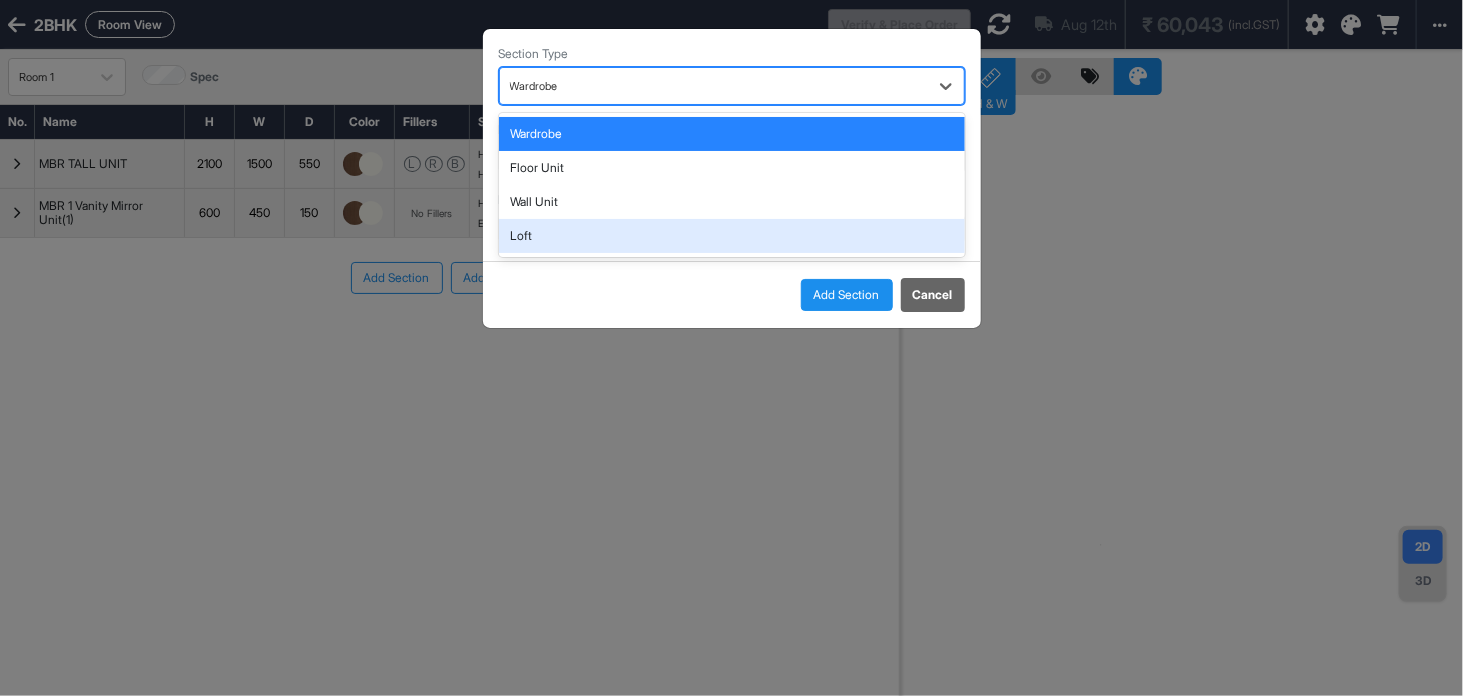 click on "Loft" at bounding box center [732, 236] 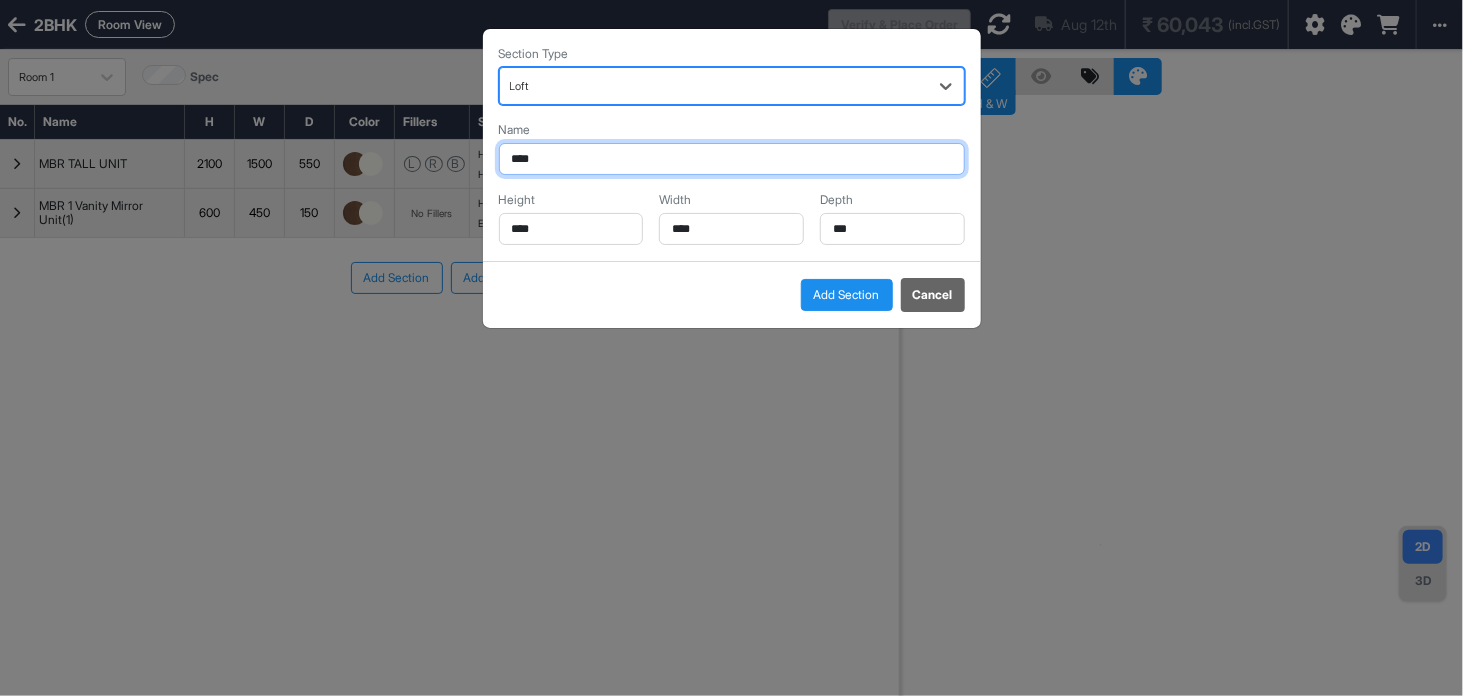 click on "****" at bounding box center [732, 159] 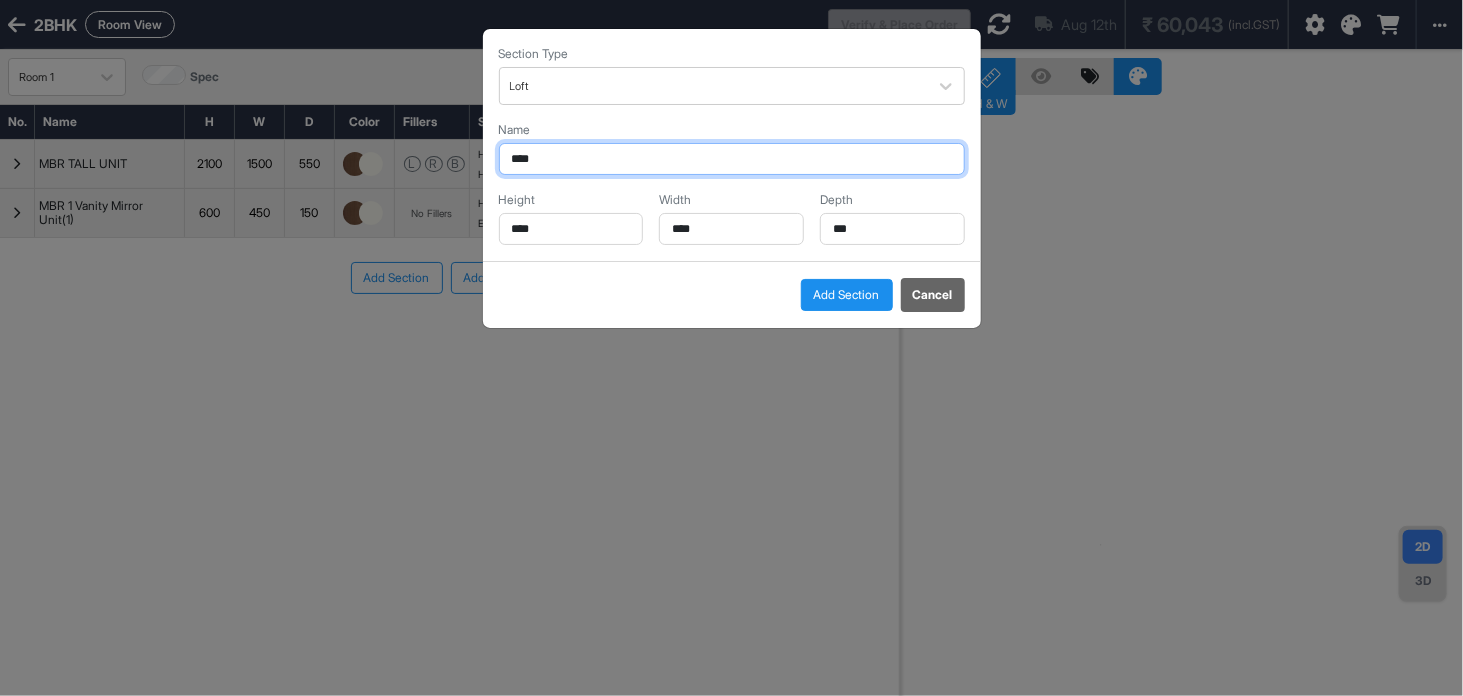 click on "****" at bounding box center (732, 159) 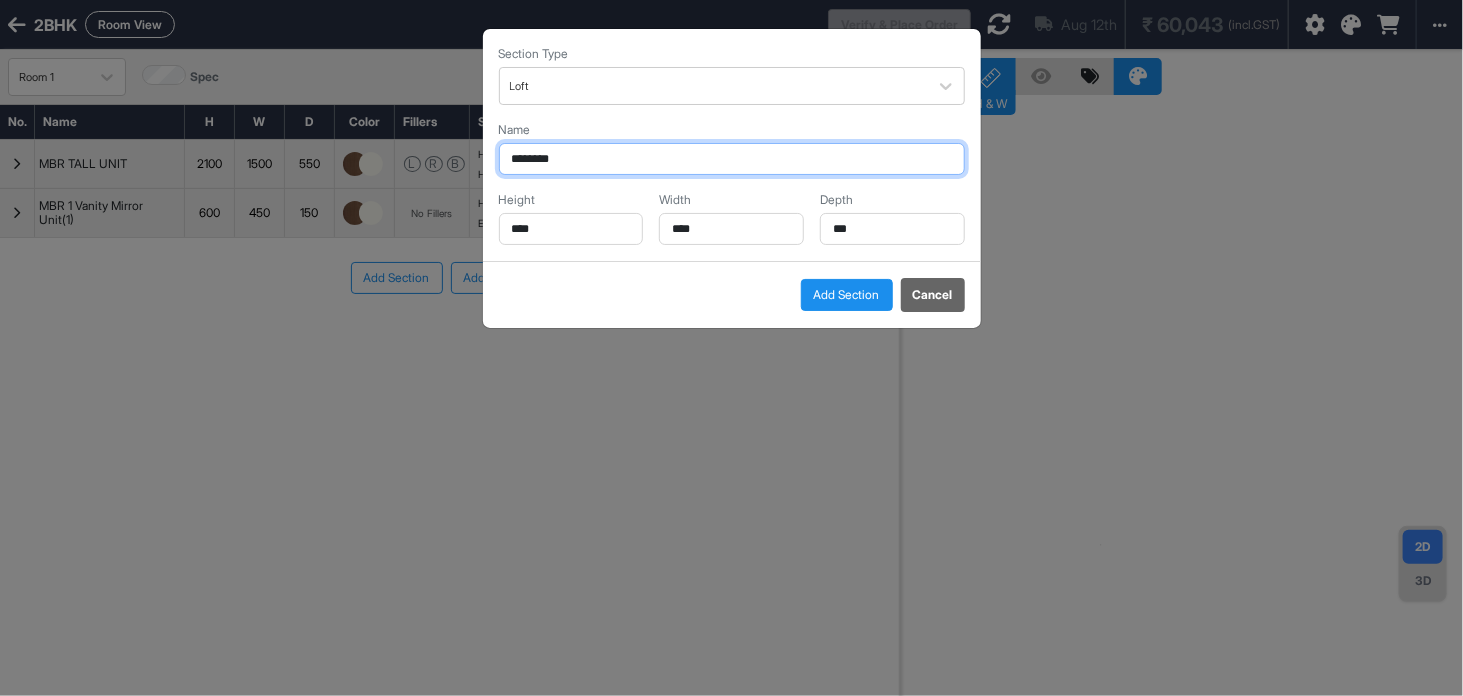 type on "********" 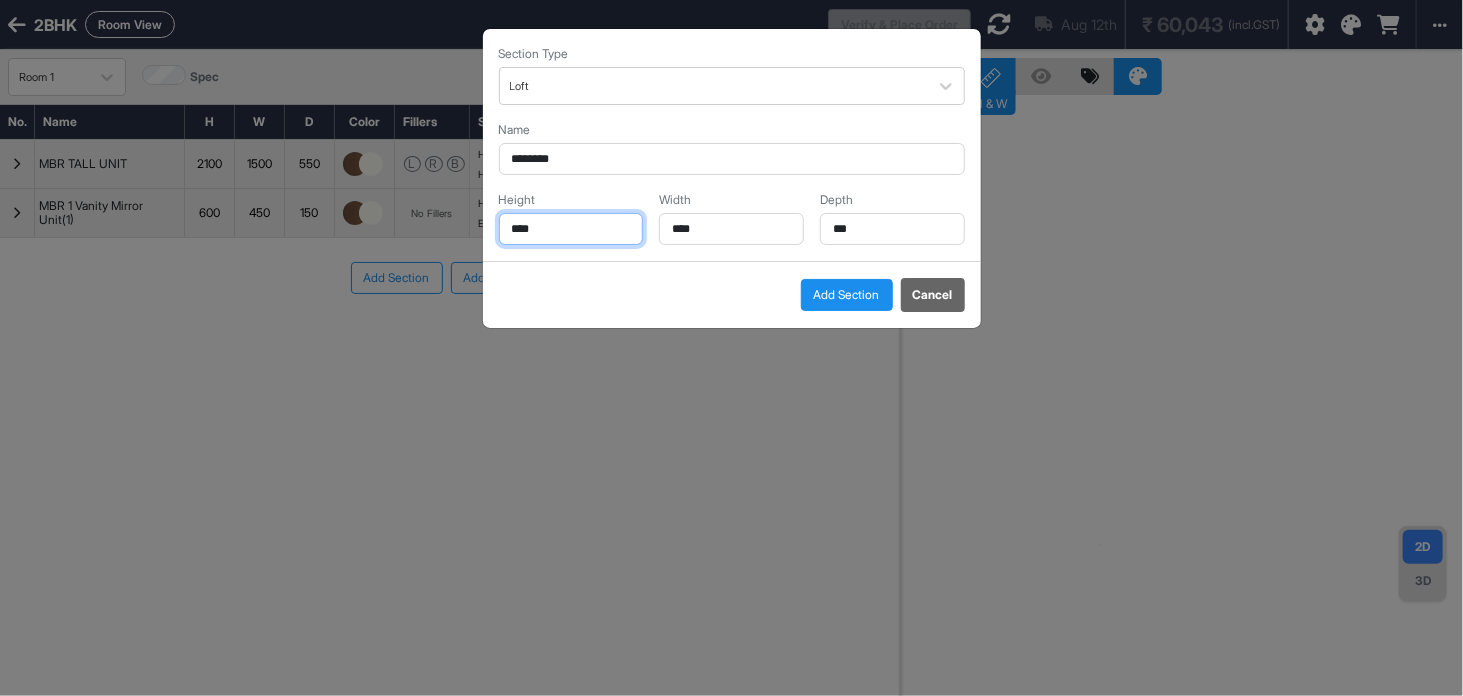 click on "****" at bounding box center (571, 229) 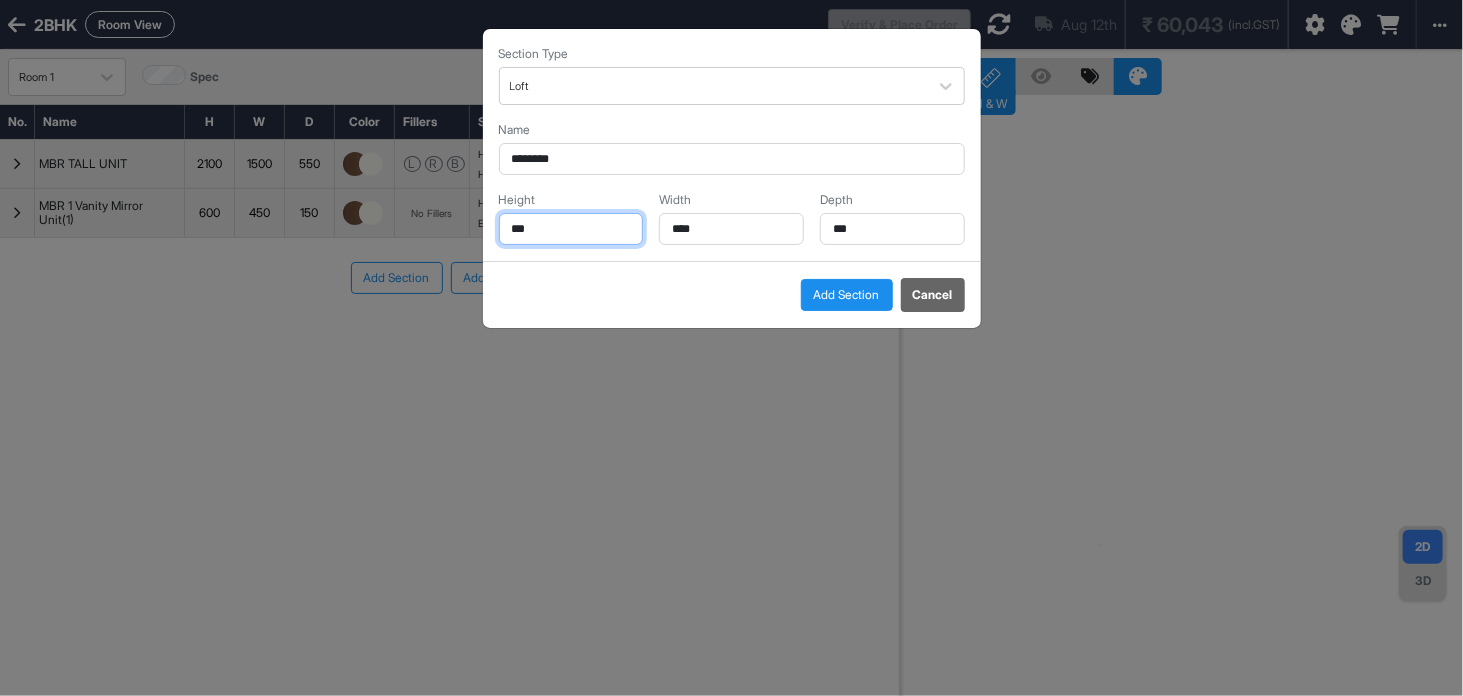 type on "***" 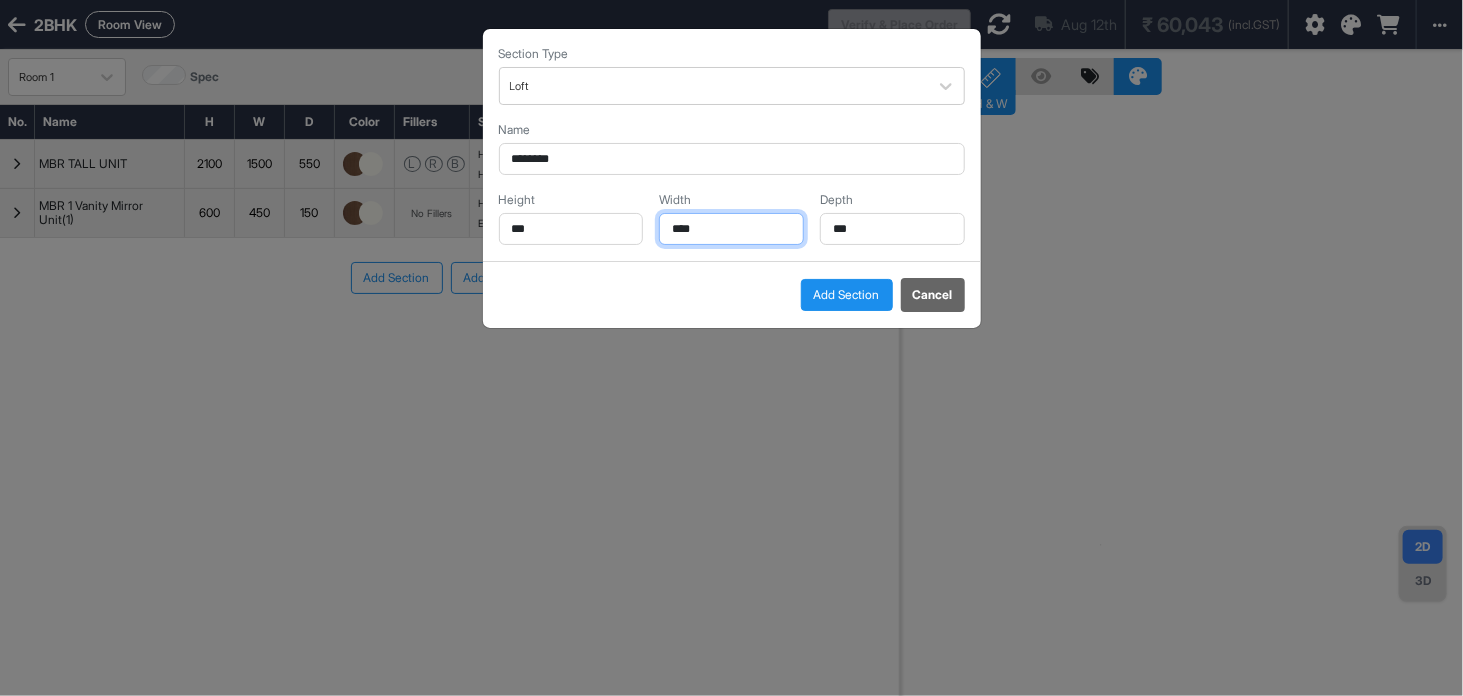 click on "****" at bounding box center (731, 229) 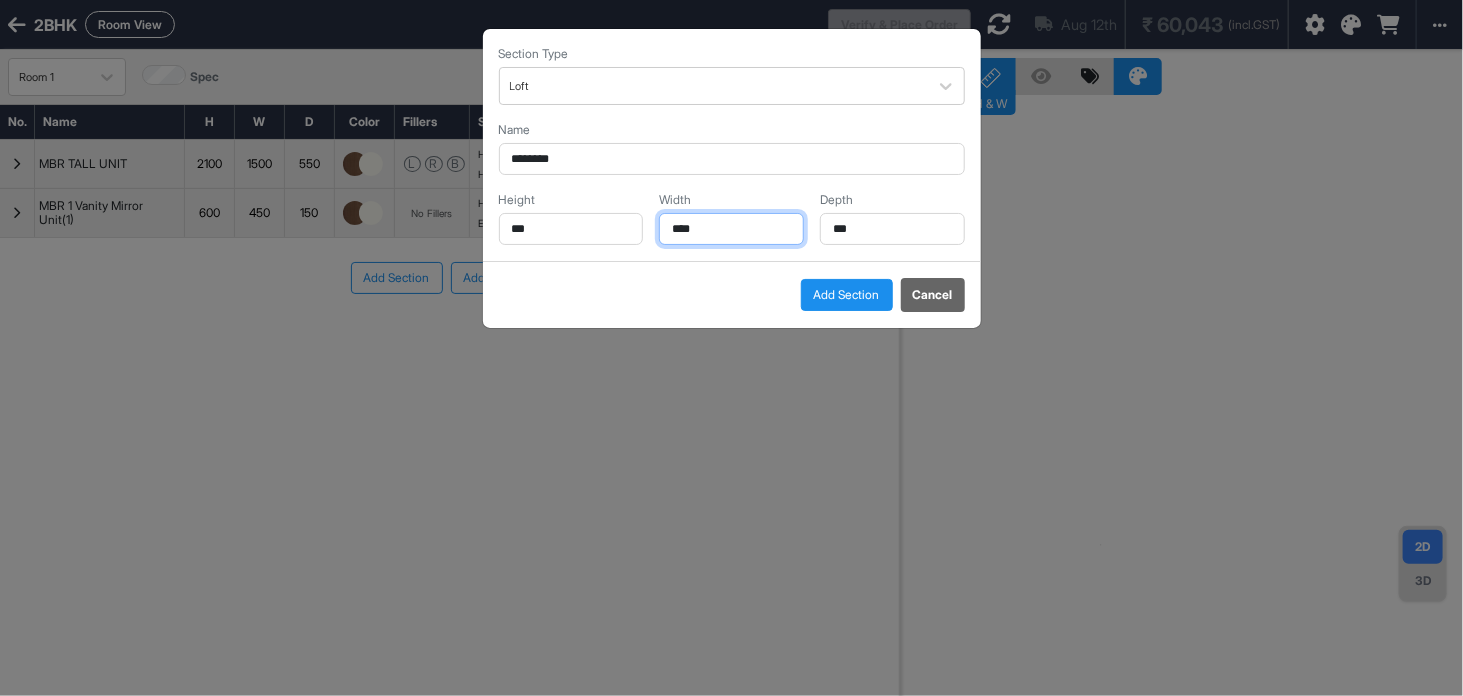 type on "****" 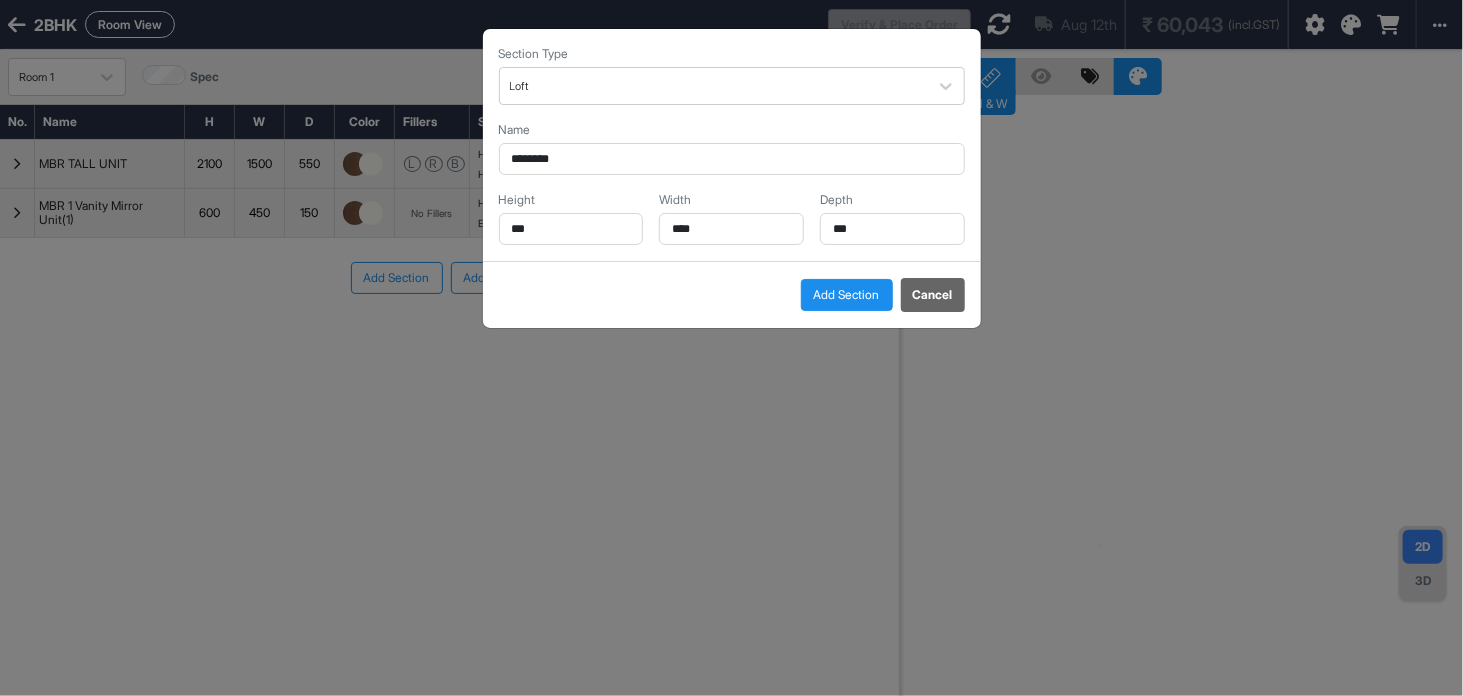 click on "Add Section" at bounding box center [847, 295] 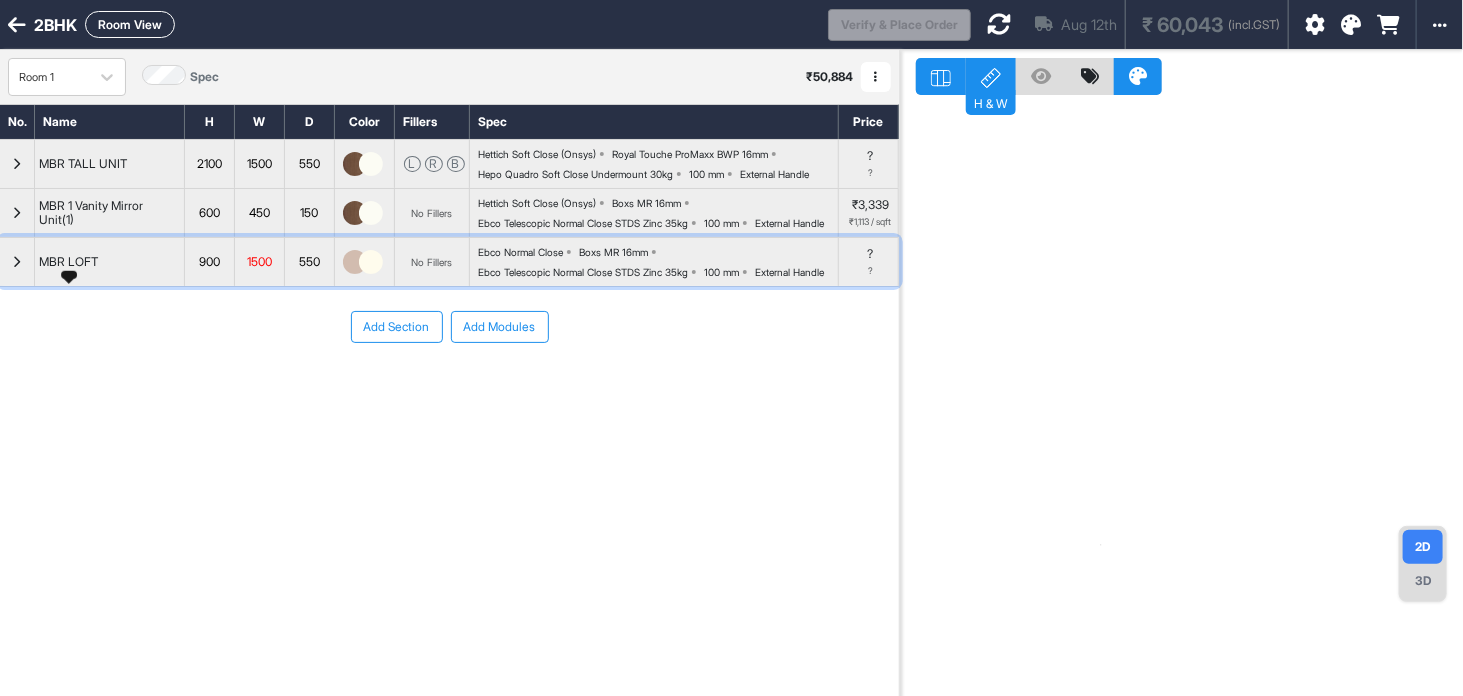 click on "MBR LOFT" at bounding box center (68, 262) 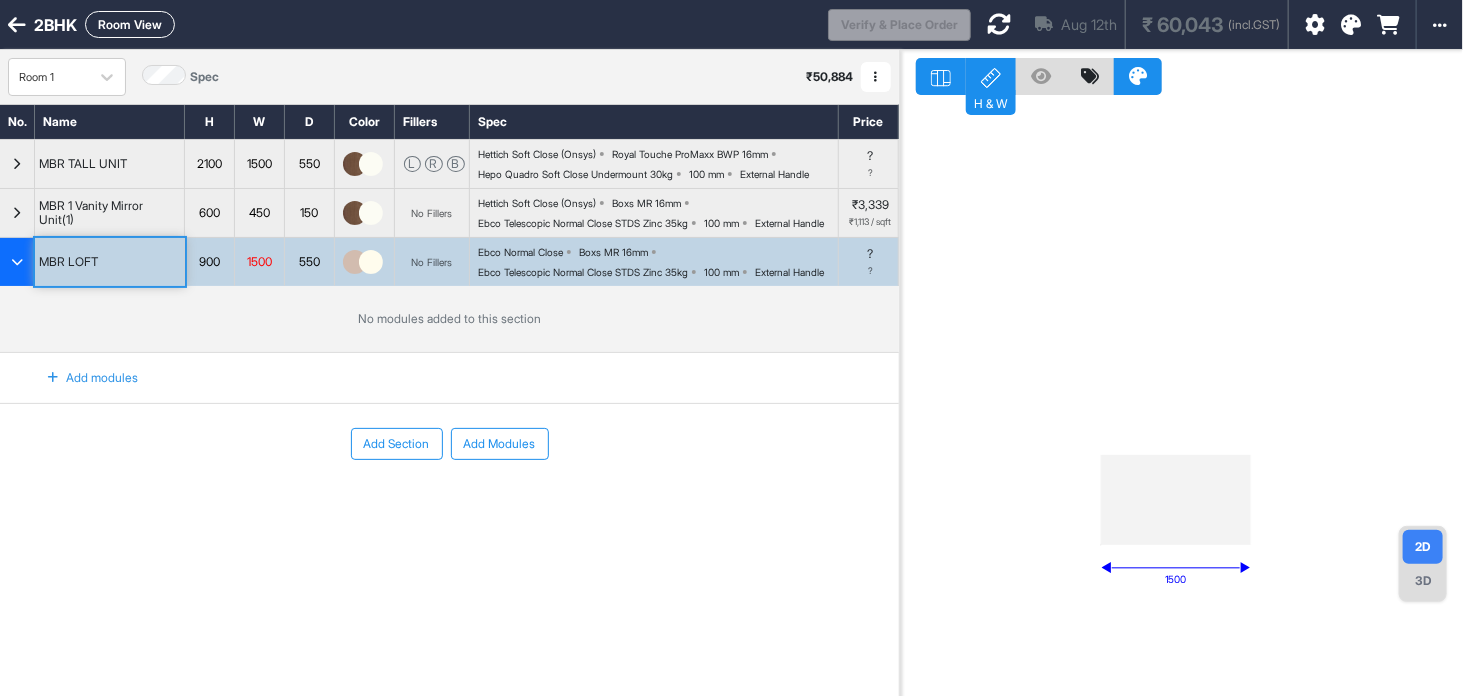 click on "Add modules" at bounding box center [81, 378] 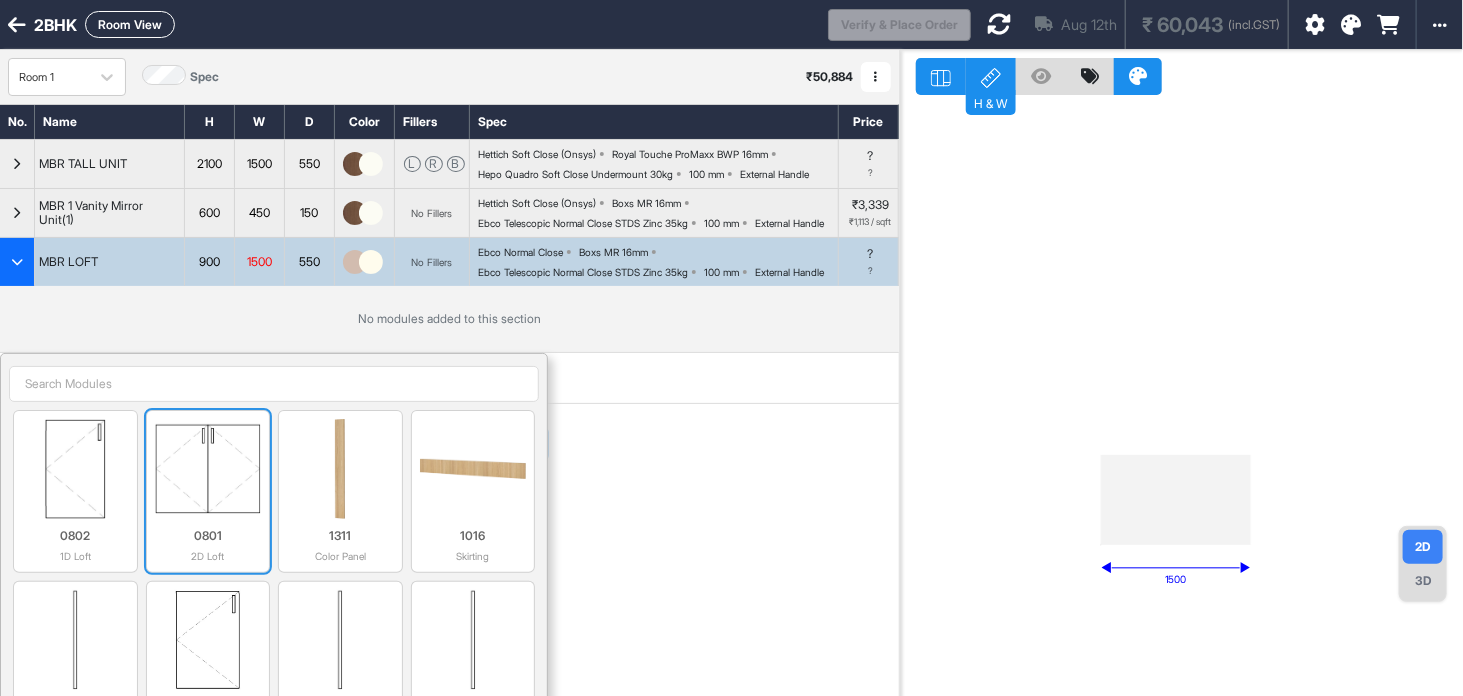click at bounding box center (208, 469) 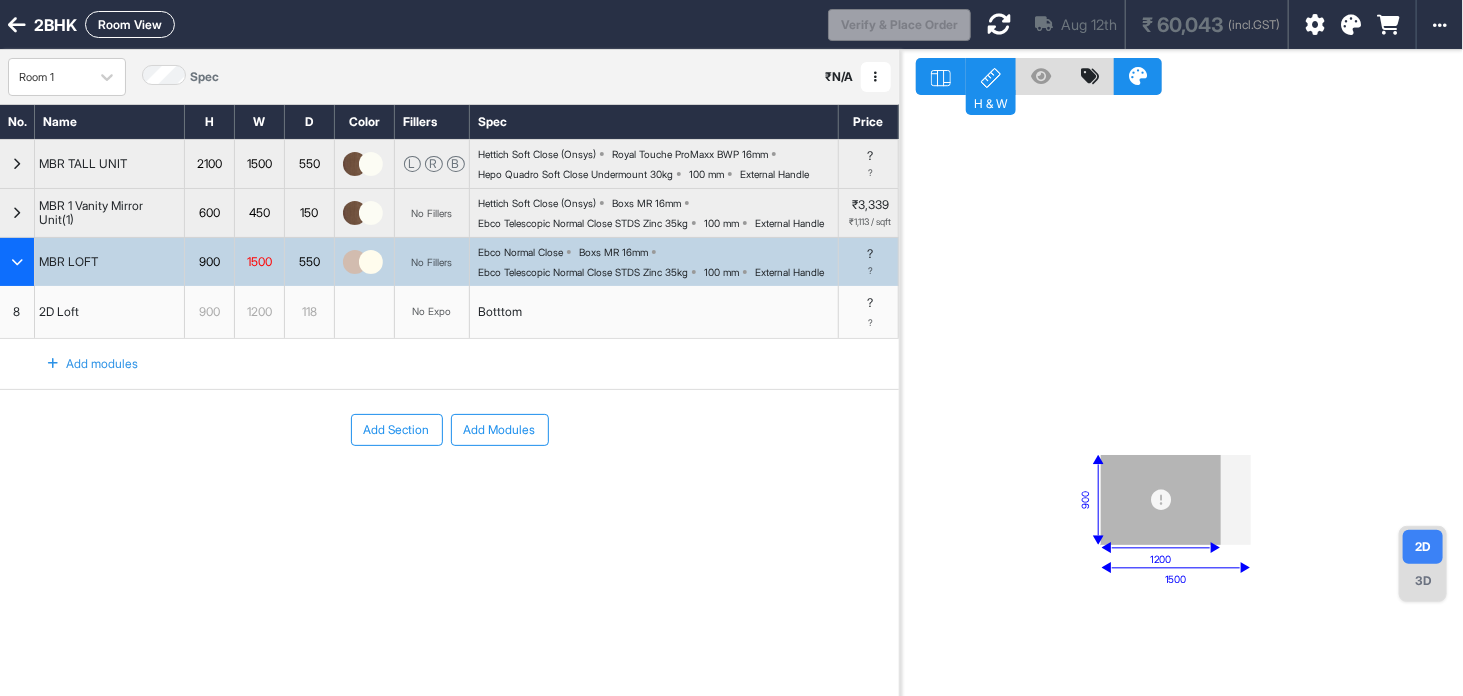 click on "1200" at bounding box center [259, 312] 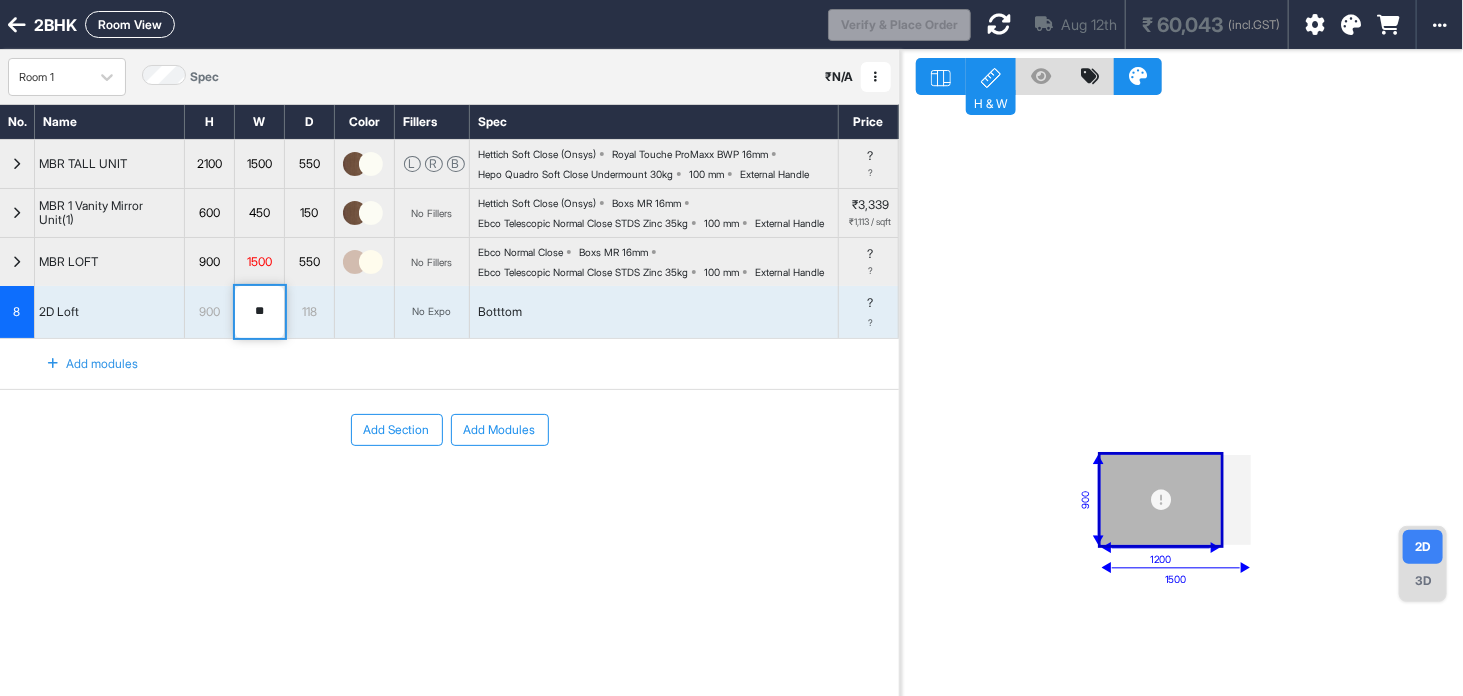 type on "*" 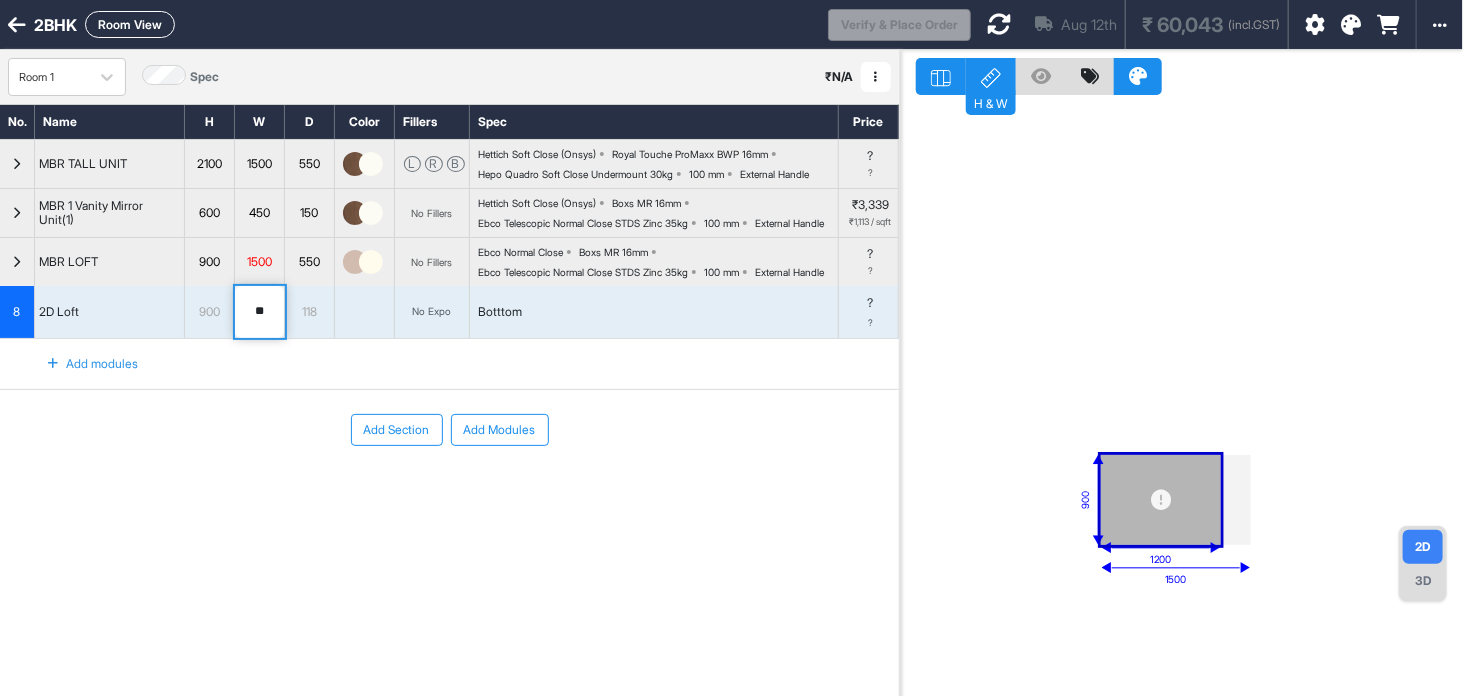 type on "*" 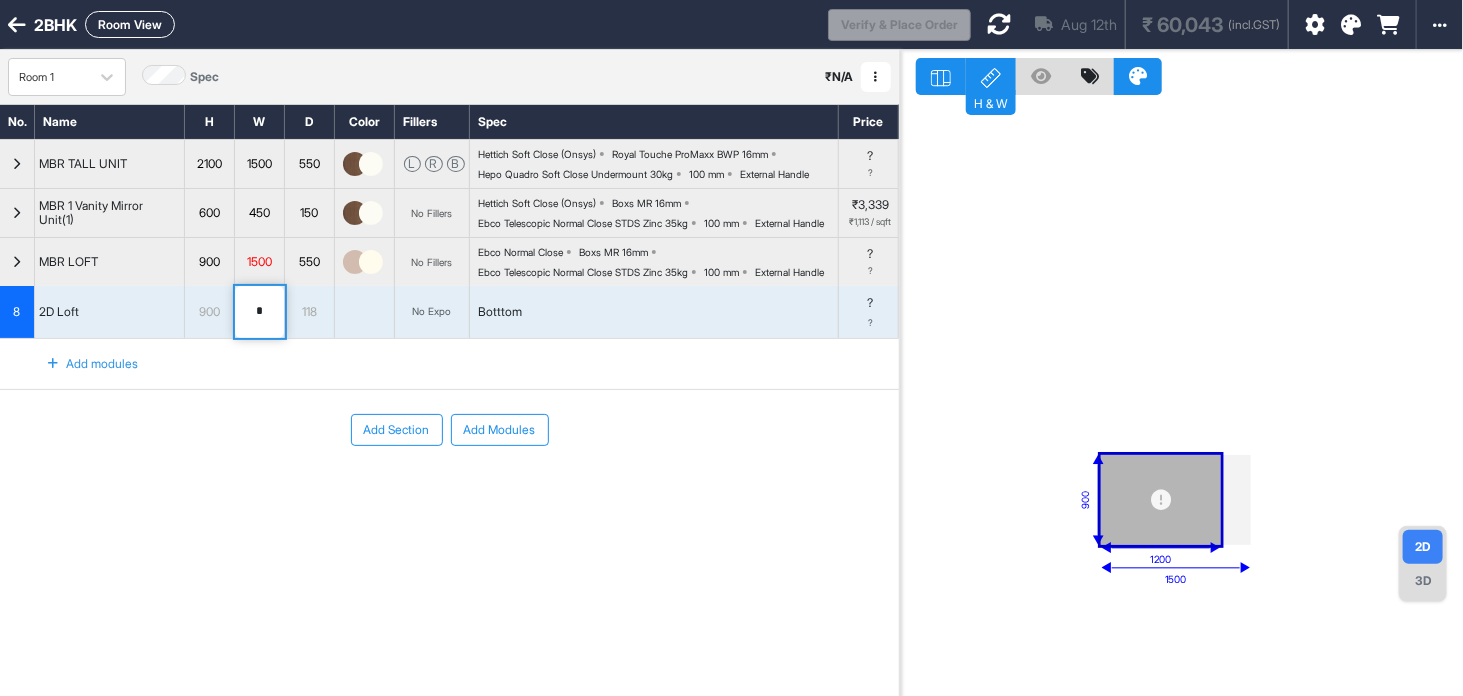 type 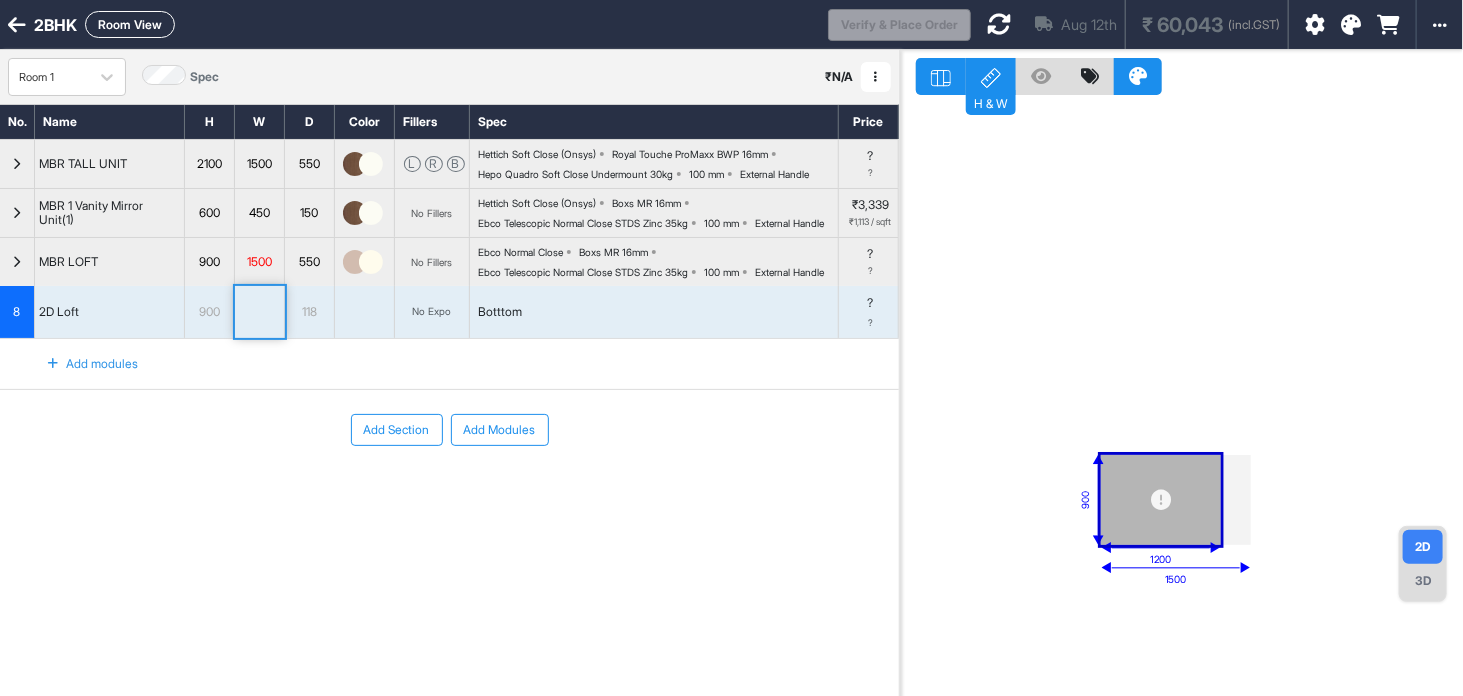click on "Add modules" at bounding box center (449, 364) 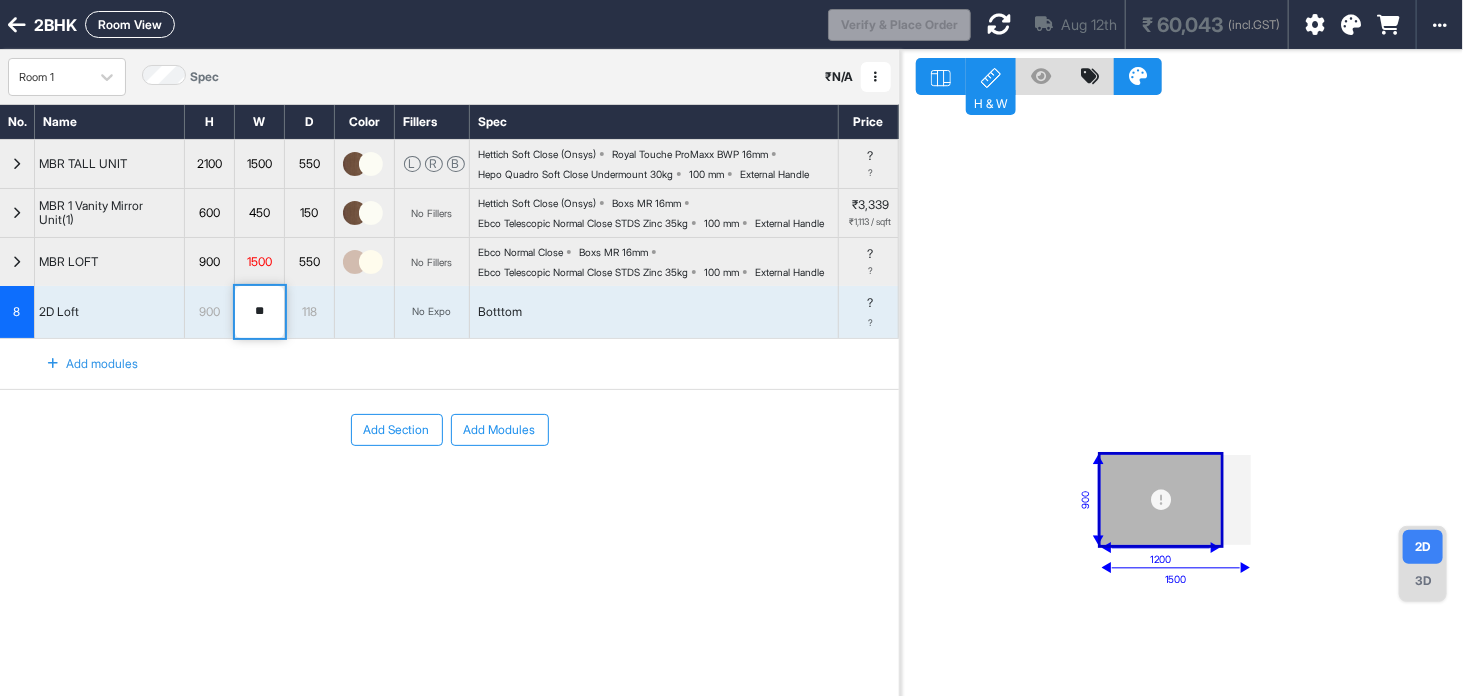 type on "*" 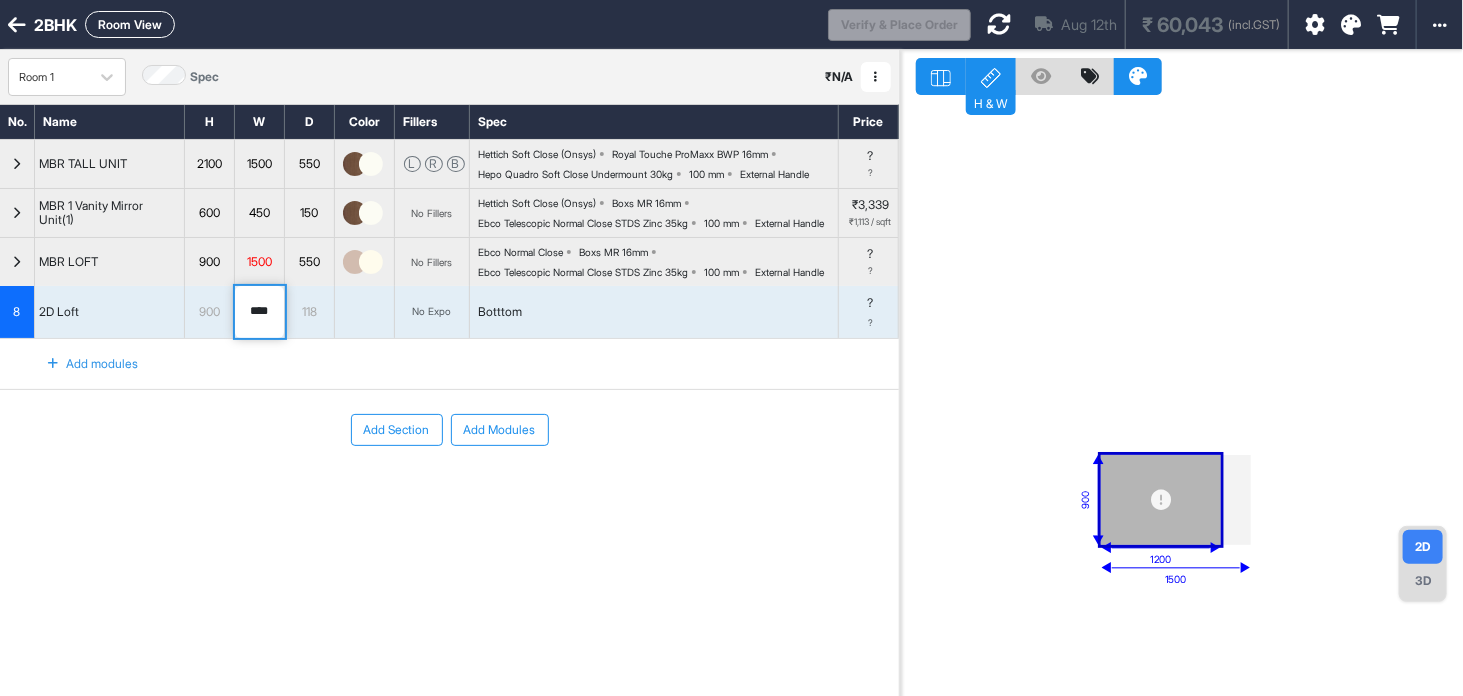 type on "****" 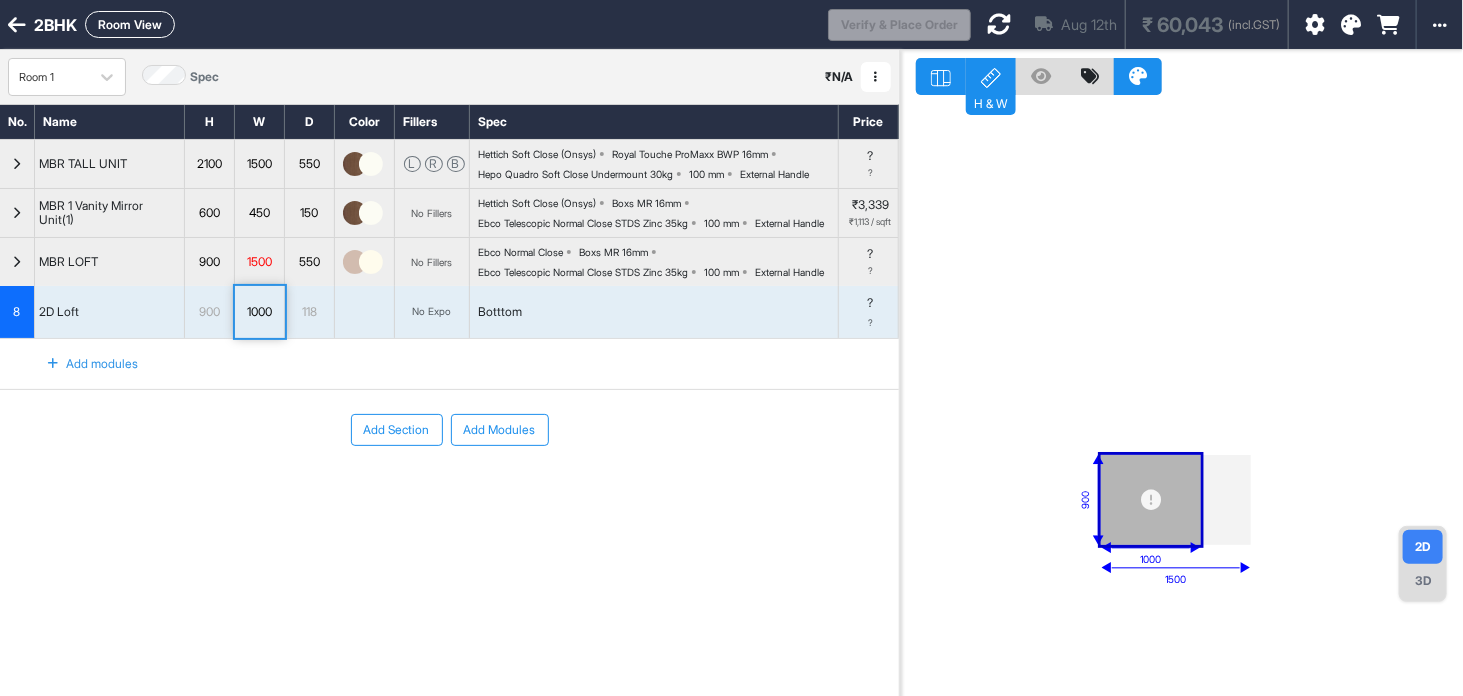 click on "Add modules" at bounding box center (81, 364) 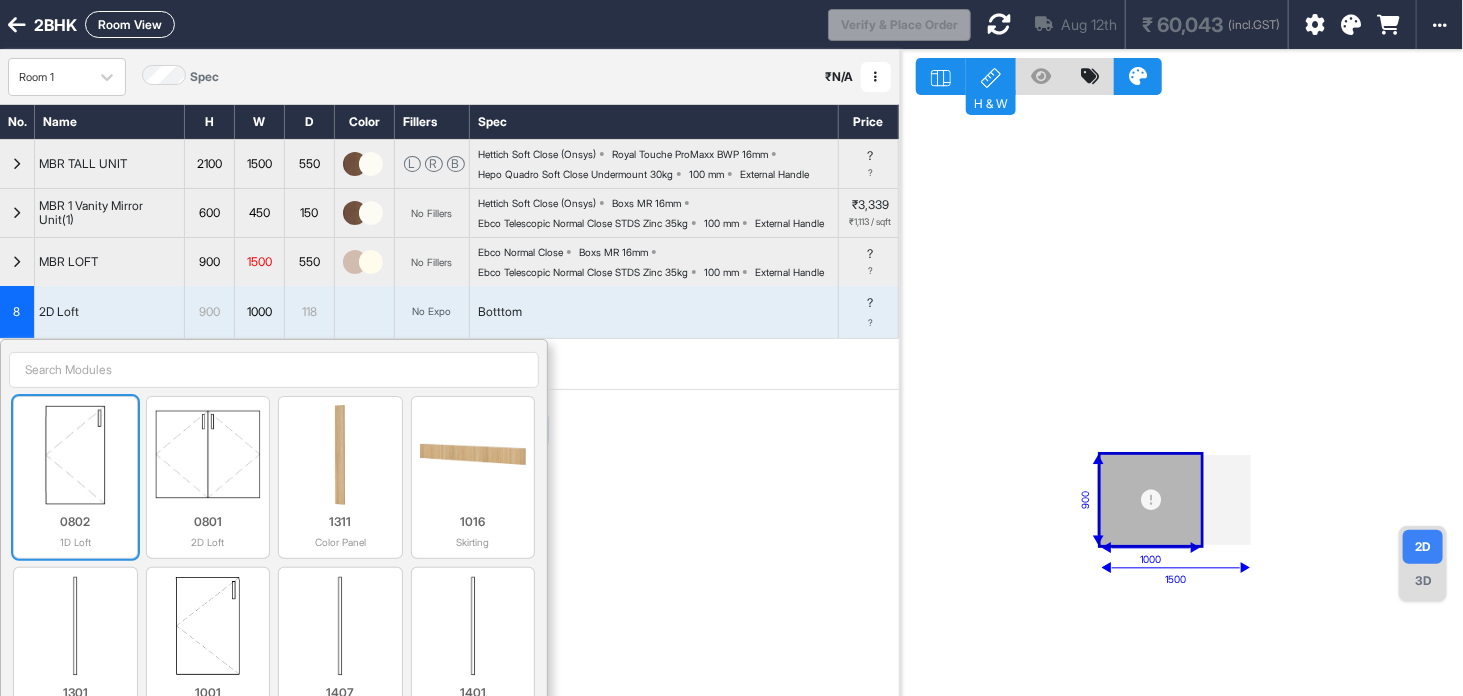 click at bounding box center (75, 455) 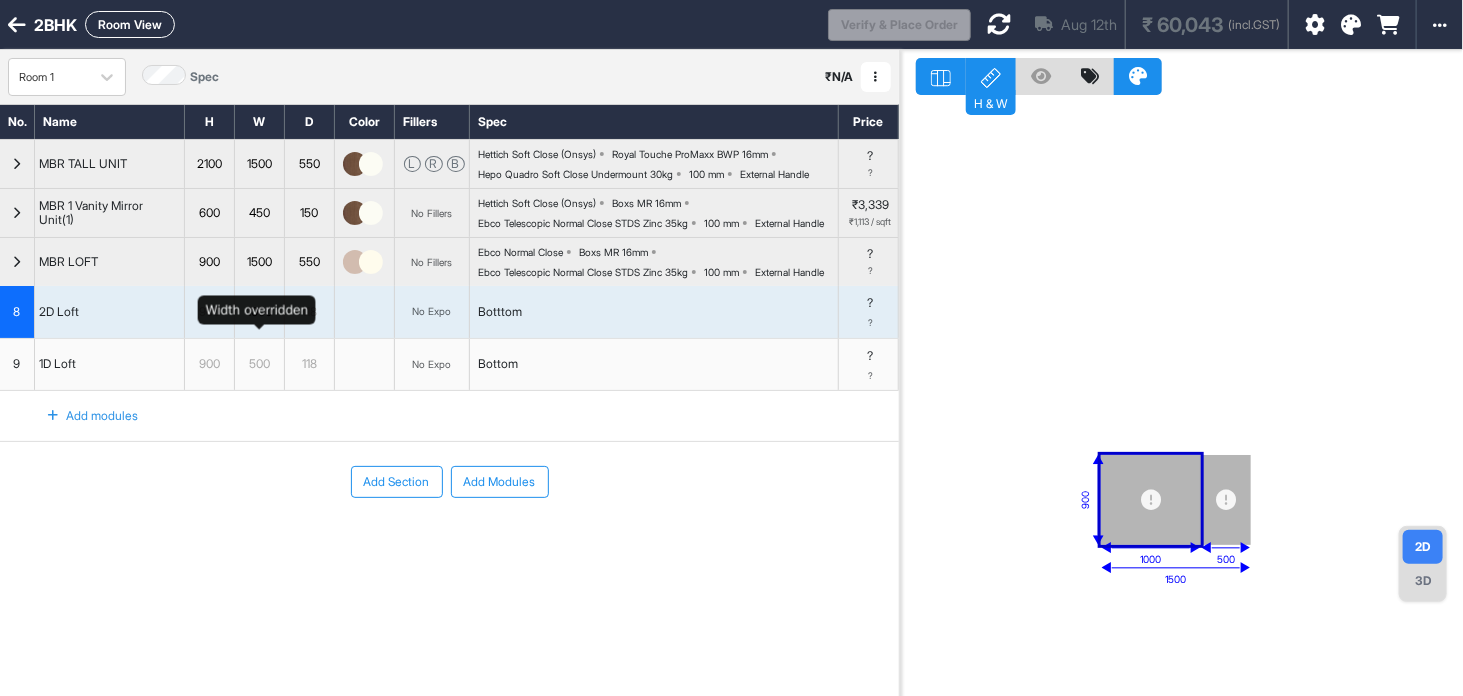 click on "1000" at bounding box center [259, 312] 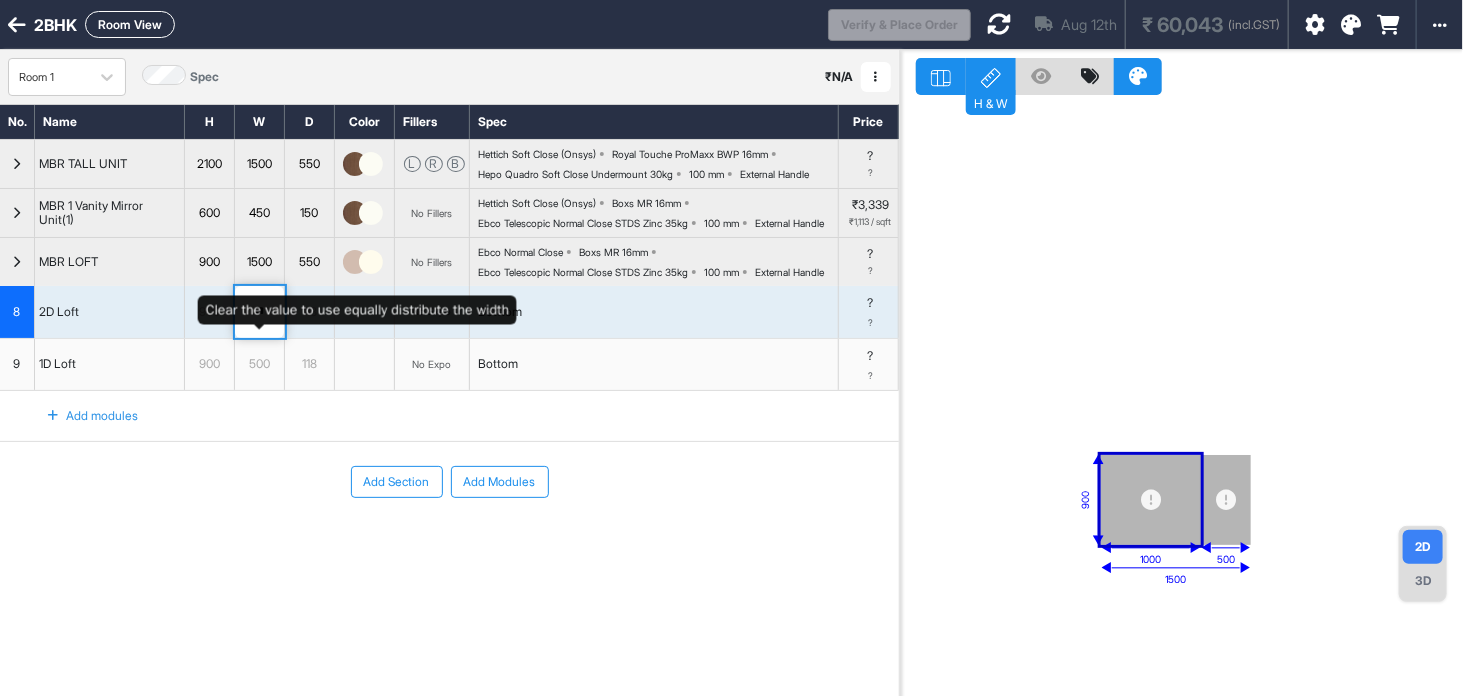 type on "*" 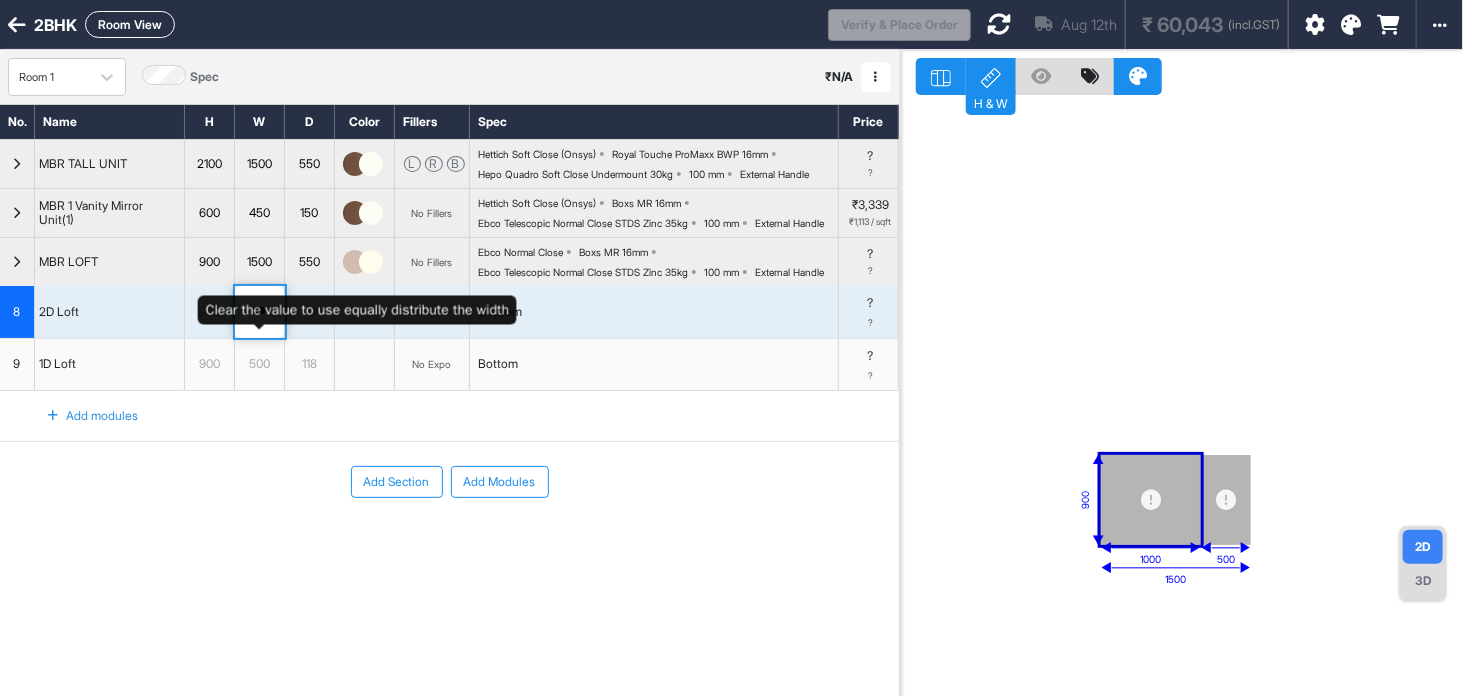 type on "***" 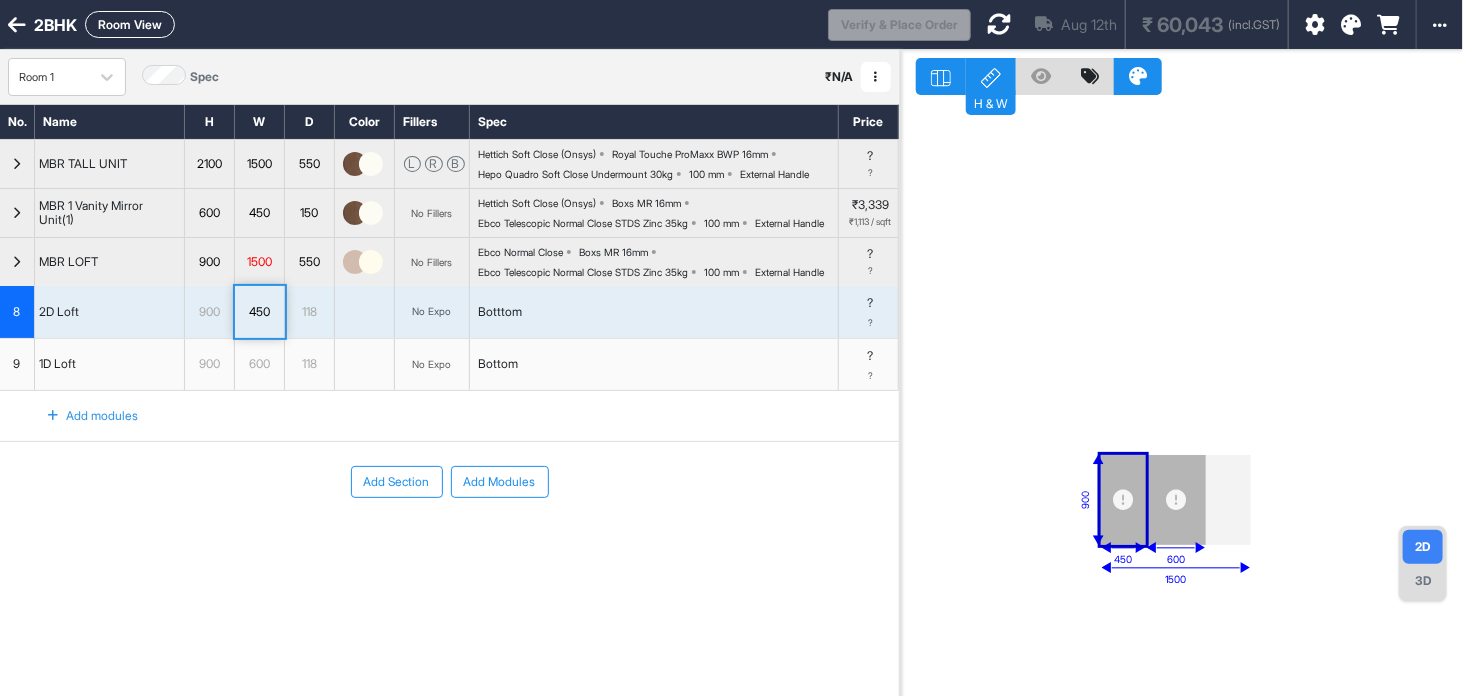 click on "600" at bounding box center (259, 364) 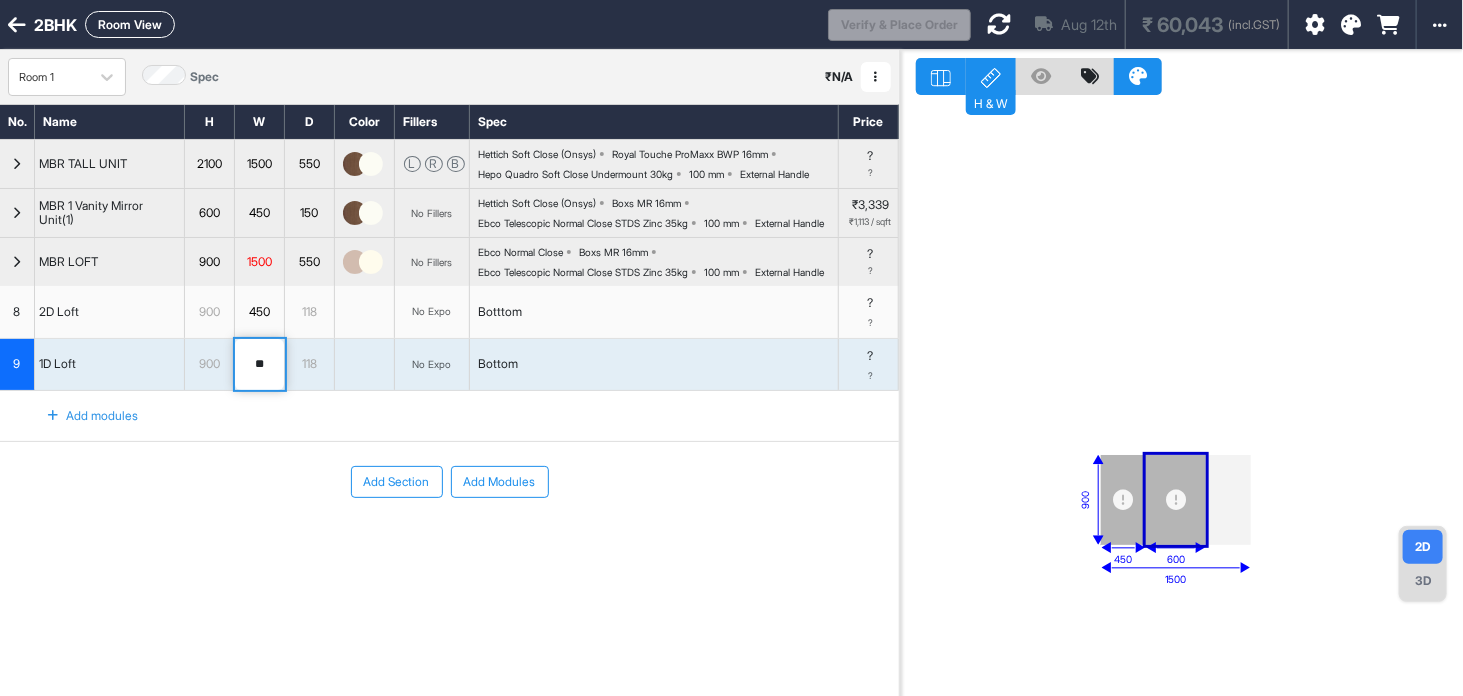 type on "*" 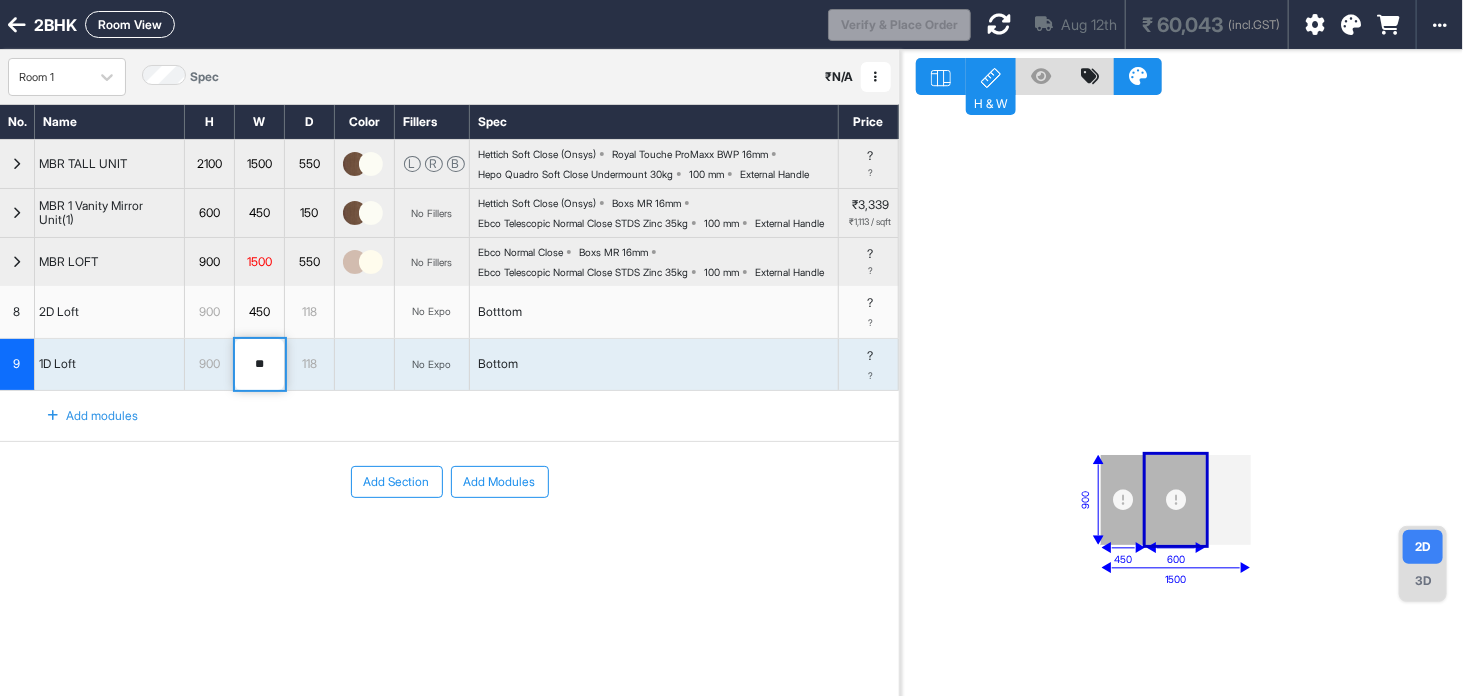 type on "***" 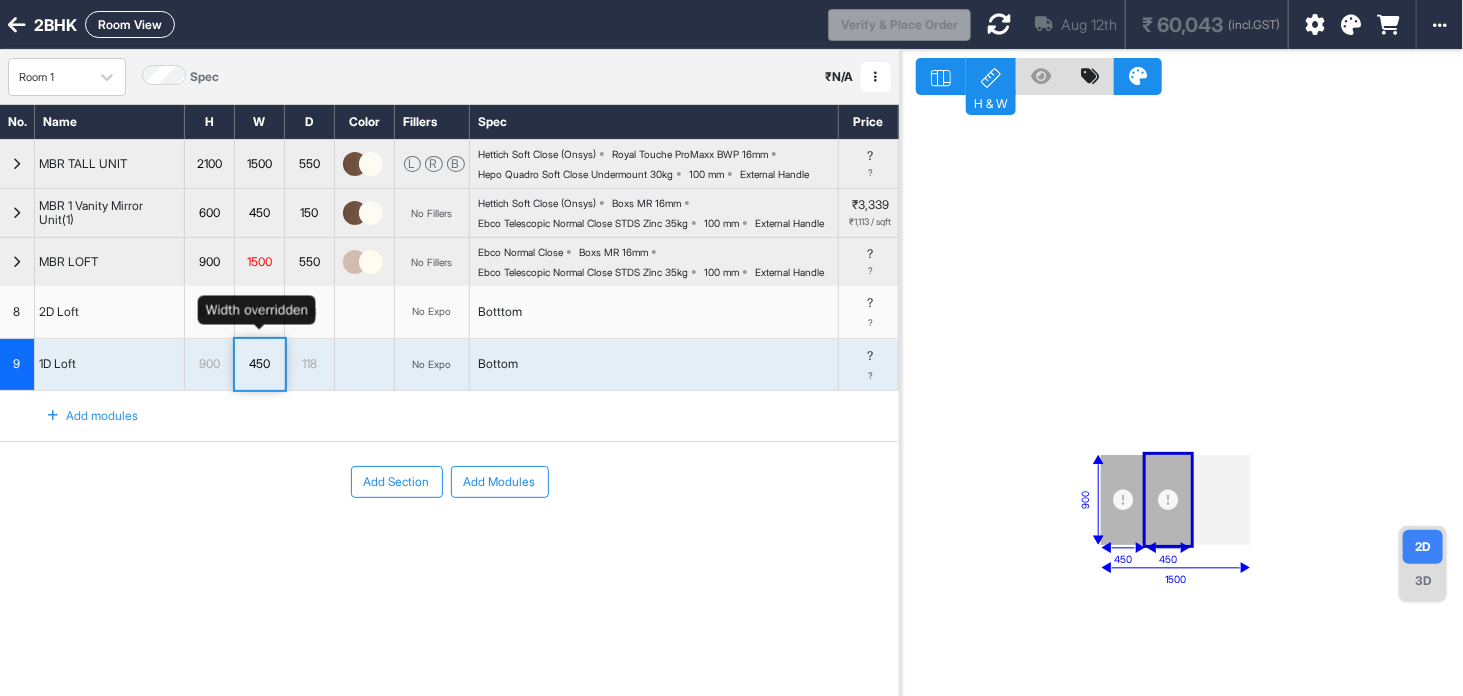 click on "450" at bounding box center (259, 312) 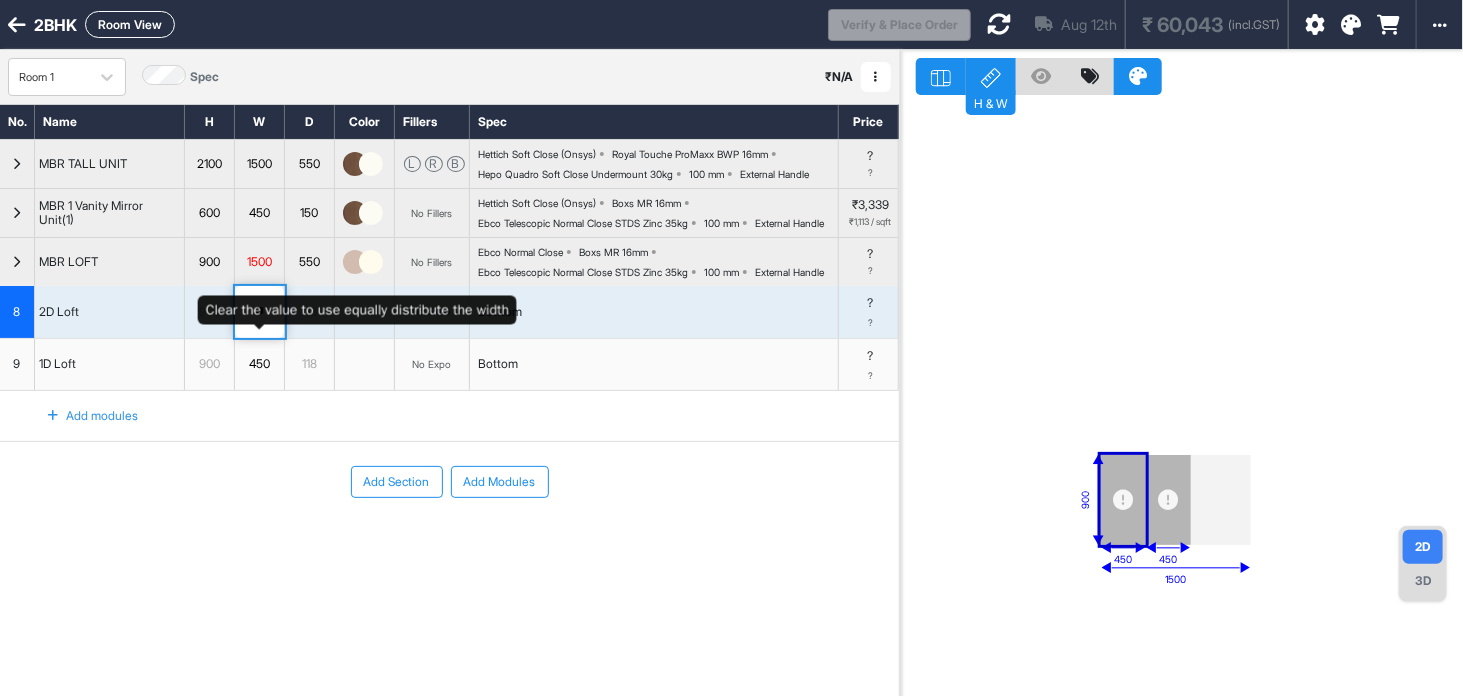 type on "*" 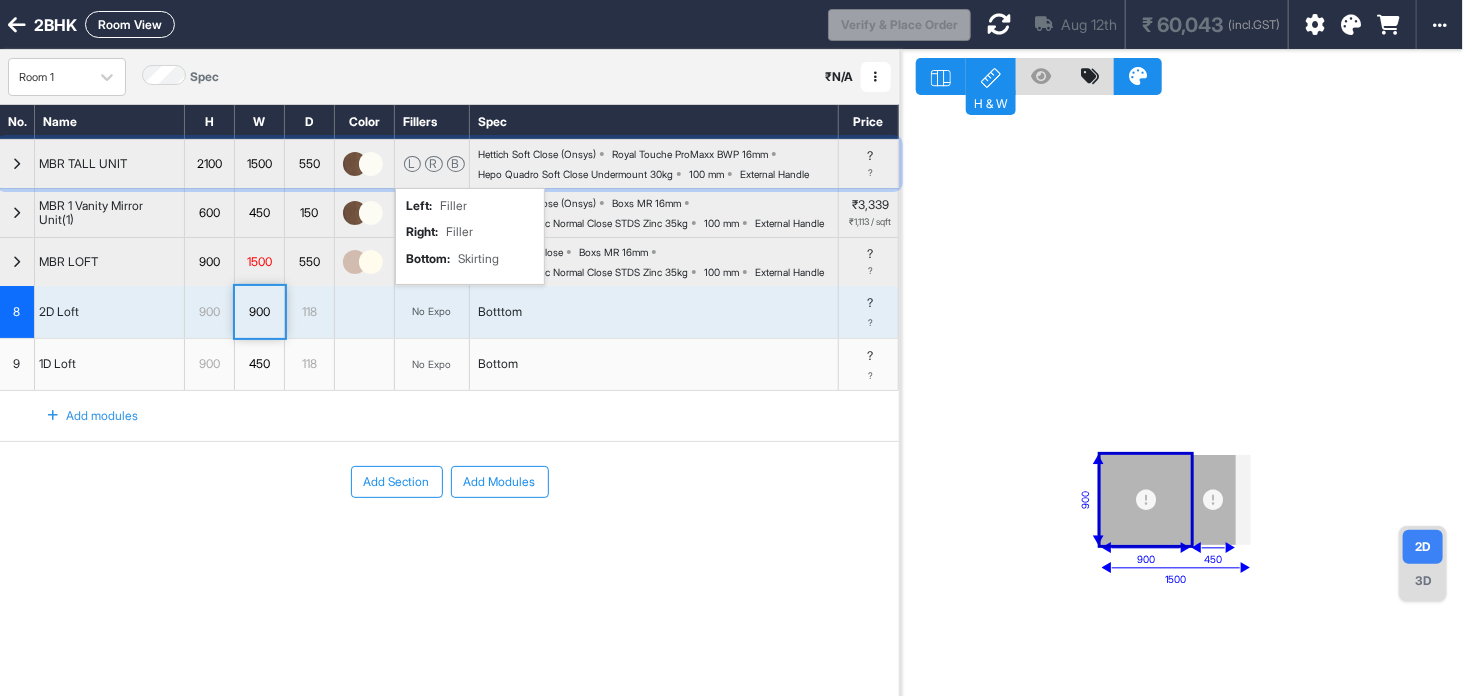 click on "L R B left : Filler right : Filler bottom : Skirting" at bounding box center (432, 164) 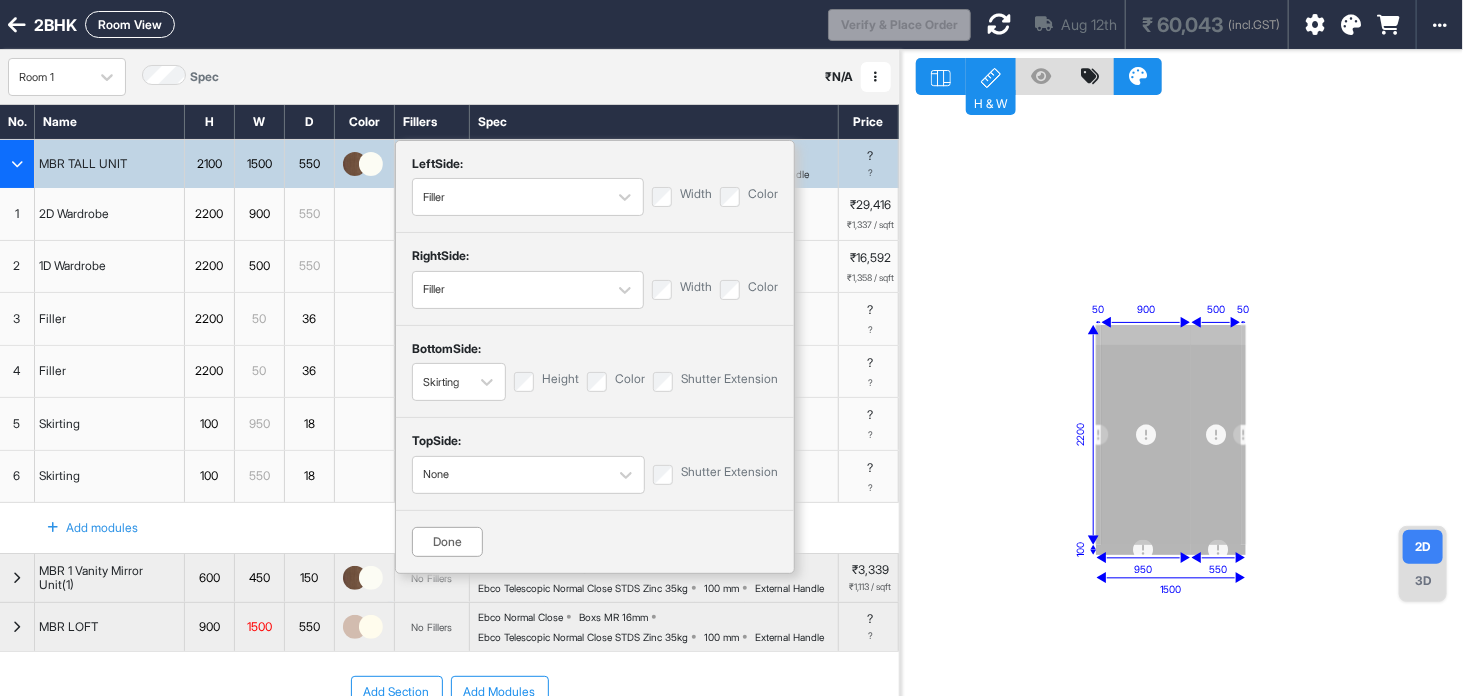 click at bounding box center [17, 164] 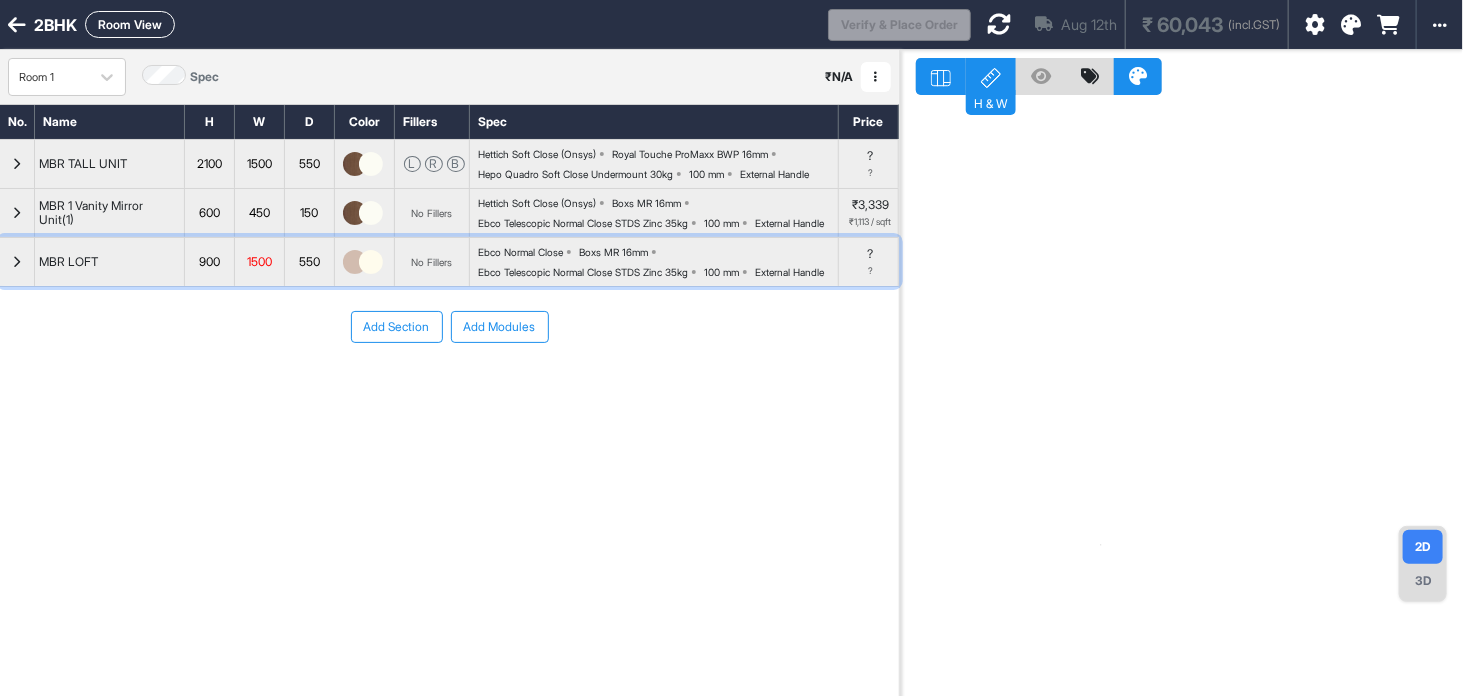 click on "1500" at bounding box center [260, 262] 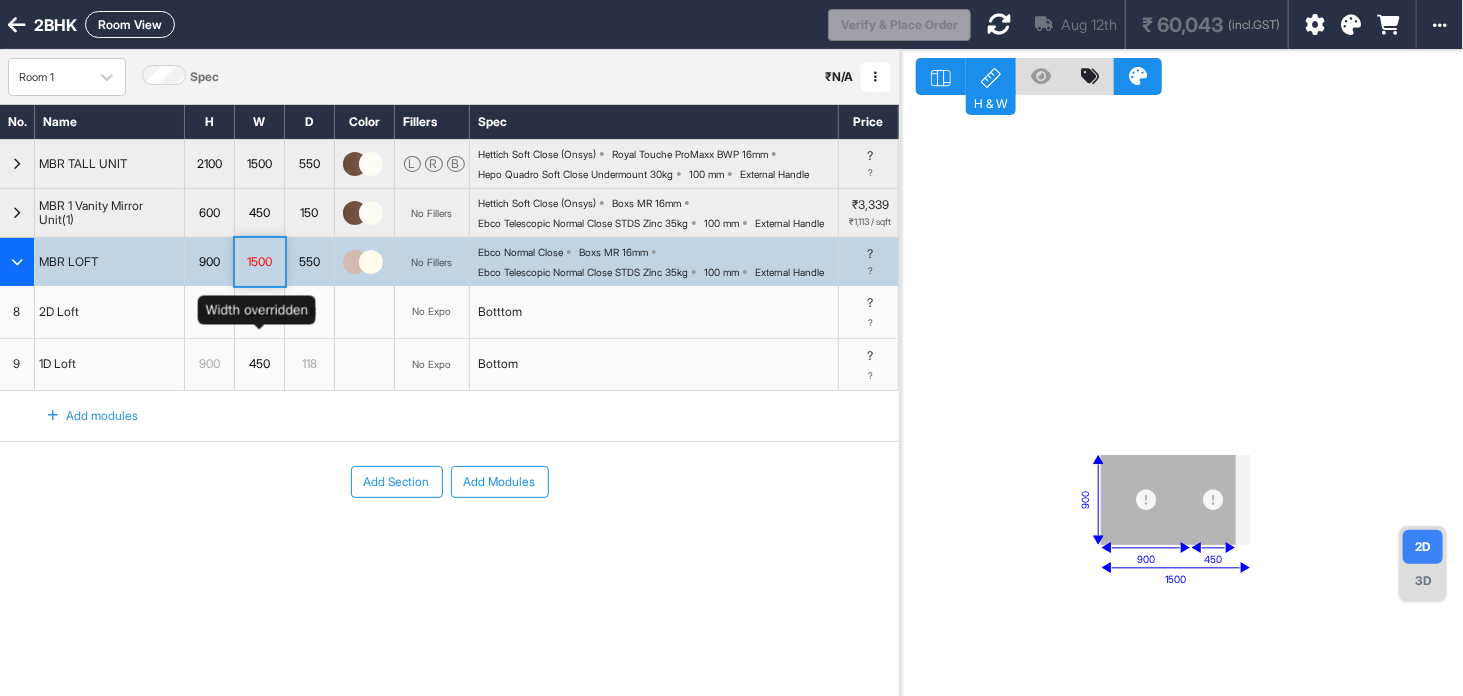 click on "900" at bounding box center (259, 312) 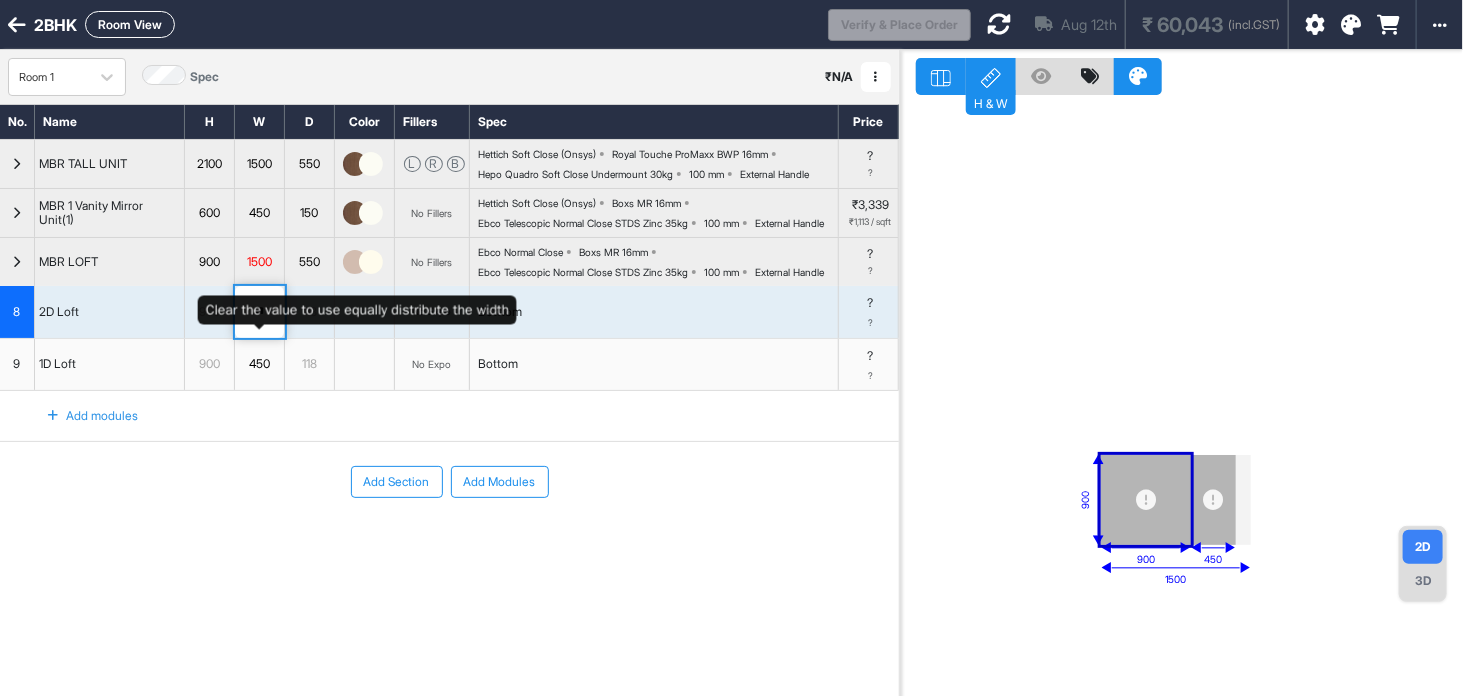 type on "*" 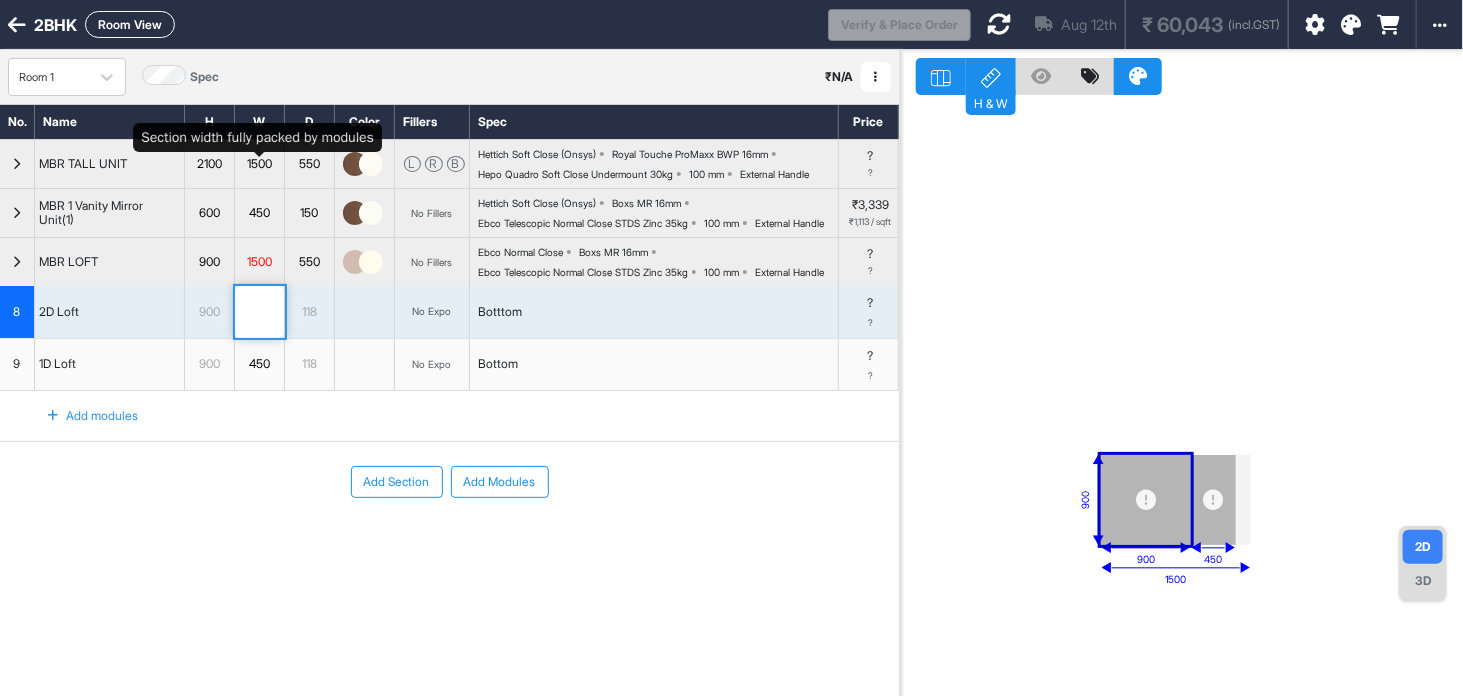 type 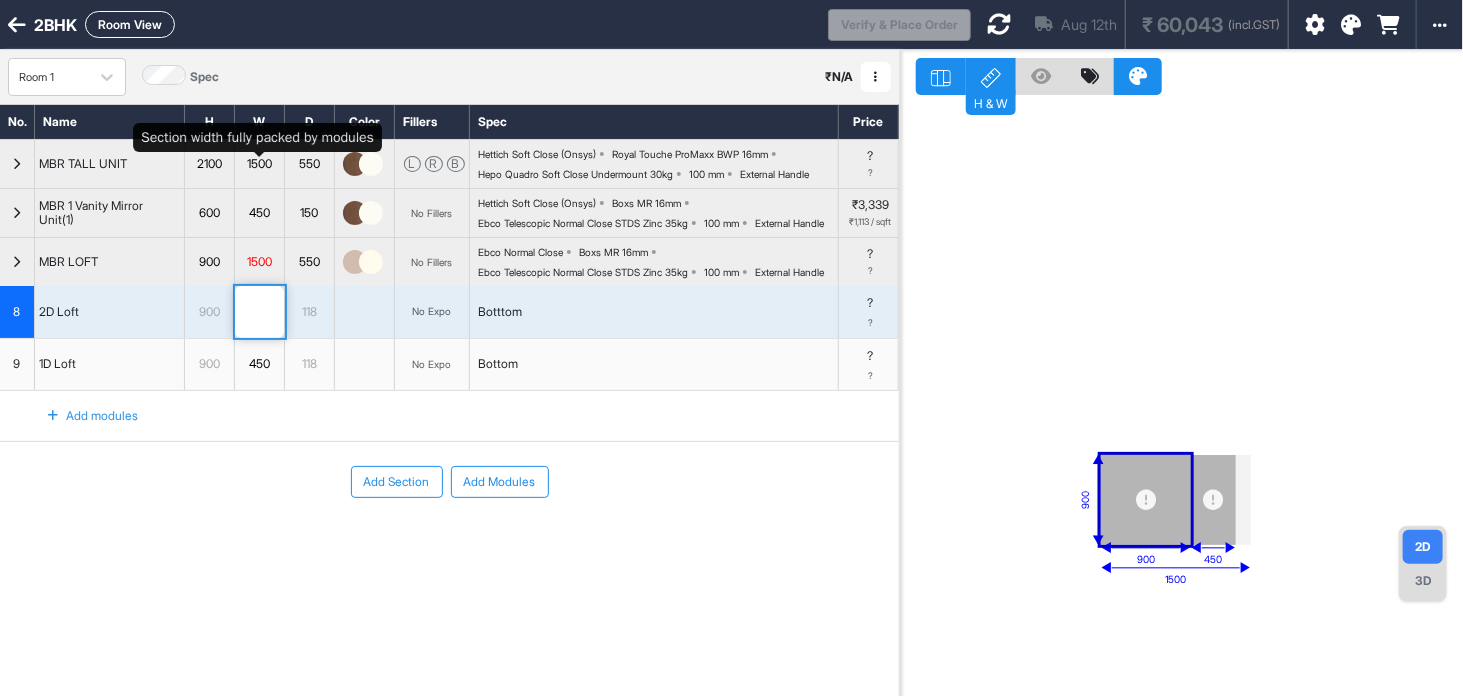 click on "1500" at bounding box center (259, 164) 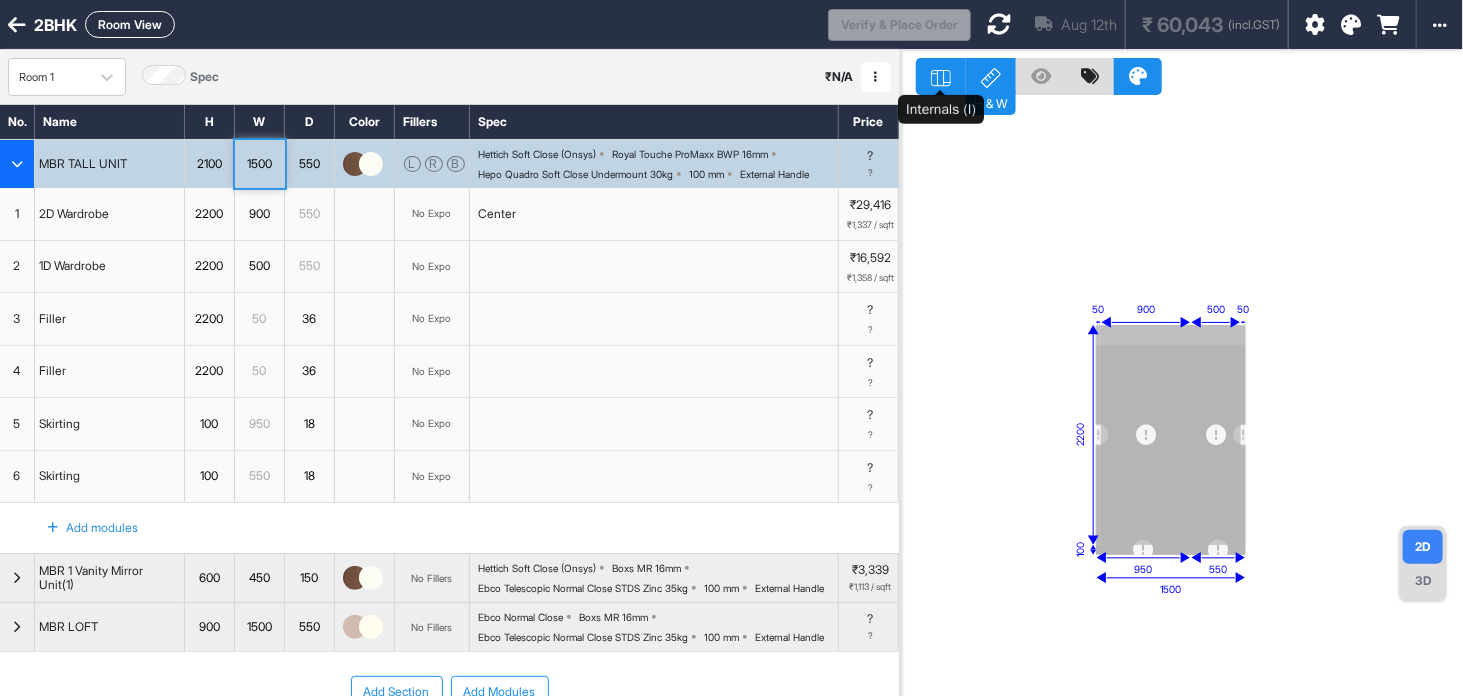 click 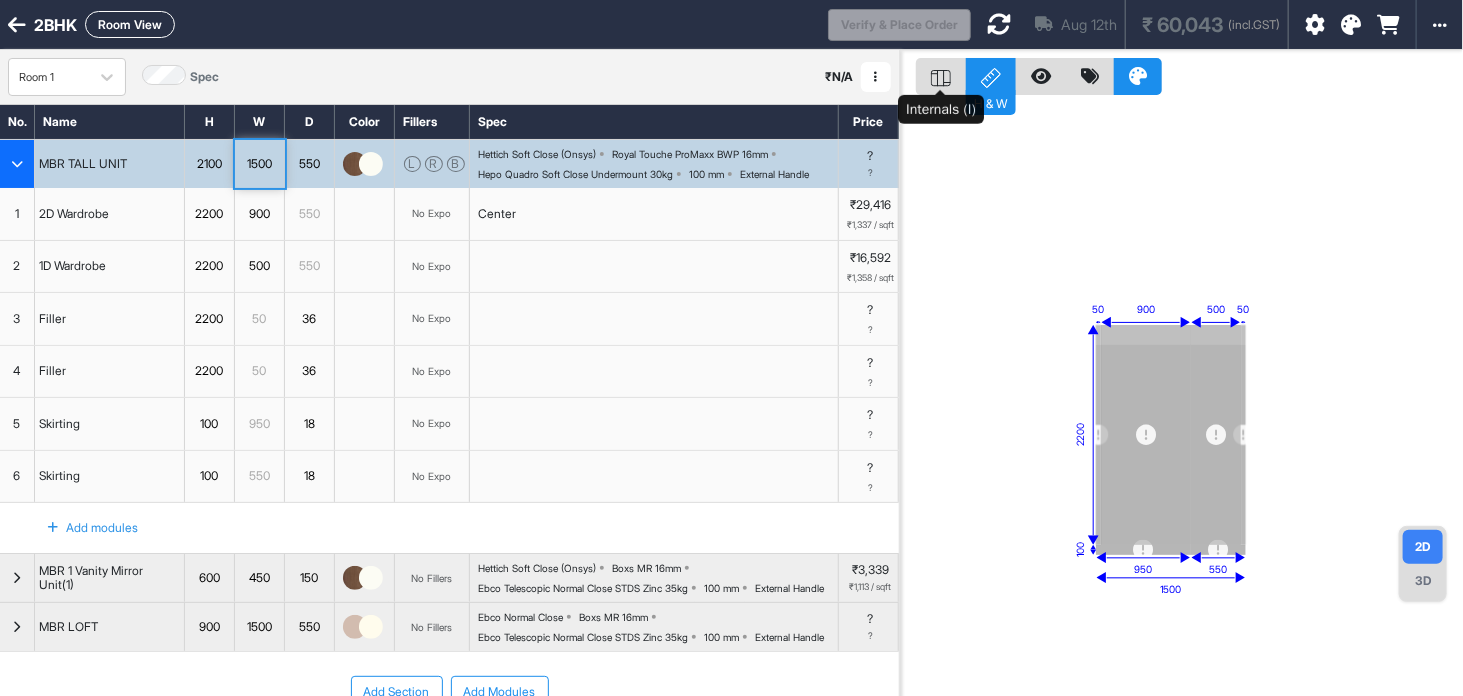 click 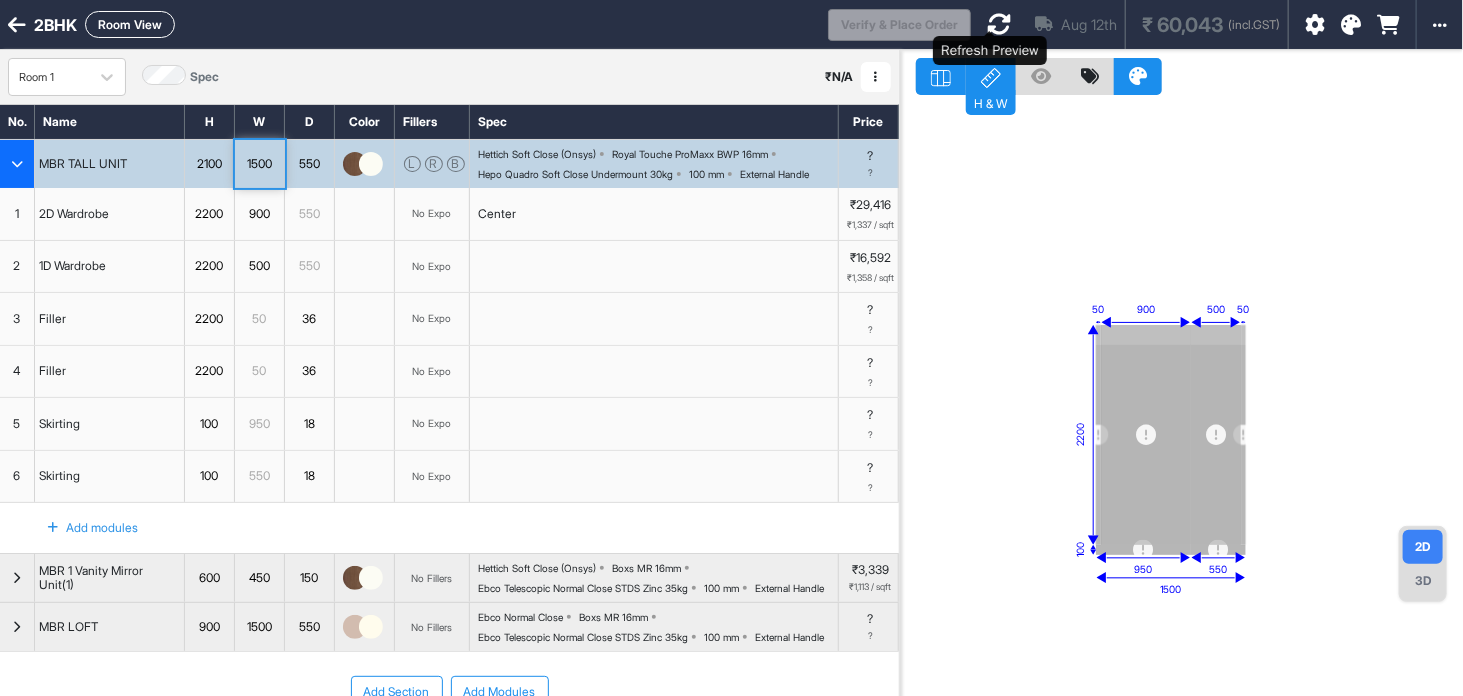 click at bounding box center [999, 24] 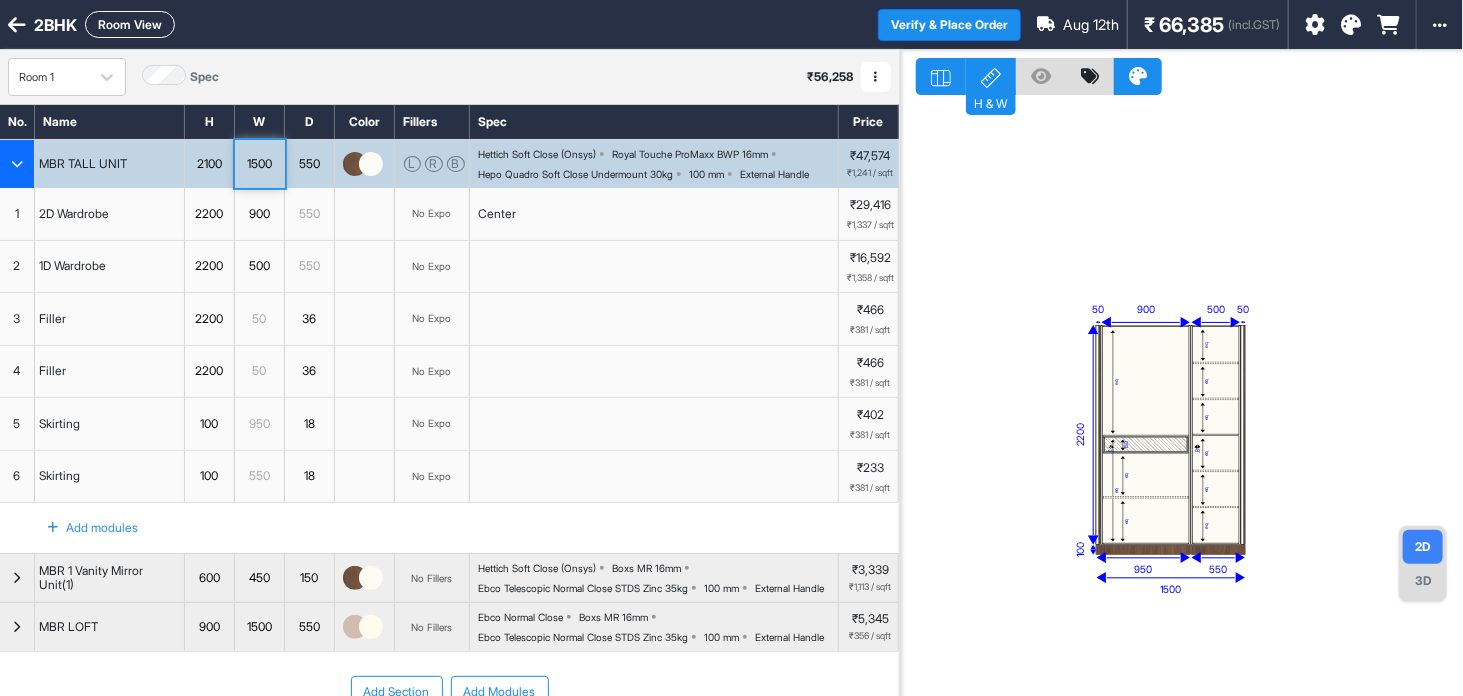 click at bounding box center (17, 164) 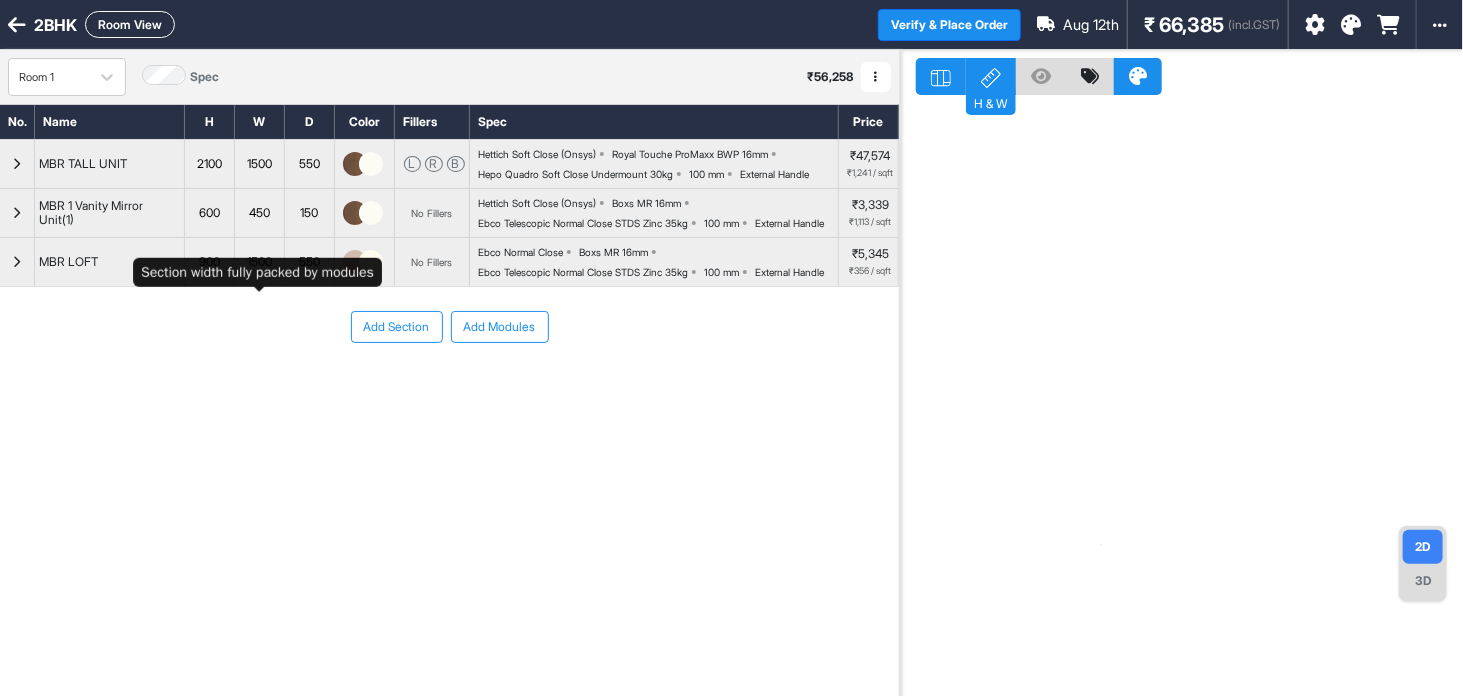 click on "1500" at bounding box center [259, 262] 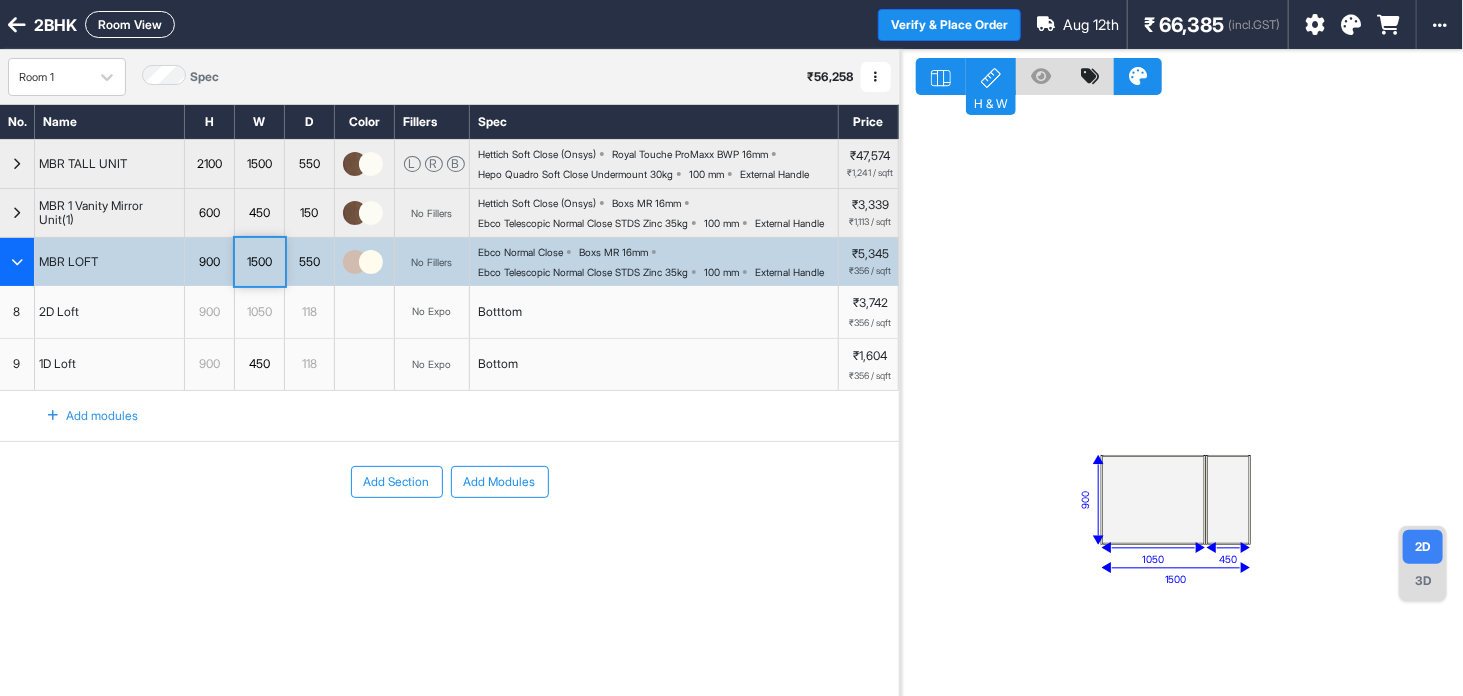 click on "1050" at bounding box center [259, 312] 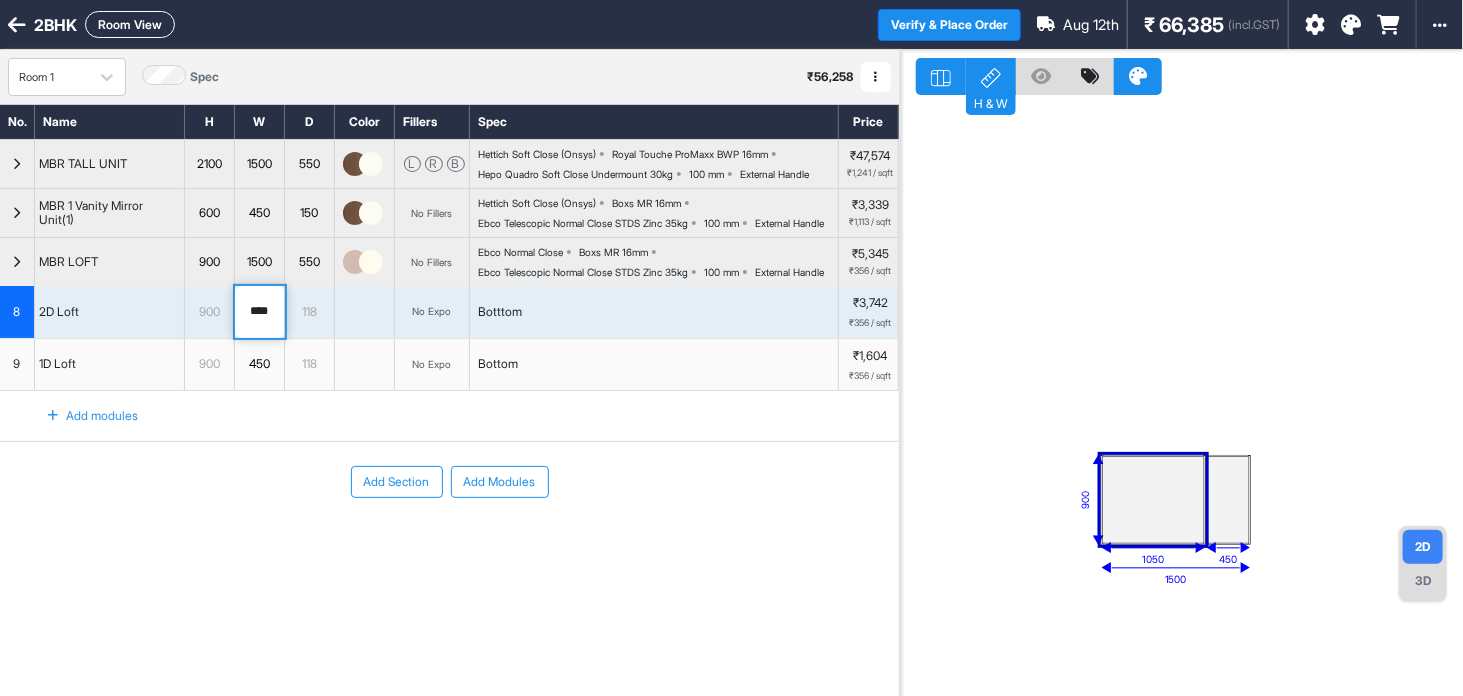 click on "No Expo" at bounding box center [432, 311] 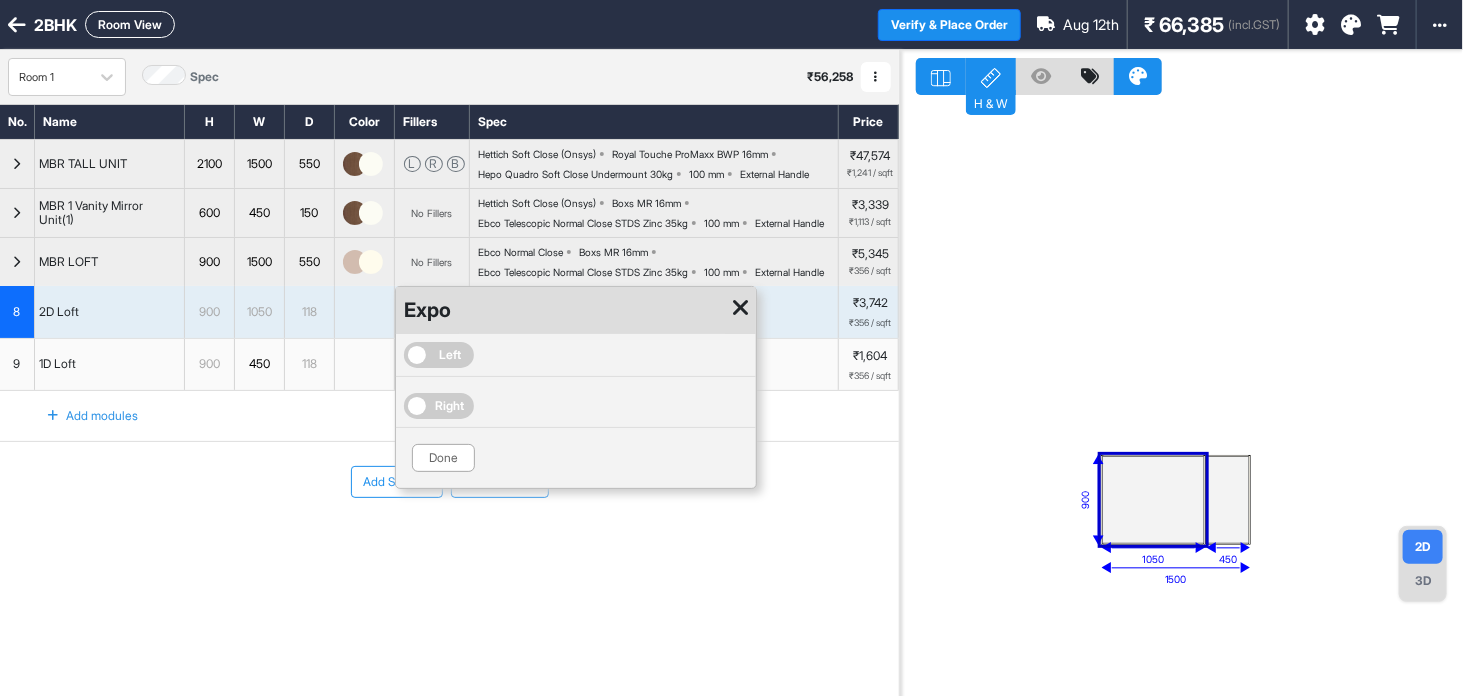 click on "Expo" at bounding box center [427, 310] 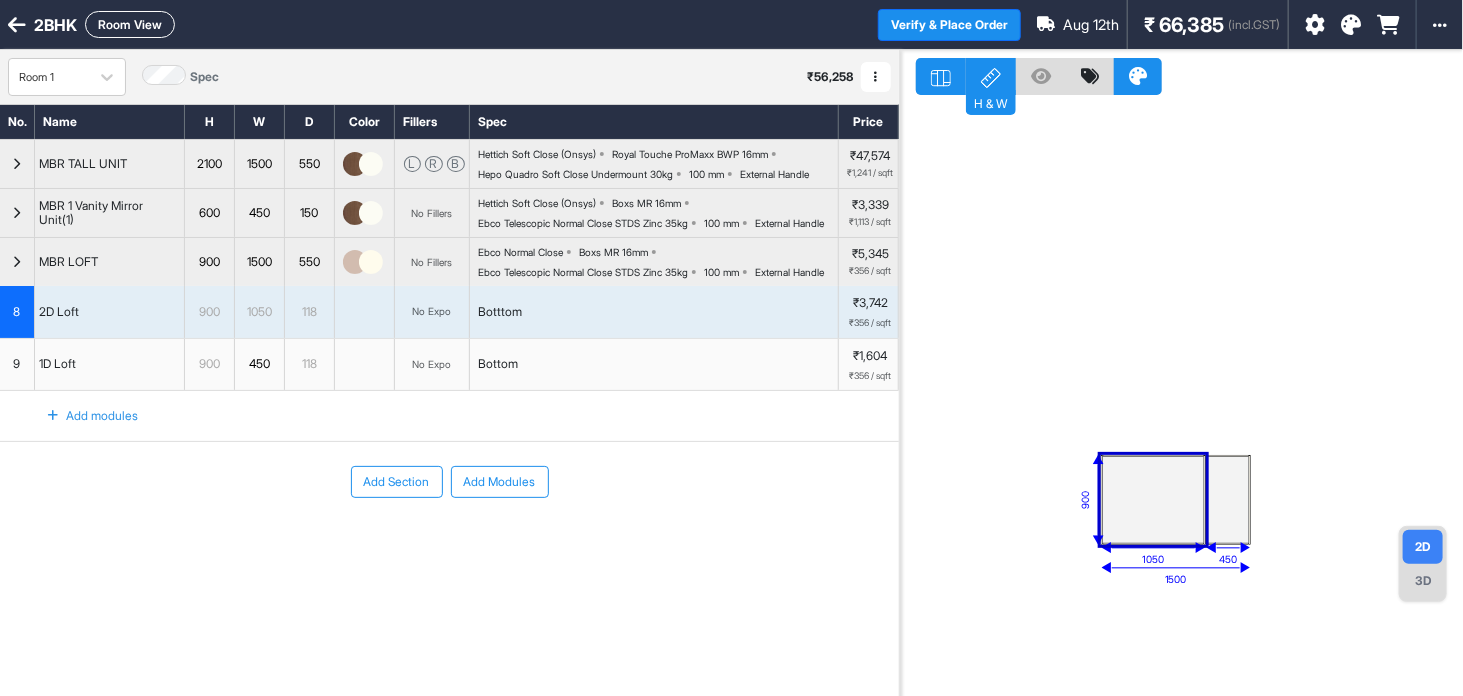 click on "Botttom" at bounding box center (500, 312) 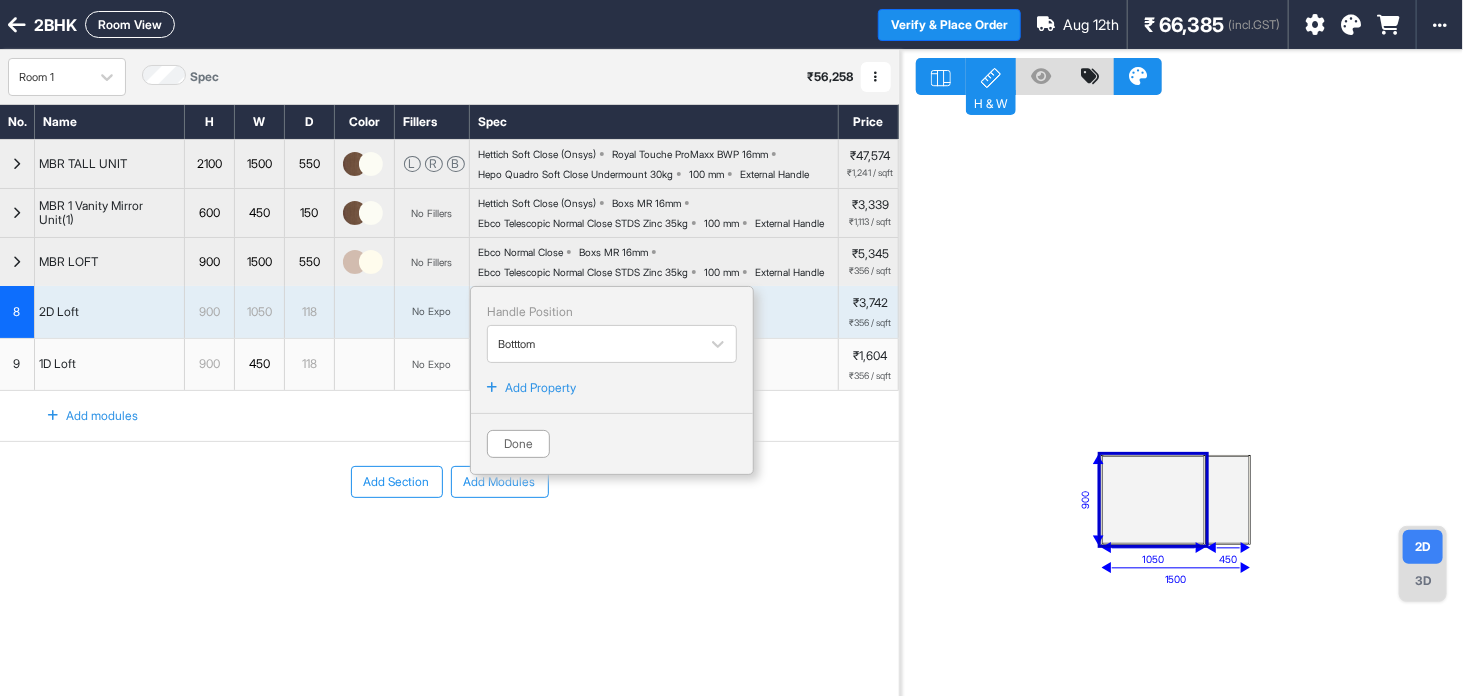 click on "Handle Position" at bounding box center (612, 312) 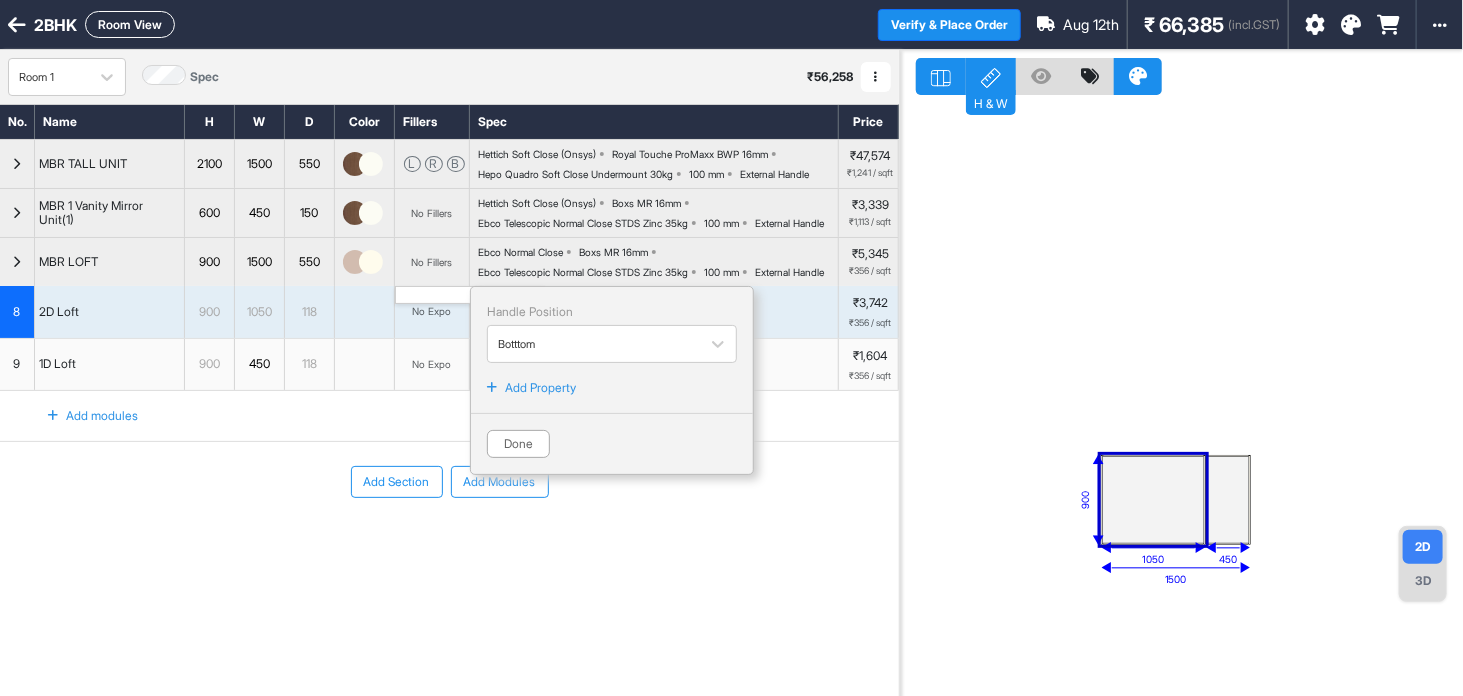 click on "No Fillers" at bounding box center [432, 262] 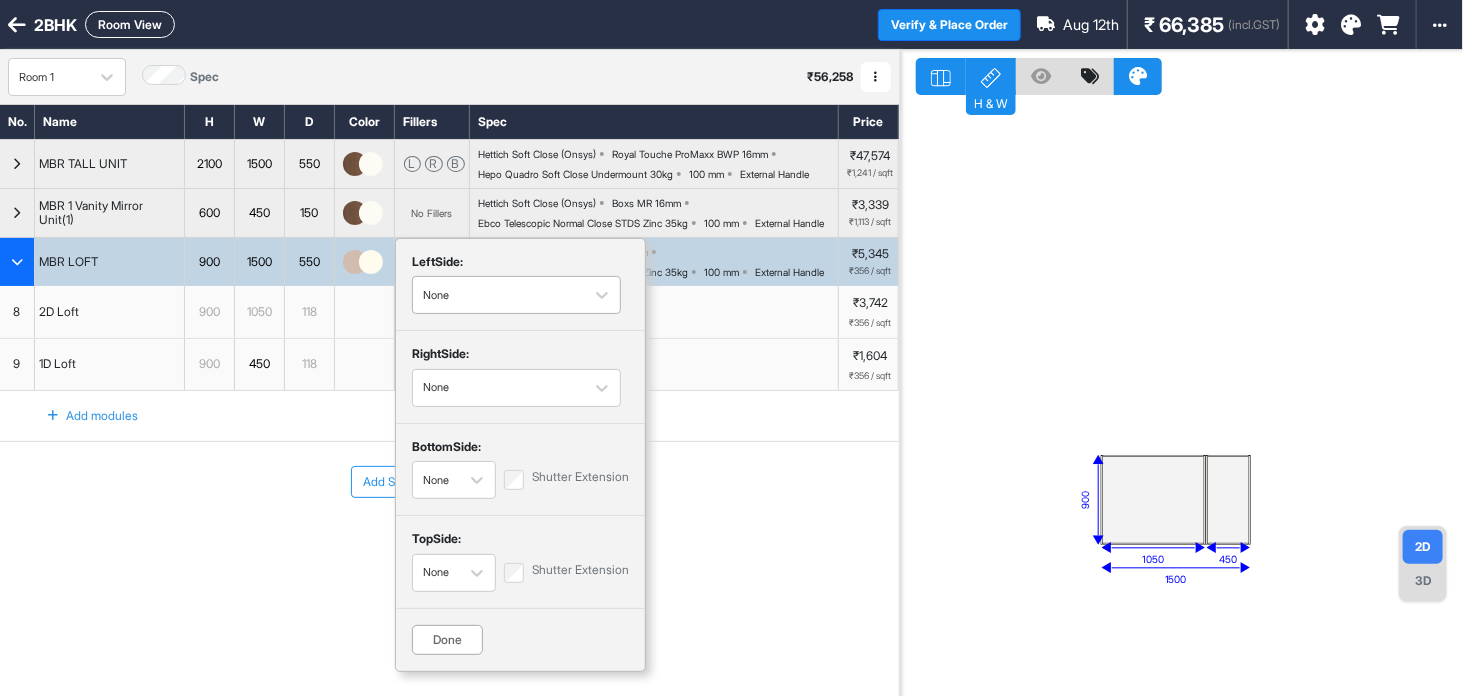 click at bounding box center [498, 295] 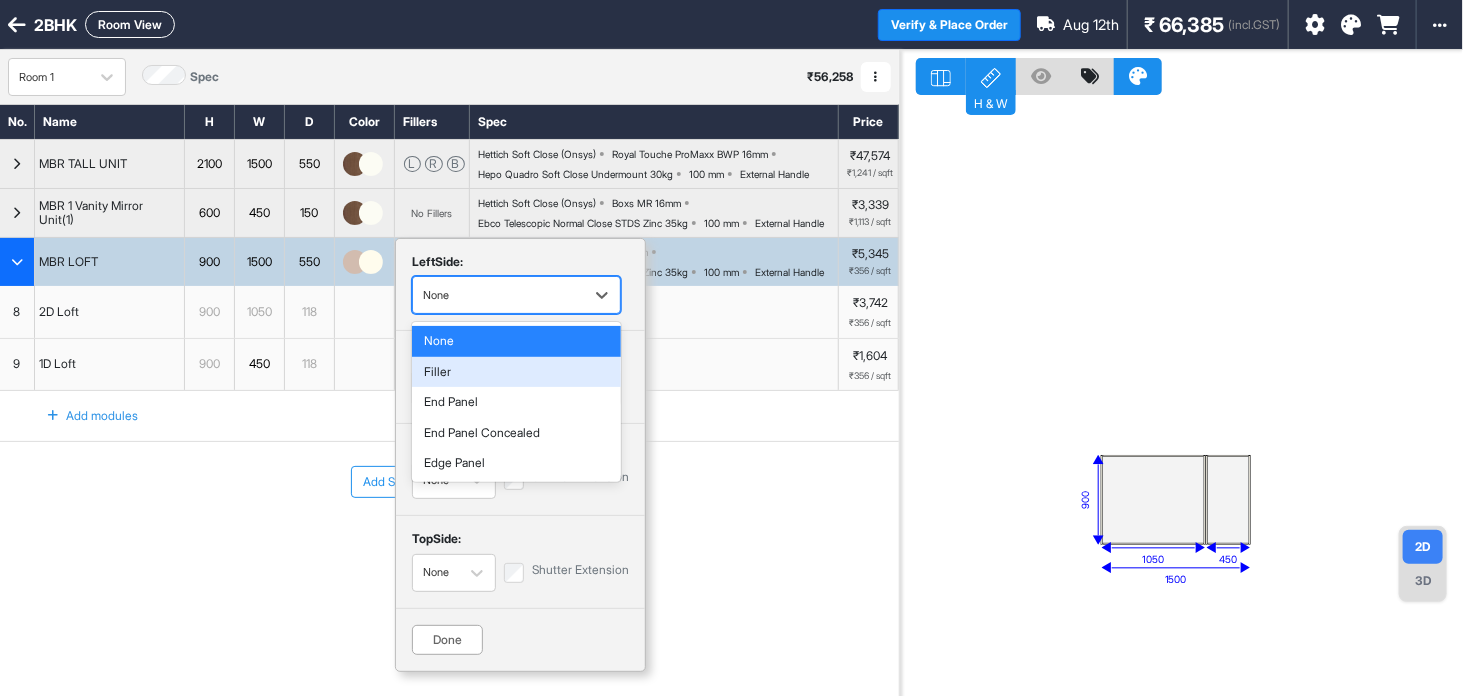 click on "Filler" at bounding box center (516, 372) 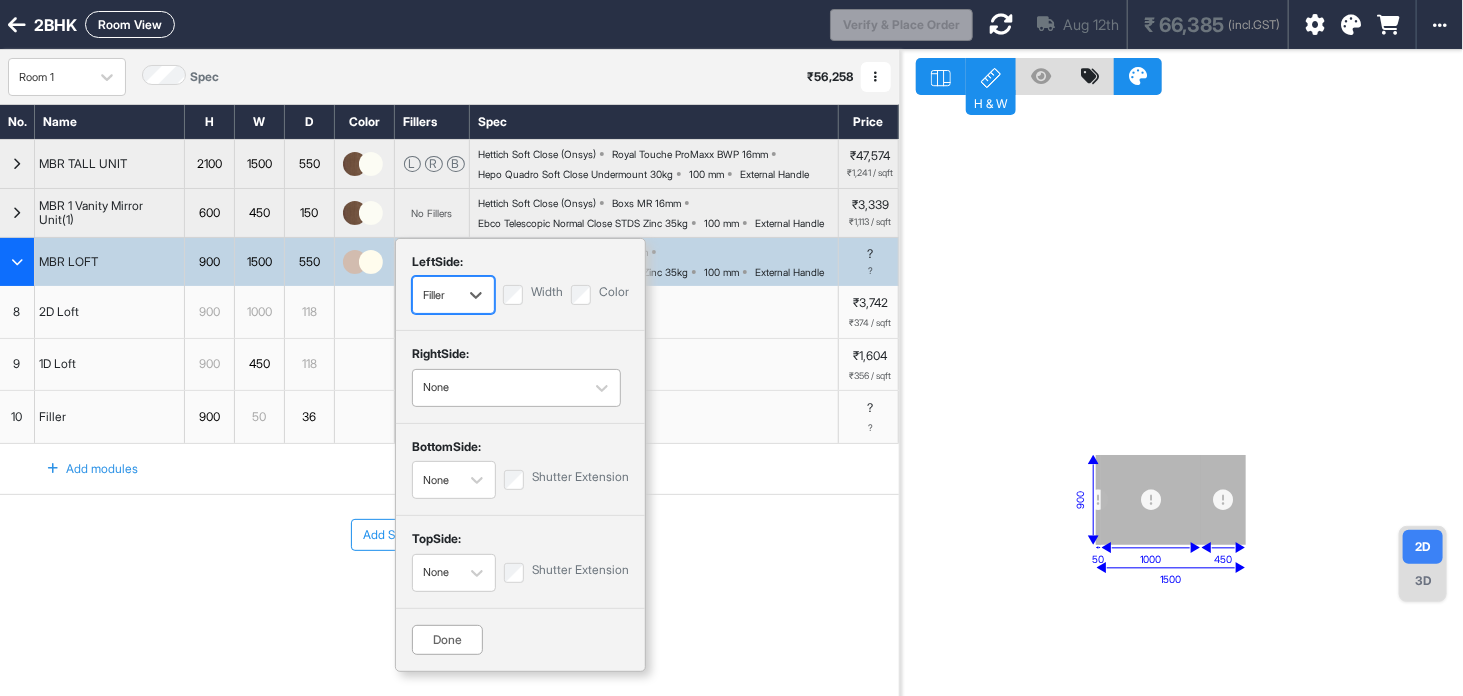 click at bounding box center (498, 388) 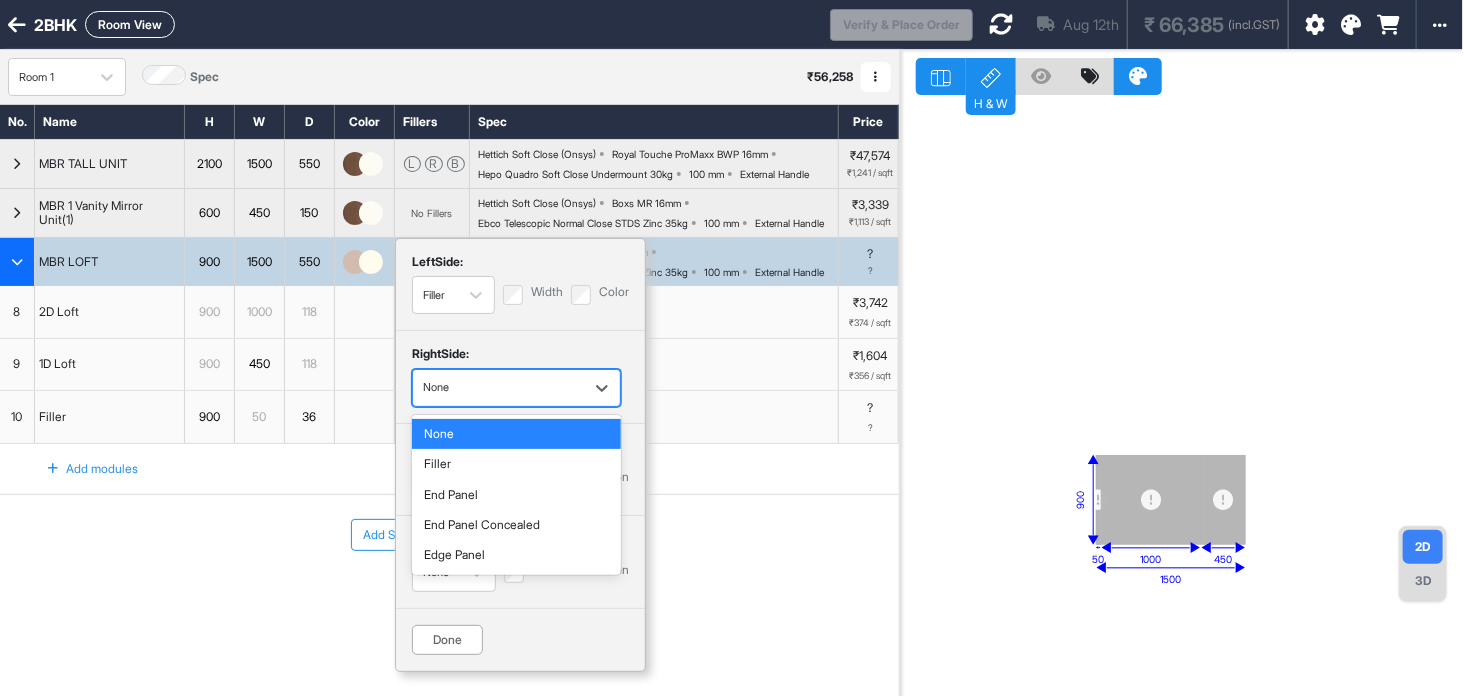 click at bounding box center (498, 388) 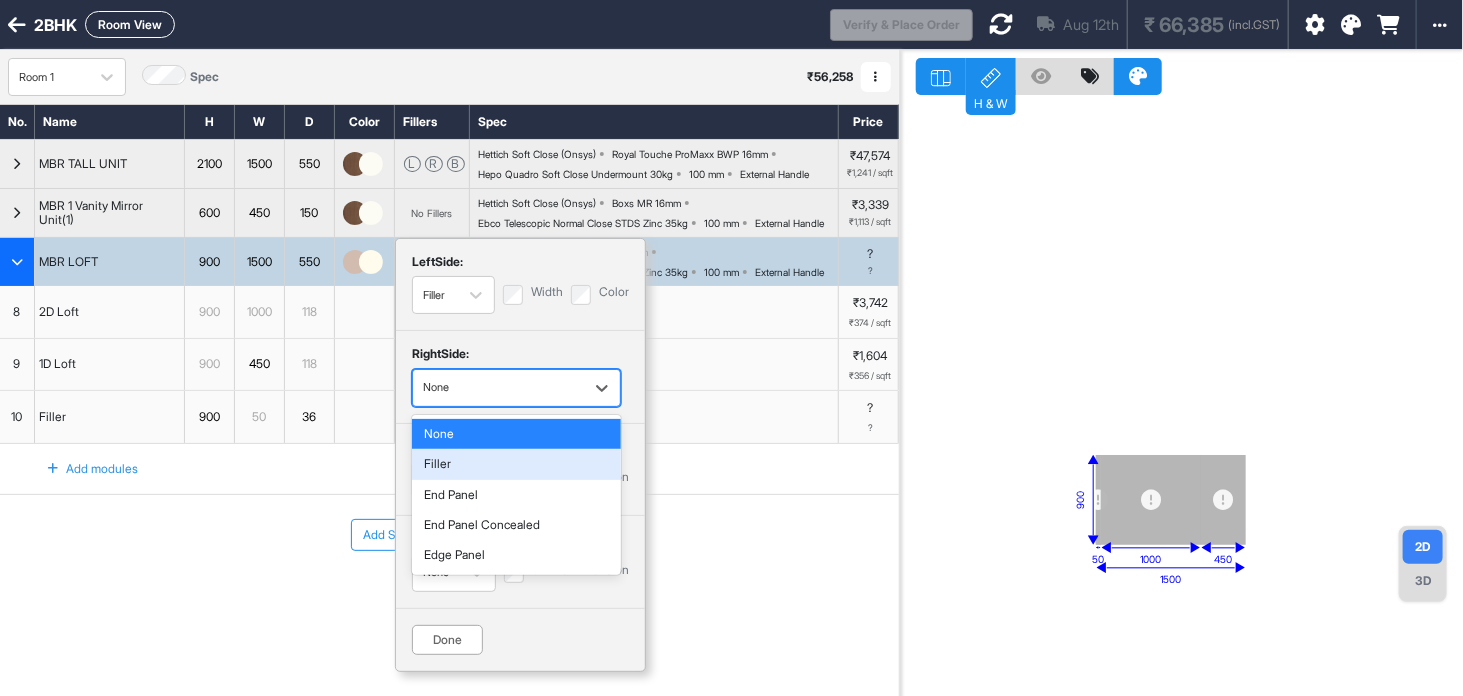click on "Filler" at bounding box center [516, 464] 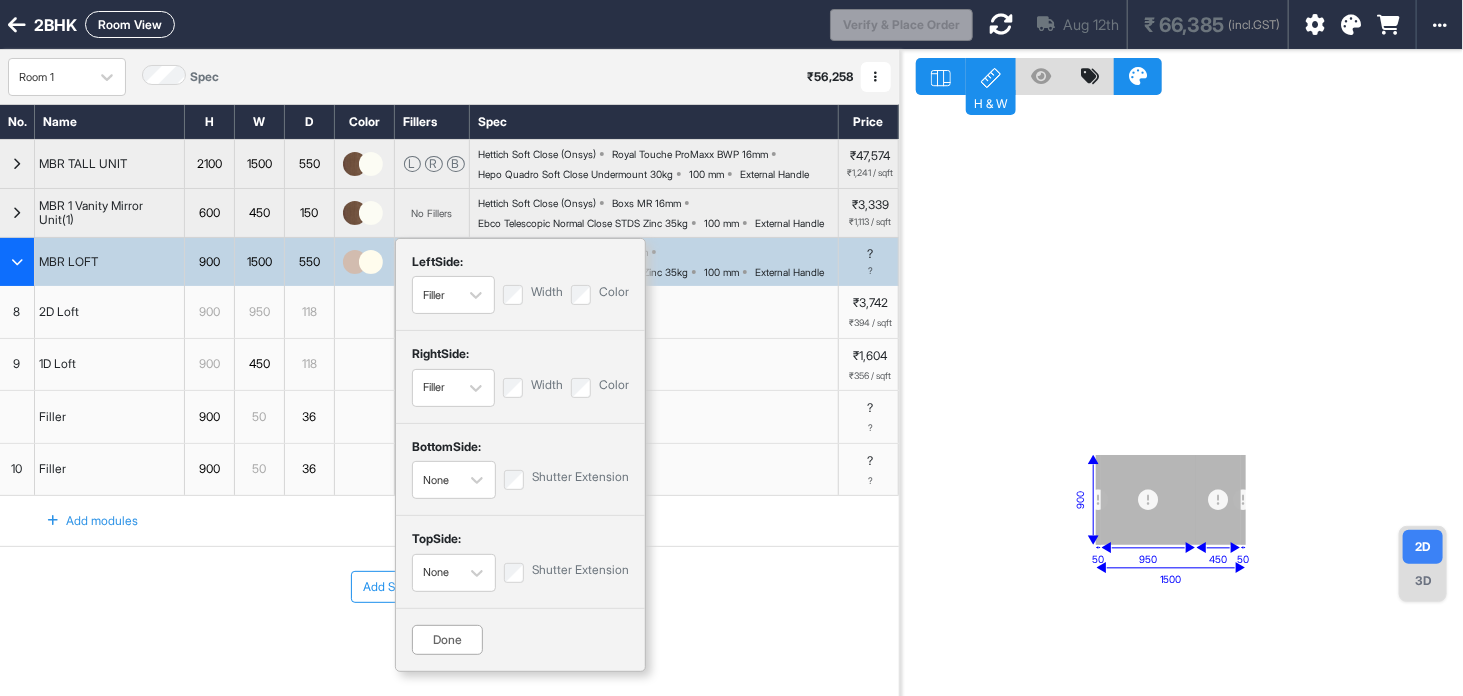 click on "Done" at bounding box center (447, 640) 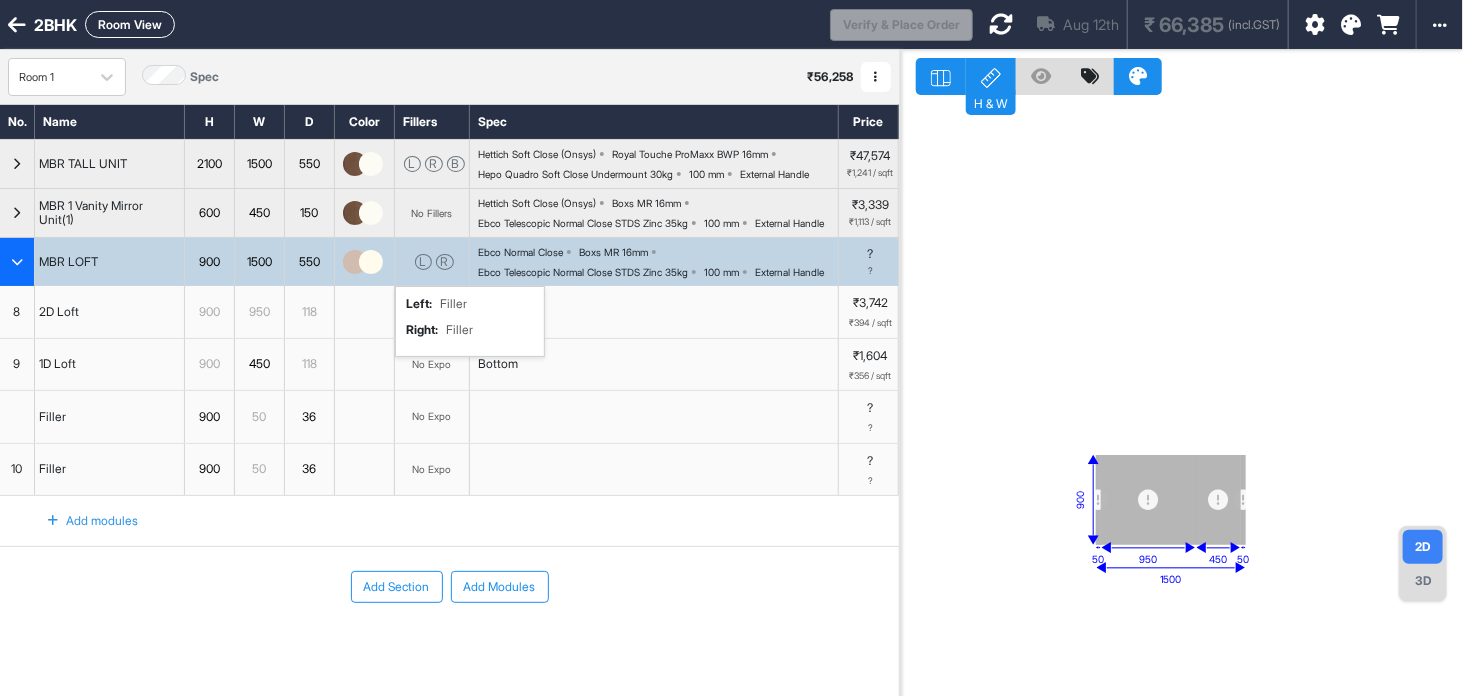 click at bounding box center (17, 262) 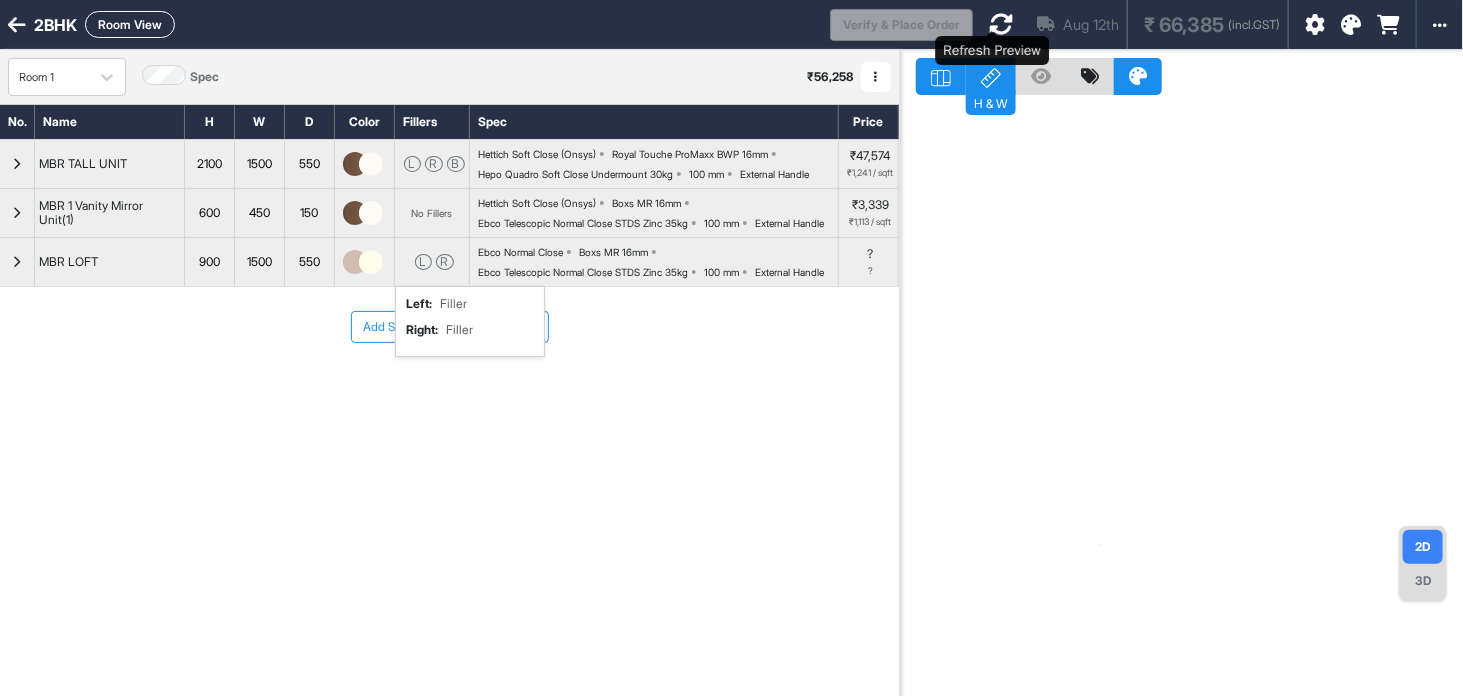 click at bounding box center (1001, 24) 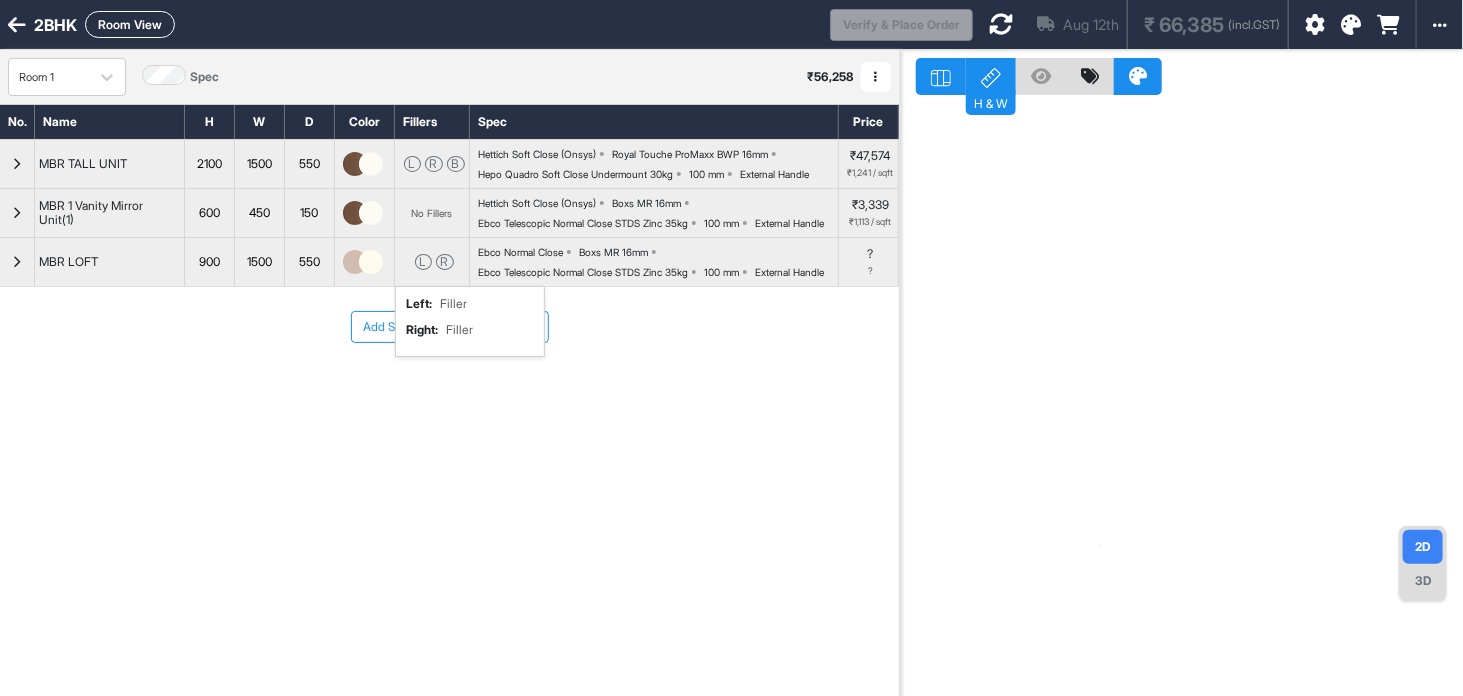 click on "3D" at bounding box center [1423, 581] 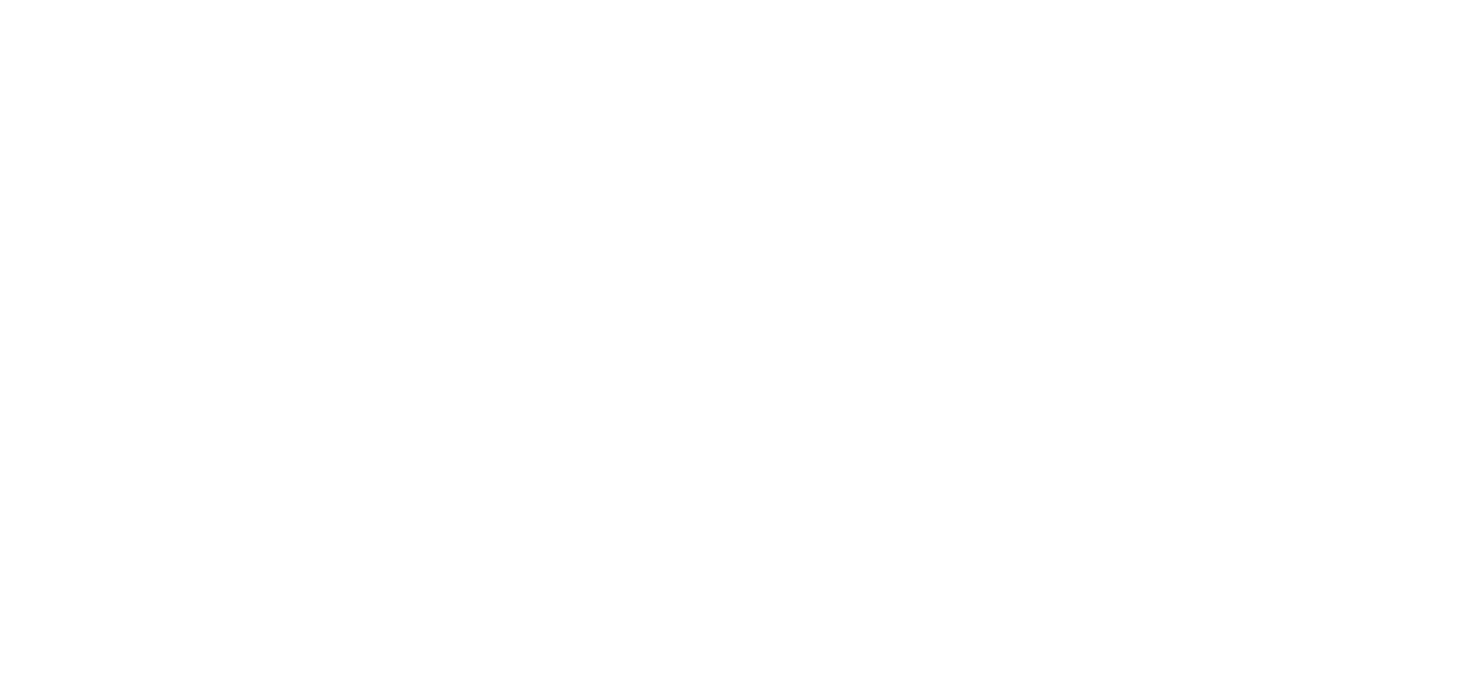 scroll, scrollTop: 0, scrollLeft: 0, axis: both 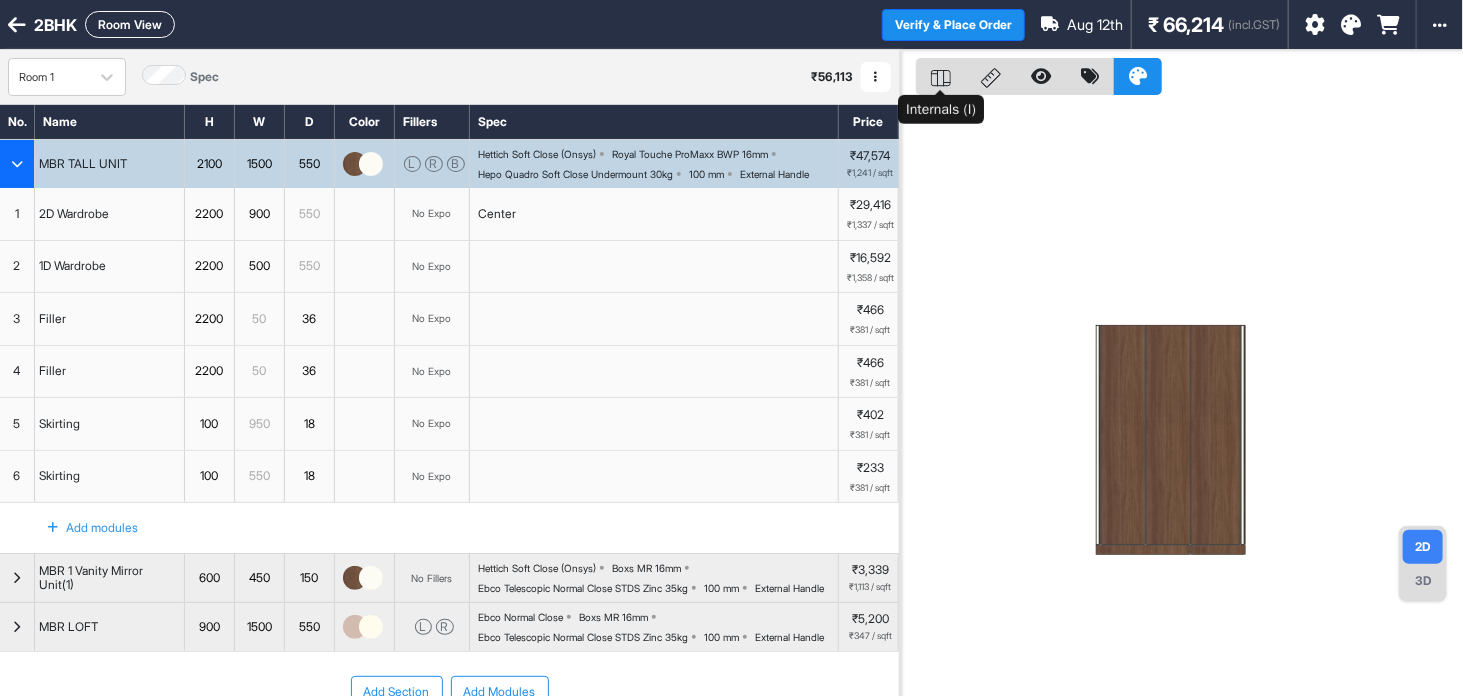 click 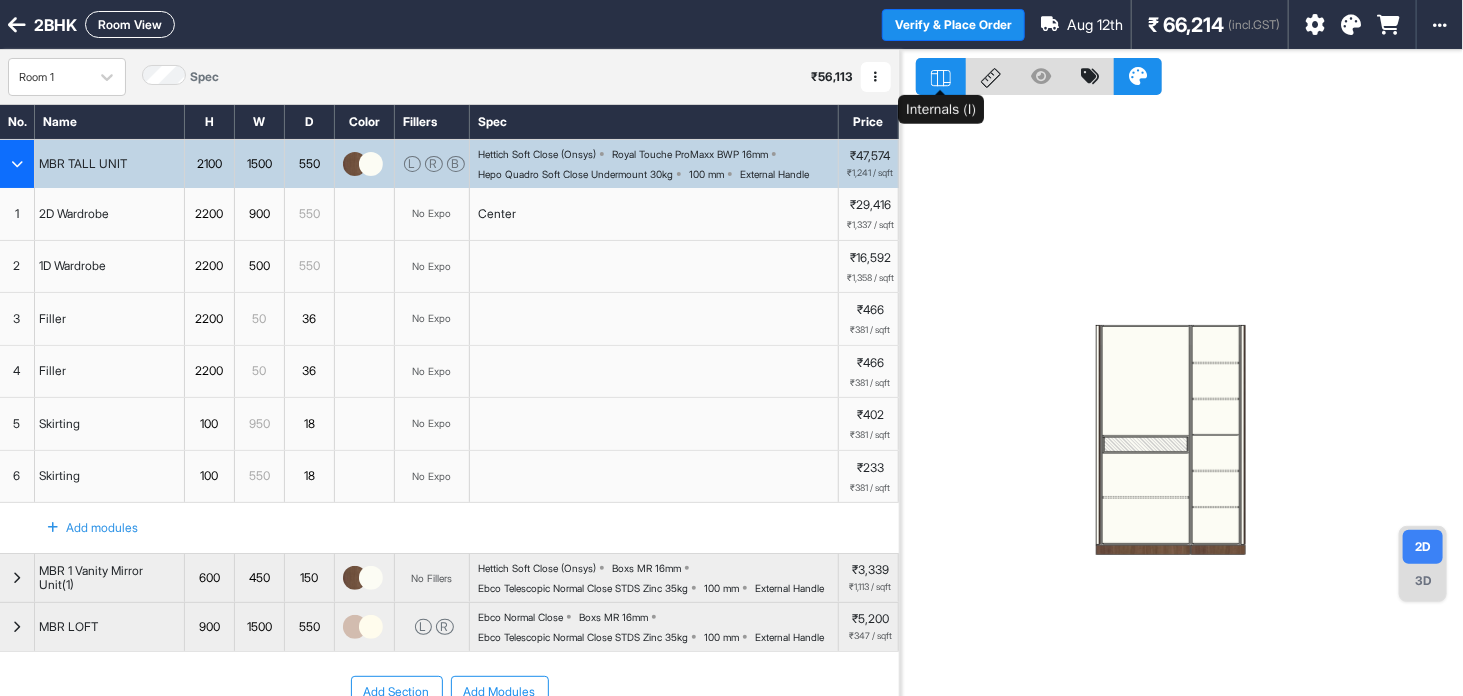 click 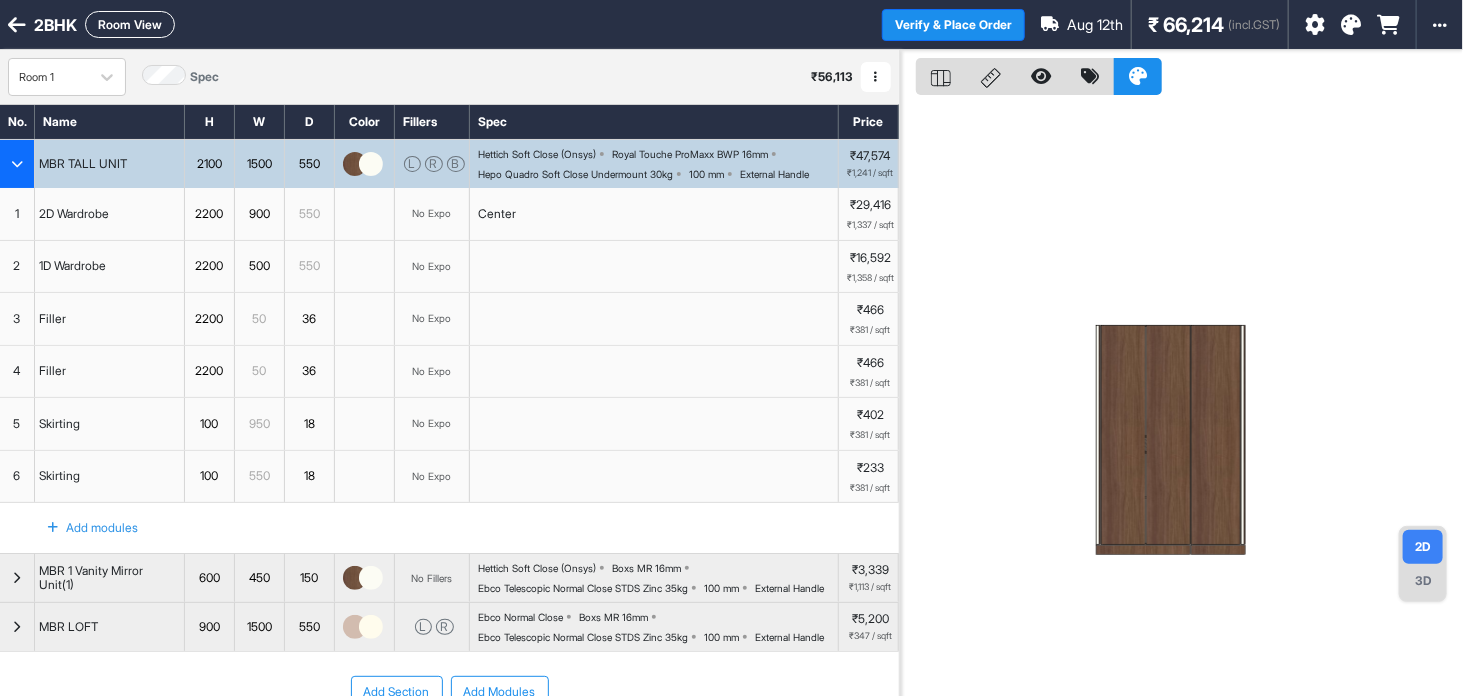drag, startPoint x: 18, startPoint y: 170, endPoint x: 116, endPoint y: 23, distance: 176.67201 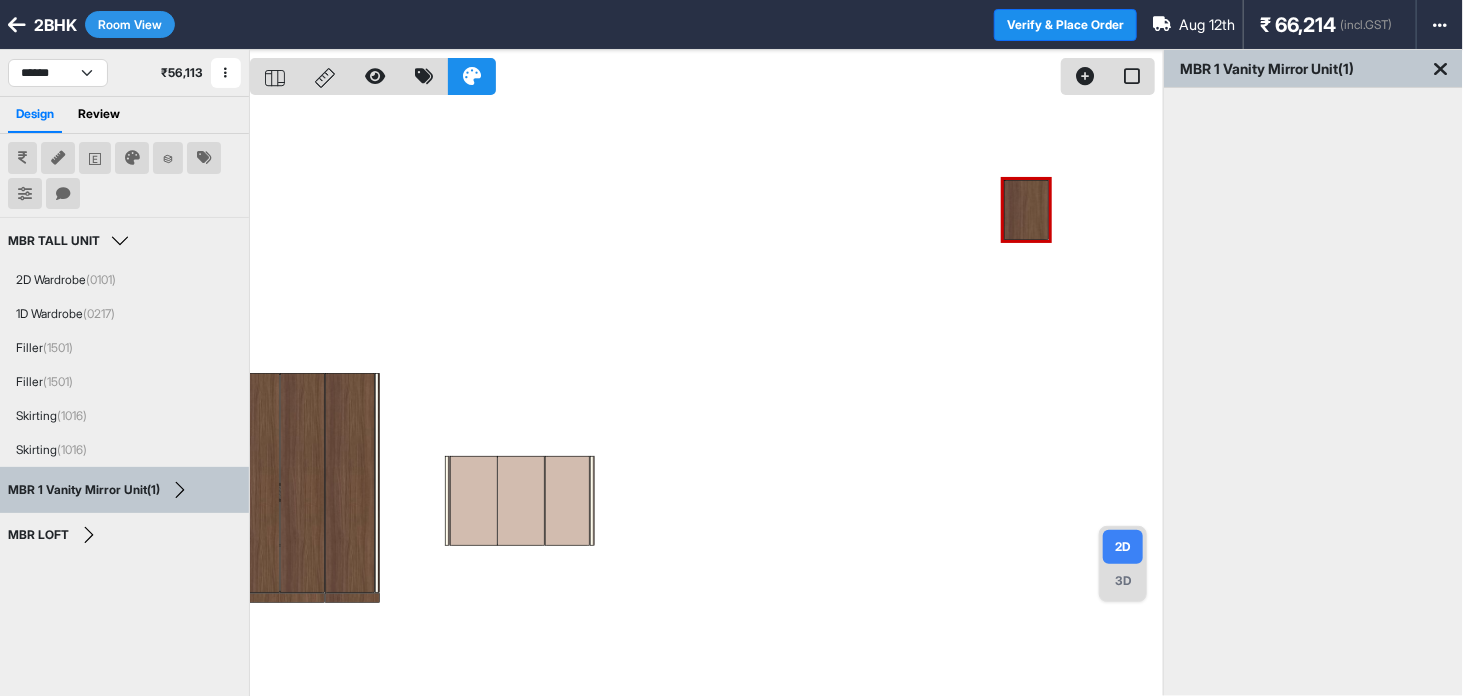 drag, startPoint x: 1046, startPoint y: 207, endPoint x: 996, endPoint y: 282, distance: 90.13878 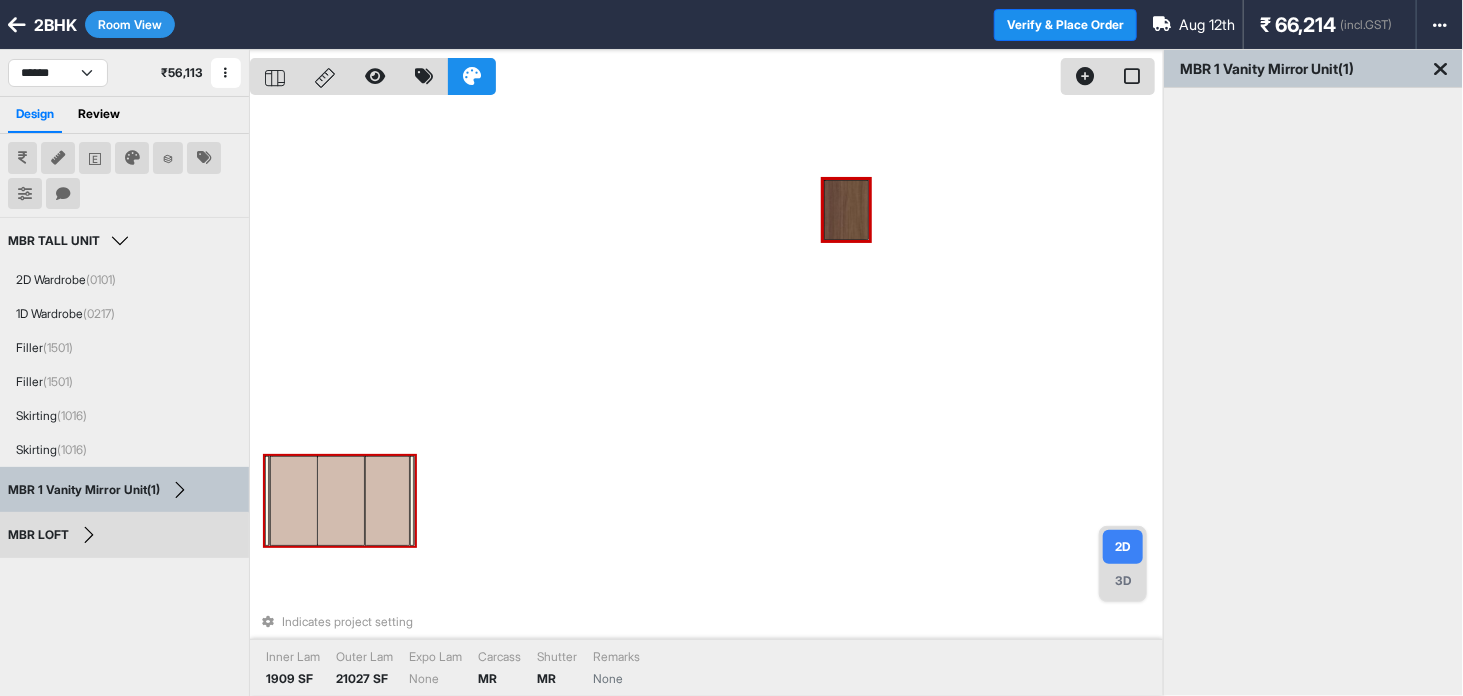 click on "Indicates project setting Inner Lam 1909 SF Outer Lam 21027 SF Expo Lam None Carcass MR Shutter MR Remarks None" at bounding box center (706, 398) 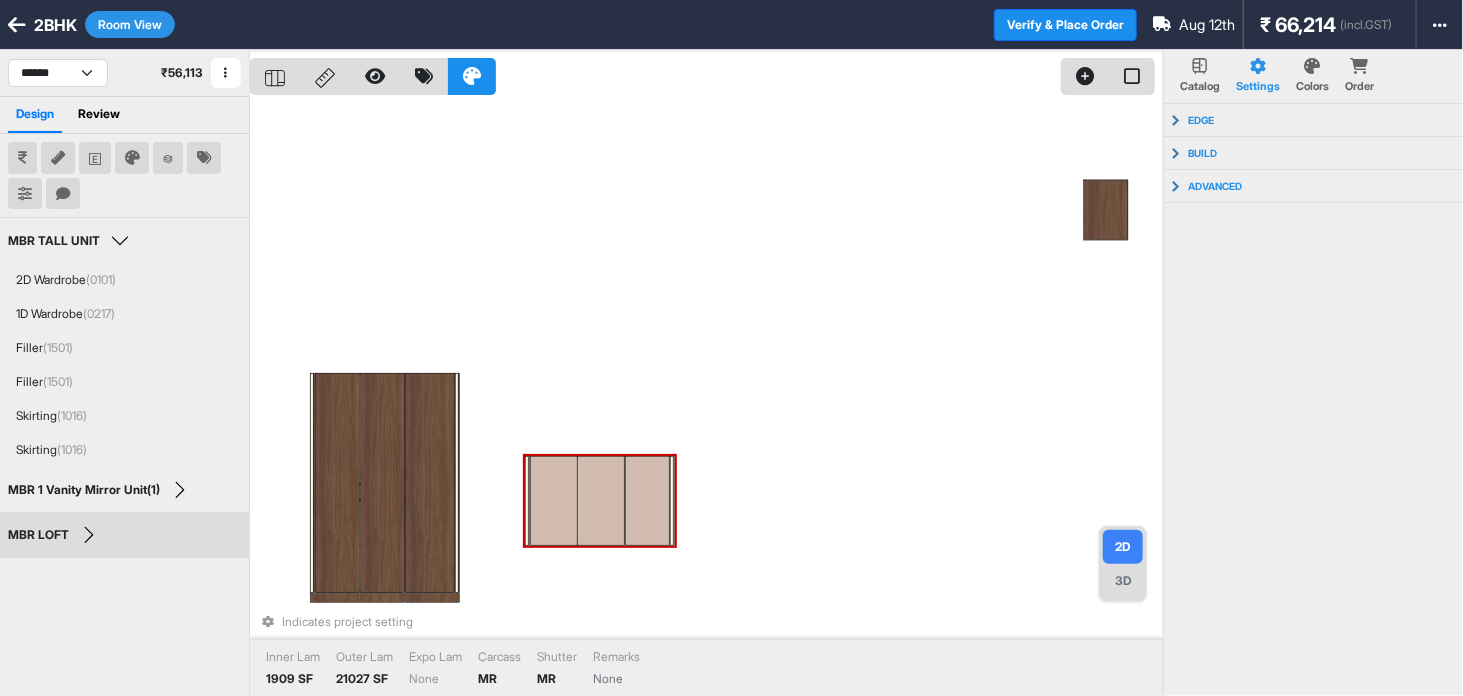 click at bounding box center (601, 501) 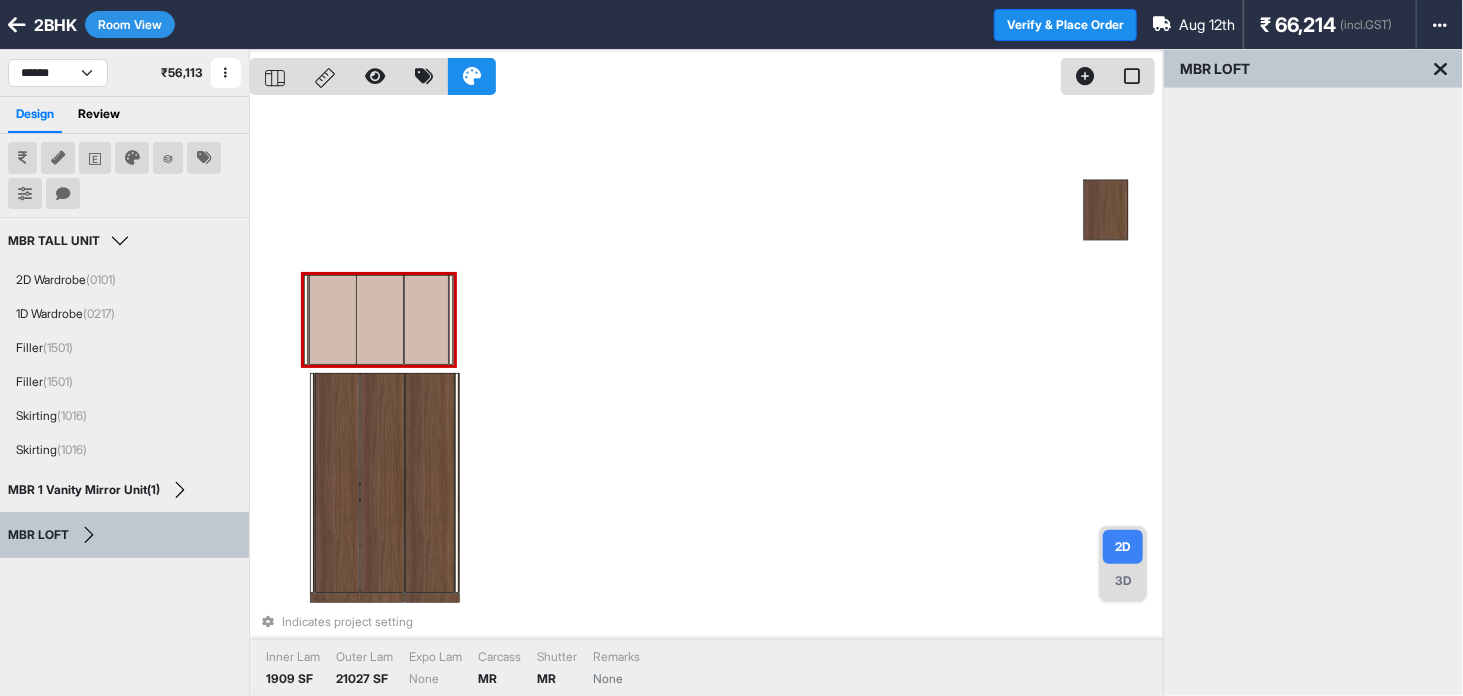 drag, startPoint x: 589, startPoint y: 459, endPoint x: 364, endPoint y: 290, distance: 281.4001 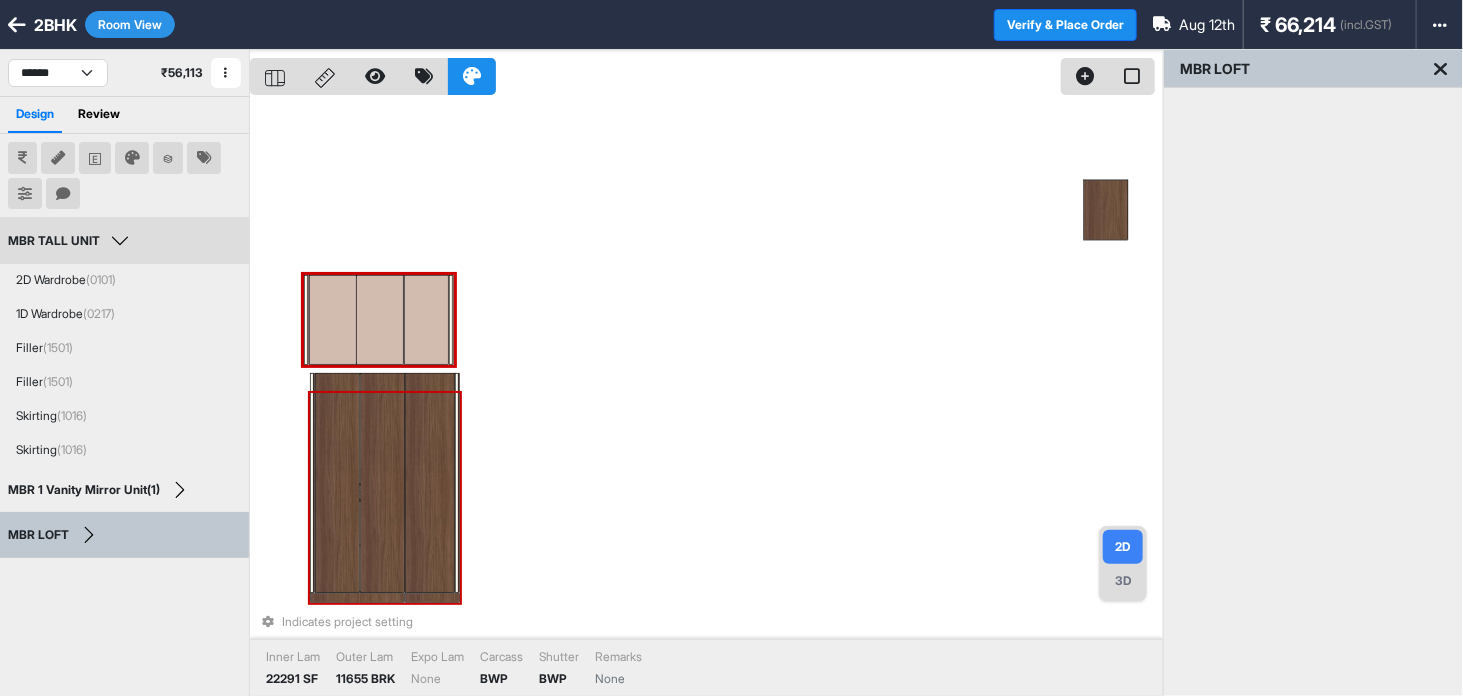click at bounding box center (382, 483) 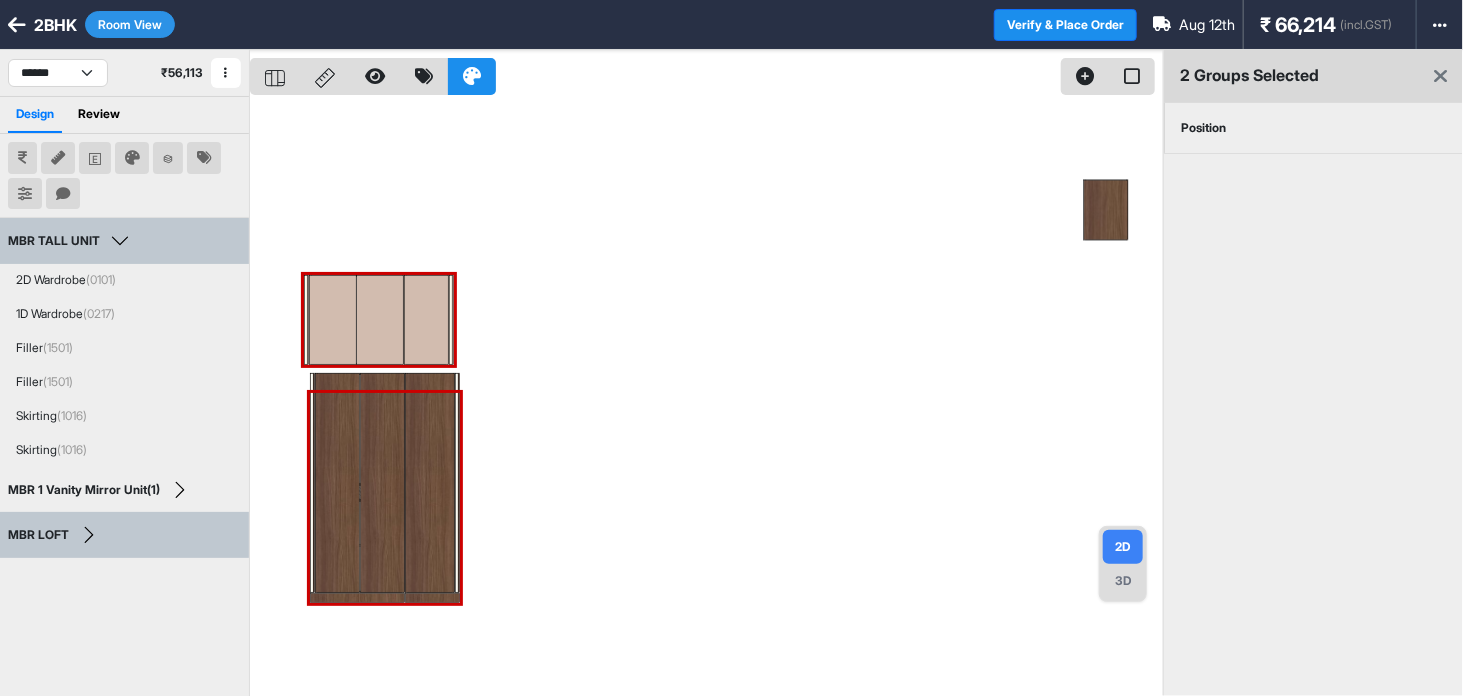 click on "Position" at bounding box center (1203, 128) 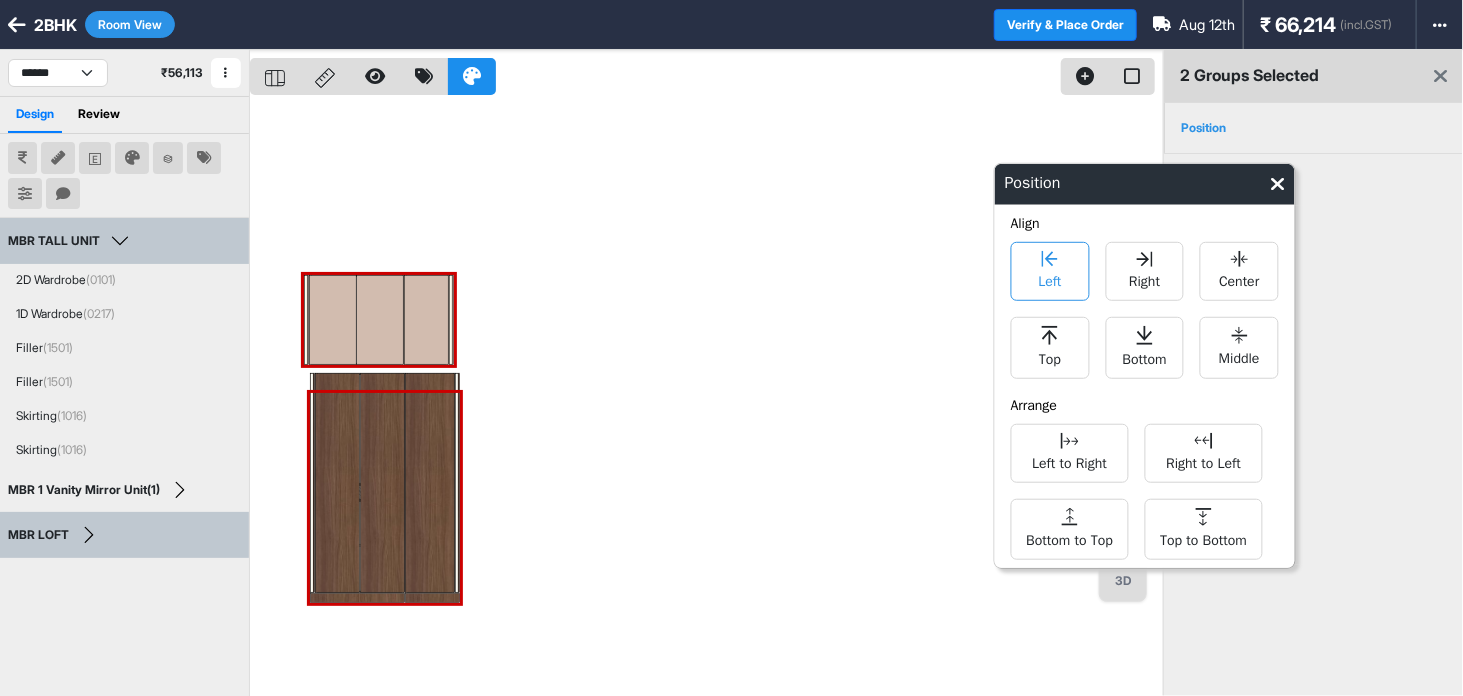 click on "Left" at bounding box center (1050, 271) 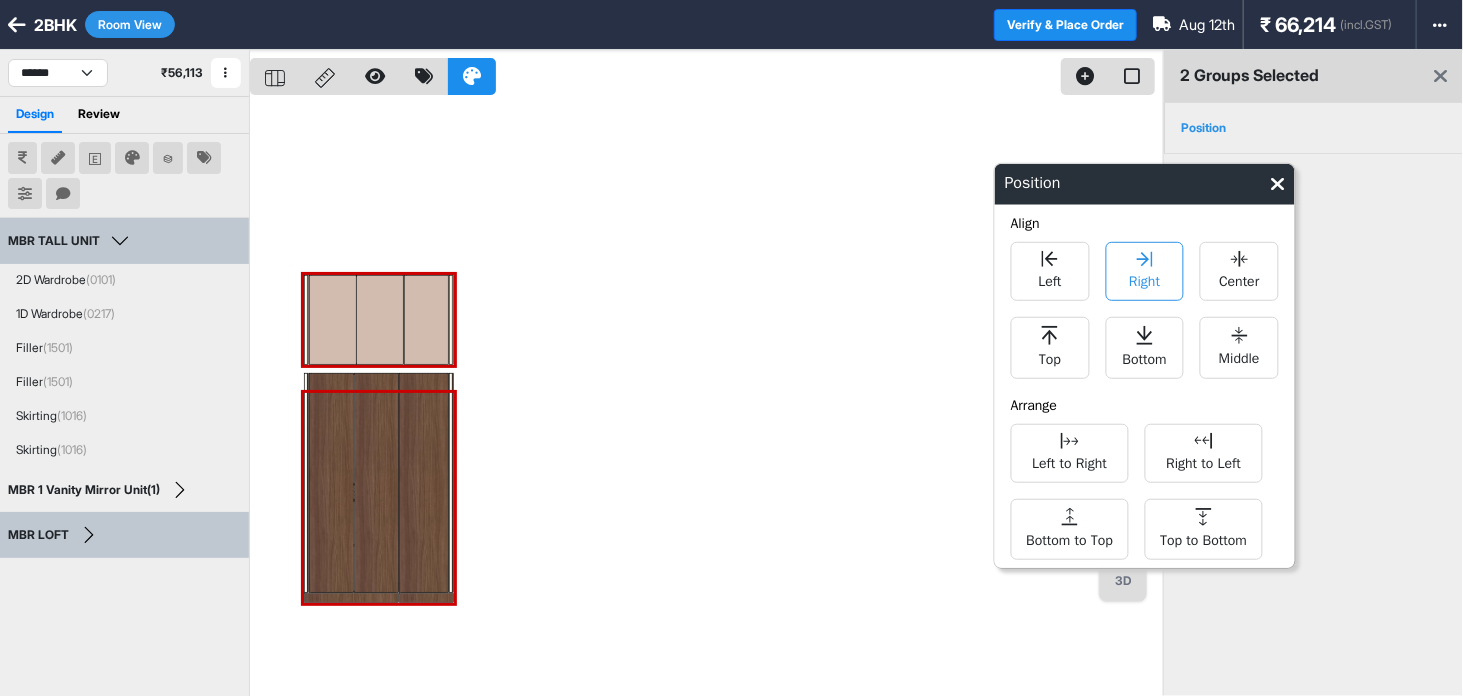click on "Right" at bounding box center [1144, 271] 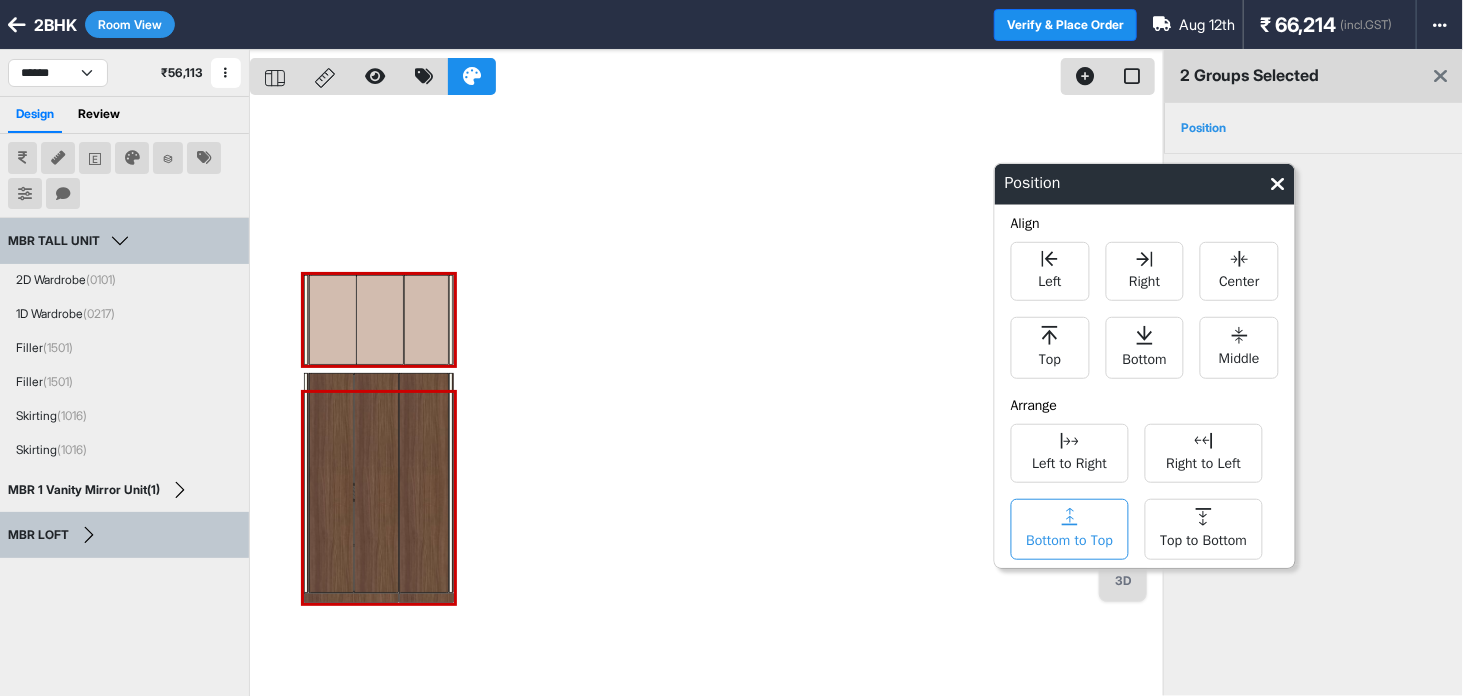 click on "Bottom to Top" at bounding box center (1070, 529) 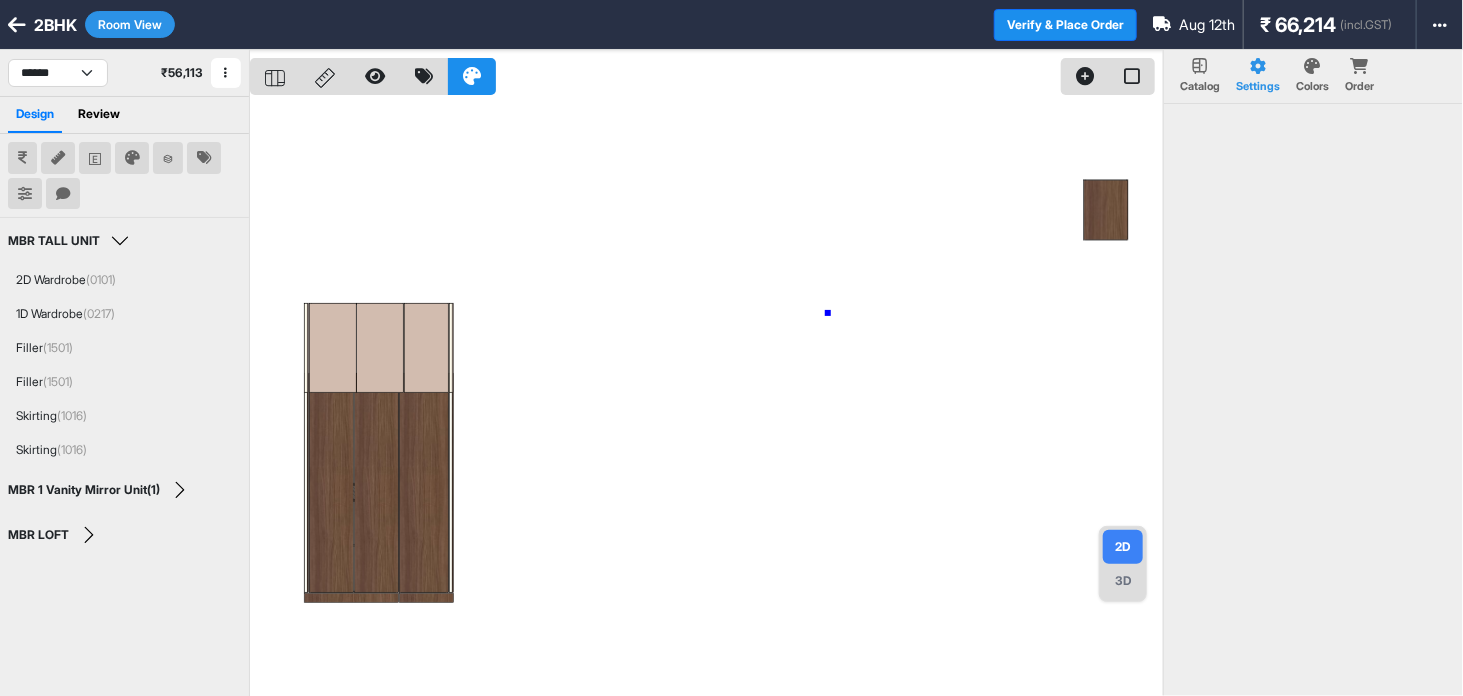 click at bounding box center (706, 398) 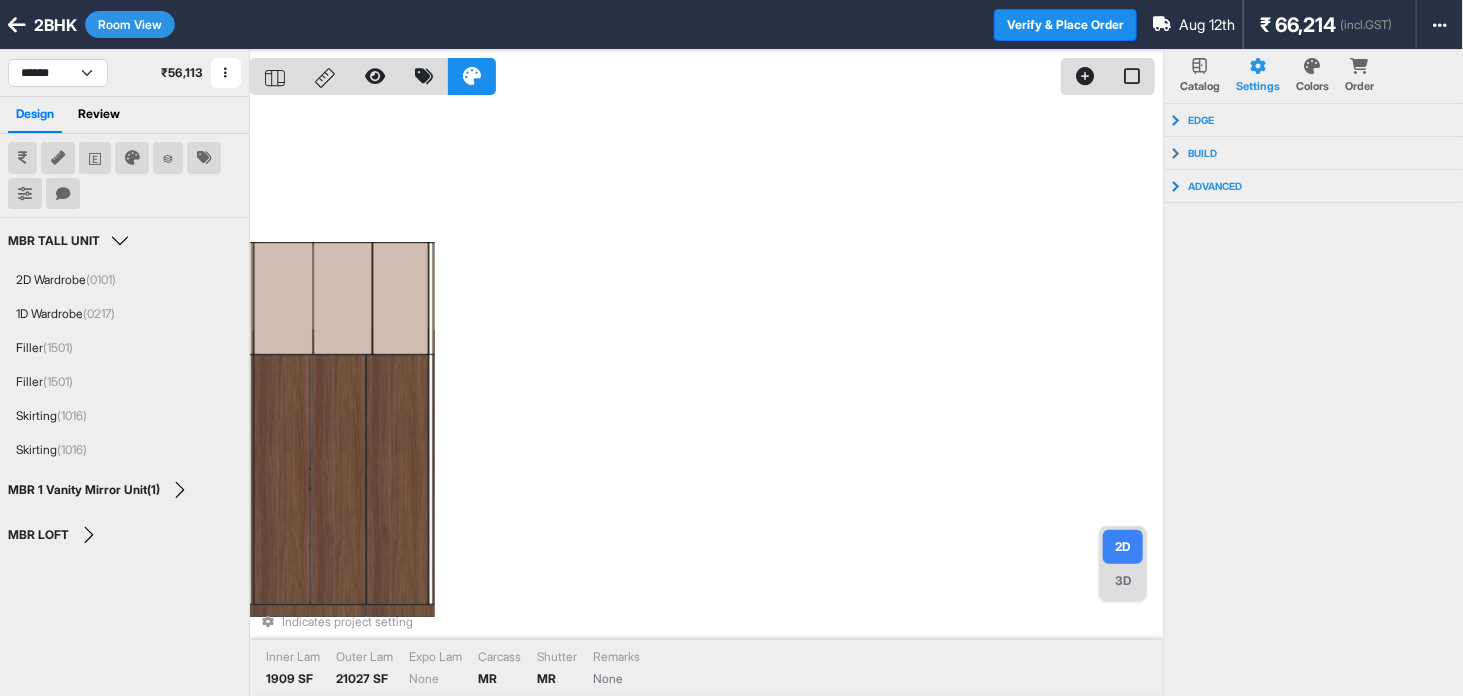 click on "Room View" at bounding box center (130, 24) 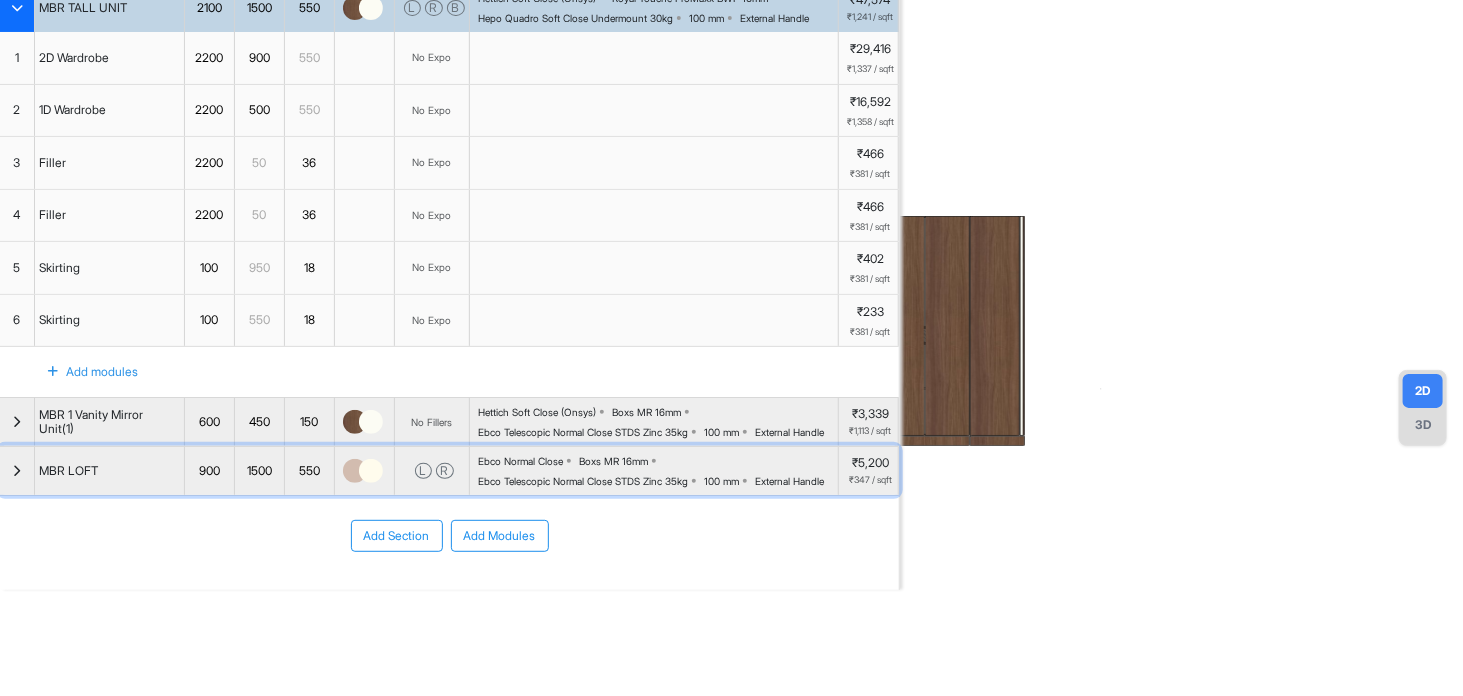 click at bounding box center [355, 471] 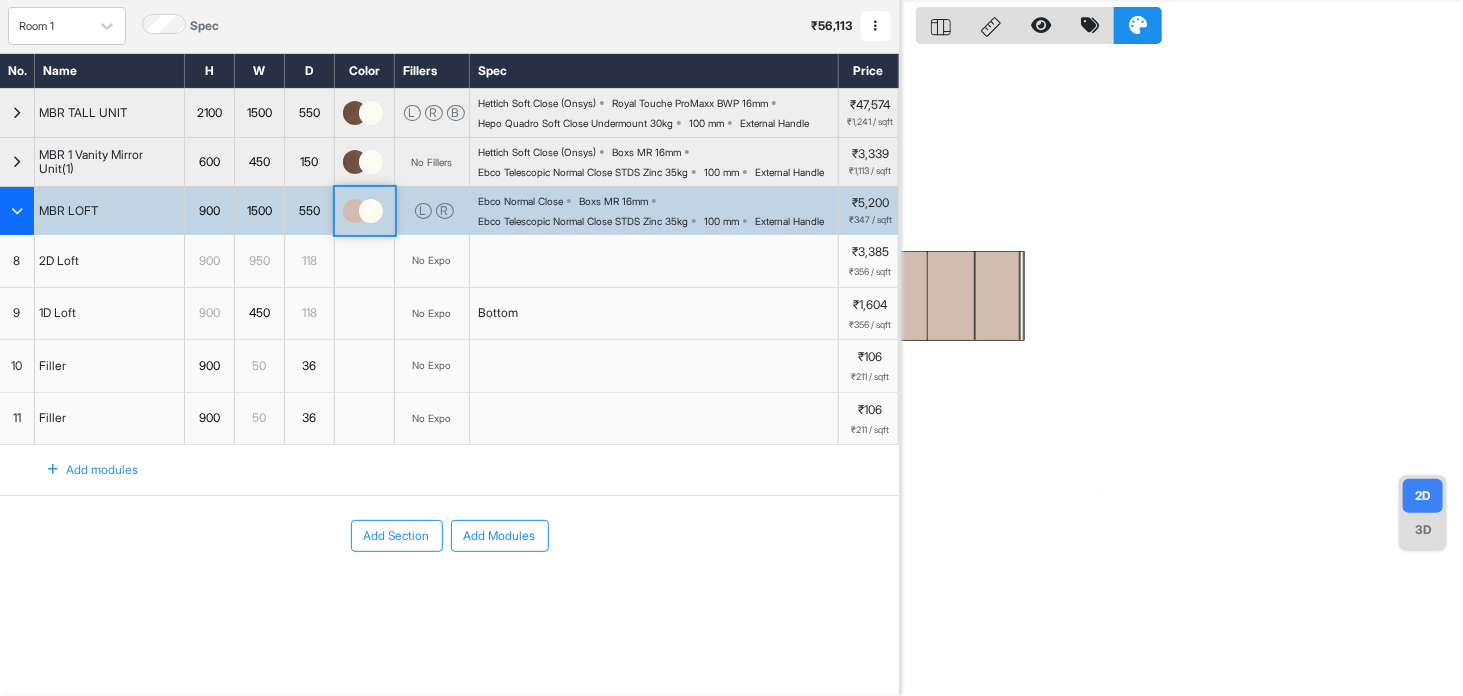 scroll, scrollTop: 94, scrollLeft: 0, axis: vertical 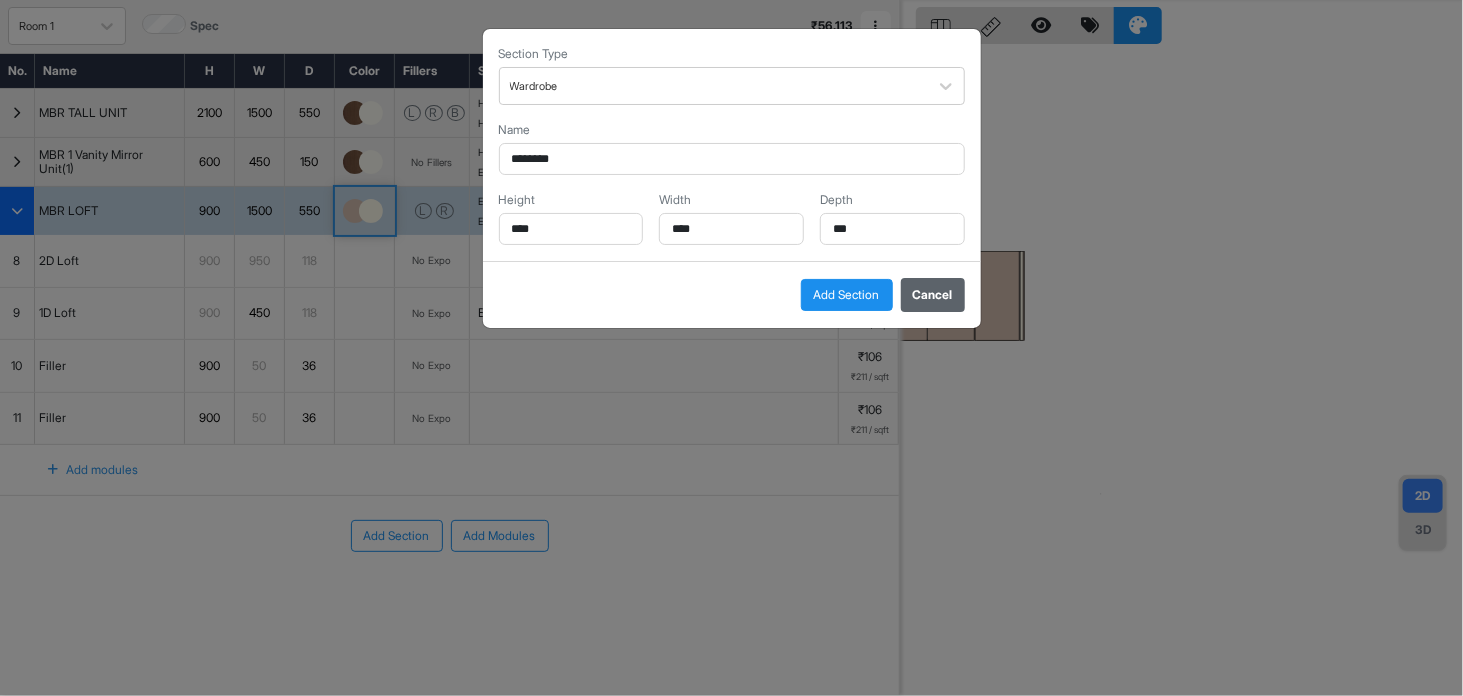 click on "Cancel" at bounding box center (933, 295) 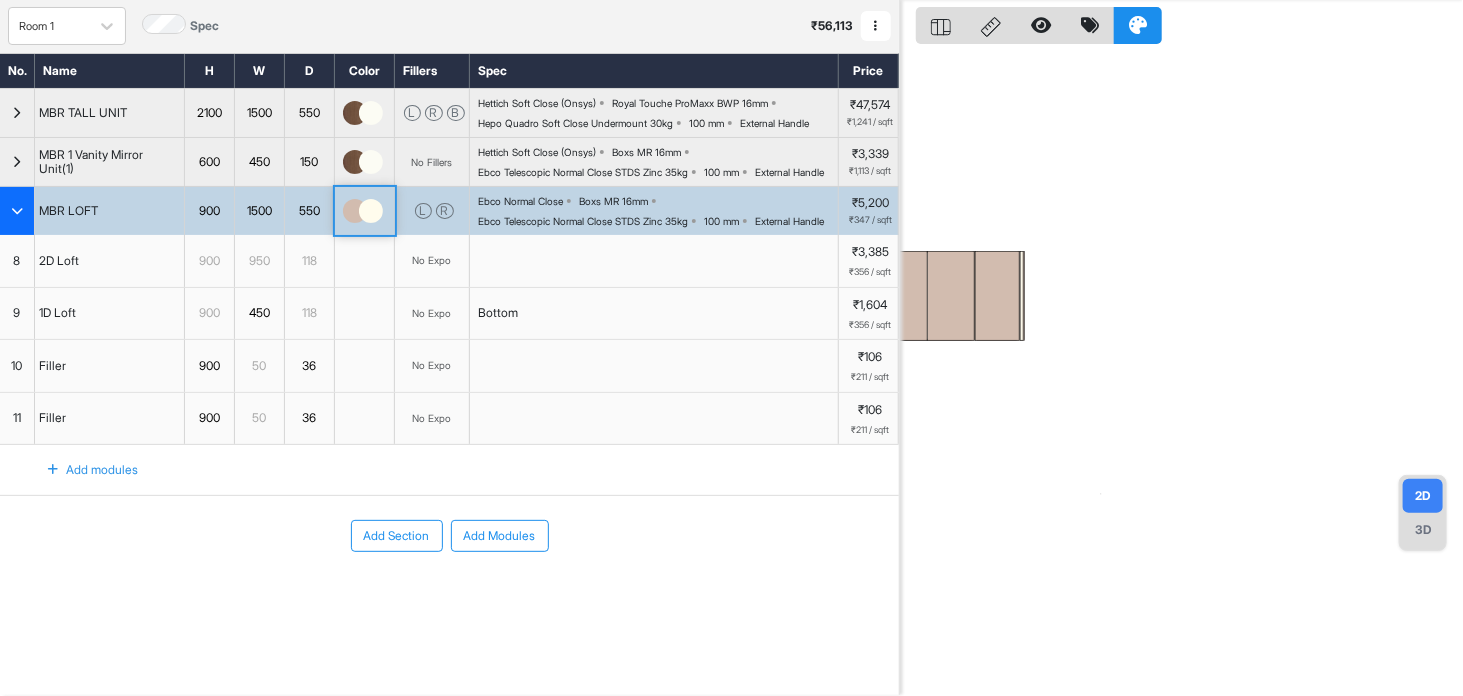 click at bounding box center [355, 211] 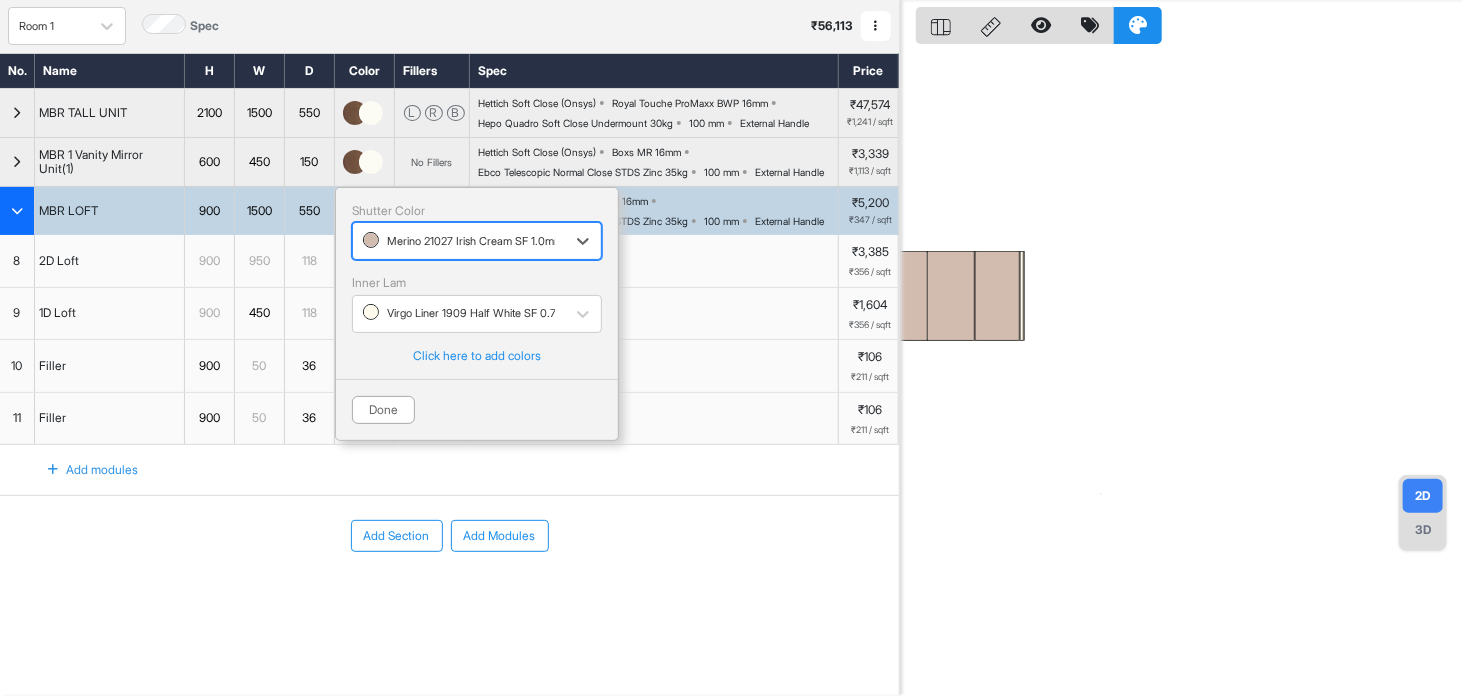 click at bounding box center (459, 241) 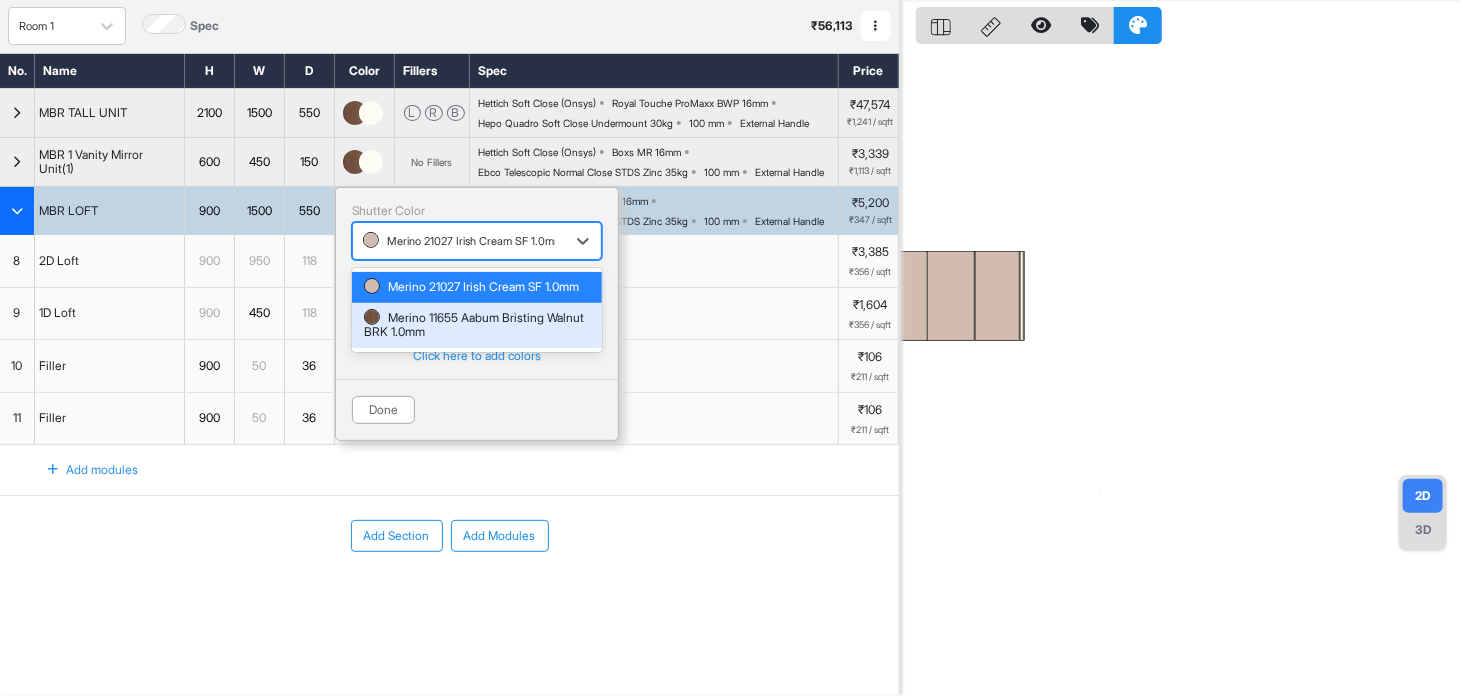 click on "Merino 11655 Aabum Bristing Walnut BRK 1.0mm" at bounding box center (477, 325) 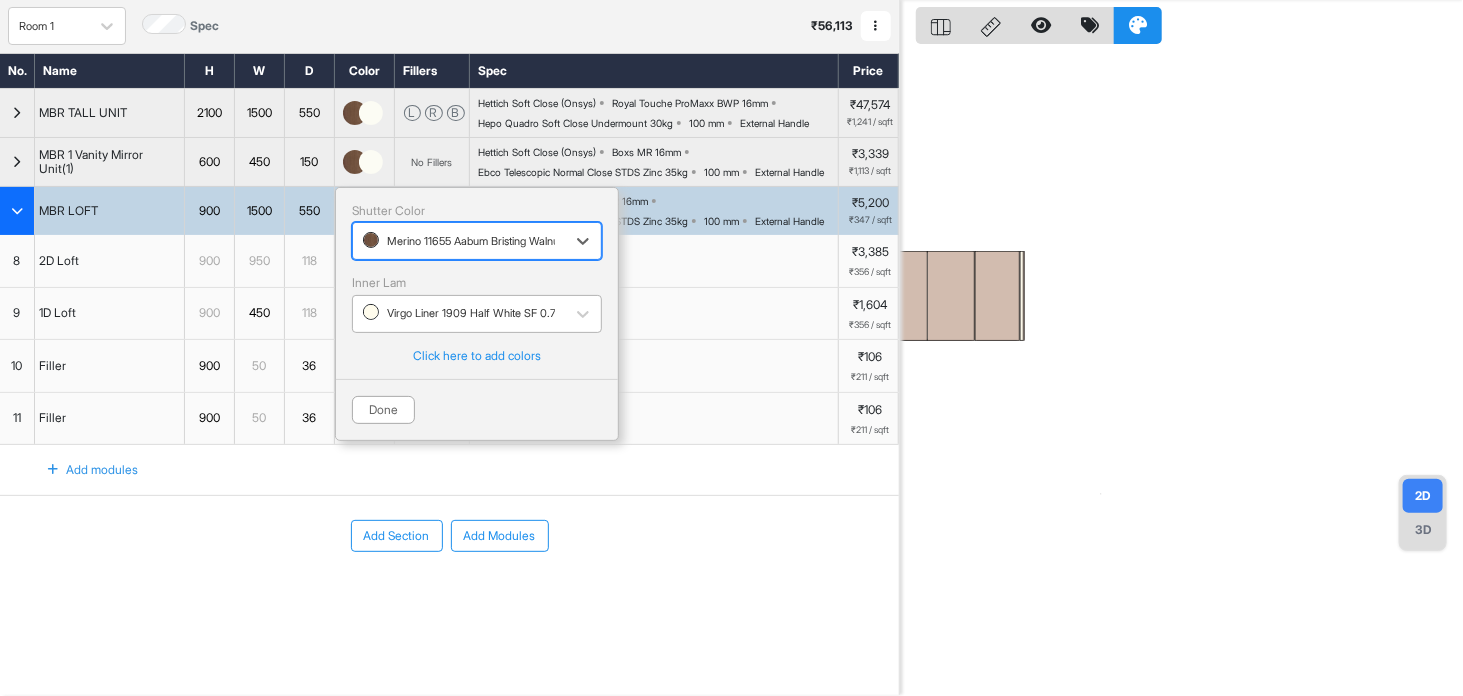 click on "Virgo Liner 1909 Half White SF 0.7mm" at bounding box center (477, 314) 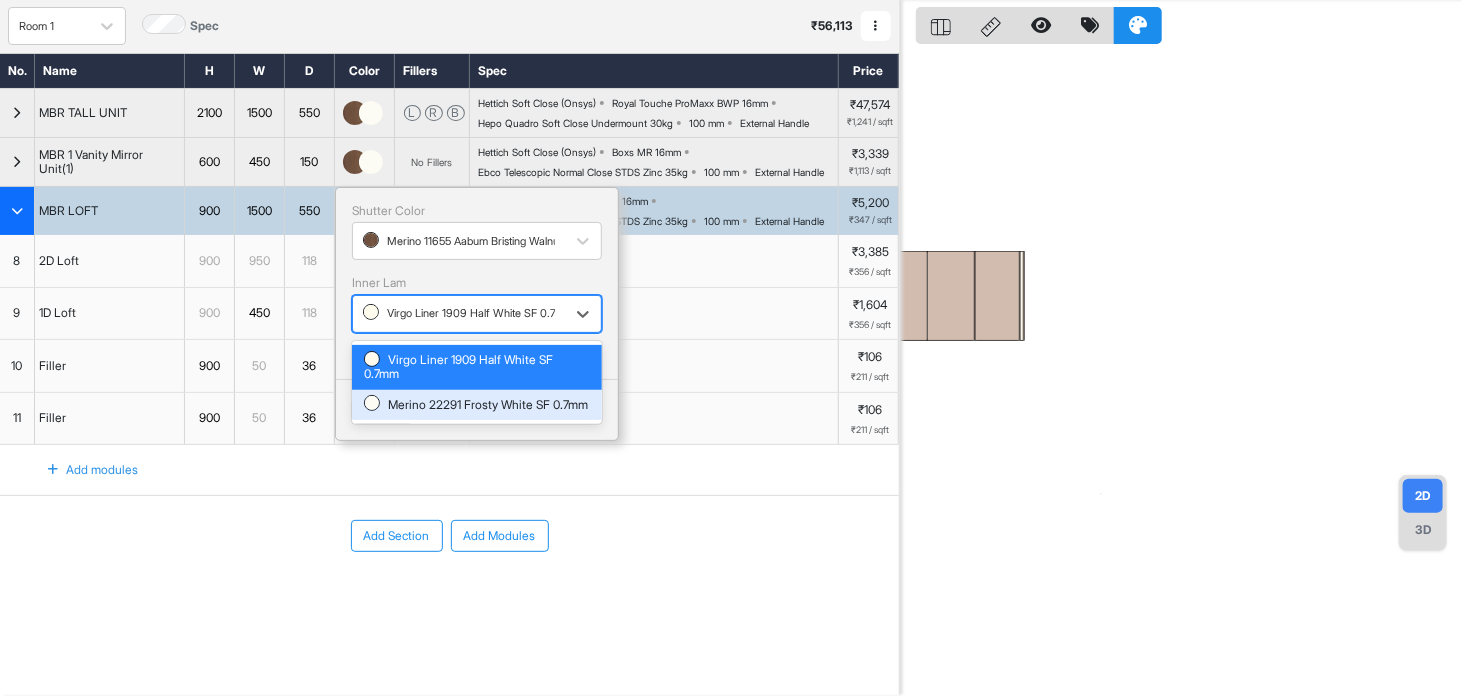 click on "Merino 22291 Frosty White SF 0.7mm" at bounding box center [477, 405] 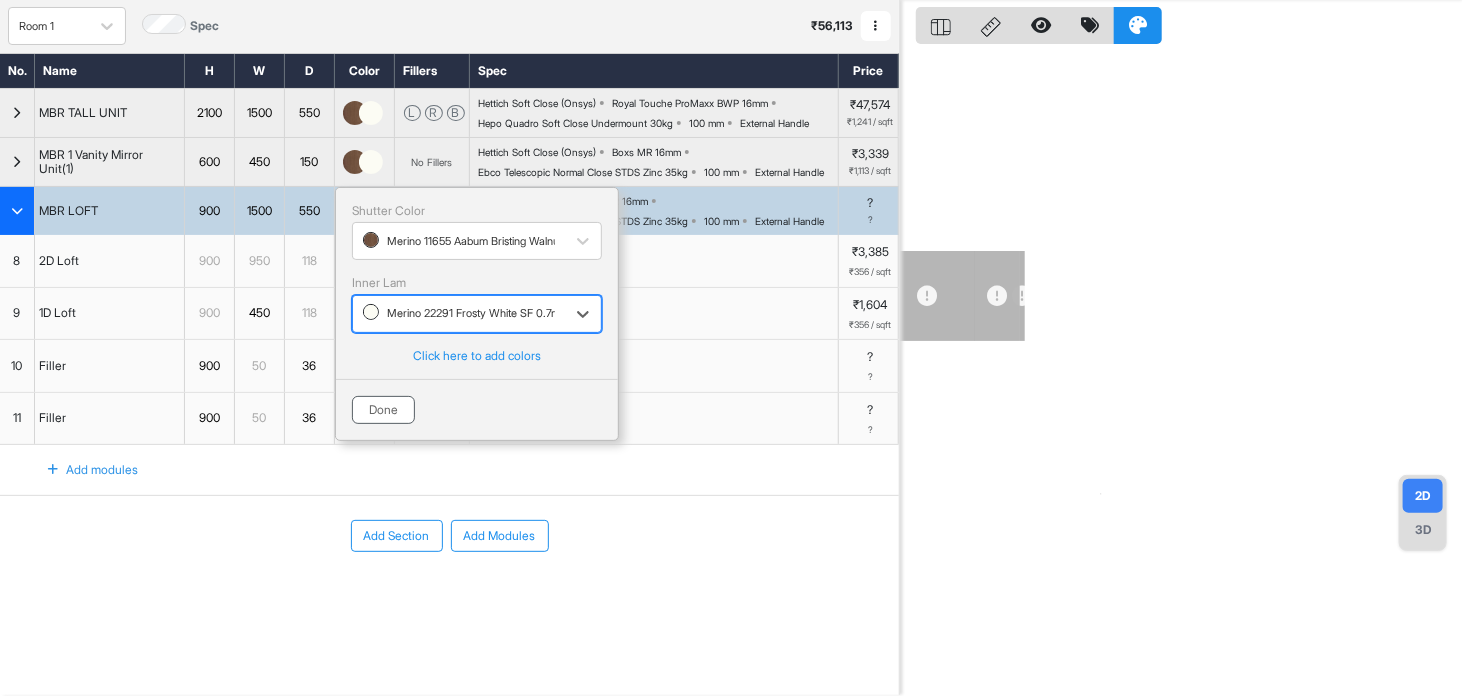 click on "Done" at bounding box center (477, 401) 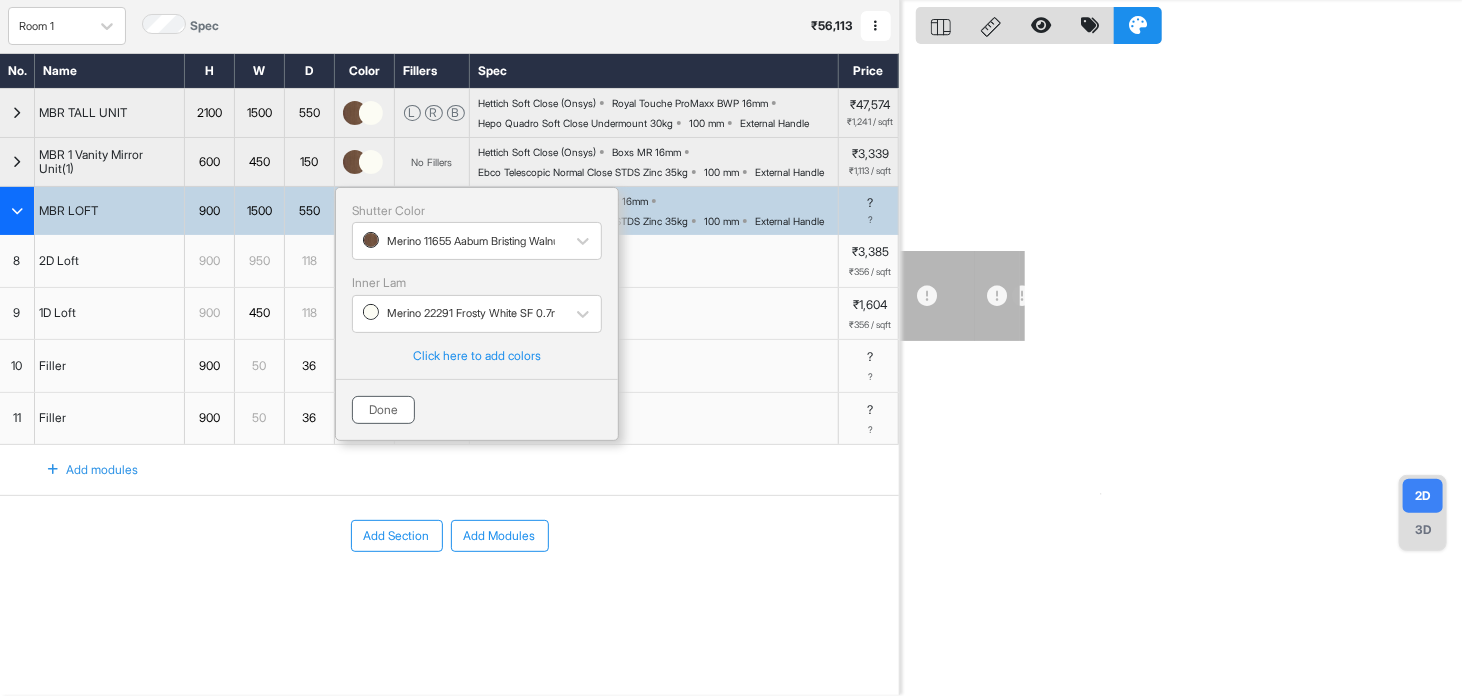 click on "Done" at bounding box center [383, 410] 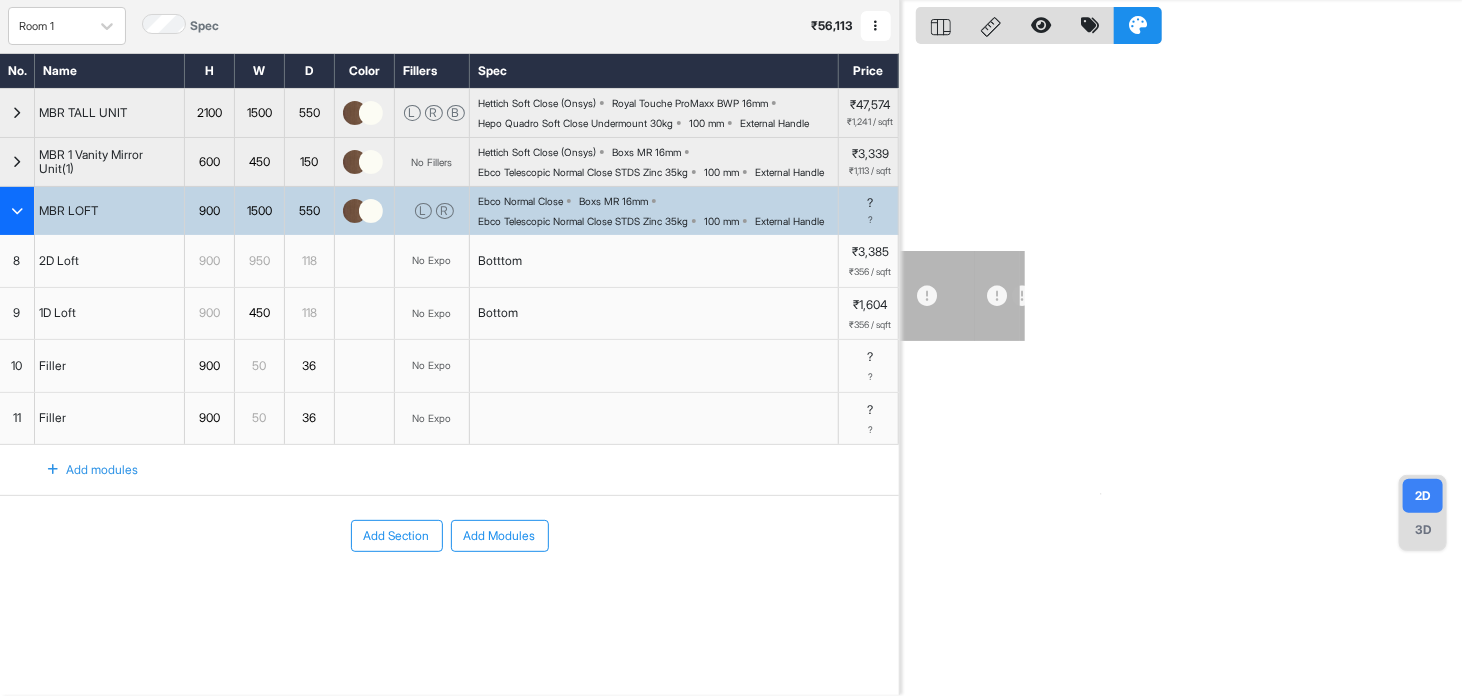 scroll, scrollTop: 94, scrollLeft: 0, axis: vertical 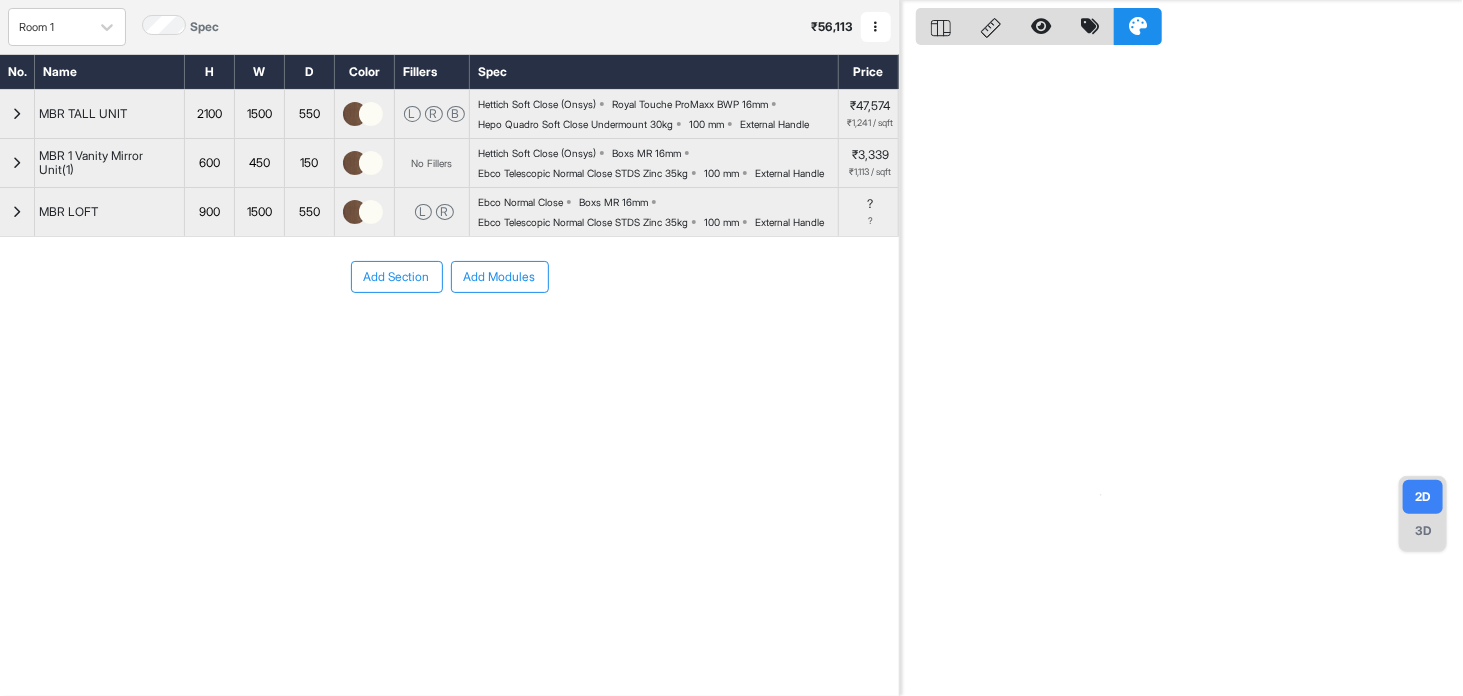 click at bounding box center (876, 27) 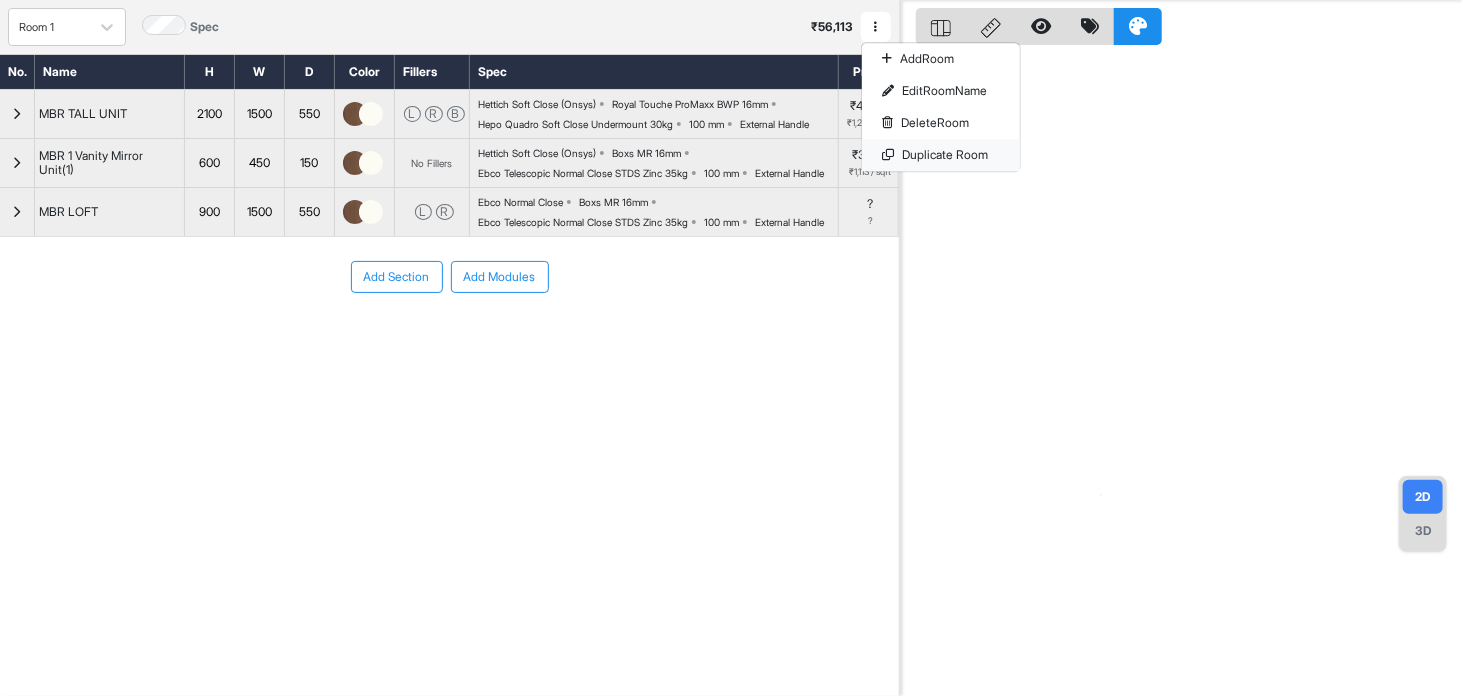 click on "Duplicate Room" at bounding box center (941, 155) 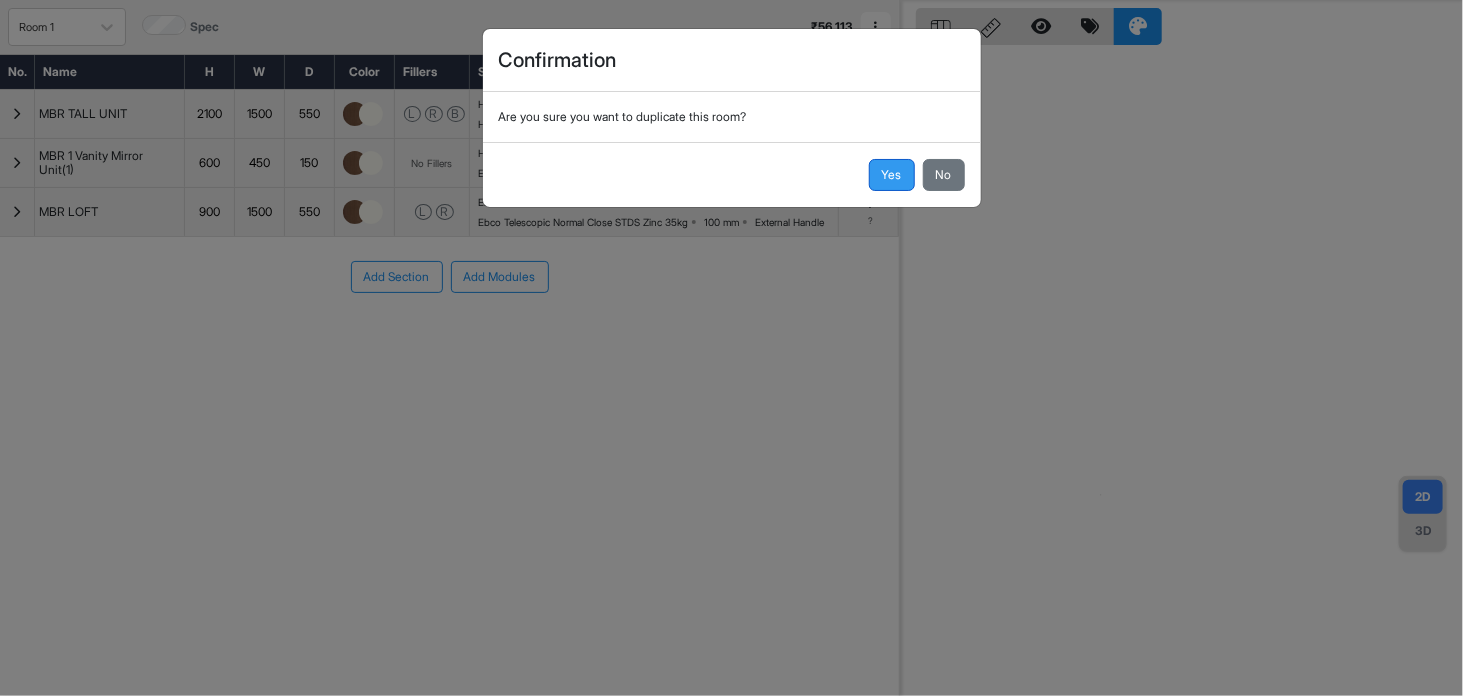 click on "Yes" at bounding box center (892, 175) 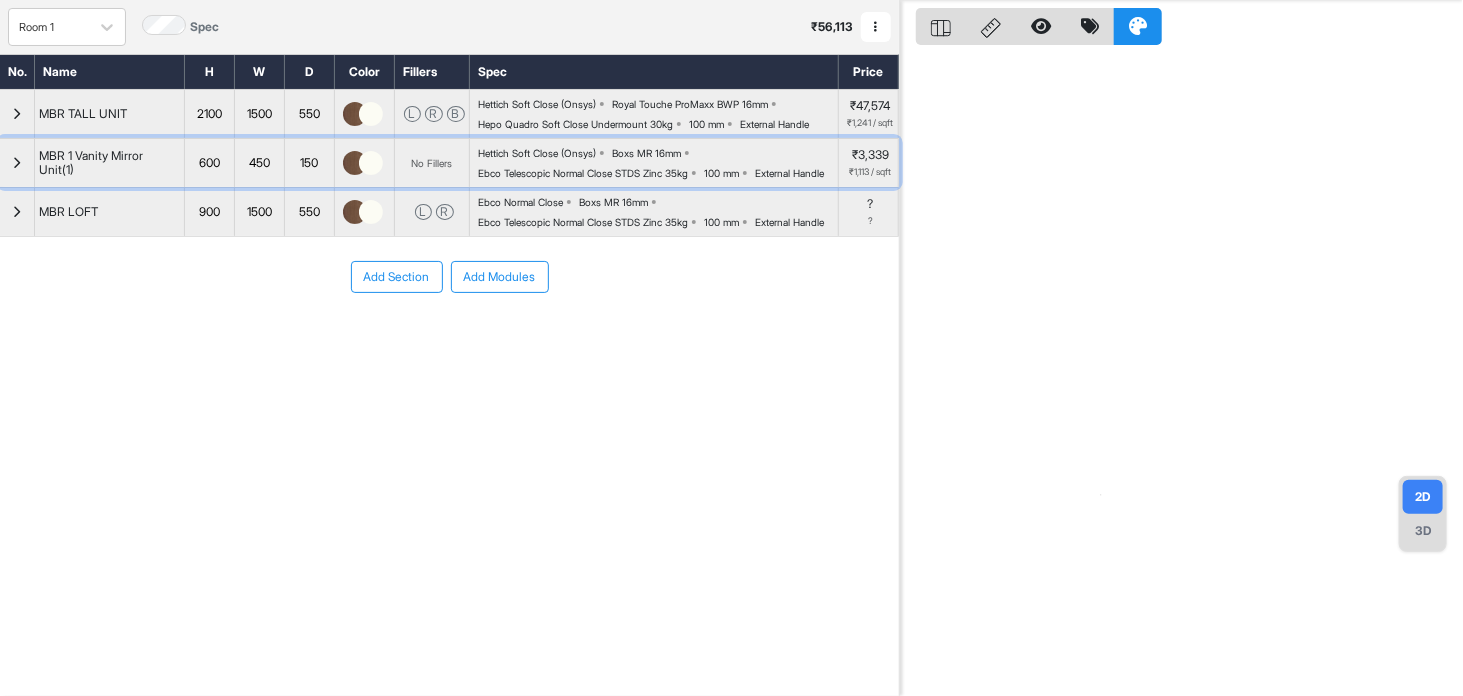 click at bounding box center (17, 163) 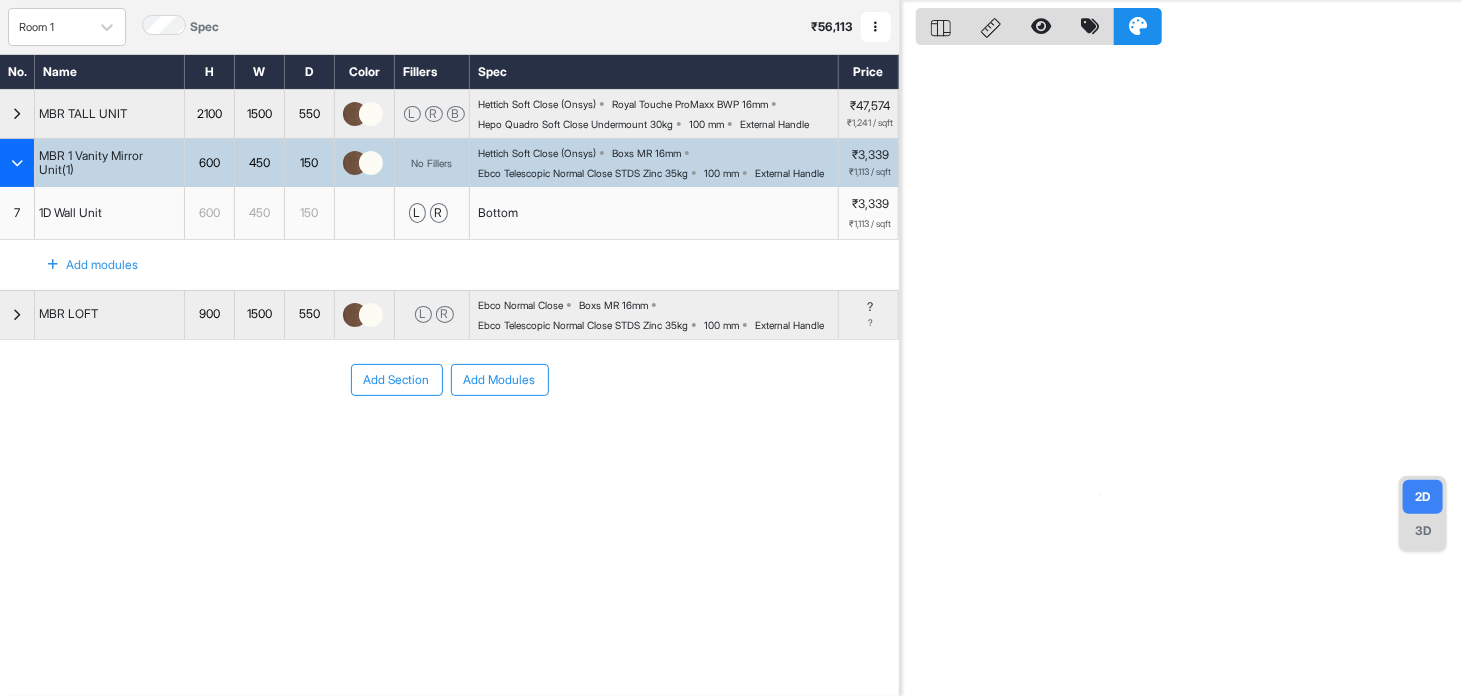 click at bounding box center (17, 163) 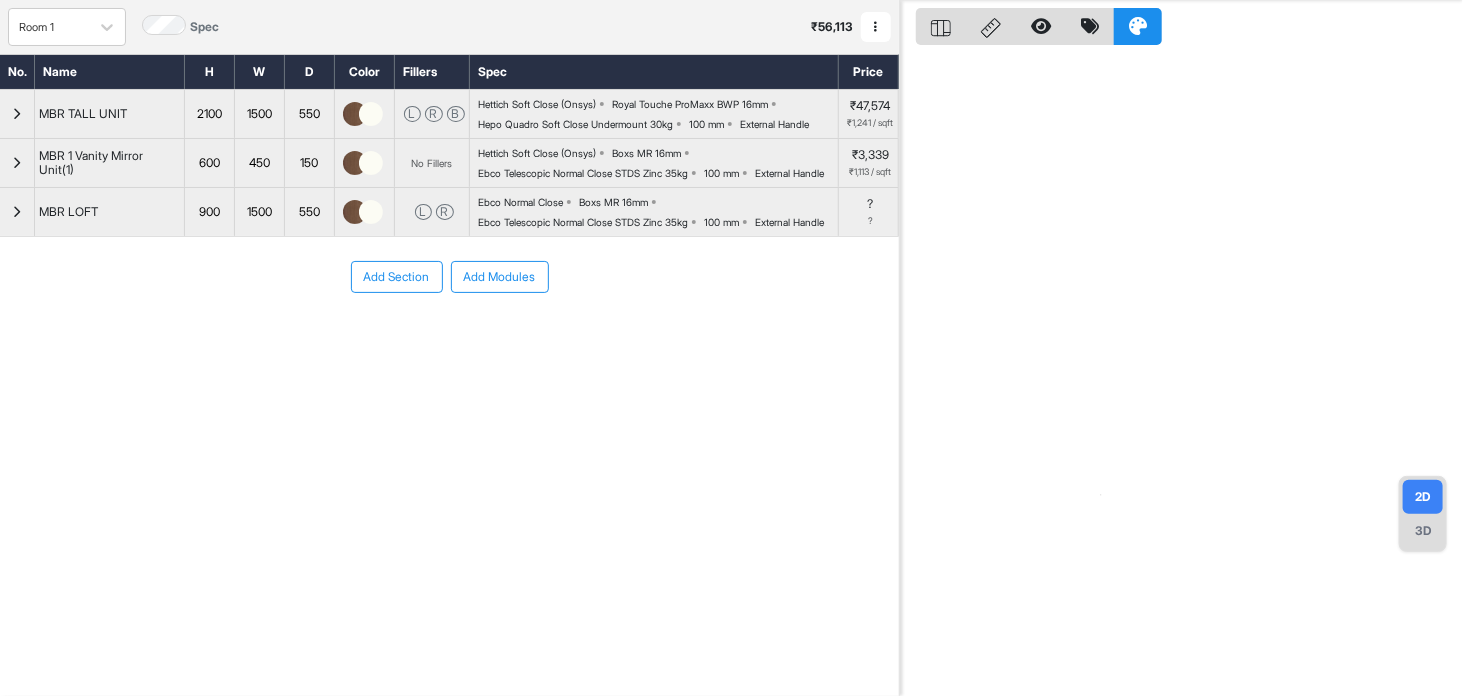 click on "Add Section" at bounding box center [397, 277] 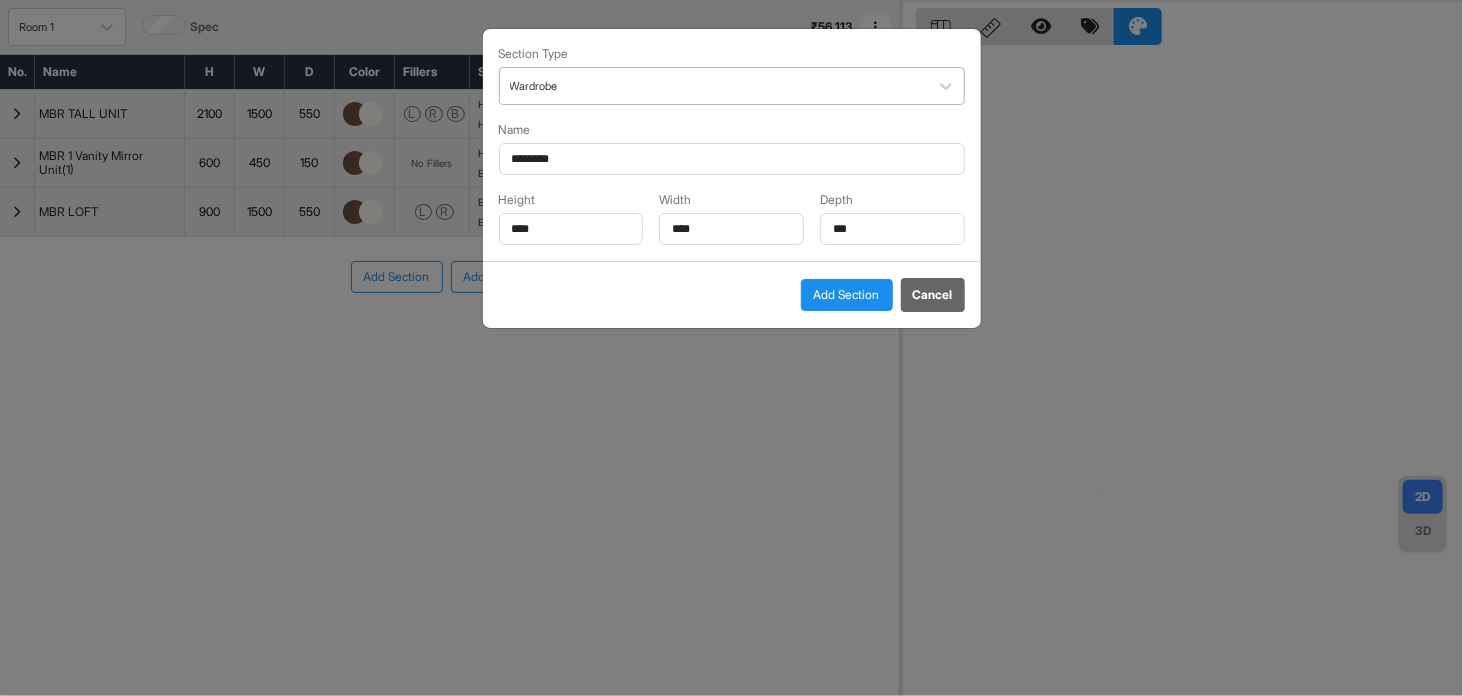 click at bounding box center [714, 86] 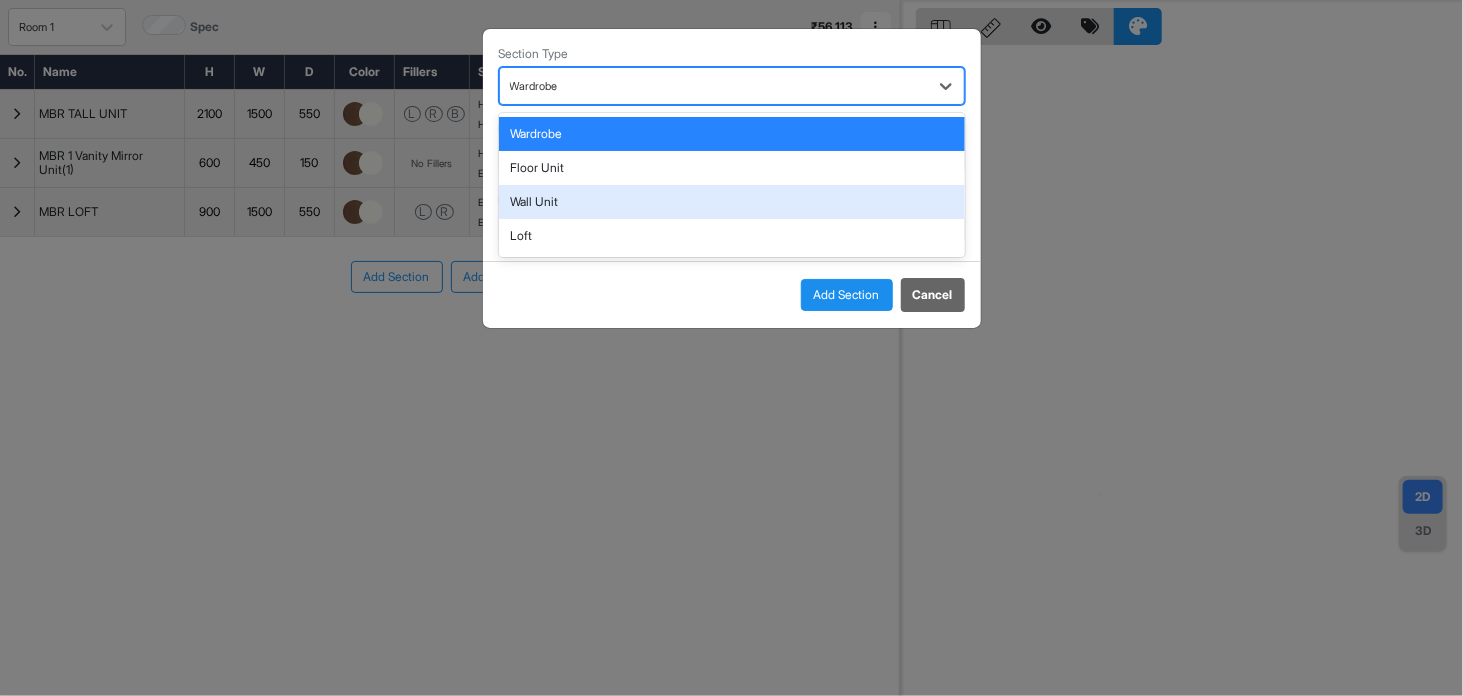 click on "Wall Unit" at bounding box center (732, 202) 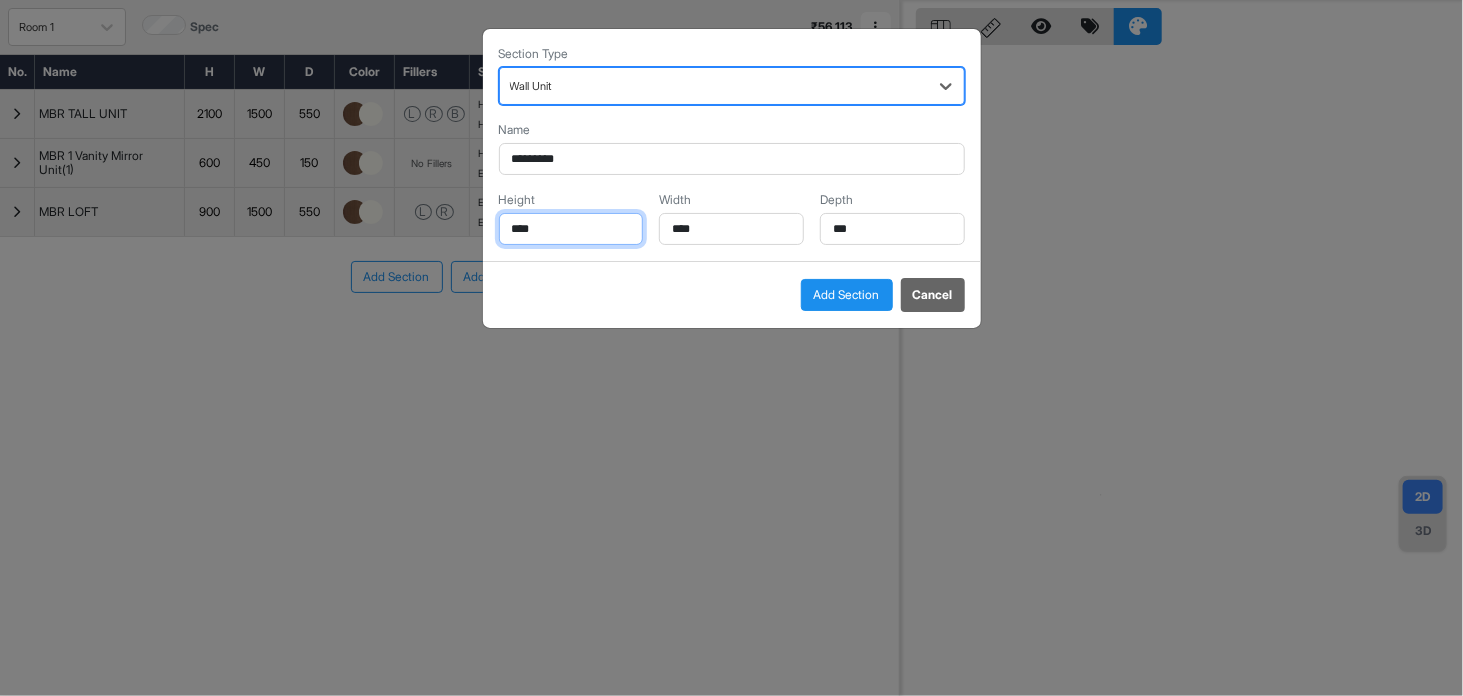 click on "****" at bounding box center (571, 229) 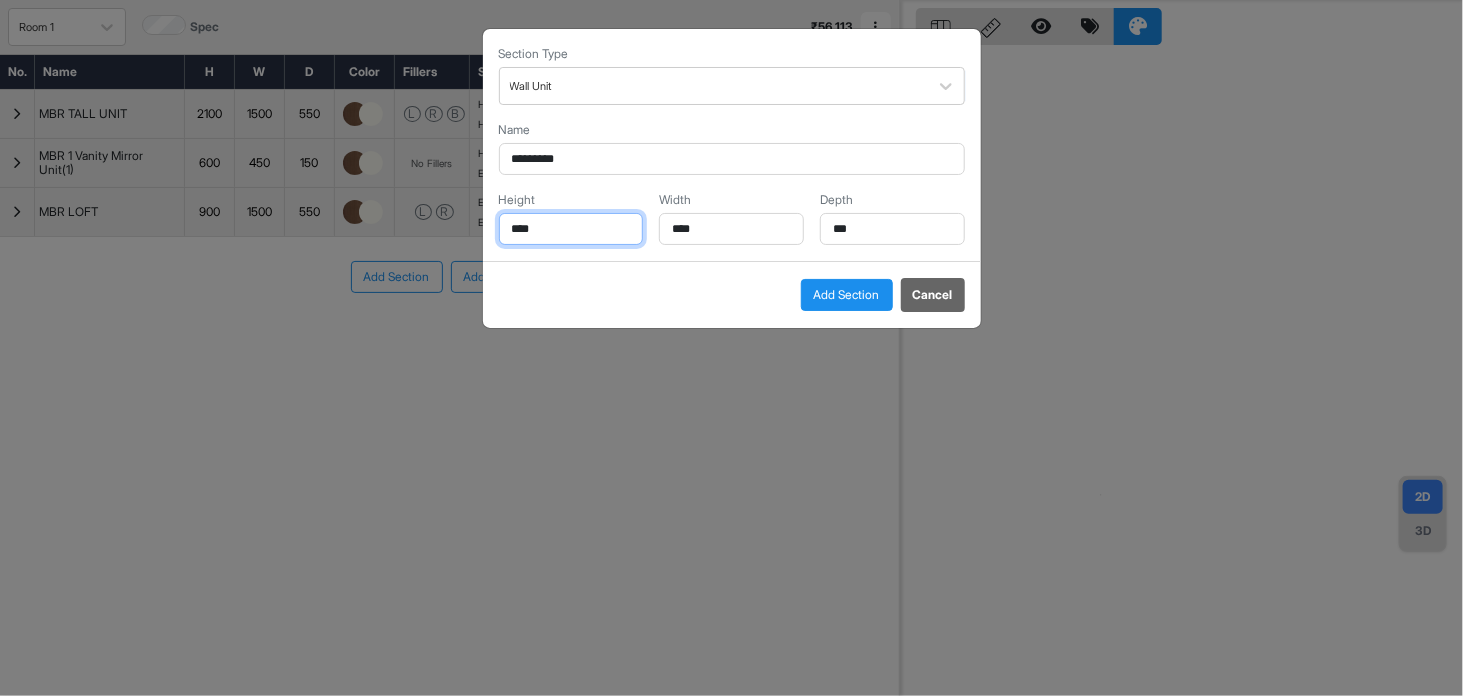 click on "****" at bounding box center (571, 229) 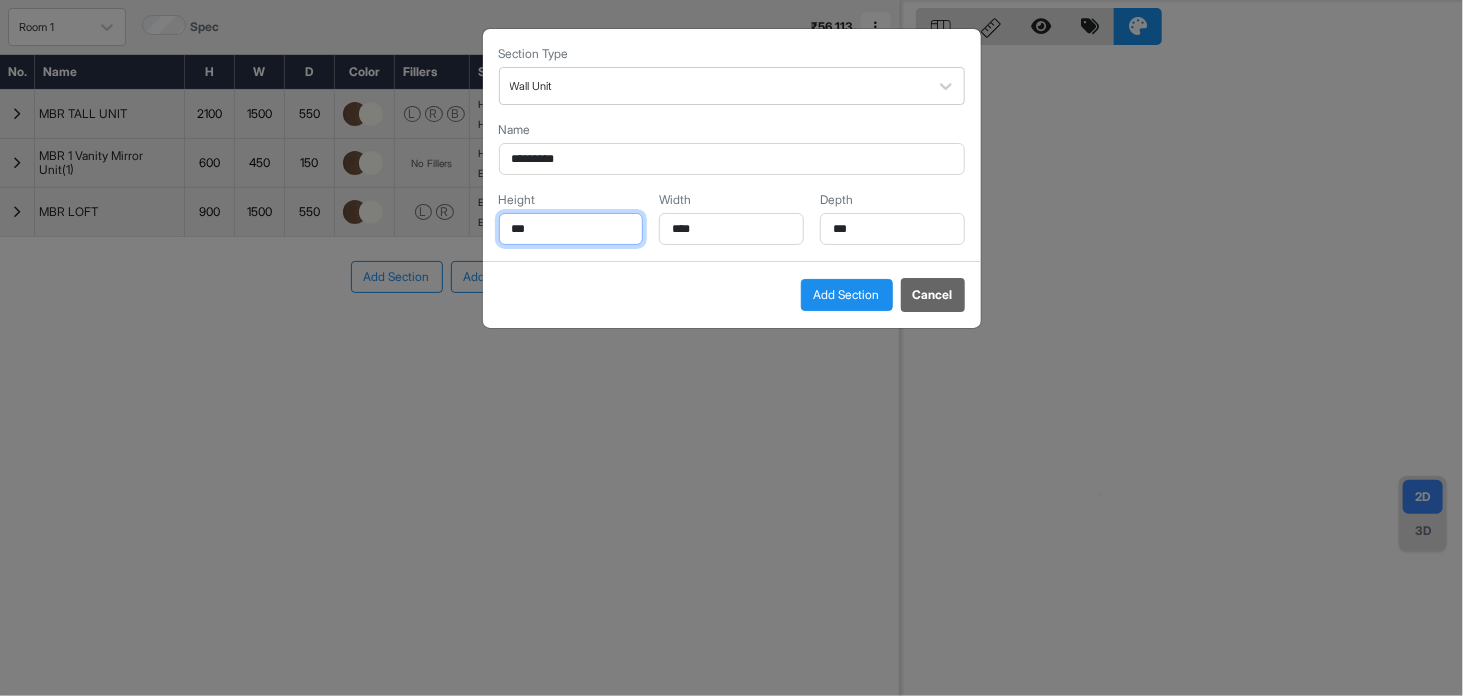 type on "***" 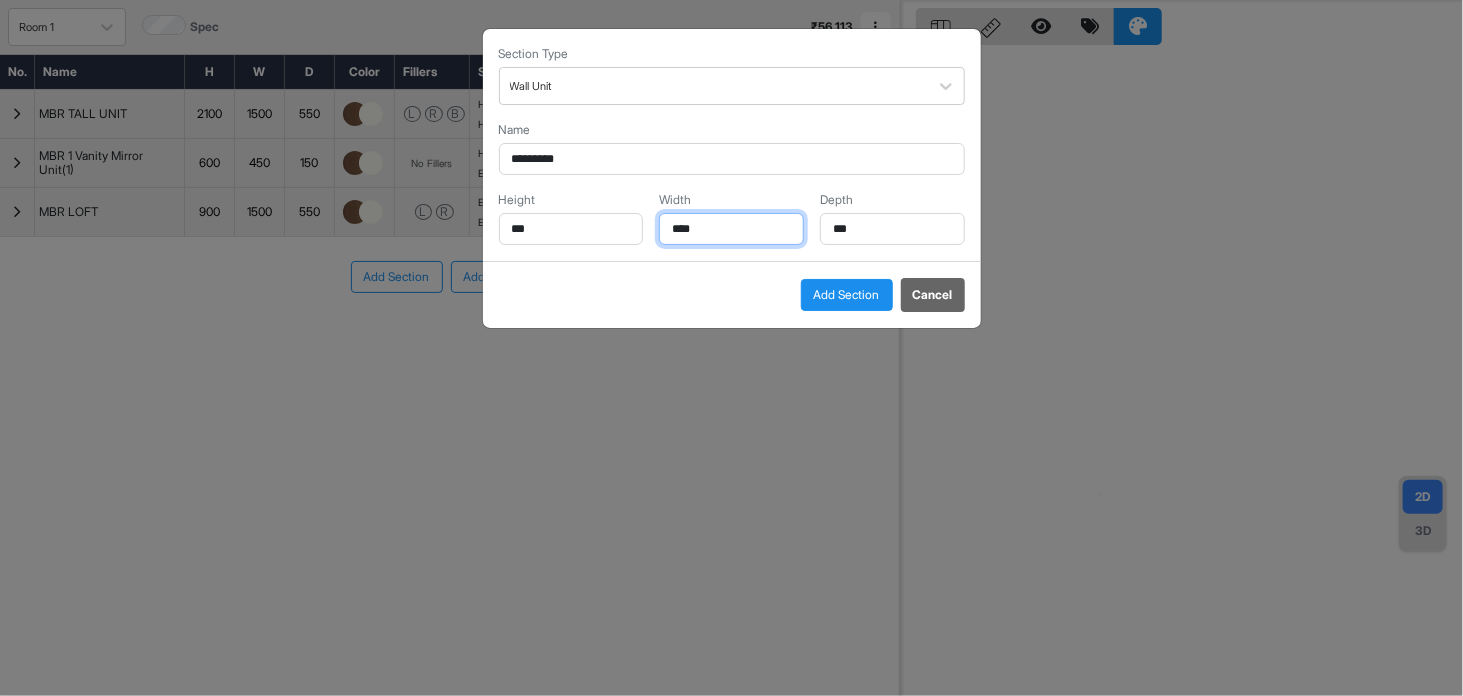 click on "****" at bounding box center [731, 229] 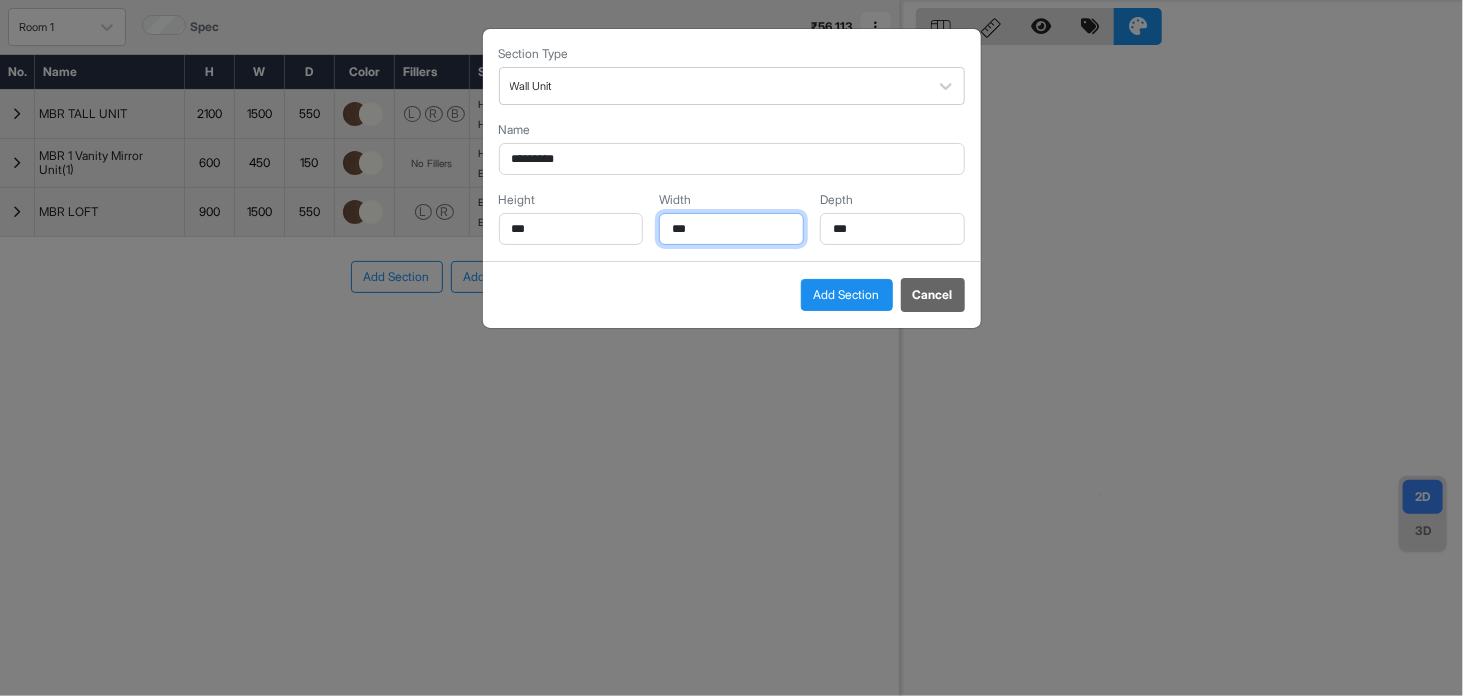 type on "***" 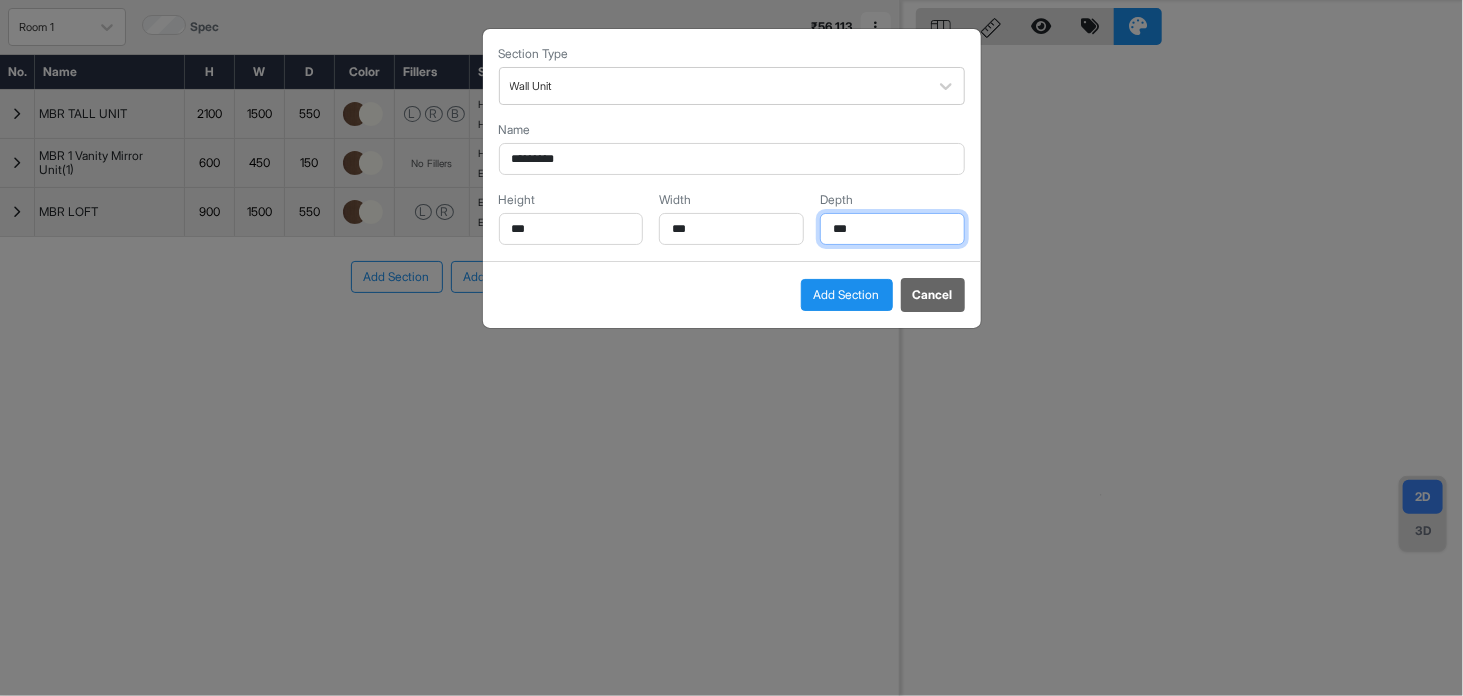 click on "***" at bounding box center [892, 229] 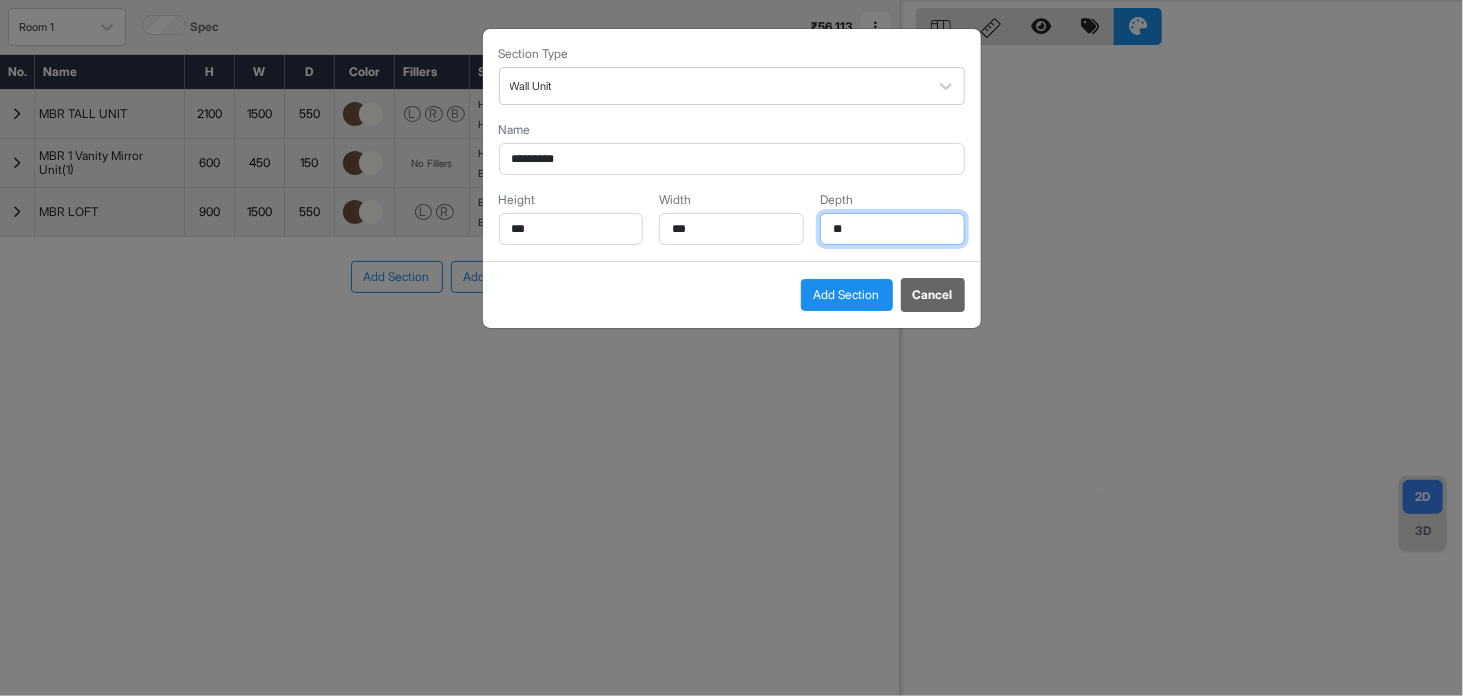 type on "*" 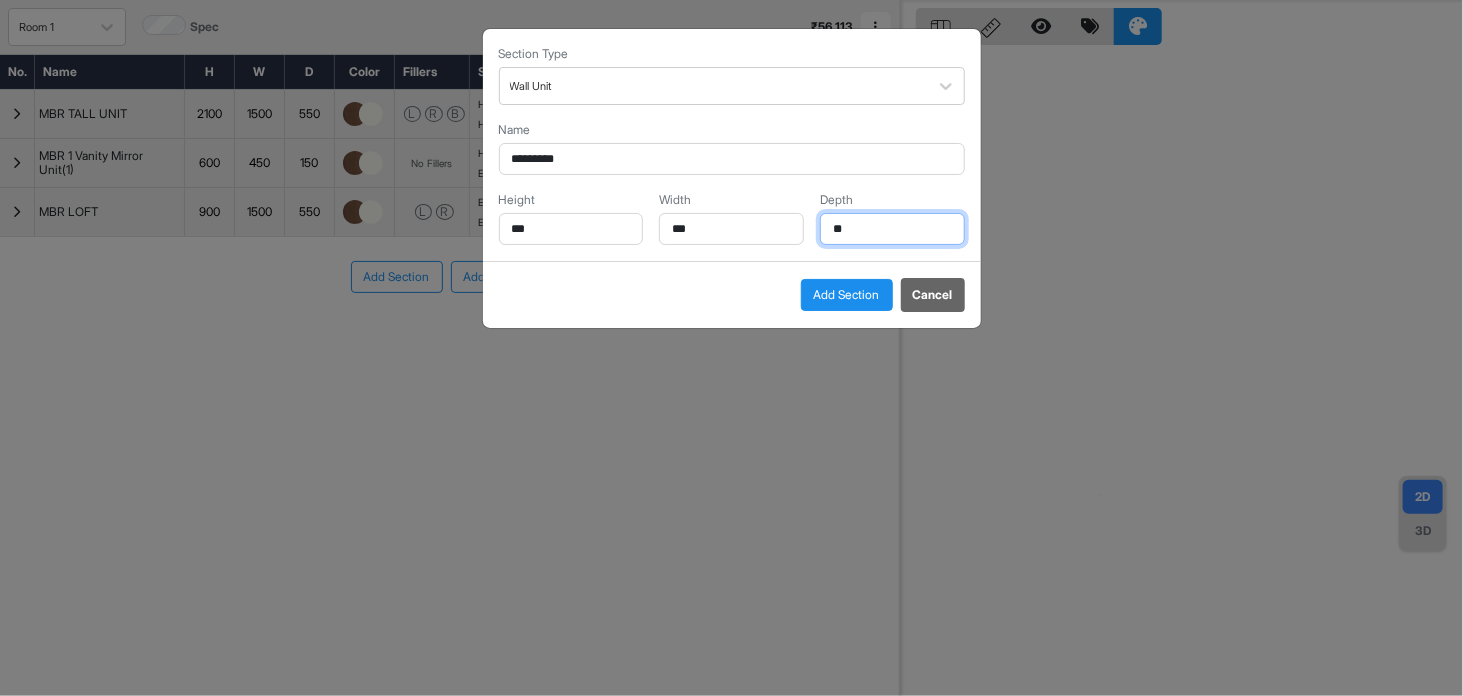 type on "***" 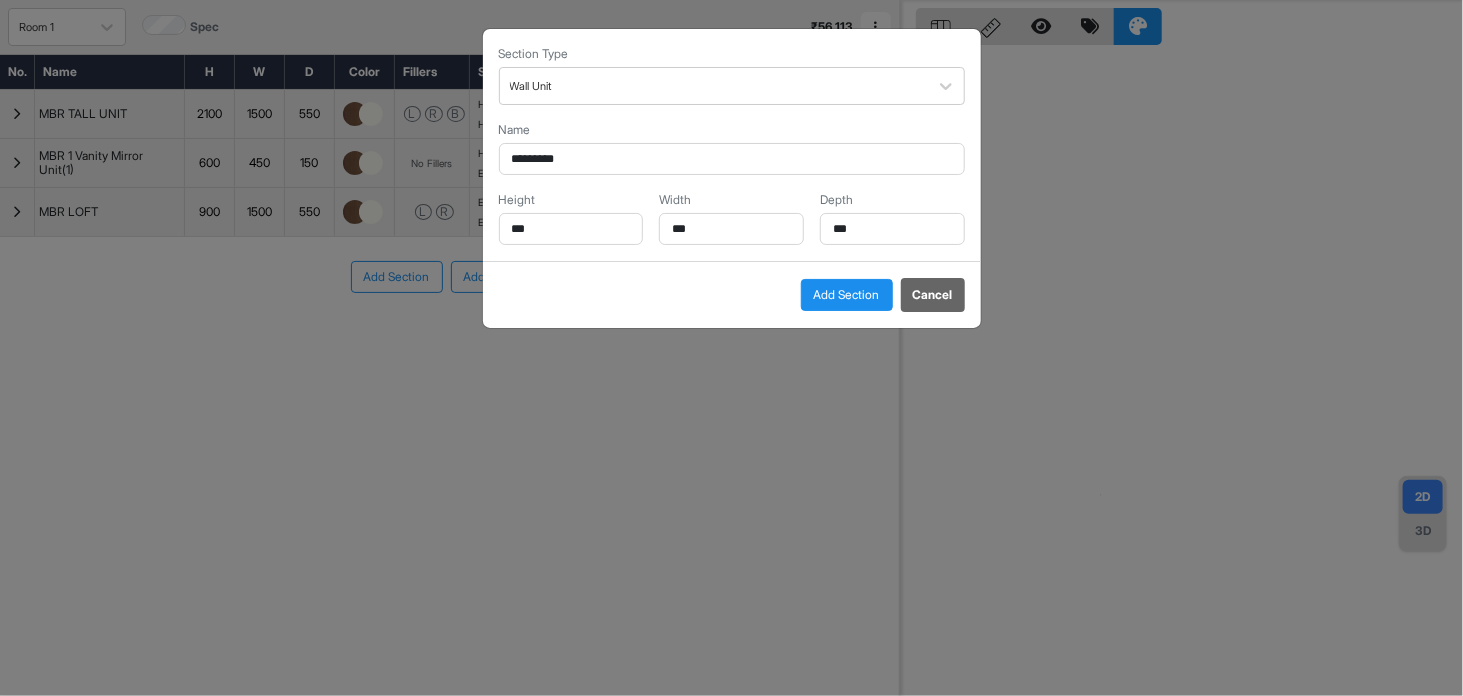click on "Add Section" at bounding box center [847, 295] 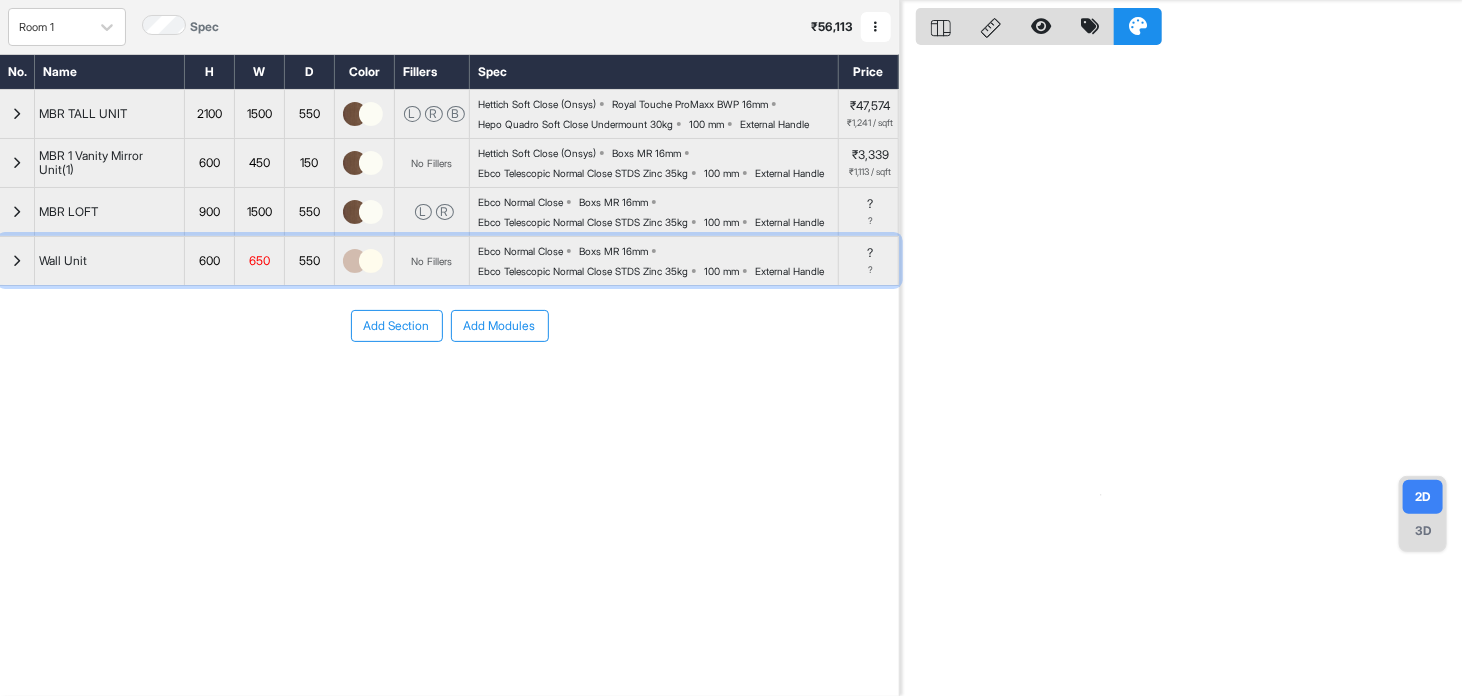 click at bounding box center (17, 261) 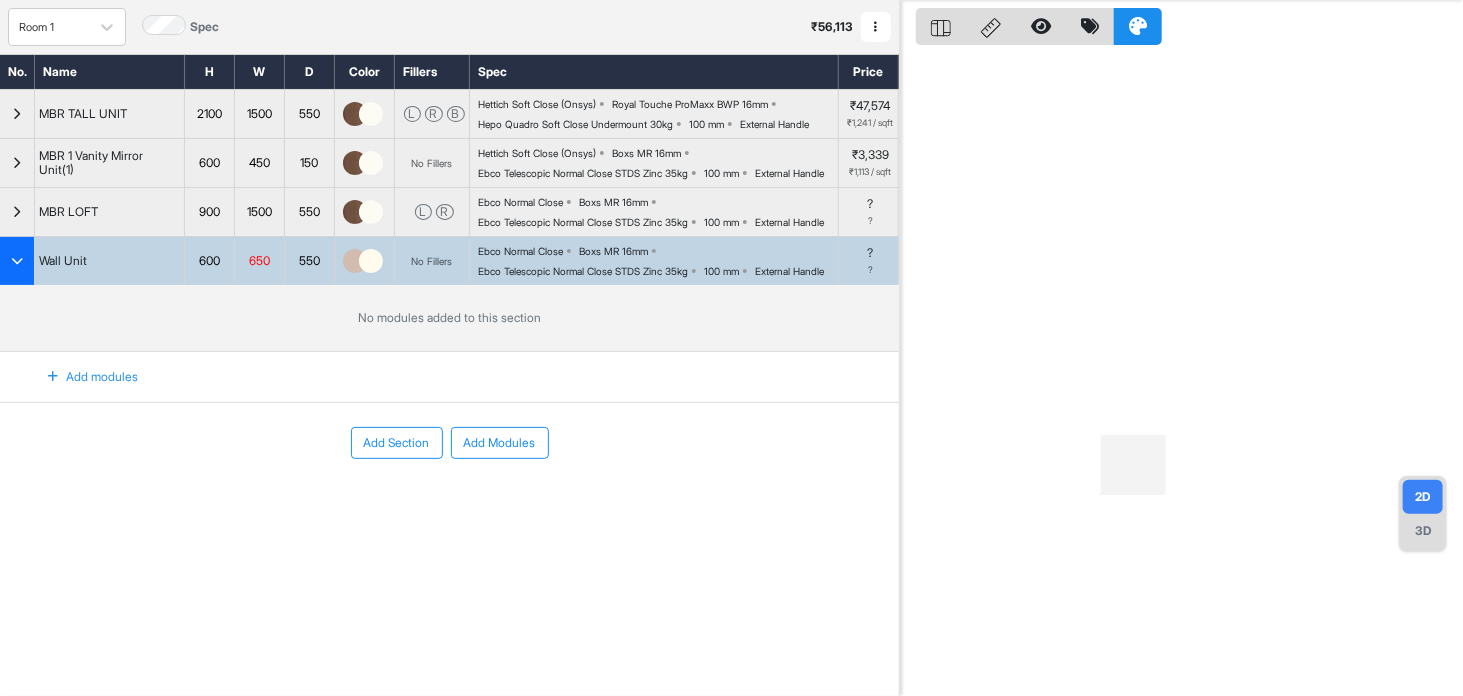 click on "Add modules" at bounding box center [81, 377] 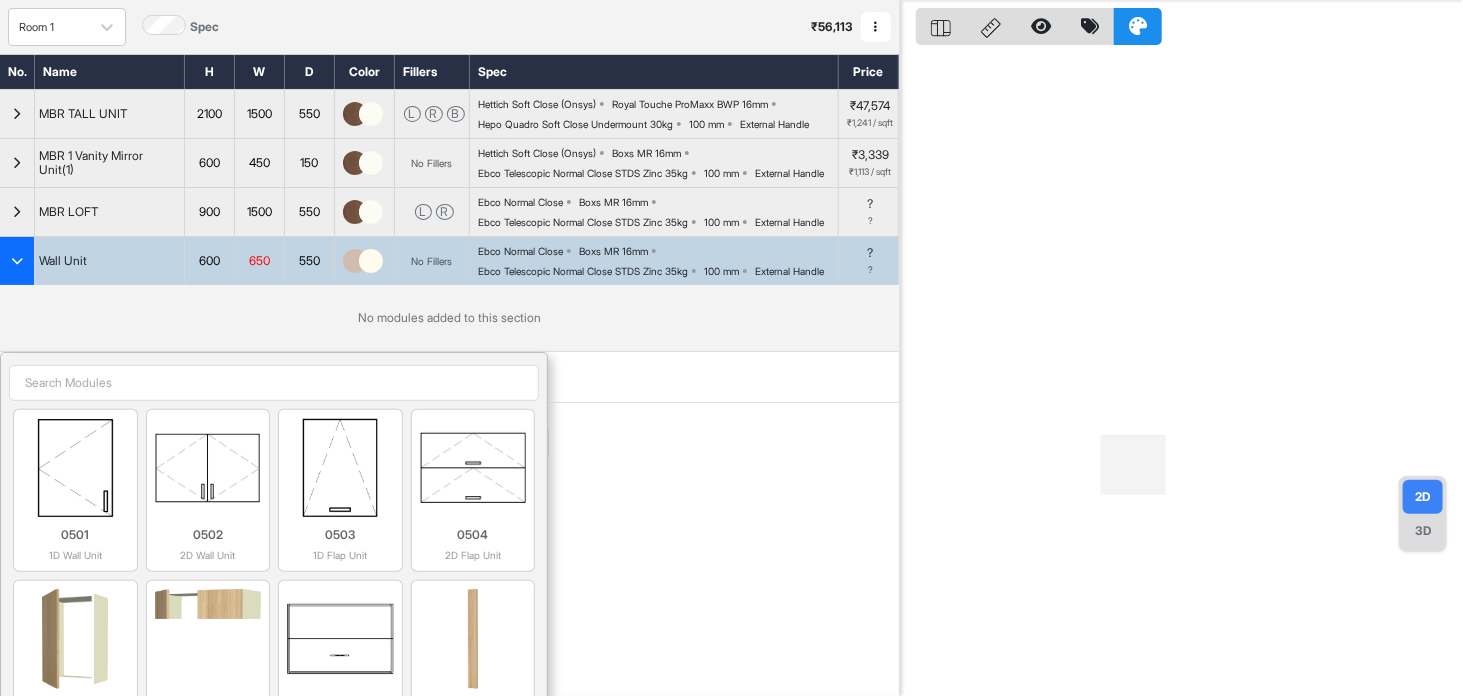click at bounding box center [274, 383] 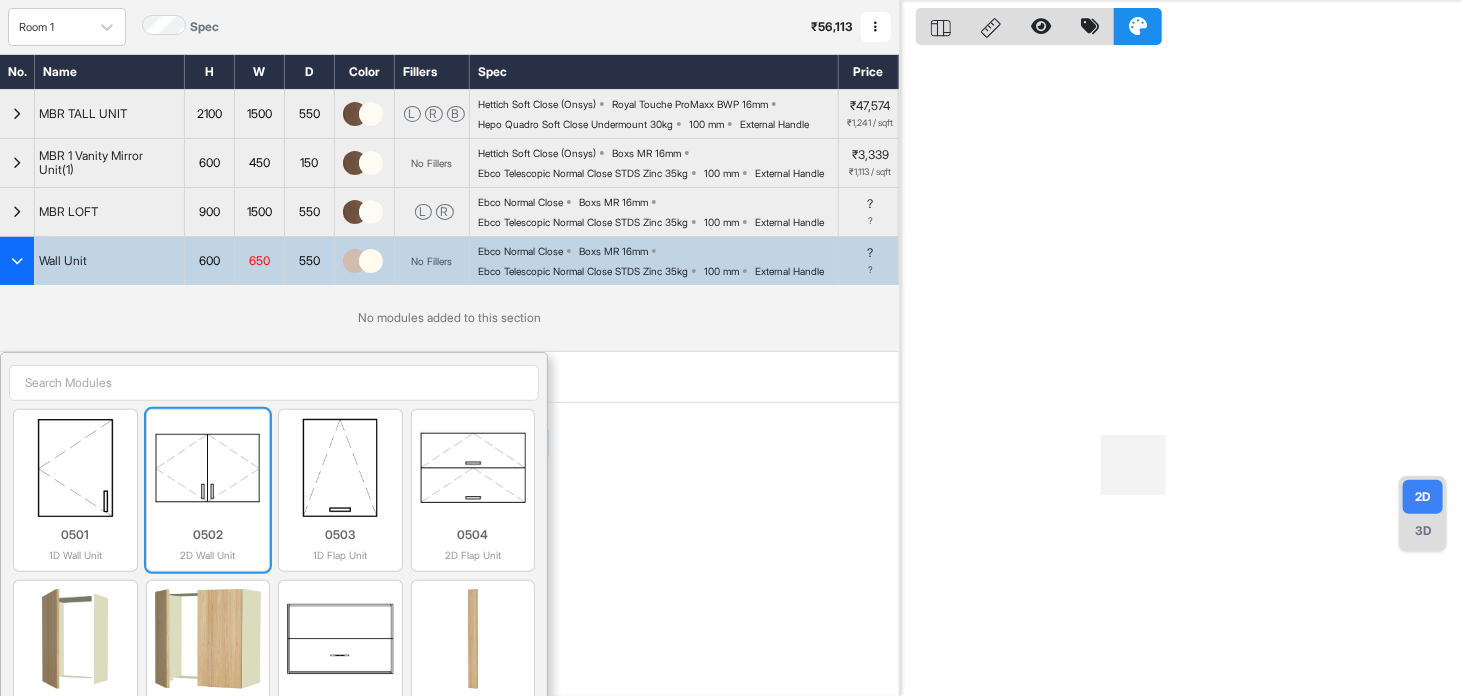 click at bounding box center [208, 468] 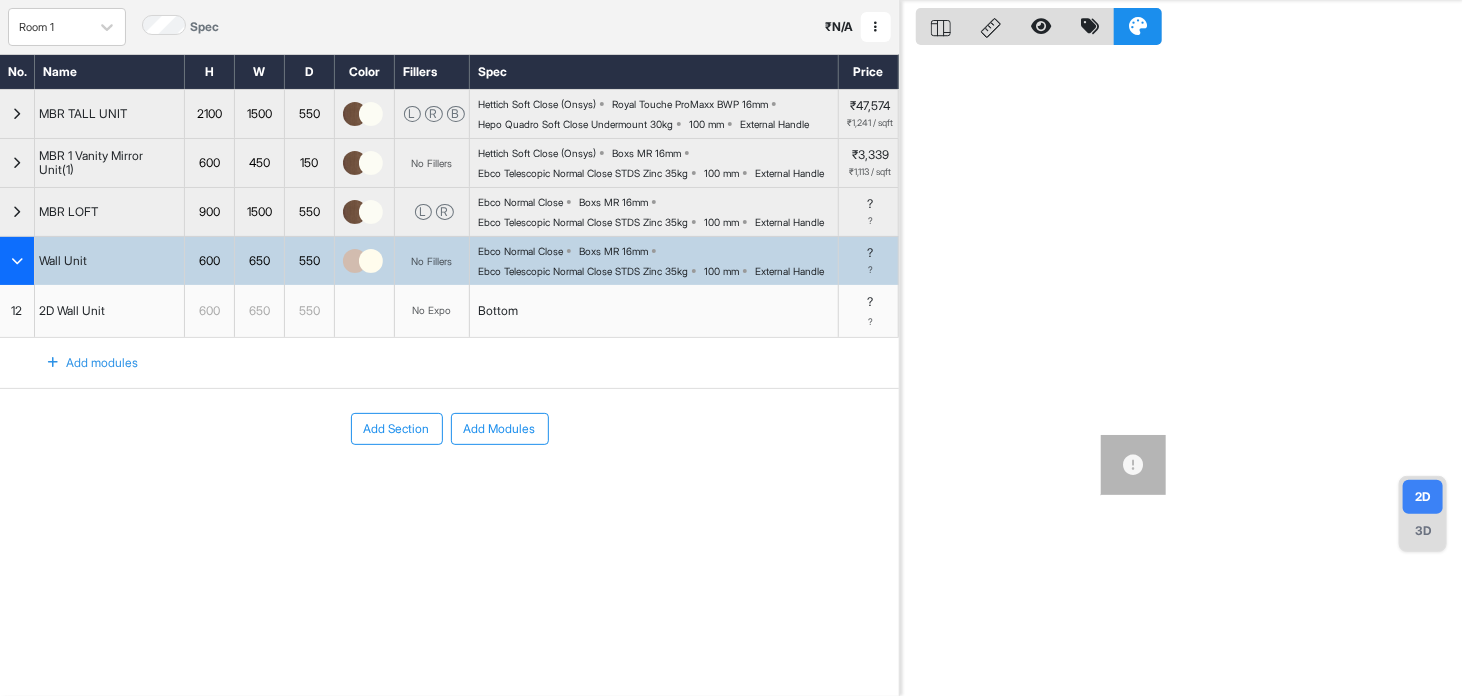 click at bounding box center [355, 261] 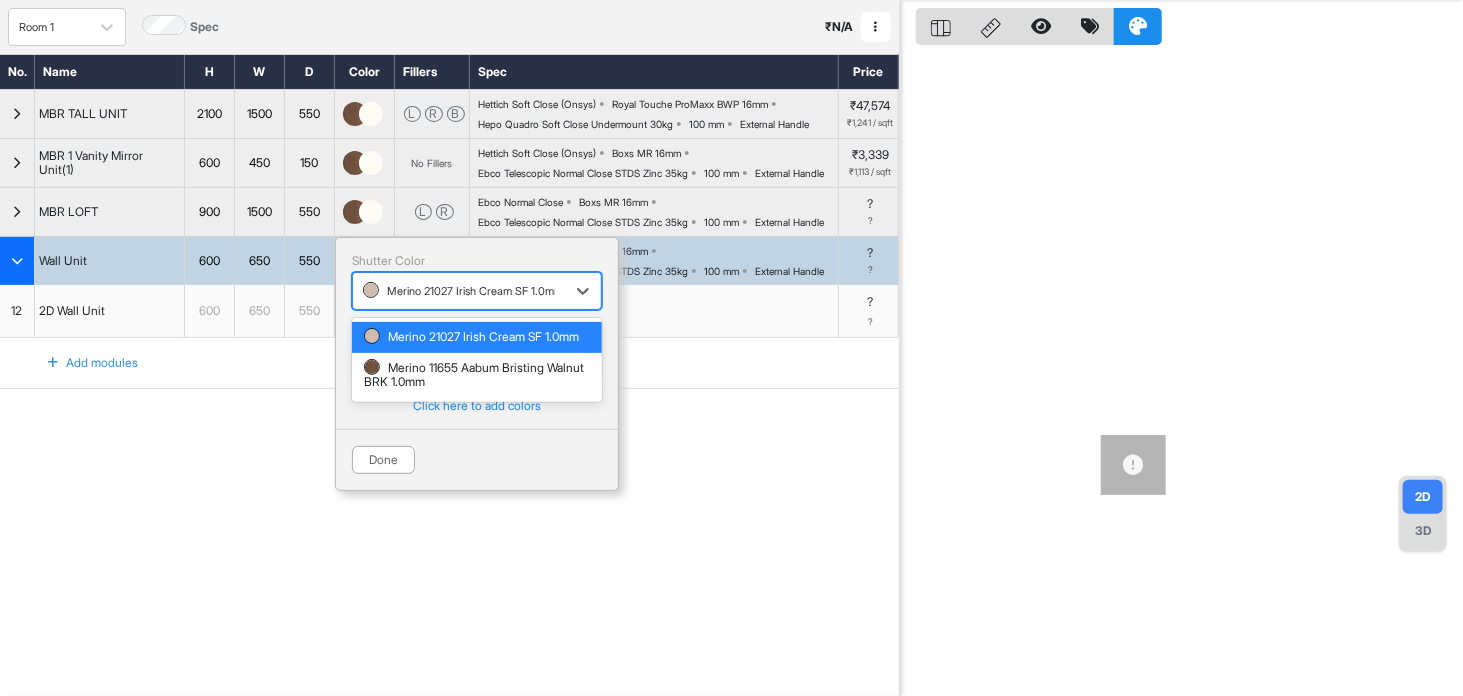 click on "Merino 21027 Irish Cream SF 1.0mm" at bounding box center (459, 291) 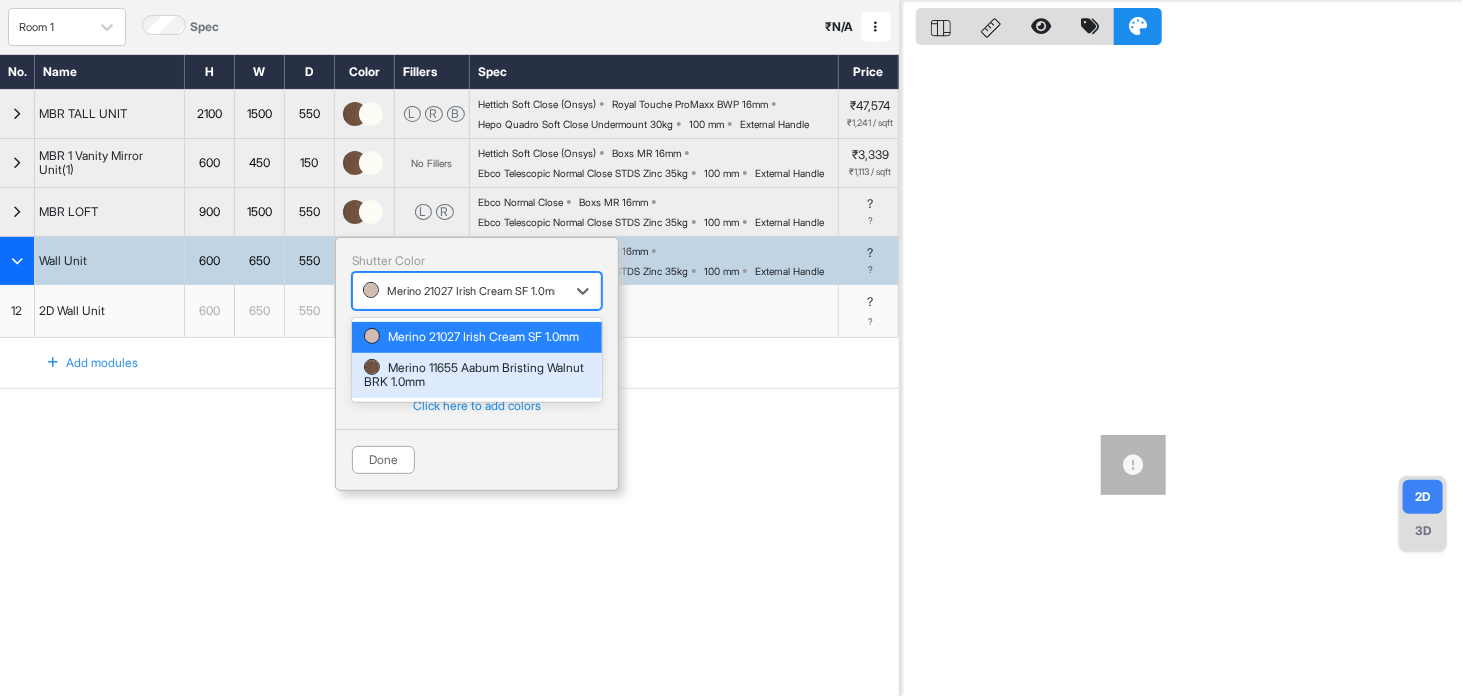 click on "Merino 11655 Aabum Bristing Walnut BRK 1.0mm" at bounding box center [477, 375] 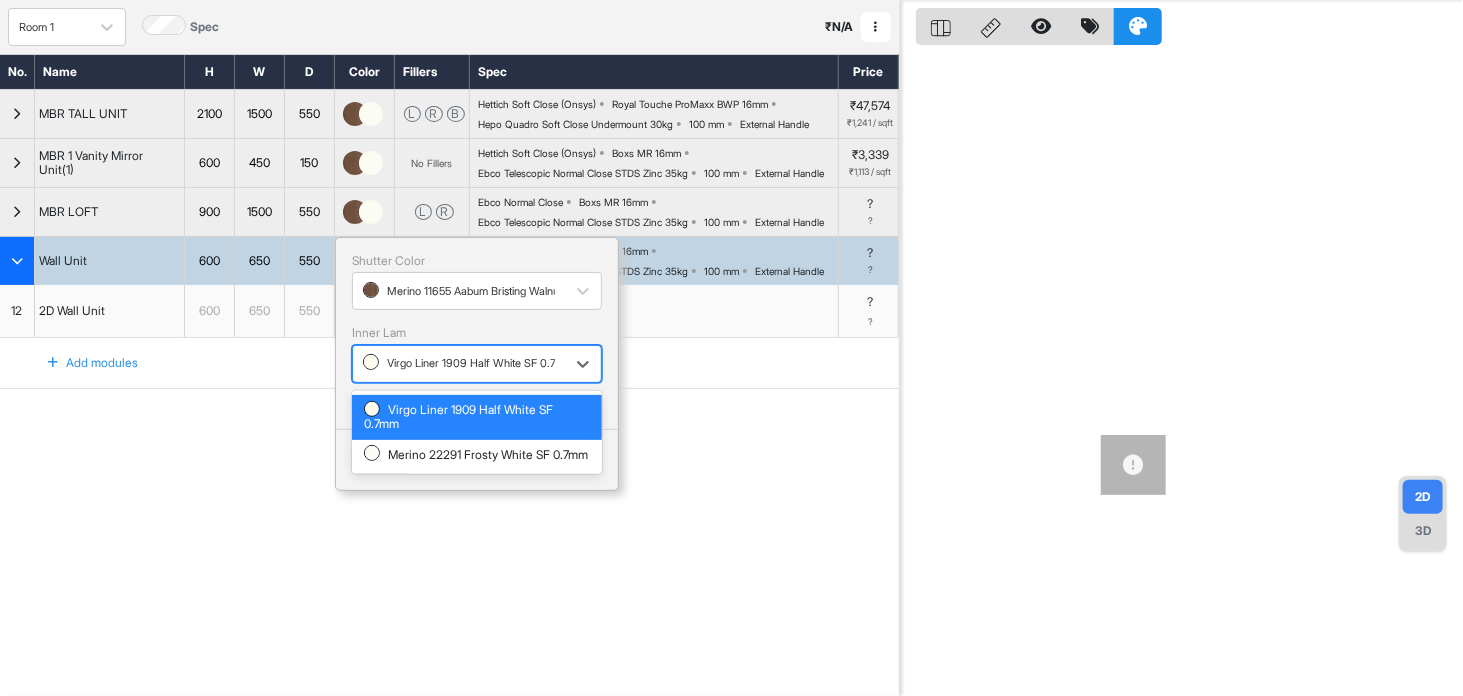 click on "Virgo Liner 1909 Half White SF 0.7mm" at bounding box center (477, 364) 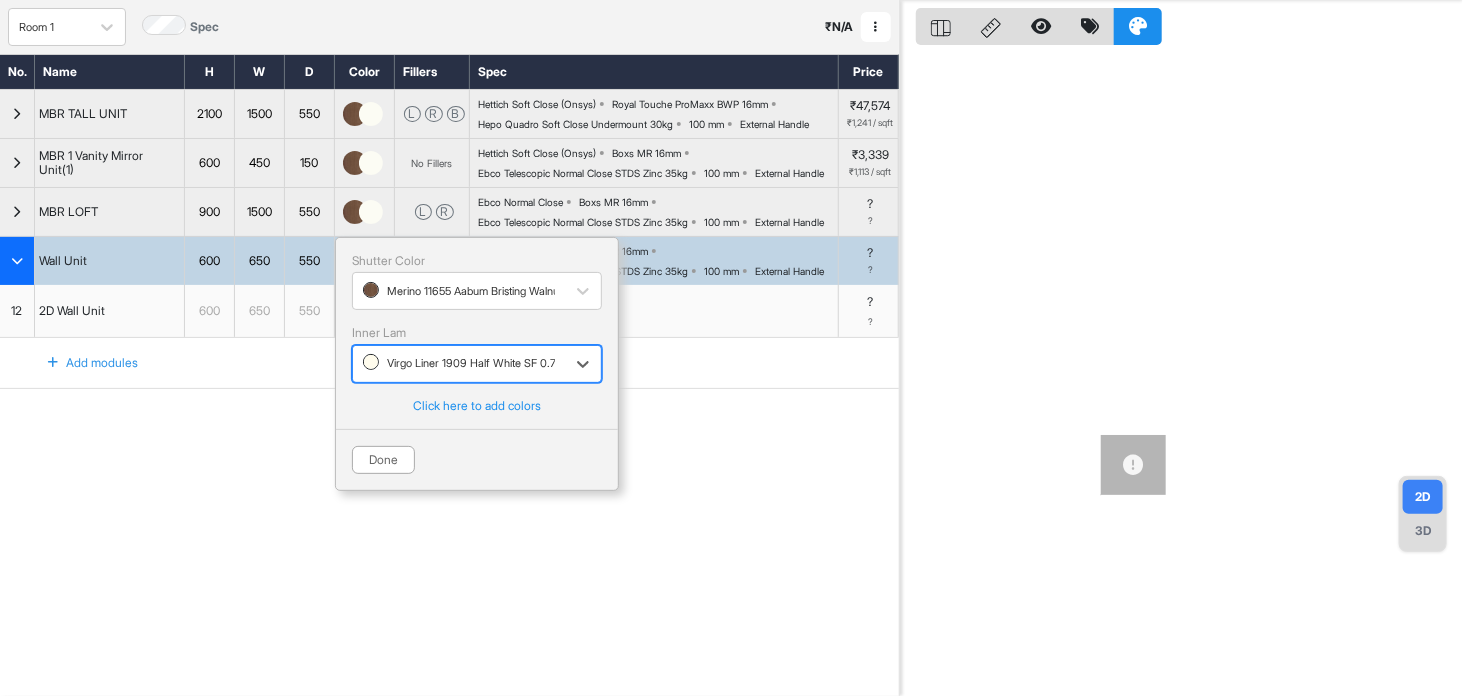 click on "Virgo Liner 1909 Half White SF 0.7mm" at bounding box center [477, 364] 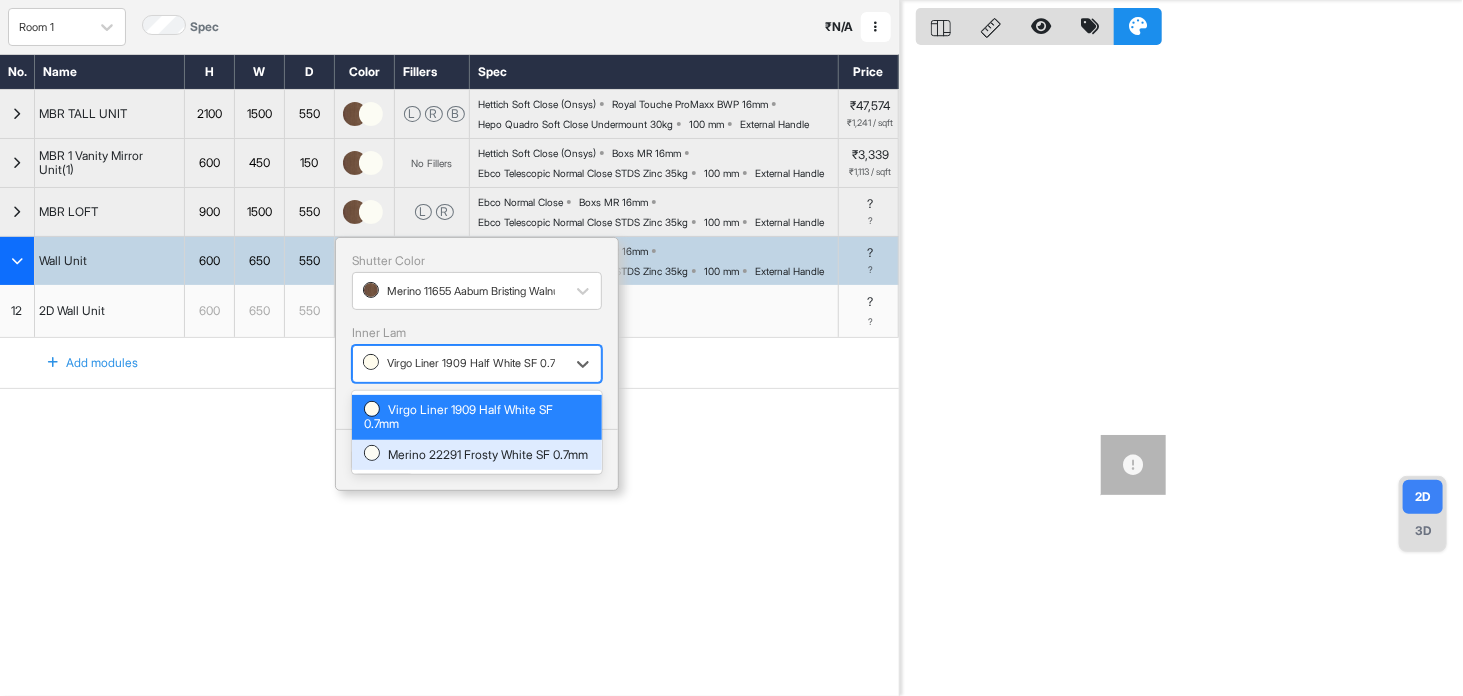 click on "Merino 22291 Frosty White SF 0.7mm" at bounding box center [477, 455] 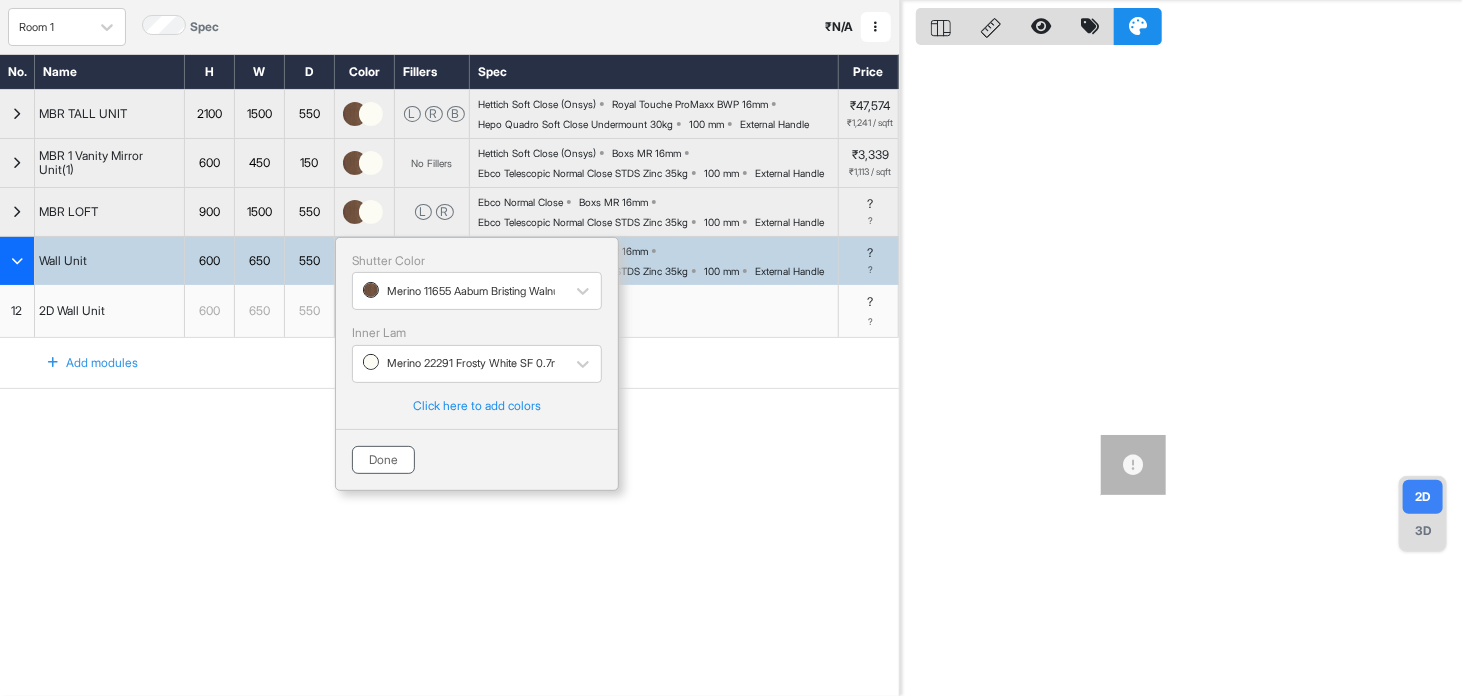 click on "Done" at bounding box center (383, 460) 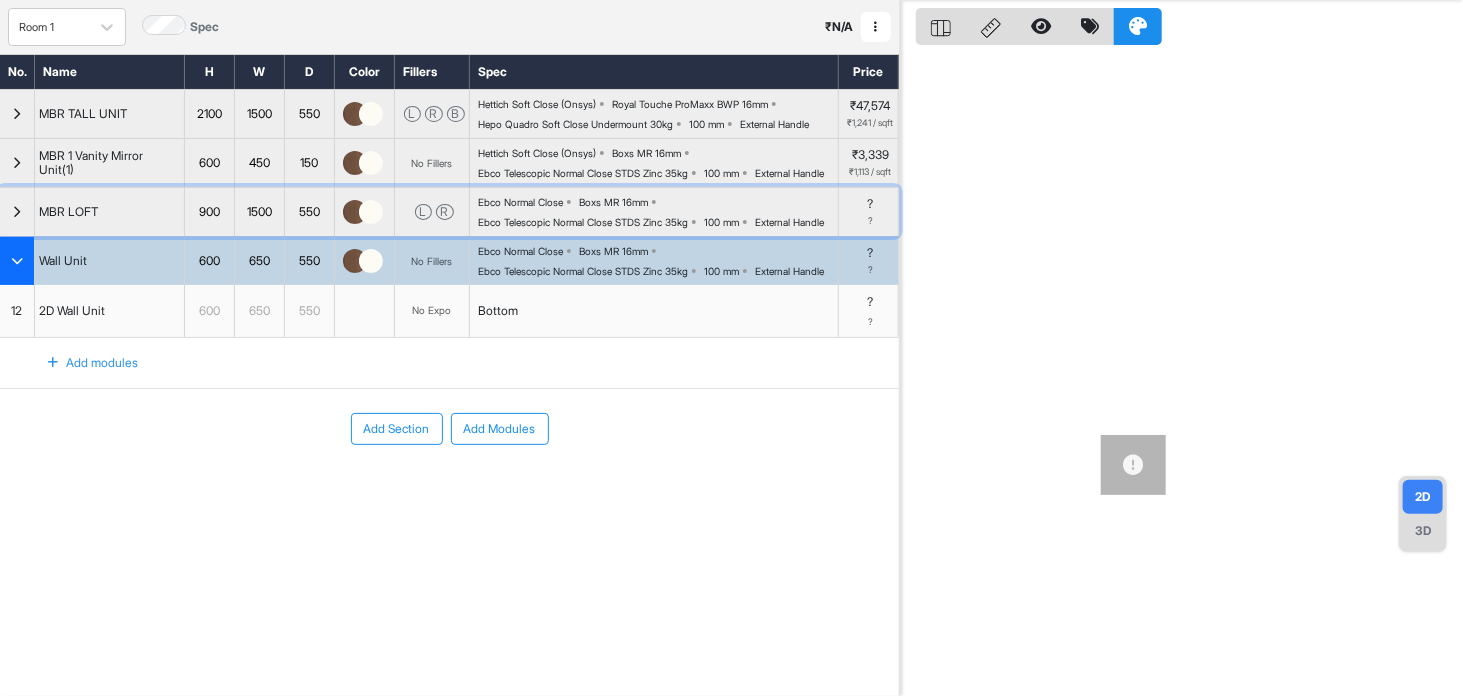 click on "Ebco Normal Close" at bounding box center (520, 202) 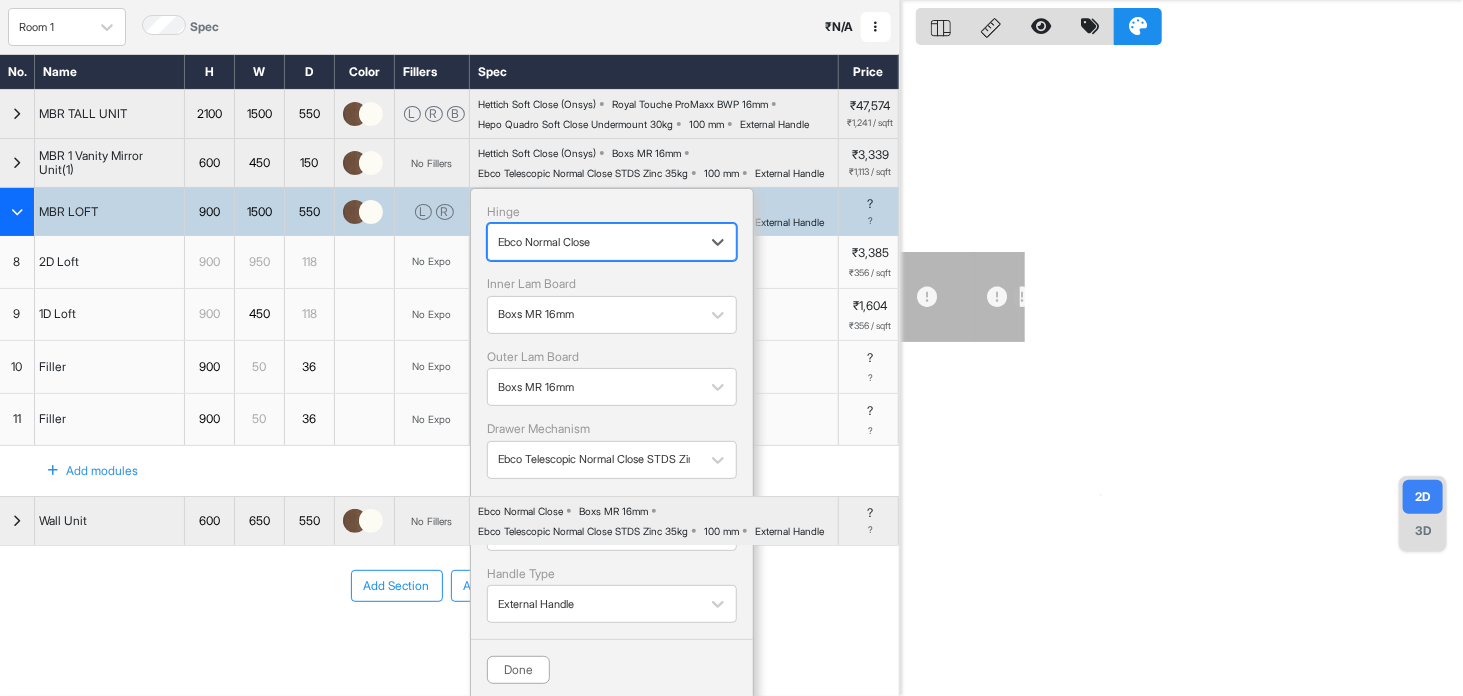 click at bounding box center (594, 242) 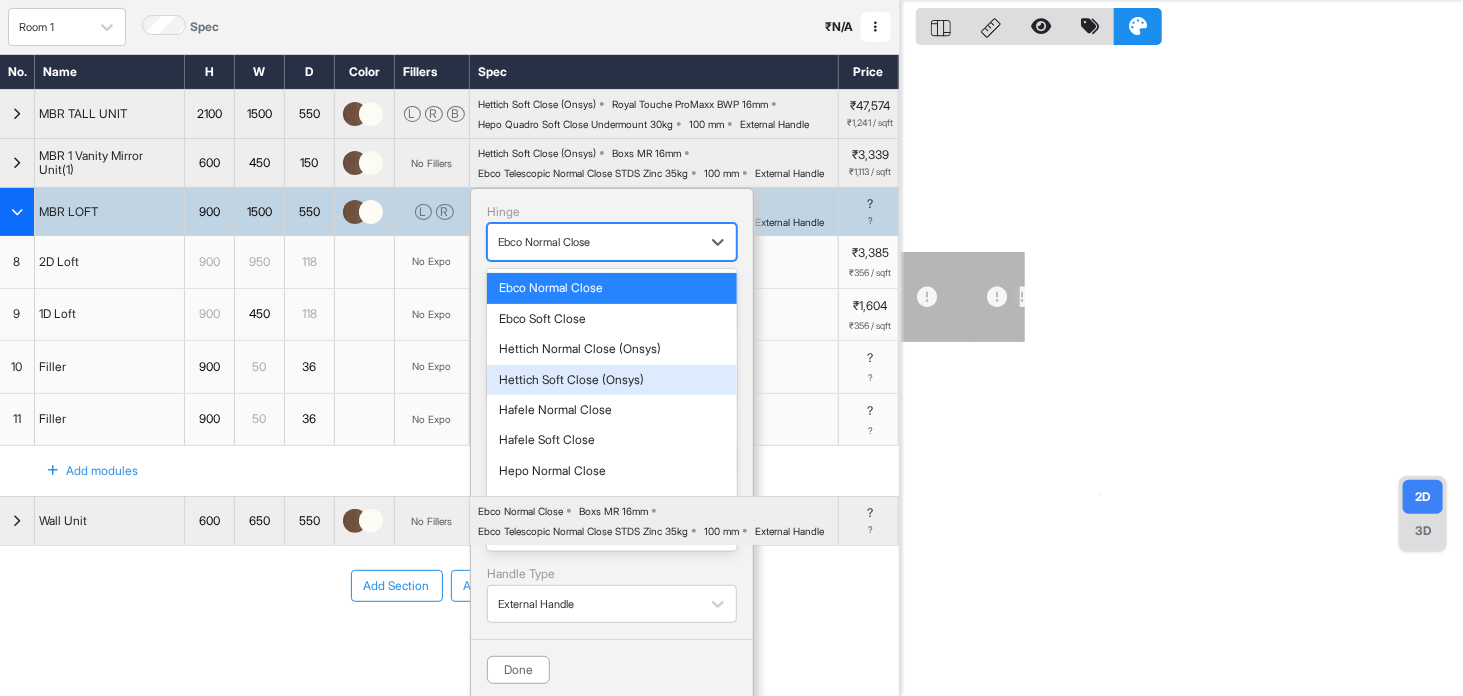 click on "Hettich Soft Close (Onsys)" at bounding box center [612, 380] 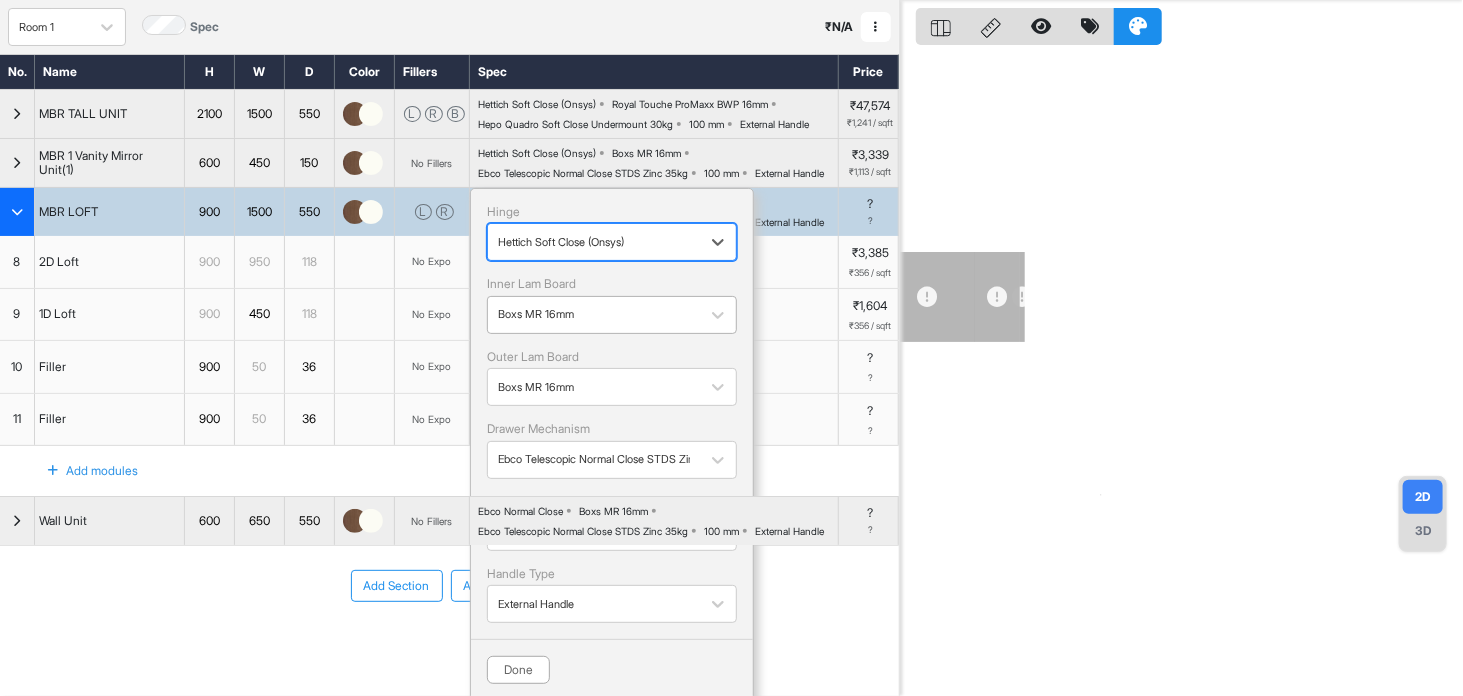 click at bounding box center [594, 315] 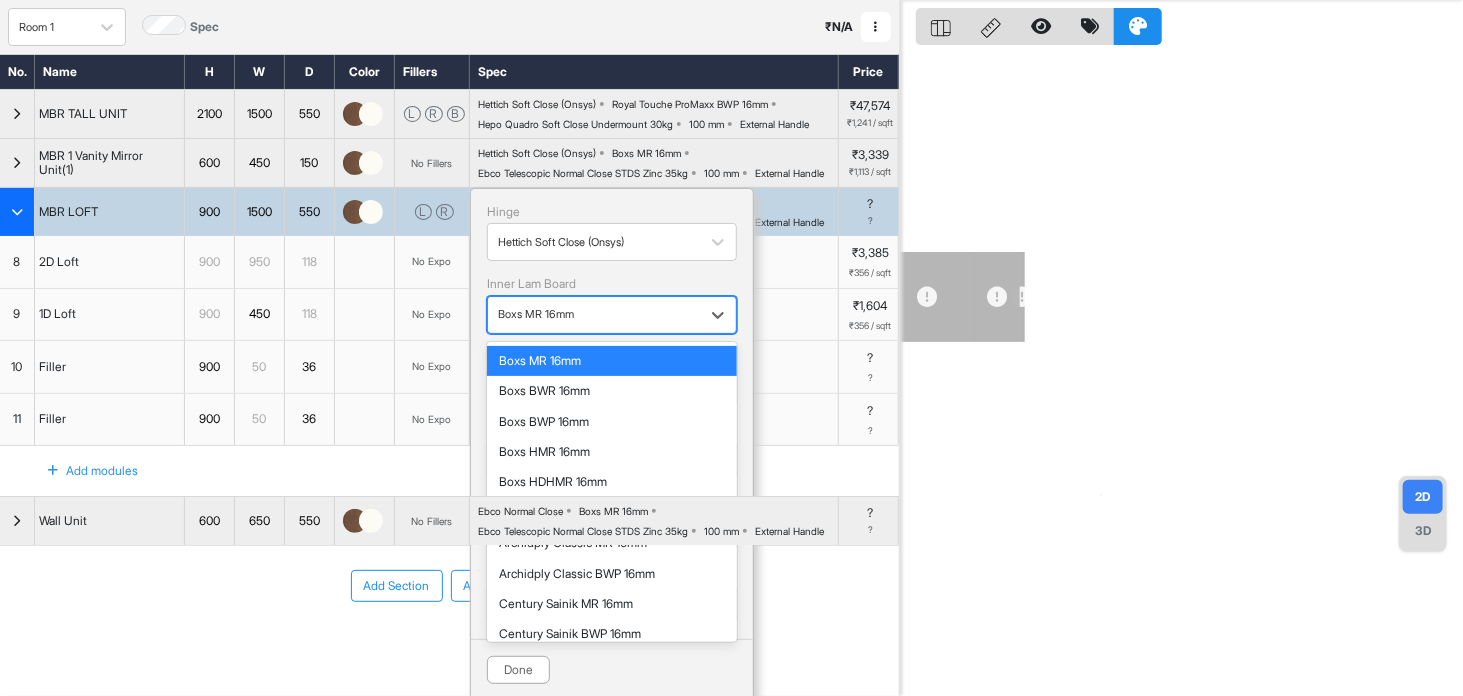 scroll, scrollTop: 163, scrollLeft: 0, axis: vertical 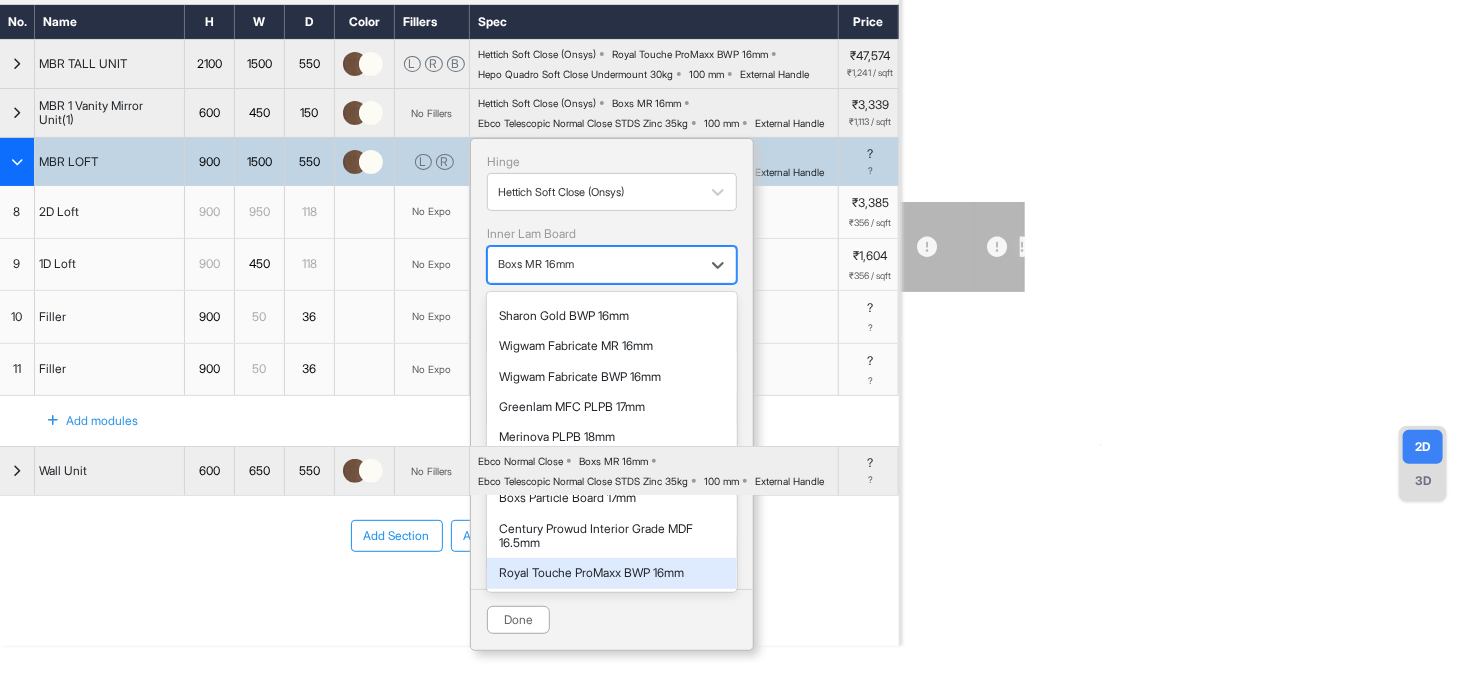 click on "Royal Touche ProMaxx BWP 16mm" at bounding box center [612, 573] 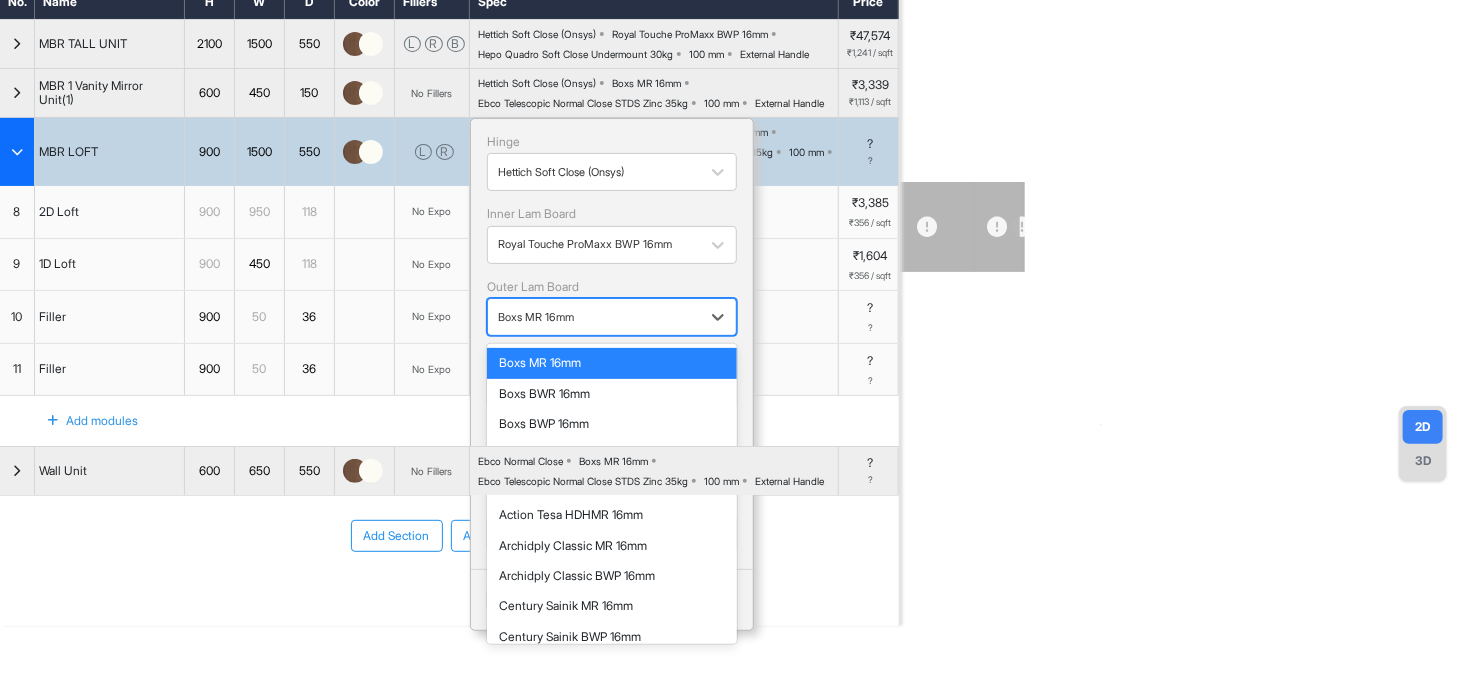 click at bounding box center [594, 317] 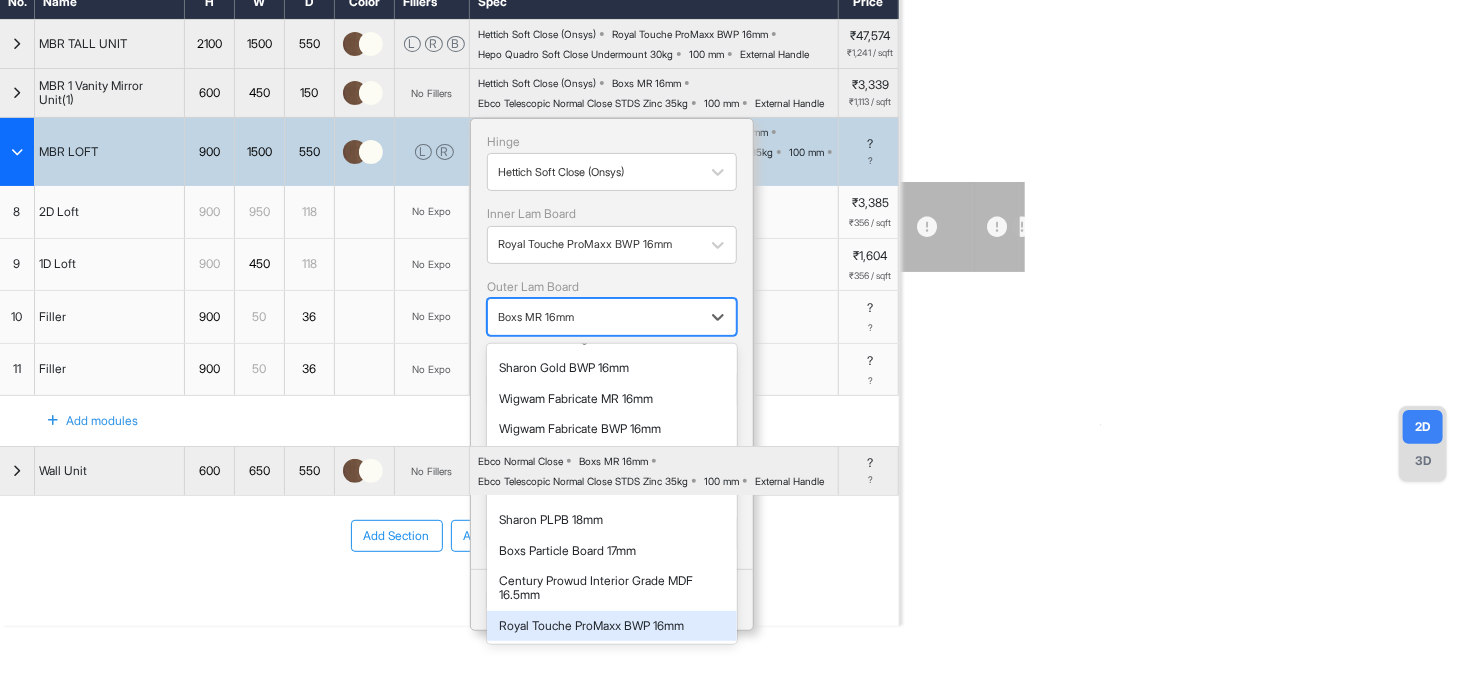click on "Royal Touche ProMaxx BWP 16mm" at bounding box center [612, 626] 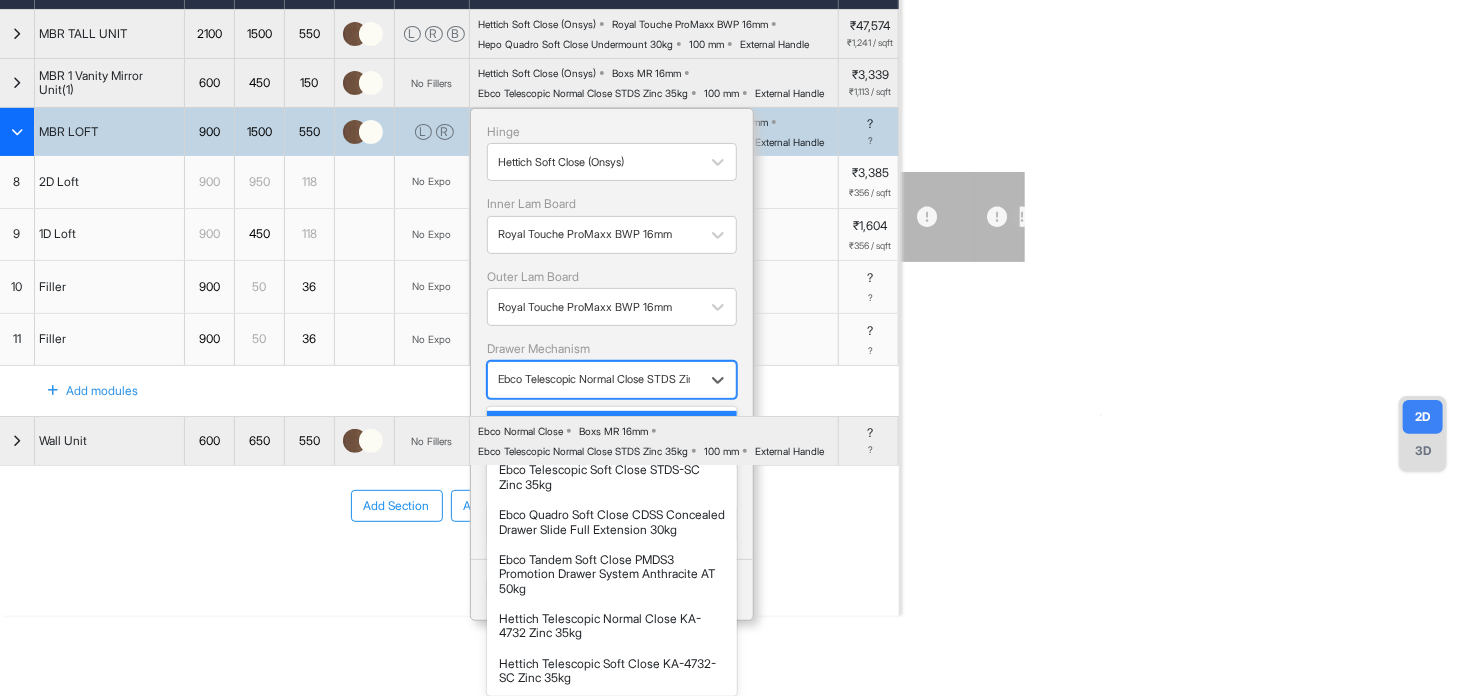 click at bounding box center [594, 379] 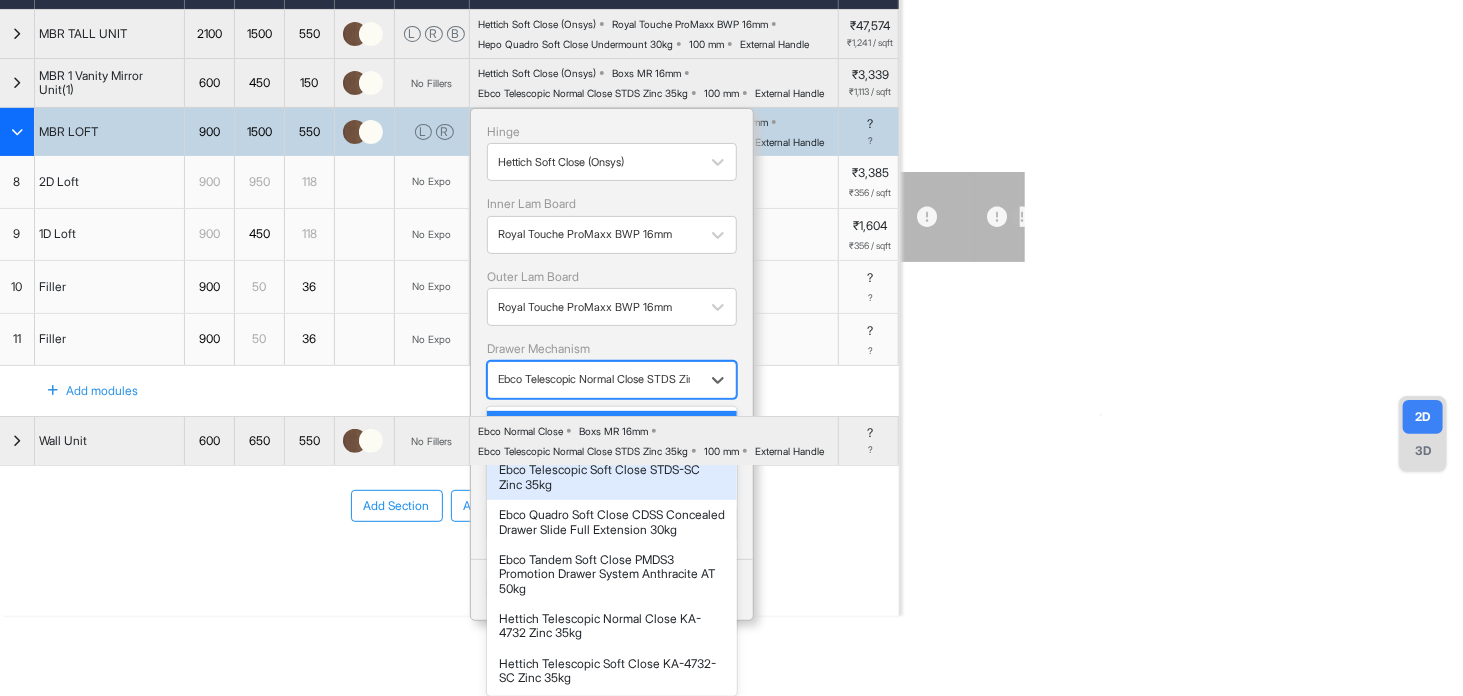 scroll, scrollTop: 464, scrollLeft: 0, axis: vertical 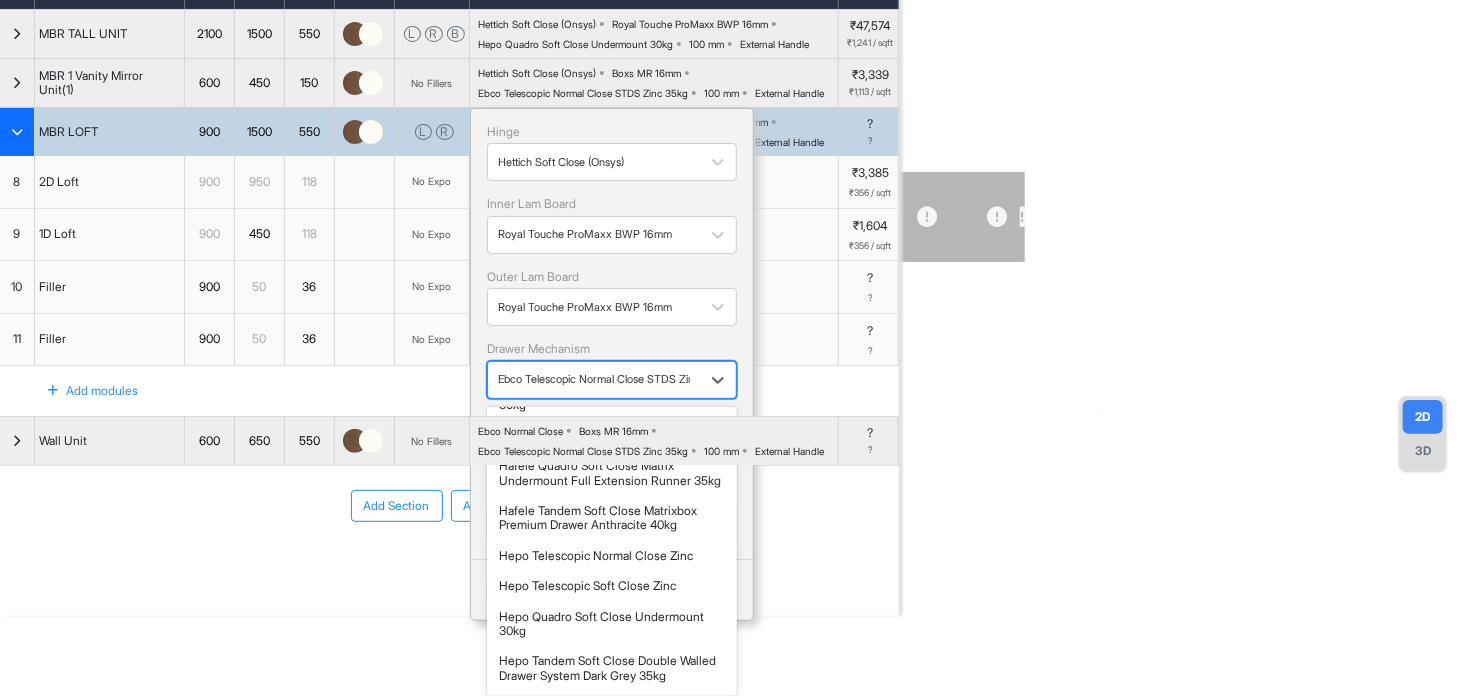 click on "Hafele Telescopic Soft Close Zinc 30kg" at bounding box center (612, 436) 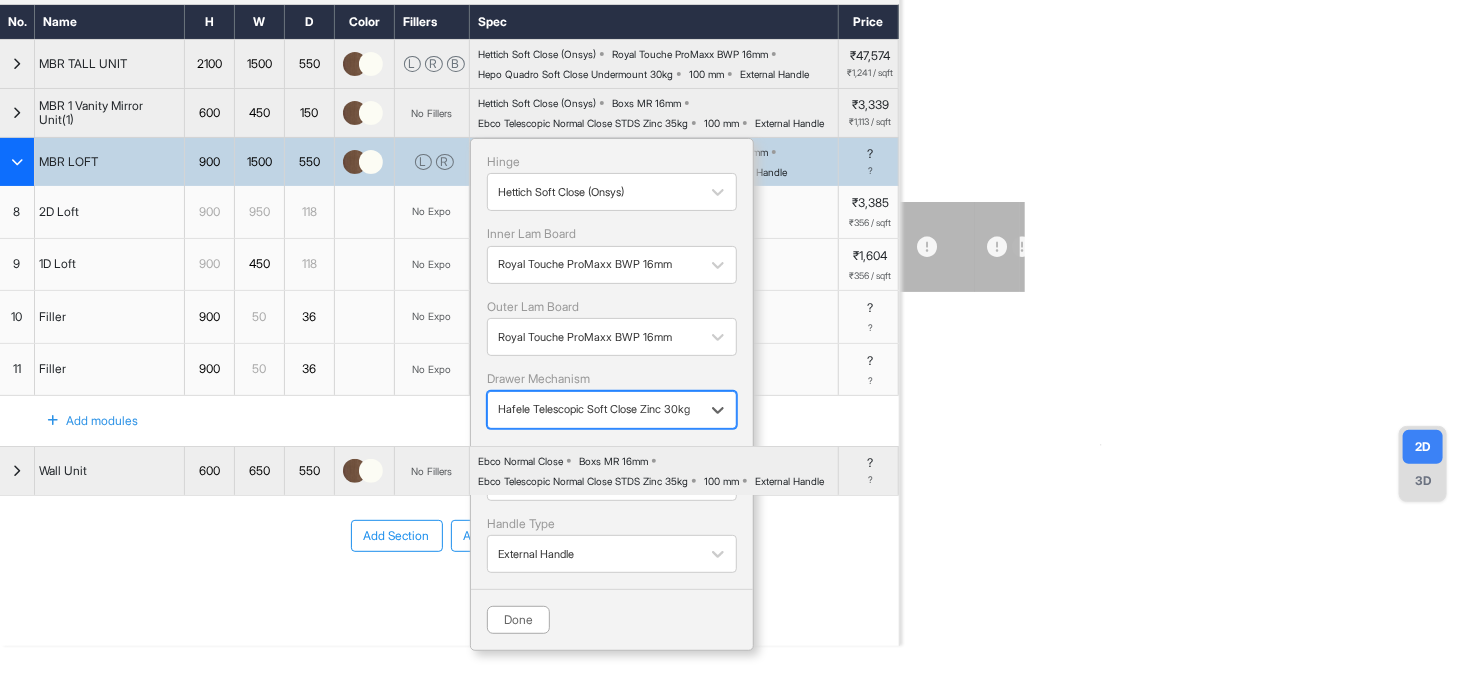scroll, scrollTop: 143, scrollLeft: 0, axis: vertical 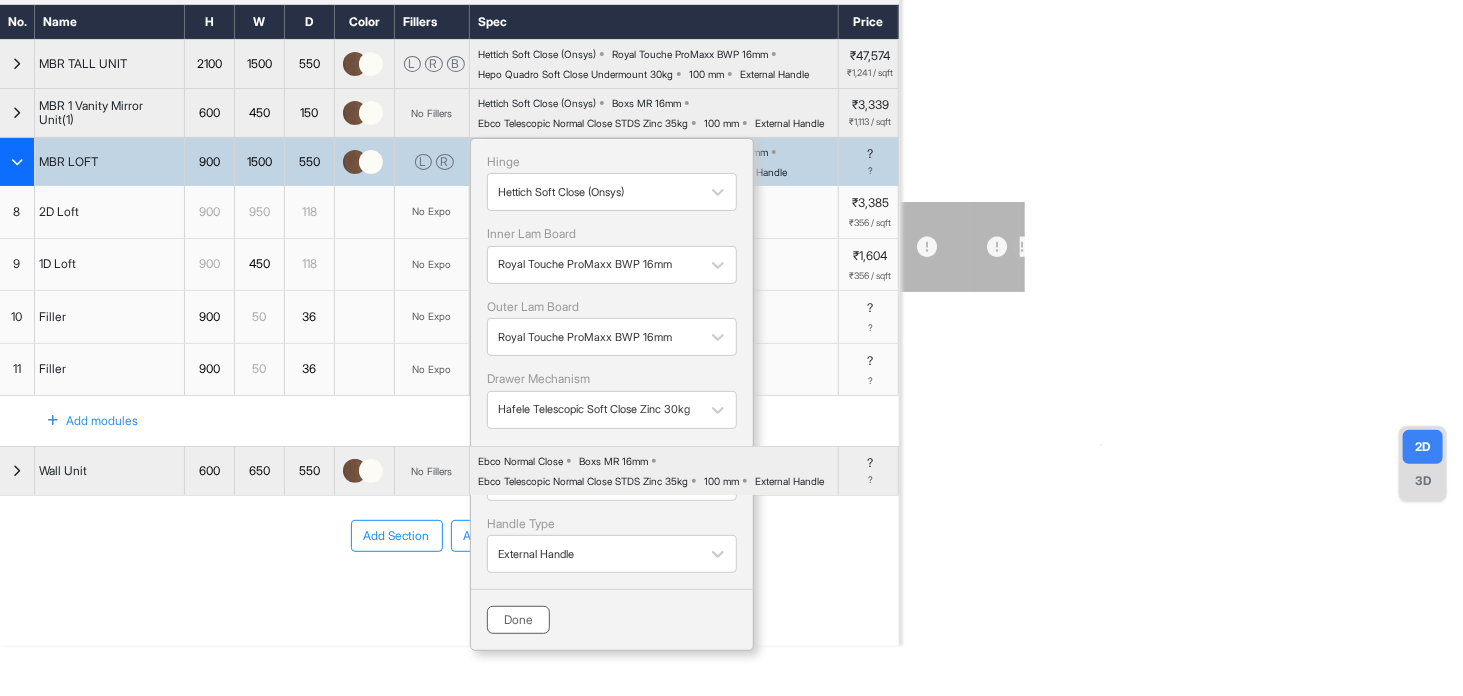 click on "Done" at bounding box center [518, 620] 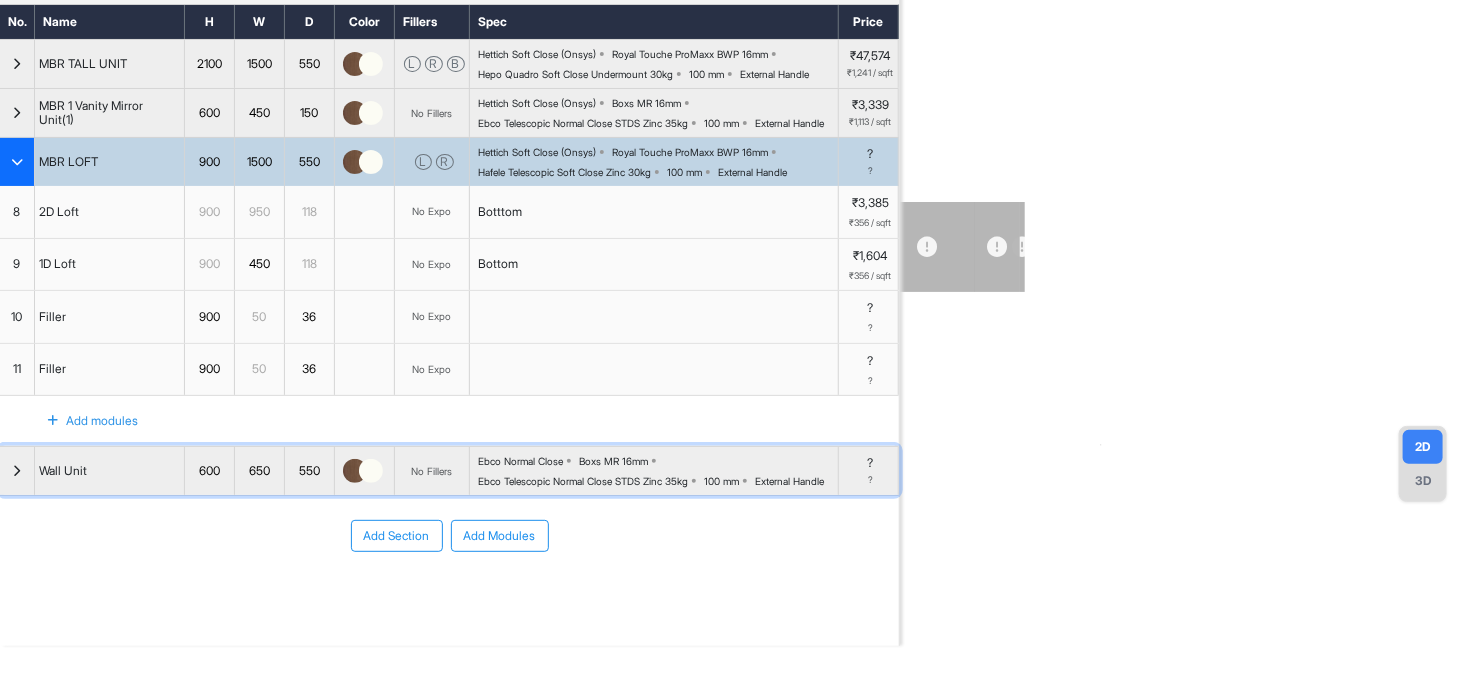 click on "Ebco Normal Close Boxs MR 16mm Ebco Telescopic Normal Close STDS Zinc 35kg 100 mm External Handle" at bounding box center [658, 471] 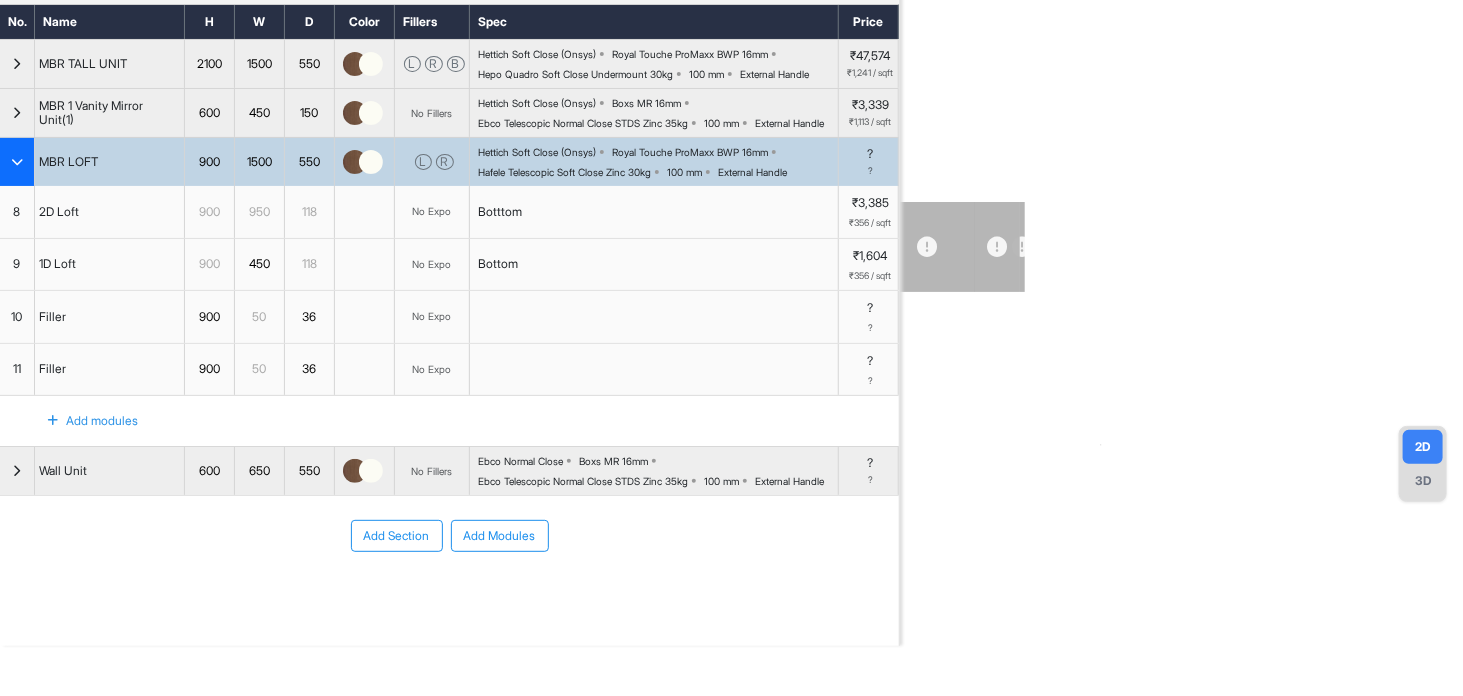 click on "Add Section Add Modules" at bounding box center [449, 596] 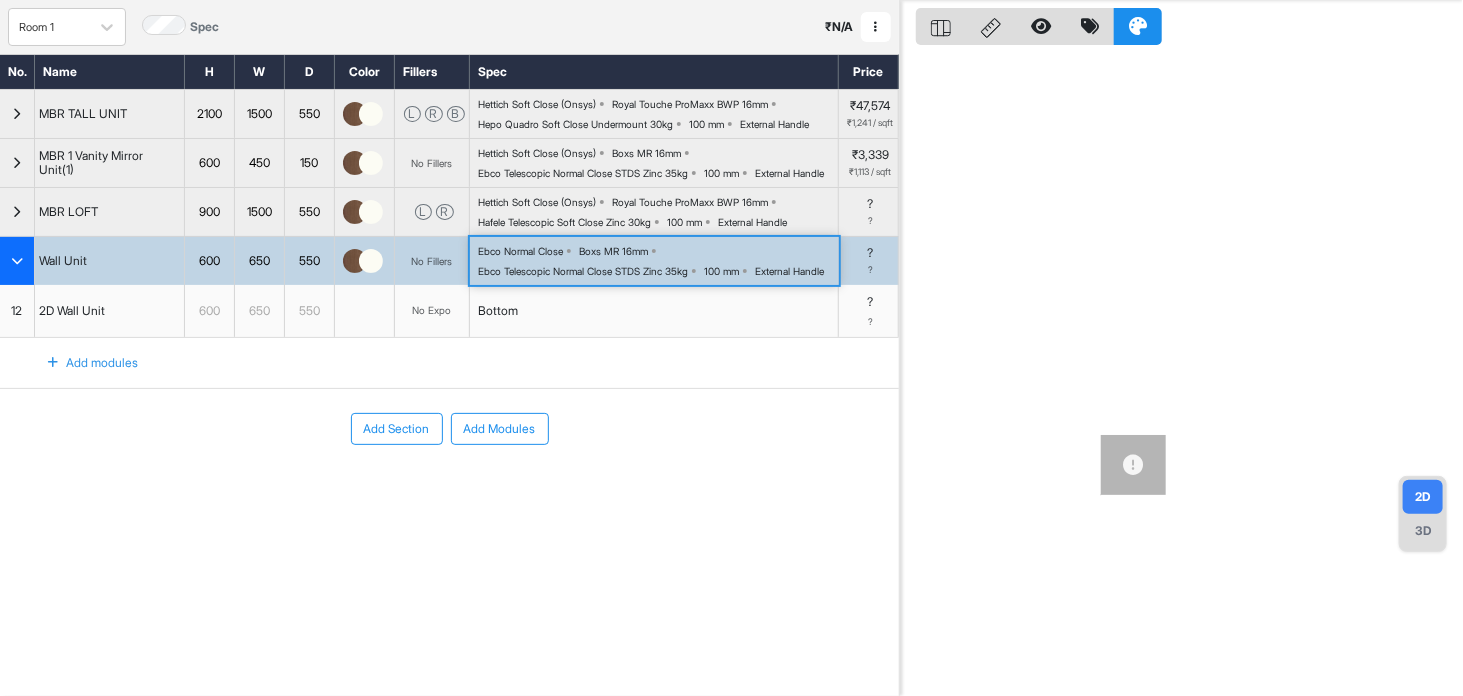 scroll, scrollTop: 50, scrollLeft: 0, axis: vertical 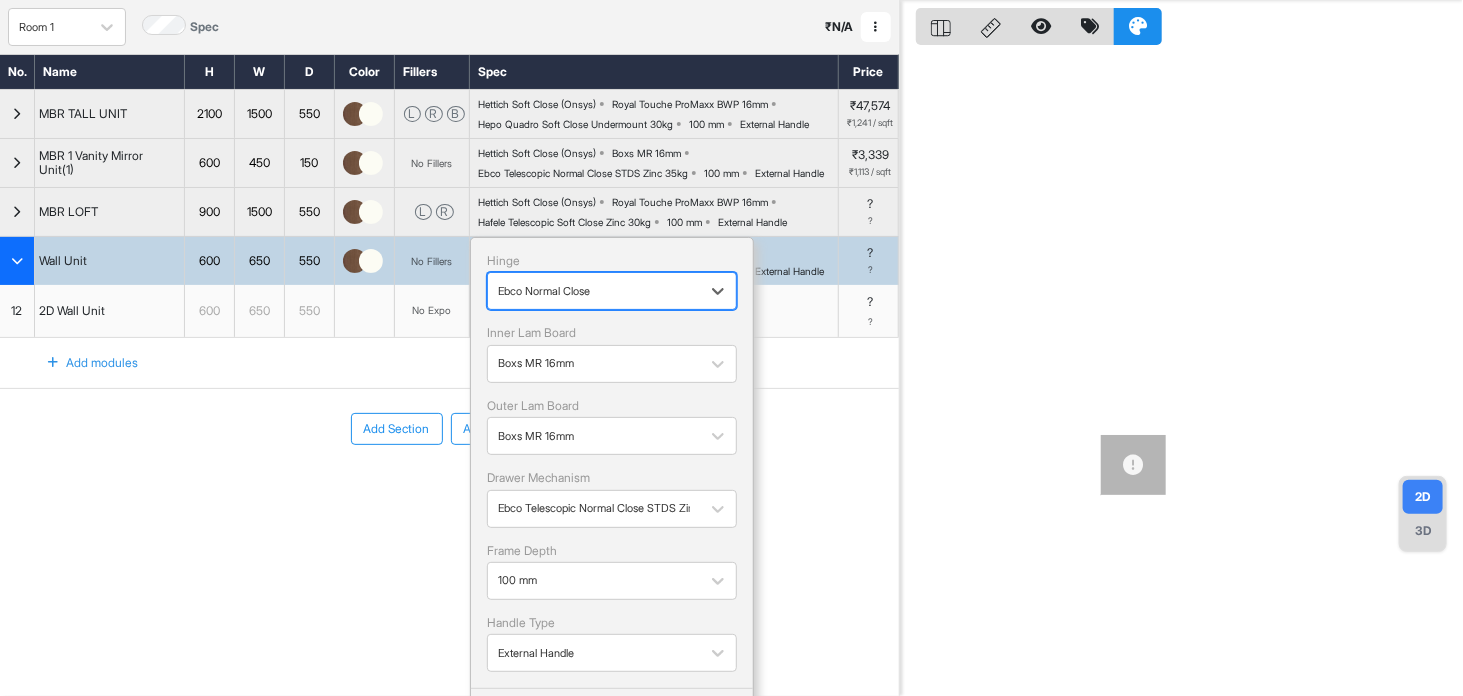 click at bounding box center [594, 291] 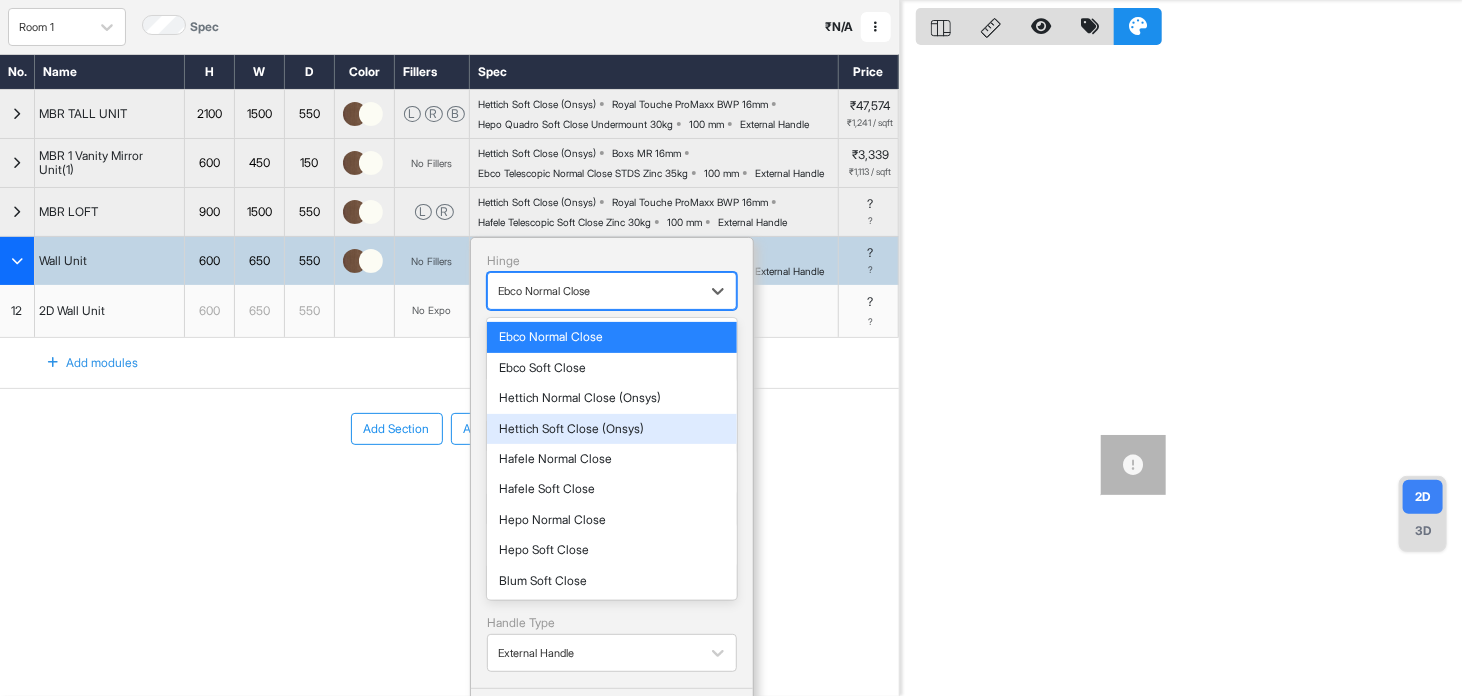 click on "Hettich Soft Close (Onsys)" at bounding box center (612, 429) 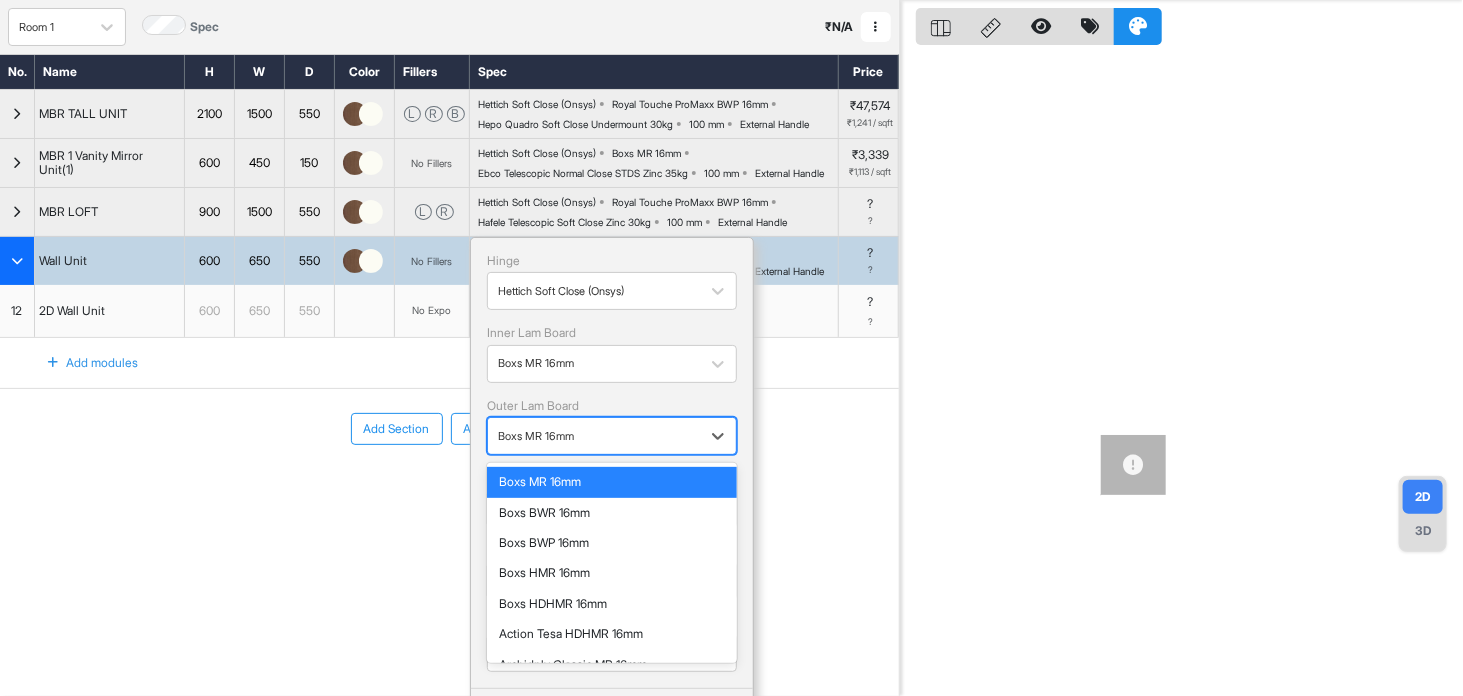 click on "Boxs MR 16mm" at bounding box center [594, 436] 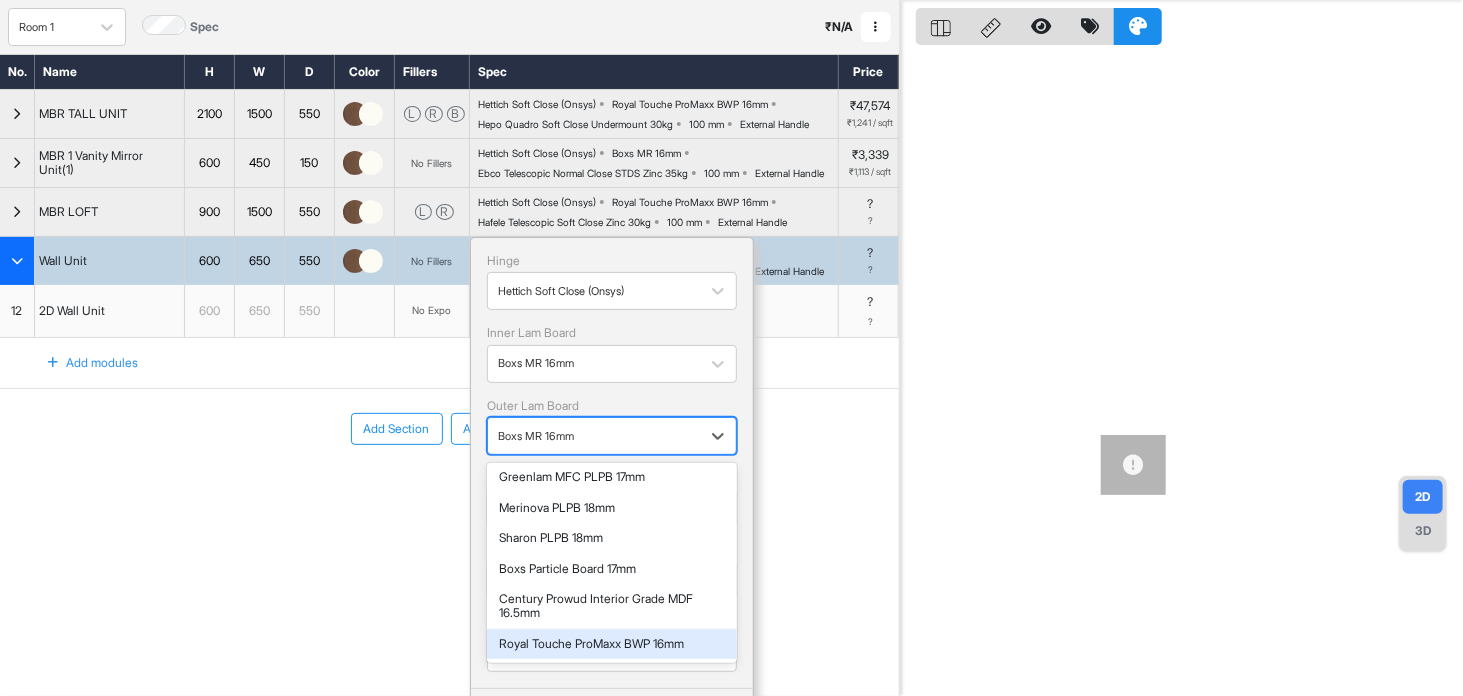 click on "Royal Touche ProMaxx BWP 16mm" at bounding box center (612, 644) 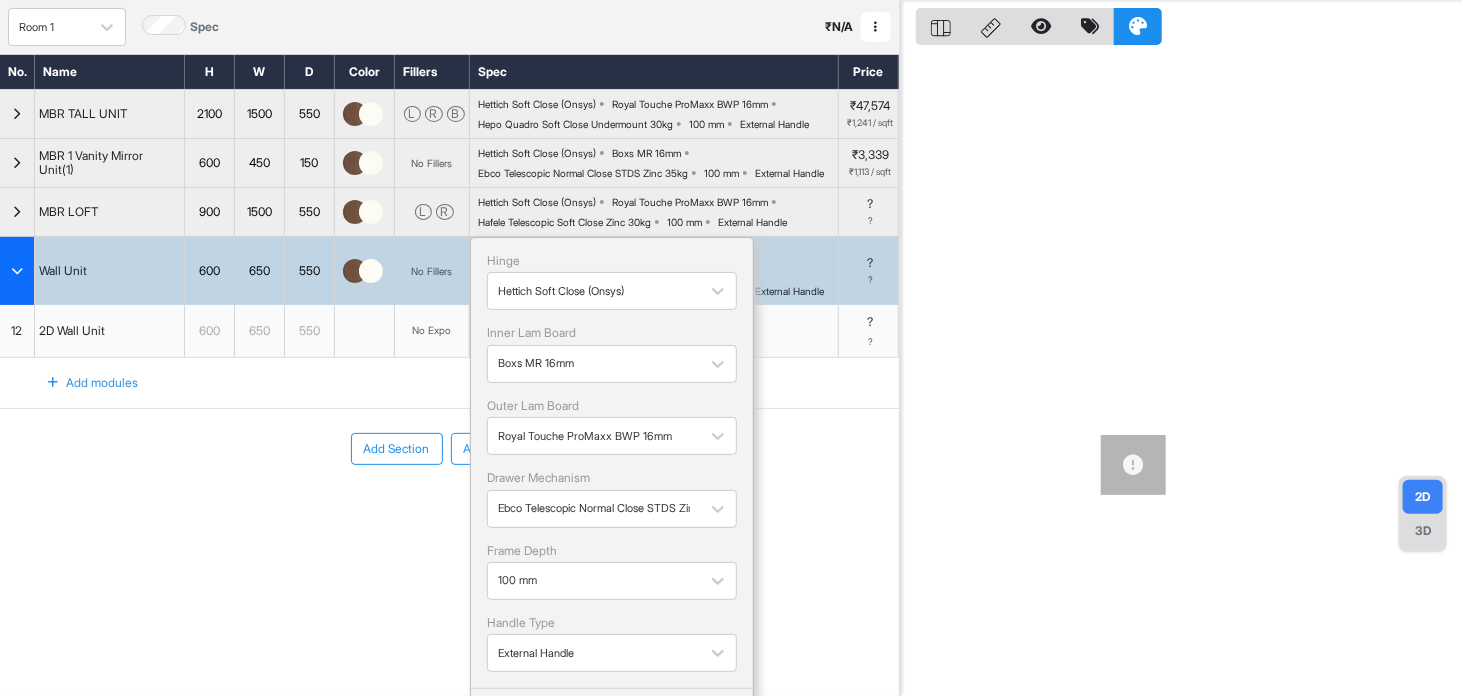 click on "Hinge Hettich Soft Close (Onsys) Inner Lam Board Boxs MR 16mm Outer Lam Board Royal Touche ProMaxx BWP 16mm Drawer Mechanism Ebco Telescopic Normal Close STDS Zinc 35kg Frame Depth 100 mm Handle Type External Handle" at bounding box center [612, 463] 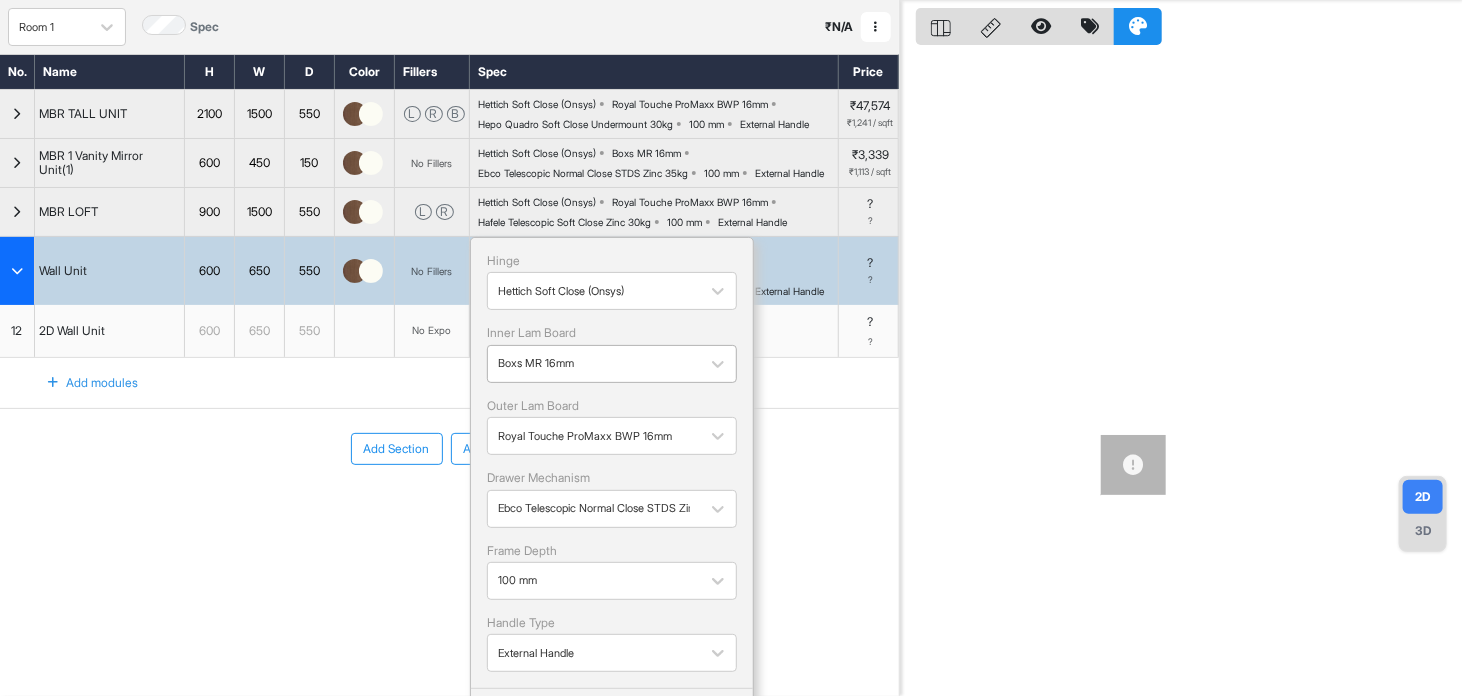 click at bounding box center [594, 364] 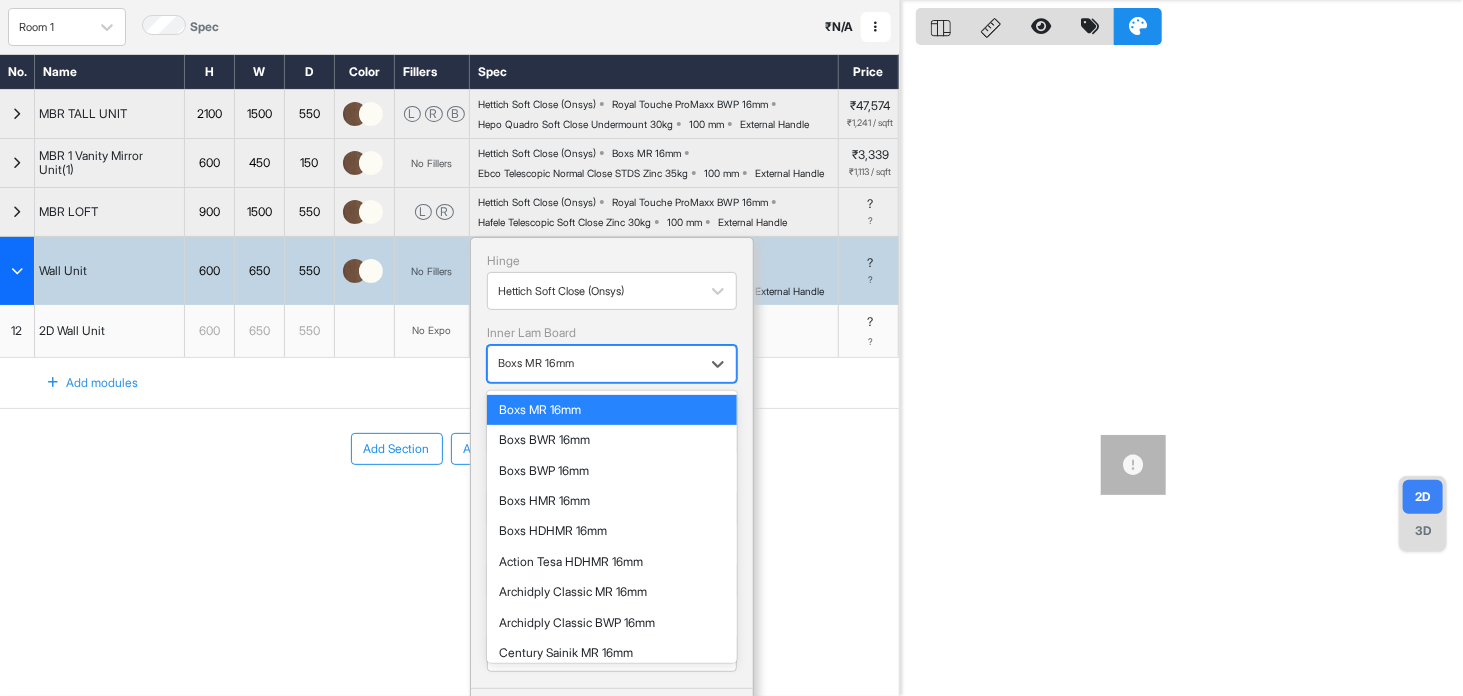 click at bounding box center [594, 364] 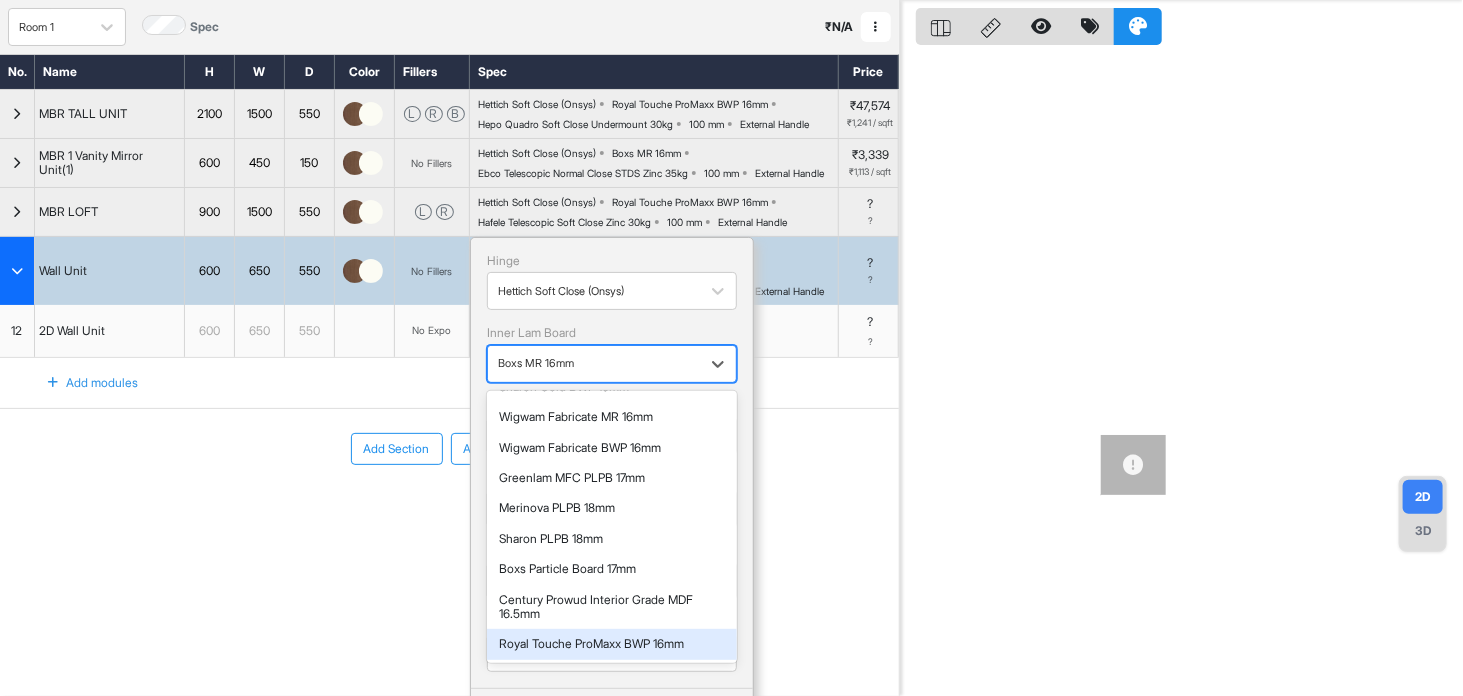 click on "Royal Touche ProMaxx BWP 16mm" at bounding box center [612, 644] 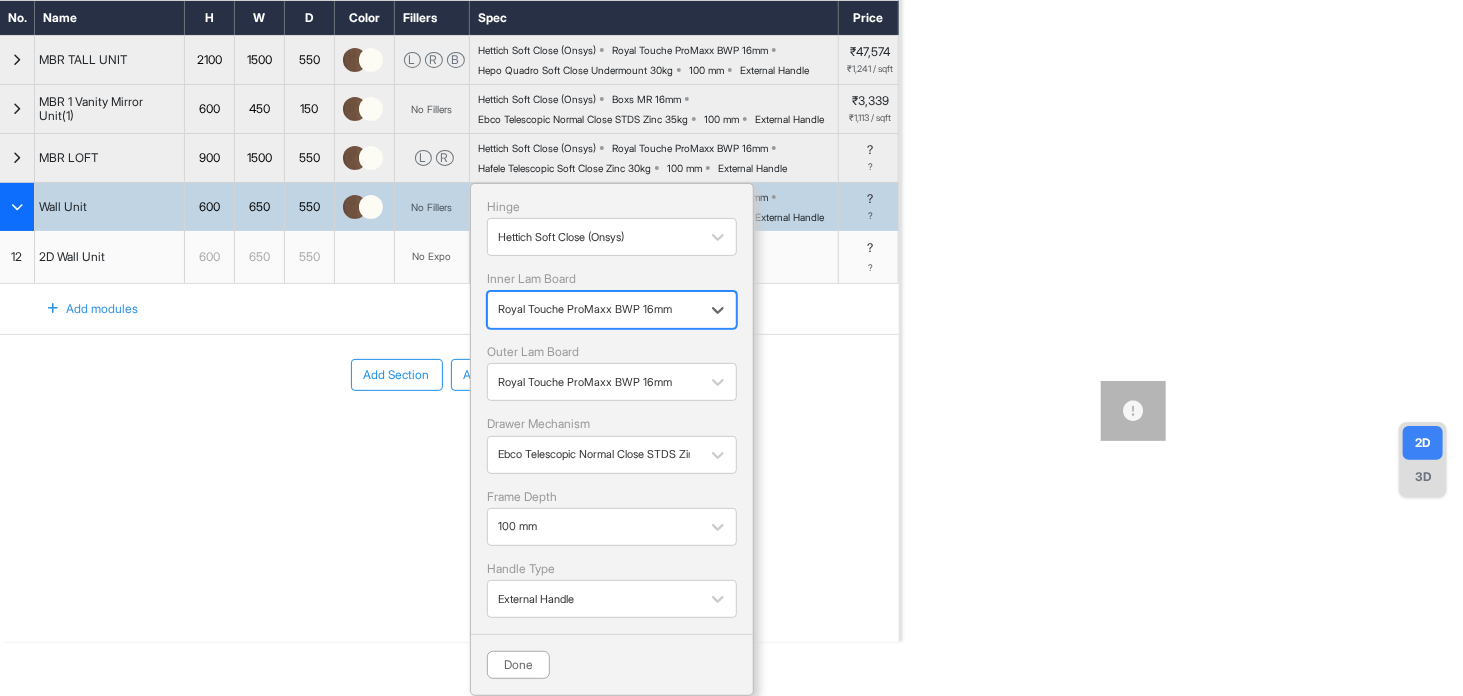 scroll, scrollTop: 128, scrollLeft: 0, axis: vertical 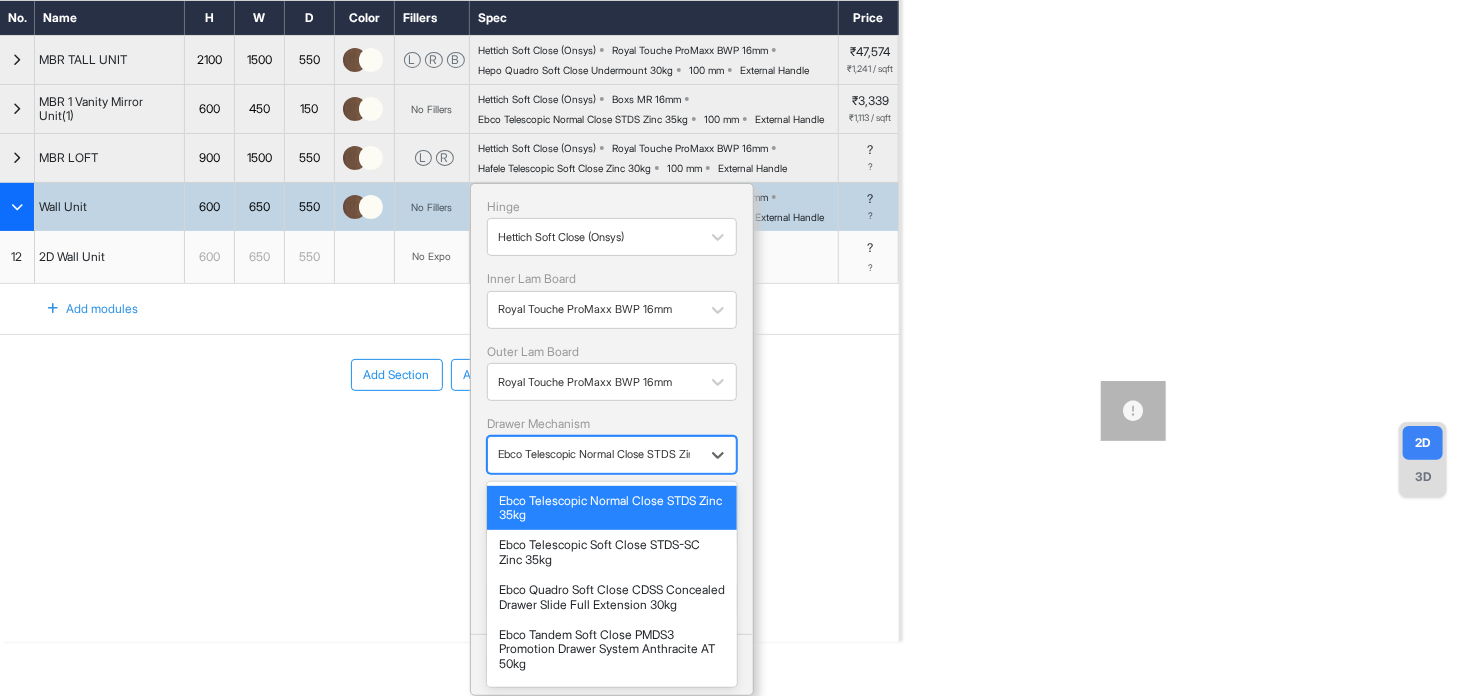 click on "Ebco Telescopic Normal Close STDS Zinc 35kg" at bounding box center [594, 454] 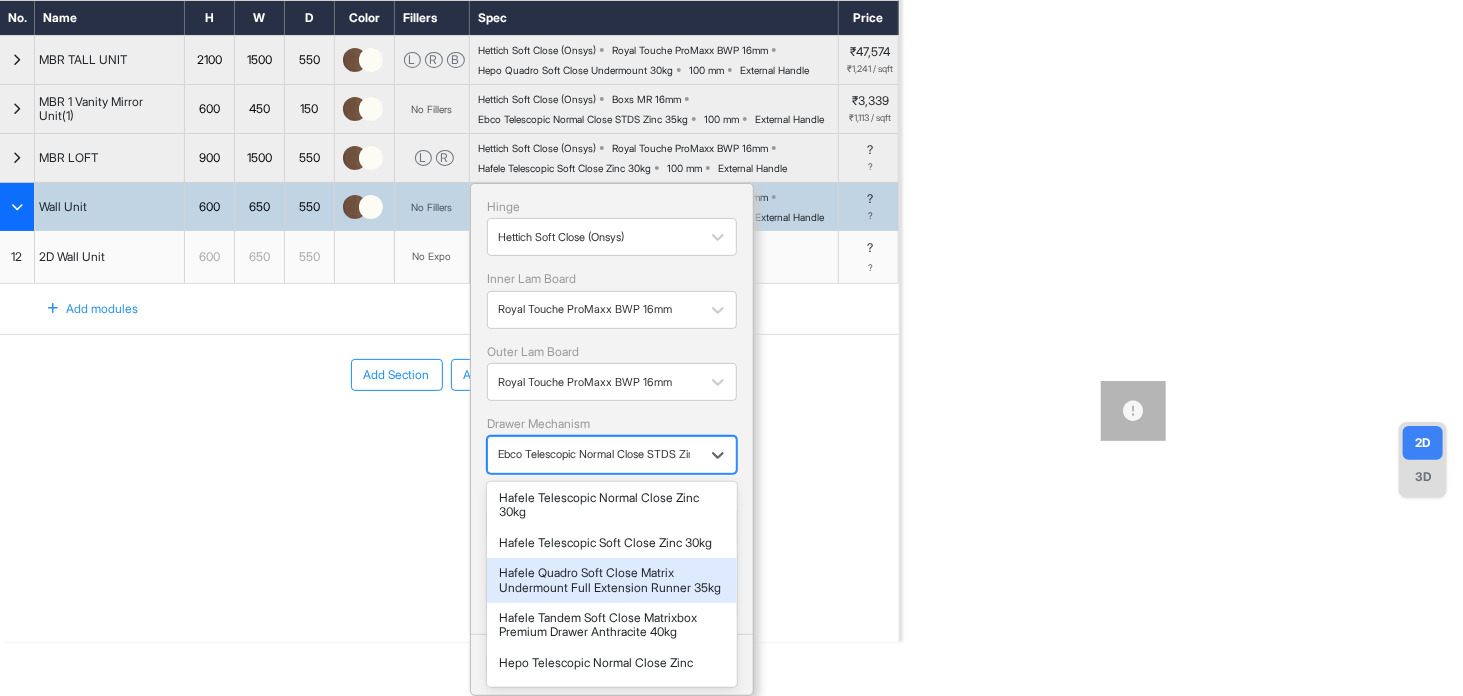 click on "Ebco Telescopic Normal Close STDS Zinc 35kg Ebco Telescopic Soft Close STDS-SC Zinc 35kg Ebco Quadro Soft Close CDSS Concealed Drawer Slide Full Extension 30kg Ebco Tandem Soft Close PMDS3 Promotion Drawer System Anthracite AT 50kg Hettich Telescopic Normal Close KA-4732 Zinc 35kg Hettich Telescopic Soft Close KA-4732-SC Zinc 35kg Hettich Quadro Soft Close Undermount V6 Full Extension with Silent System 30kg Hettich Tandem Soft Close Innotech Full Extension with Silent System Silver Grey 30kg Hafele Telescopic Normal Close Zinc 30kg Hafele Telescopic Soft Close Zinc 30kg Hafele Quadro Soft Close Matrix Undermount Full Extension Runner 35kg Hafele Tandem Soft Close Matrixbox Premium Drawer Anthracite 40kg Hepo Telescopic Normal Close Zinc Hepo Telescopic Soft Close Zinc Hepo Quadro Soft Close Undermount 30kg Hepo Tandem Soft Close Double Walled Drawer System Dark Grey 35kg" at bounding box center (612, 584) 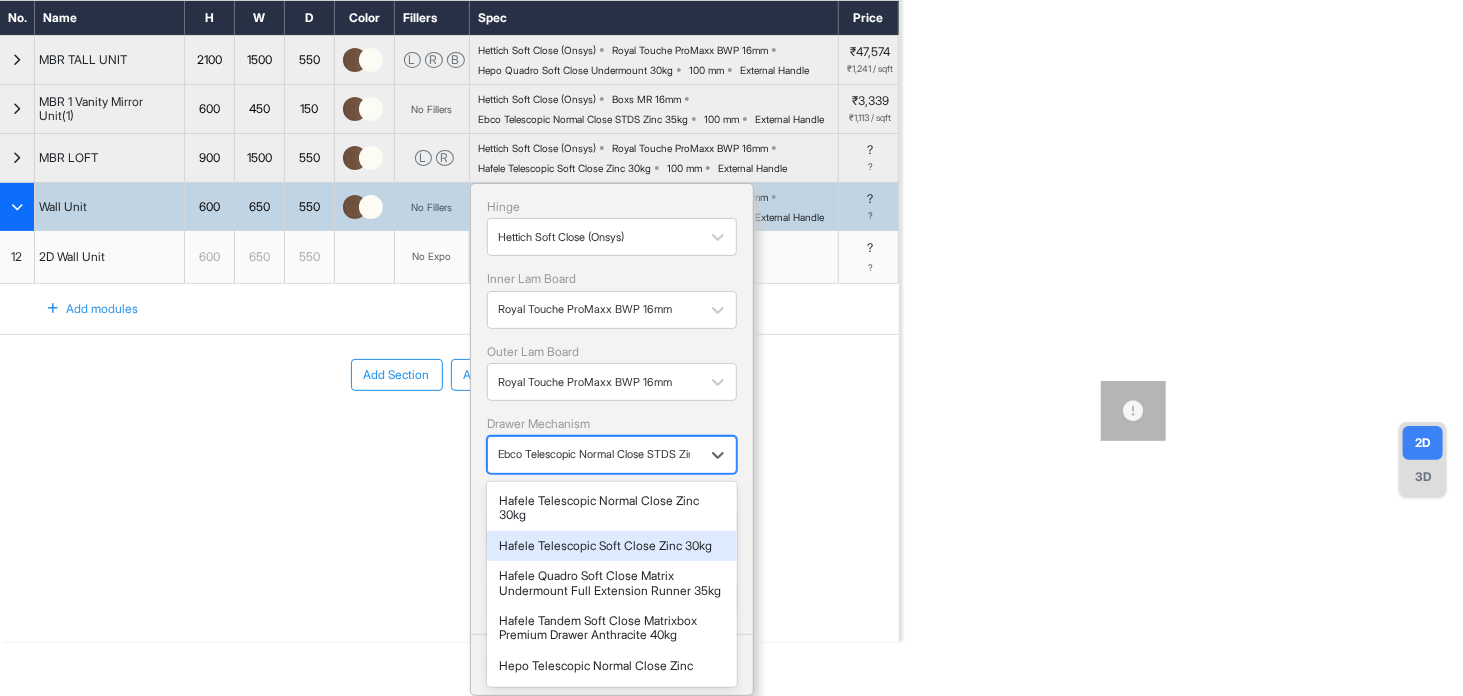 scroll, scrollTop: 400, scrollLeft: 0, axis: vertical 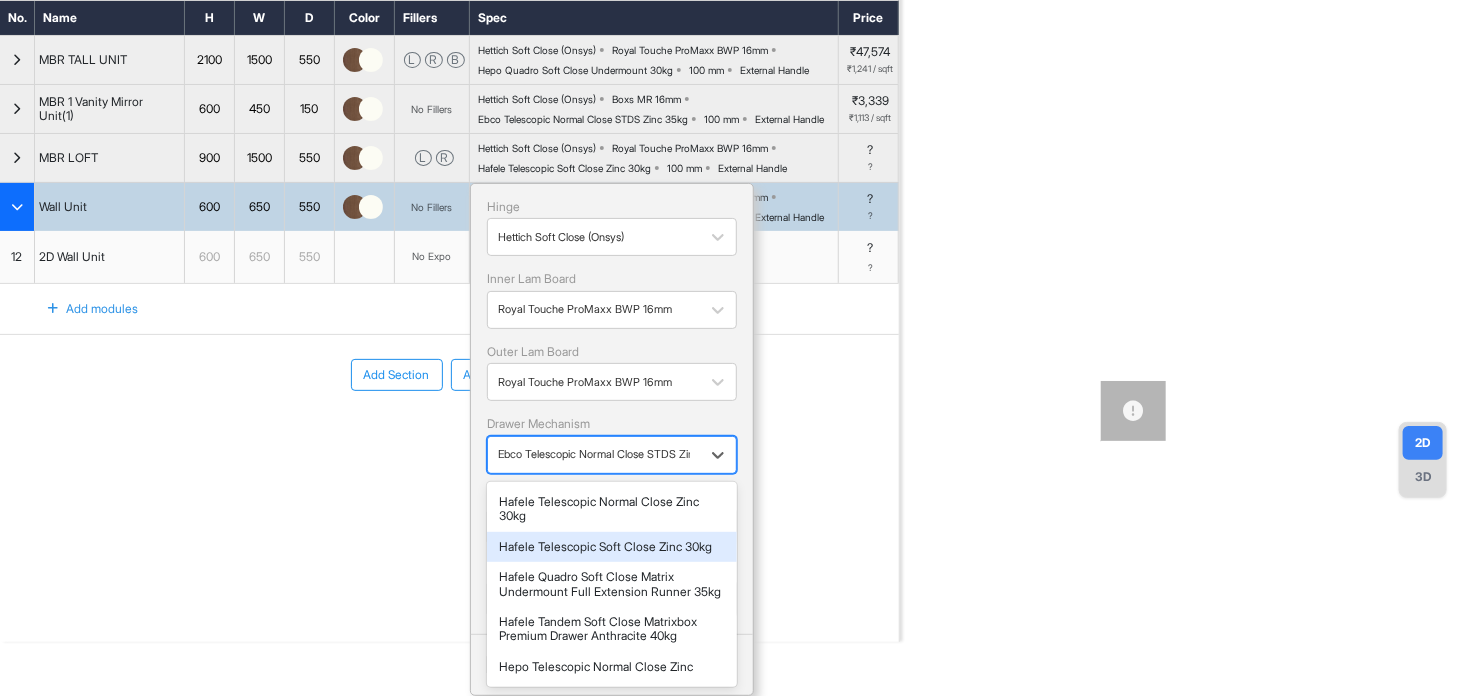 click on "Hafele Telescopic Soft Close Zinc 30kg" at bounding box center (612, 547) 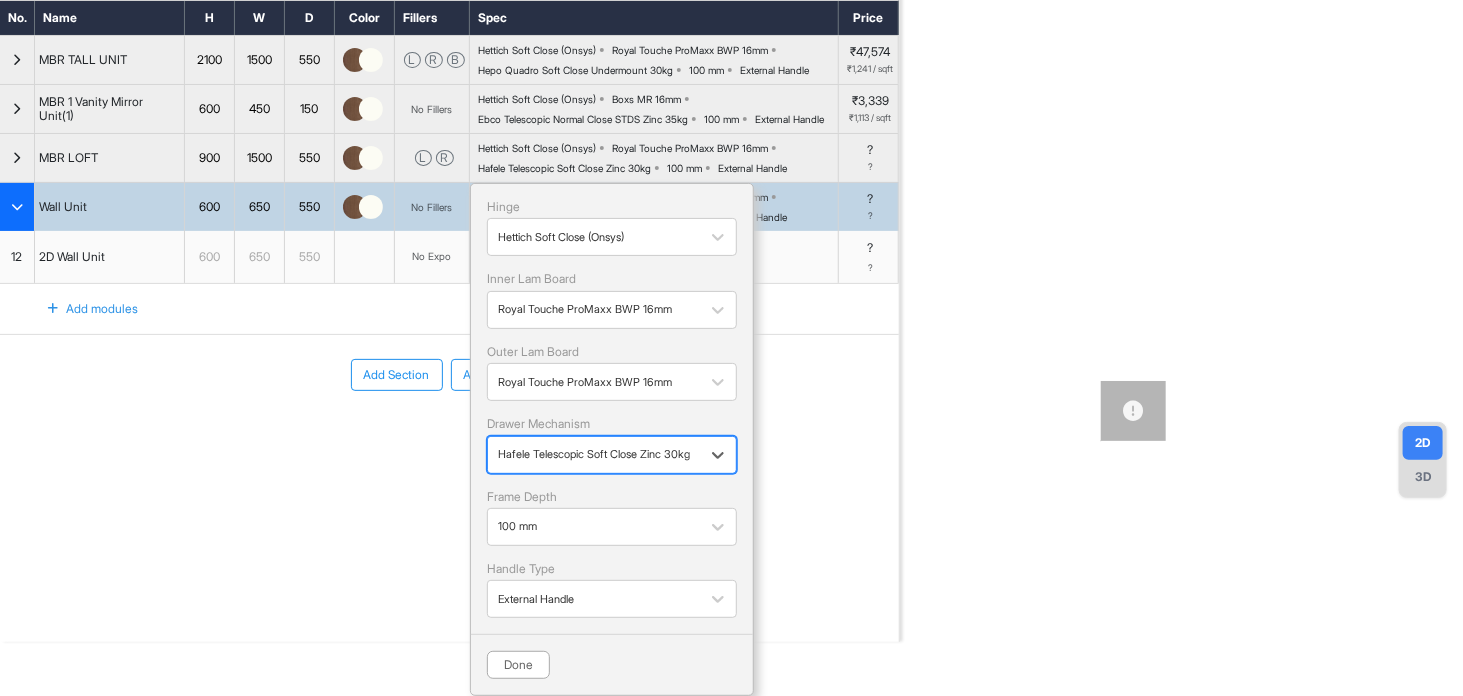 click at bounding box center (594, 454) 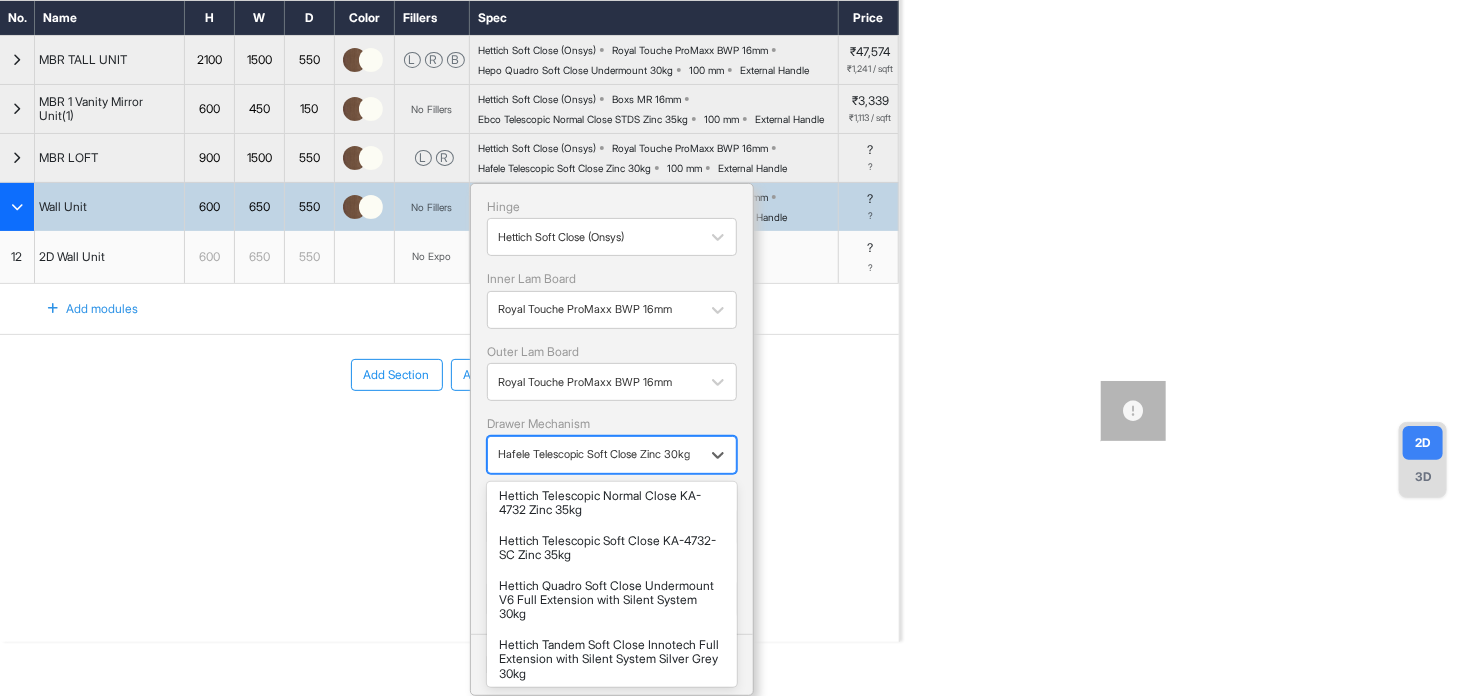 scroll, scrollTop: 216, scrollLeft: 0, axis: vertical 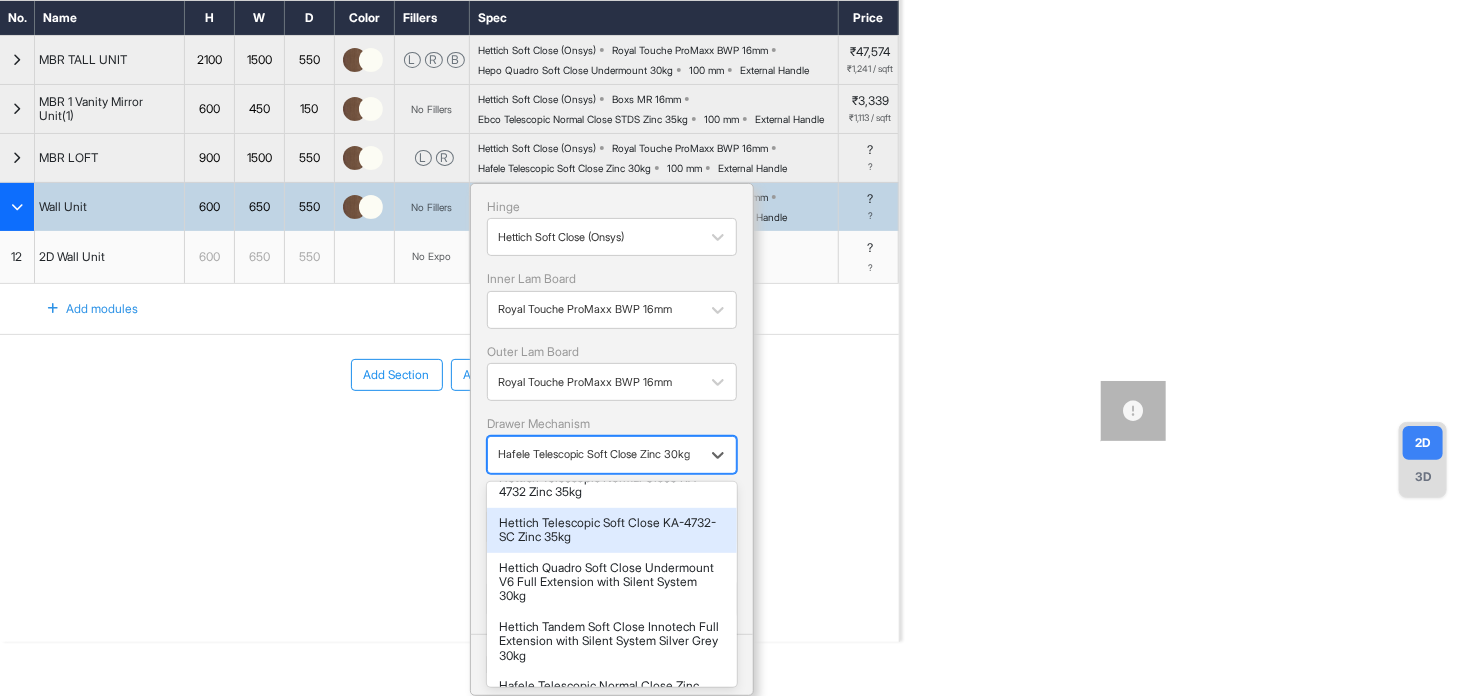 click on "Hettich Telescopic Soft Close KA-4732-SC Zinc 35kg" at bounding box center [612, 530] 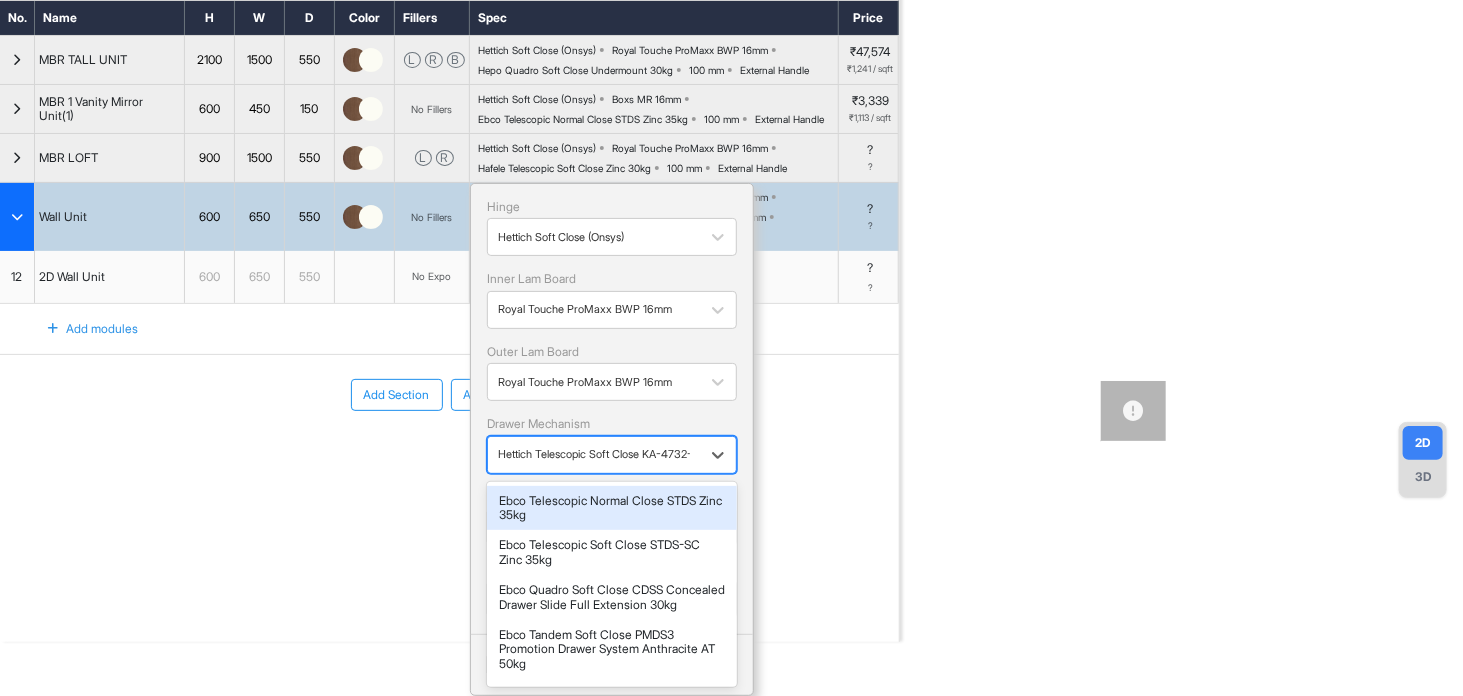 click at bounding box center (594, 454) 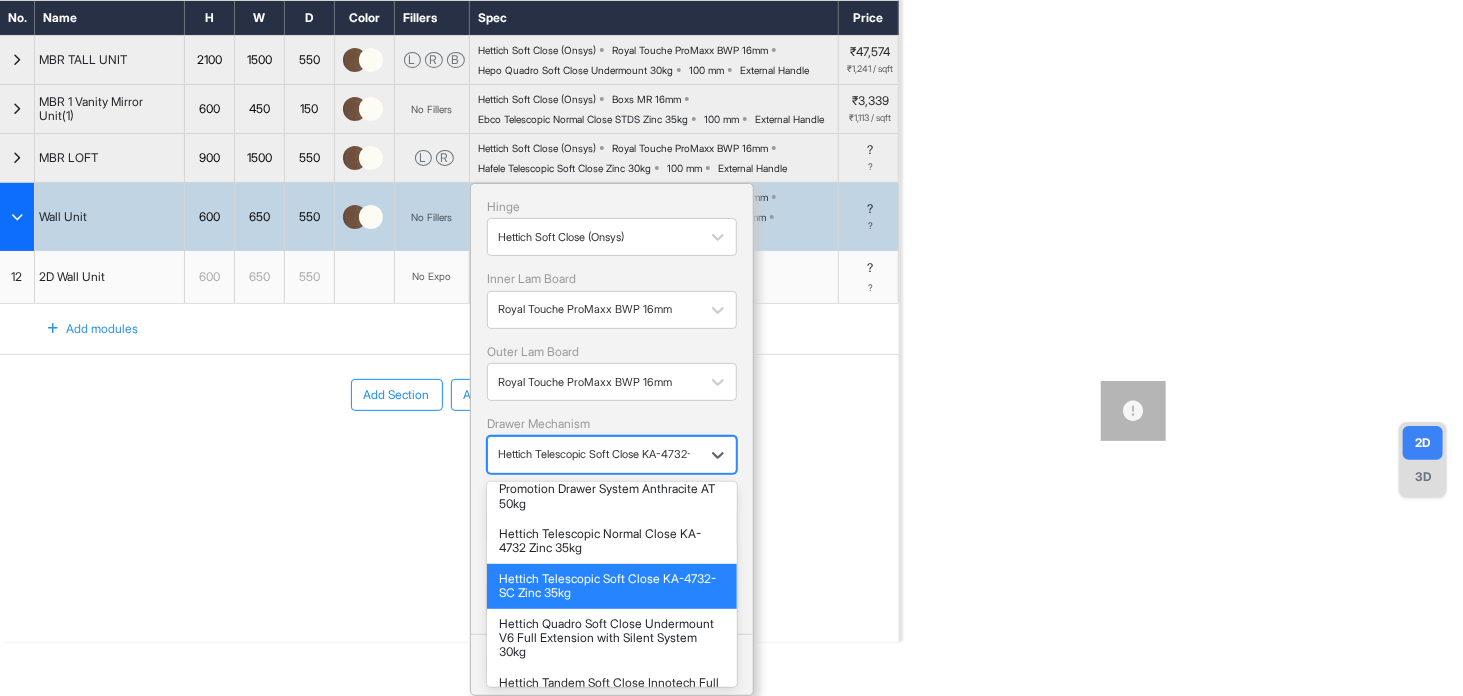 scroll, scrollTop: 155, scrollLeft: 0, axis: vertical 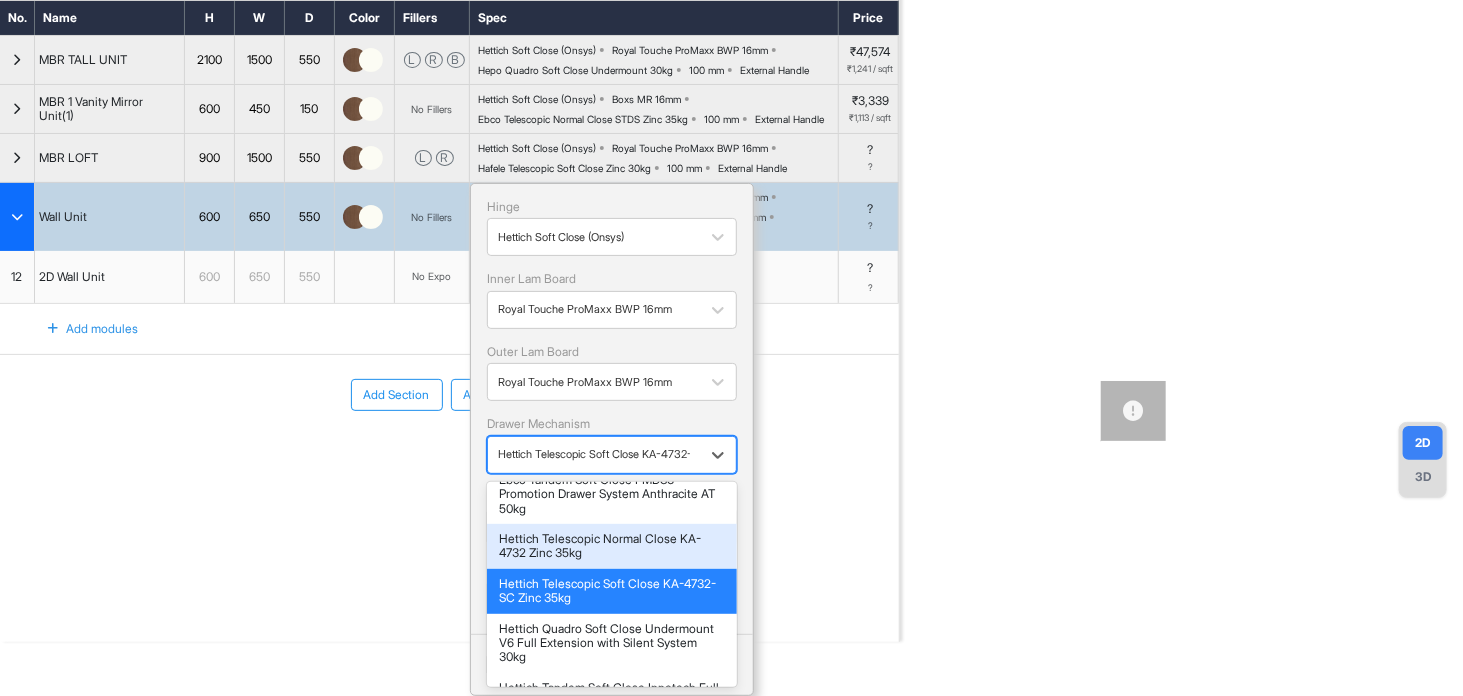 click on "Hettich Telescopic Normal Close KA-4732 Zinc 35kg" at bounding box center (612, 546) 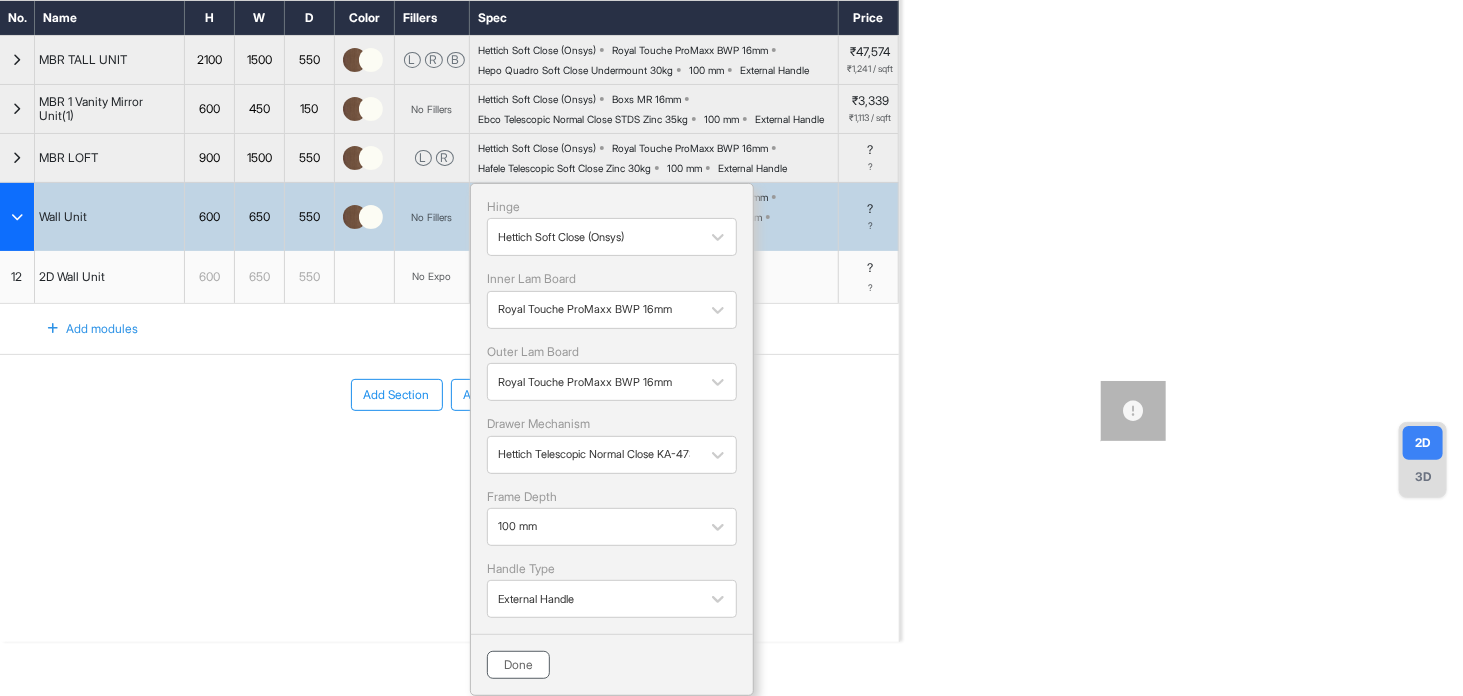 click on "Done" at bounding box center [518, 665] 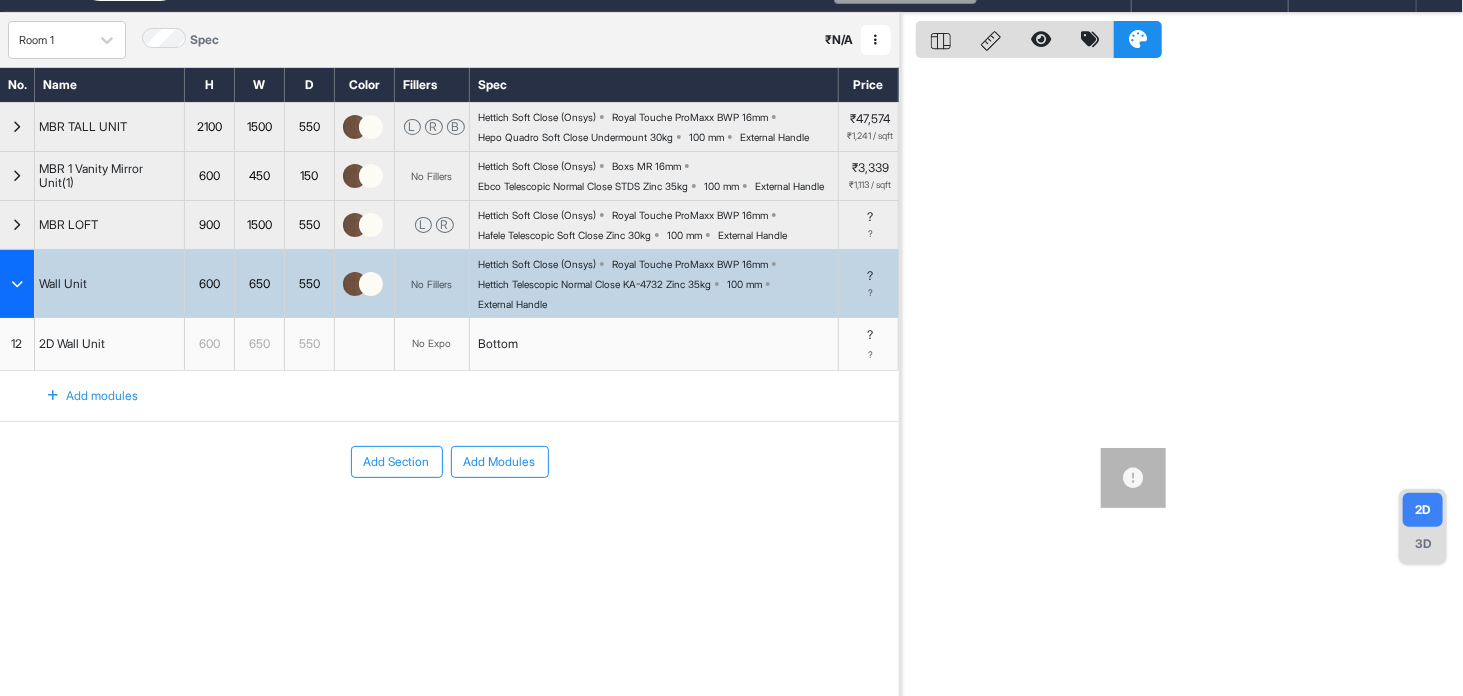 scroll, scrollTop: 38, scrollLeft: 0, axis: vertical 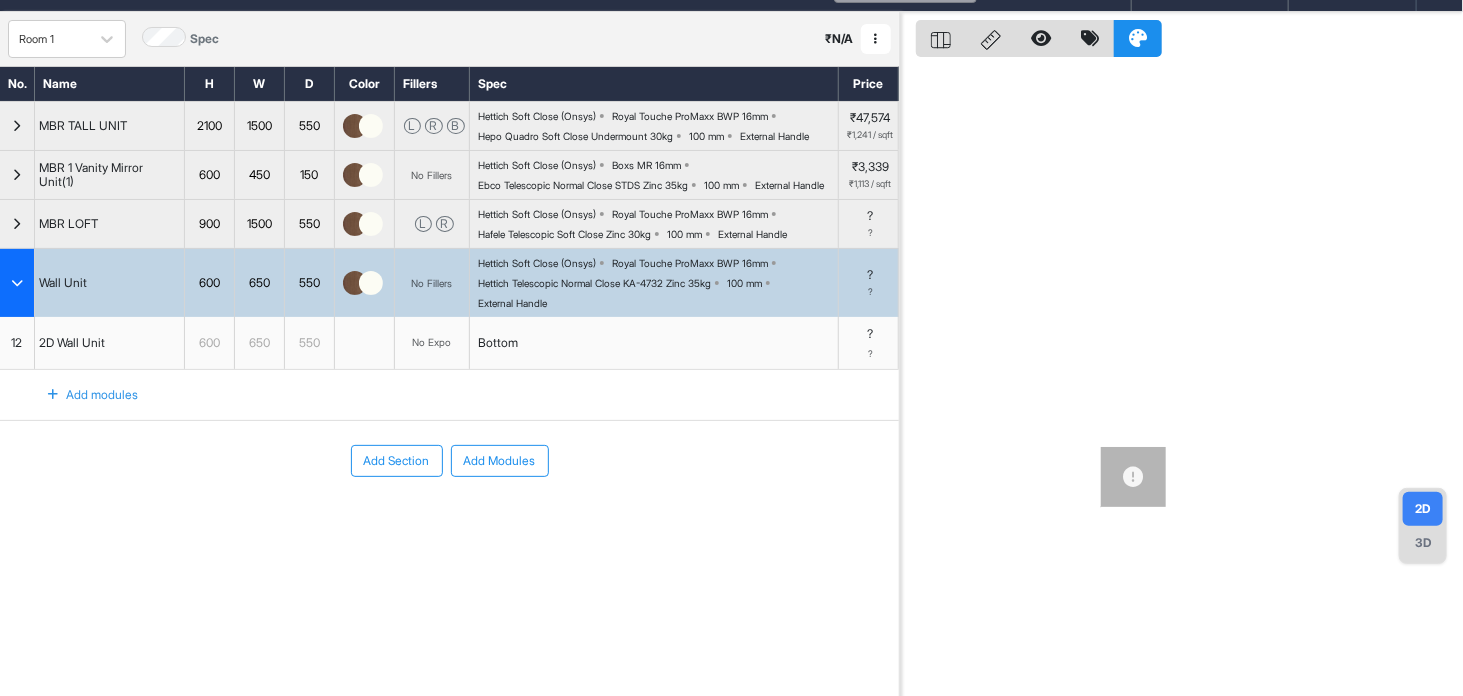 click on "3D" at bounding box center (1423, 543) 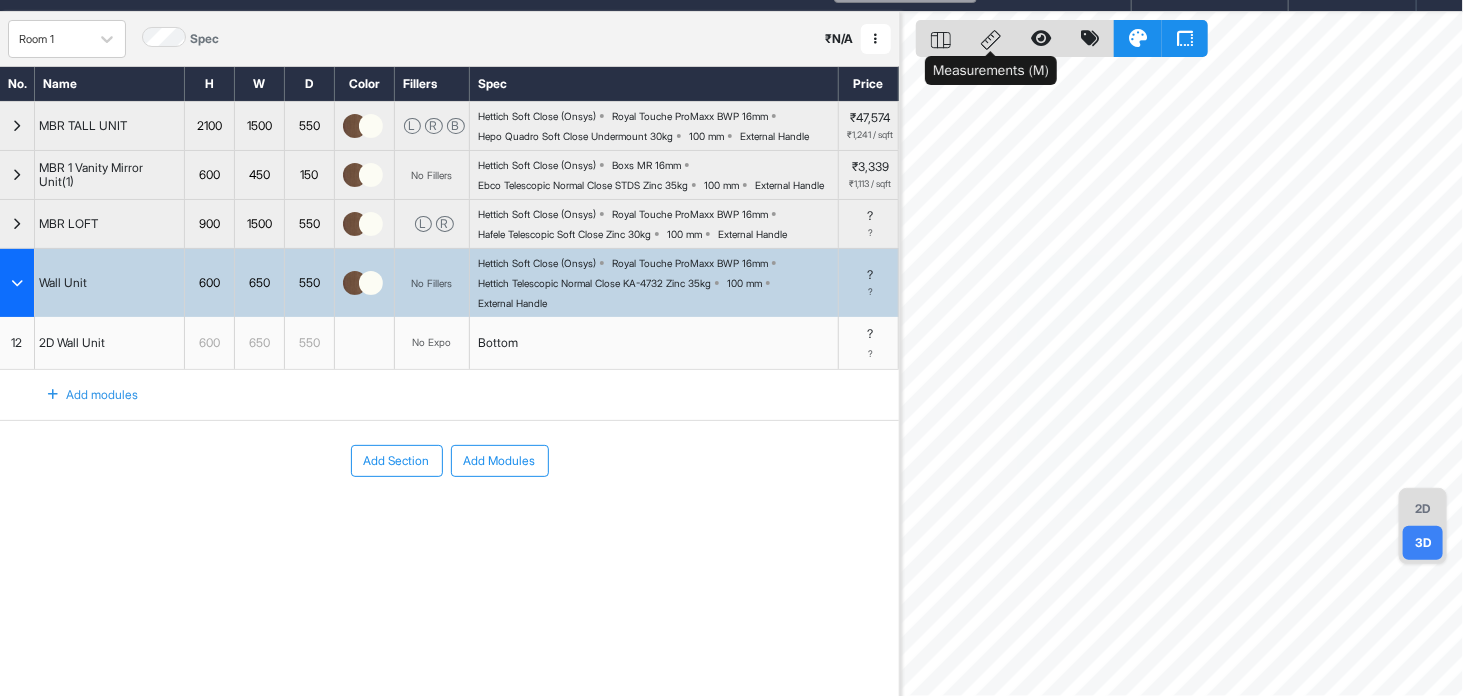 click at bounding box center (991, 38) 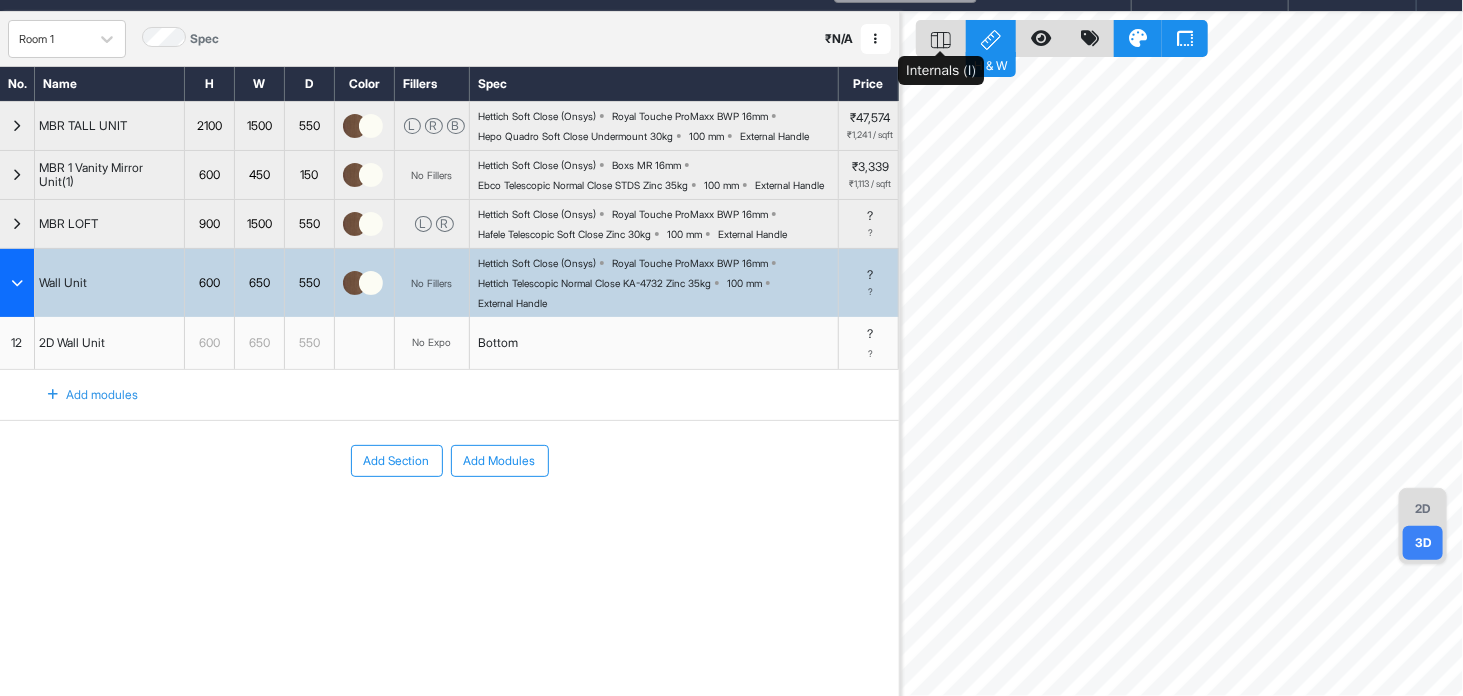 click at bounding box center [941, 38] 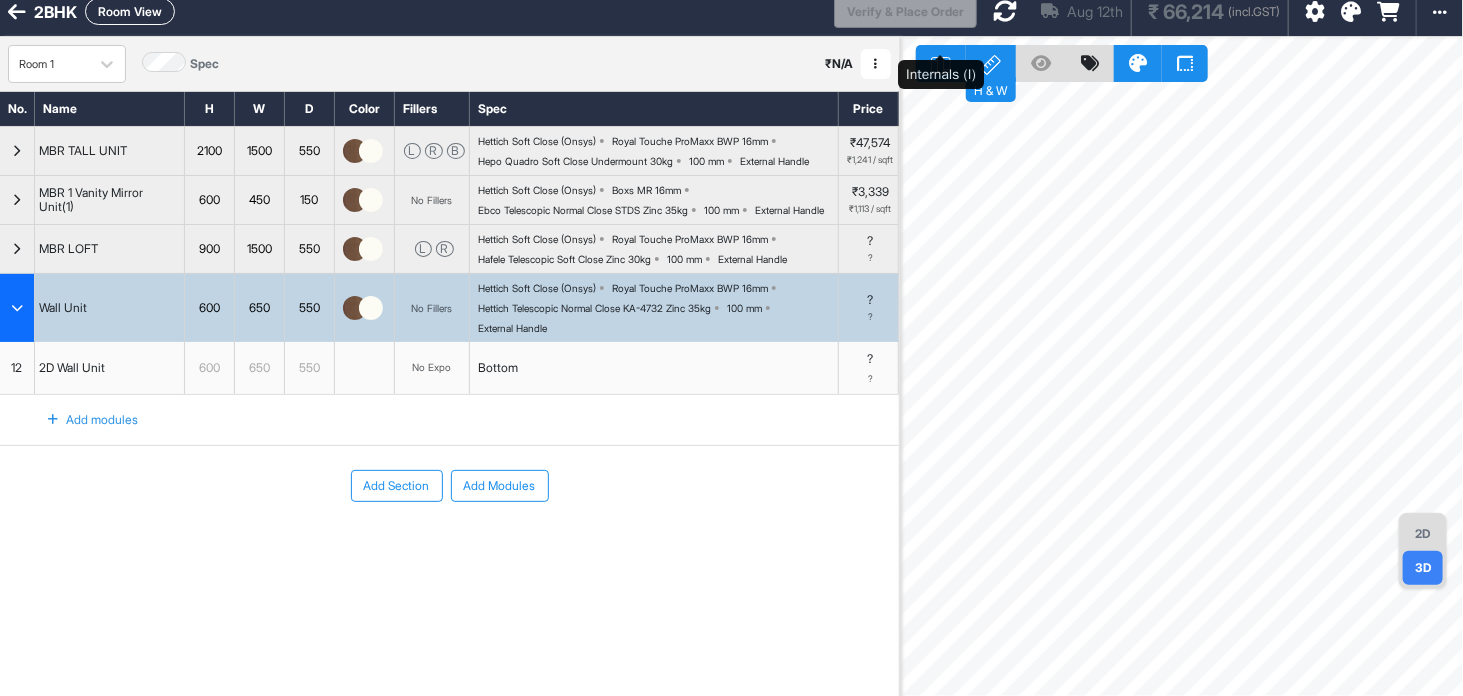 scroll, scrollTop: 0, scrollLeft: 0, axis: both 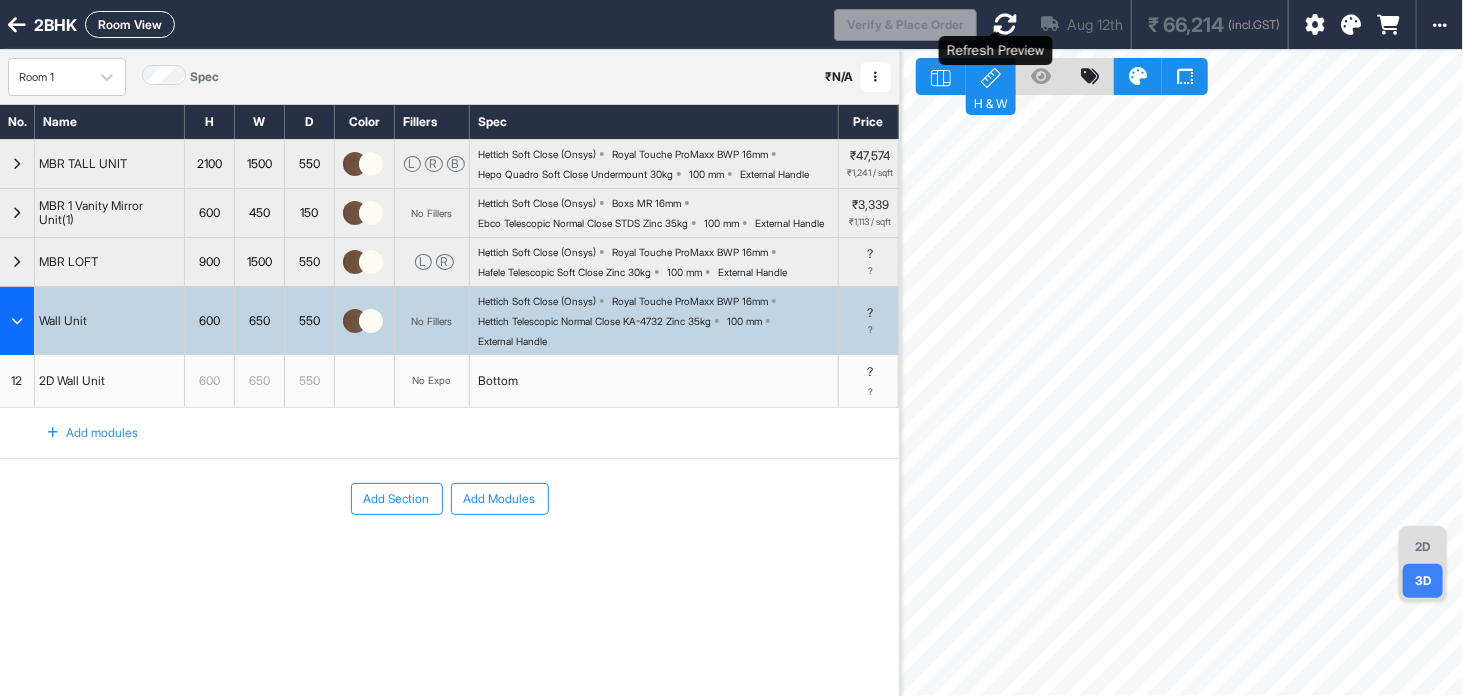 click at bounding box center [1005, 24] 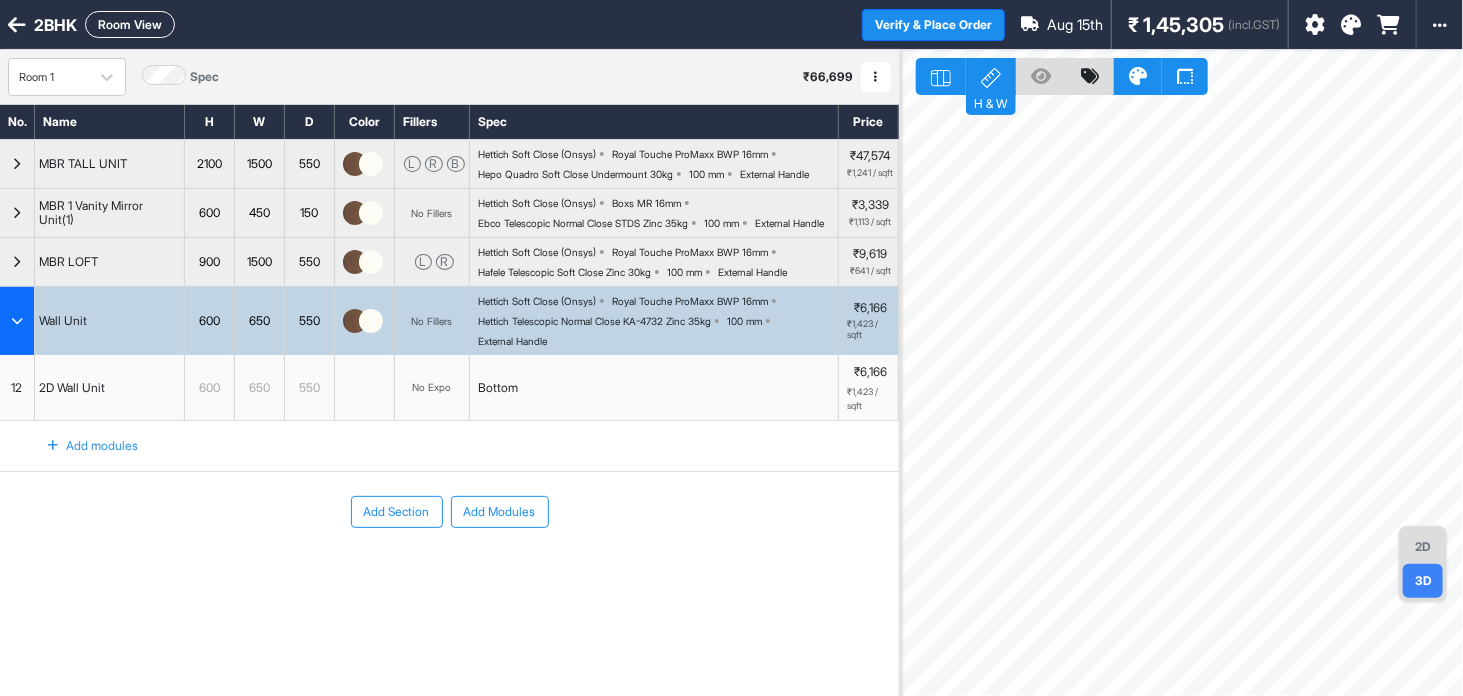 click at bounding box center (17, 321) 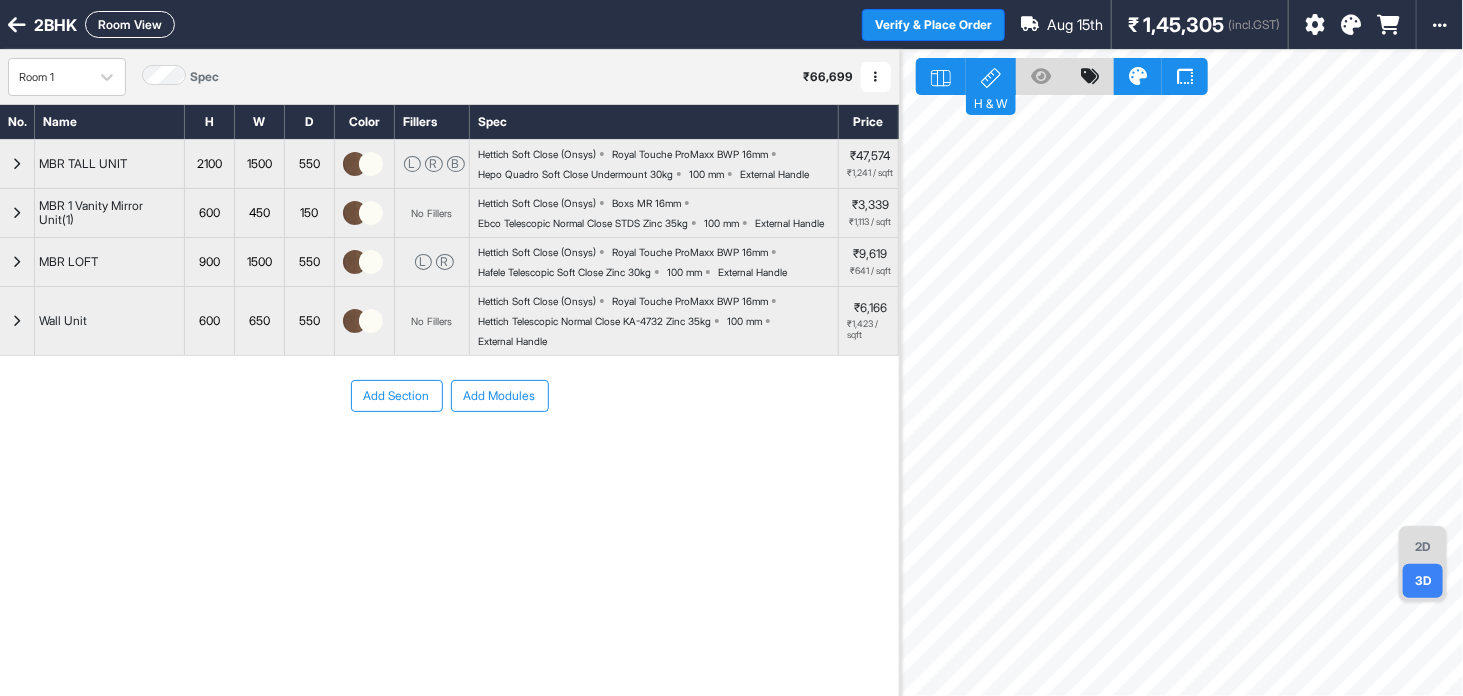 click on "Room View" at bounding box center (130, 24) 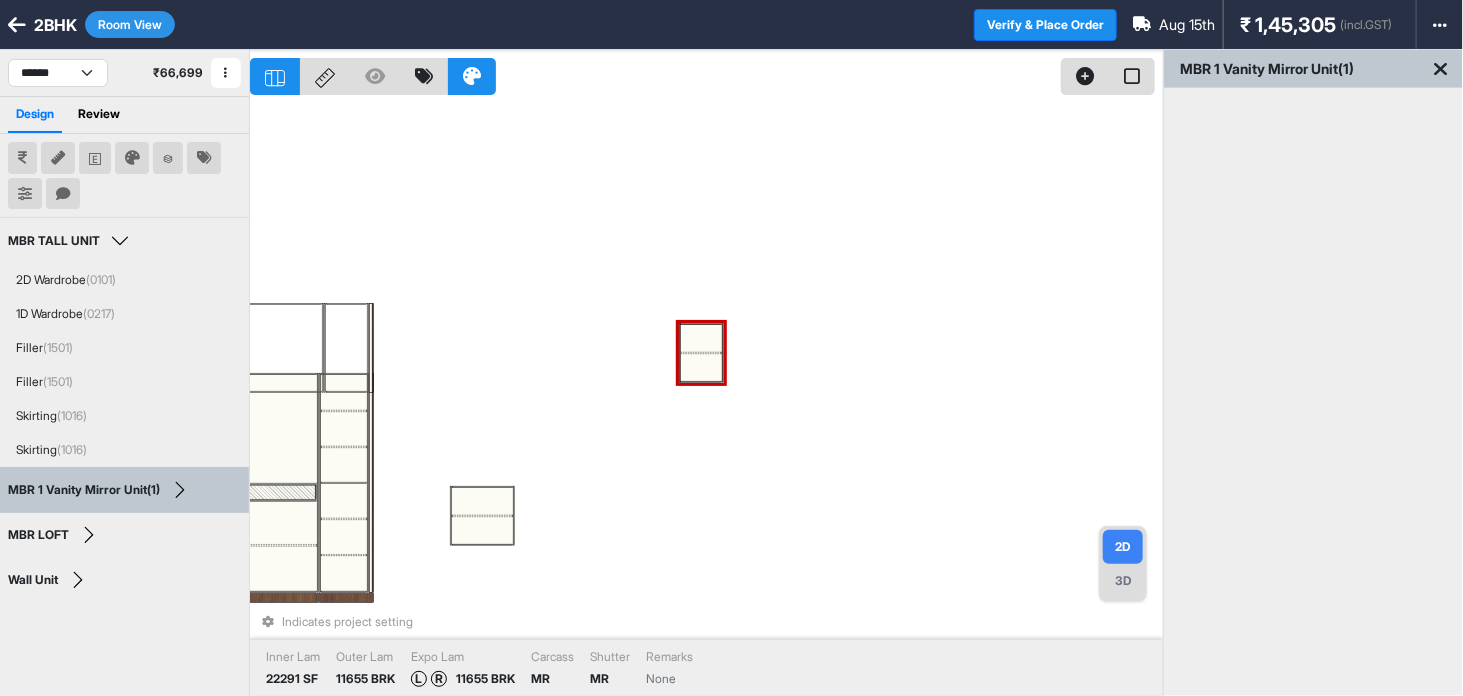 drag, startPoint x: 1033, startPoint y: 217, endPoint x: 733, endPoint y: 353, distance: 329.3873 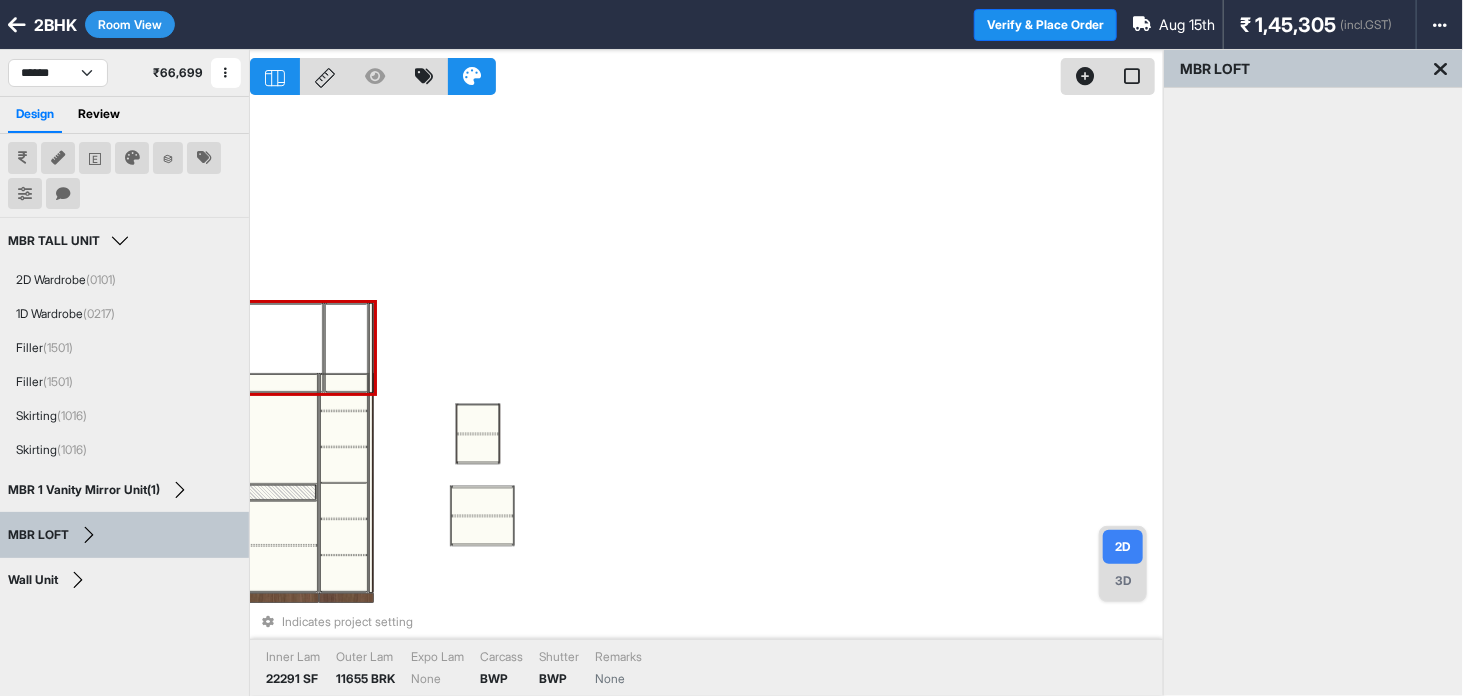 drag, startPoint x: 336, startPoint y: 365, endPoint x: 334, endPoint y: 350, distance: 15.132746 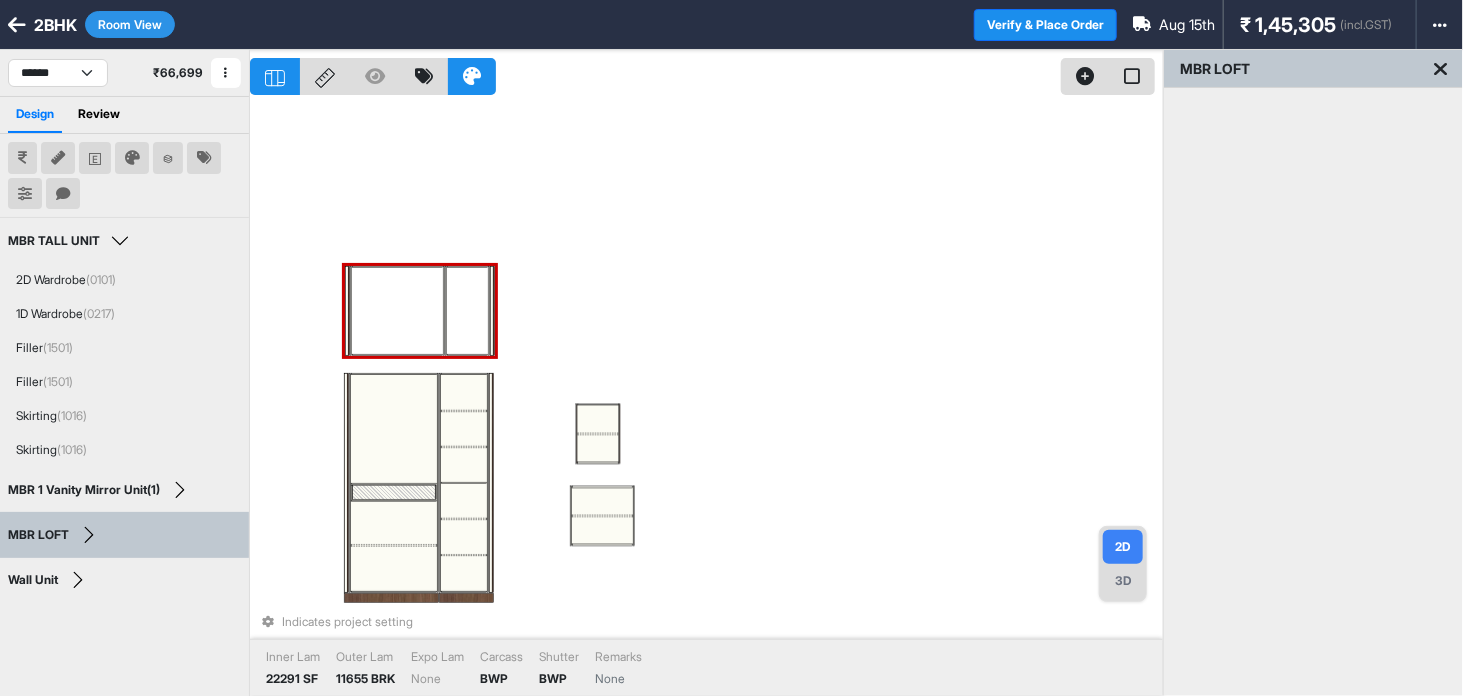 click on "Indicates project setting Inner Lam 22291 SF Outer Lam 11655 BRK Expo Lam None Carcass BWP Shutter BWP Remarks None" at bounding box center [706, 398] 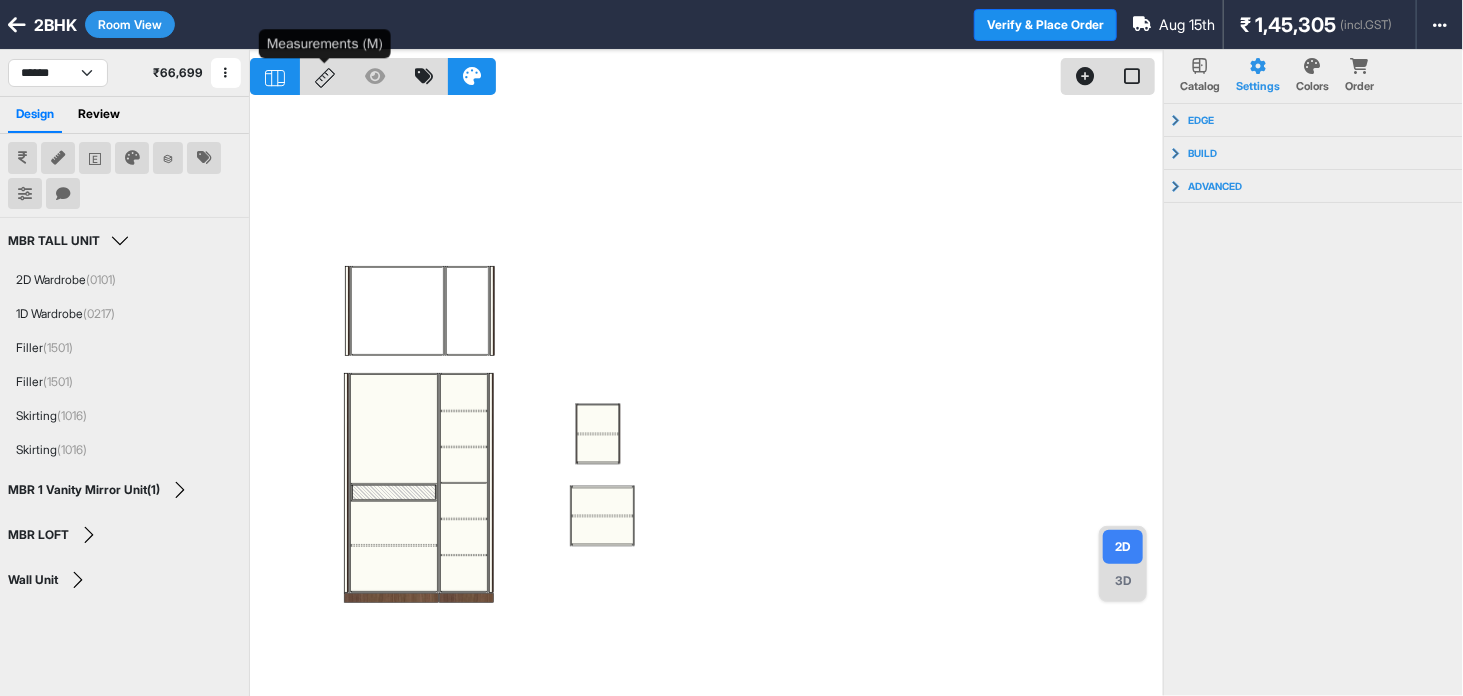 click 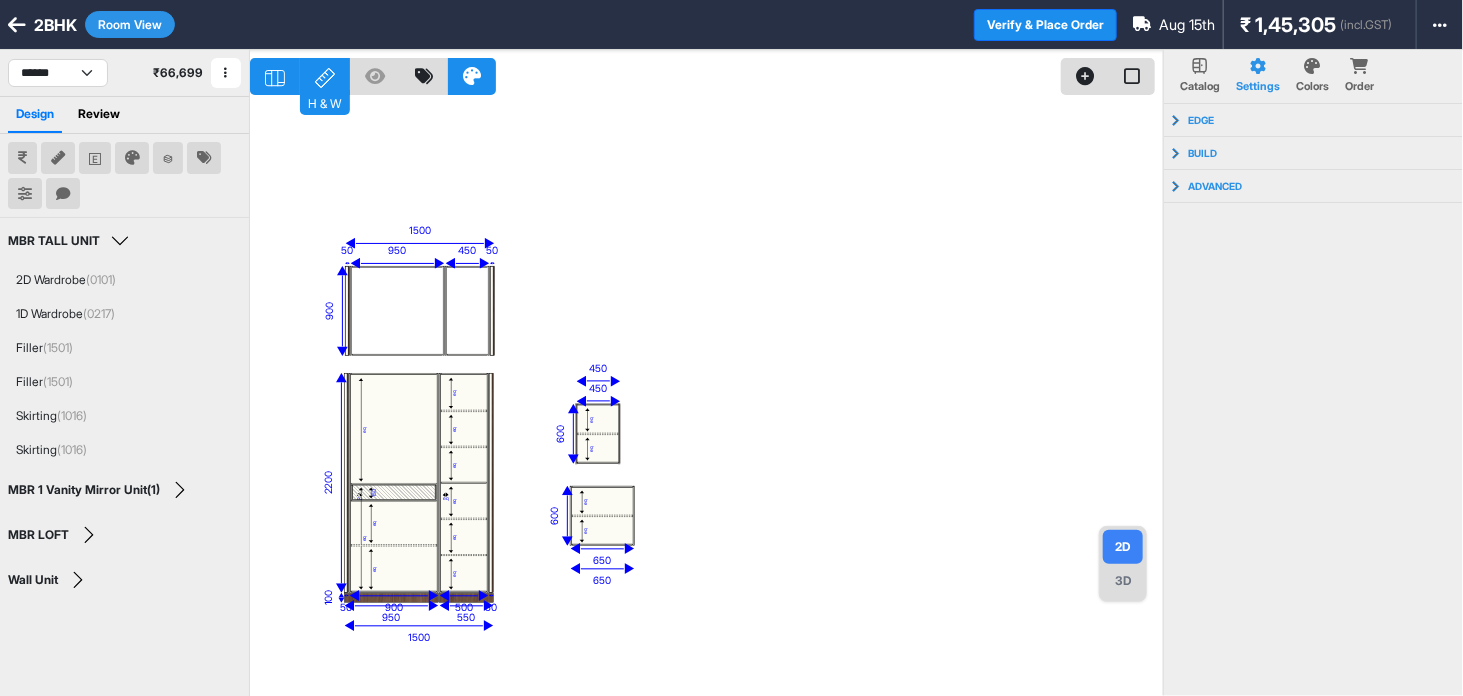 click on "Room View" at bounding box center [130, 24] 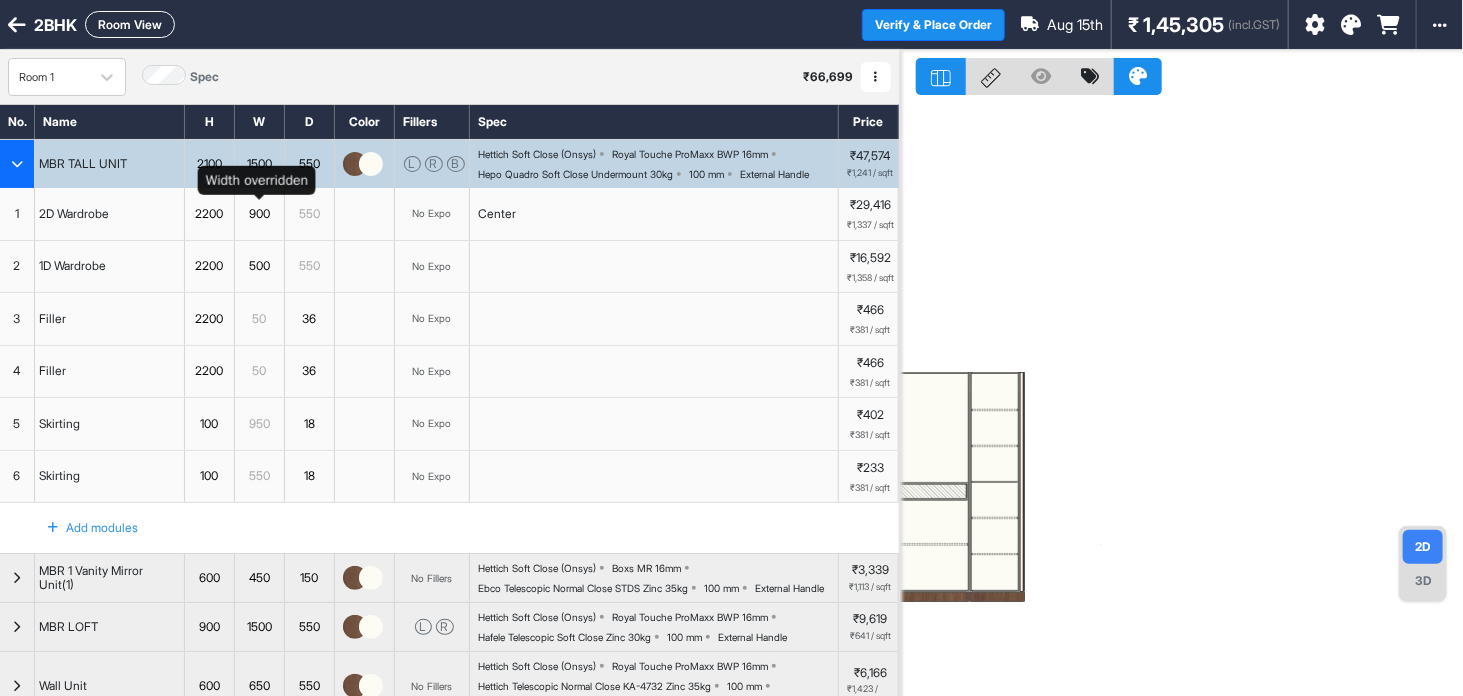 click on "900" at bounding box center [259, 214] 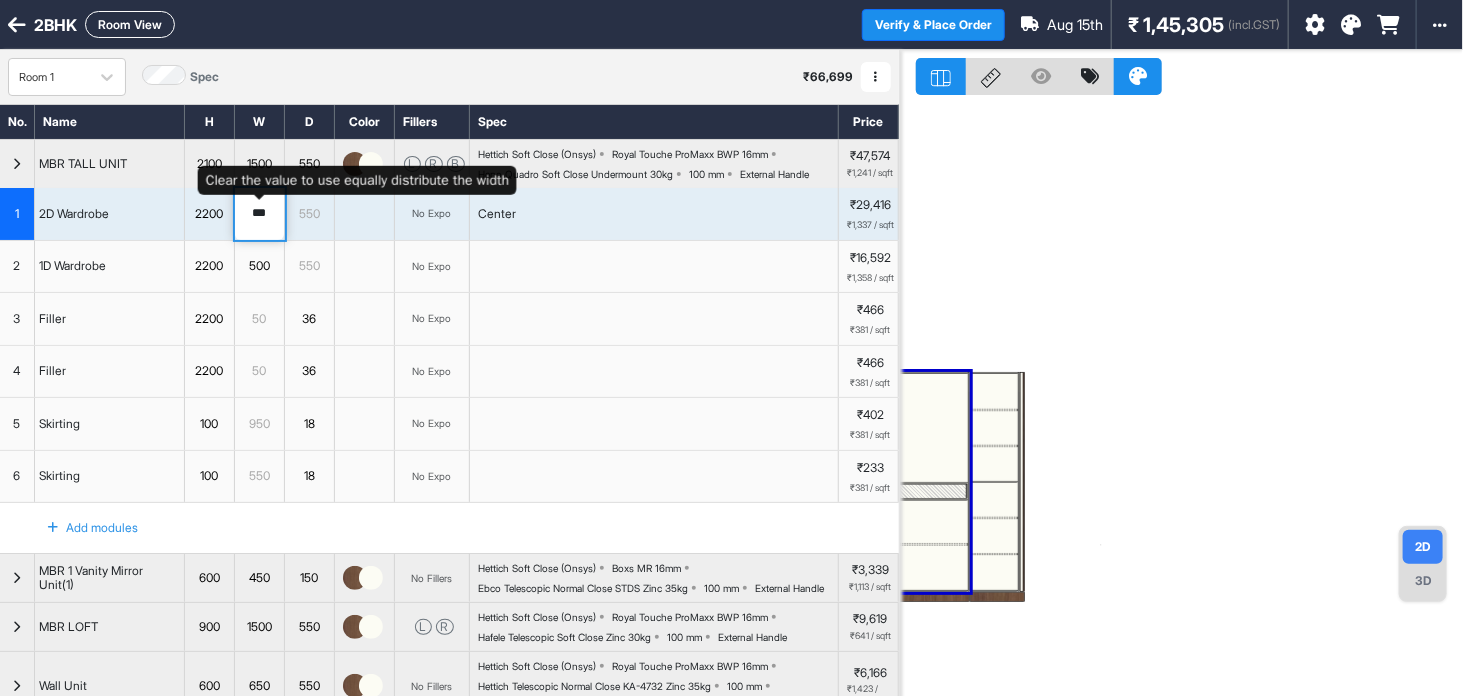 click on "***" at bounding box center (259, 214) 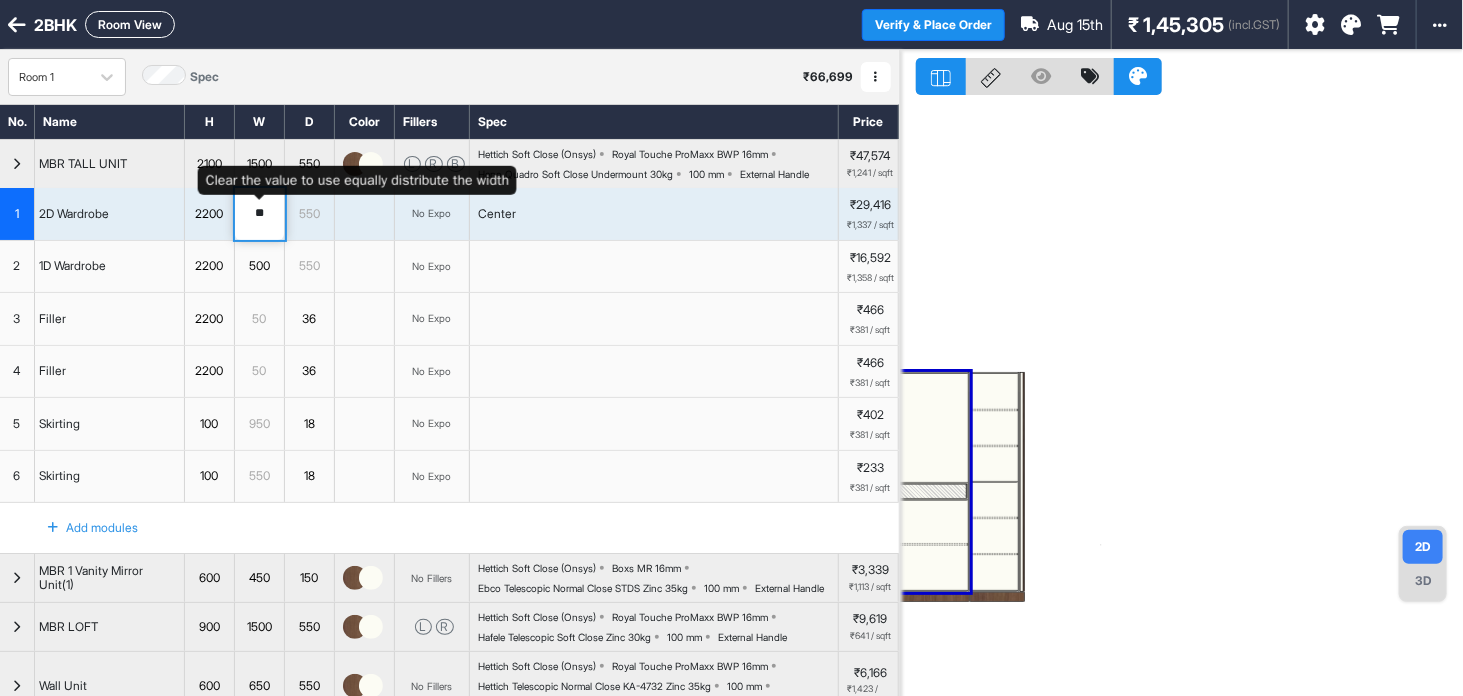 type on "***" 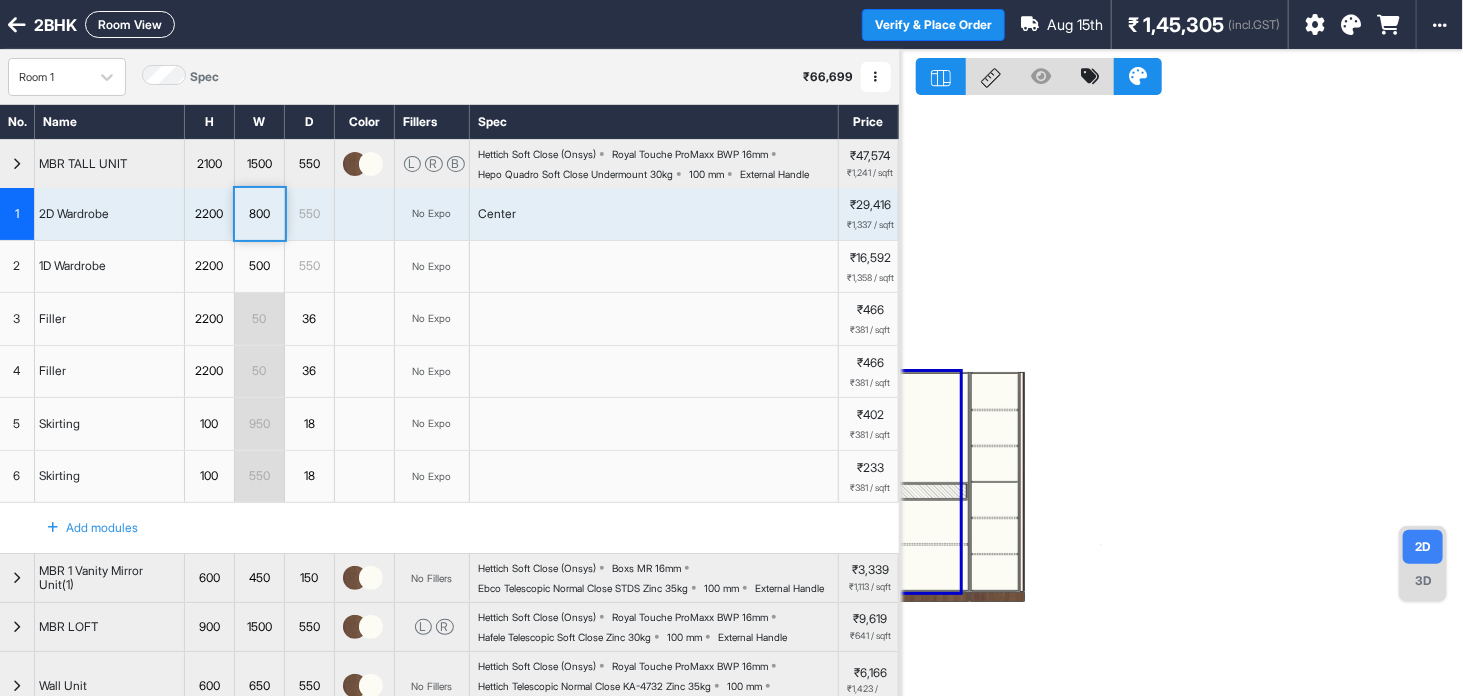 click on "Room View" at bounding box center (130, 24) 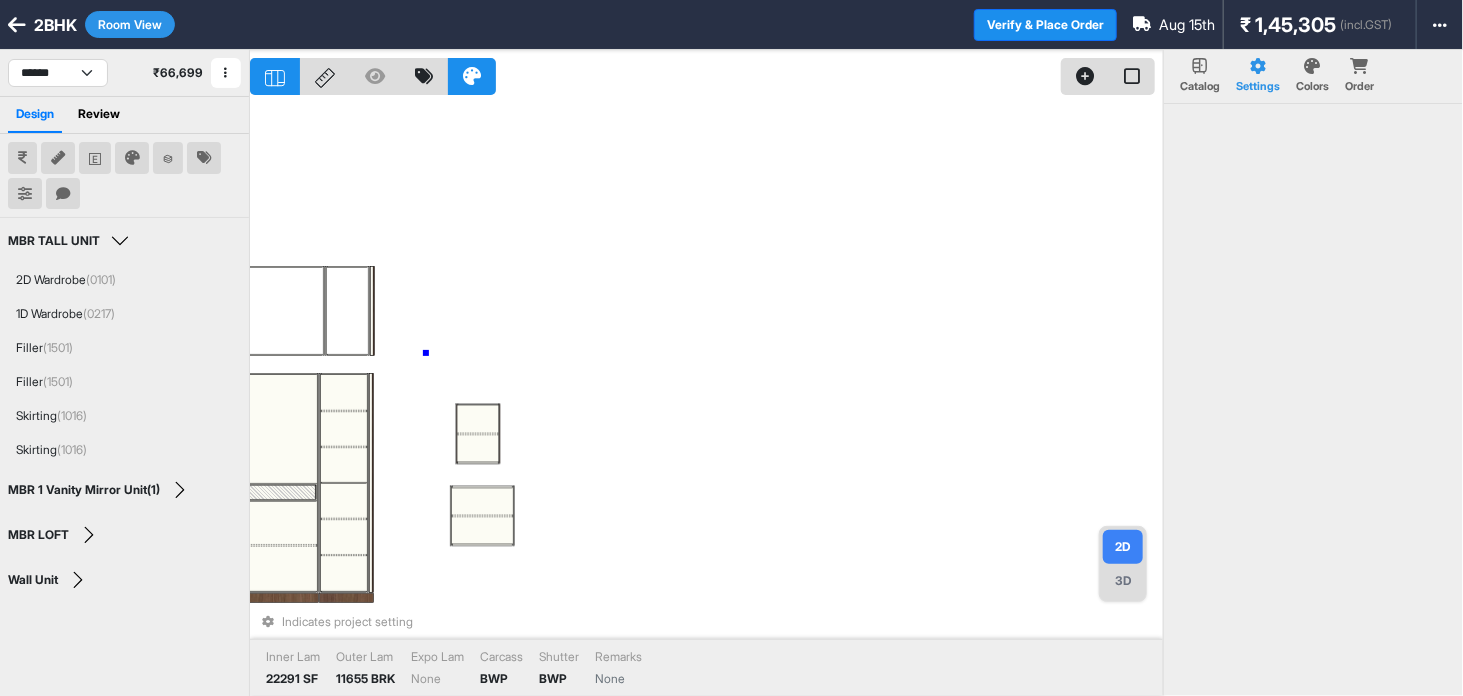 click on "Indicates project setting Inner Lam 22291 SF Outer Lam 11655 BRK Expo Lam None Carcass BWP Shutter BWP Remarks None" at bounding box center (706, 398) 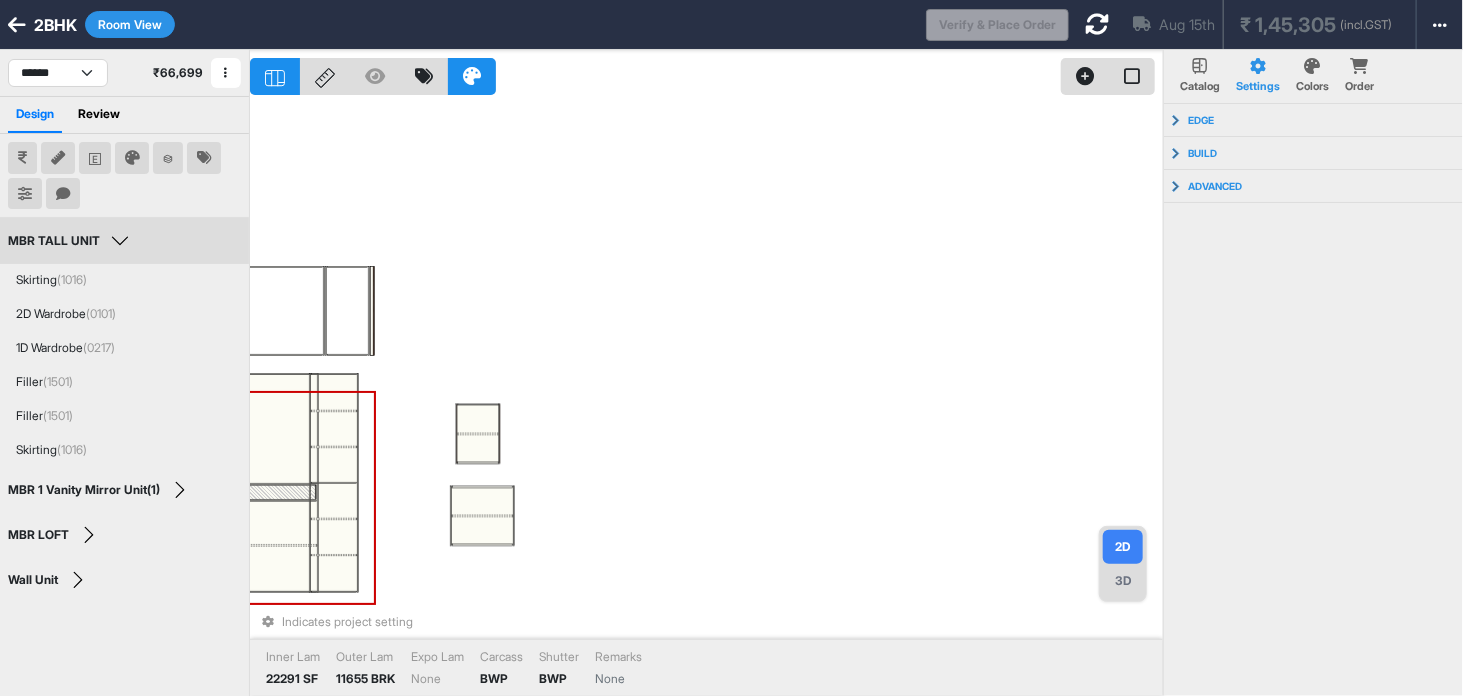 click at bounding box center [334, 429] 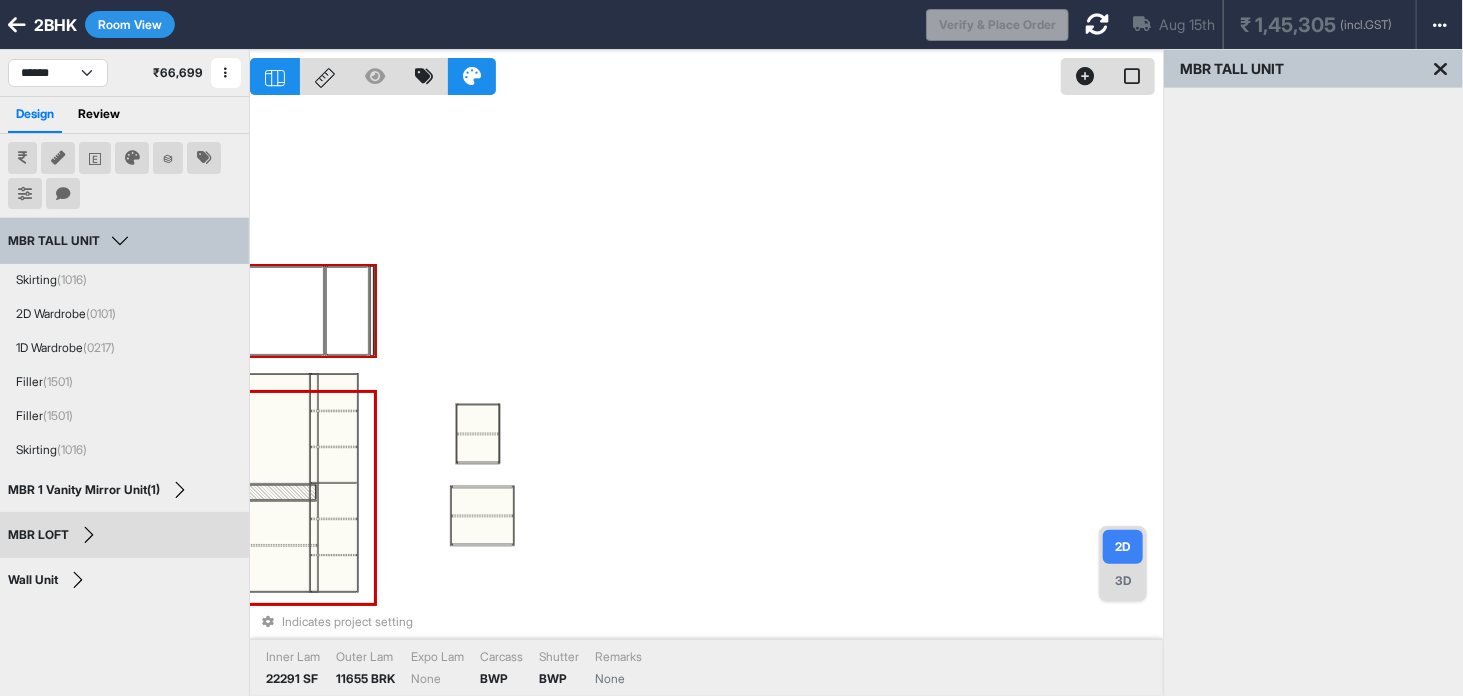 click at bounding box center [347, 311] 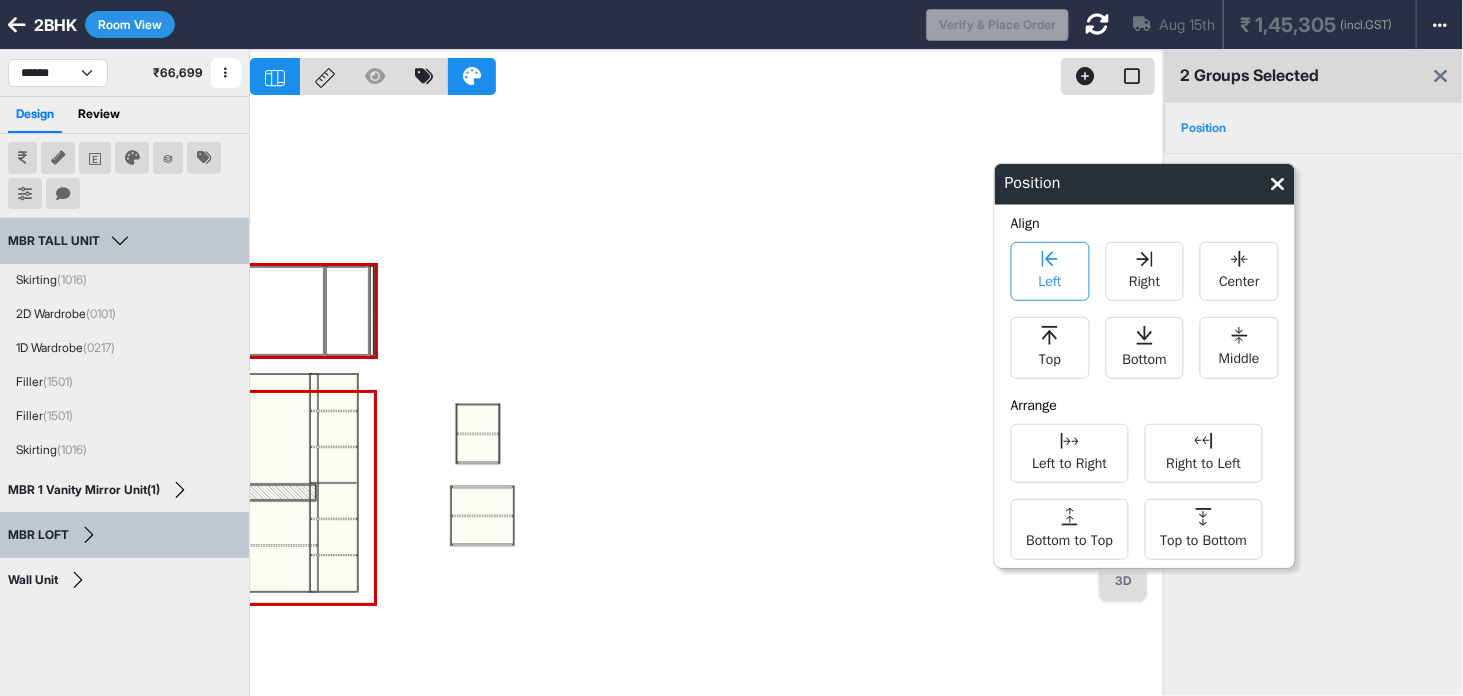 click on "Left" at bounding box center (1050, 271) 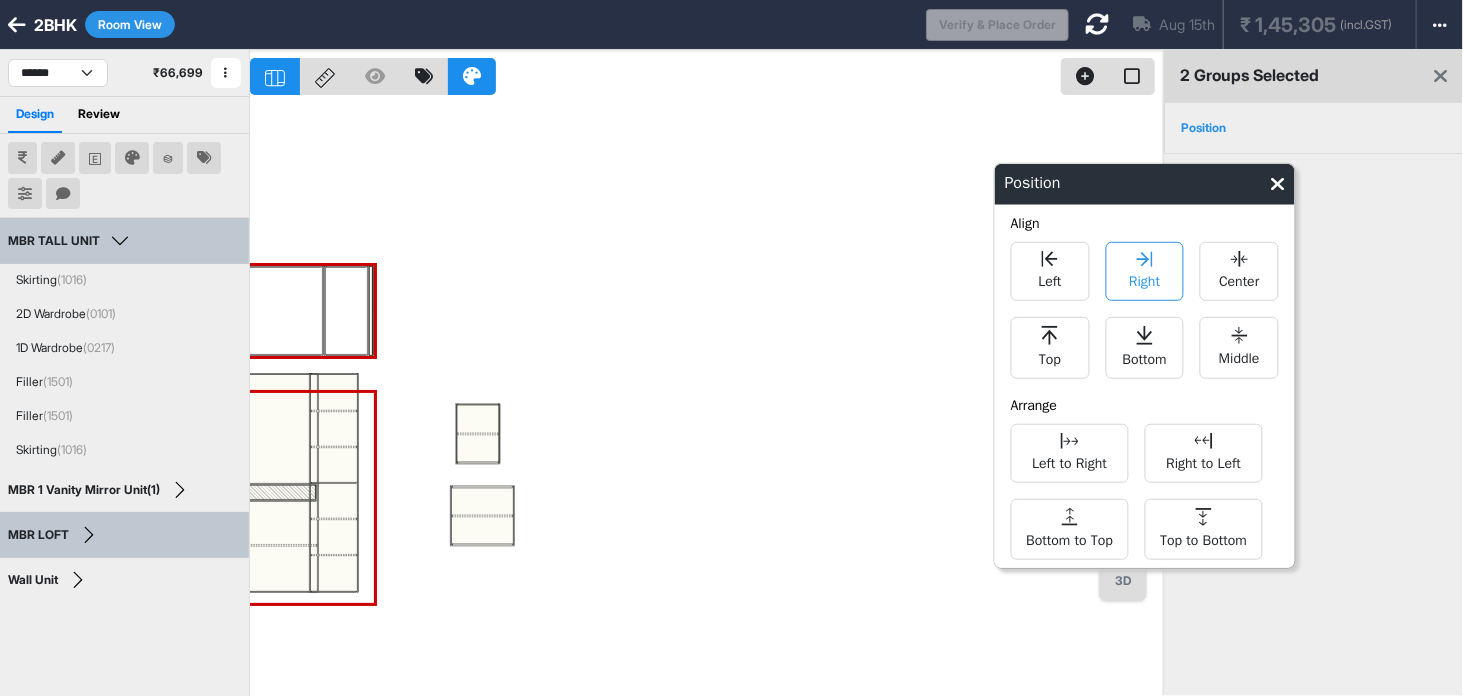click on "Right" at bounding box center (1144, 279) 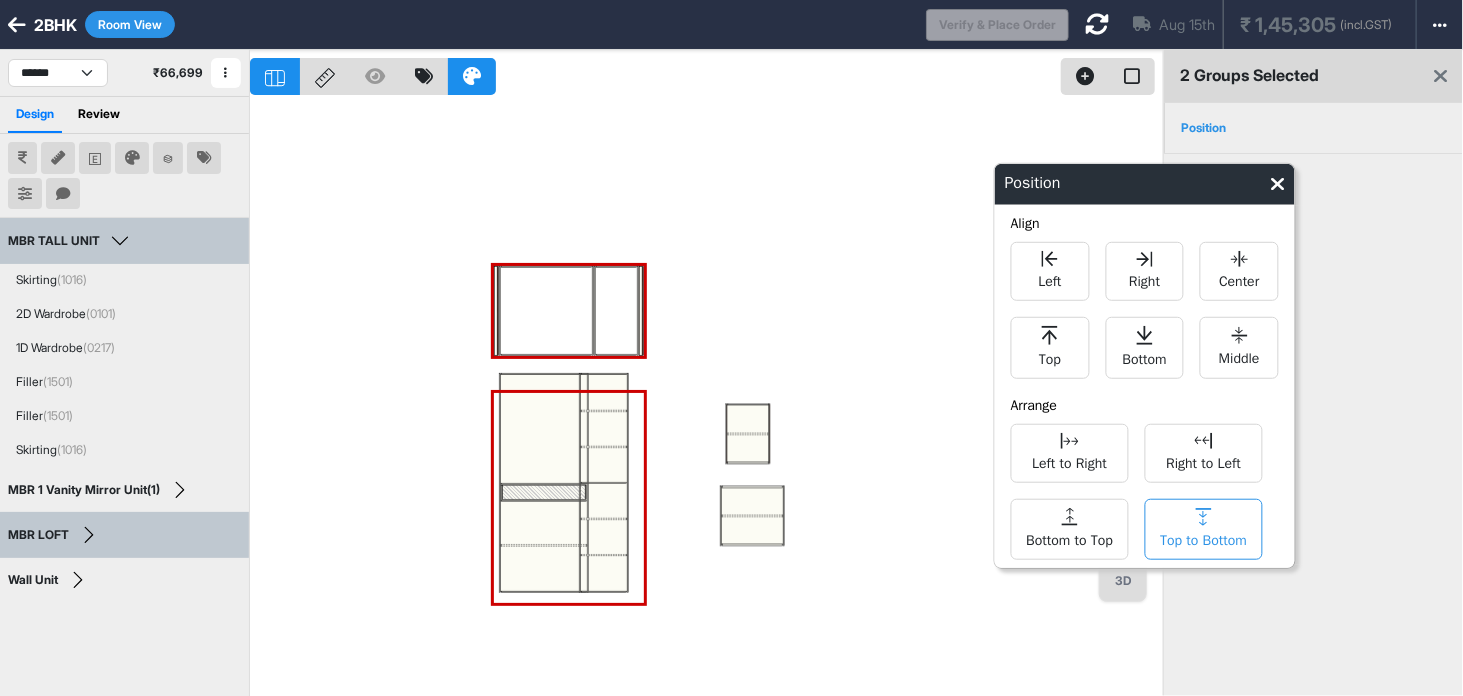 click 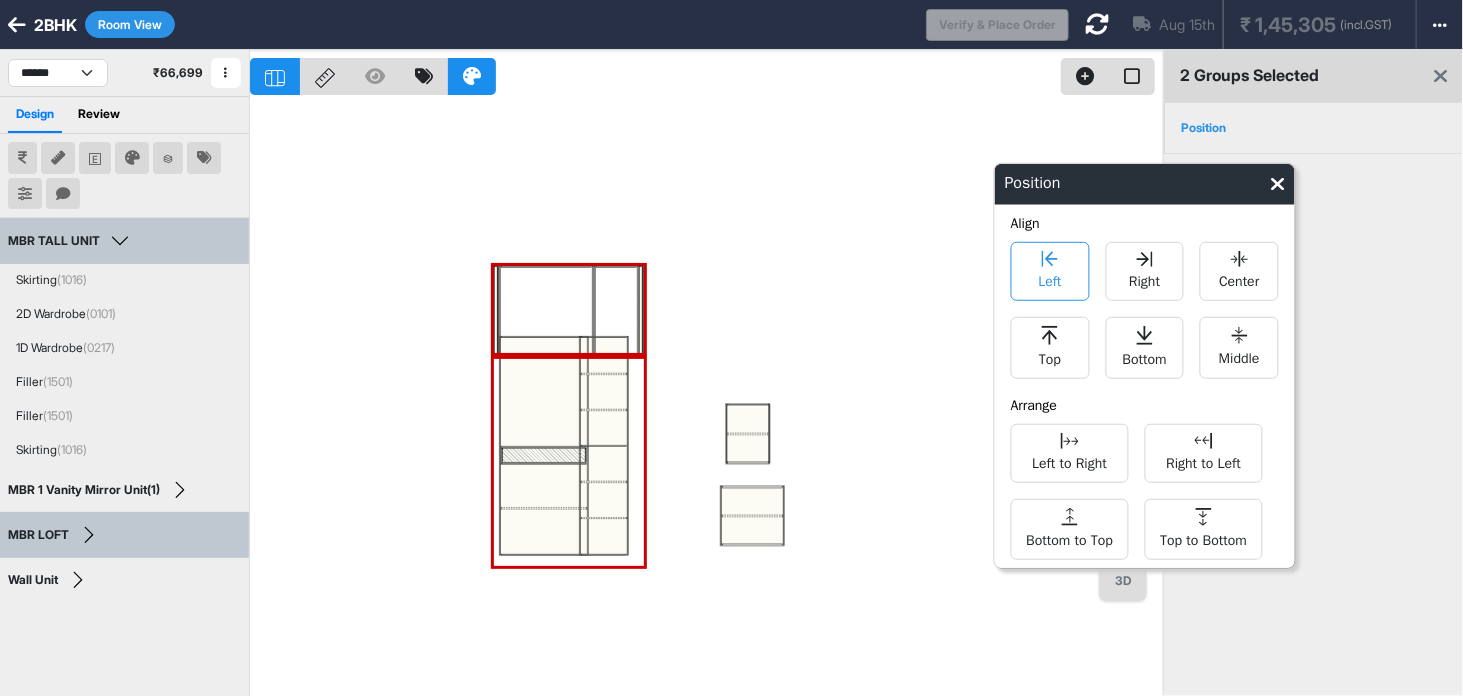 click on "Left" at bounding box center (1049, 279) 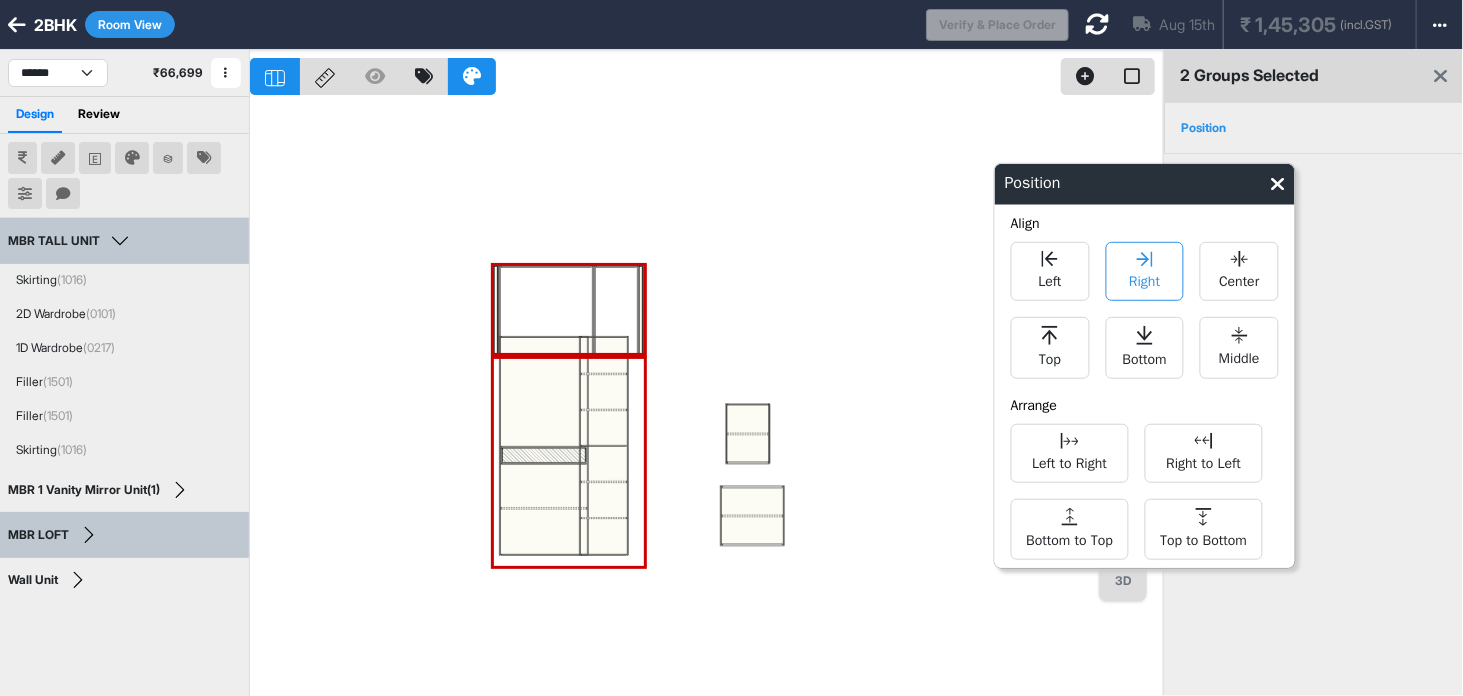 click on "Right" at bounding box center [1144, 271] 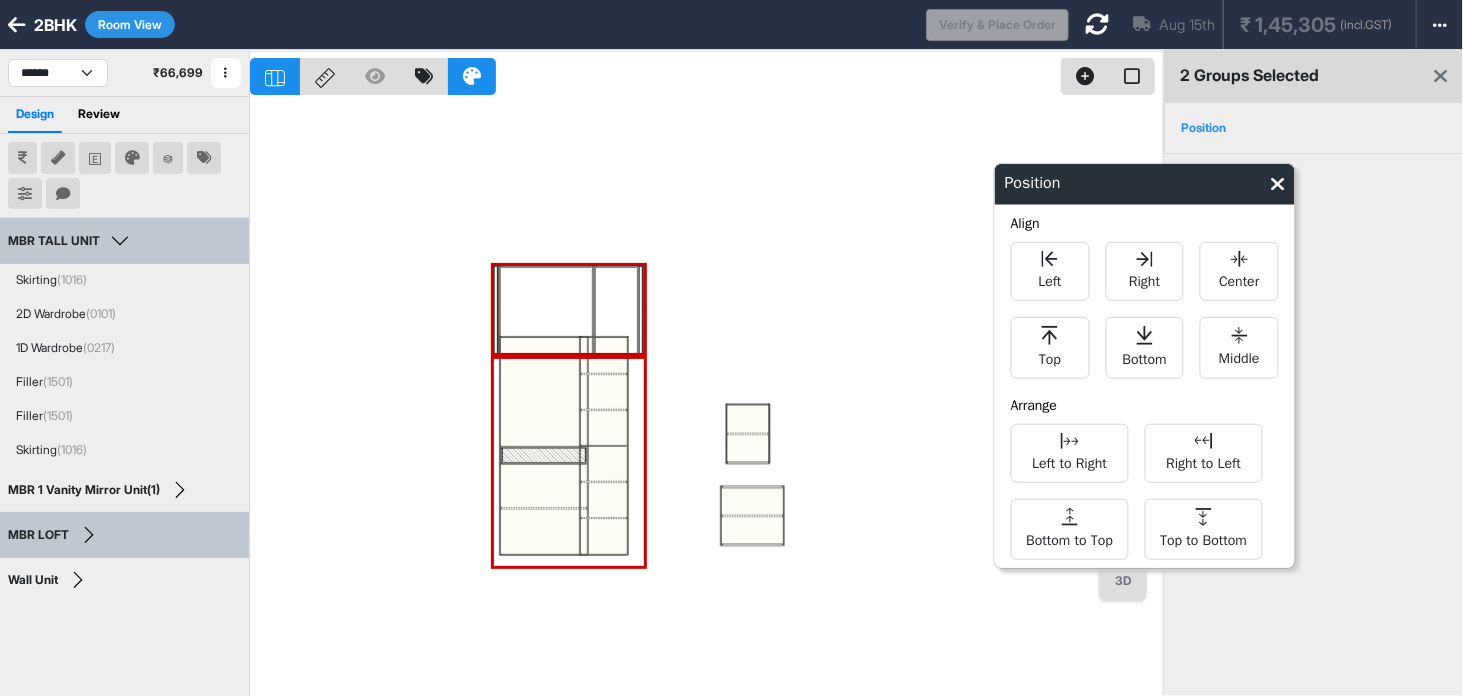 click on "Room View" at bounding box center (130, 24) 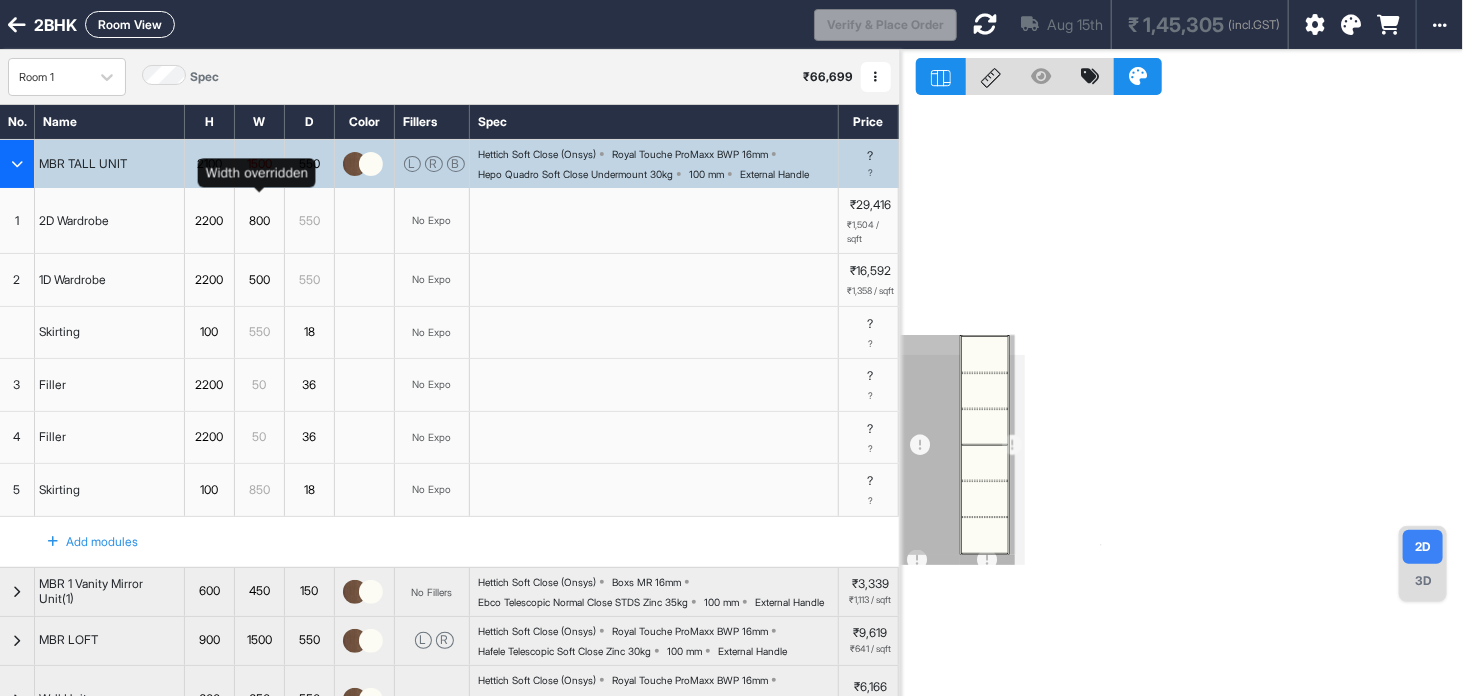click on "800" at bounding box center [259, 221] 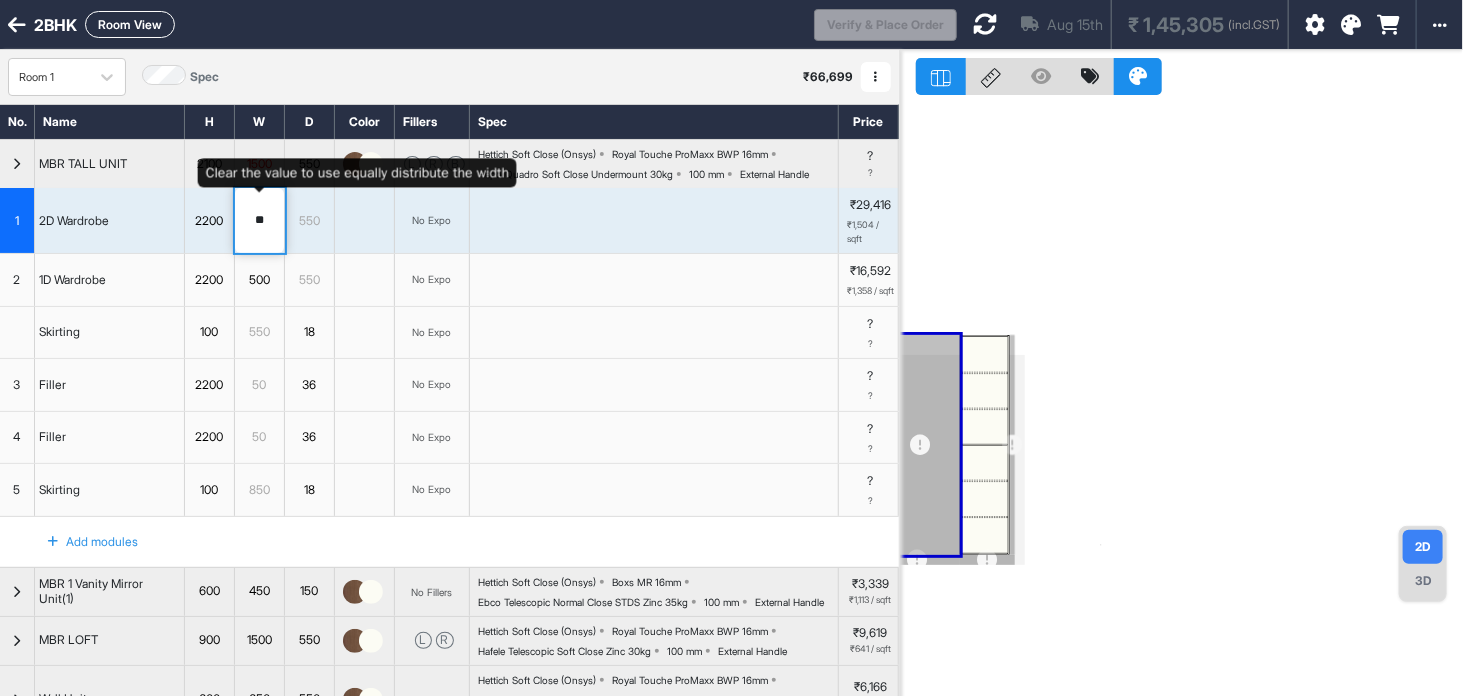 type on "*" 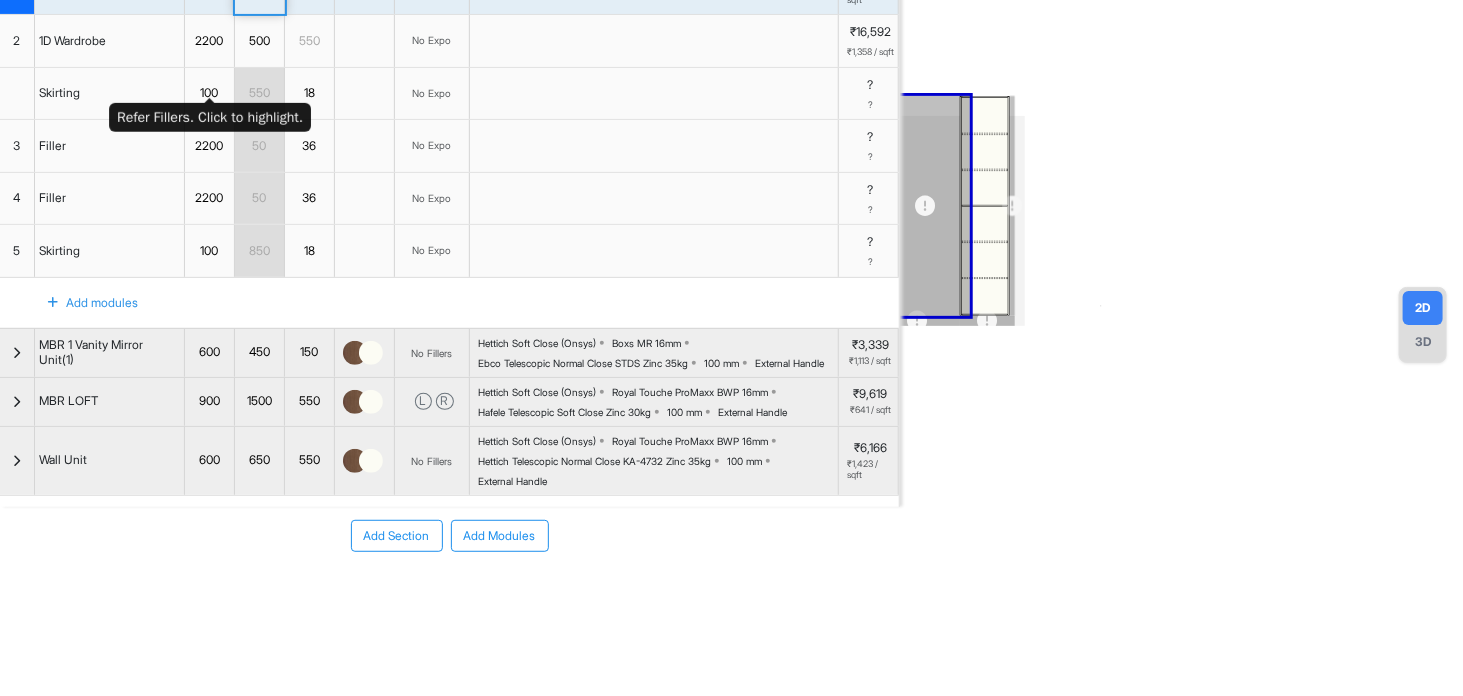 scroll, scrollTop: 266, scrollLeft: 0, axis: vertical 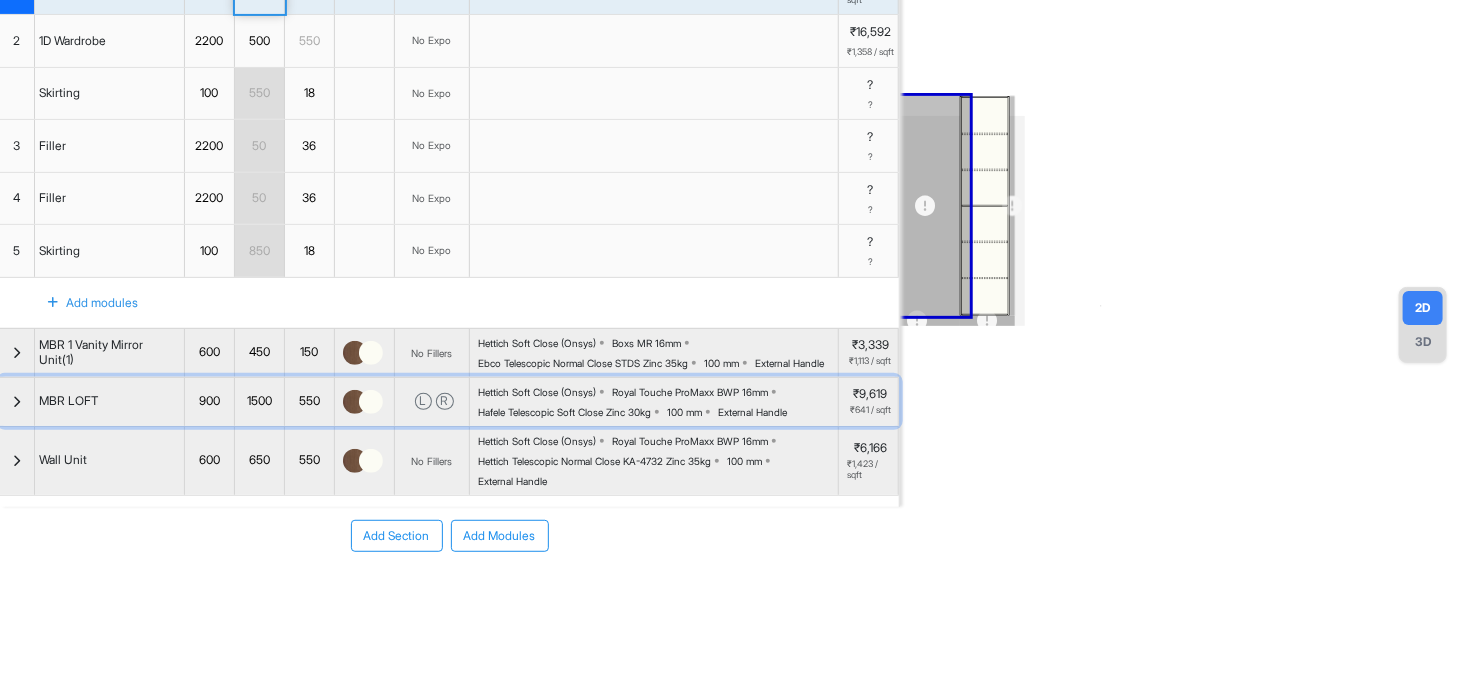 click on "900" at bounding box center (210, 402) 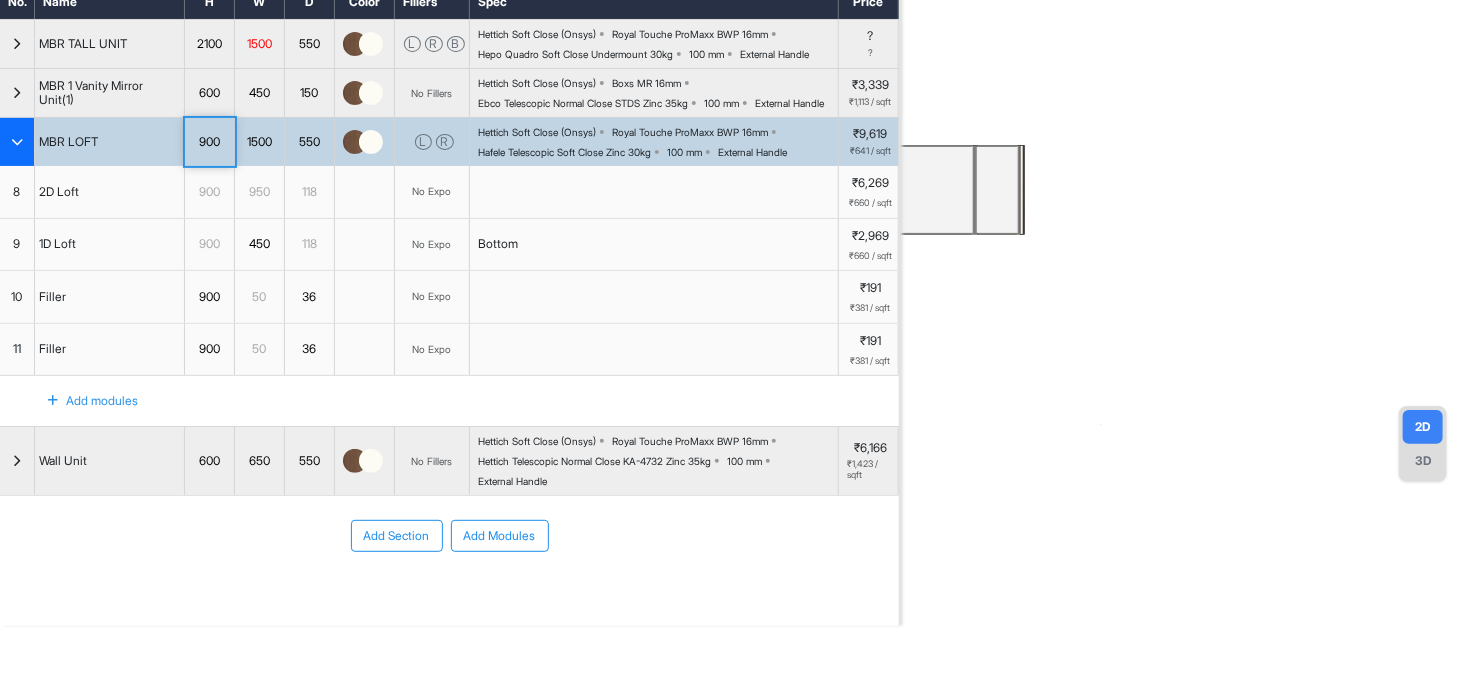 scroll, scrollTop: 136, scrollLeft: 0, axis: vertical 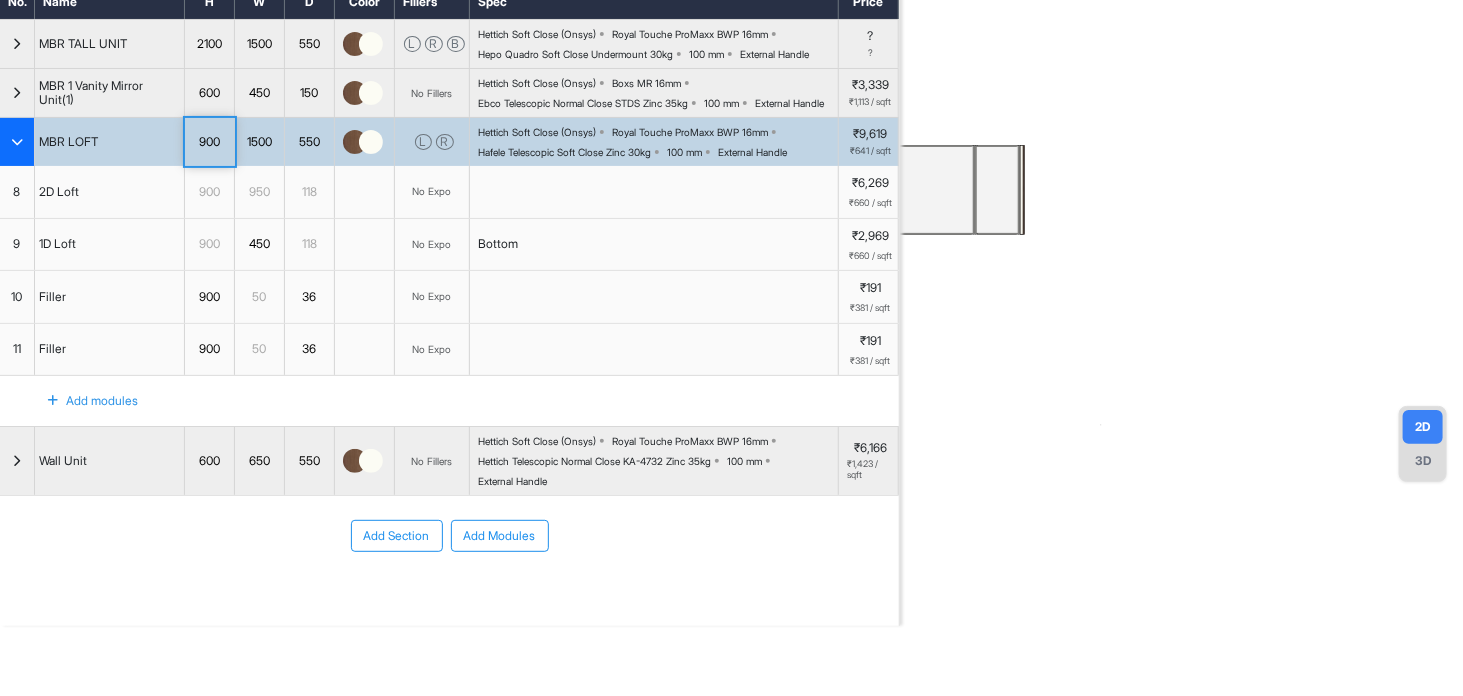 click on "900" at bounding box center (209, 142) 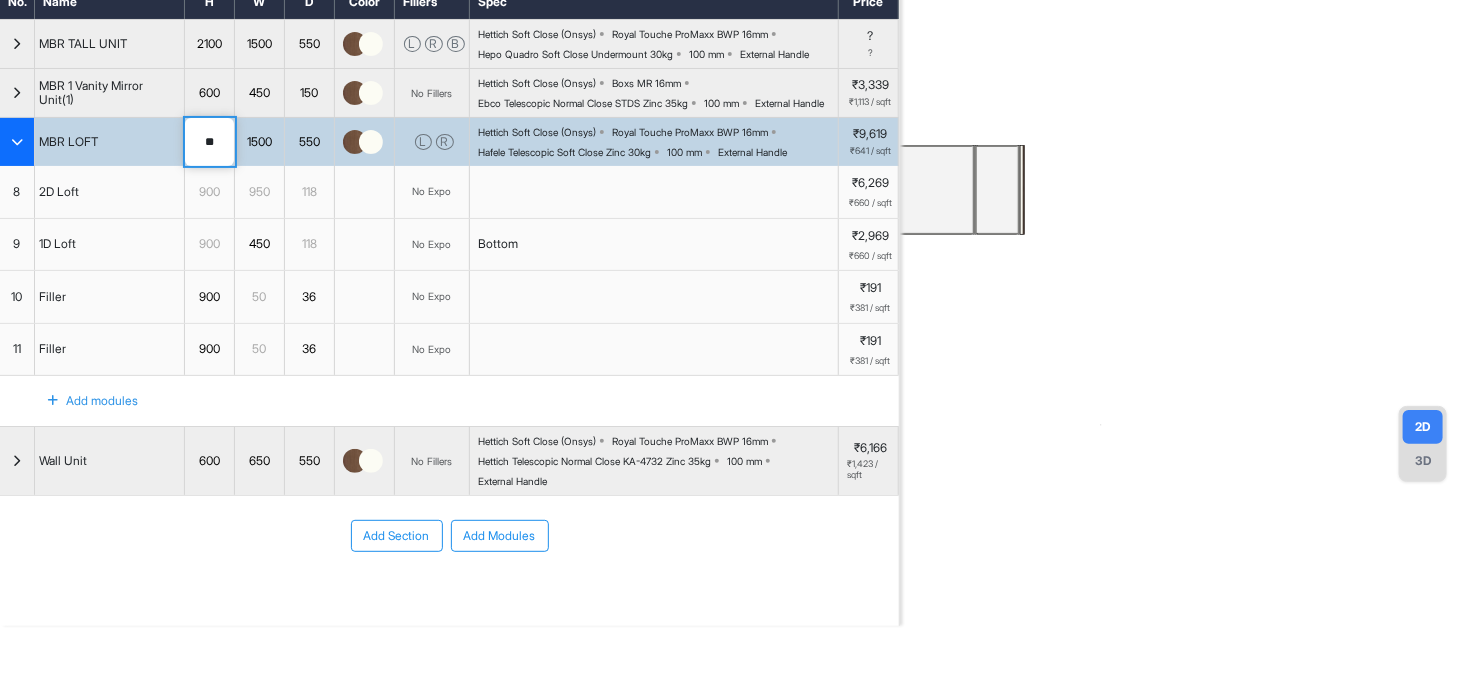type on "*" 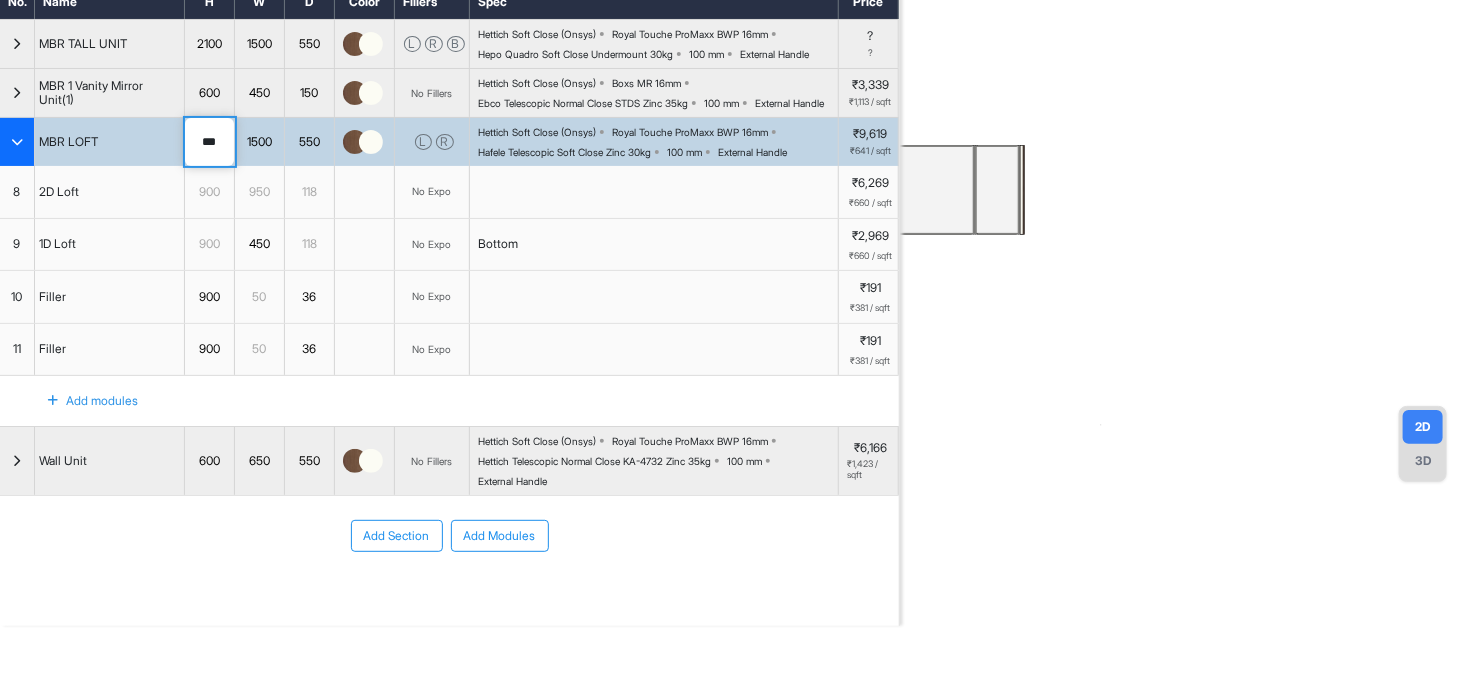 type on "***" 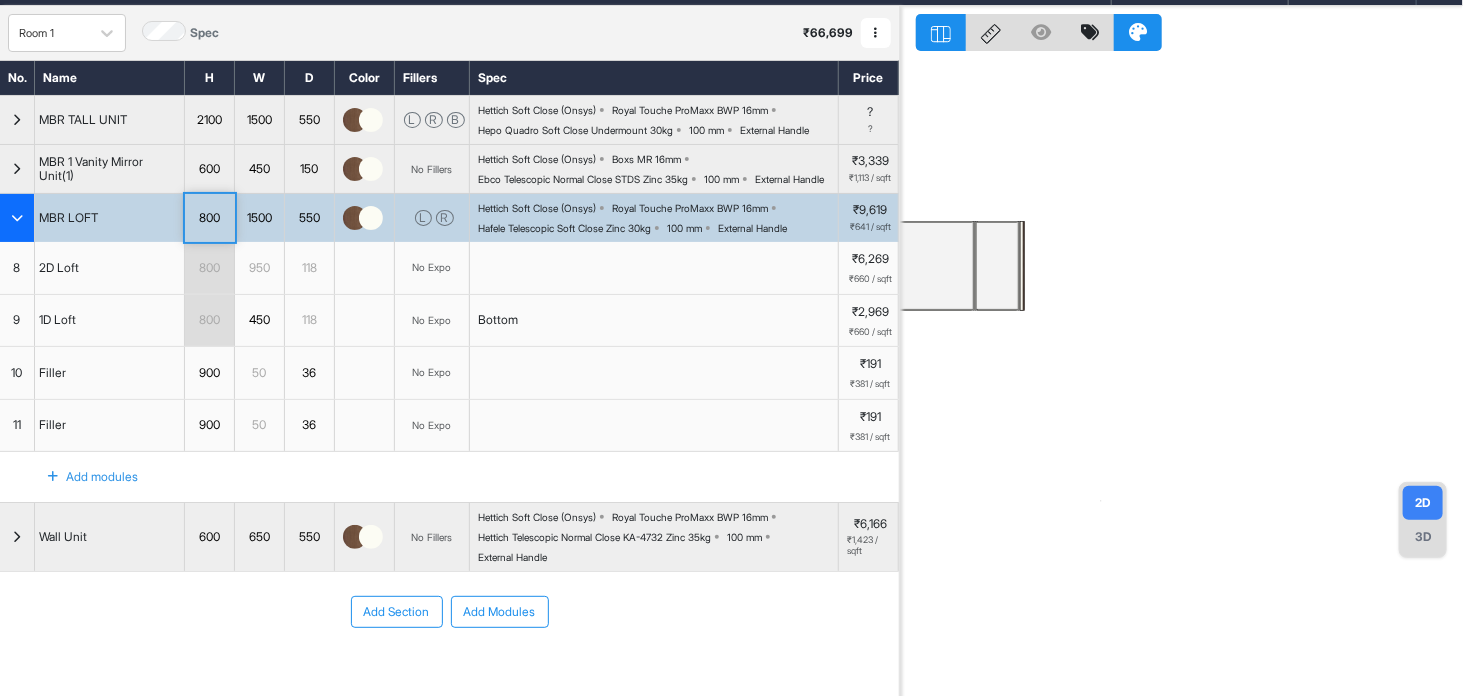 scroll, scrollTop: 0, scrollLeft: 0, axis: both 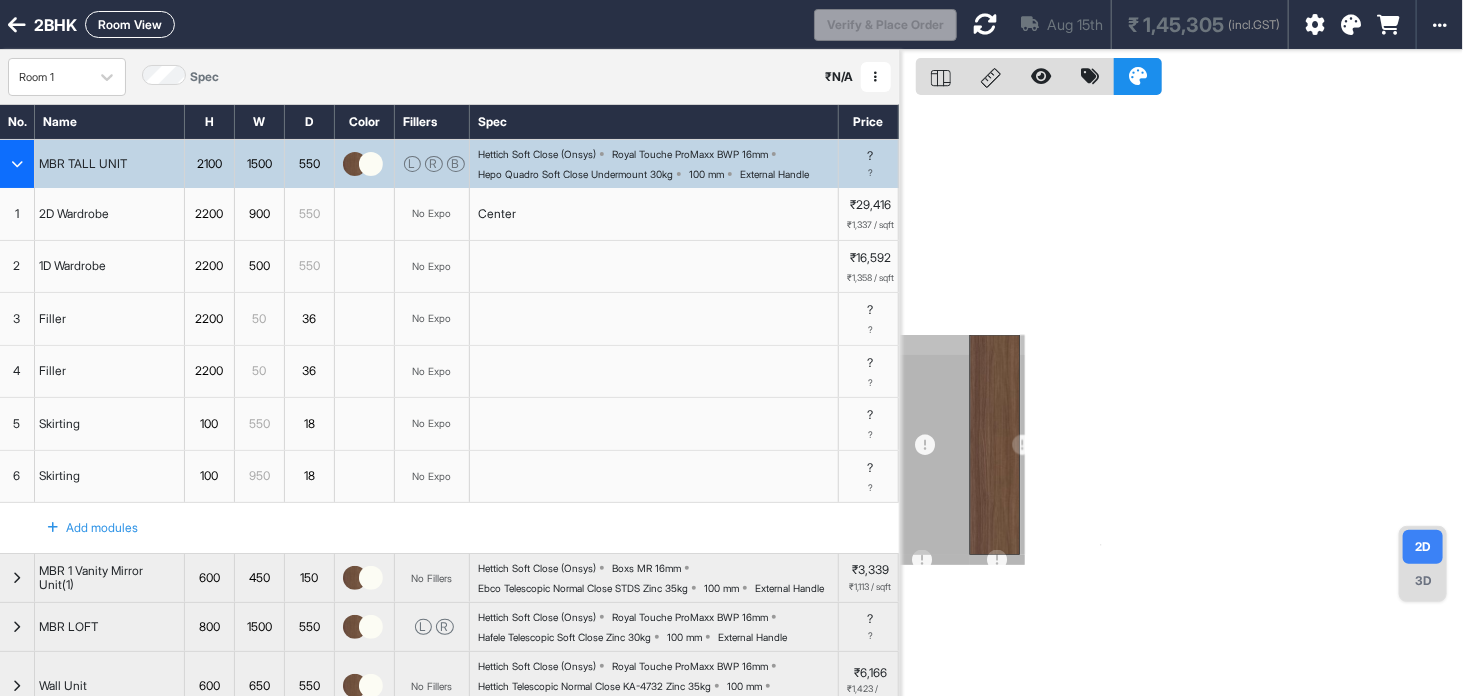 click on "Room View" at bounding box center (130, 24) 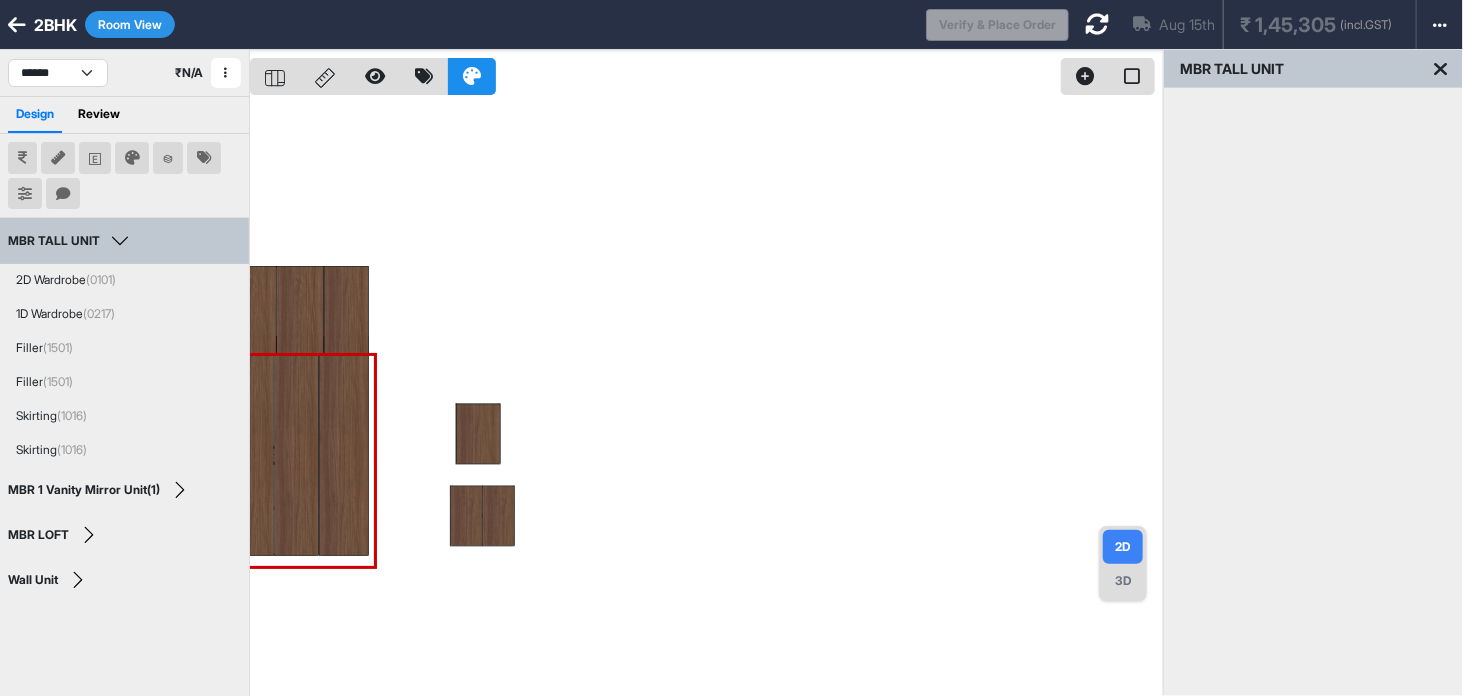 click at bounding box center (706, 398) 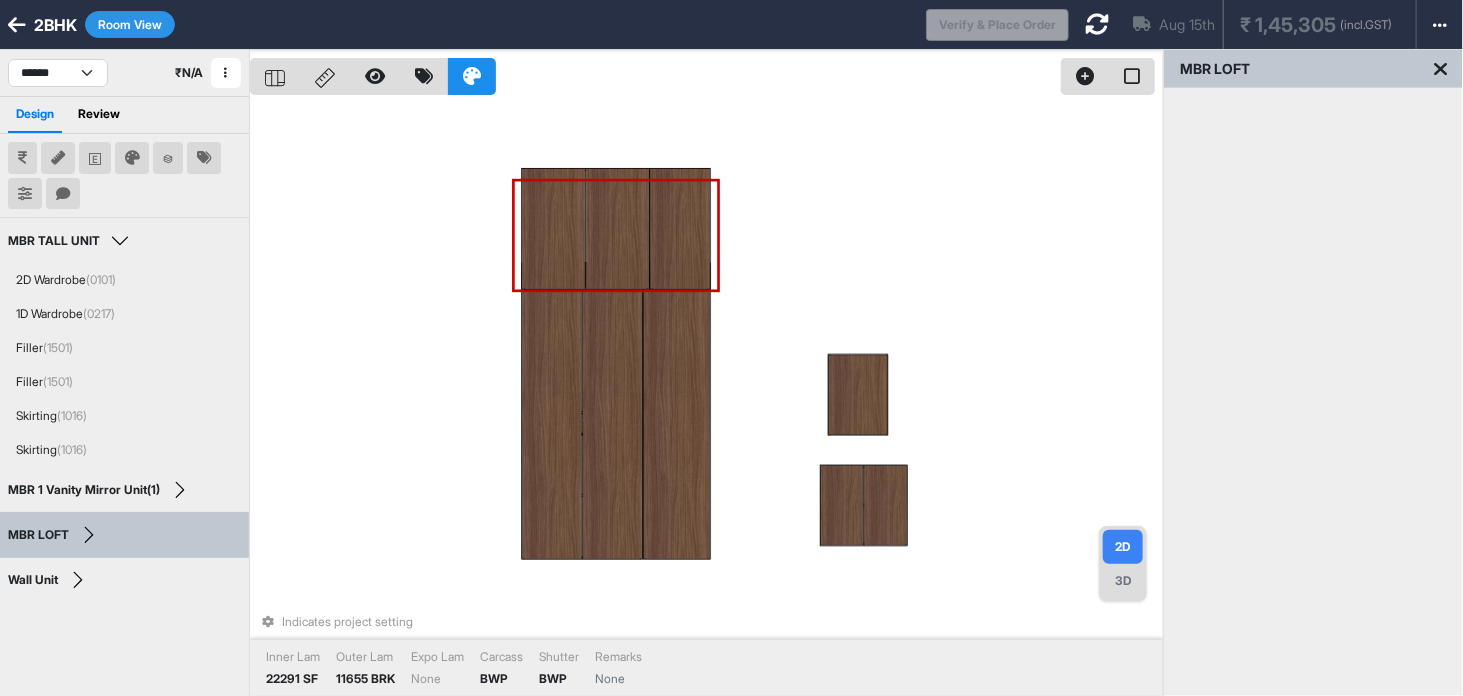 click at bounding box center [554, 229] 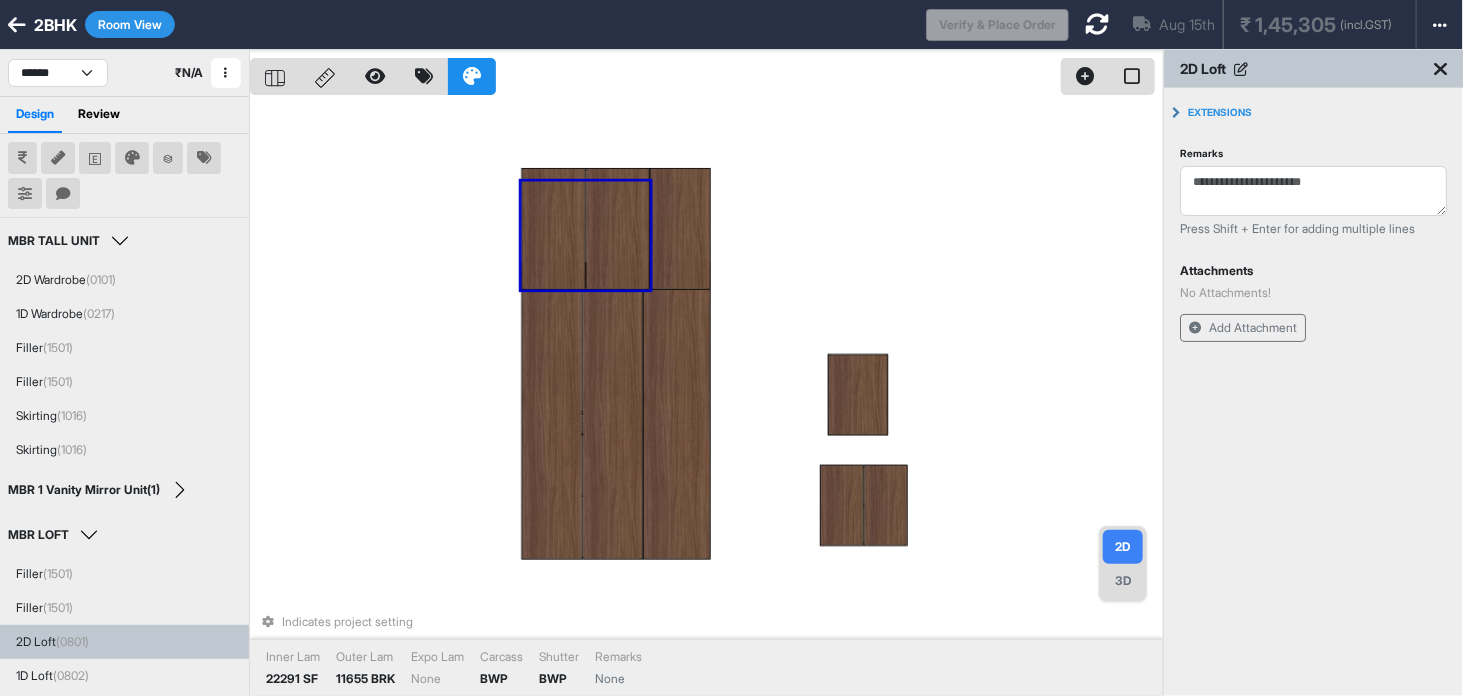 click at bounding box center (554, 229) 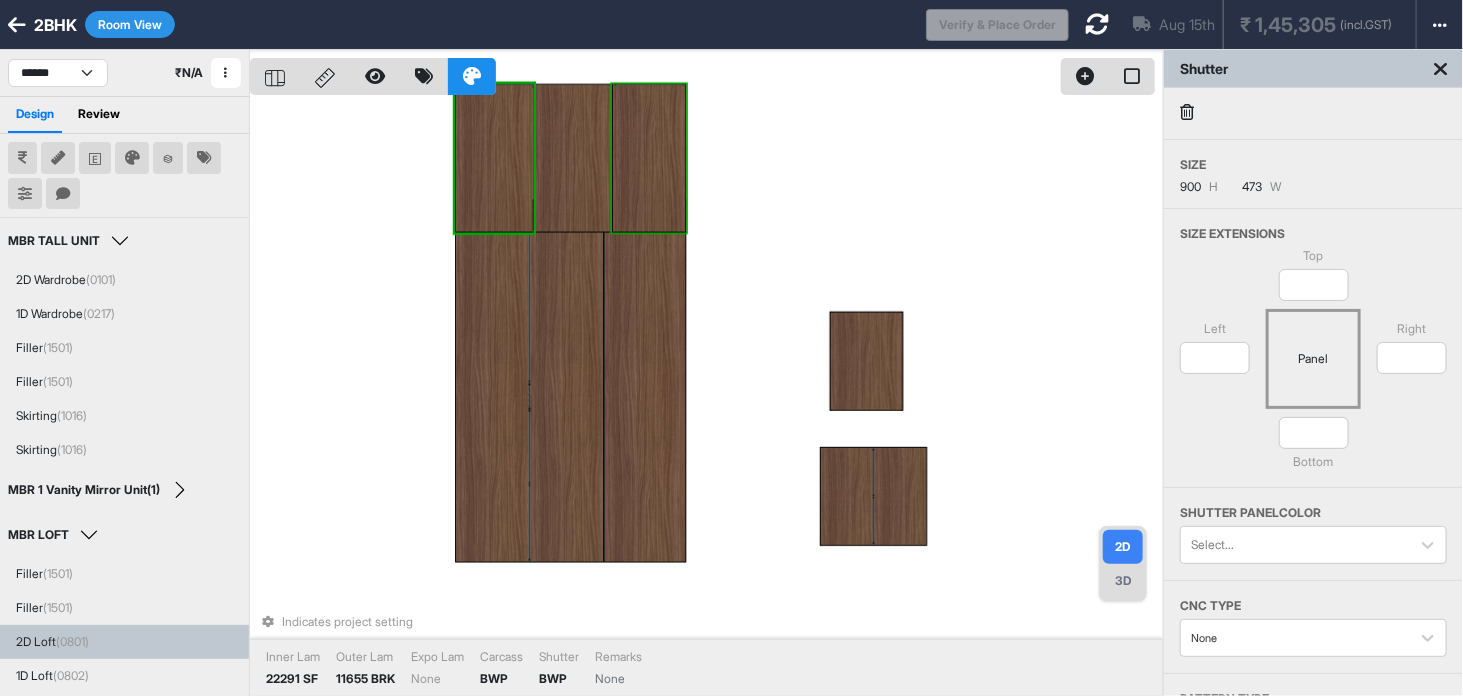click at bounding box center [649, 158] 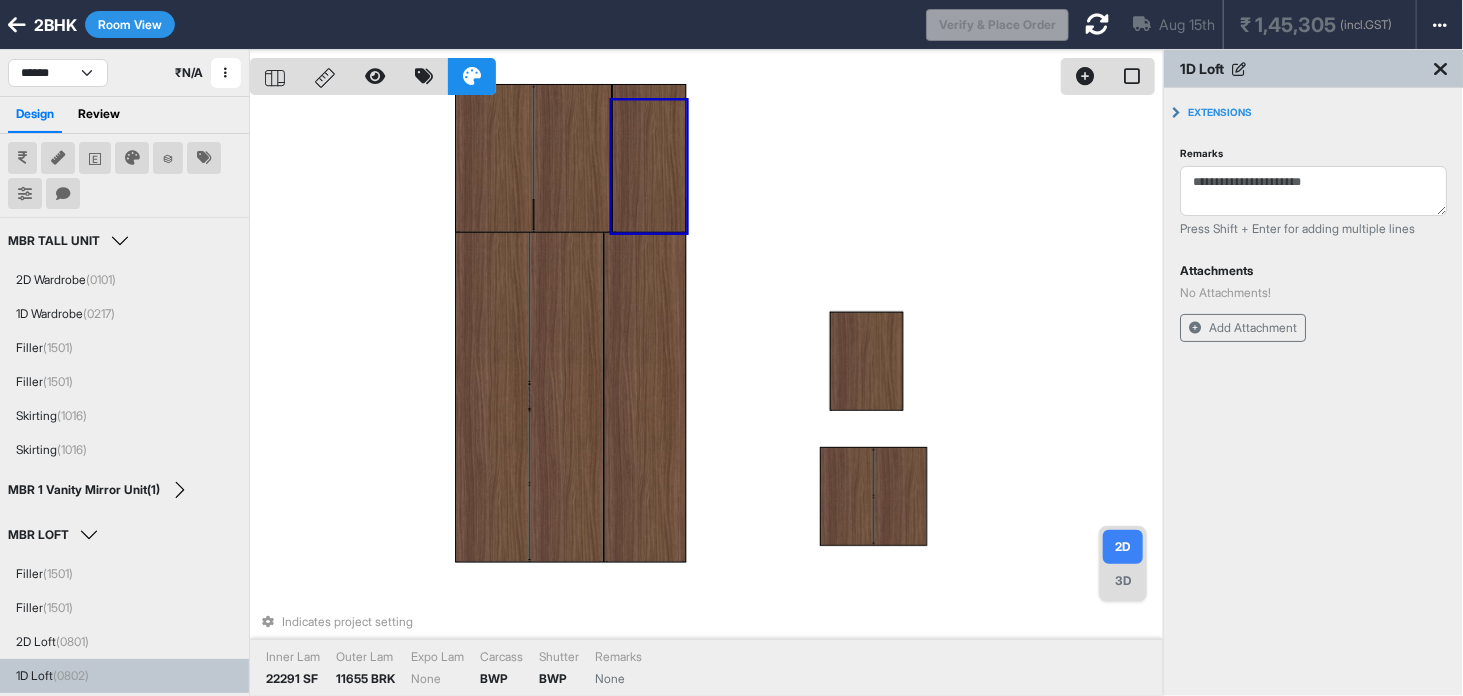 click on "Indicates project setting Inner Lam 22291 SF Outer Lam 11655 BRK Expo Lam None Carcass BWP Shutter BWP Remarks None" at bounding box center [706, 398] 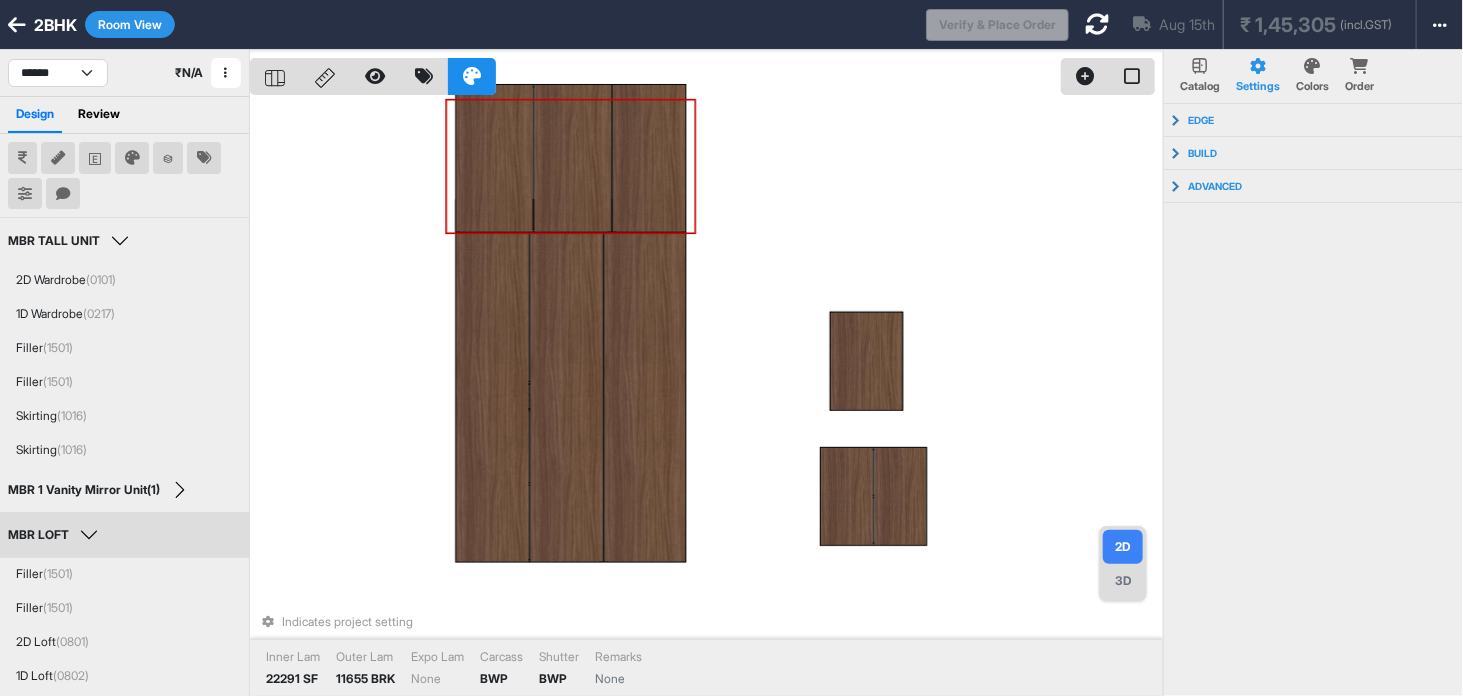click at bounding box center (573, 158) 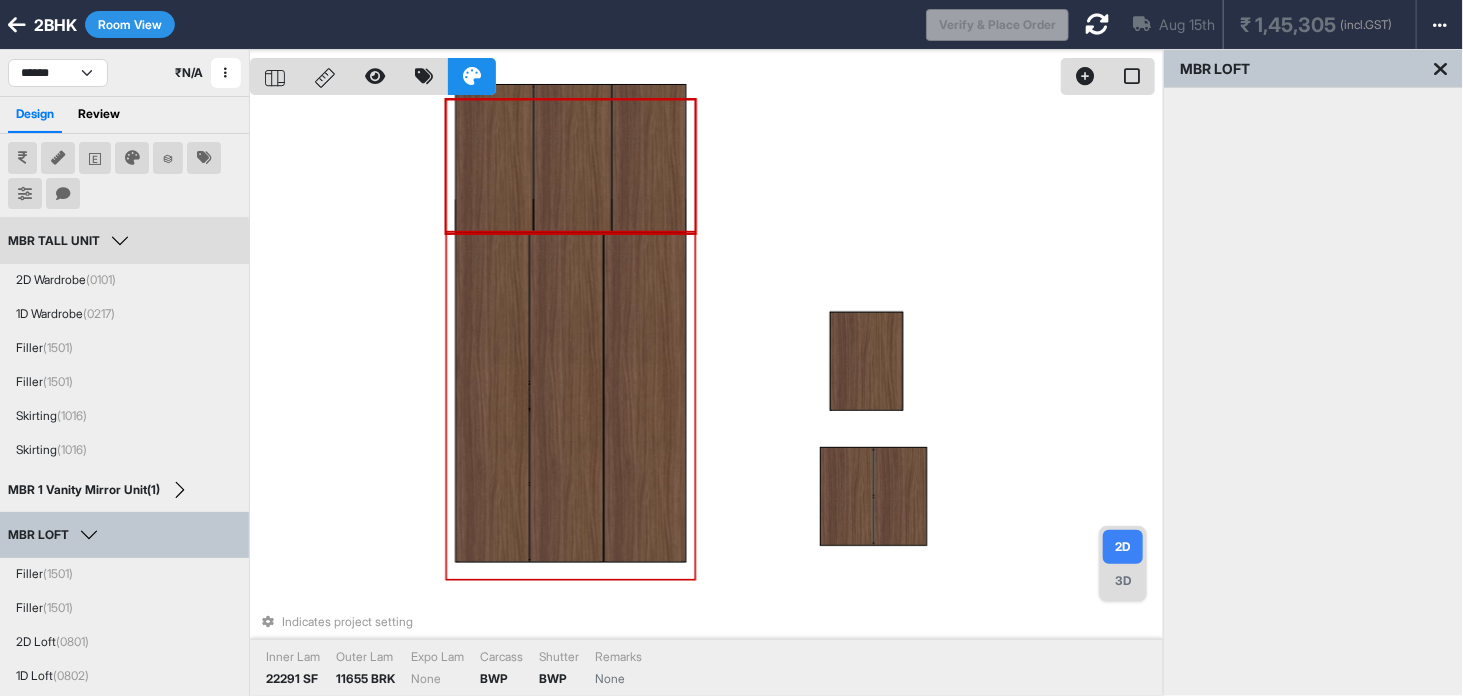 click at bounding box center [645, 381] 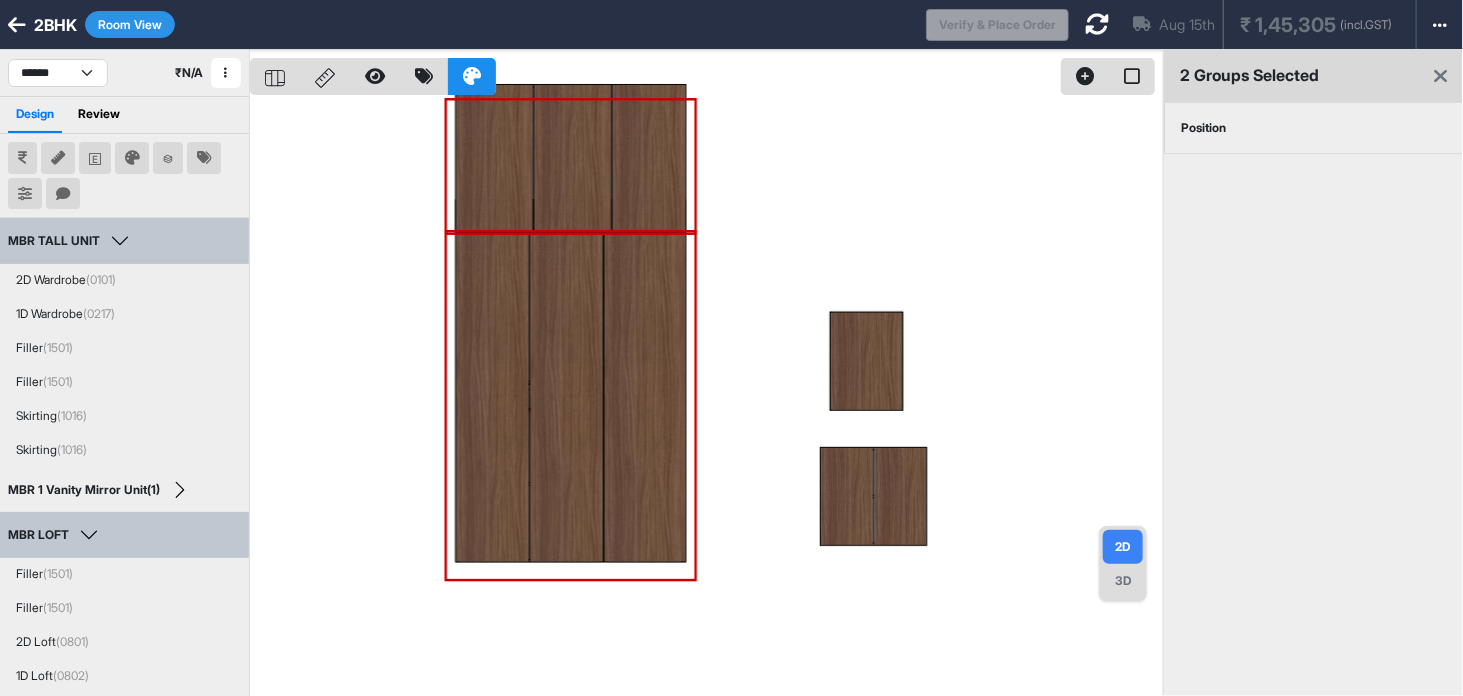click on "Position" at bounding box center (1203, 128) 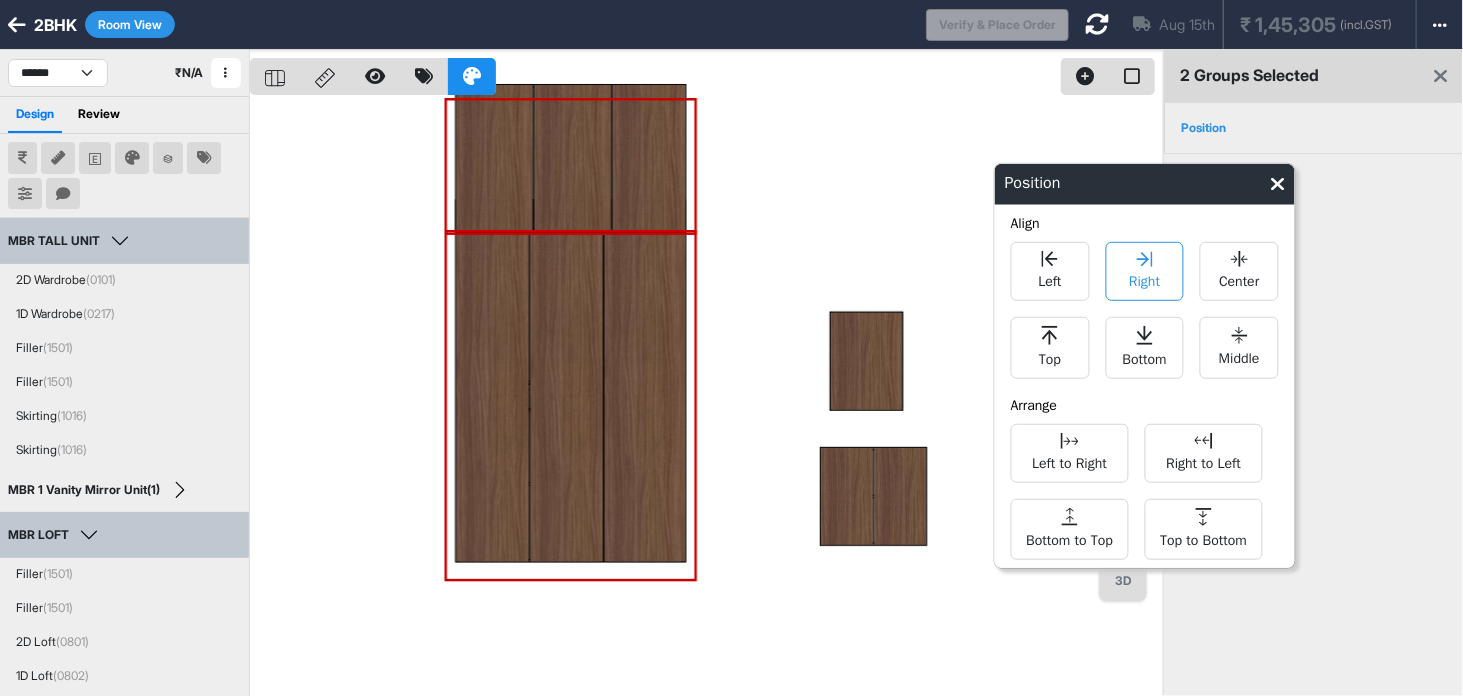 click on "Right" at bounding box center [1144, 279] 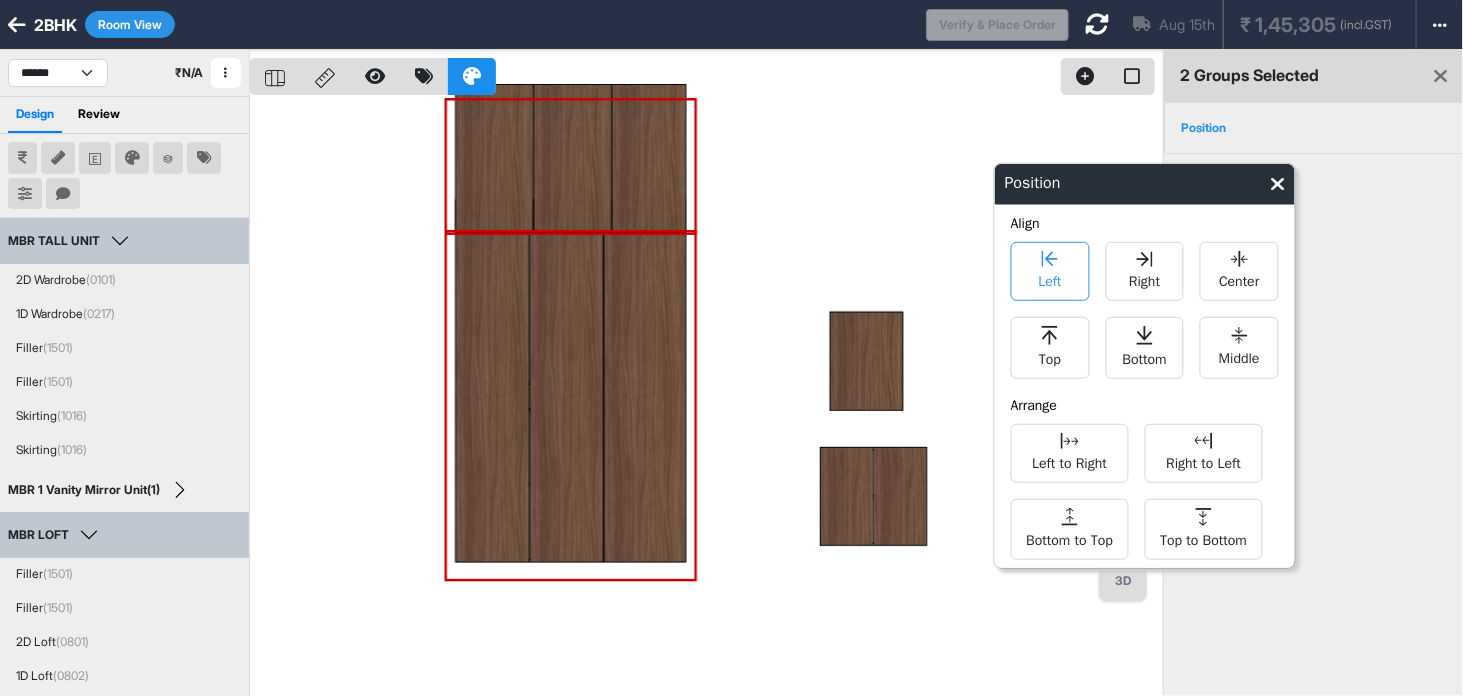 click on "Left" at bounding box center [1050, 271] 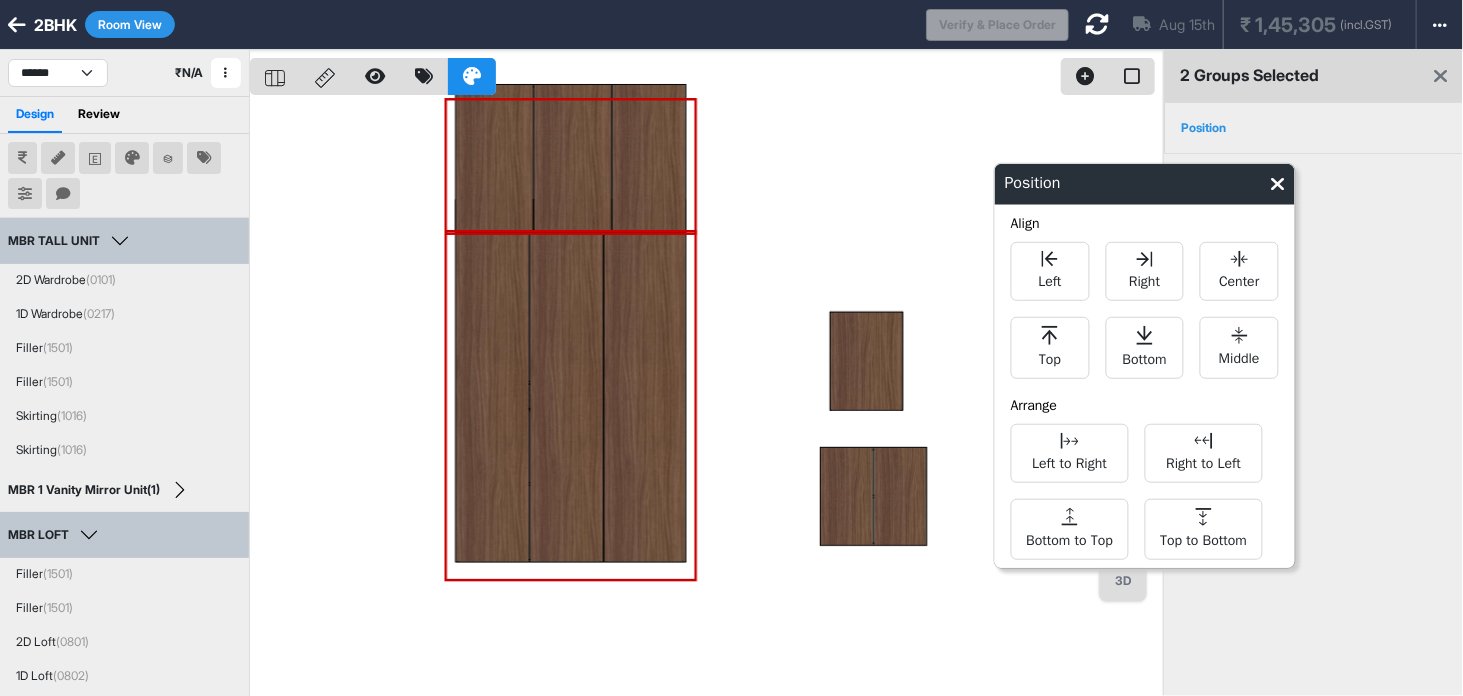 click at bounding box center (706, 398) 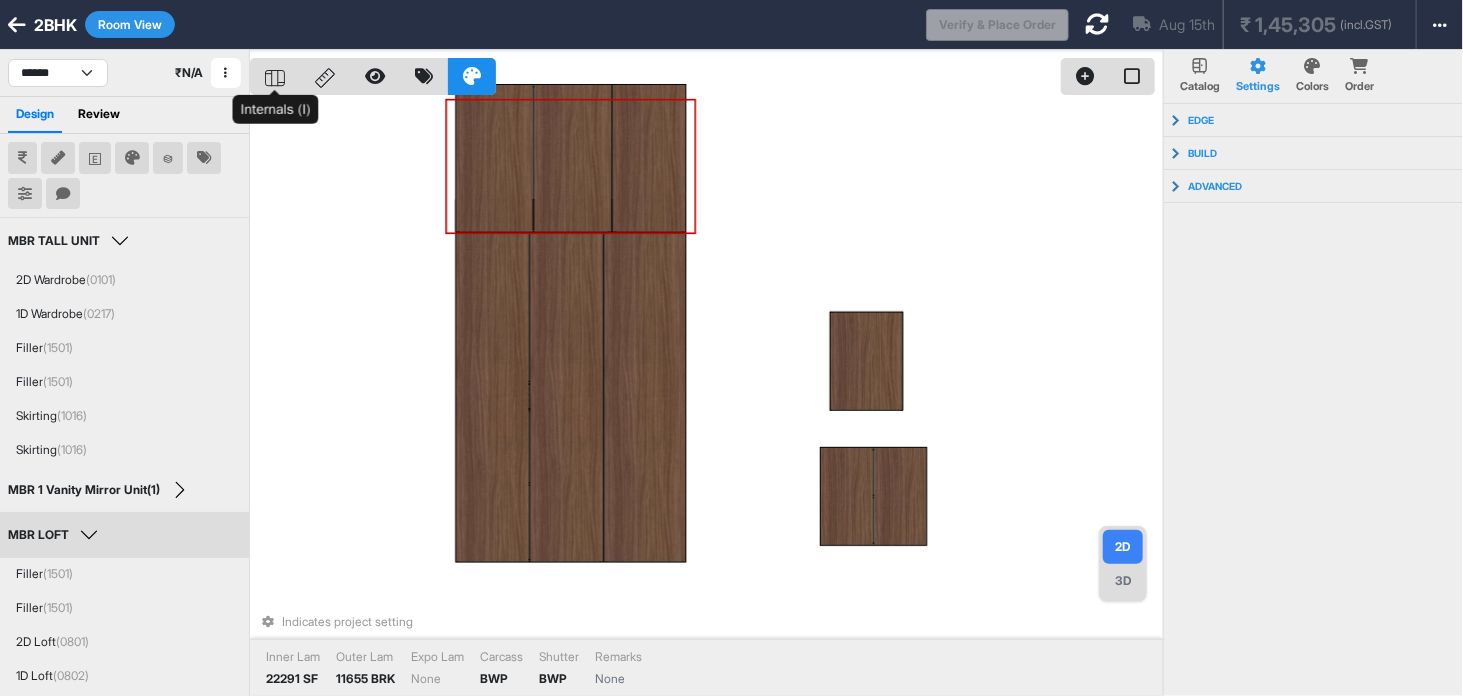 click at bounding box center (275, 76) 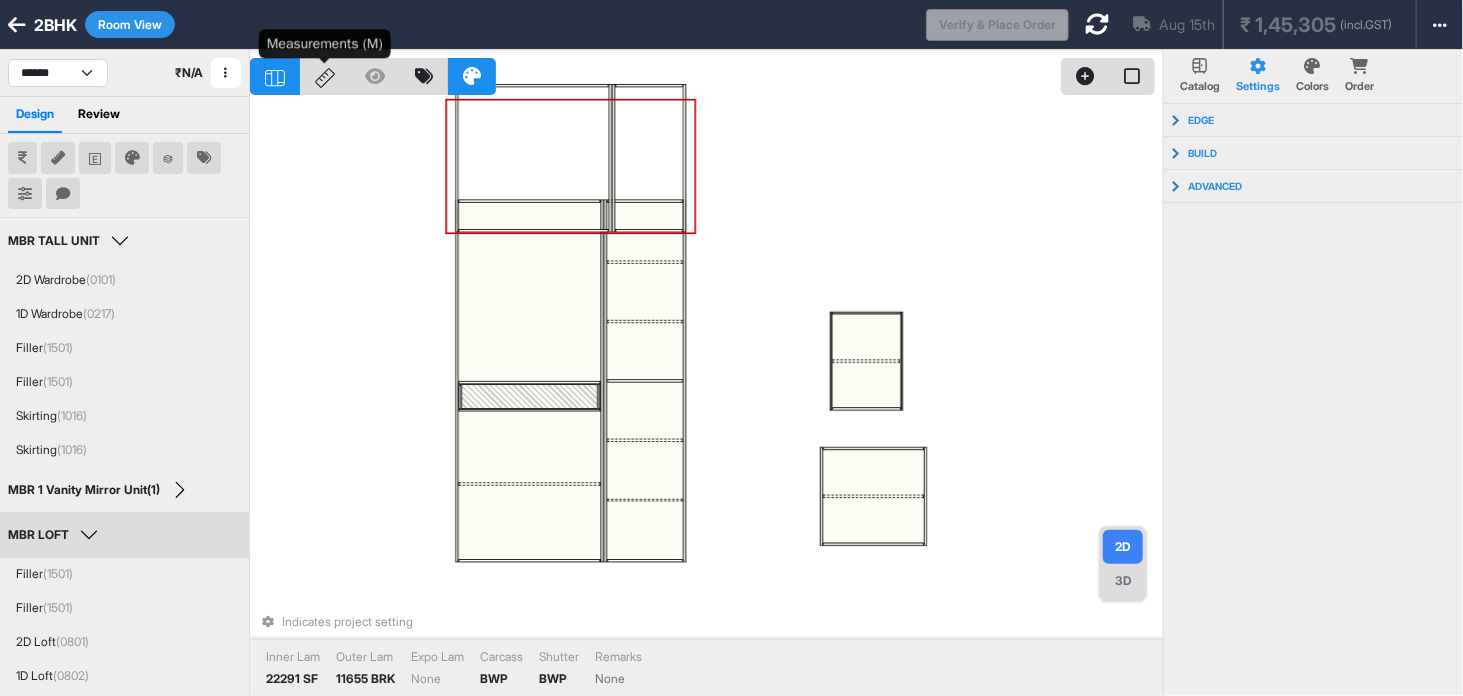 click 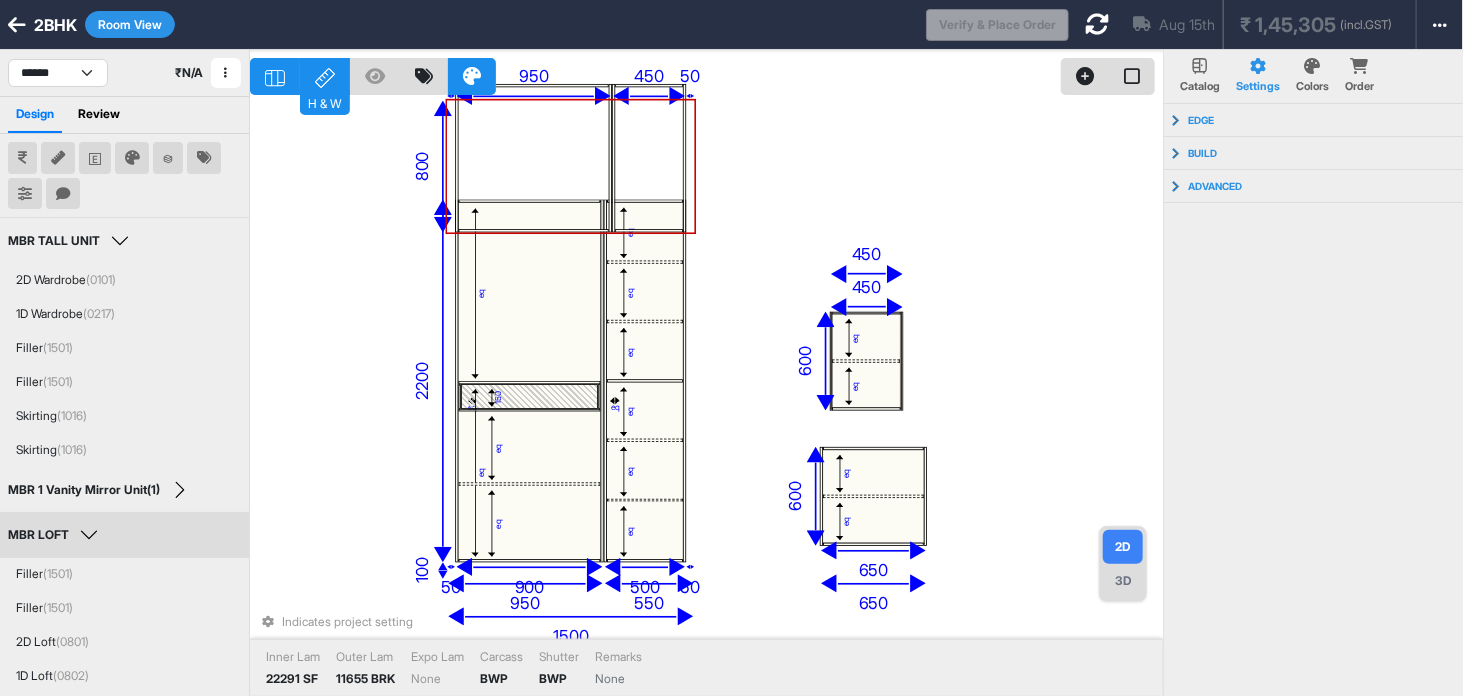 click at bounding box center (533, 158) 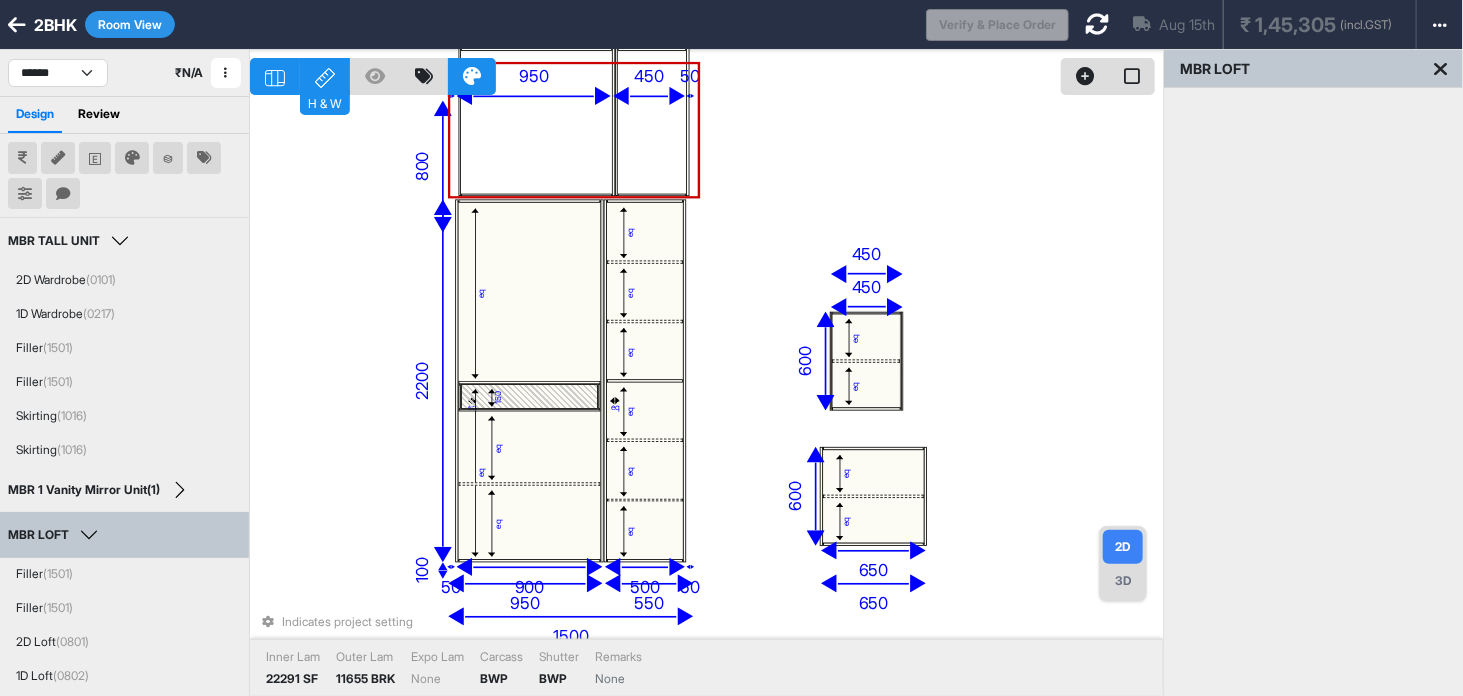 drag, startPoint x: 601, startPoint y: 177, endPoint x: 602, endPoint y: 141, distance: 36.013885 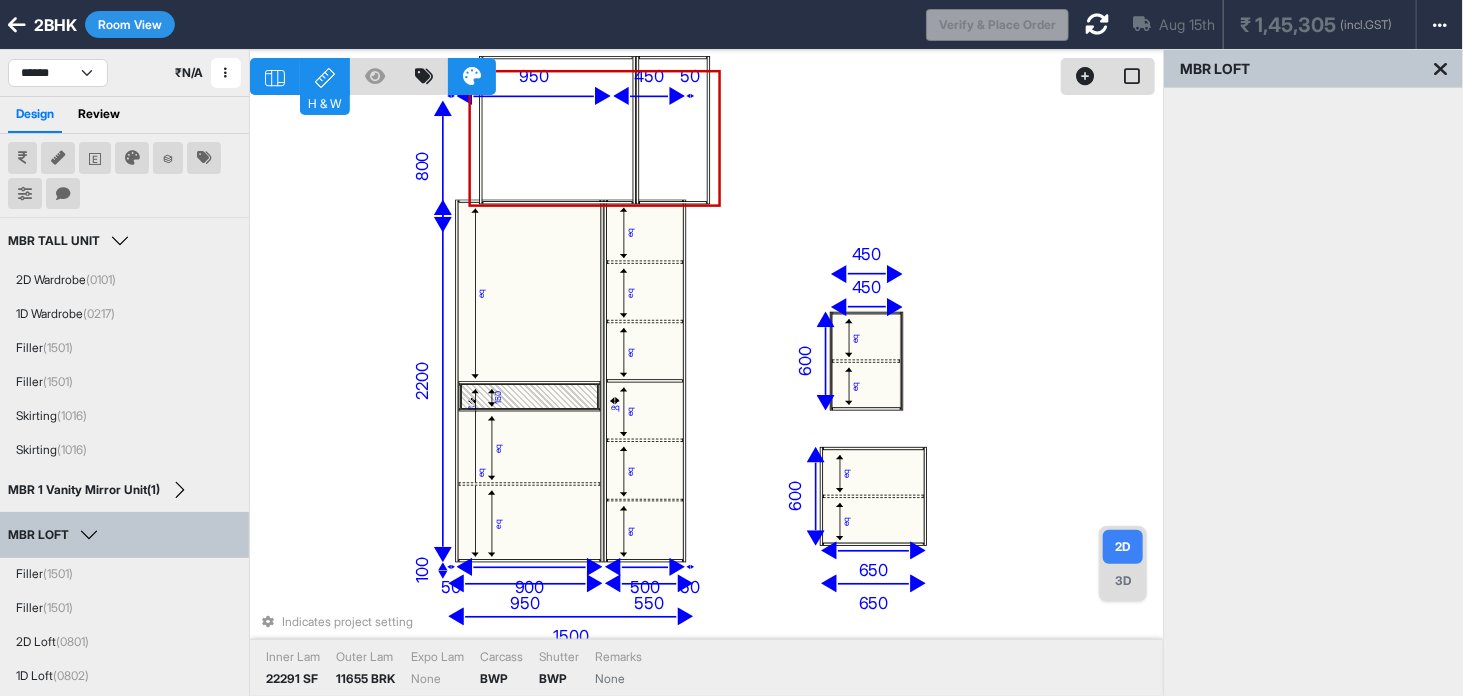 click at bounding box center [557, 130] 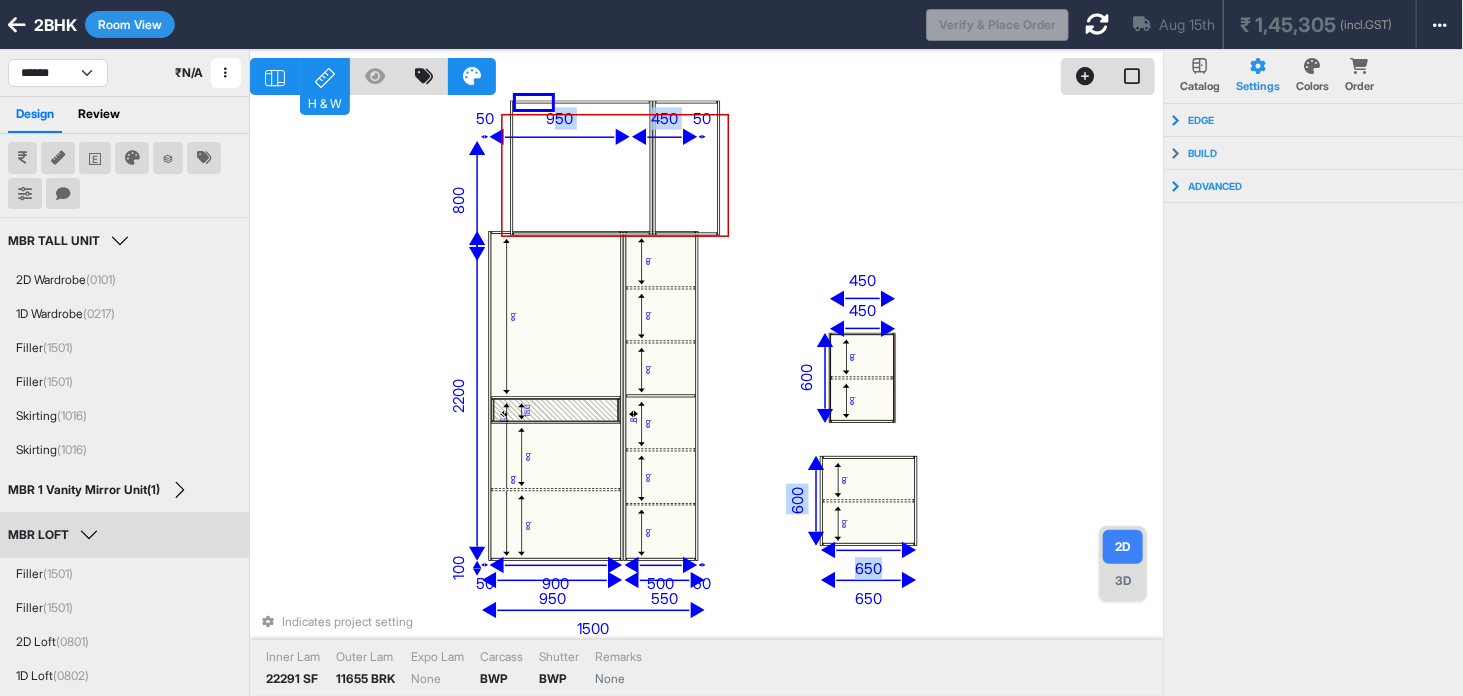 drag, startPoint x: 552, startPoint y: 109, endPoint x: 516, endPoint y: 96, distance: 38.27532 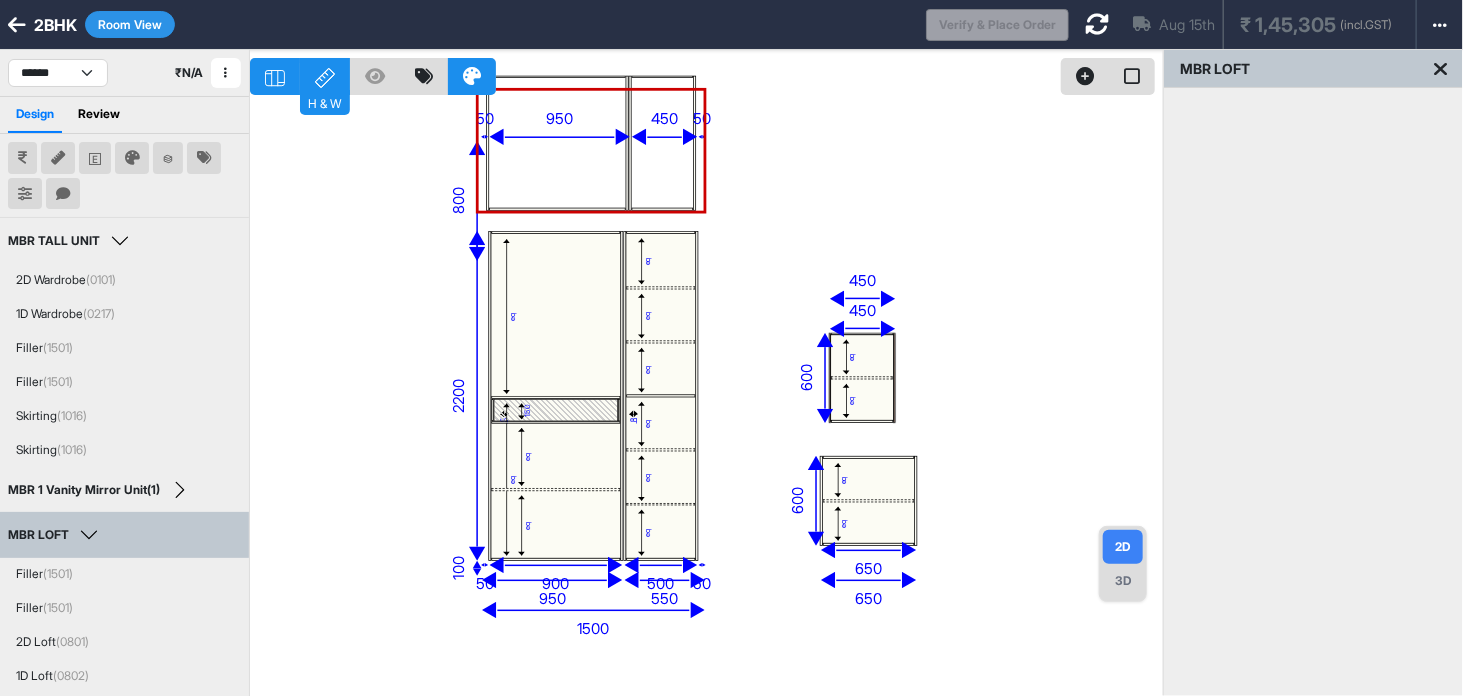 drag, startPoint x: 542, startPoint y: 146, endPoint x: 518, endPoint y: 121, distance: 34.655445 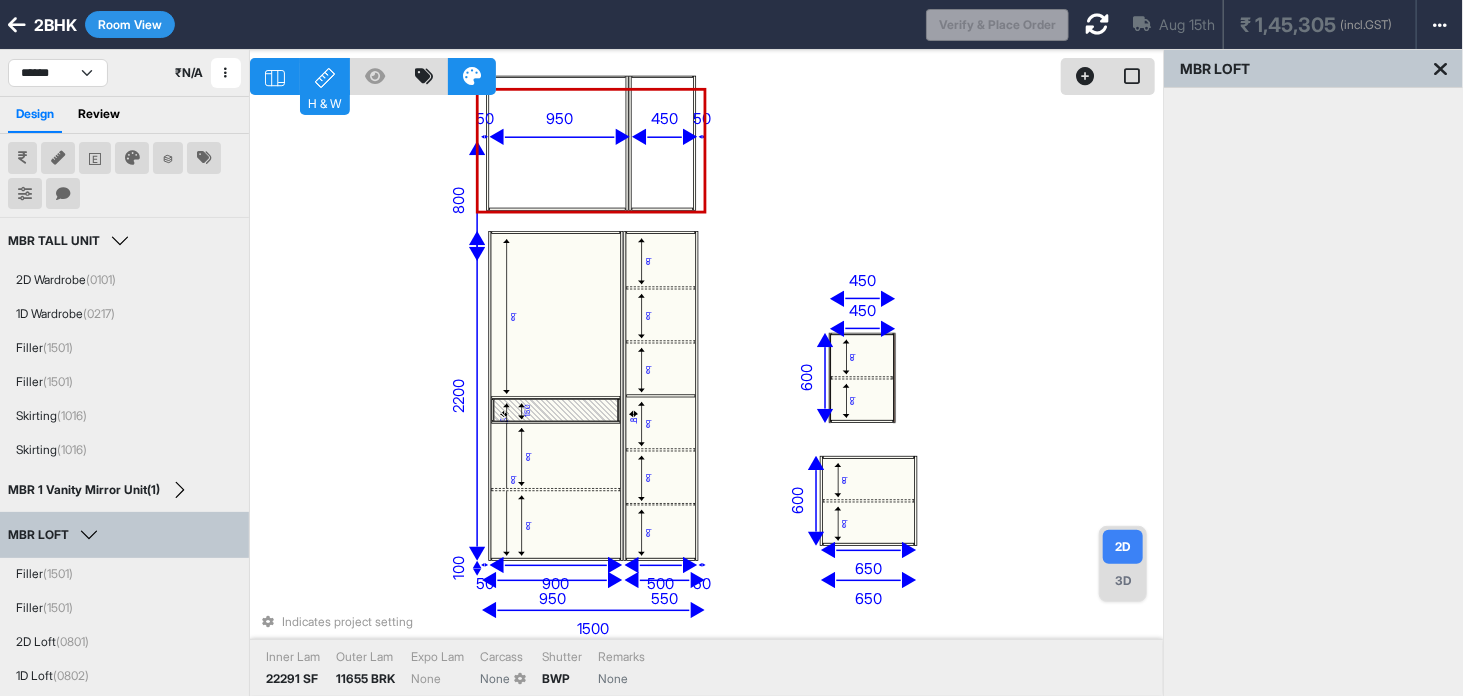 click on "eq eq eq 150 eq eq eq eq eq eq eq eq eq eq eq eq eq 1500 450 650 900 500 2200 50 50 550 100 950 600 450 800 50 50 950 450 600 650 Indicates project setting Inner Lam 22291 SF Outer Lam 11655 BRK Expo Lam None Carcass None Shutter BWP Remarks None" at bounding box center (706, 398) 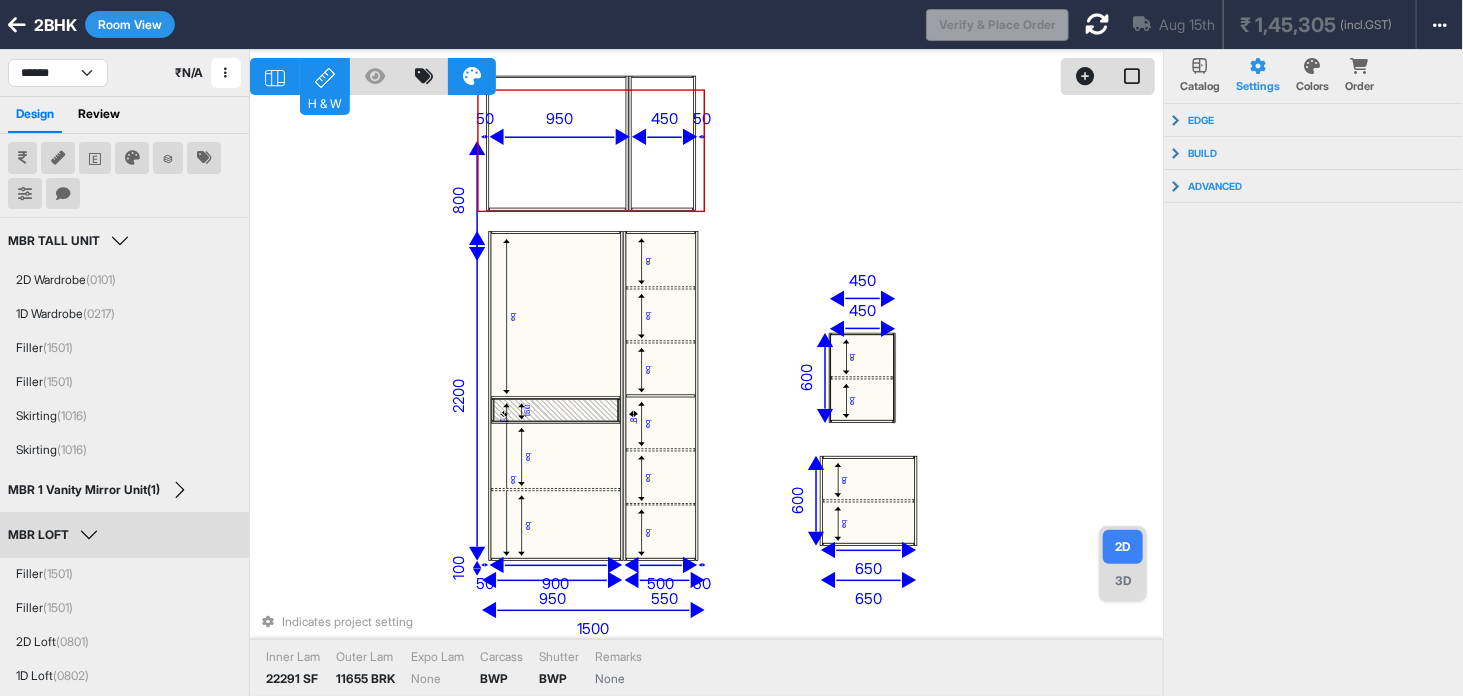 click at bounding box center [557, 143] 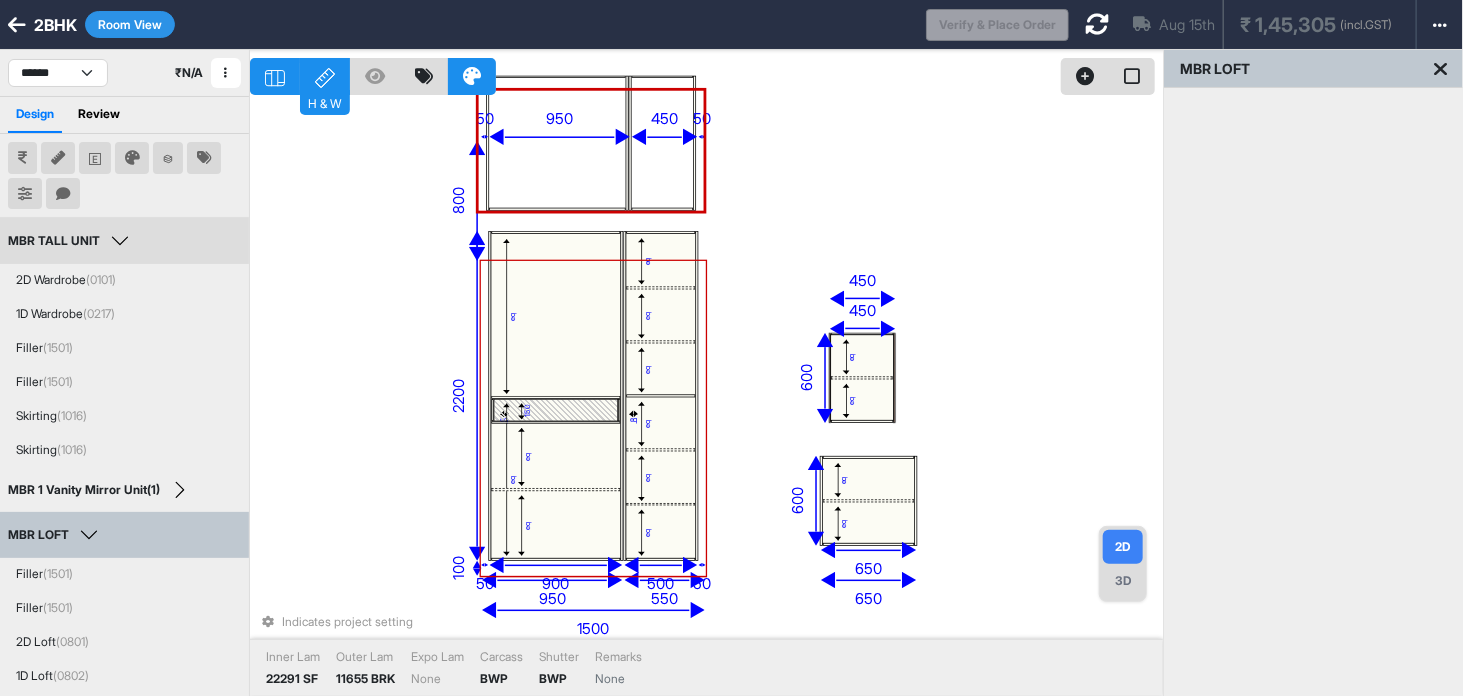 click on "eq" at bounding box center [556, 315] 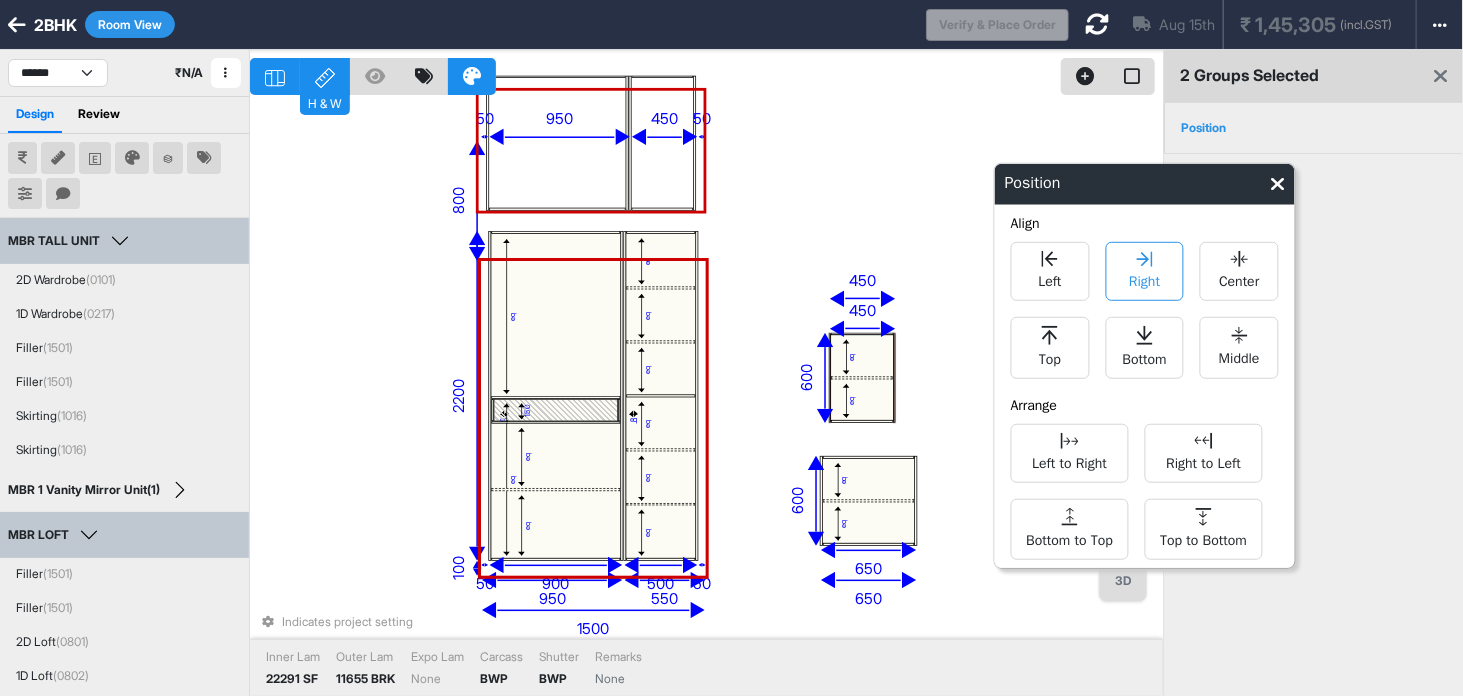 click on "Right" at bounding box center (1144, 271) 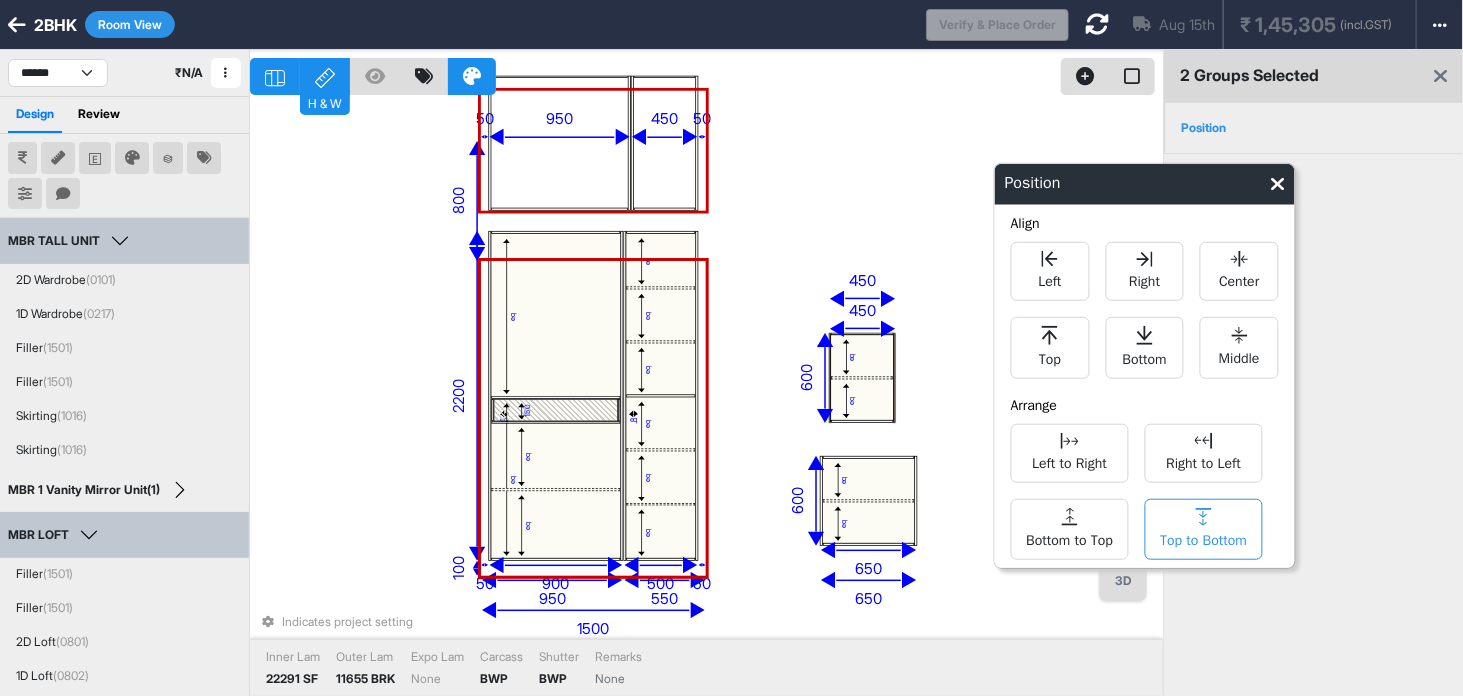 click on "Top to Bottom" at bounding box center [1204, 529] 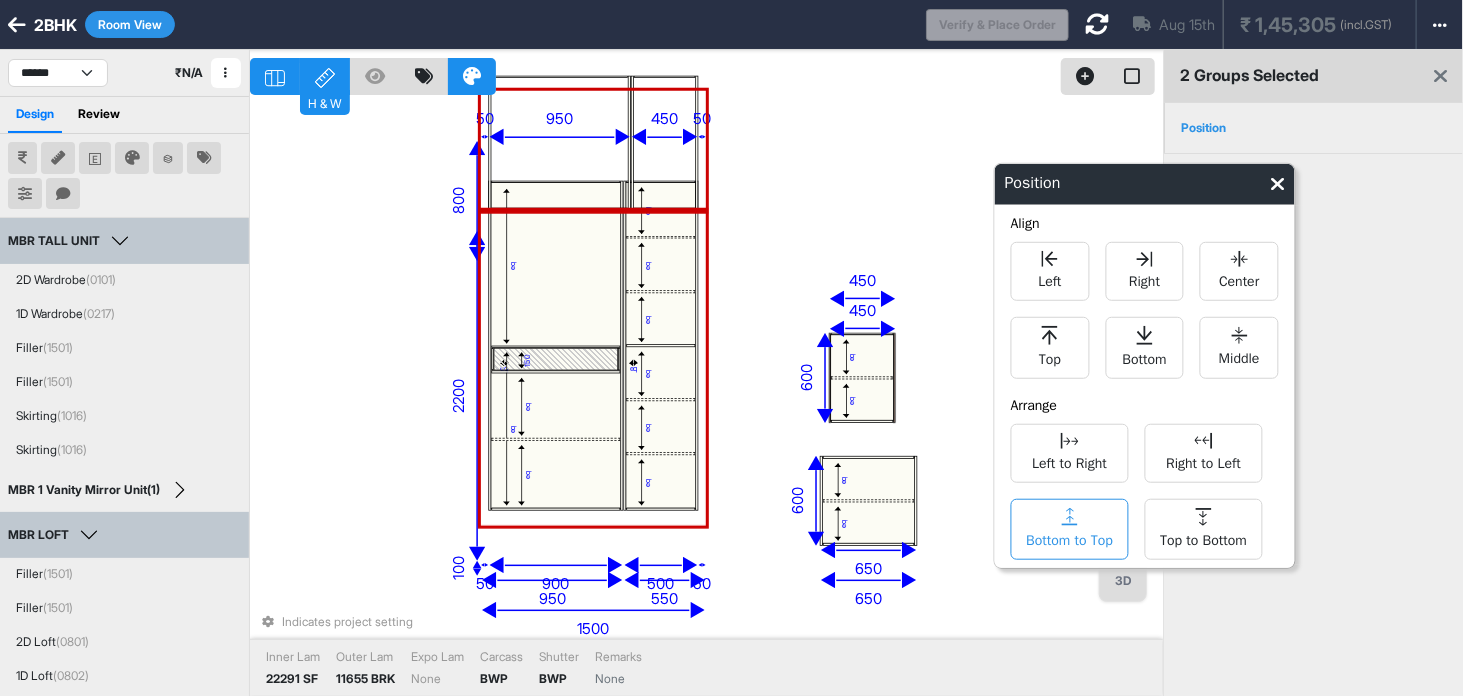 click on "Bottom to Top" at bounding box center [1070, 529] 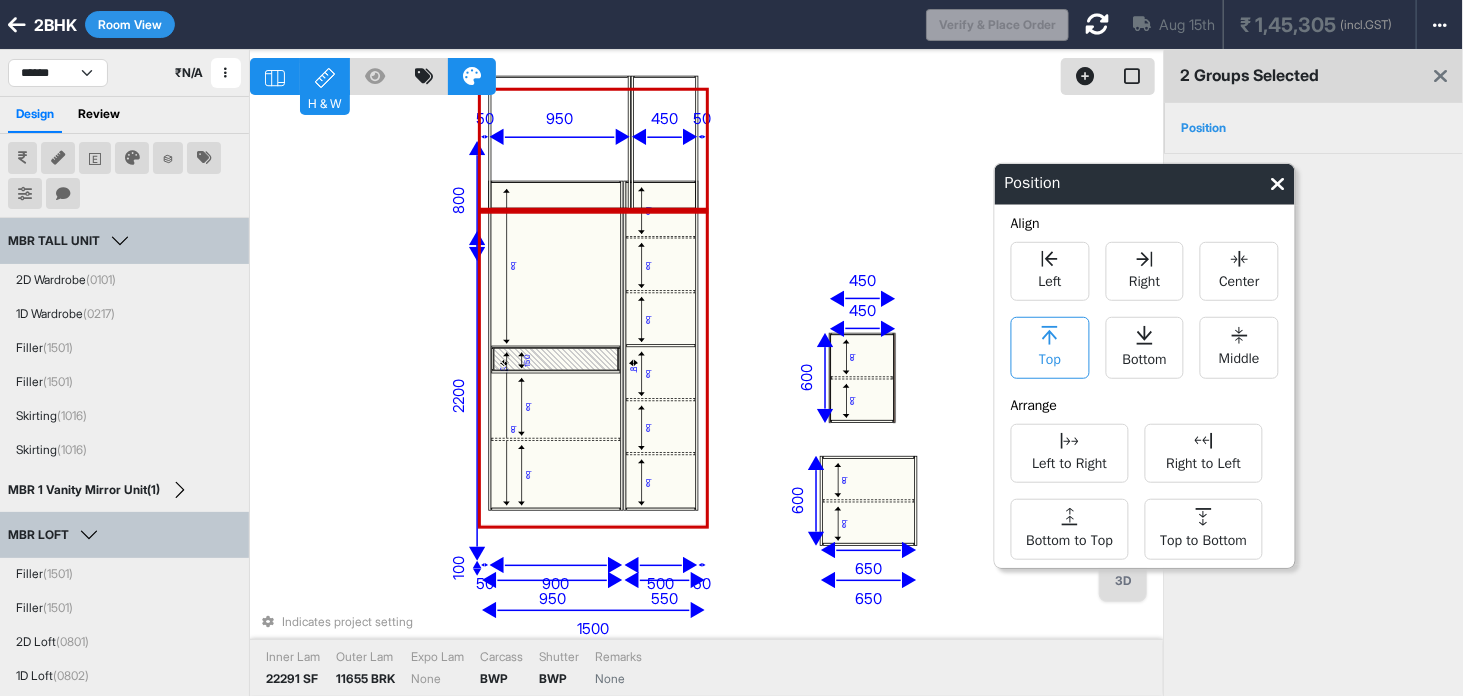 click on "Top" at bounding box center (1050, 348) 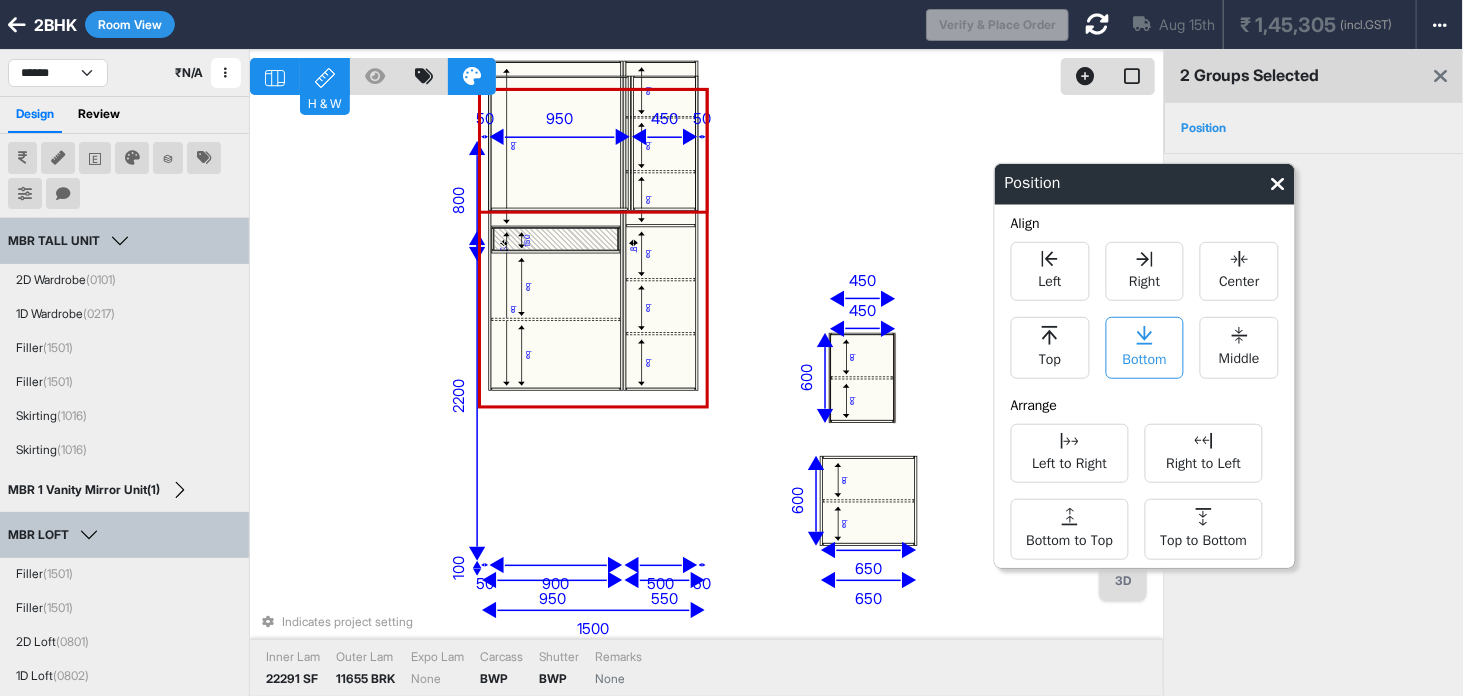 click on "Bottom" at bounding box center (1144, 348) 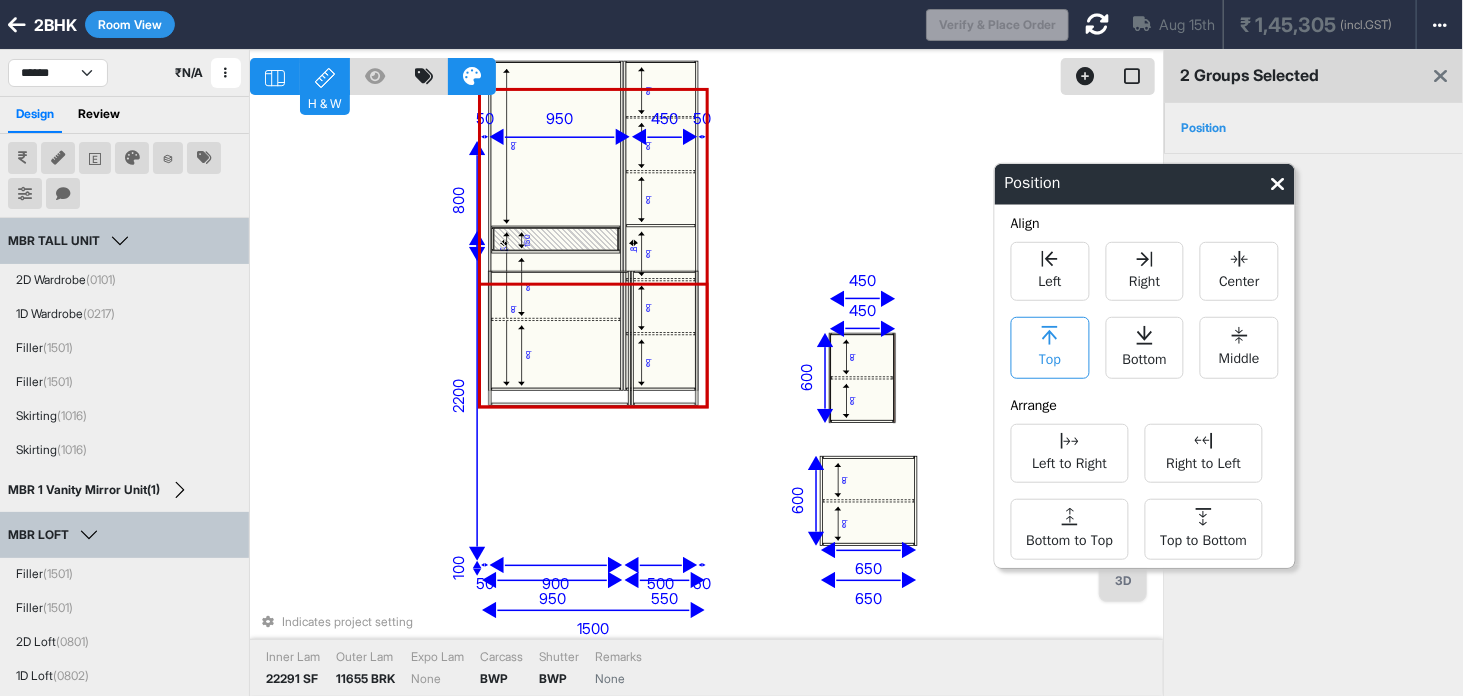 click on "Top" at bounding box center [1050, 348] 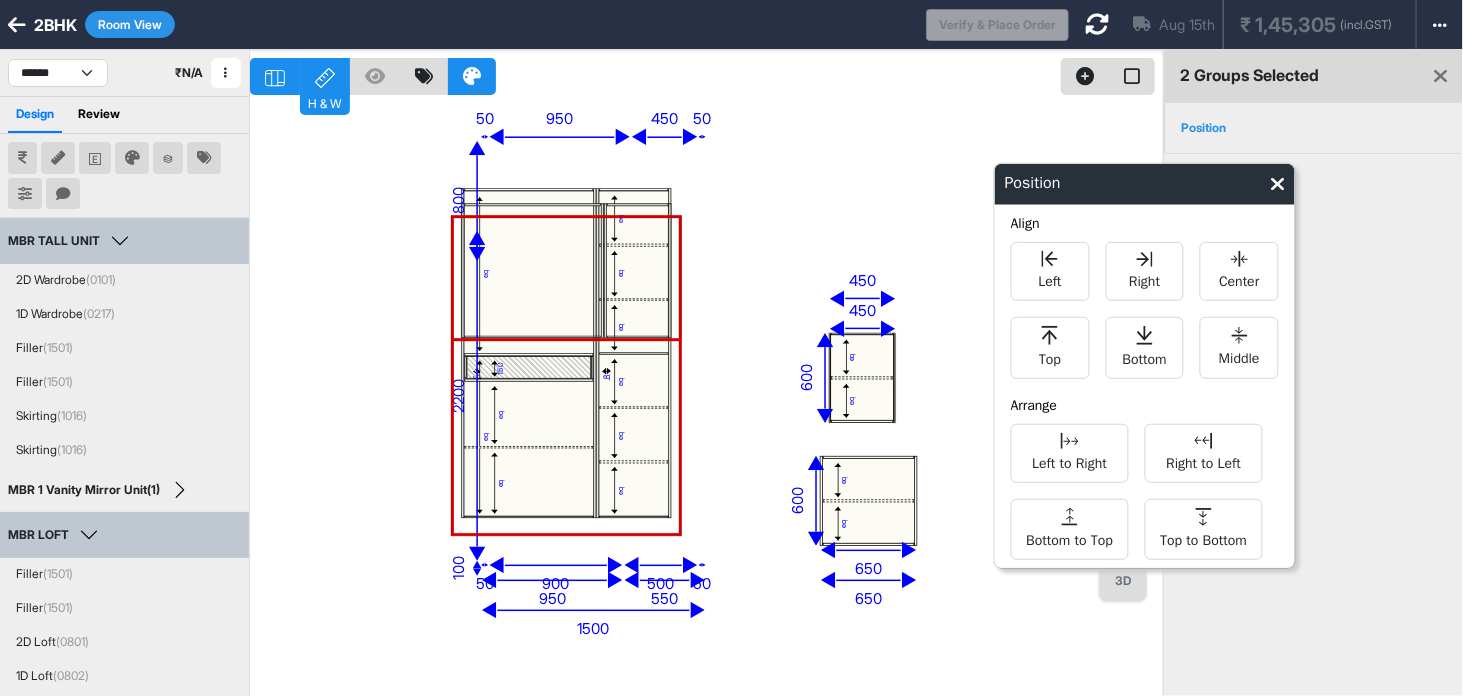 click on "eq eq eq 150 eq eq eq eq eq eq eq eq eq eq eq eq eq 1500 450 650 900 500 2200 50 50 550 100 950 600 450 800 50 50 950 450 600 650" at bounding box center (706, 398) 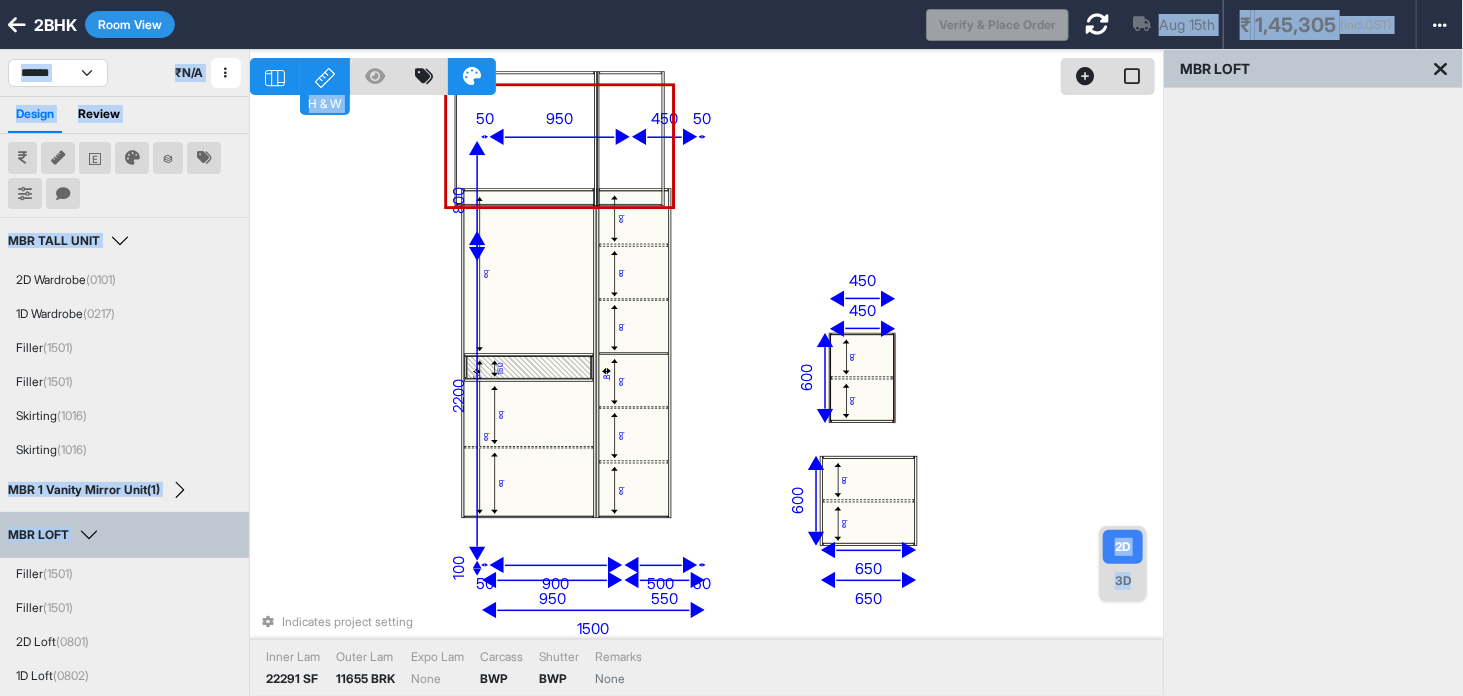 drag, startPoint x: 631, startPoint y: 229, endPoint x: 617, endPoint y: 21, distance: 208.47063 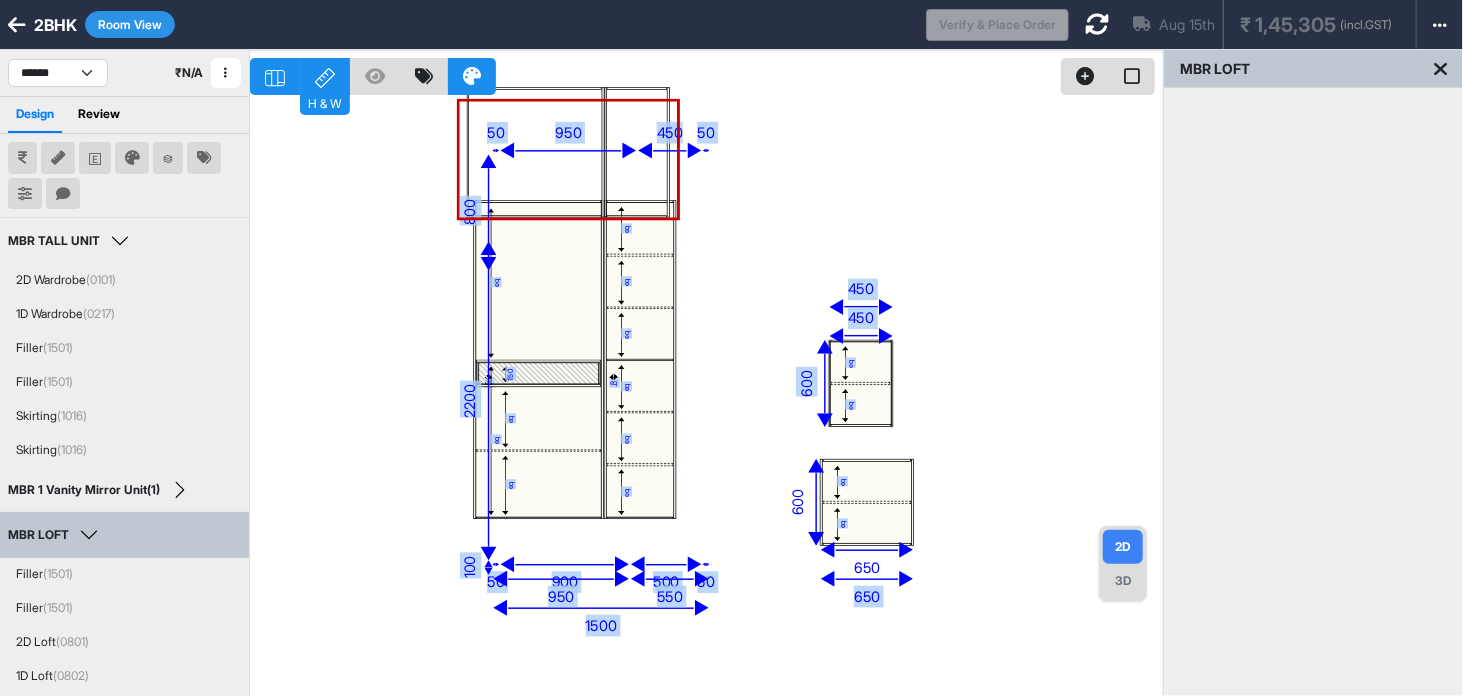 drag, startPoint x: 640, startPoint y: 173, endPoint x: 645, endPoint y: 146, distance: 27.45906 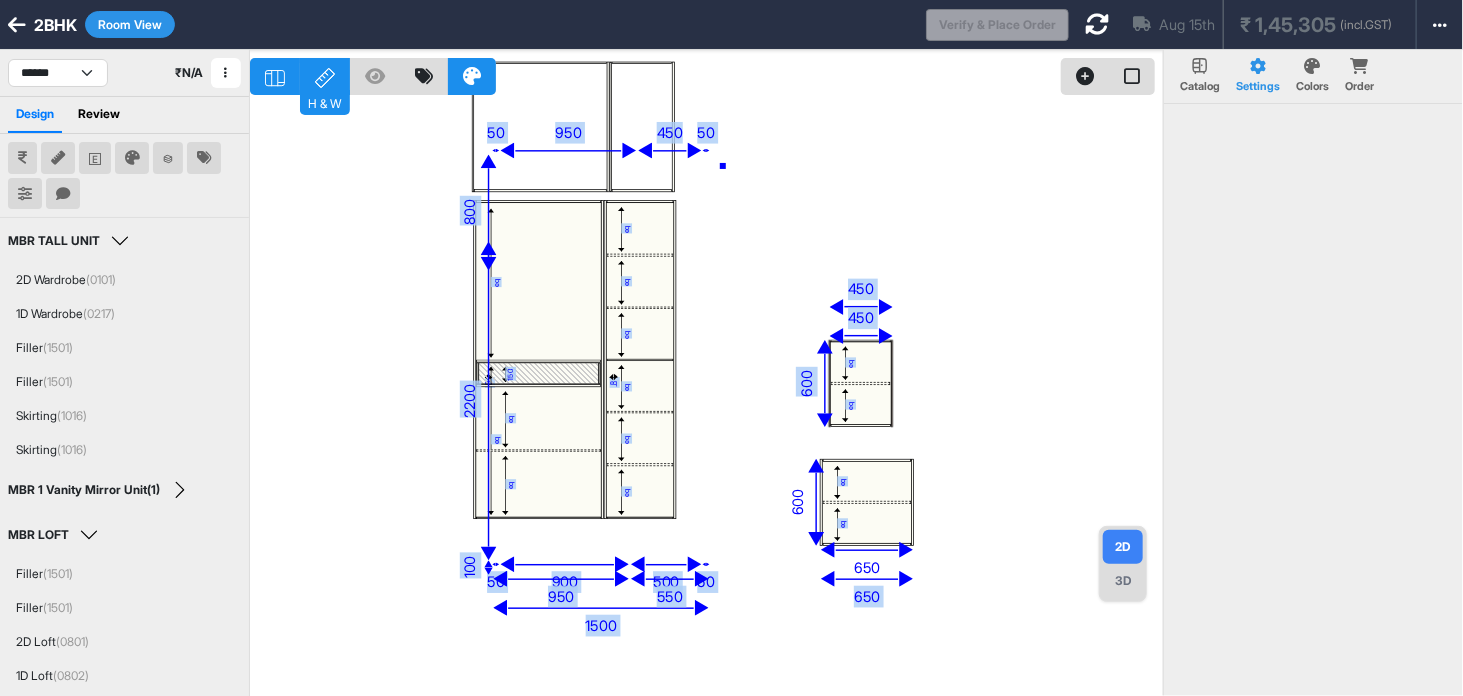 click on "eq eq eq 150 eq eq eq eq eq eq eq eq eq eq eq eq eq 1500 450 650 900 500 2200 50 50 550 100 950 600 450 800 50 50 950 450 600 650" at bounding box center (706, 398) 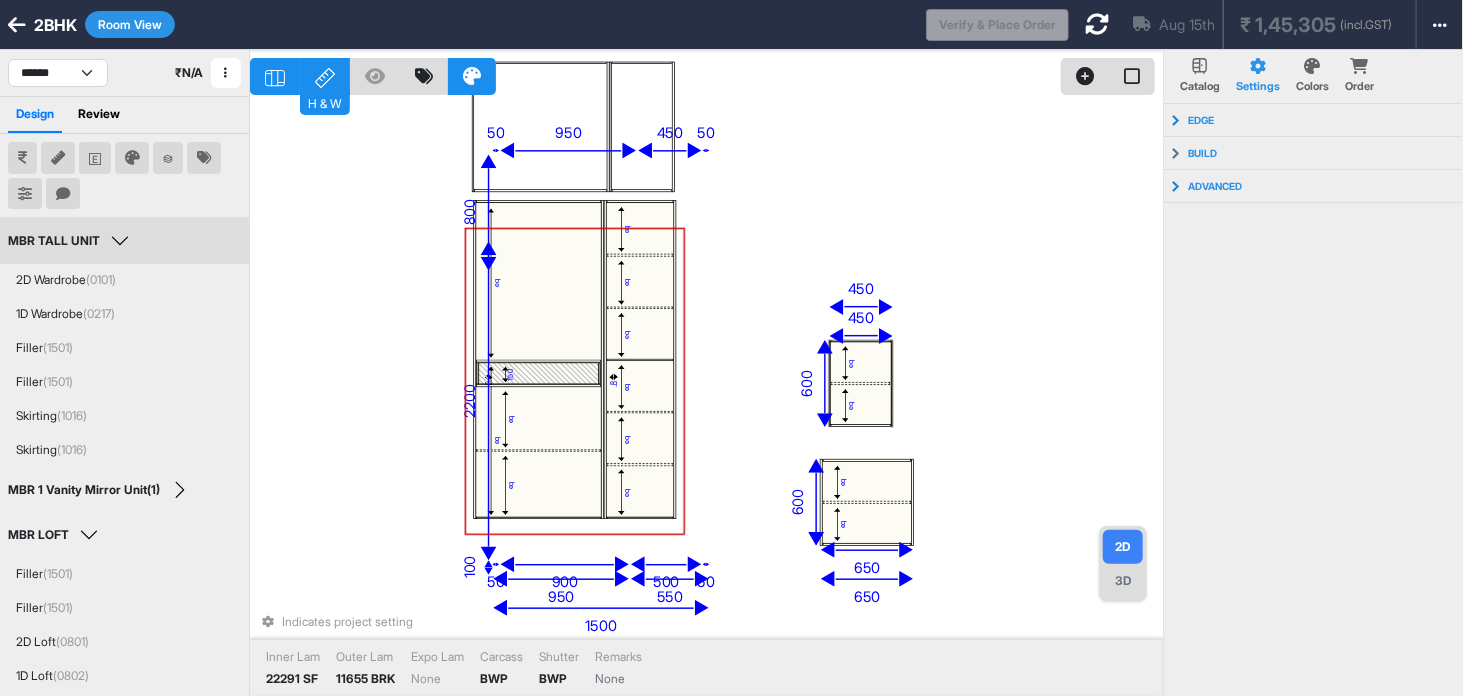 click on "Room View" at bounding box center [130, 24] 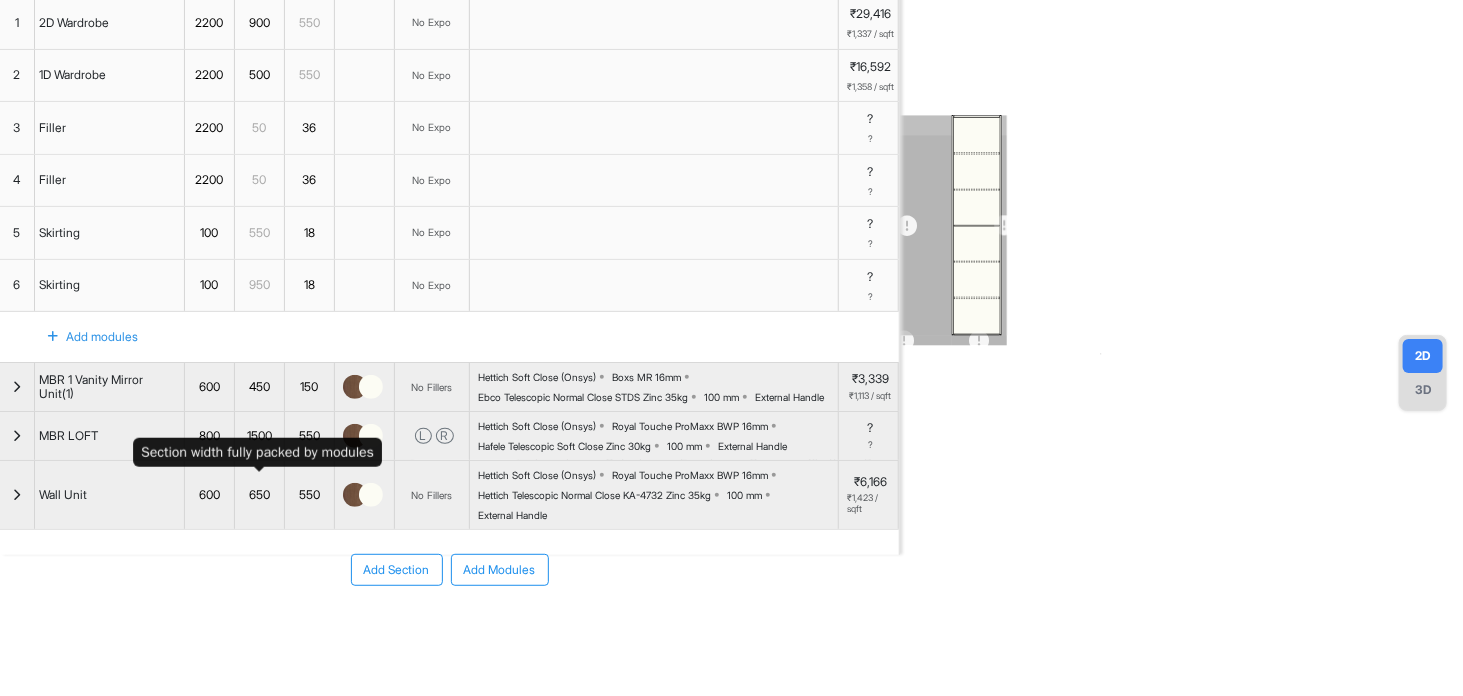 scroll, scrollTop: 204, scrollLeft: 0, axis: vertical 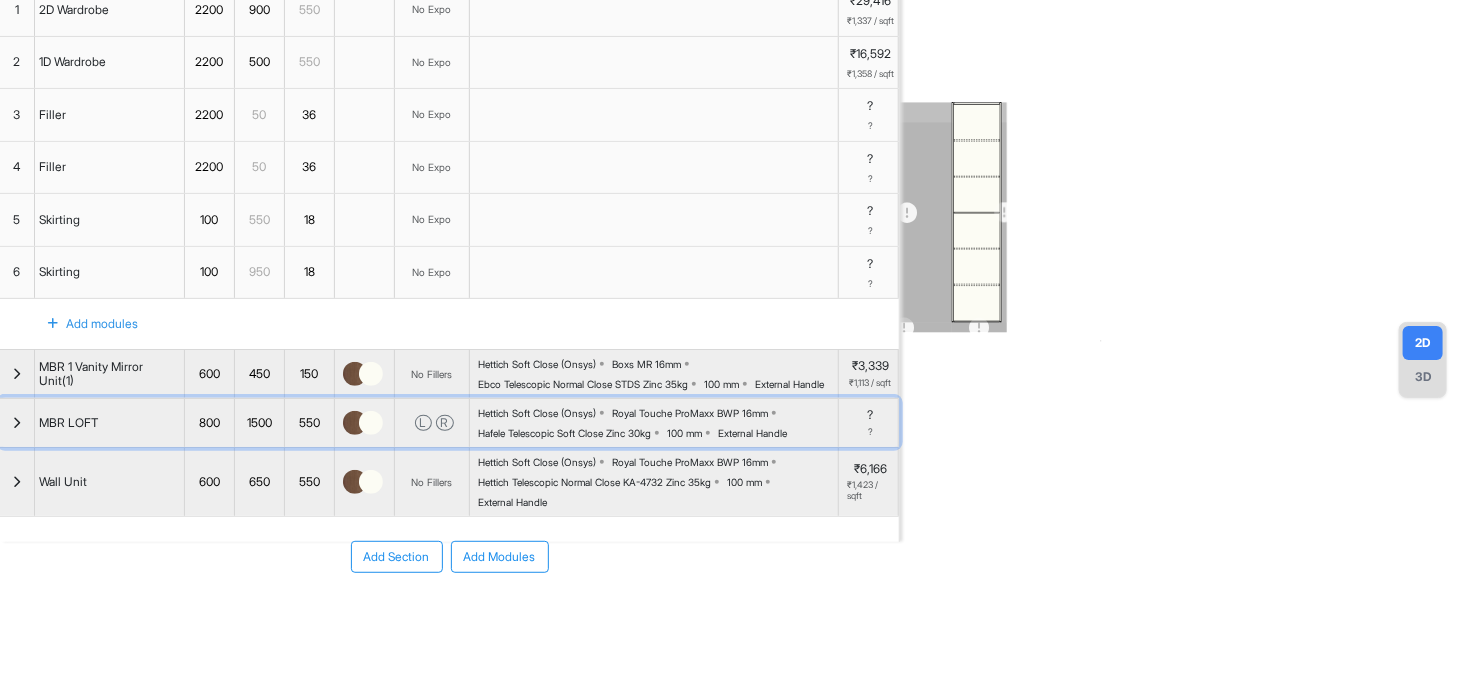 click at bounding box center (17, 423) 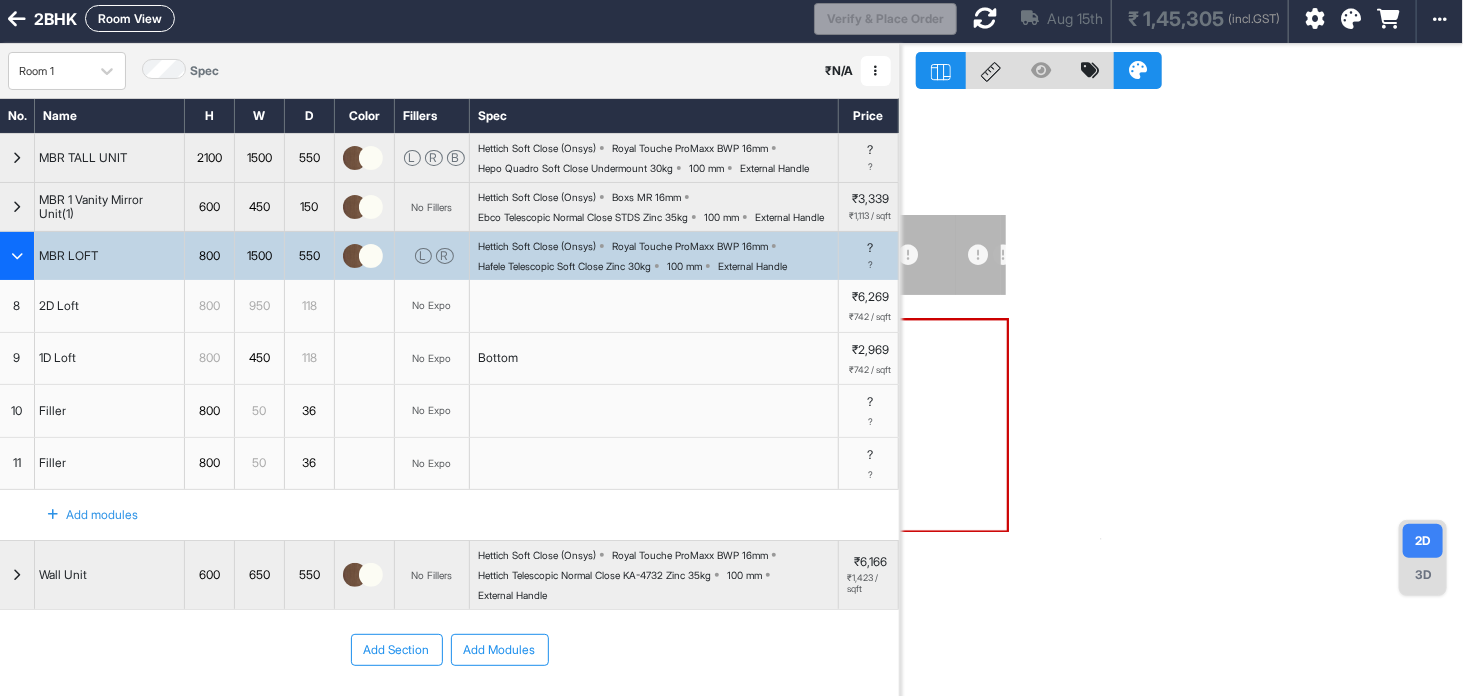 scroll, scrollTop: 0, scrollLeft: 0, axis: both 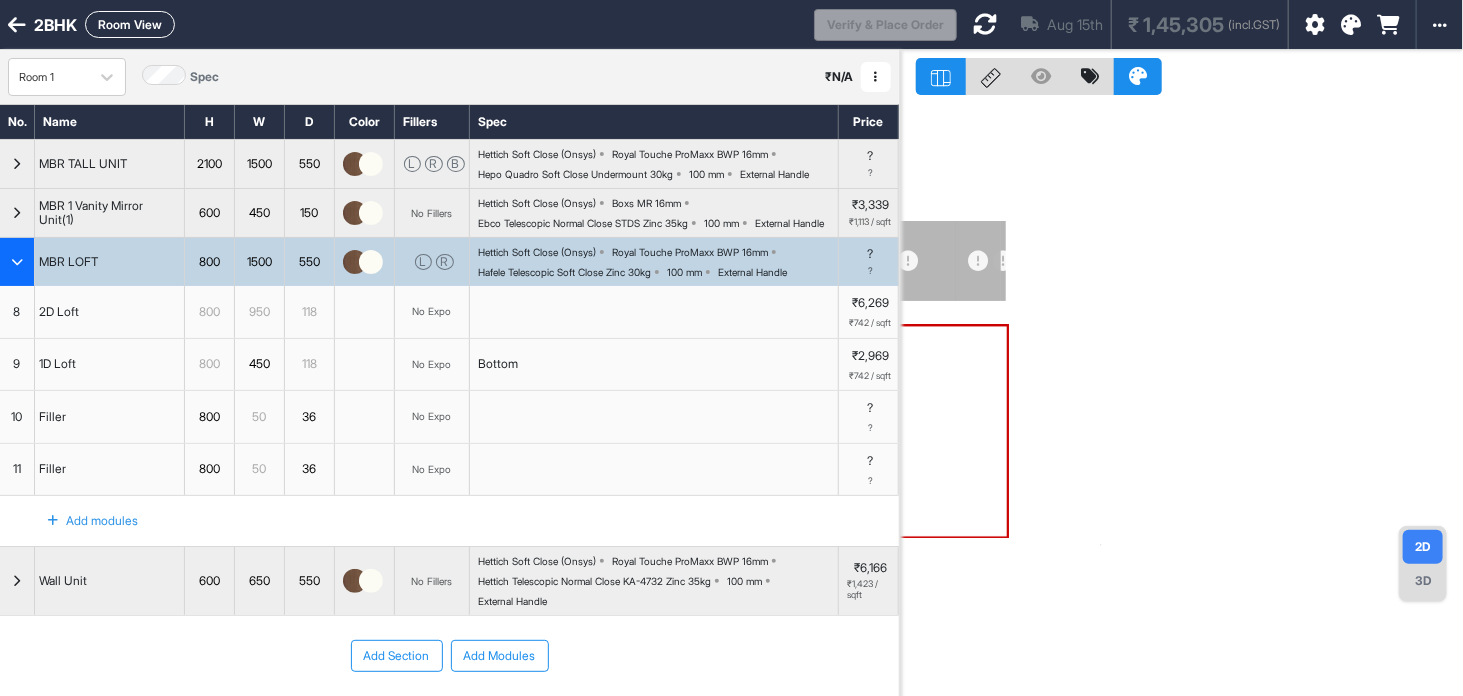 click on "Room View" at bounding box center [130, 24] 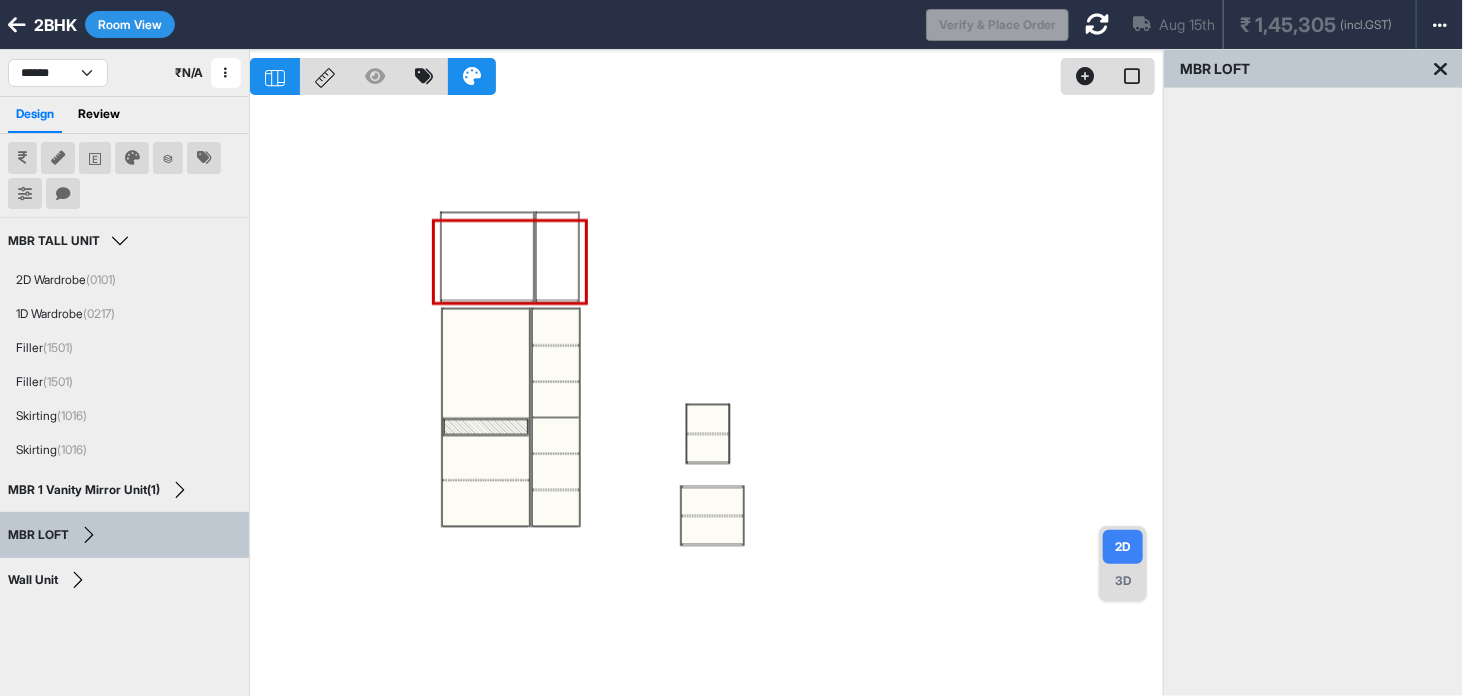 click 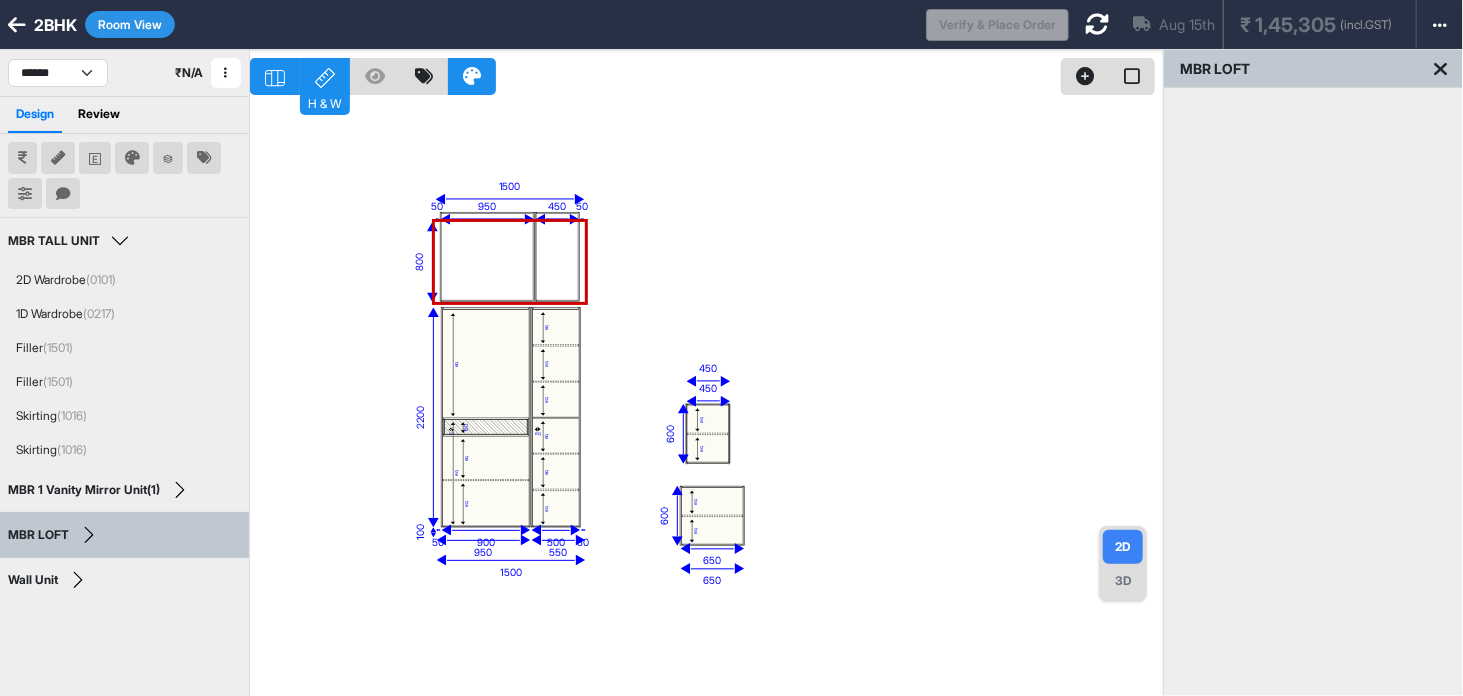 click on "Room View" at bounding box center [130, 24] 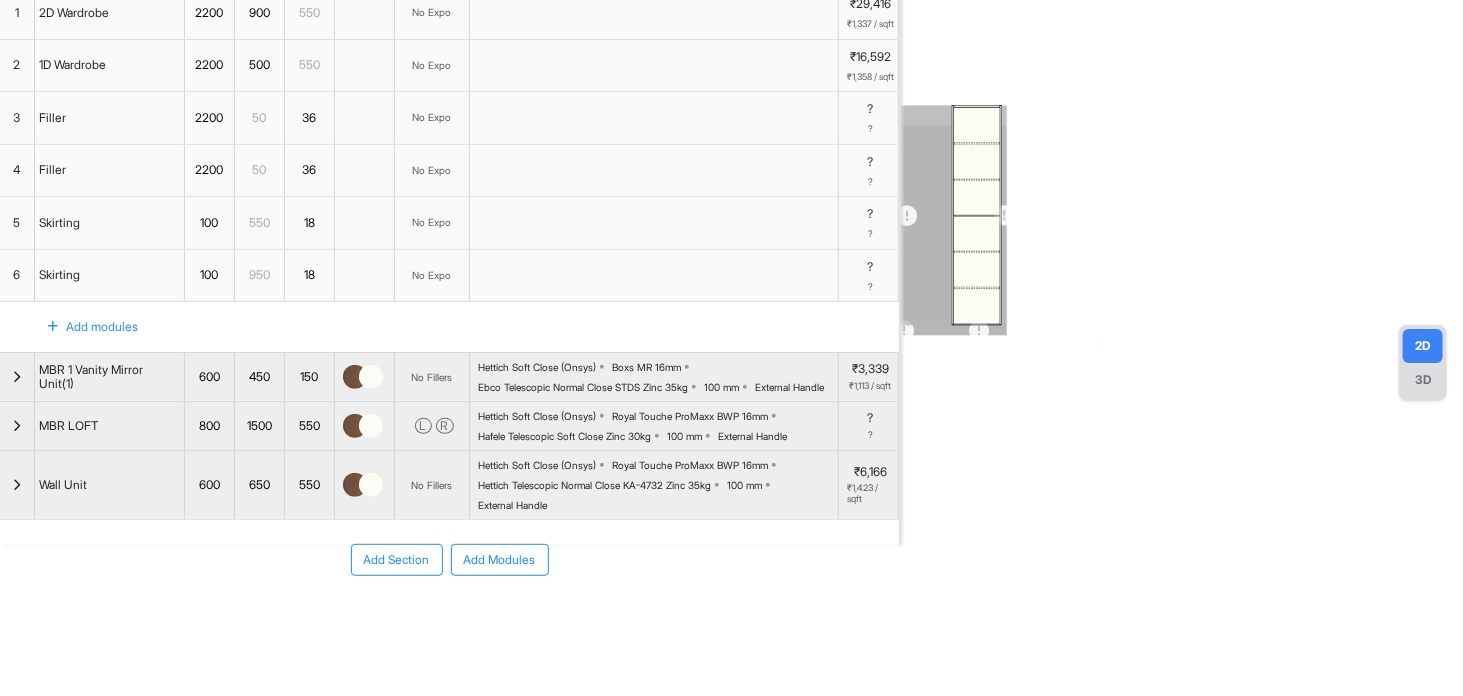 scroll, scrollTop: 249, scrollLeft: 0, axis: vertical 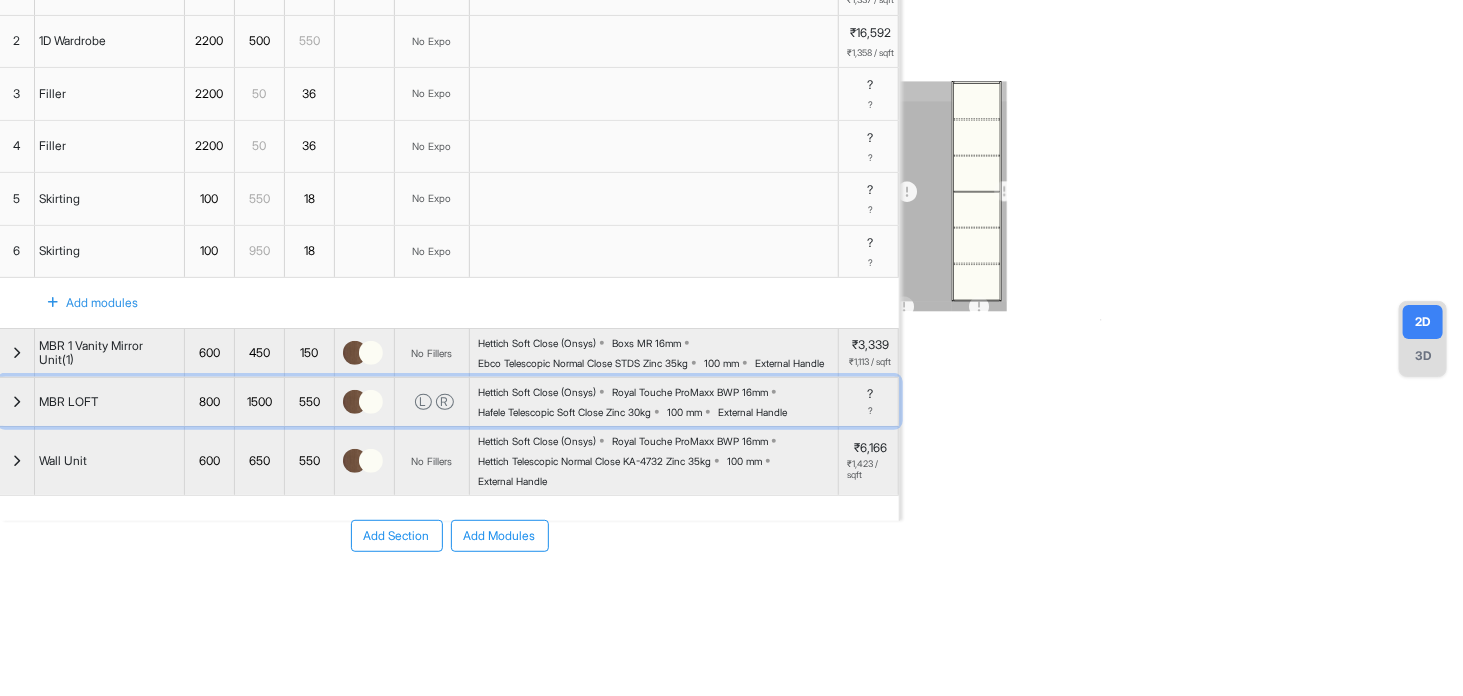 click at bounding box center (17, 402) 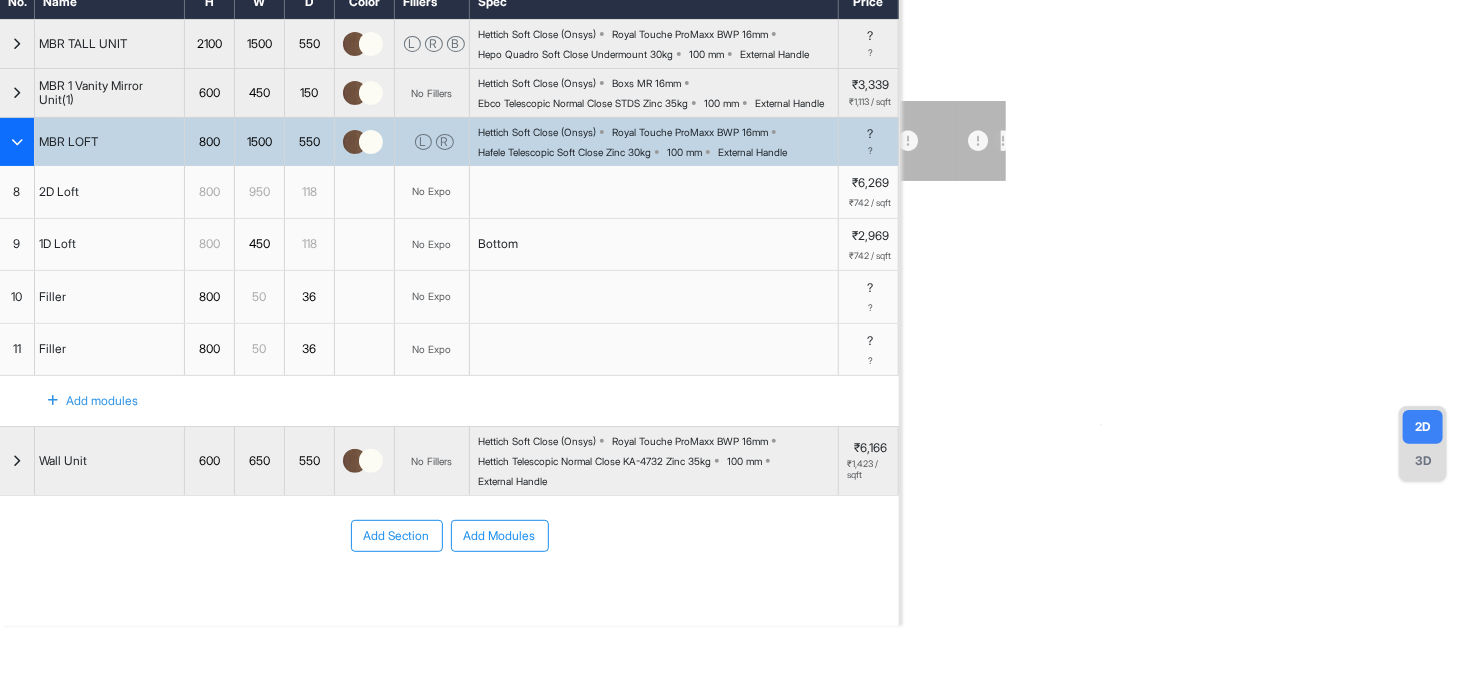 scroll, scrollTop: 136, scrollLeft: 0, axis: vertical 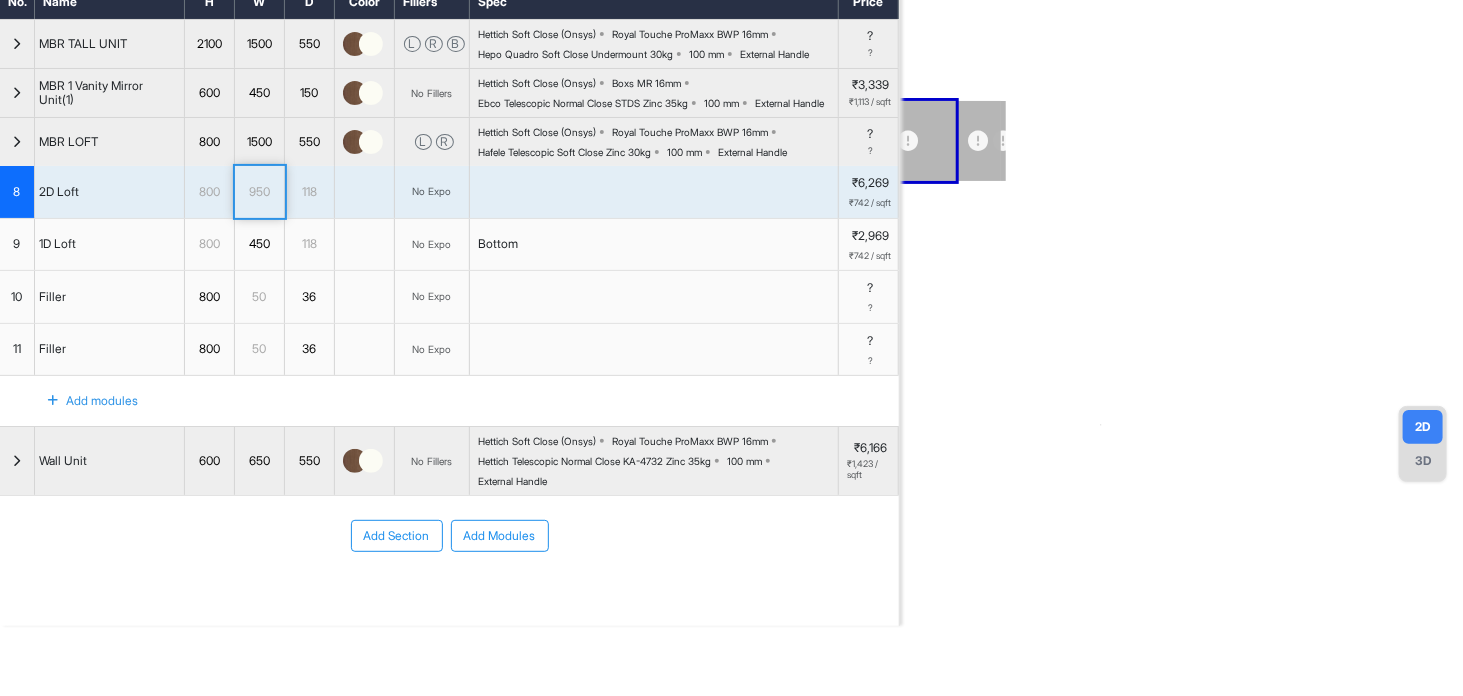 click on "950" at bounding box center (259, 192) 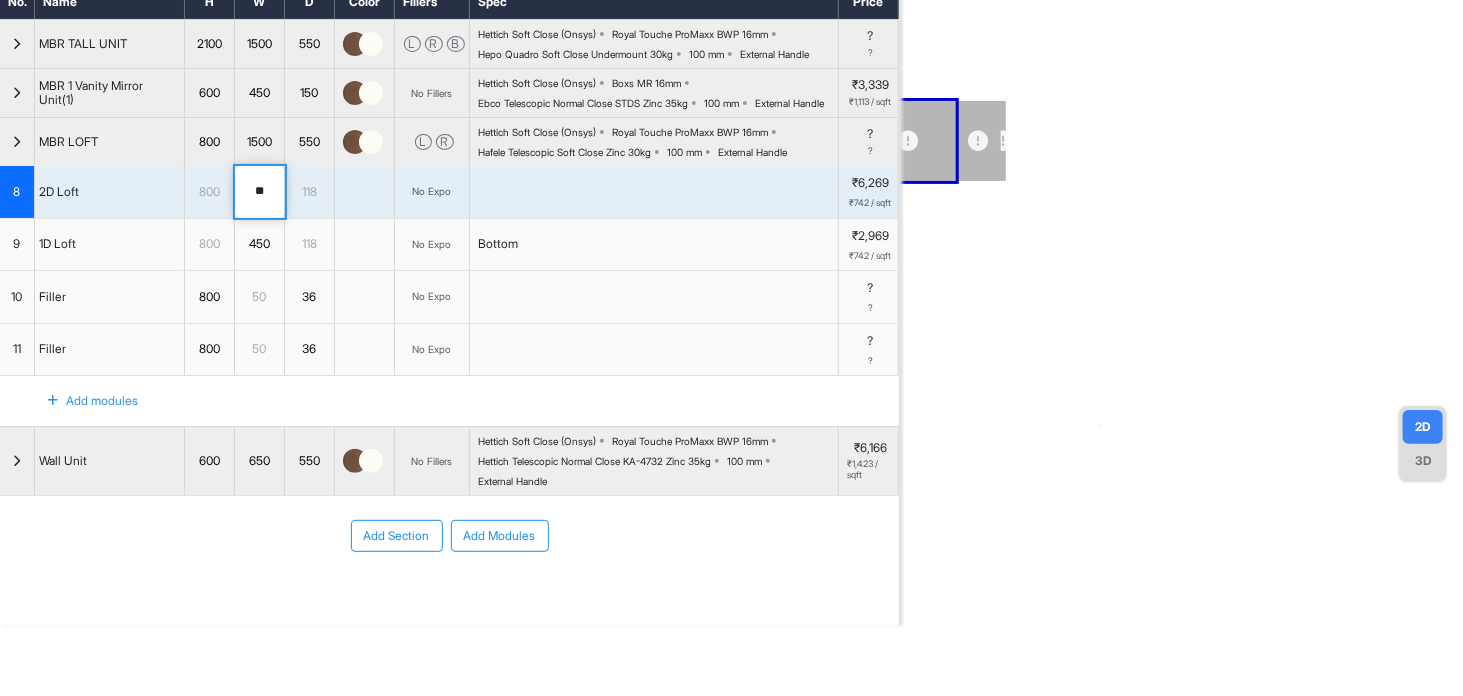 type on "***" 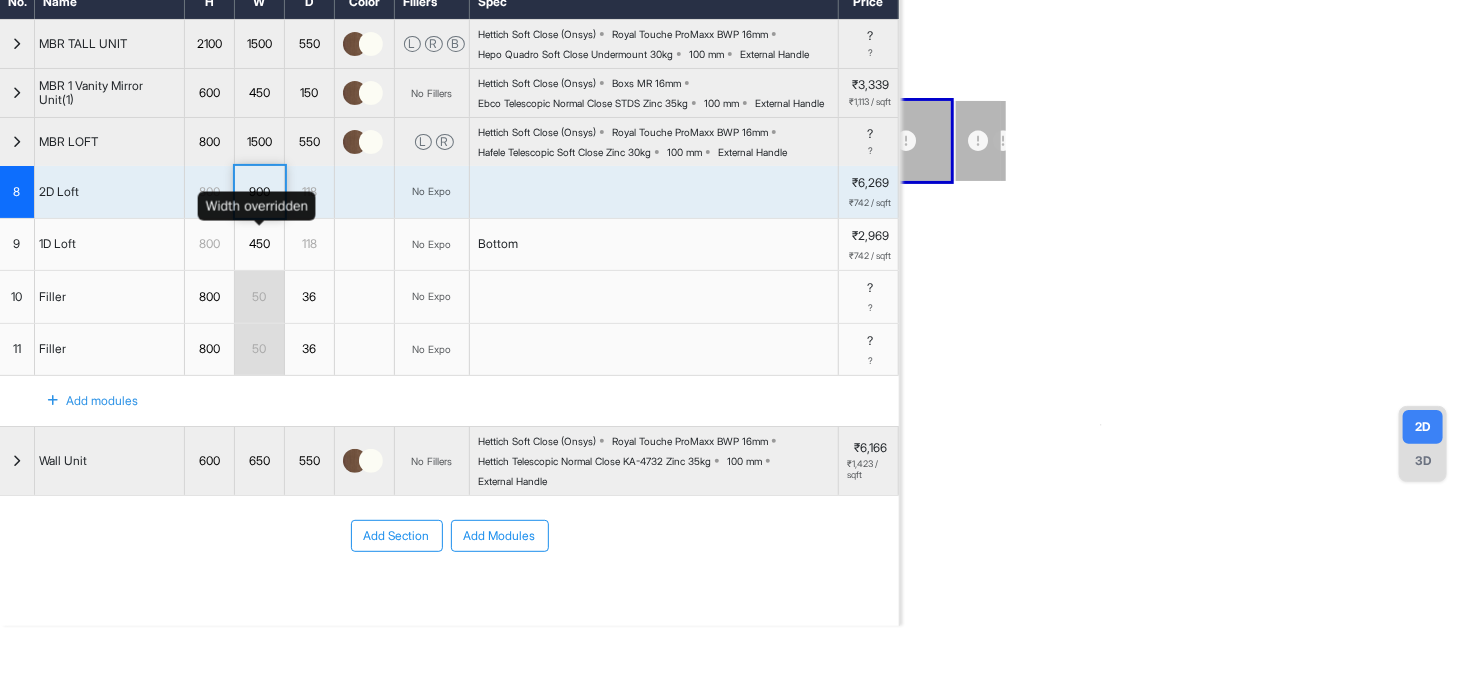 click on "450" at bounding box center [260, 245] 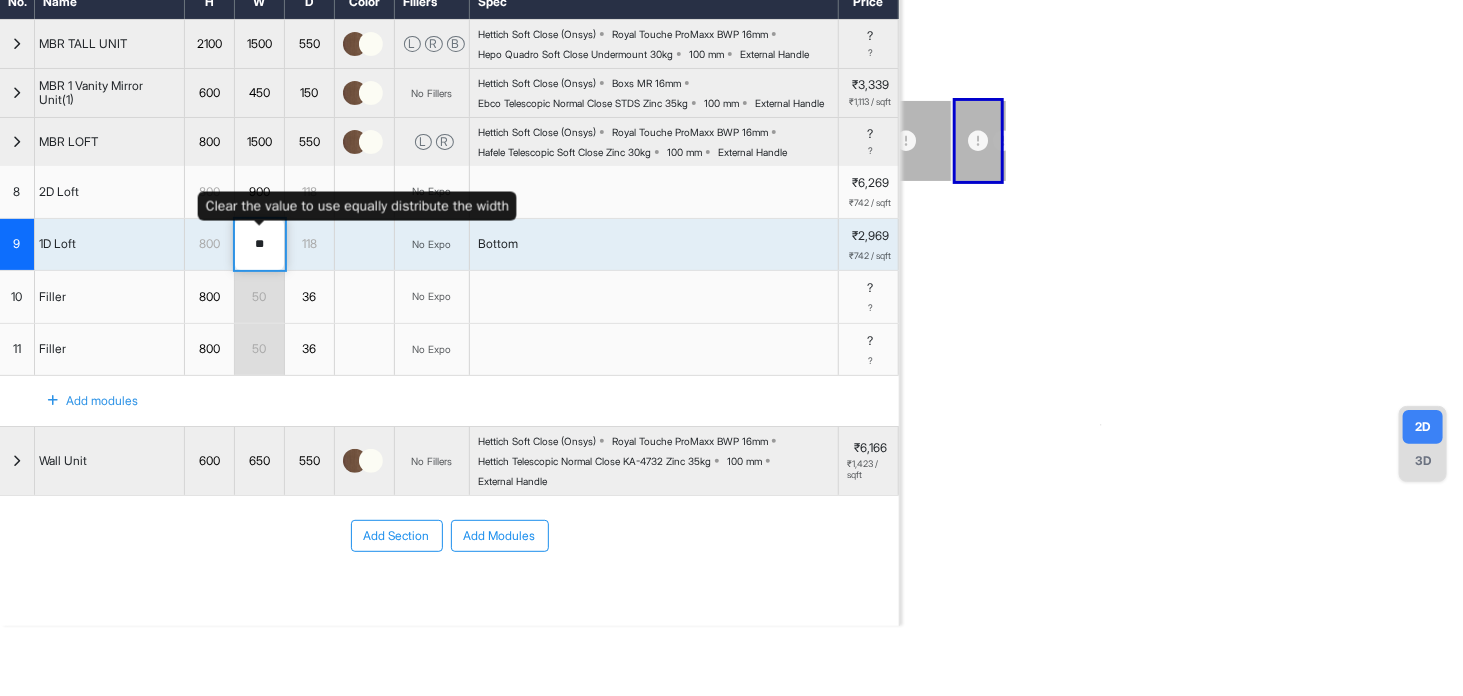 type on "*" 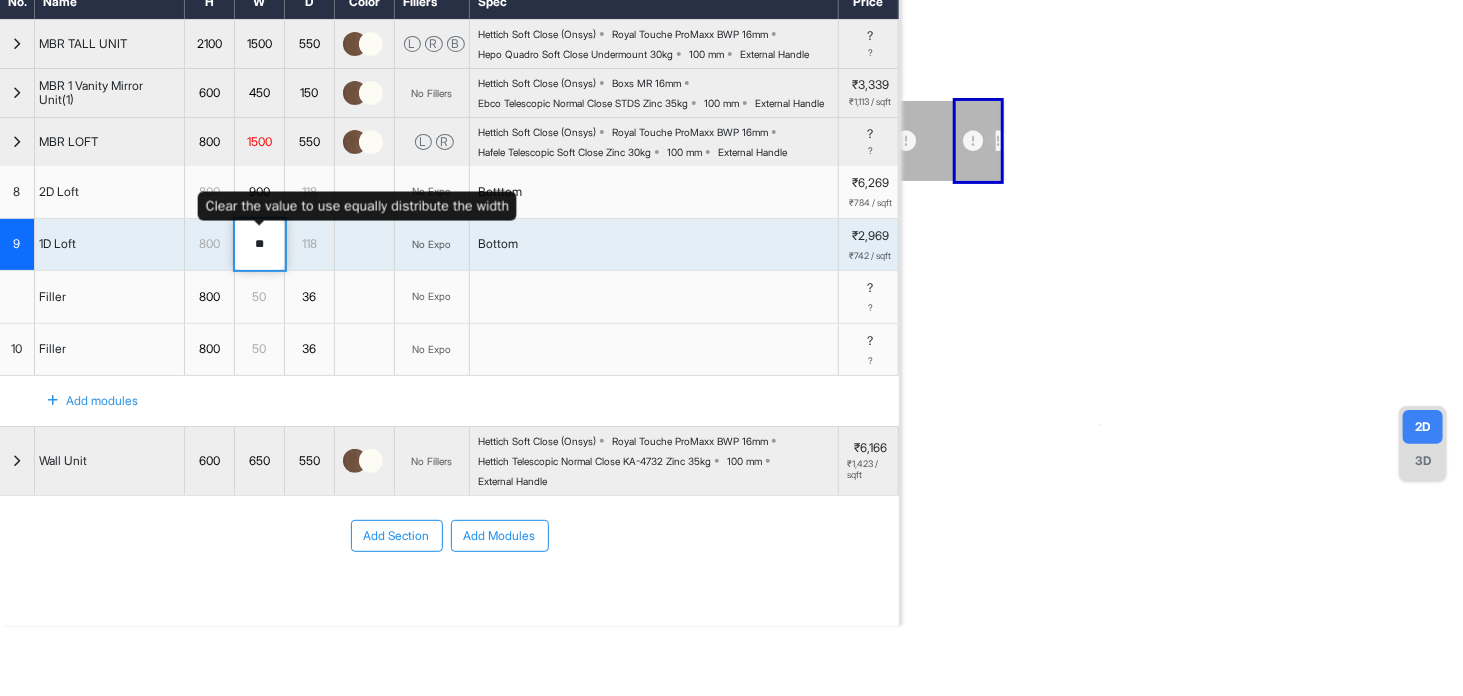 type on "***" 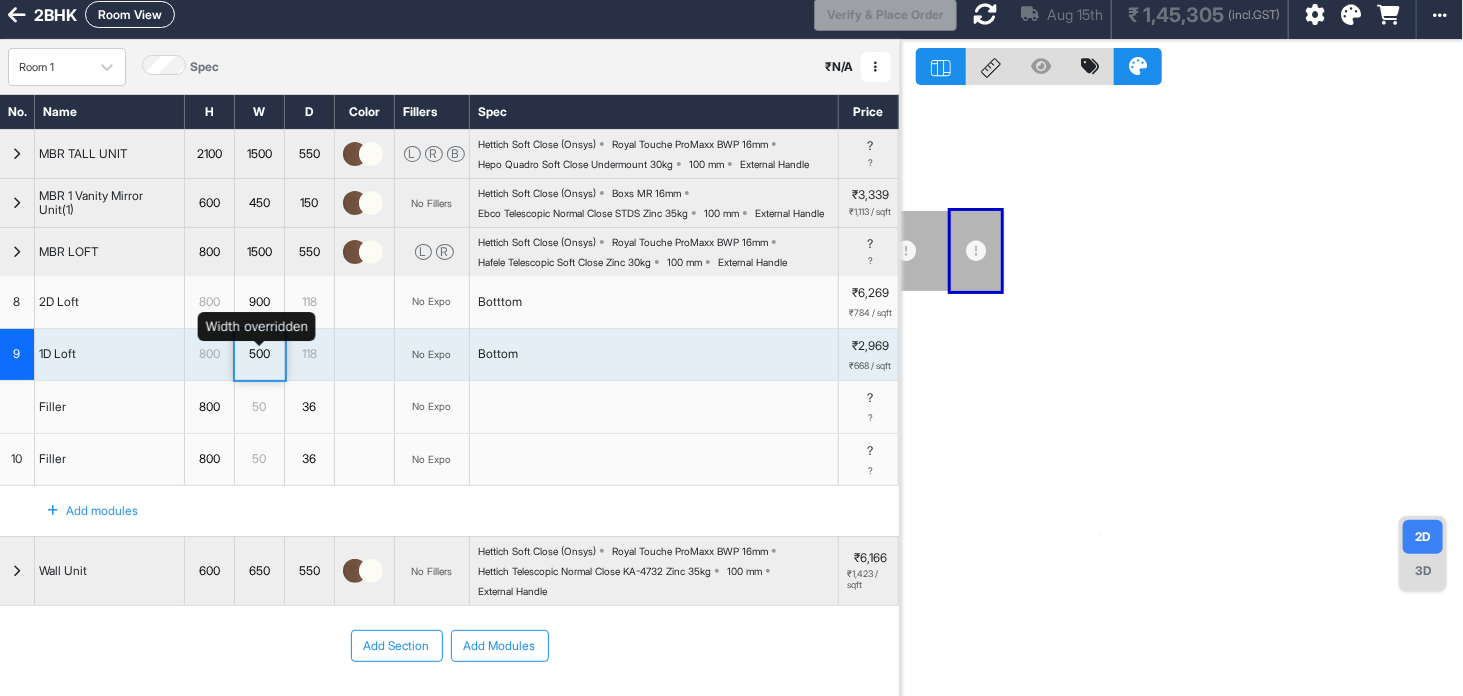 scroll, scrollTop: 15, scrollLeft: 0, axis: vertical 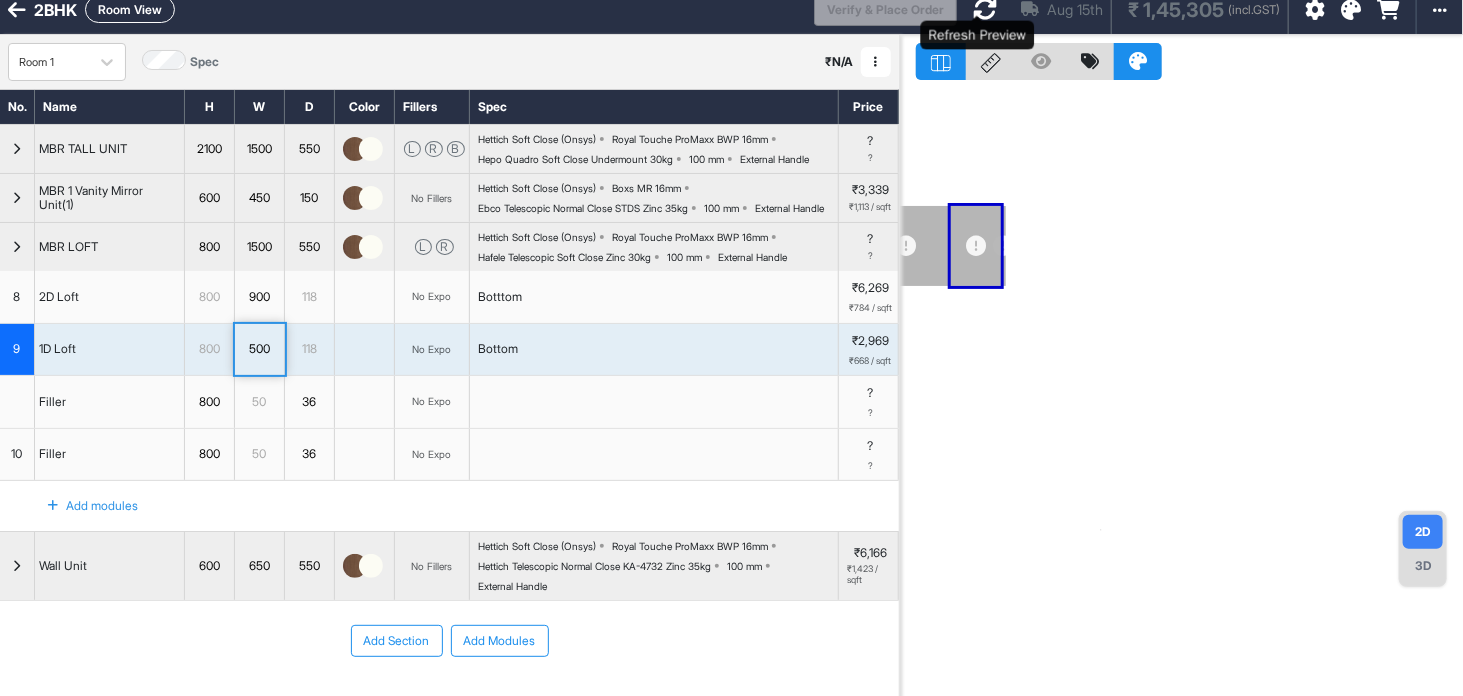 click at bounding box center [985, 9] 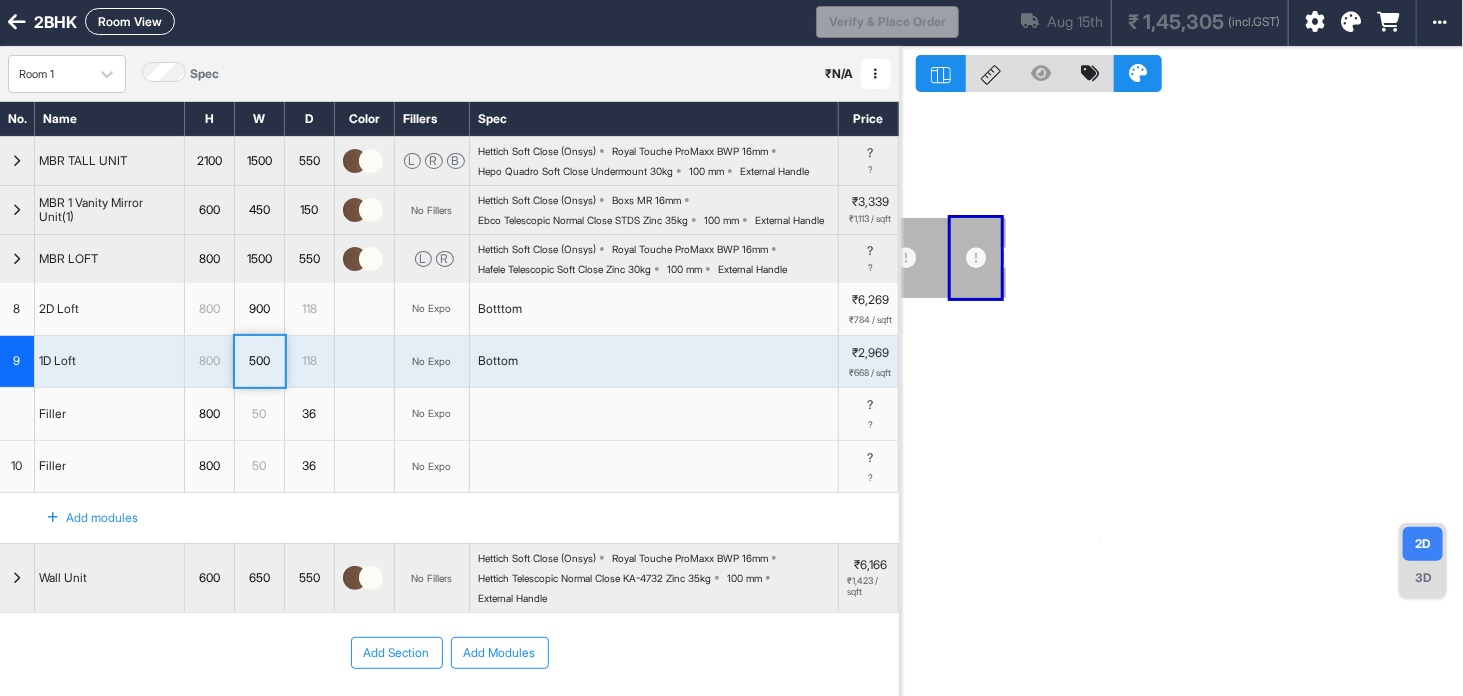scroll, scrollTop: 0, scrollLeft: 0, axis: both 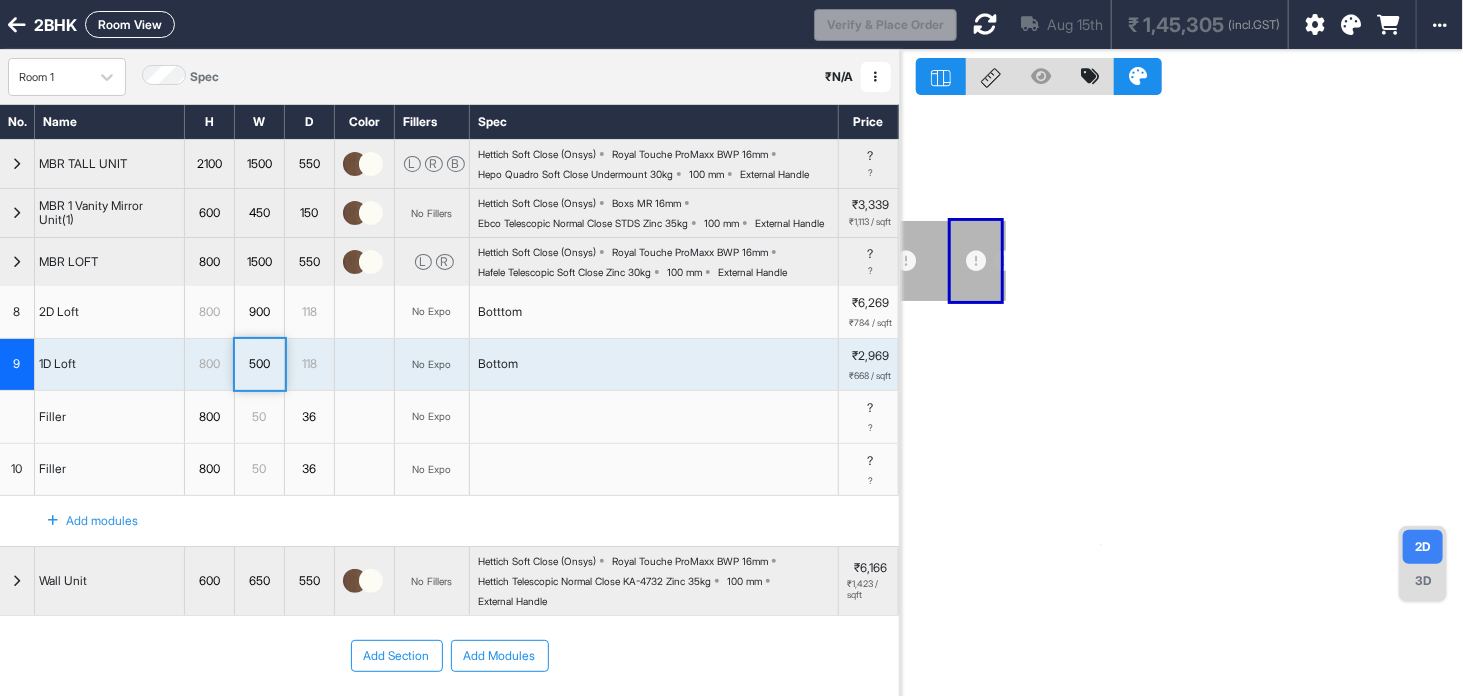 click on "Room View" at bounding box center [130, 24] 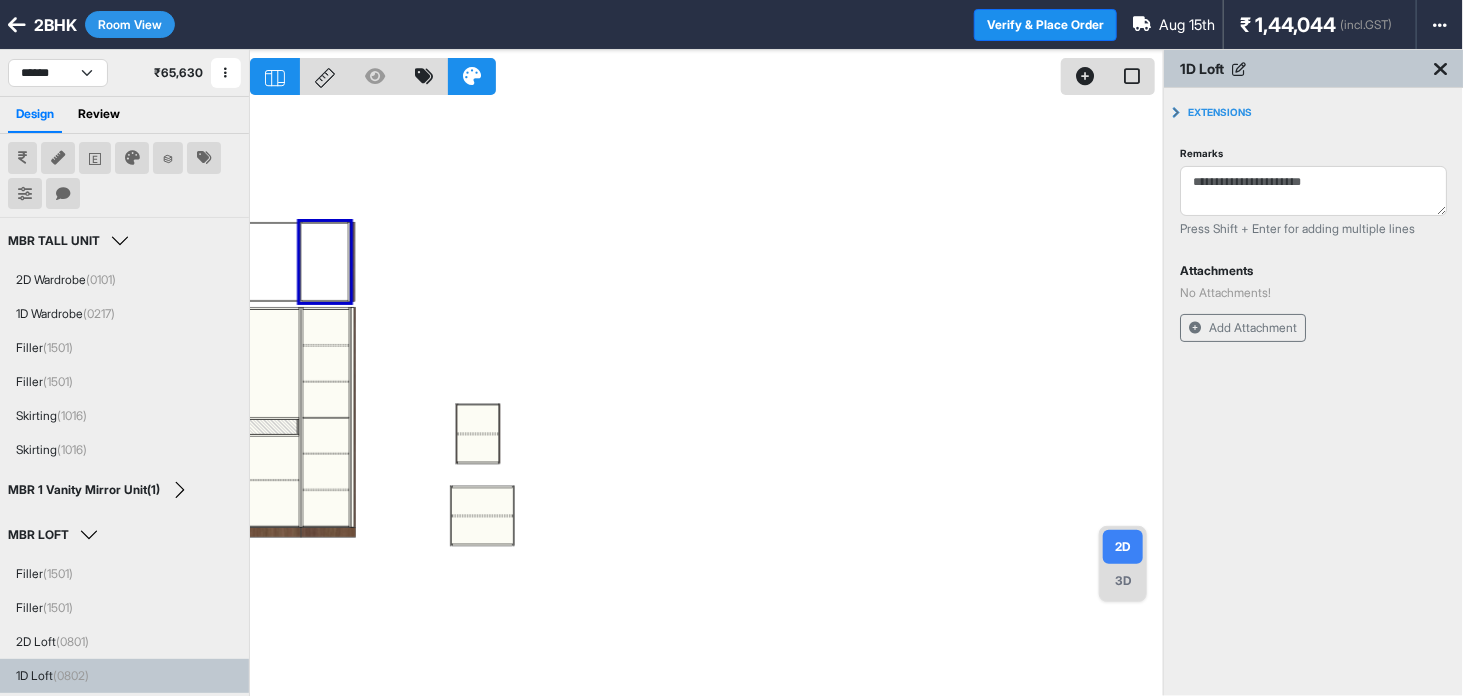 click at bounding box center (706, 398) 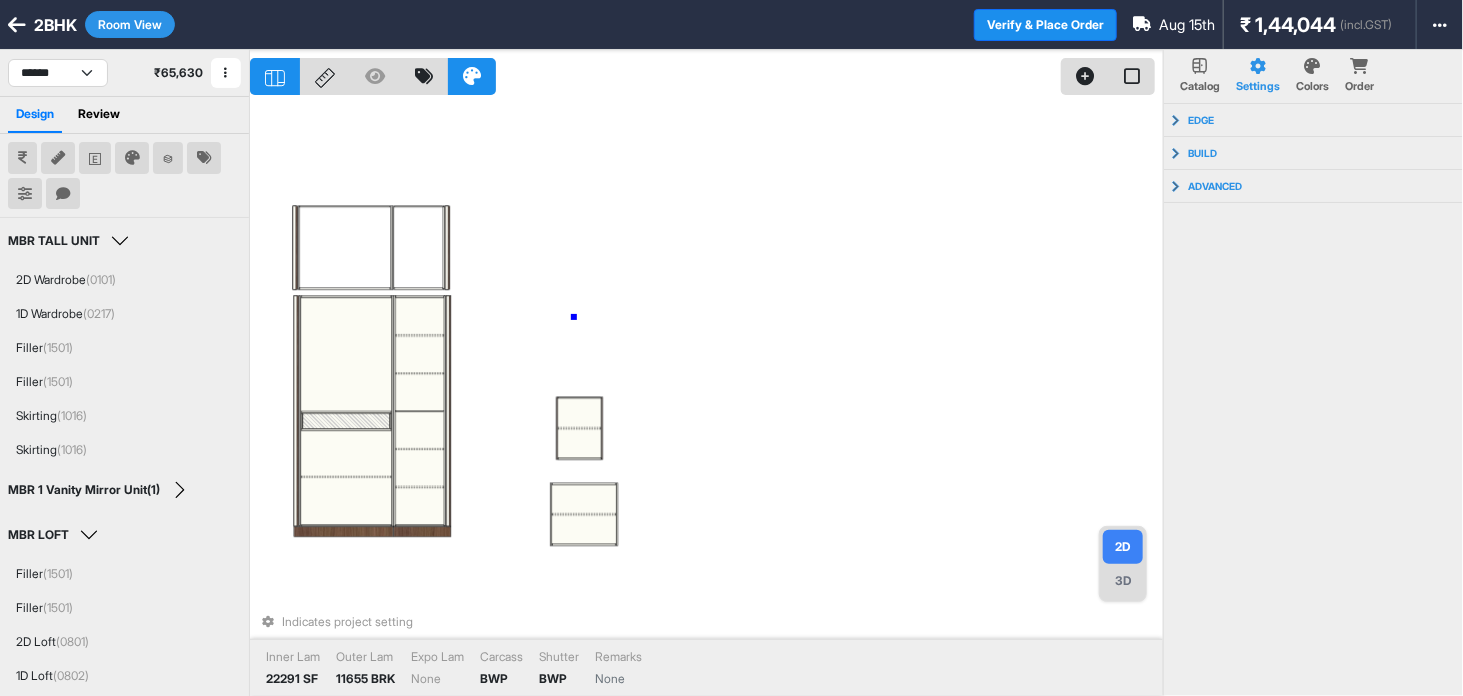 click on "Indicates project setting Inner Lam 22291 SF Outer Lam 11655 BRK Expo Lam None Carcass BWP Shutter BWP Remarks None" at bounding box center (706, 398) 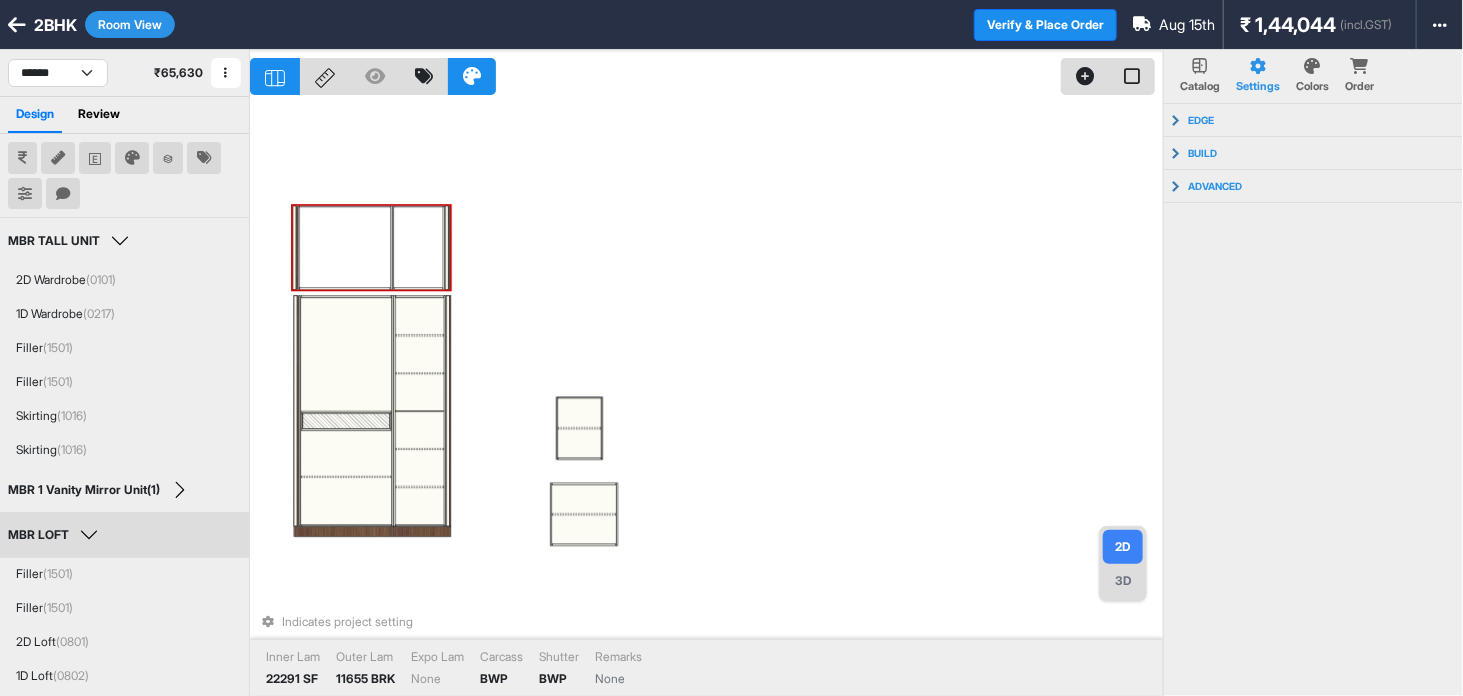 click at bounding box center (418, 247) 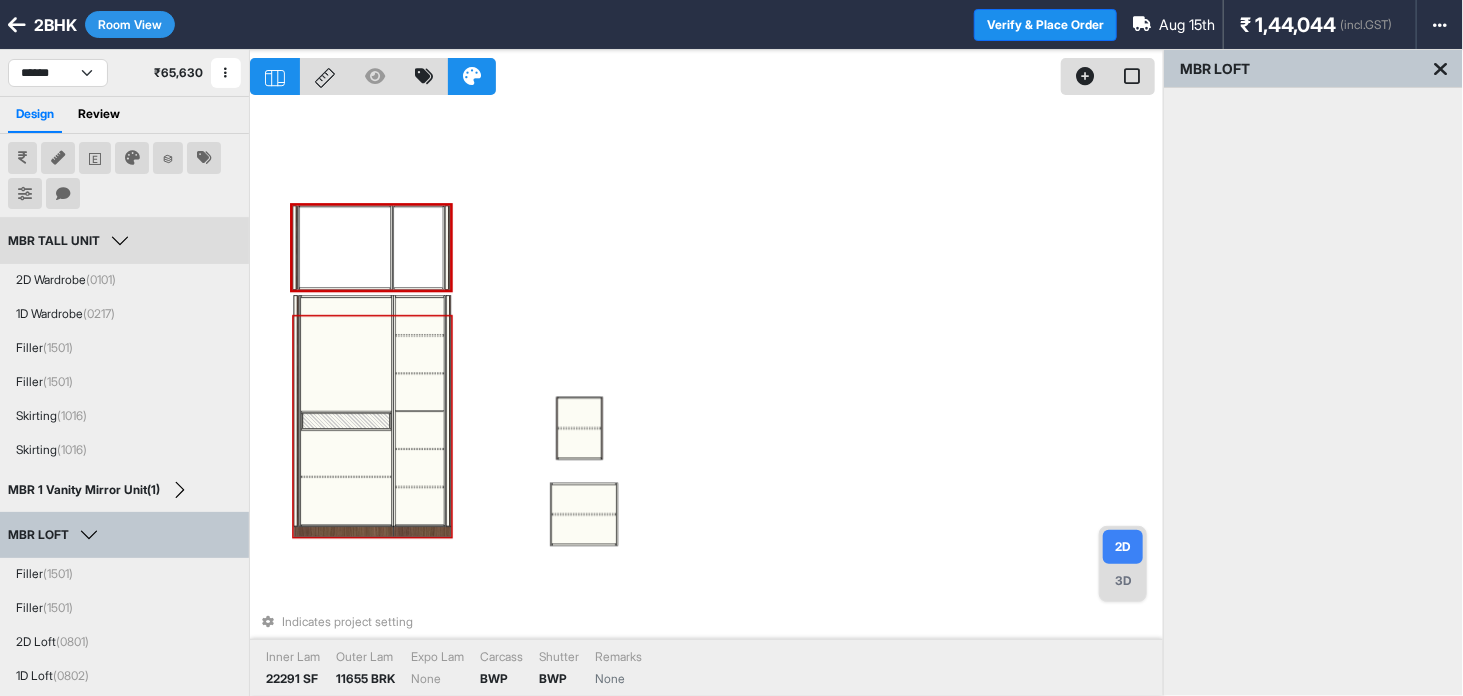 click at bounding box center (419, 316) 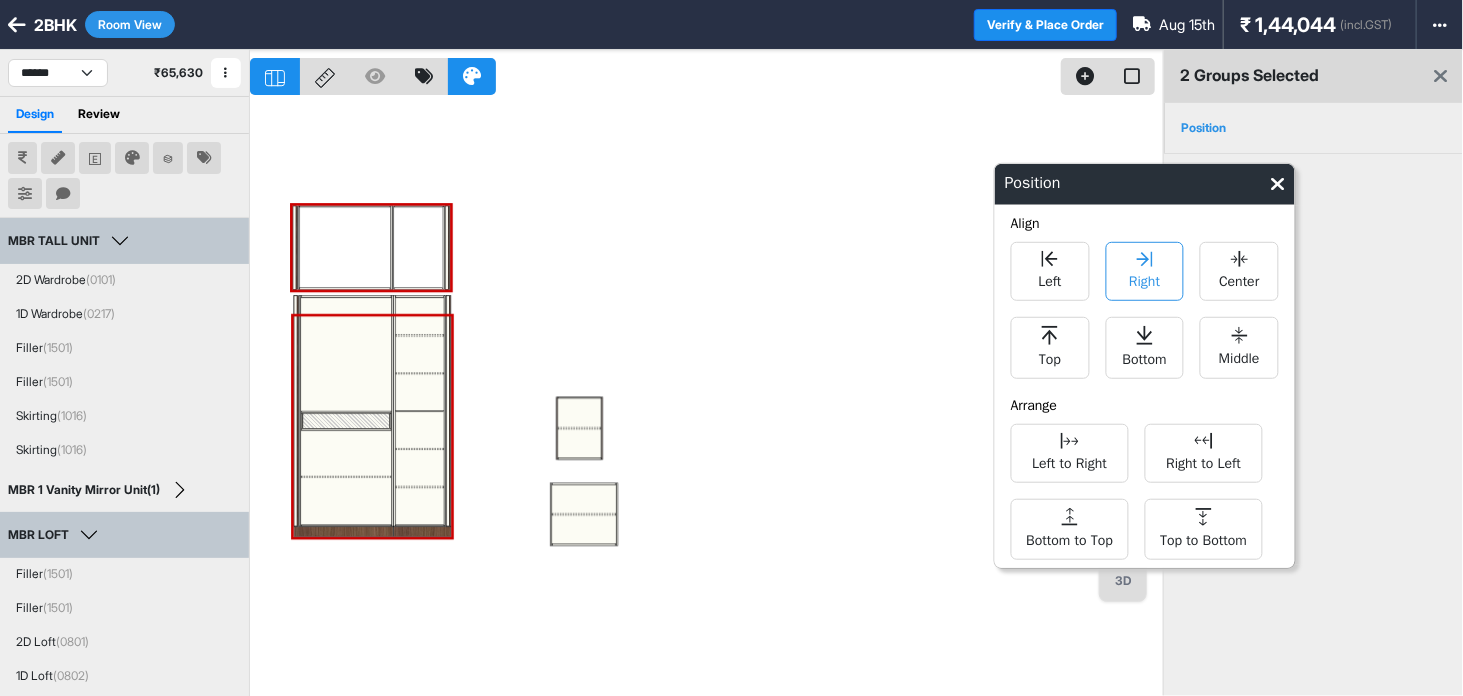 click on "Right" at bounding box center (1144, 279) 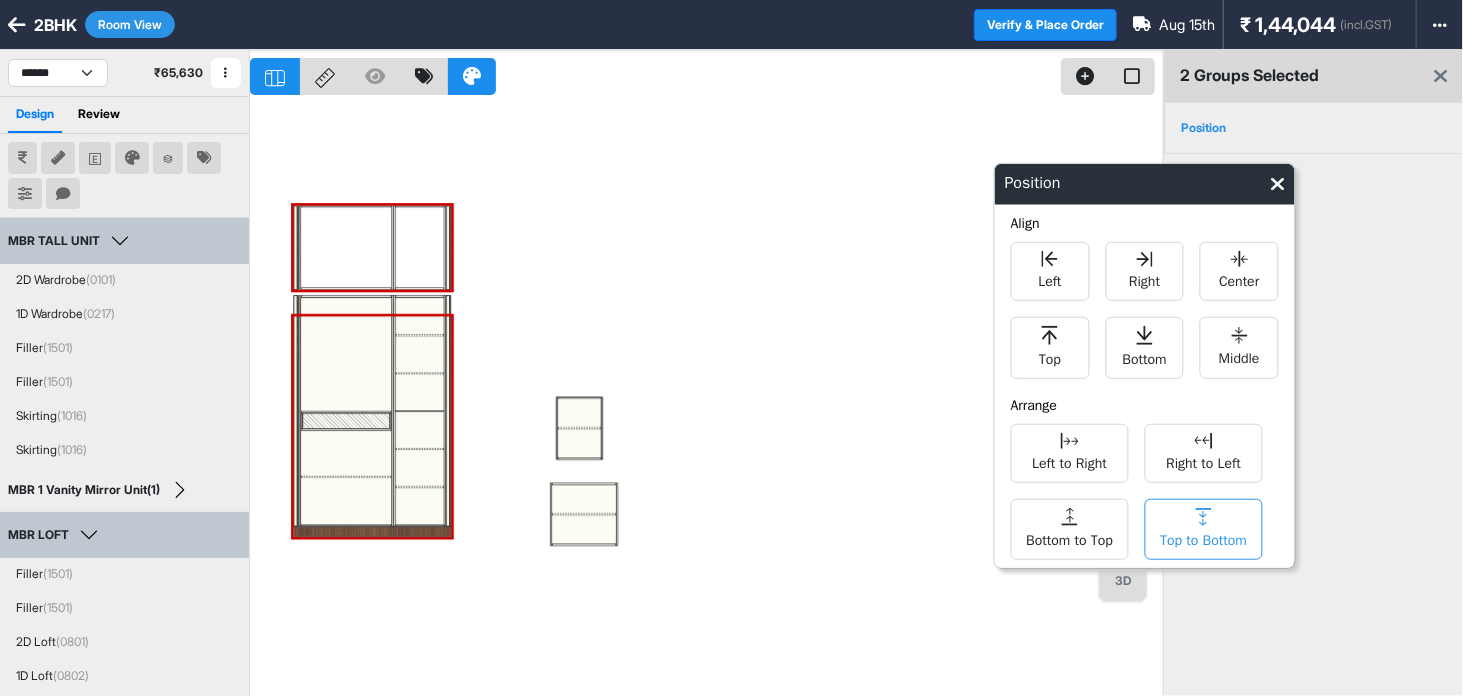 click on "Top to Bottom" at bounding box center (1204, 529) 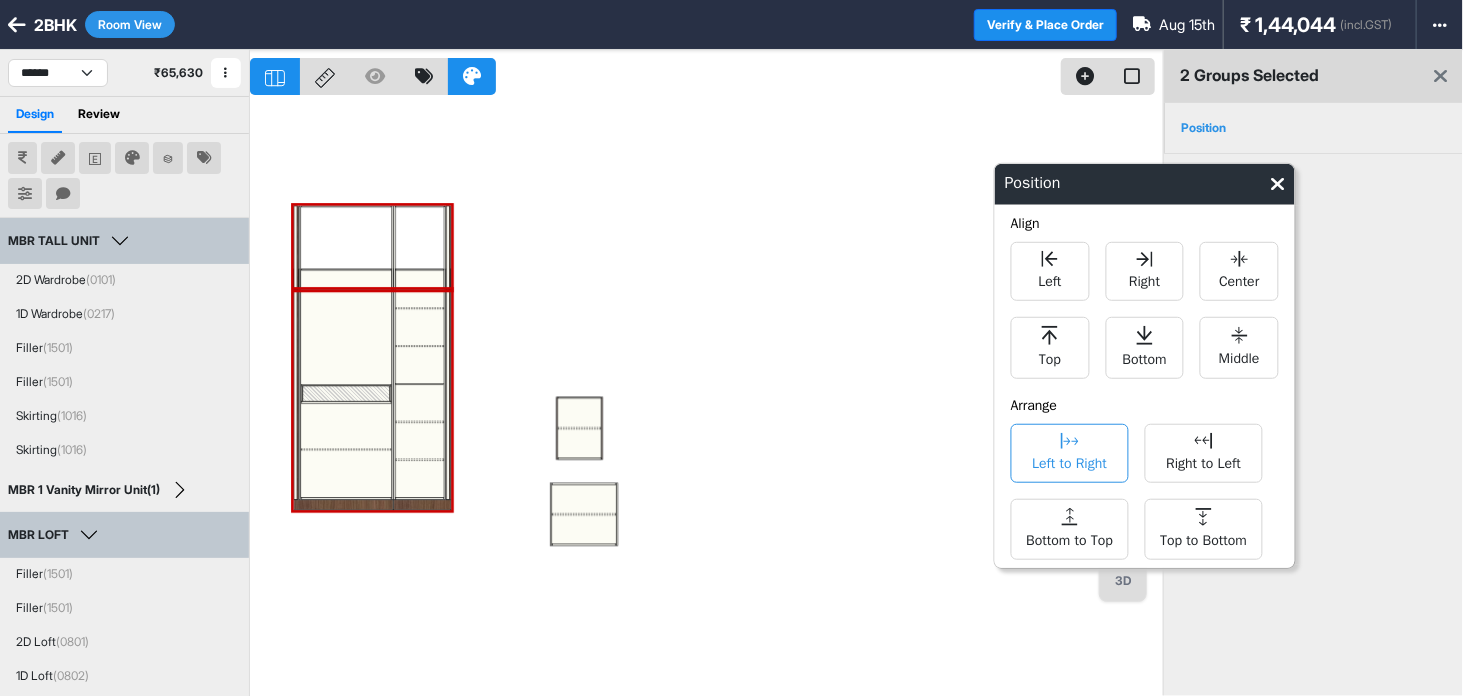 click on "Left to Right" at bounding box center [1070, 453] 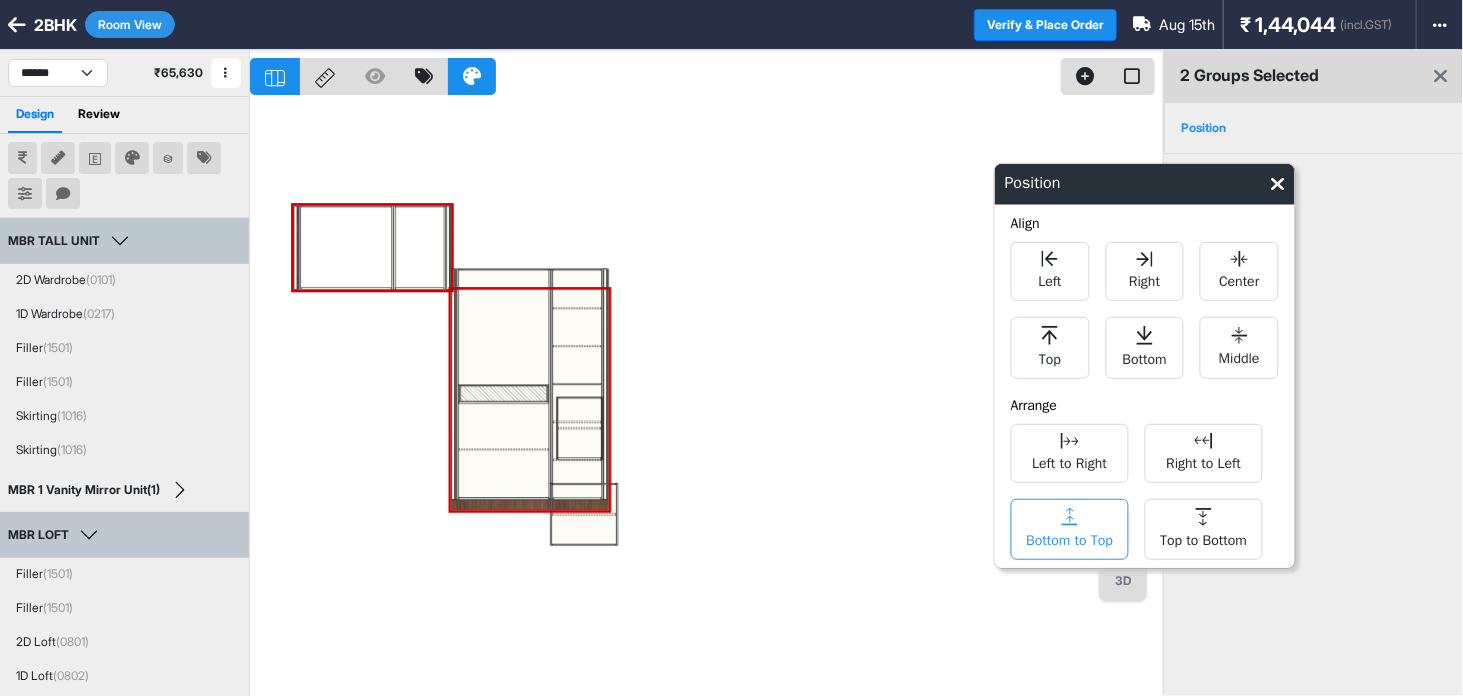 click on "Bottom to Top" at bounding box center [1070, 529] 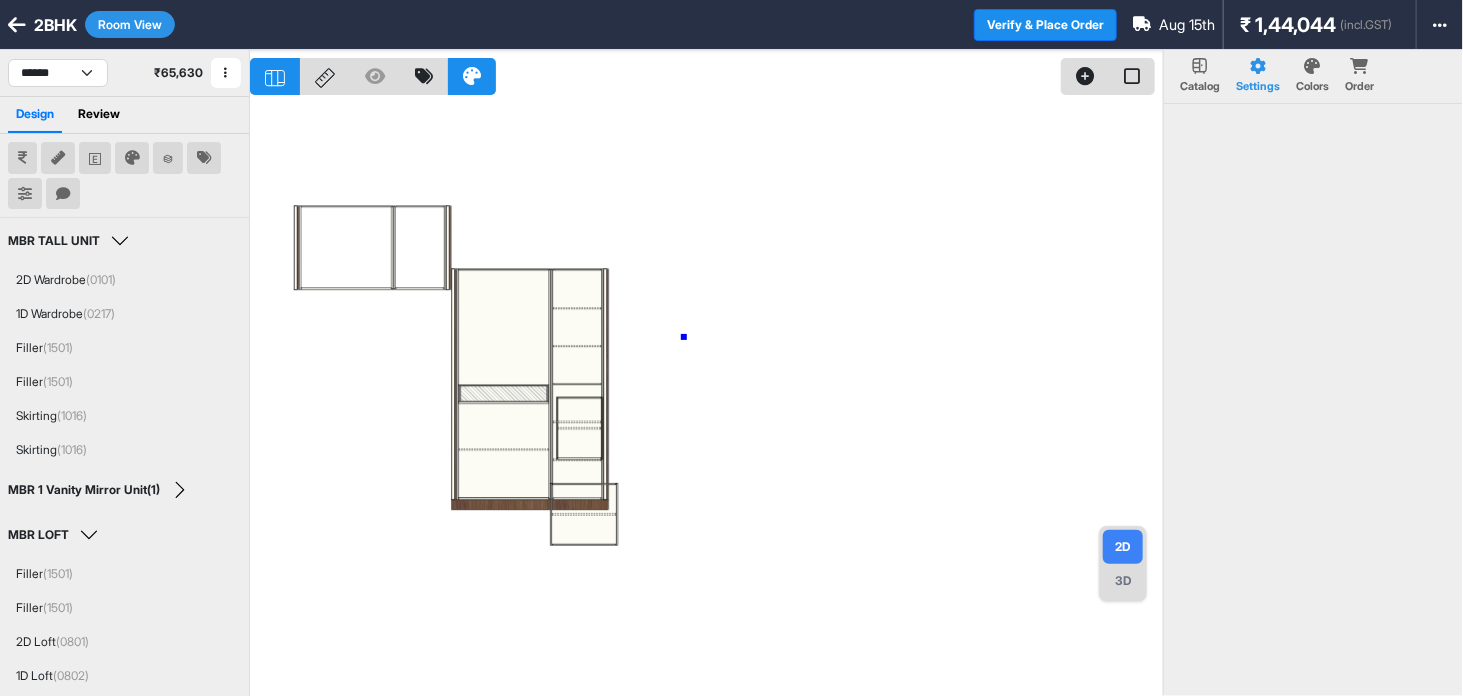 click at bounding box center [706, 398] 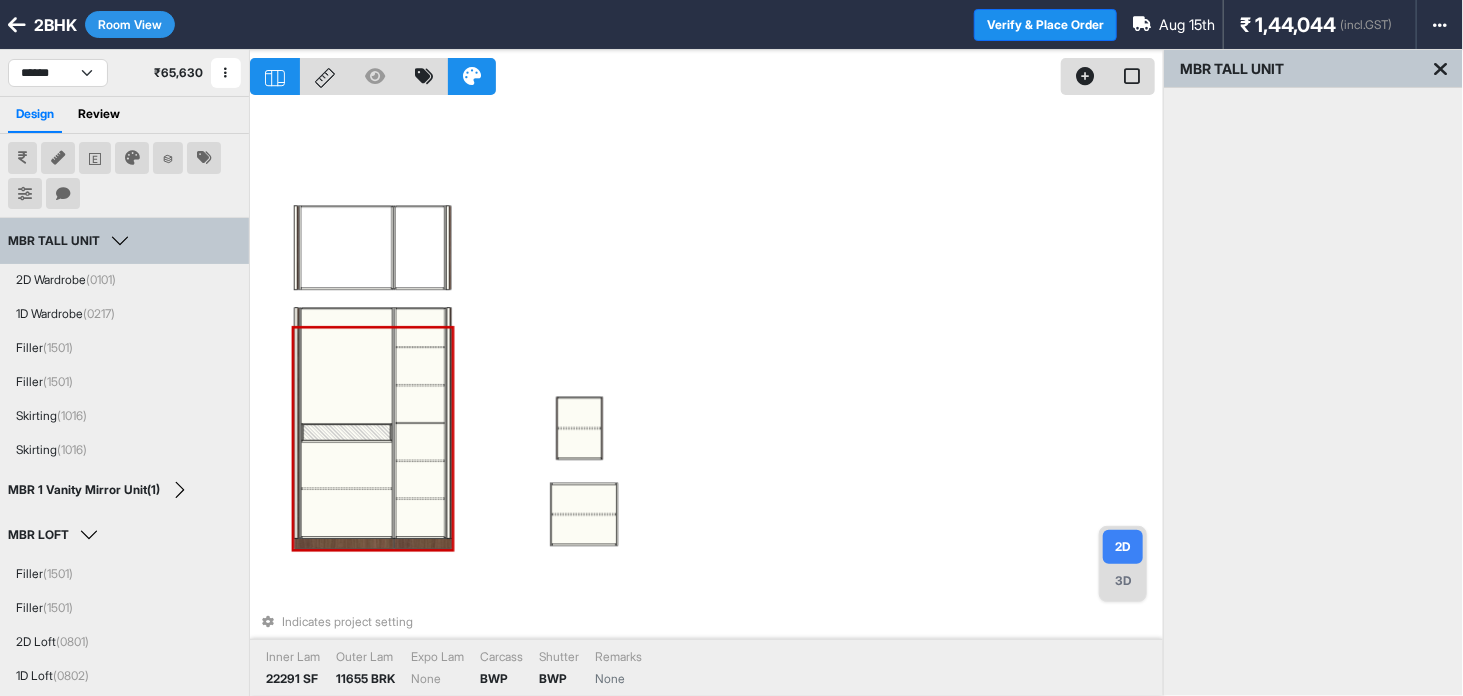 click at bounding box center (346, 366) 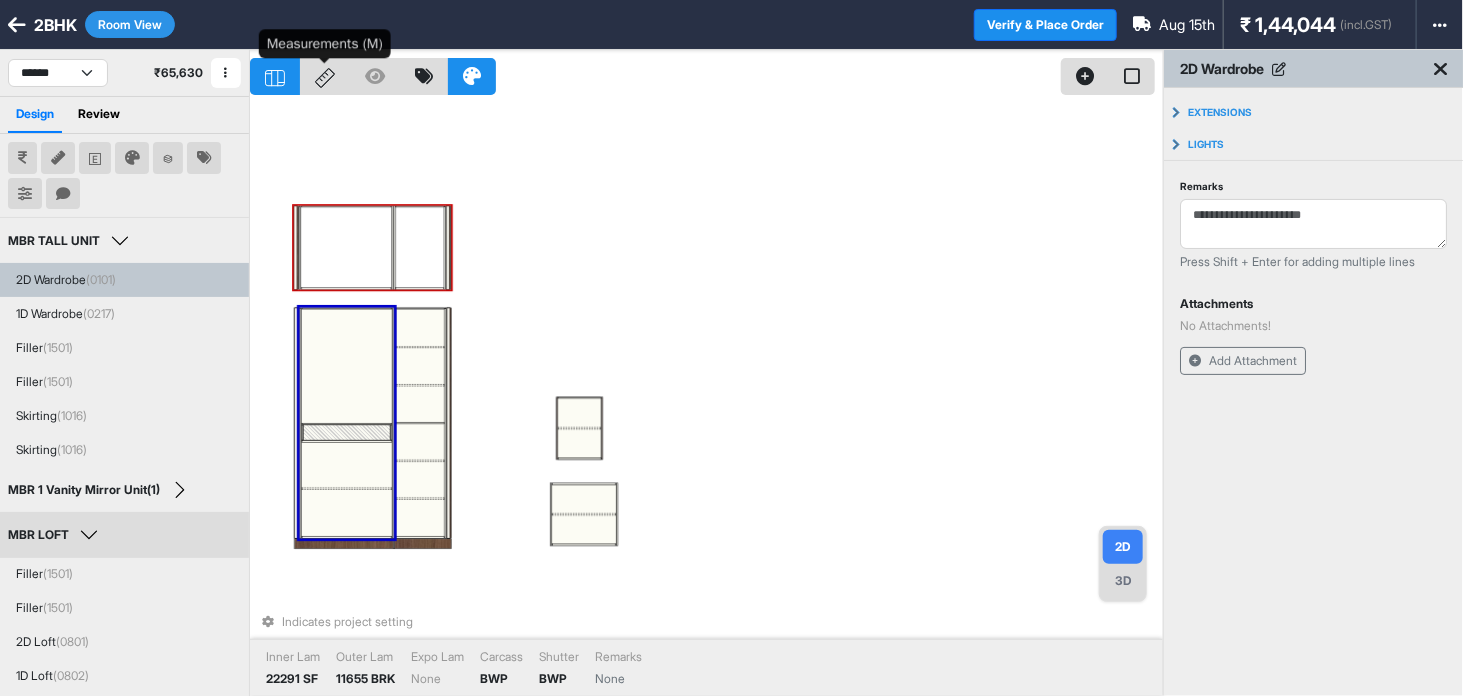click at bounding box center [325, 76] 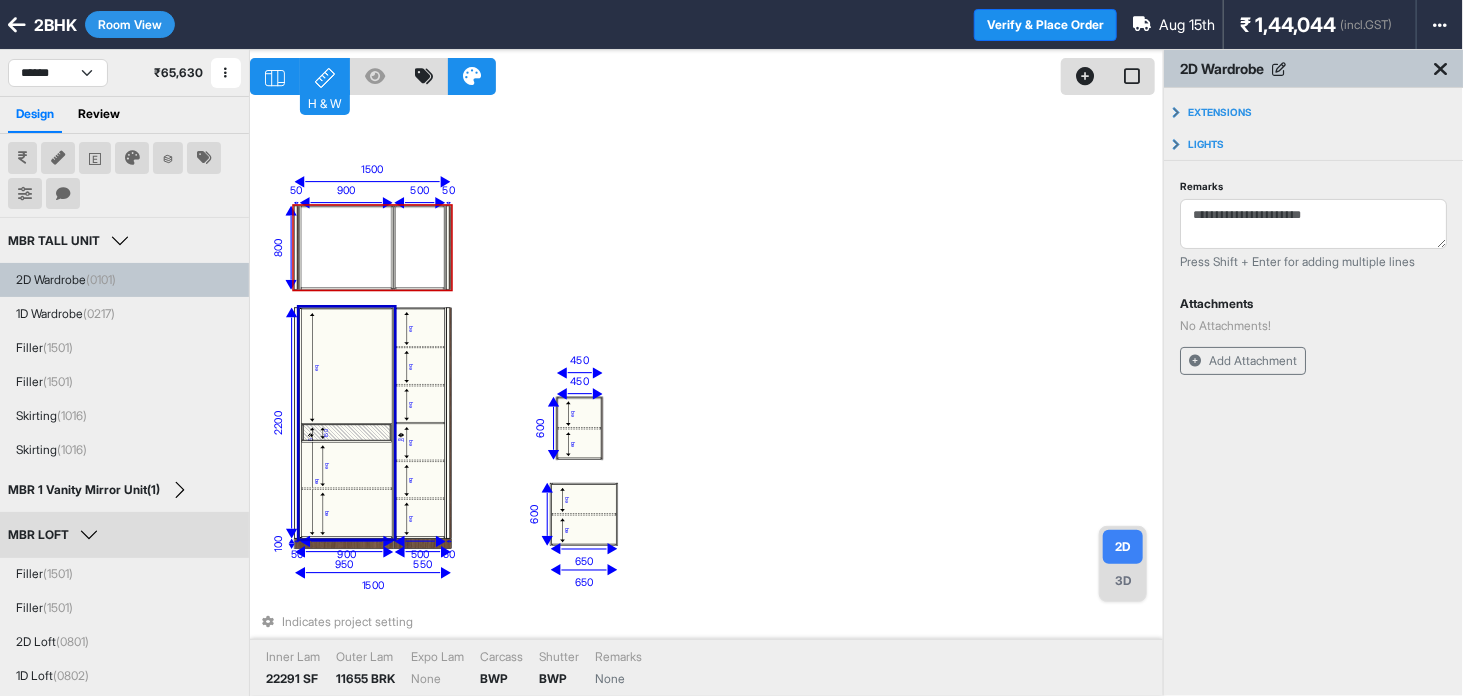 click on "Room View" at bounding box center (130, 24) 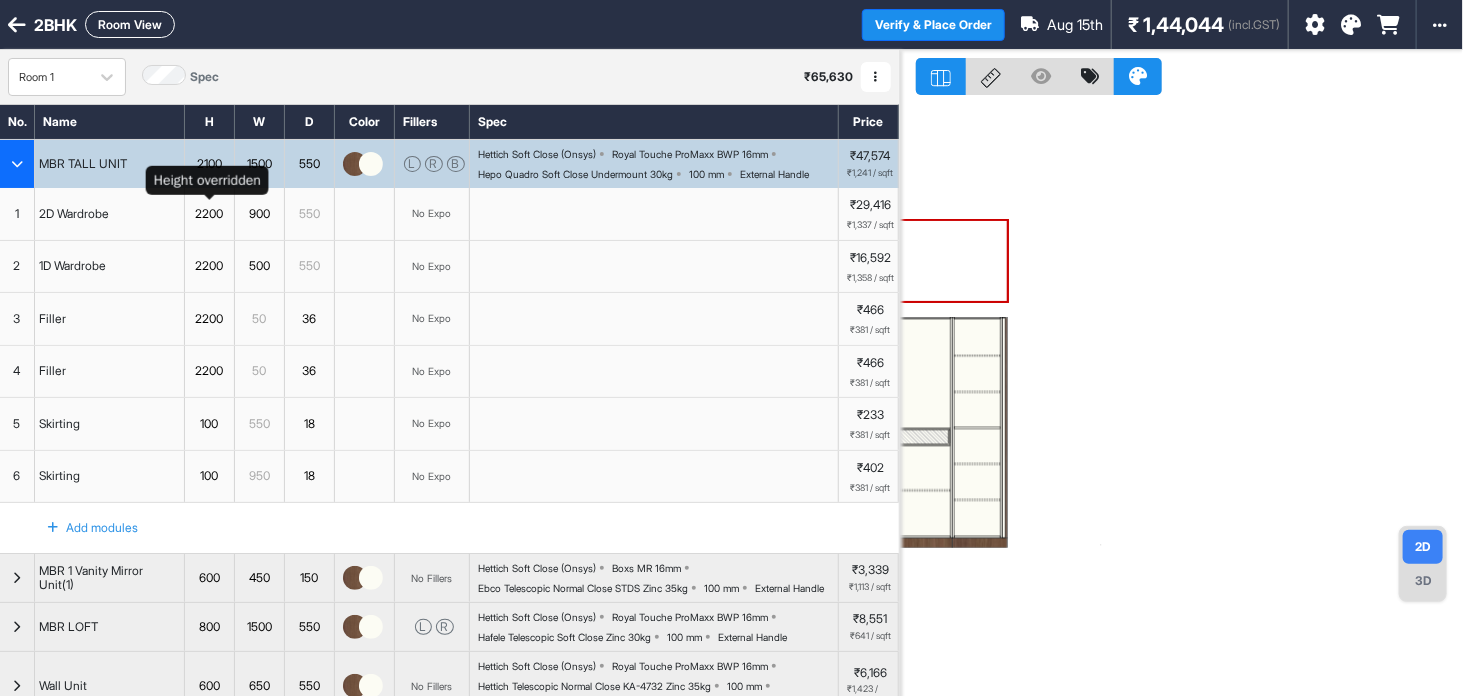 click on "2200" at bounding box center [209, 214] 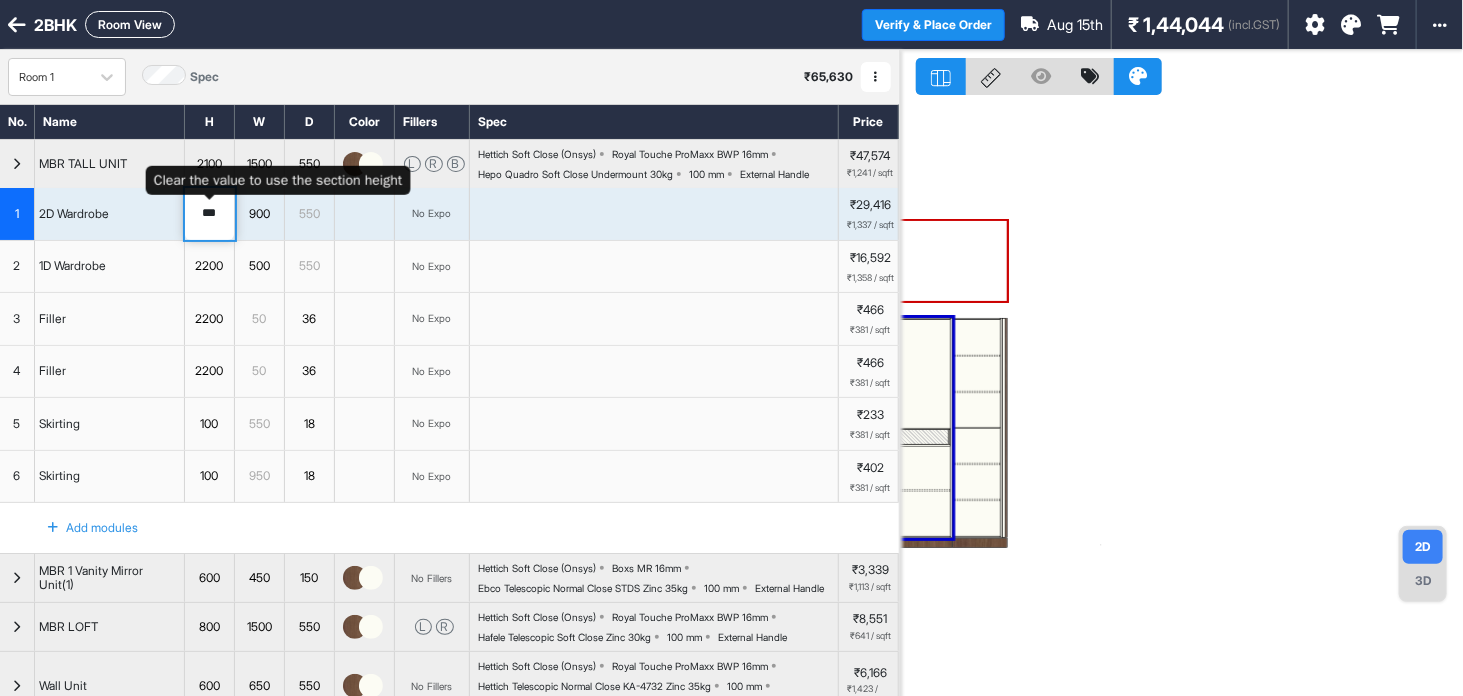 type on "****" 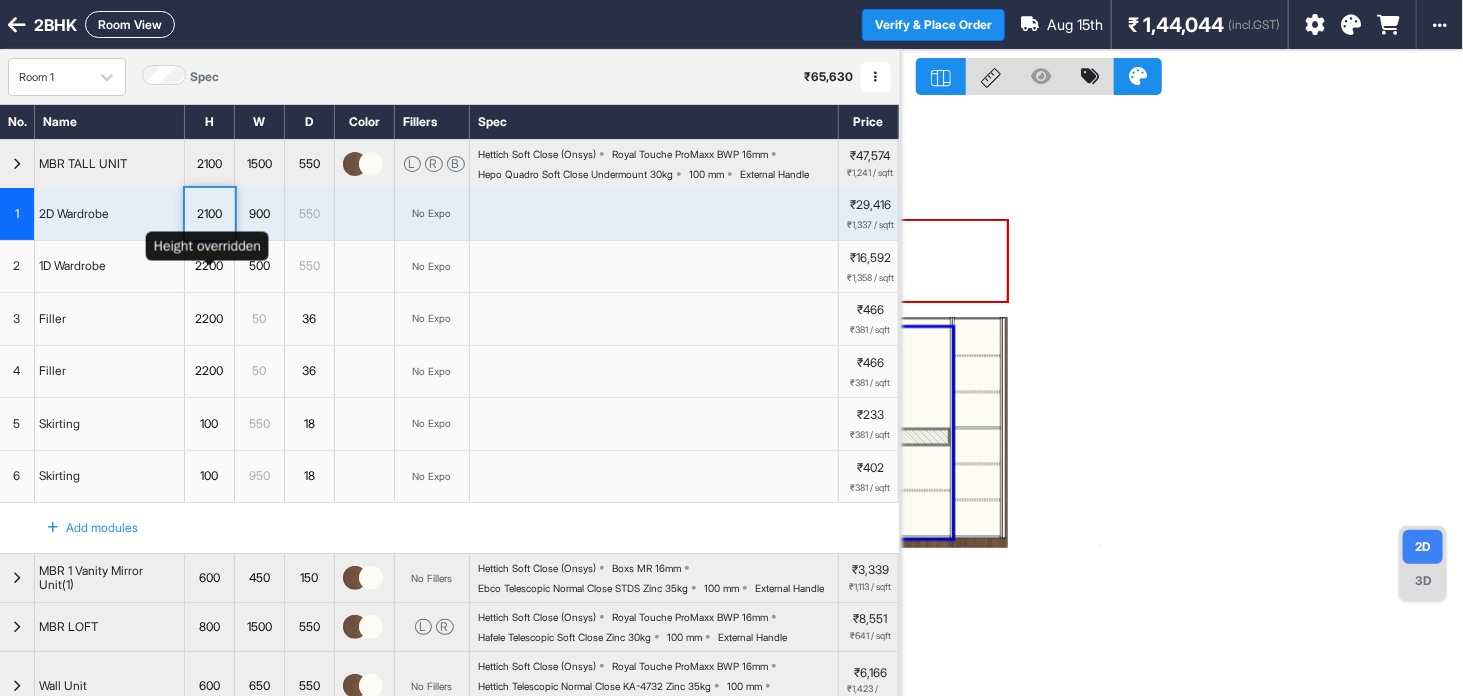 click on "2200" at bounding box center (210, 267) 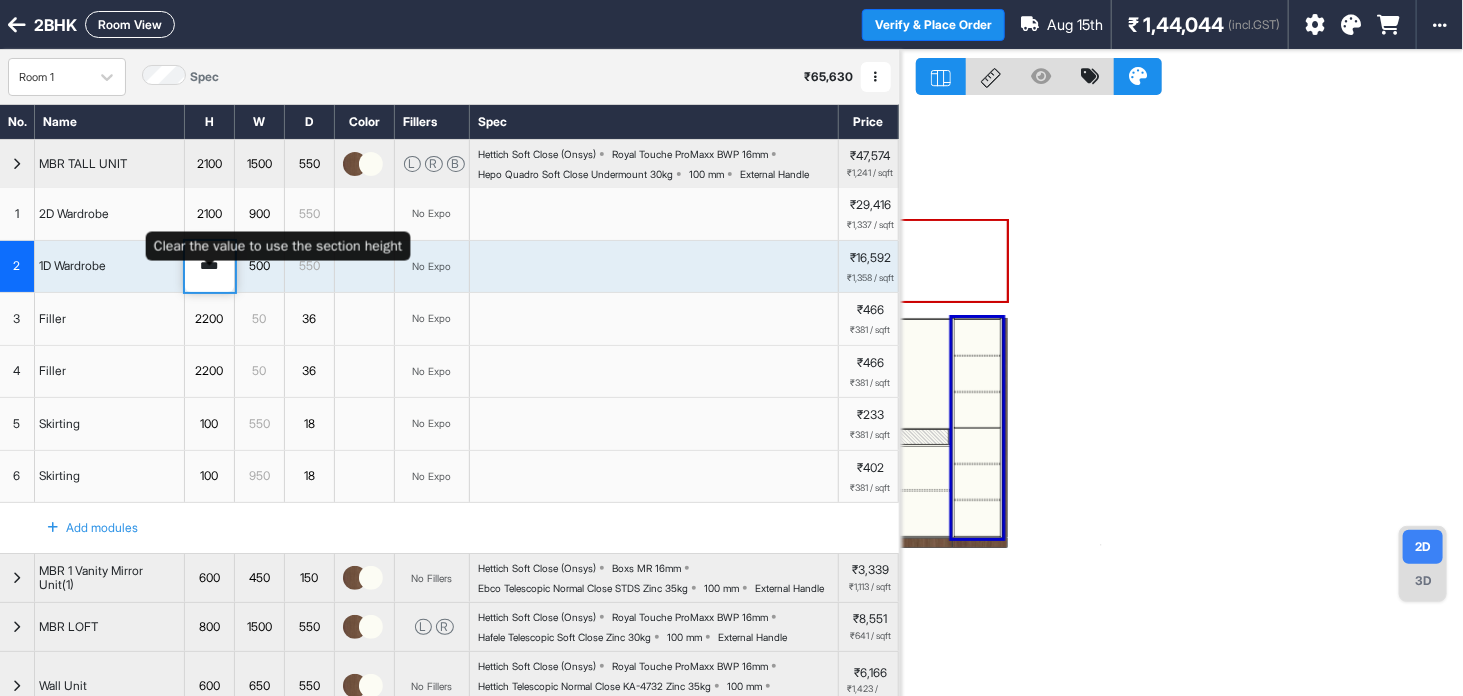 click on "****" at bounding box center [209, 267] 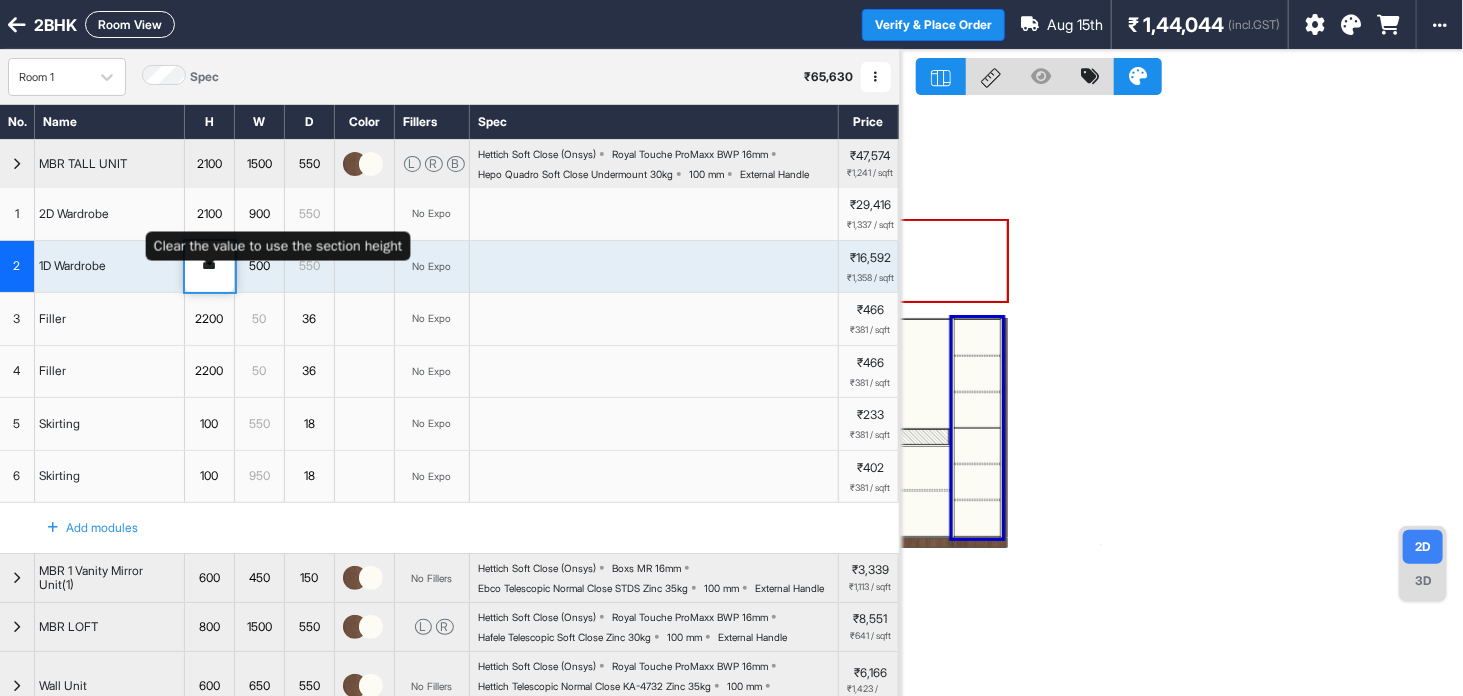 type on "****" 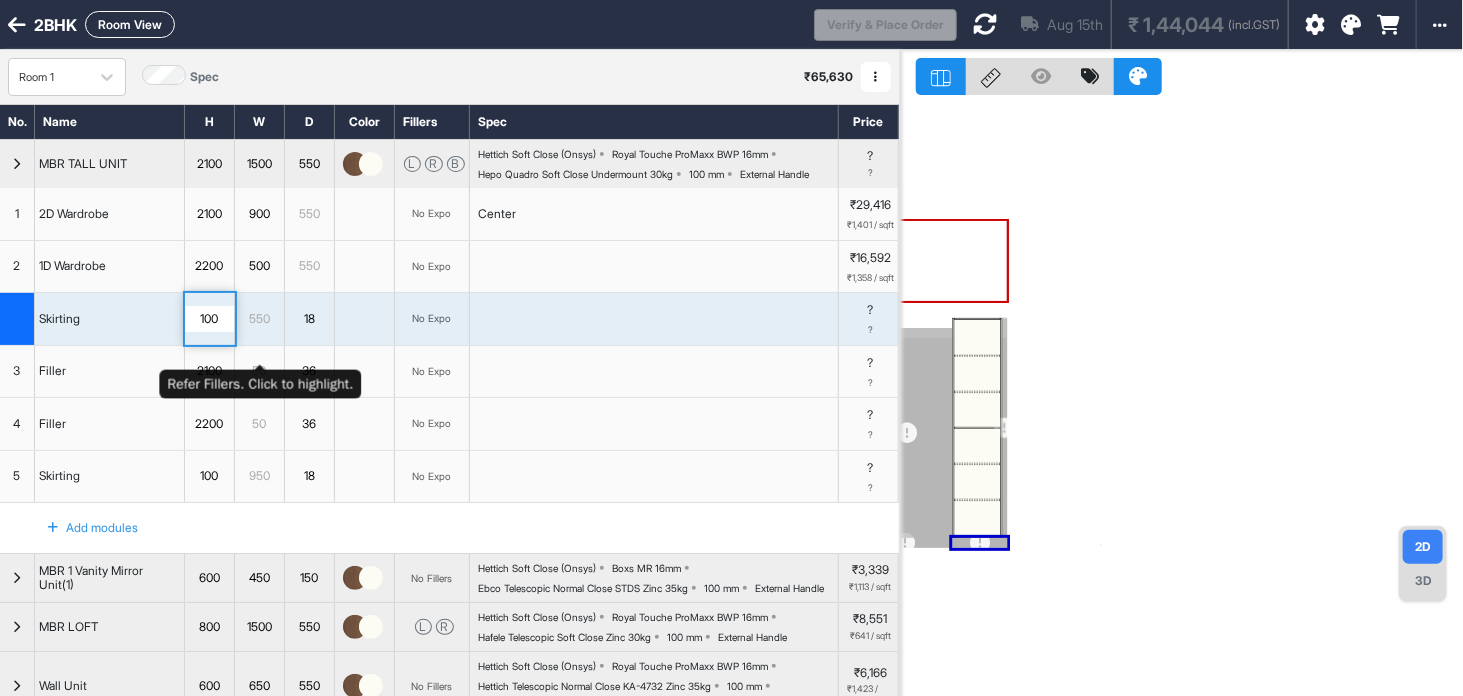 click on "550" at bounding box center [259, 319] 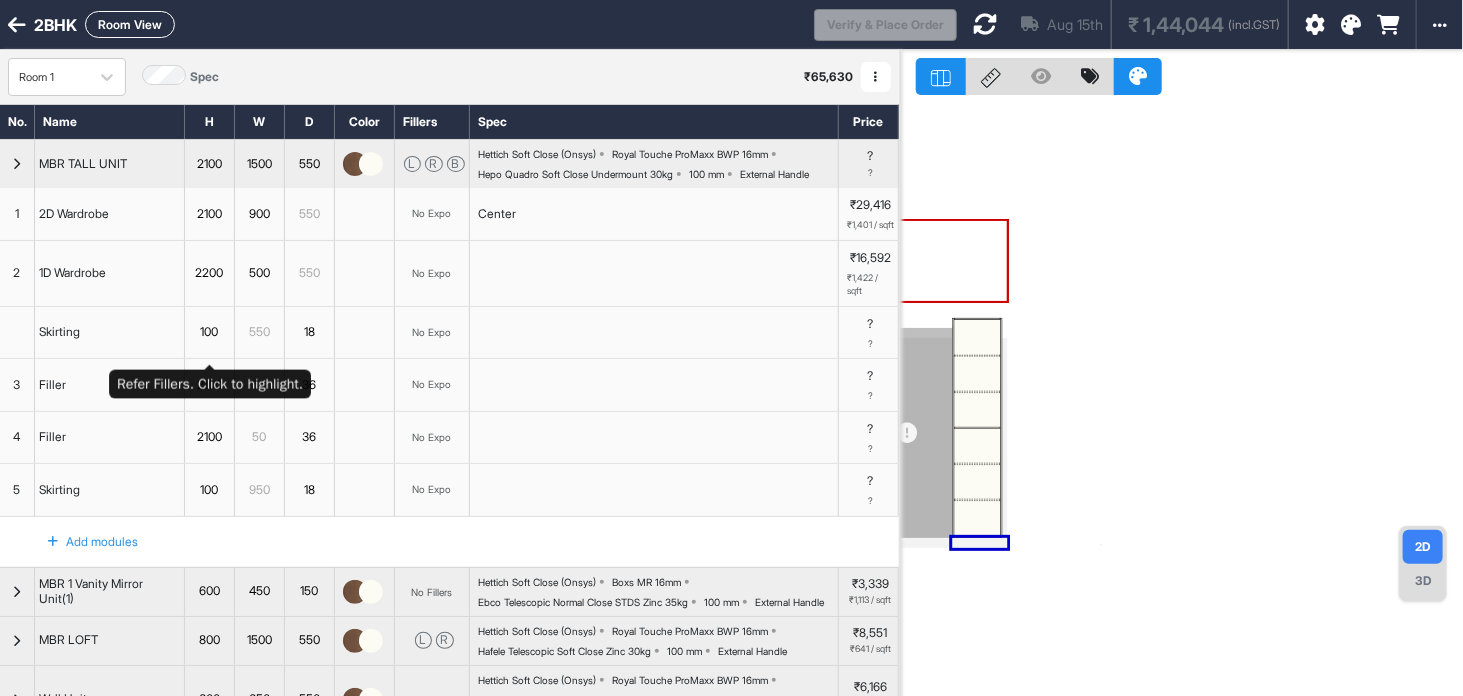 click on "100" at bounding box center [209, 332] 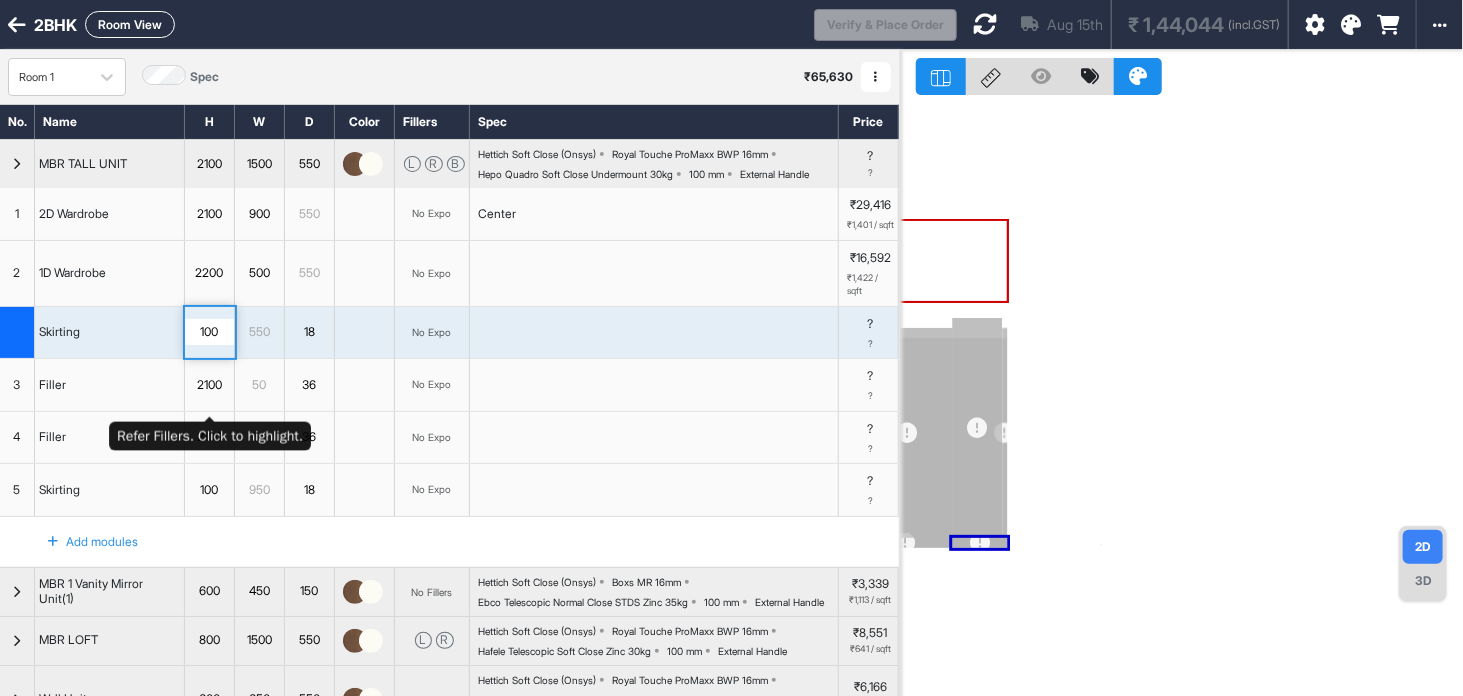 click on "2100" at bounding box center [209, 385] 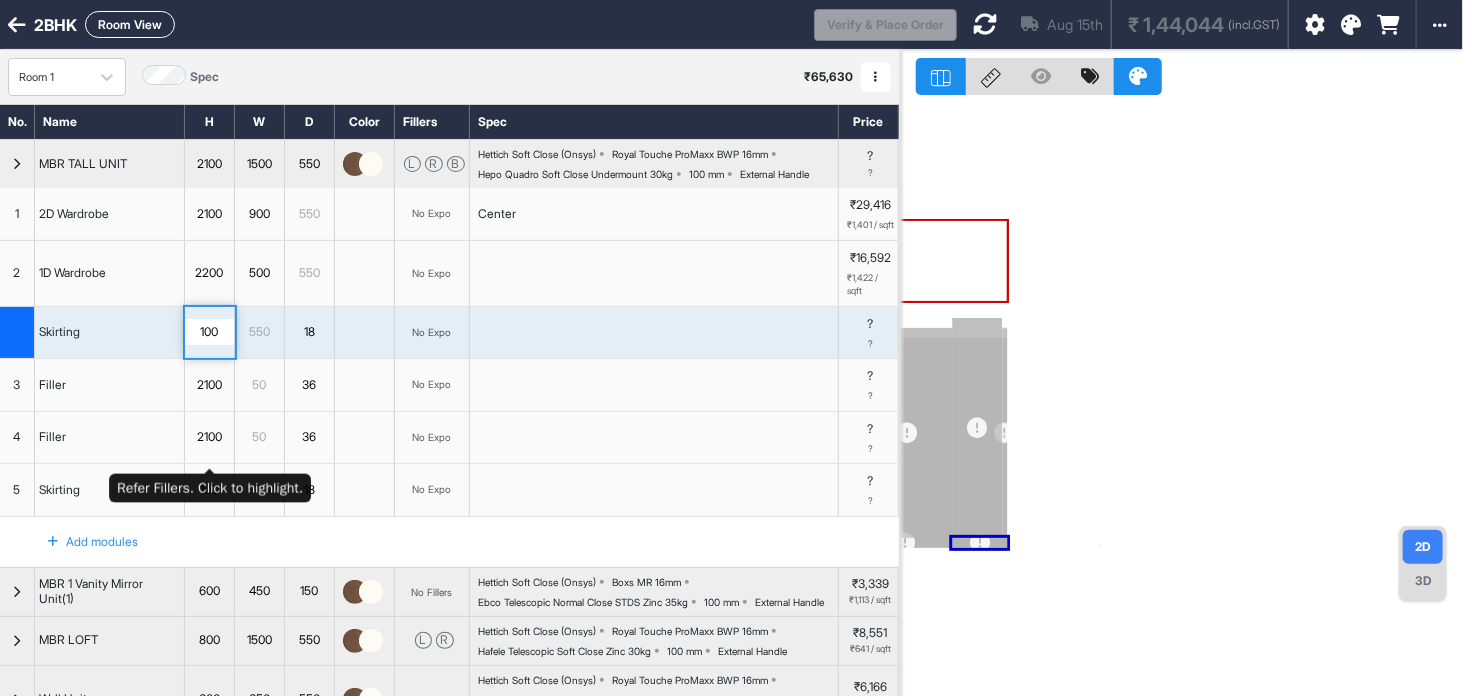 click on "2100" at bounding box center (209, 437) 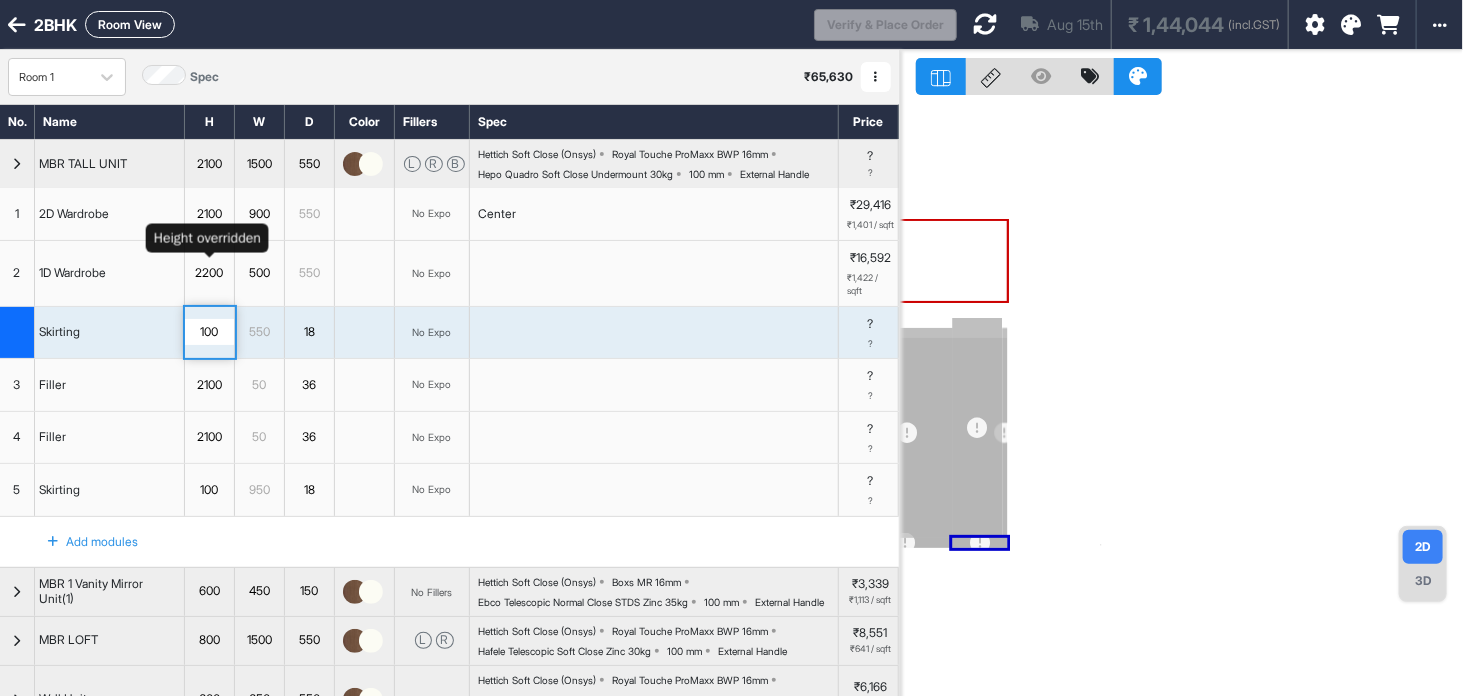 click on "2200" at bounding box center (209, 273) 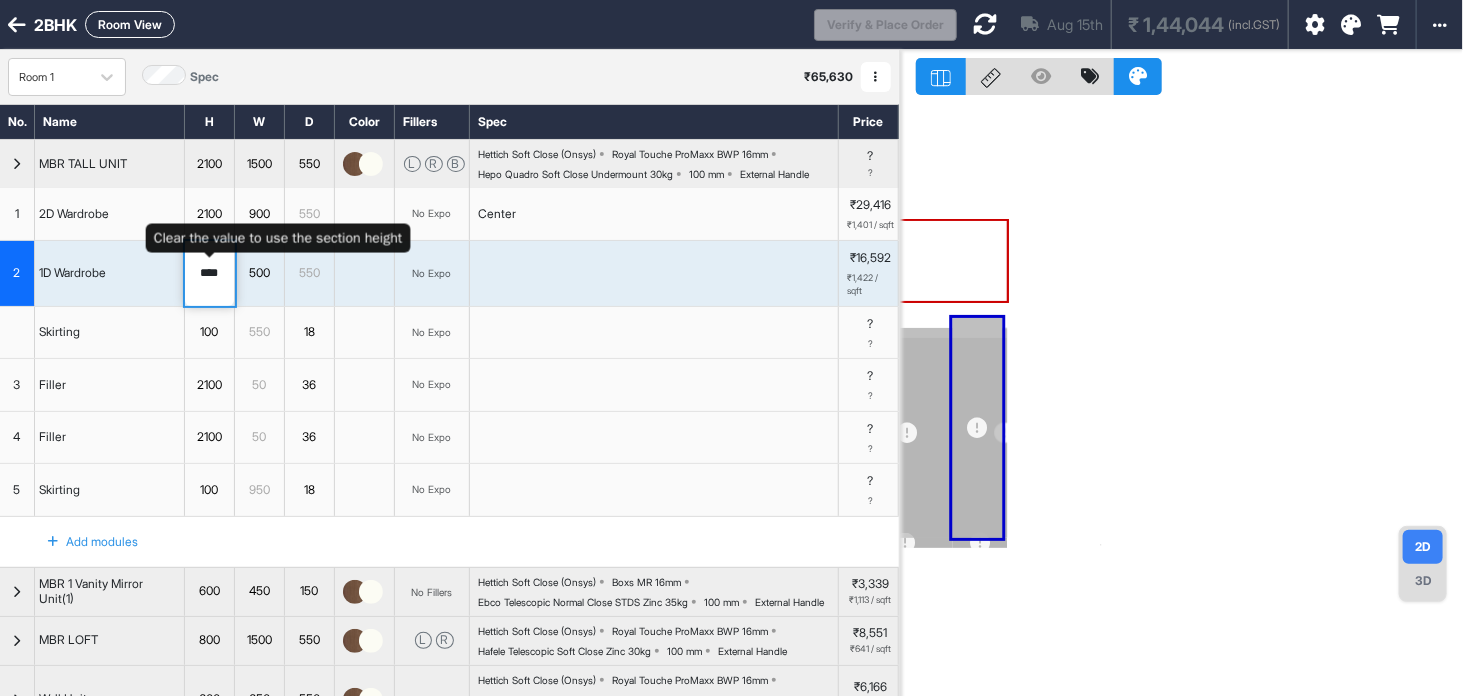 click on "****" at bounding box center (209, 273) 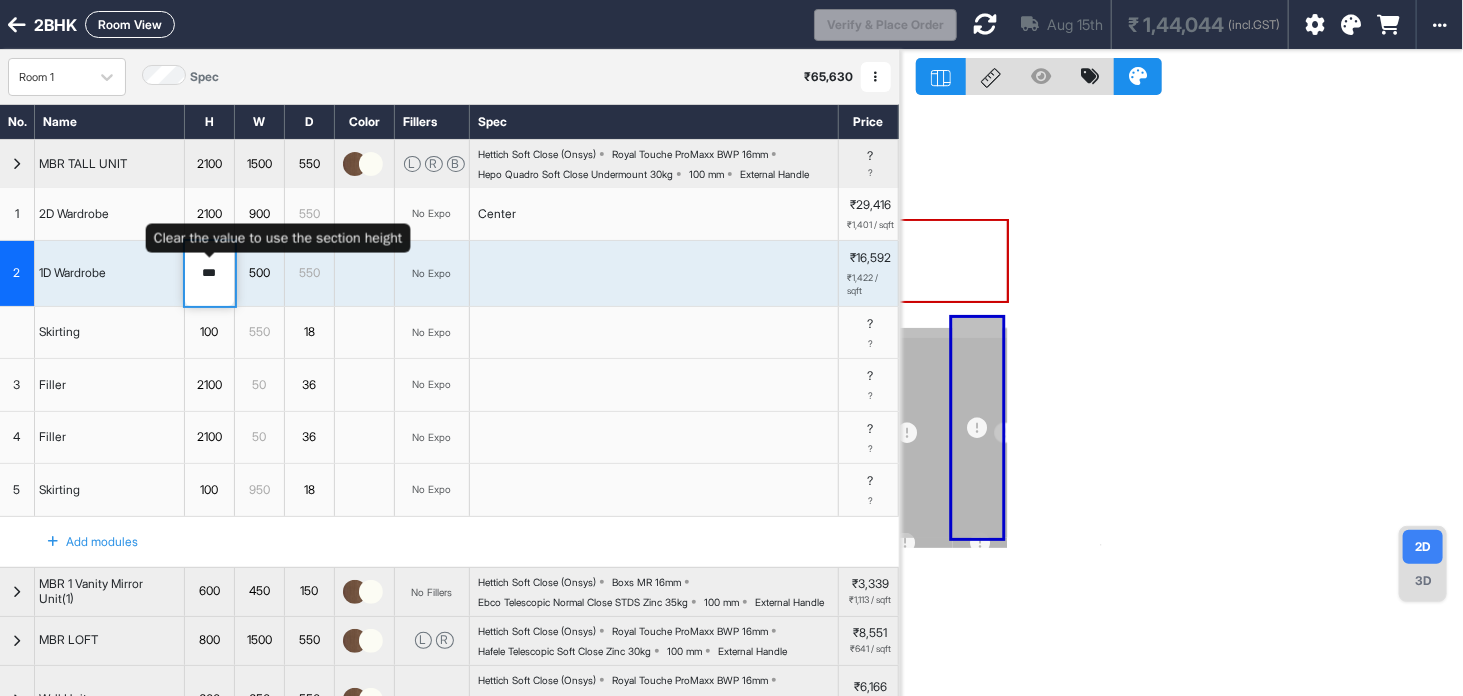 type on "****" 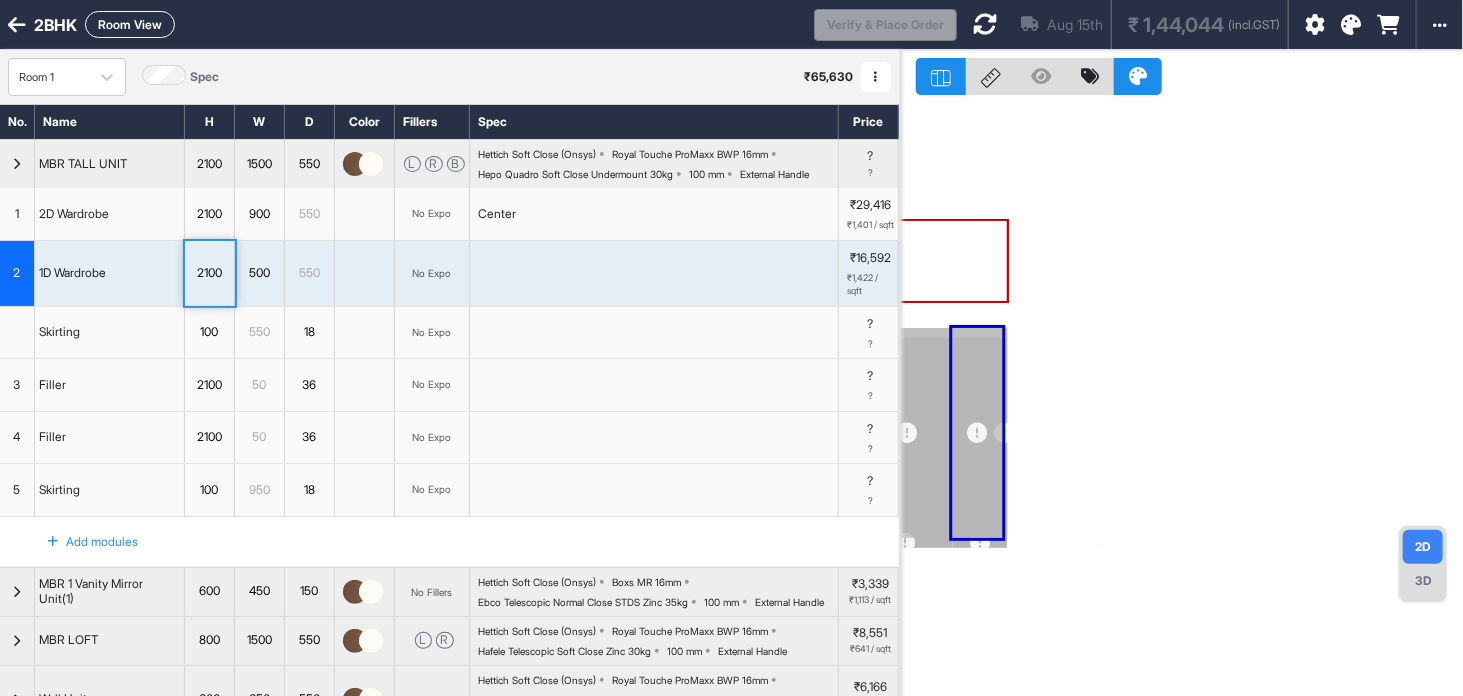 click on "Room View" at bounding box center [130, 24] 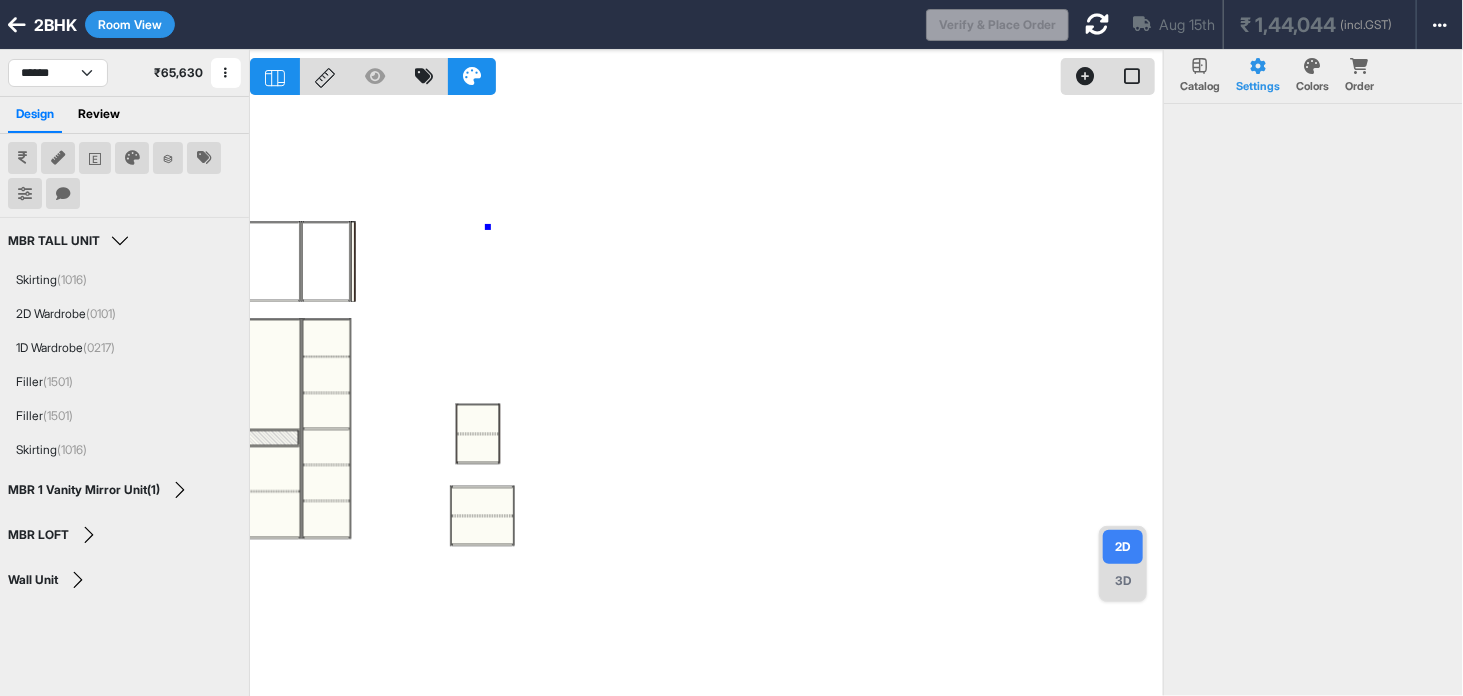 click at bounding box center (706, 398) 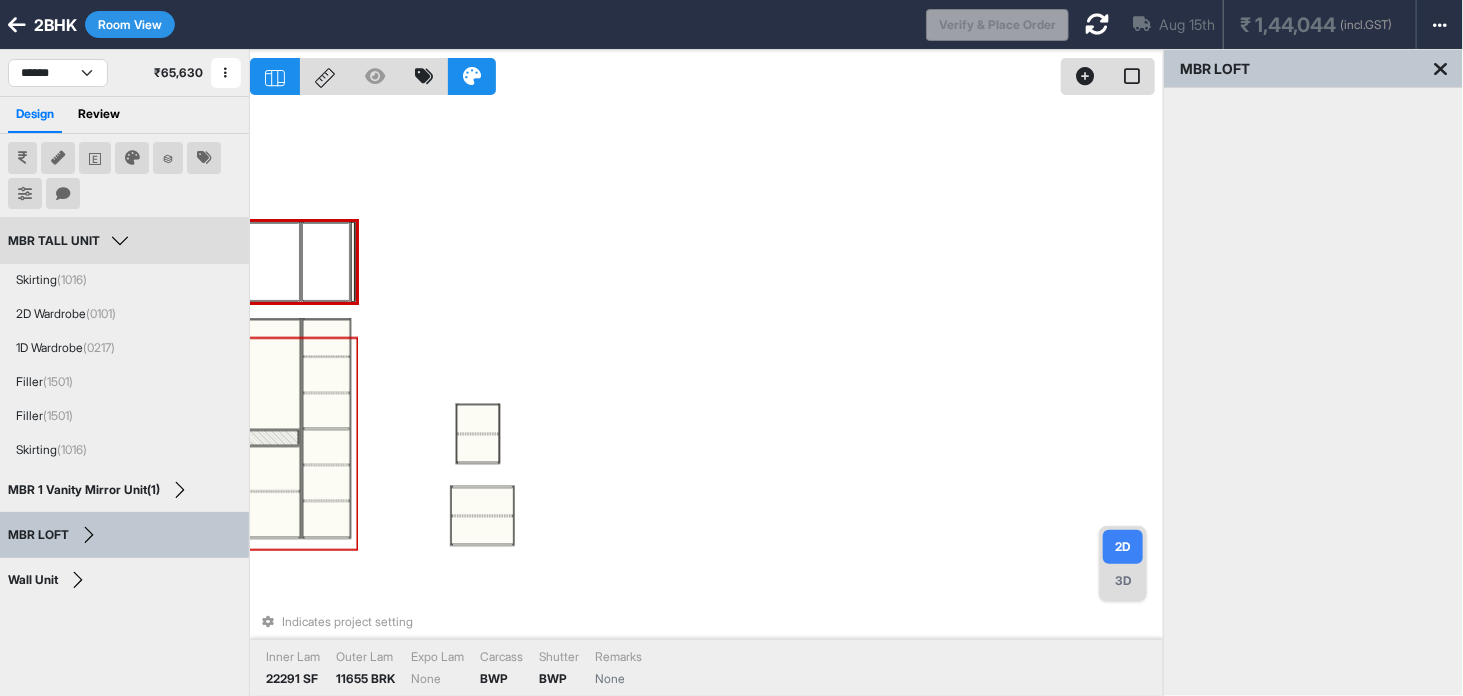 click at bounding box center (326, 375) 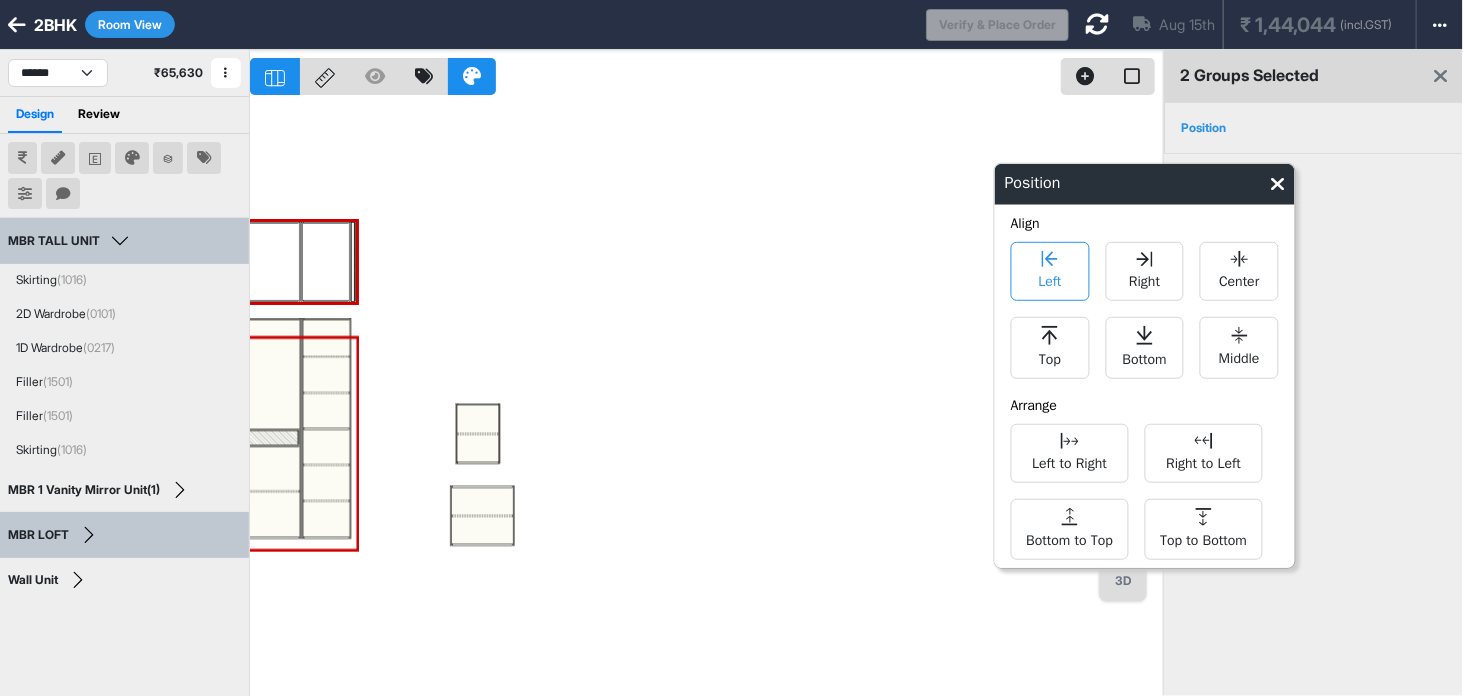 click on "Left" at bounding box center [1050, 271] 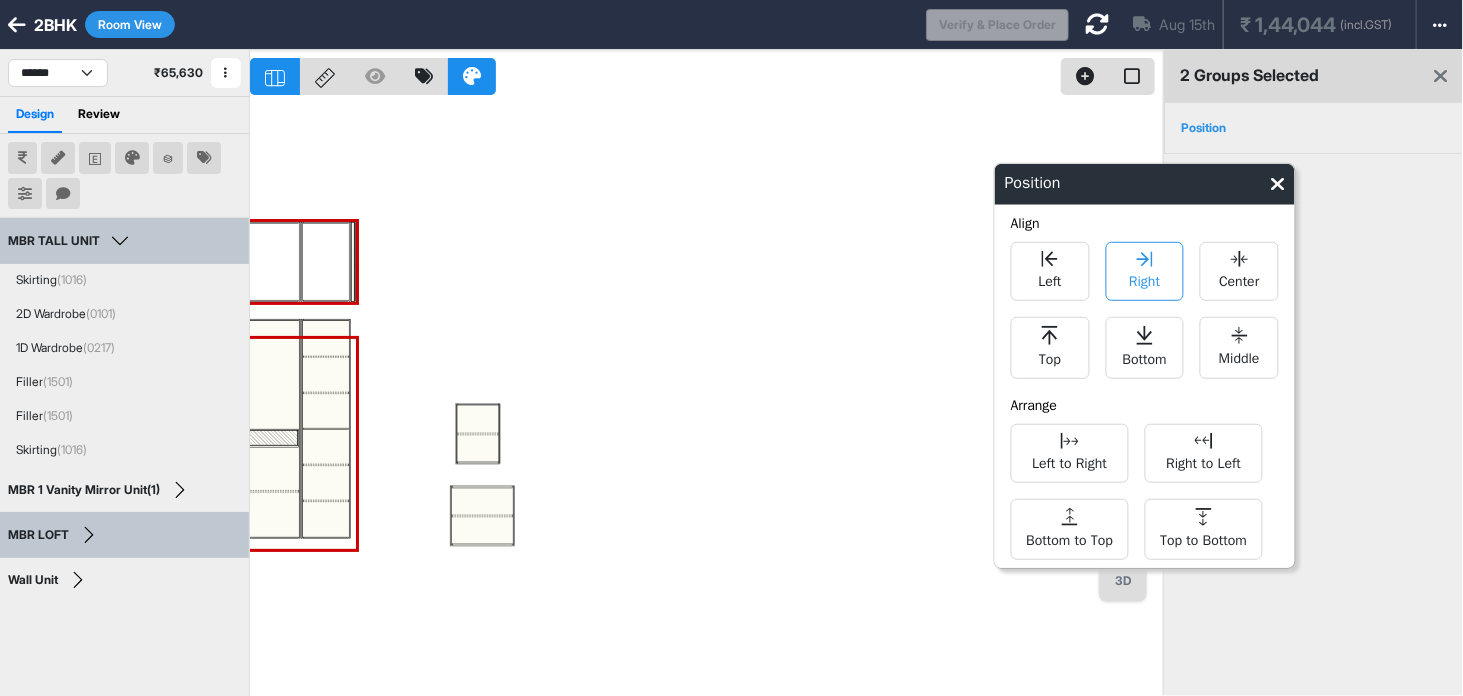 click on "Right" at bounding box center [1144, 279] 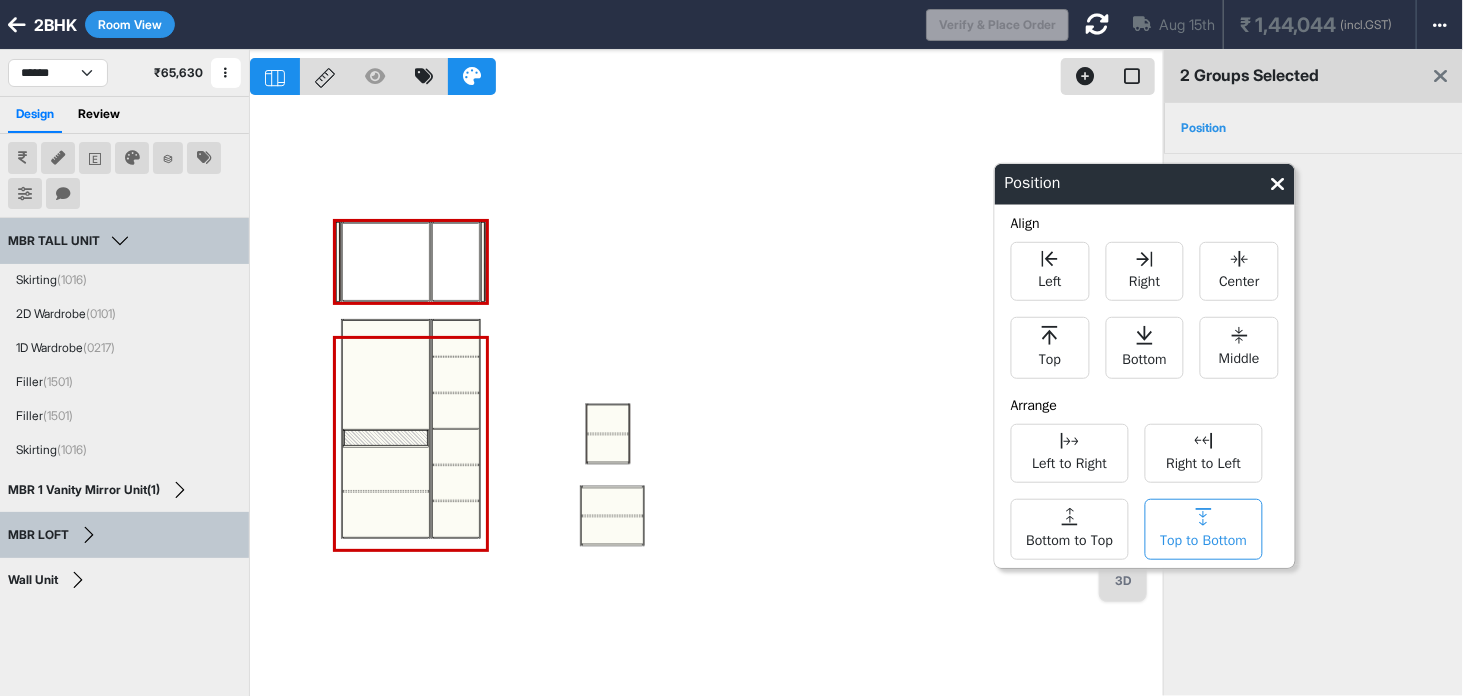 click on "Top to Bottom" at bounding box center [1203, 538] 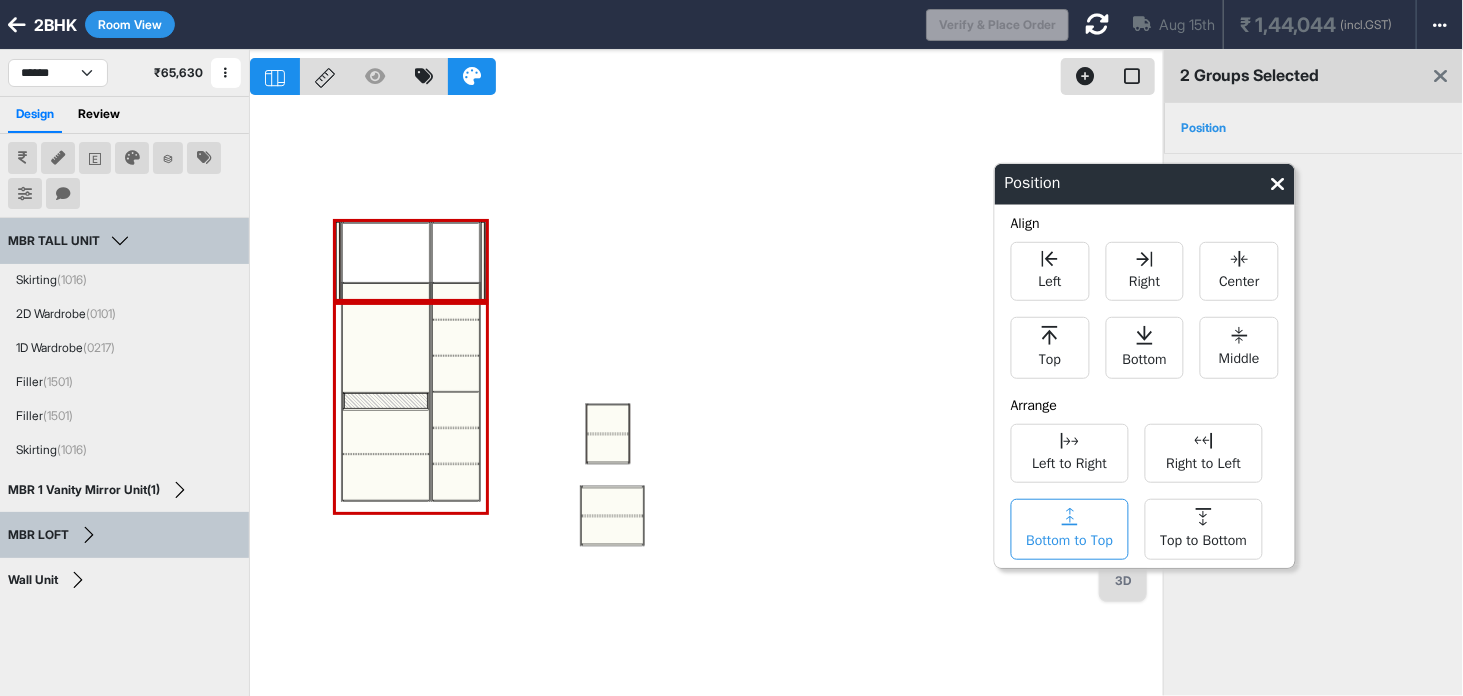 click on "Bottom to Top" at bounding box center (1070, 529) 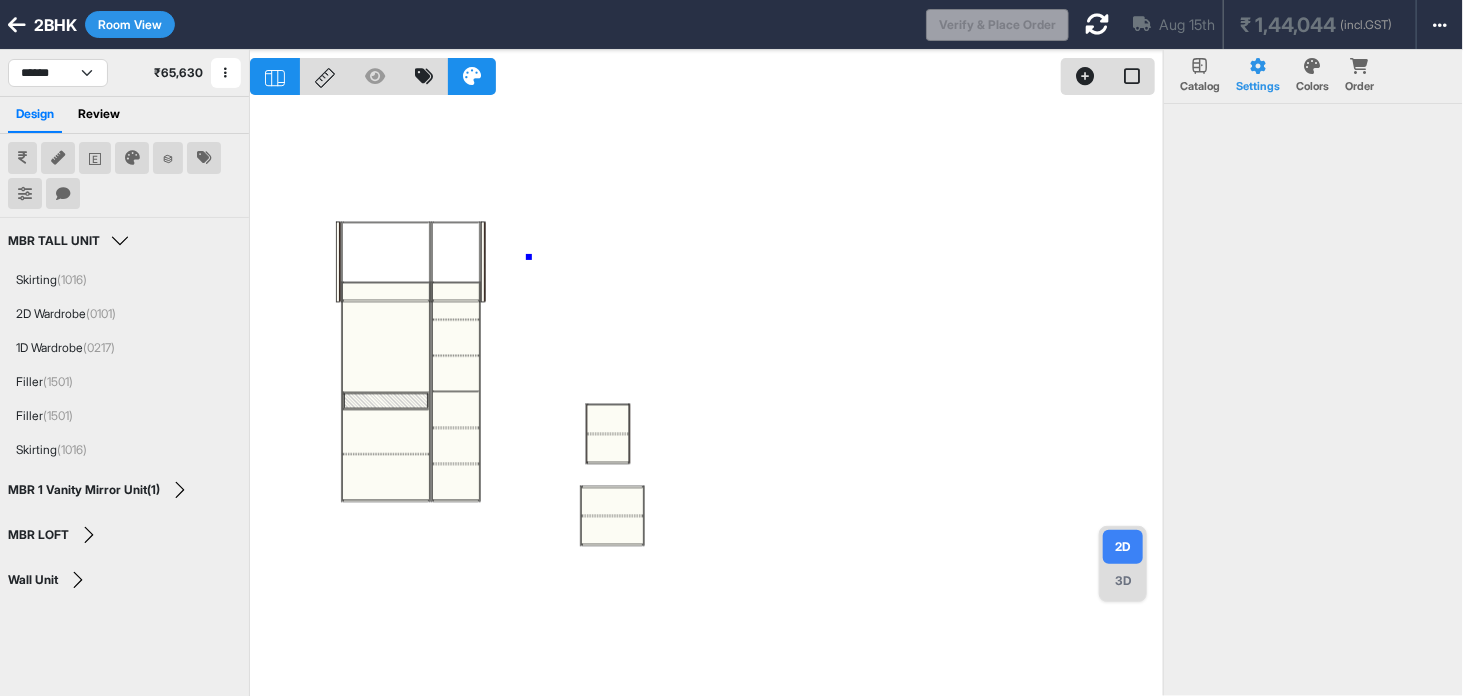 click at bounding box center (706, 398) 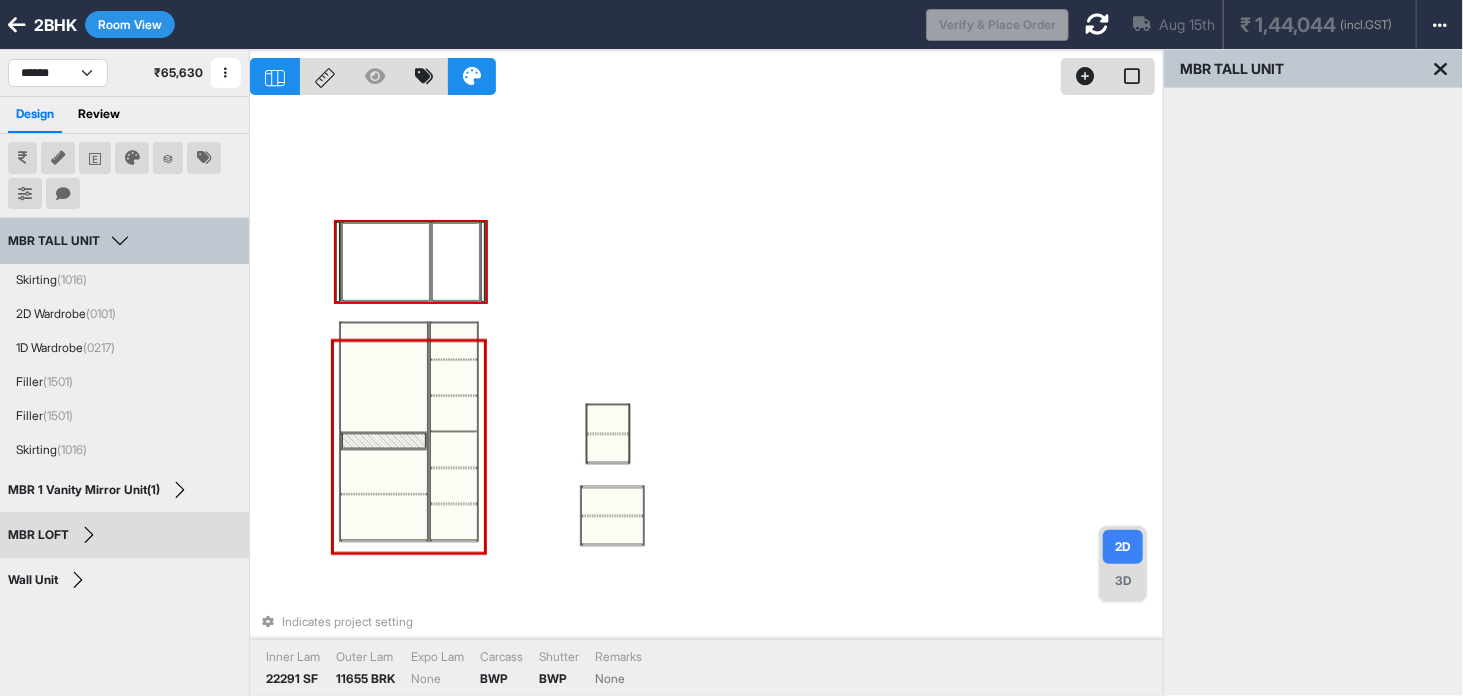 click at bounding box center [386, 262] 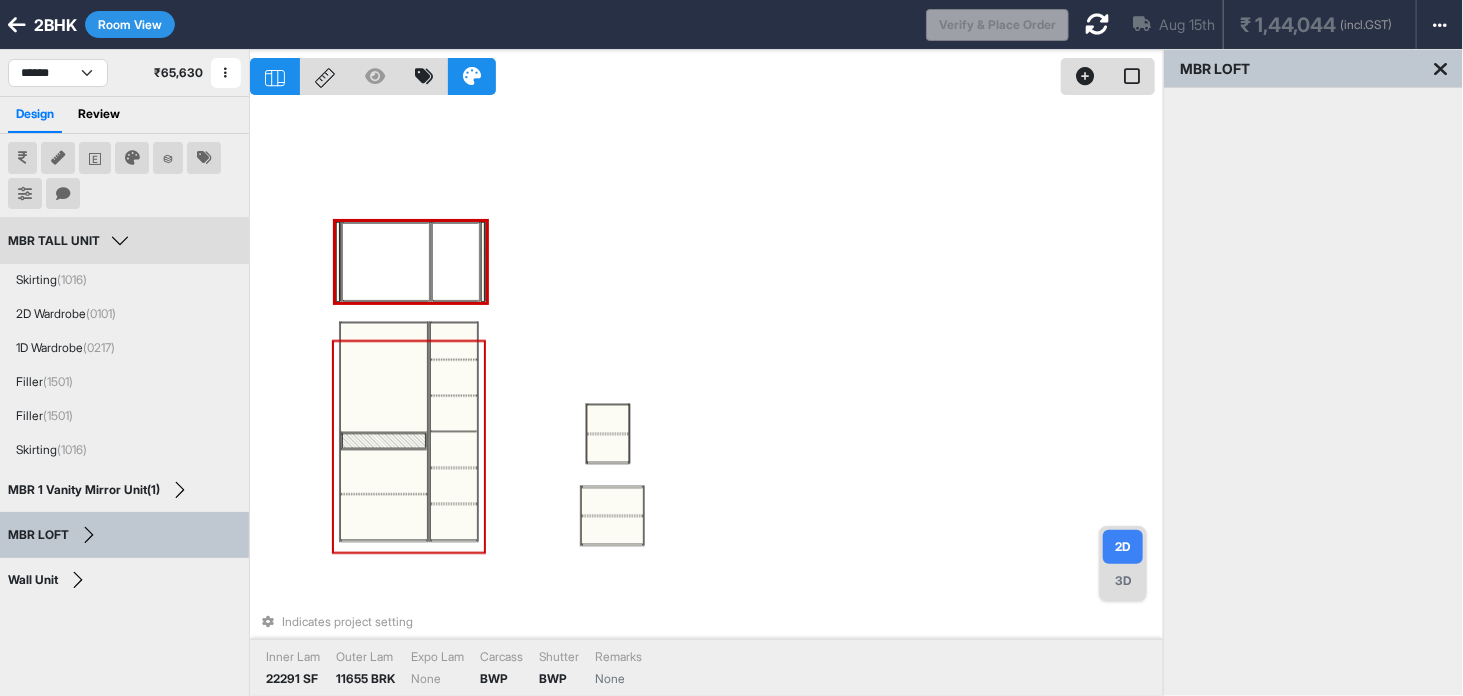 click at bounding box center [454, 341] 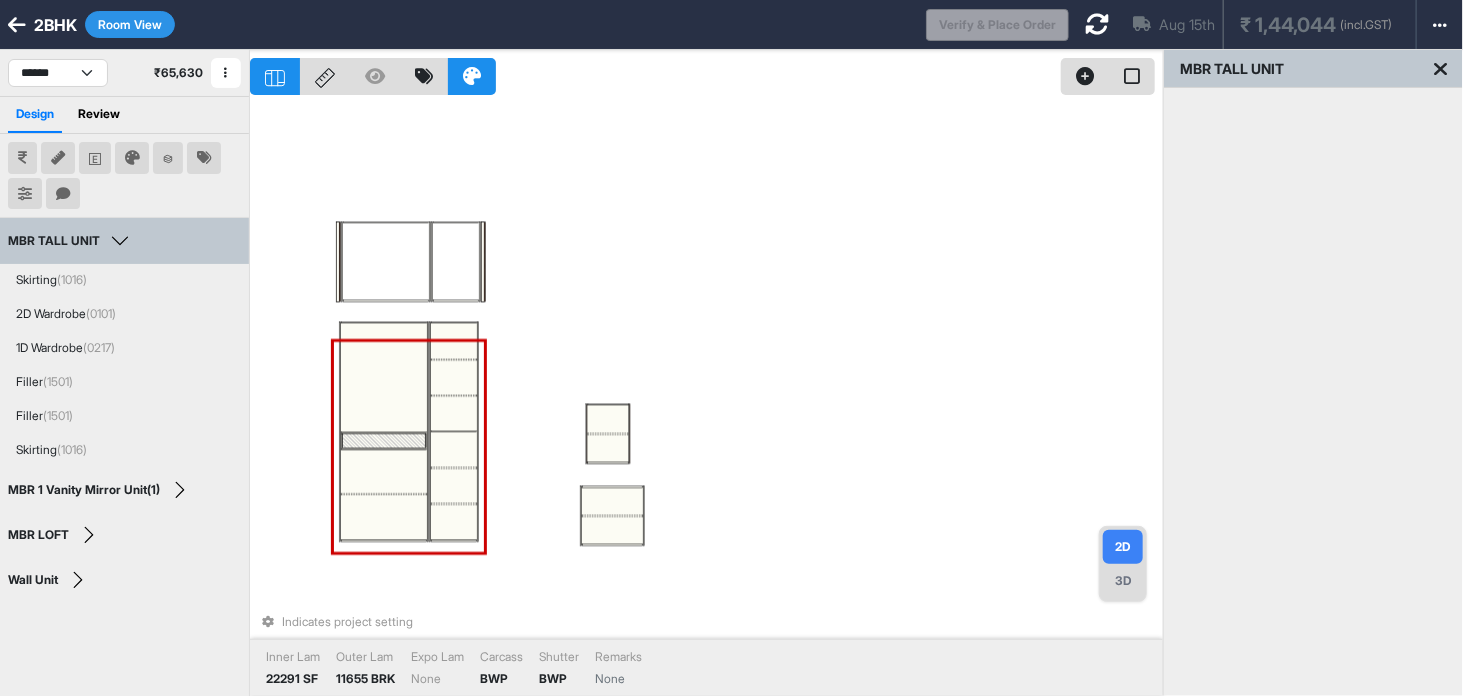 click at bounding box center [454, 341] 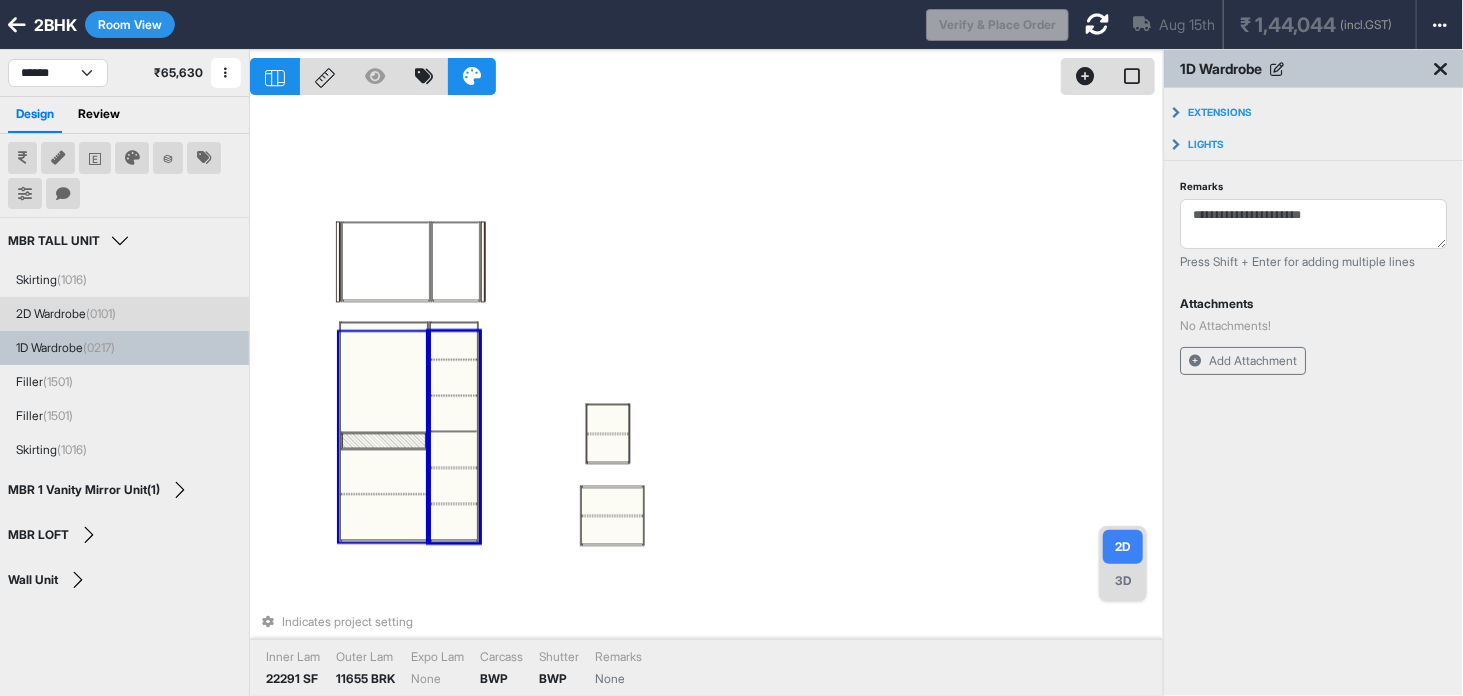 click on "Room View" at bounding box center [130, 24] 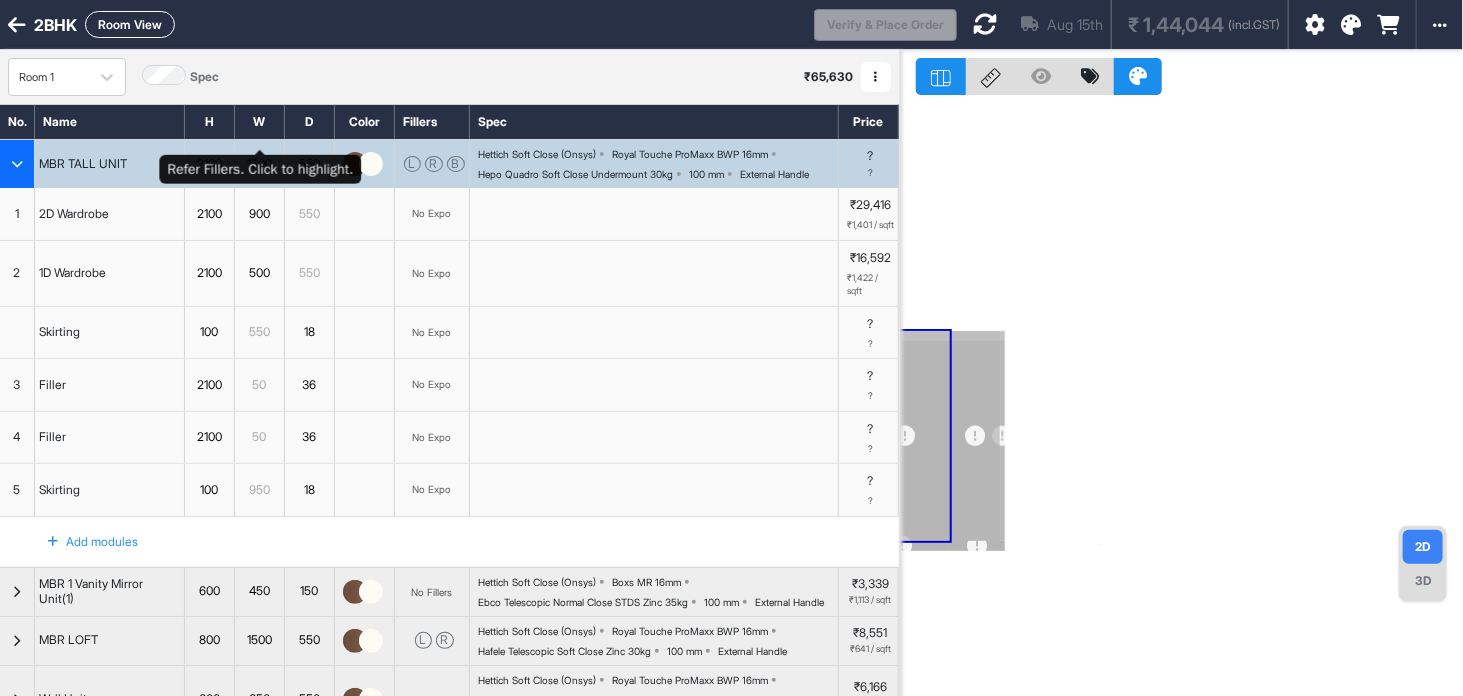 scroll, scrollTop: 266, scrollLeft: 0, axis: vertical 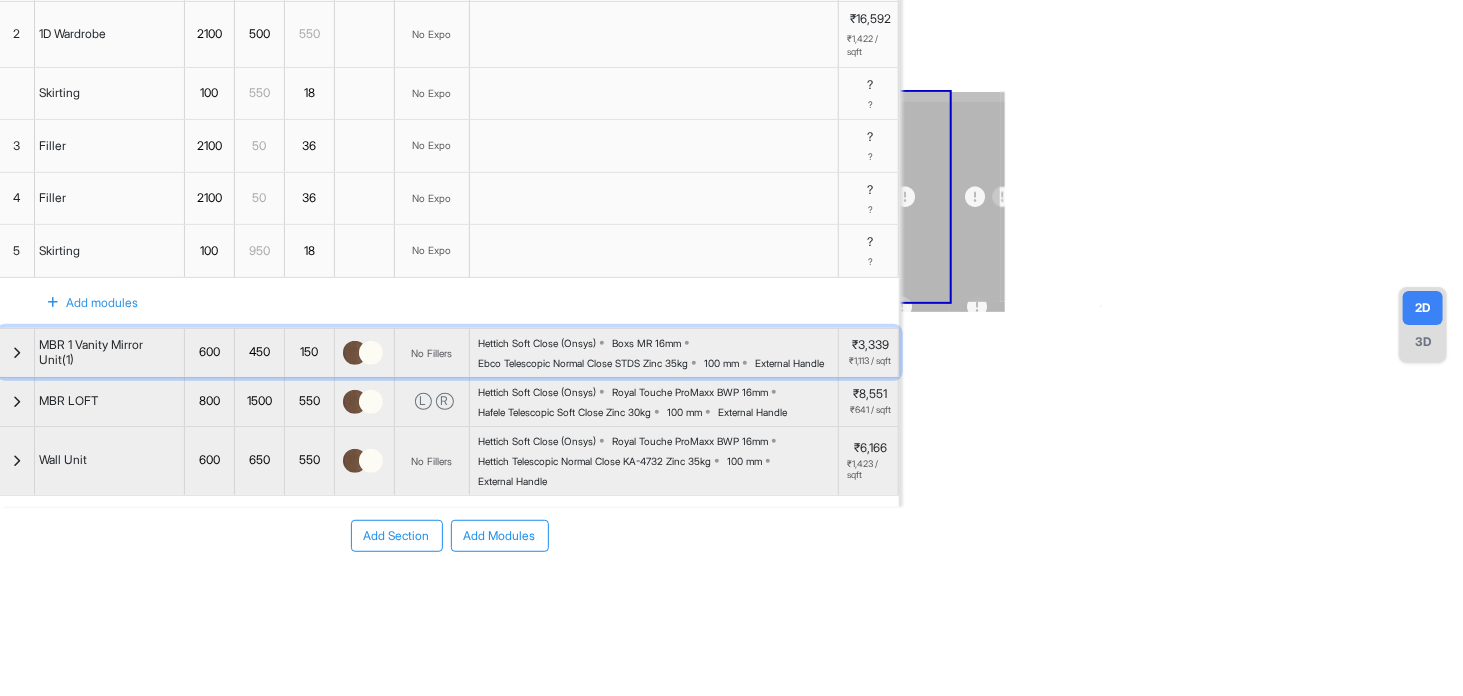 click at bounding box center (17, 353) 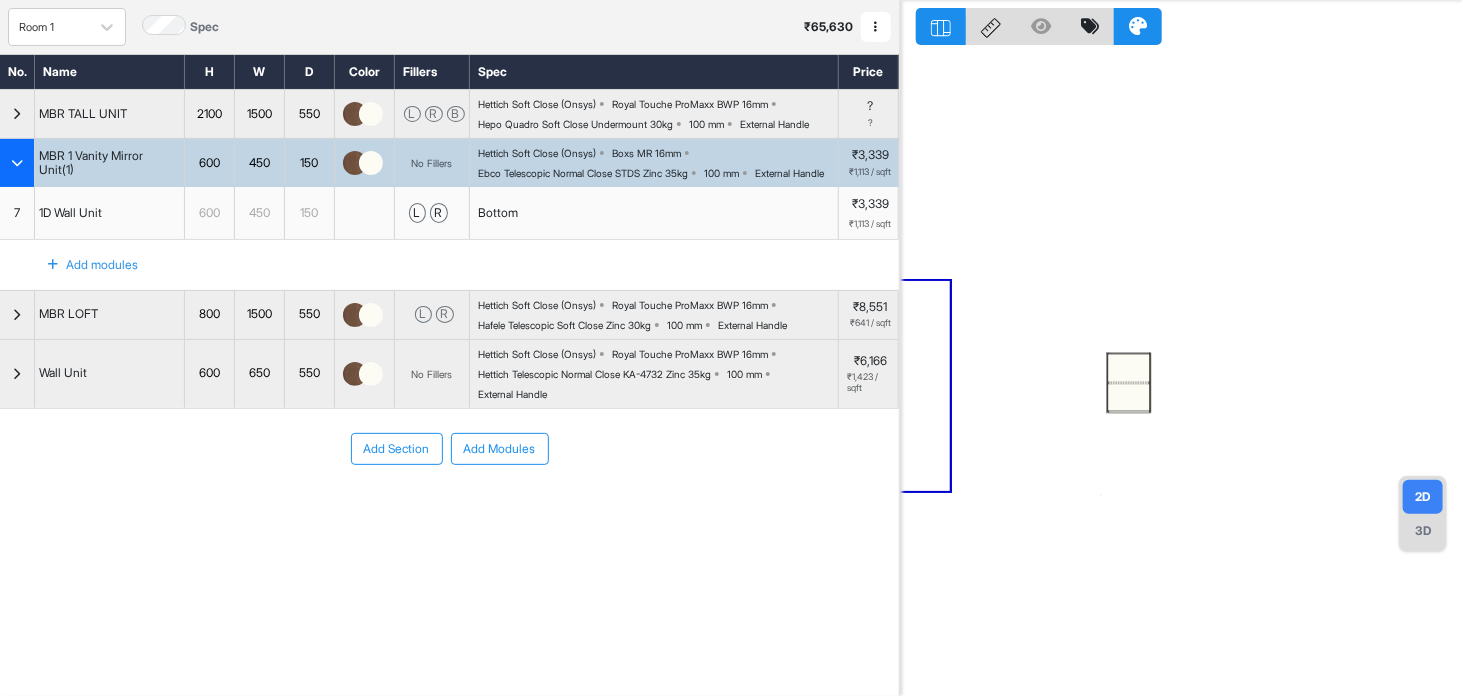 click at bounding box center (17, 163) 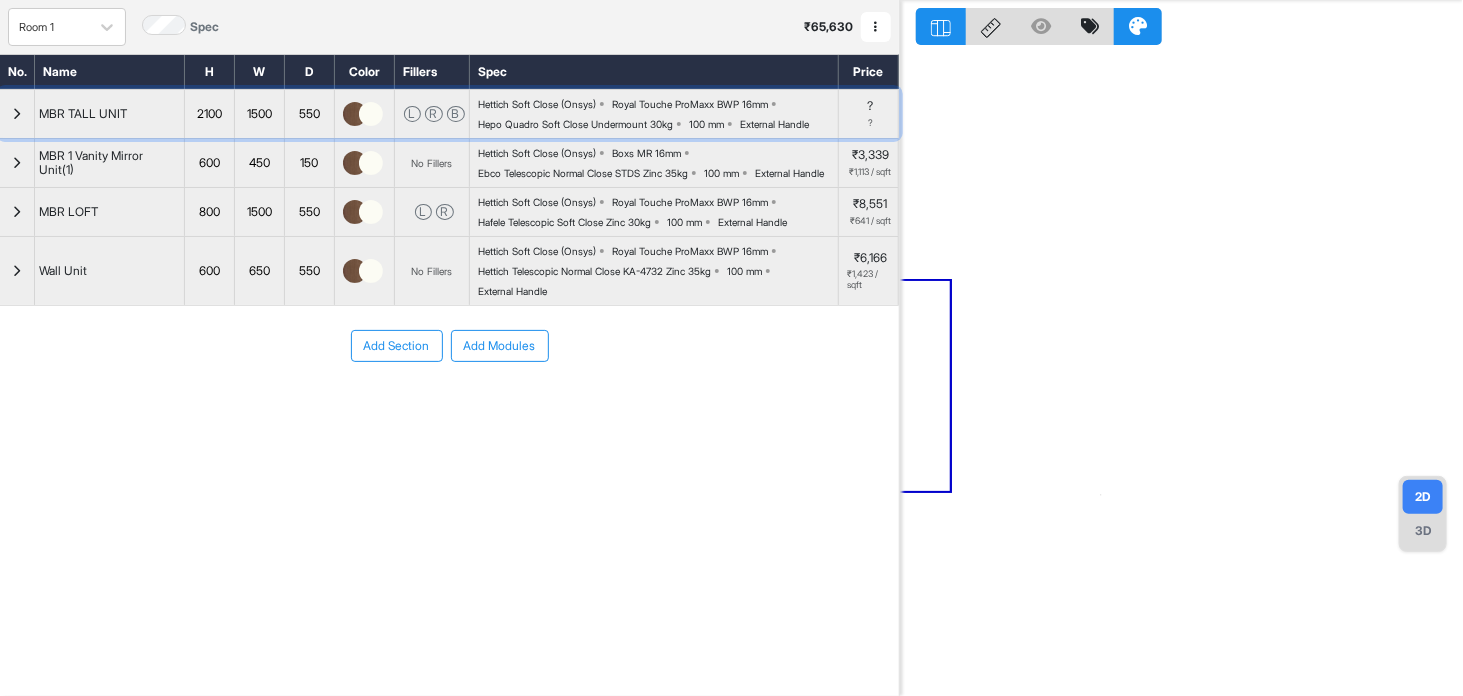 click at bounding box center (17, 114) 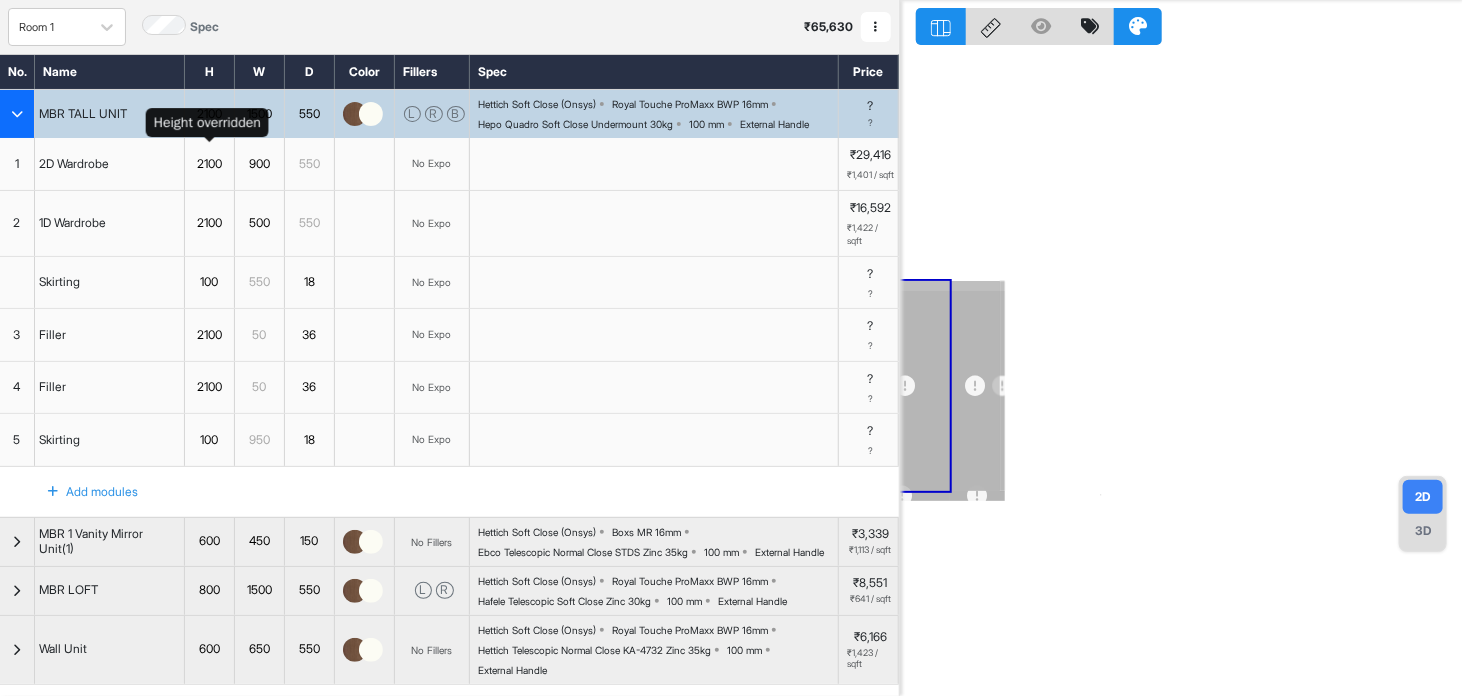 click on "2100" at bounding box center (209, 164) 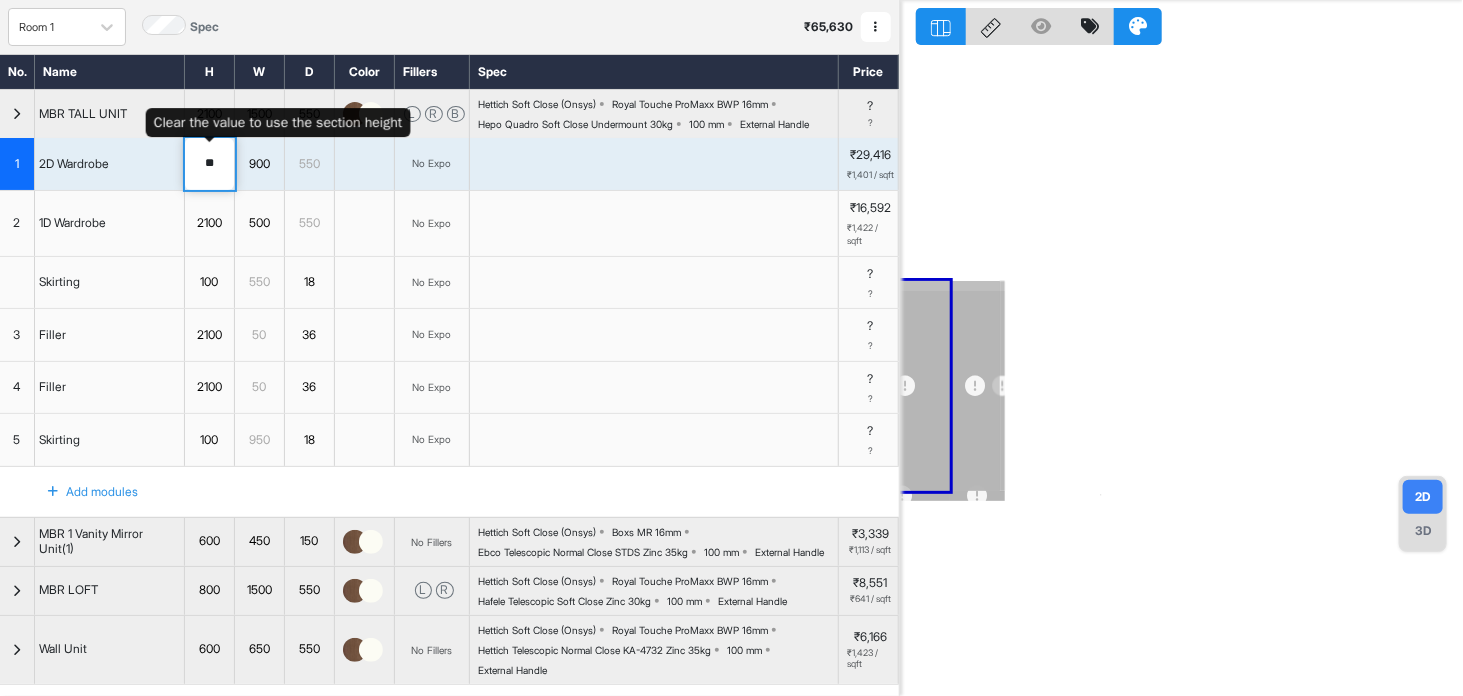 type on "*" 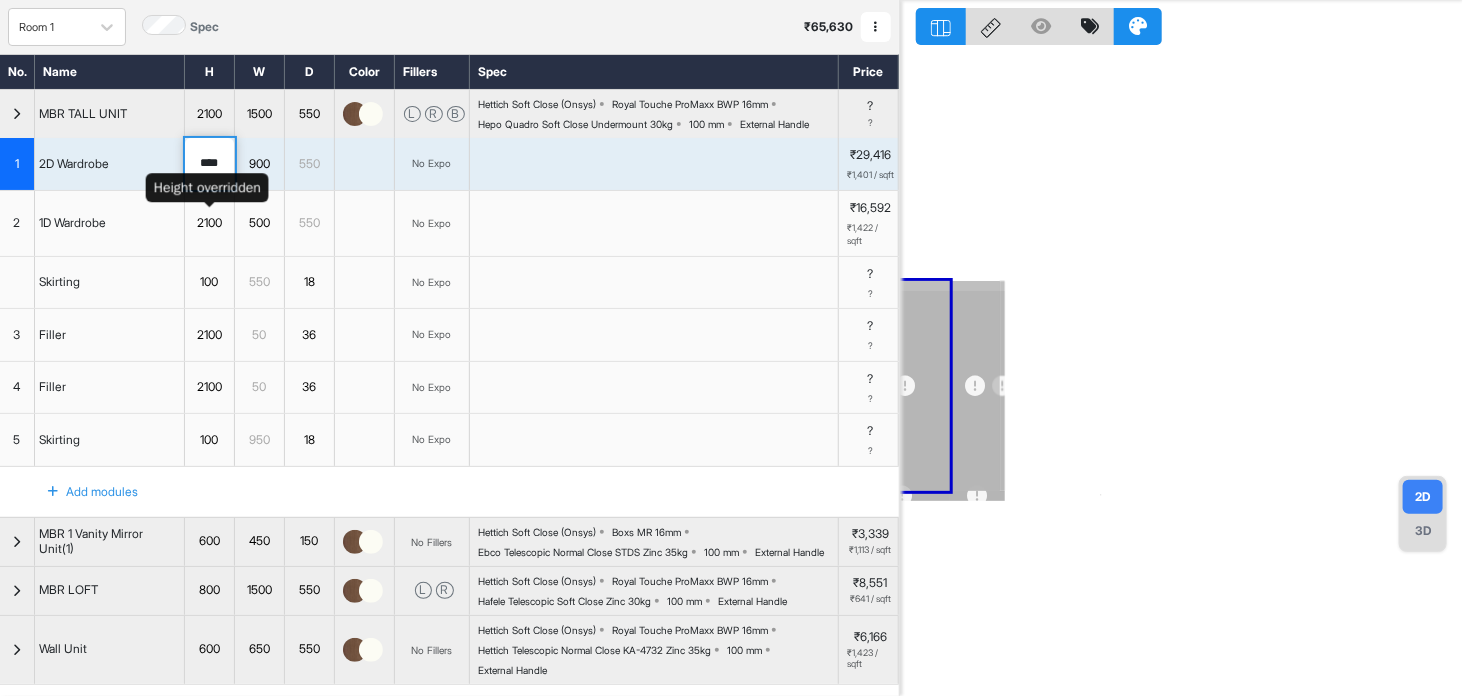 type on "****" 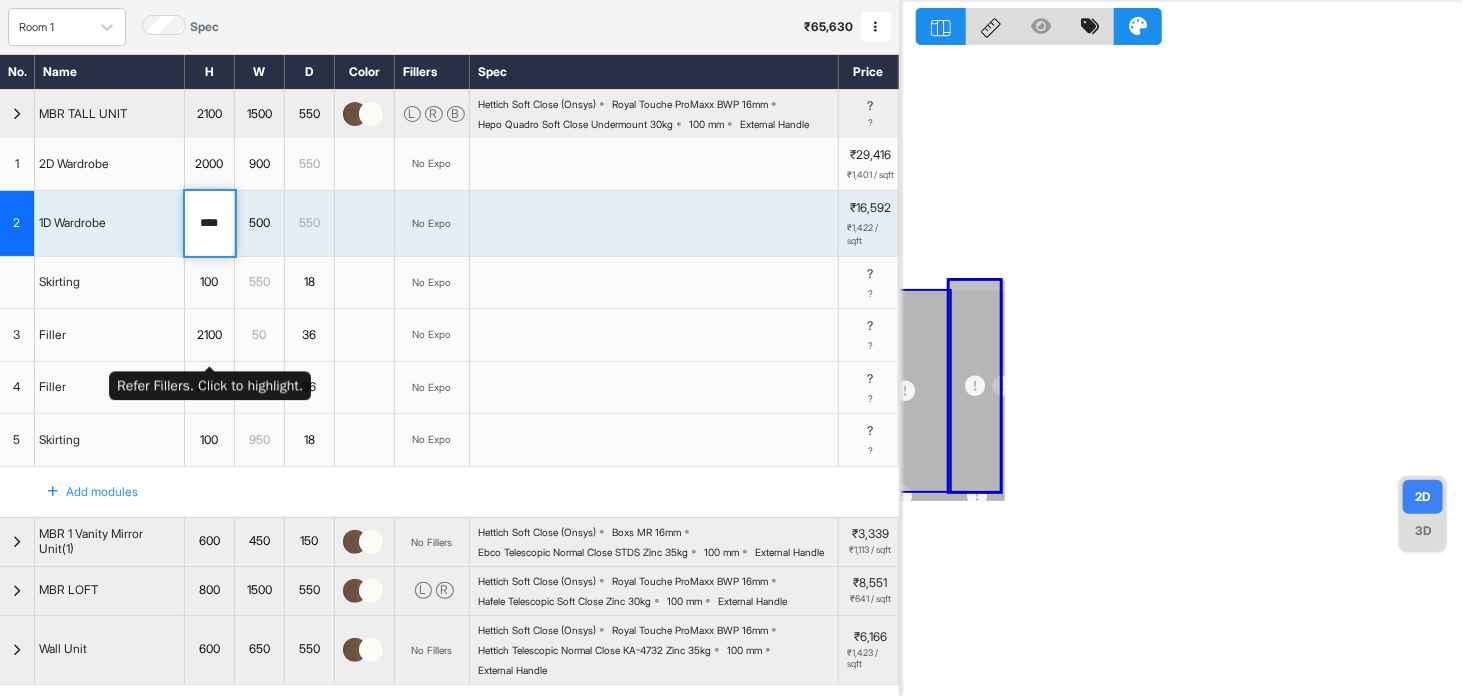 type on "****" 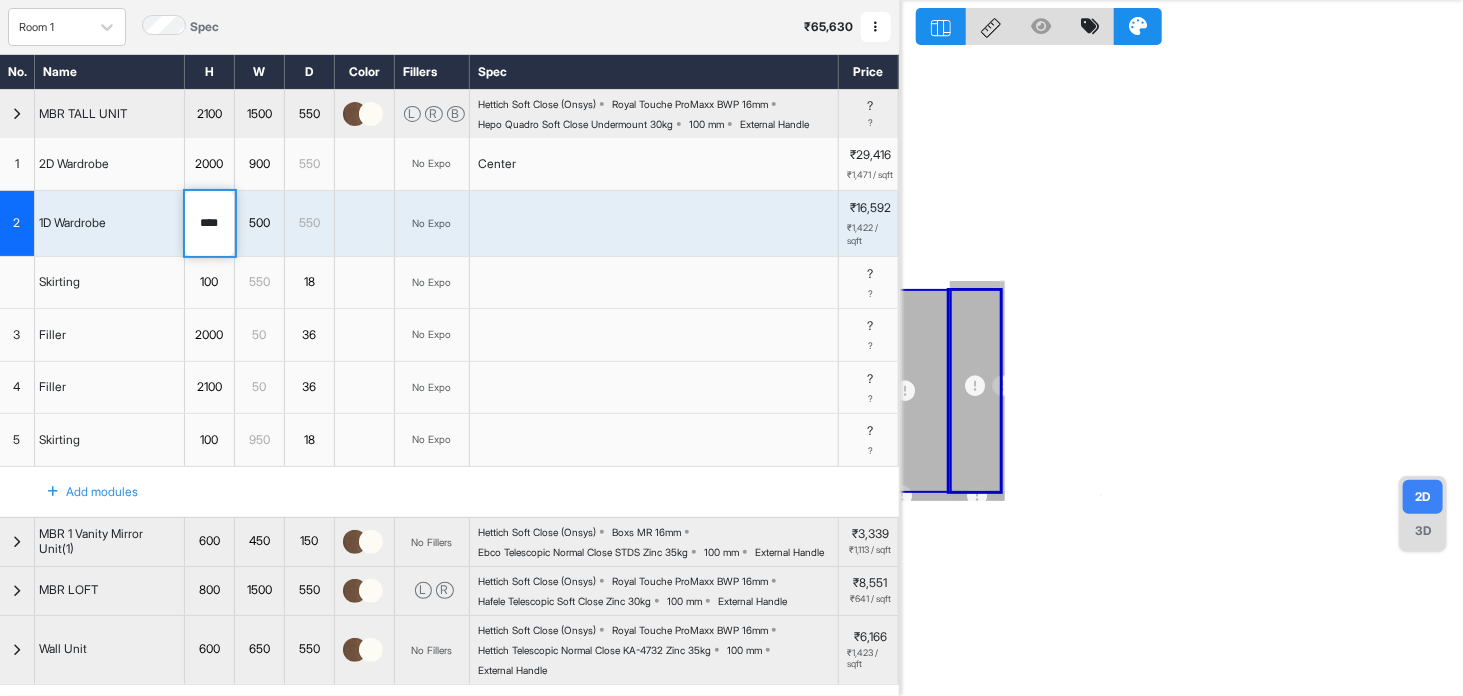 click on "2000" at bounding box center [209, 335] 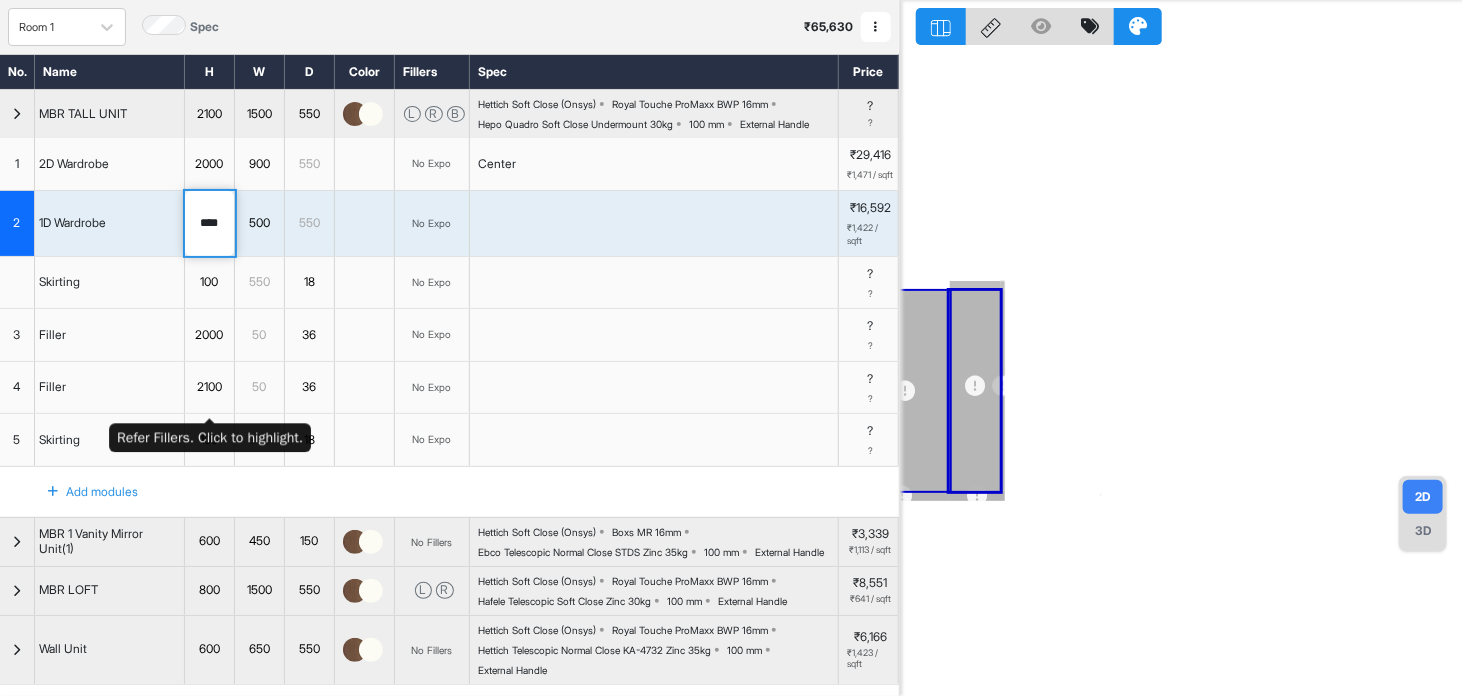 click on "2100" at bounding box center [210, 388] 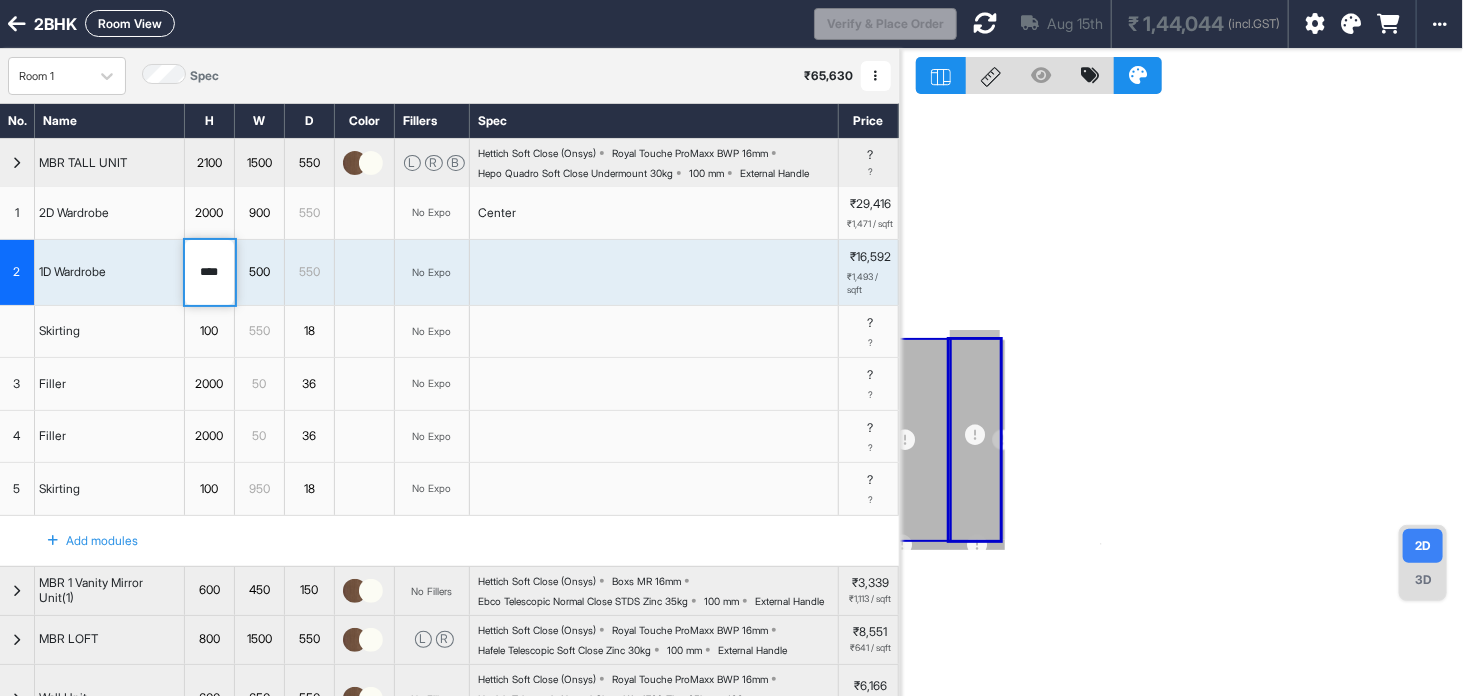 scroll, scrollTop: 0, scrollLeft: 0, axis: both 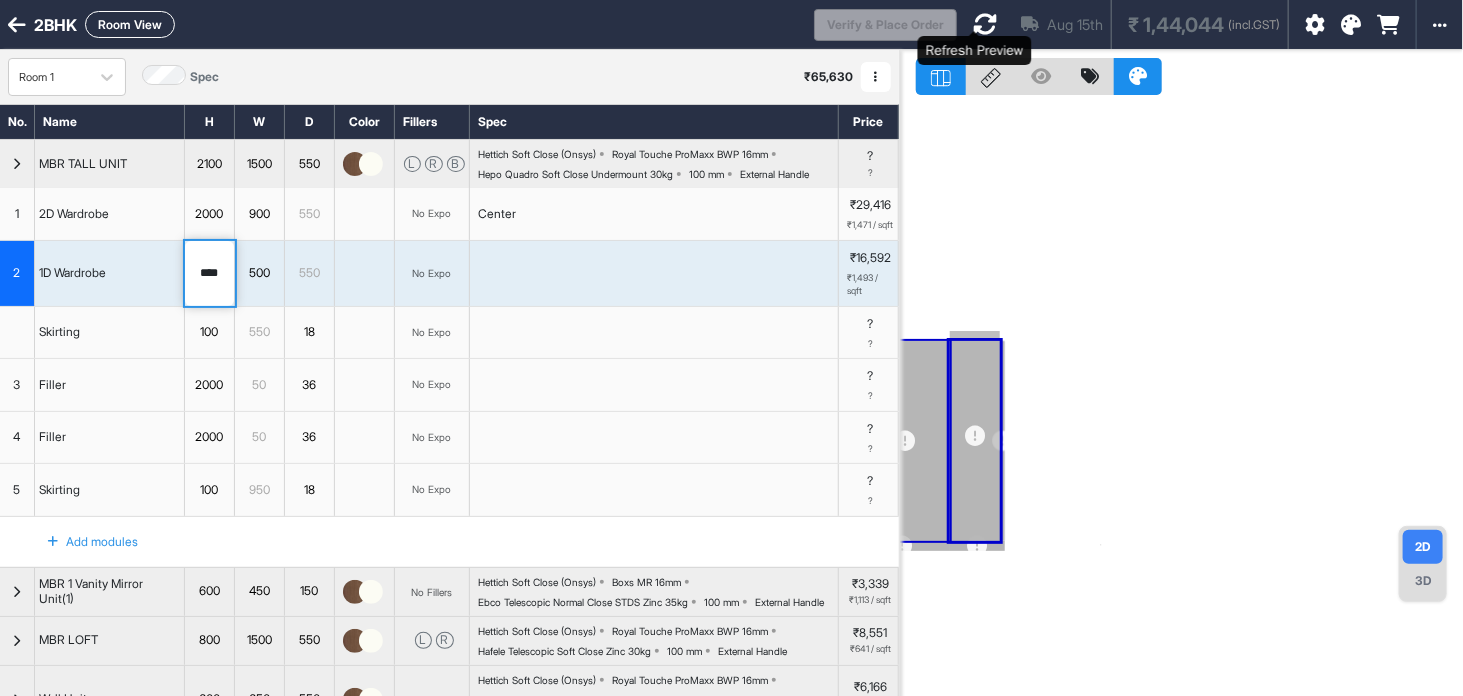 click at bounding box center [985, 24] 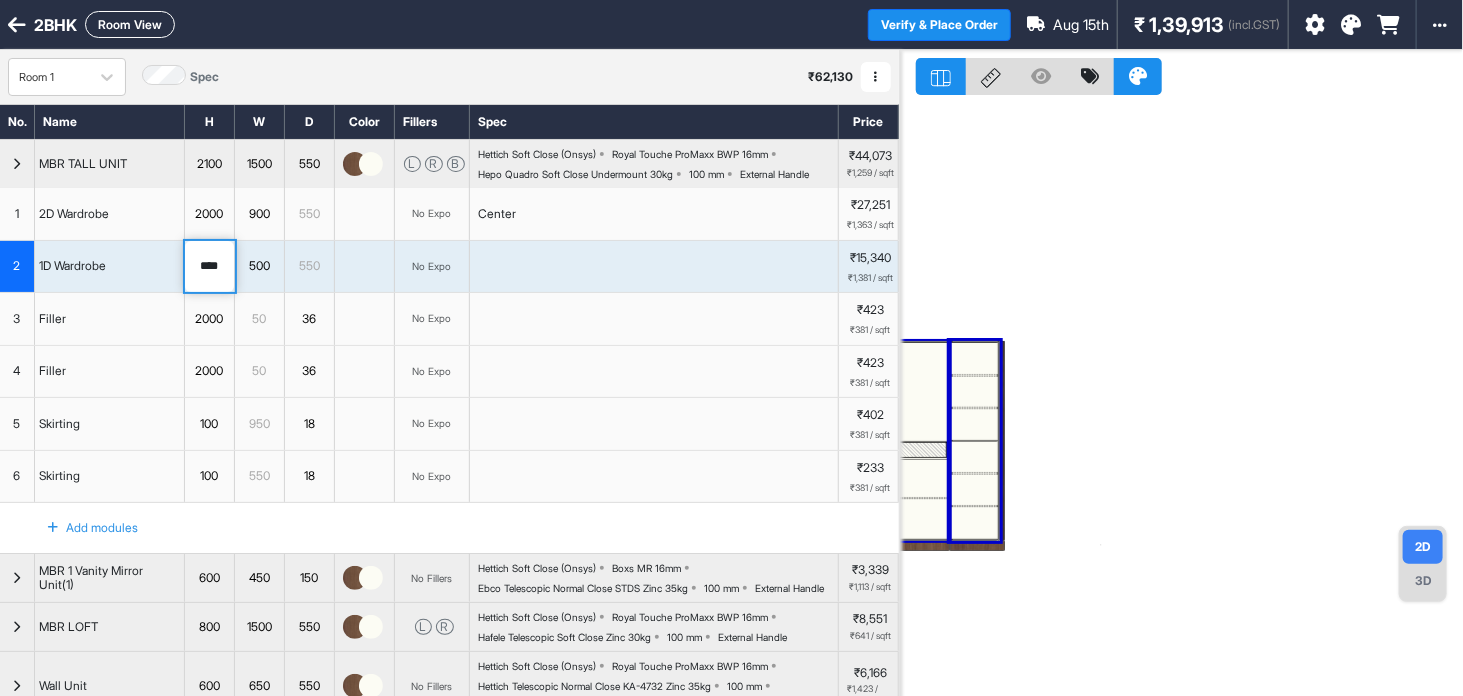click on "Room View" at bounding box center [130, 24] 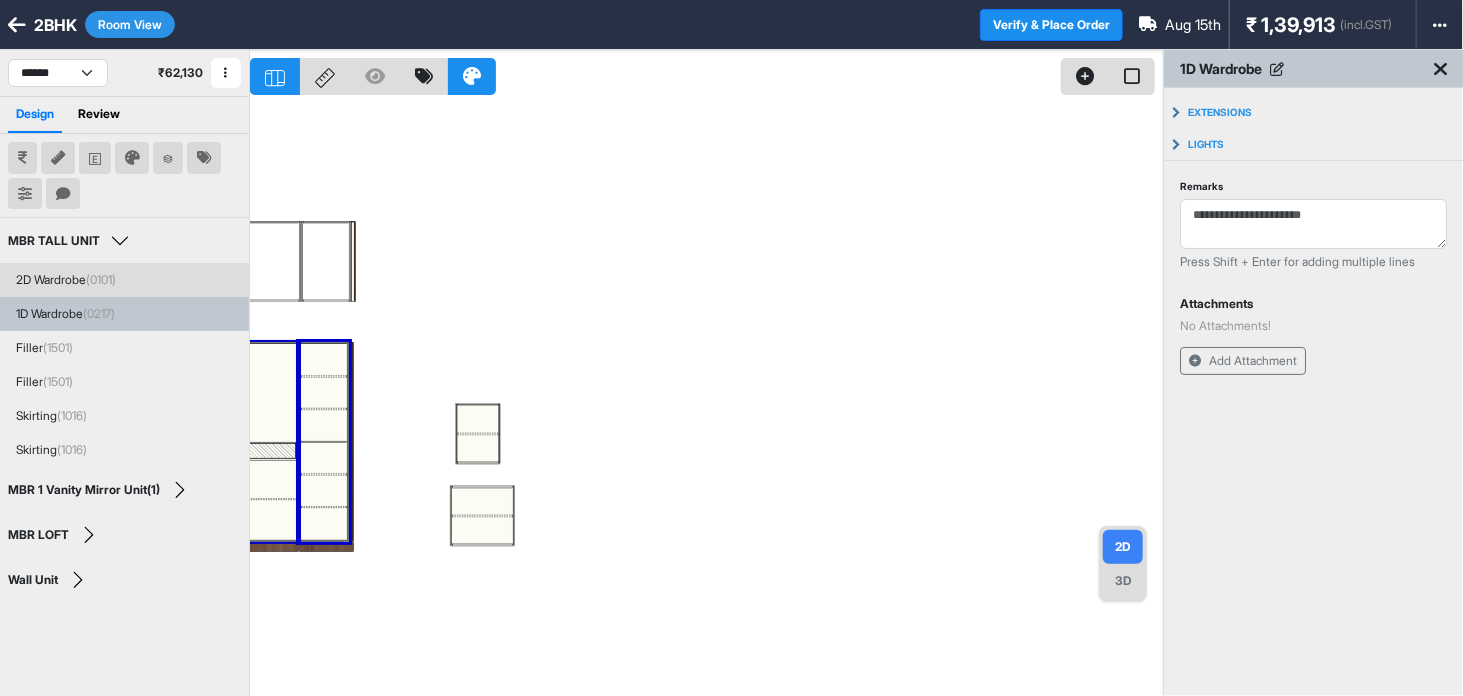 click at bounding box center (706, 398) 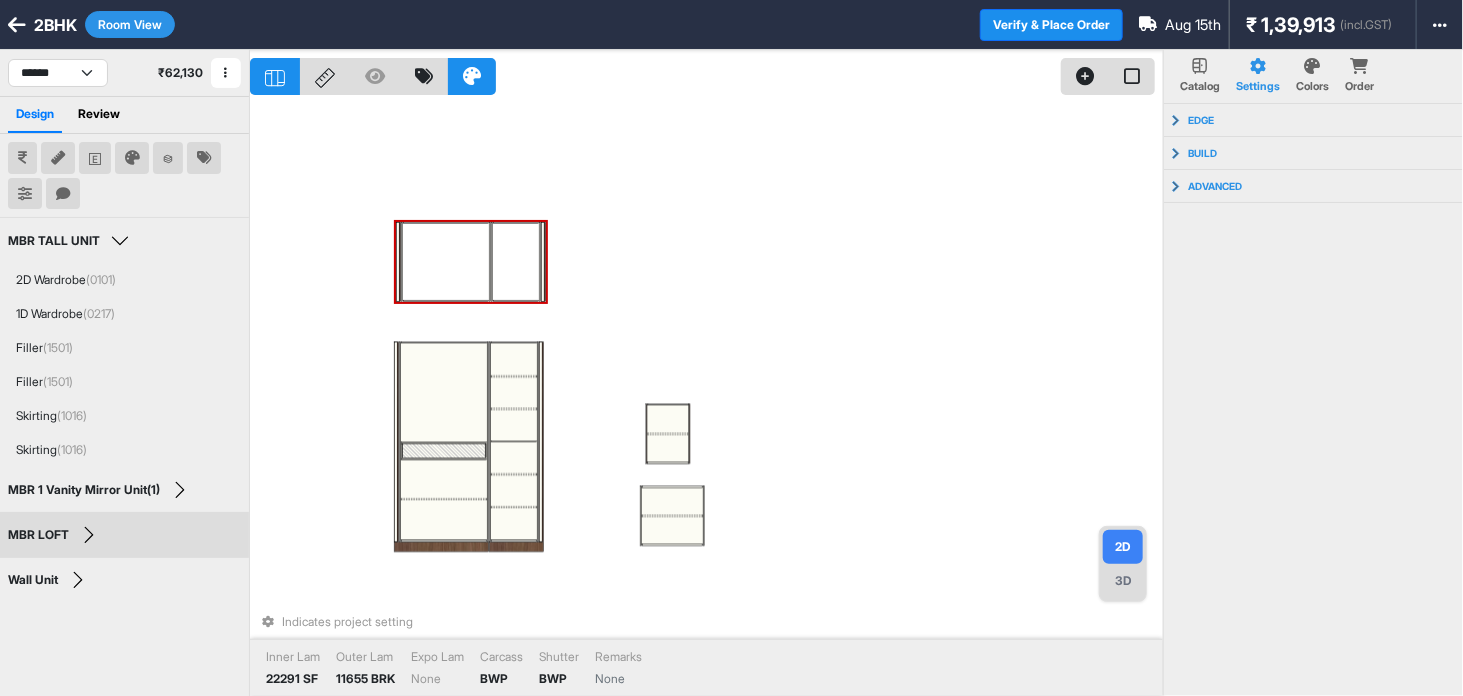 click at bounding box center (516, 262) 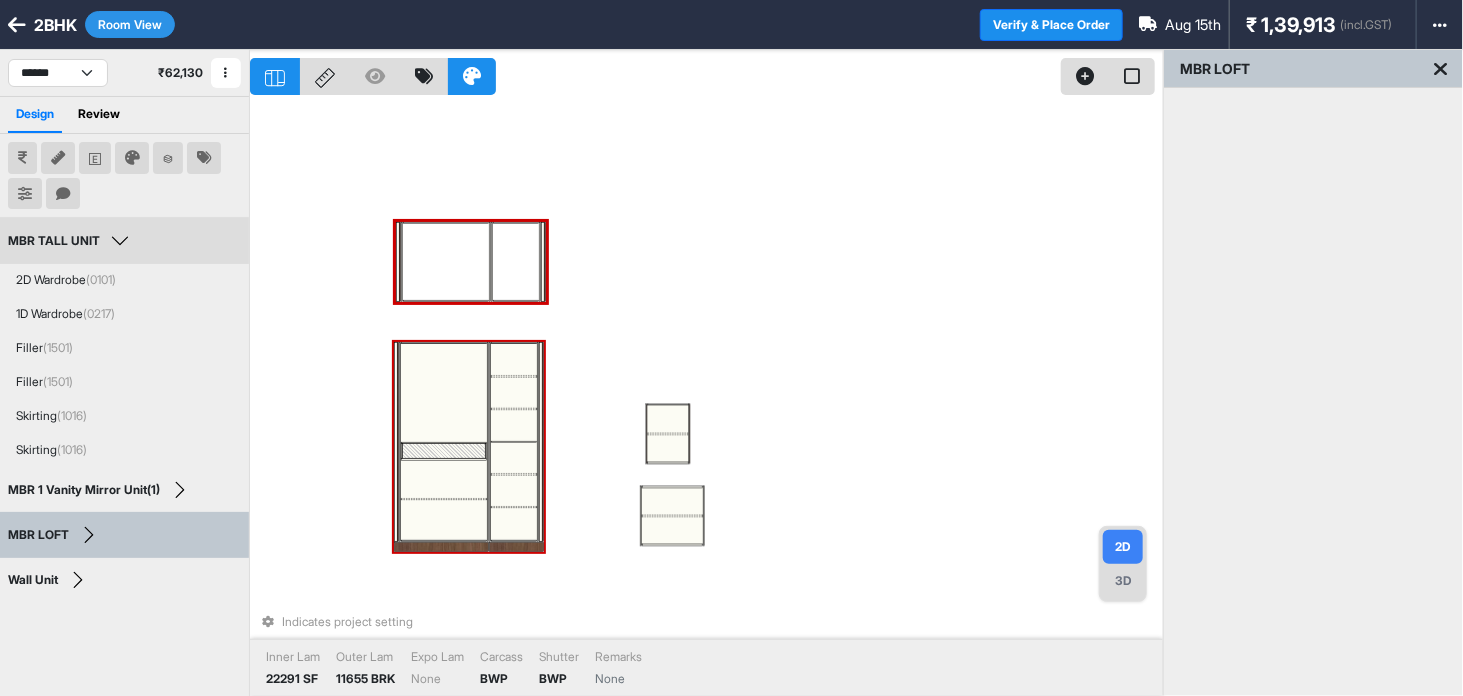 click at bounding box center [444, 392] 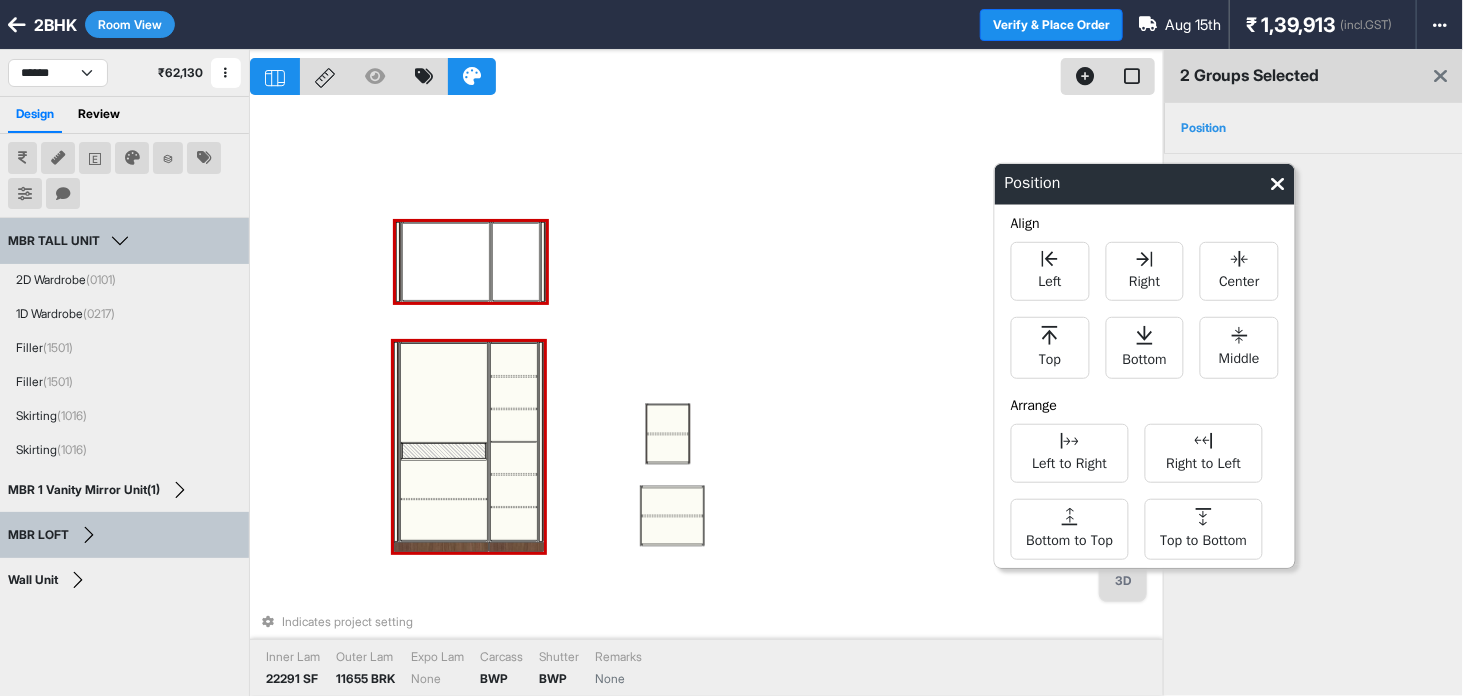 click on "Left Right Center Top Bottom Middle" at bounding box center (1145, 310) 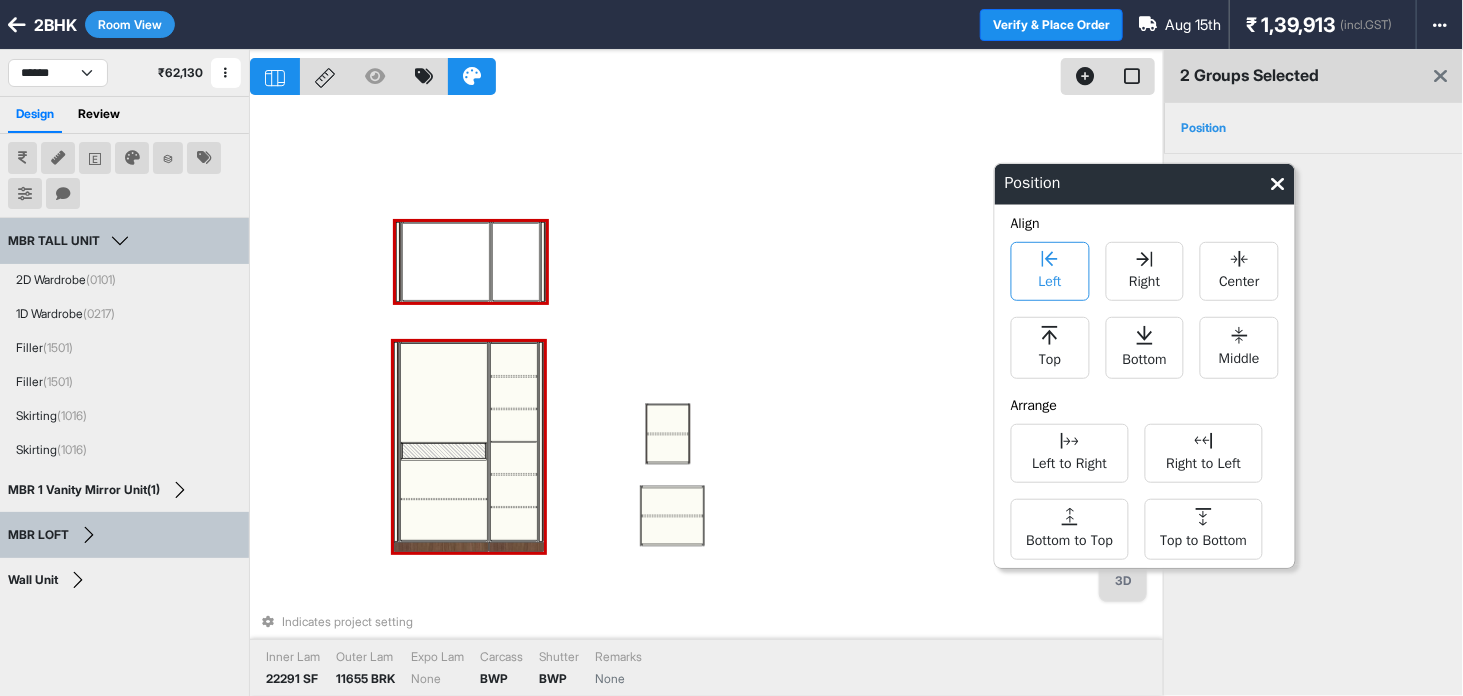 click on "Left" at bounding box center [1050, 271] 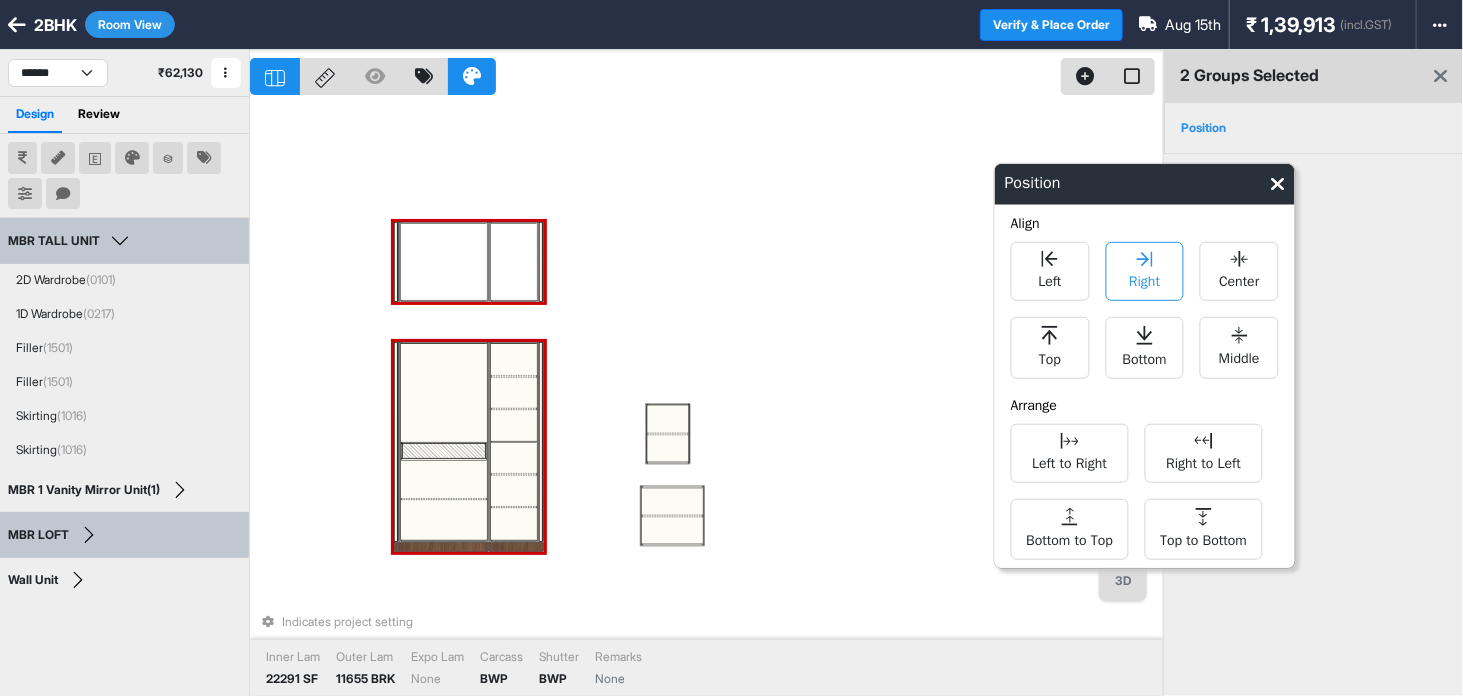 click on "Right" at bounding box center (1144, 279) 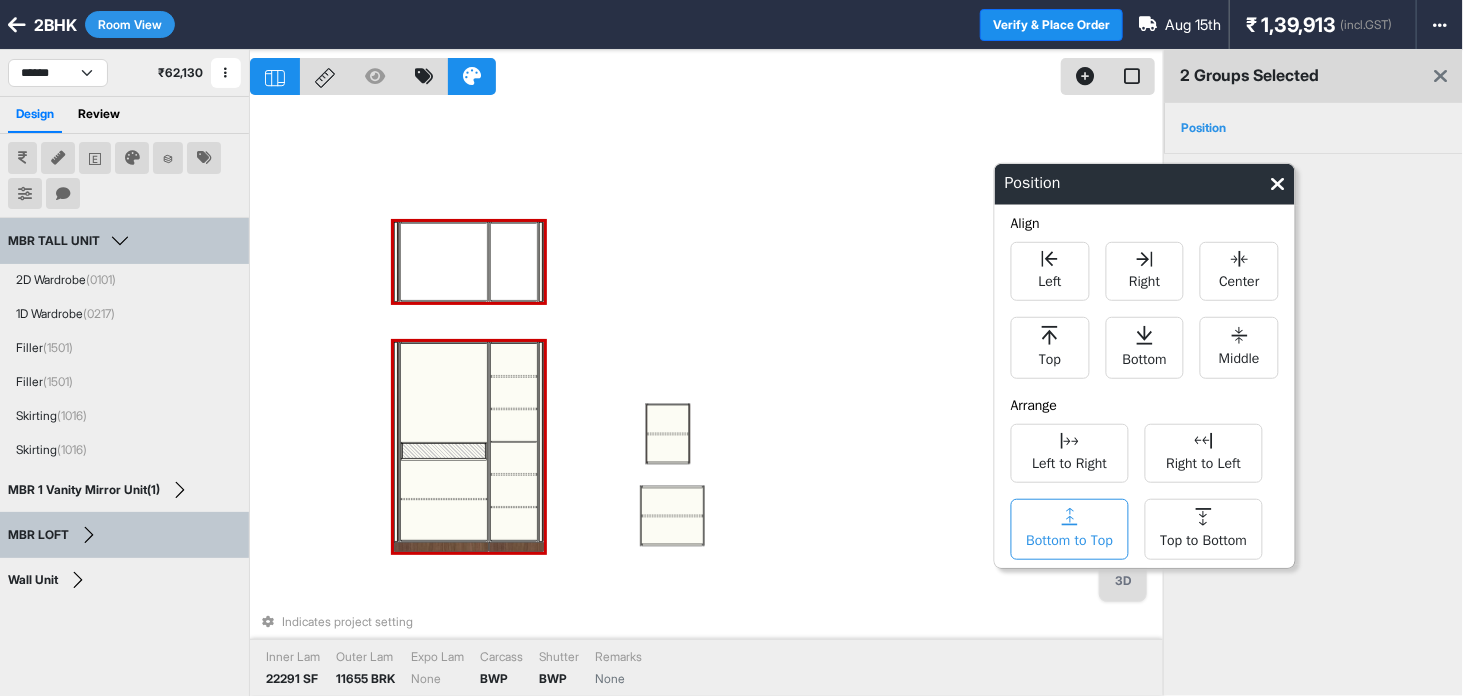 click on "Bottom to Top" at bounding box center [1070, 529] 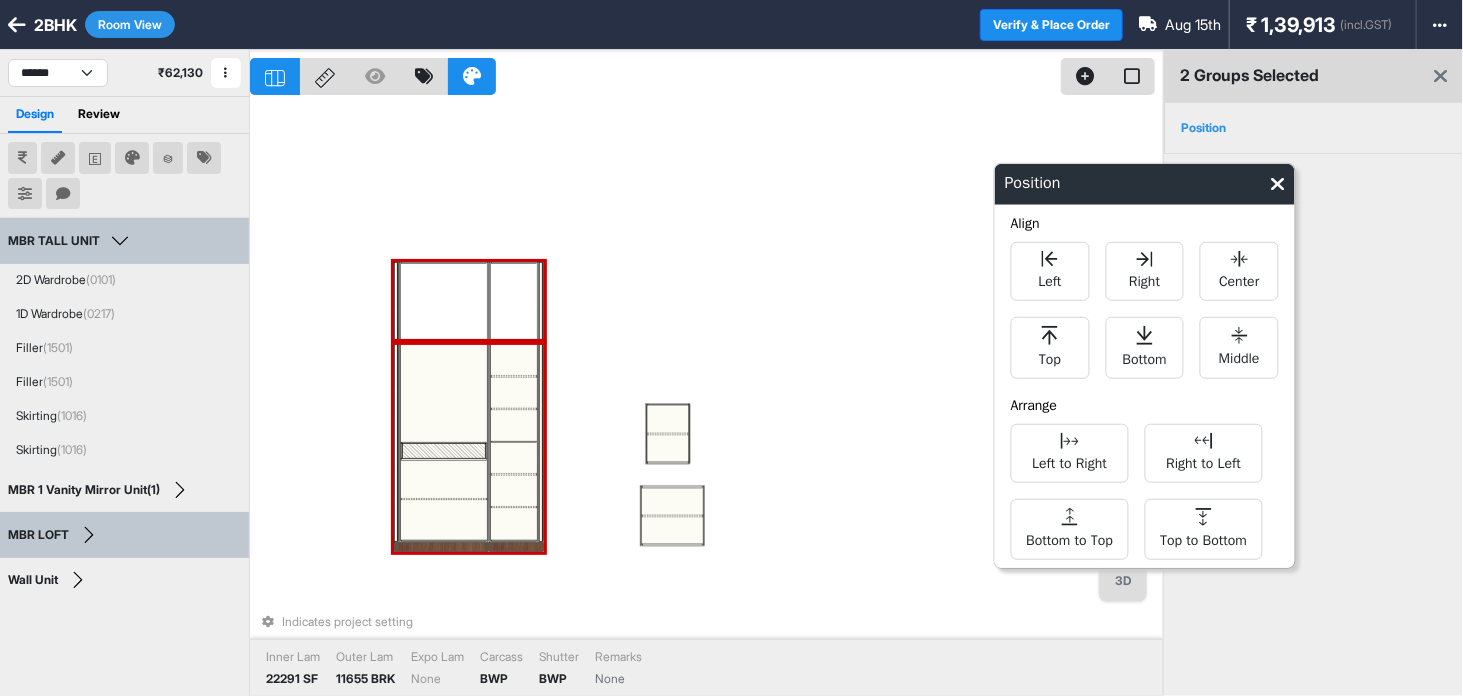 click on "Indicates project setting Inner Lam 22291 SF Outer Lam 11655 BRK Expo Lam None Carcass BWP Shutter BWP Remarks None" at bounding box center (706, 398) 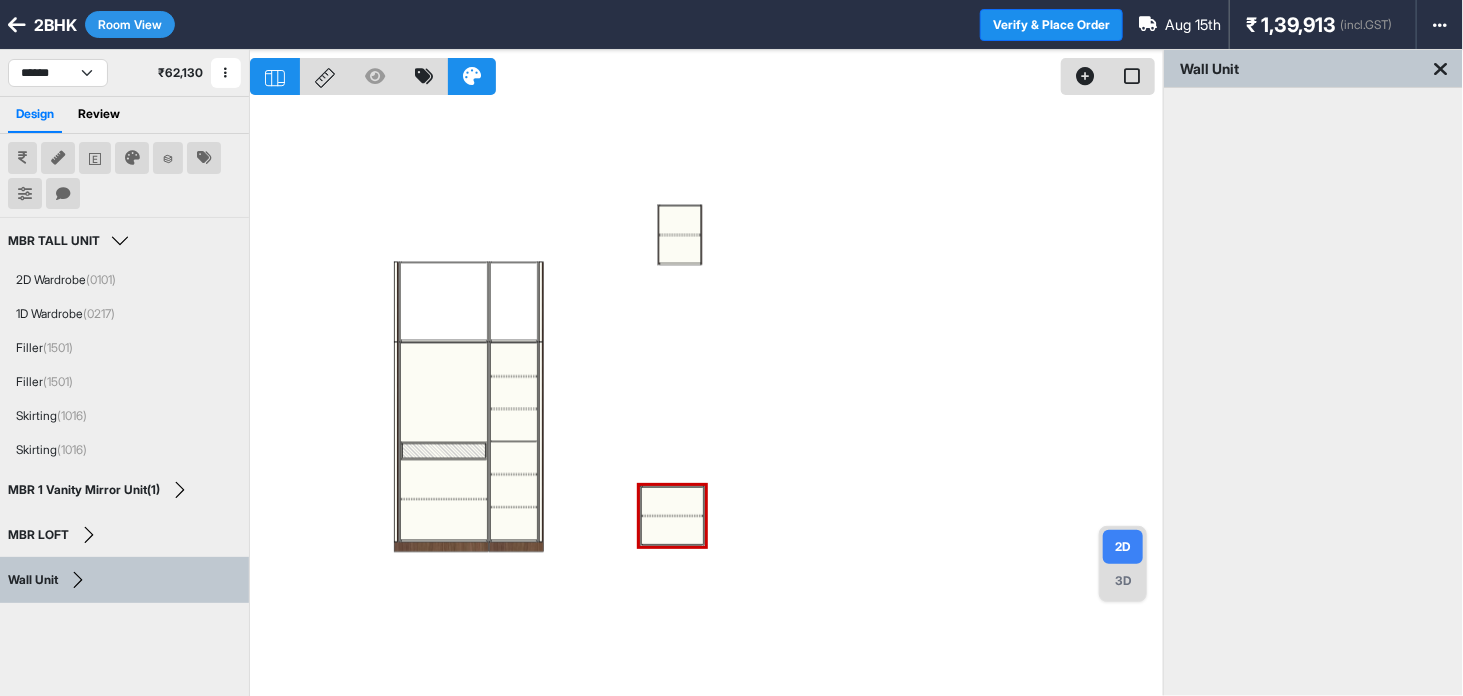drag, startPoint x: 684, startPoint y: 508, endPoint x: 692, endPoint y: 482, distance: 27.202942 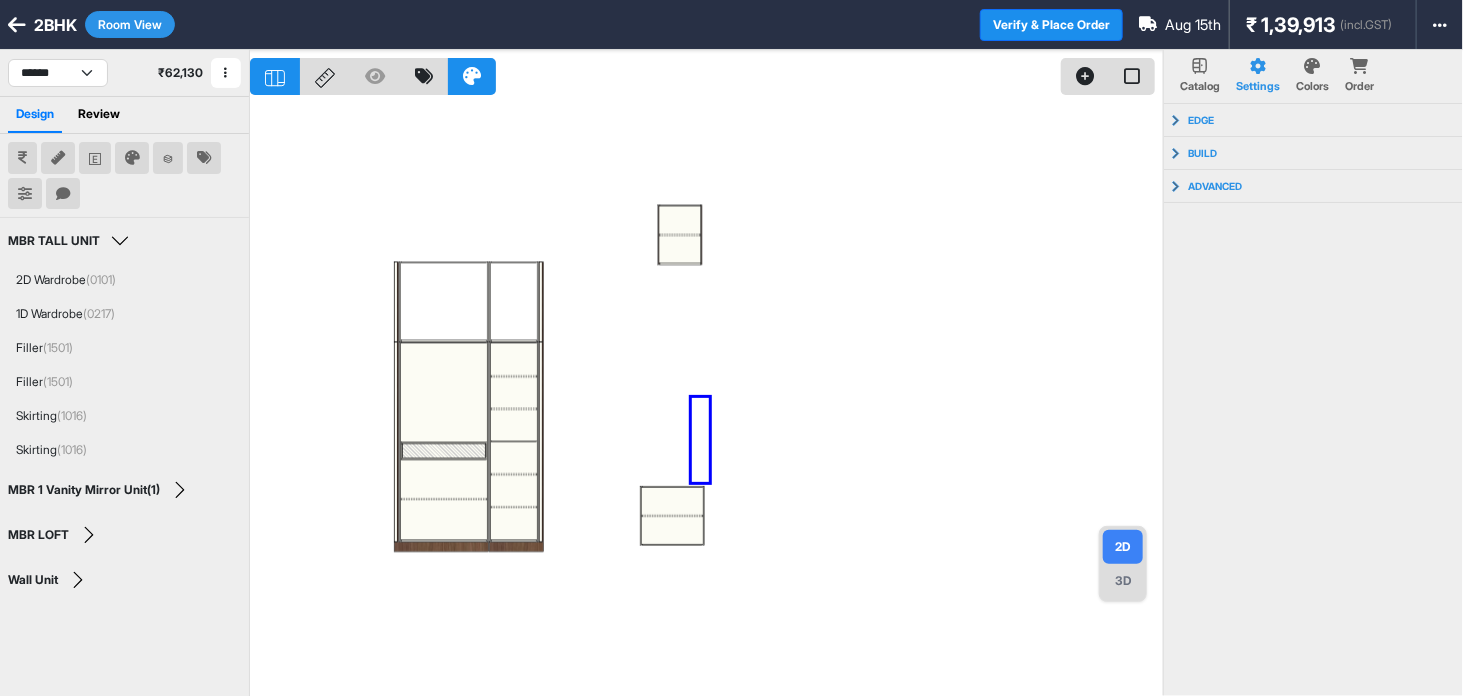 drag, startPoint x: 692, startPoint y: 482, endPoint x: 703, endPoint y: 404, distance: 78.77182 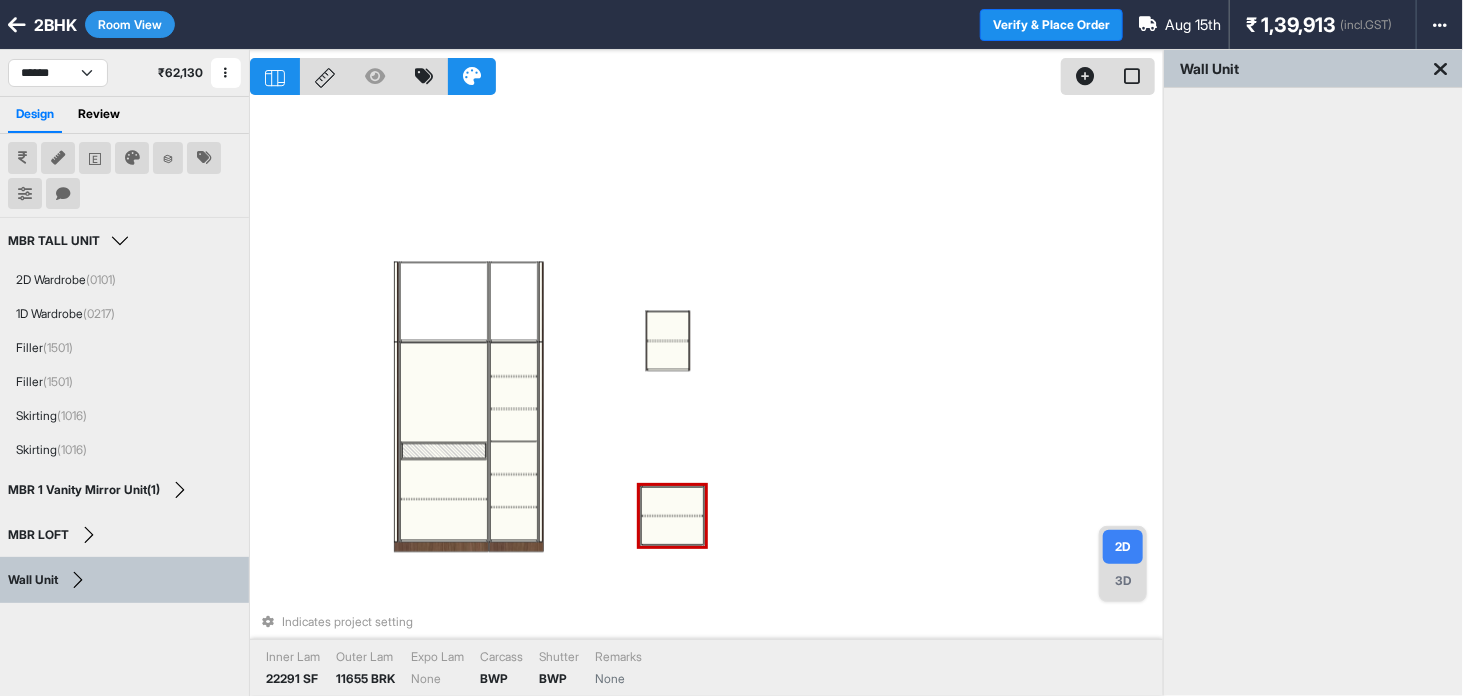 drag, startPoint x: 681, startPoint y: 505, endPoint x: 672, endPoint y: 458, distance: 47.853943 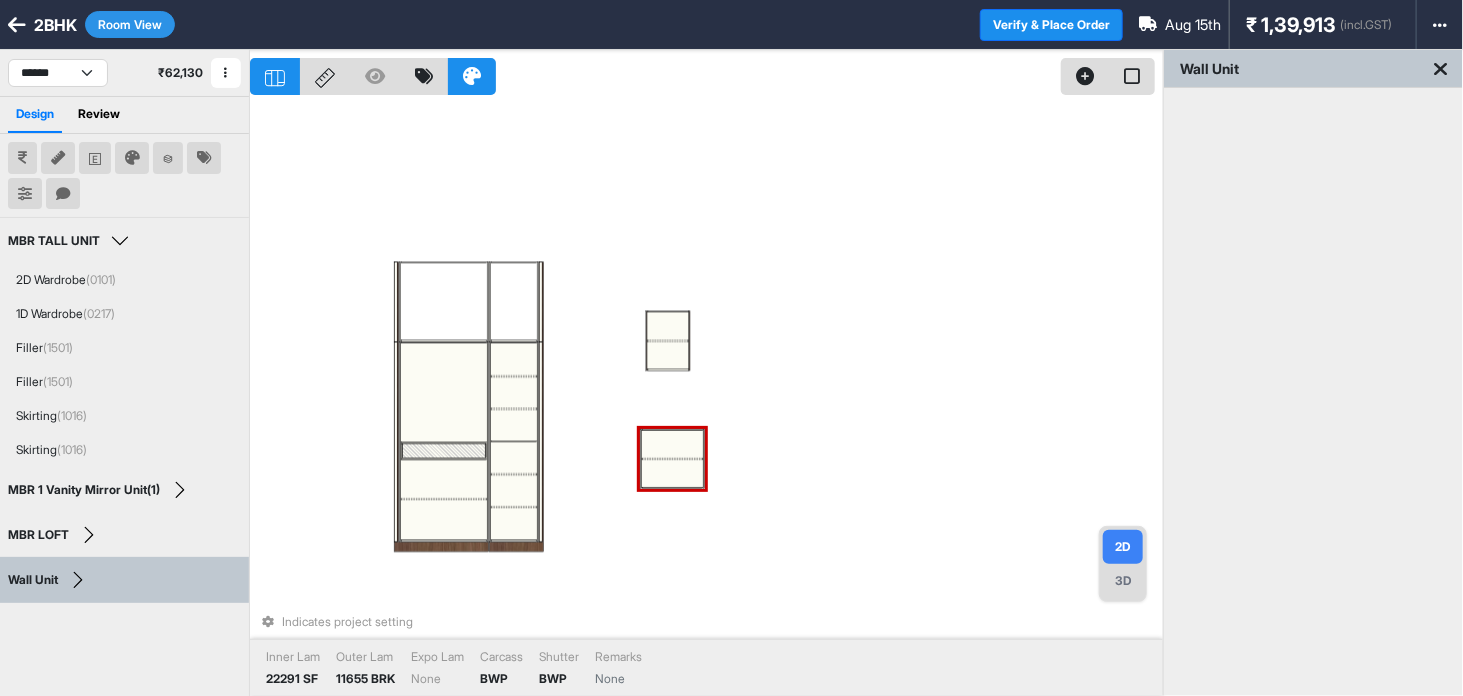 drag, startPoint x: 672, startPoint y: 511, endPoint x: 670, endPoint y: 453, distance: 58.034473 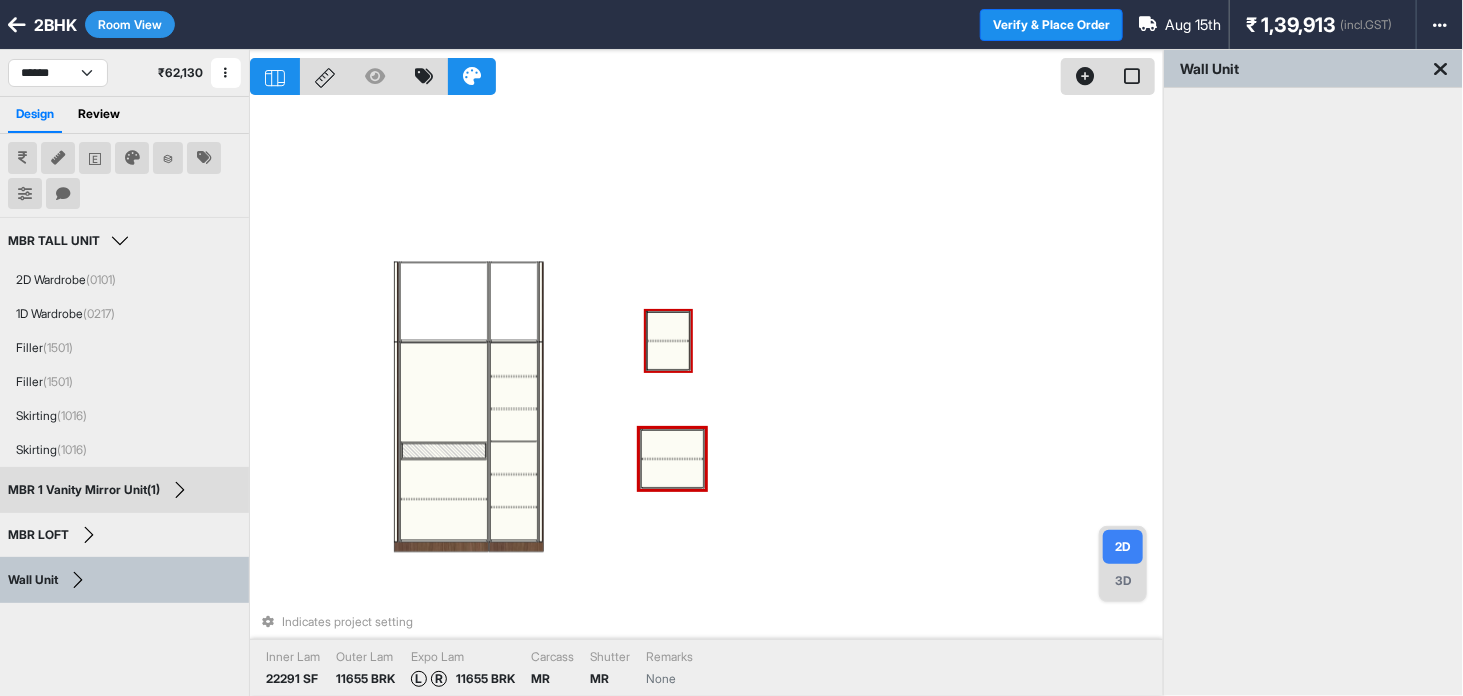 click at bounding box center [668, 355] 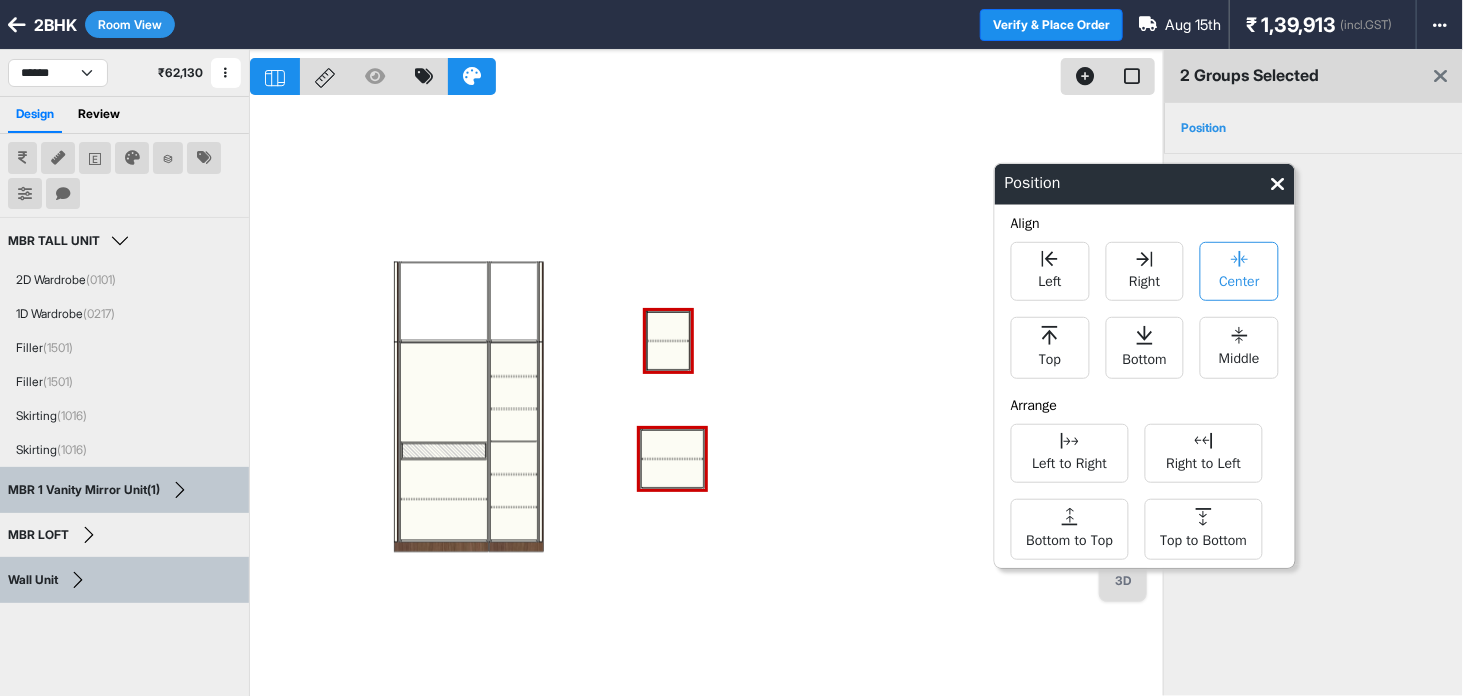click on "Center" at bounding box center [1239, 279] 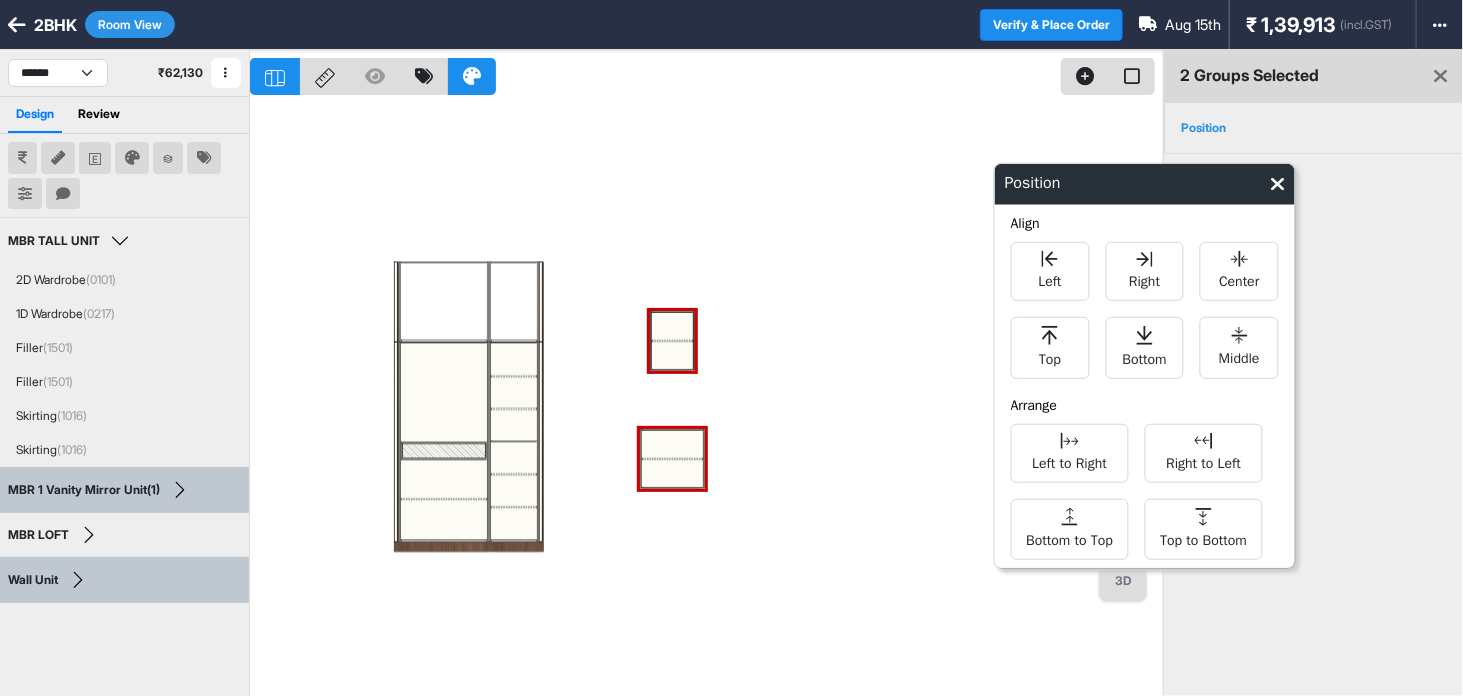 click at bounding box center [706, 398] 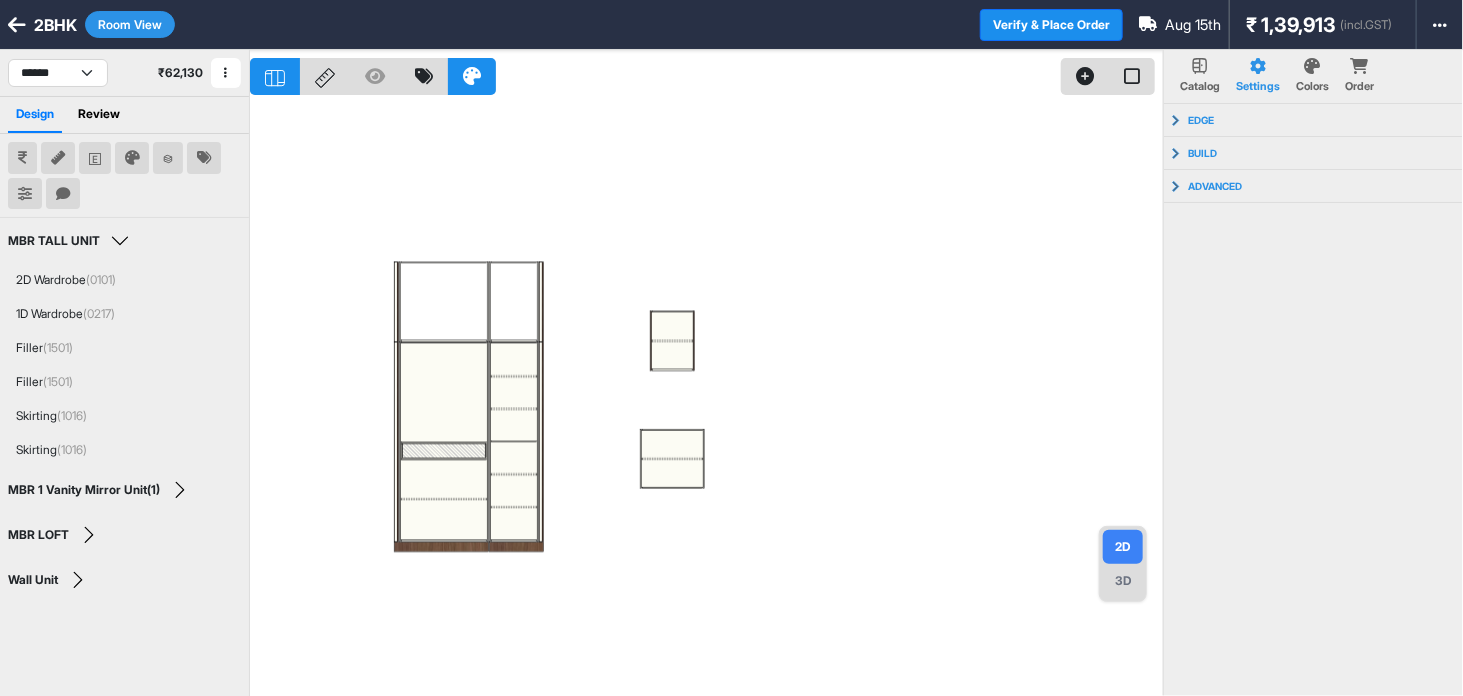 click on "2D" at bounding box center (1123, 547) 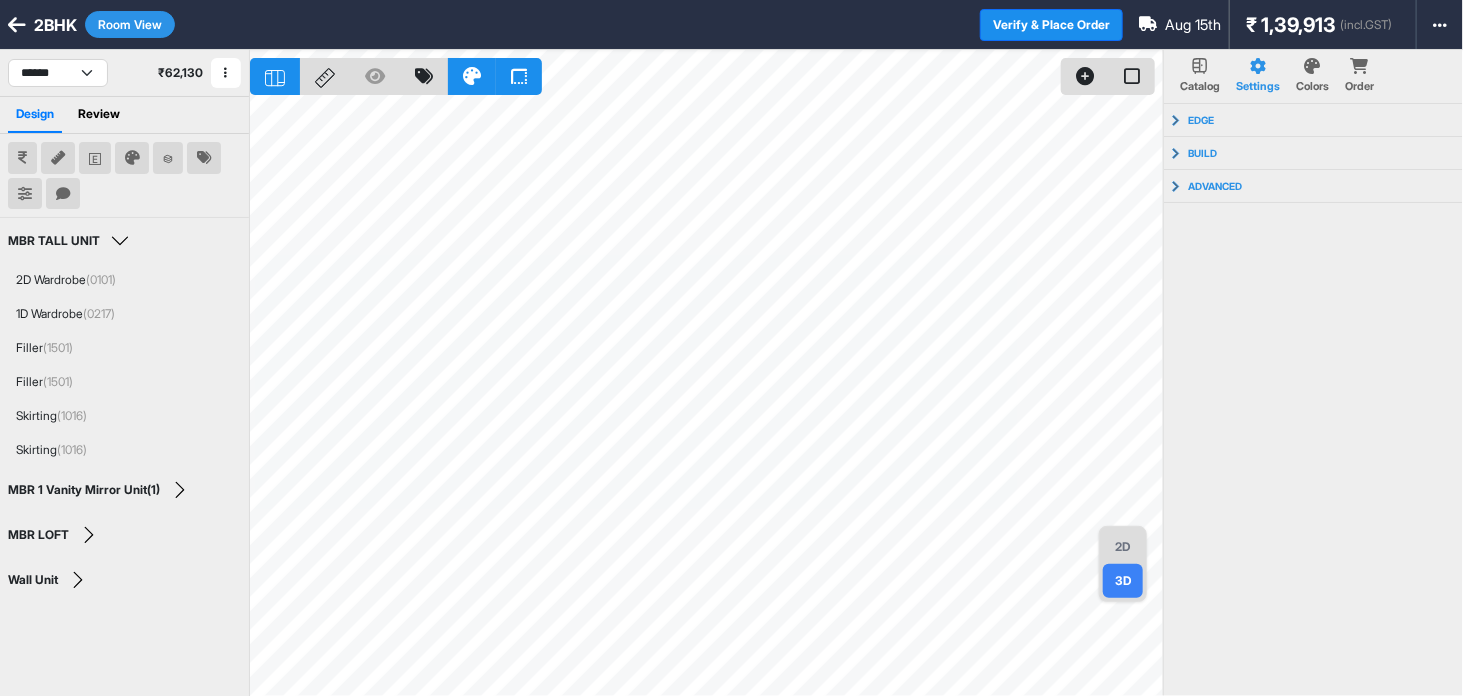 click on "Room View" at bounding box center (130, 24) 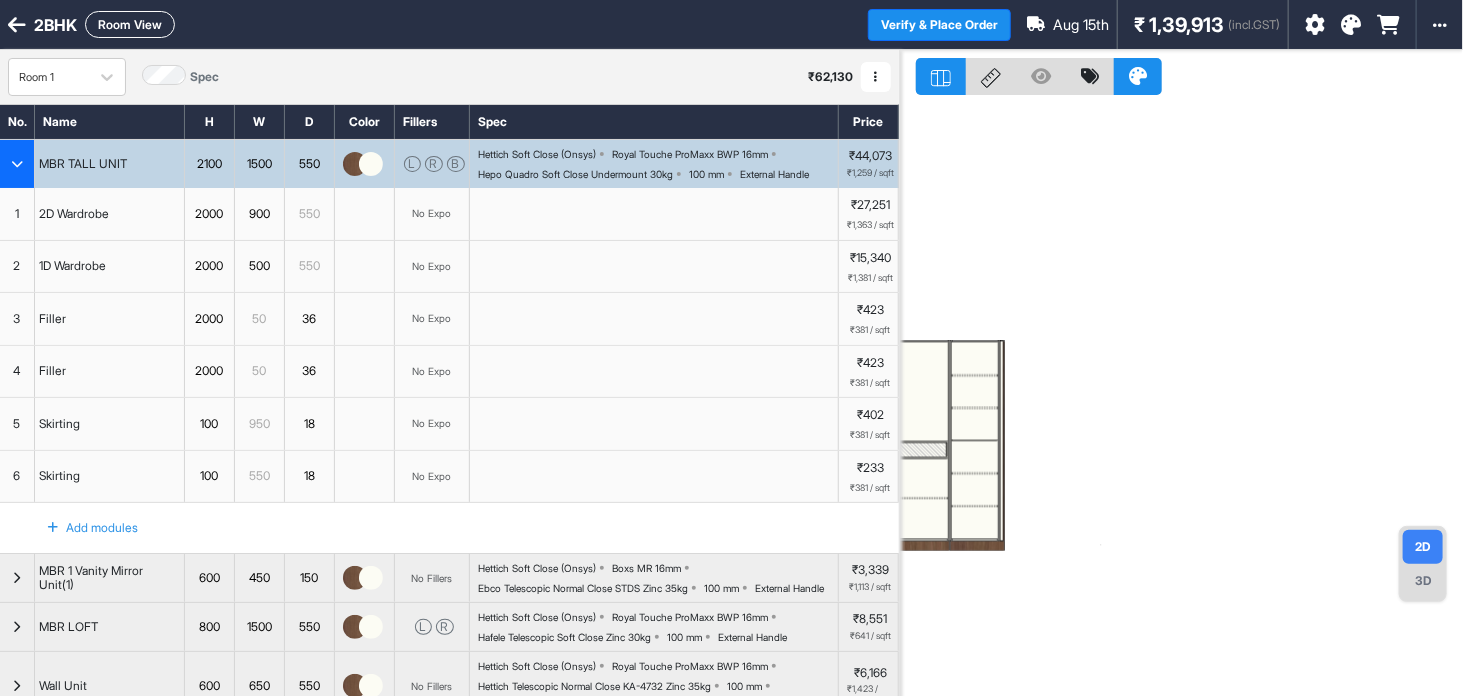 click at bounding box center [17, 164] 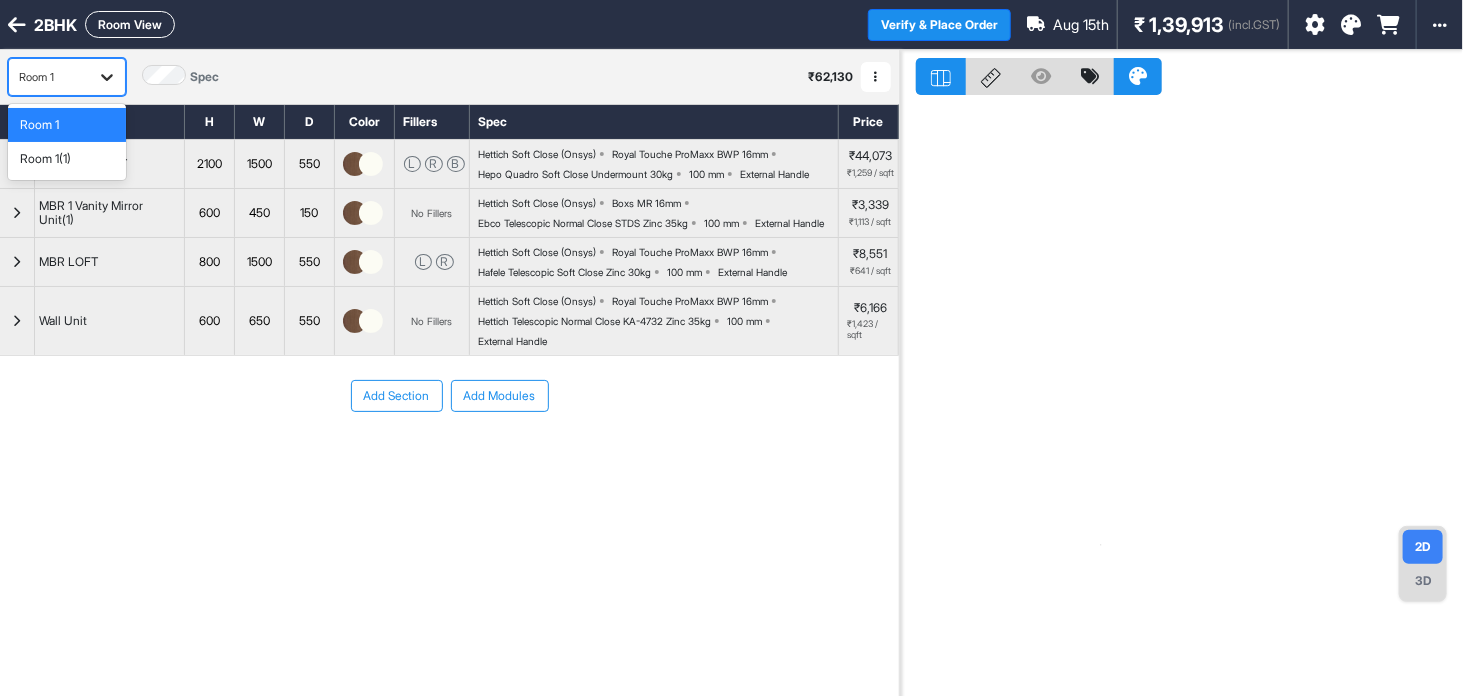 click 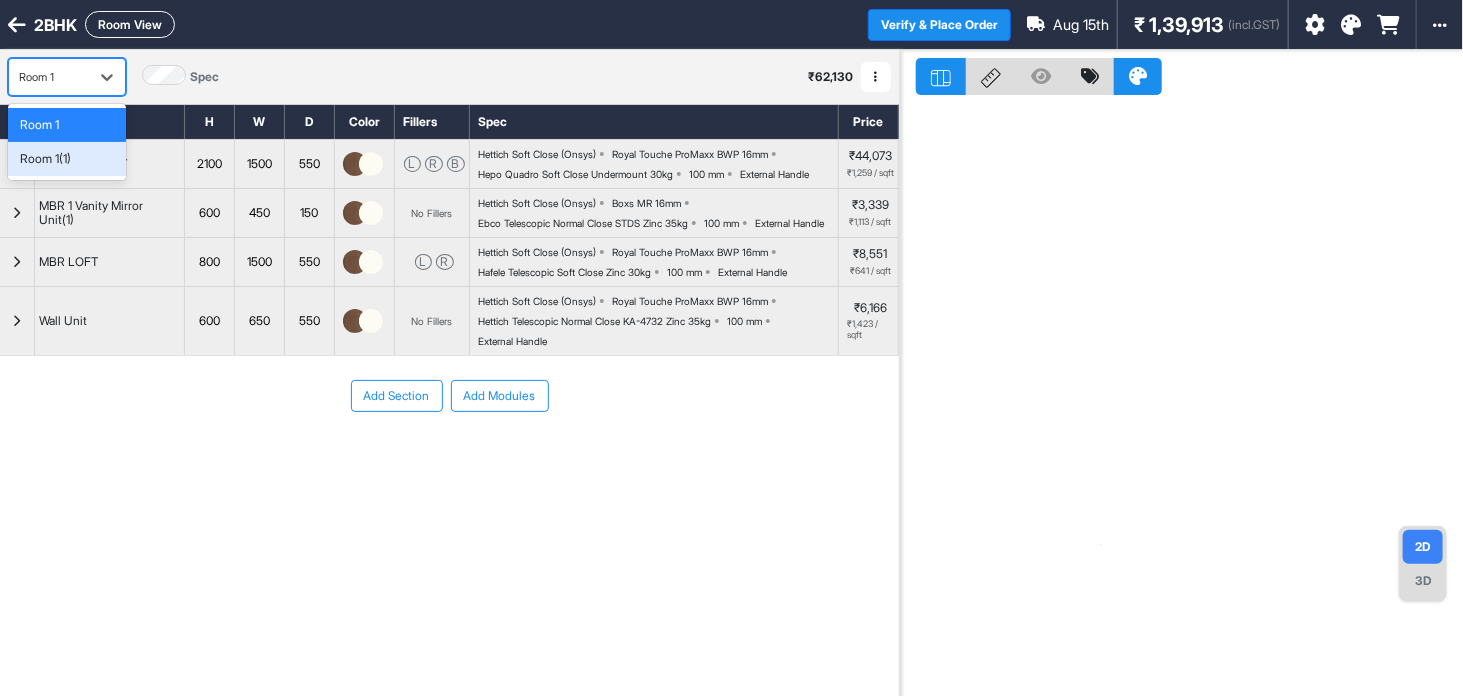 click on "Room 1(1)" at bounding box center (67, 159) 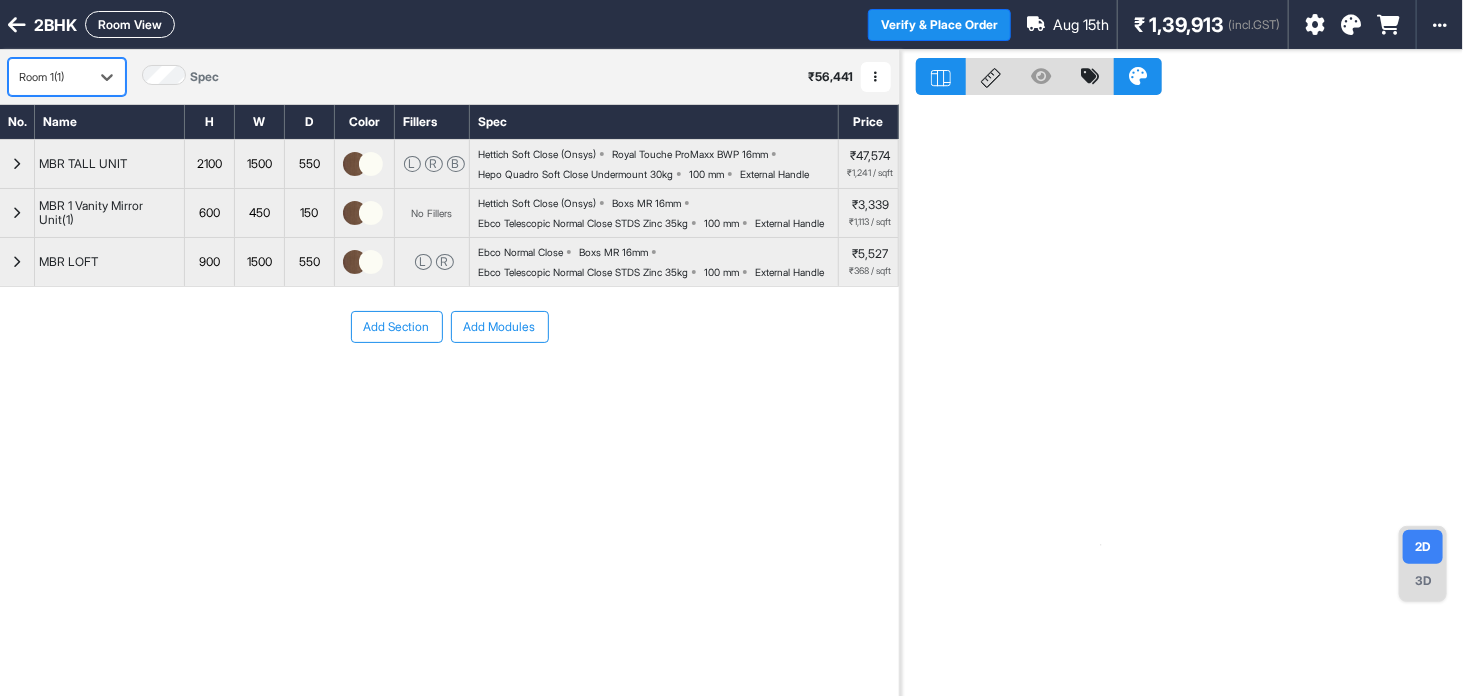 click at bounding box center [876, 77] 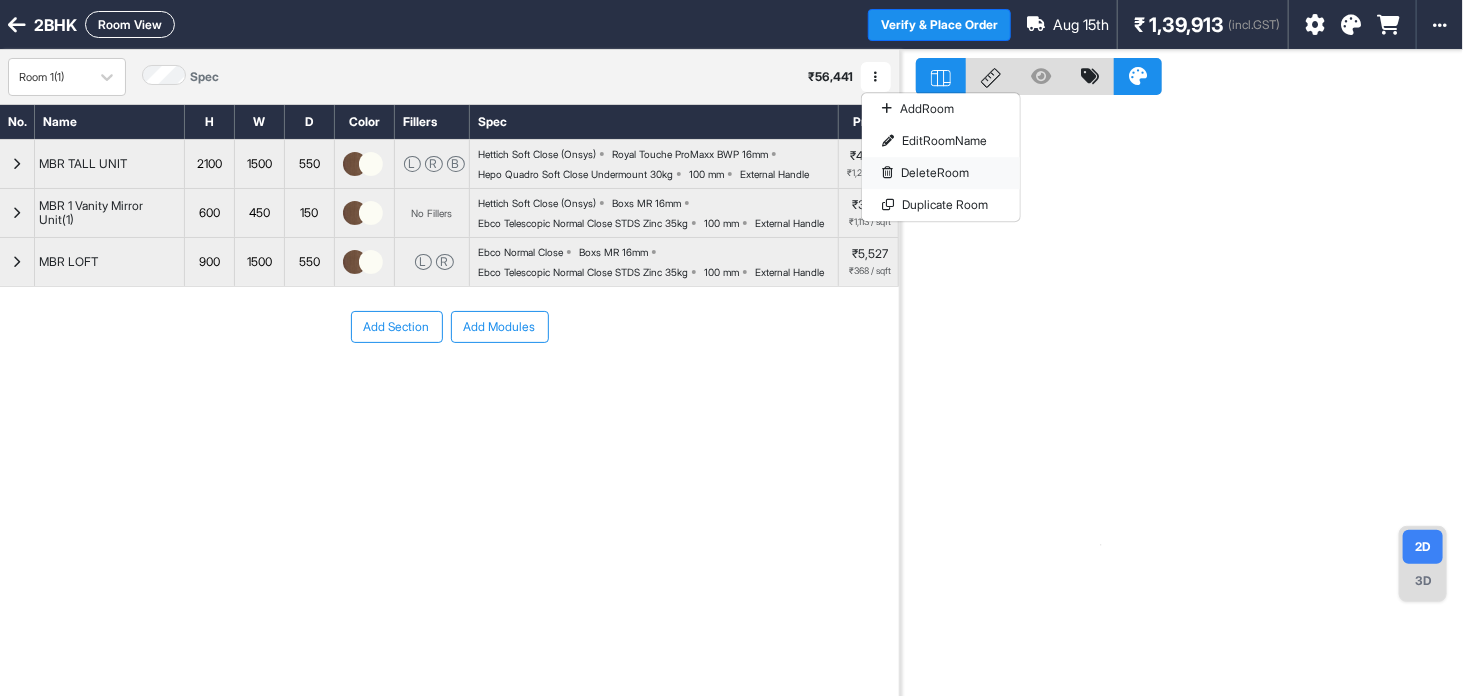 click on "Delete  Room" at bounding box center (941, 173) 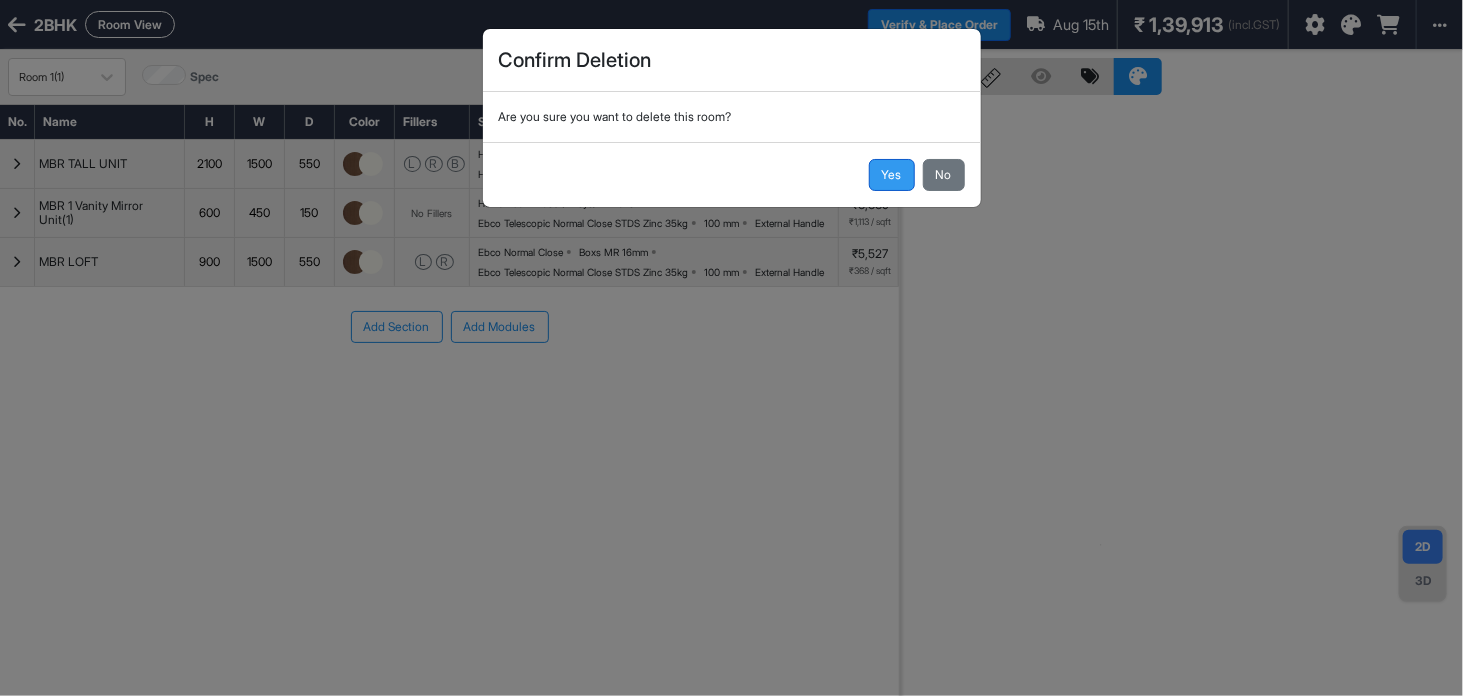 click on "Yes" at bounding box center [892, 175] 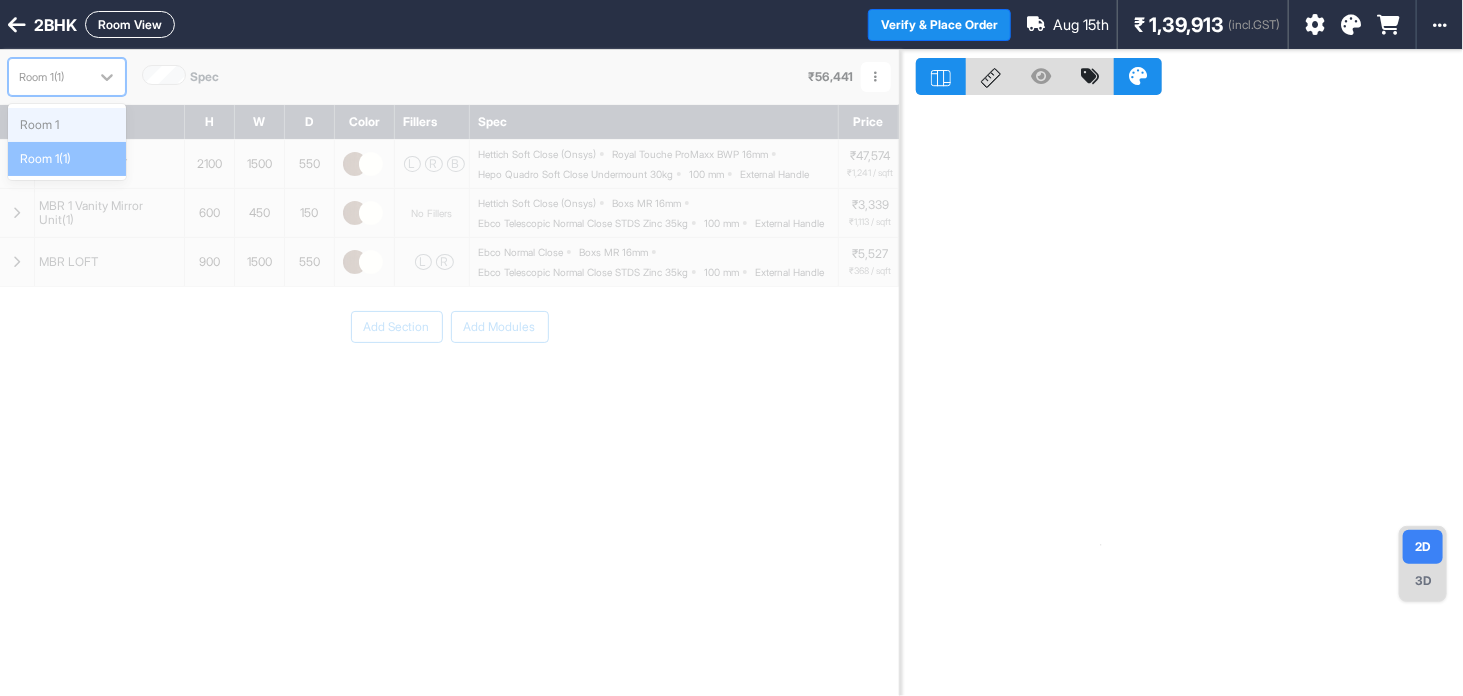 click on "Room 1(1)" at bounding box center (49, 77) 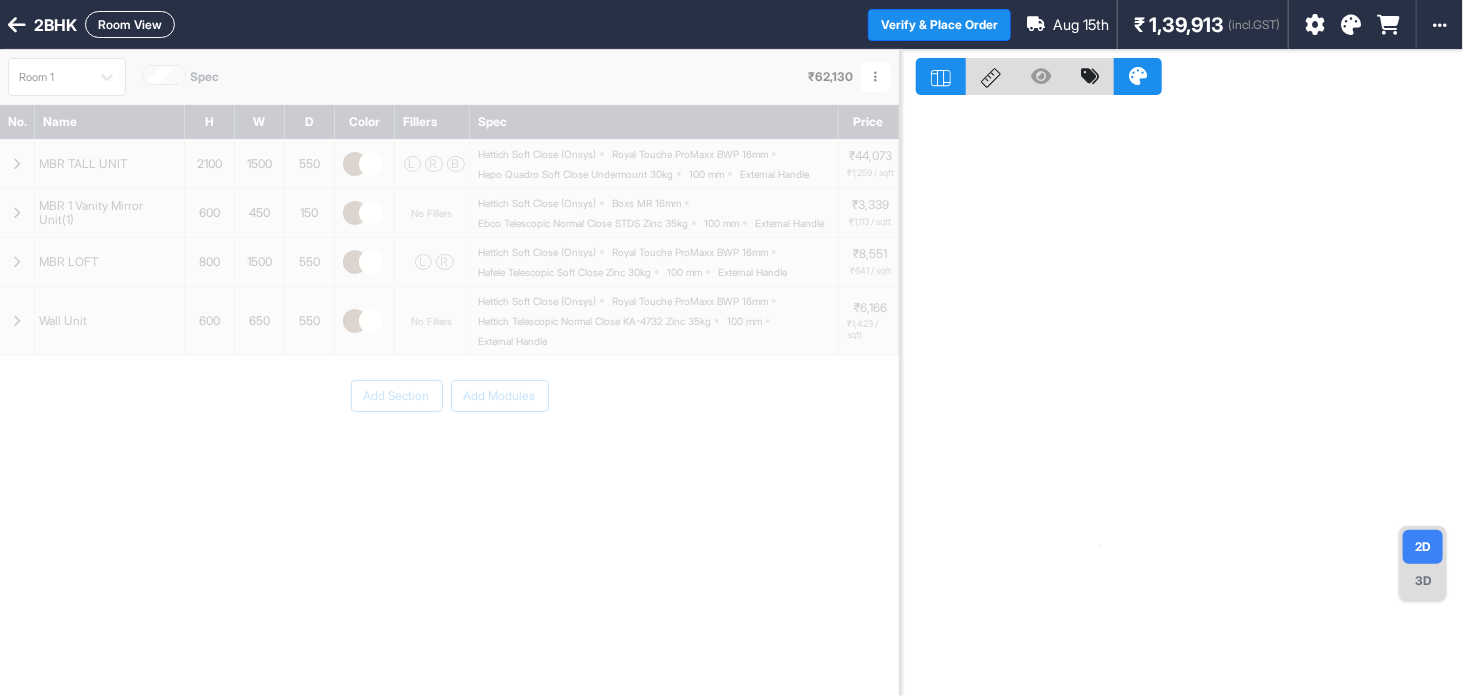 click on "Room View" at bounding box center [130, 24] 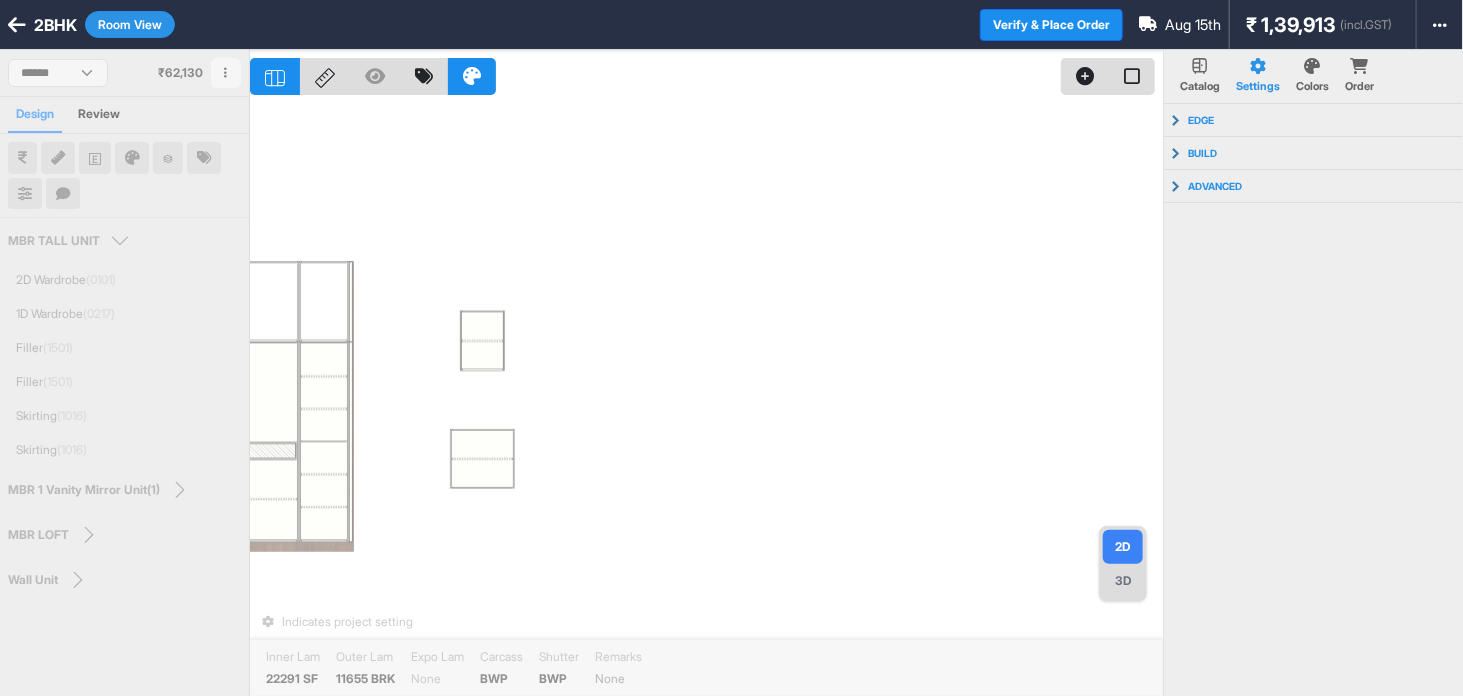click on "Indicates project setting Inner Lam 22291 SF Outer Lam 11655 BRK Expo Lam None Carcass BWP Shutter BWP Remarks None" at bounding box center [706, 398] 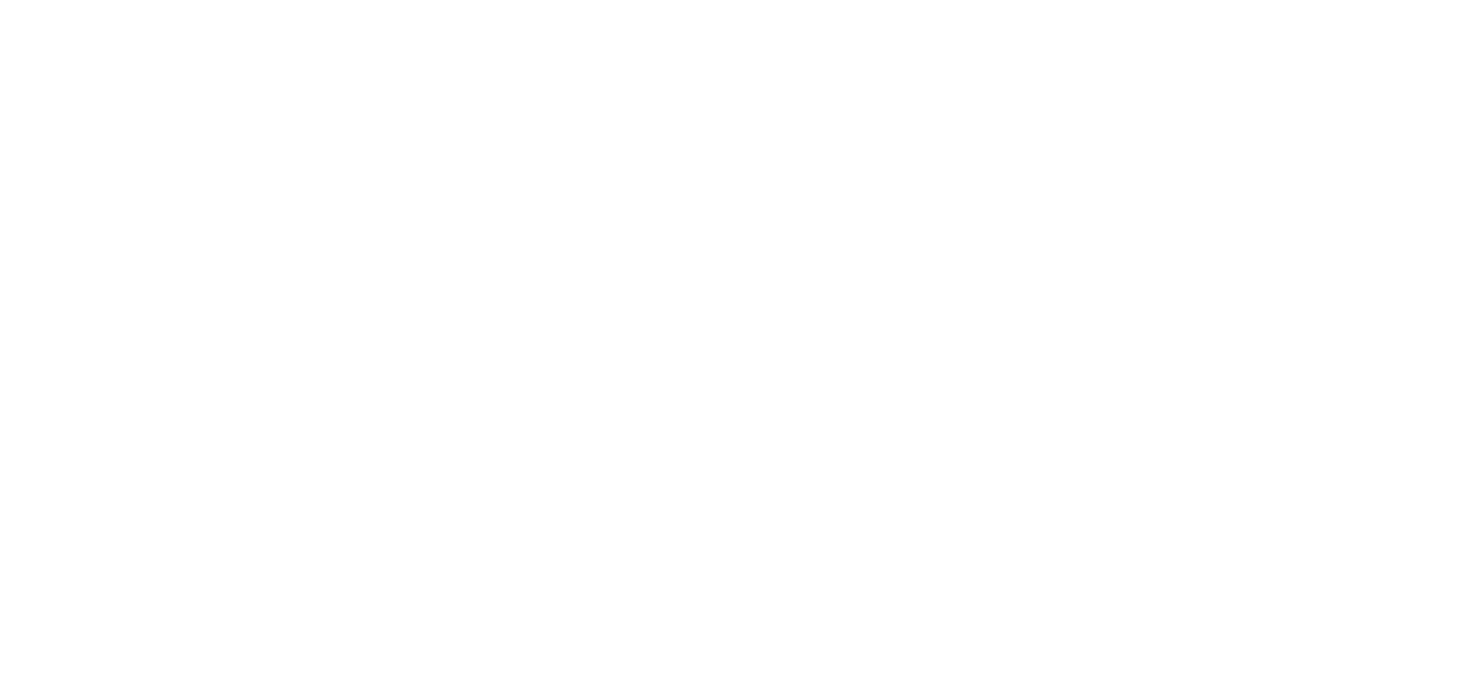 scroll, scrollTop: 0, scrollLeft: 0, axis: both 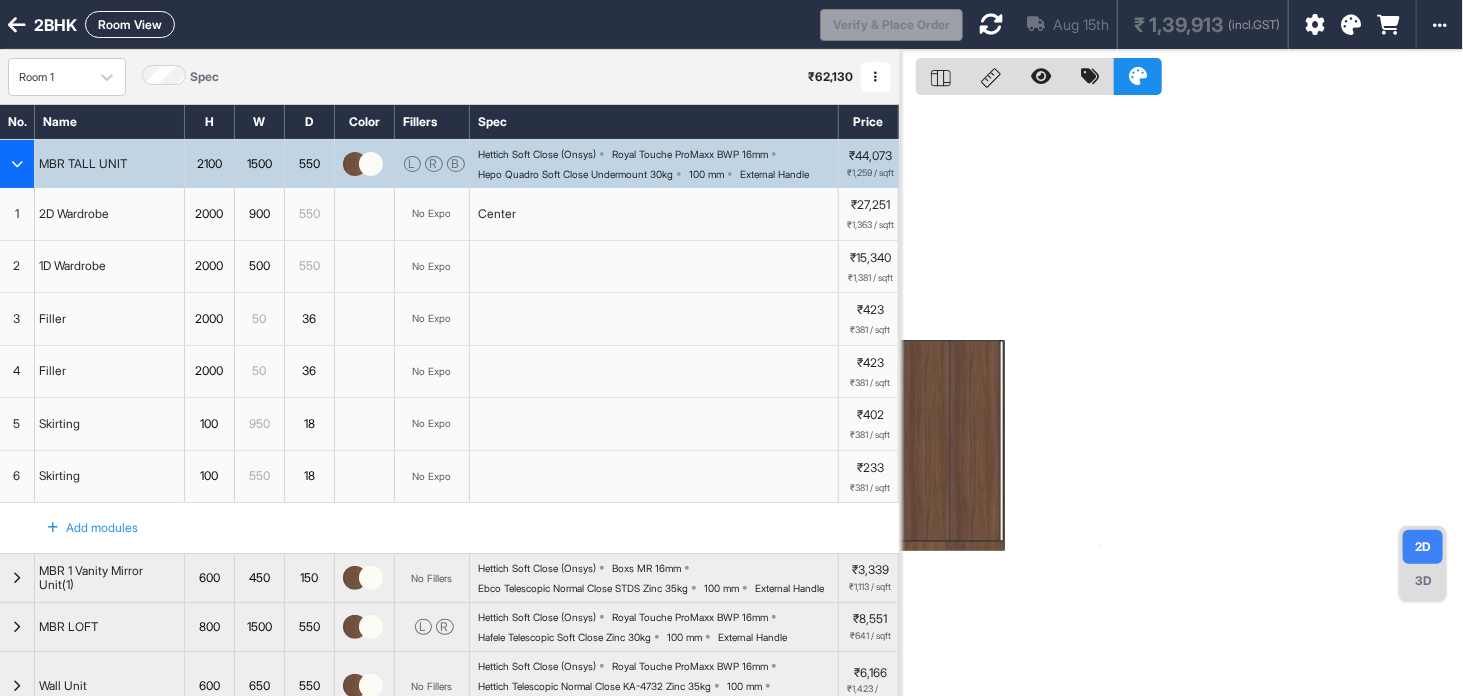 click at bounding box center [17, 164] 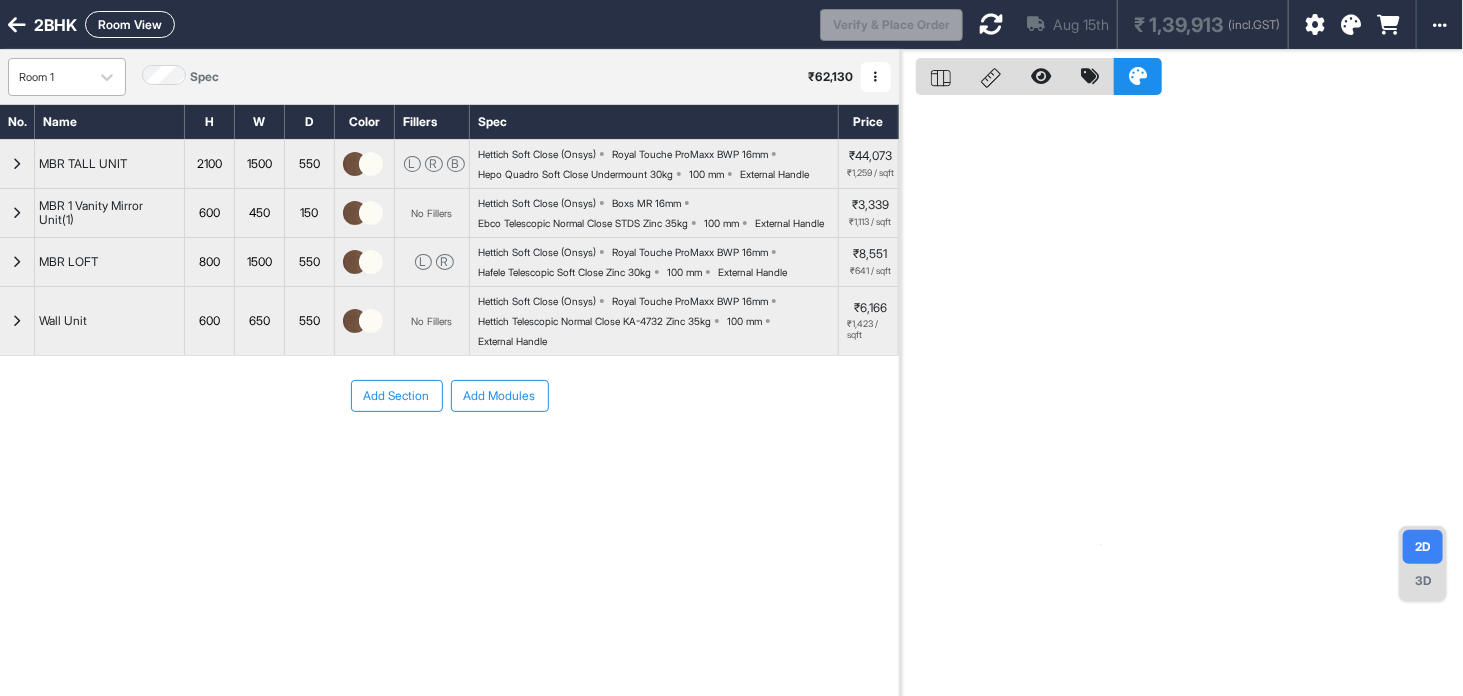 click on "Room 1" at bounding box center (49, 77) 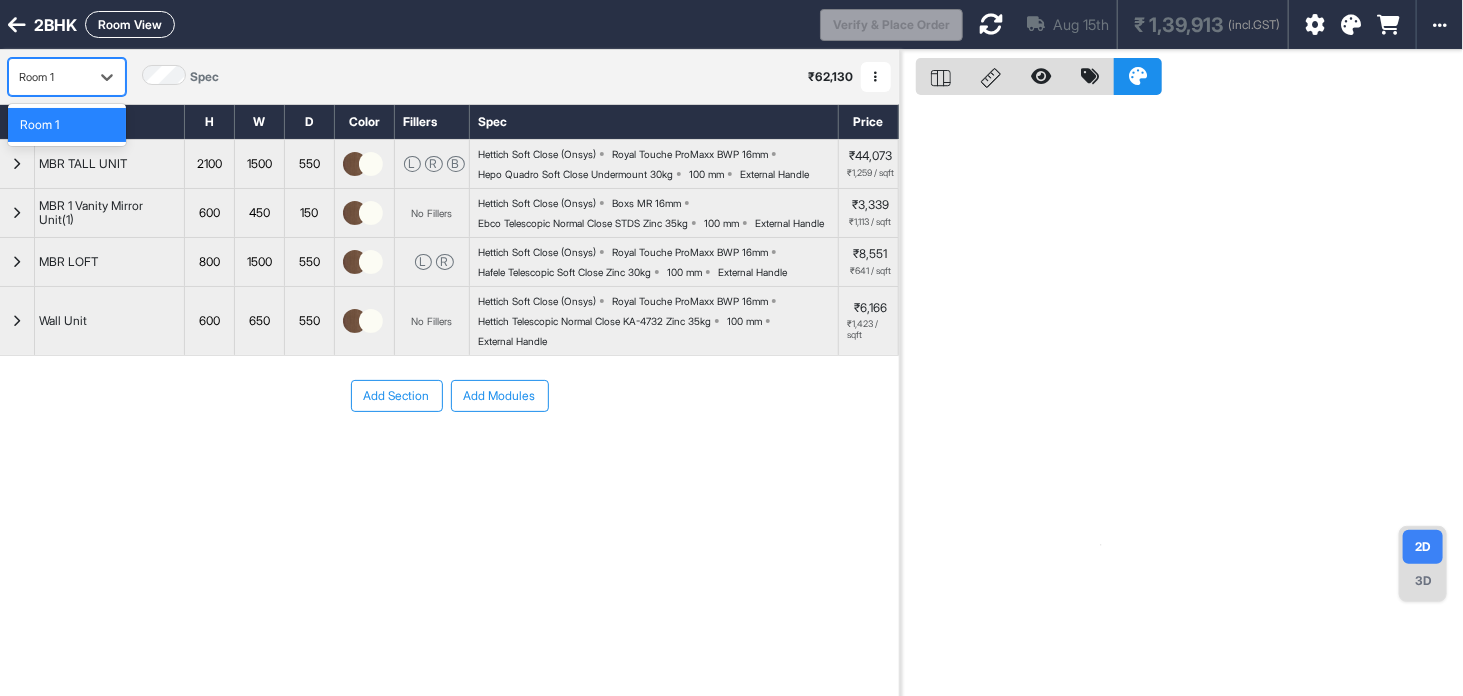 click on "Room 1" at bounding box center (49, 77) 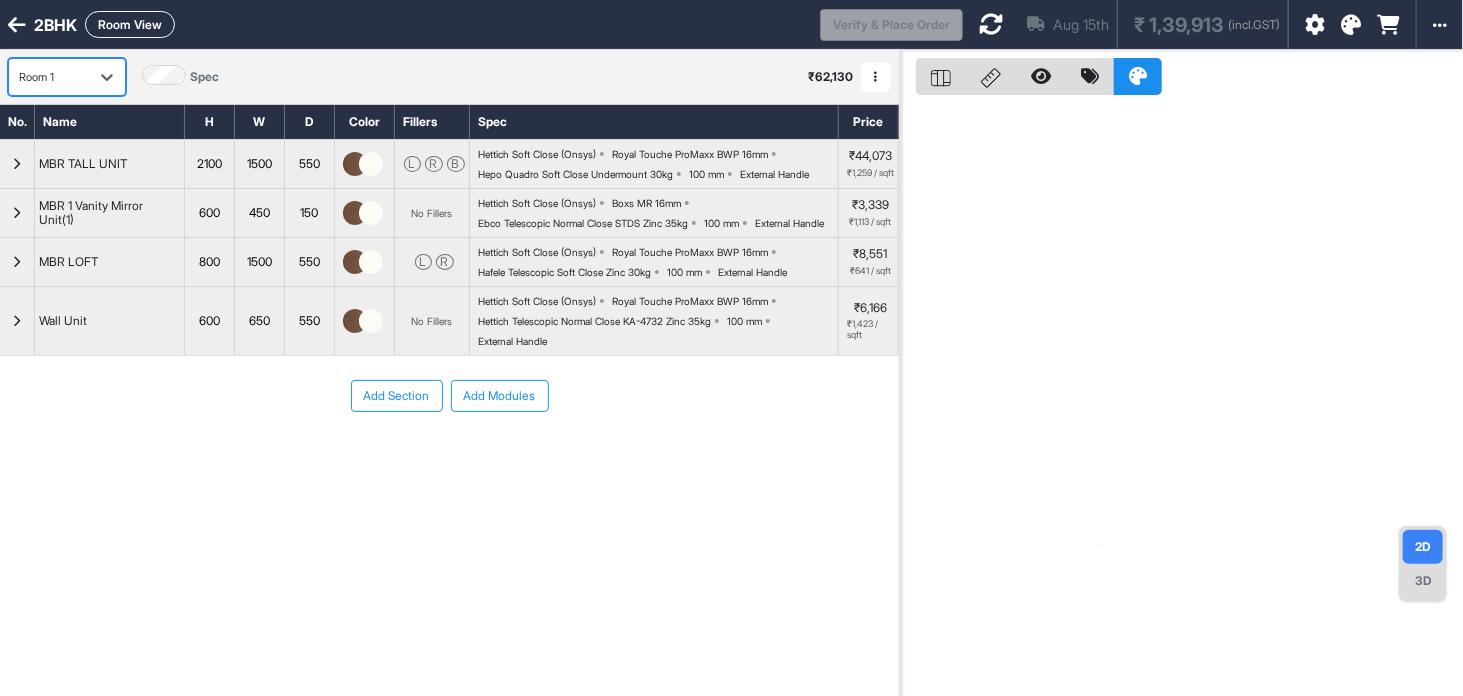 click on "Room 1" at bounding box center (49, 77) 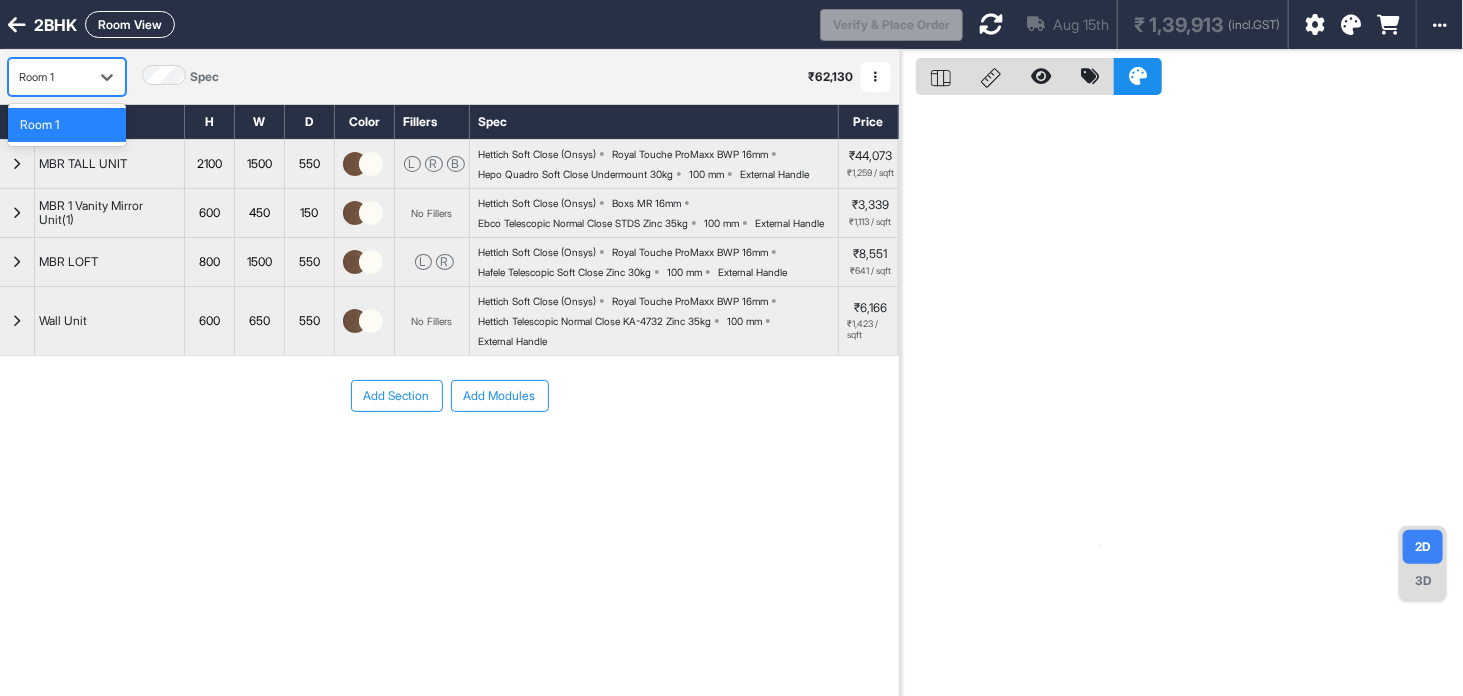 click on "Room 1" at bounding box center [49, 77] 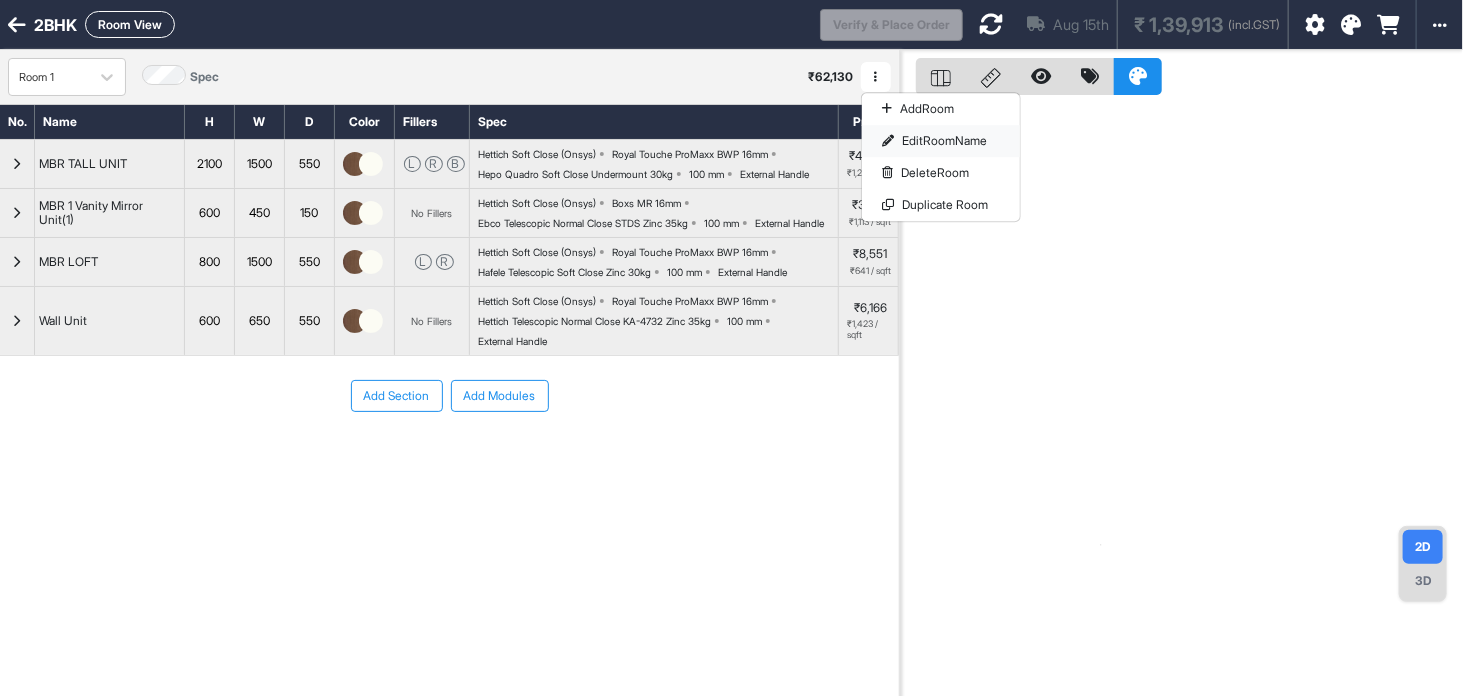 click on "Edit  Room  Name" at bounding box center [941, 141] 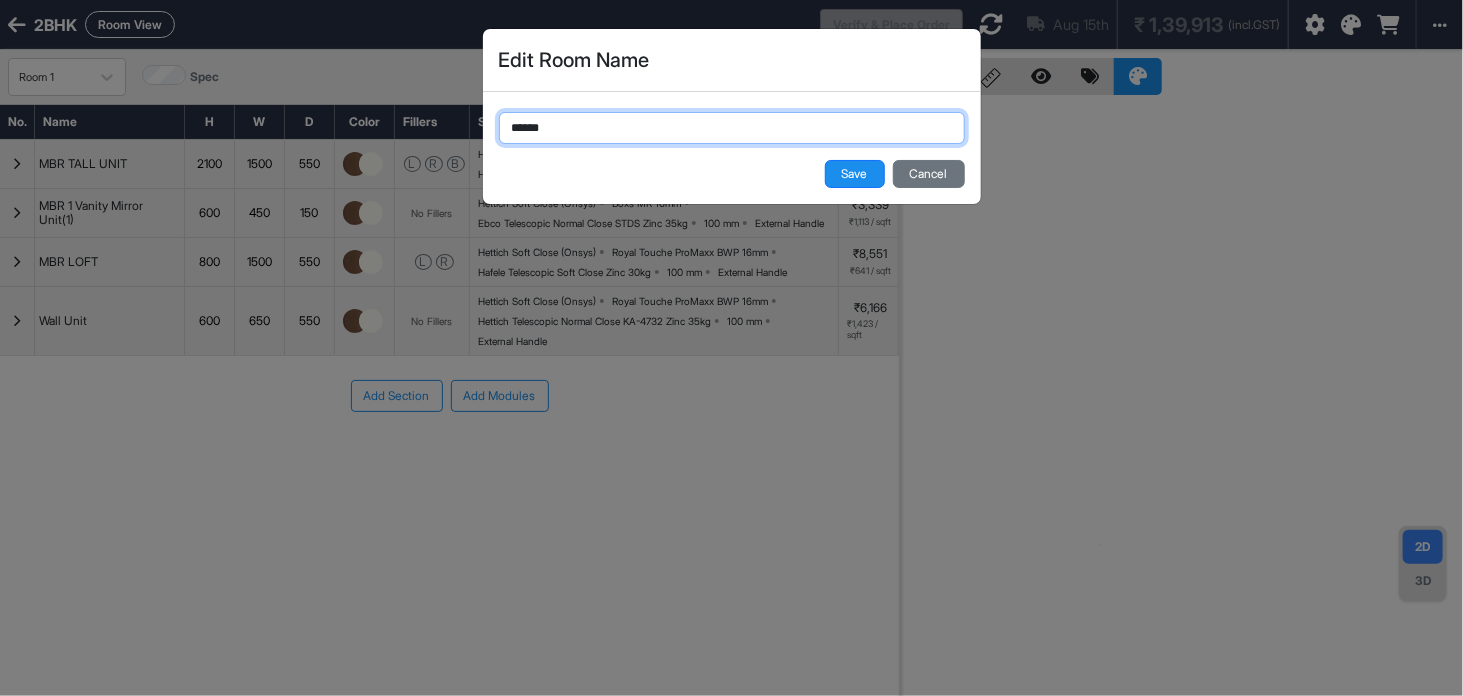 click on "******" at bounding box center (732, 128) 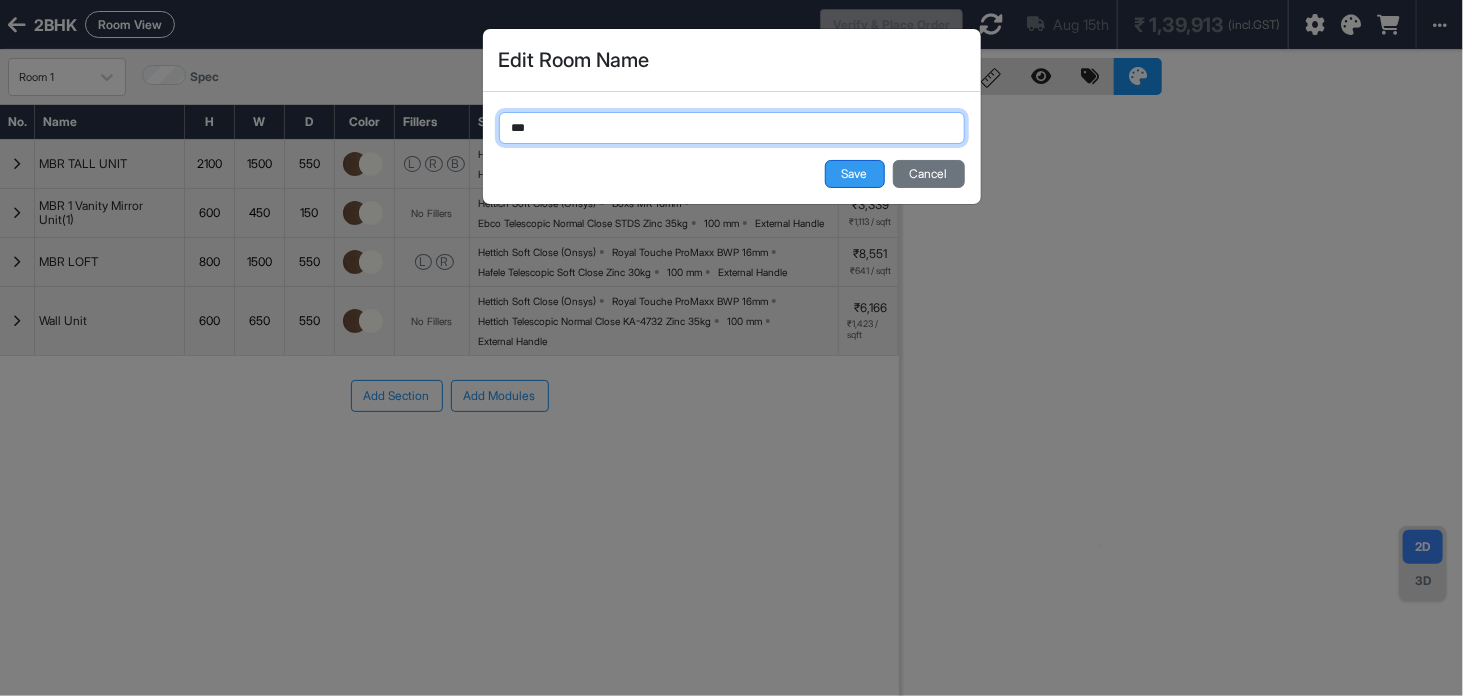 type on "***" 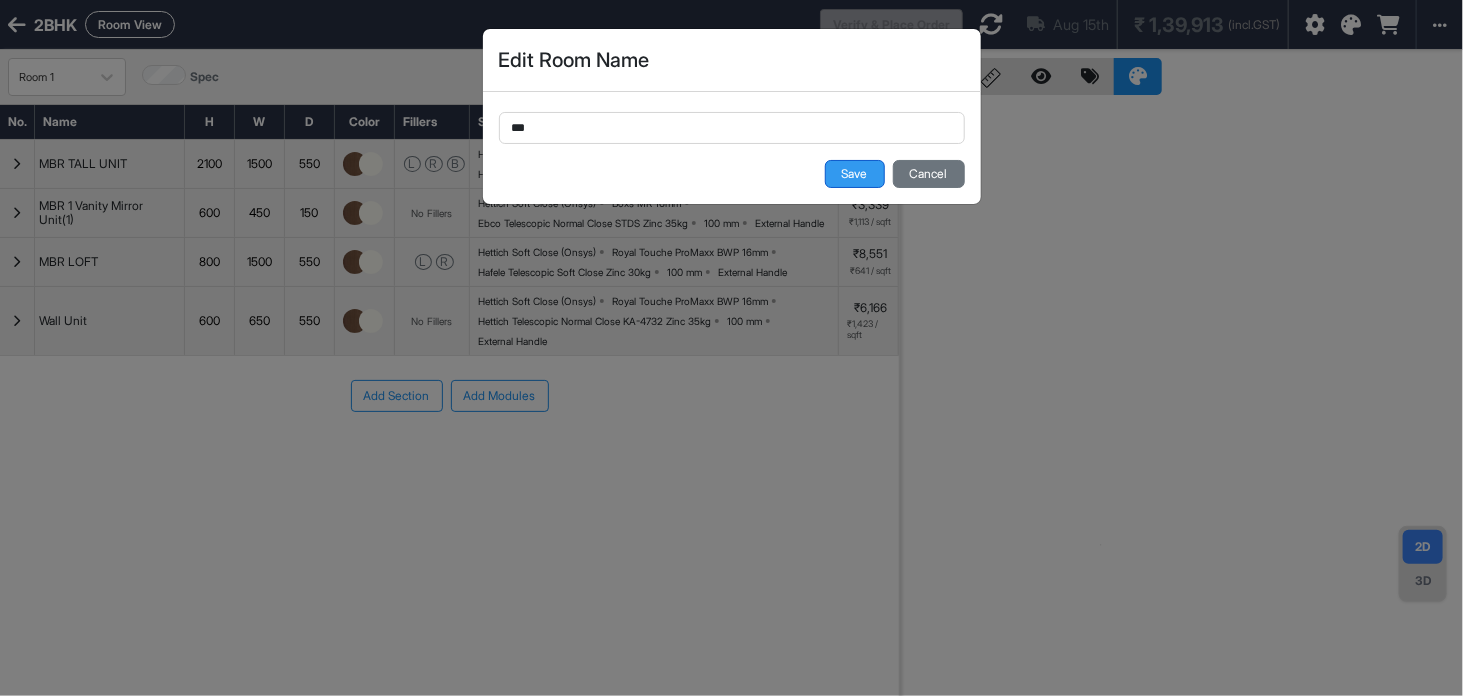 click on "Save" at bounding box center (855, 174) 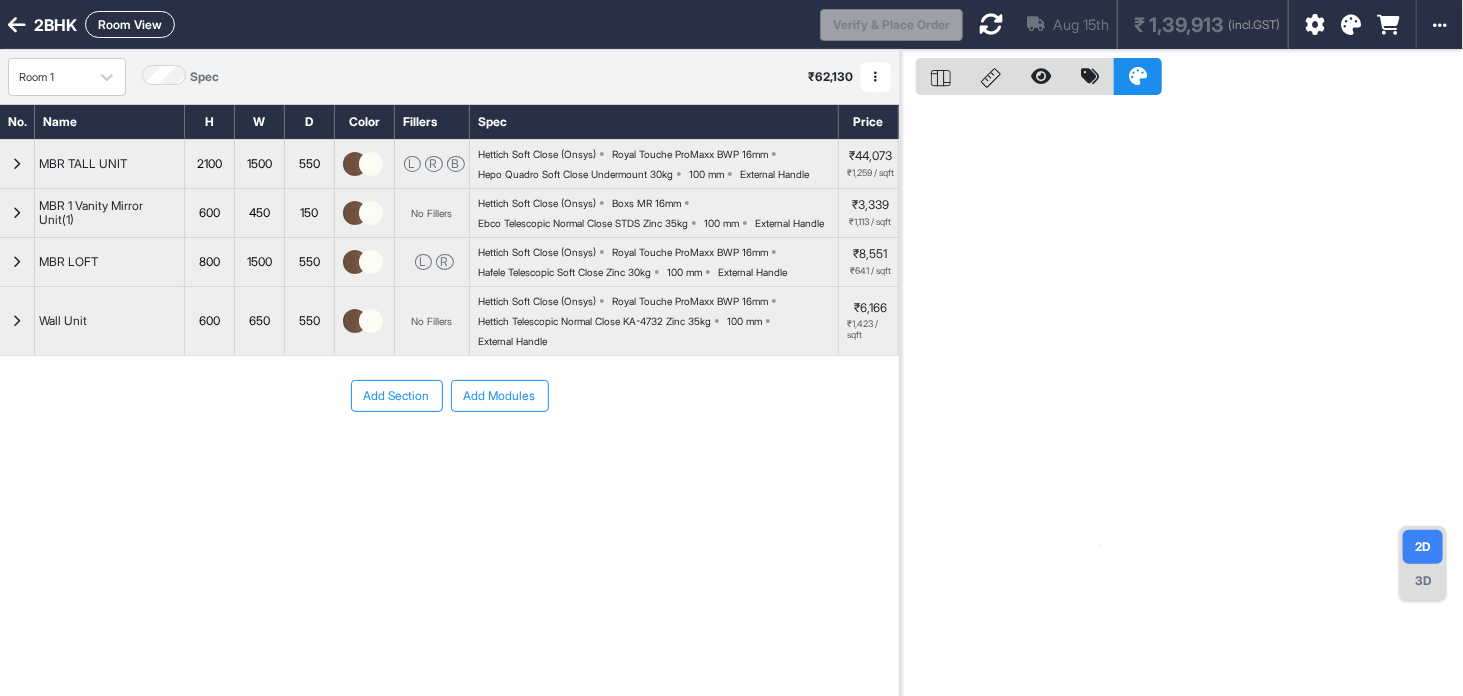 click at bounding box center [876, 77] 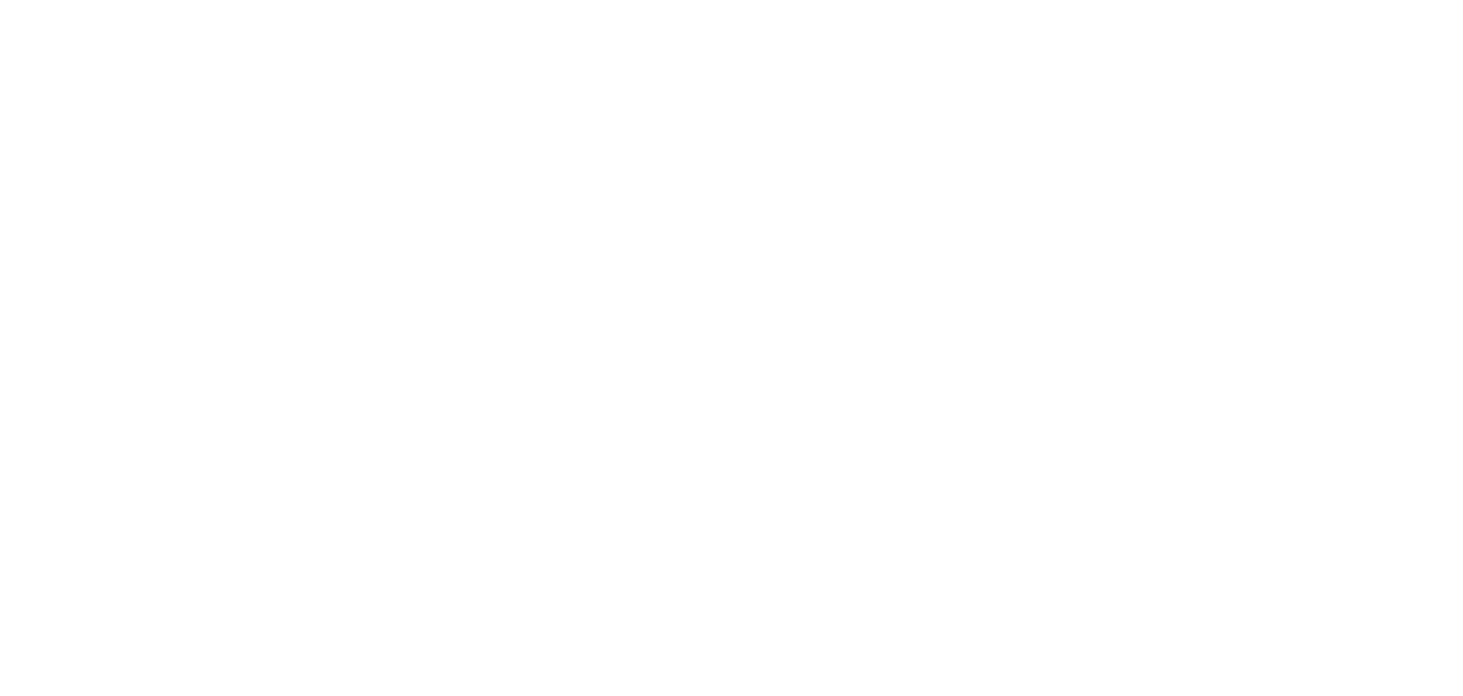 scroll, scrollTop: 0, scrollLeft: 0, axis: both 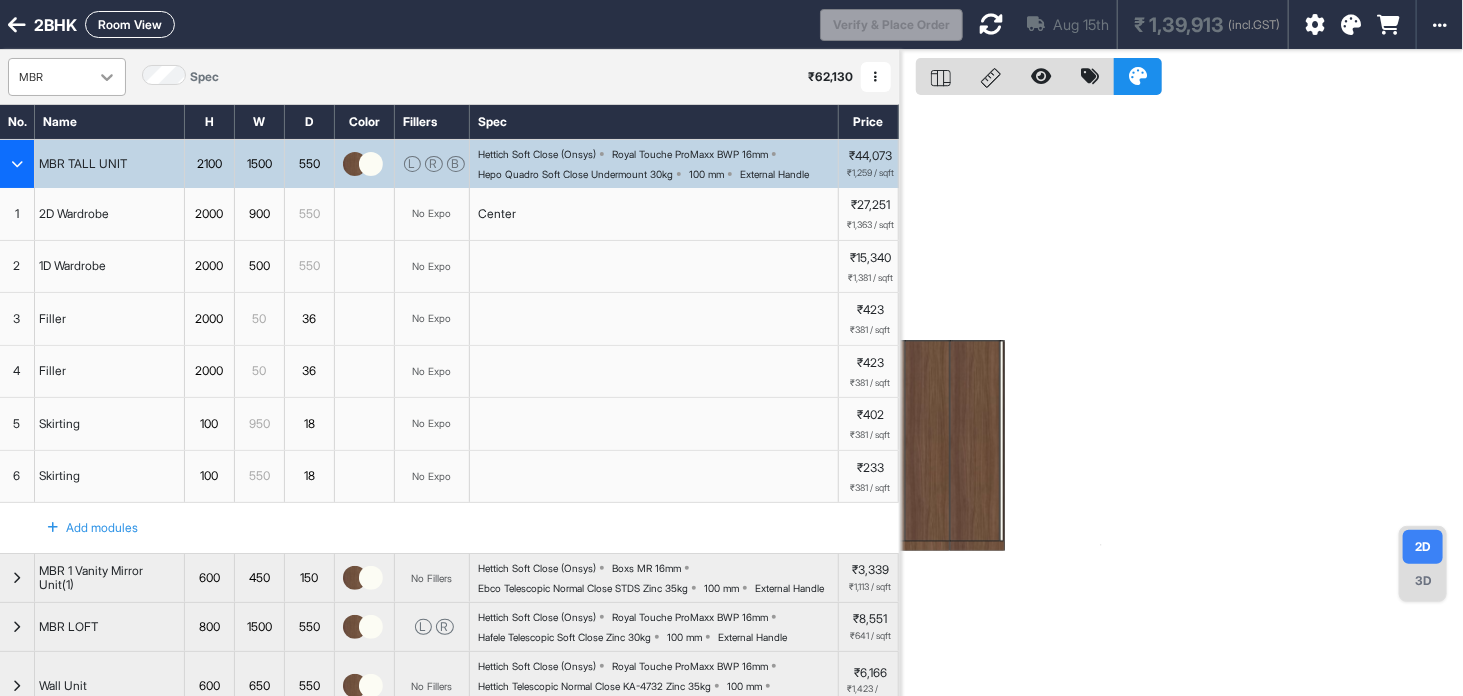 click 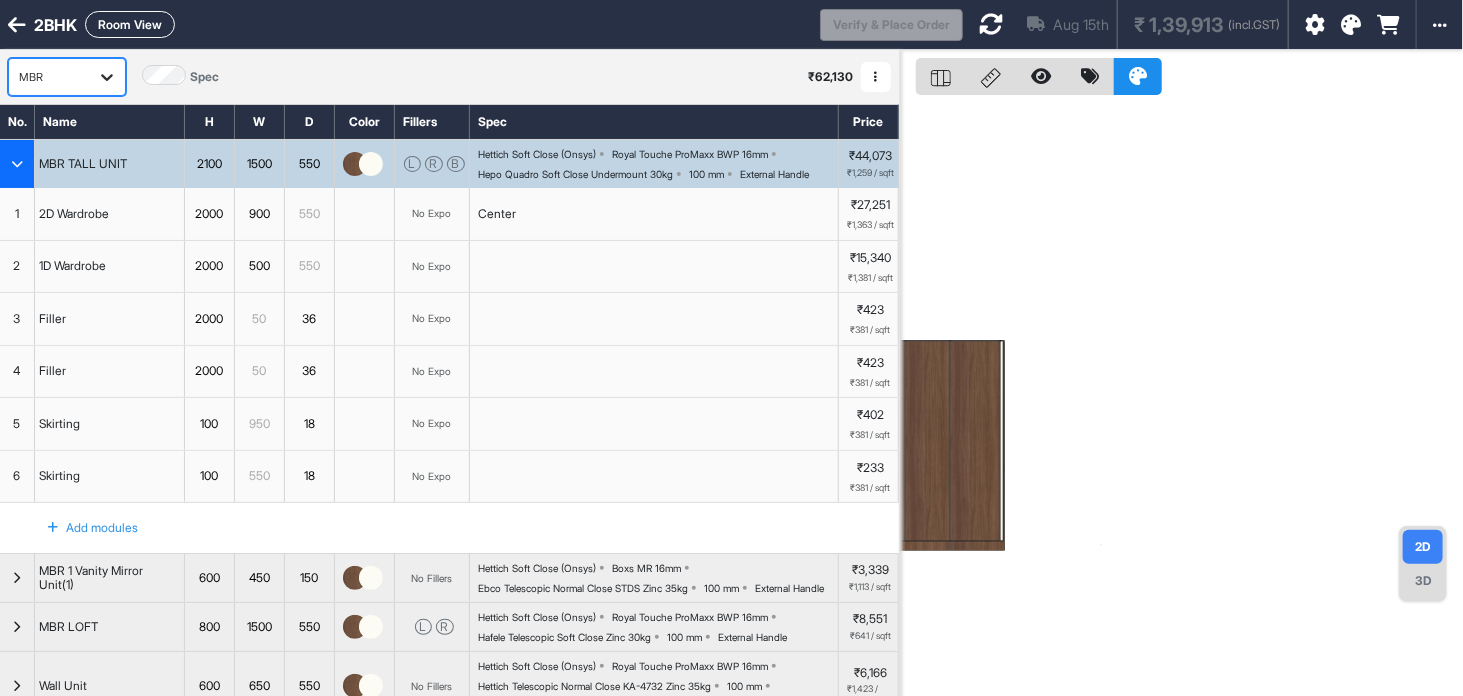 click 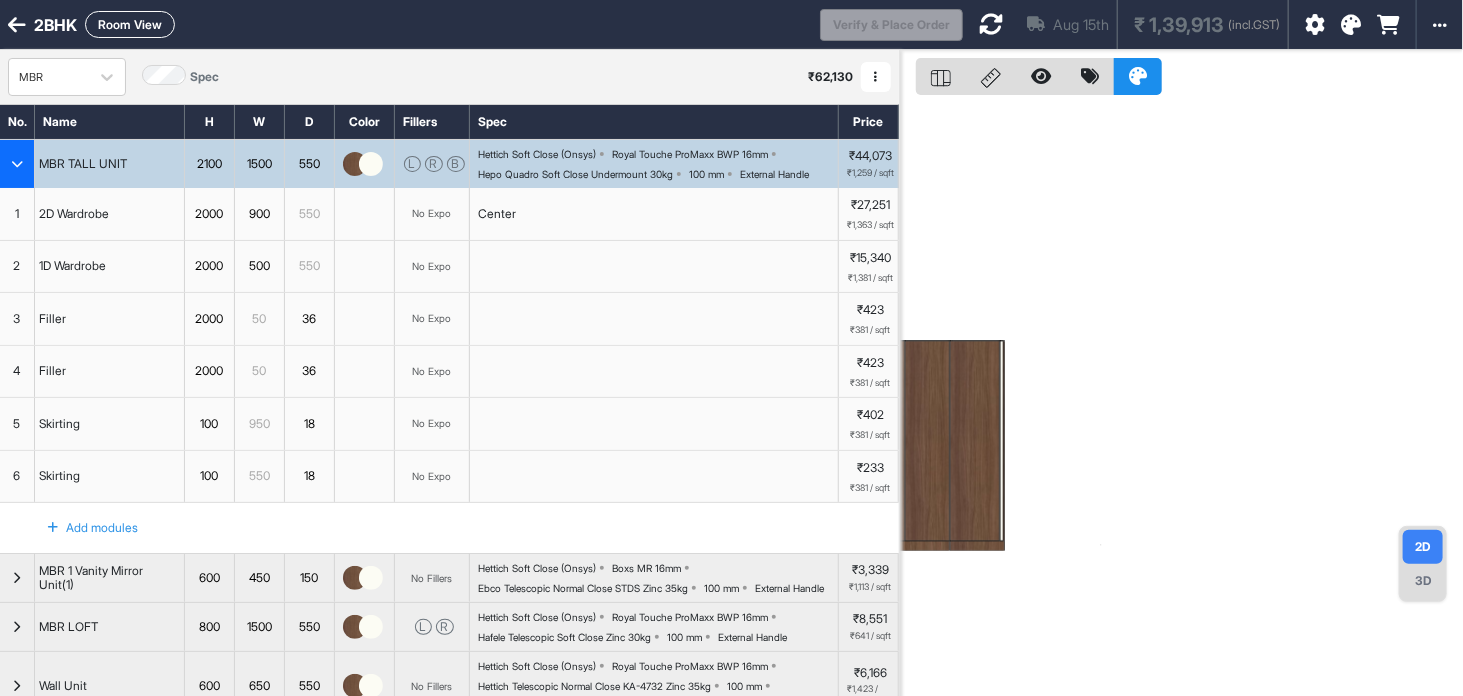 click at bounding box center (17, 164) 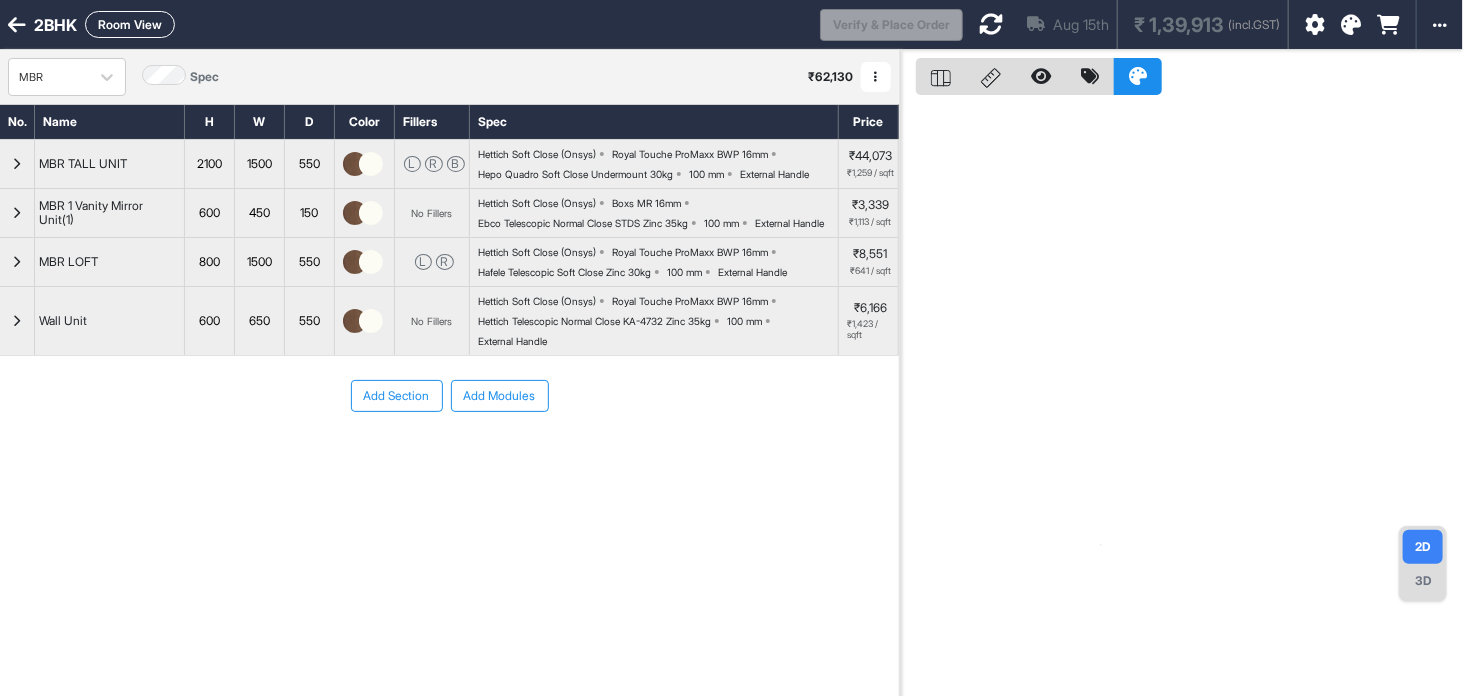 click at bounding box center (876, 77) 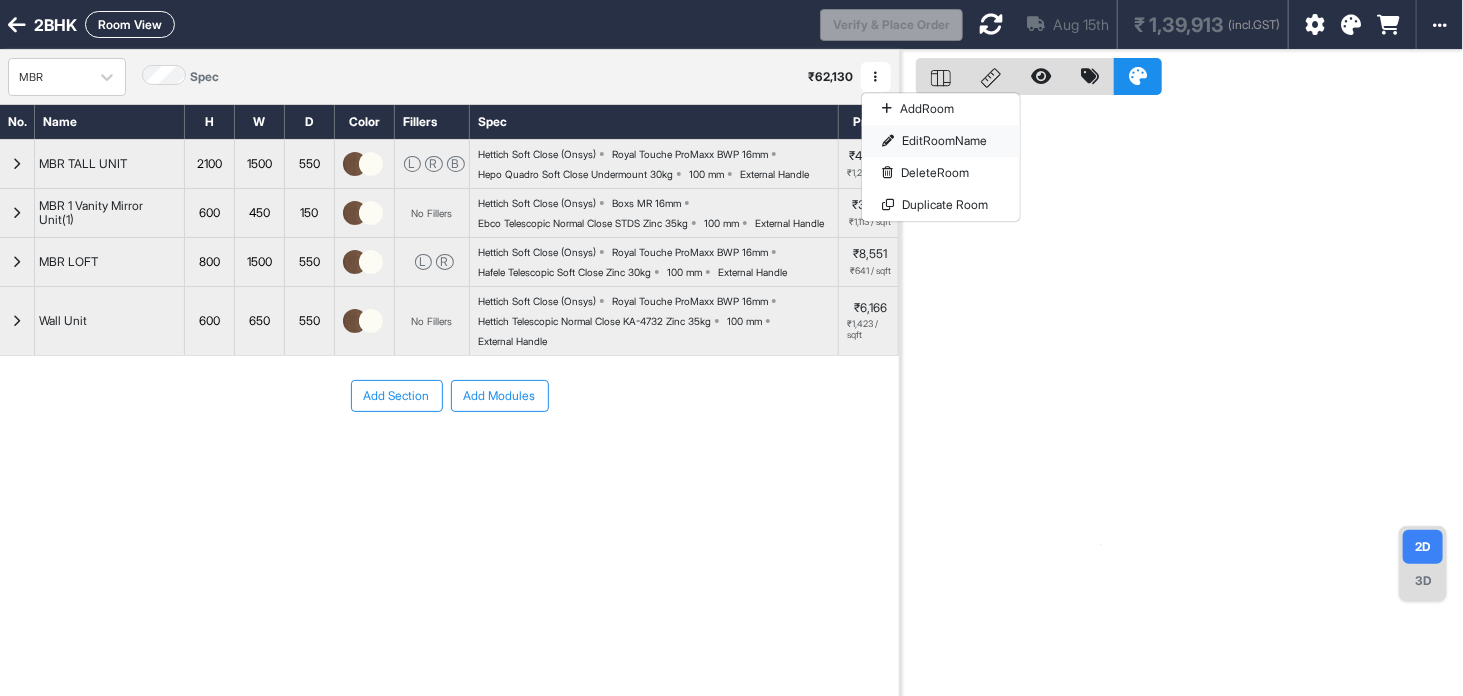 click on "Edit  Room  Name" at bounding box center (941, 141) 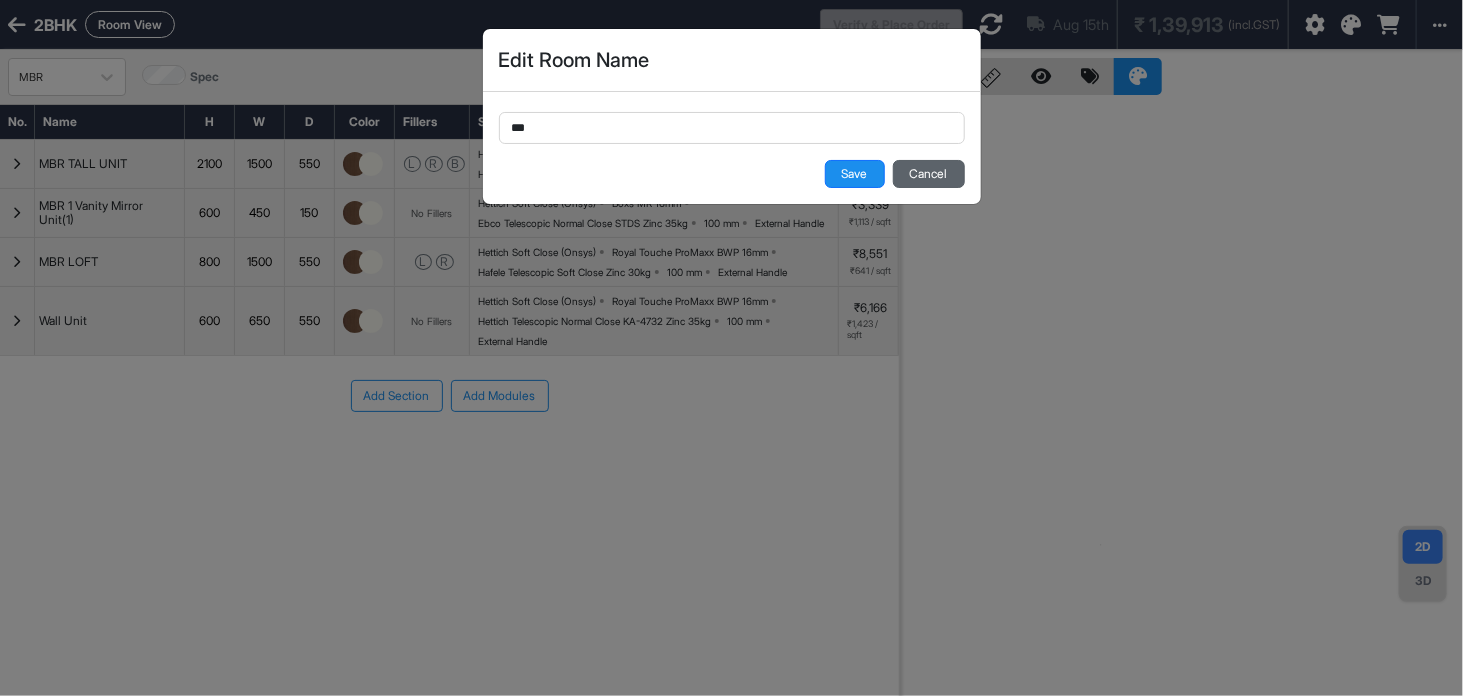 click on "Cancel" at bounding box center (929, 174) 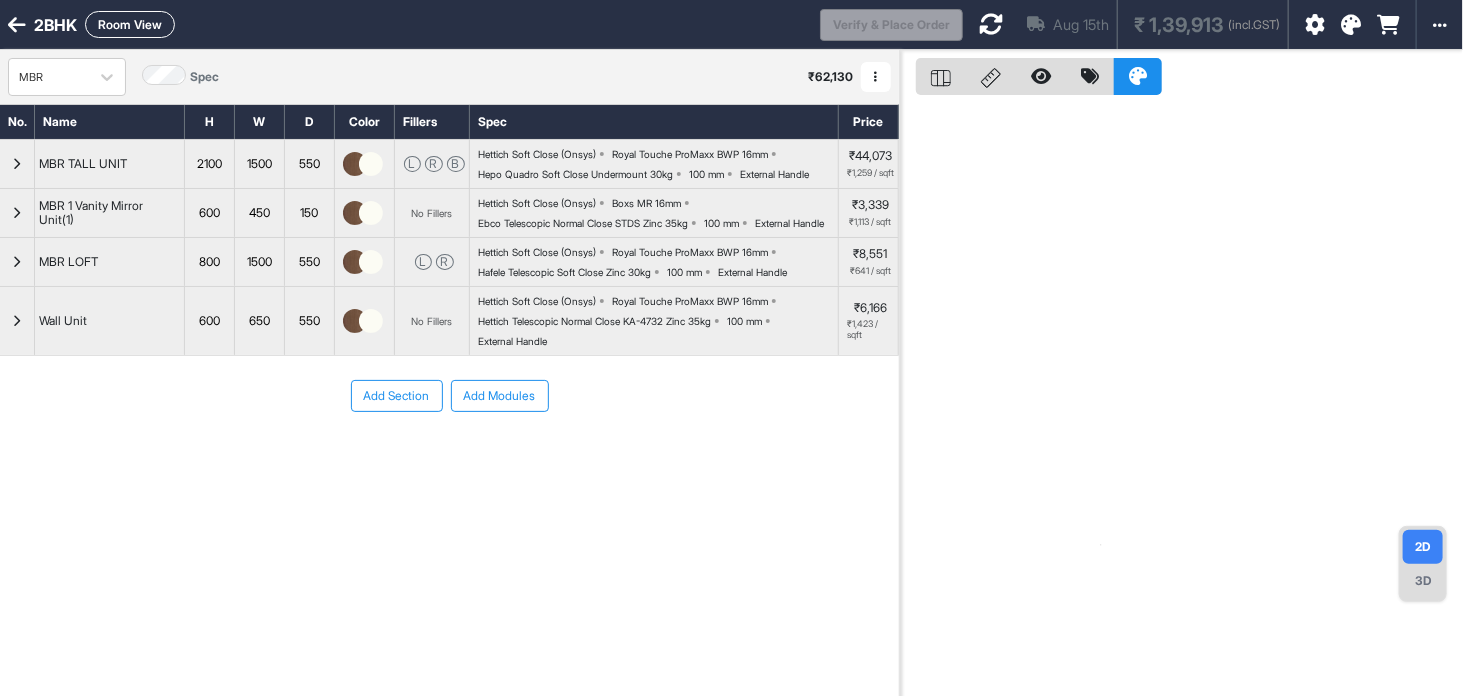 click at bounding box center (876, 77) 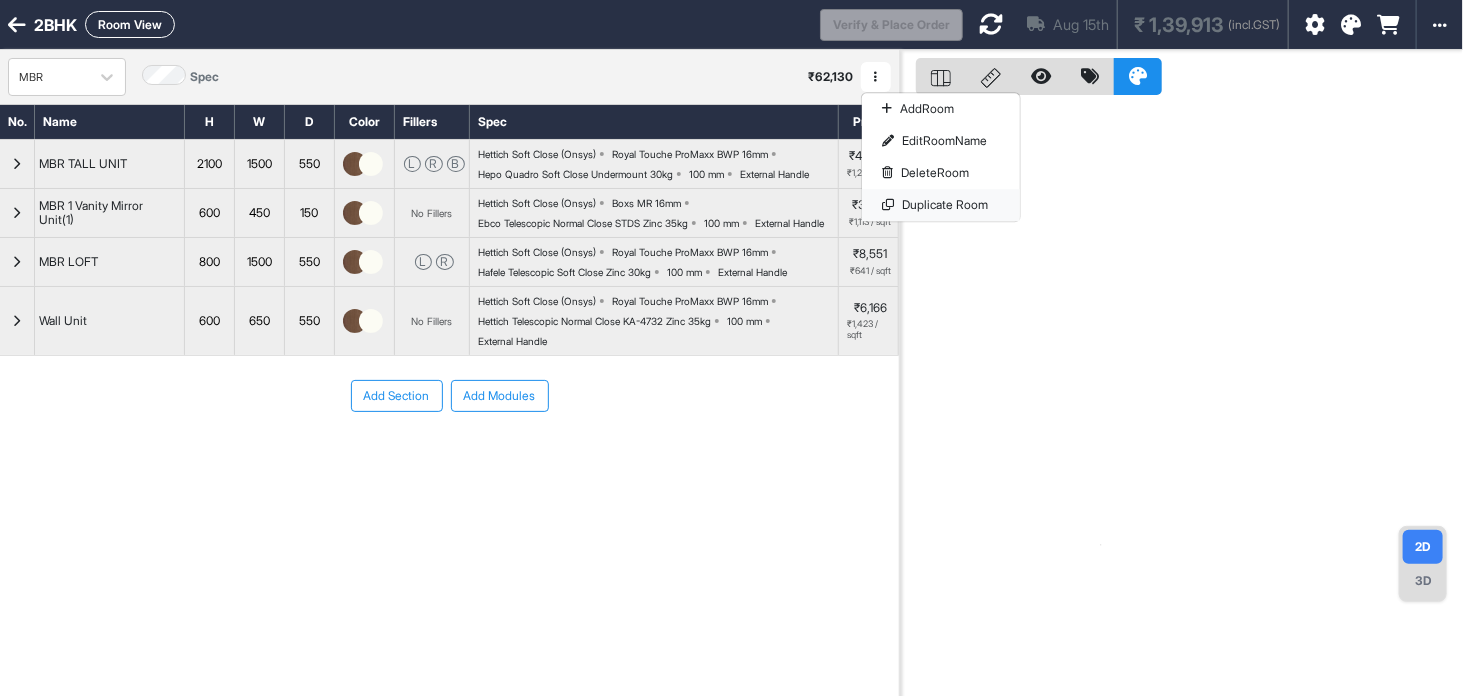 click on "Duplicate Room" at bounding box center (941, 205) 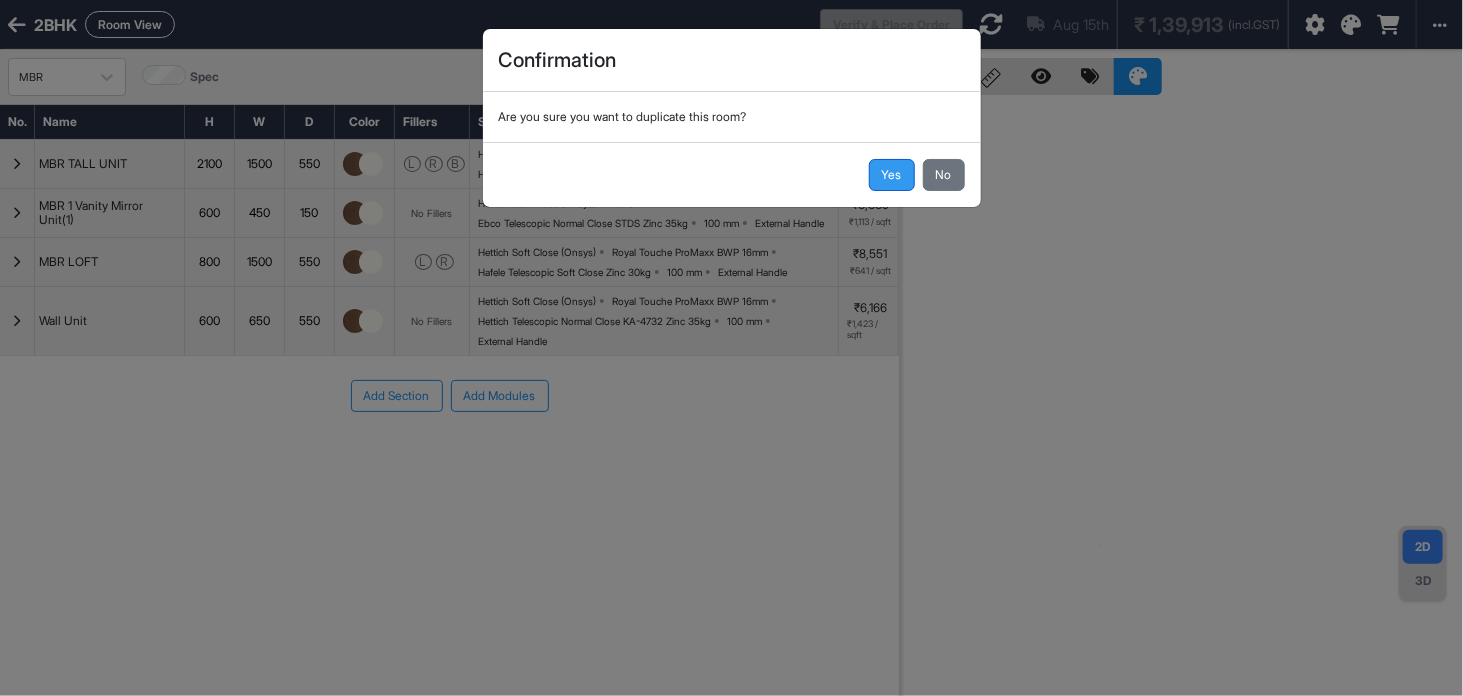 click on "Yes" at bounding box center (892, 175) 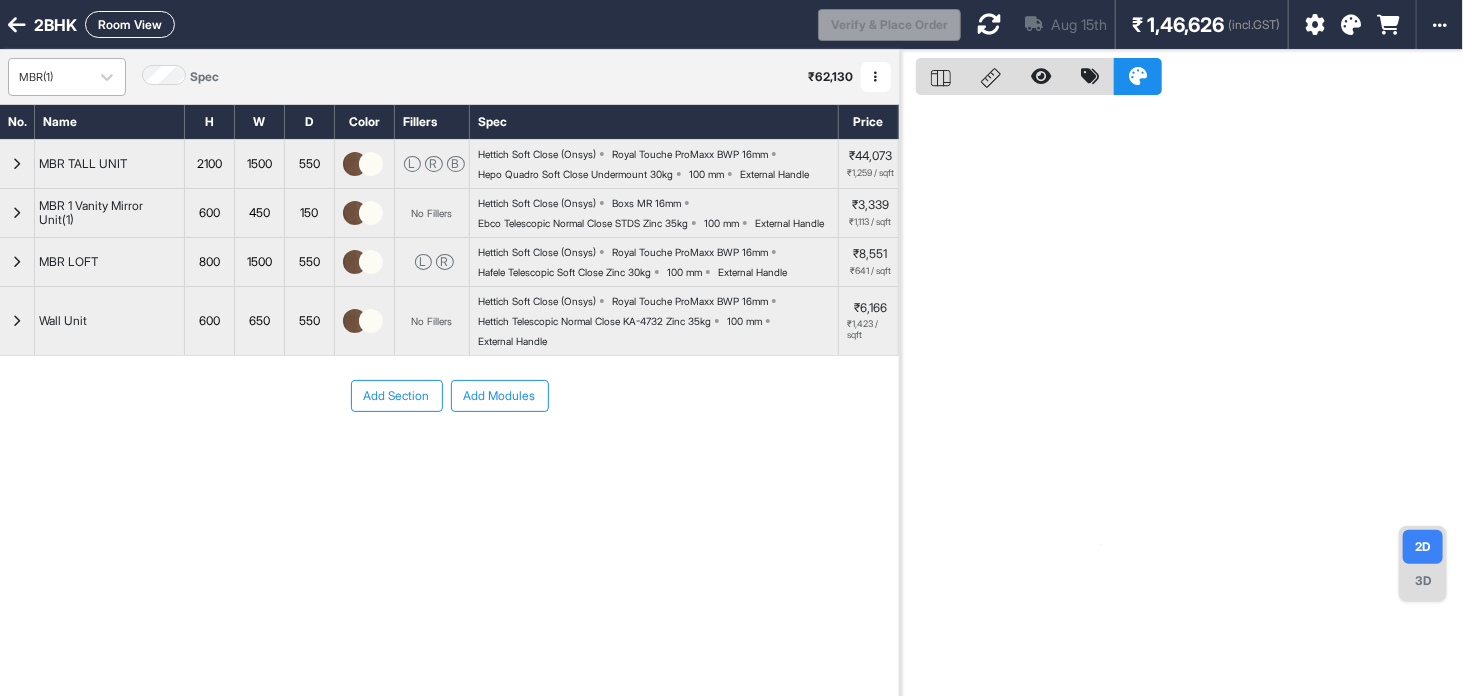 click on "MBR(1)" at bounding box center (49, 77) 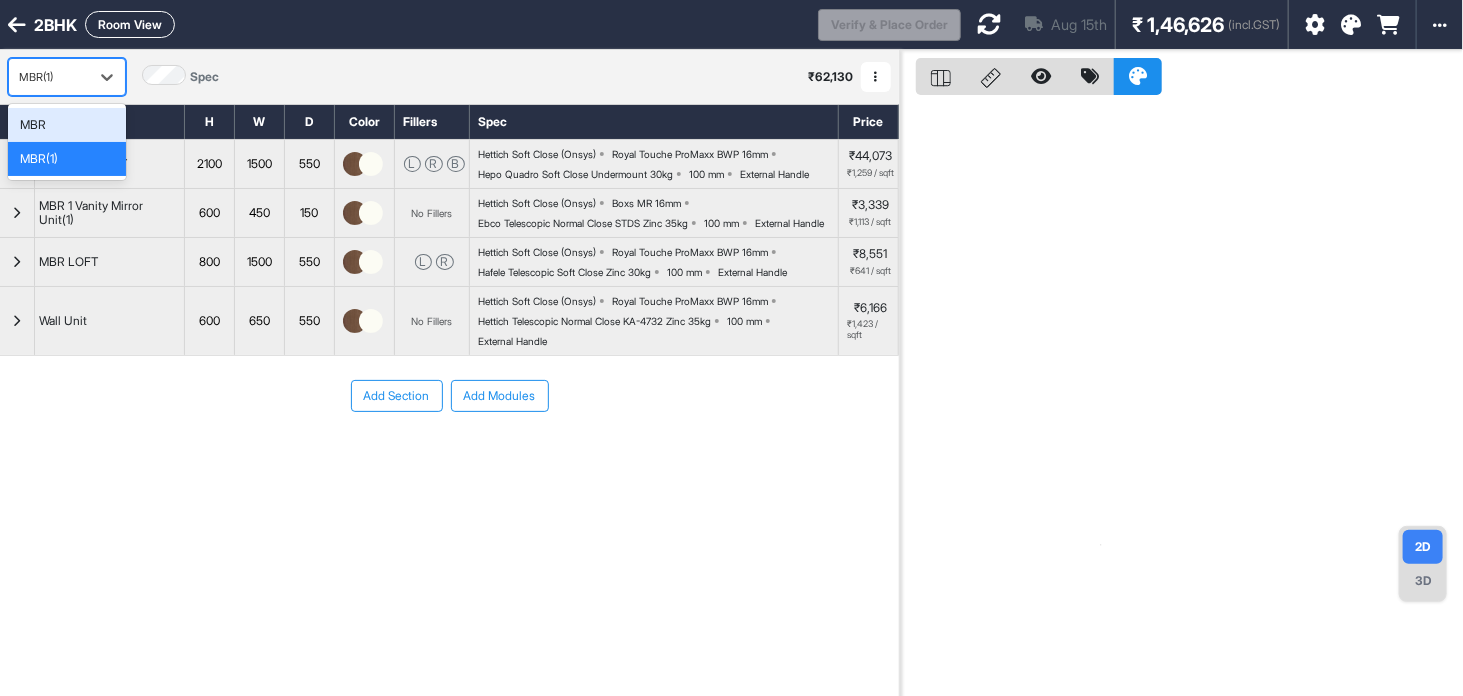 click on "MBR(1)" at bounding box center [49, 77] 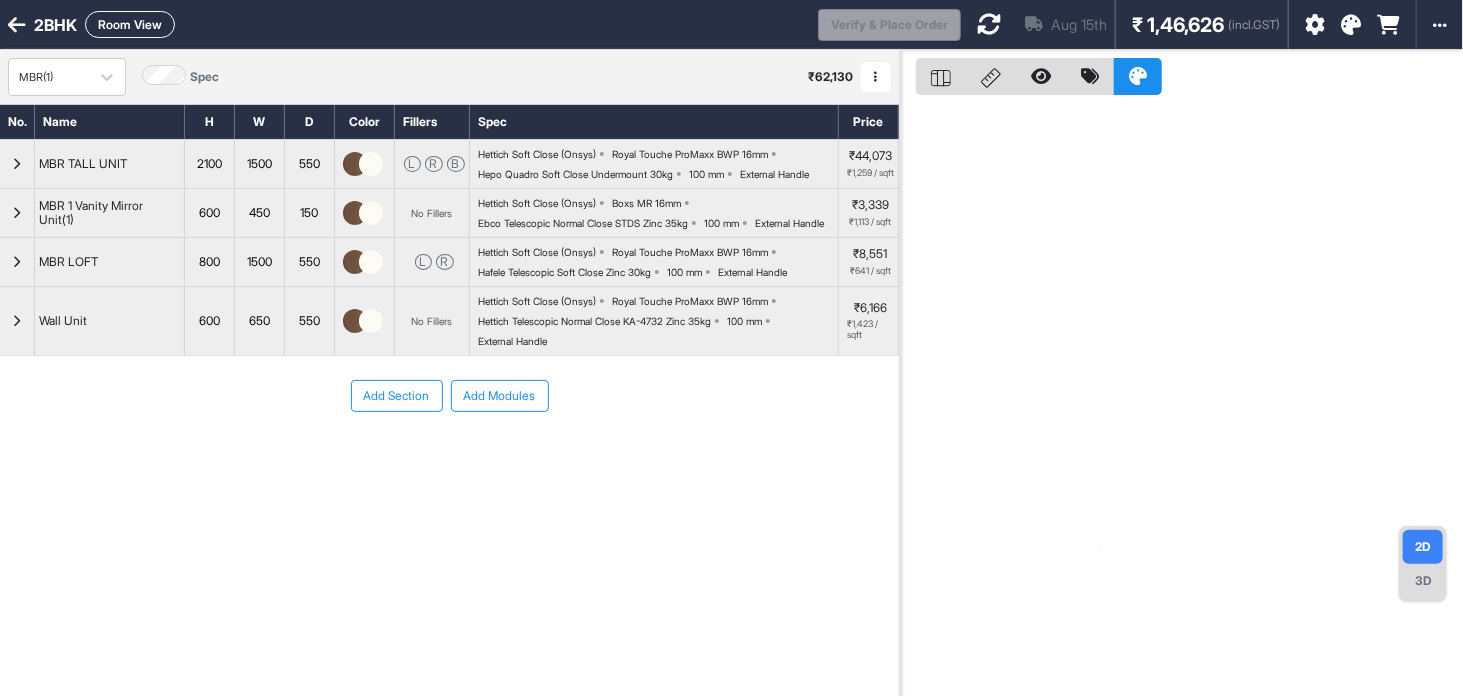 click at bounding box center [876, 77] 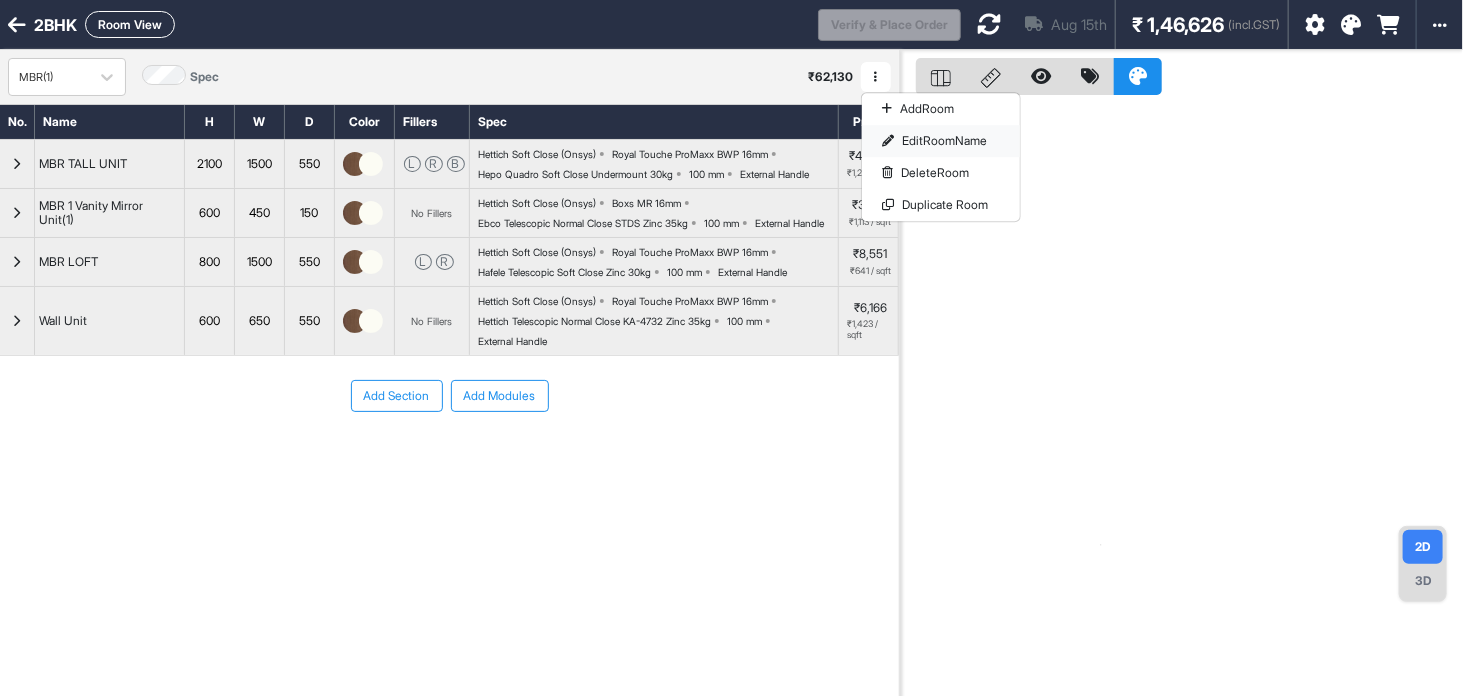 click on "Edit  Room  Name" at bounding box center (941, 141) 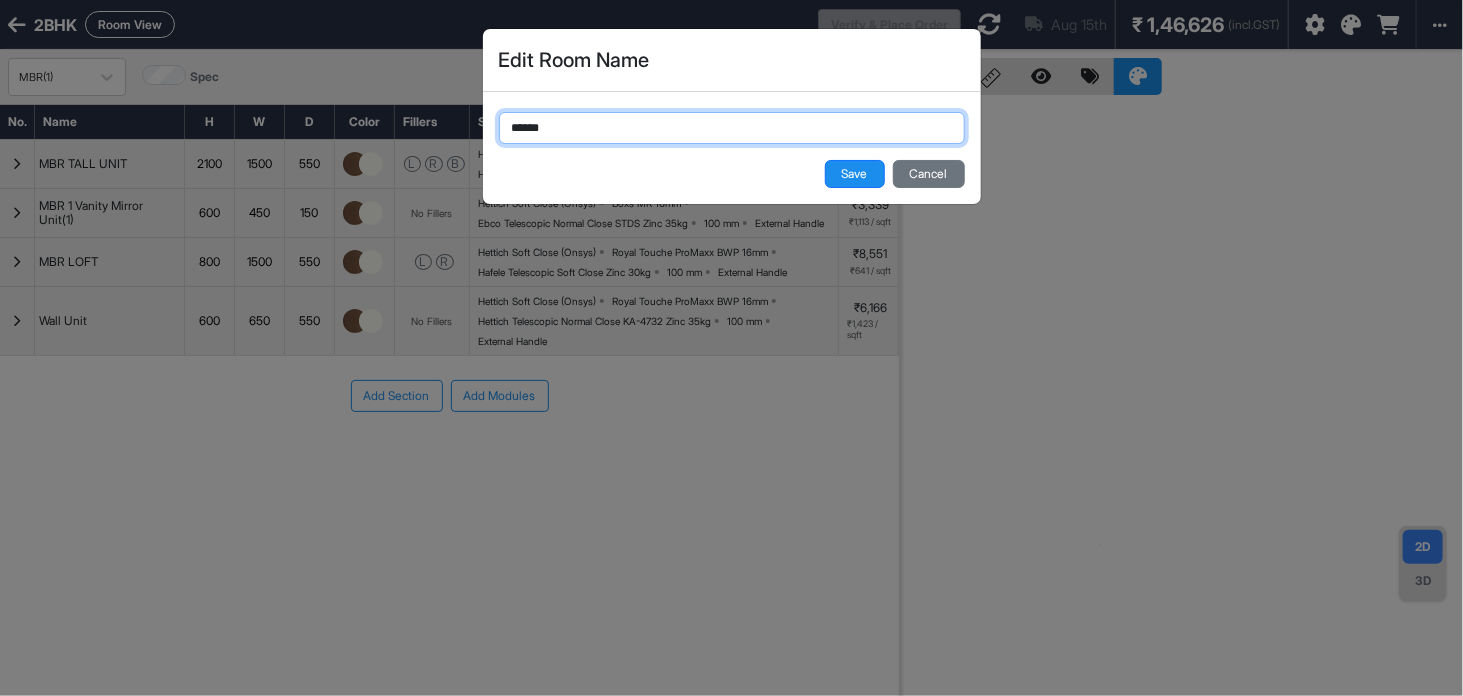 click on "******" at bounding box center [732, 128] 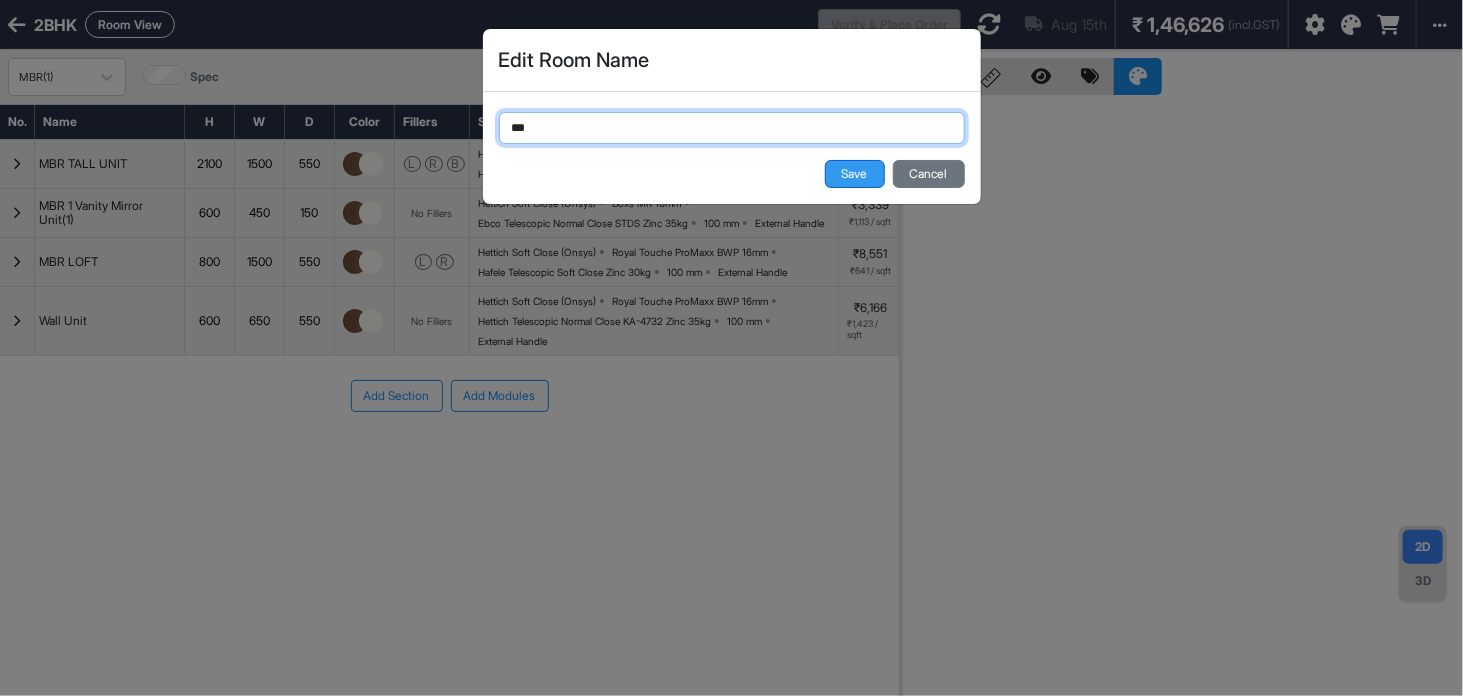 type on "***" 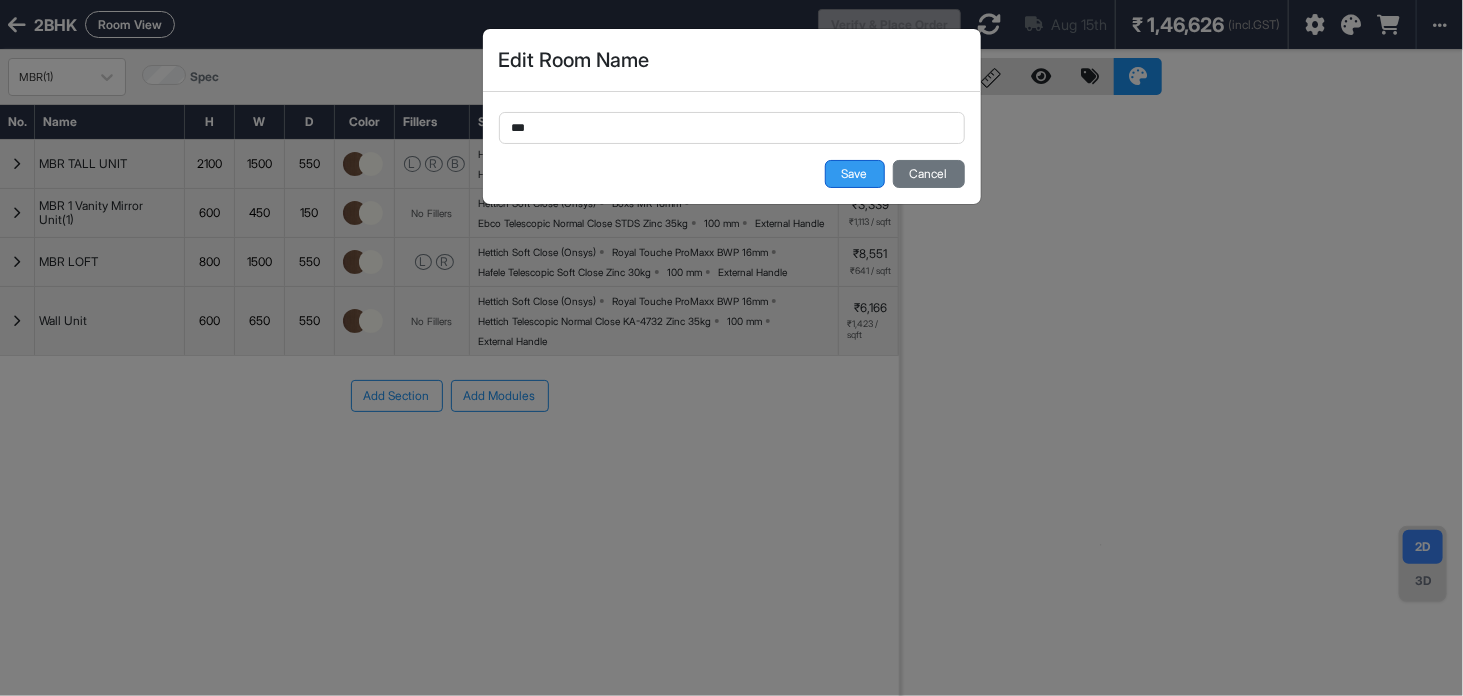 click on "Save" at bounding box center [855, 174] 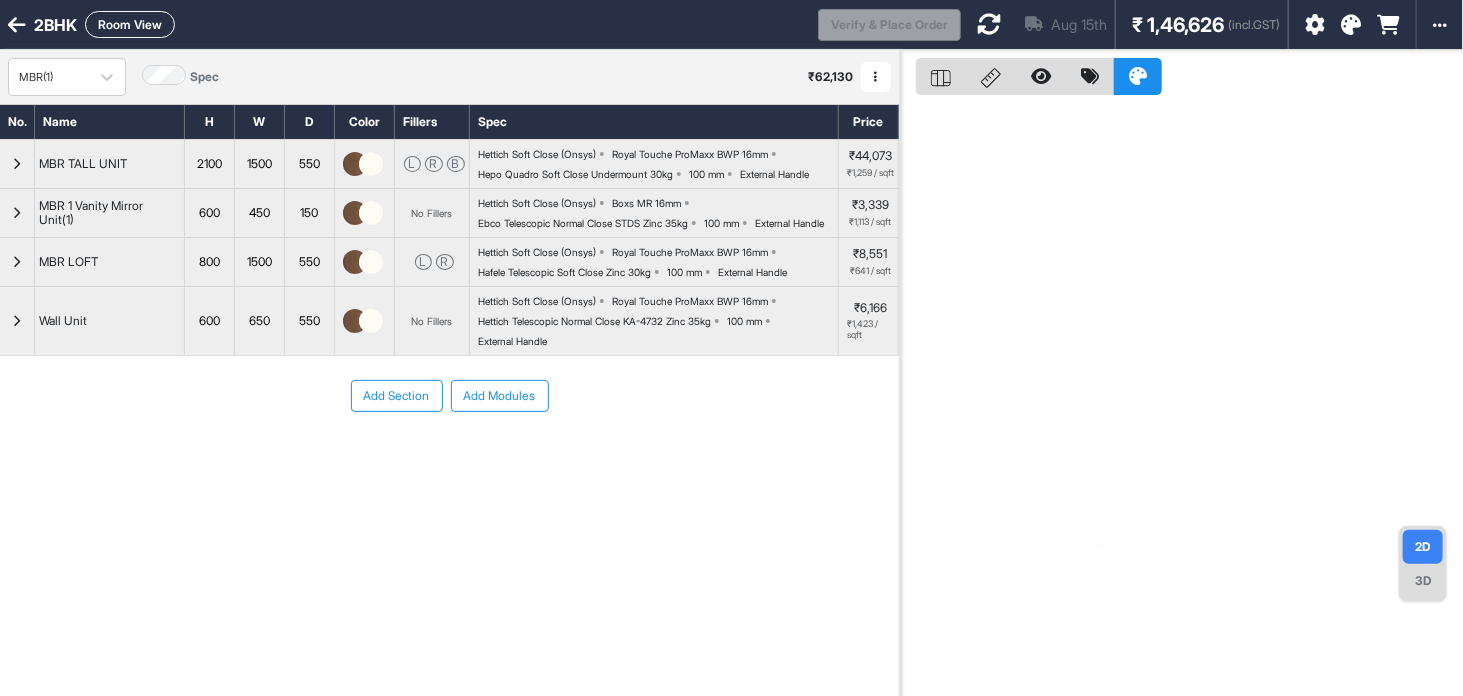 click at bounding box center (876, 77) 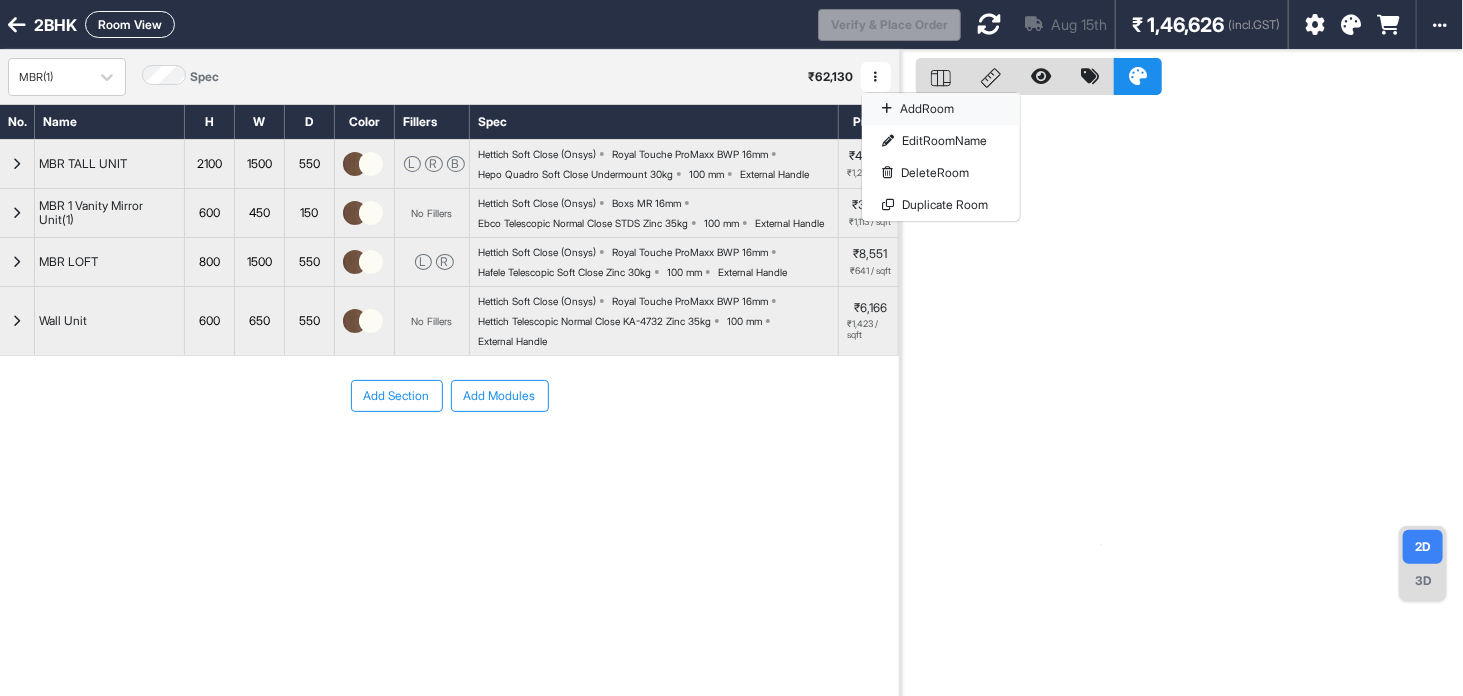 click on "Add  Room" at bounding box center [941, 109] 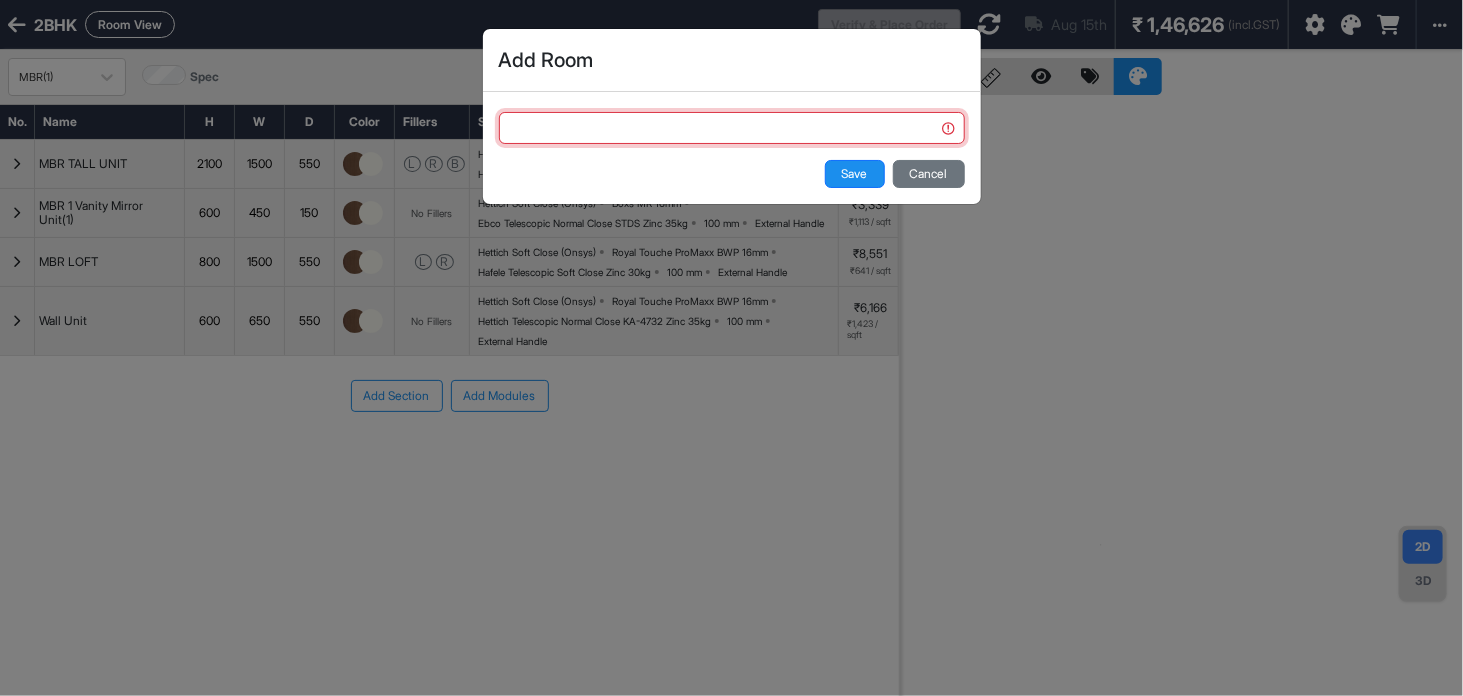 click at bounding box center (732, 128) 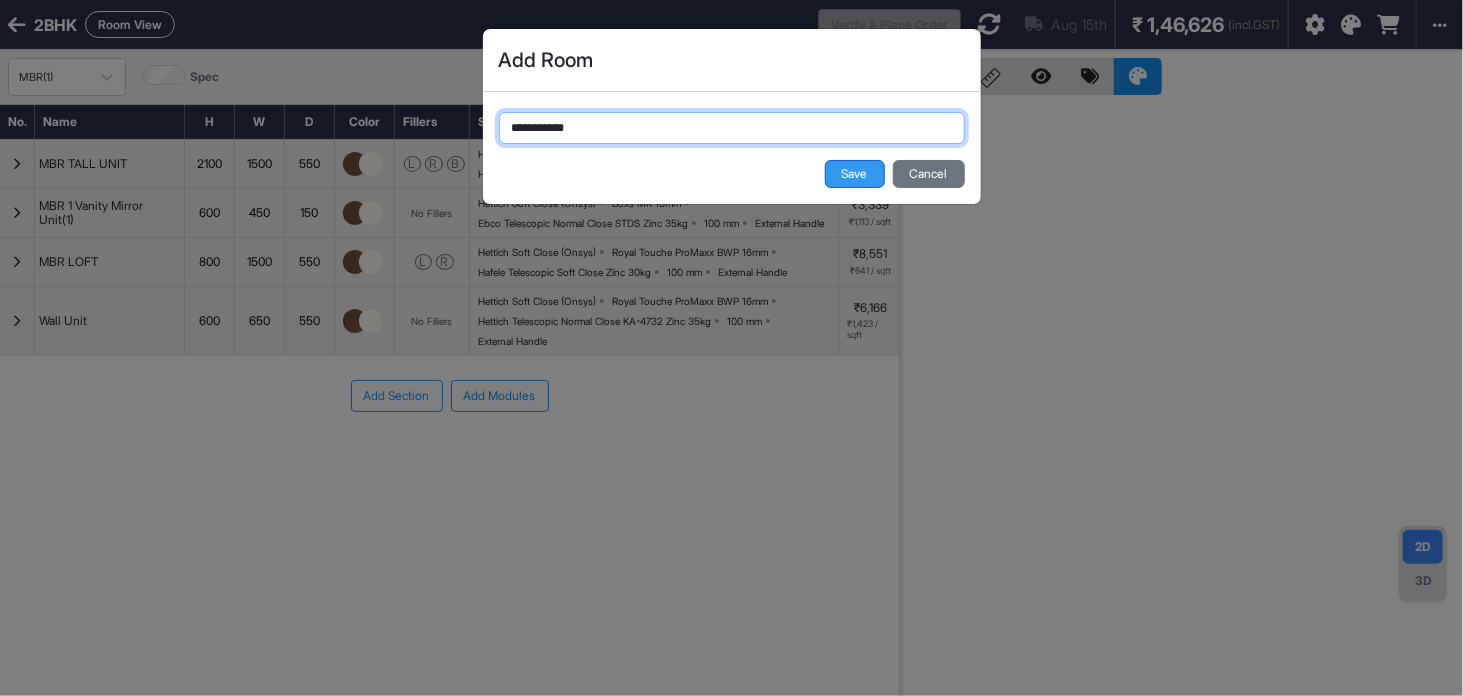 type on "**********" 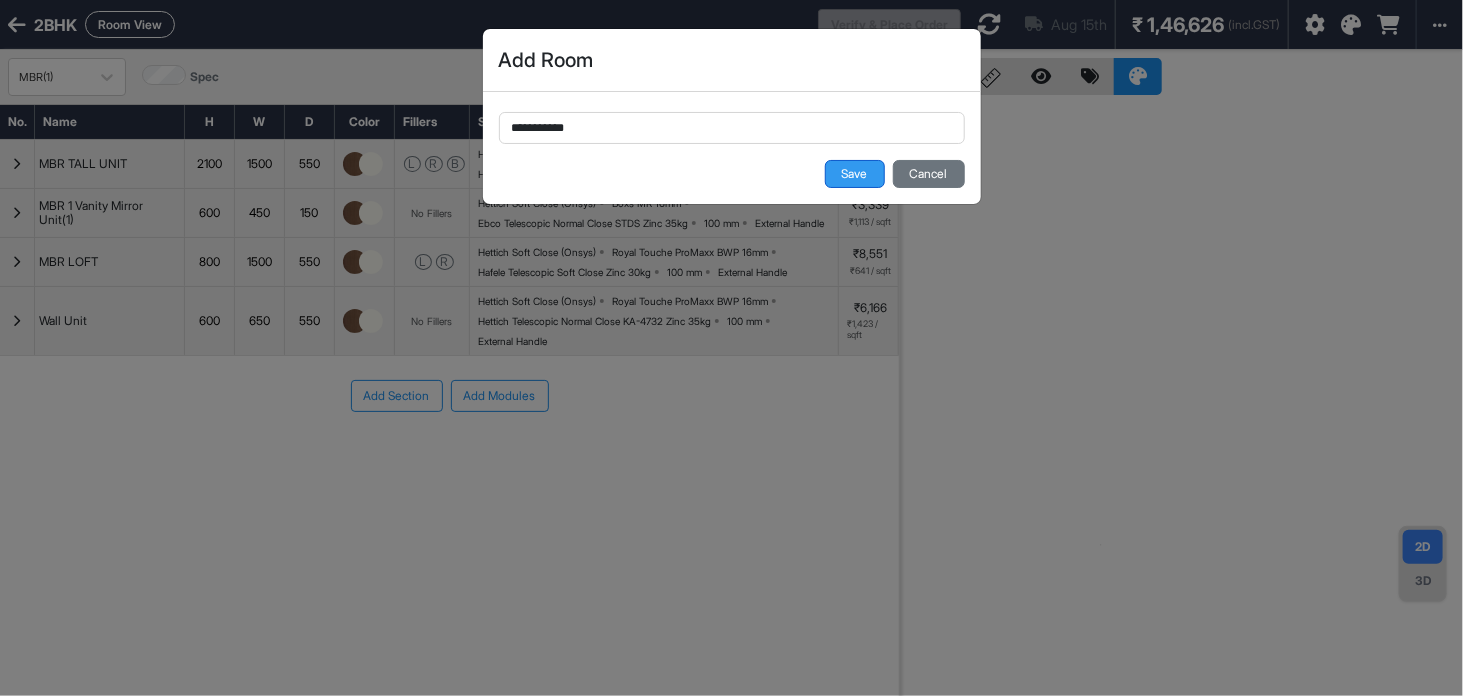 click on "Save" at bounding box center [855, 174] 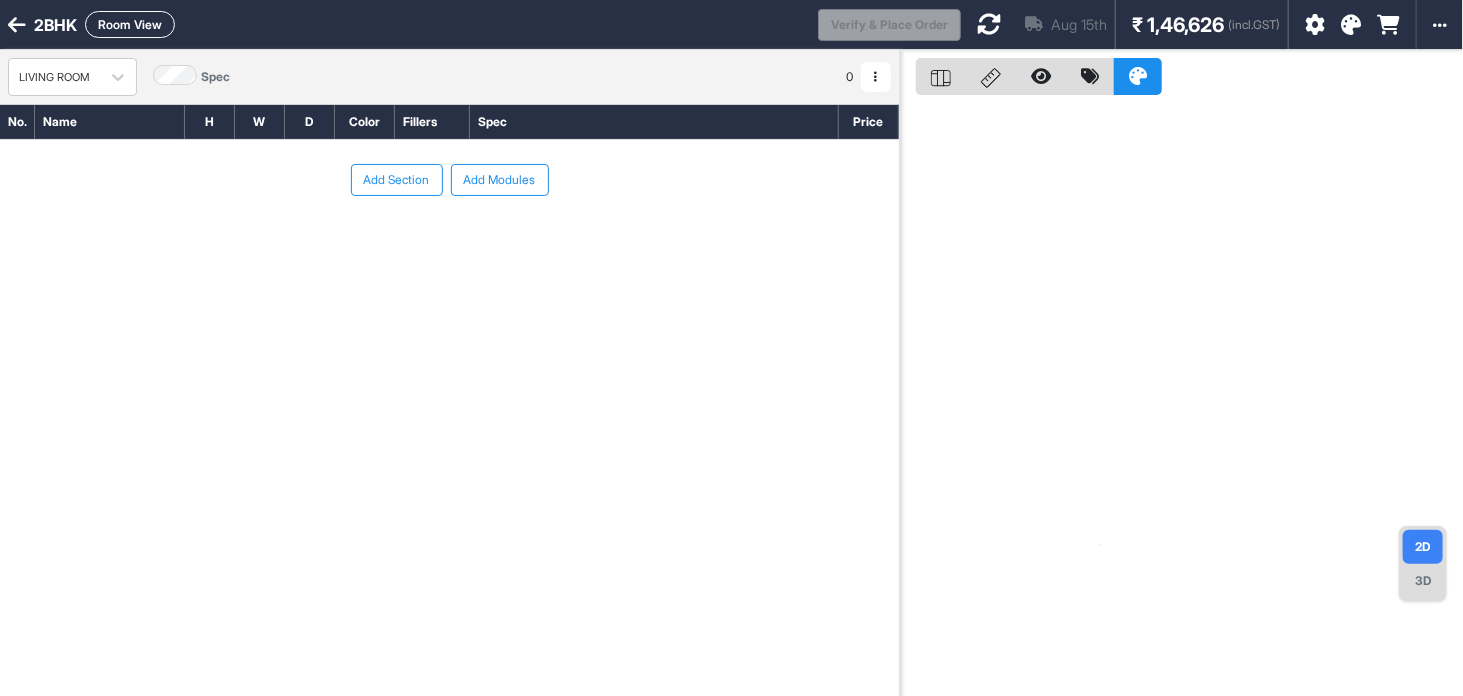 click on "Add Section" at bounding box center [397, 180] 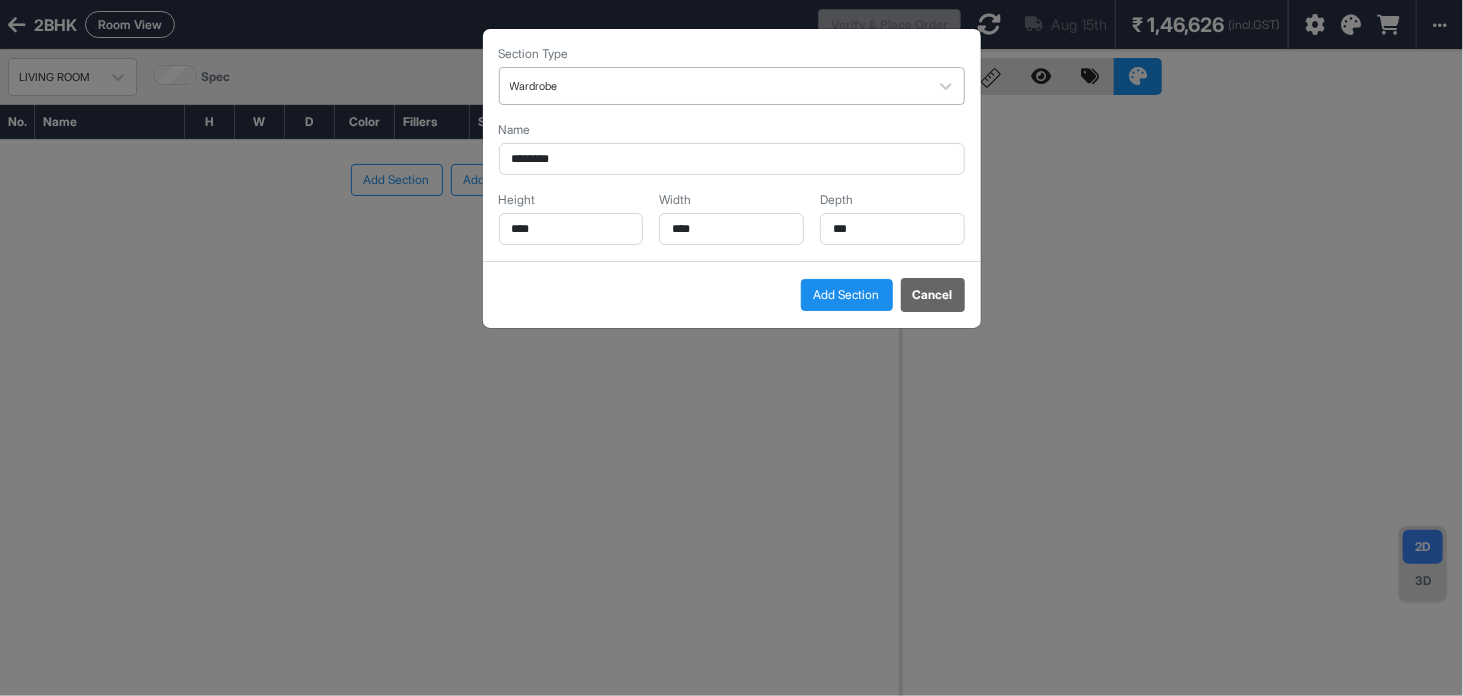 click on "Wardrobe" at bounding box center [714, 86] 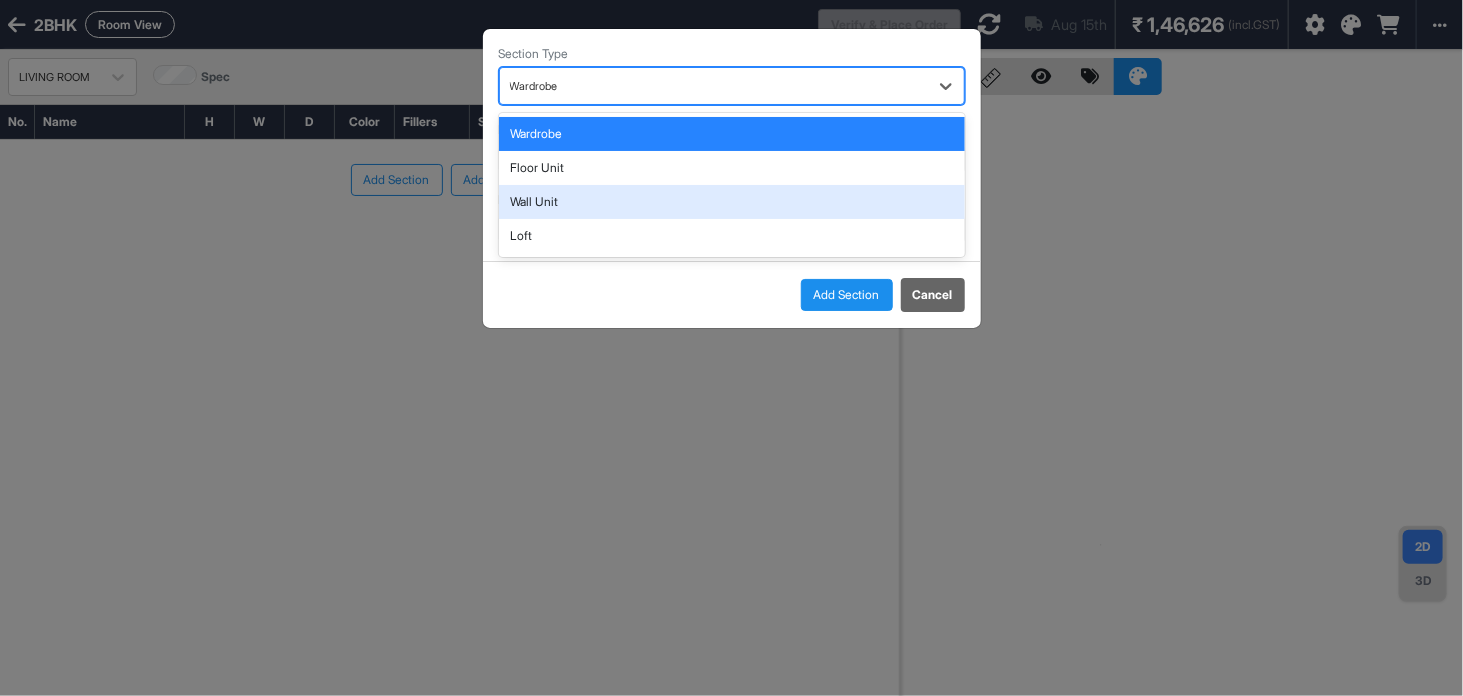 click on "Wall Unit" at bounding box center [732, 202] 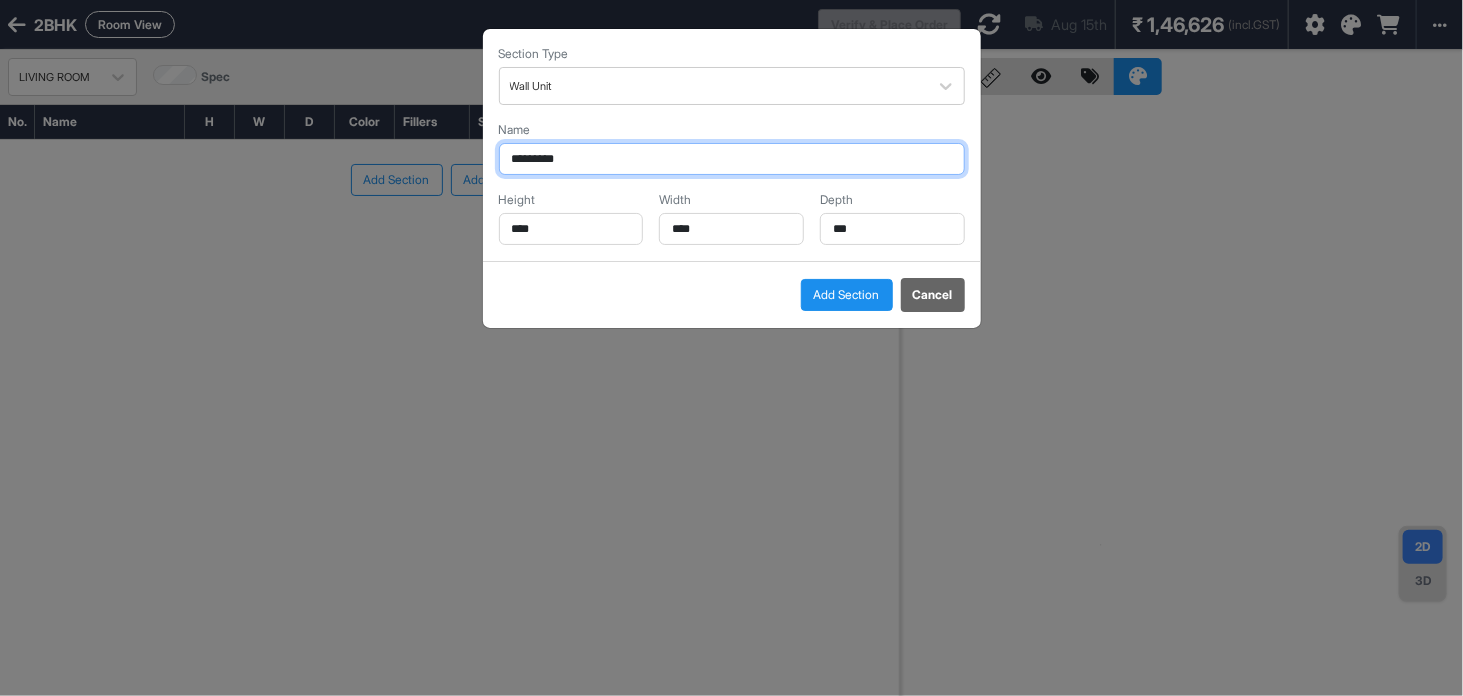click on "*********" at bounding box center [732, 159] 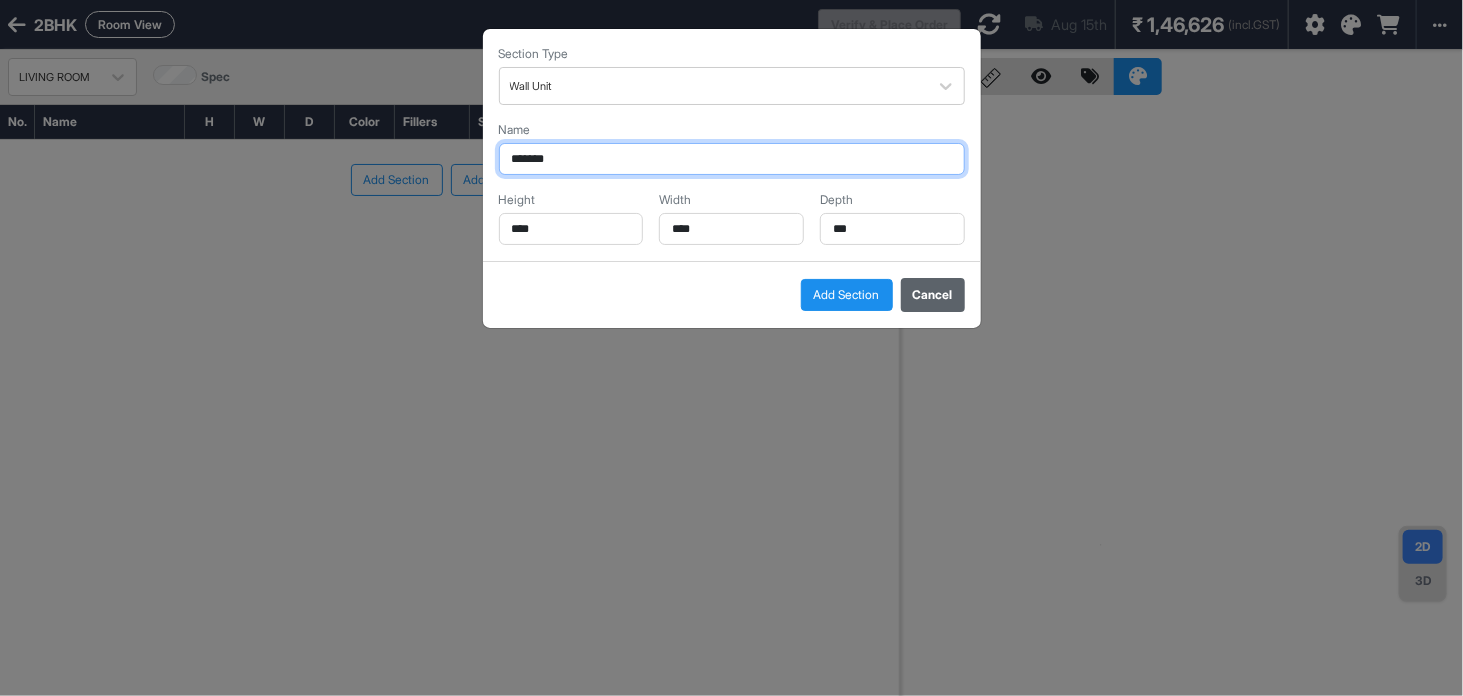type on "*******" 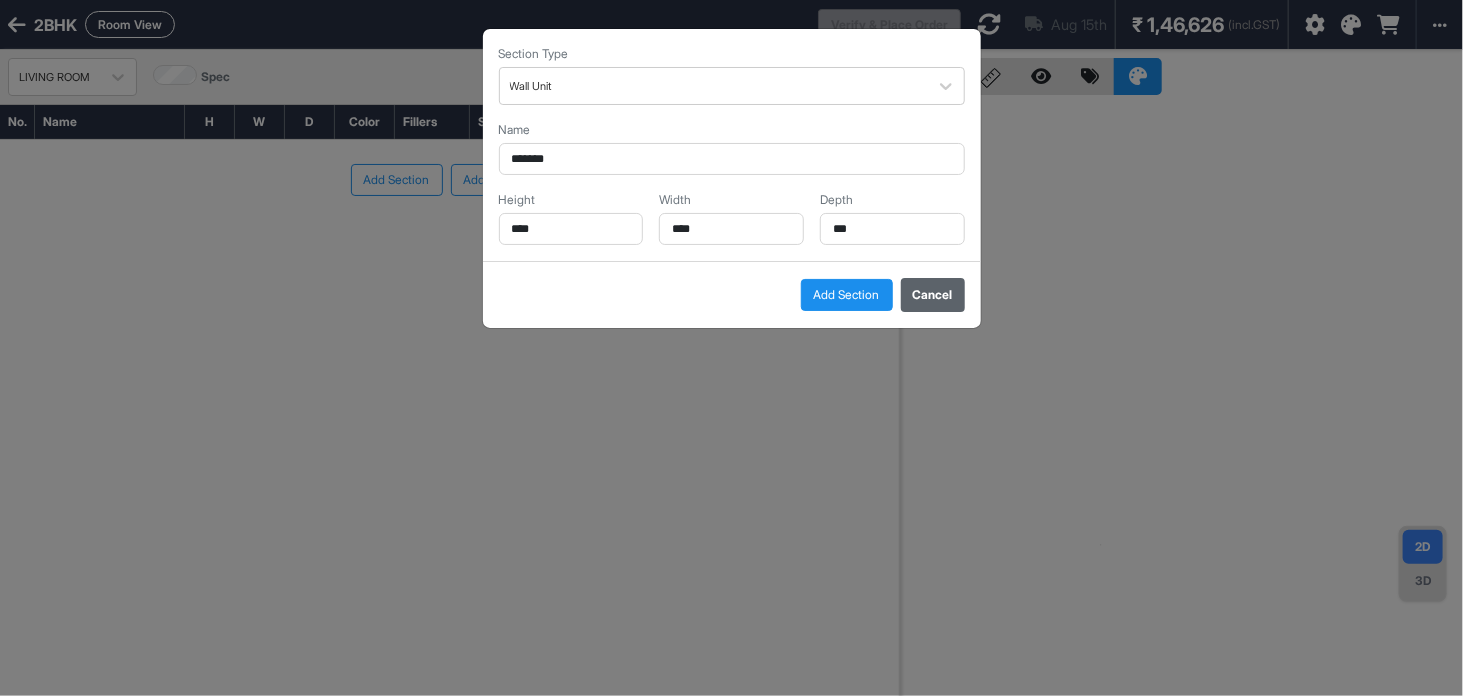 click on "Cancel" at bounding box center [933, 295] 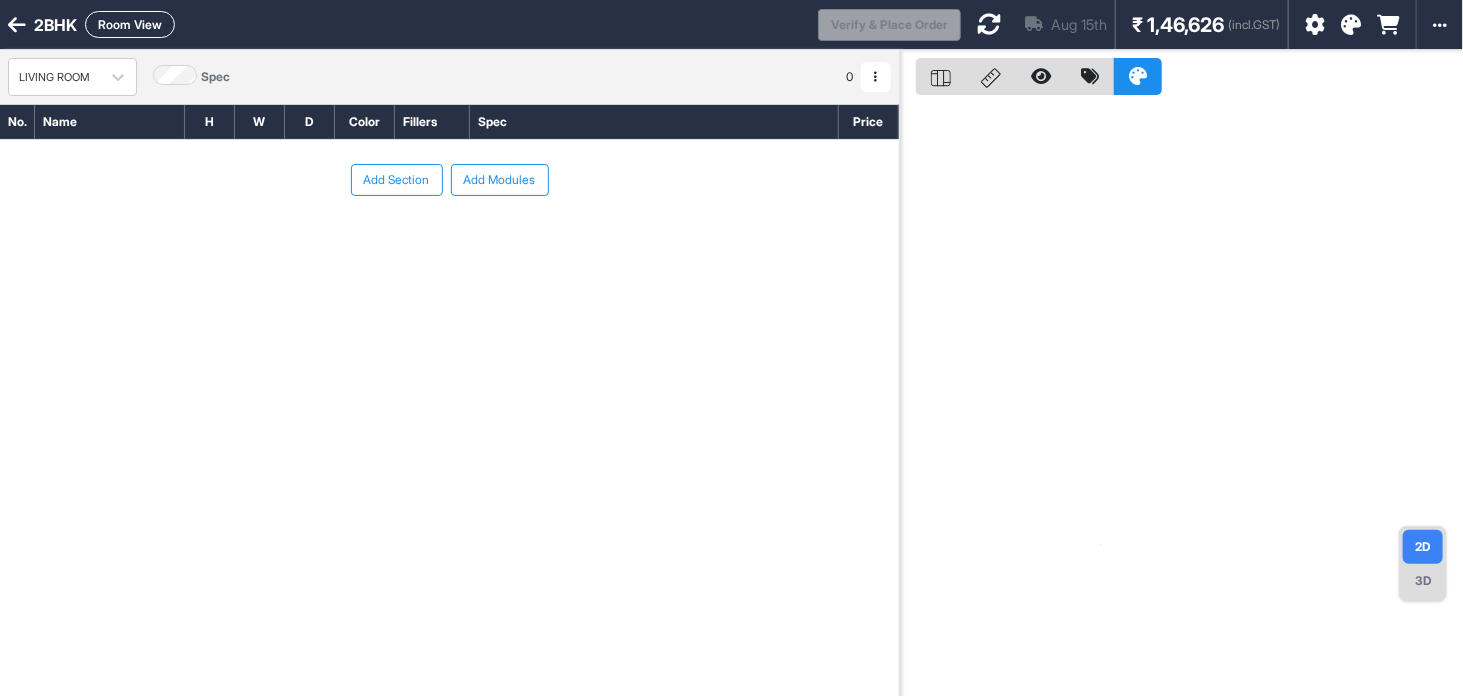 click on "Add Section" at bounding box center [397, 180] 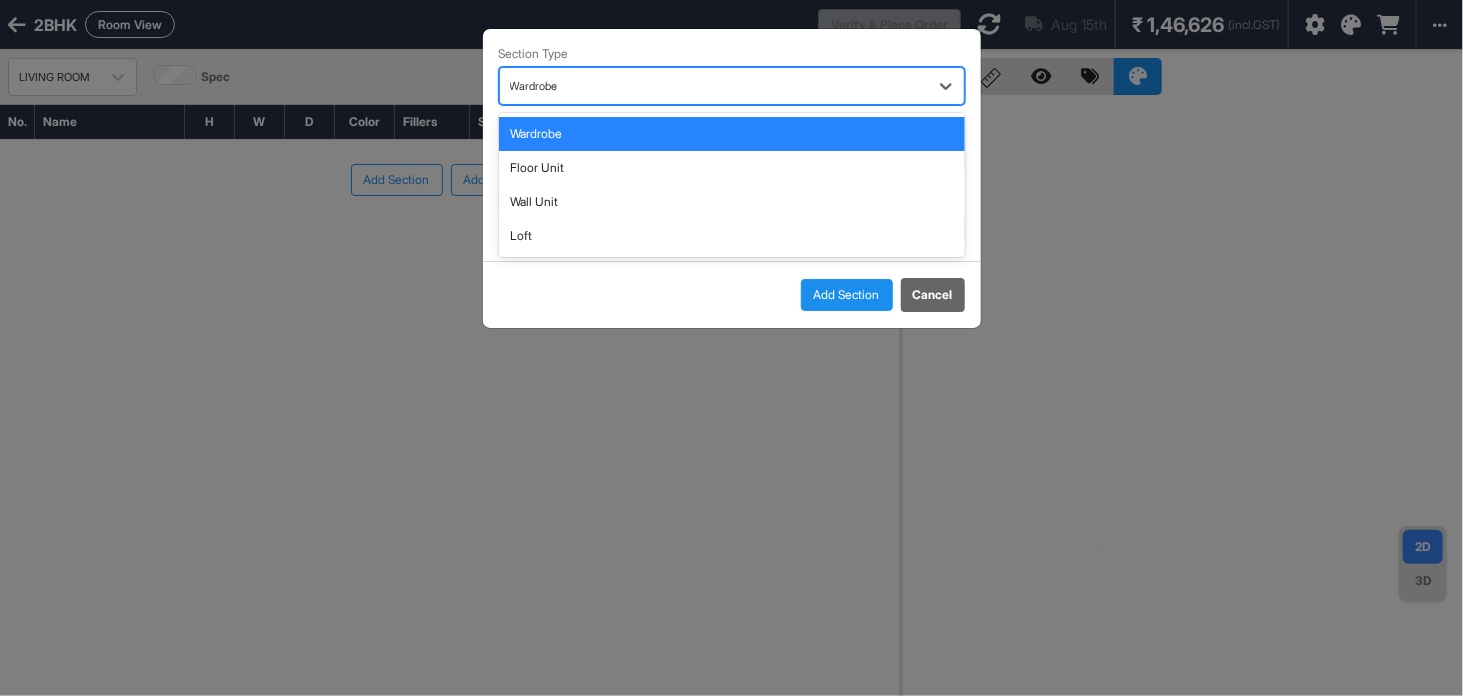 click at bounding box center [714, 86] 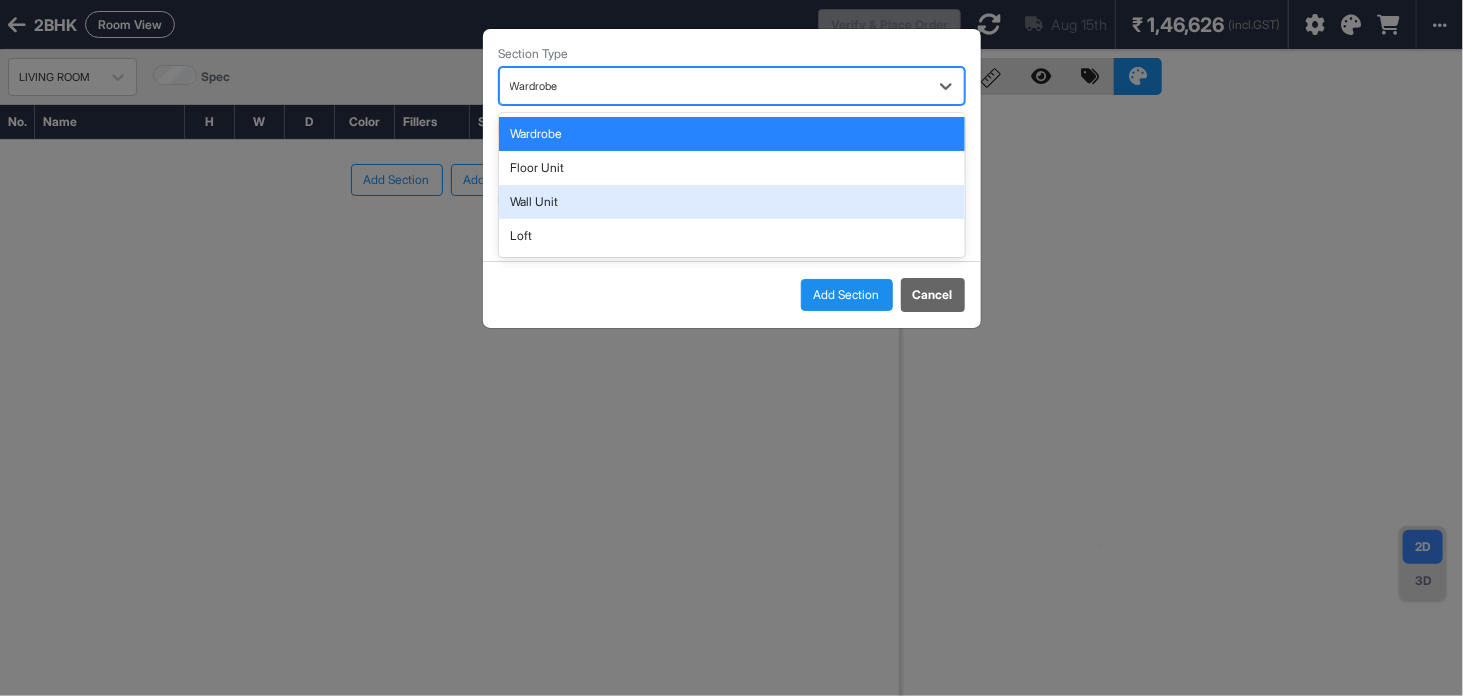 click on "Wall Unit" at bounding box center (732, 202) 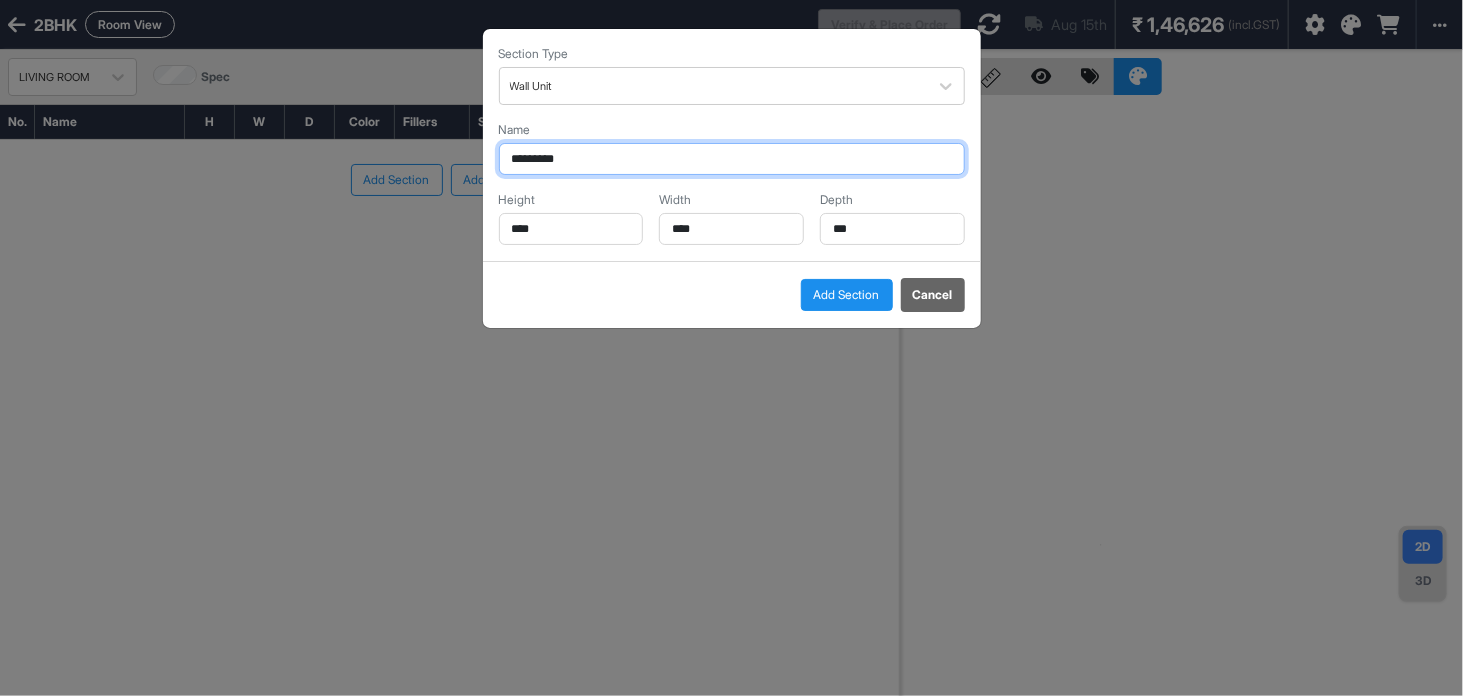 click on "*********" at bounding box center [732, 159] 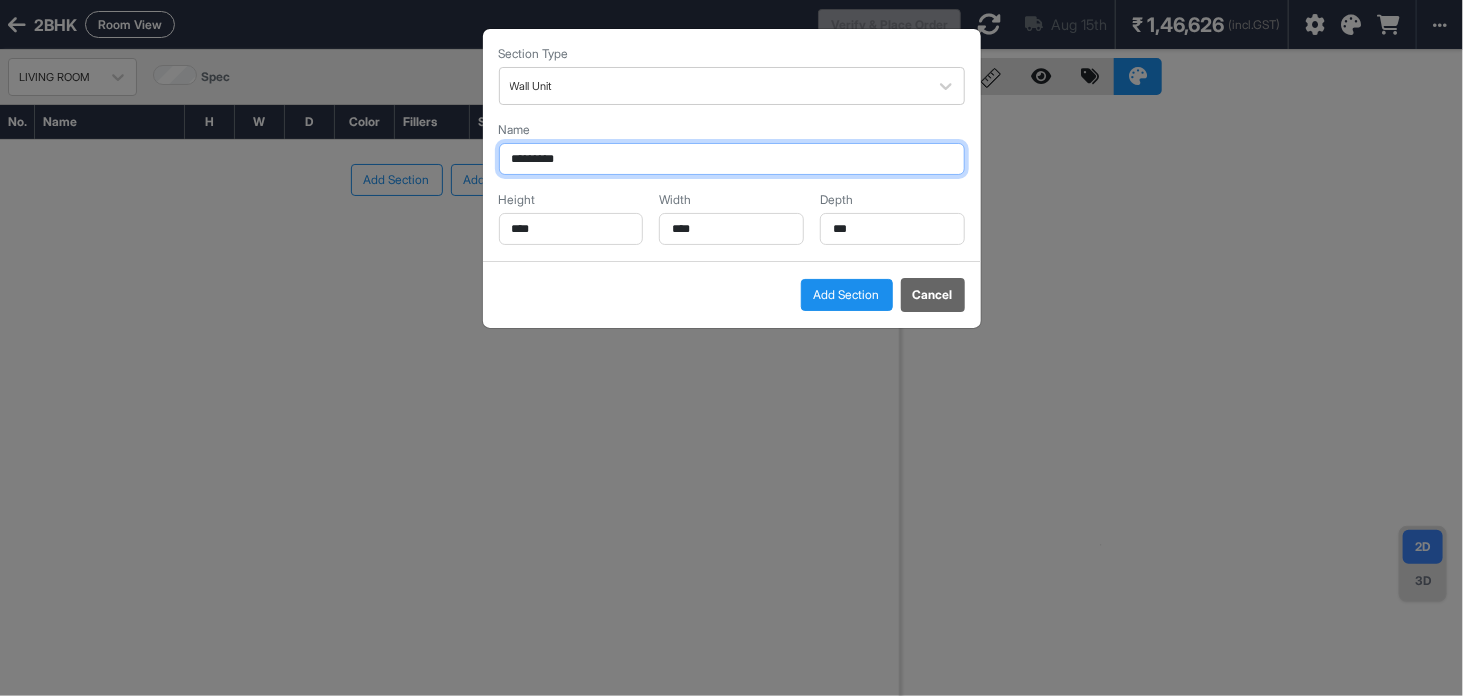 click on "*********" at bounding box center [732, 159] 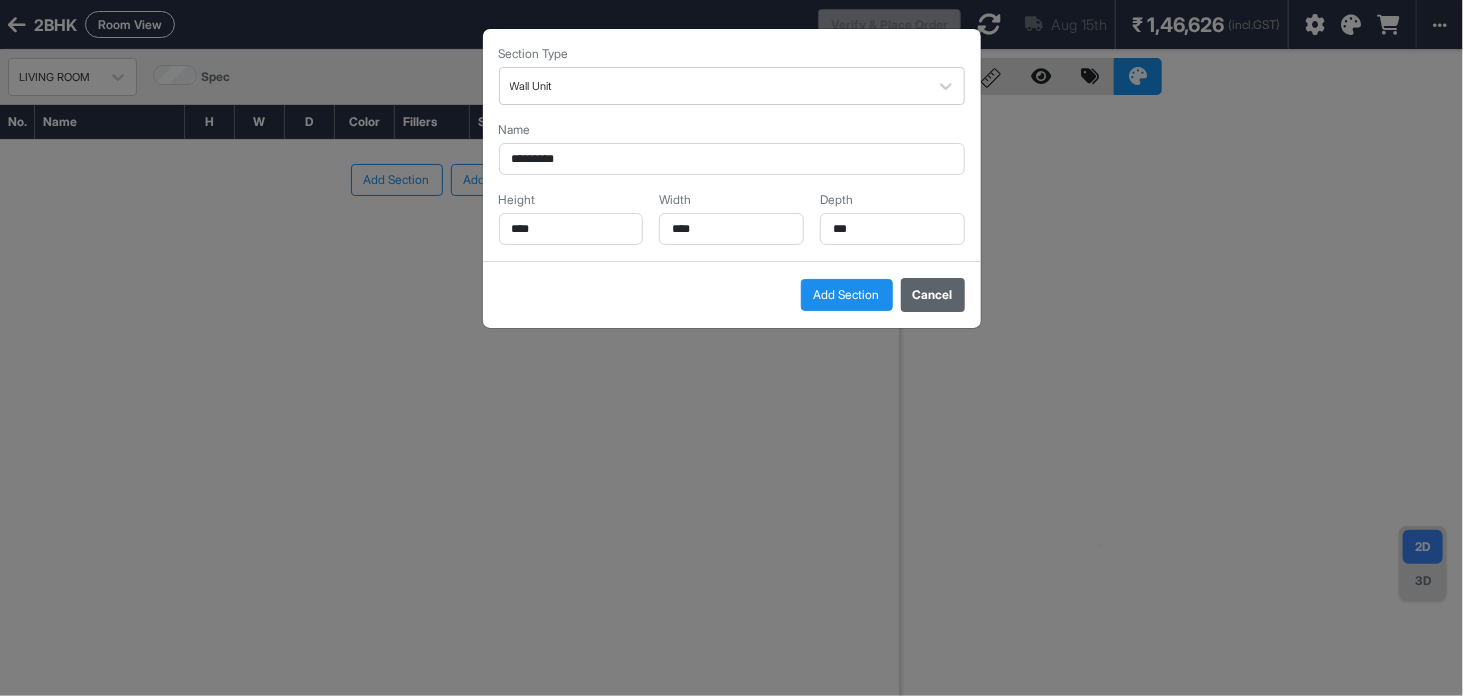 click on "Cancel" at bounding box center [933, 295] 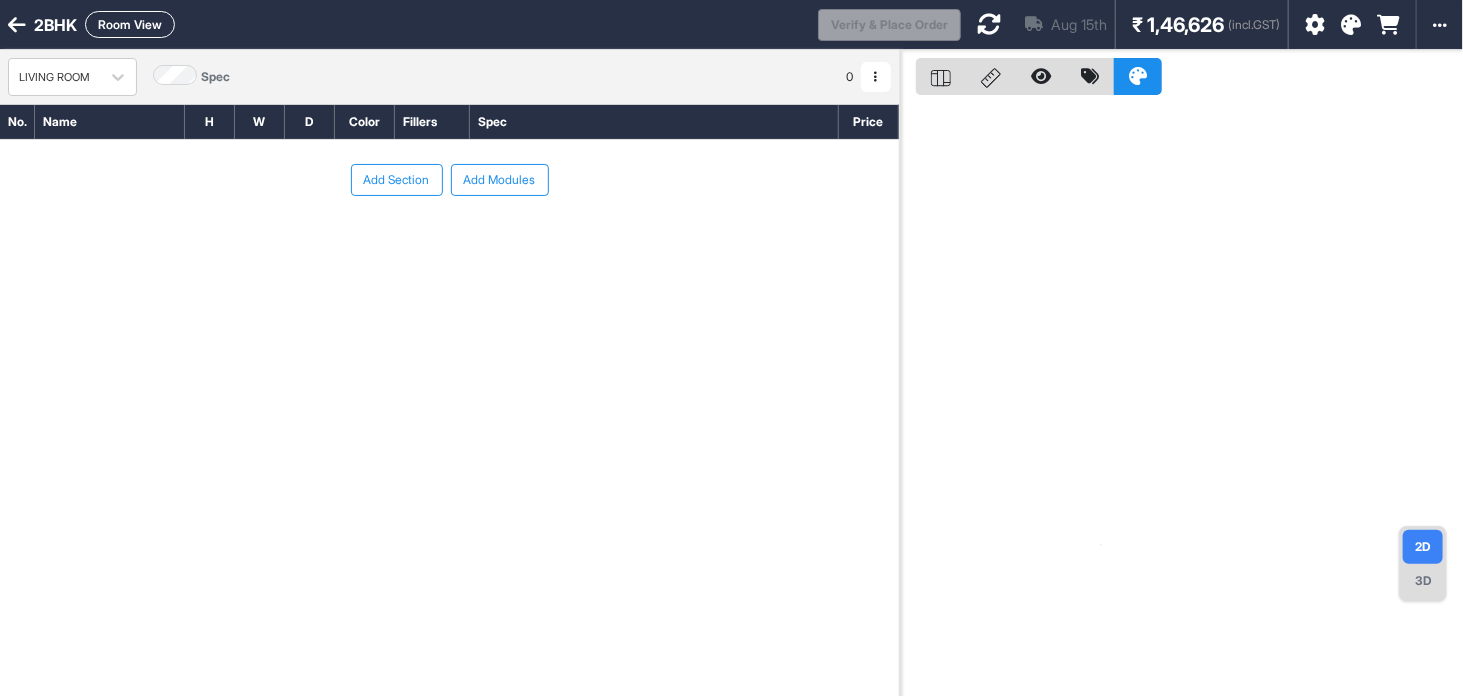 click on "Add Section" at bounding box center (397, 180) 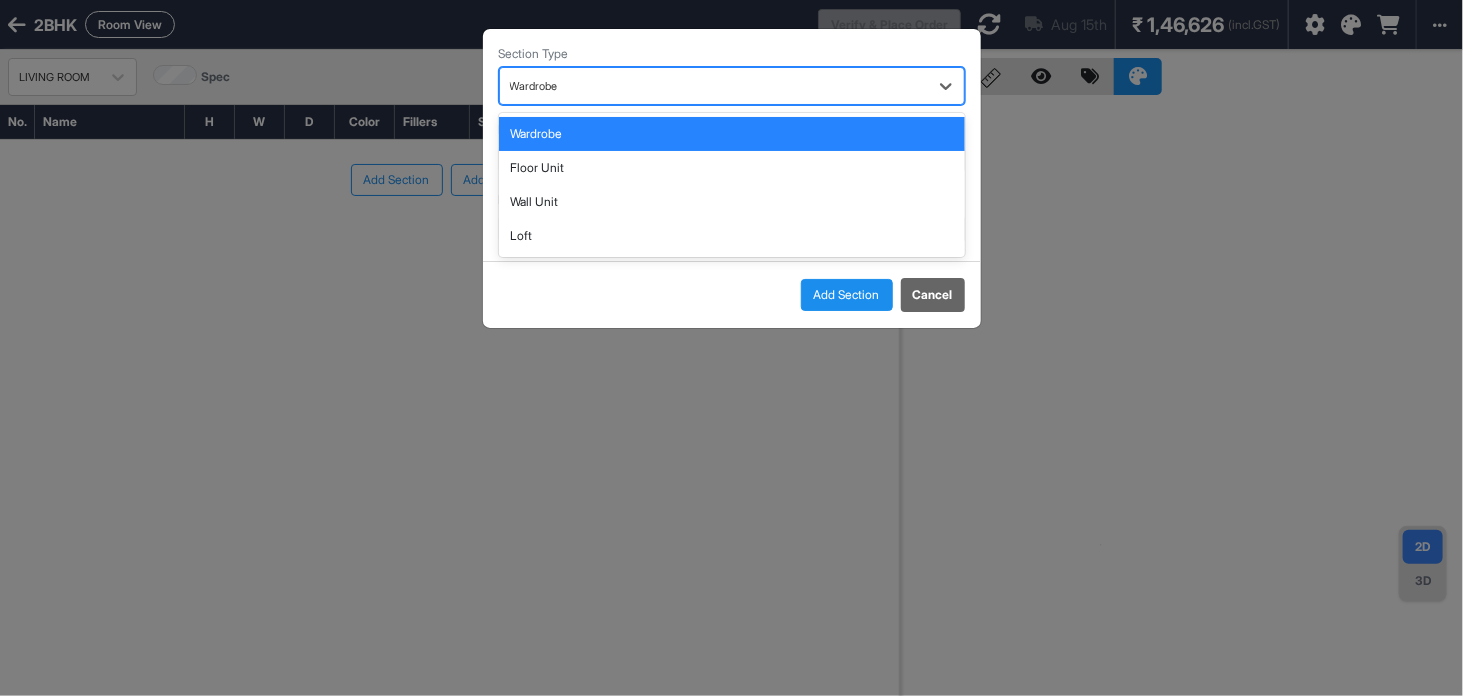 click at bounding box center [714, 86] 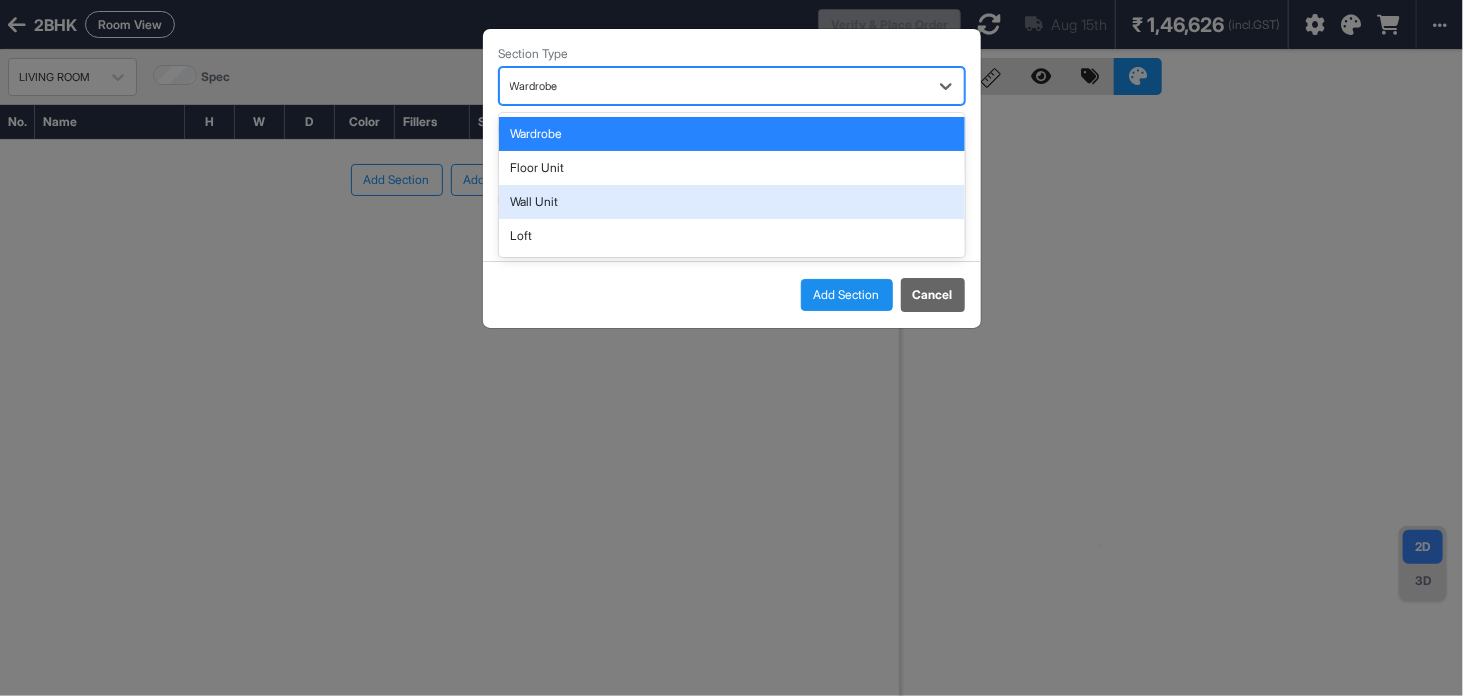 click on "Wall Unit" at bounding box center [732, 202] 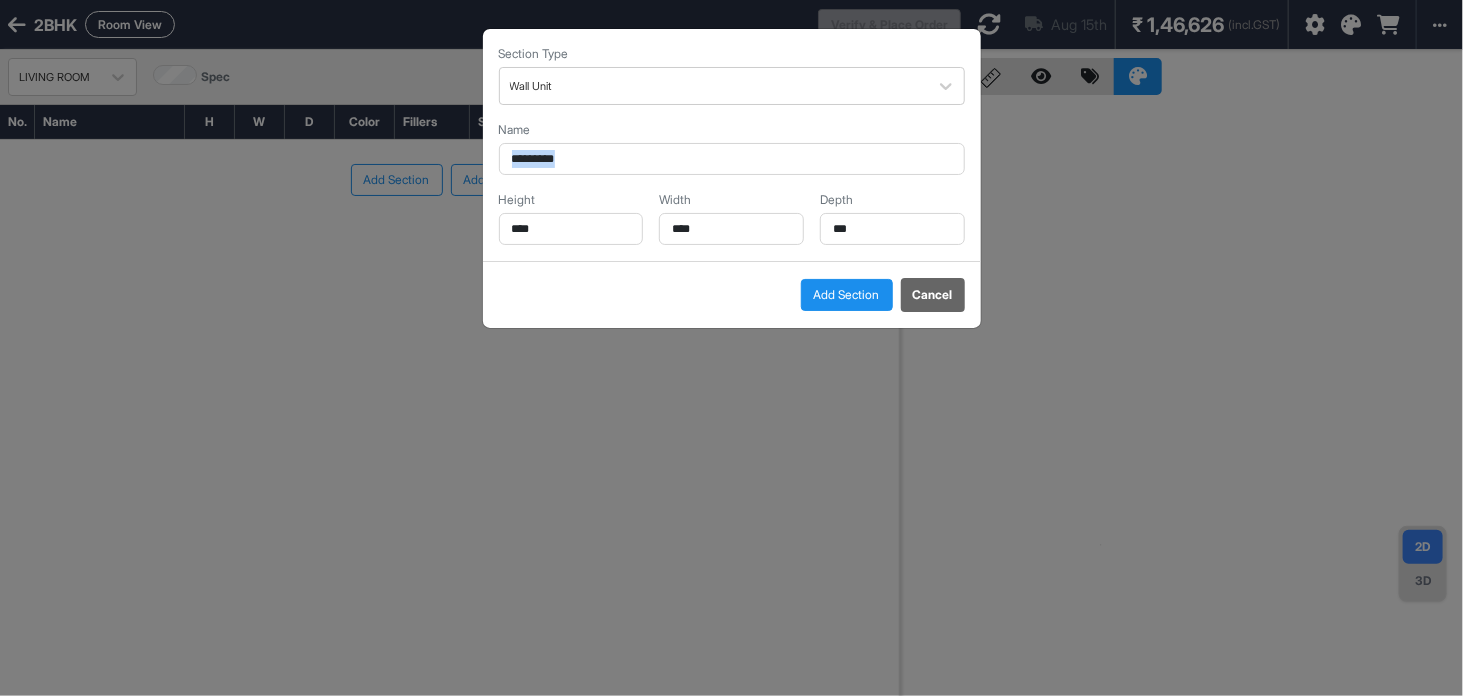 drag, startPoint x: 549, startPoint y: 191, endPoint x: 545, endPoint y: 167, distance: 24.33105 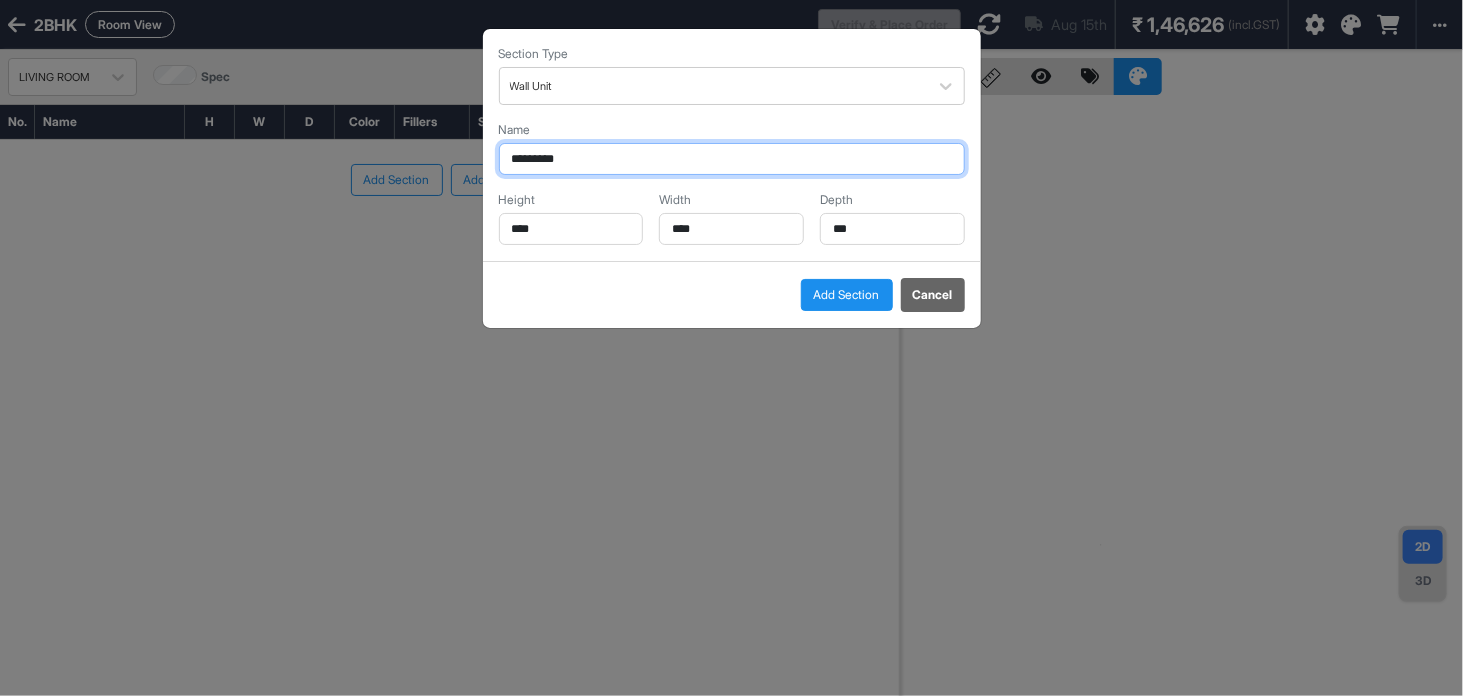 click on "*********" at bounding box center (732, 159) 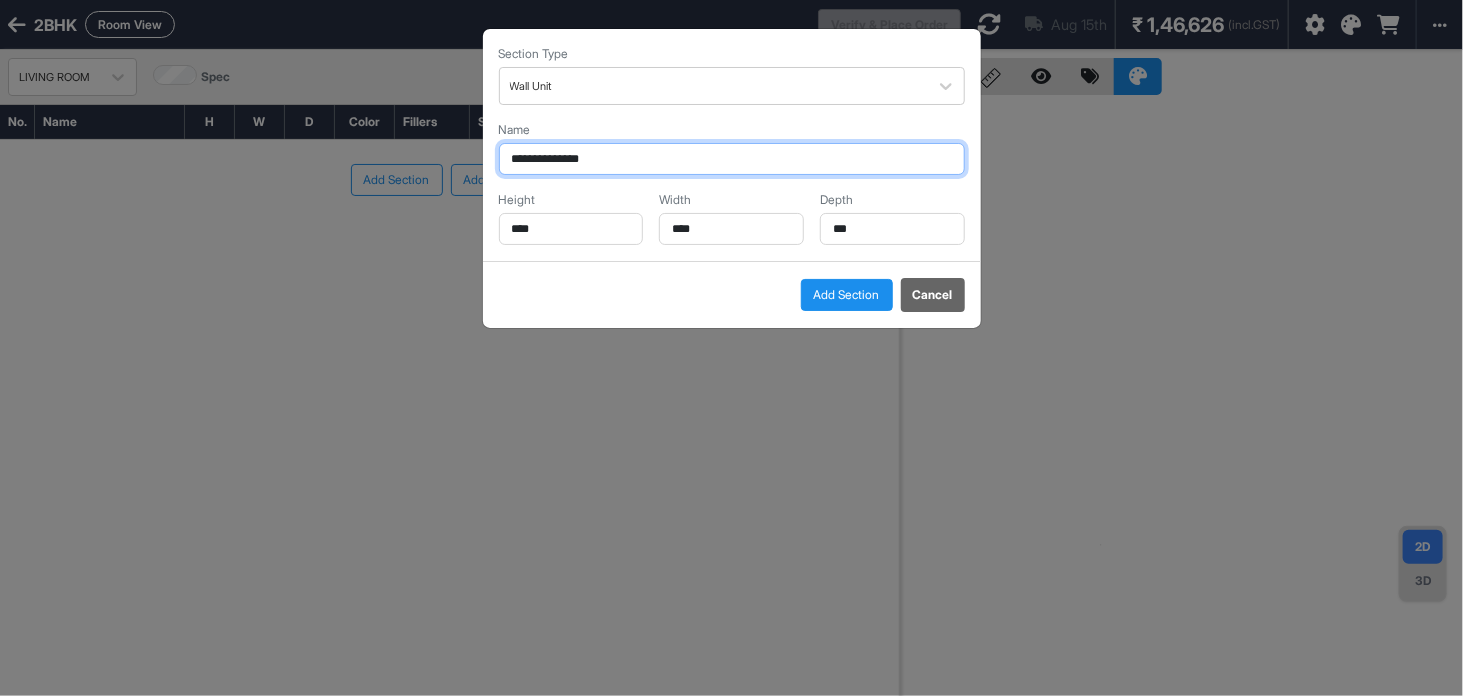 type on "**********" 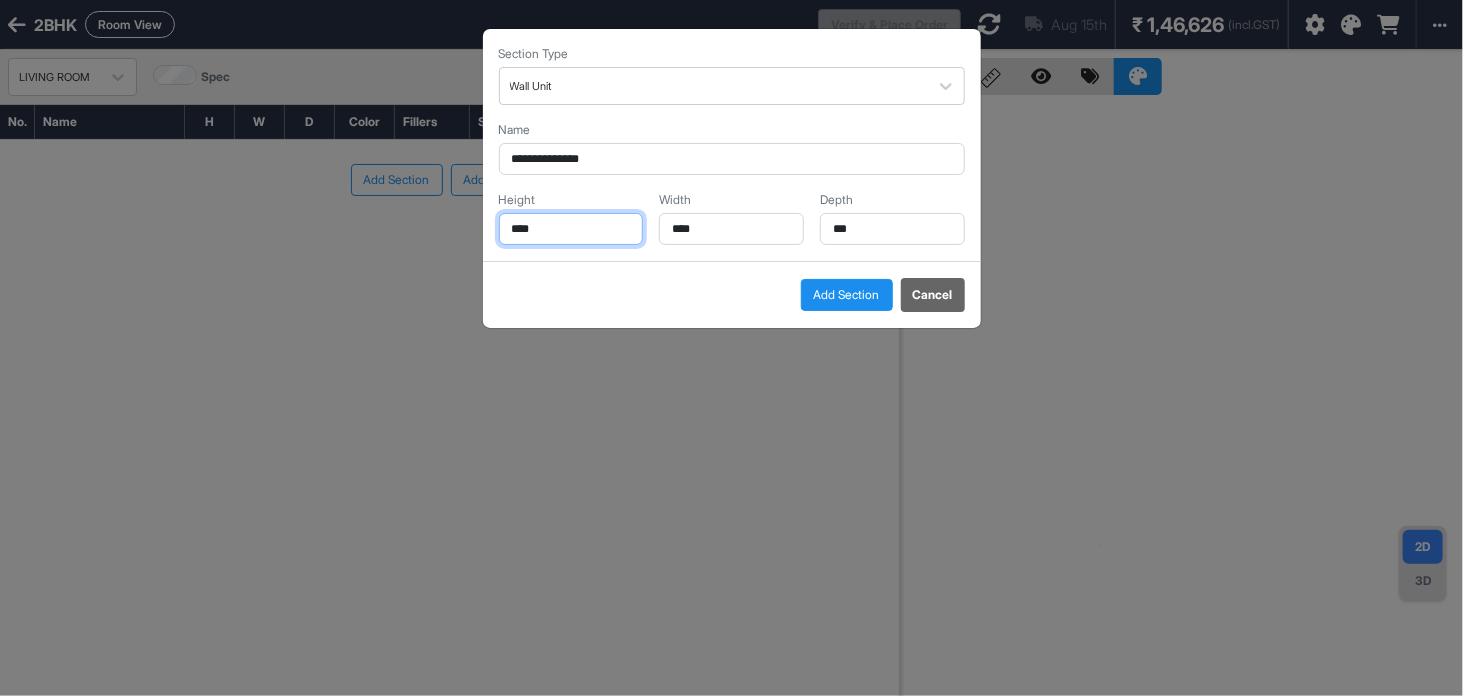 click on "****" at bounding box center [571, 229] 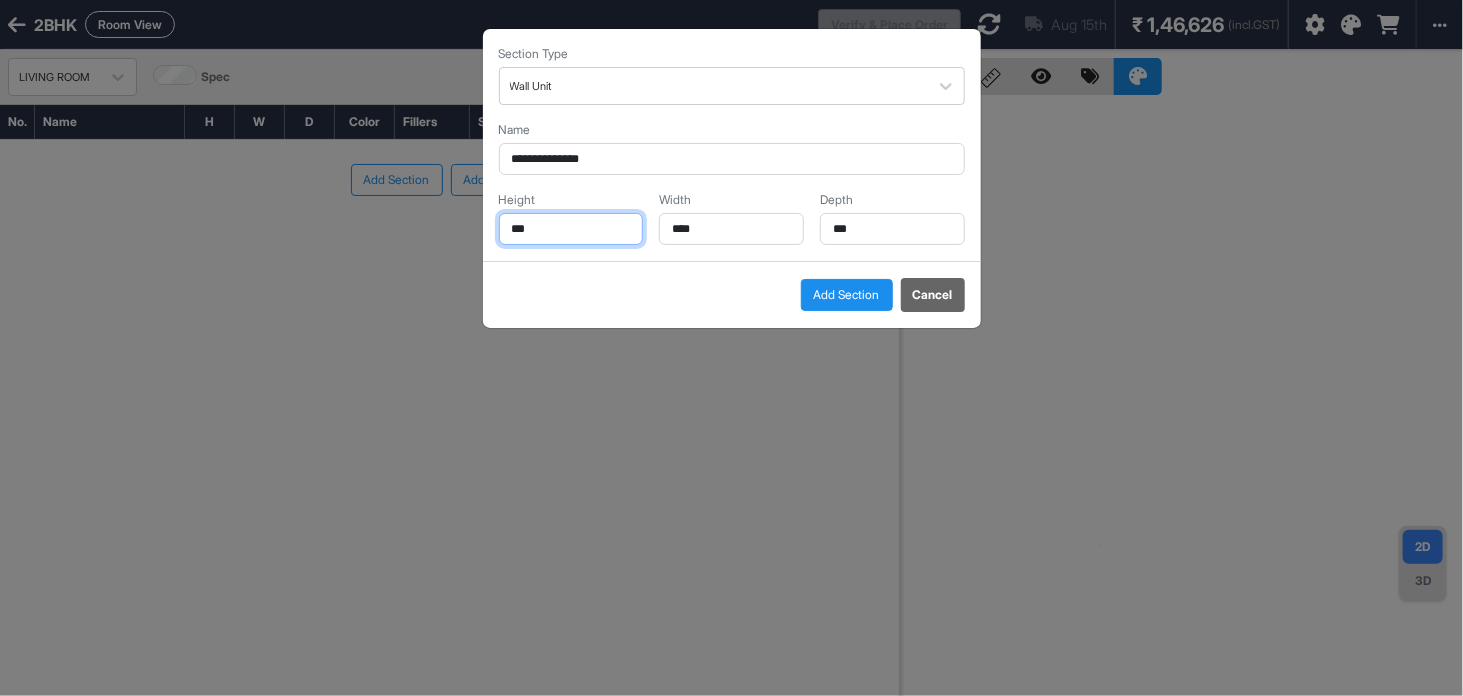 type on "***" 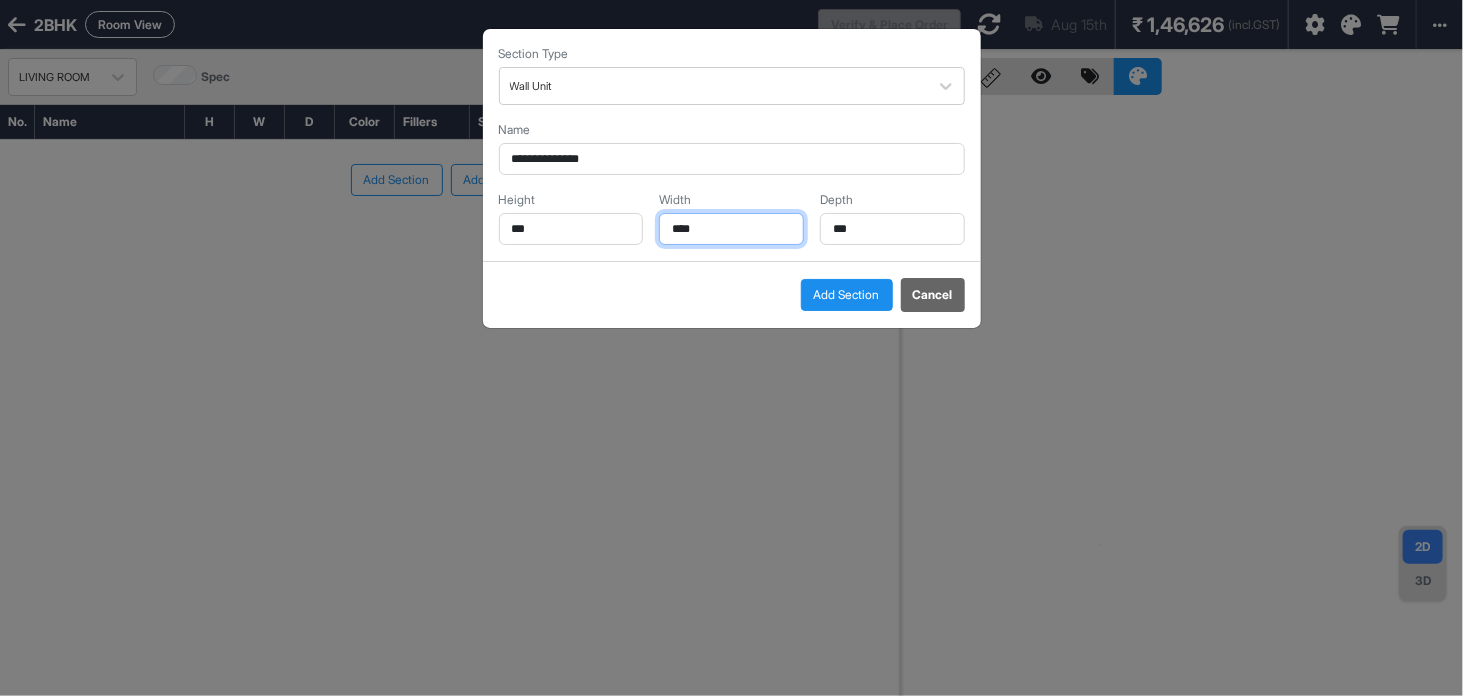 click on "****" at bounding box center (731, 229) 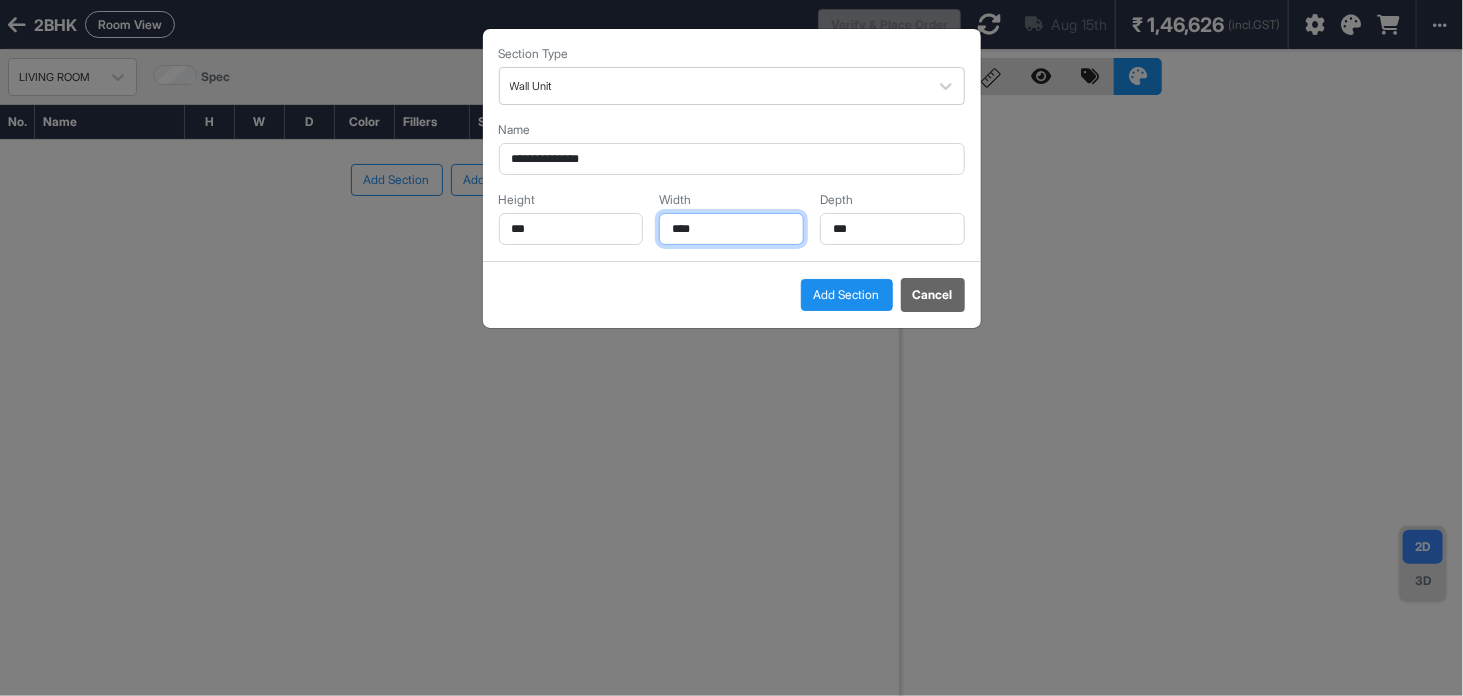 type on "****" 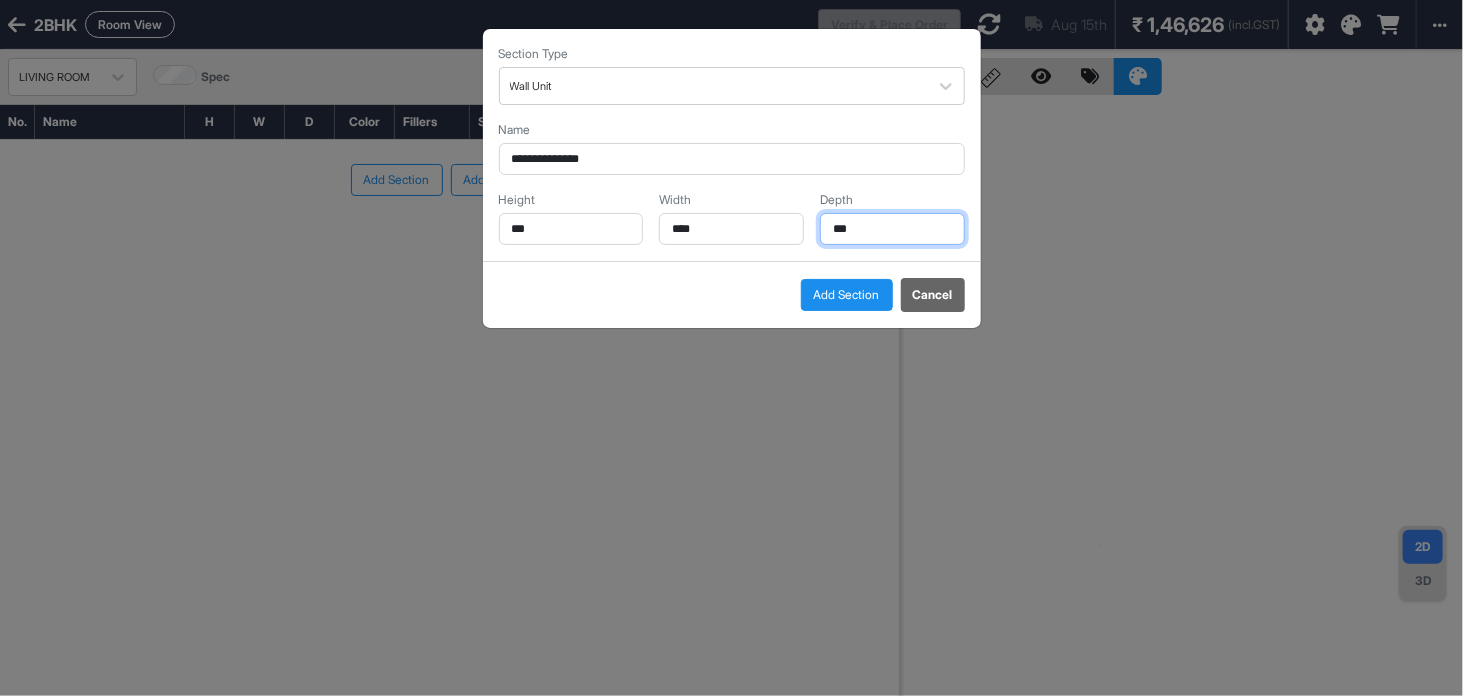click on "***" at bounding box center (892, 229) 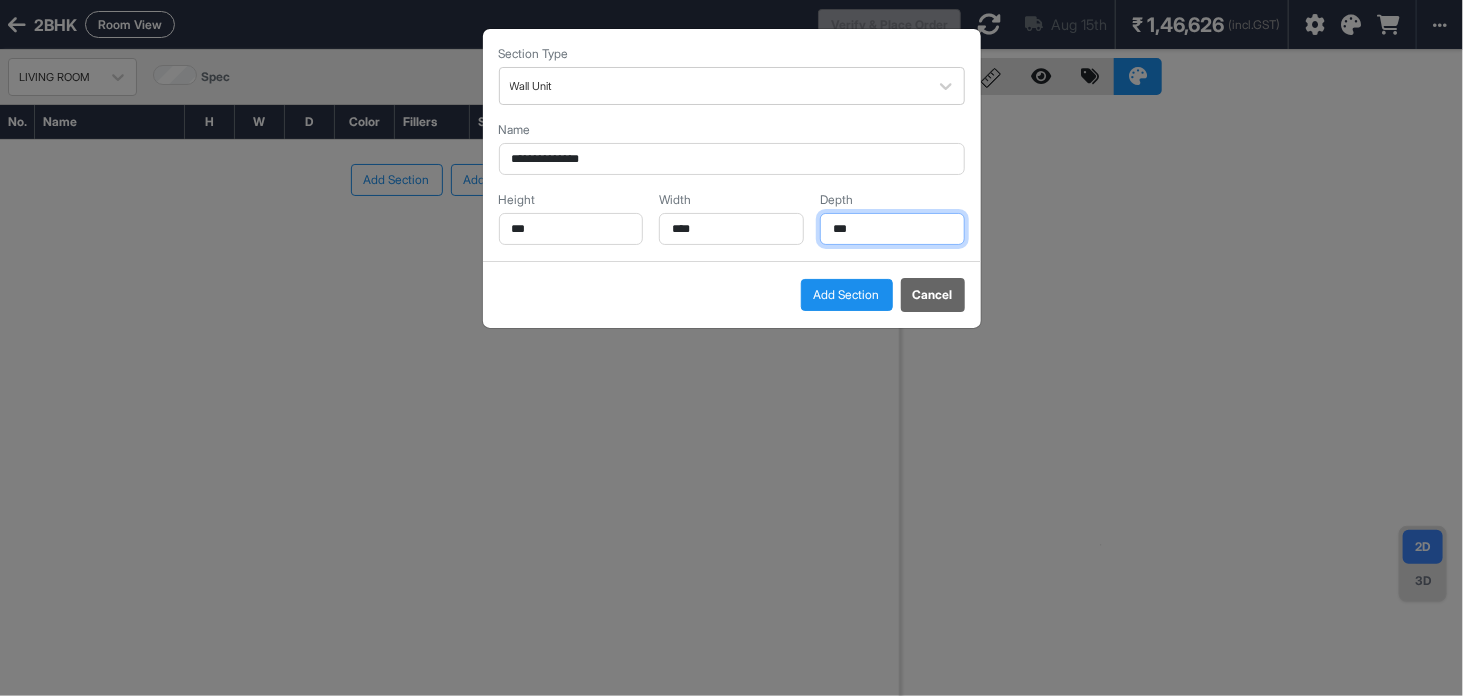 type on "***" 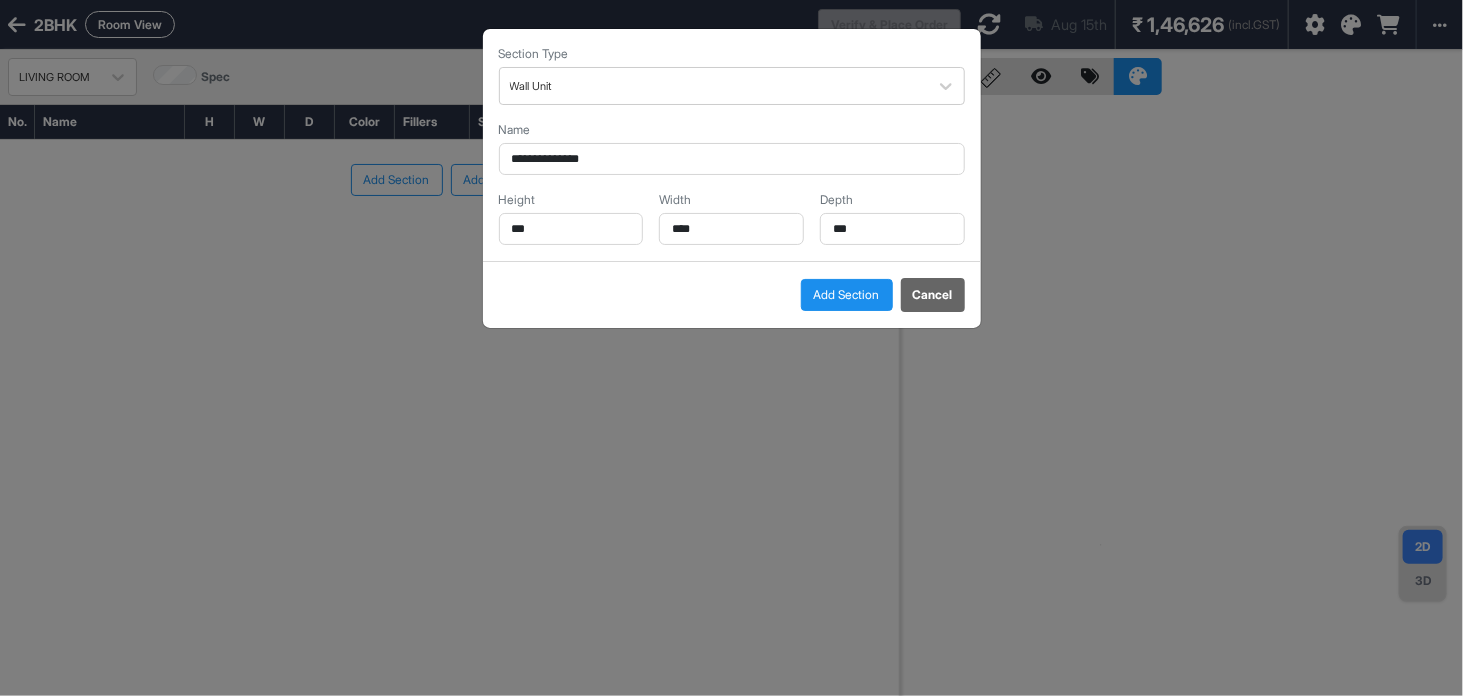 click on "Add Section" at bounding box center (847, 295) 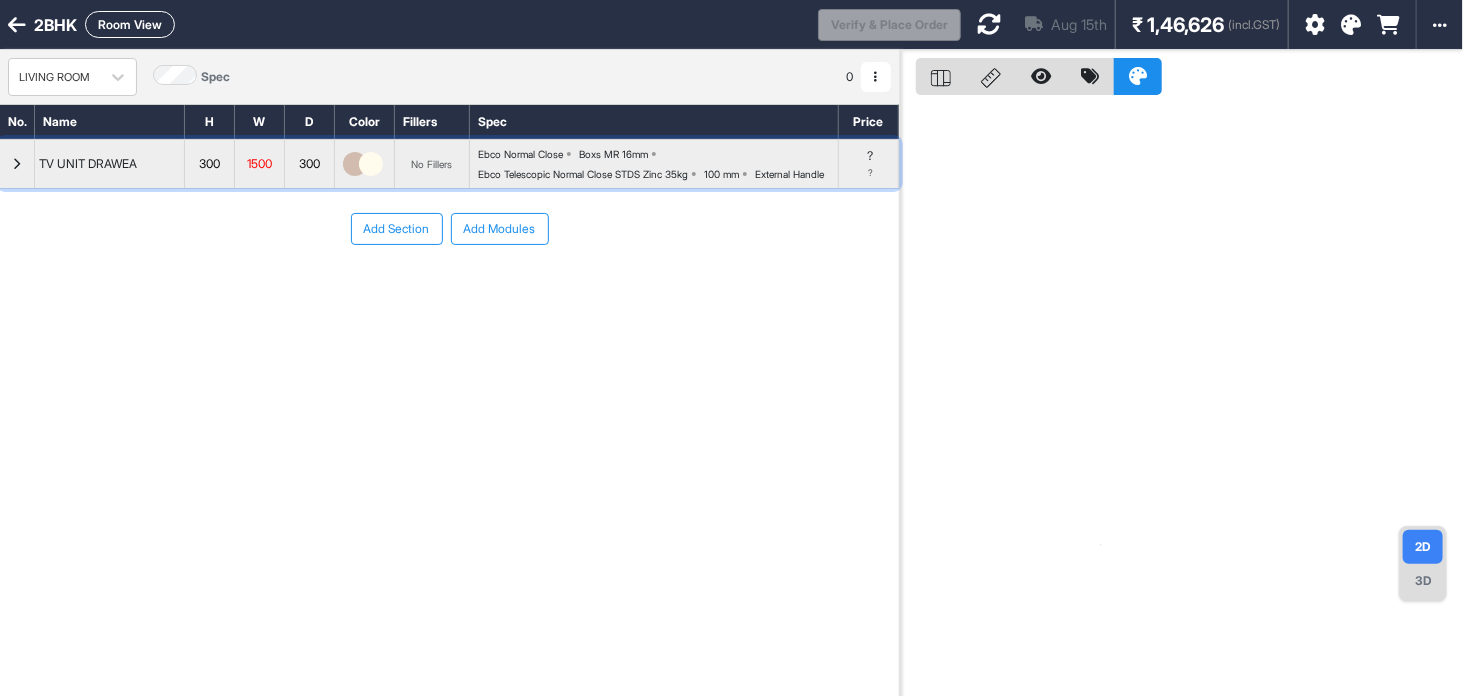 click at bounding box center [17, 164] 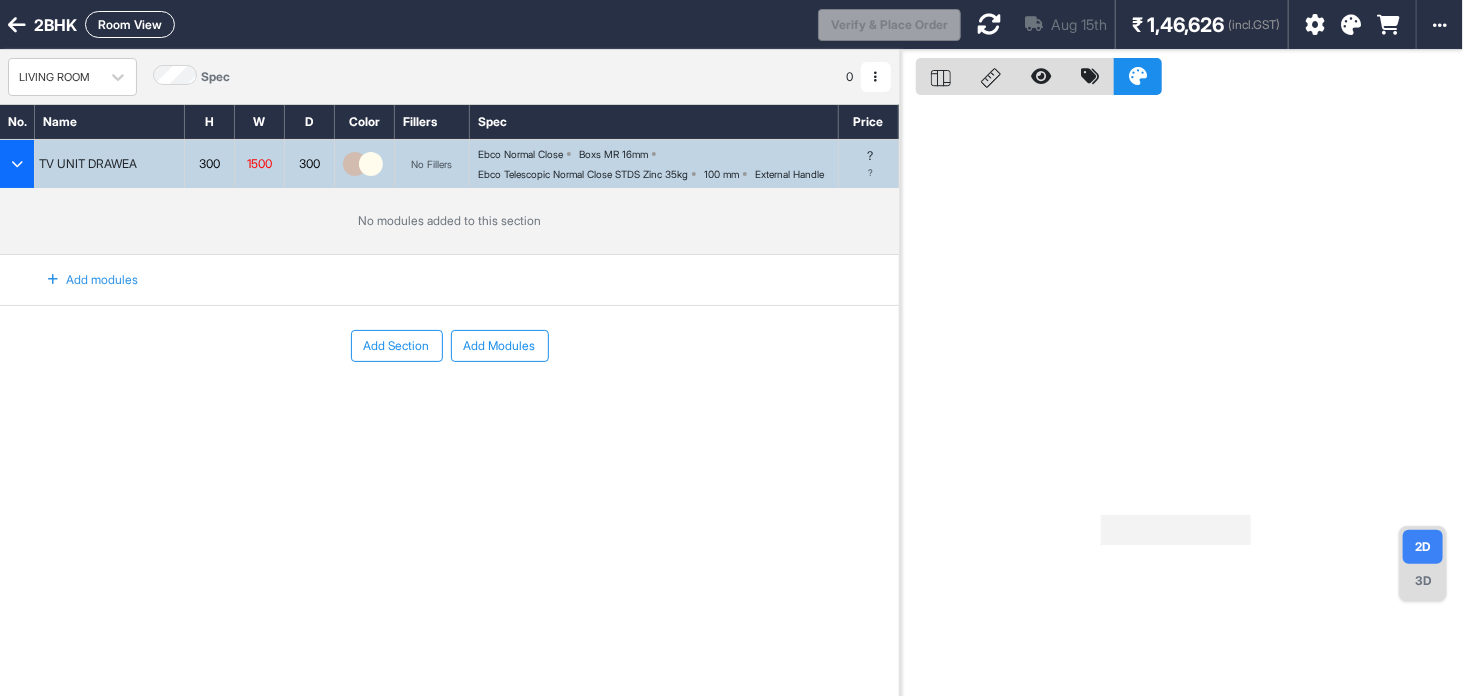 click at bounding box center (365, 164) 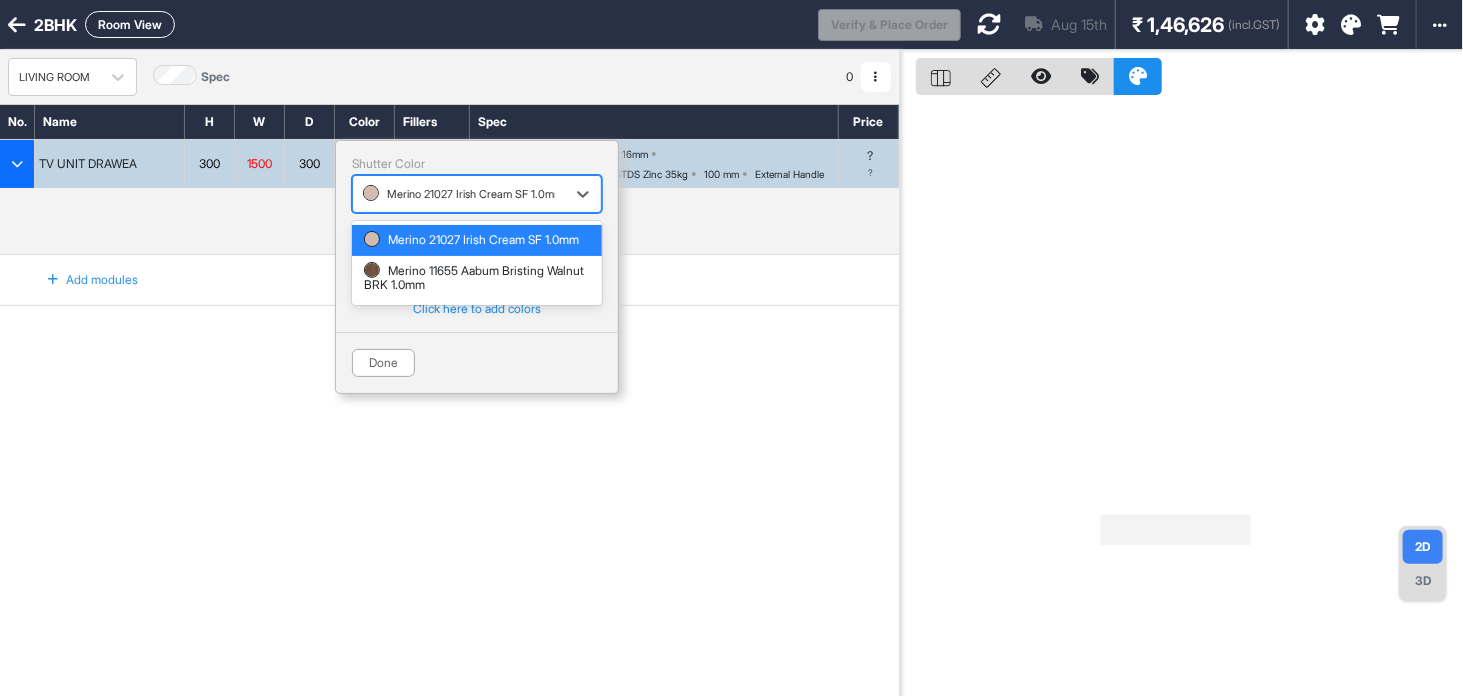 click at bounding box center [459, 194] 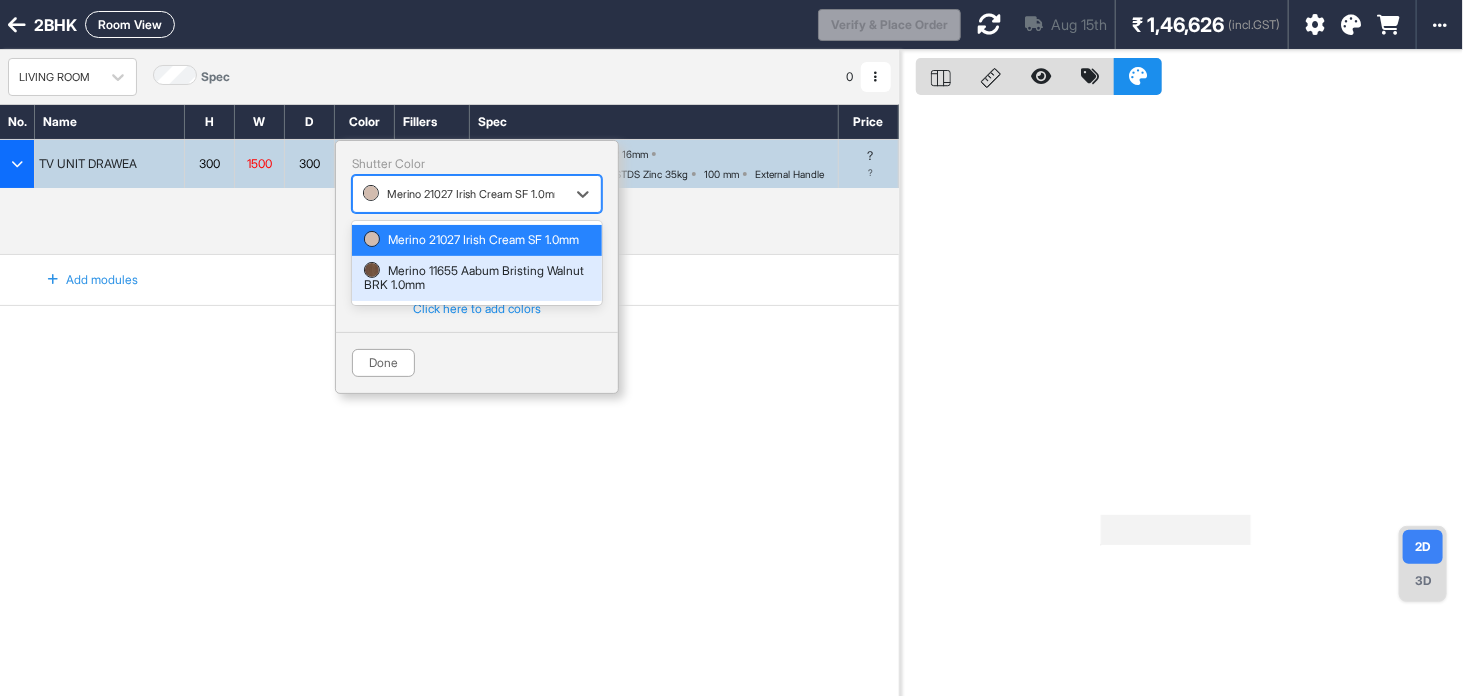 click on "Merino 11655 Aabum Bristing Walnut BRK 1.0mm" at bounding box center [477, 278] 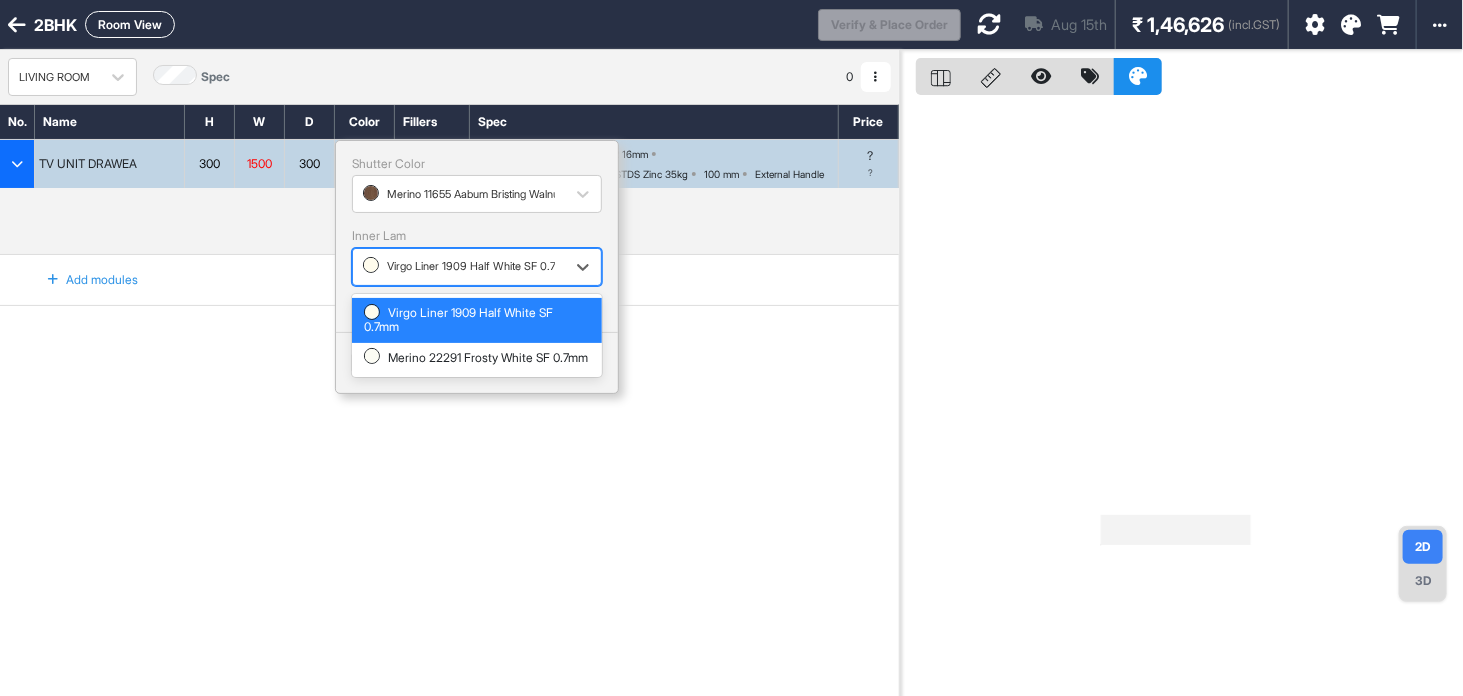 click at bounding box center [459, 267] 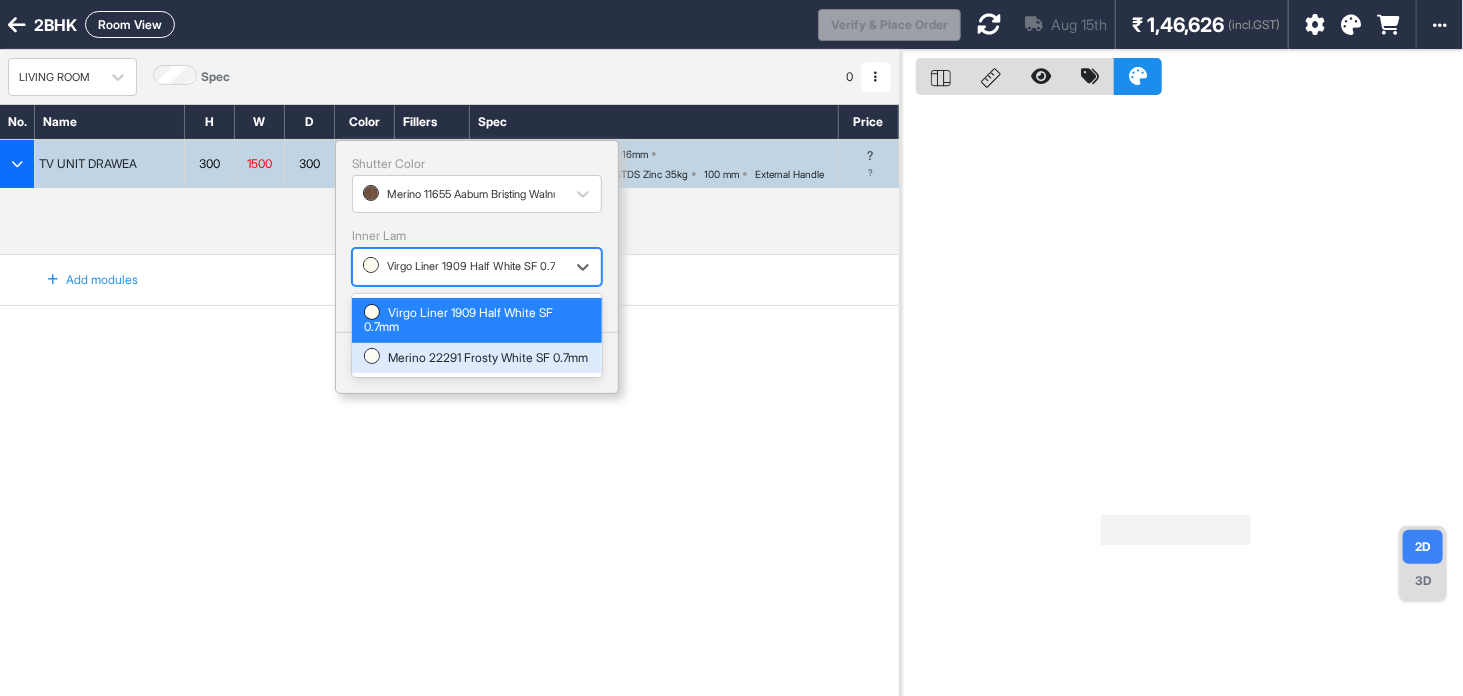 click on "Merino 22291 Frosty White SF 0.7mm" at bounding box center (477, 358) 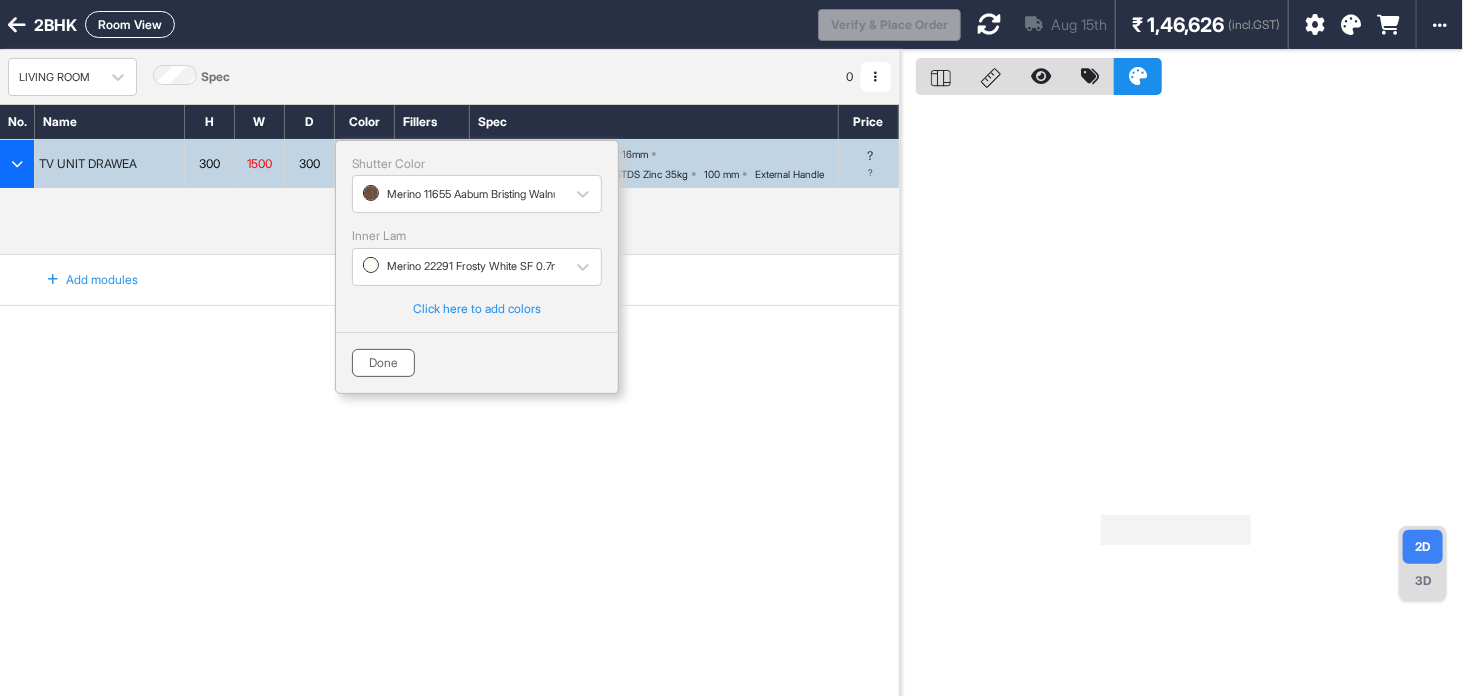 click on "Done" at bounding box center (383, 363) 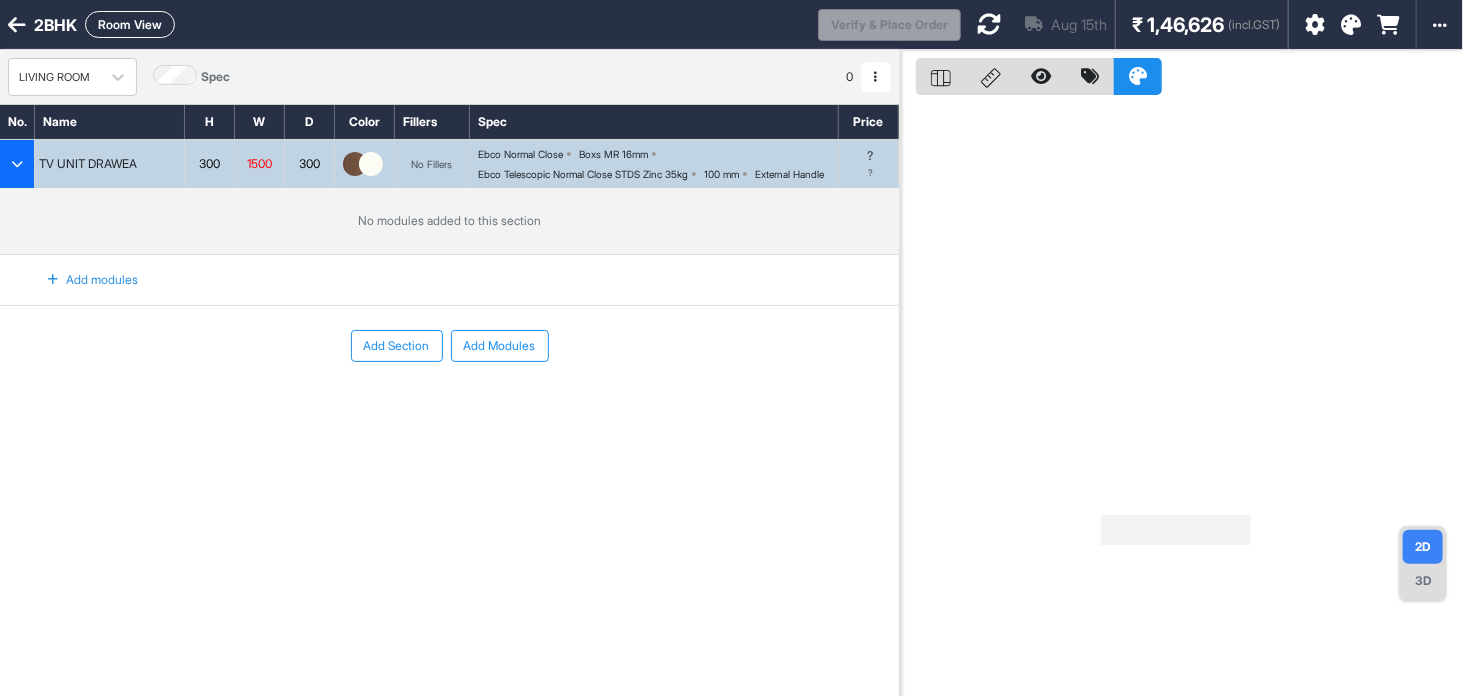 click at bounding box center [569, 154] 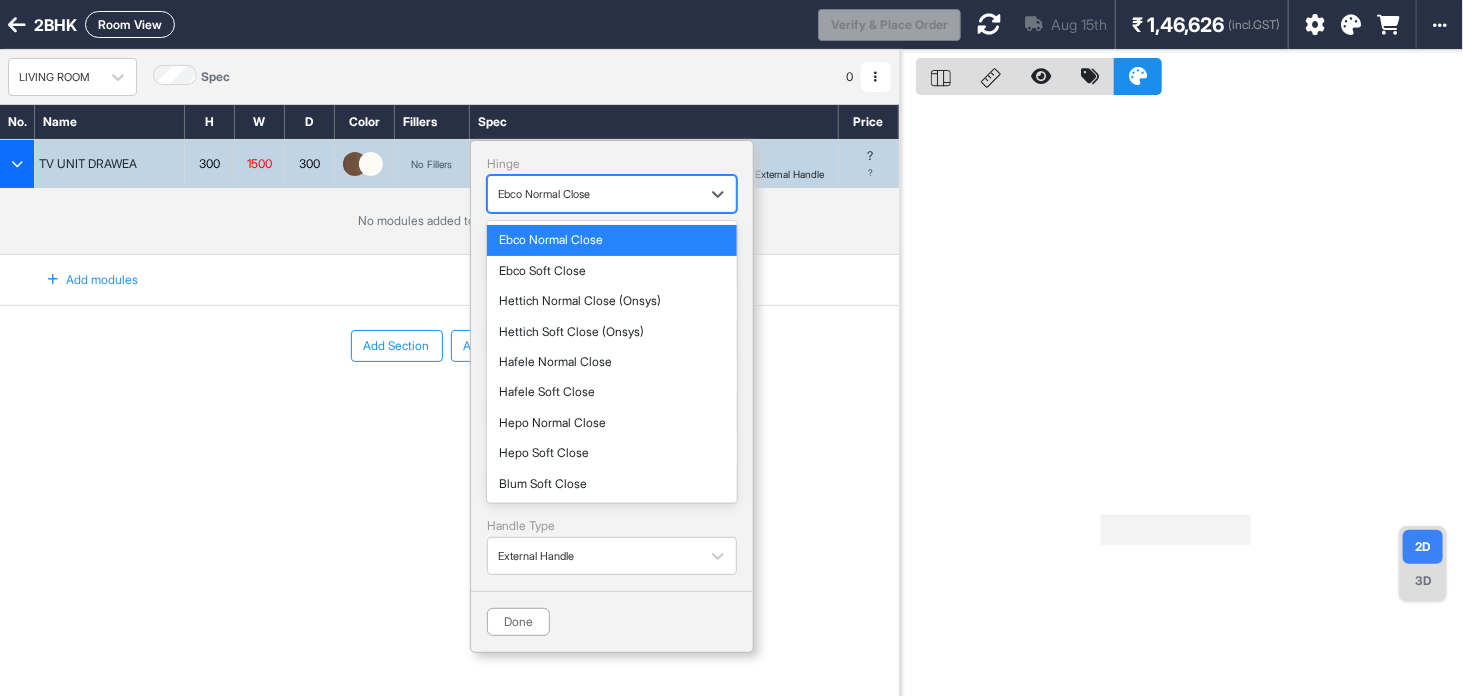 click at bounding box center (594, 194) 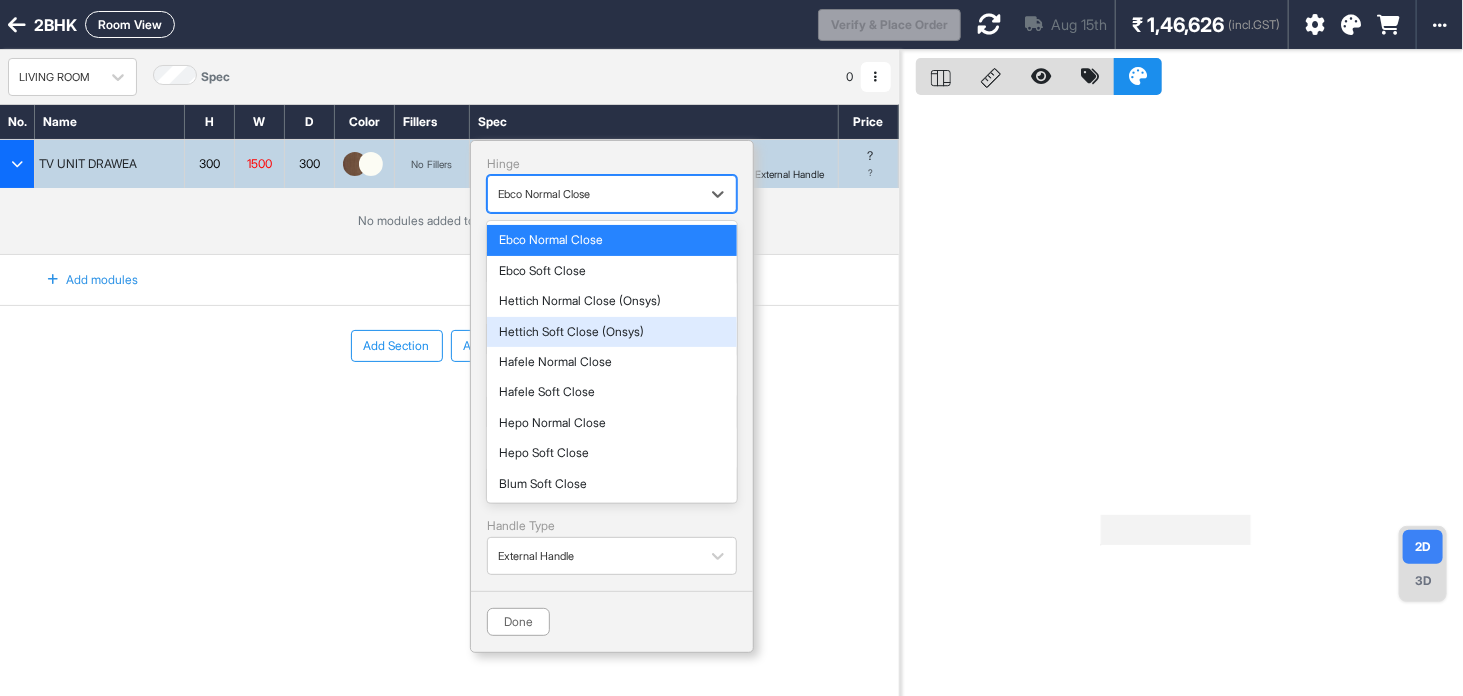 click on "Hettich Soft Close (Onsys)" at bounding box center (612, 332) 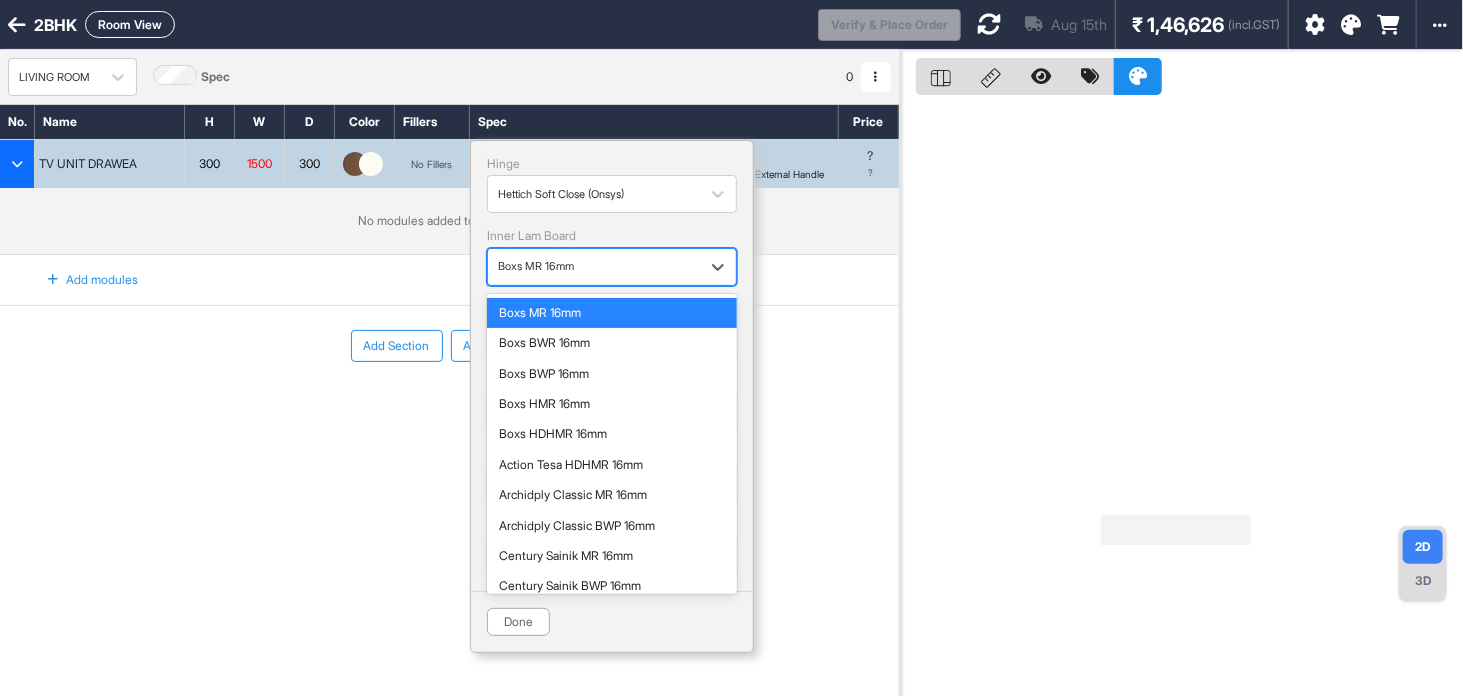 click at bounding box center (594, 267) 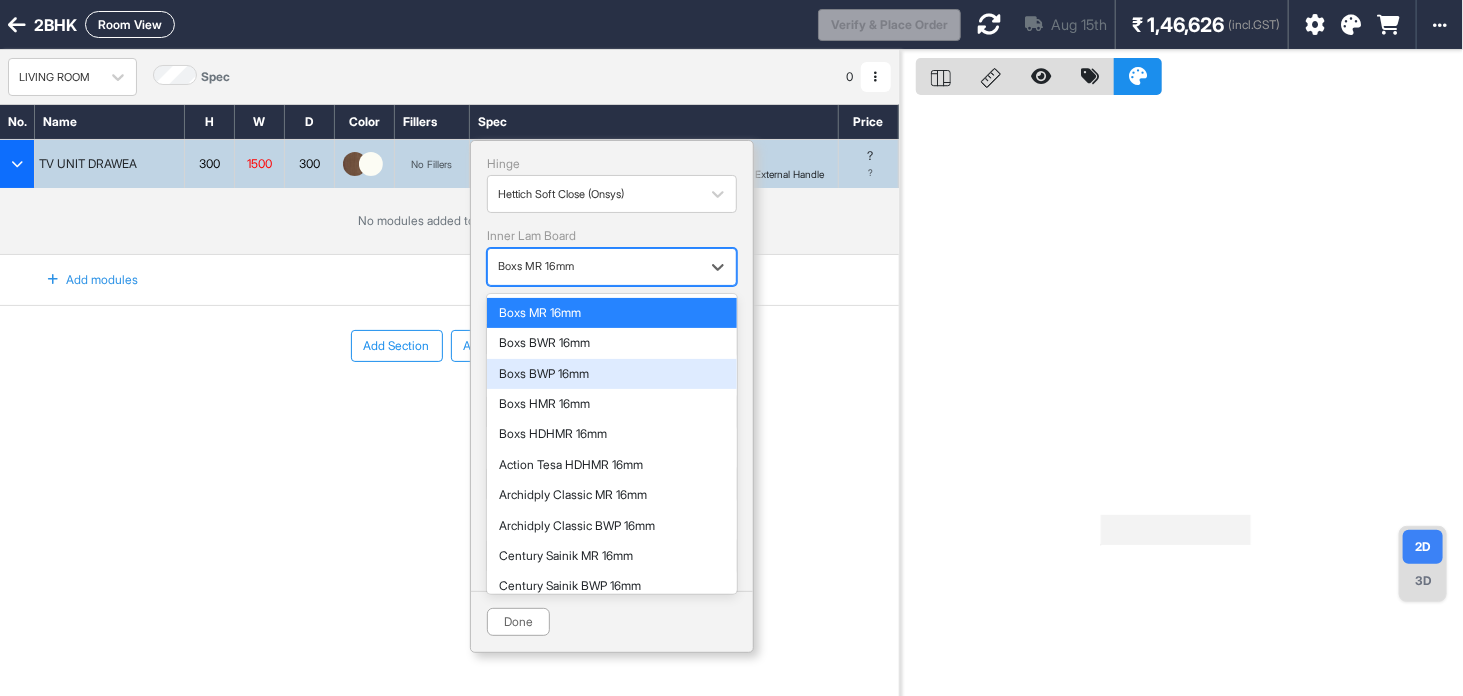scroll, scrollTop: 694, scrollLeft: 0, axis: vertical 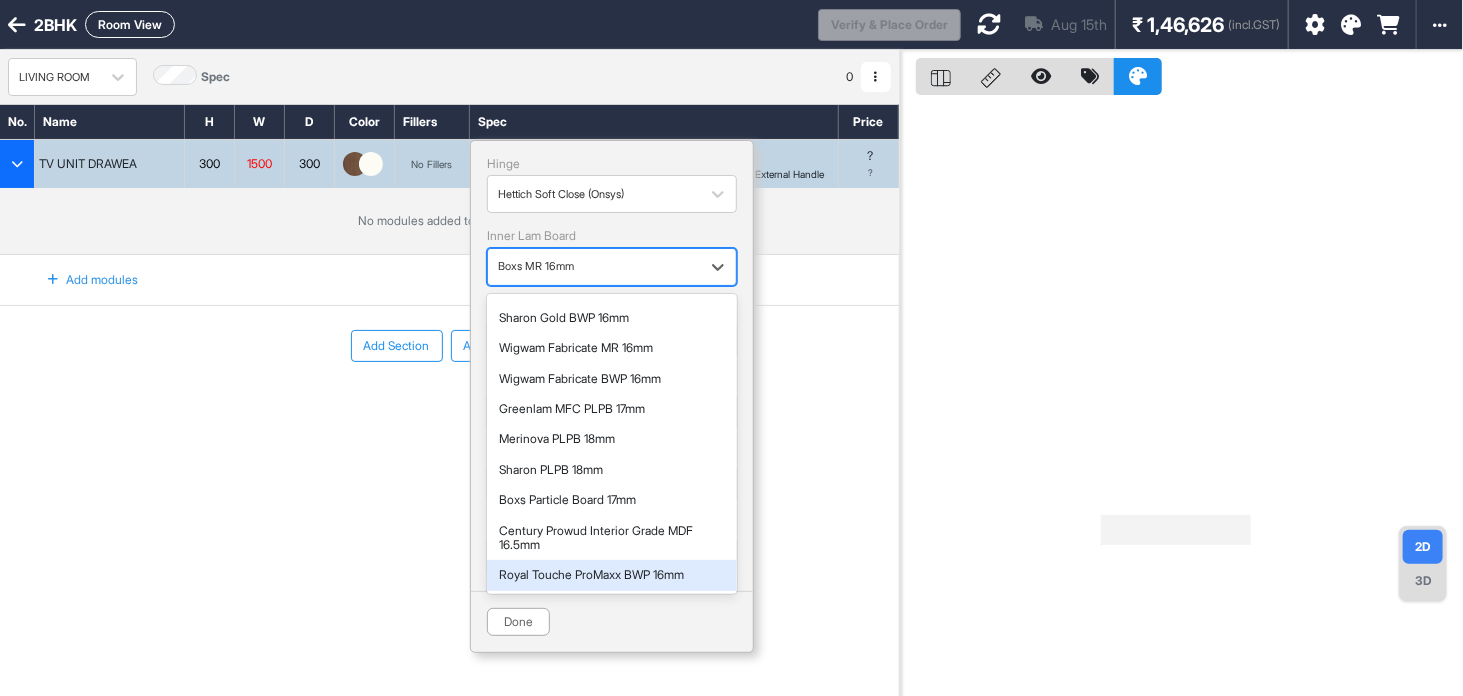 click on "Royal Touche ProMaxx BWP 16mm" at bounding box center [612, 575] 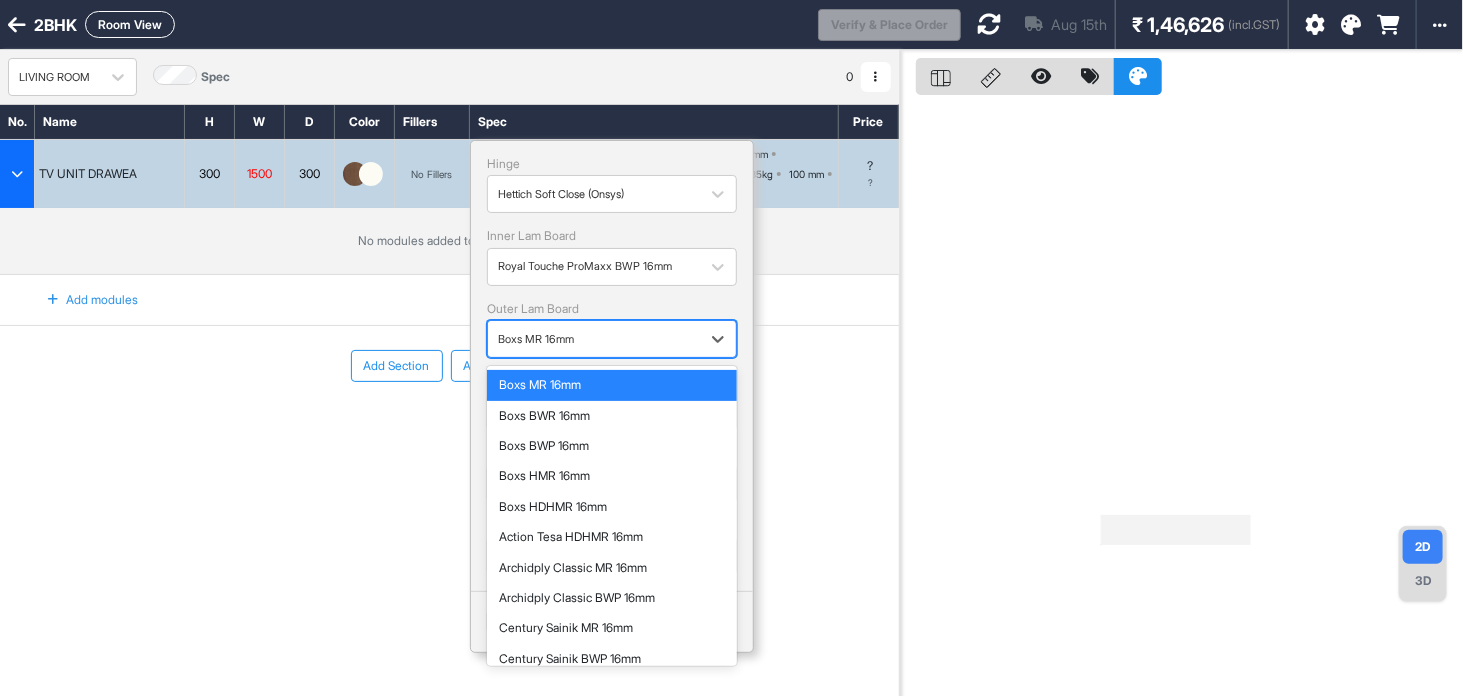 click at bounding box center (594, 339) 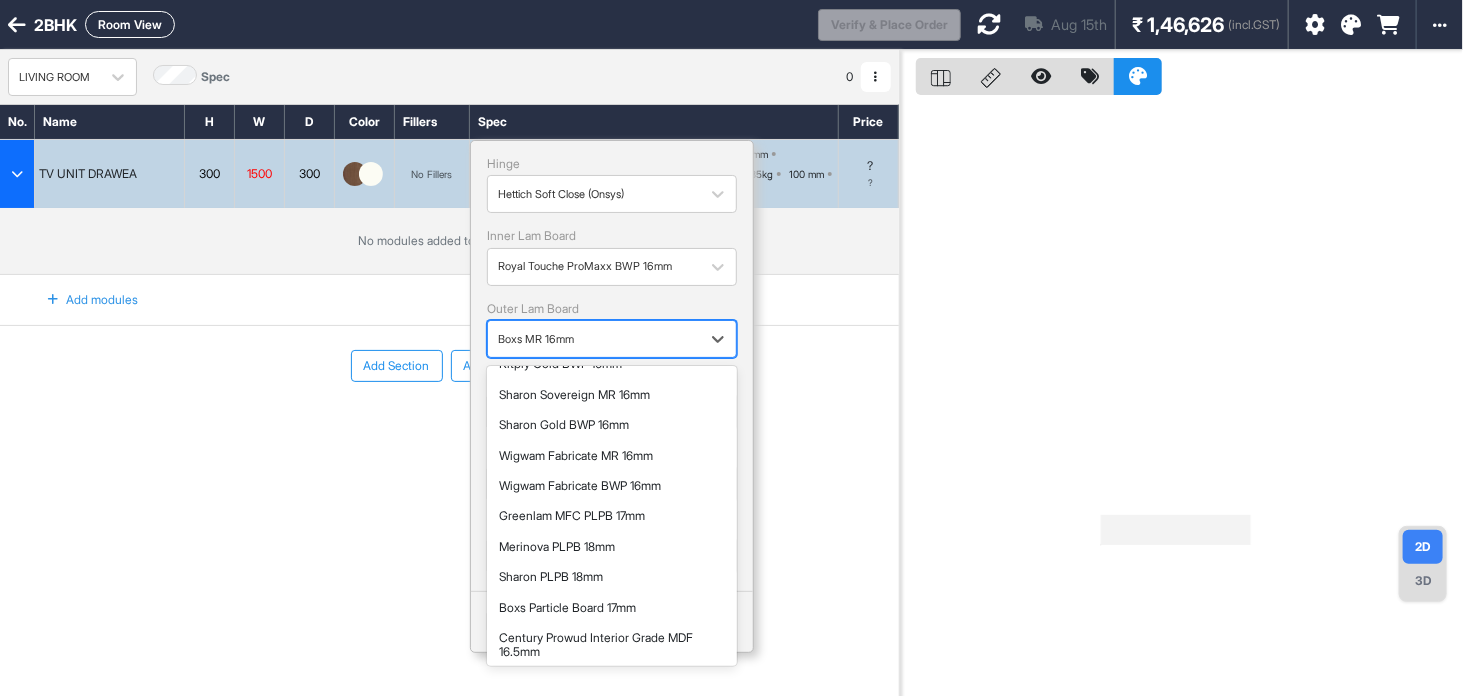 scroll, scrollTop: 694, scrollLeft: 0, axis: vertical 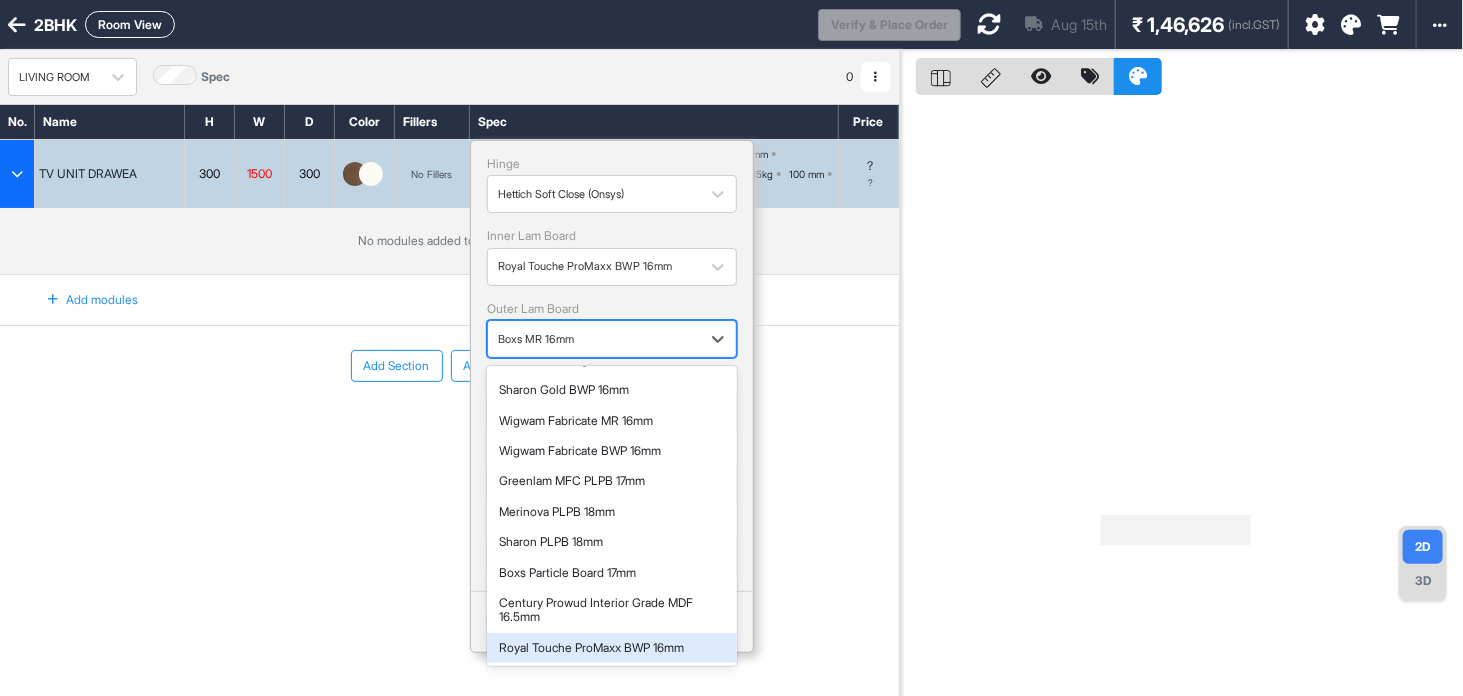 click on "Royal Touche ProMaxx BWP 16mm" at bounding box center [612, 648] 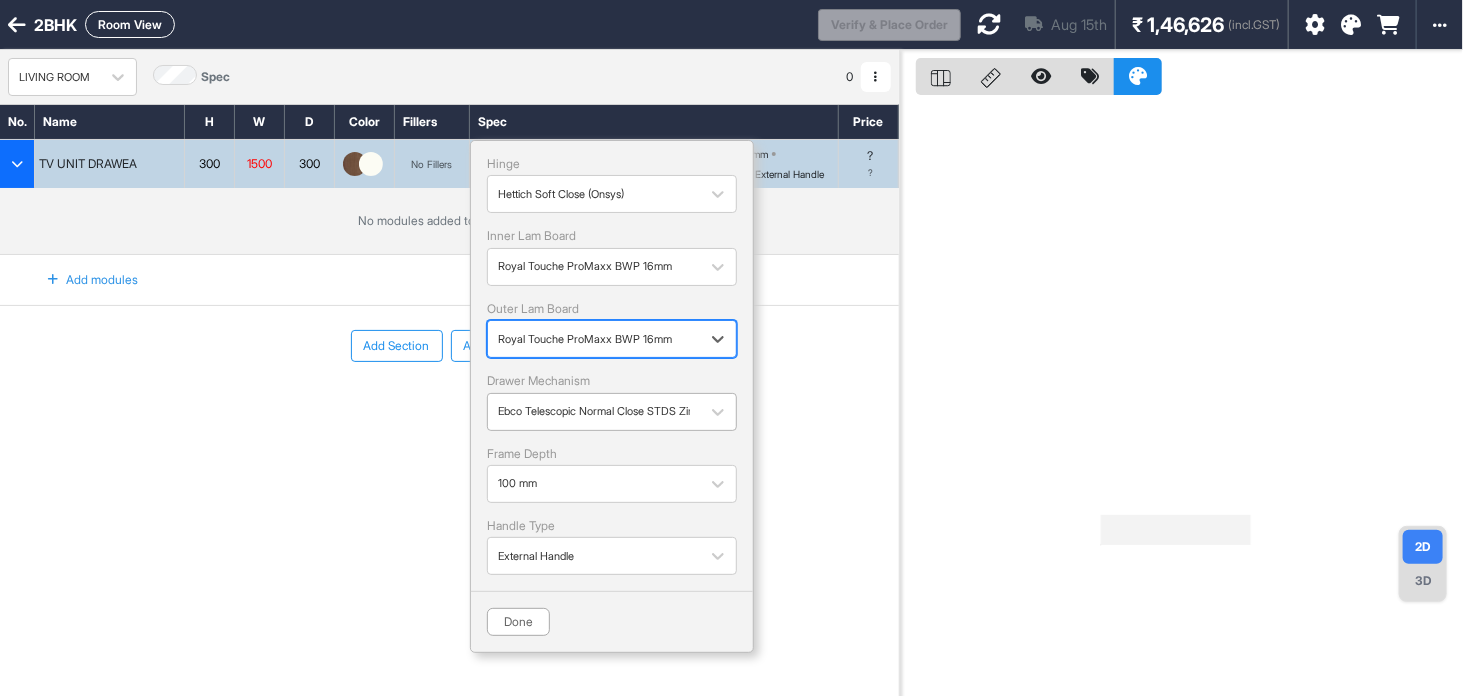 click at bounding box center [594, 411] 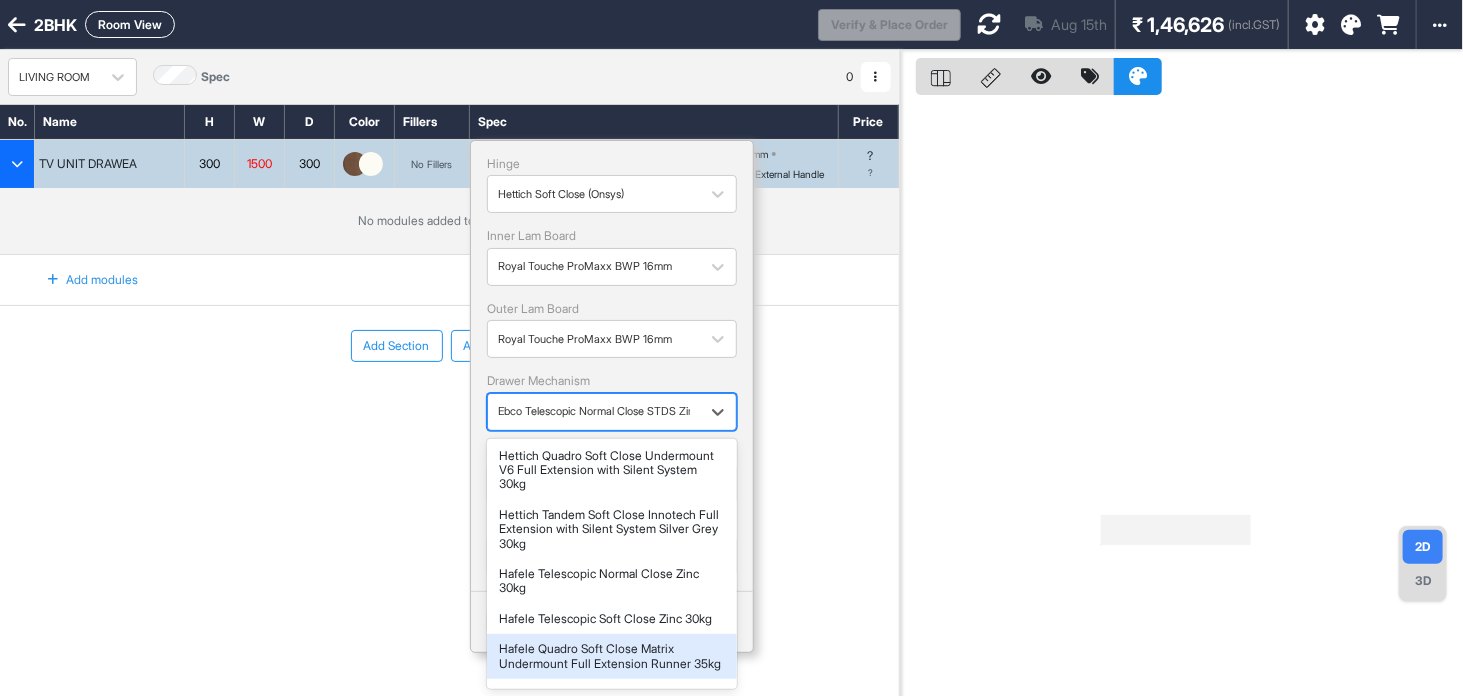 scroll, scrollTop: 261, scrollLeft: 0, axis: vertical 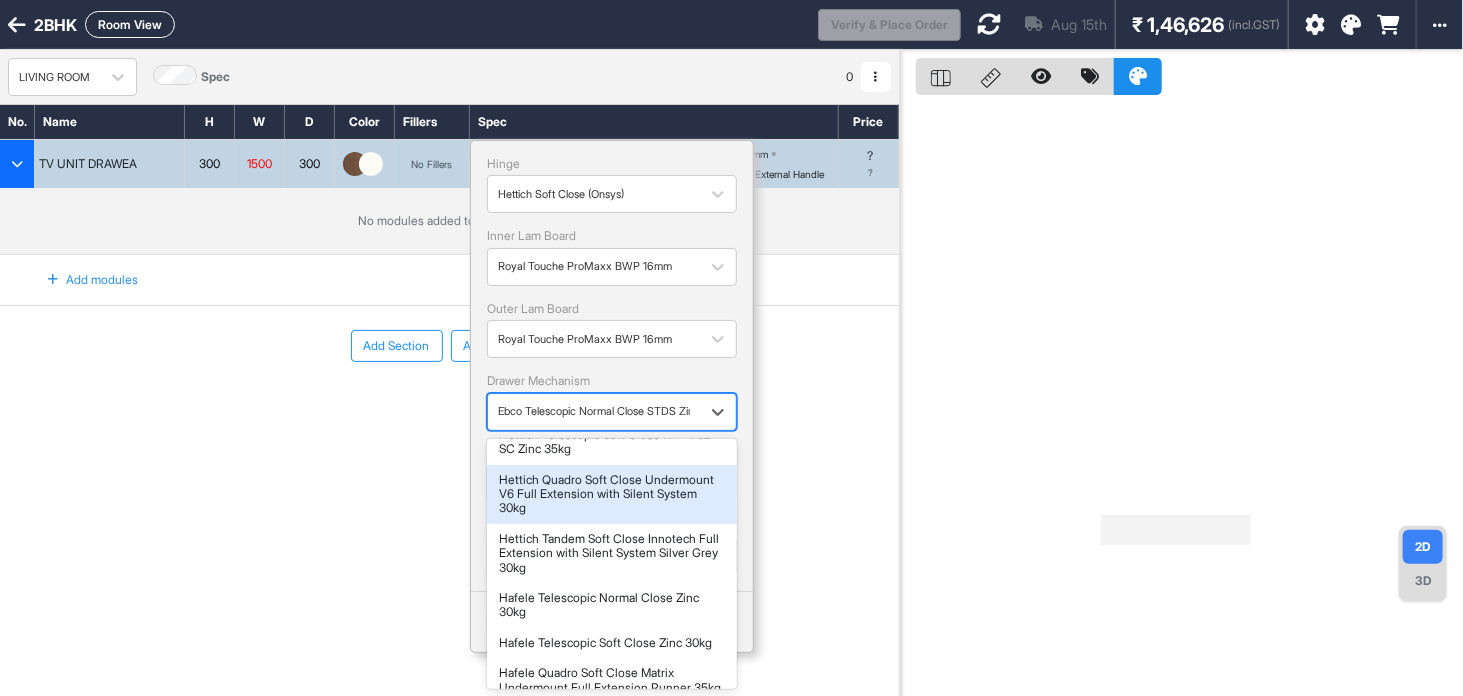 click on "Hettich Quadro Soft Close Undermount V6 Full Extension with Silent System 30kg" at bounding box center [612, 494] 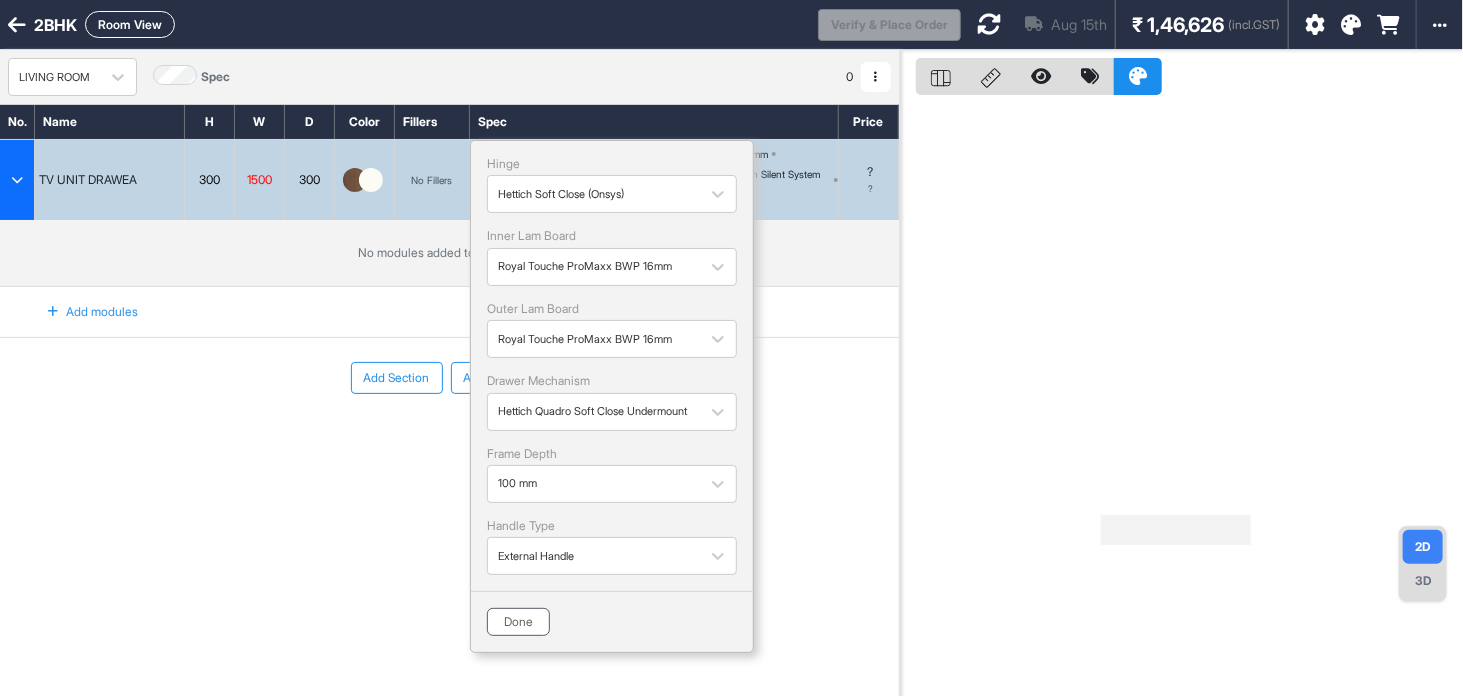 click on "Done" at bounding box center (518, 622) 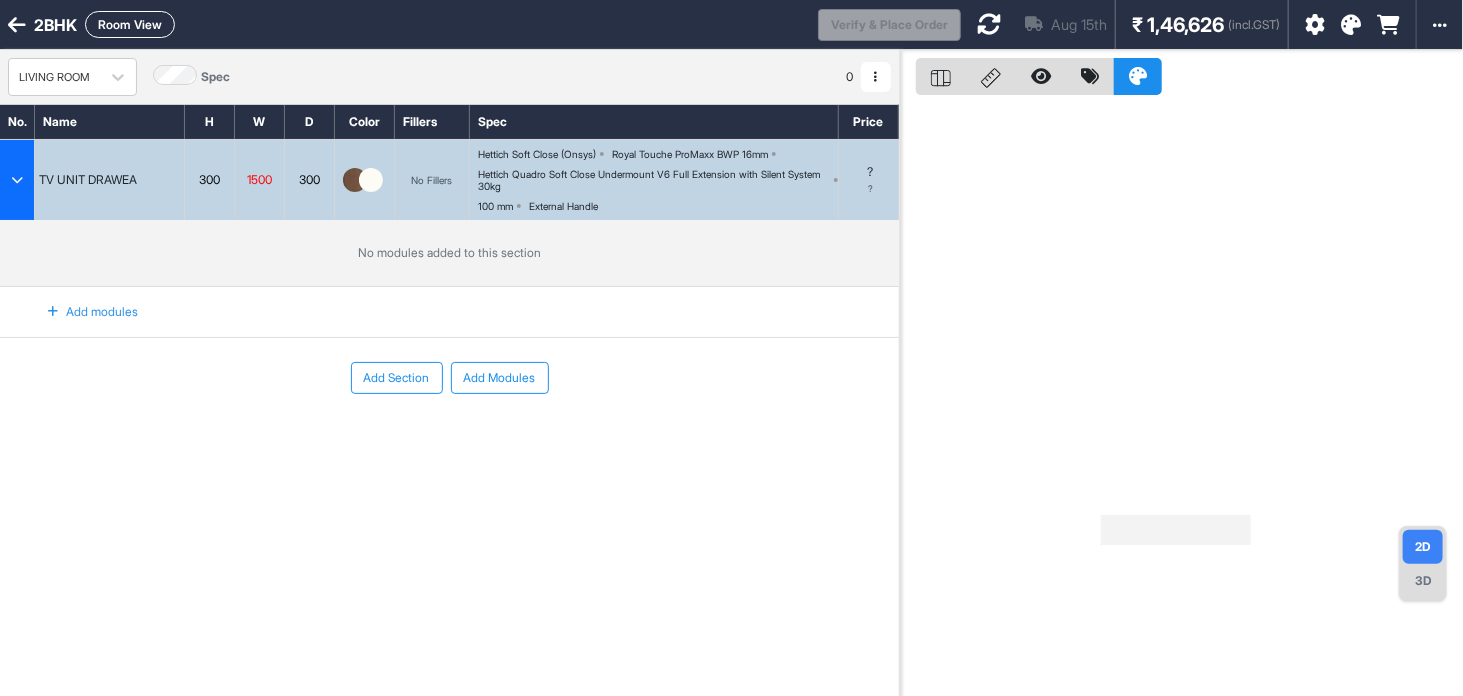 drag, startPoint x: 77, startPoint y: 346, endPoint x: 77, endPoint y: 327, distance: 19 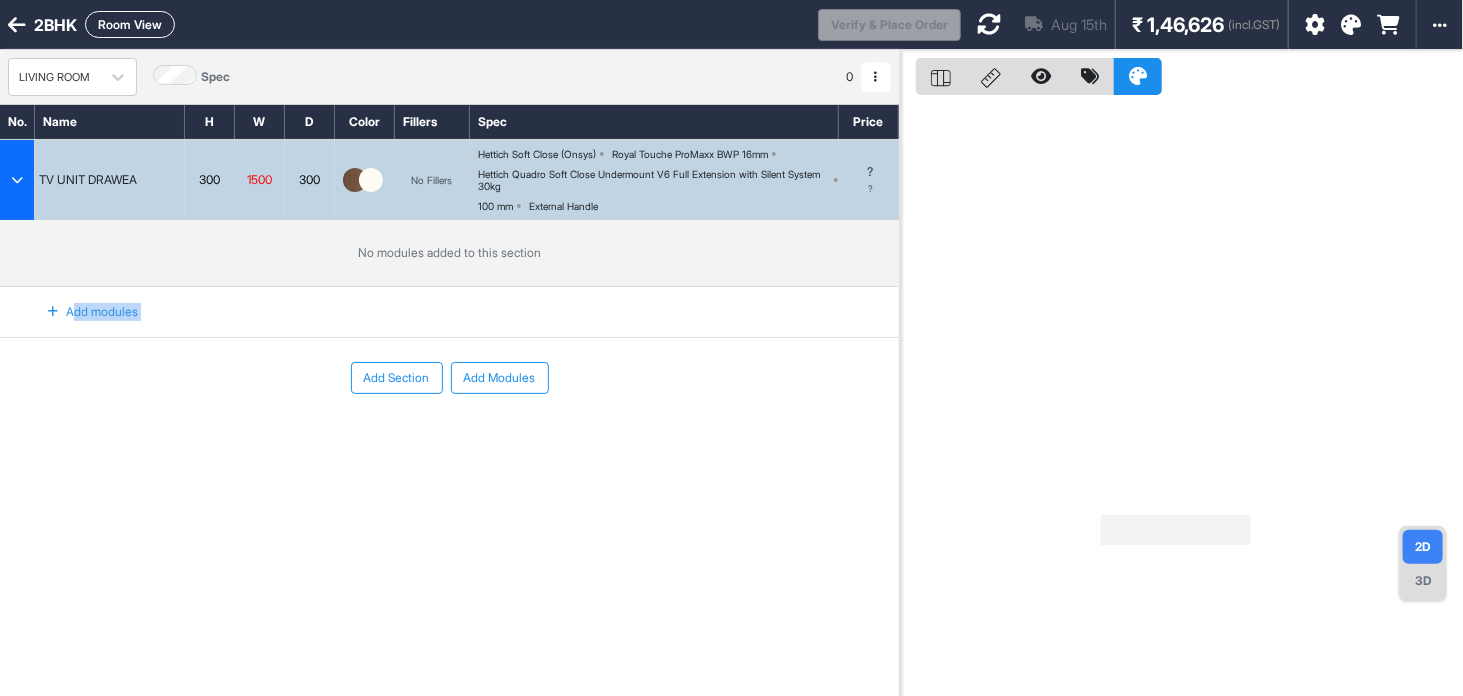 click on "Add modules" at bounding box center [81, 312] 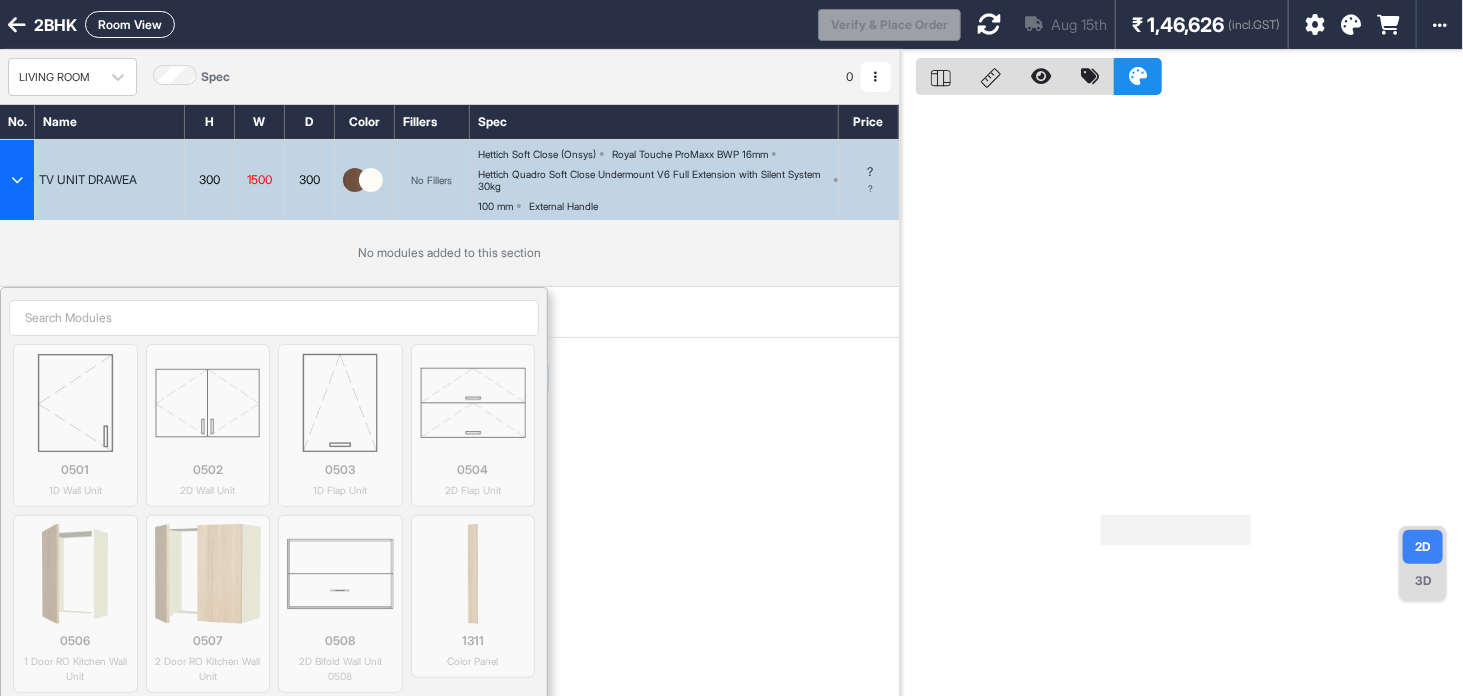 click at bounding box center (274, 318) 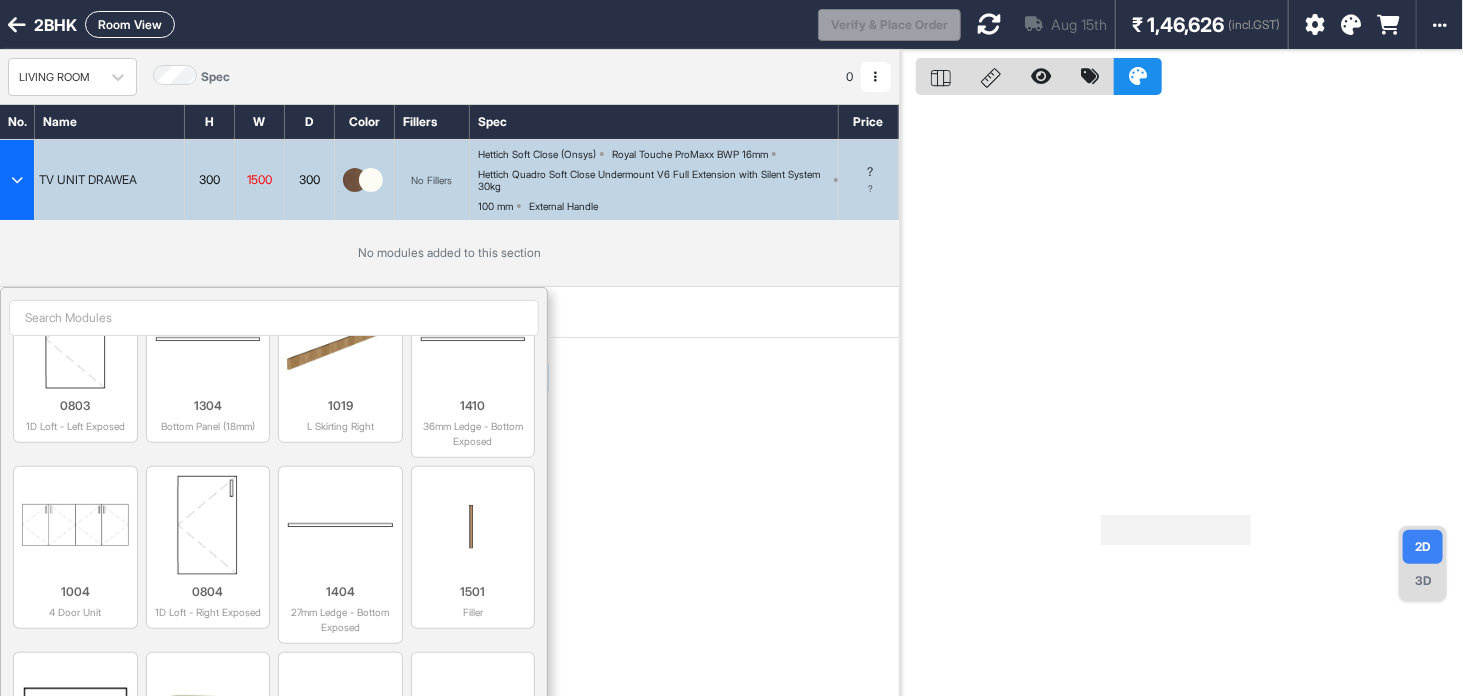 scroll, scrollTop: 1174, scrollLeft: 0, axis: vertical 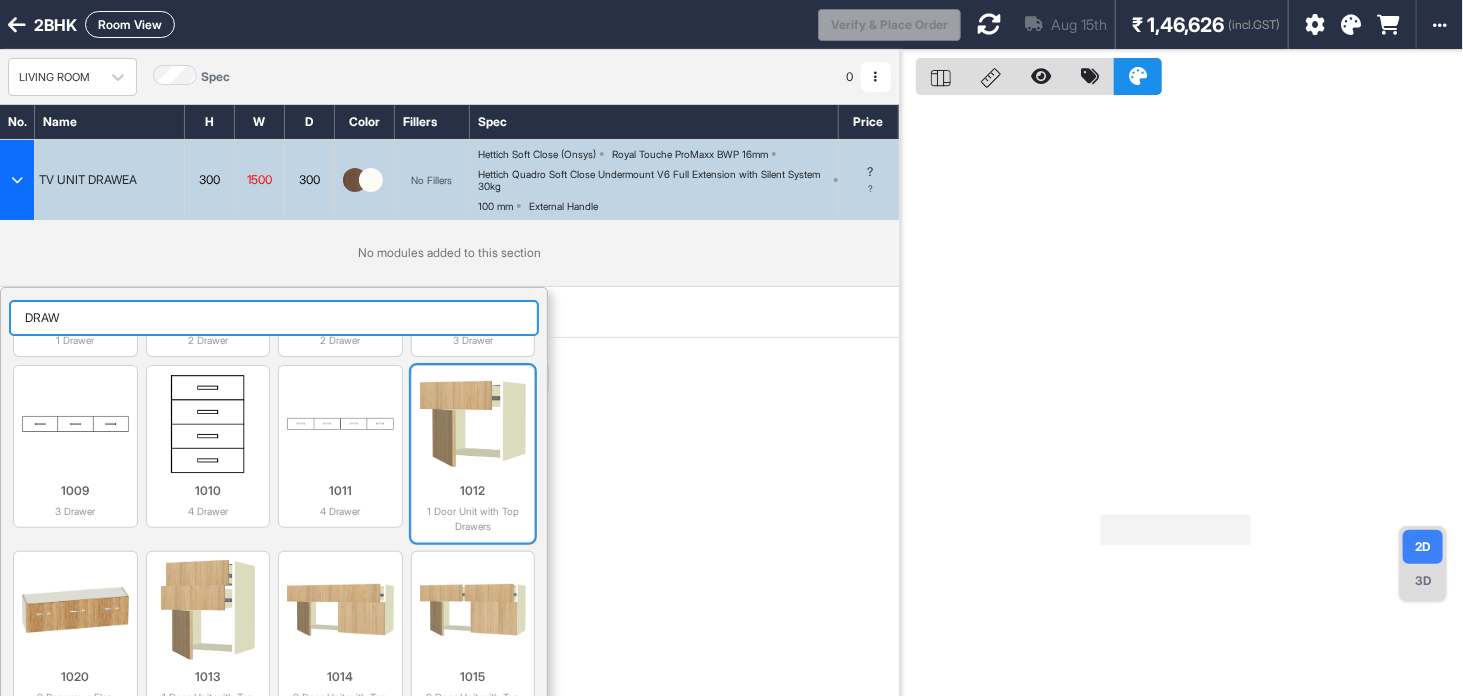 type on "DRAW" 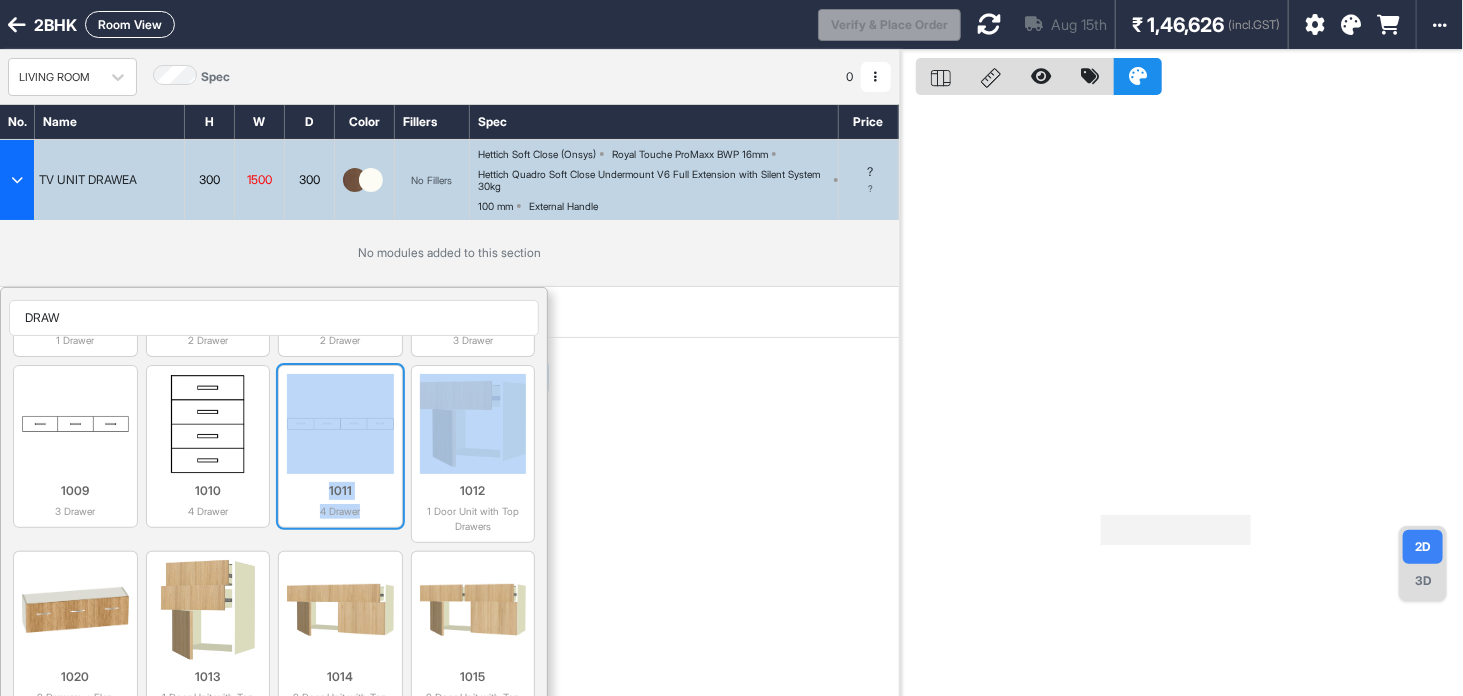 drag, startPoint x: 413, startPoint y: 441, endPoint x: 364, endPoint y: 428, distance: 50.695168 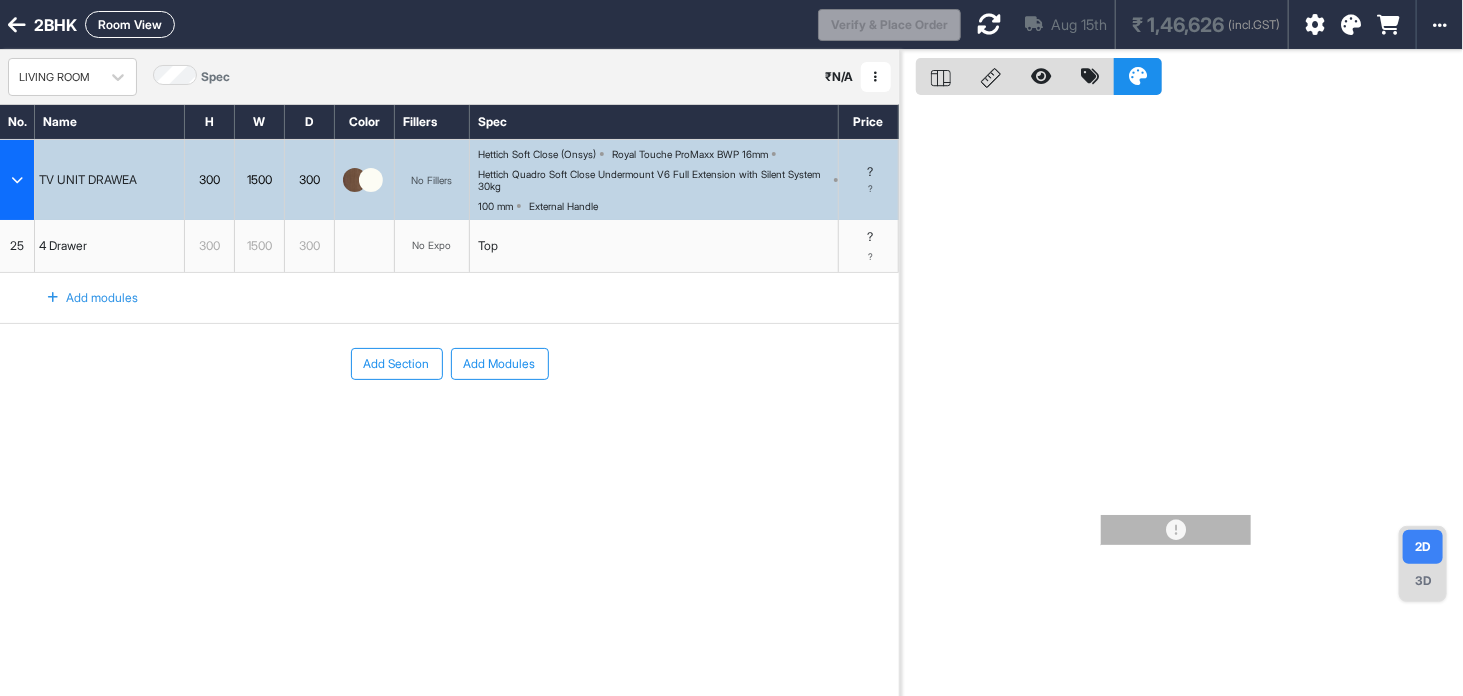 click on "4 Drawer" at bounding box center (110, 246) 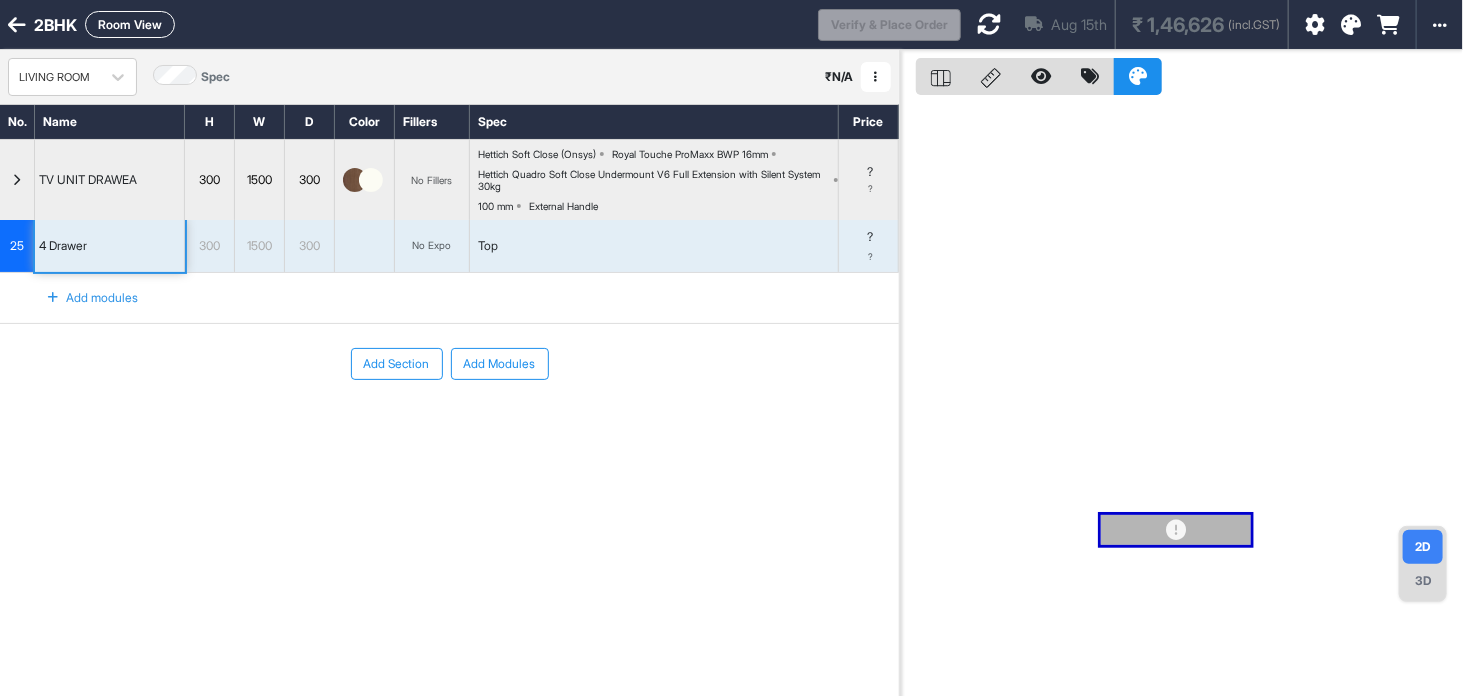 click on "No Expo" at bounding box center [432, 246] 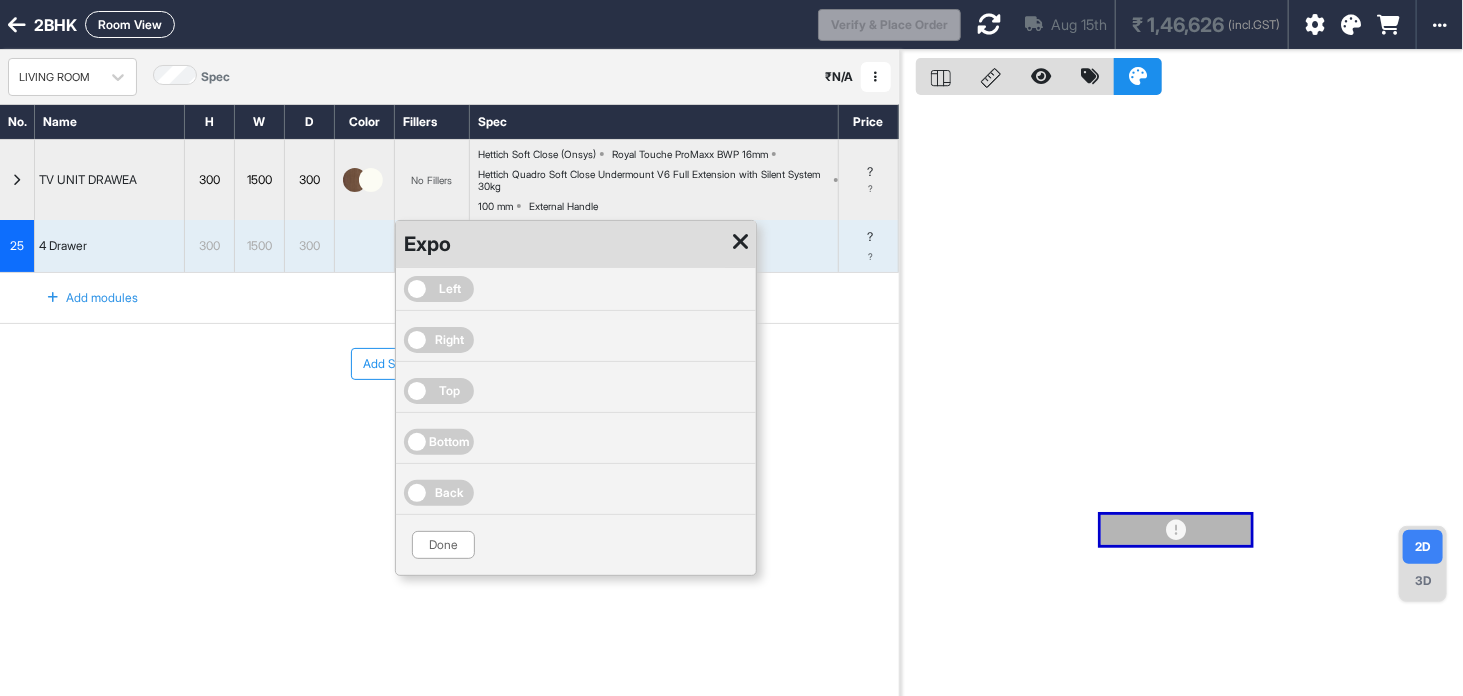 click on "Left" at bounding box center (450, 289) 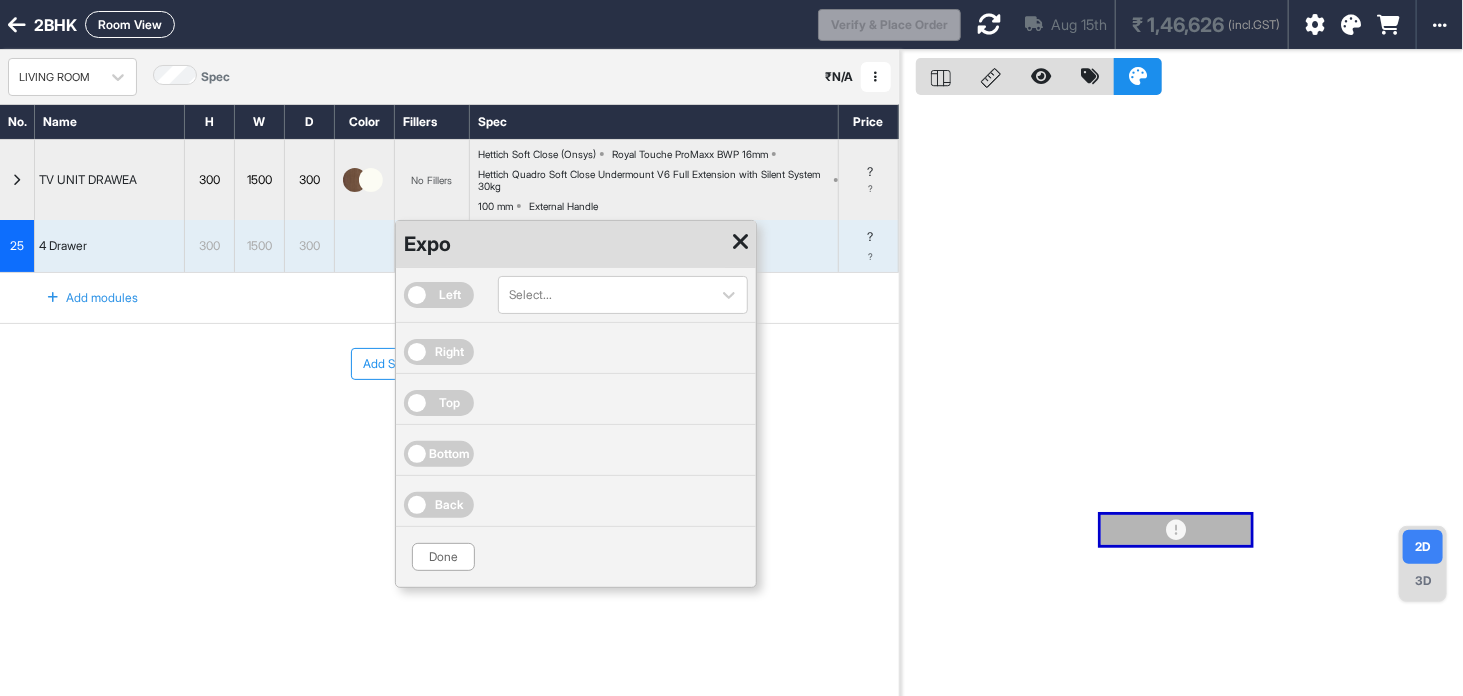 click on "Left Select... Right Top Bottom Back" at bounding box center (576, 397) 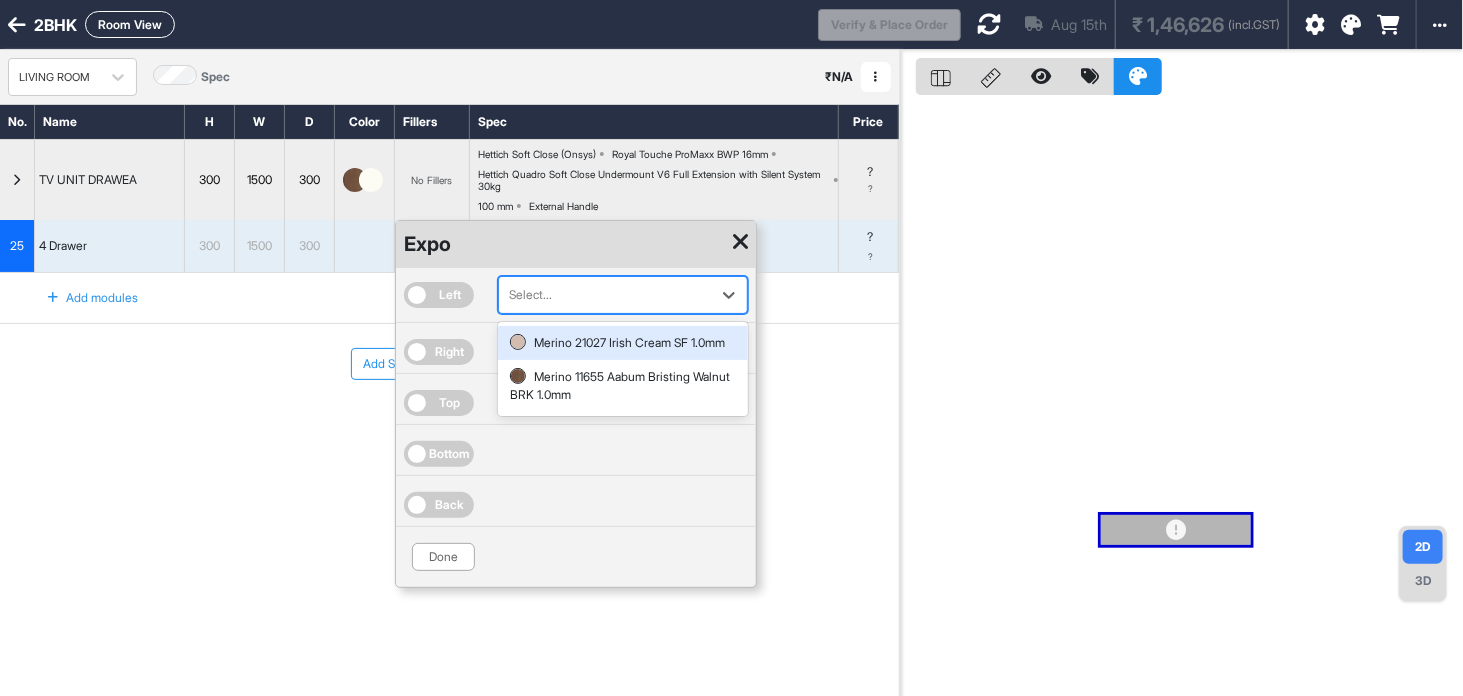 click at bounding box center (605, 295) 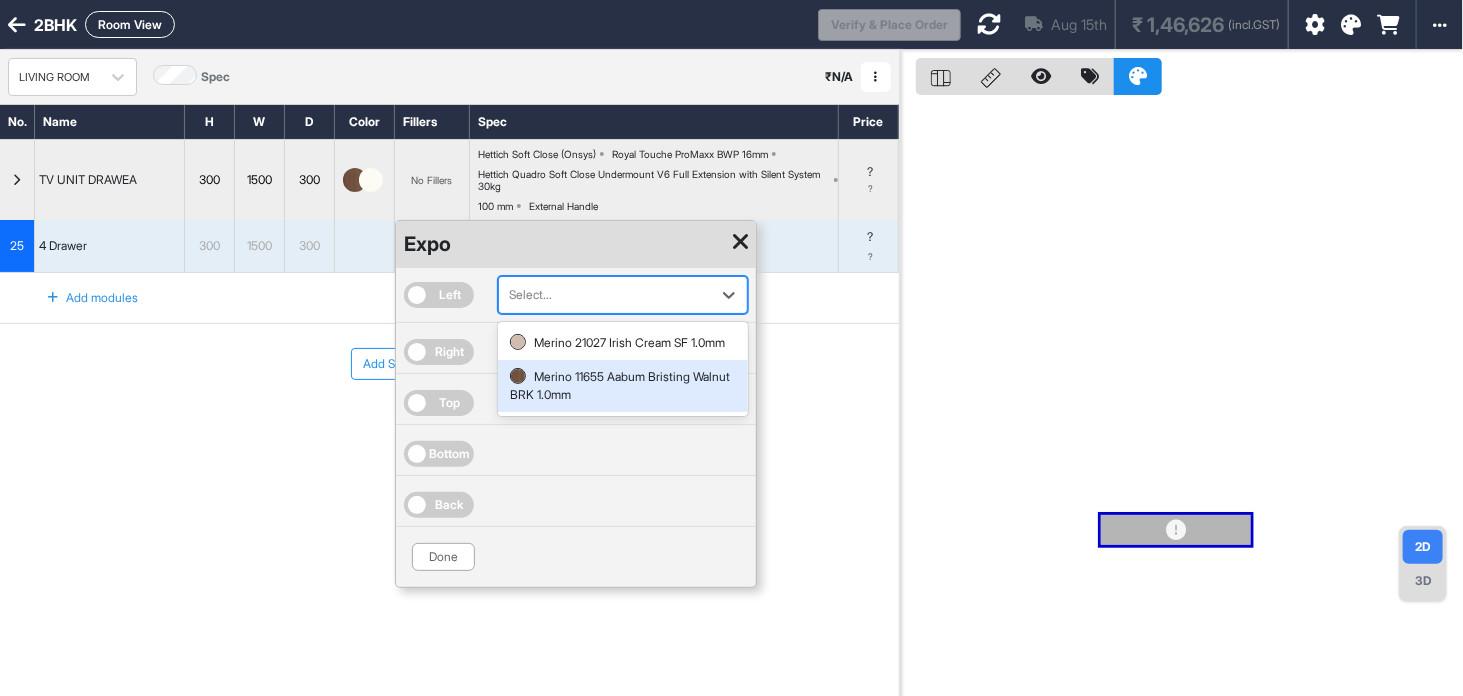 click on "Merino 11655 Aabum Bristing Walnut BRK 1.0mm" at bounding box center (623, 386) 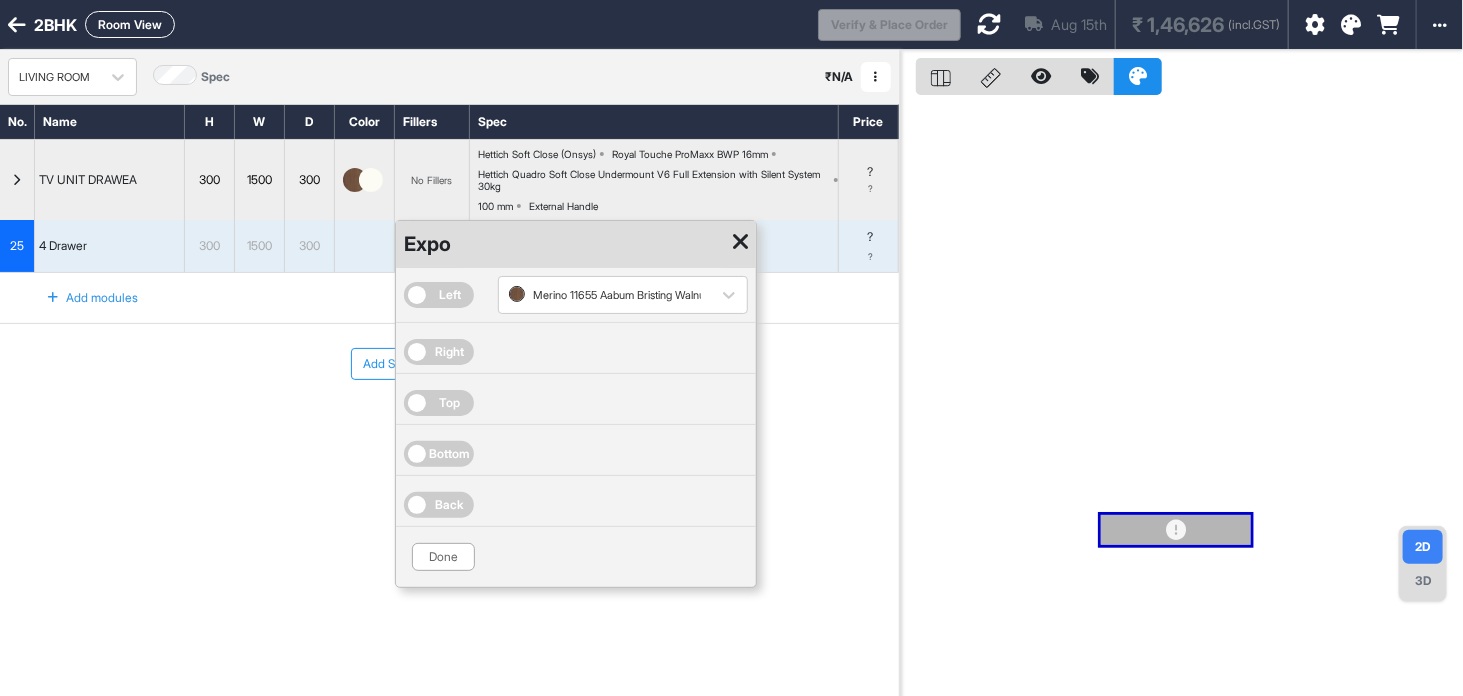 click on "Right" at bounding box center [439, 352] 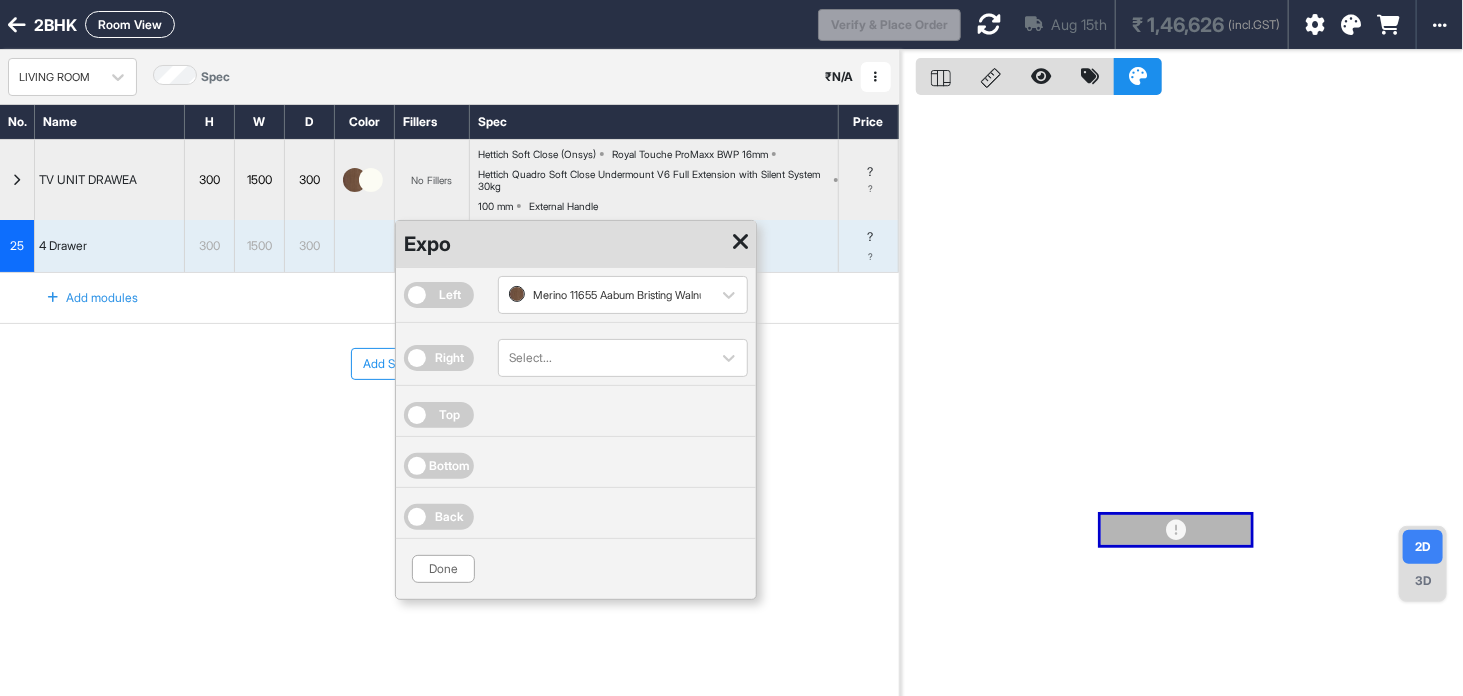 click at bounding box center [605, 358] 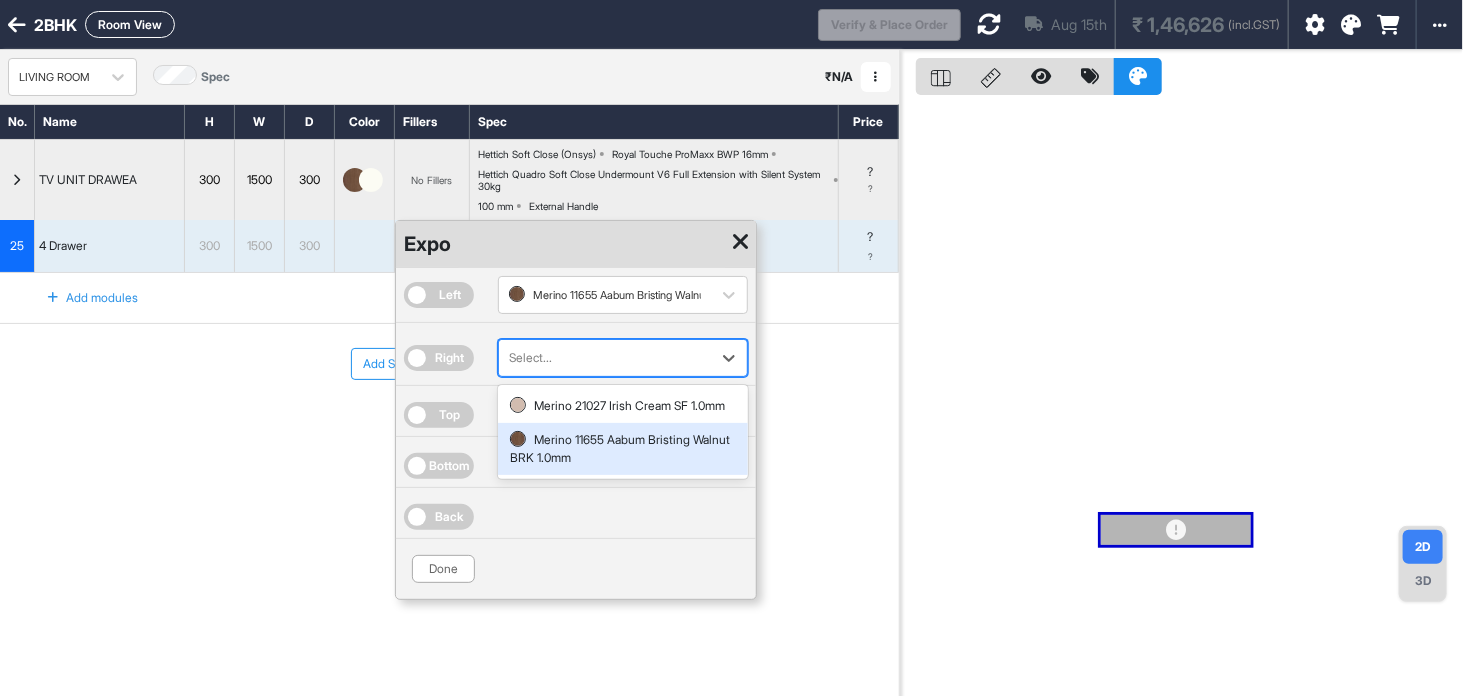 click on "Merino 11655 Aabum Bristing Walnut BRK 1.0mm" at bounding box center [623, 449] 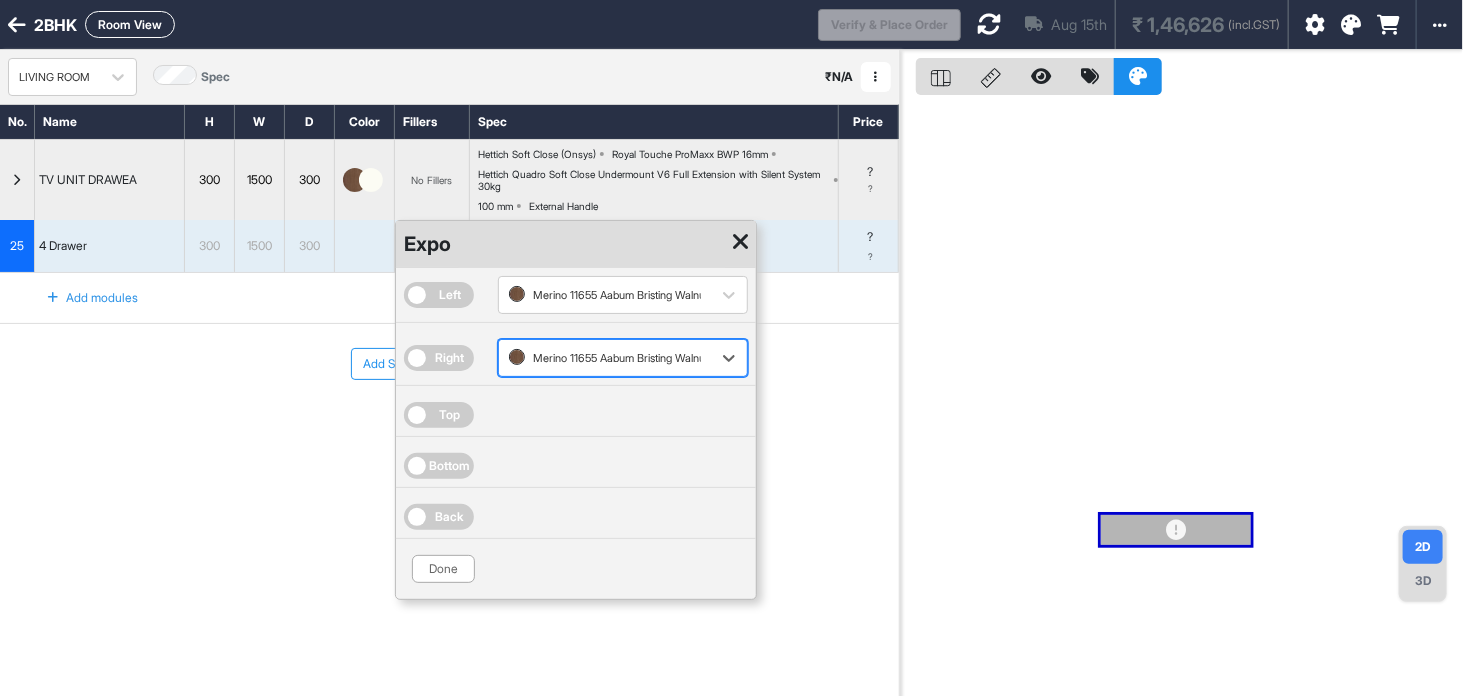 click on "Top" at bounding box center (439, 415) 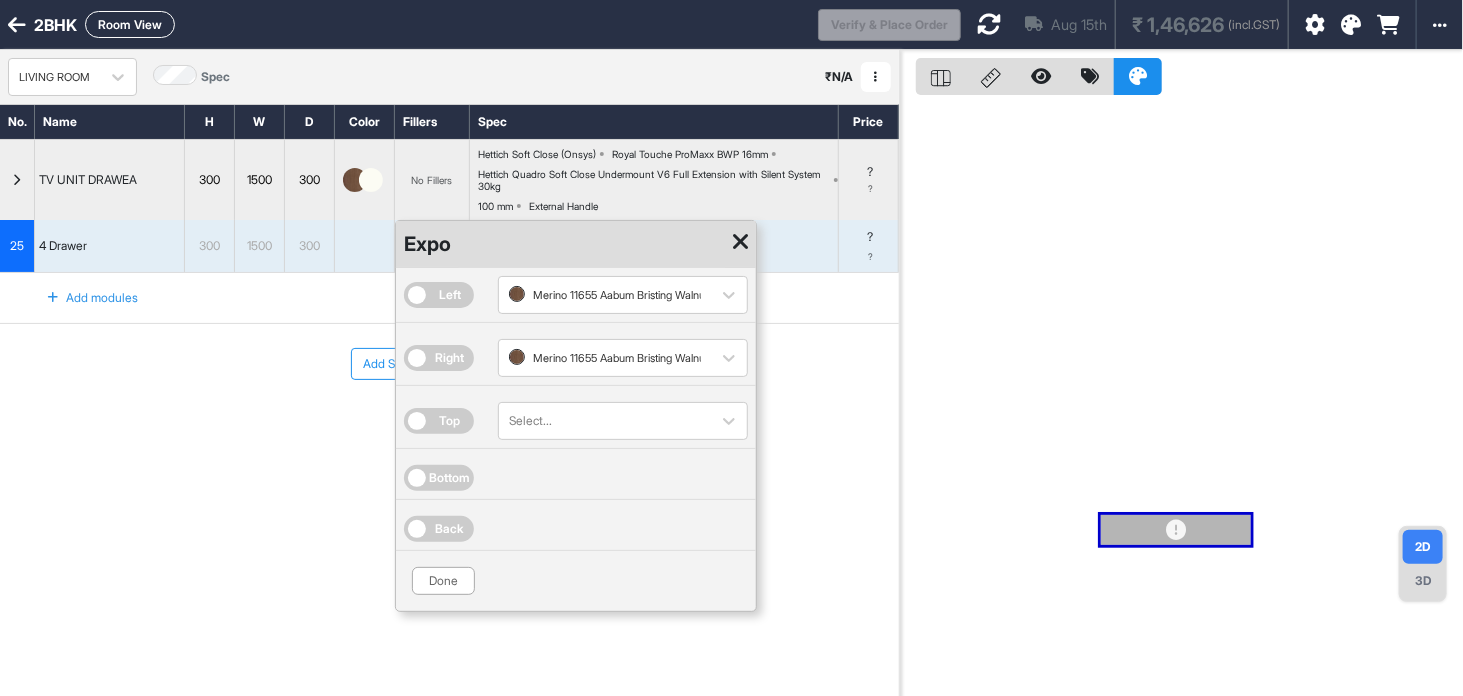 click at bounding box center [605, 421] 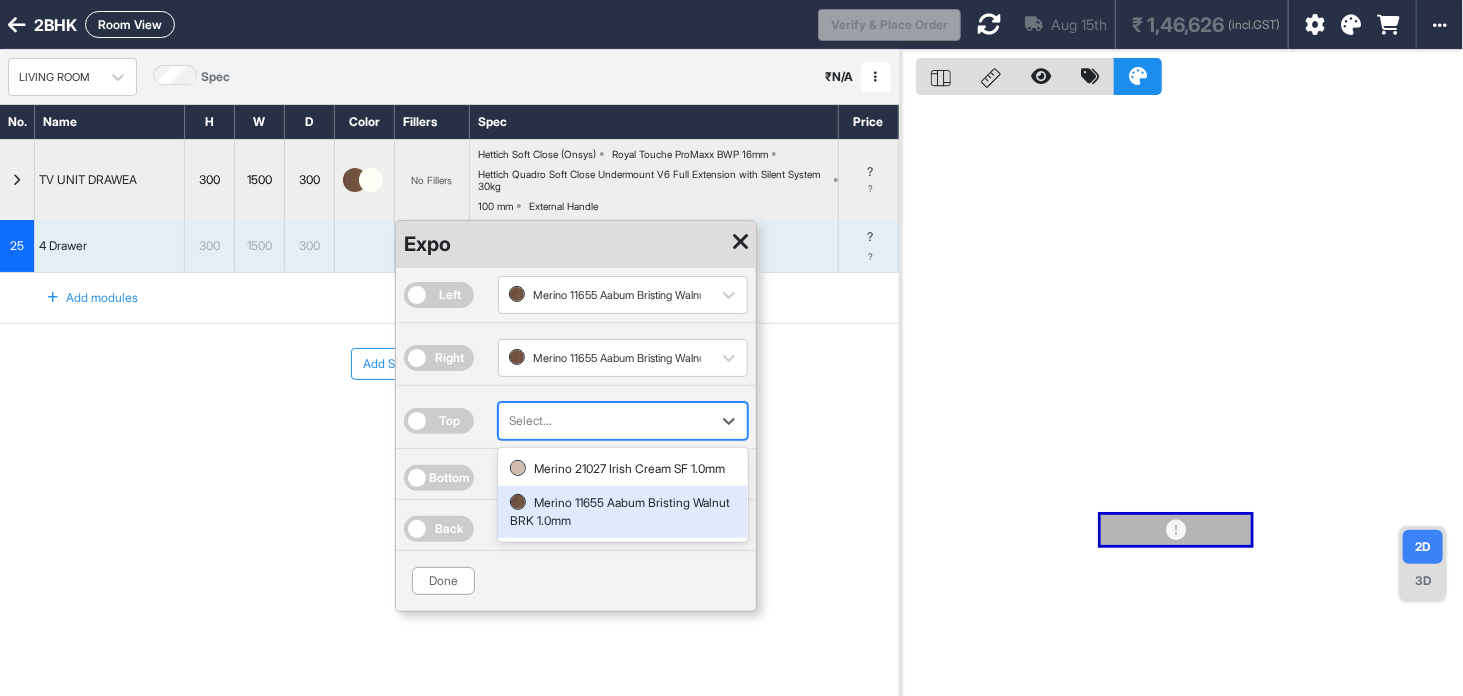 click on "Merino 11655 Aabum Bristing Walnut BRK 1.0mm" at bounding box center [623, 512] 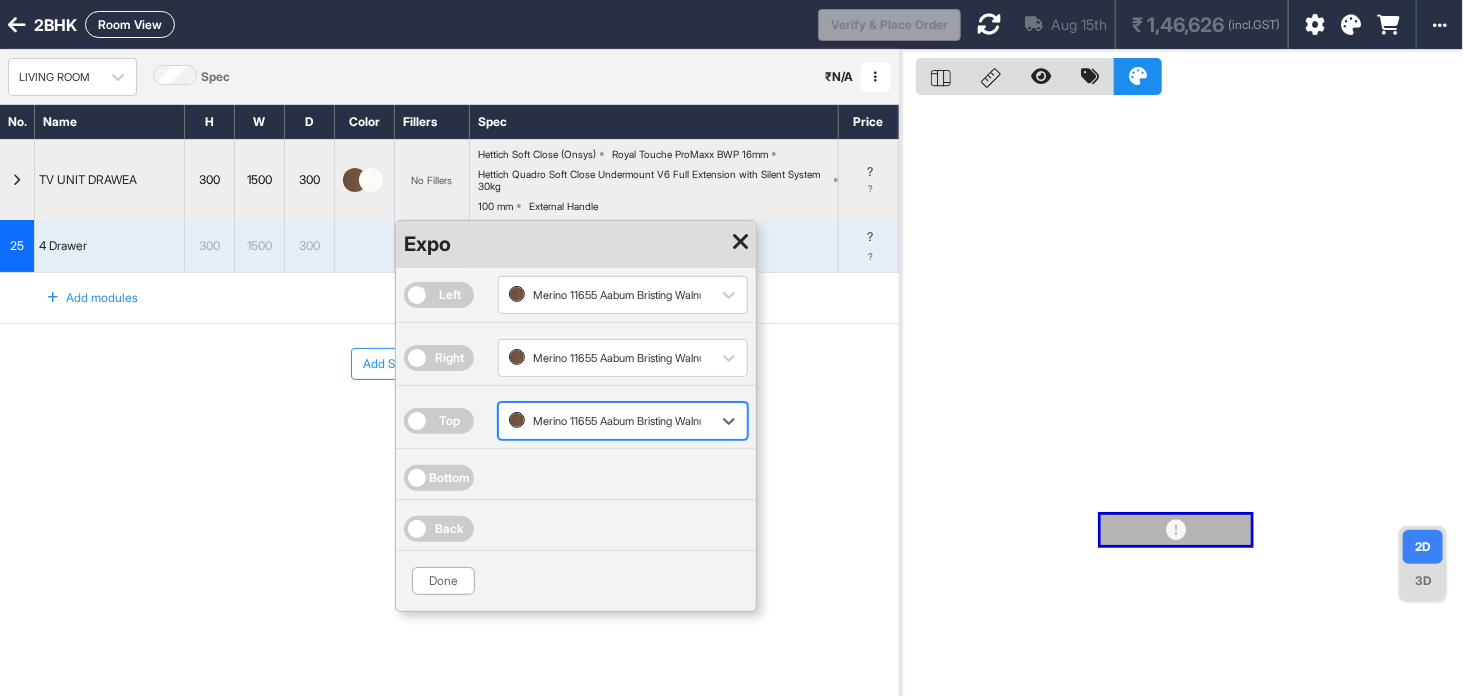 click on "Bottom" at bounding box center (450, 478) 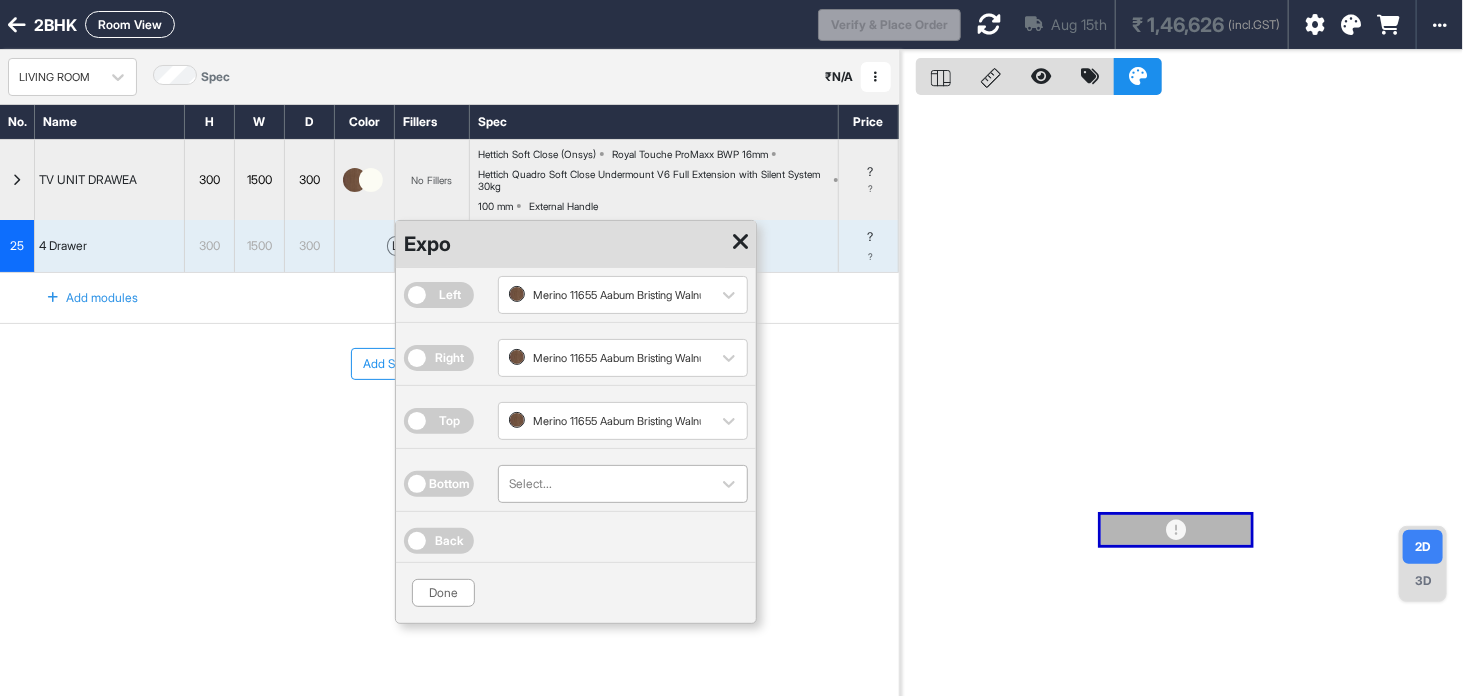 click at bounding box center (605, 484) 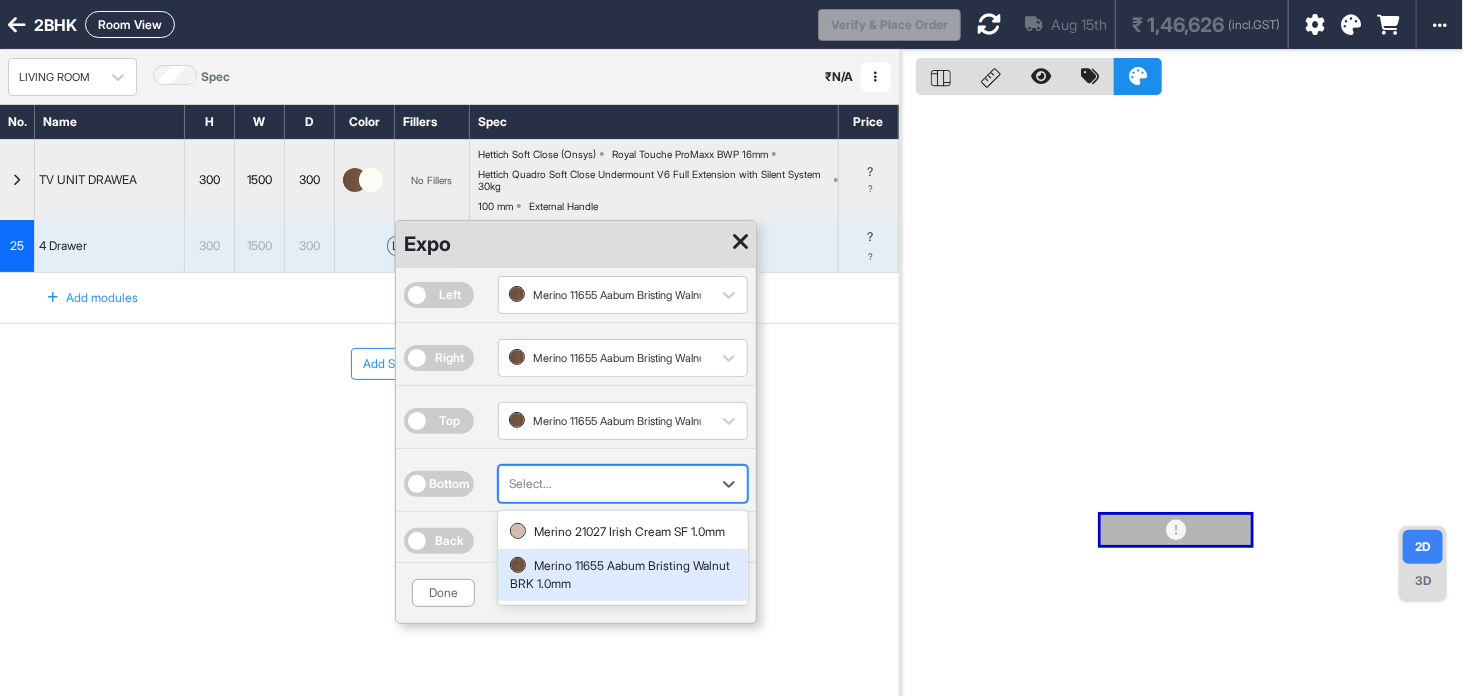 click on "Merino 11655 Aabum Bristing Walnut BRK 1.0mm" at bounding box center (623, 575) 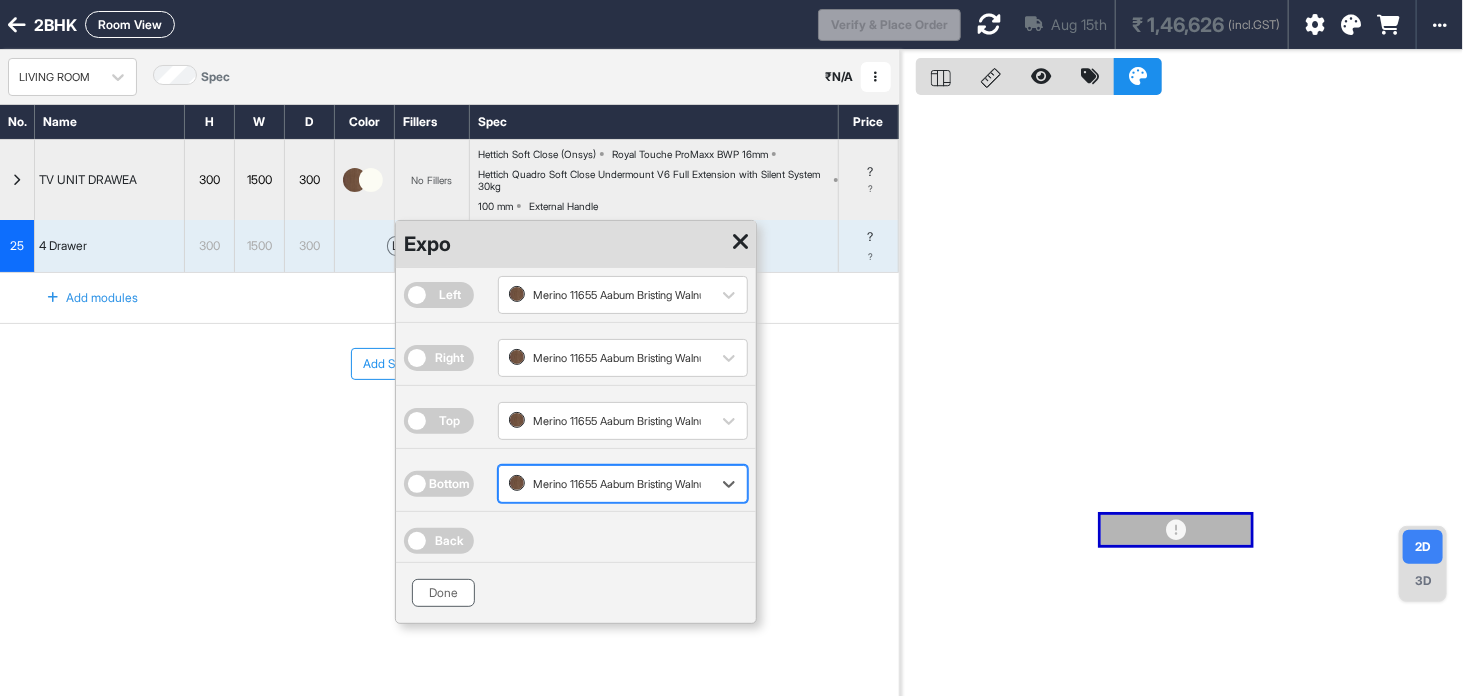 click on "Done" at bounding box center (443, 593) 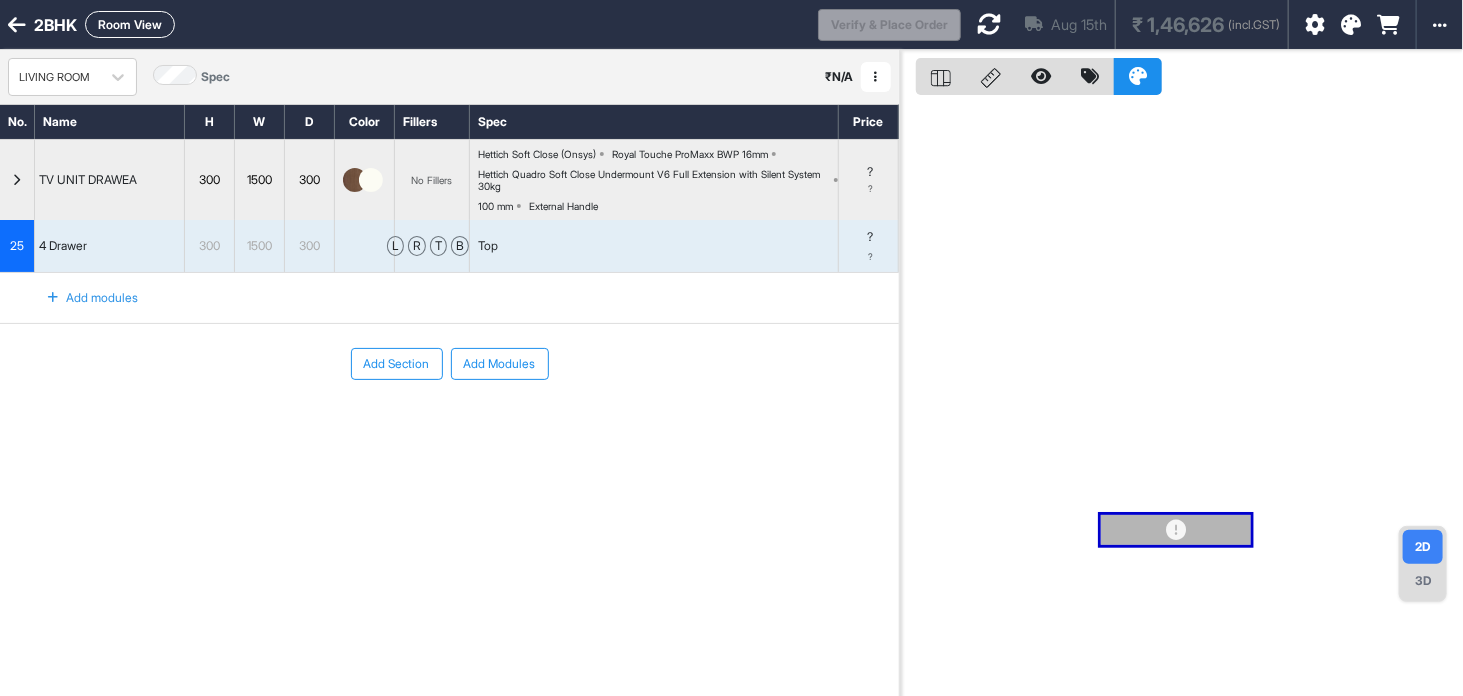 click on "Aug 15th ₹   1,46,626 (incl.GST)" at bounding box center [1124, 24] 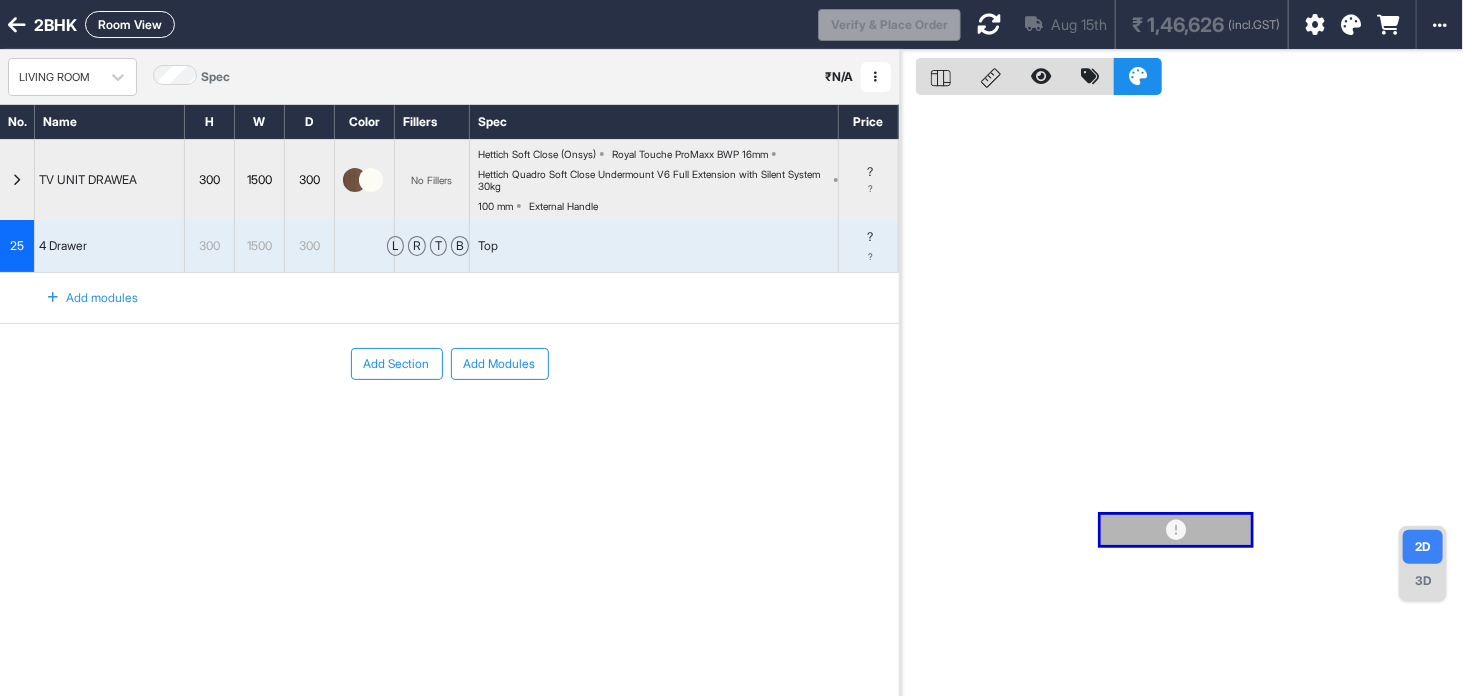 click at bounding box center (989, 24) 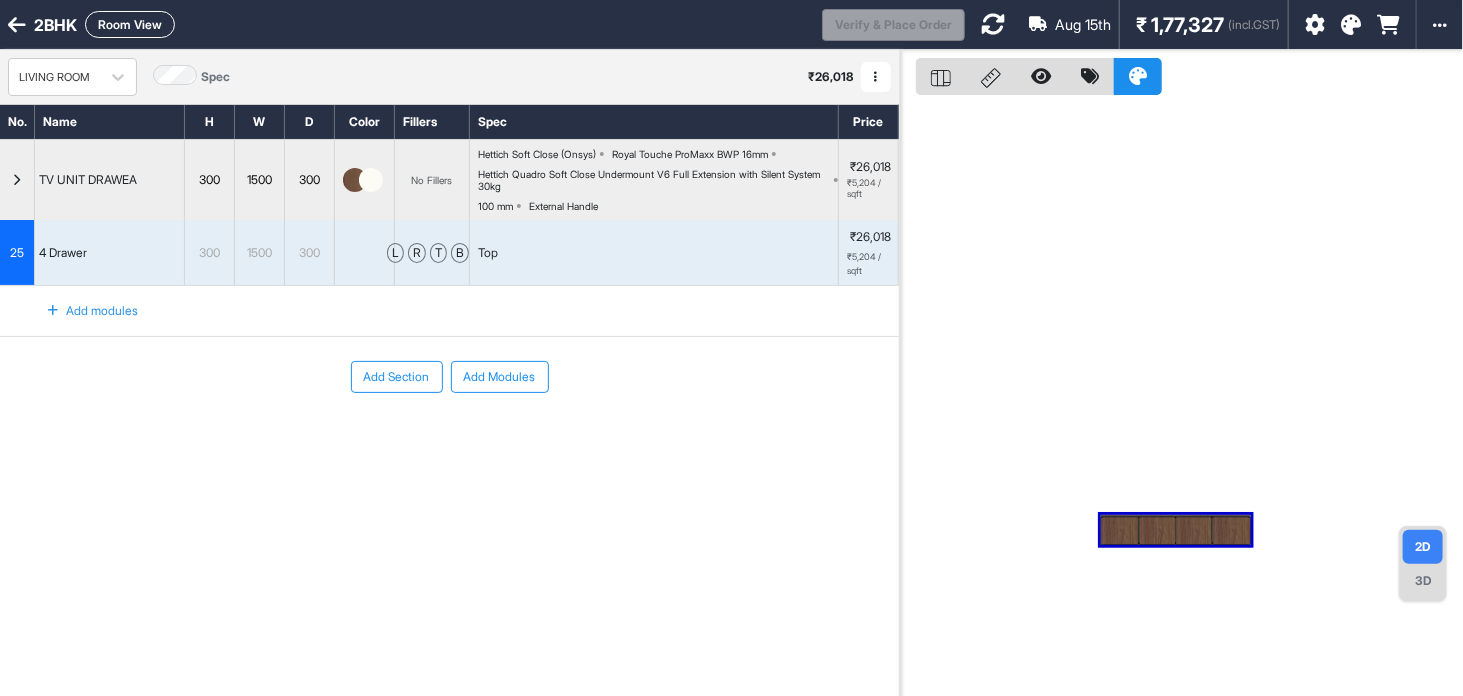 click on "Add modules" at bounding box center [81, 311] 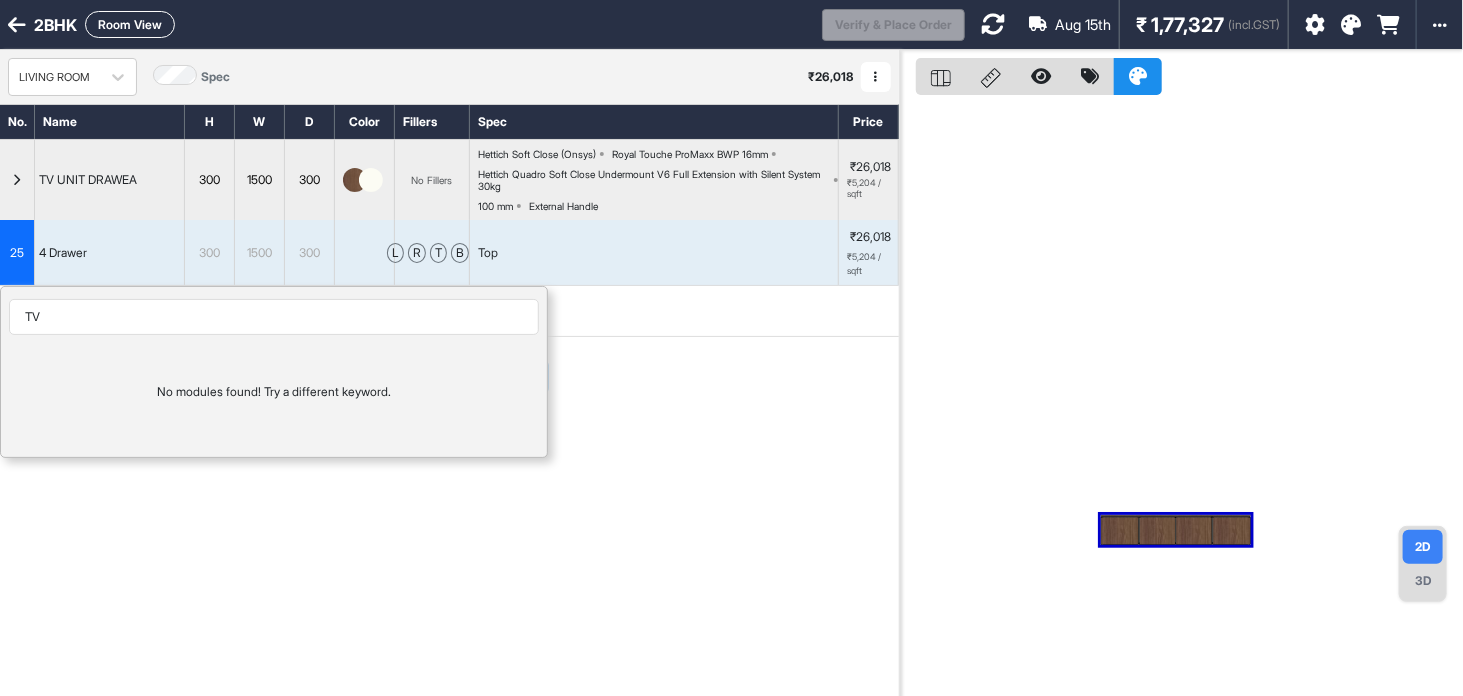 type on "T" 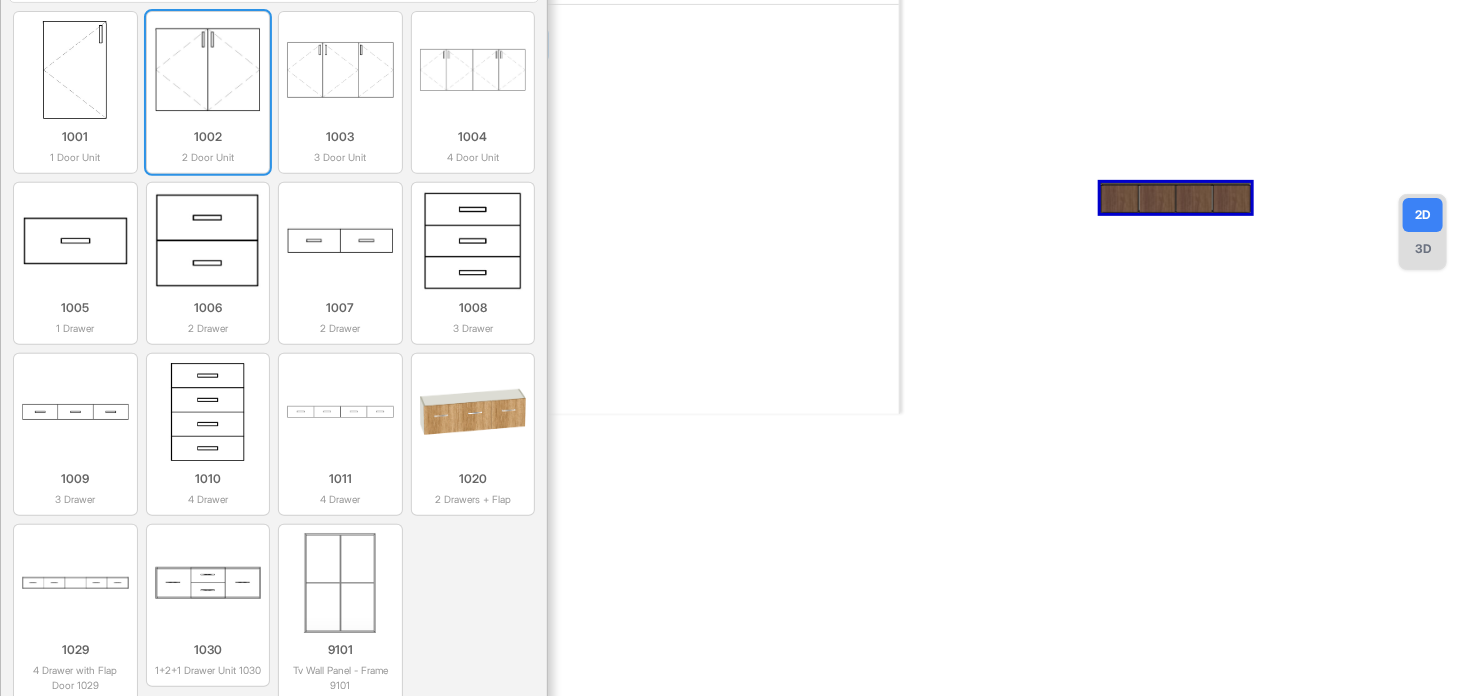 scroll, scrollTop: 340, scrollLeft: 0, axis: vertical 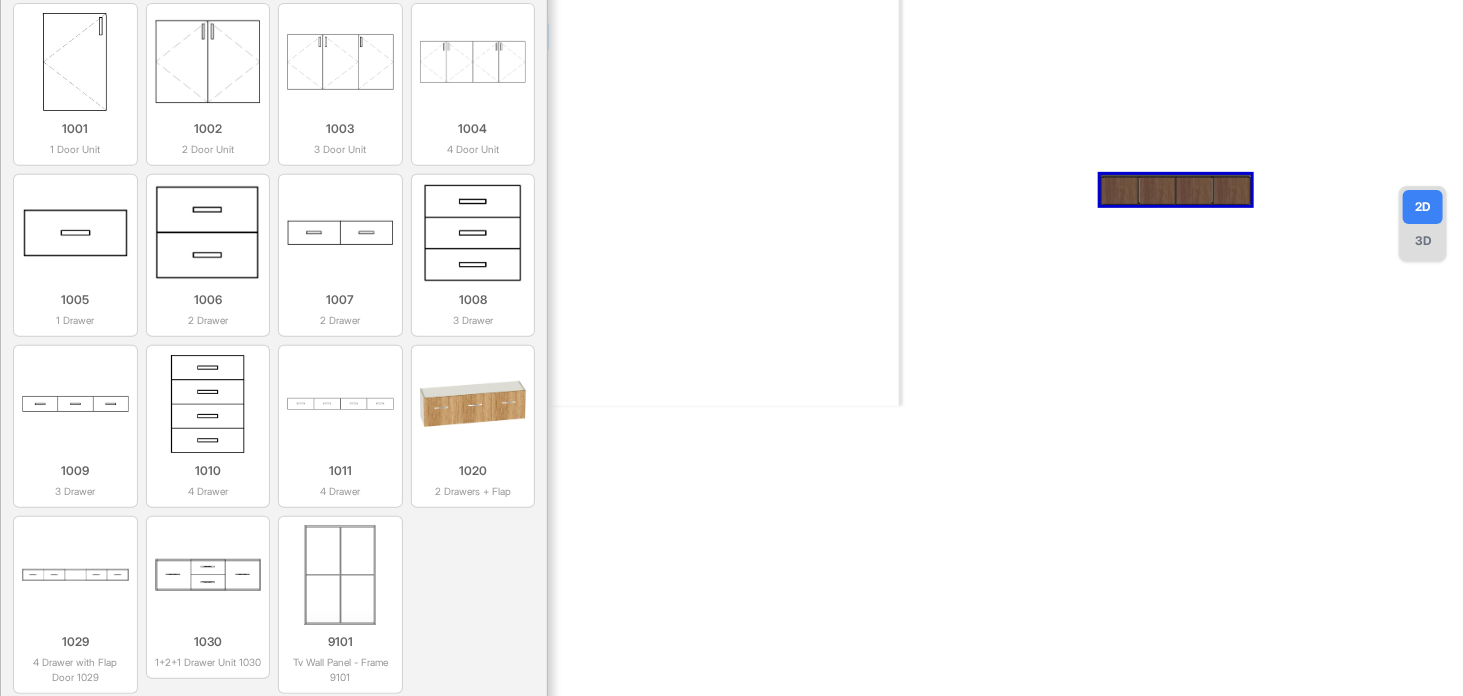 type on "TV" 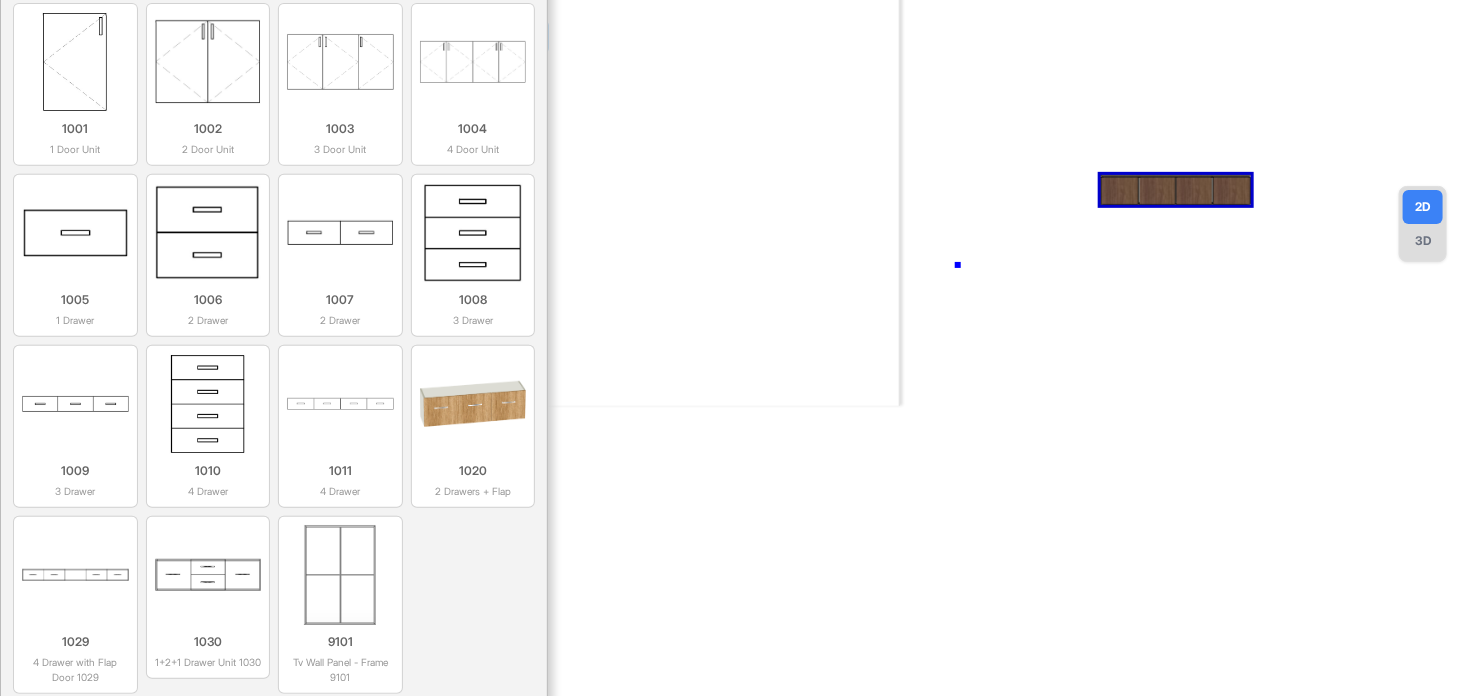click at bounding box center (1181, 58) 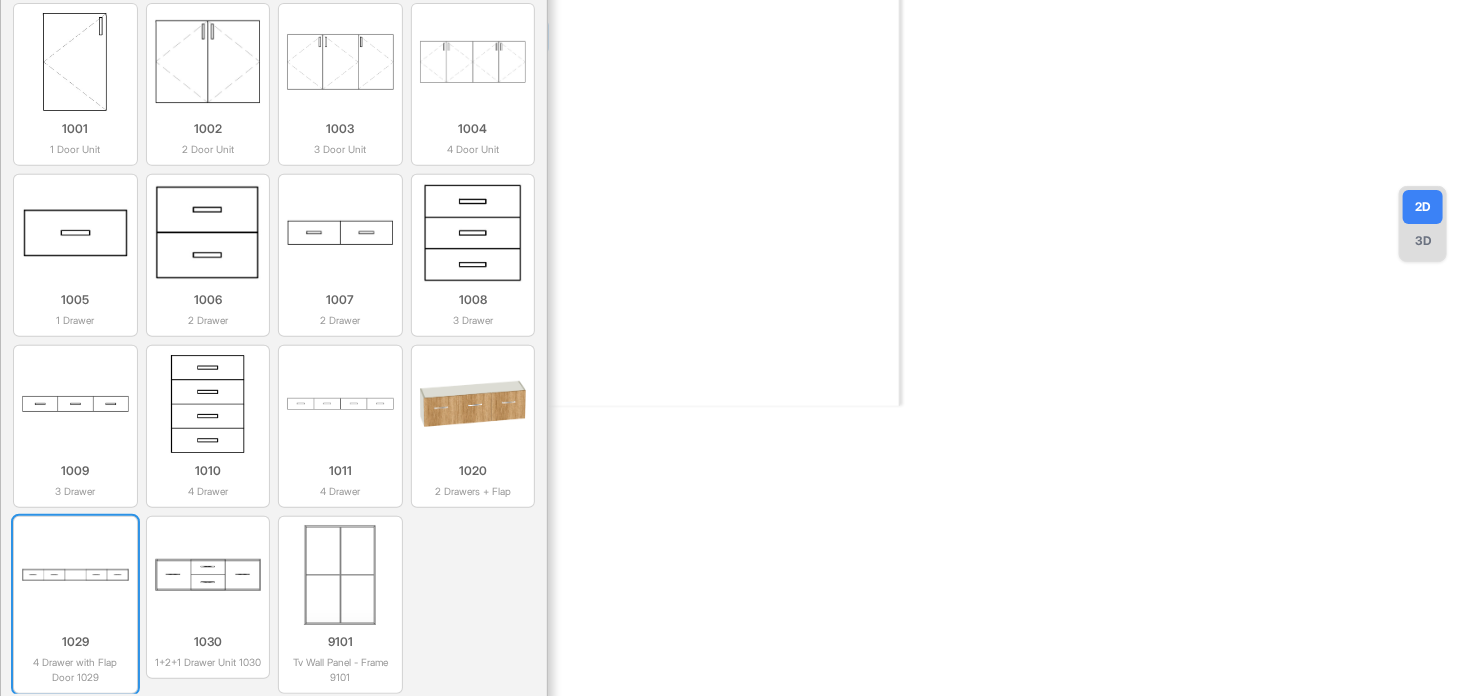 click on "4 Drawer with Flap Door 1029" at bounding box center (75, 670) 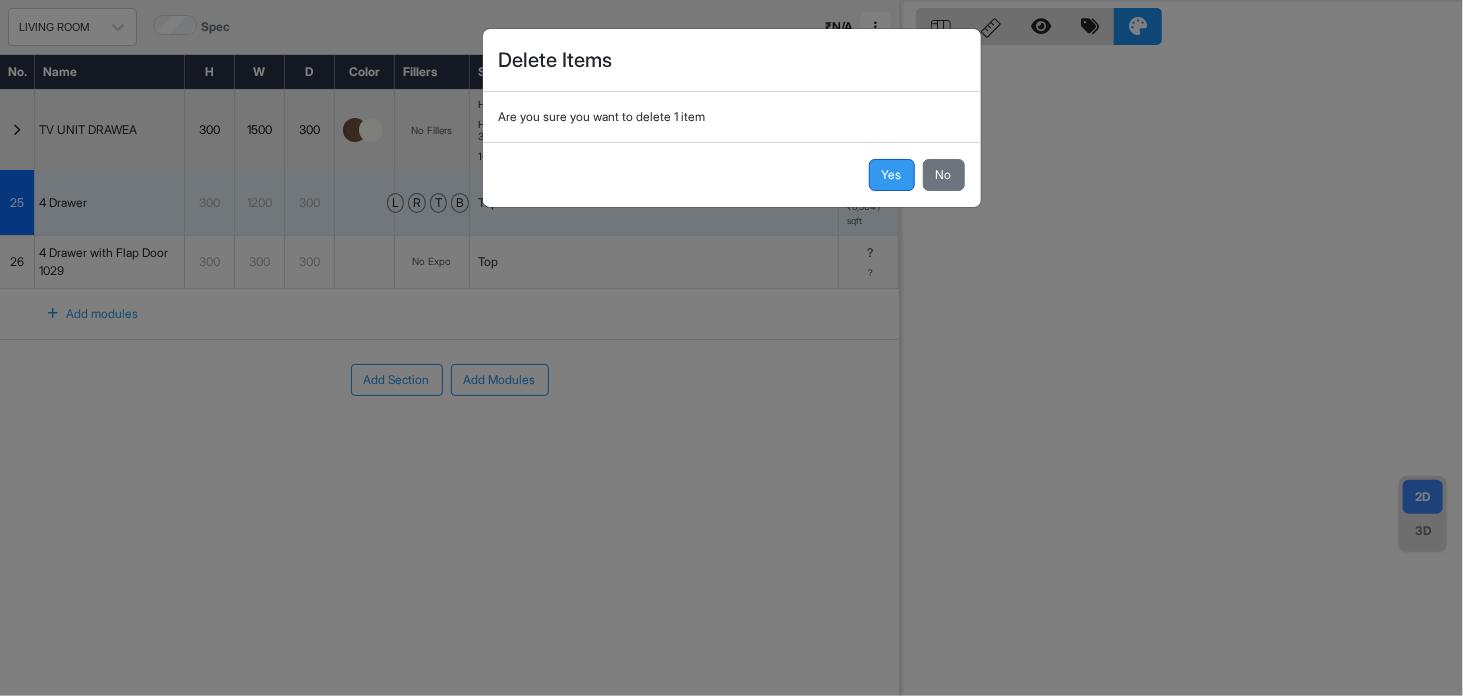 click on "Yes" at bounding box center (892, 175) 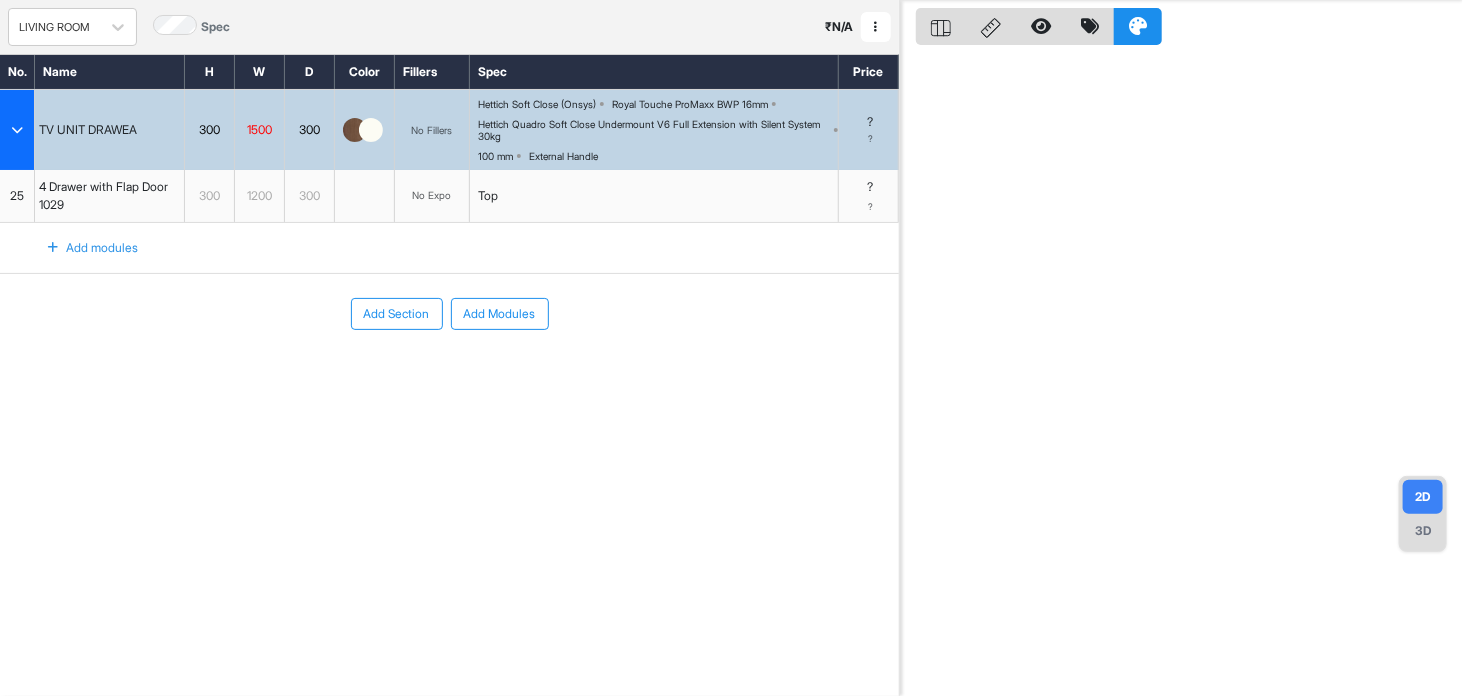 click on "No Expo" at bounding box center (432, 195) 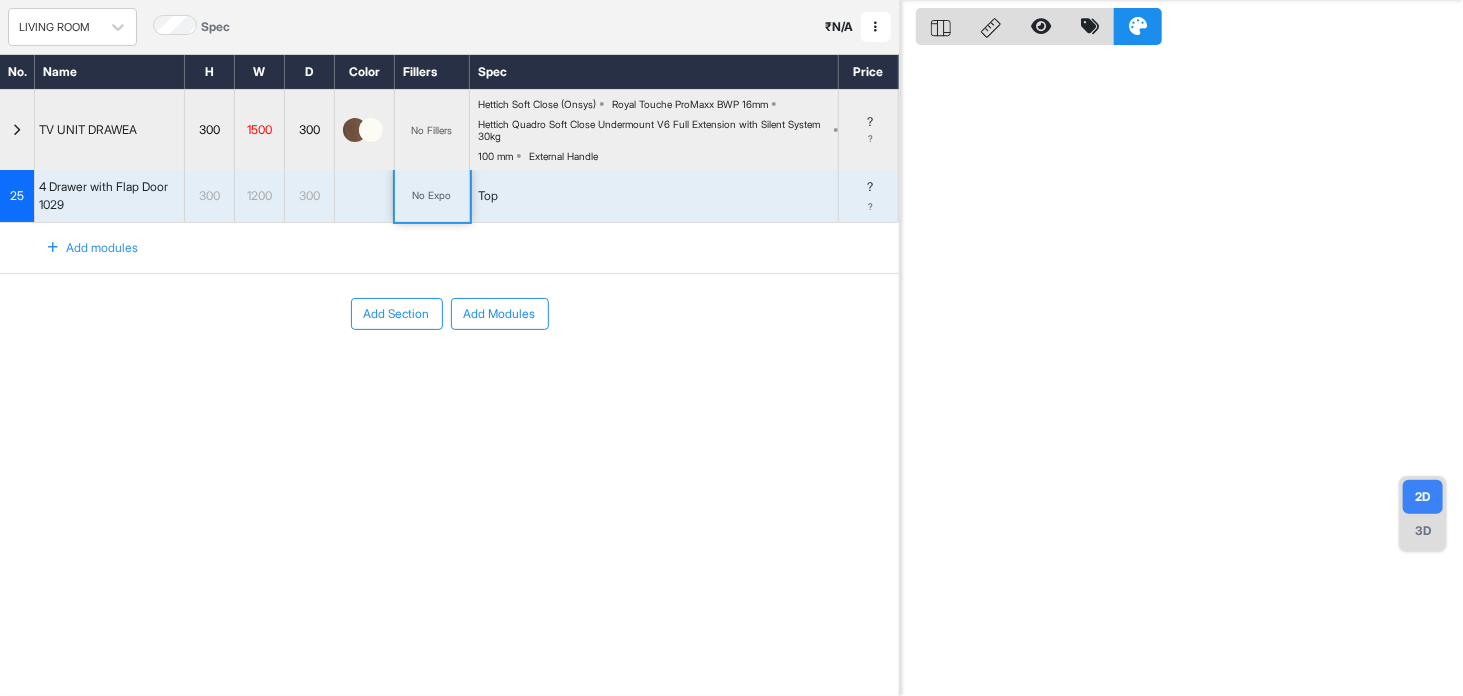 click on "No Expo" at bounding box center (432, 195) 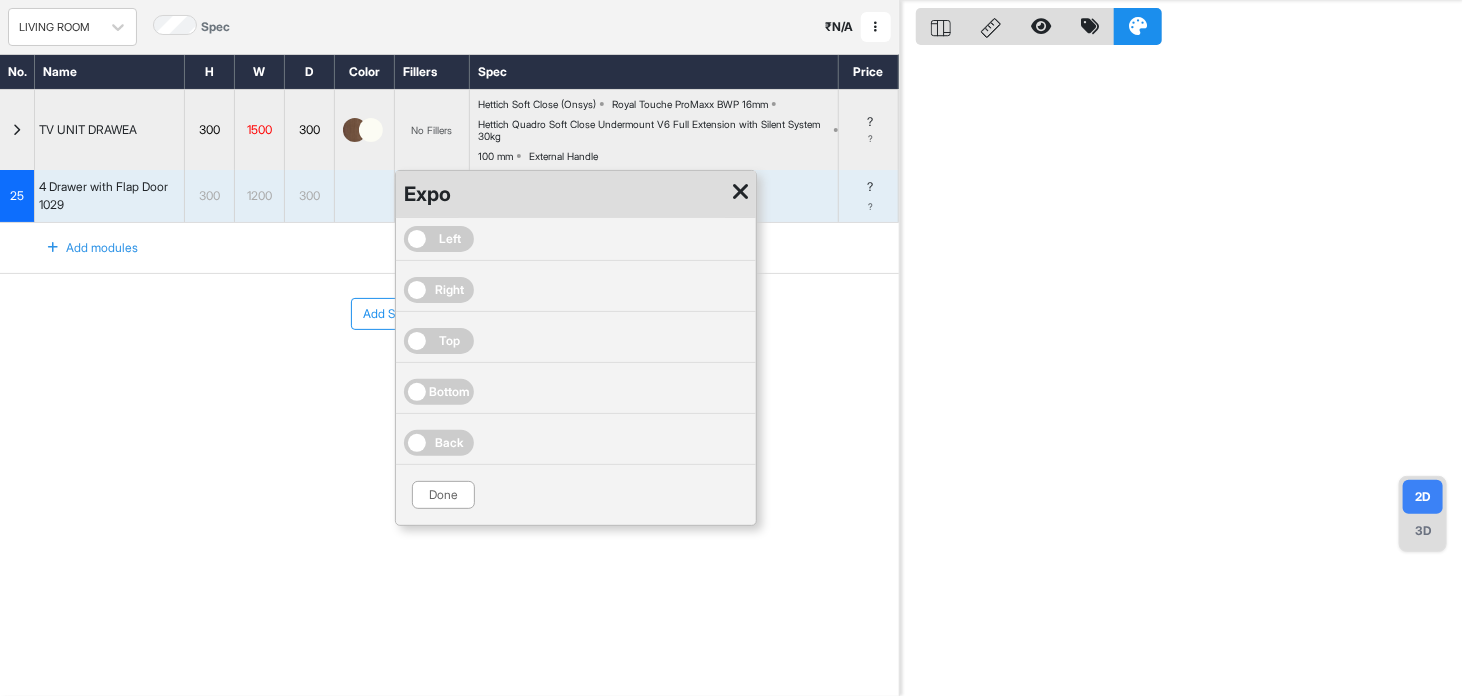 click on "Left" at bounding box center [439, 239] 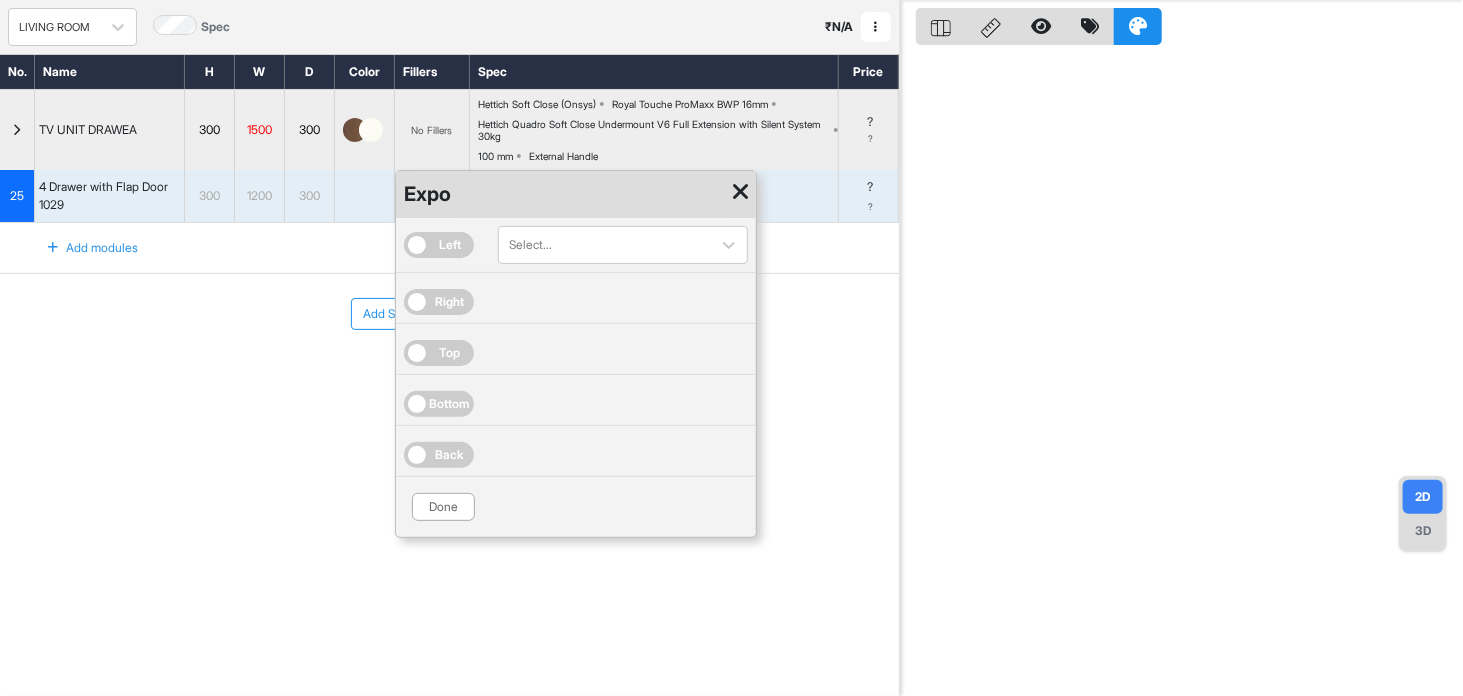 click on "Left Select... Right Top Bottom Back" at bounding box center [576, 347] 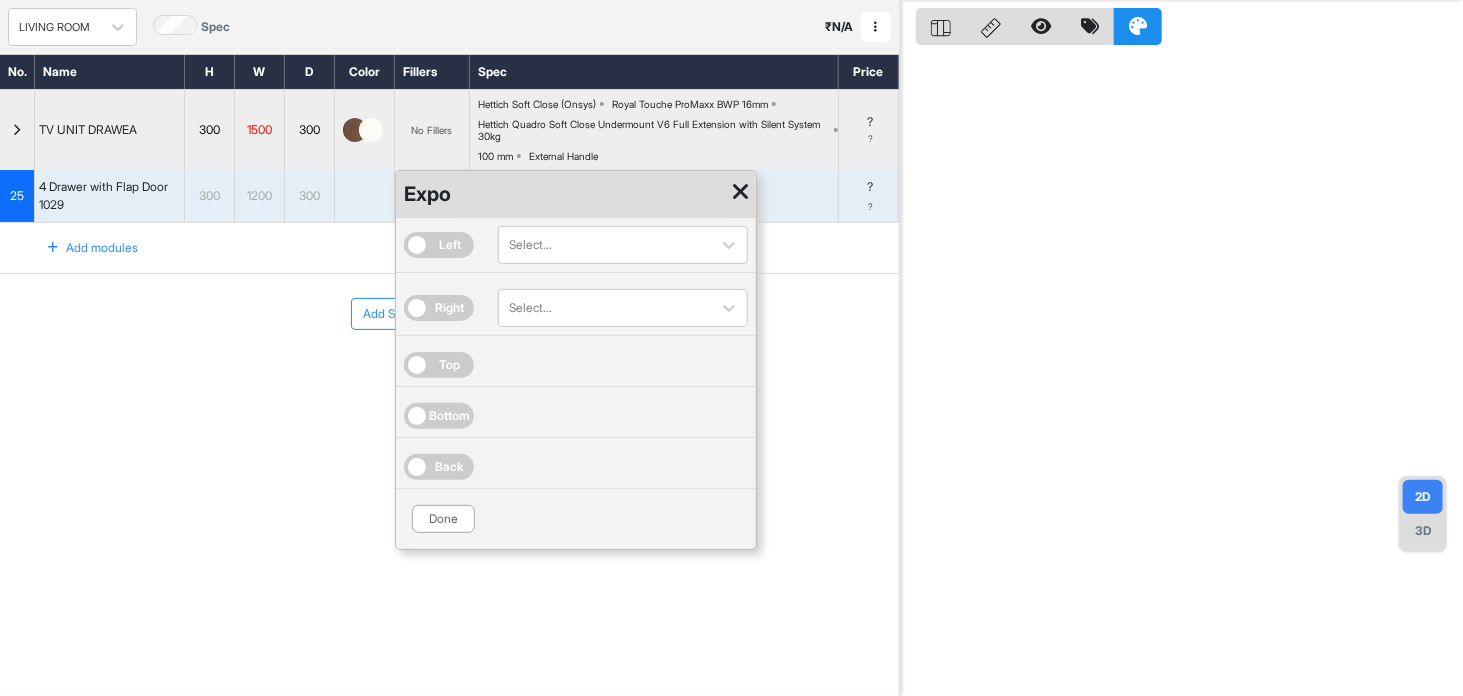 click on "Left Select... Right Select... Top Bottom Back" at bounding box center (576, 353) 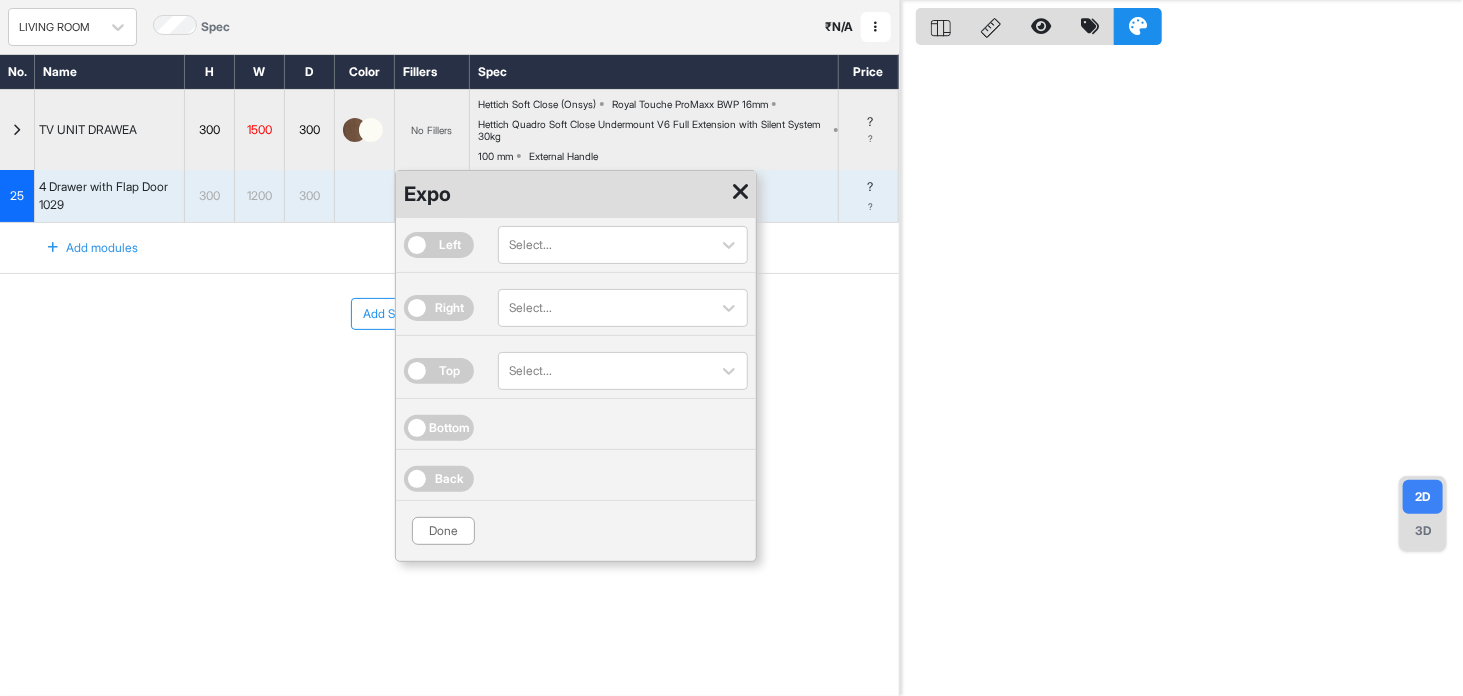 click on "Bottom" at bounding box center (439, 428) 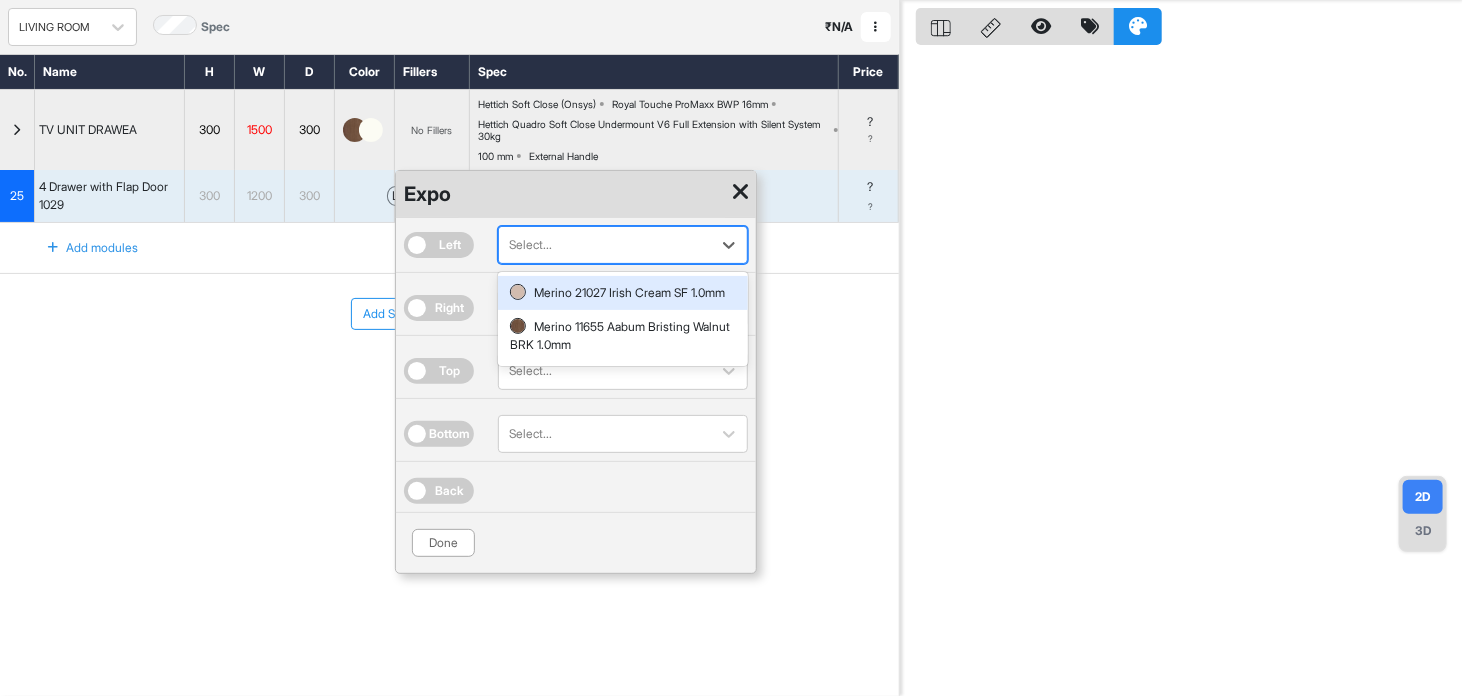 click on "Select..." at bounding box center (605, 245) 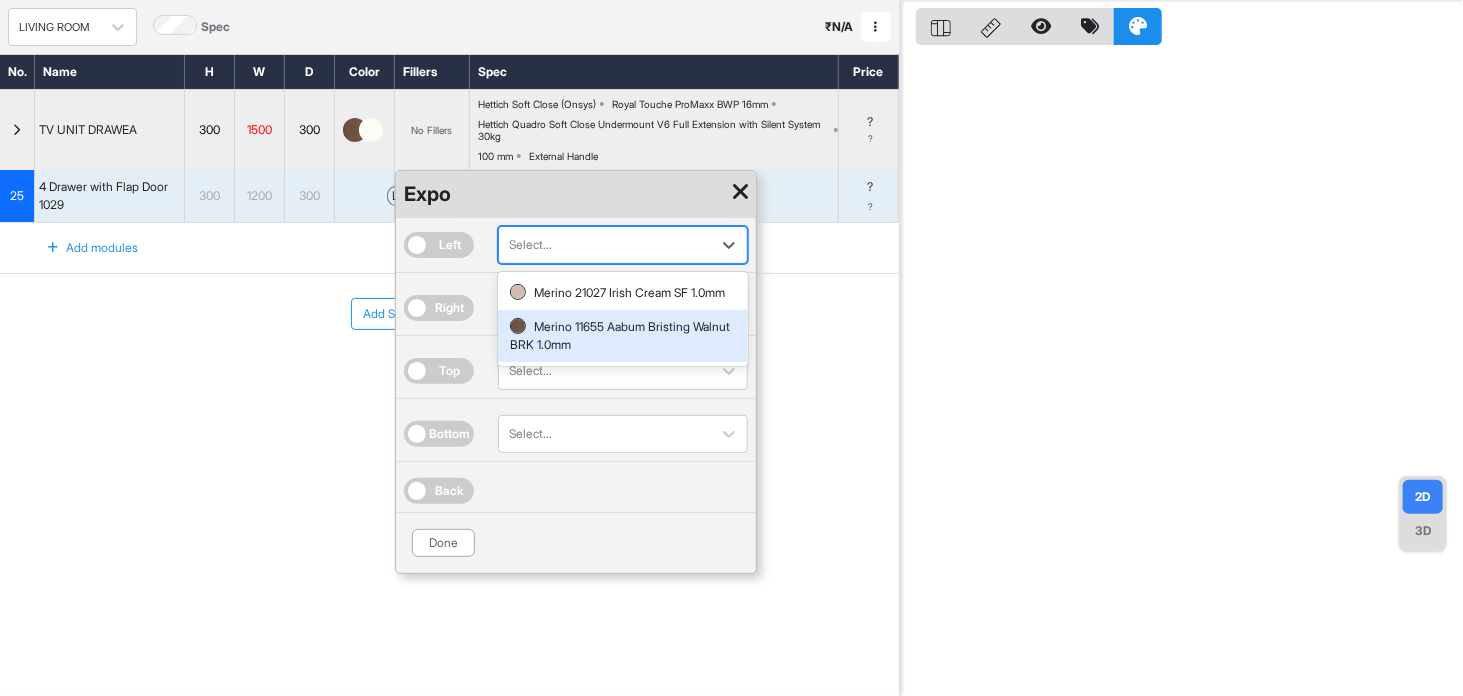 click on "Merino 11655 Aabum Bristing Walnut BRK 1.0mm" at bounding box center [623, 336] 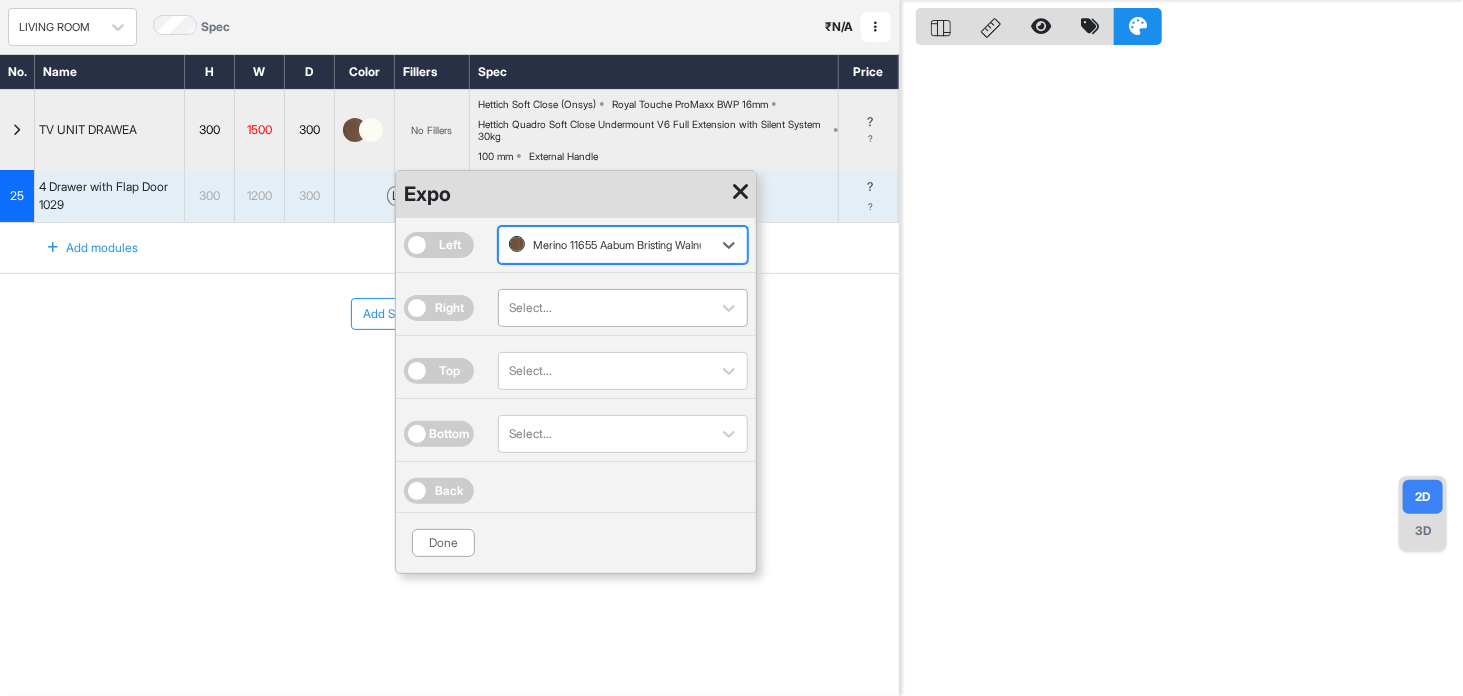 click at bounding box center (605, 308) 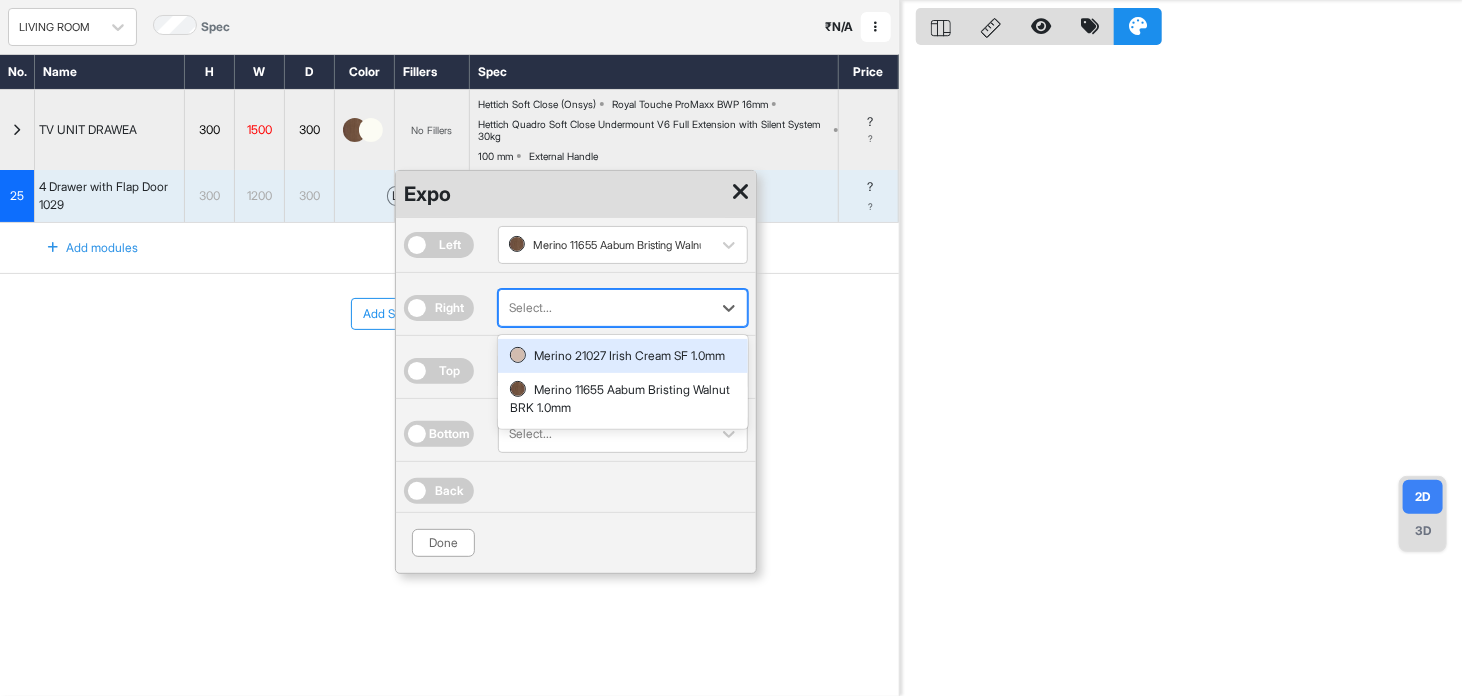 click on "Merino 11655 Aabum Bristing Walnut BRK 1.0mm" at bounding box center [623, 399] 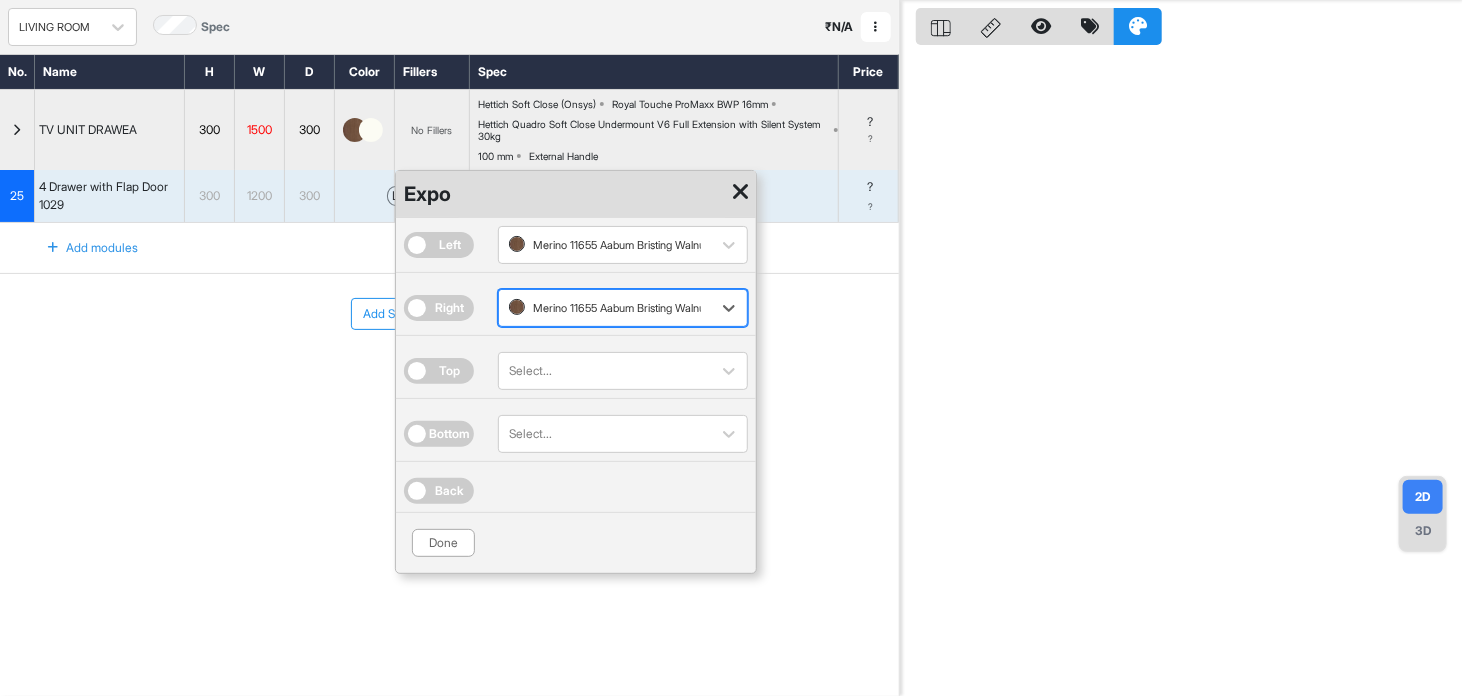 click on "Top Select..." at bounding box center [576, 371] 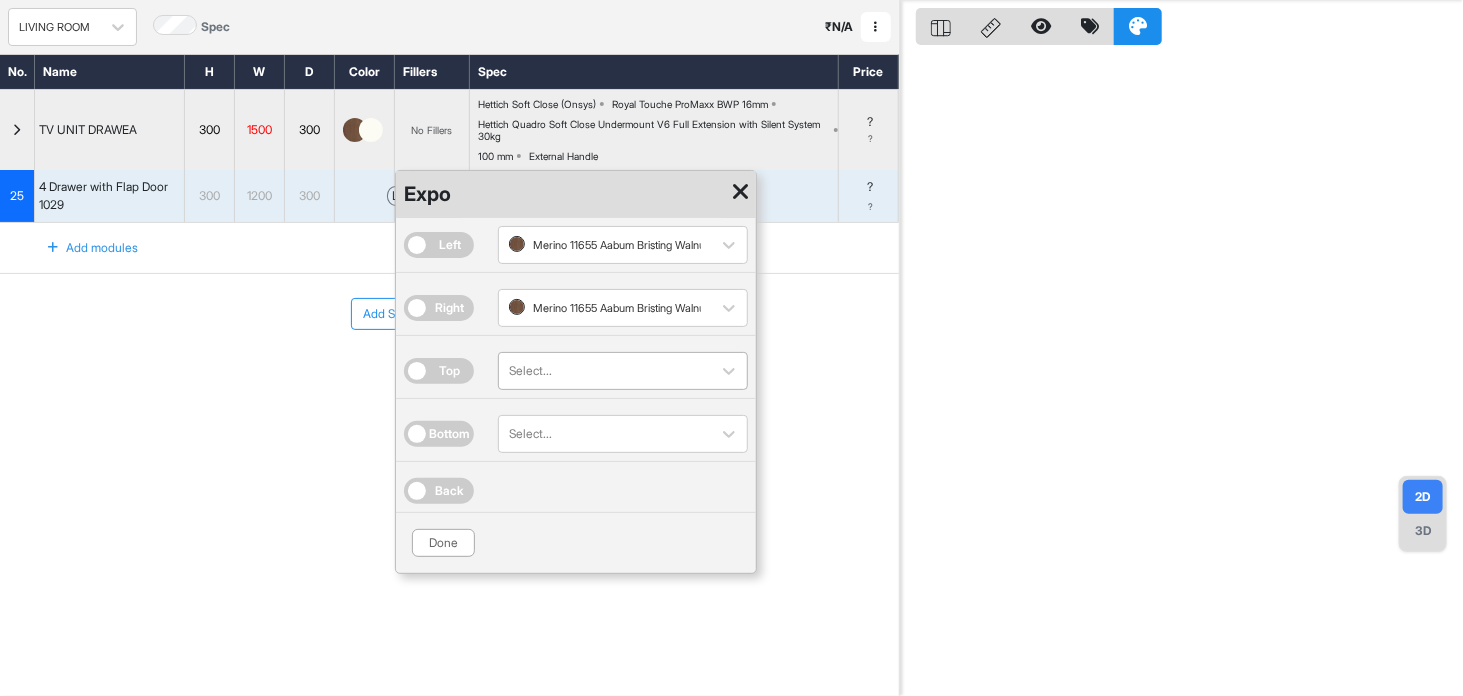 click at bounding box center (605, 371) 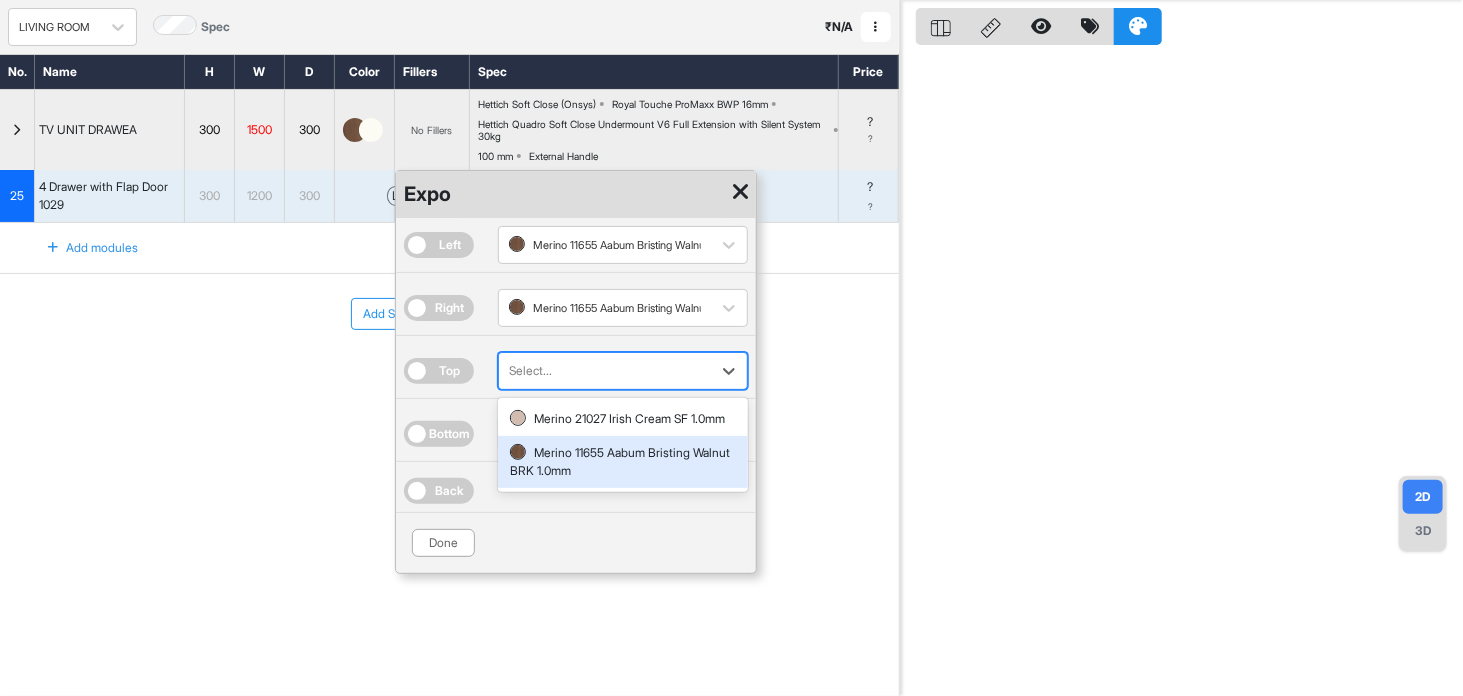 click on "Merino 11655 Aabum Bristing Walnut BRK 1.0mm" at bounding box center [623, 462] 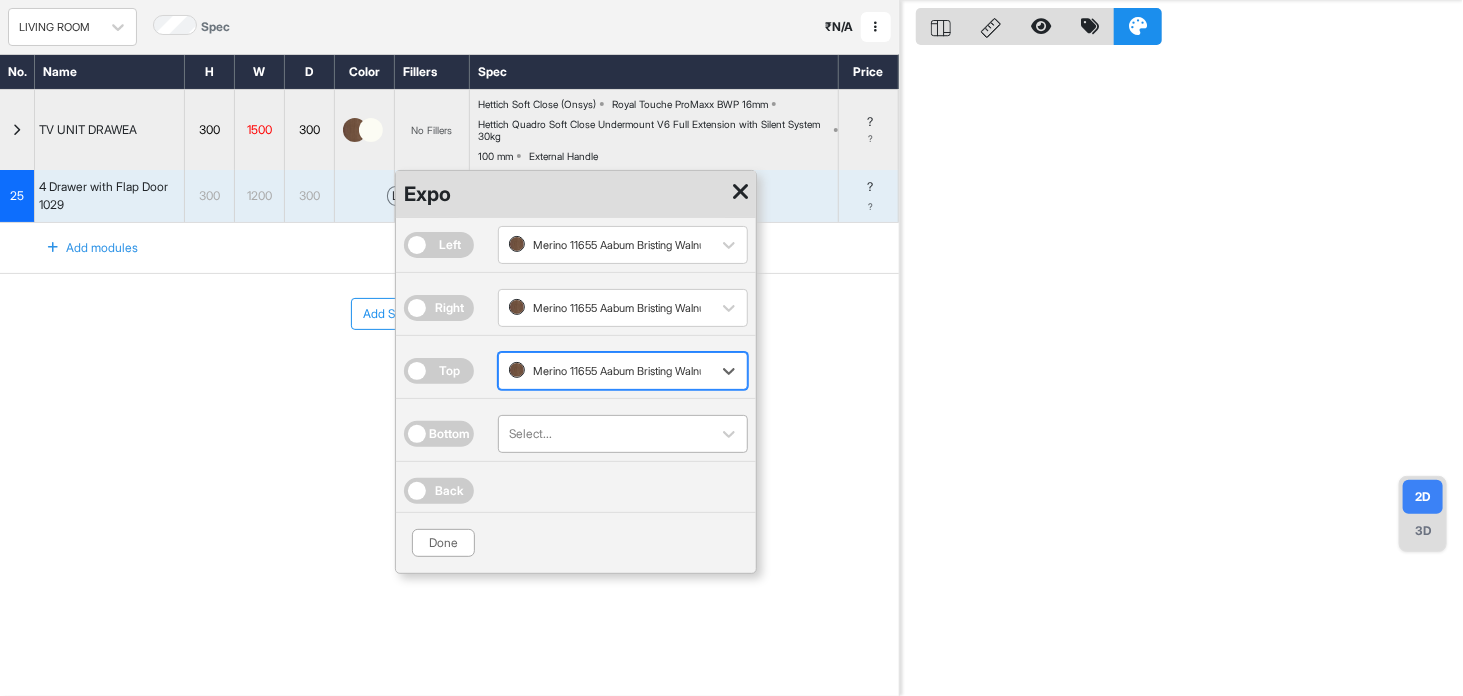 click at bounding box center [605, 434] 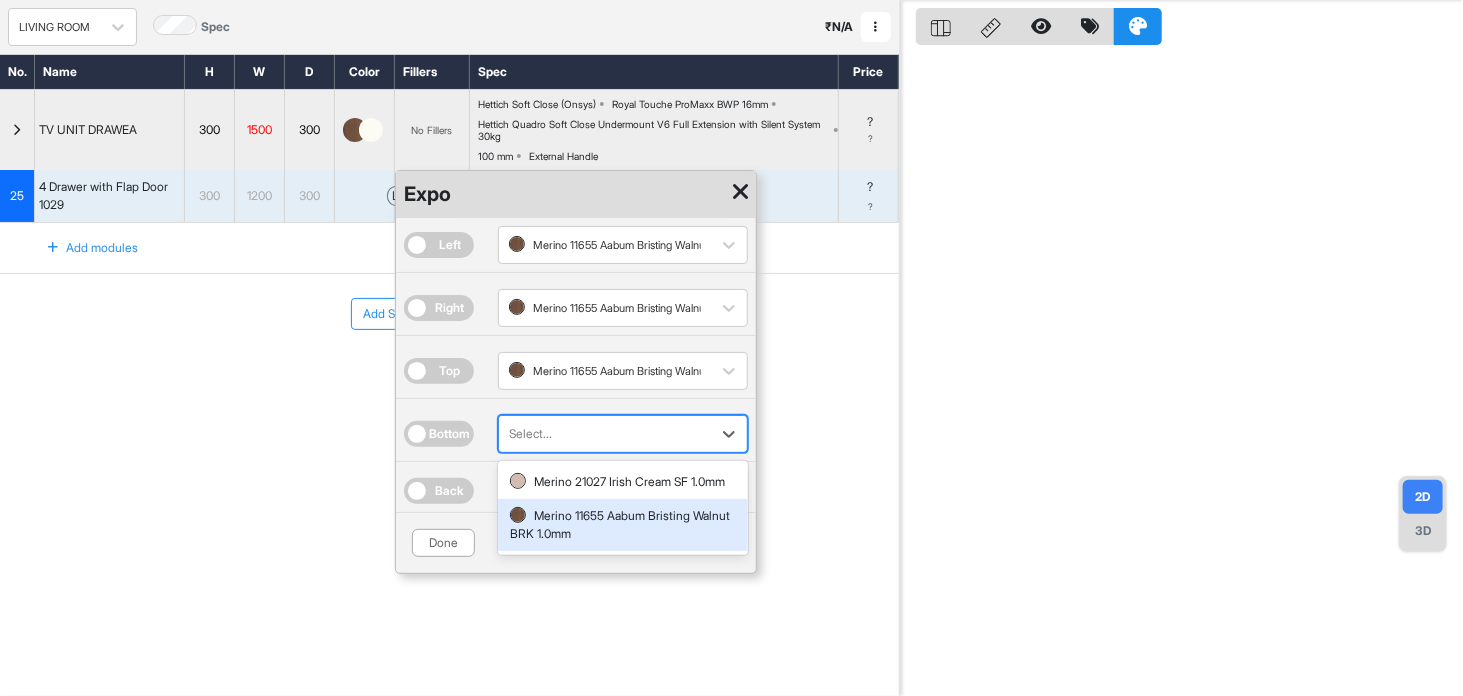 click on "Merino 11655 Aabum Bristing Walnut BRK 1.0mm" at bounding box center (623, 525) 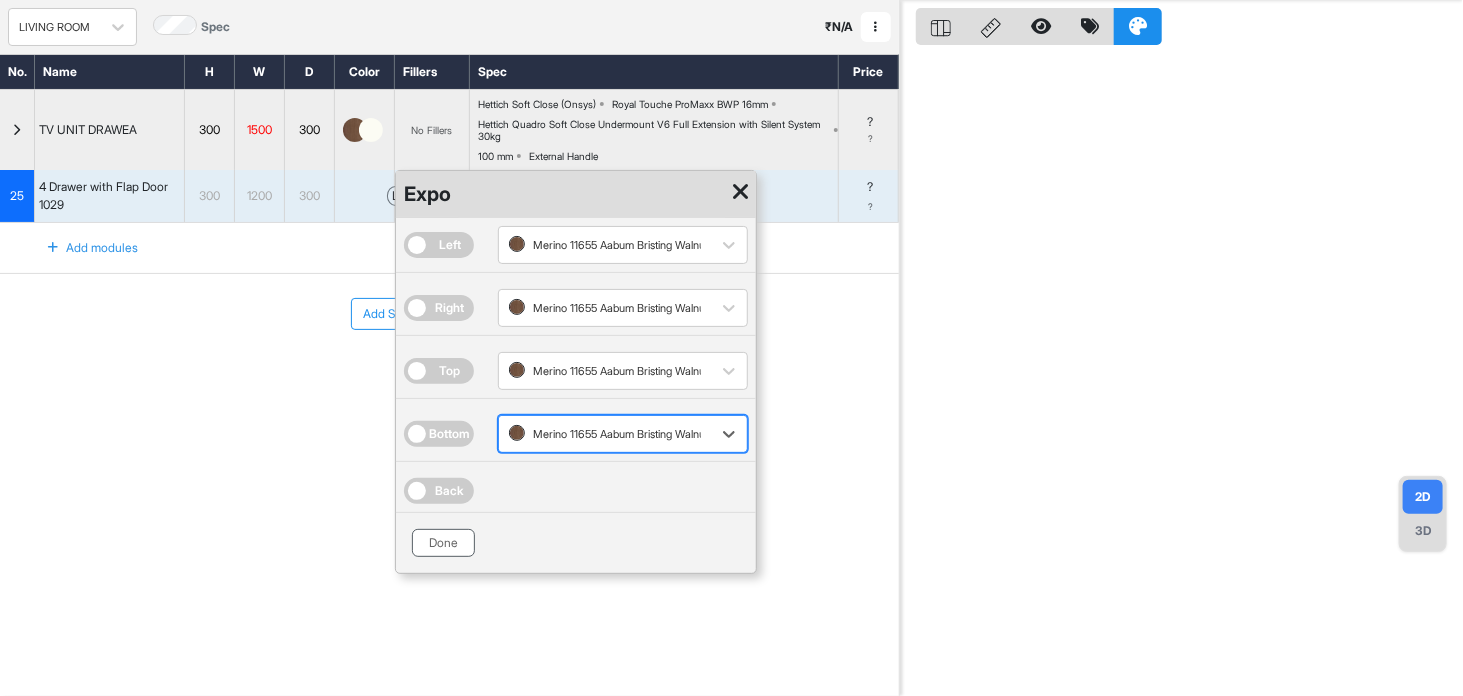 click on "Done" at bounding box center (443, 543) 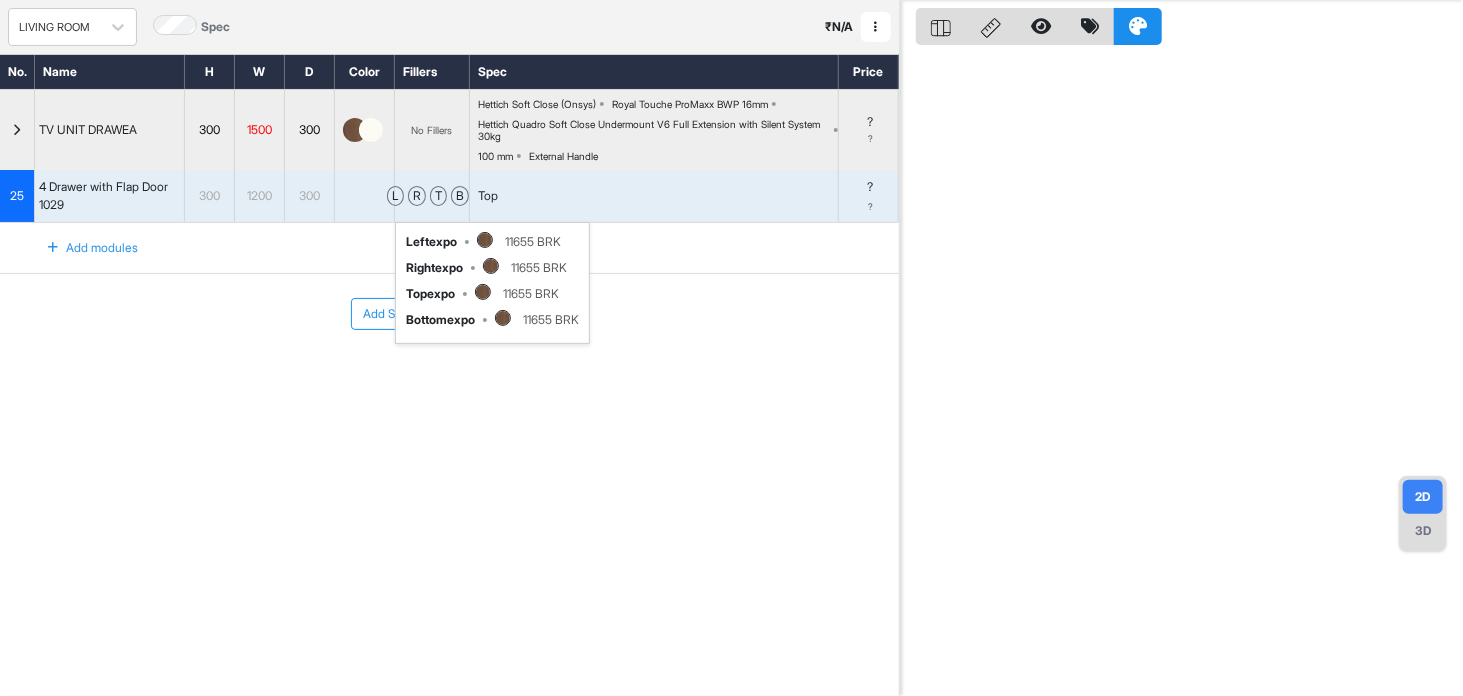 click on "1200" at bounding box center (259, 196) 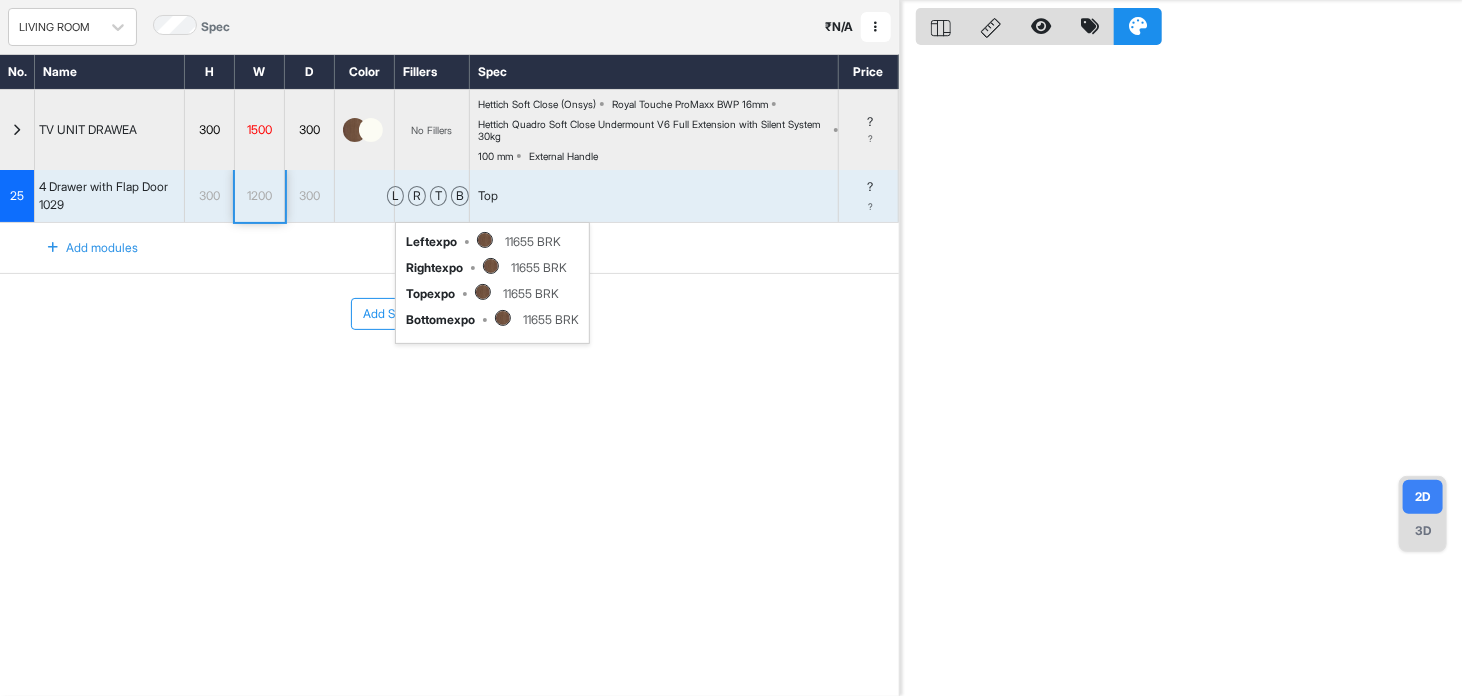 click on "1200" at bounding box center [259, 196] 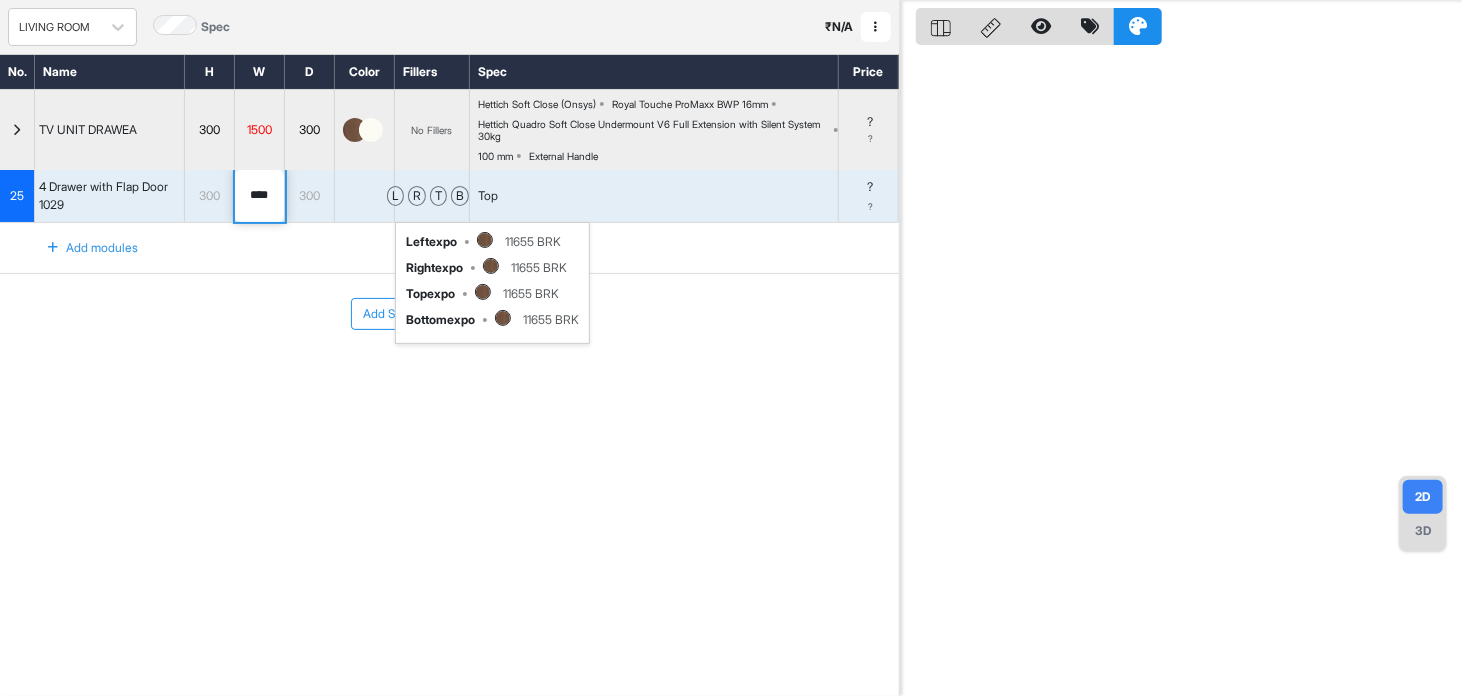 type on "****" 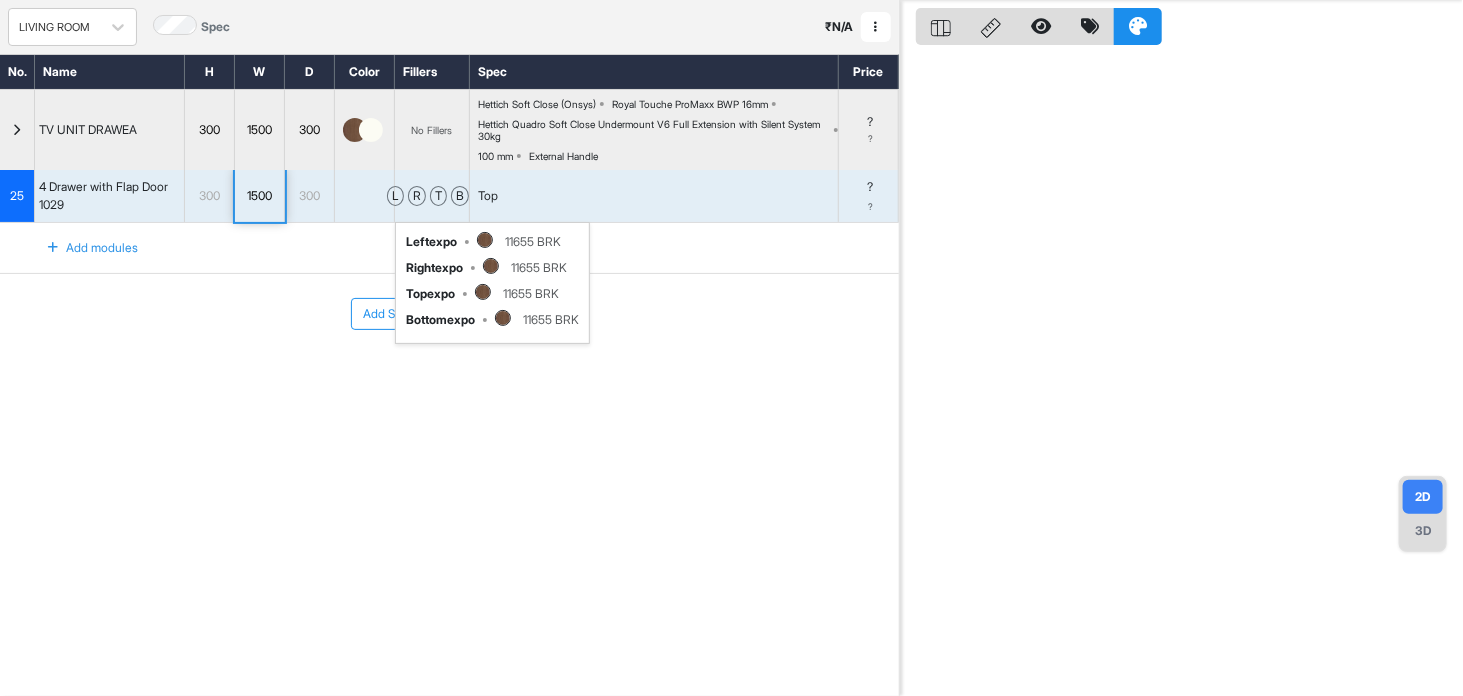 click on "Add modules" at bounding box center (81, 248) 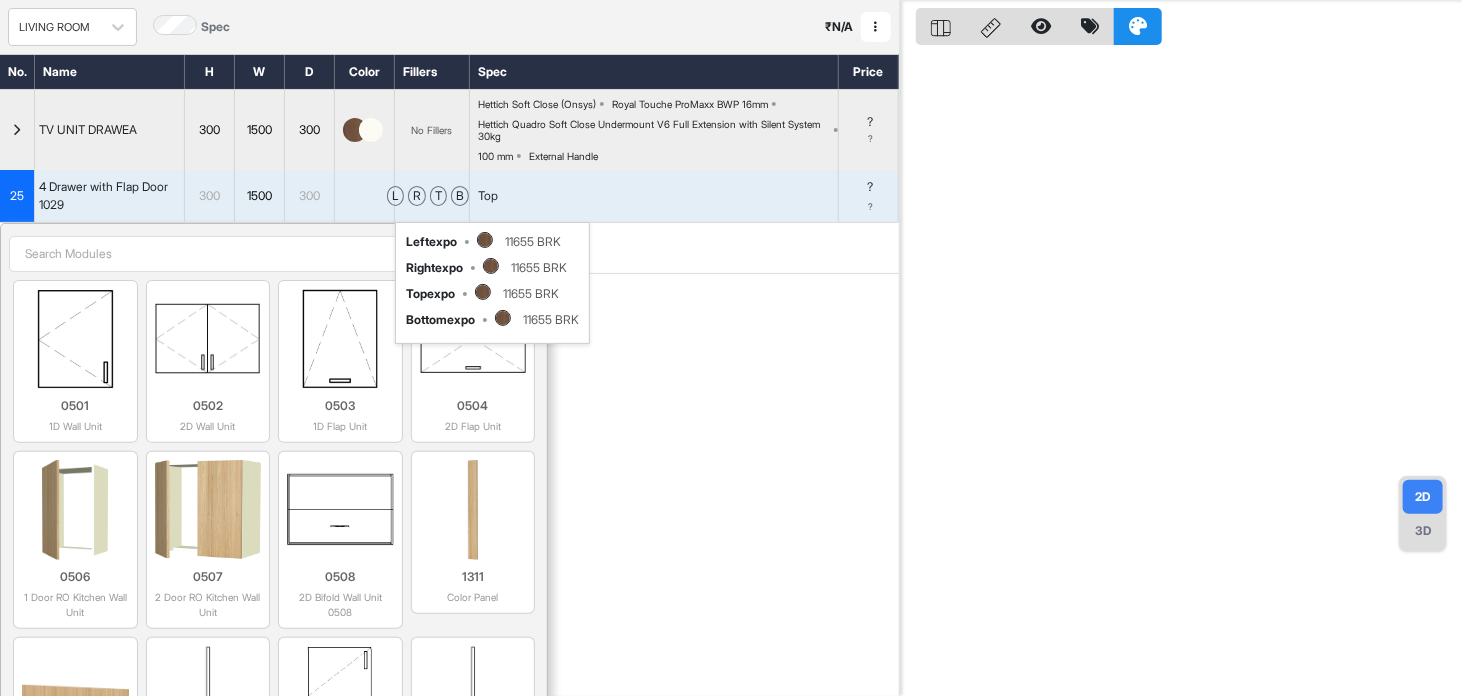 click at bounding box center (17, 130) 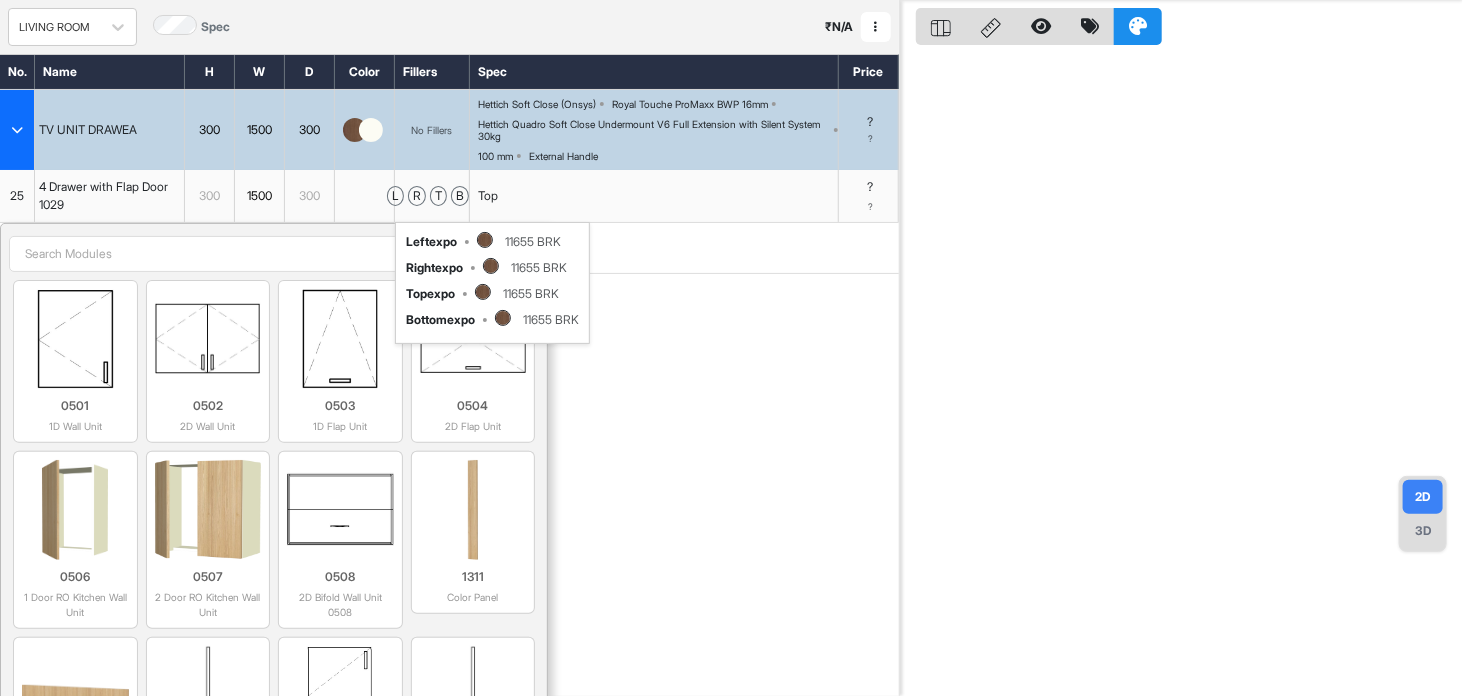 click at bounding box center (17, 130) 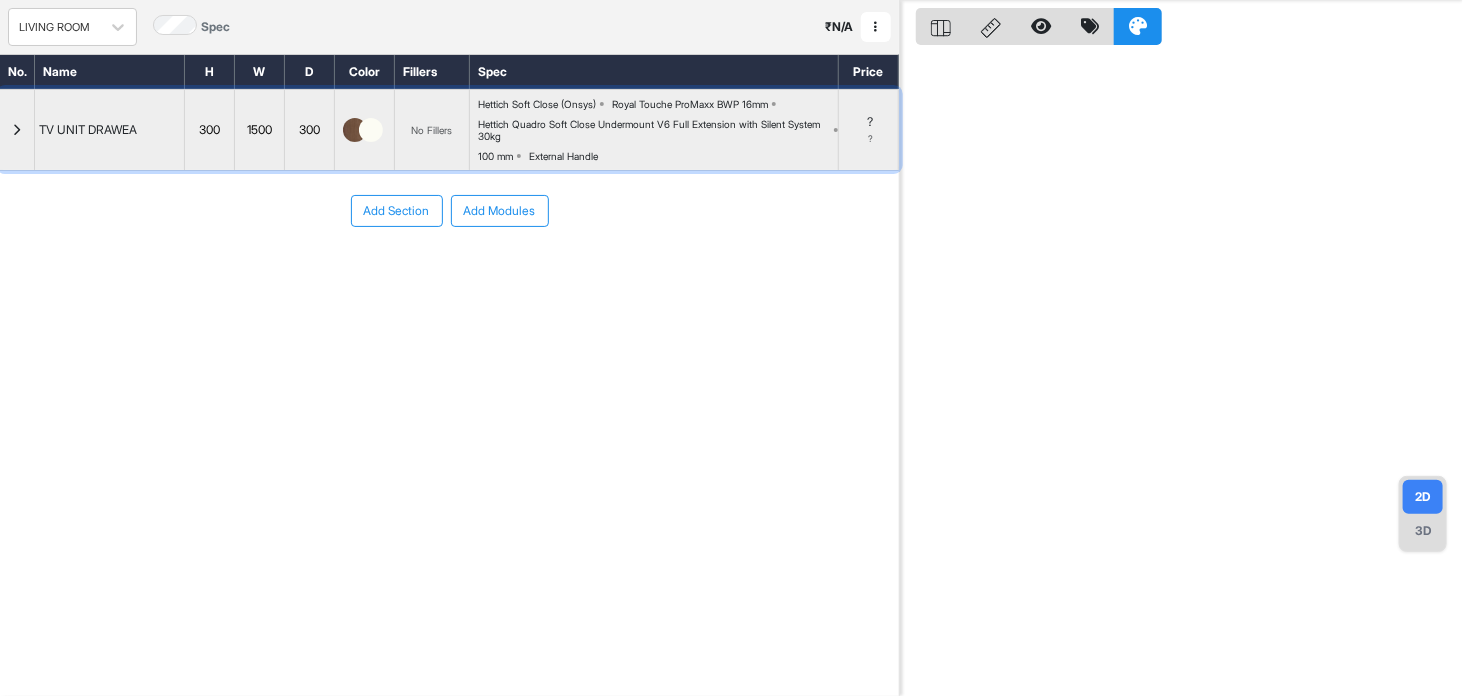 click on "TV UNIT DRAWEA" at bounding box center [110, 130] 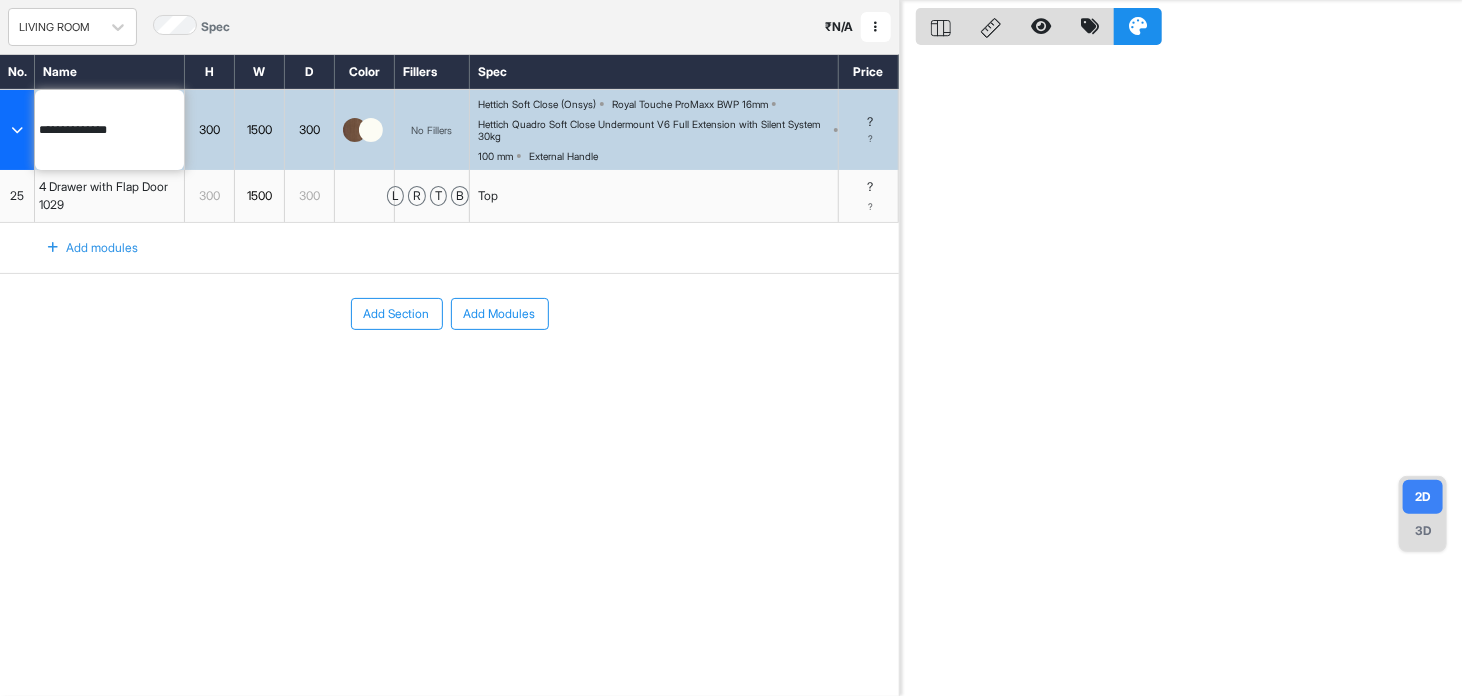 click on "**********" at bounding box center [449, 129] 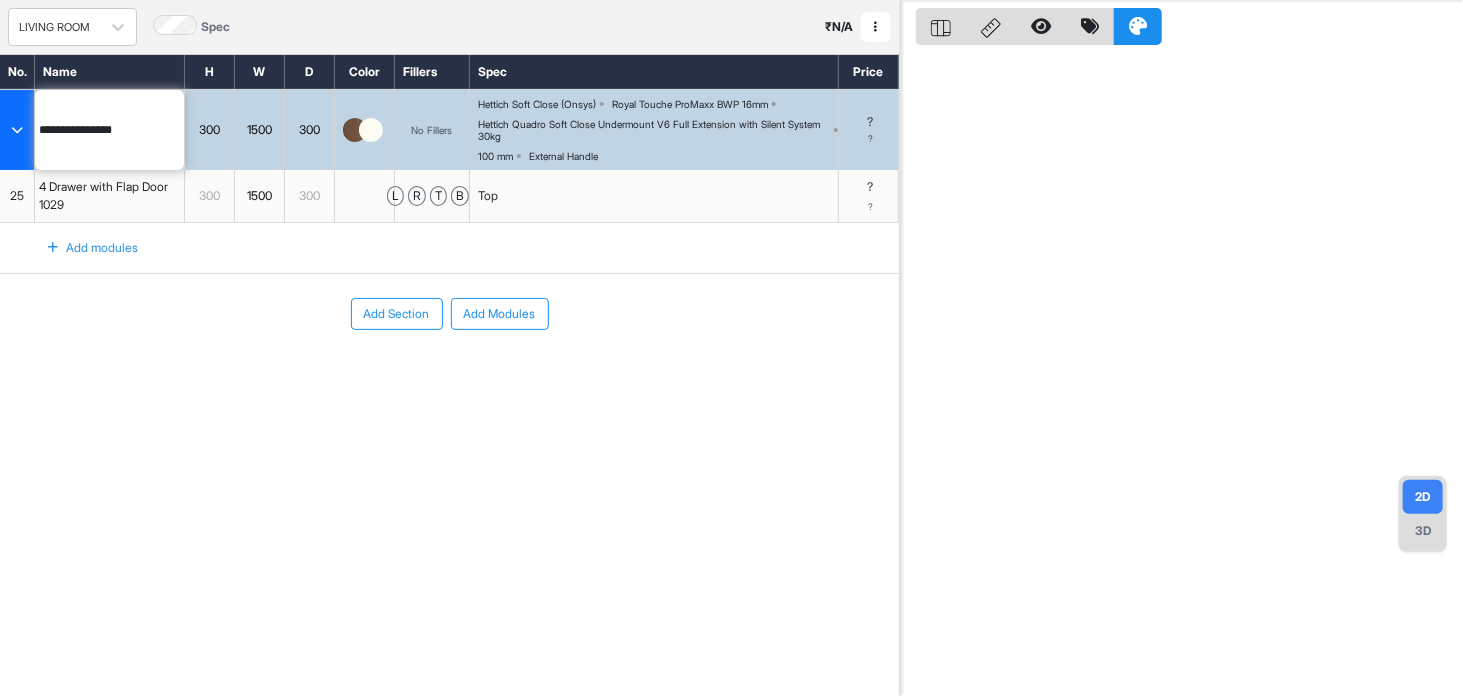 click on "**********" at bounding box center (449, 129) 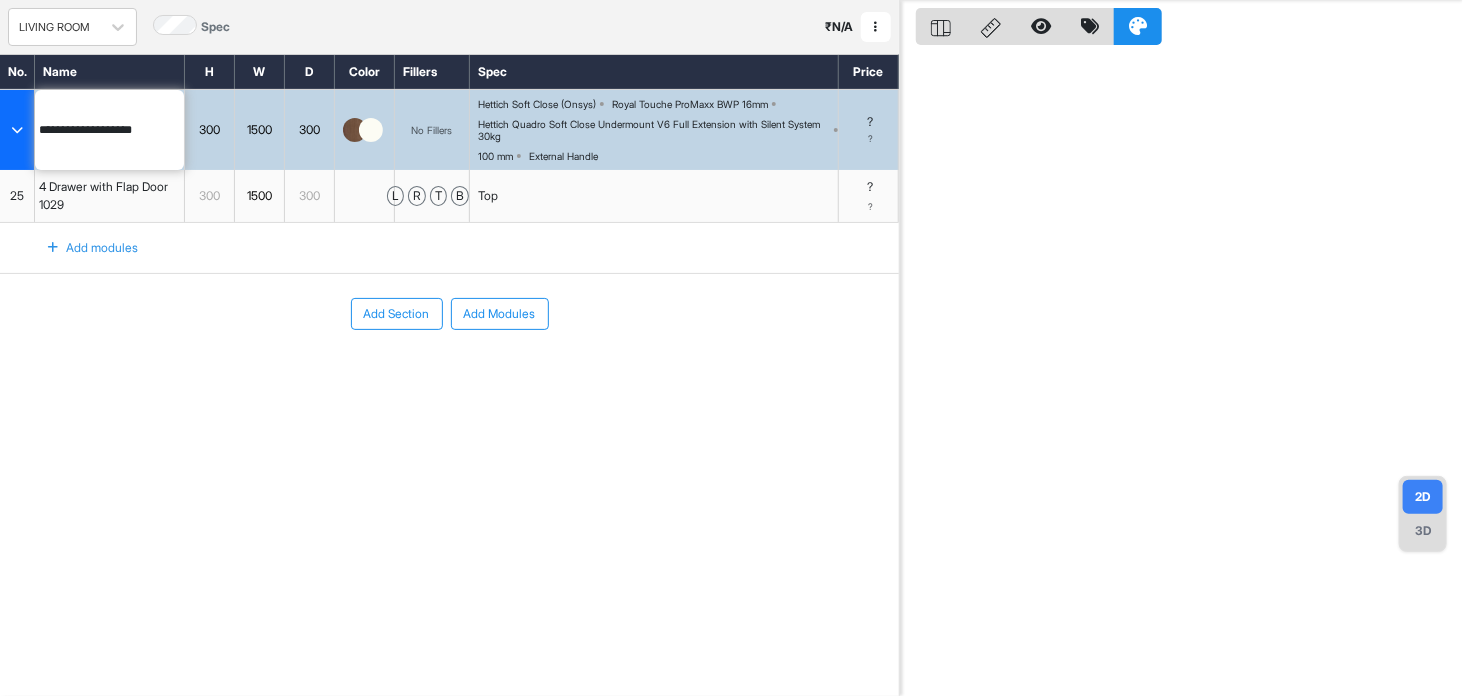 type on "**********" 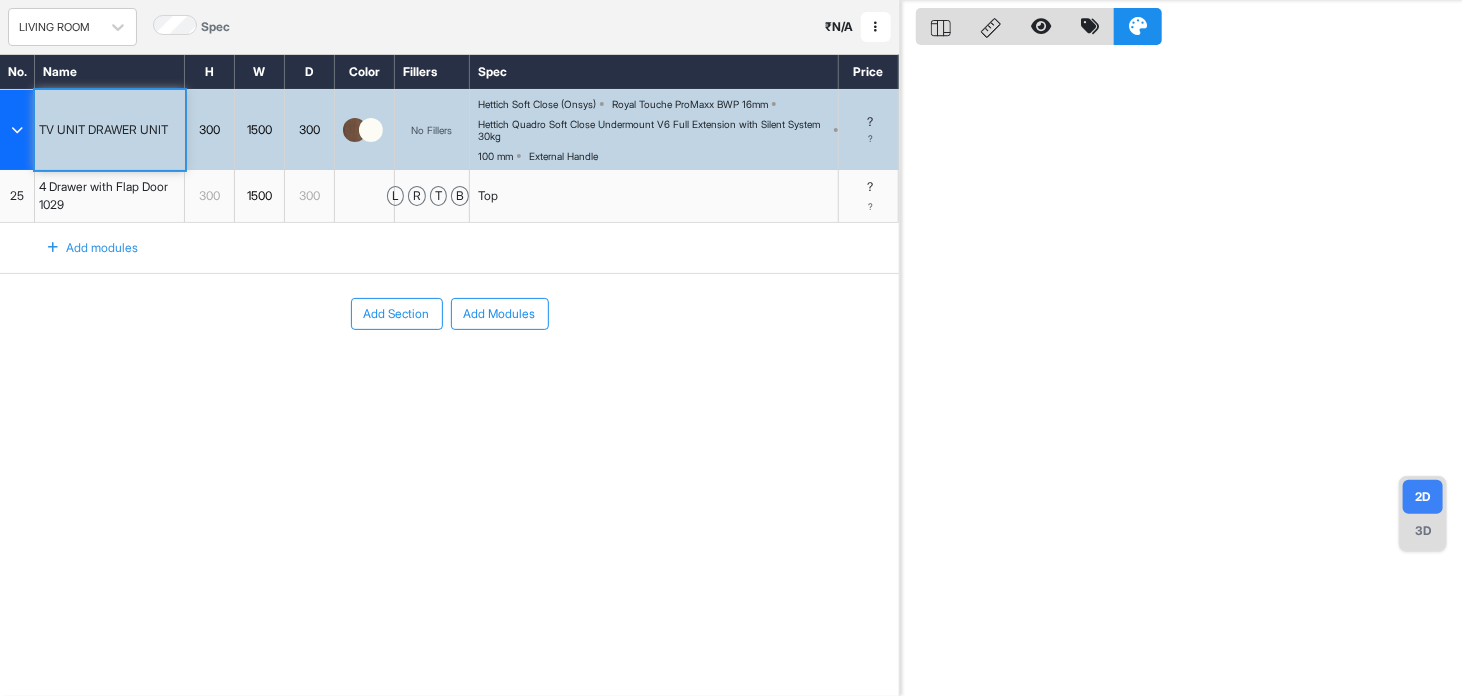 click at bounding box center (17, 130) 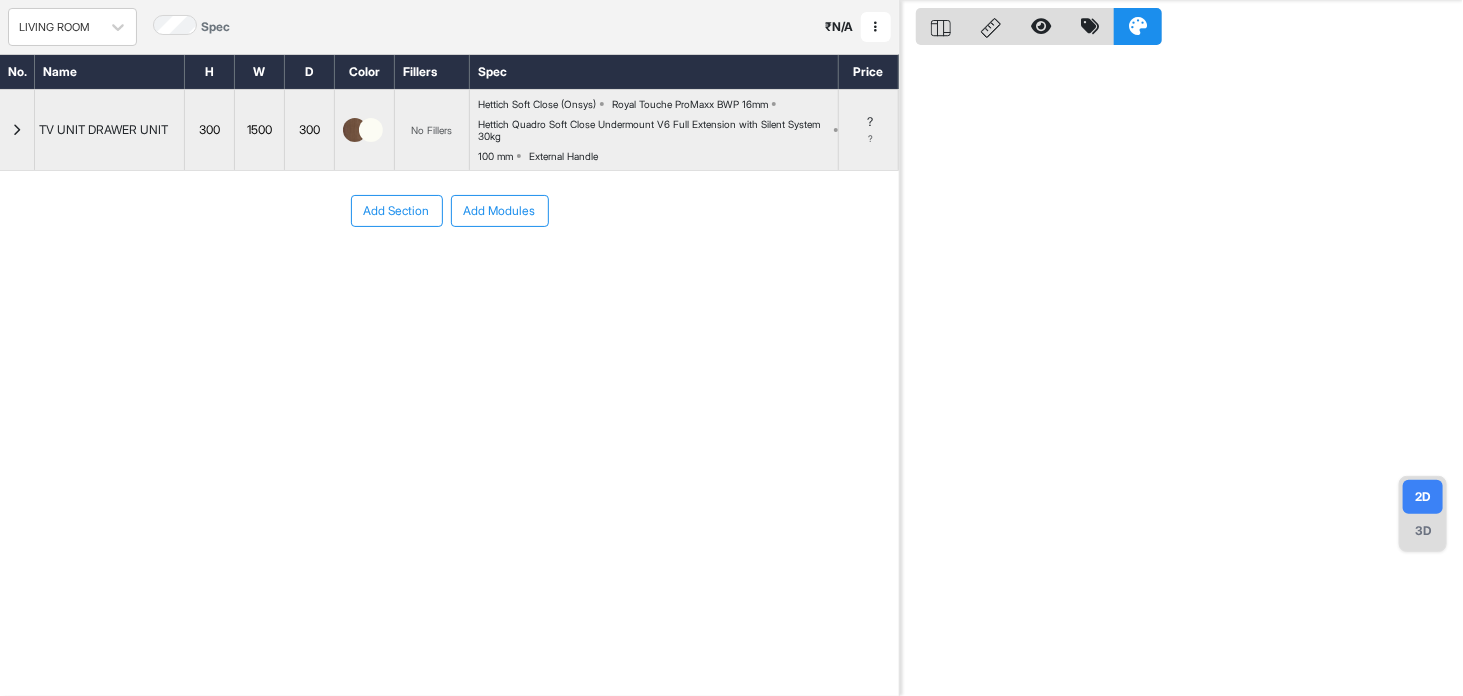click on "Add Section" at bounding box center [397, 211] 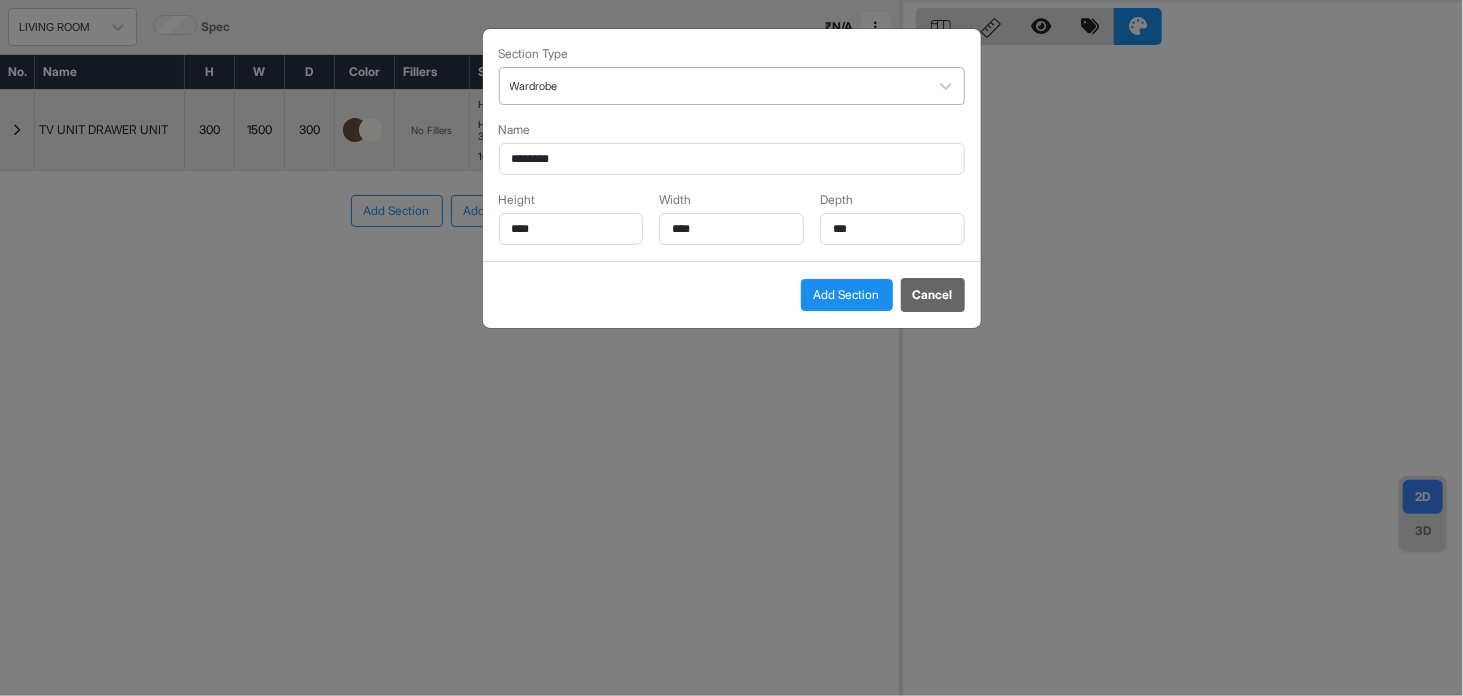click at bounding box center (714, 86) 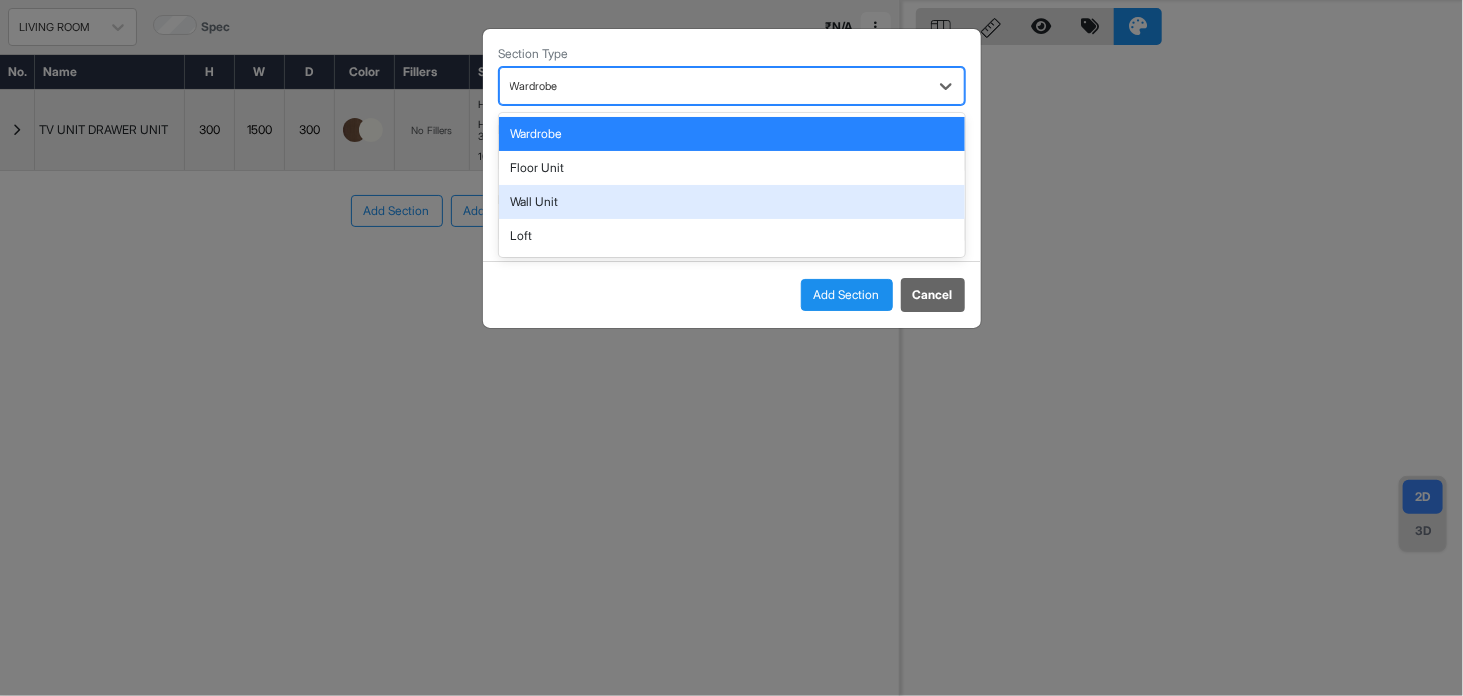 click on "Wall Unit" at bounding box center [732, 202] 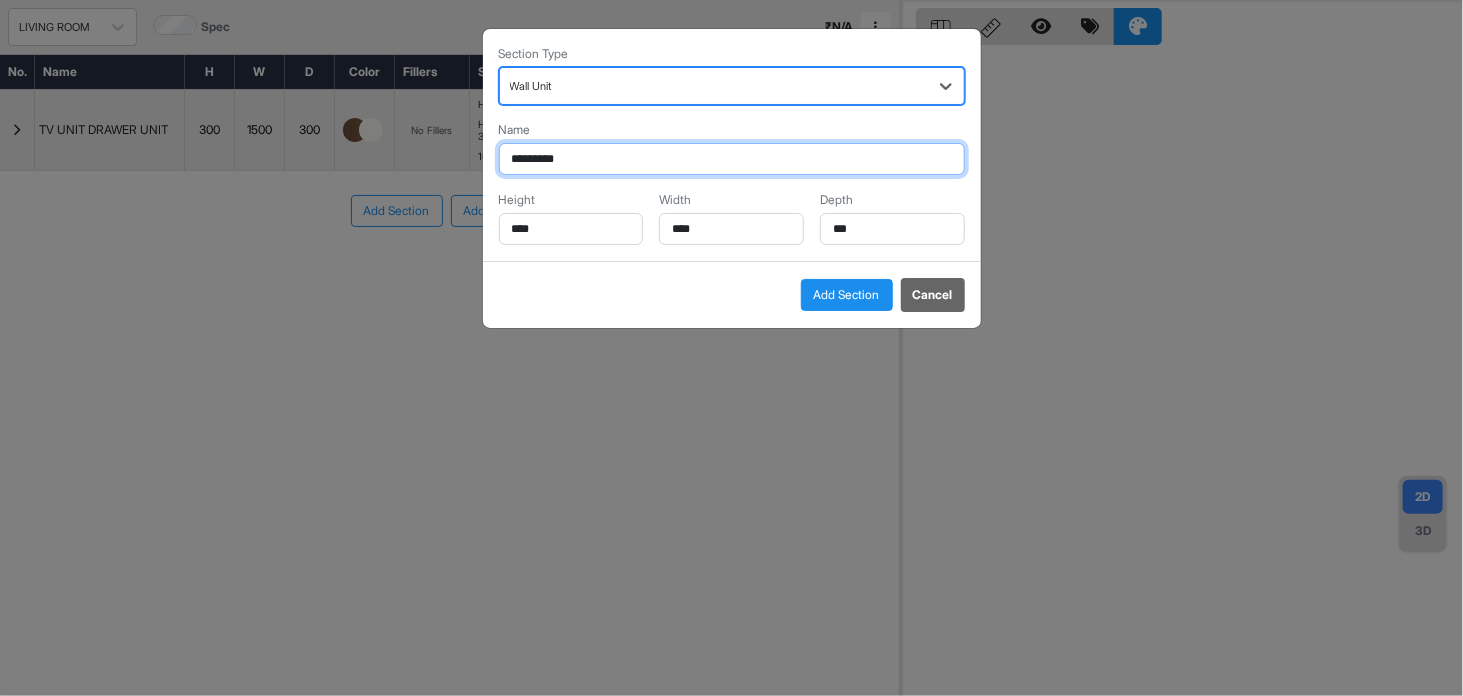click on "*********" at bounding box center [732, 159] 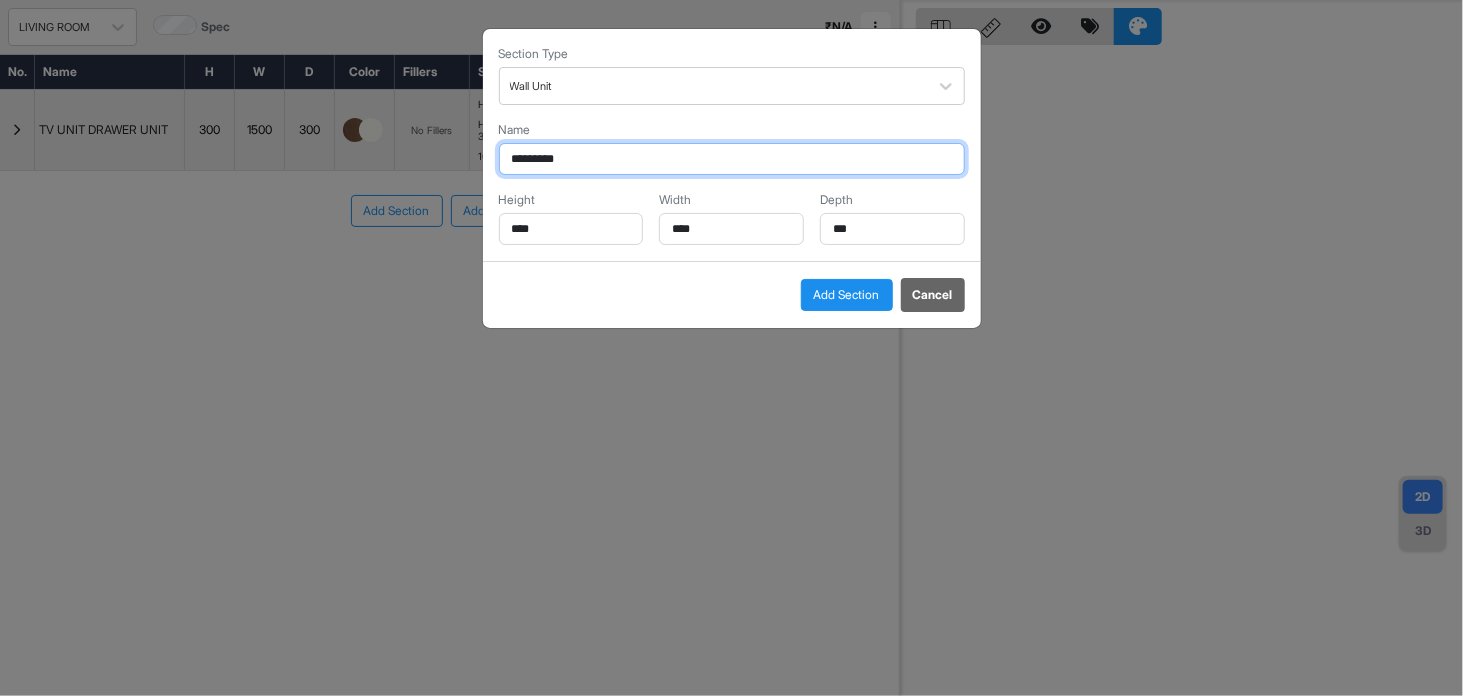 click on "*********" at bounding box center [732, 159] 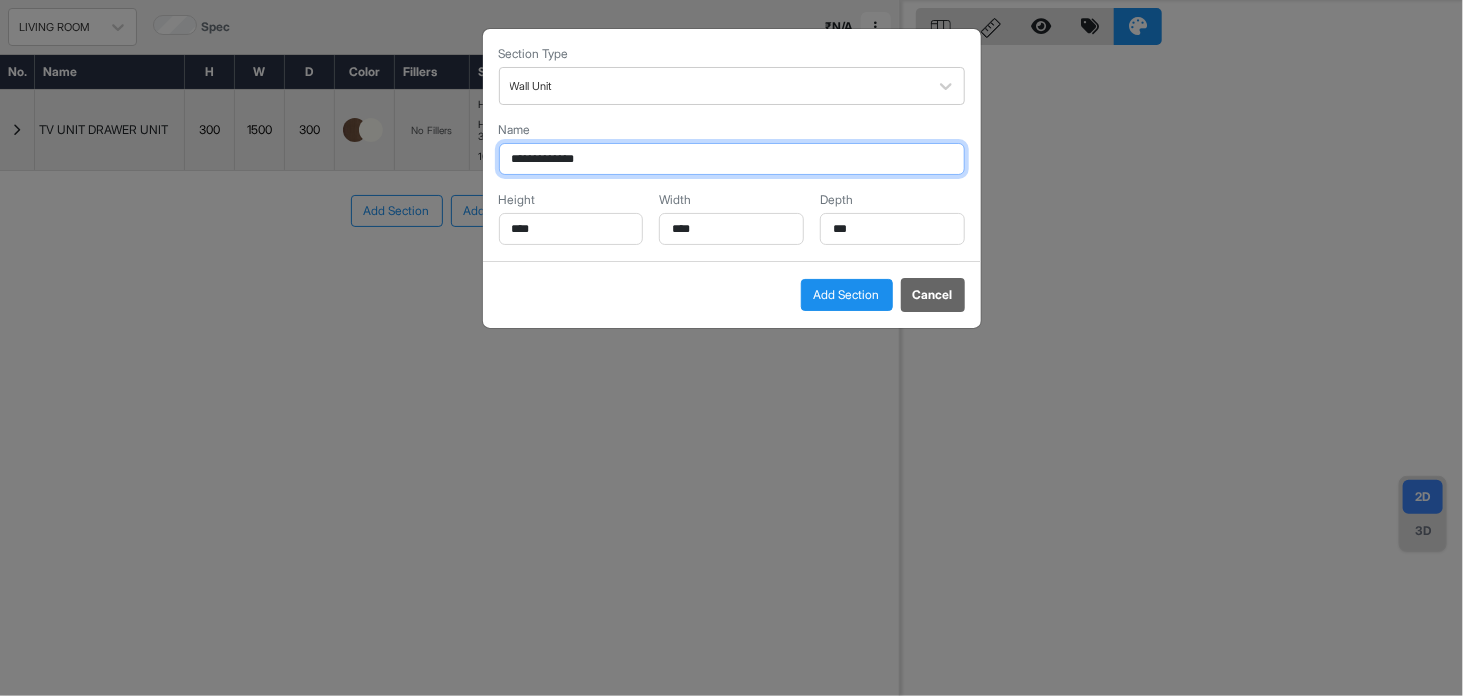 type on "**********" 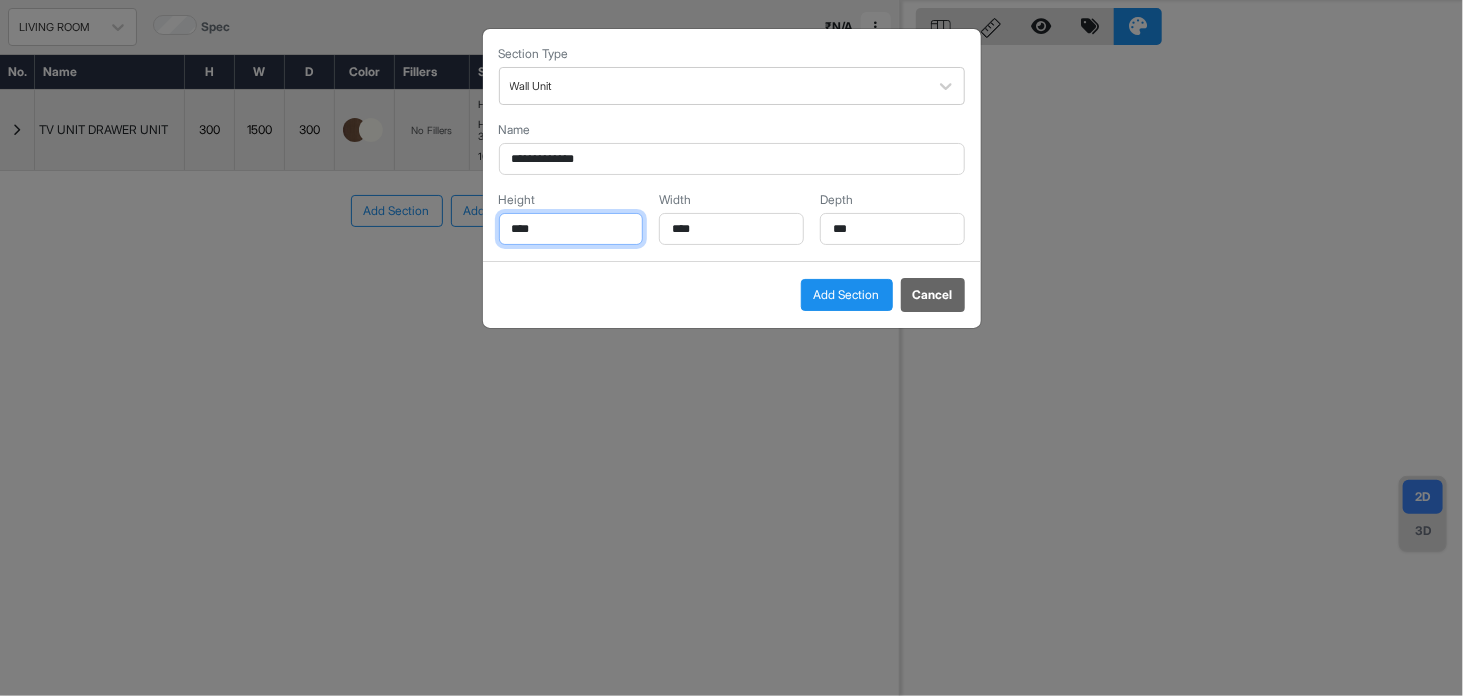 click on "****" at bounding box center [571, 229] 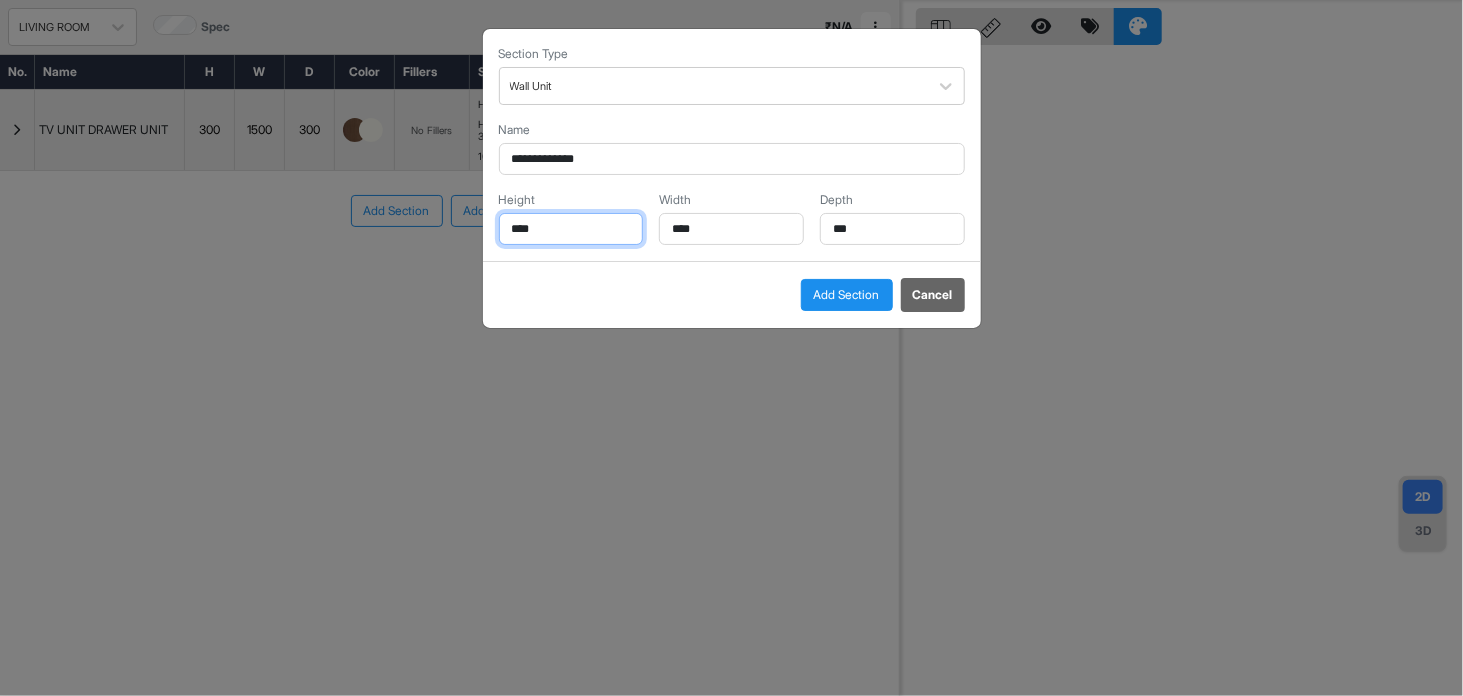 type on "****" 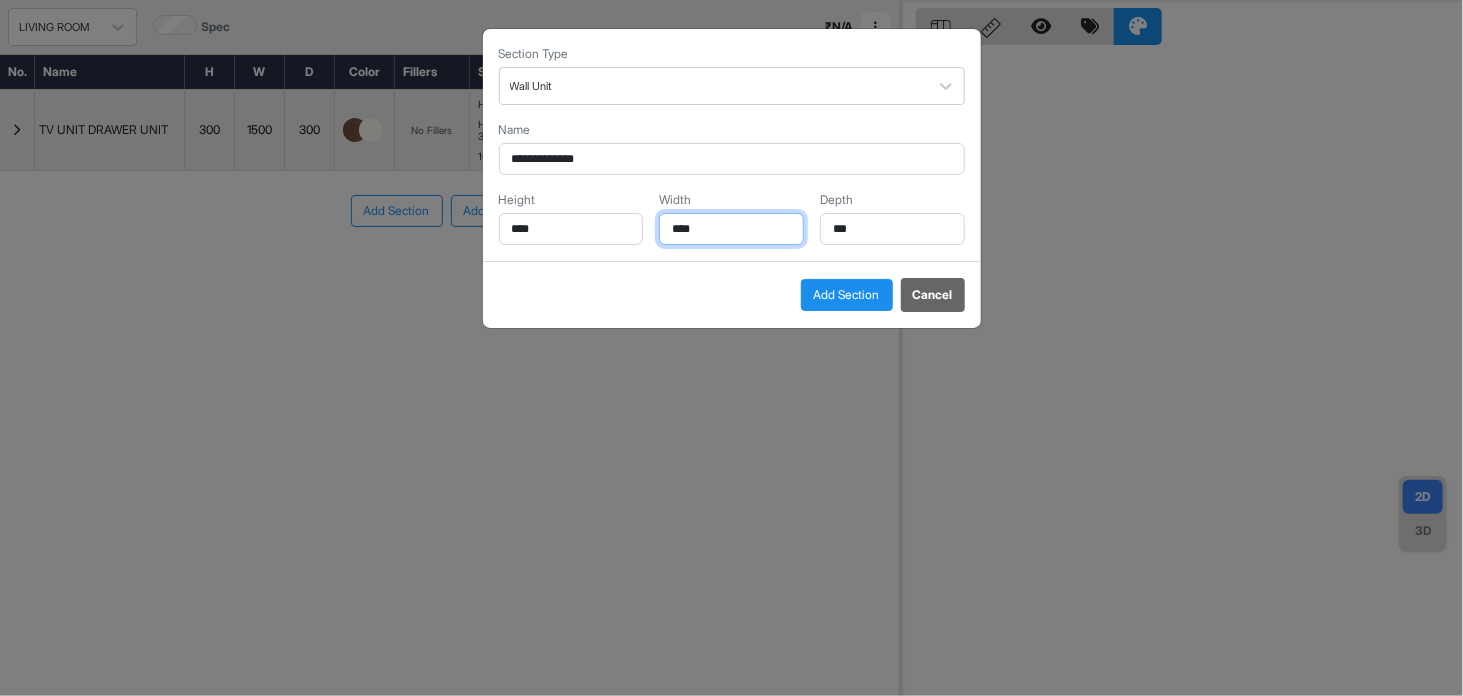 click on "****" at bounding box center (731, 229) 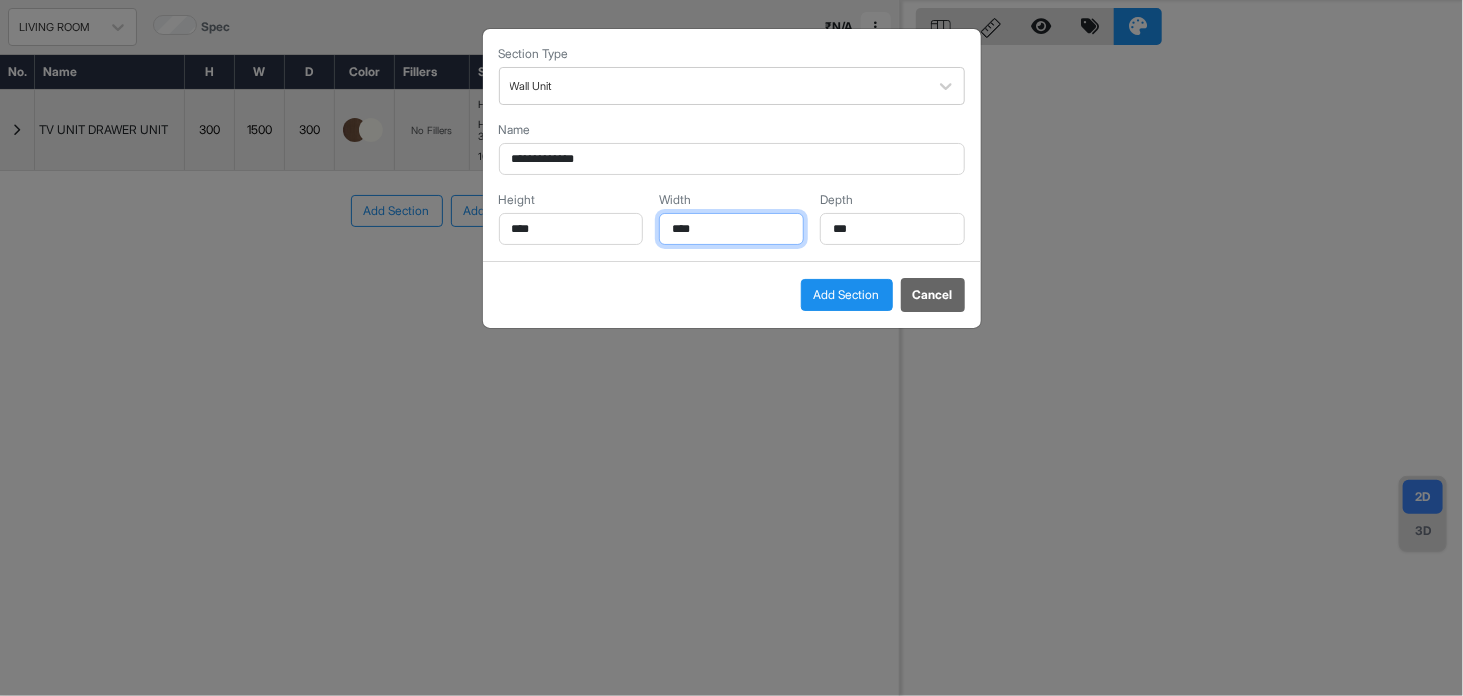 type on "****" 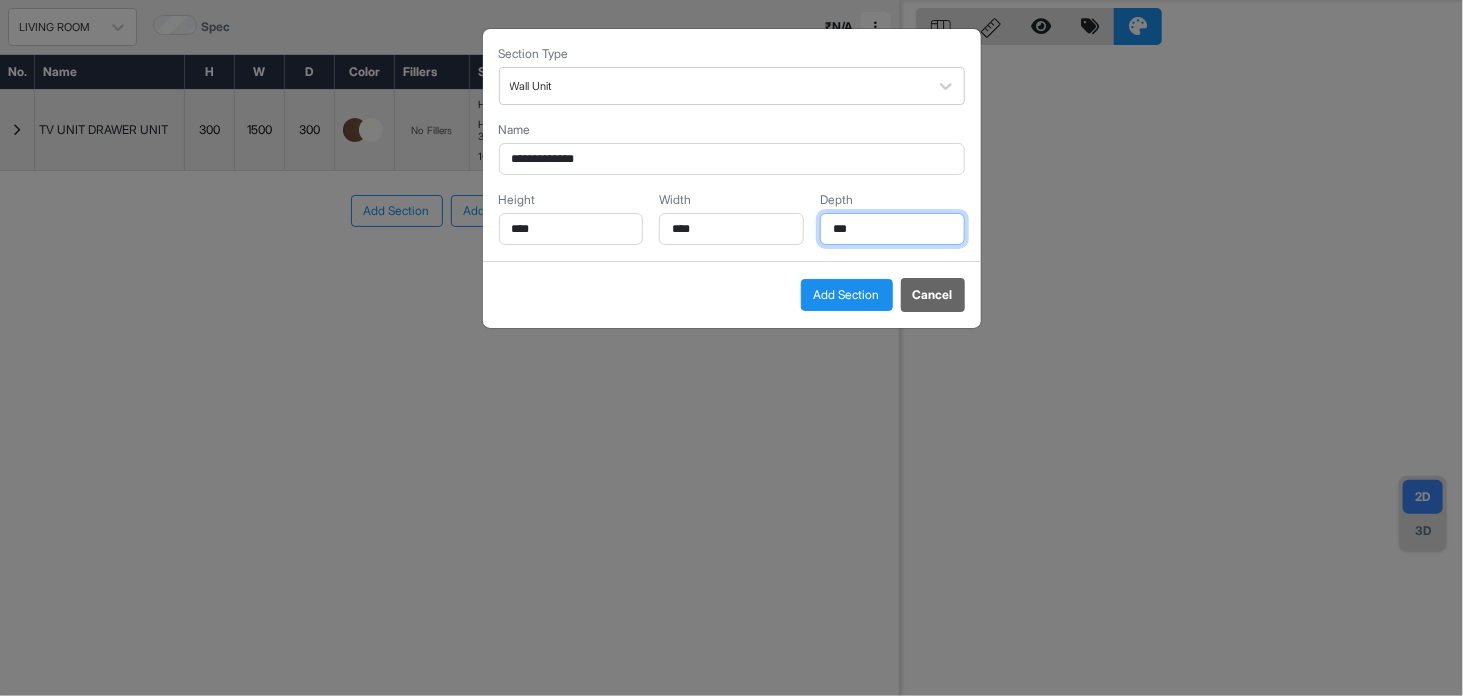 click on "***" at bounding box center [892, 229] 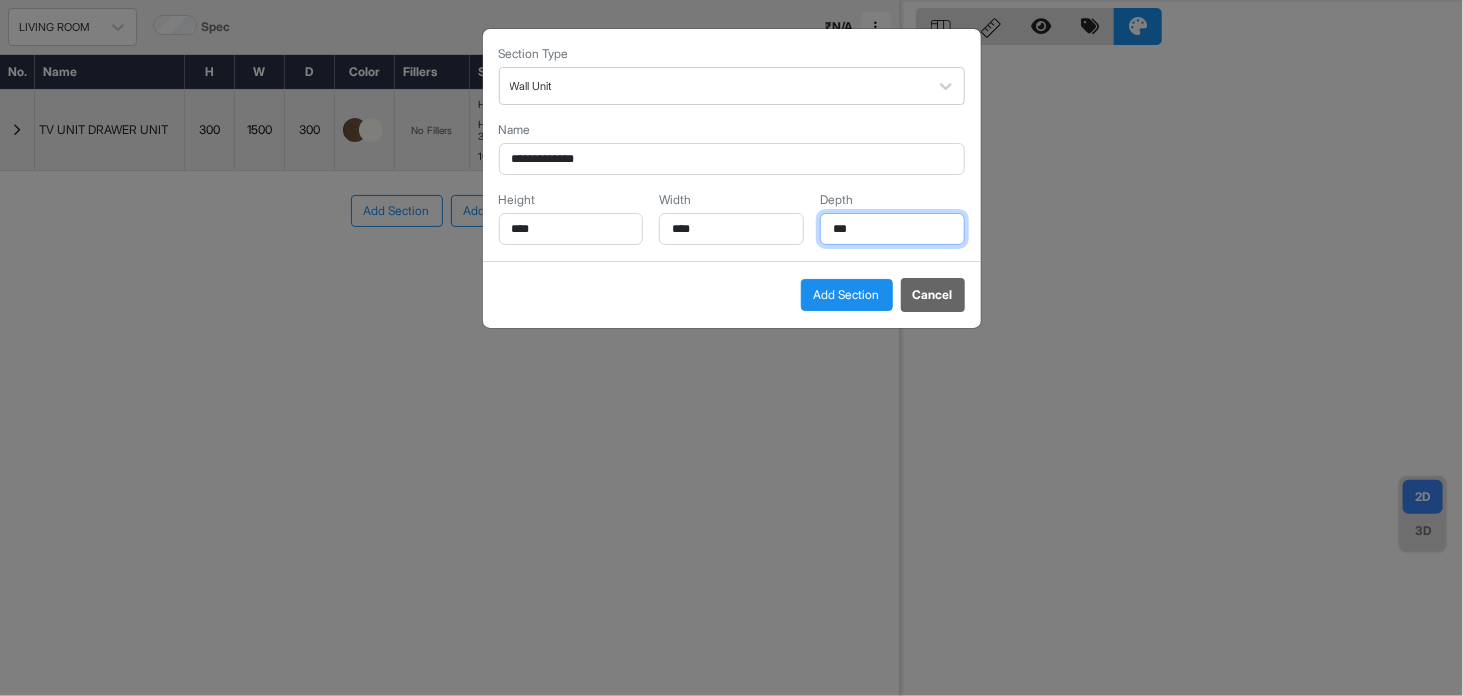 type on "***" 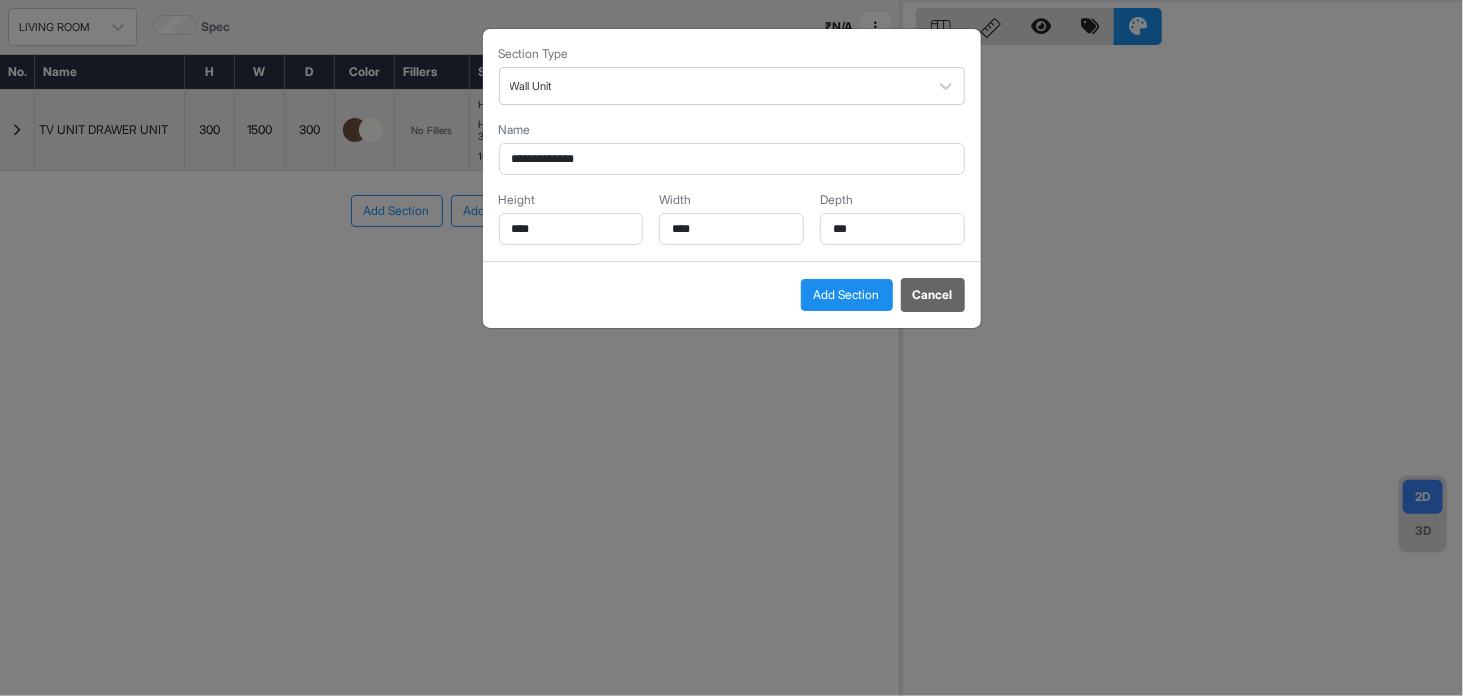 click on "Add Section" at bounding box center (847, 295) 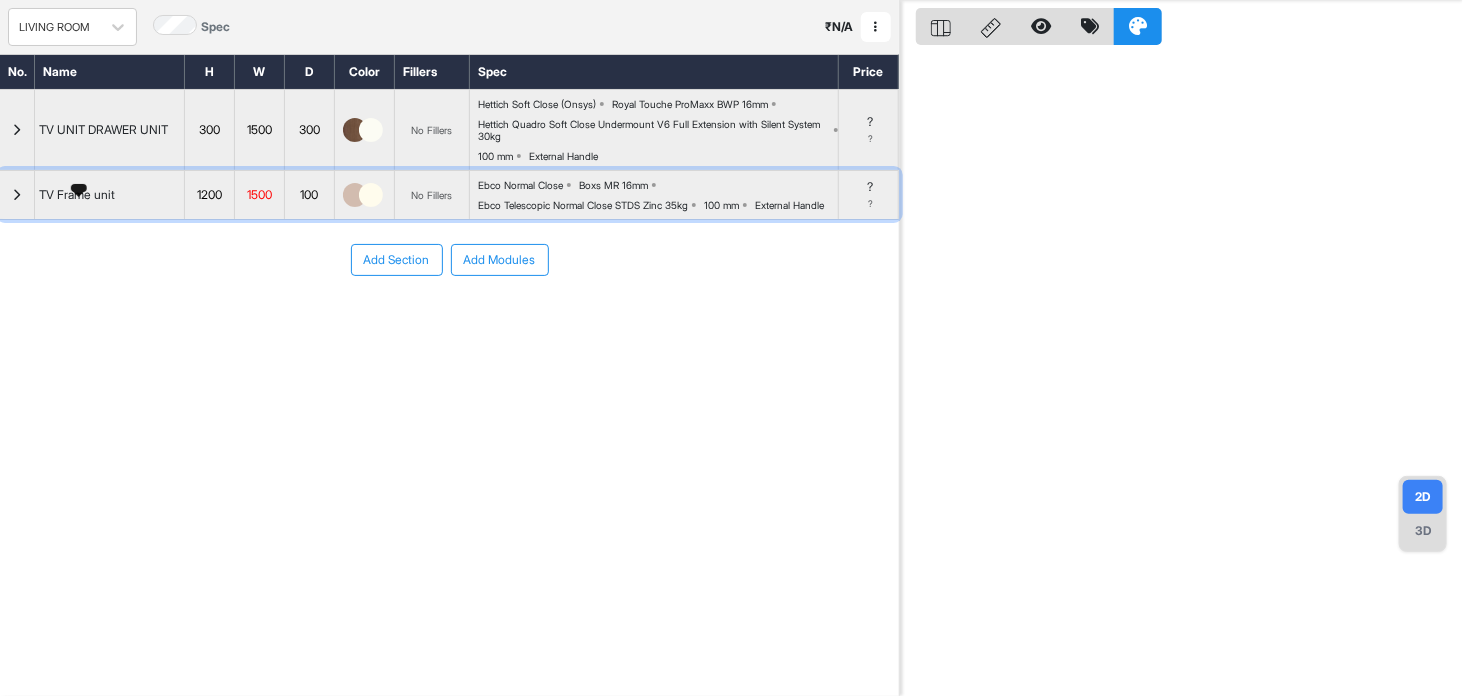 click on "TV Frame unit" at bounding box center [77, 195] 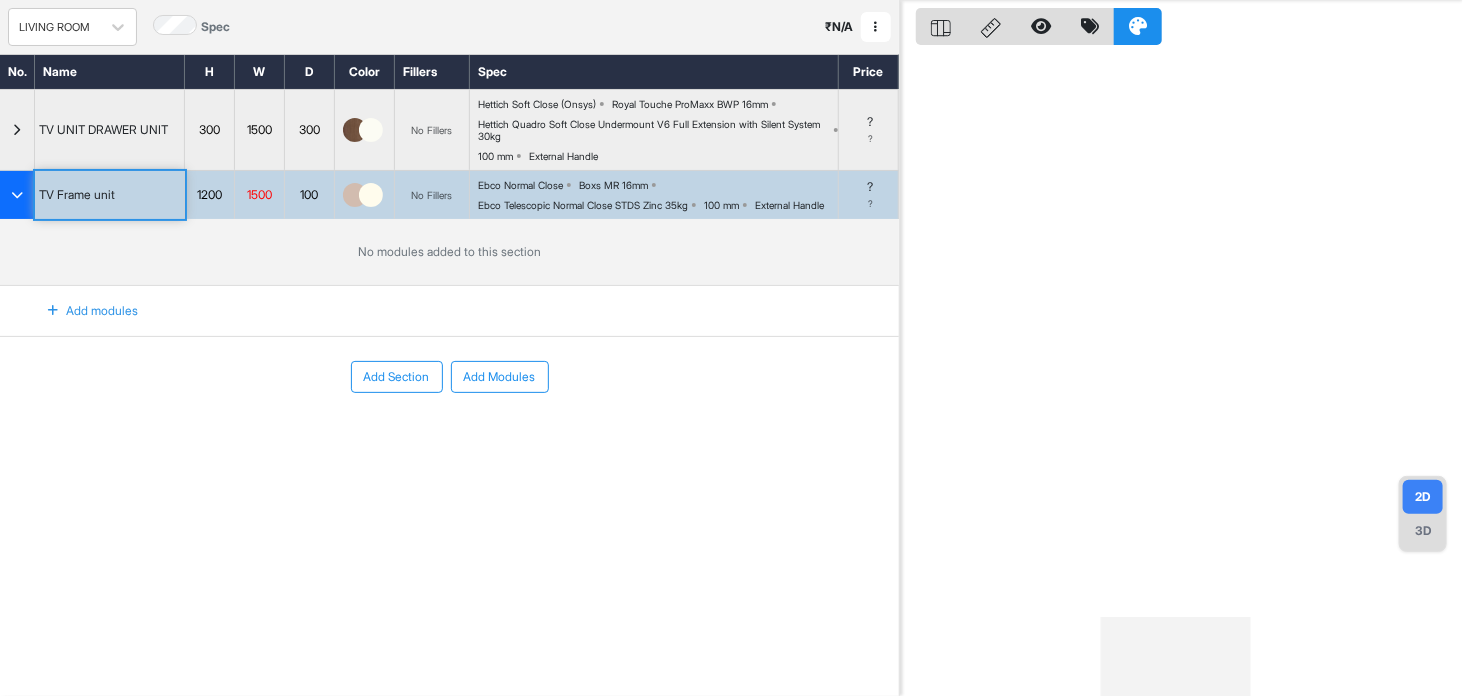 click on "Add modules" at bounding box center [81, 311] 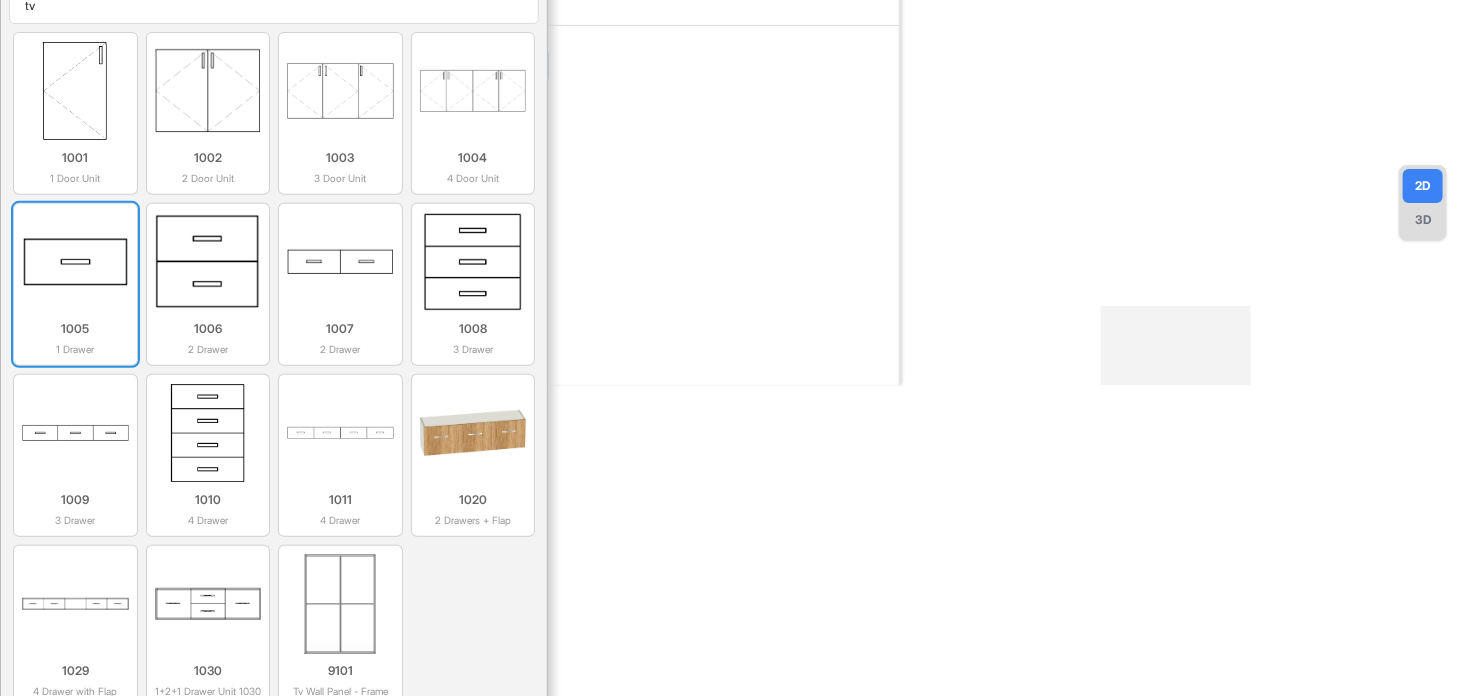 scroll, scrollTop: 410, scrollLeft: 0, axis: vertical 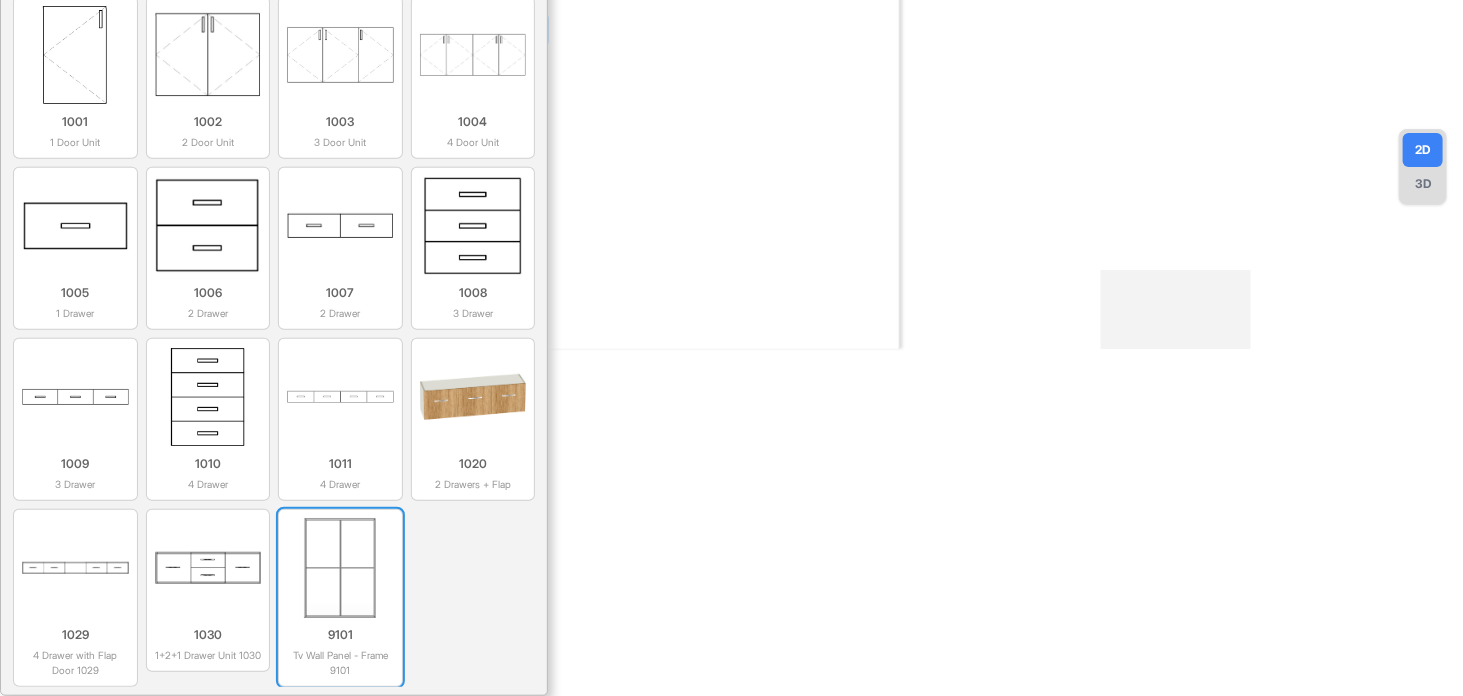 type on "tv" 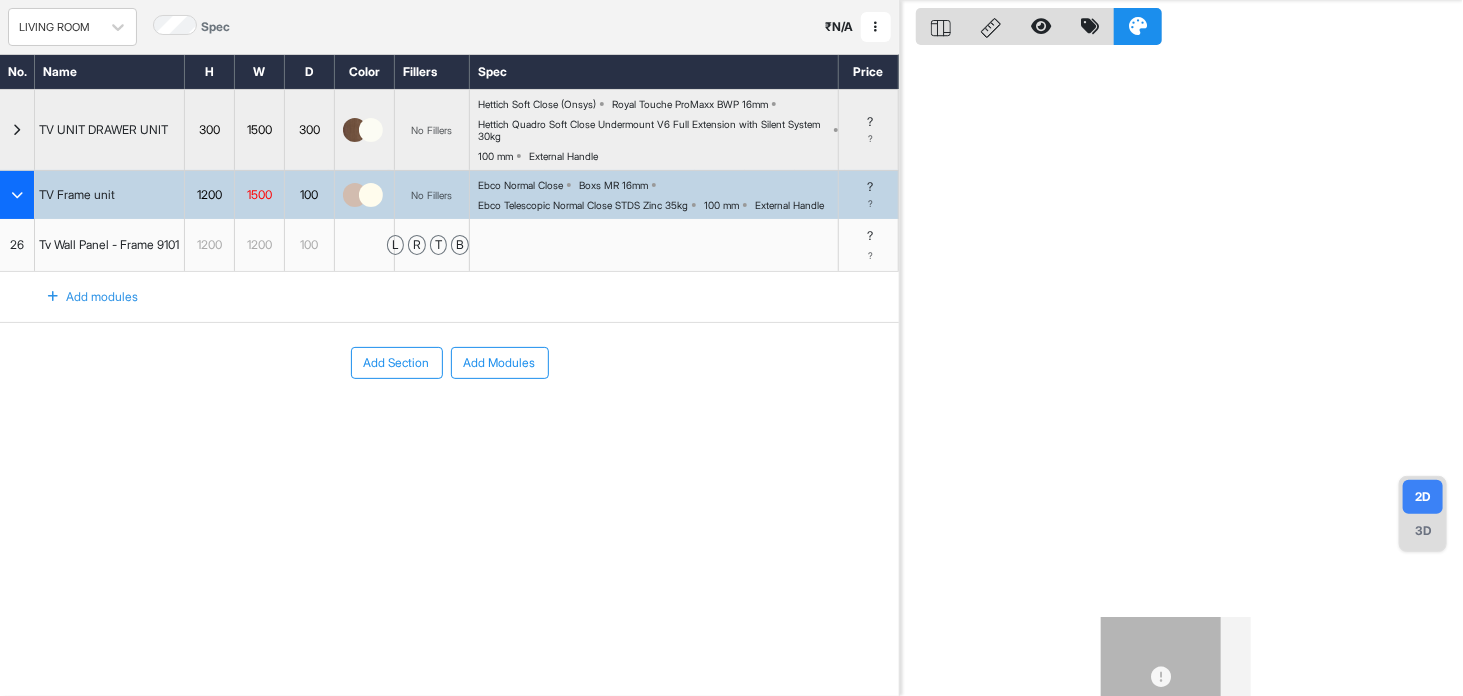 click at bounding box center (365, 195) 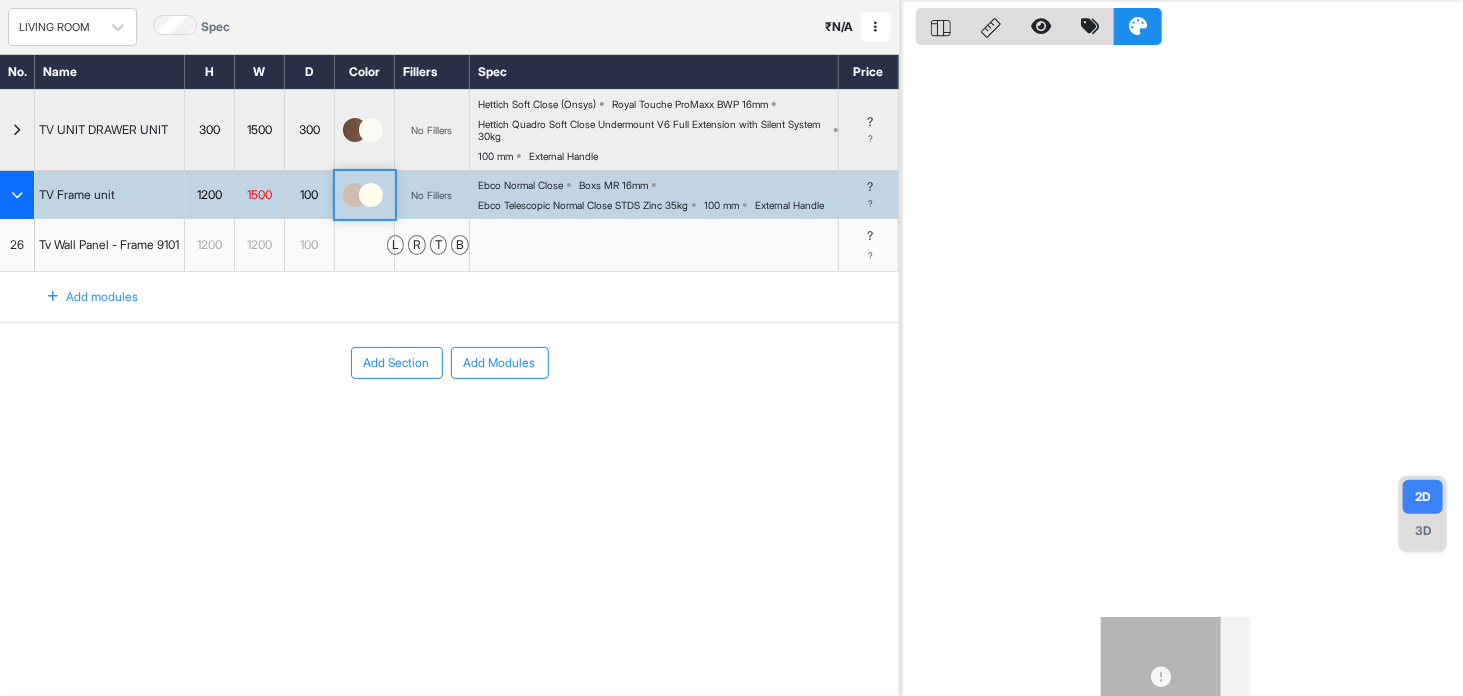 click at bounding box center [365, 195] 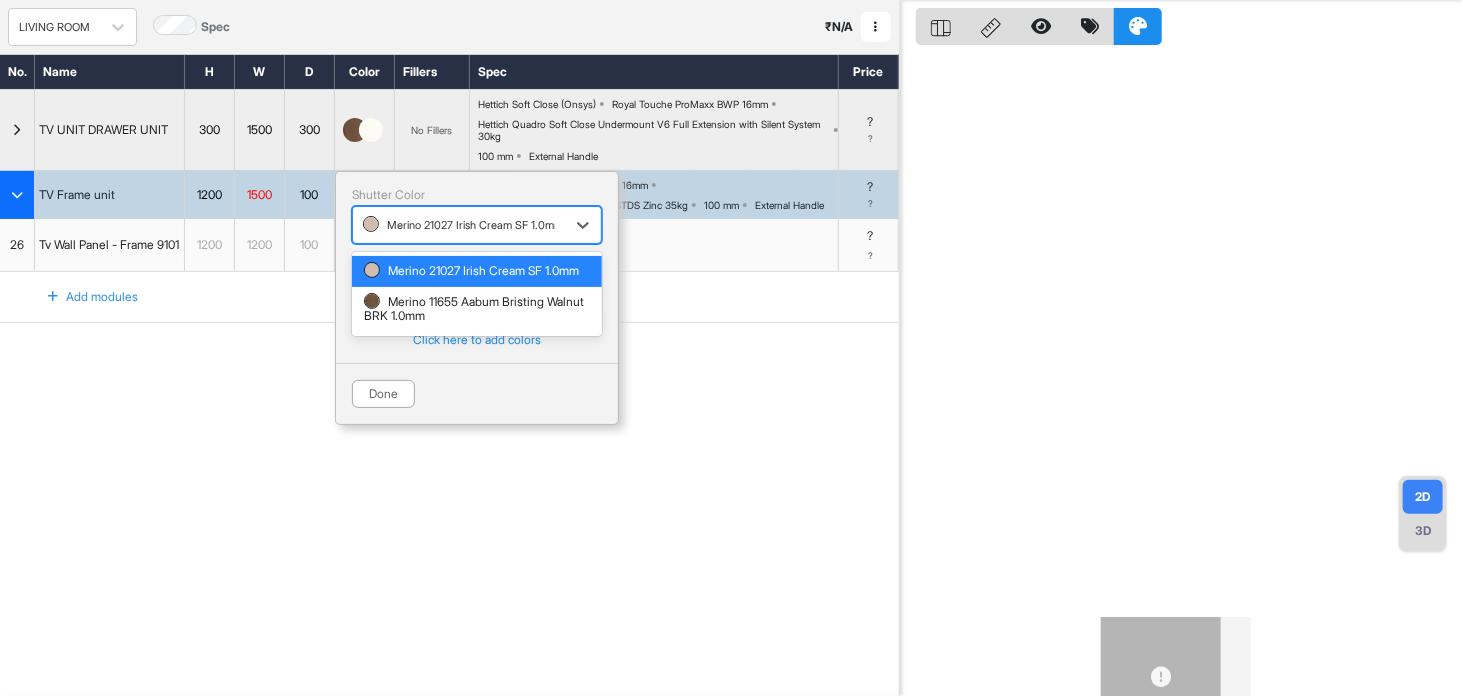 click at bounding box center [459, 225] 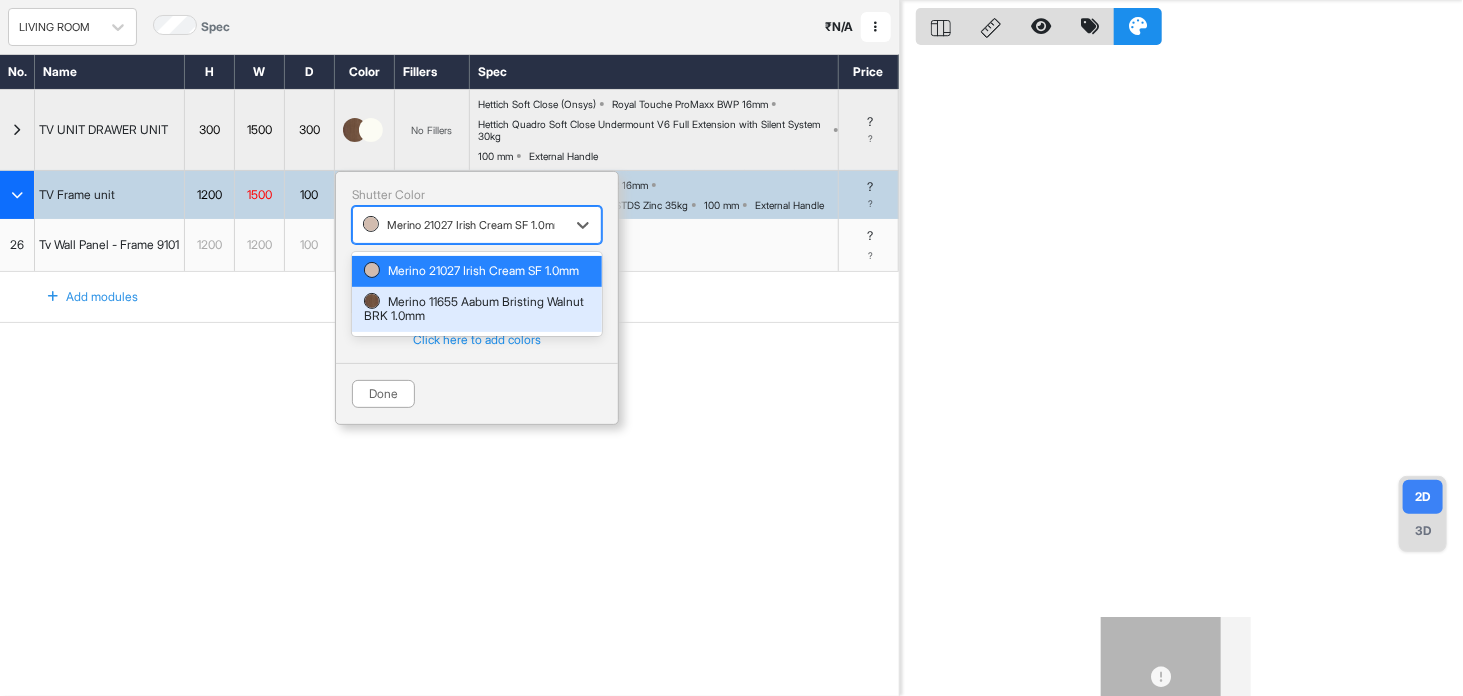 click on "Merino 11655 Aabum Bristing Walnut BRK 1.0mm" at bounding box center (477, 309) 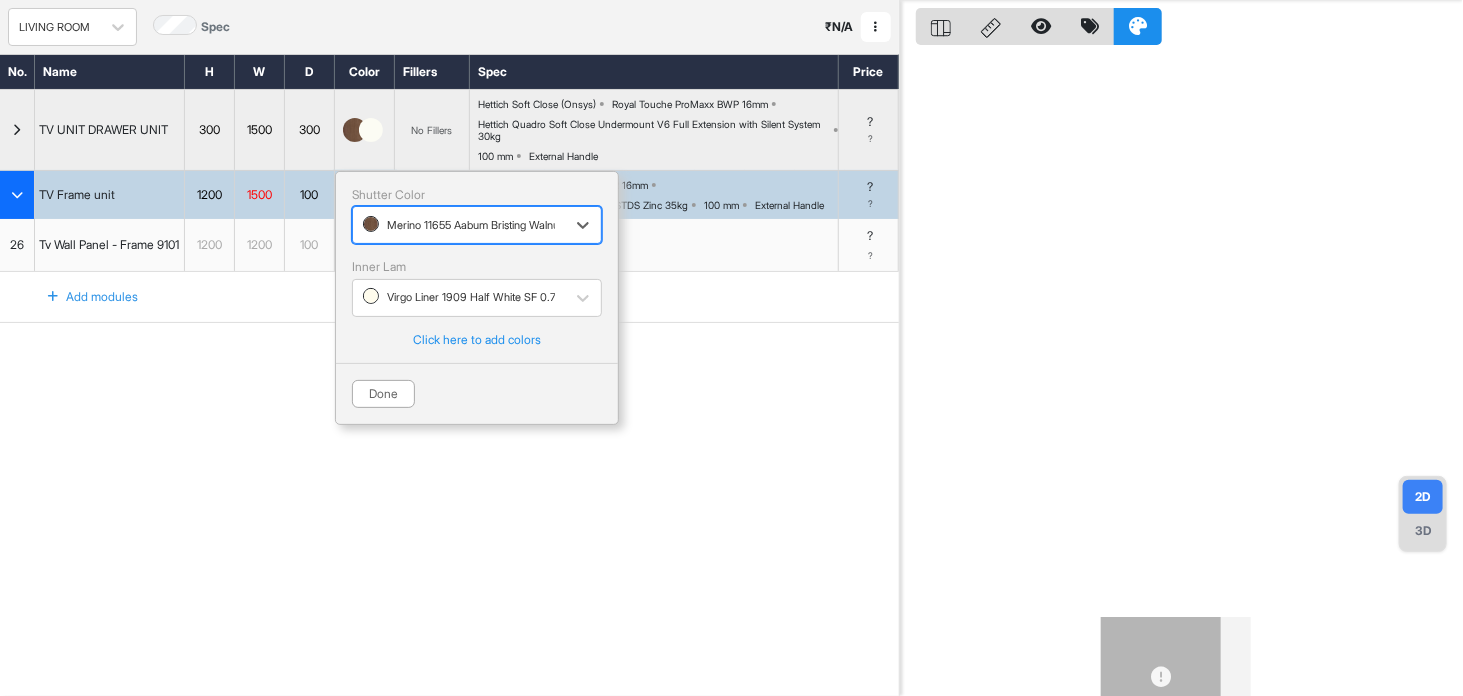 click on "Virgo Liner 1909 Half White SF 0.7mm" at bounding box center [459, 297] 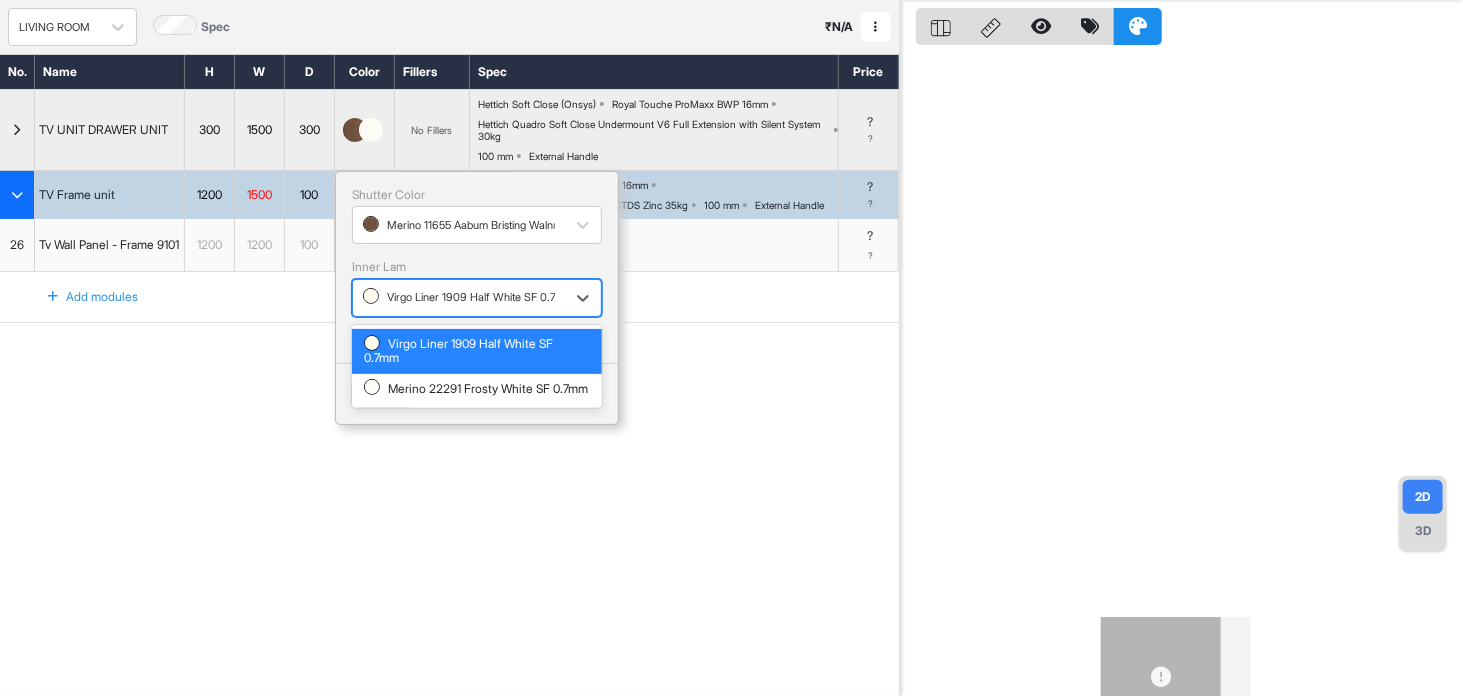 click on "Virgo Liner 1909 Half White SF 0.7mm" at bounding box center (459, 297) 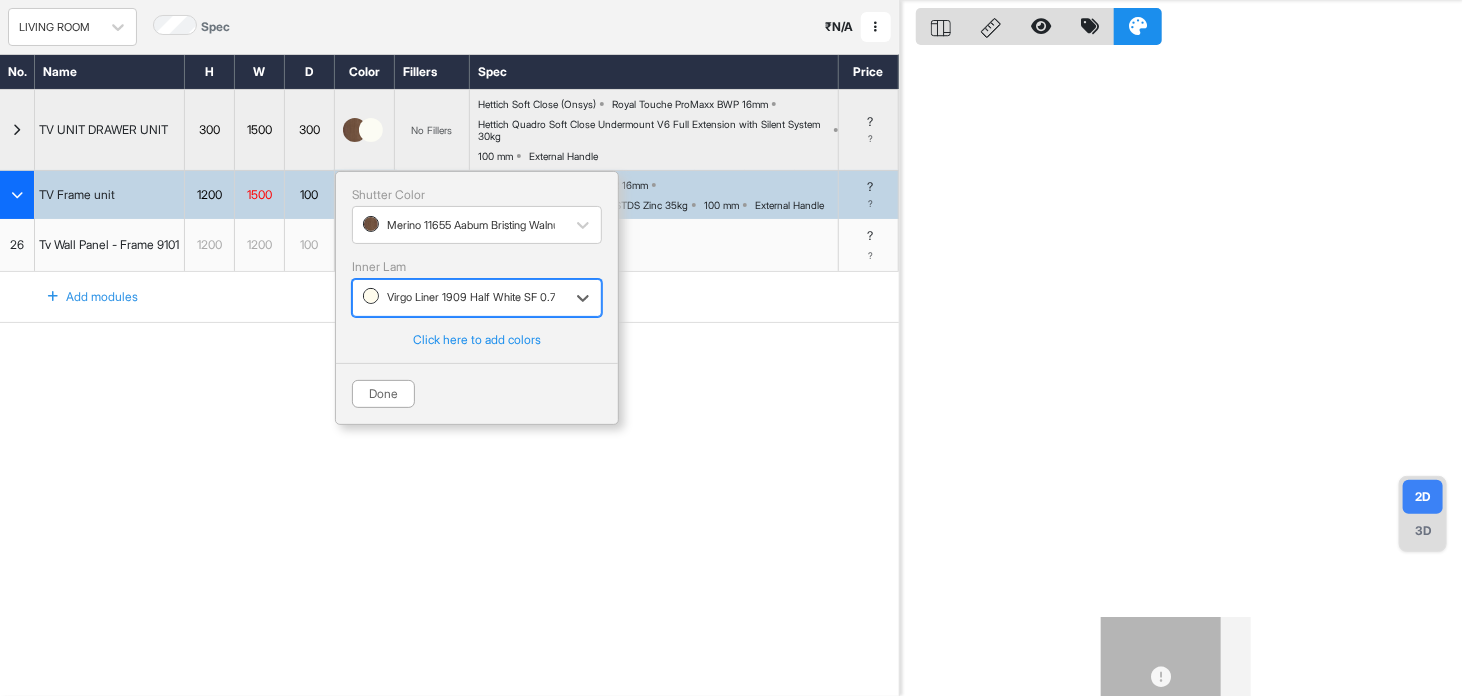 click on "Virgo Liner 1909 Half White SF 0.7mm" at bounding box center (459, 297) 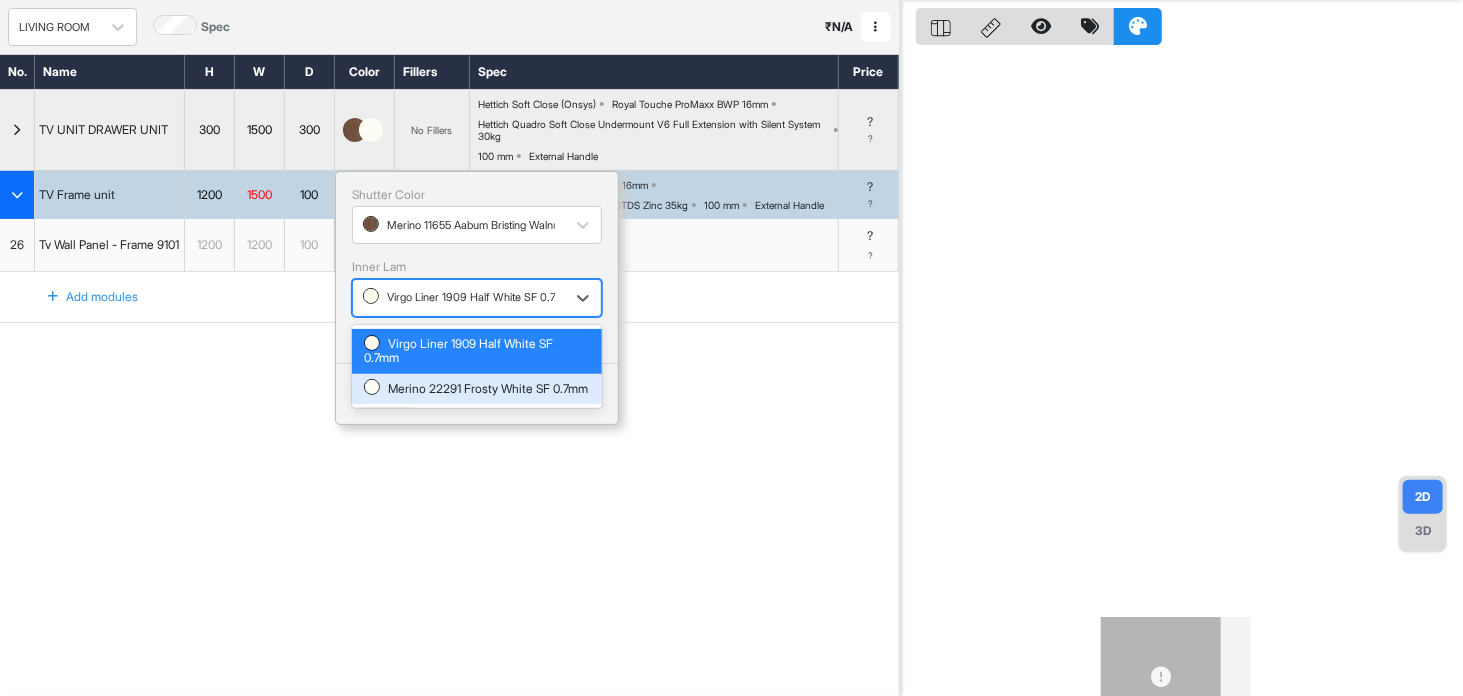 click on "Merino 22291 Frosty White SF 0.7mm" at bounding box center [477, 389] 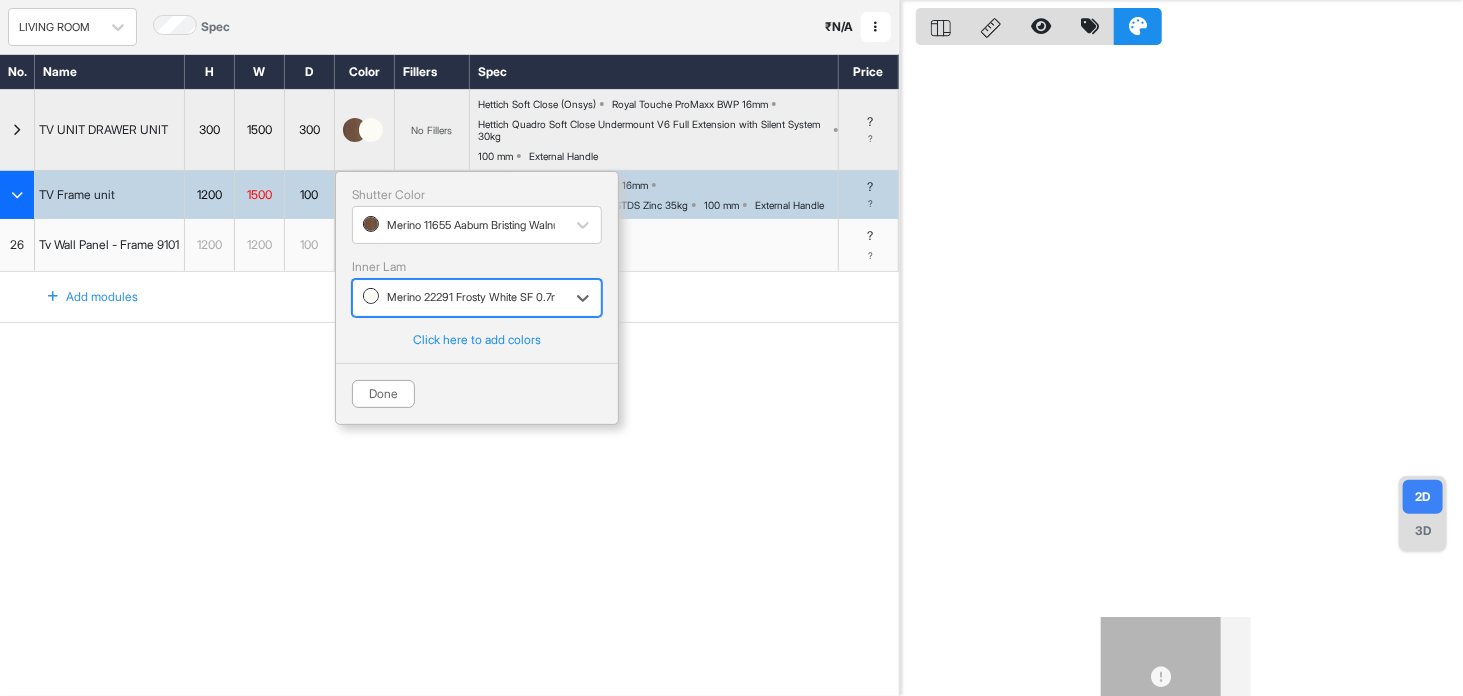 click on "Done" at bounding box center [383, 394] 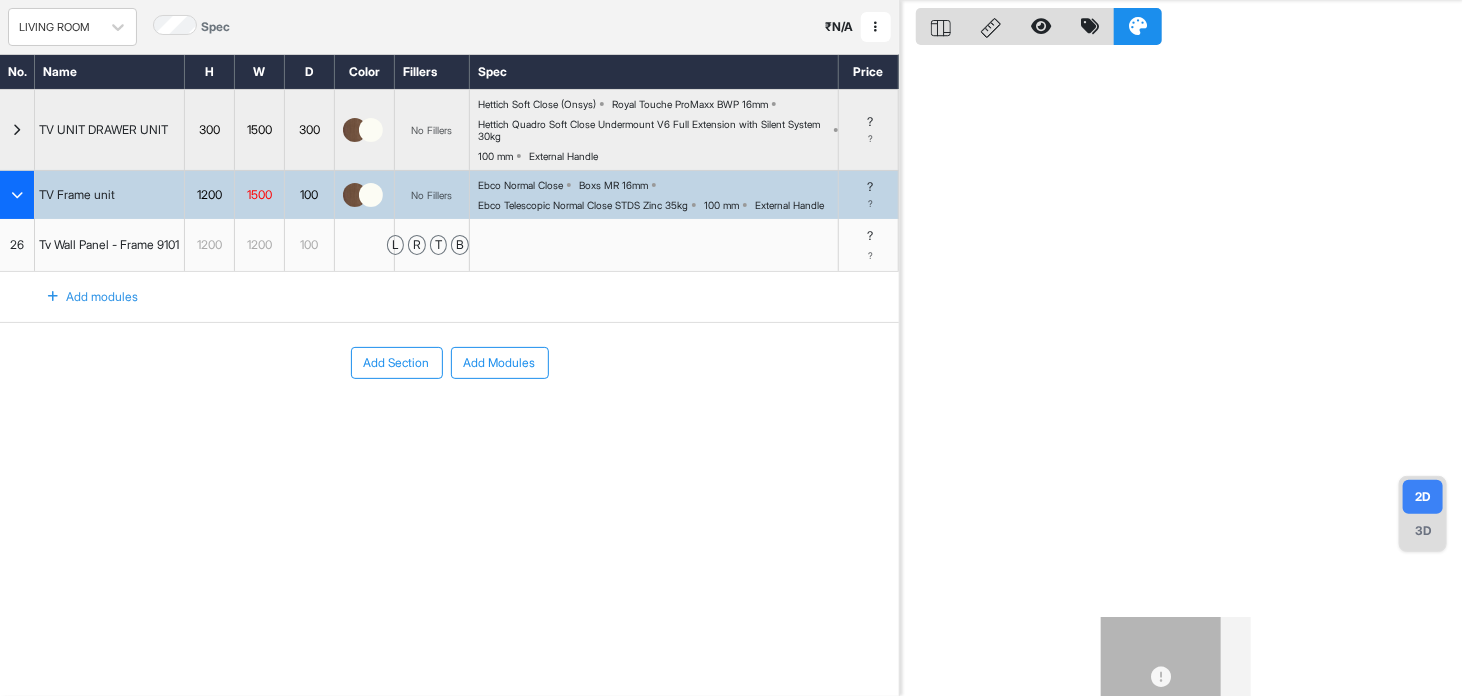 click on "1200" at bounding box center (260, 245) 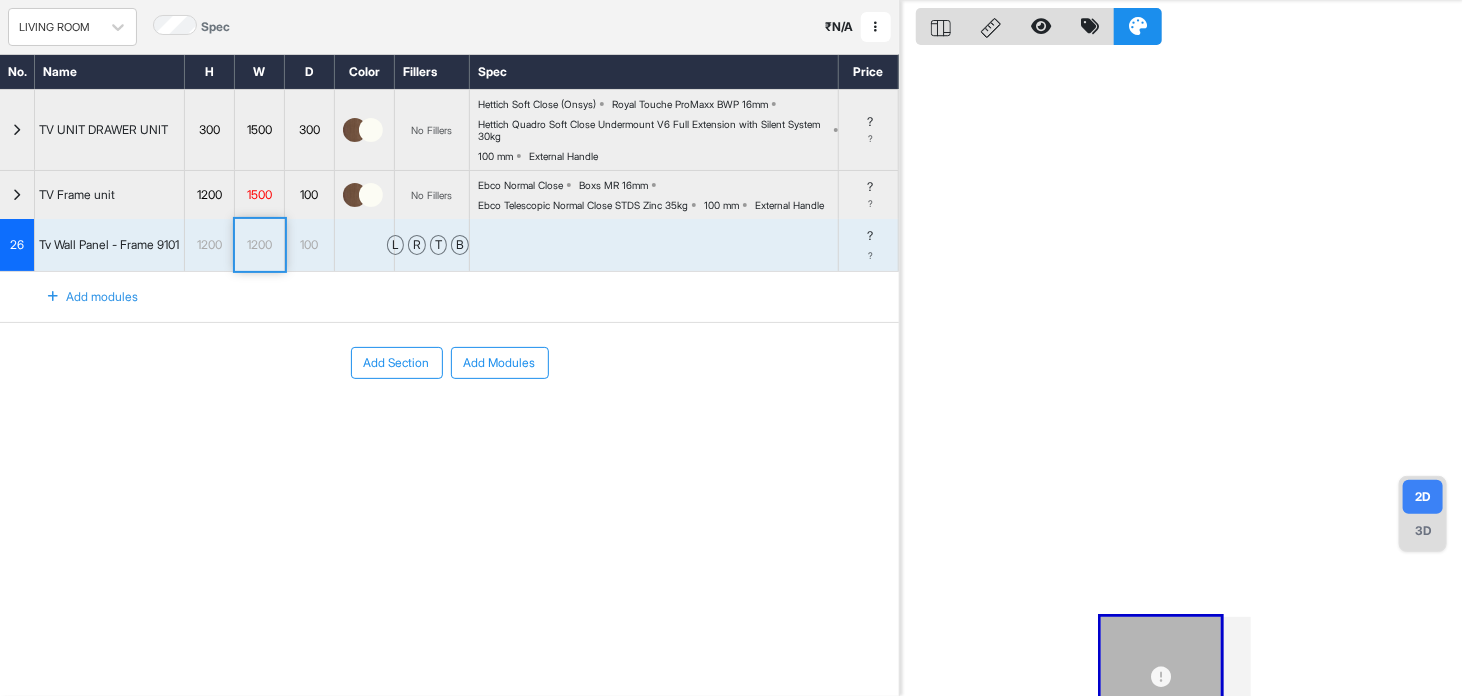 click on "1200" at bounding box center [260, 245] 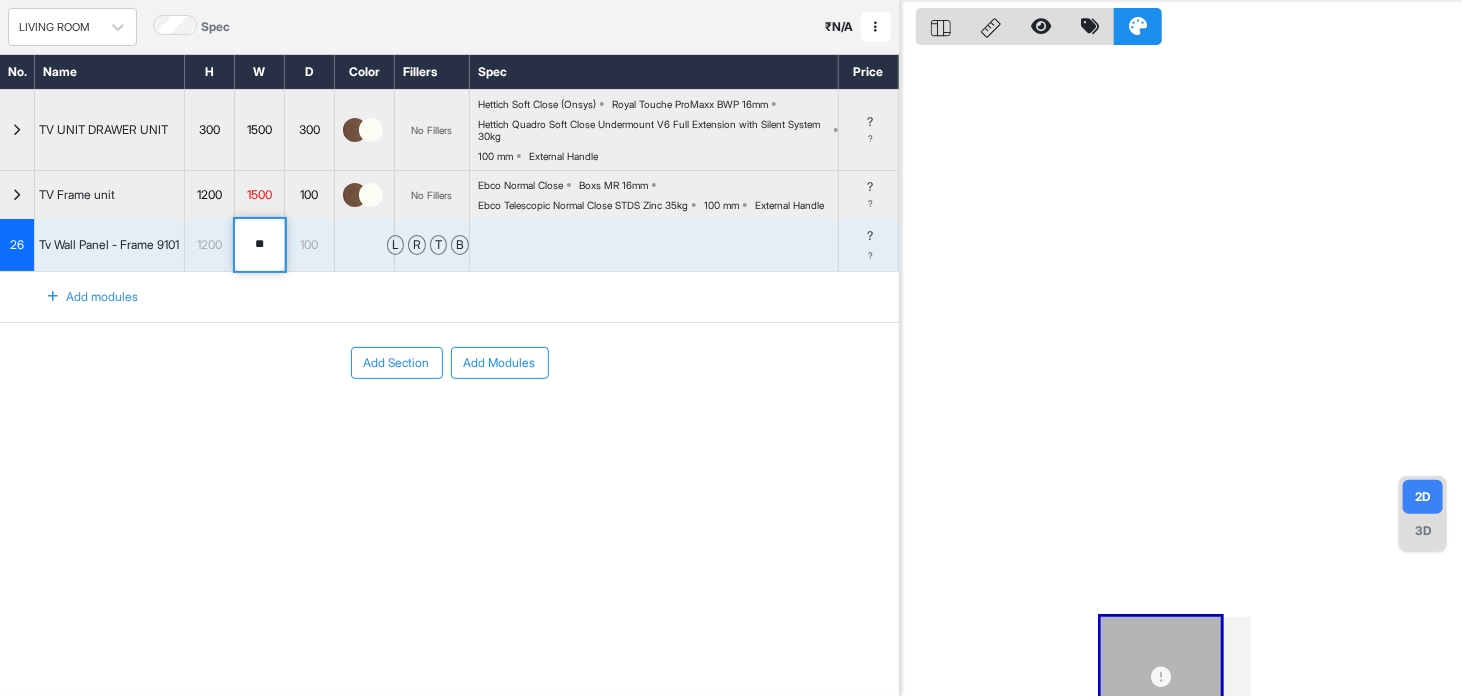 type on "*" 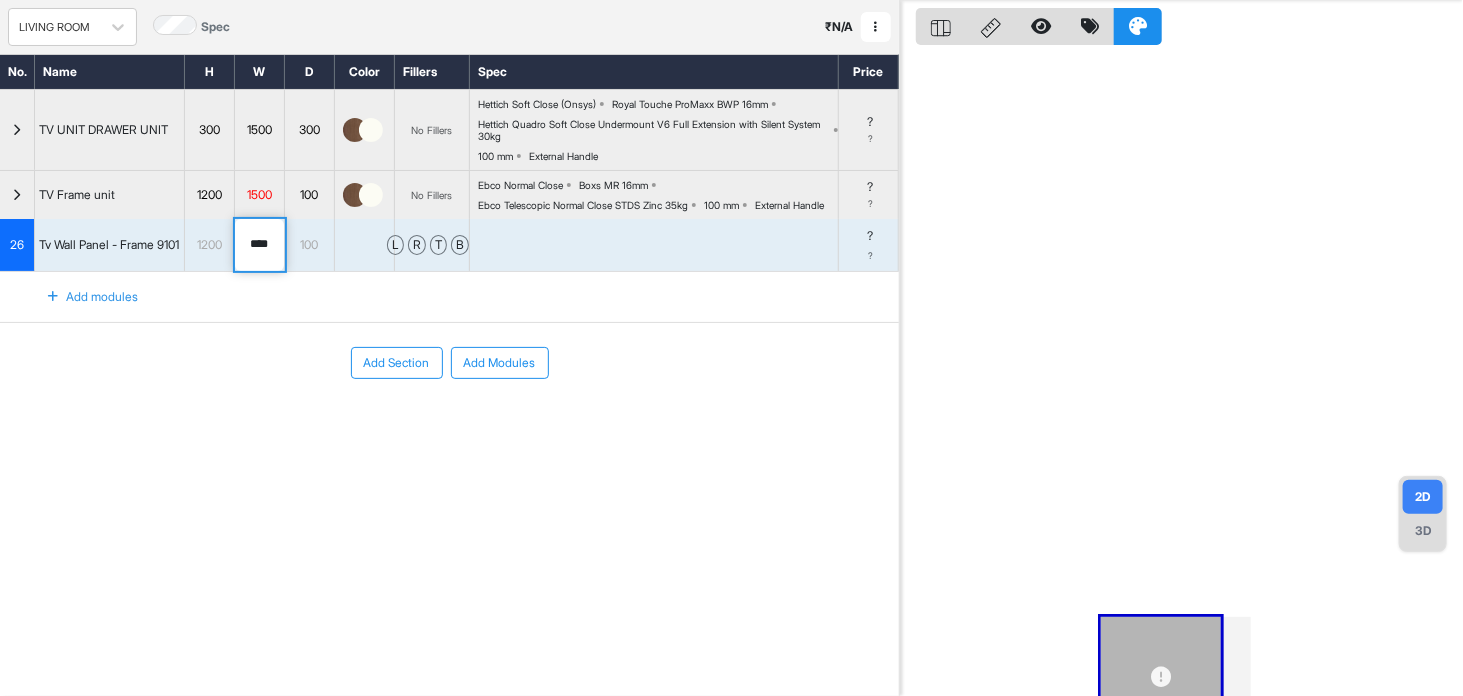 type on "****" 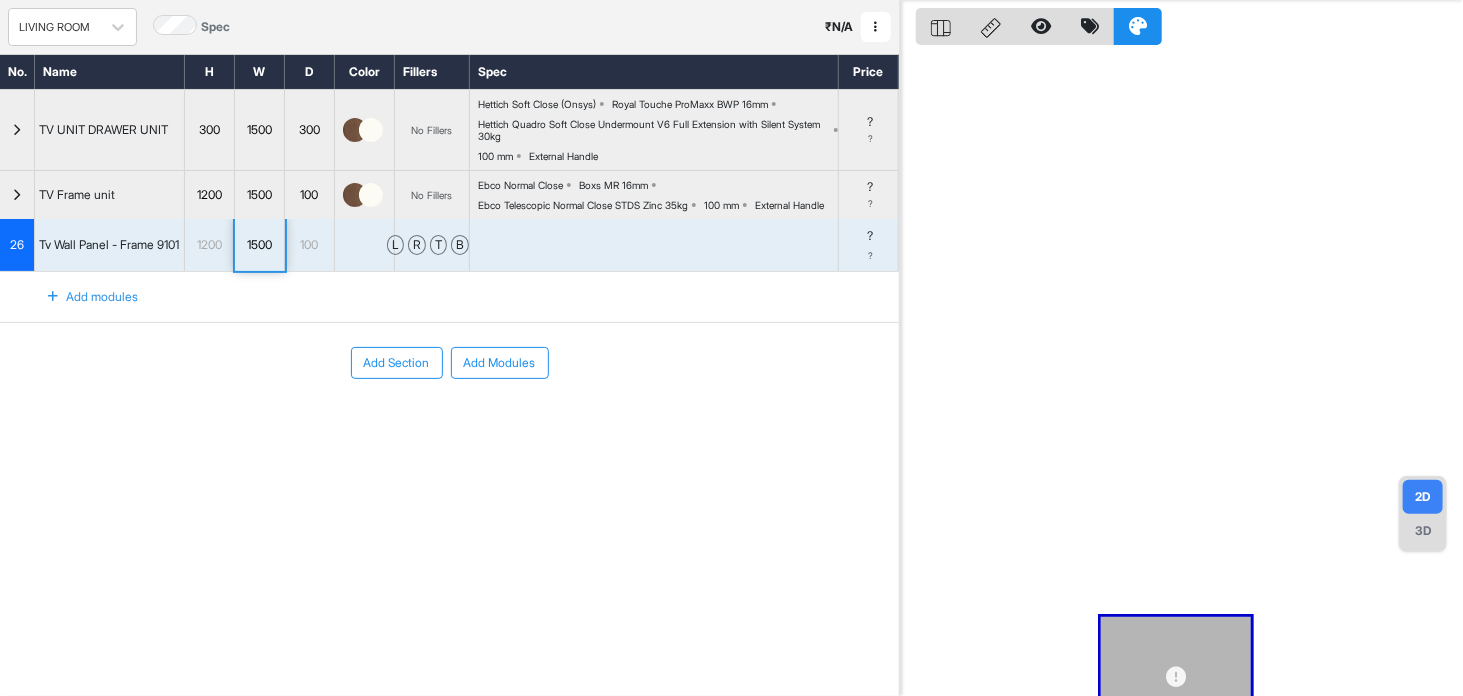 click at bounding box center [17, 195] 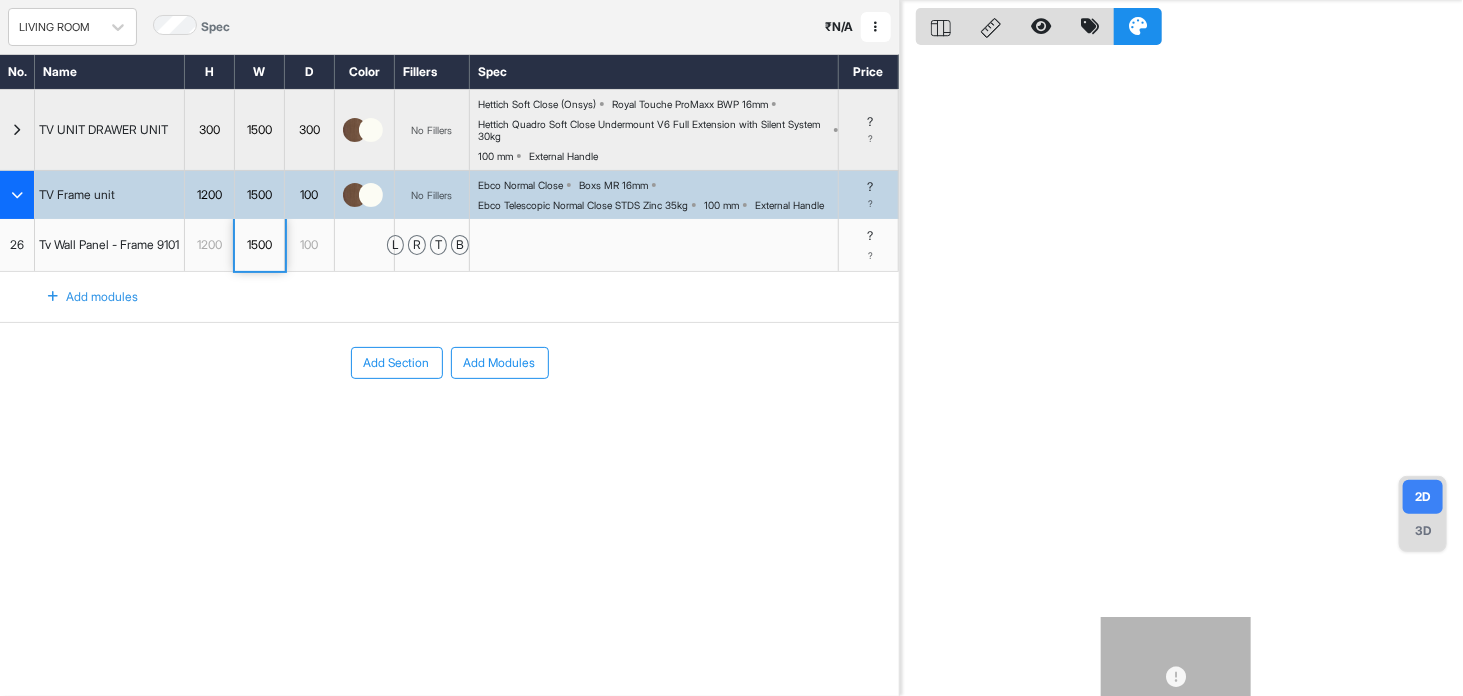 click at bounding box center (17, 195) 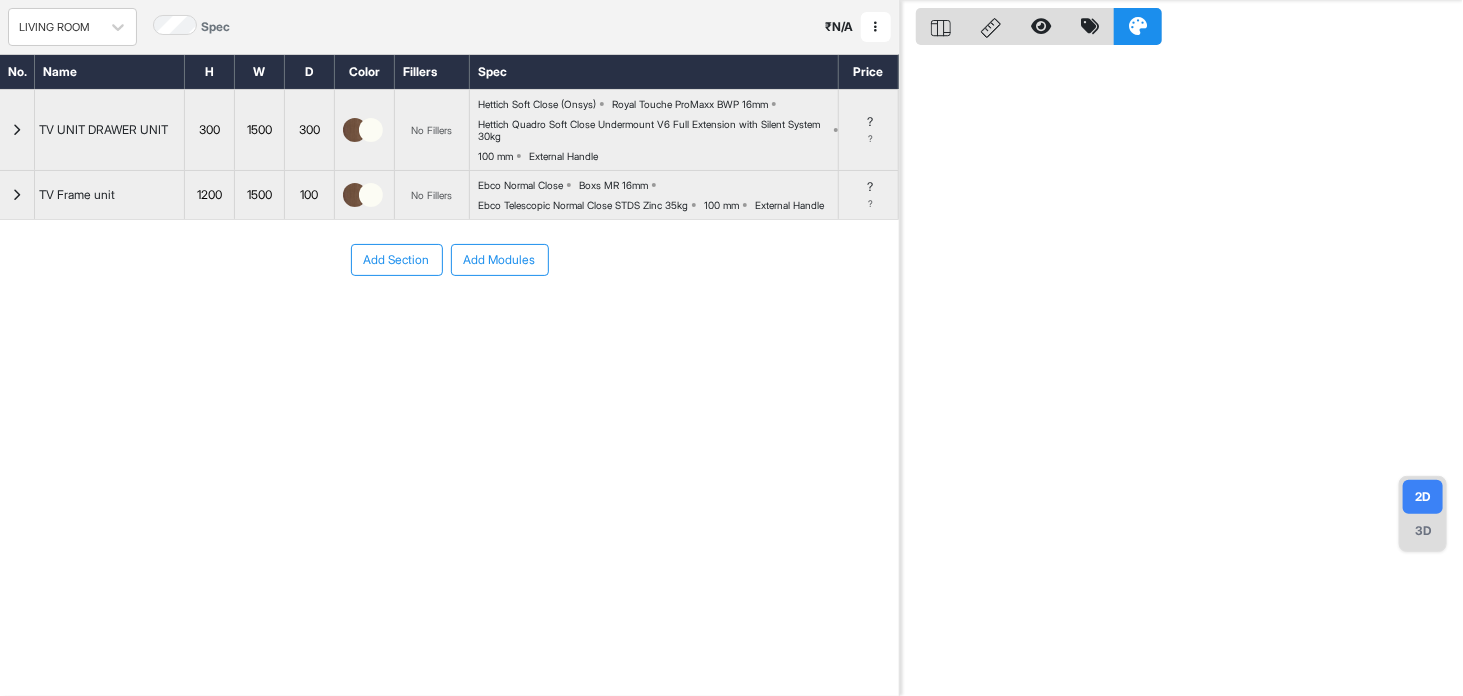 click on "Add Section" at bounding box center (397, 260) 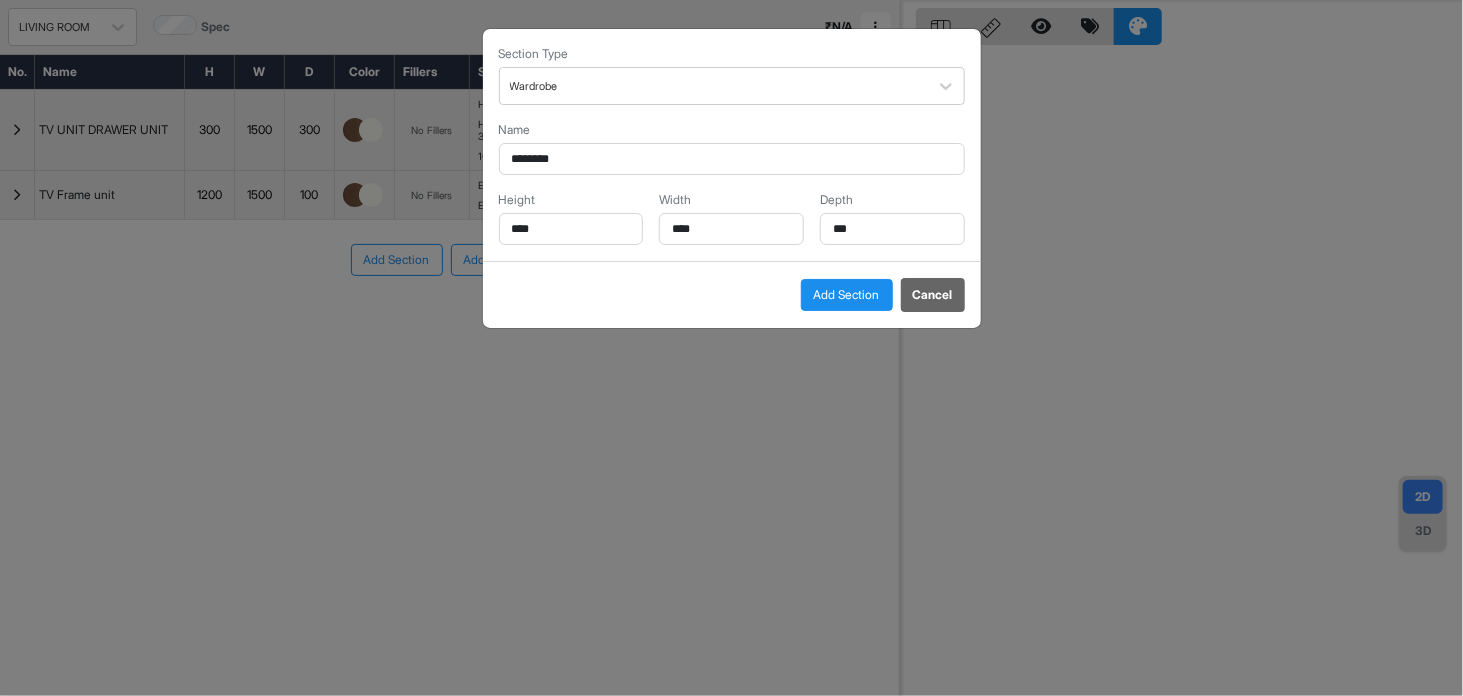 click on "Section Type Wardrobe Name ******** Height **** Width **** Depth ***" at bounding box center (732, 145) 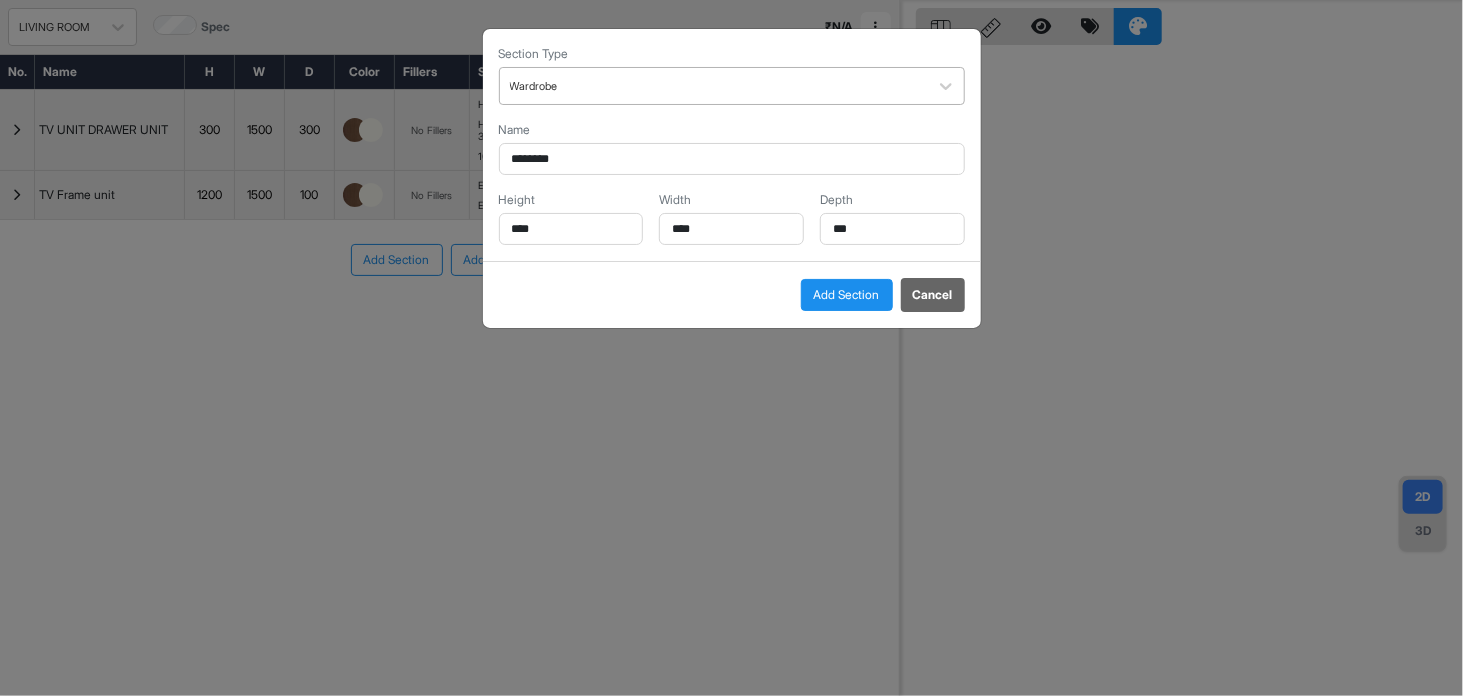 click on "Section Type Wardrobe Name ******** Height **** Width **** Depth ***" at bounding box center [732, 145] 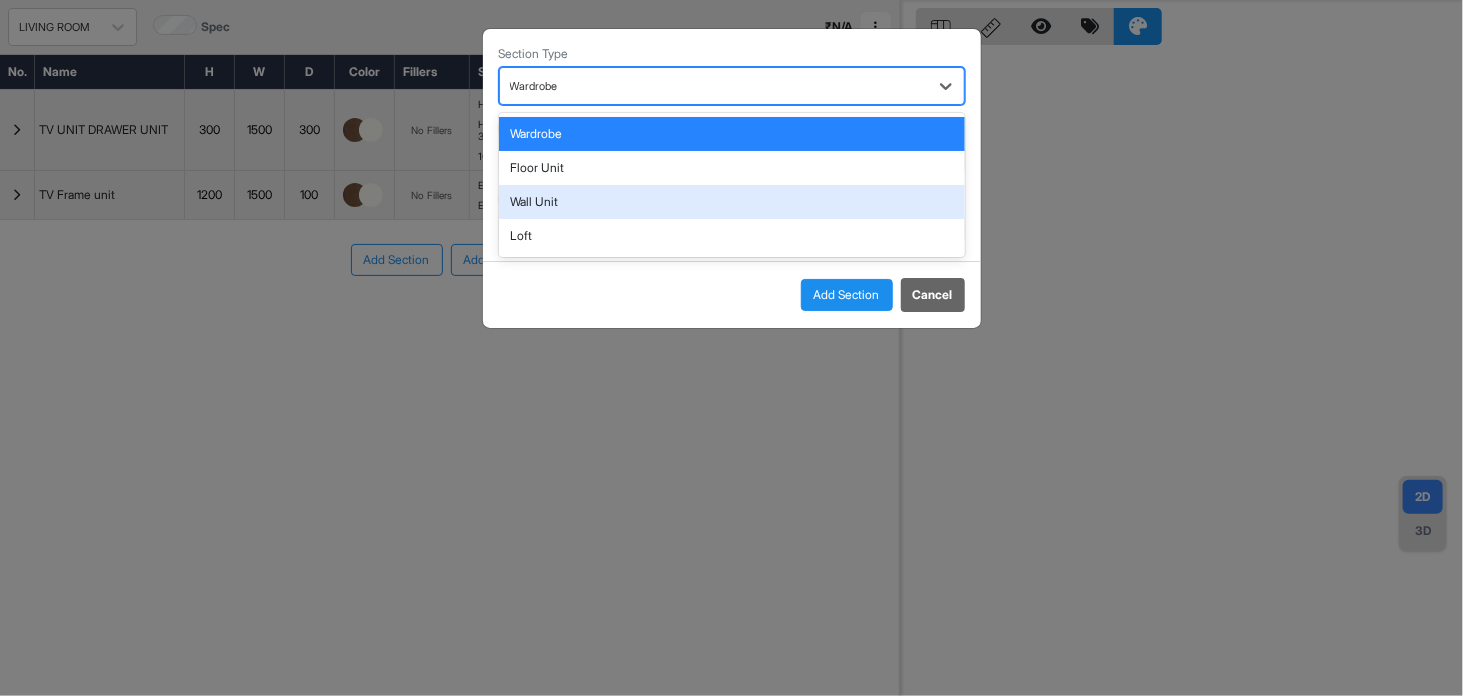 click on "Wall Unit" at bounding box center [732, 202] 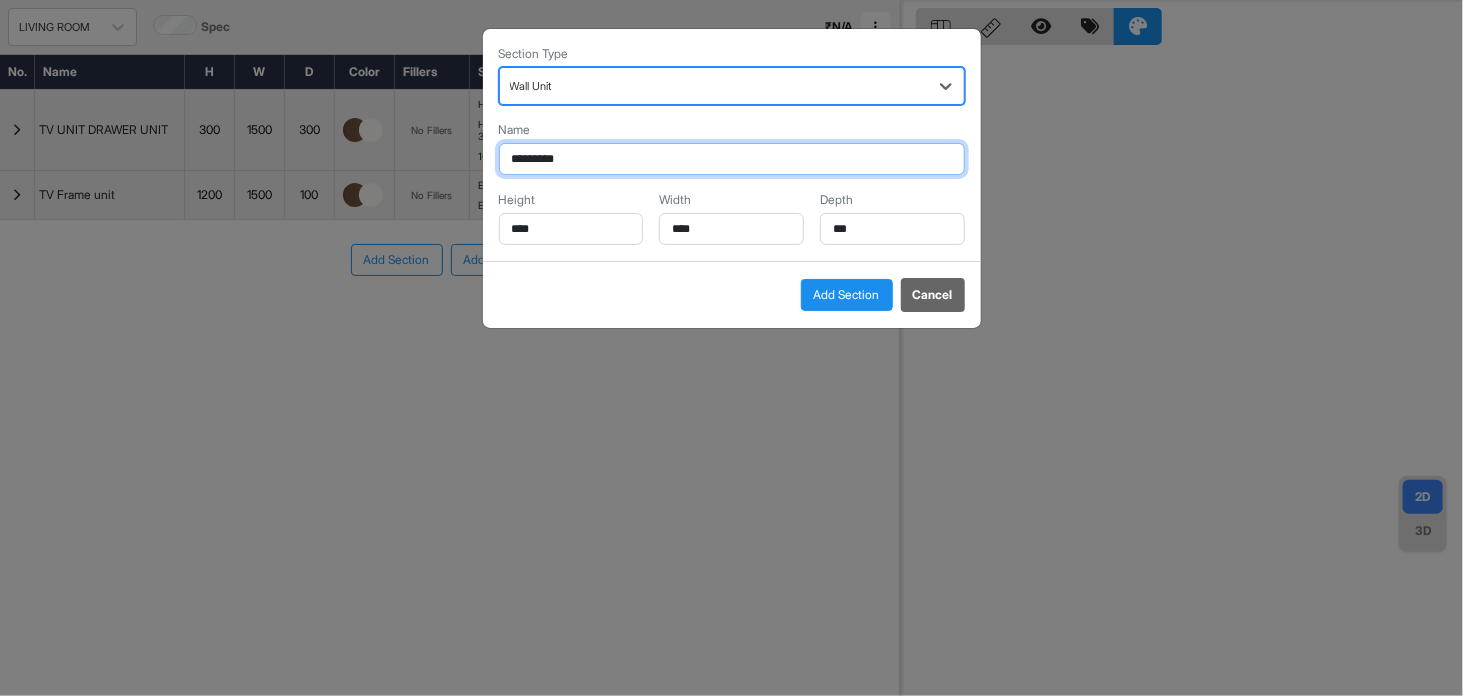 click on "*********" at bounding box center [732, 159] 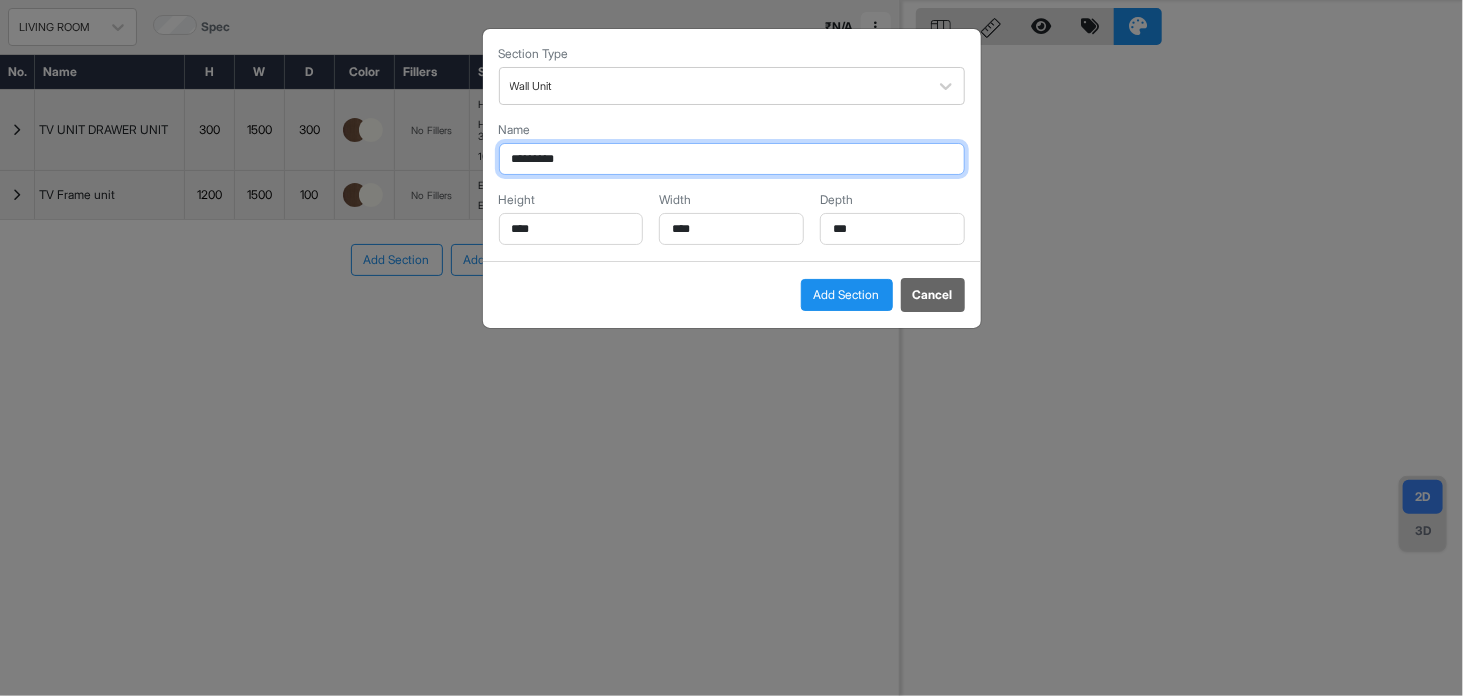 click on "*********" at bounding box center (732, 159) 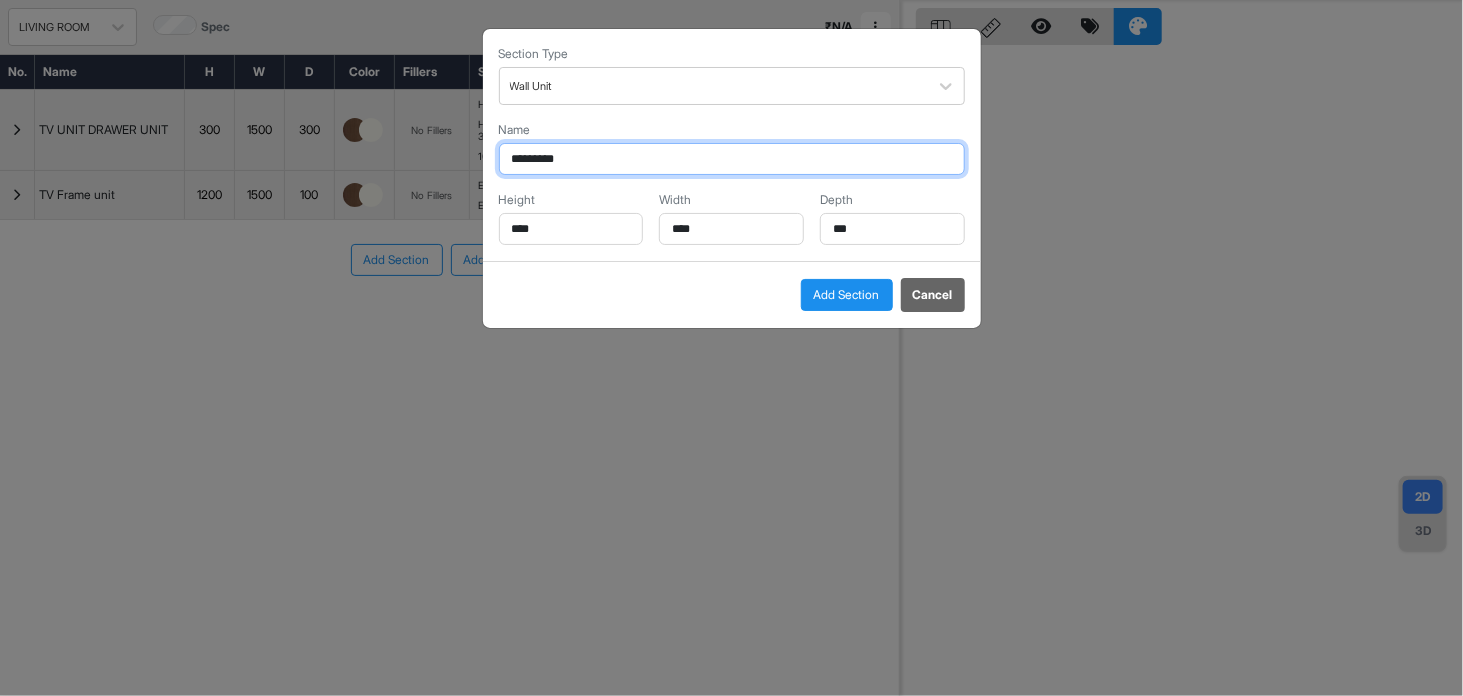 type on "********" 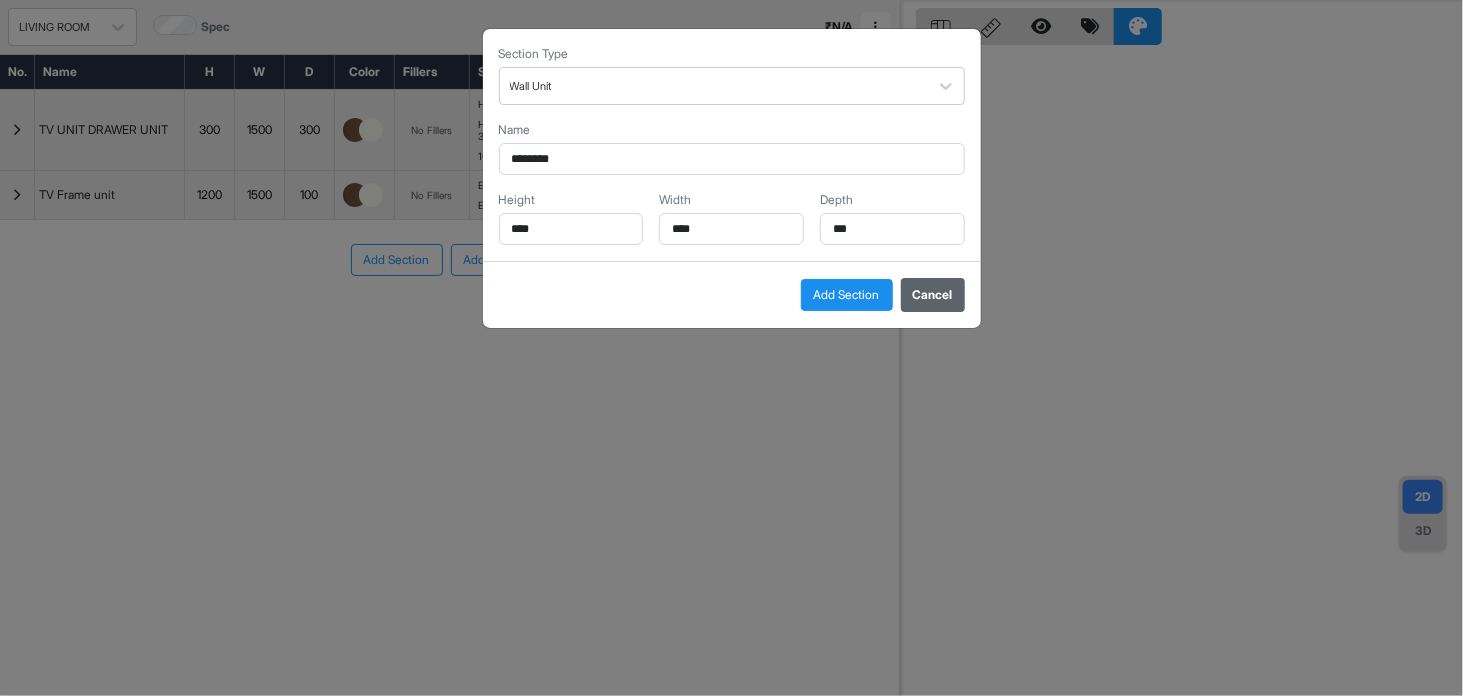 click on "Cancel" at bounding box center (933, 295) 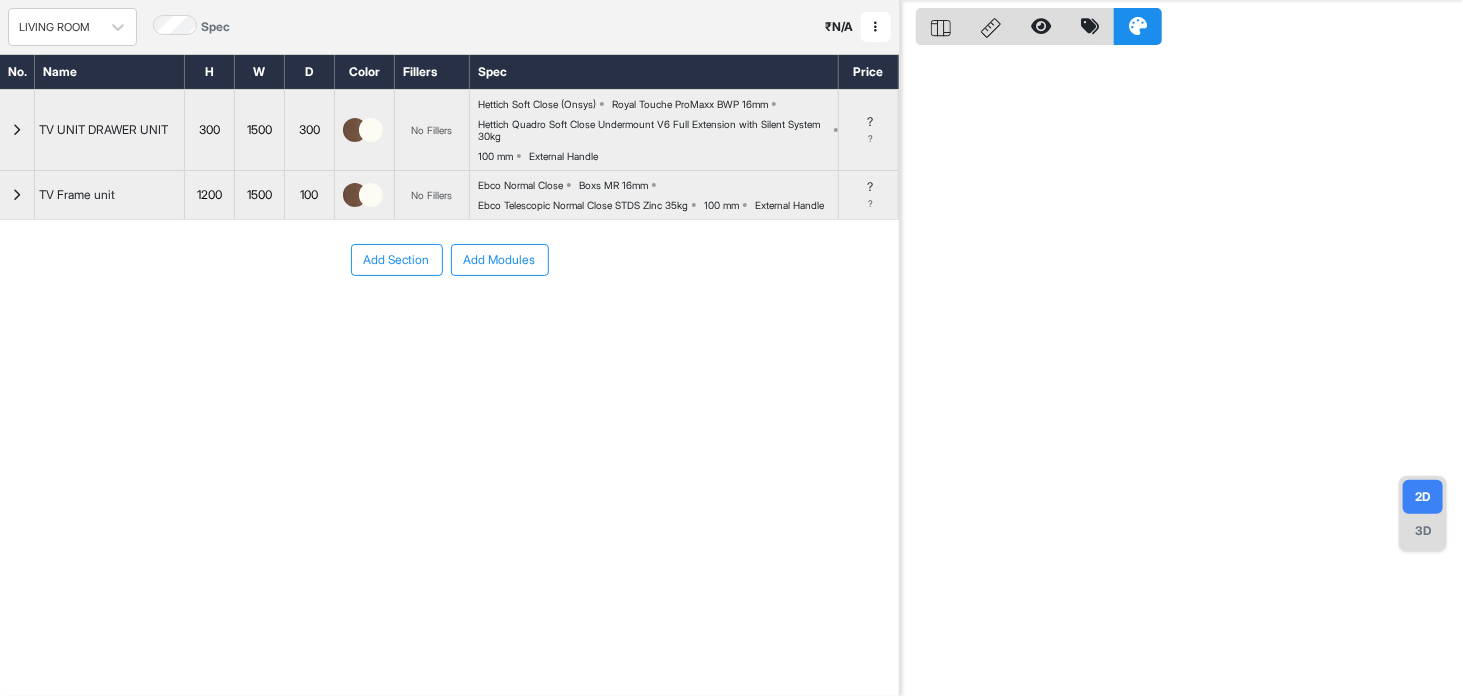 click on "Add Section" at bounding box center [397, 260] 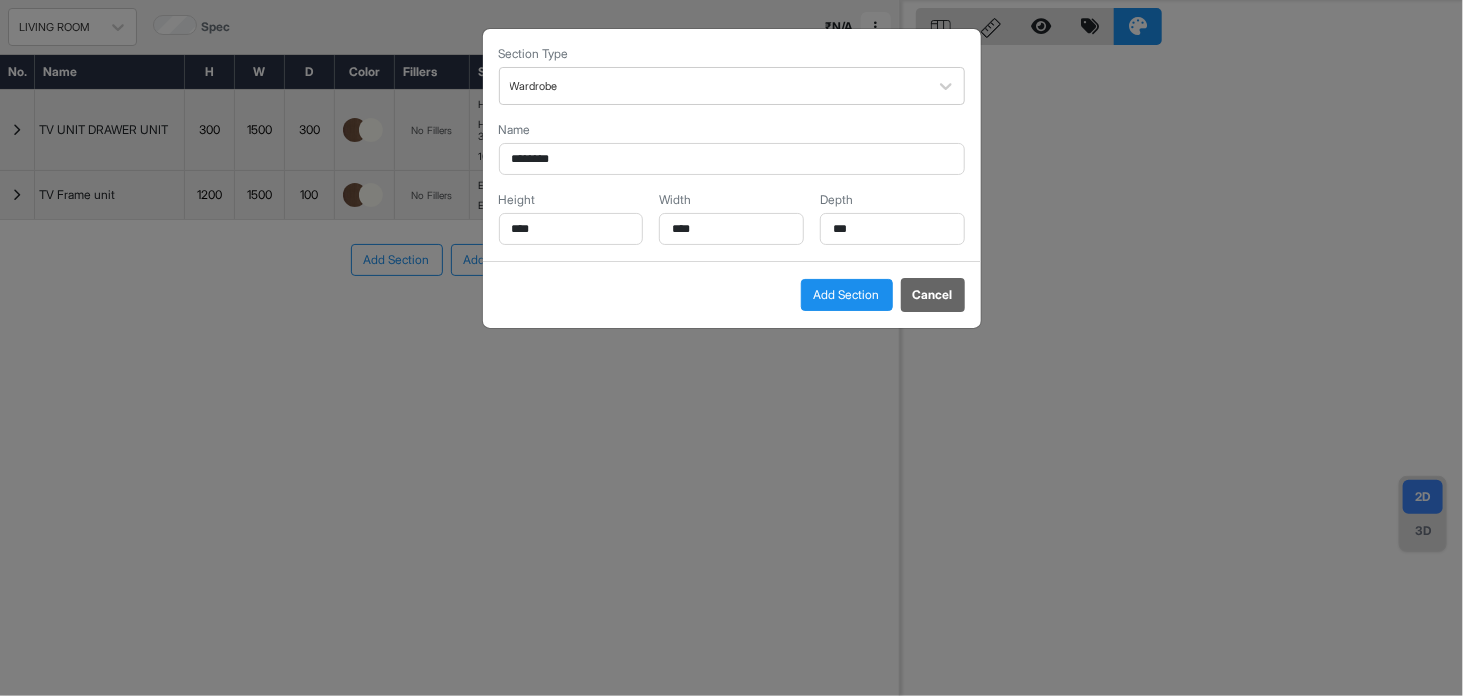 click on "Section Type Wardrobe Name ******** Height **** Width **** Depth ***" at bounding box center (732, 145) 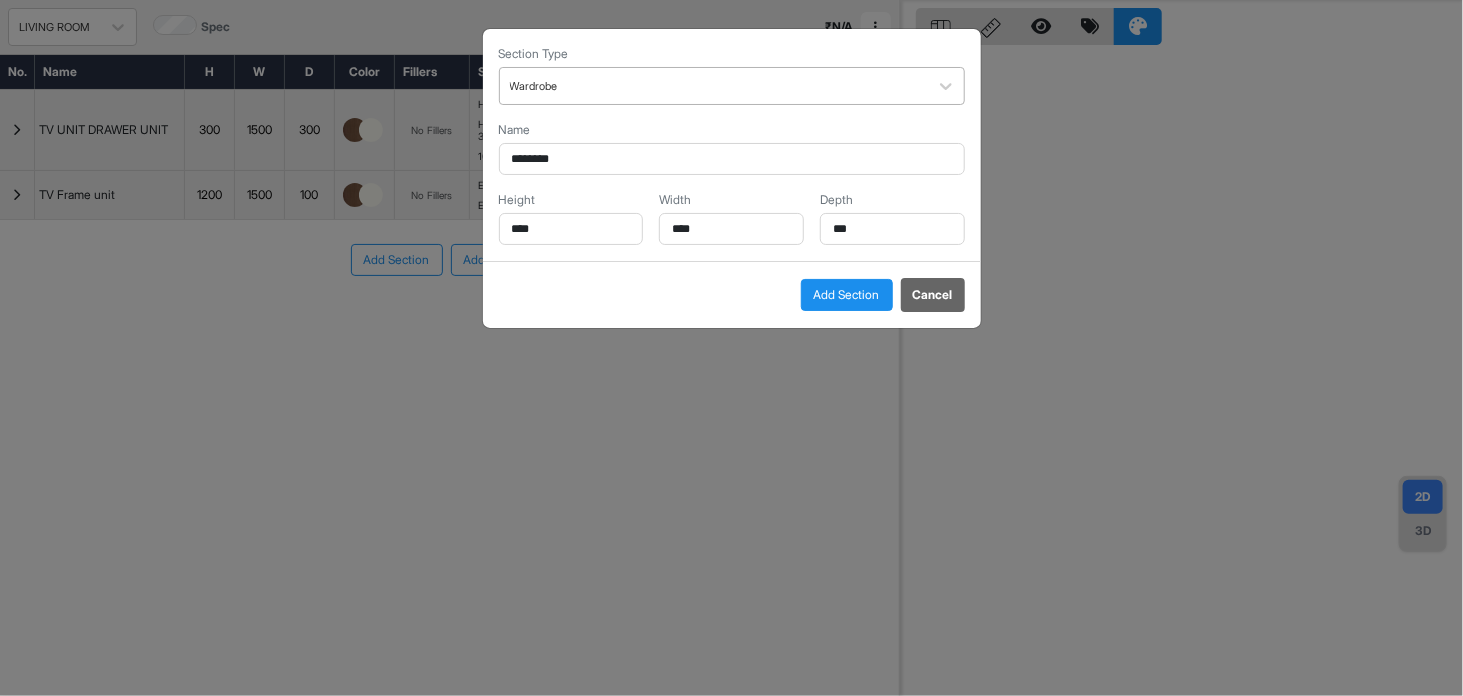 click on "Wardrobe" at bounding box center [714, 86] 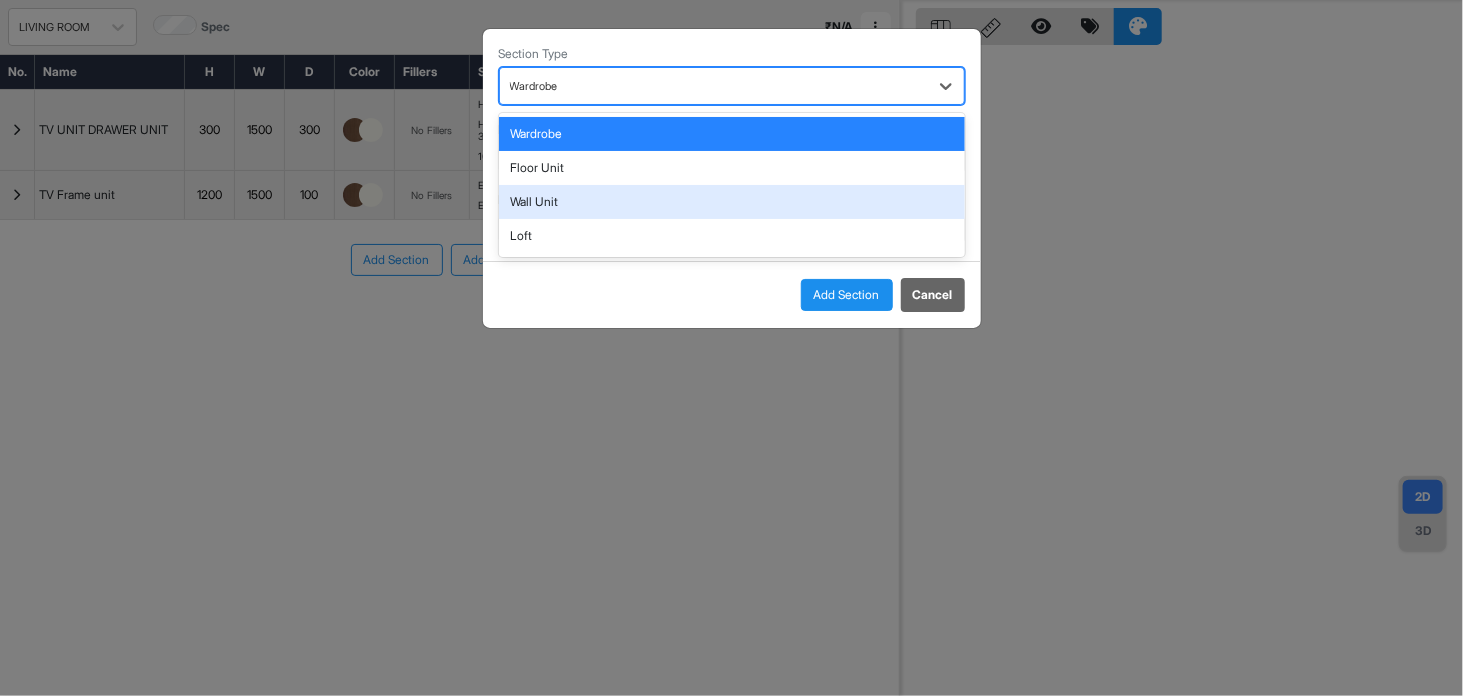 click on "Wall Unit" at bounding box center [732, 202] 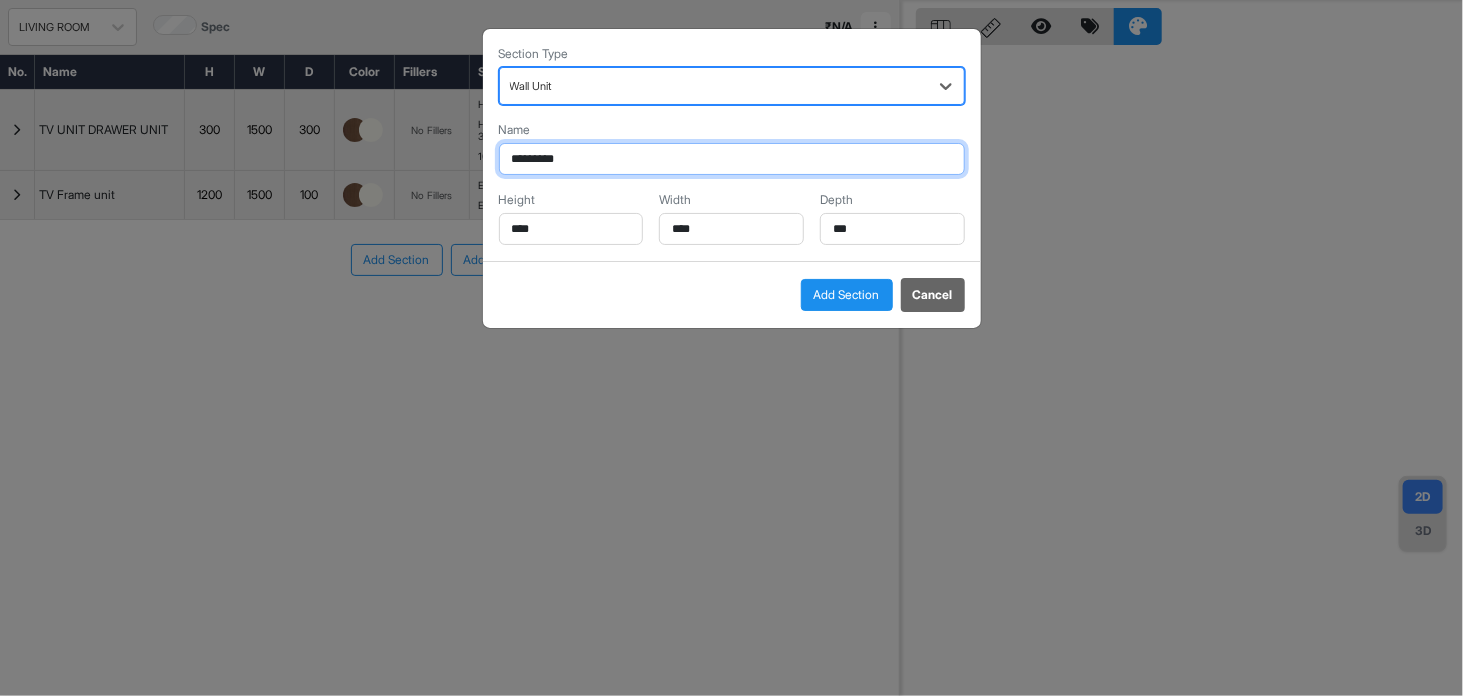 click on "*********" at bounding box center [732, 159] 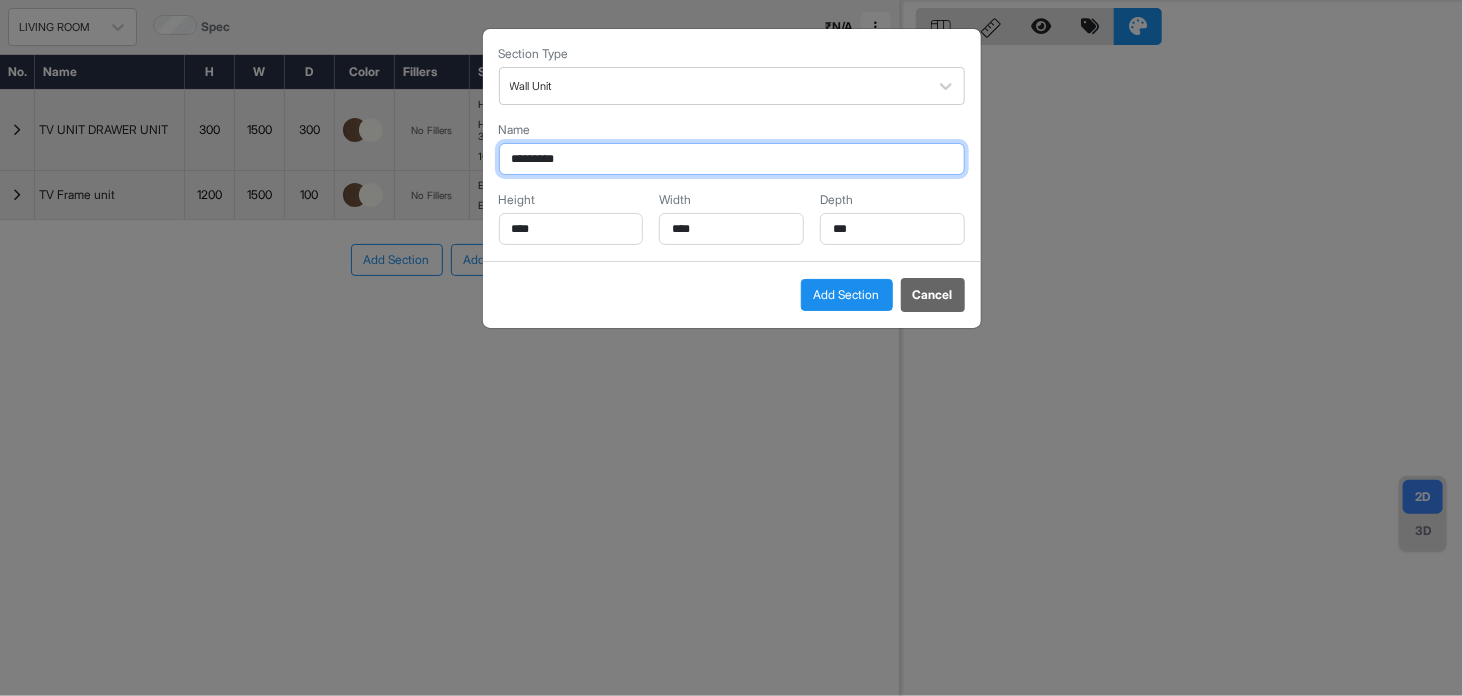 click on "*********" at bounding box center (732, 159) 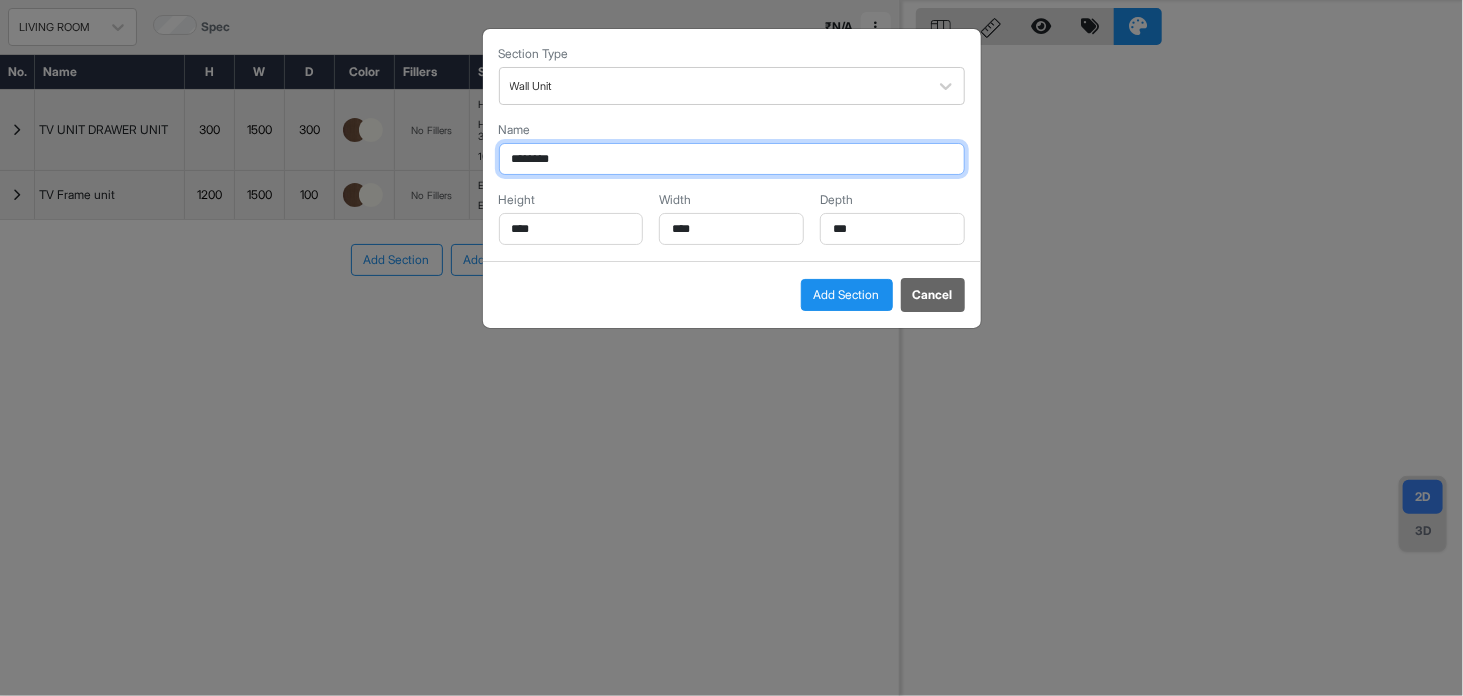 type on "********" 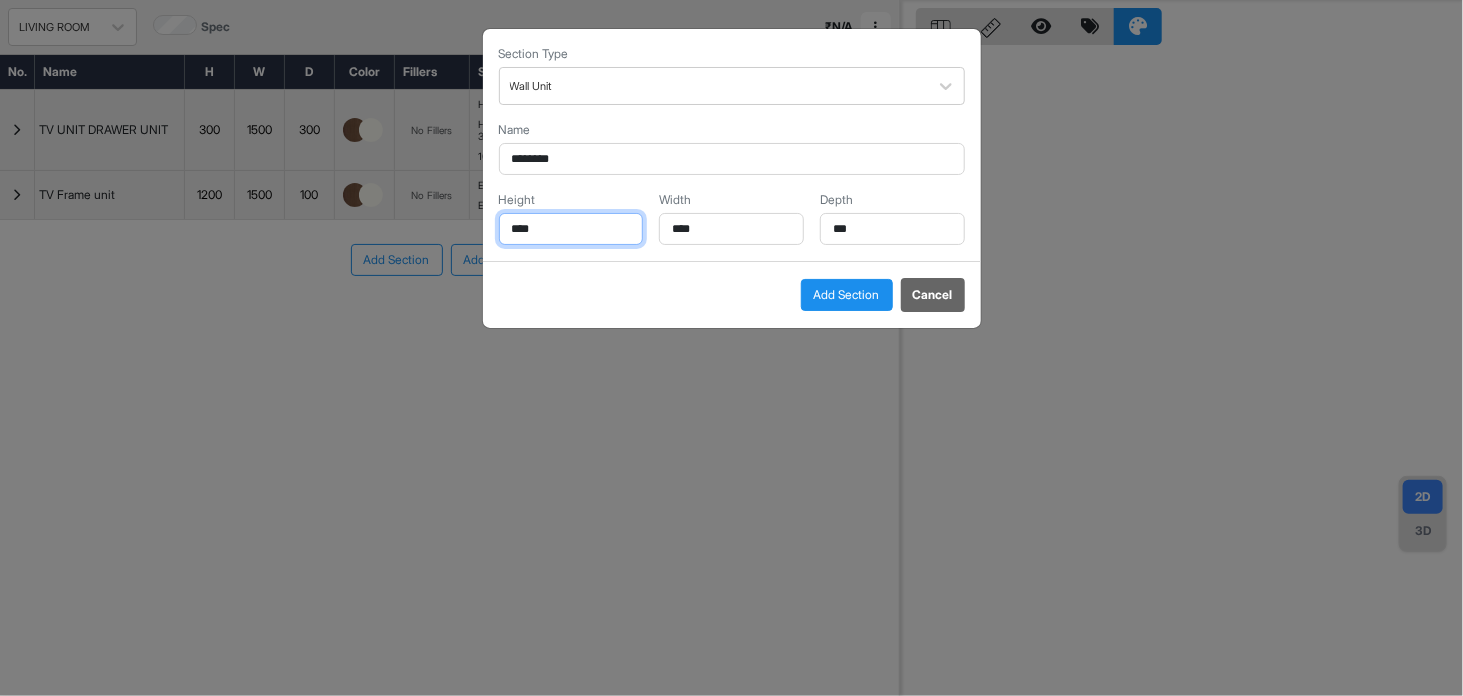 click on "****" at bounding box center (571, 229) 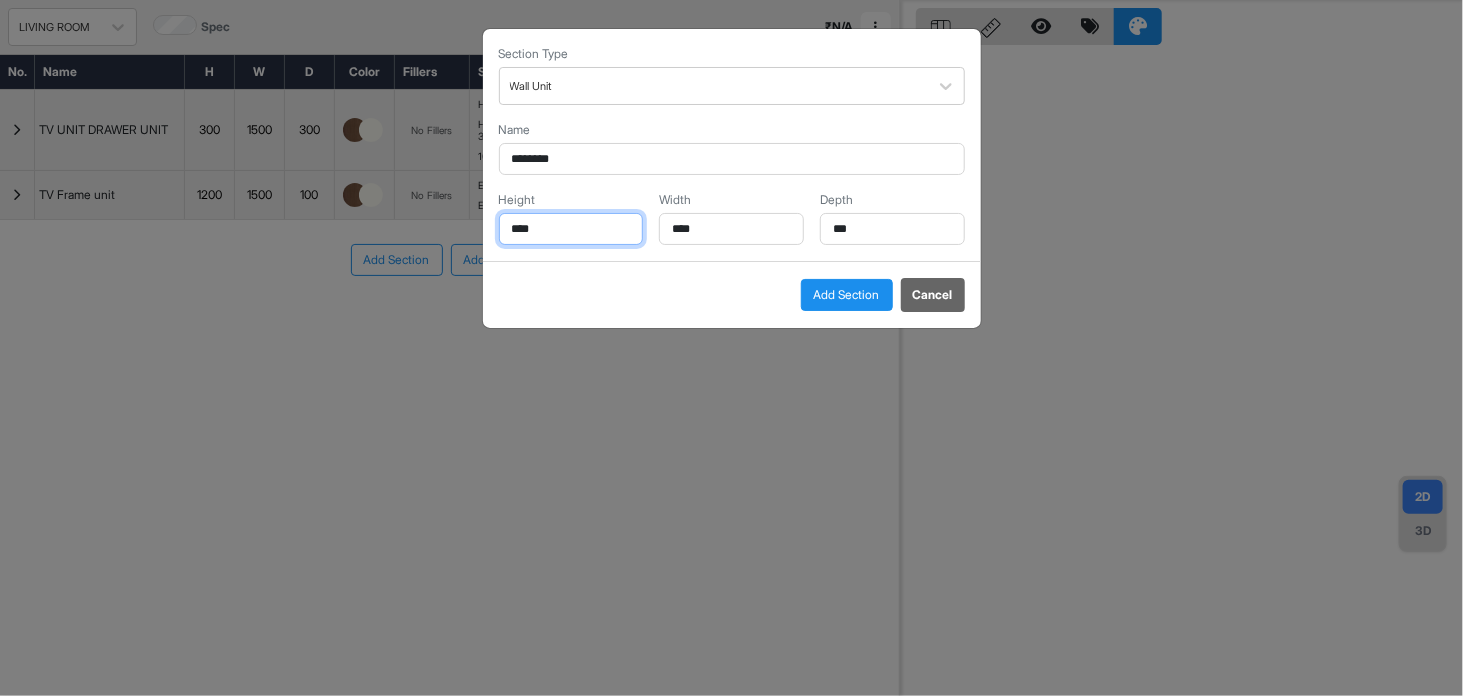 type on "****" 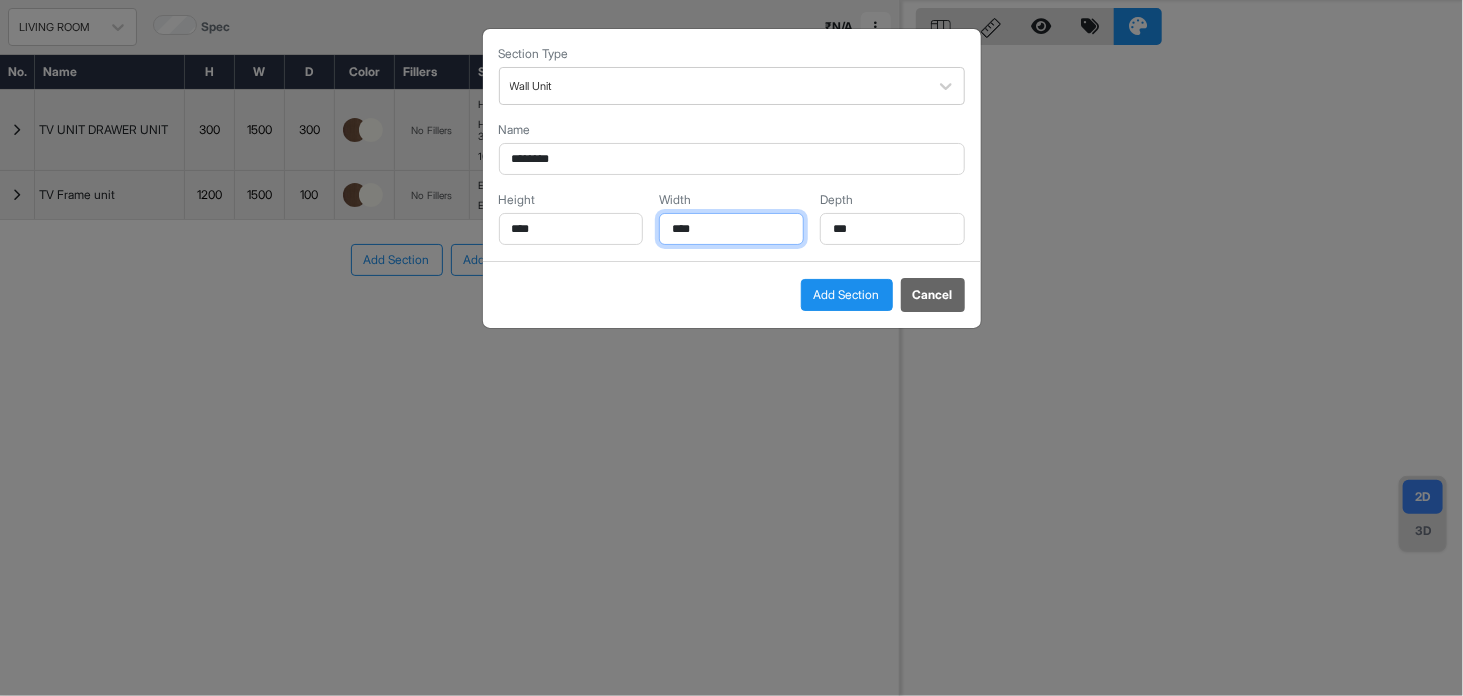 click on "****" at bounding box center (731, 229) 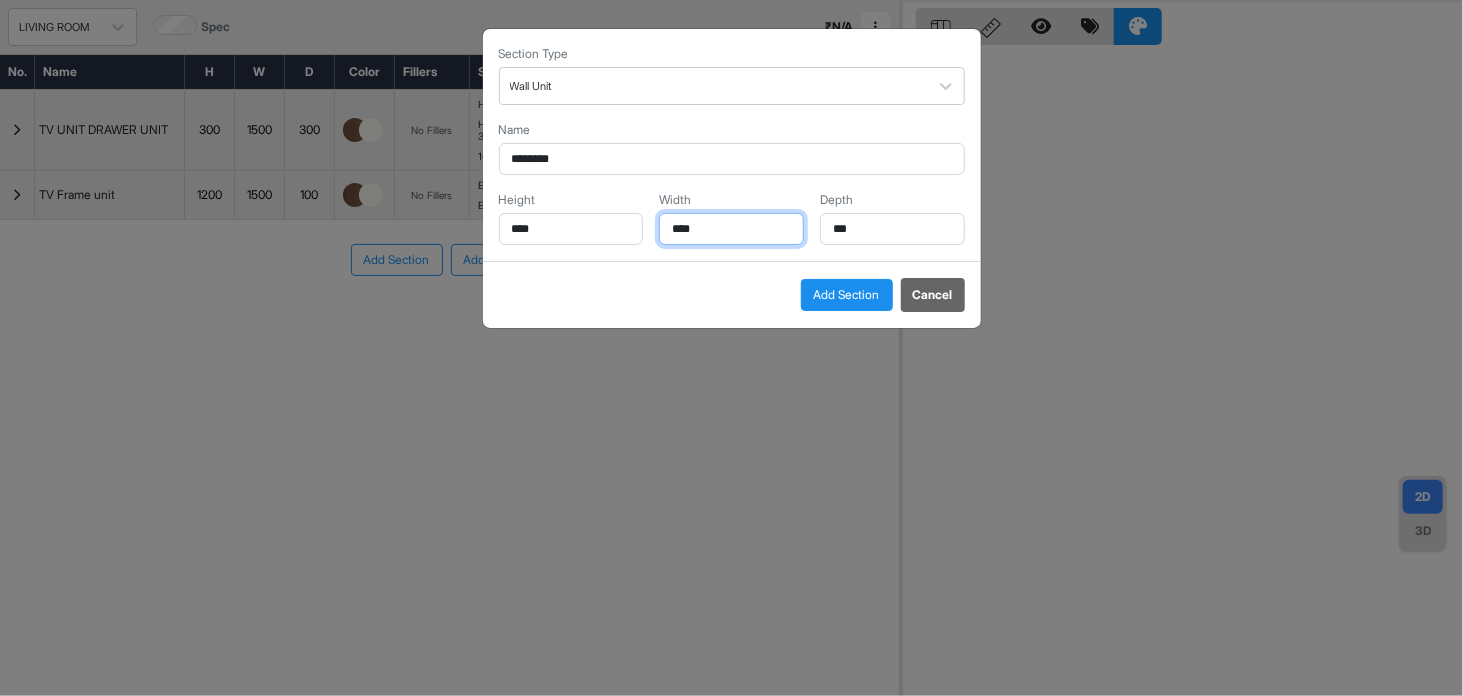 type on "****" 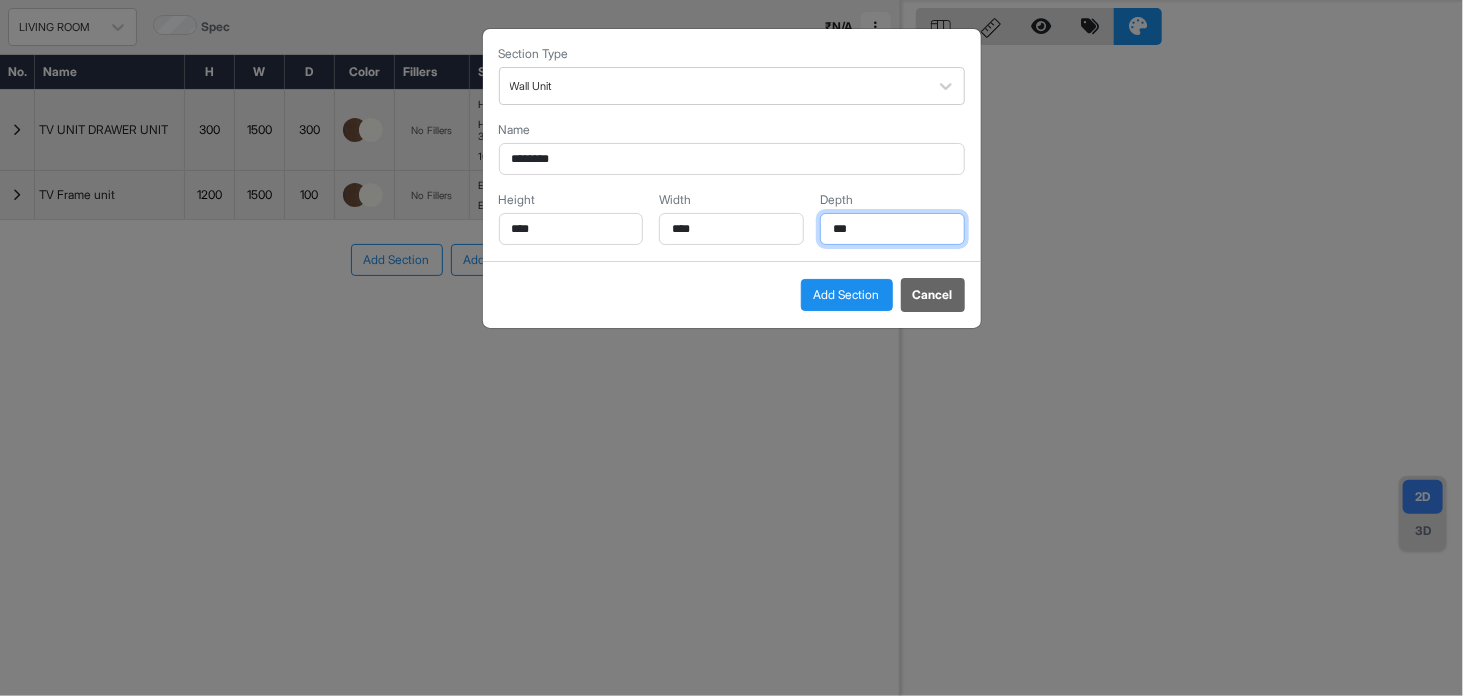 click on "***" at bounding box center [892, 229] 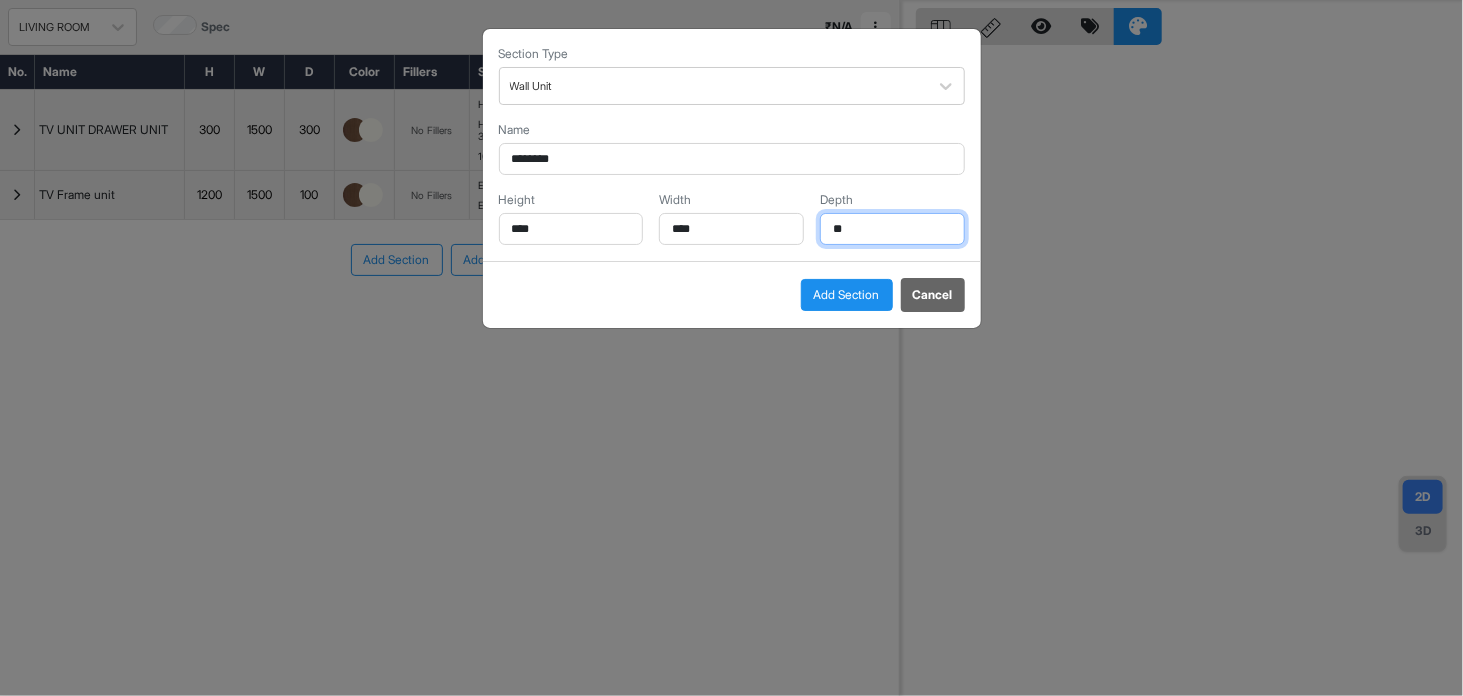 type on "*" 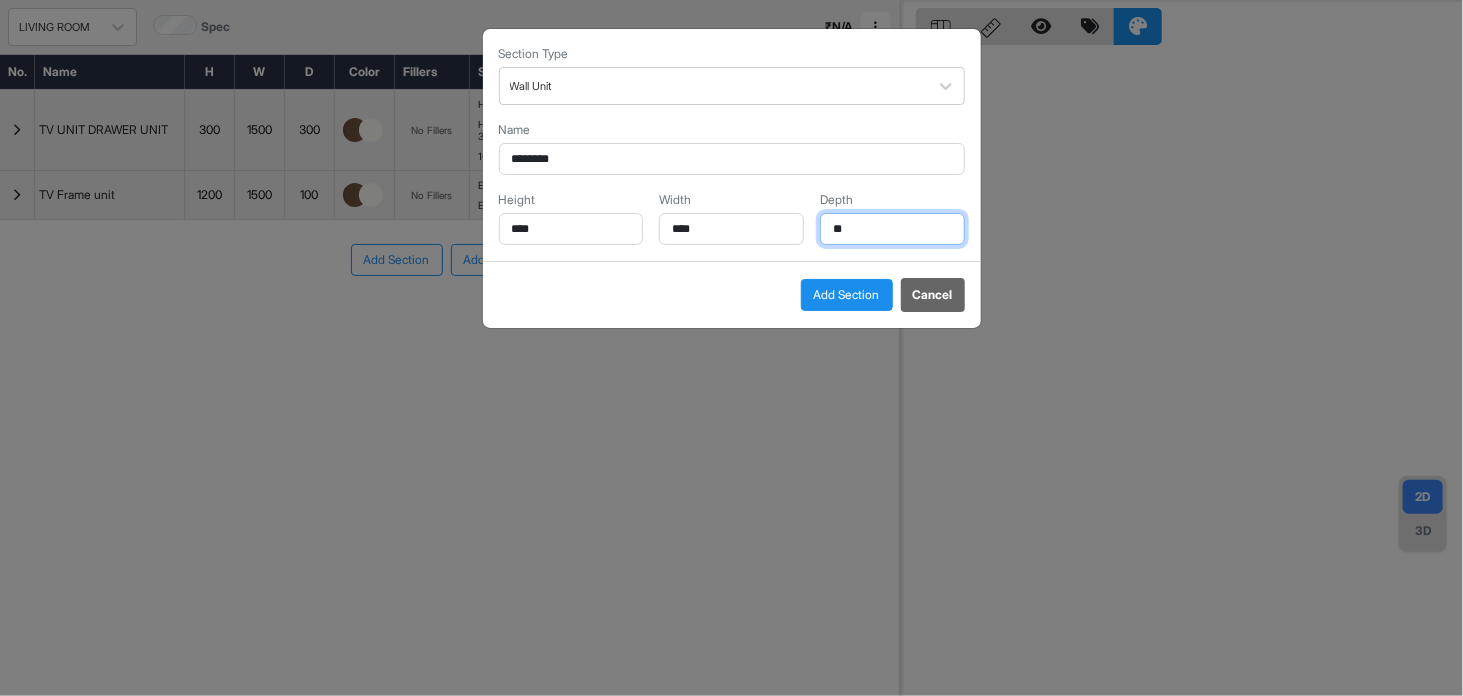 type on "**" 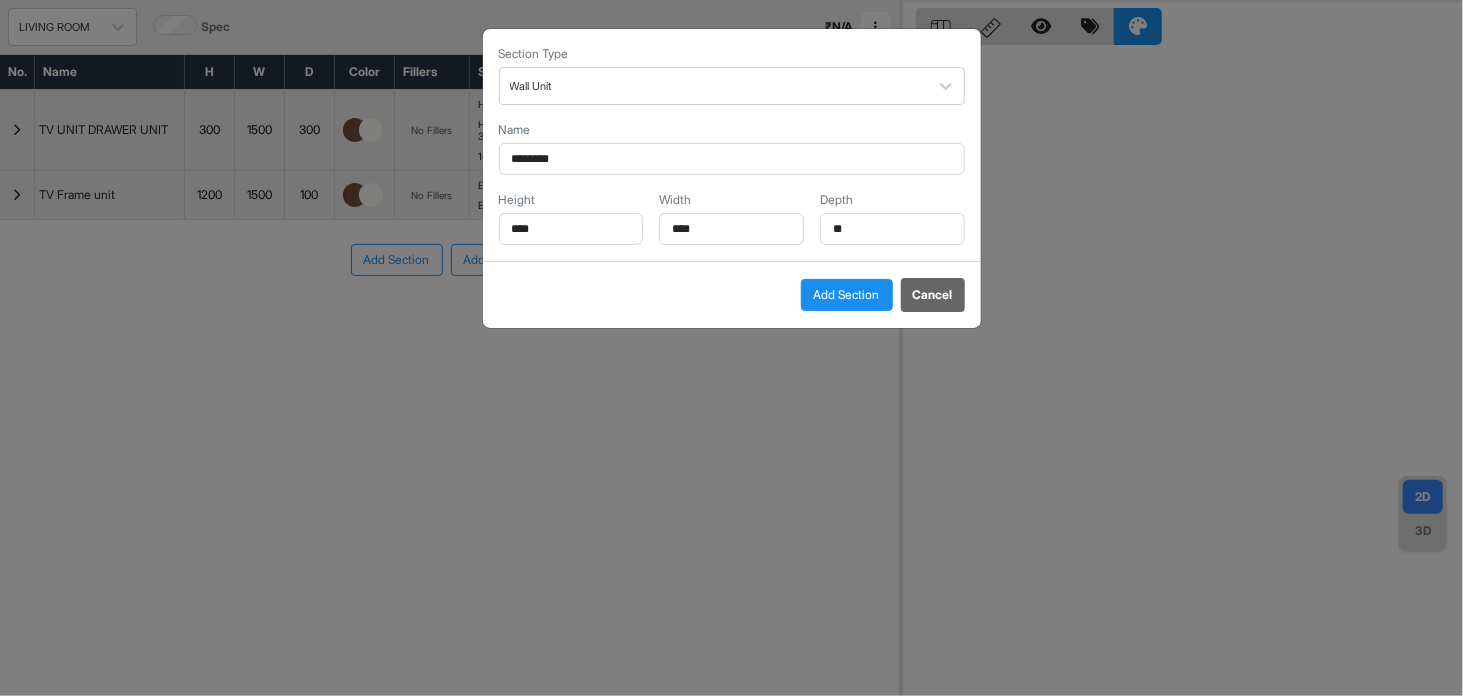 click on "Add Section" at bounding box center [847, 295] 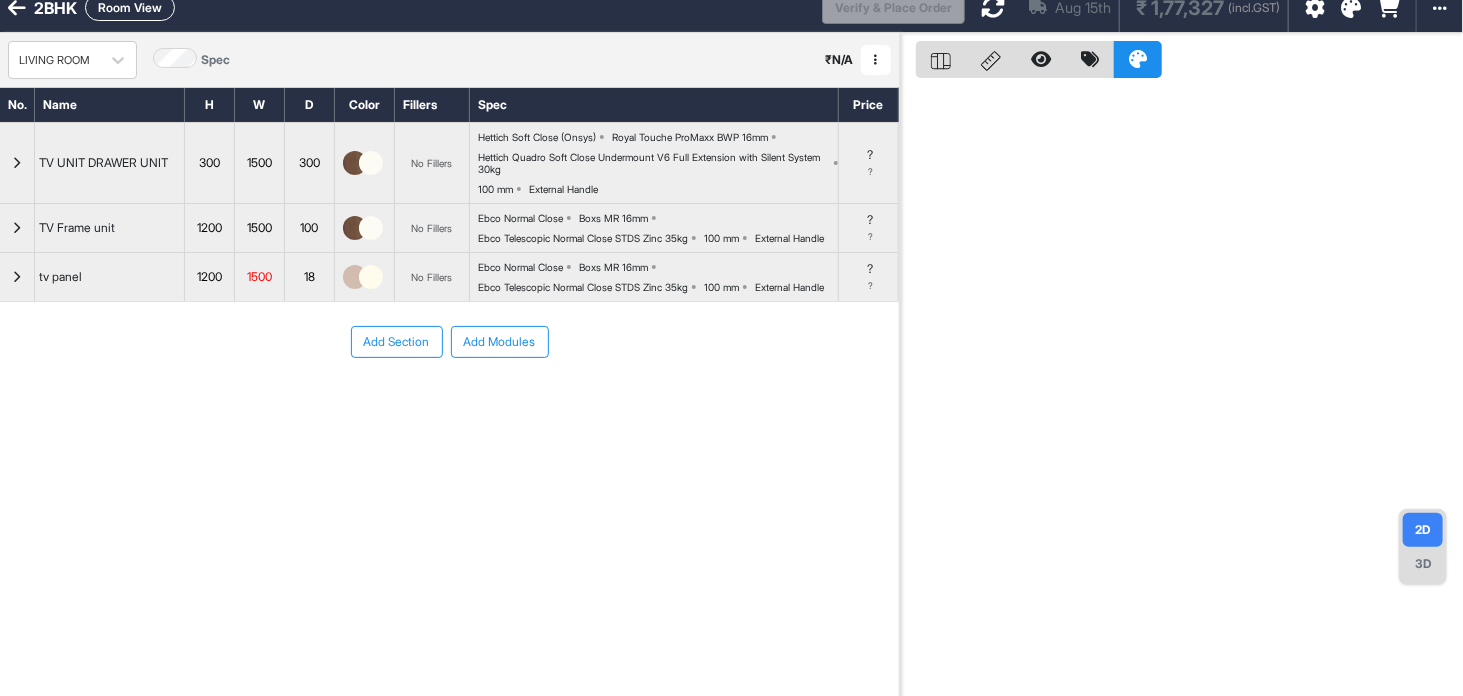 scroll, scrollTop: 0, scrollLeft: 0, axis: both 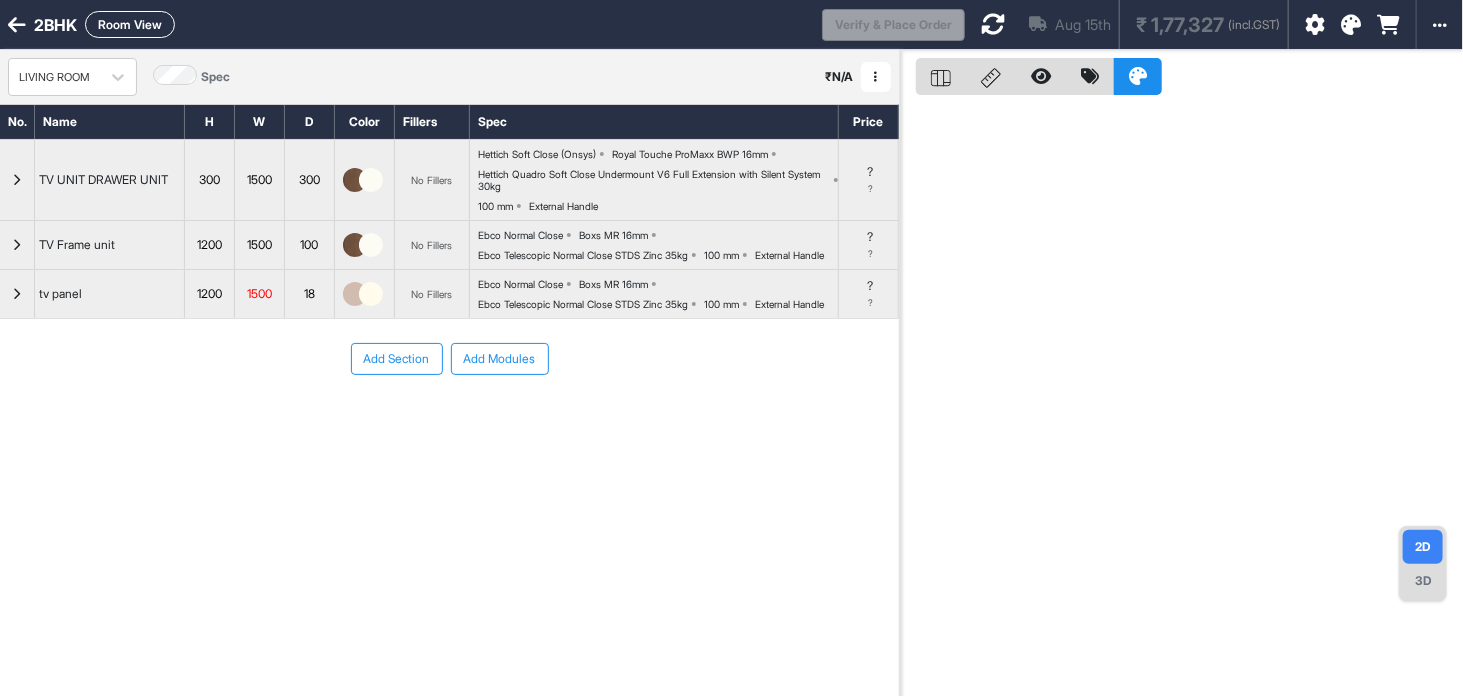 click at bounding box center (1351, 25) 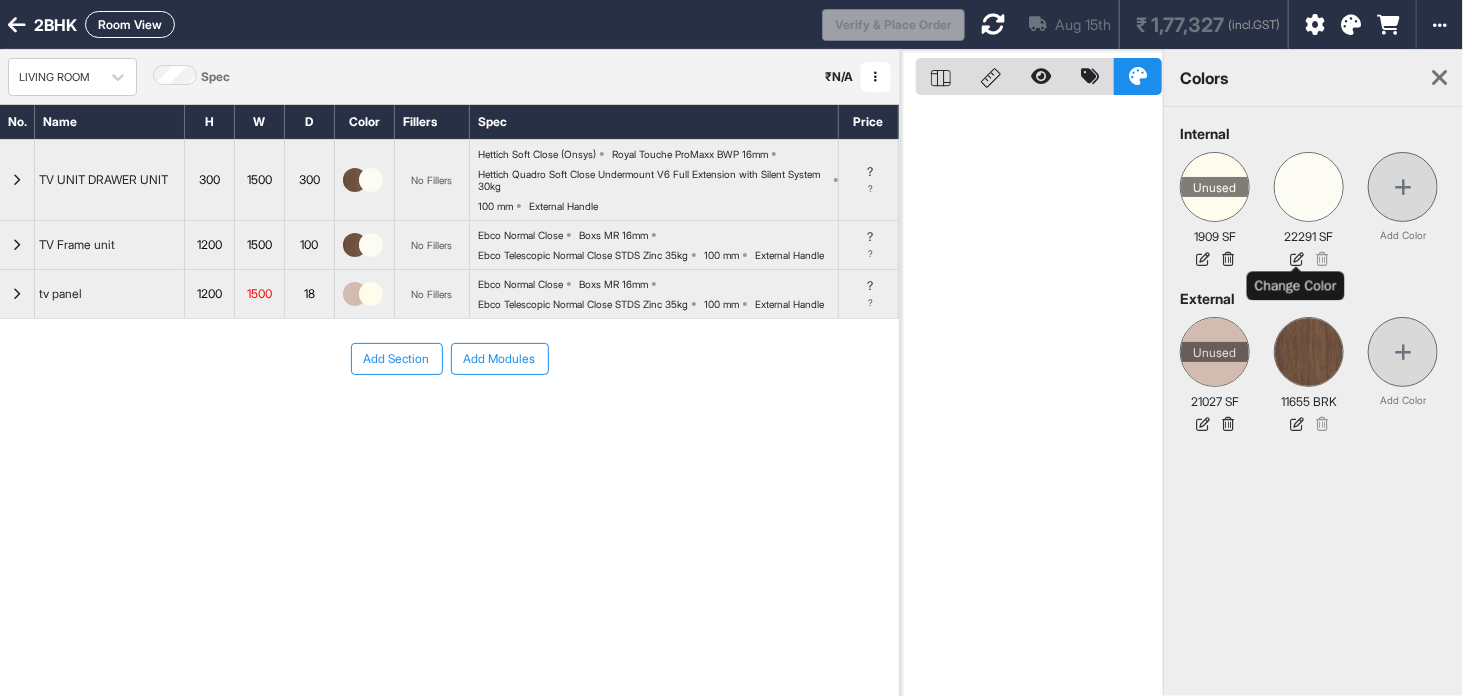 click at bounding box center (1297, 259) 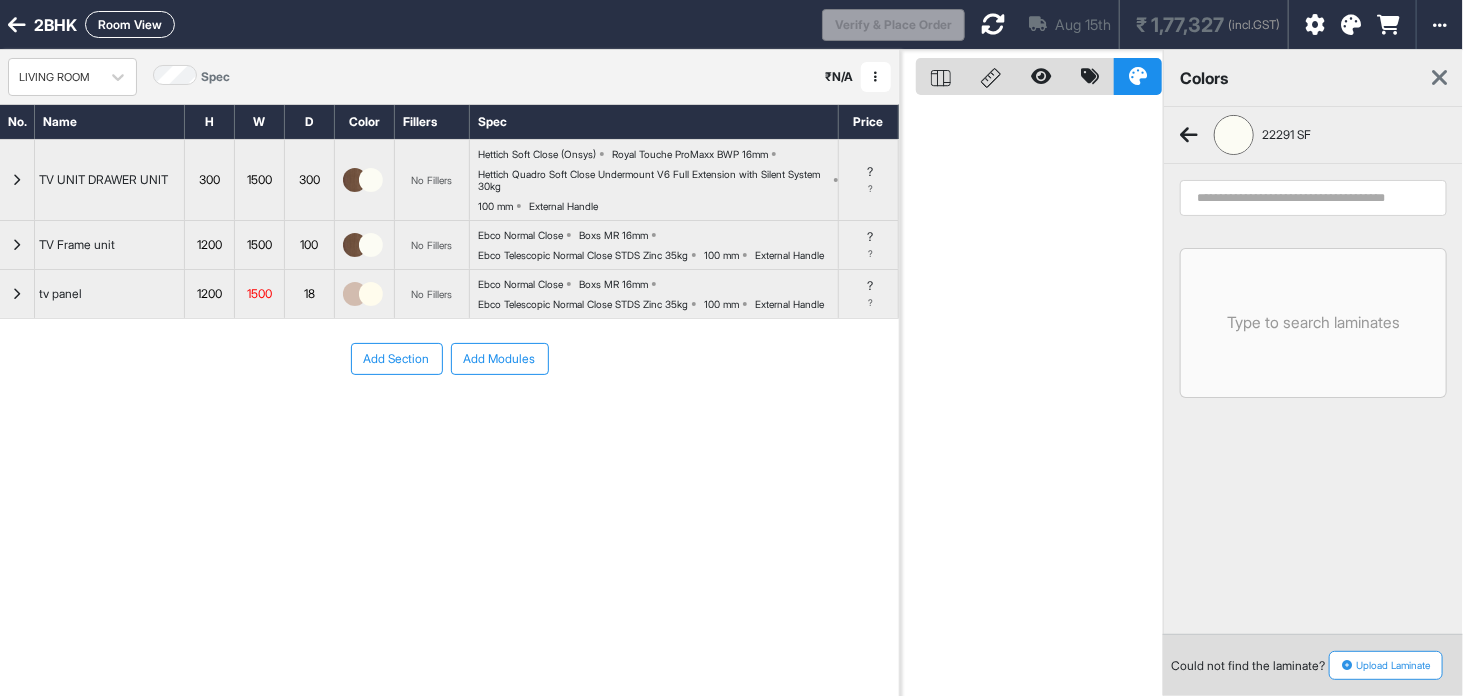 click on "22291 SF" at bounding box center (1245, 135) 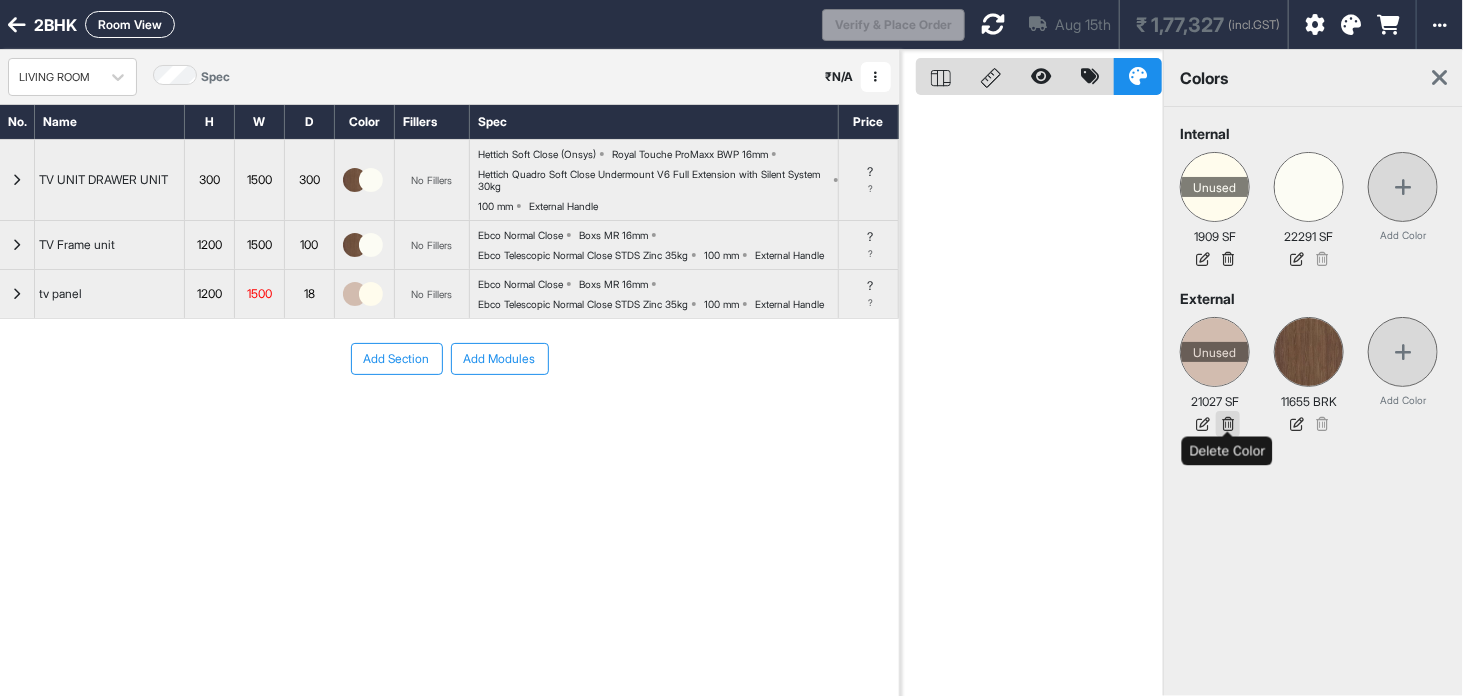 click at bounding box center (1228, 424) 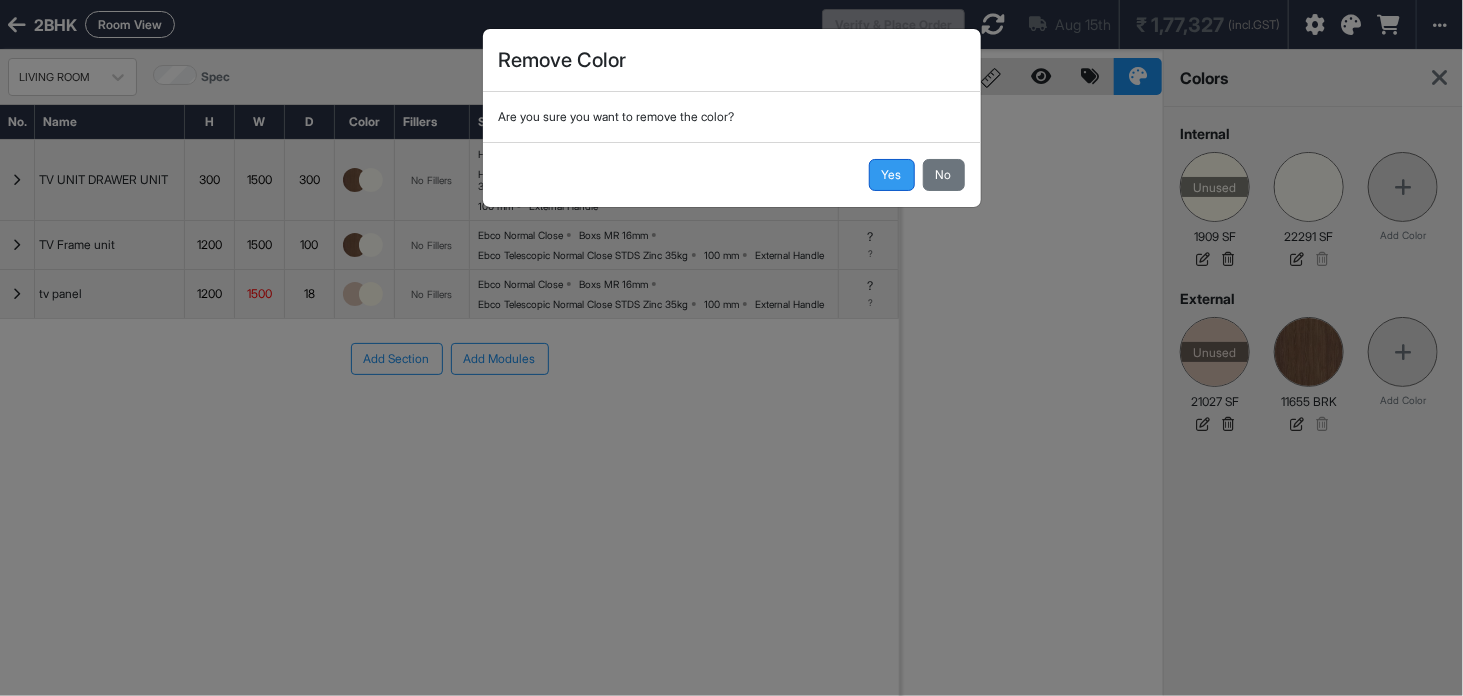 click on "Yes" at bounding box center (892, 175) 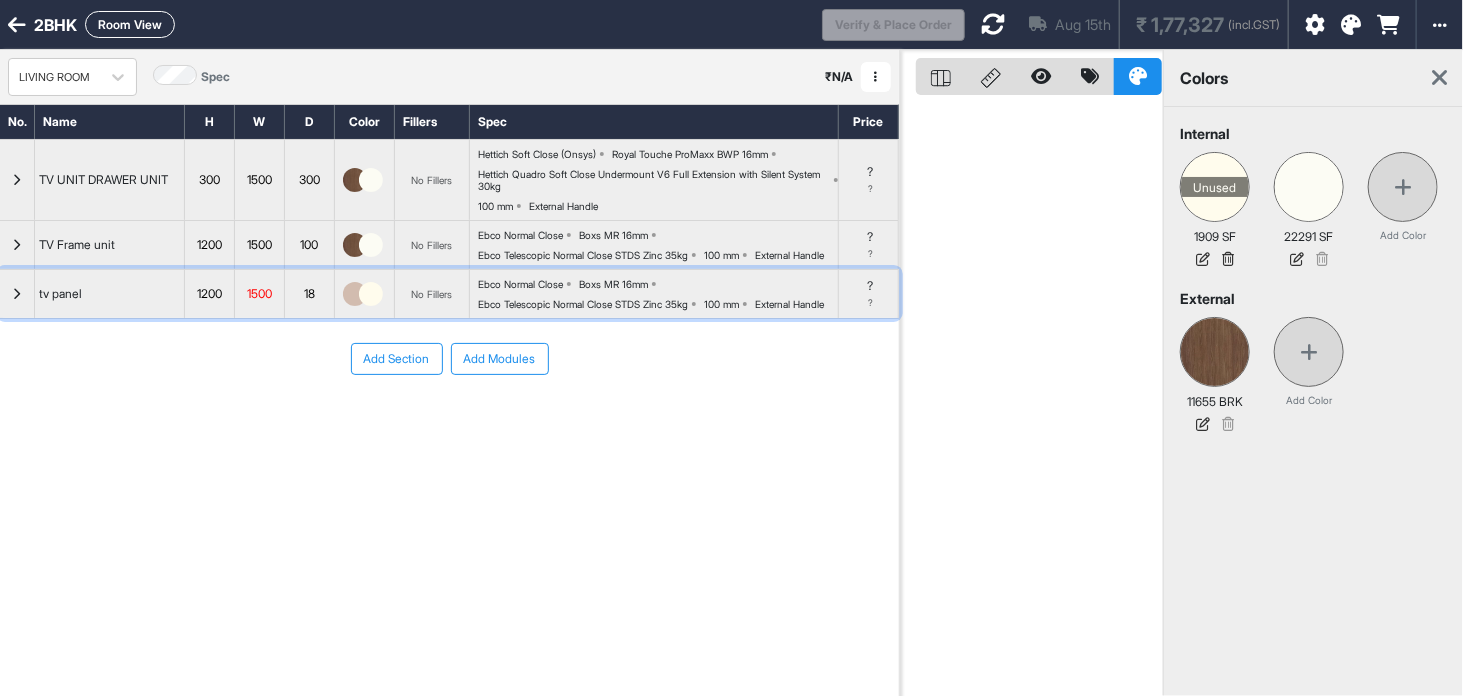 click at bounding box center (355, 294) 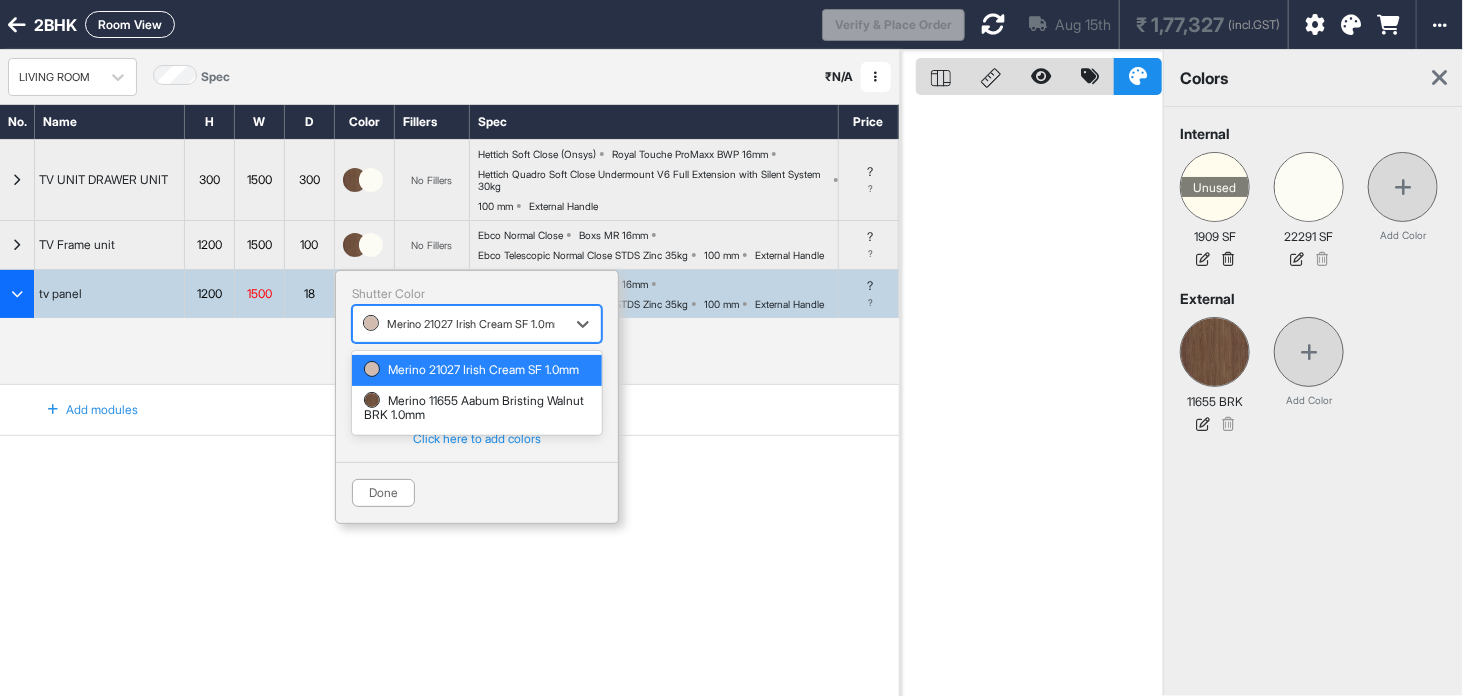 click on "Merino 21027 Irish Cream SF 1.0mm" at bounding box center (459, 324) 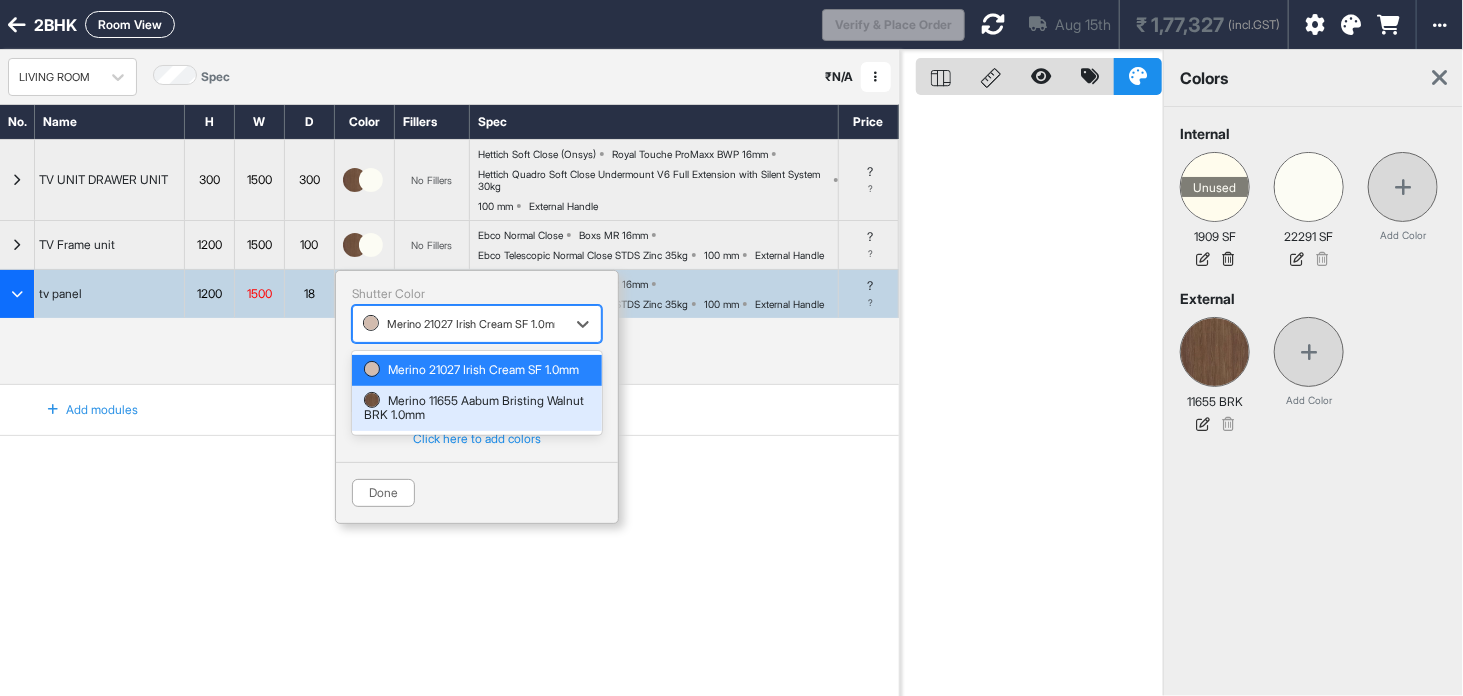 drag, startPoint x: 393, startPoint y: 415, endPoint x: 401, endPoint y: 441, distance: 27.202942 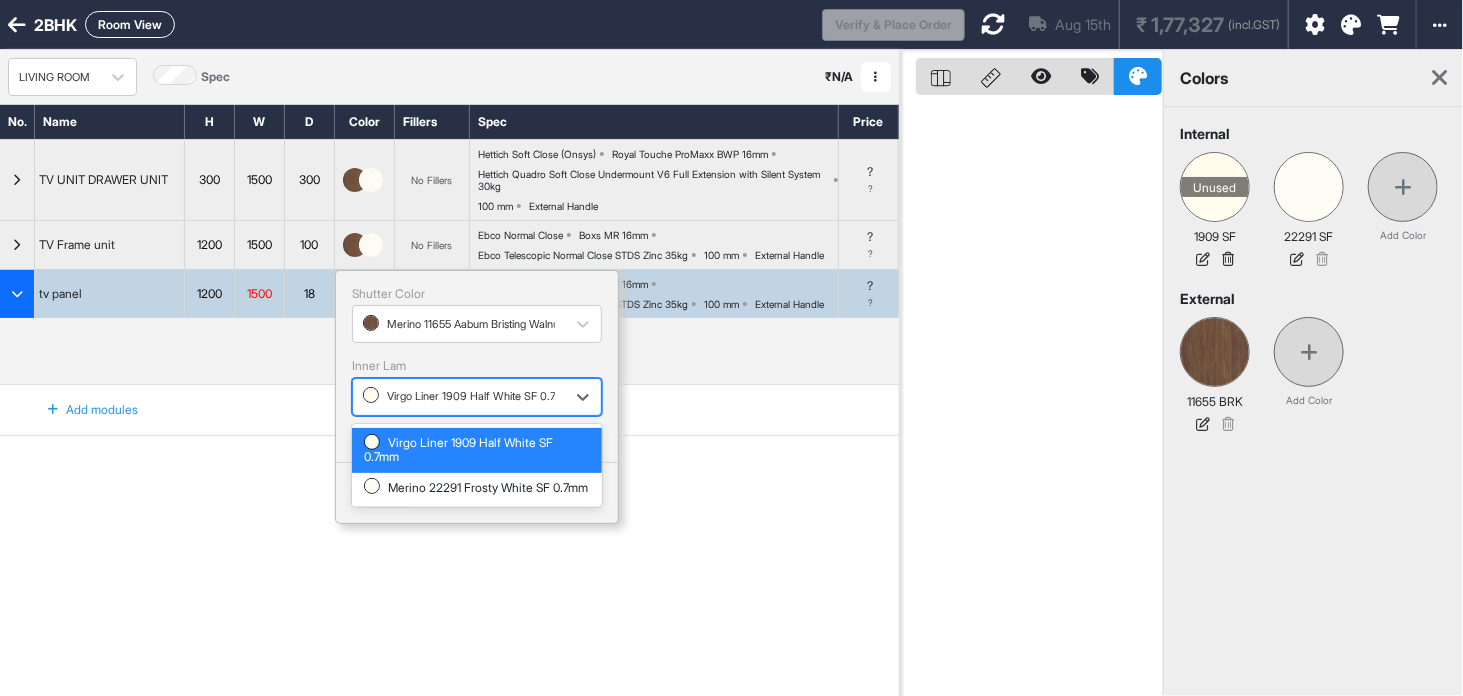 click at bounding box center (459, 397) 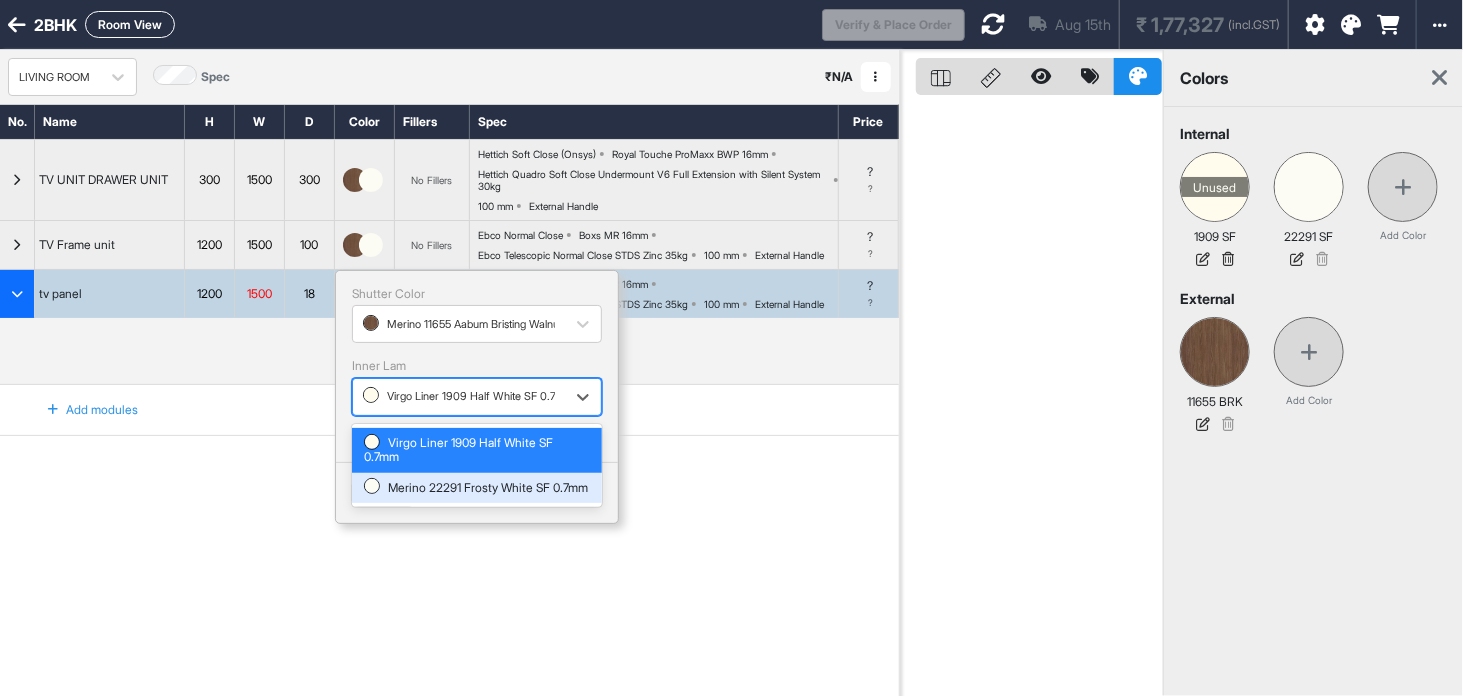 click on "Merino 22291 Frosty White SF 0.7mm" at bounding box center (477, 488) 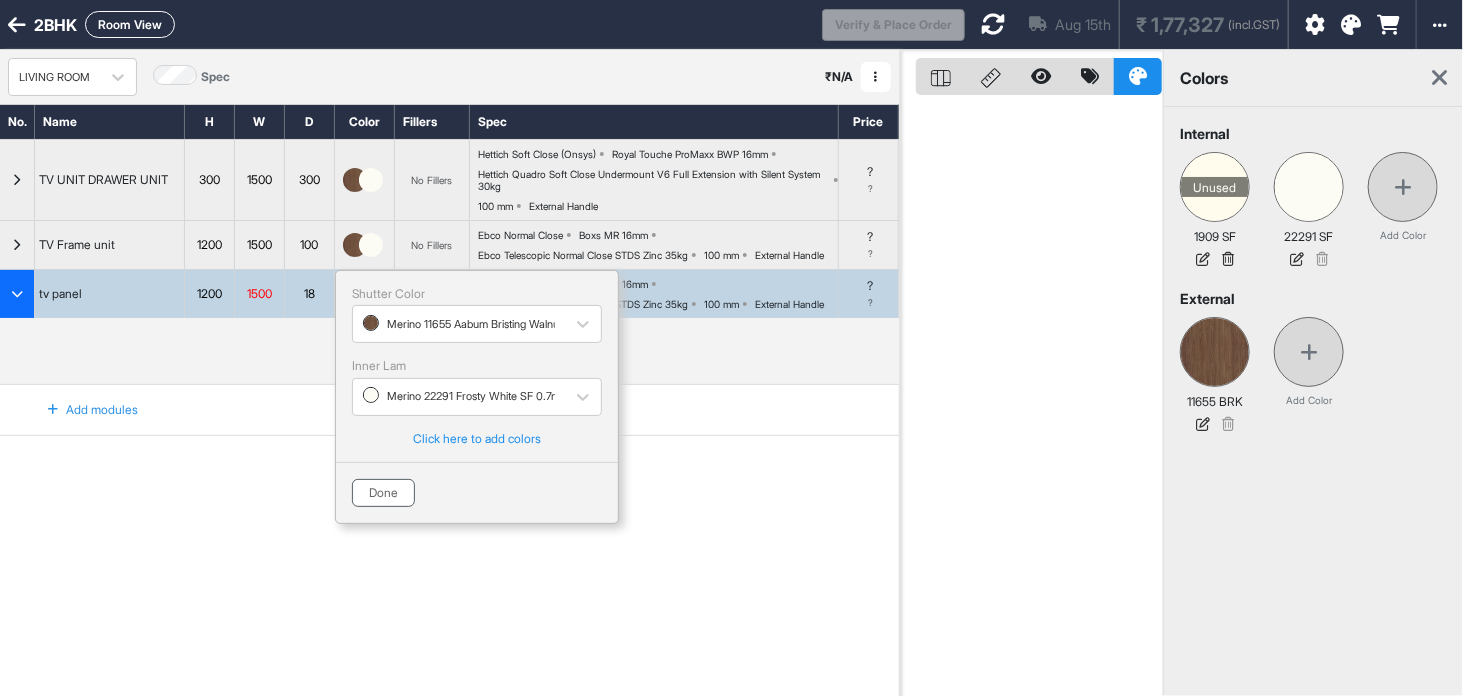 click on "Done" at bounding box center [383, 493] 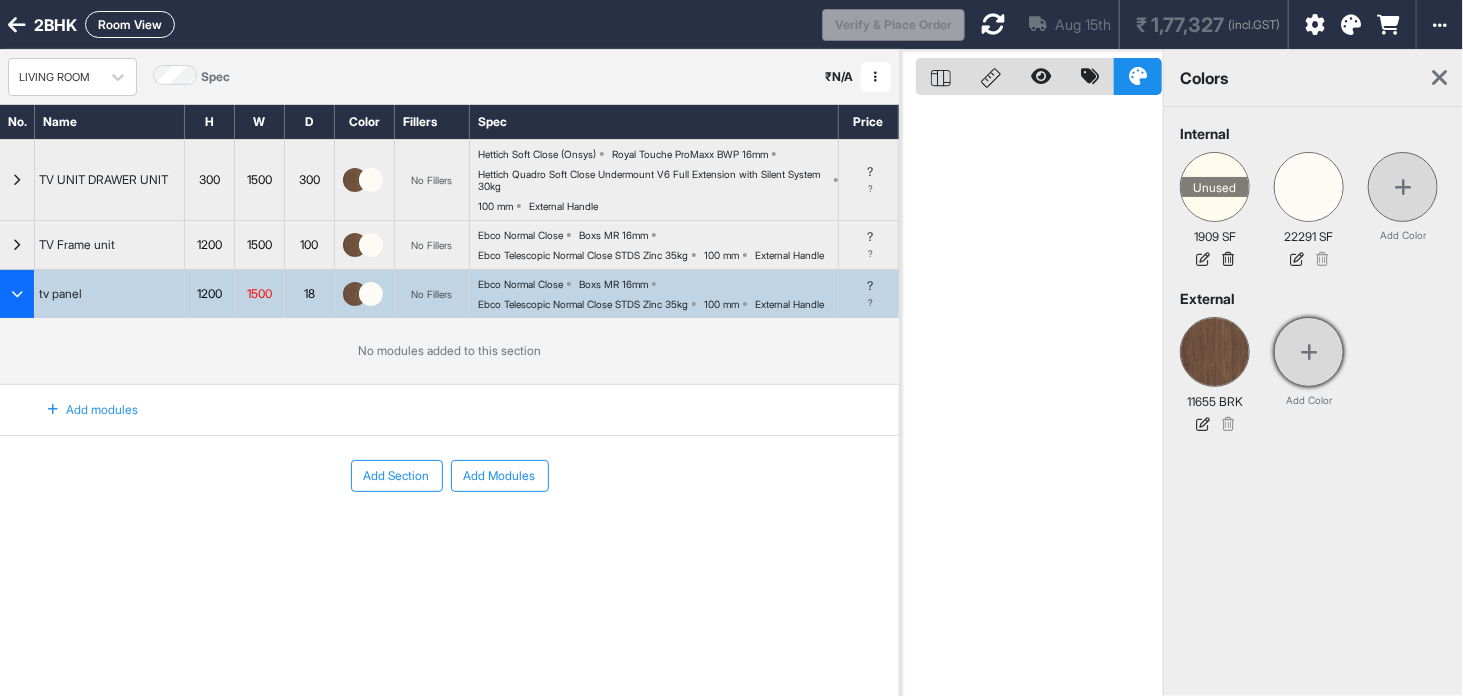 click at bounding box center [1309, 352] 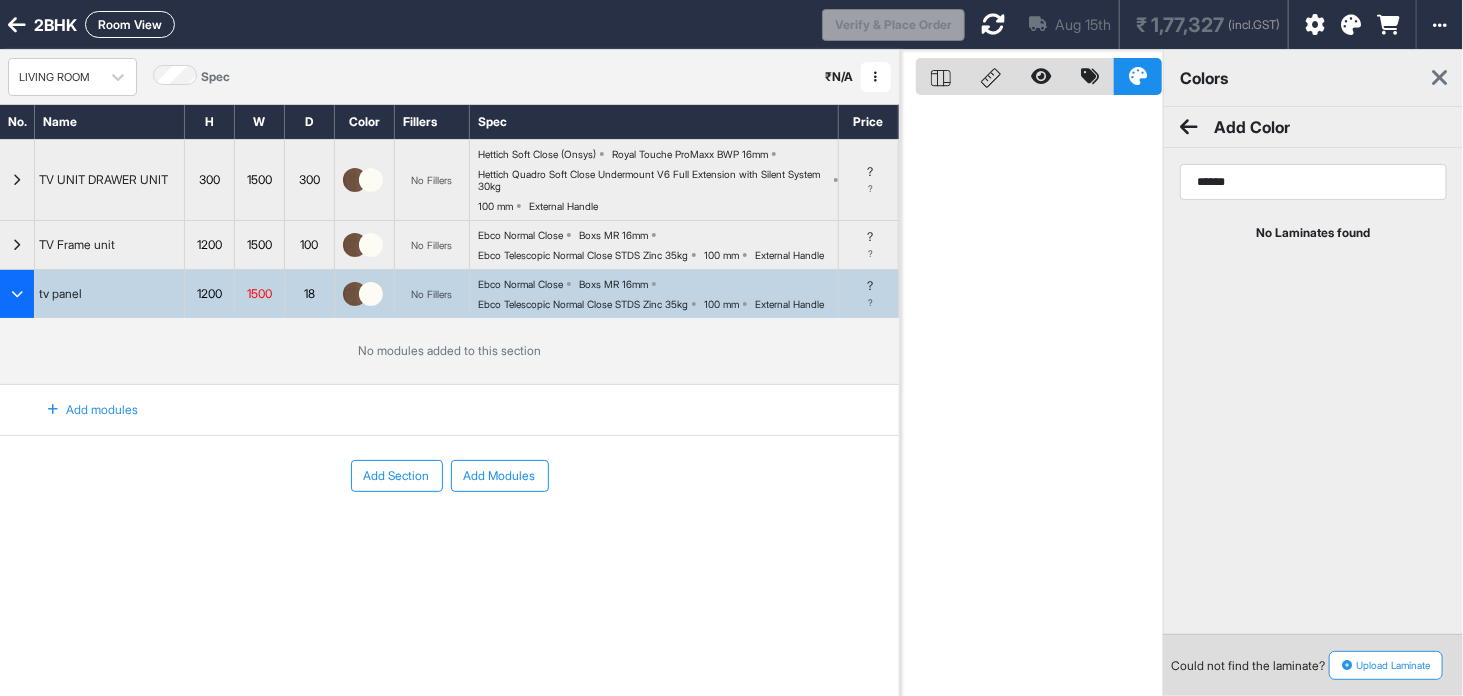 type on "******" 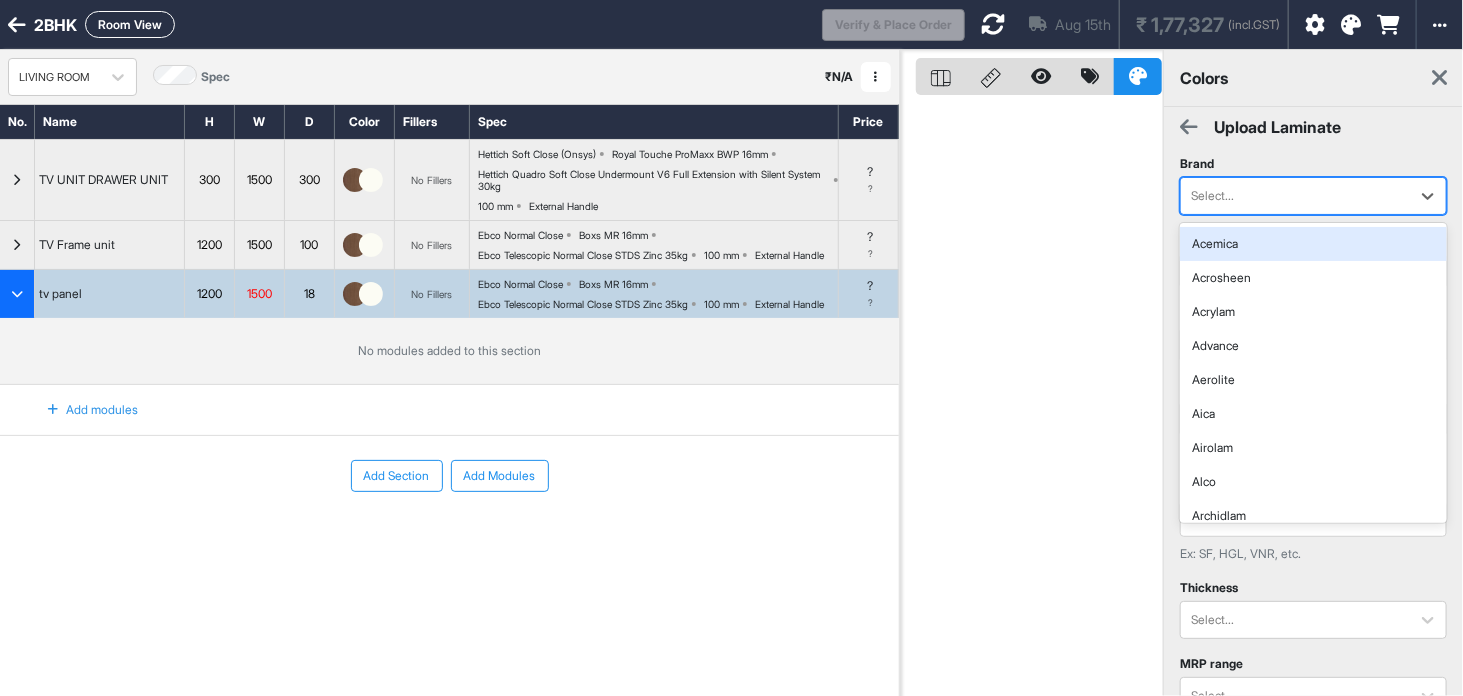 click at bounding box center (1295, 196) 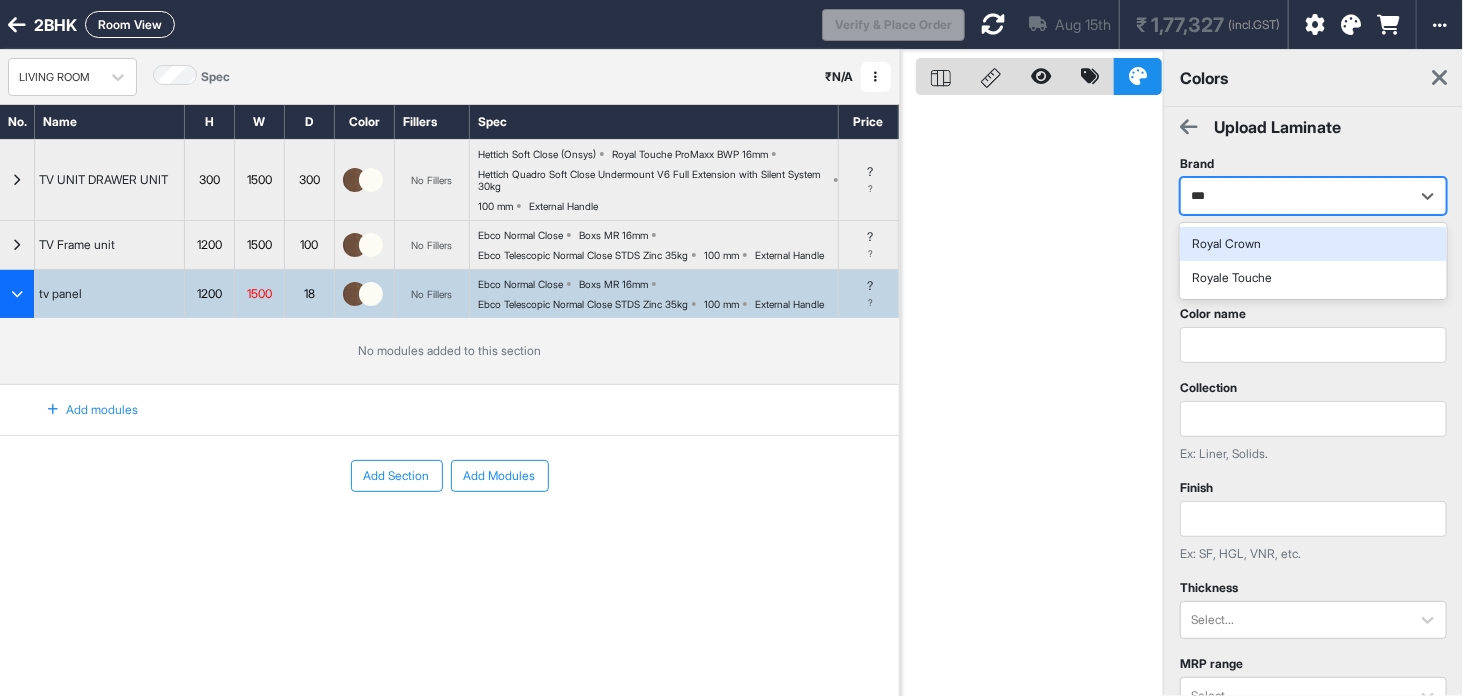 type on "****" 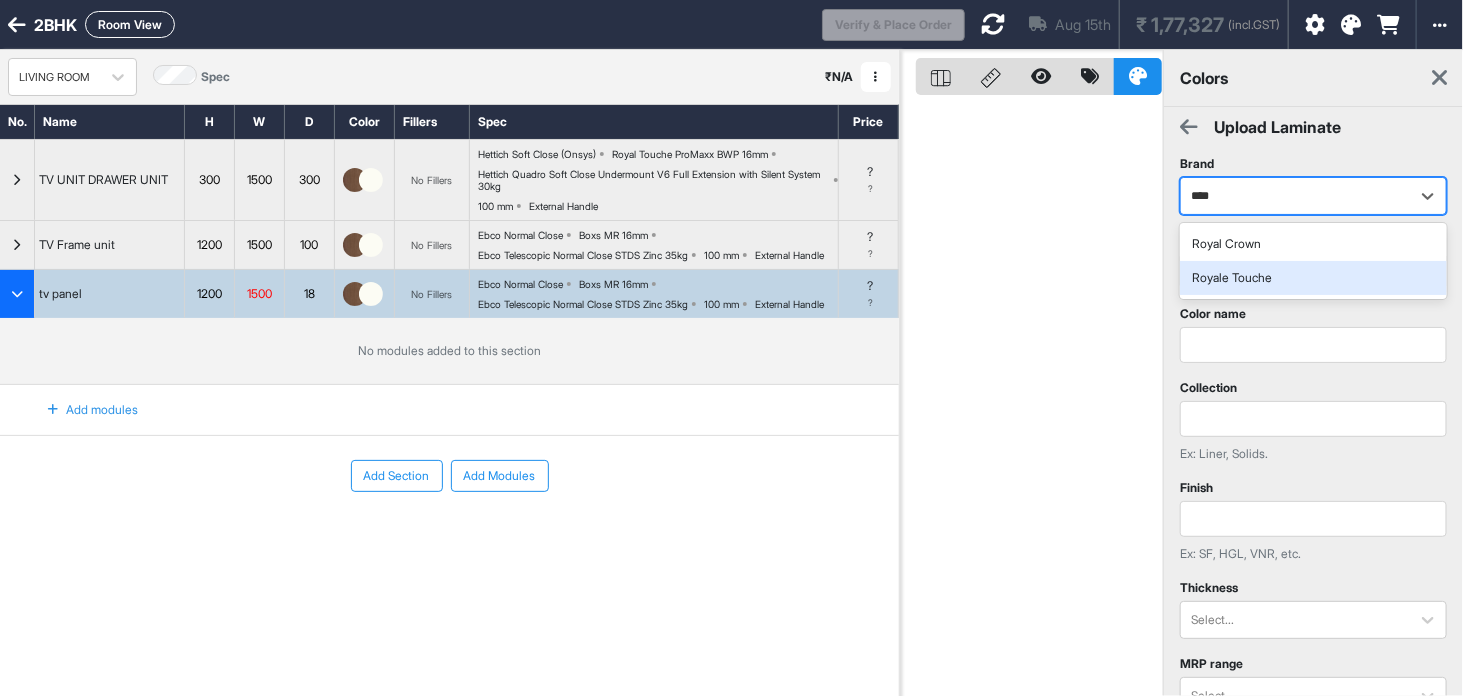 type 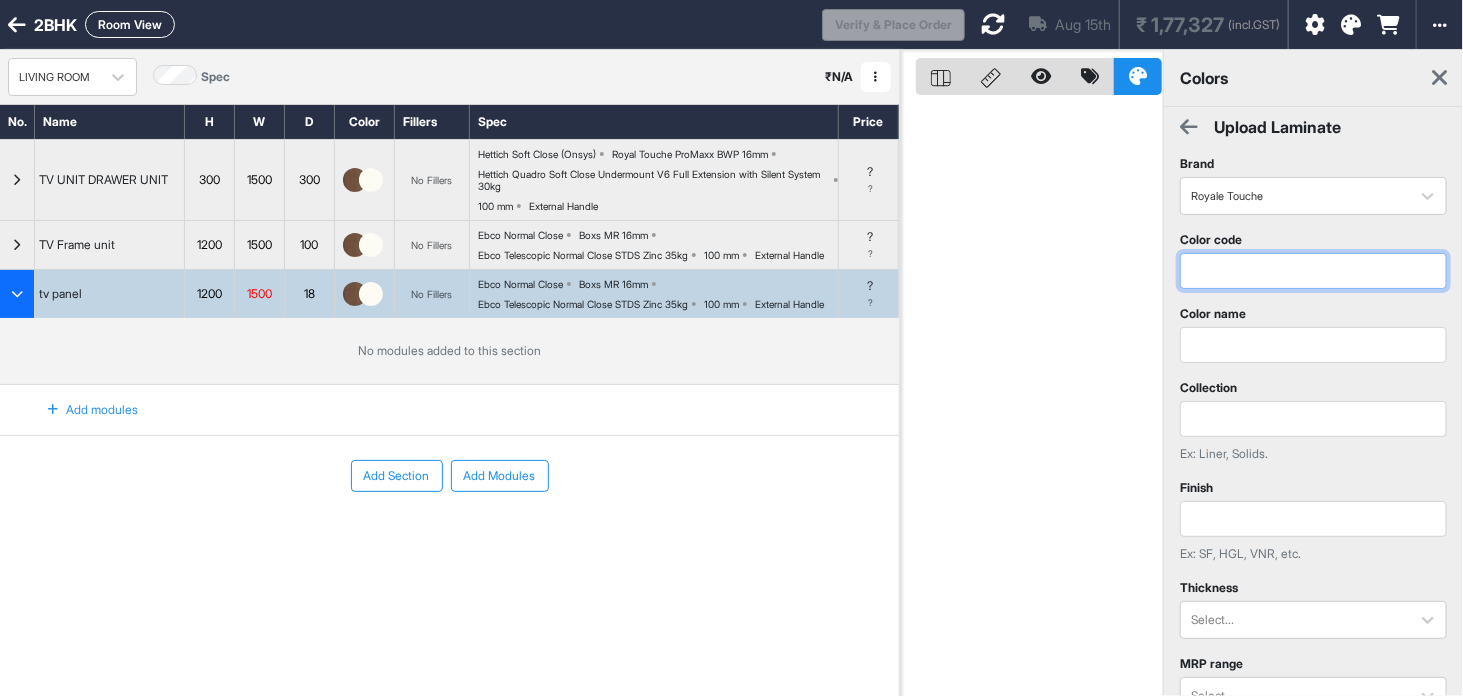 click at bounding box center [1313, 271] 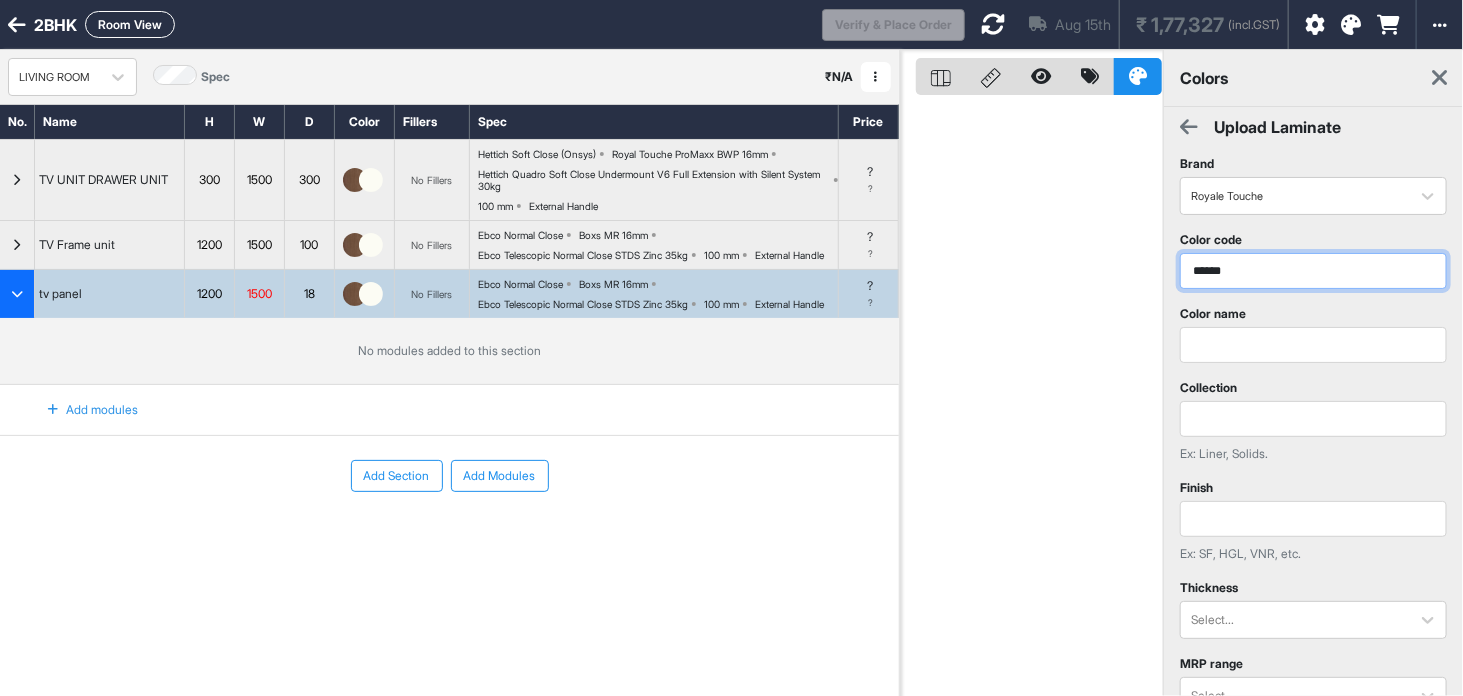 type on "******" 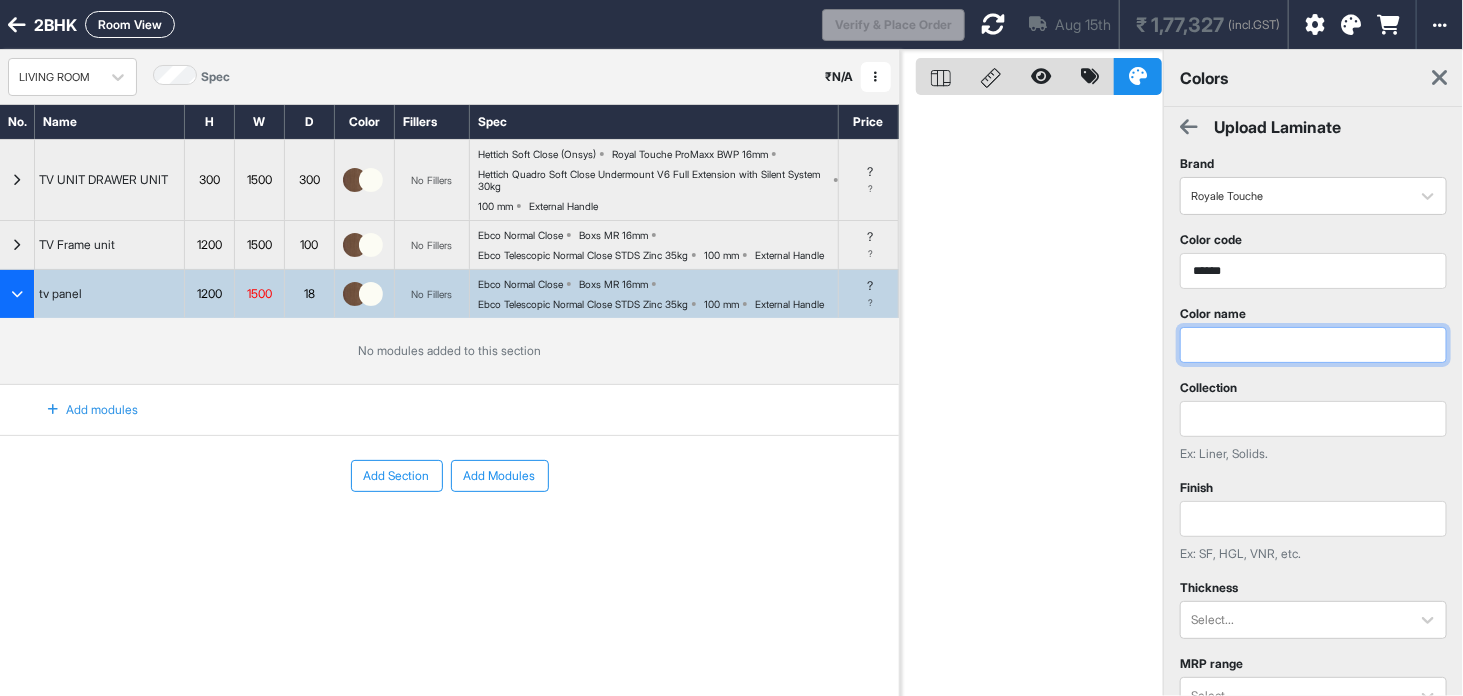 click at bounding box center [1313, 345] 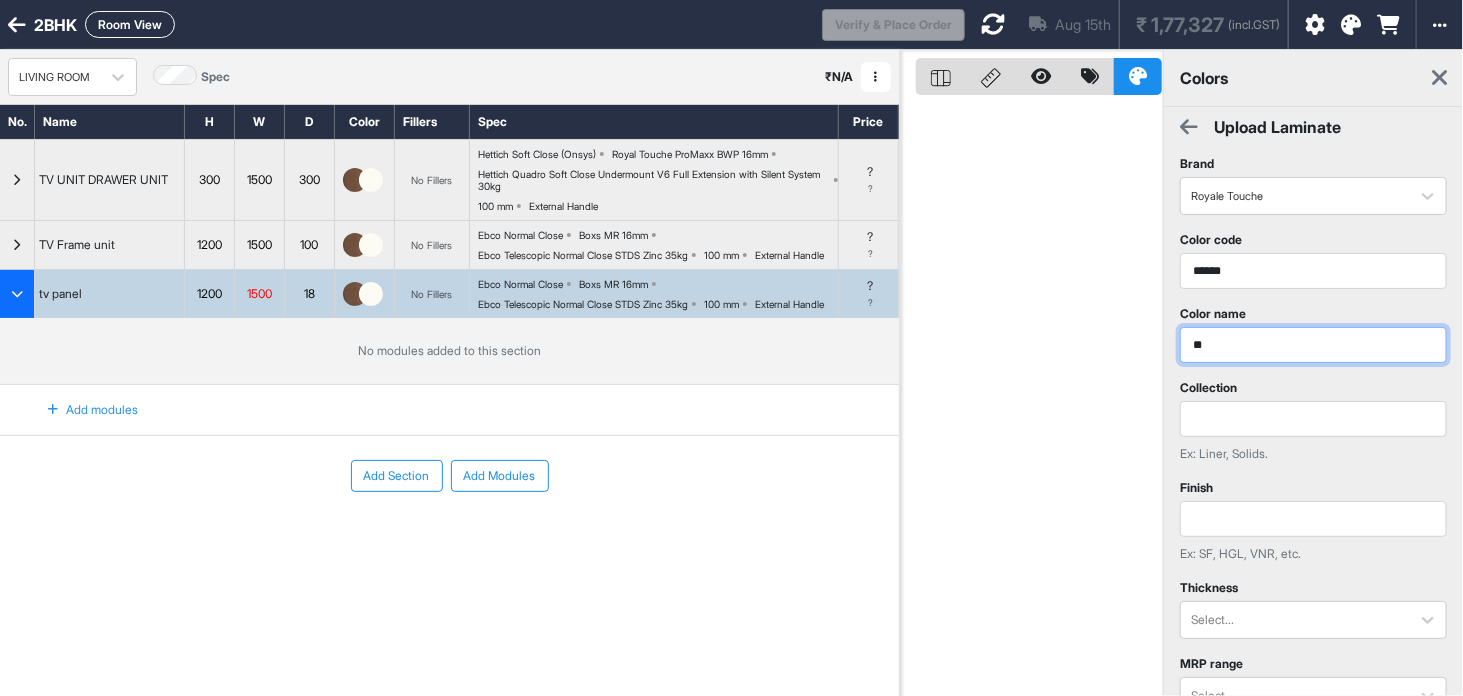 type on "*" 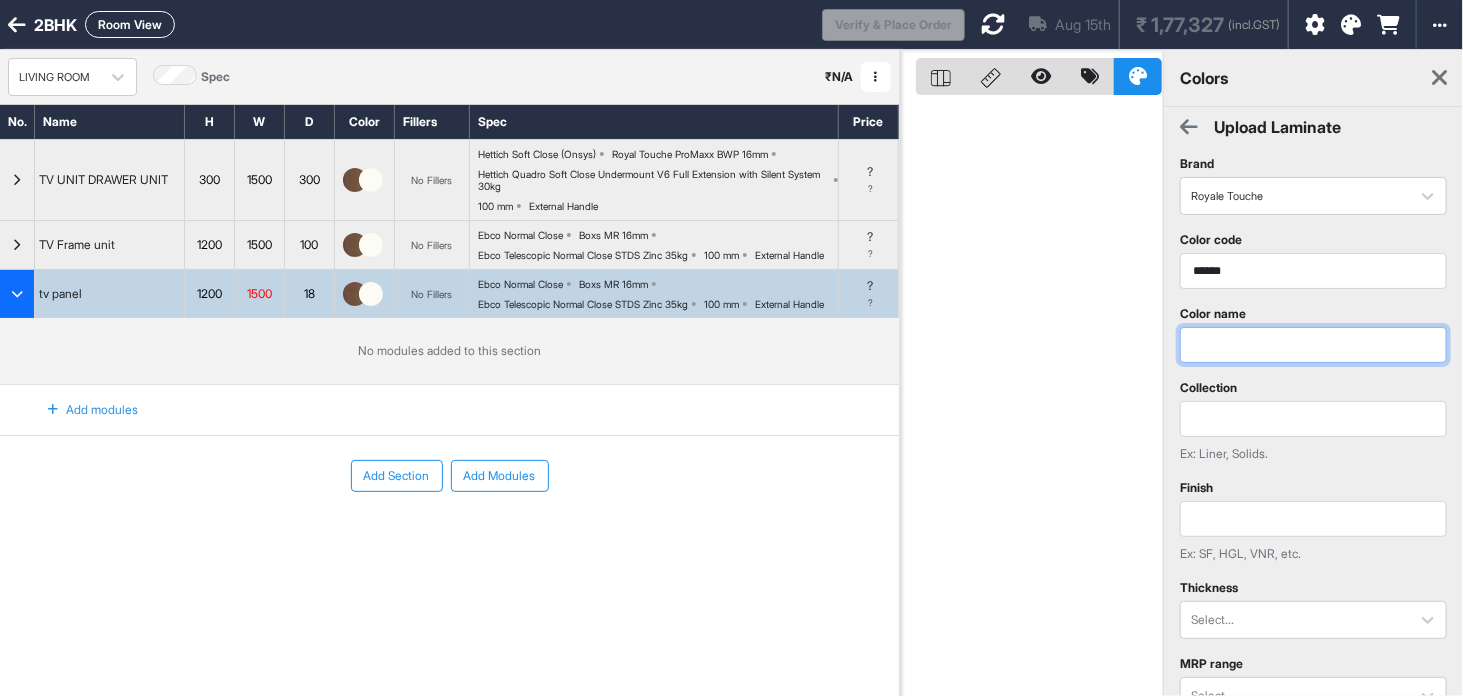 paste on "*" 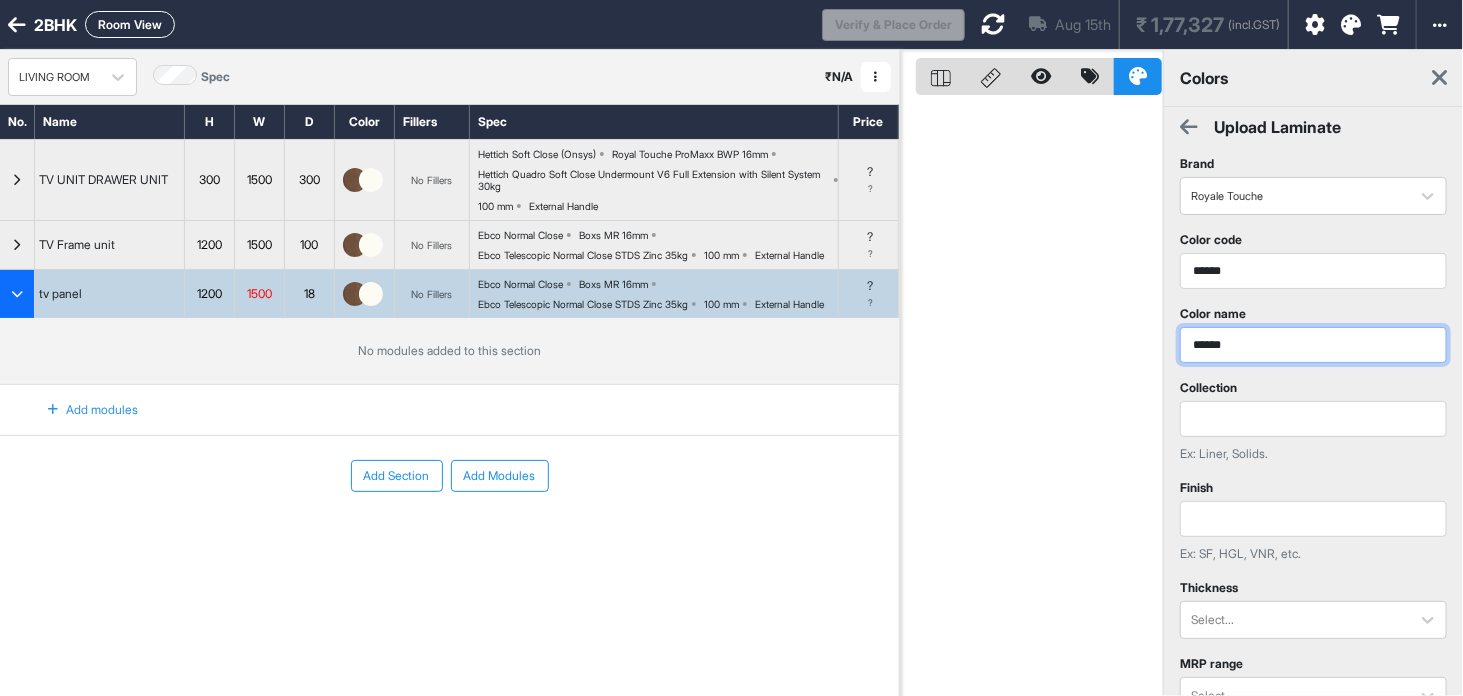 type on "******" 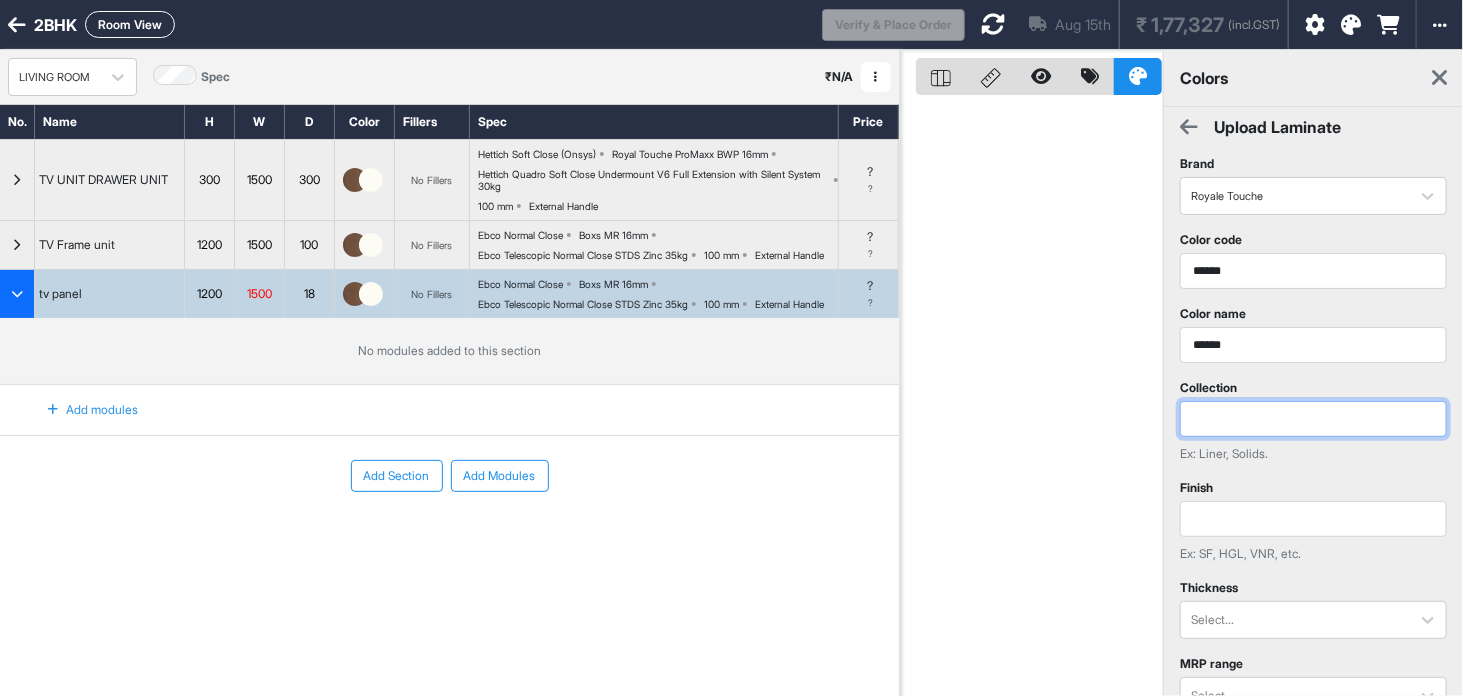 click at bounding box center [1313, 419] 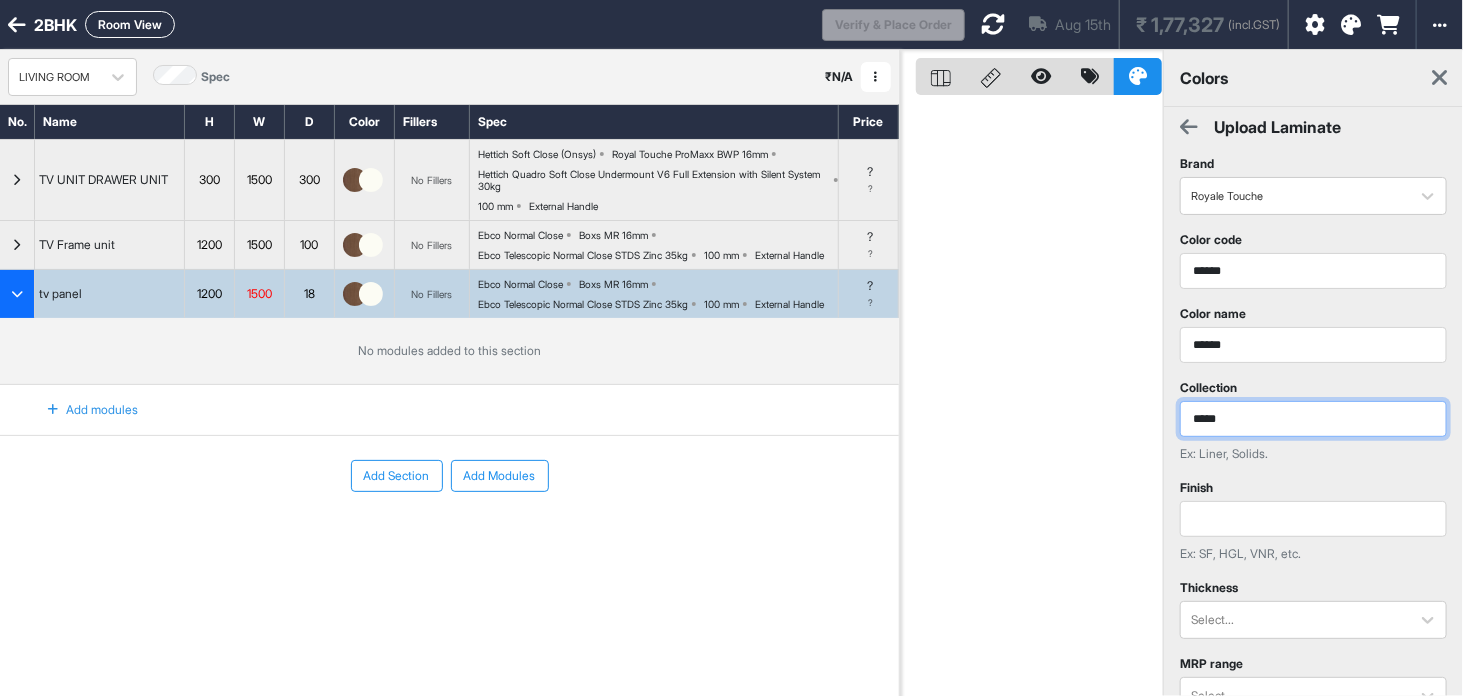 type on "*****" 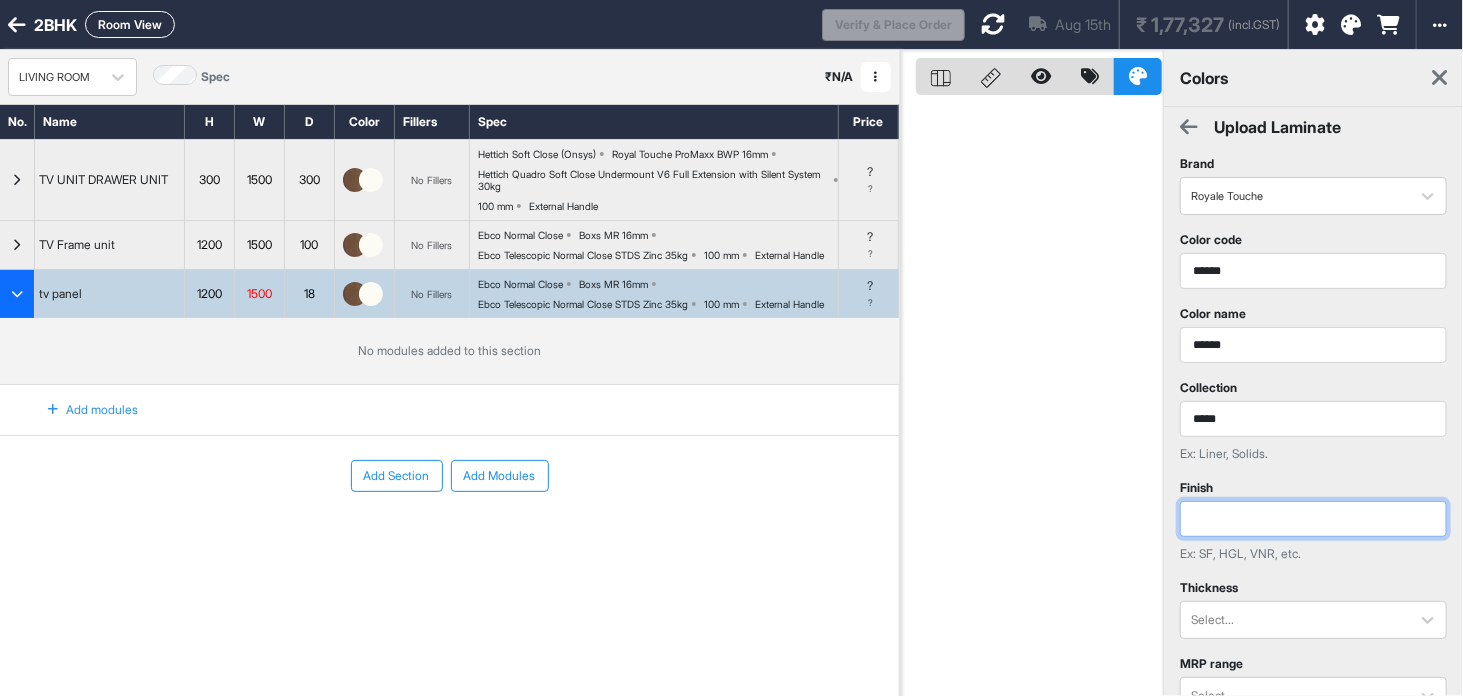 click at bounding box center (1313, 519) 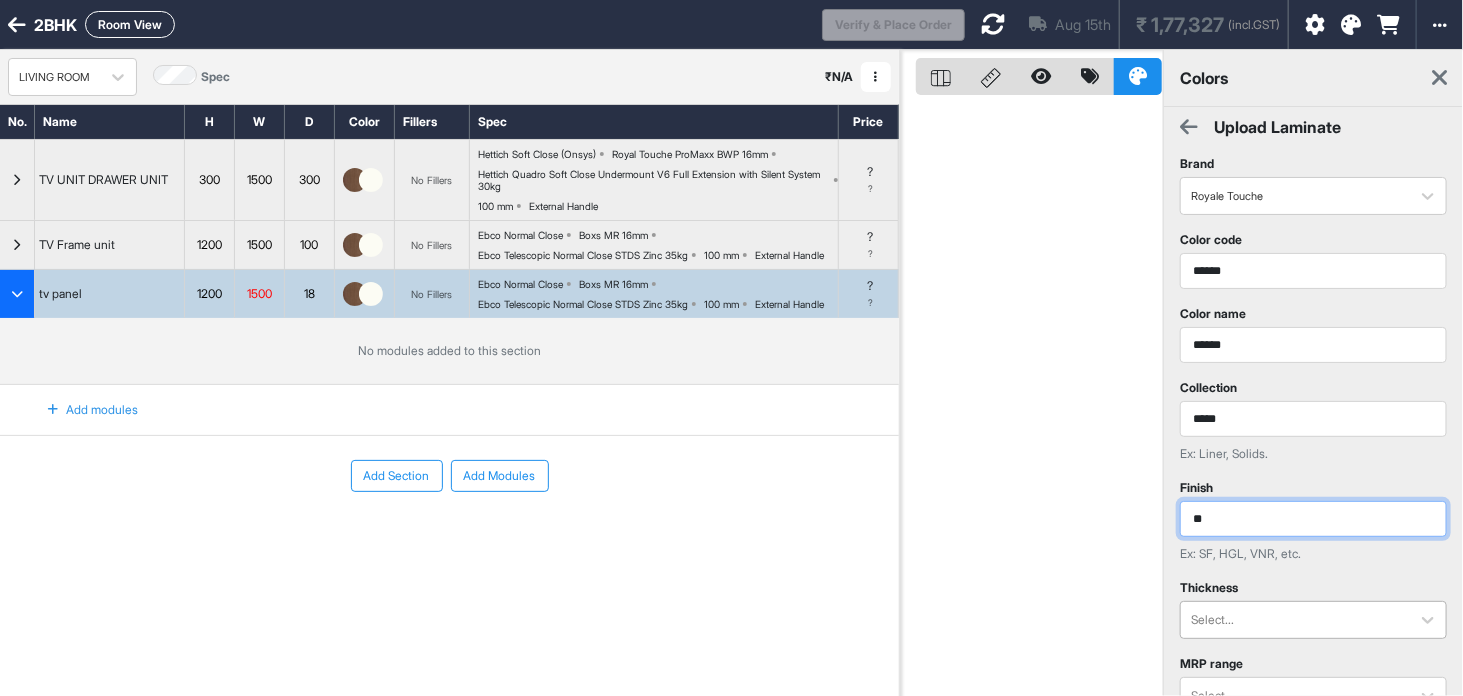 type on "**" 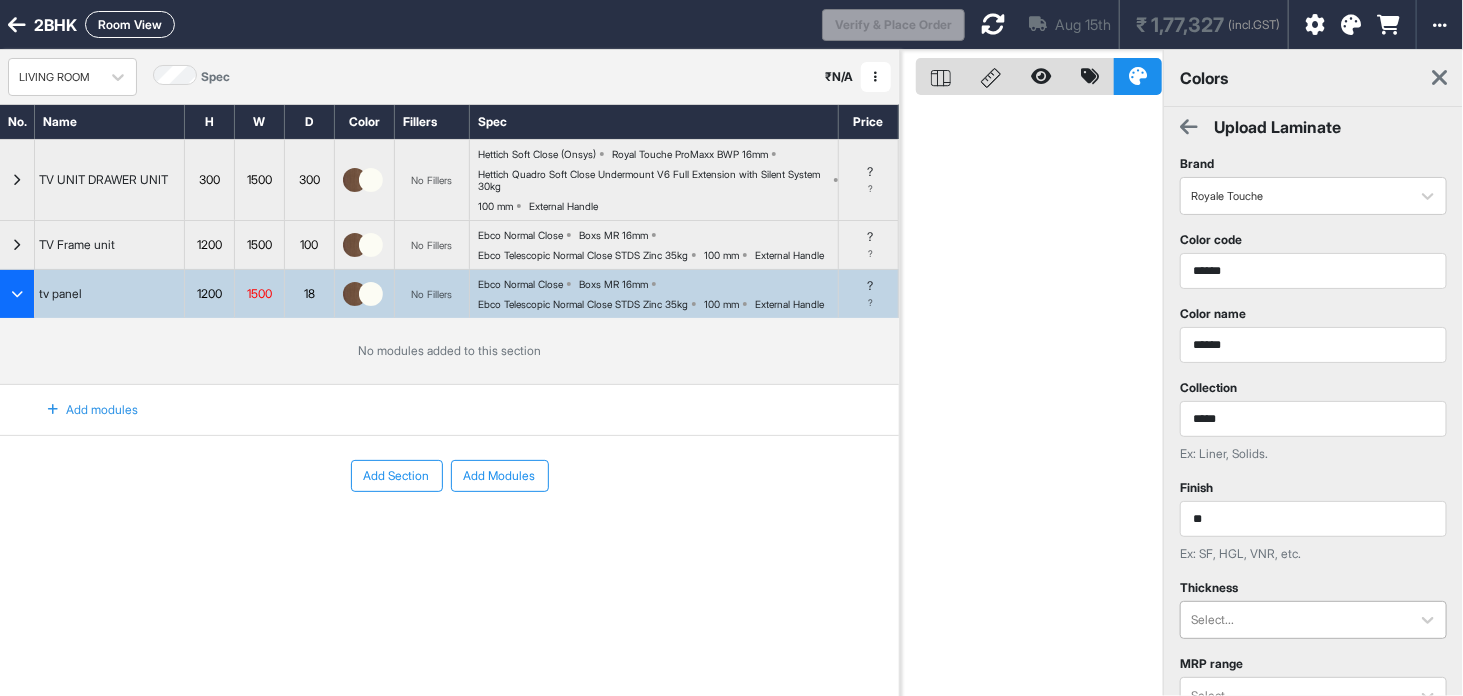 click at bounding box center (1295, 620) 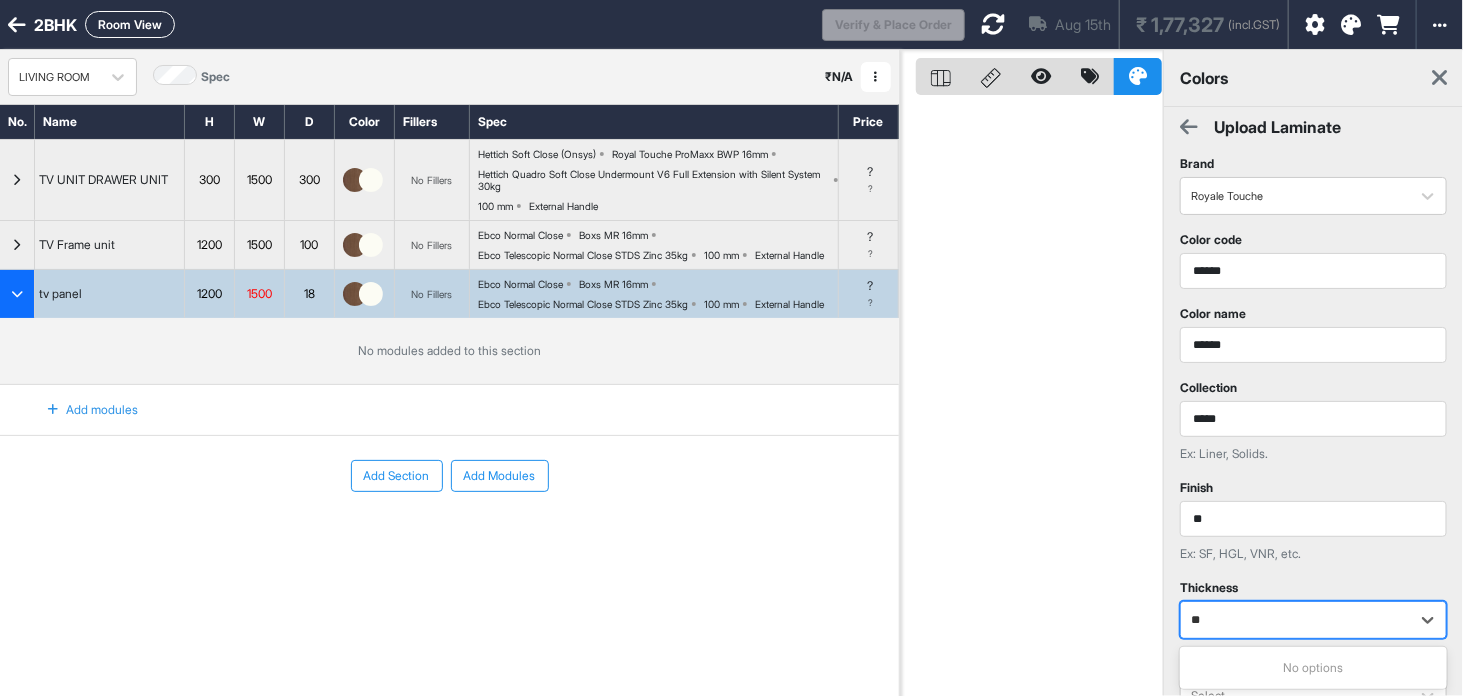 type on "*" 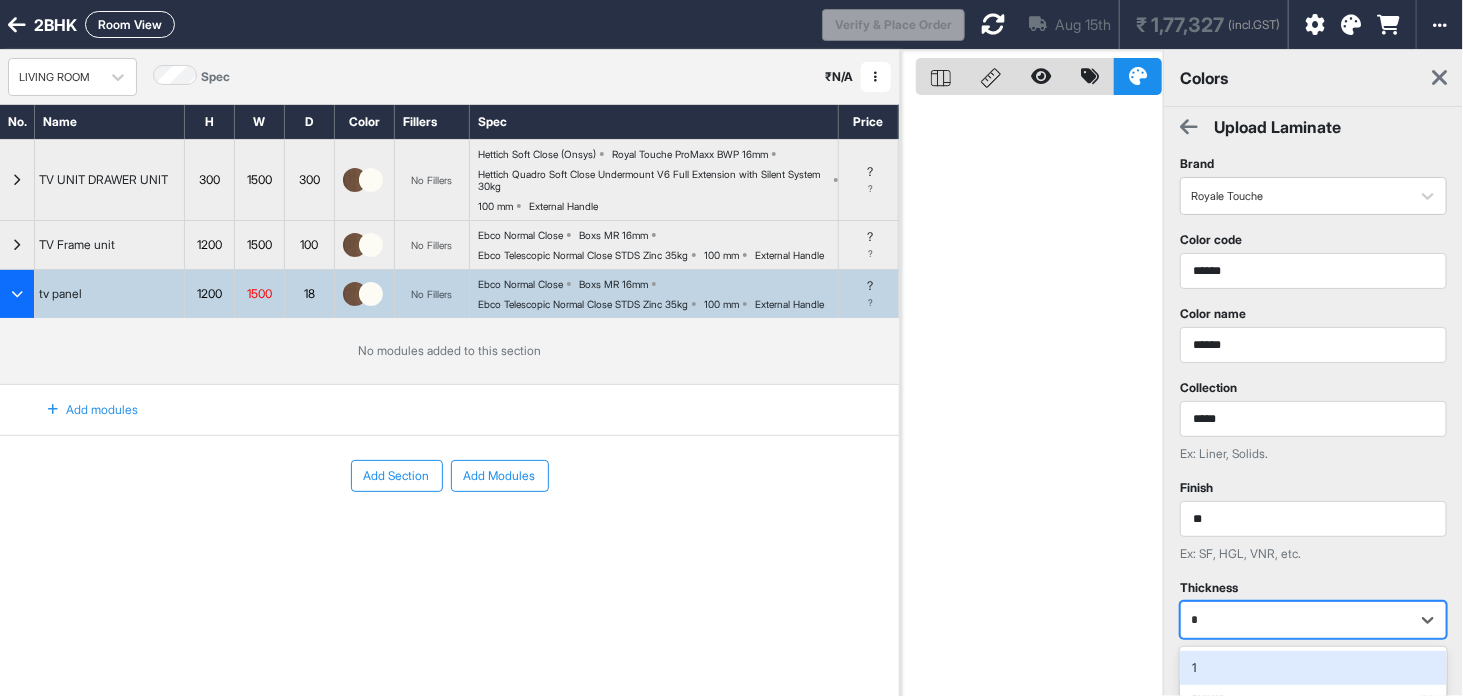 click on "1" at bounding box center (1313, 668) 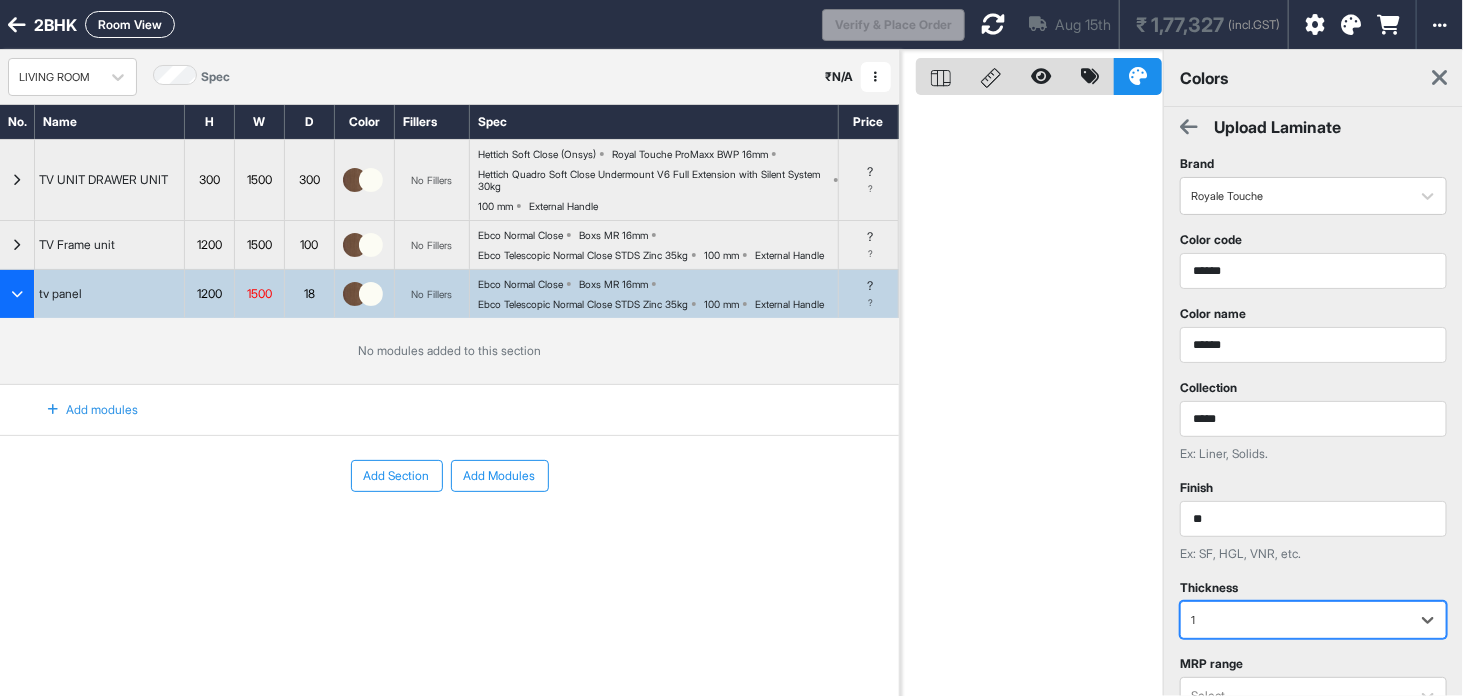 scroll, scrollTop: 327, scrollLeft: 0, axis: vertical 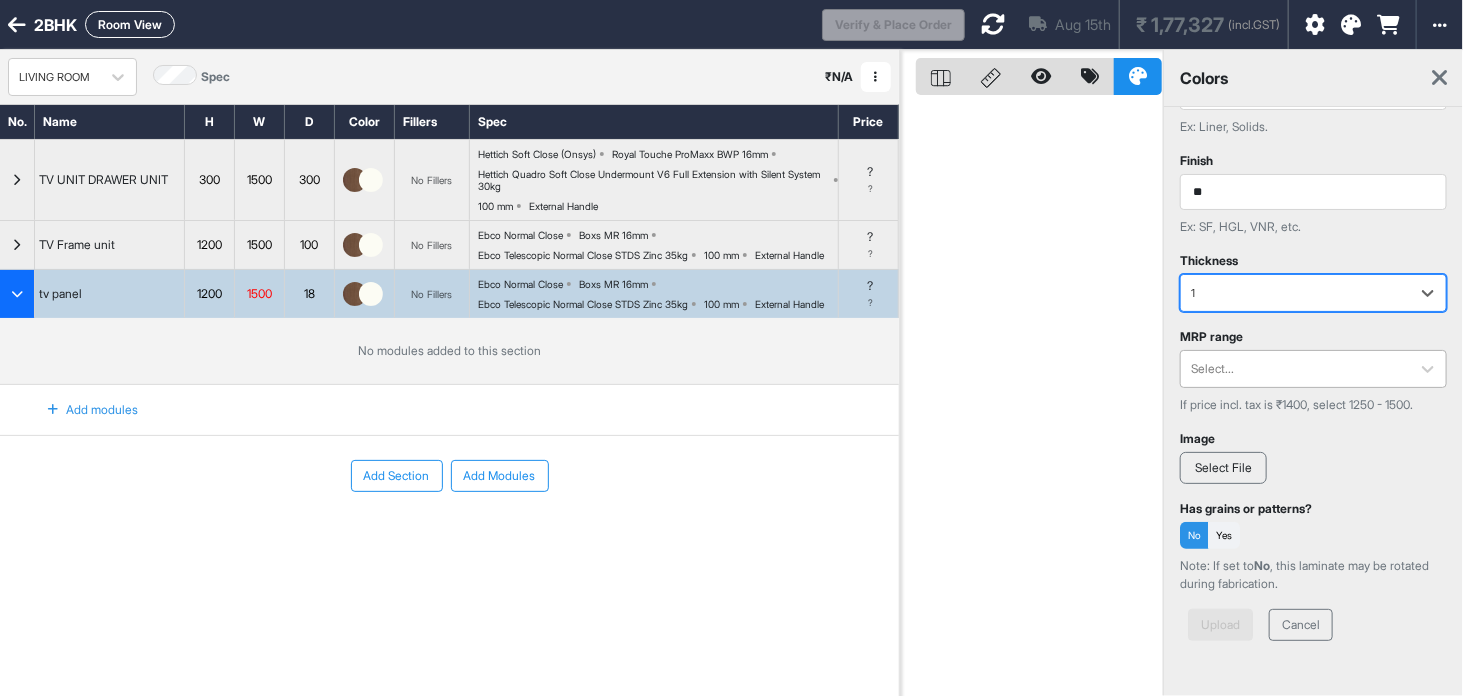 click at bounding box center (1295, 369) 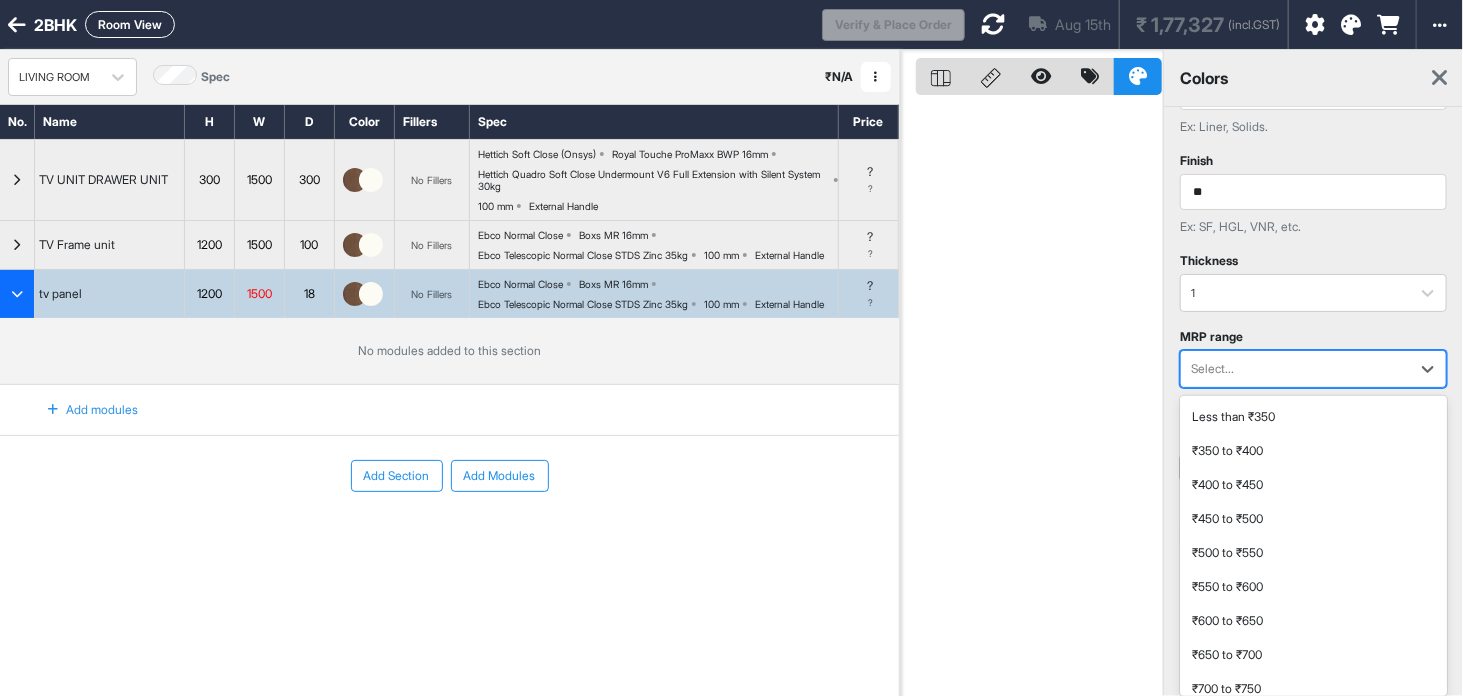 scroll, scrollTop: 456, scrollLeft: 0, axis: vertical 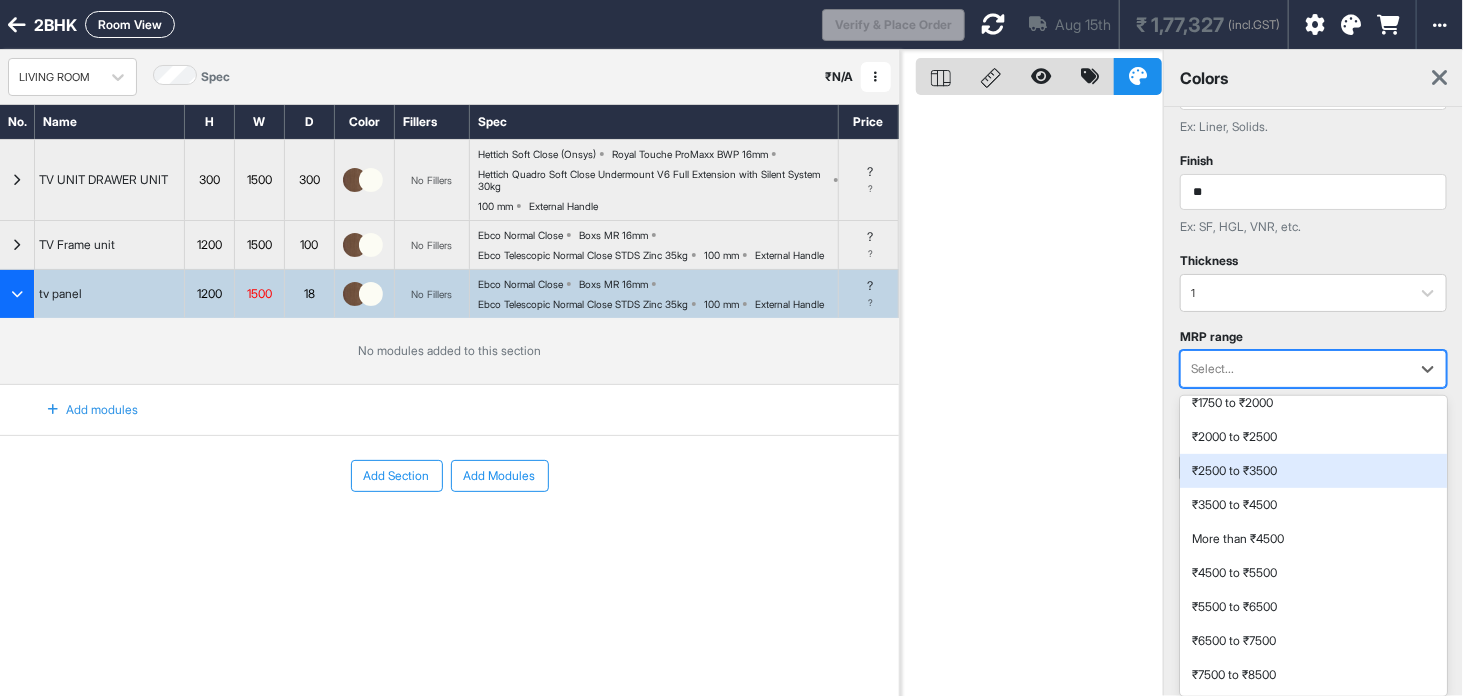click on "₹2500 to ₹3500" at bounding box center (1313, 471) 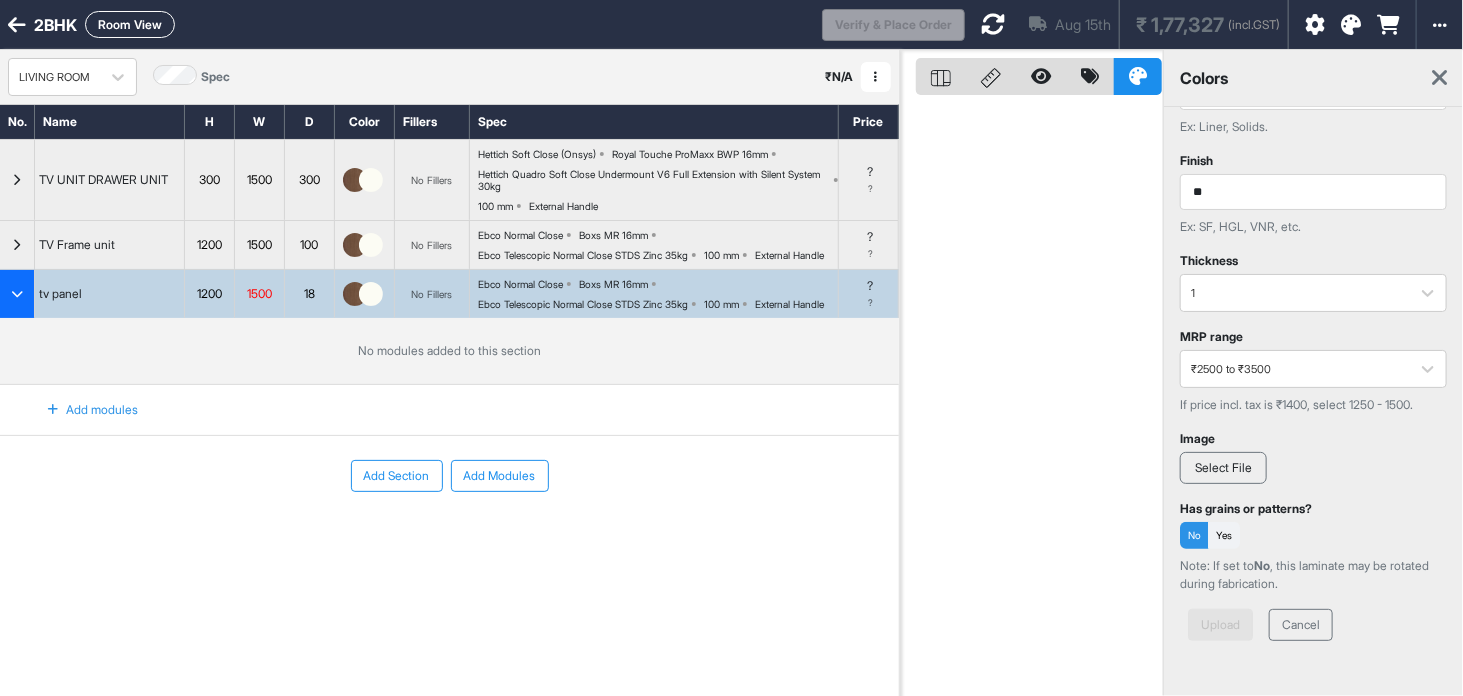 click on "Select File" at bounding box center [1223, 468] 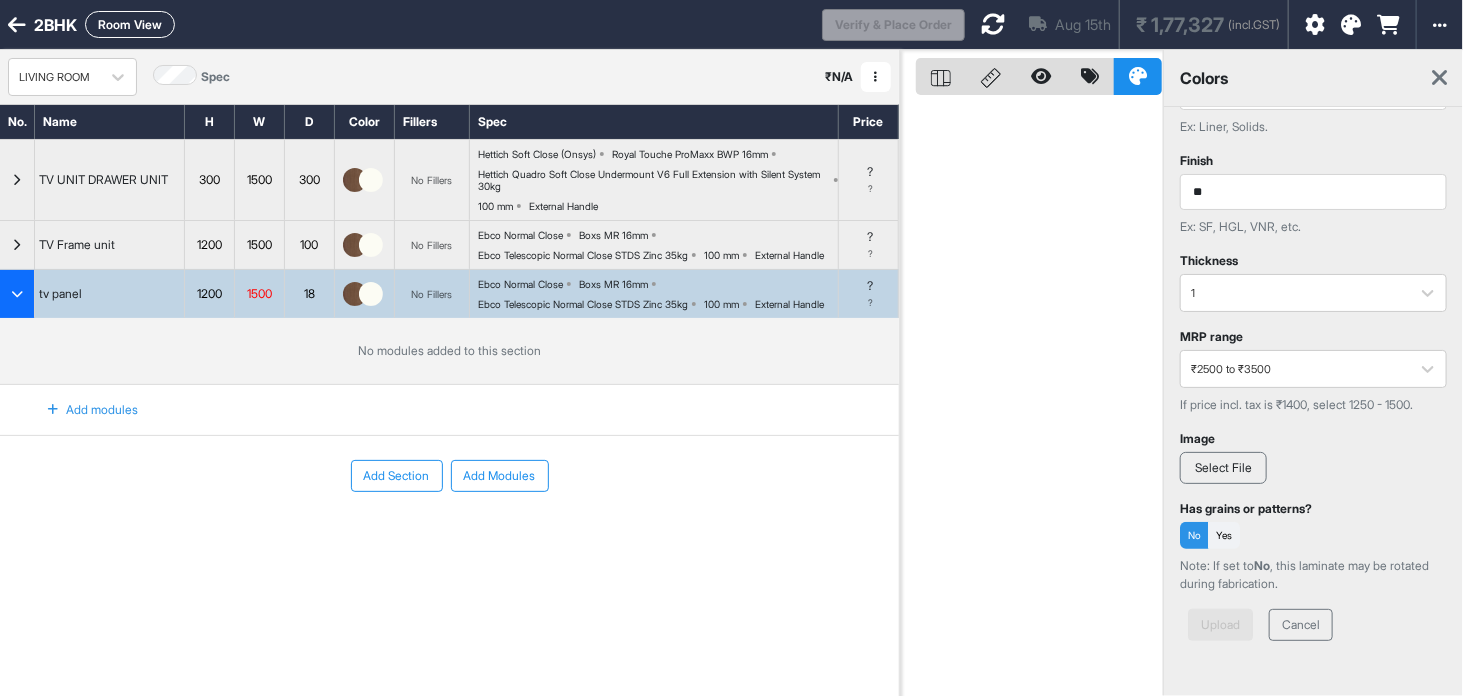 click on "Select File" at bounding box center (1223, 468) 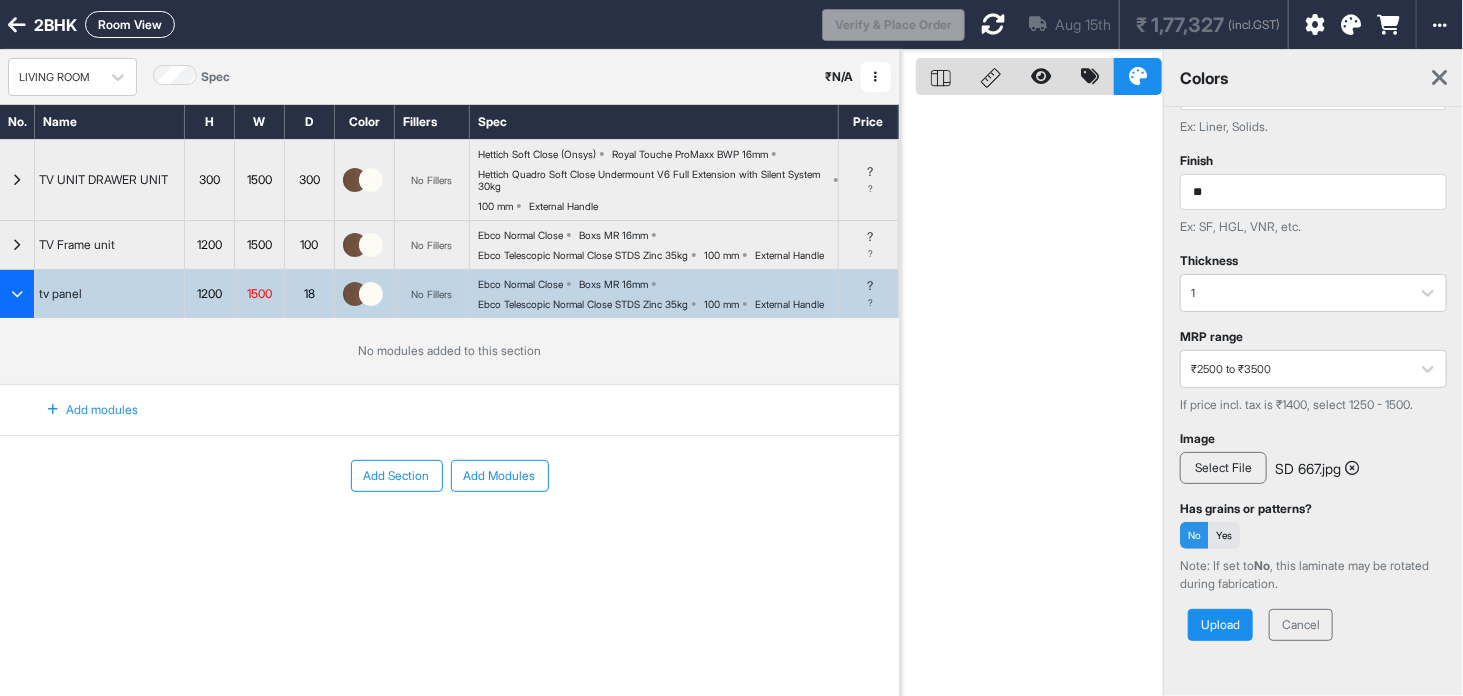 click on "Yes" at bounding box center (1224, 535) 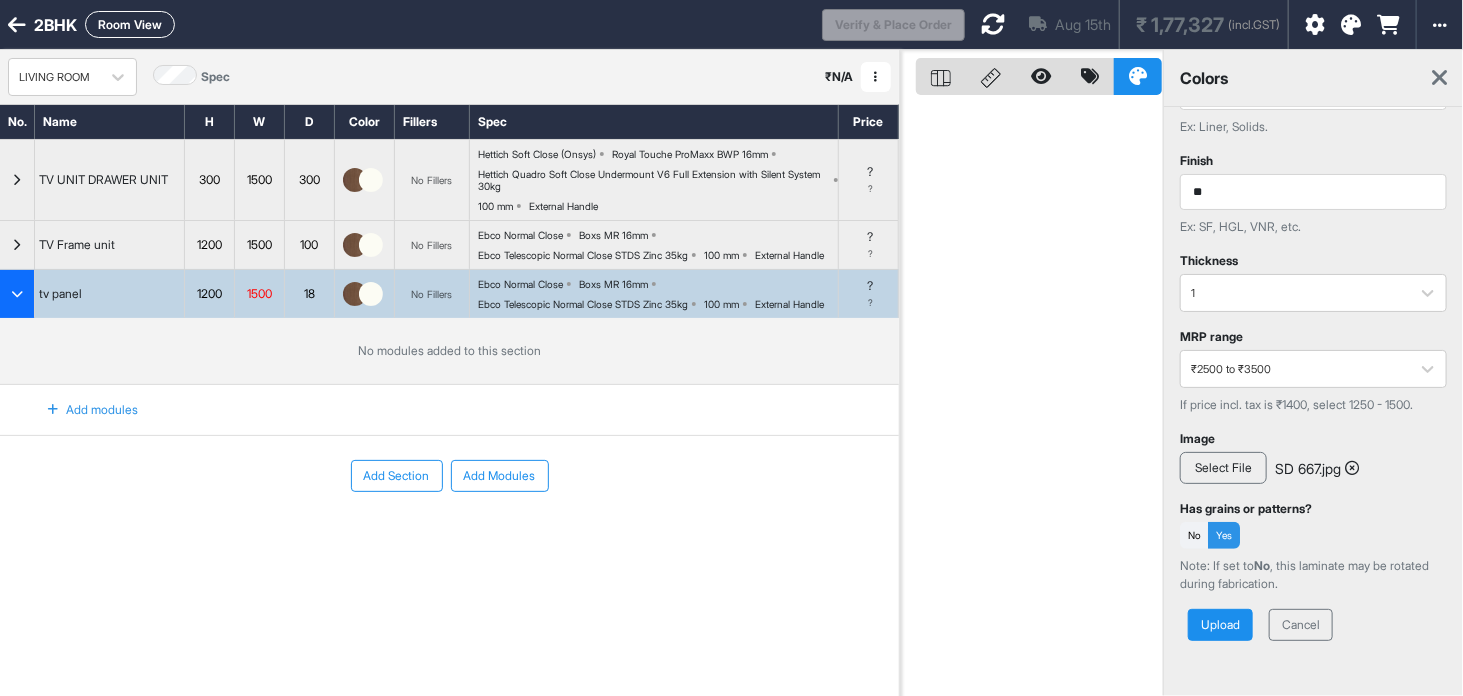 click on "Upload" at bounding box center (1220, 625) 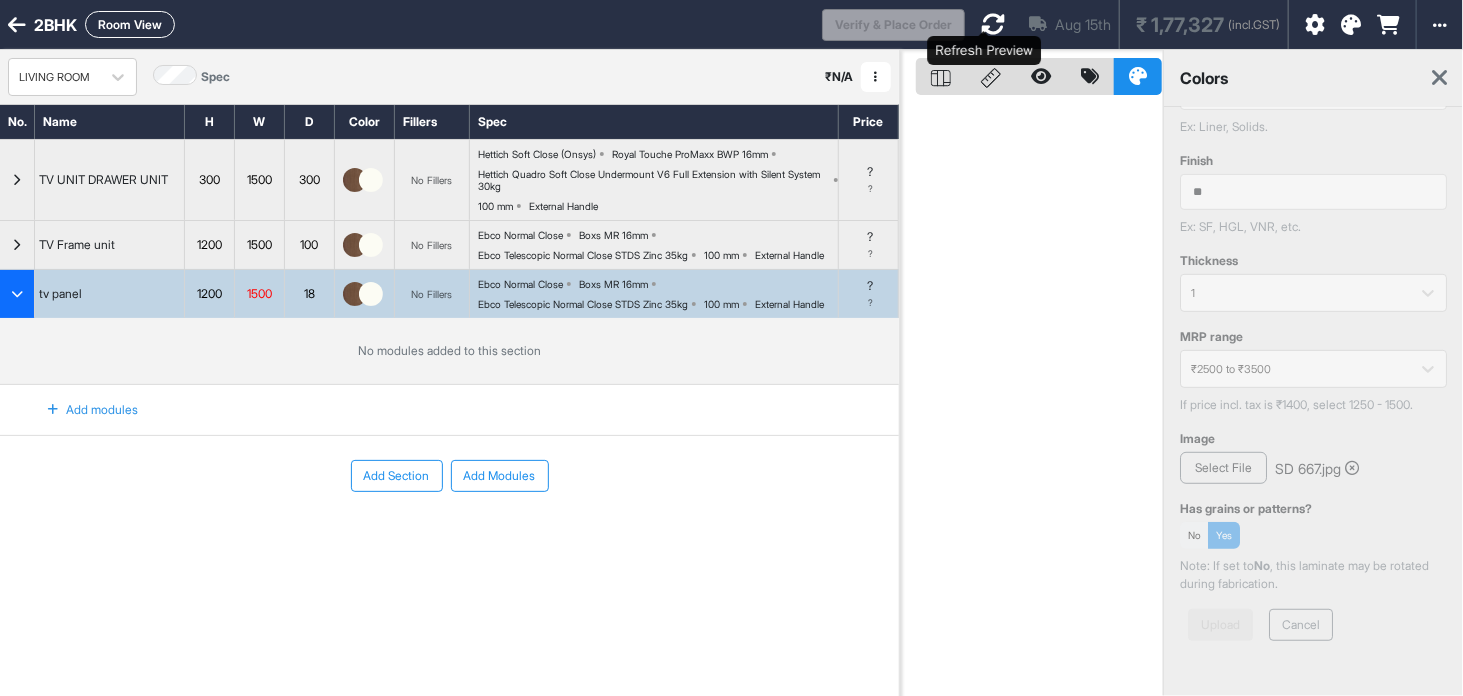click at bounding box center [993, 24] 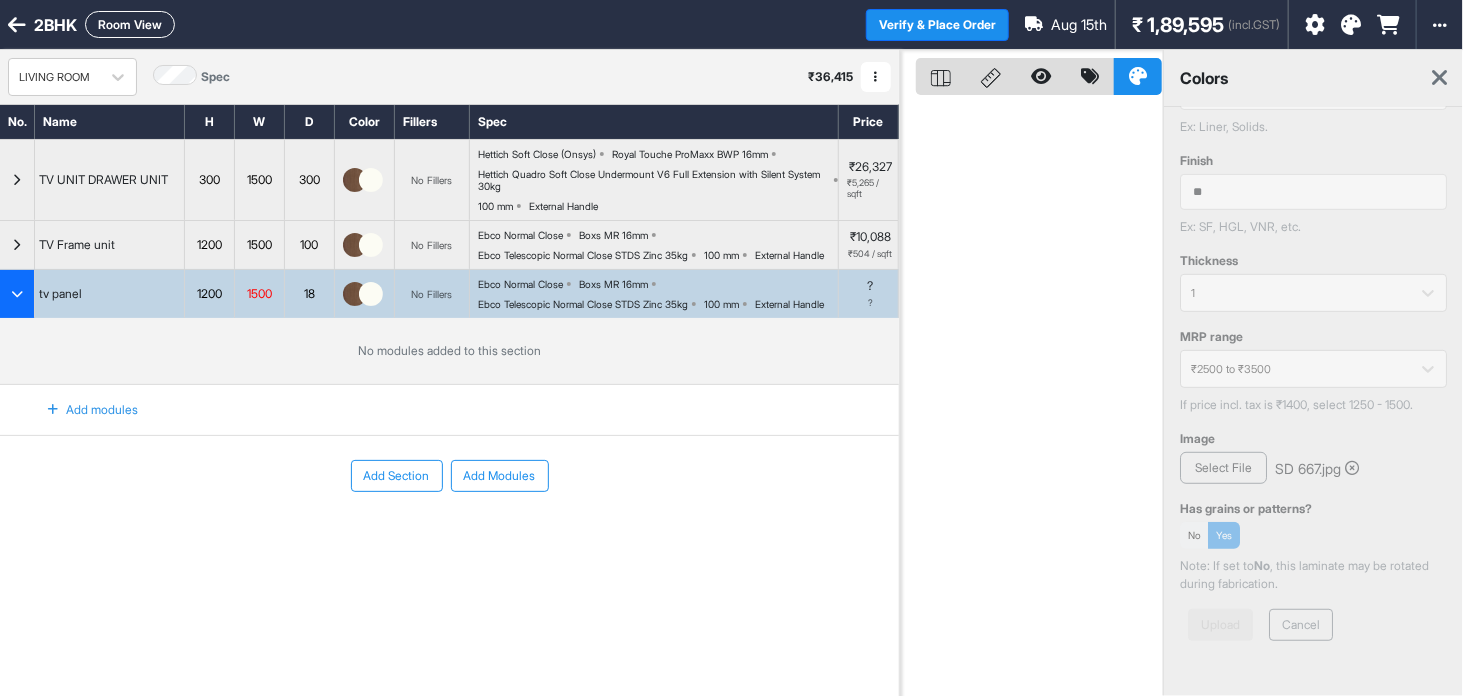 scroll, scrollTop: 0, scrollLeft: 0, axis: both 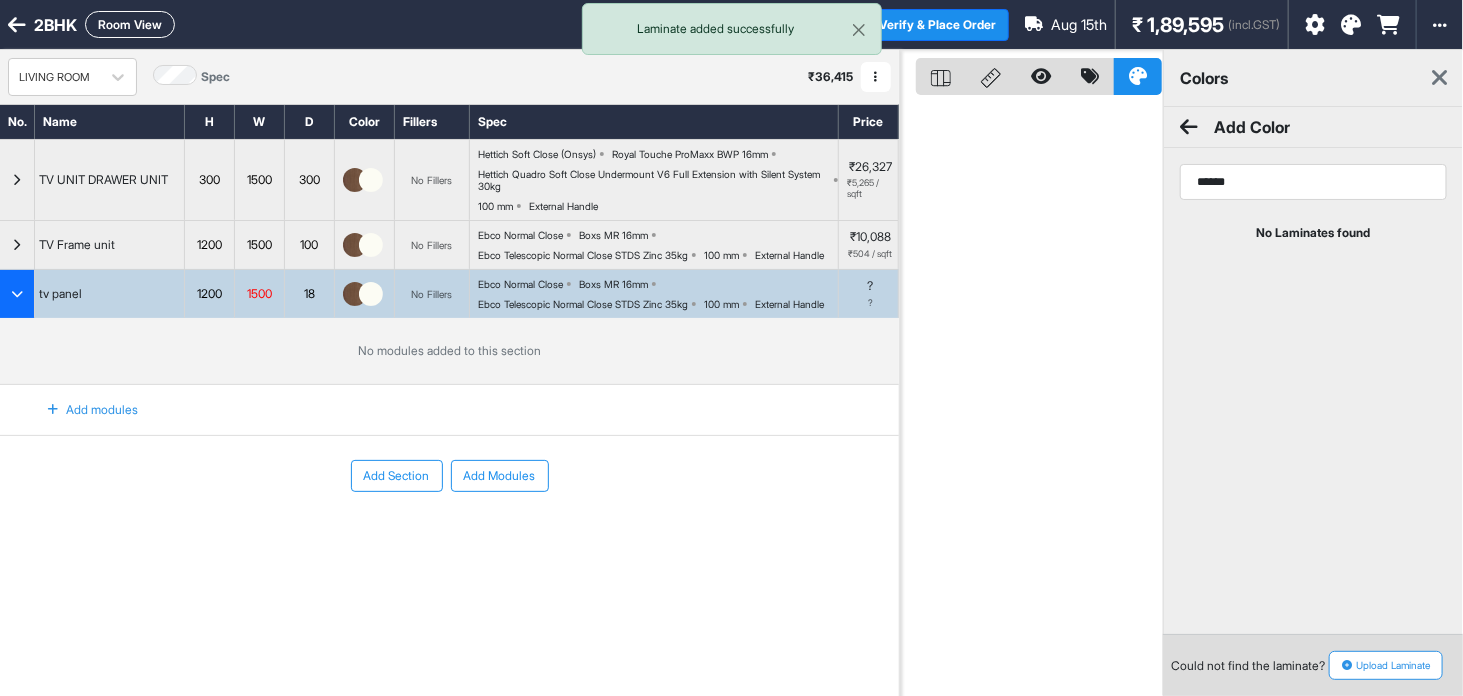 click at bounding box center (1351, 25) 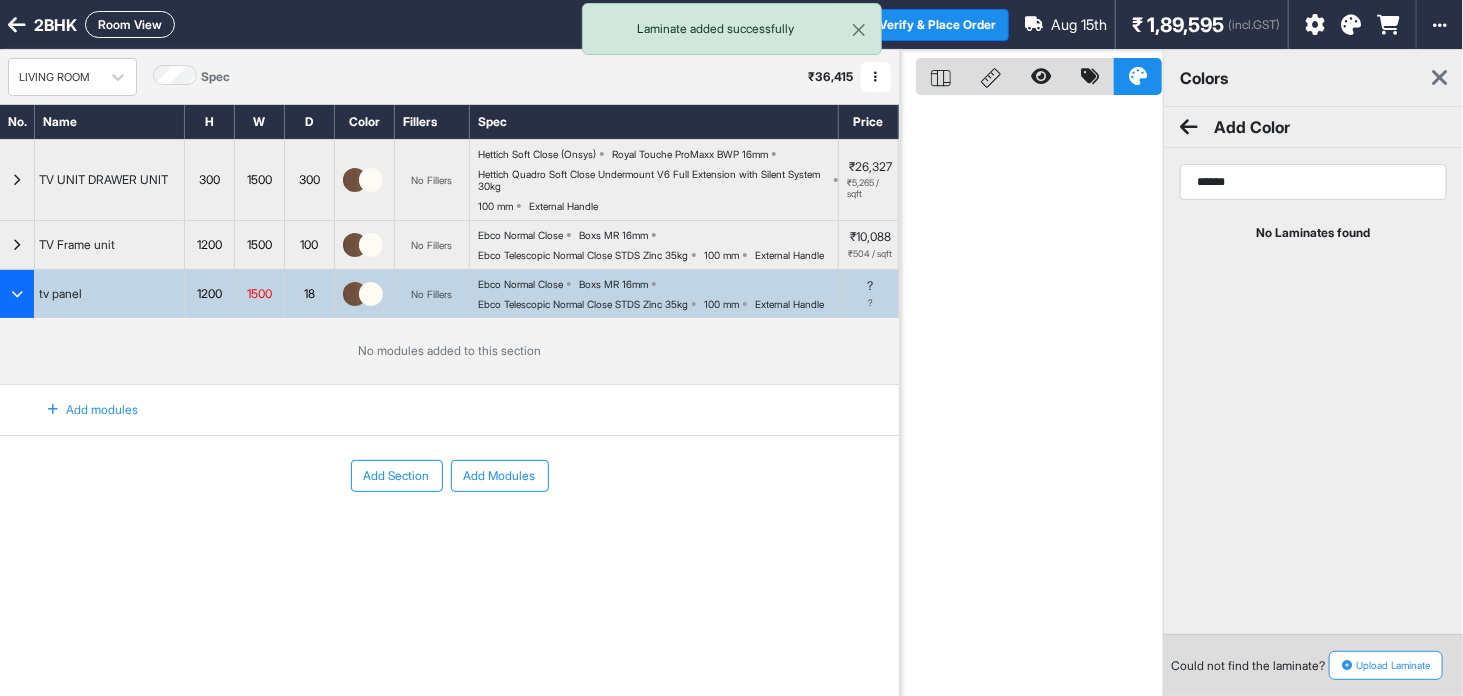click at bounding box center (1439, 78) 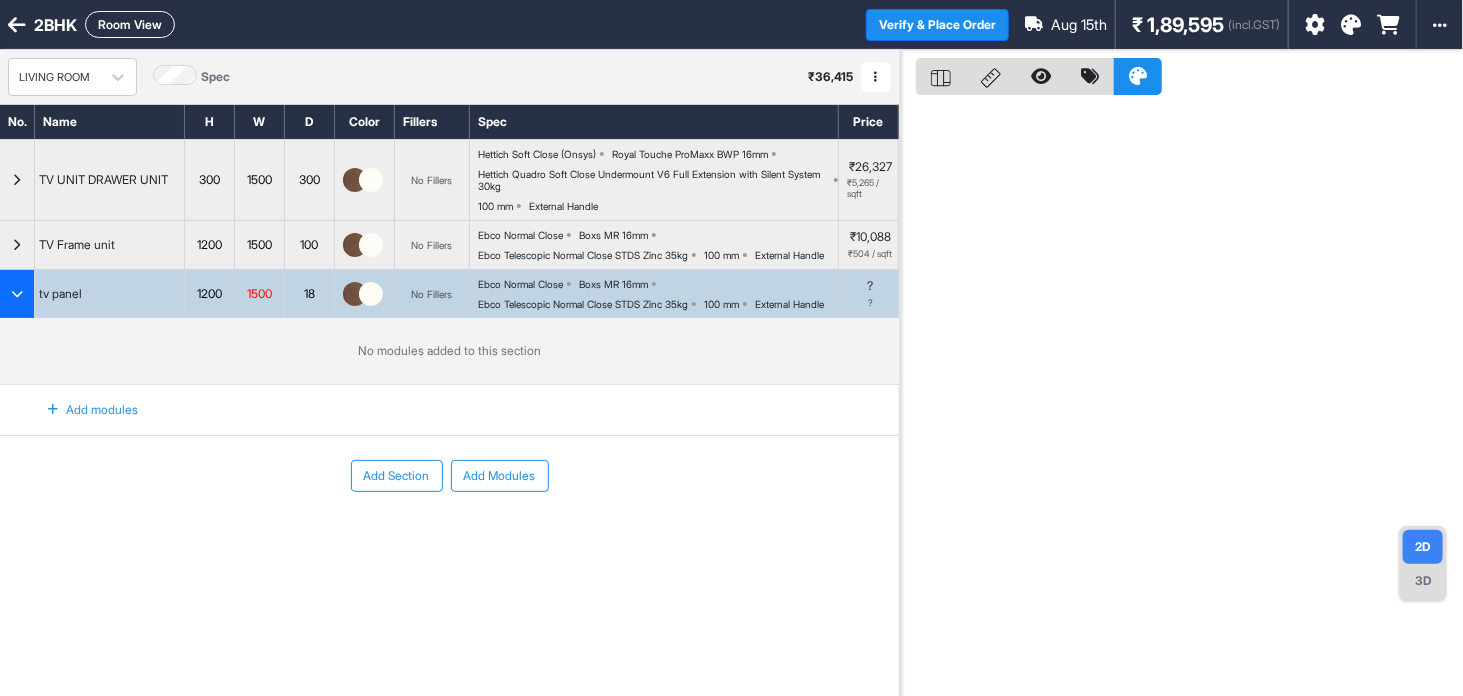 click at bounding box center [1351, 25] 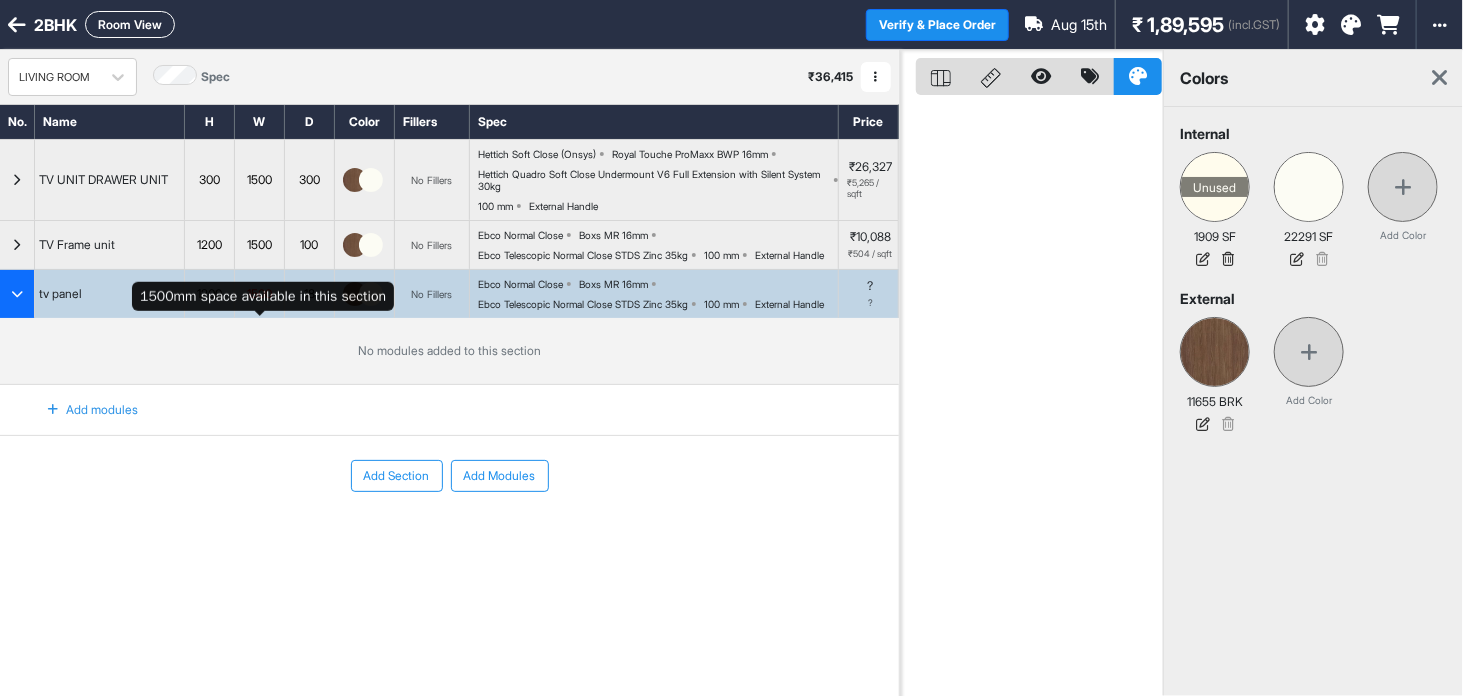 click on "1500" at bounding box center [259, 294] 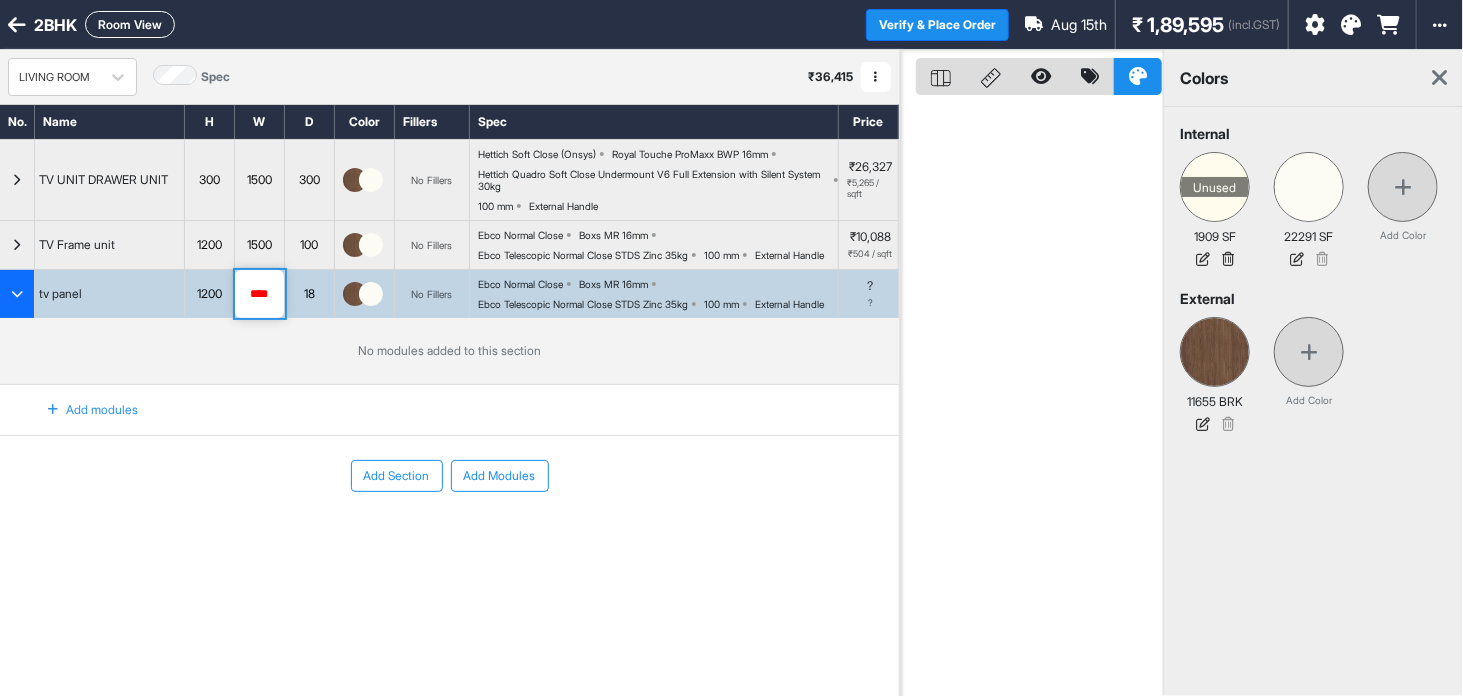 click on "Add Section Add Modules" at bounding box center [449, 536] 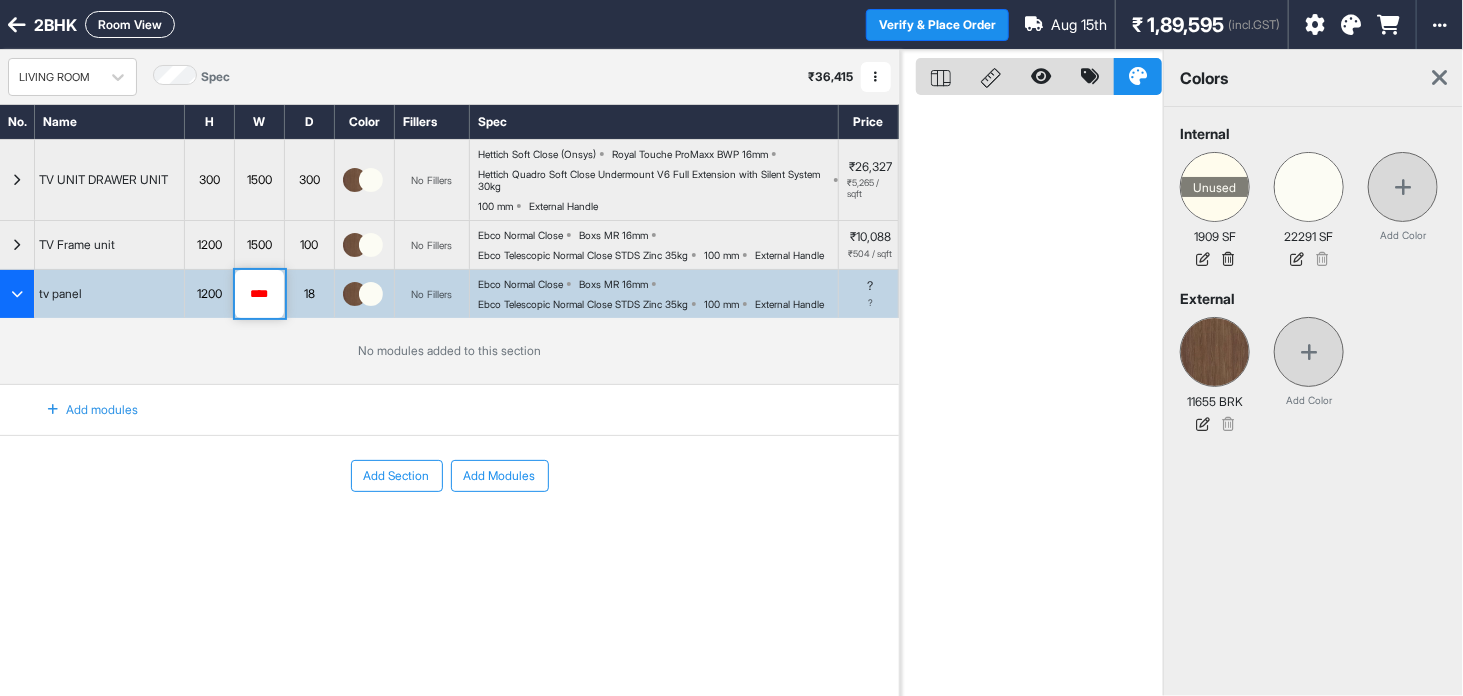 click at bounding box center [1031, 398] 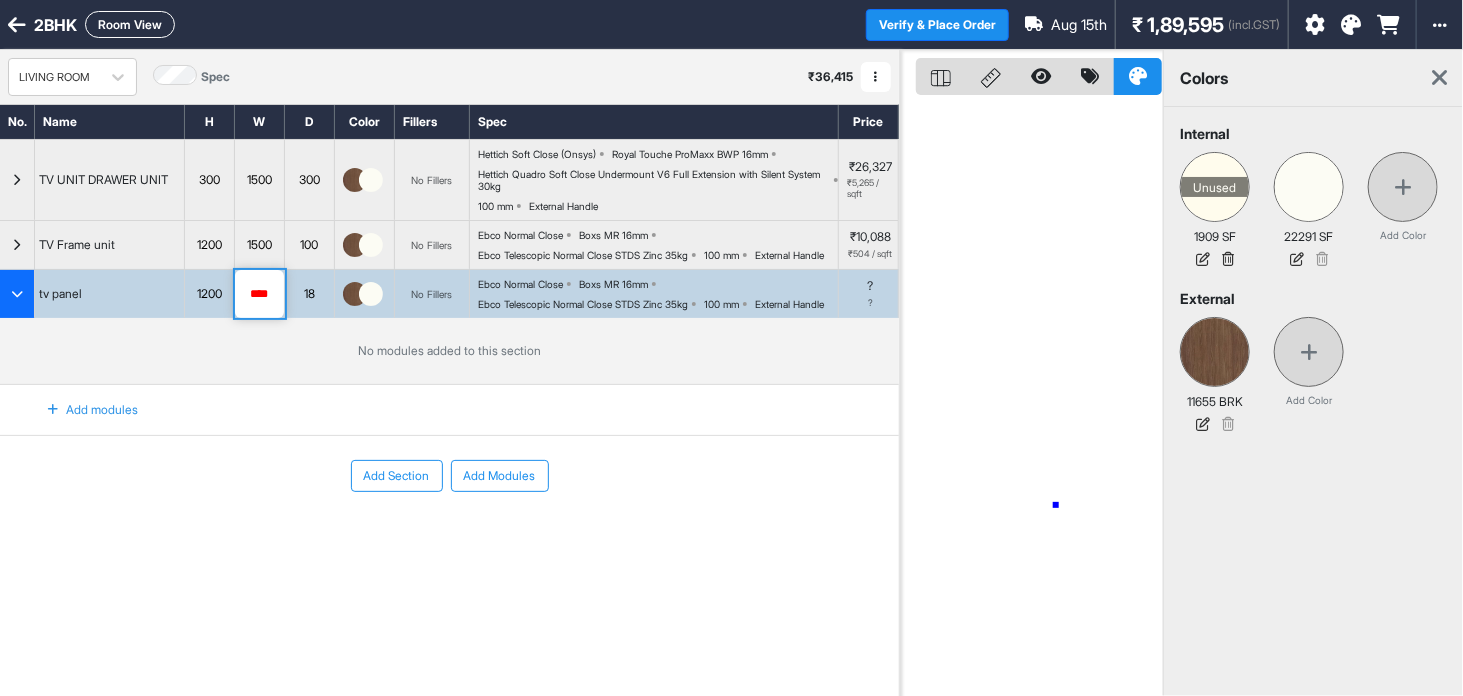 click at bounding box center [1031, 398] 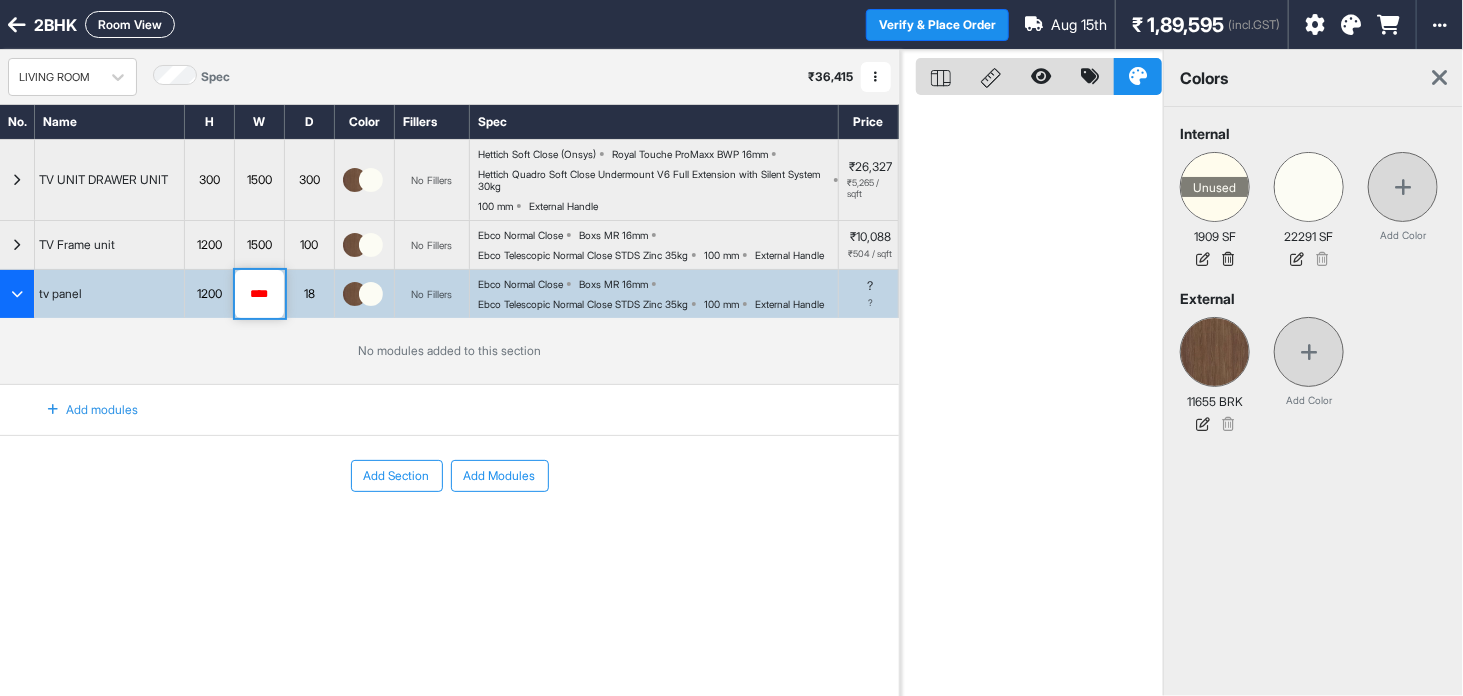 click at bounding box center [355, 294] 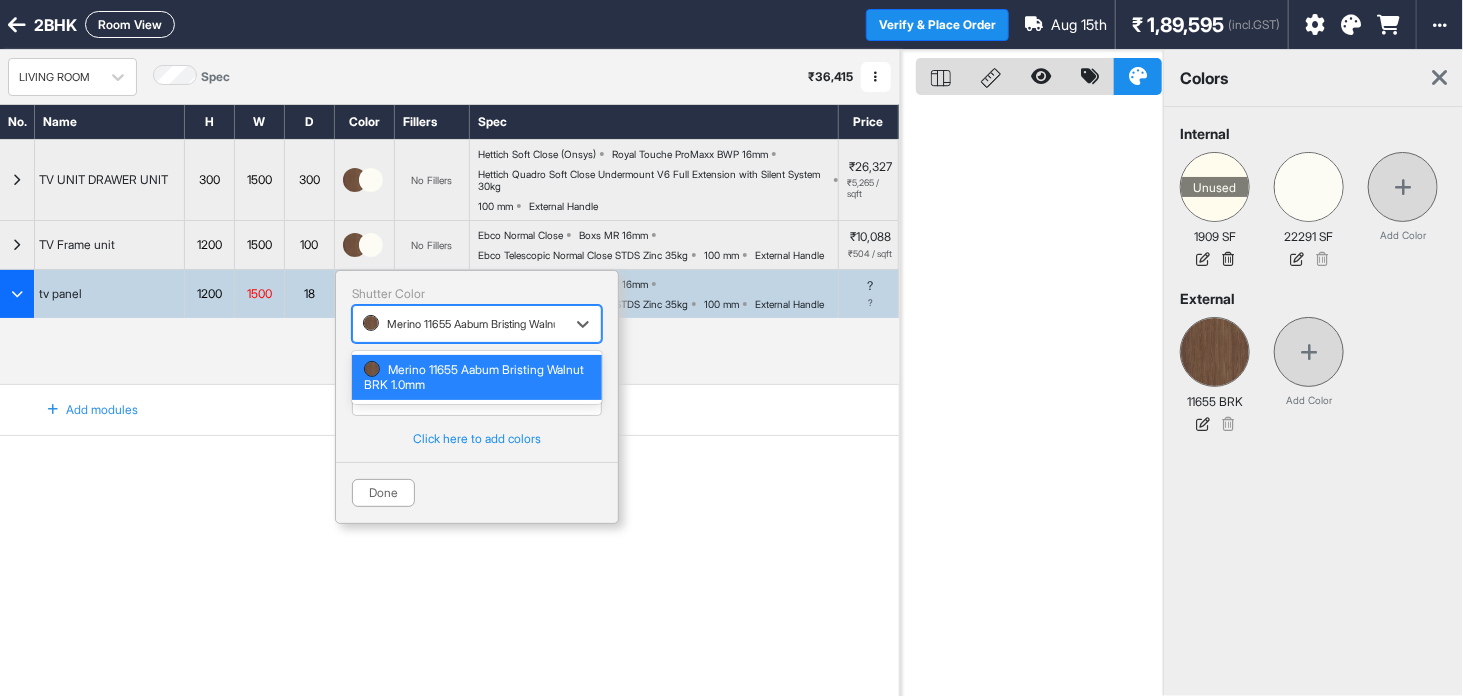 click at bounding box center [459, 324] 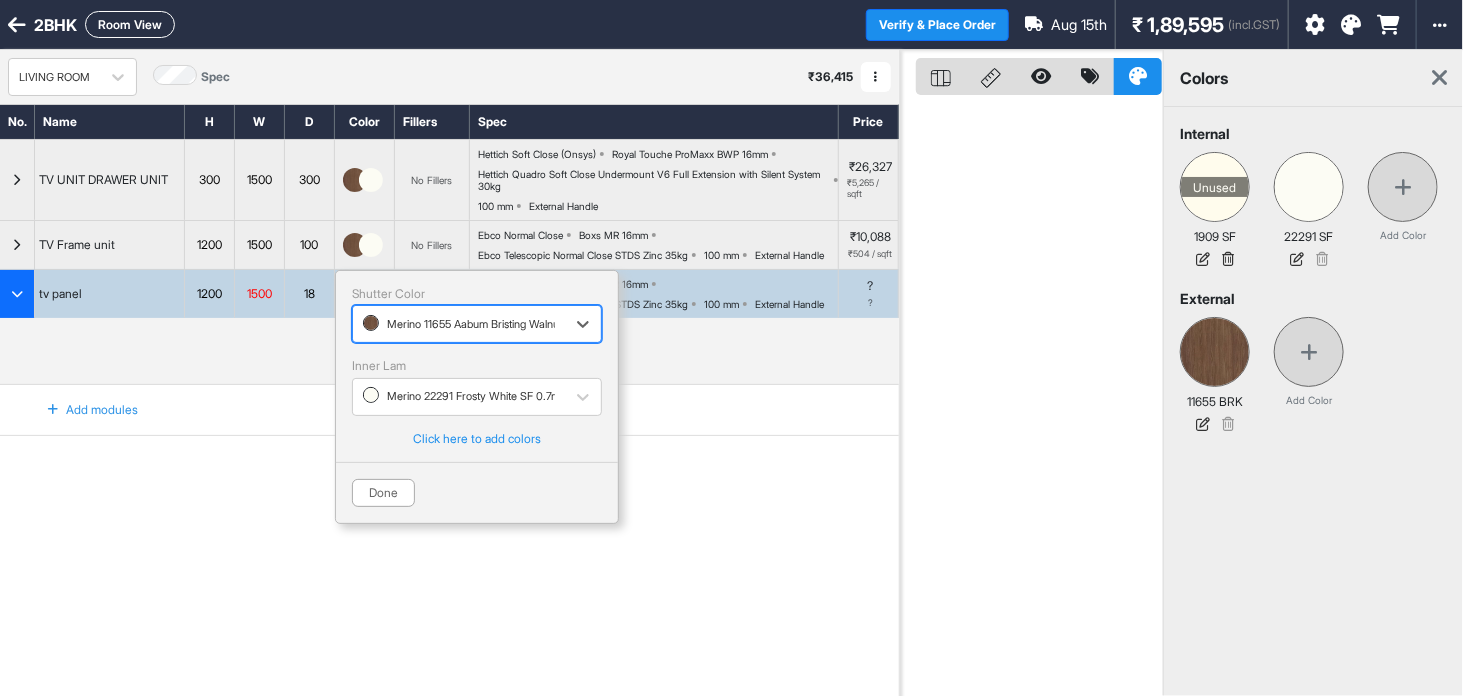 click at bounding box center (459, 324) 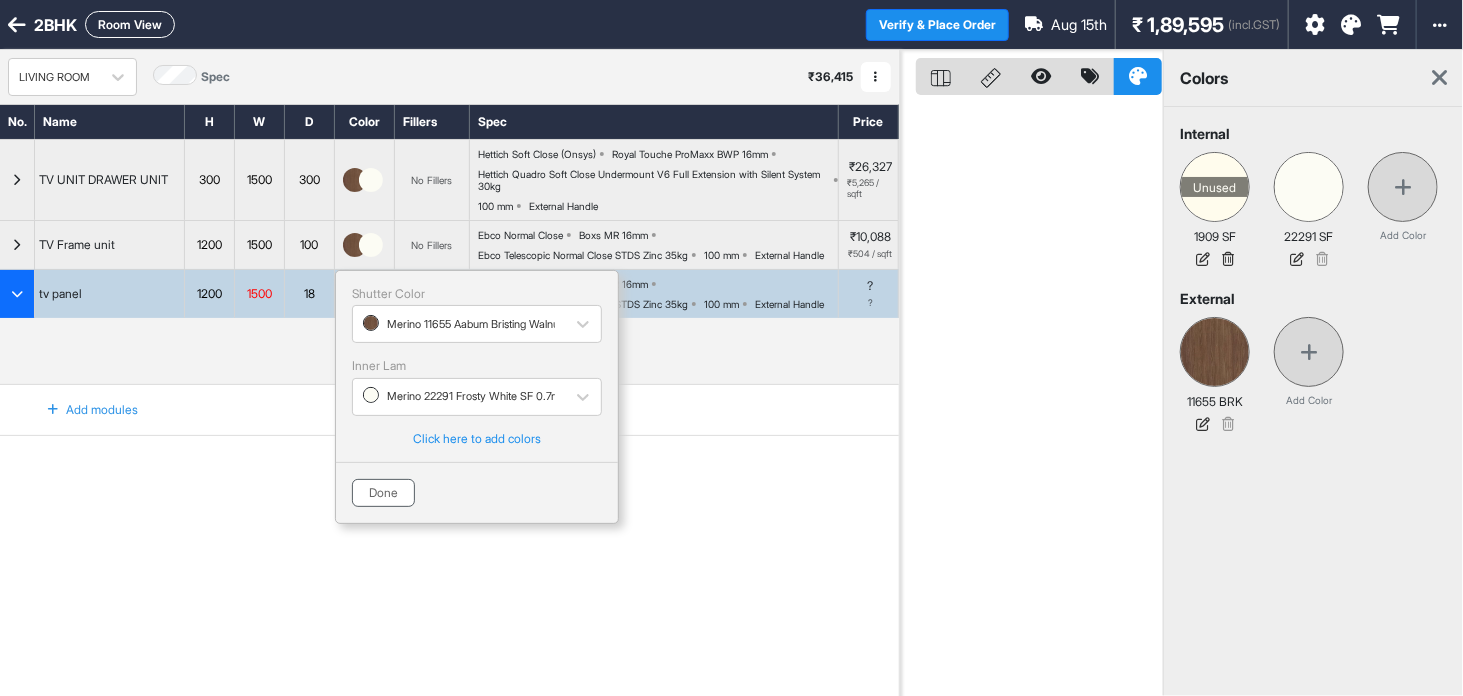 click on "Done" at bounding box center (383, 493) 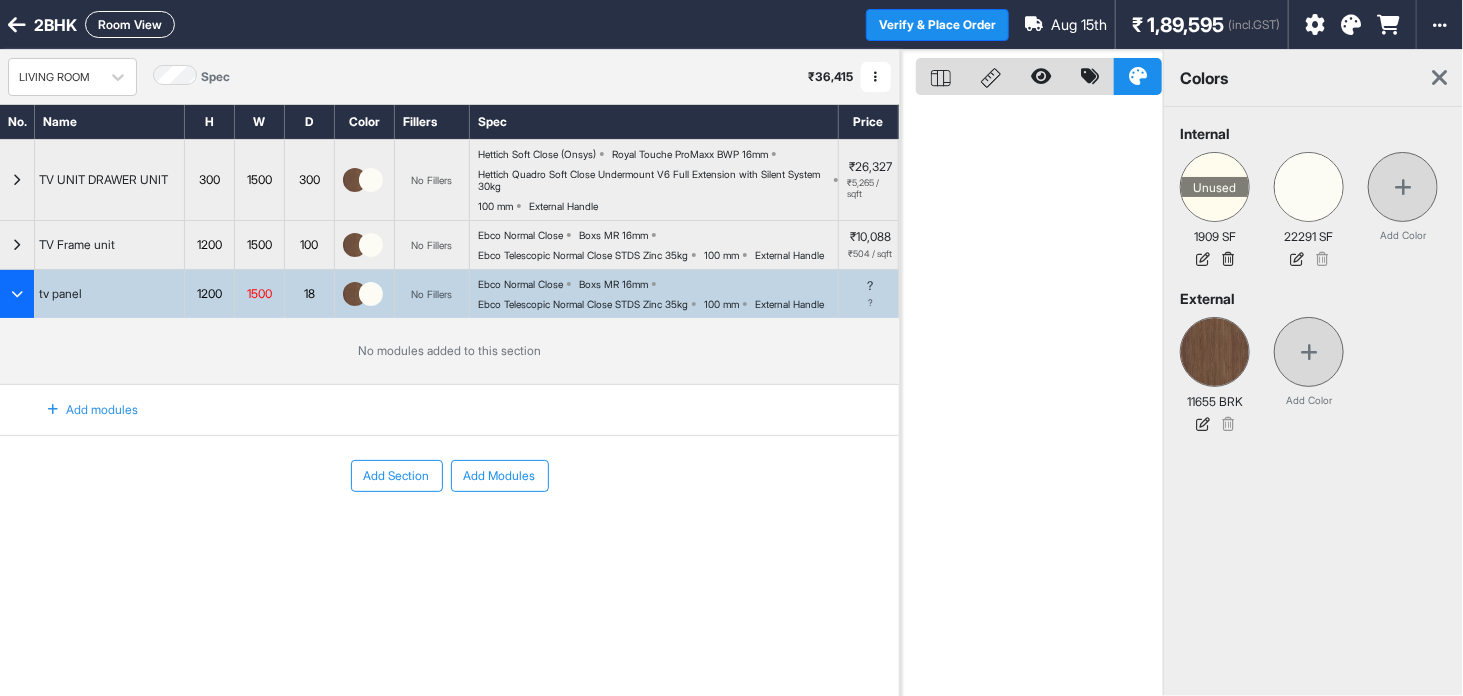 click at bounding box center [1351, 25] 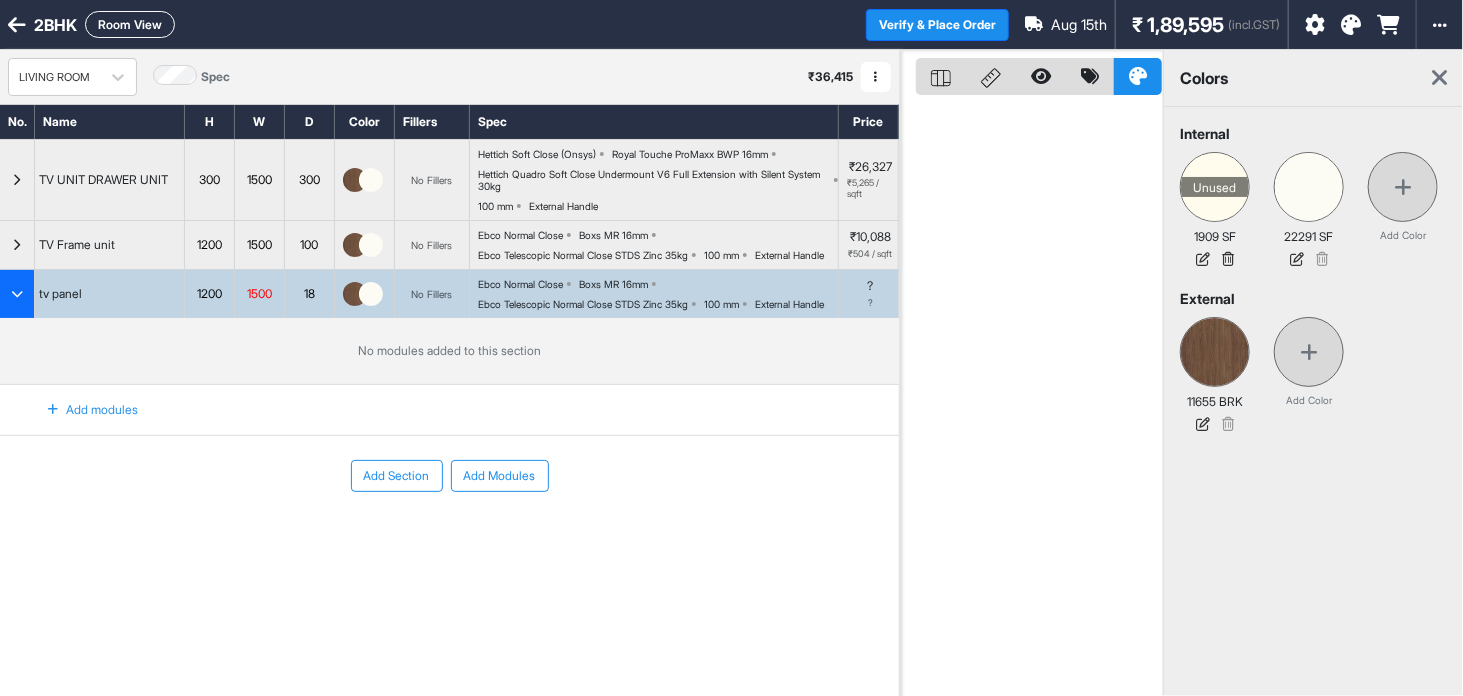 click at bounding box center (1351, 25) 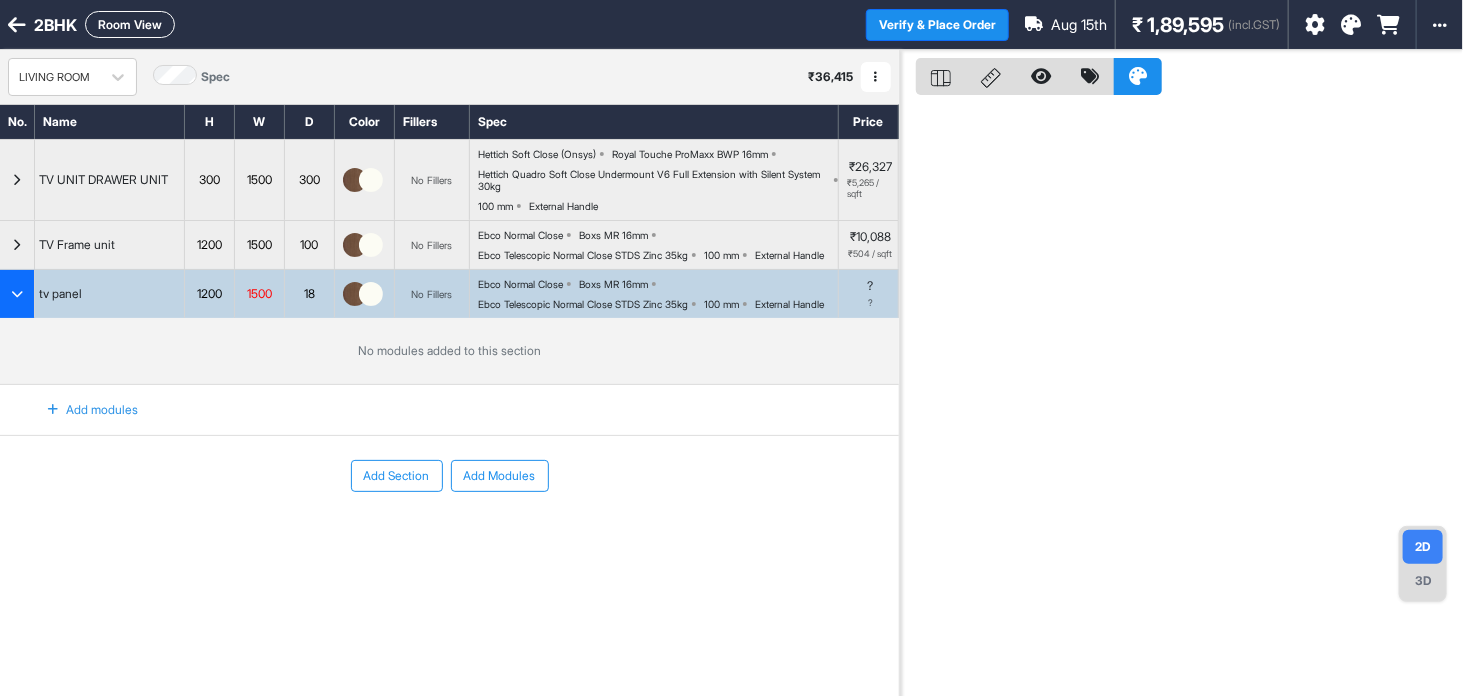 click at bounding box center (1351, 25) 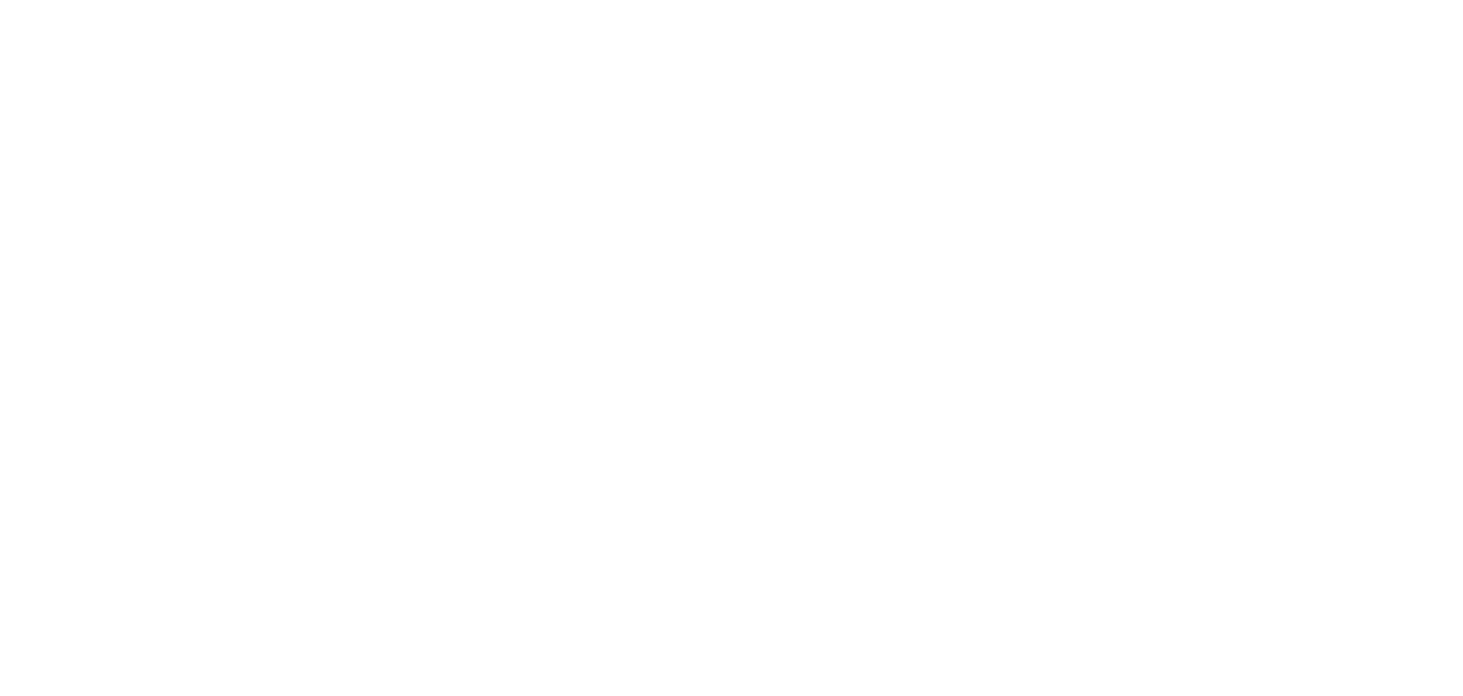 scroll, scrollTop: 0, scrollLeft: 0, axis: both 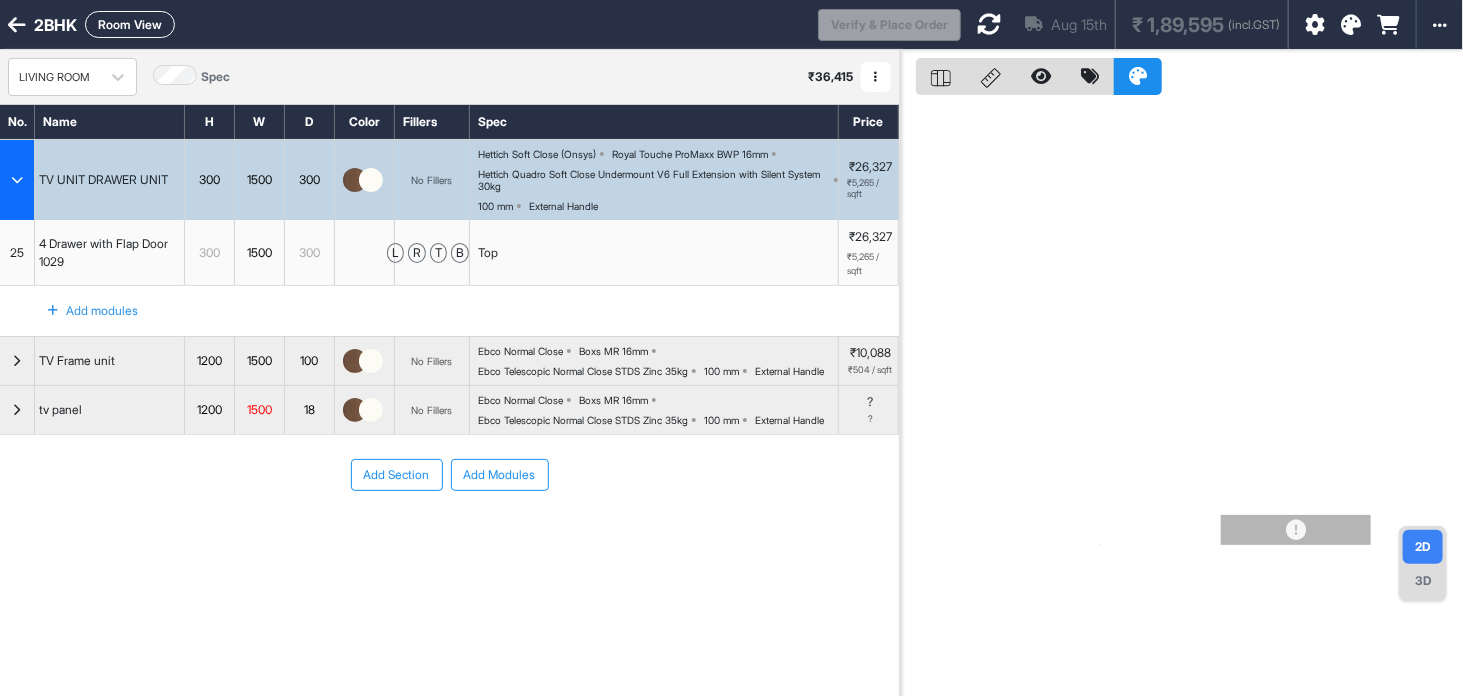 click at bounding box center [1351, 25] 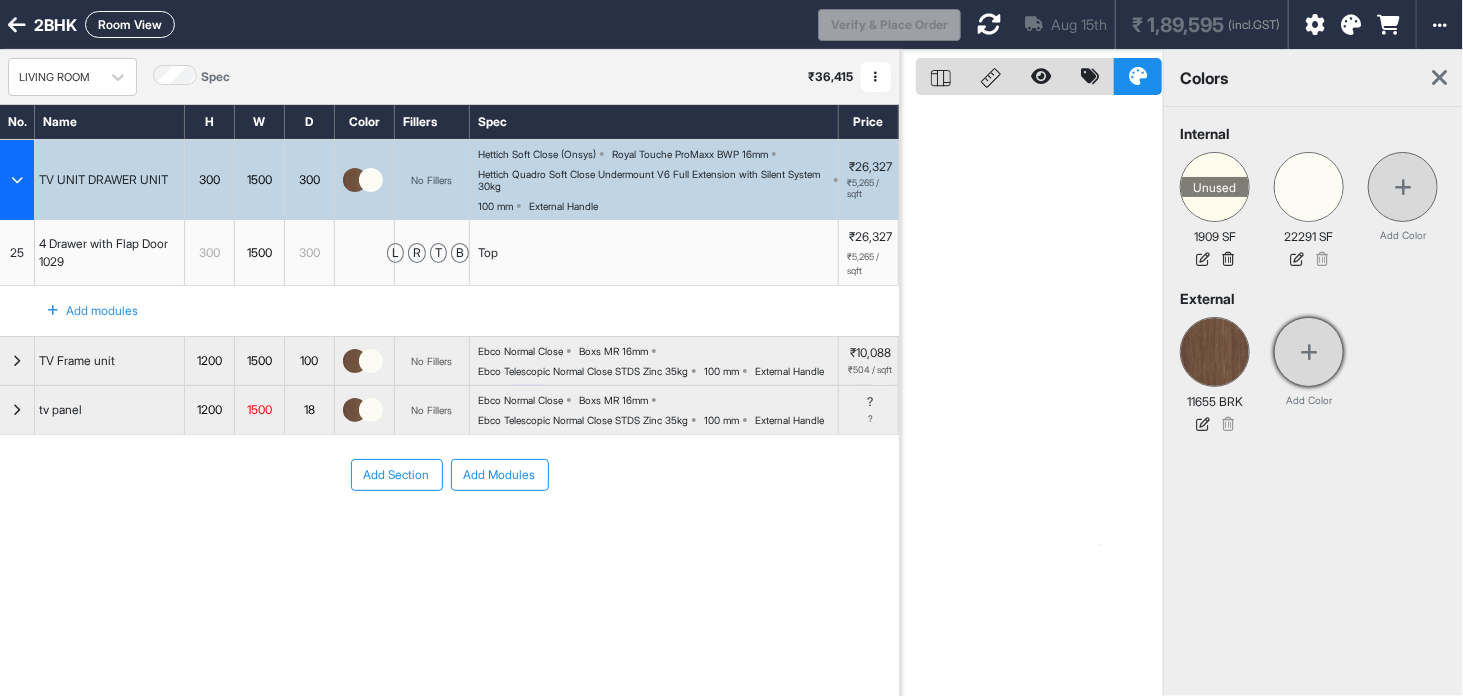 click at bounding box center [1309, 352] 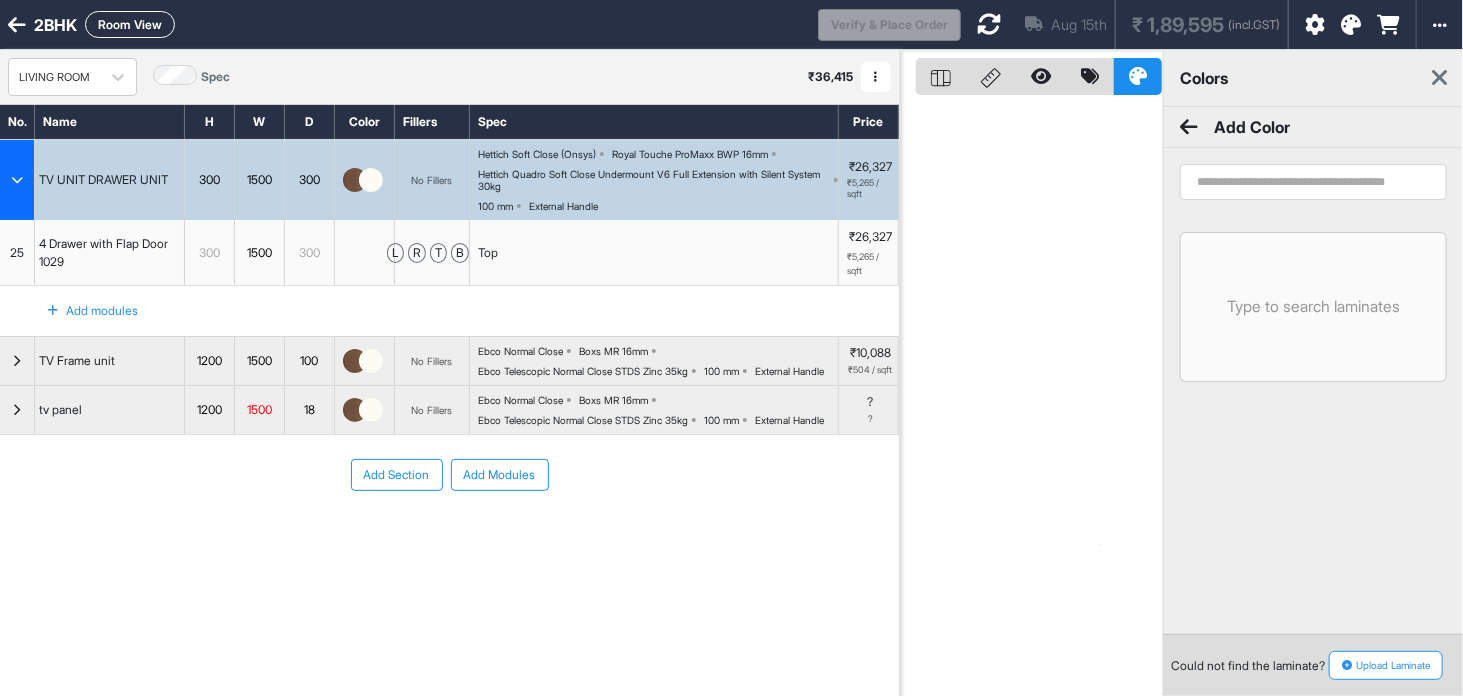 click at bounding box center [1313, 182] 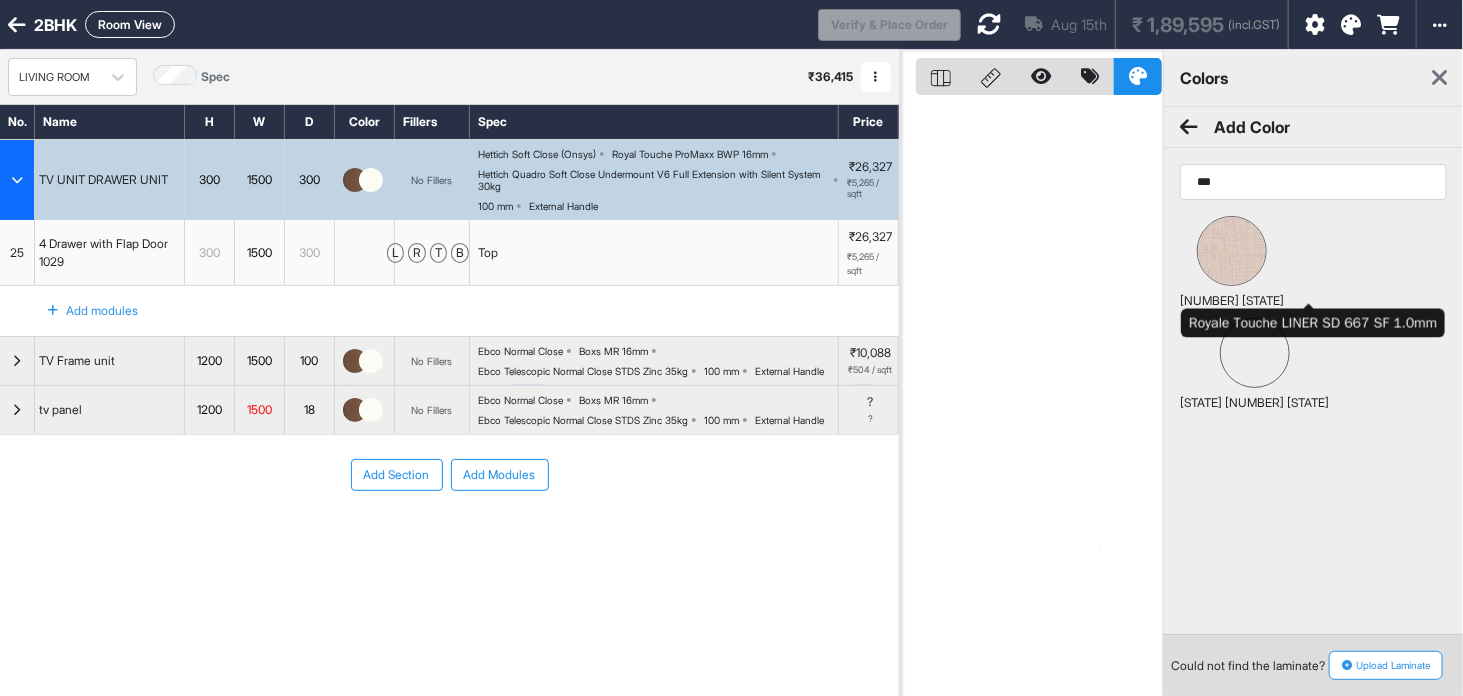 type on "***" 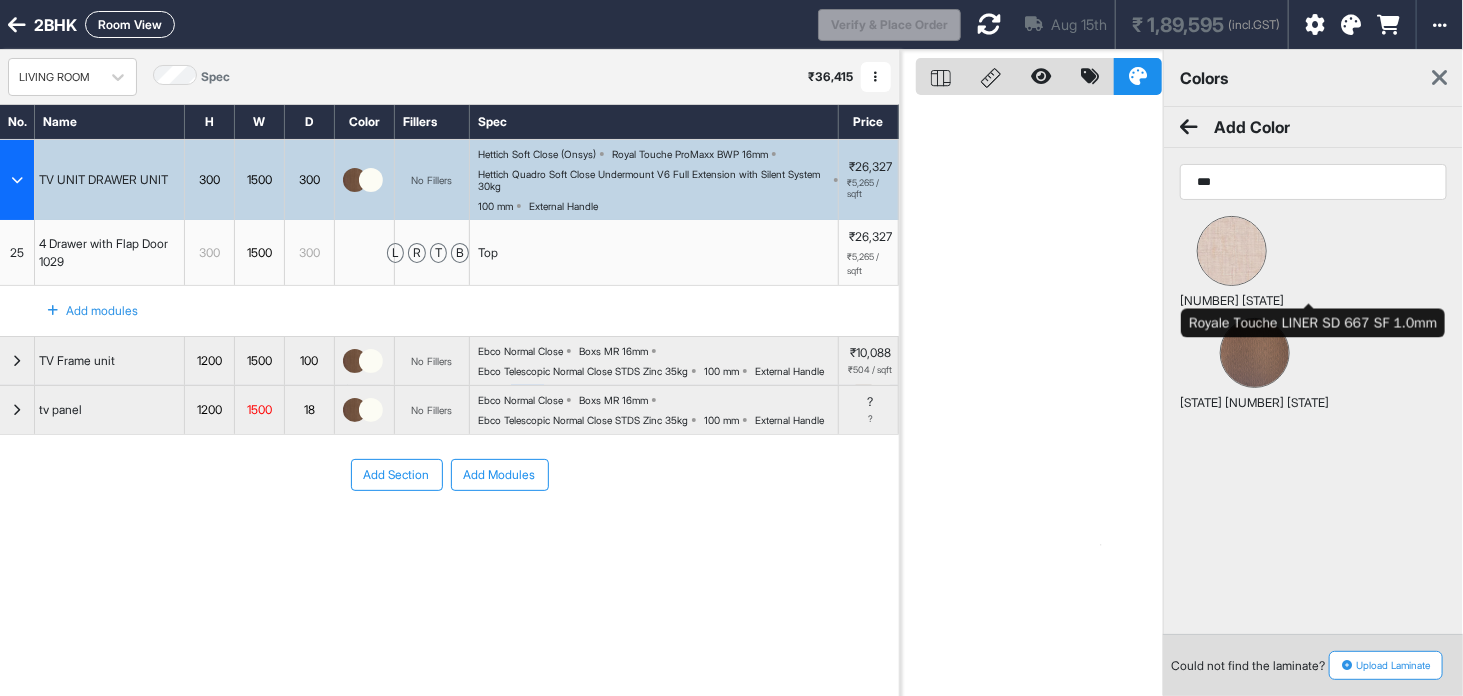 click on "[STATE] [NUMBER] [STATE]" at bounding box center [1254, 365] 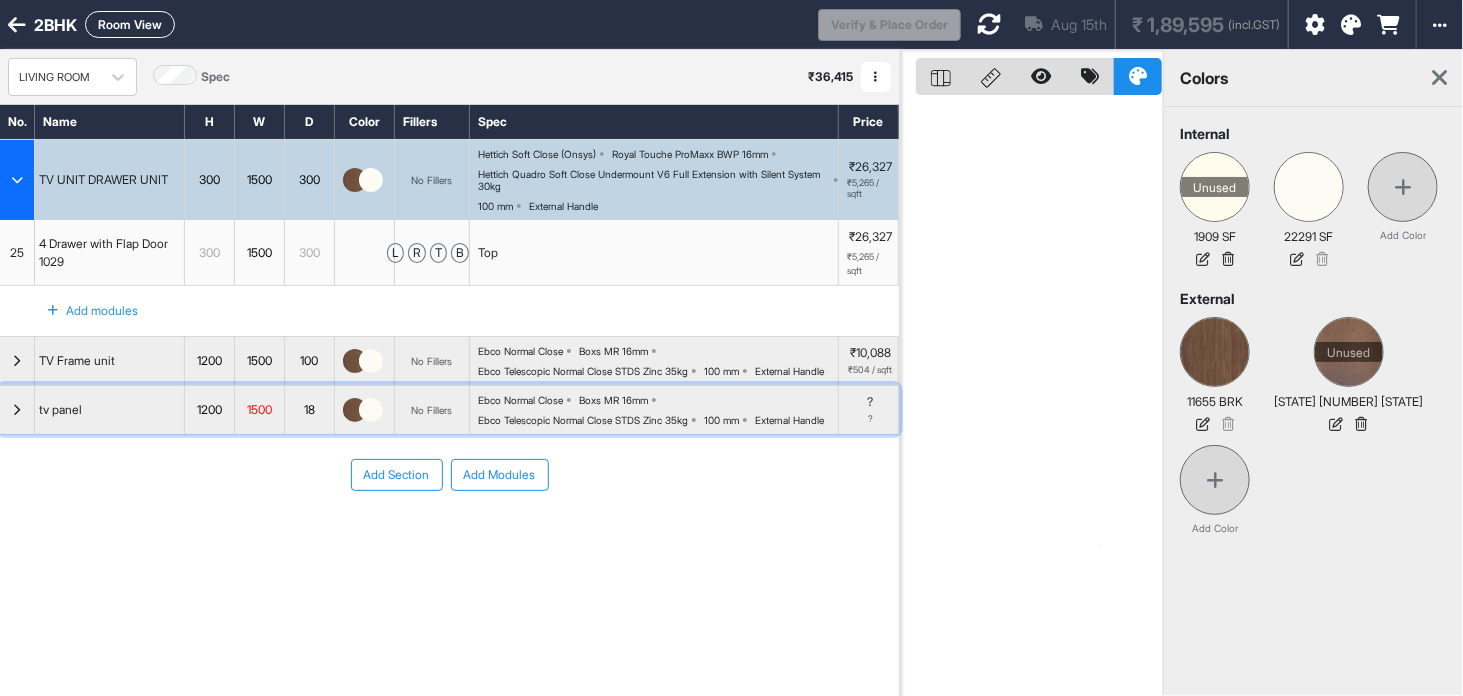 click at bounding box center [371, 410] 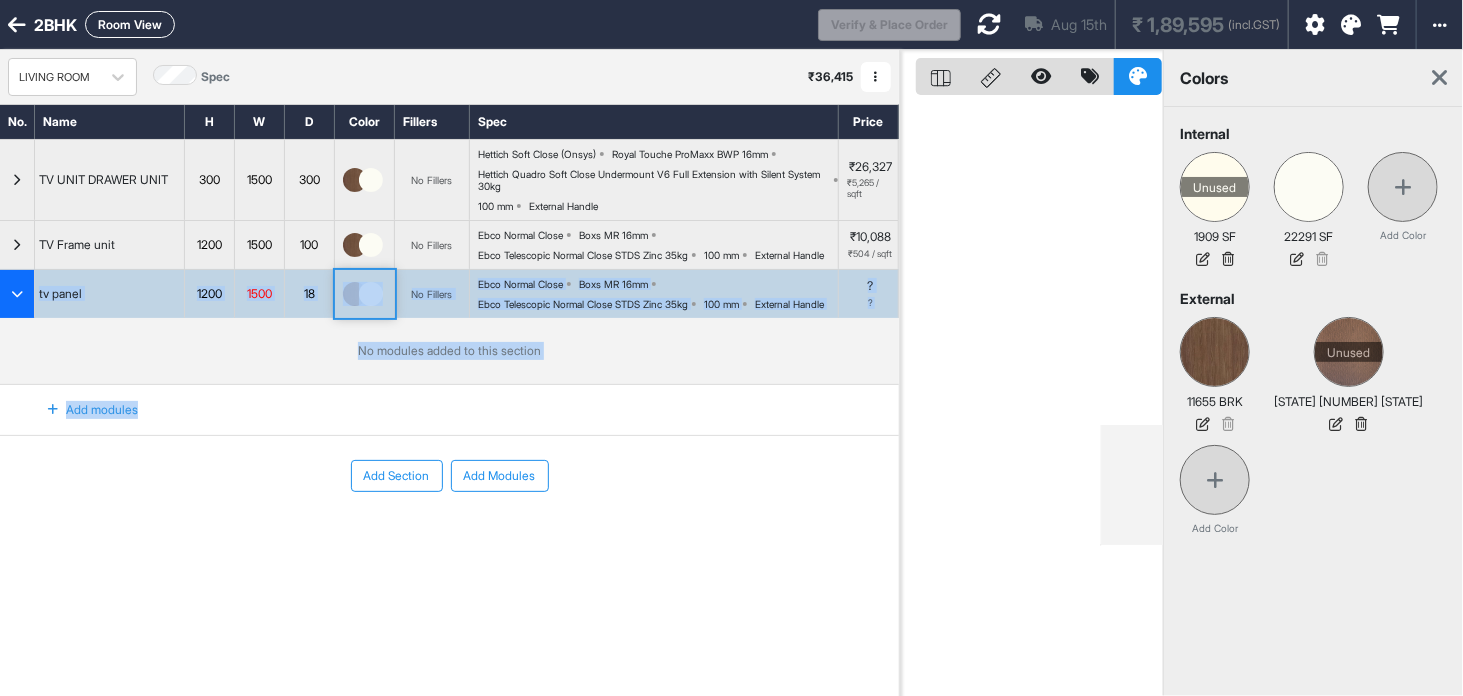 click at bounding box center [365, 294] 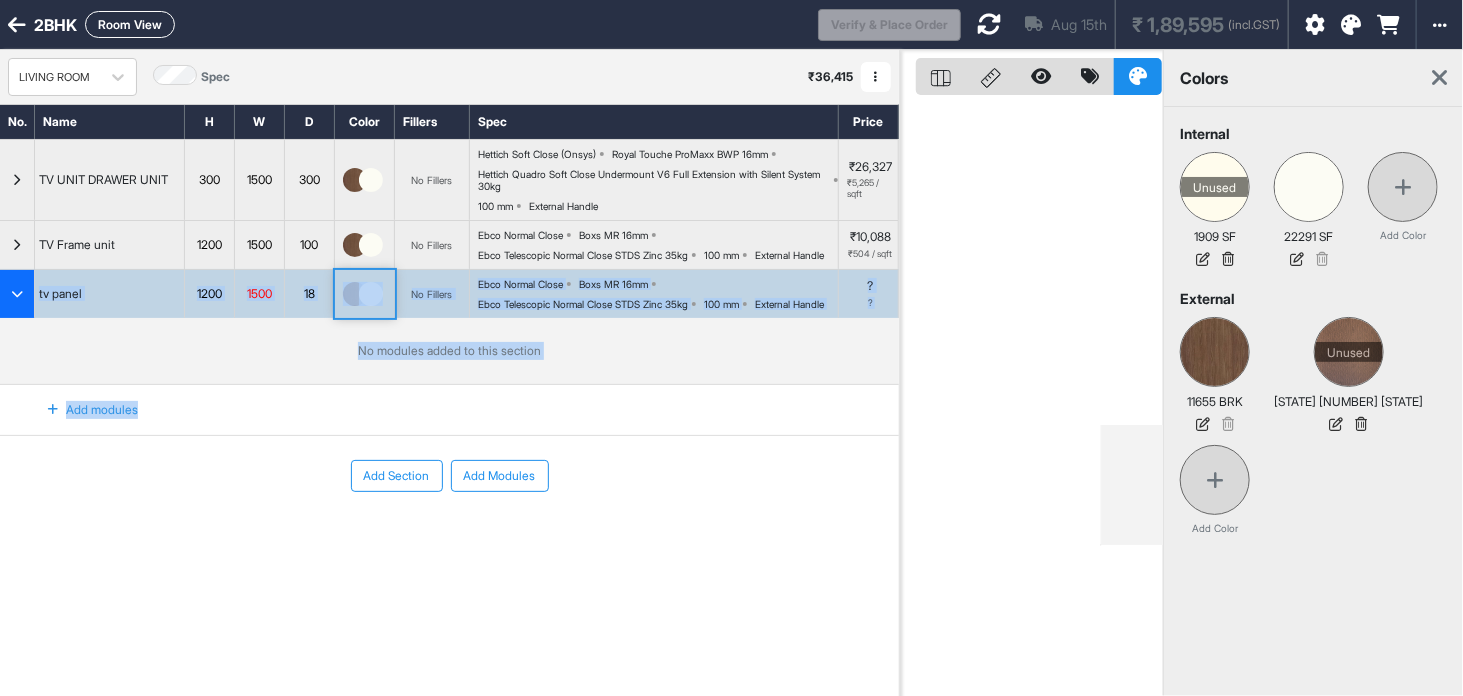 click at bounding box center (355, 294) 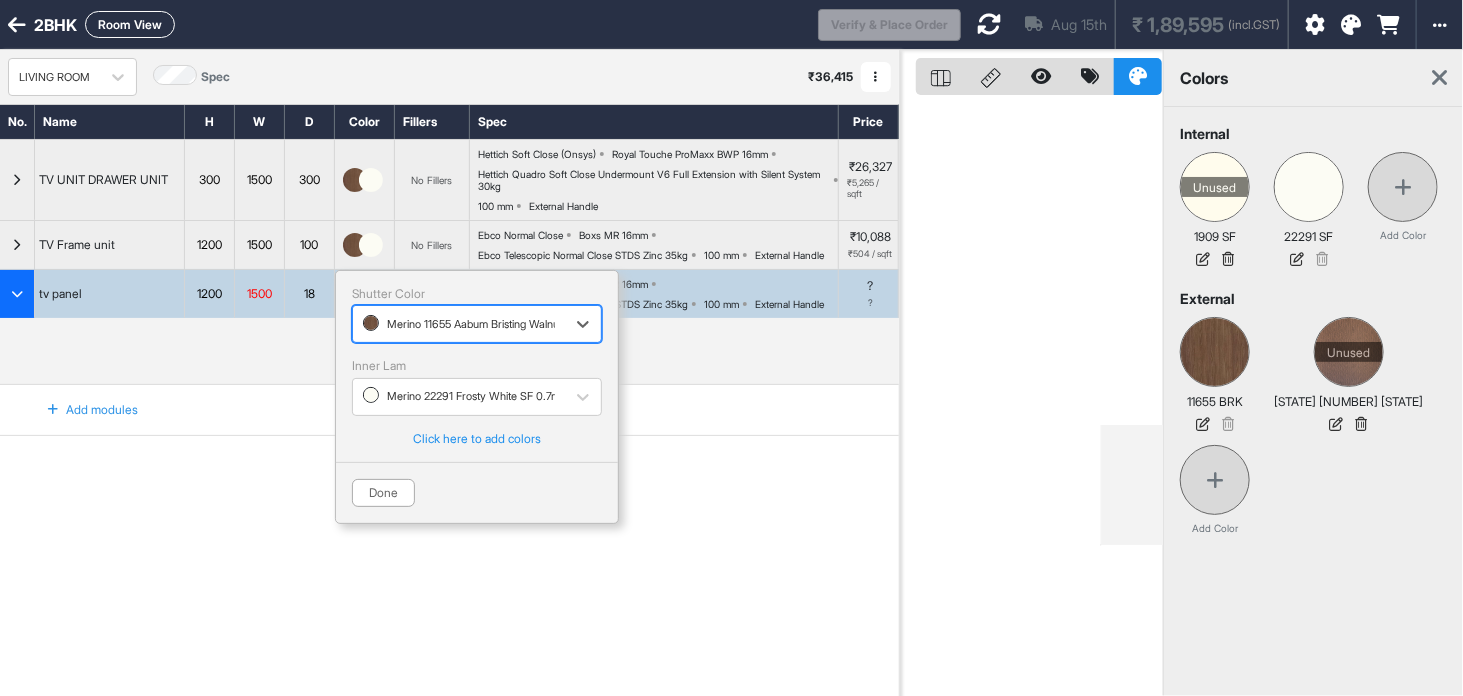 click on "Merino 11655 Aabum Bristing Walnut BRK 1.0mm" at bounding box center (459, 324) 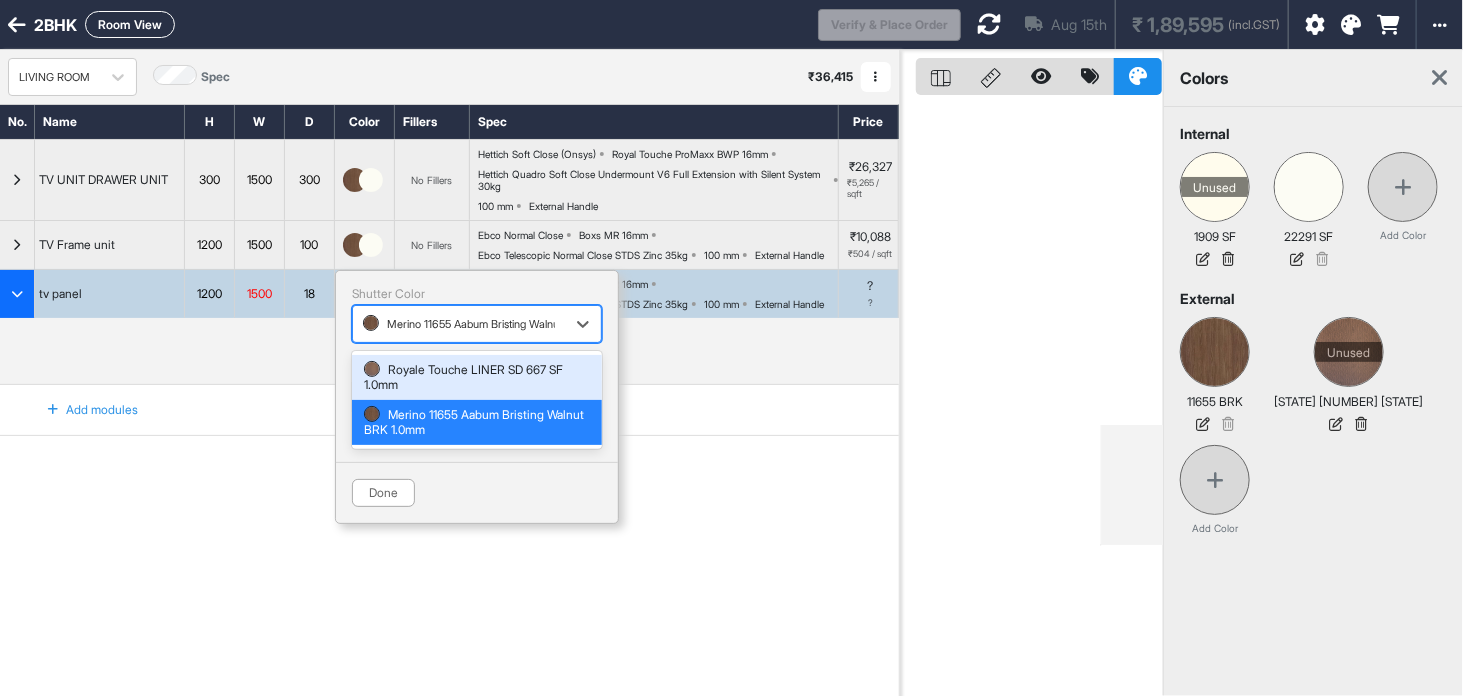 click on "Royale Touche LINER SD 667 SF 1.0mm" at bounding box center [477, 377] 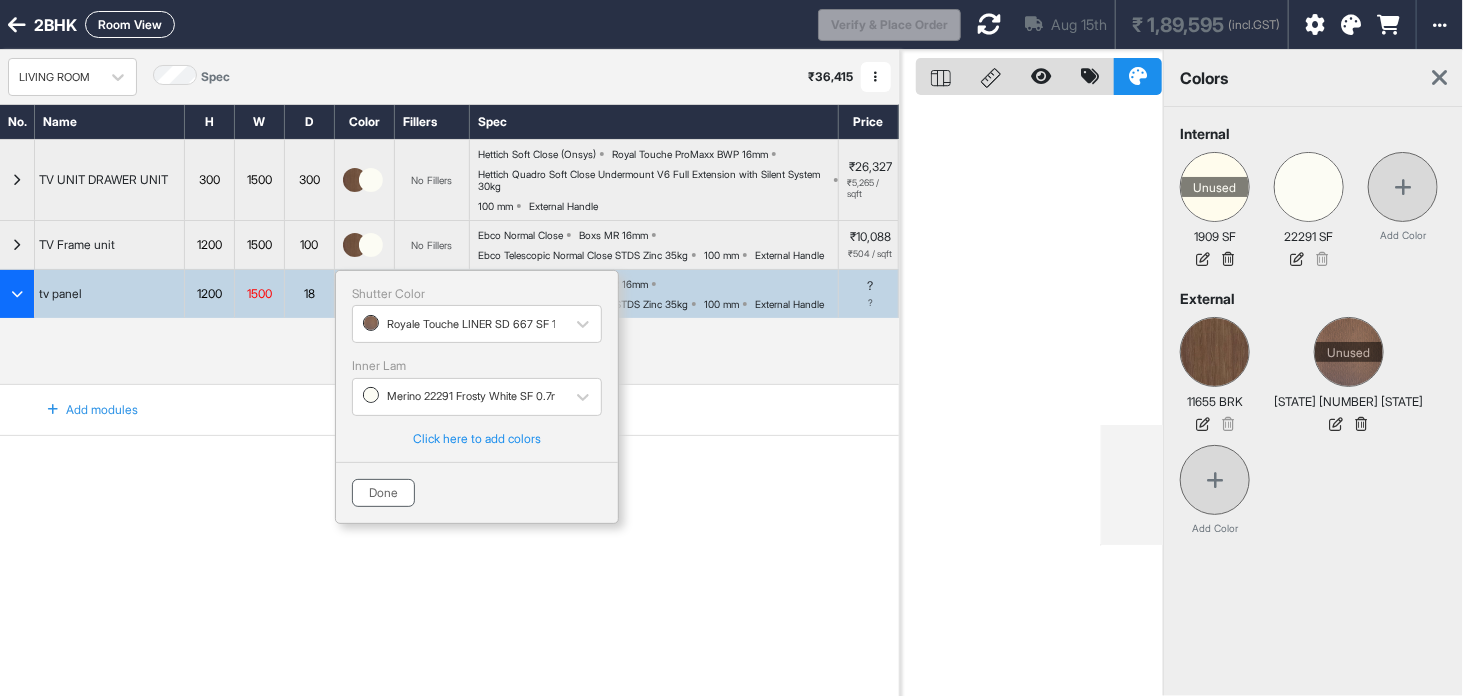 click on "Done" at bounding box center (383, 493) 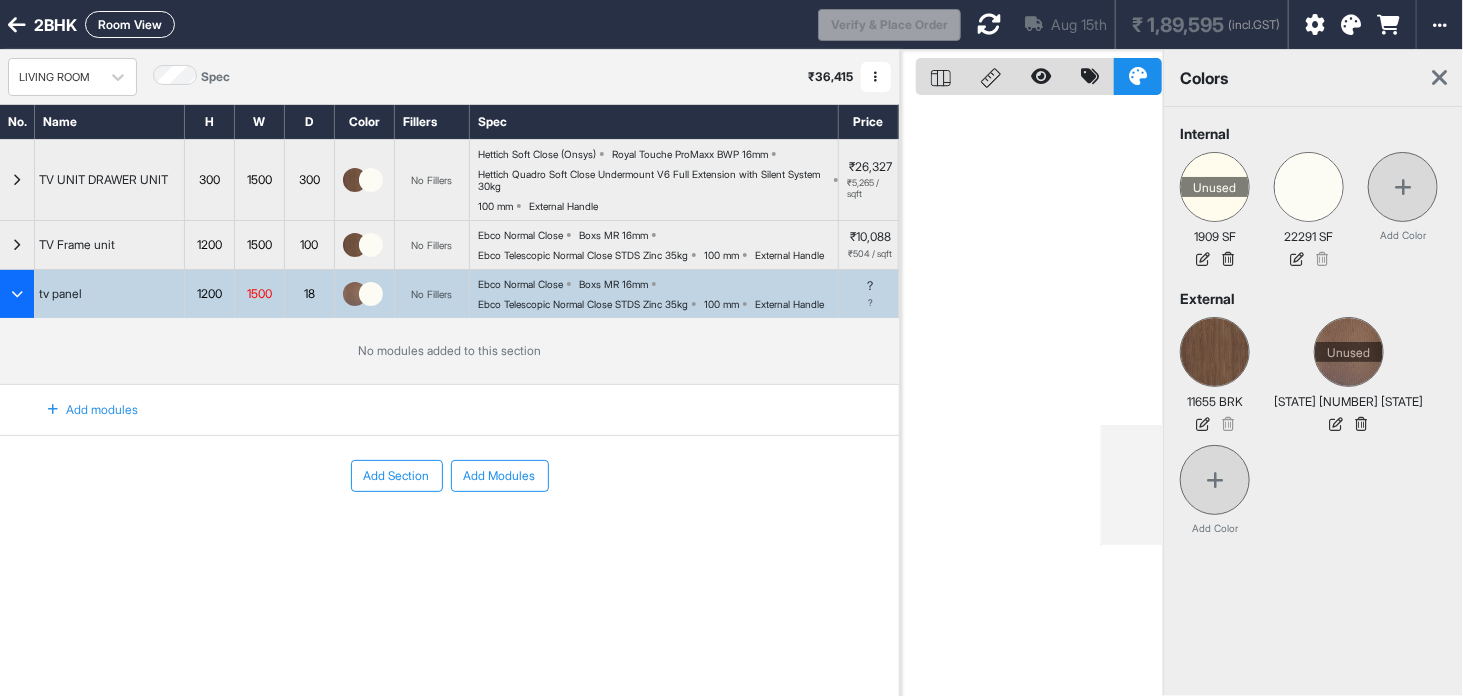 click on "Add Section" at bounding box center (397, 476) 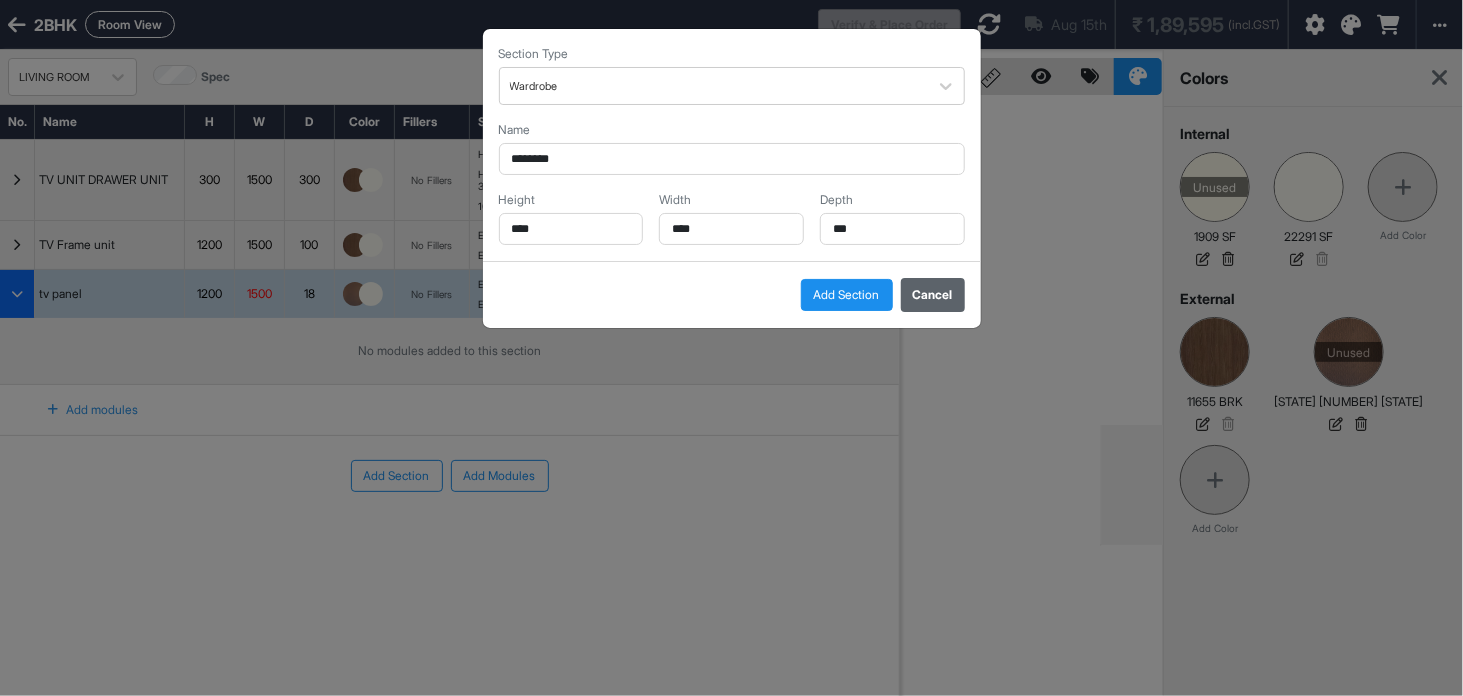 click on "Cancel" at bounding box center [933, 295] 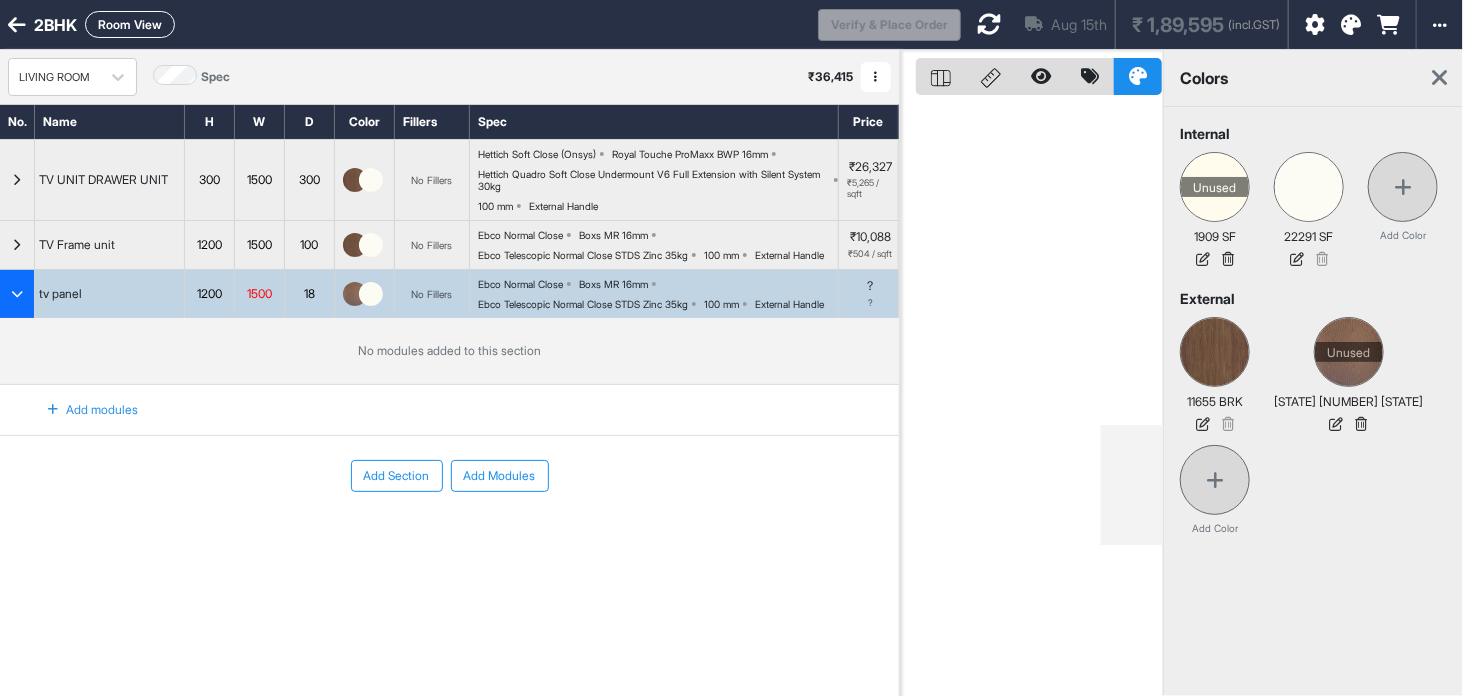 click on "Room View" at bounding box center [130, 24] 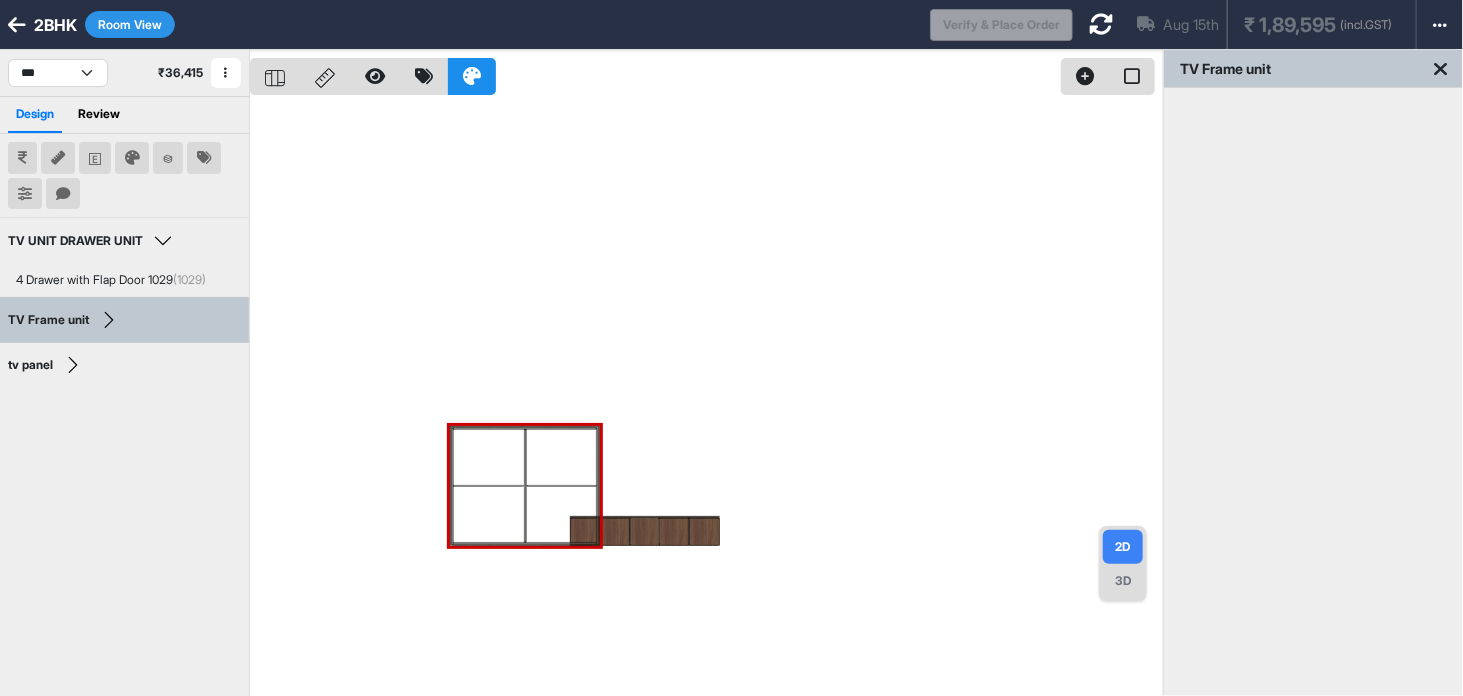 drag, startPoint x: 516, startPoint y: 503, endPoint x: 511, endPoint y: 398, distance: 105.11898 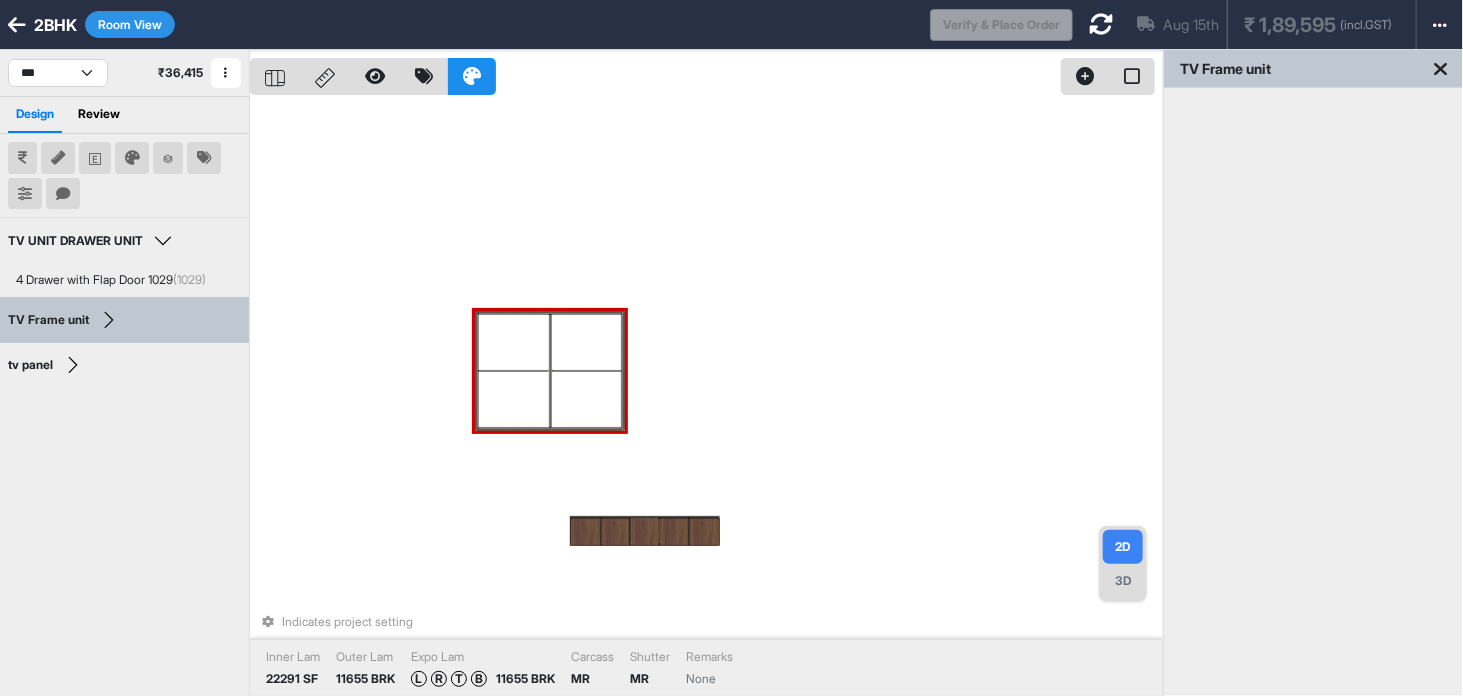 drag, startPoint x: 522, startPoint y: 431, endPoint x: 539, endPoint y: 447, distance: 23.345236 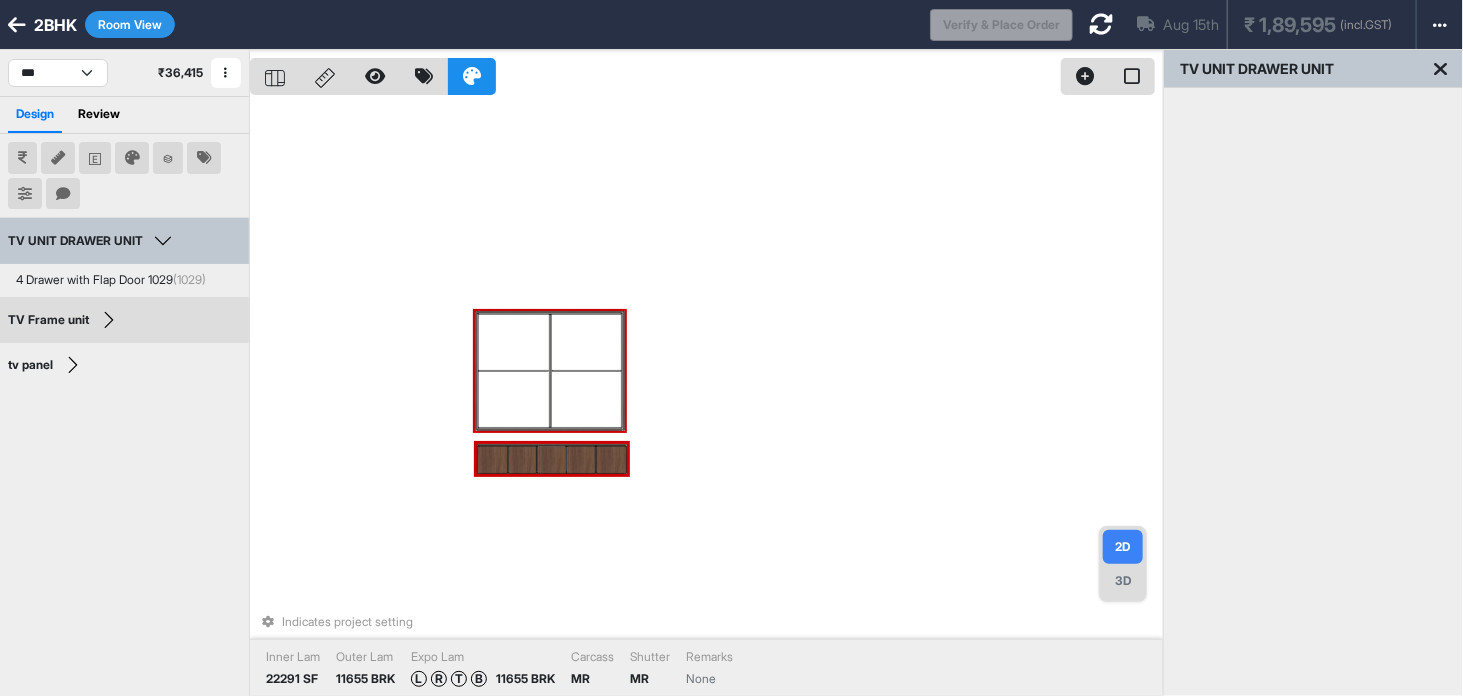 click at bounding box center (587, 343) 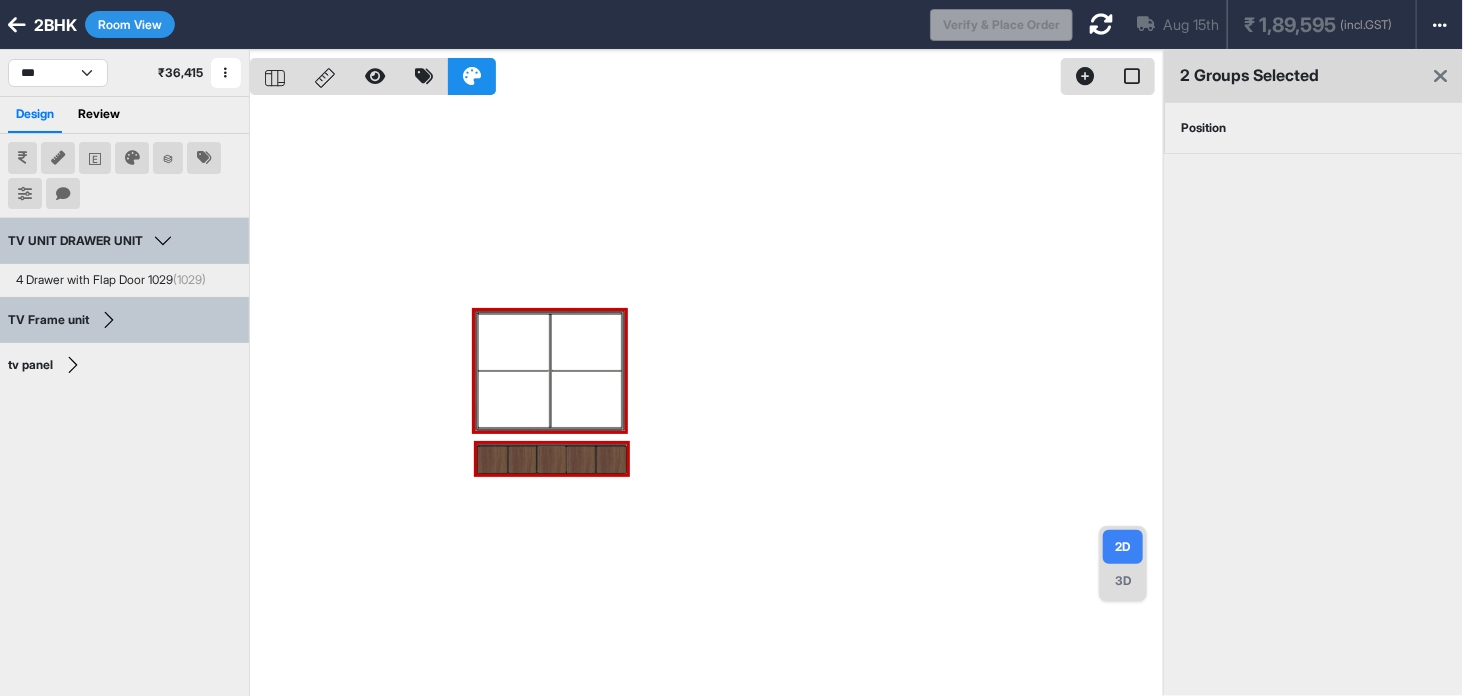 click on "Position" at bounding box center (1313, 128) 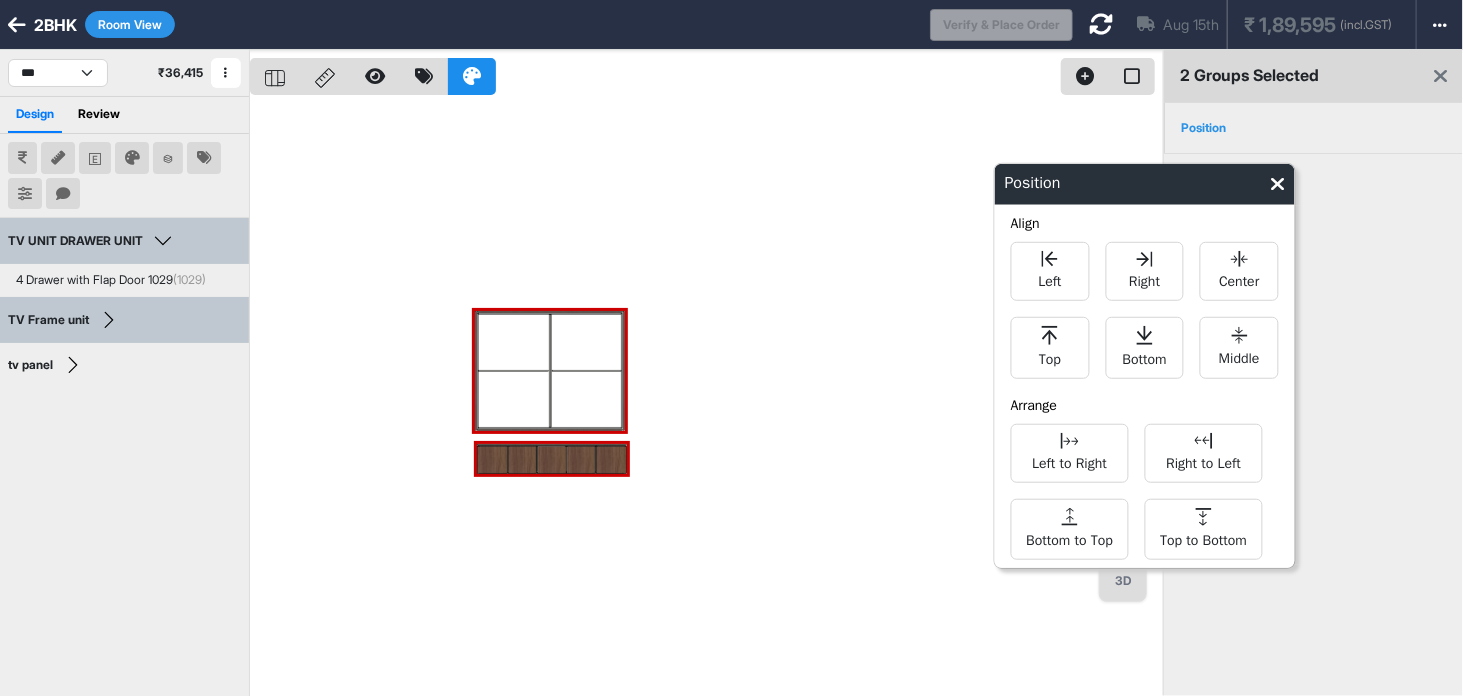 click on "Left Right Center Top Bottom Middle" at bounding box center (1145, 310) 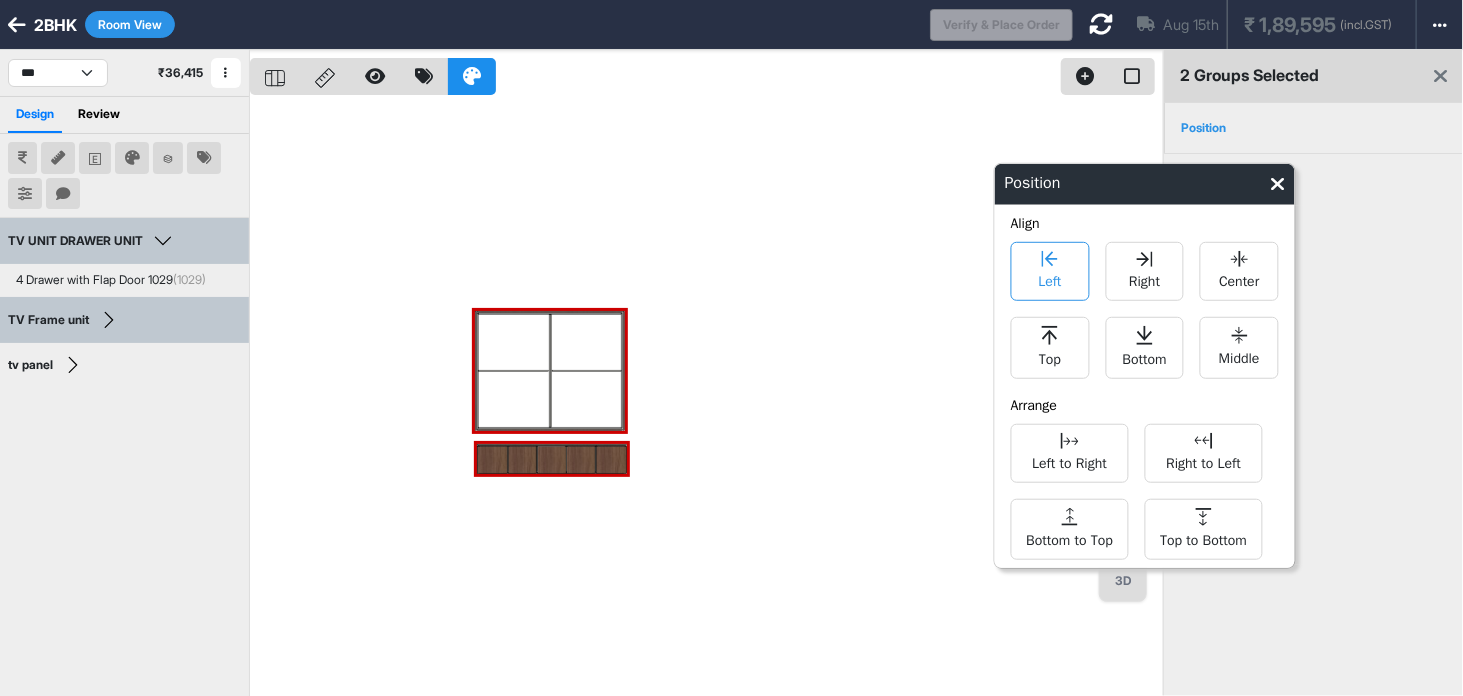click on "Left" at bounding box center (1049, 279) 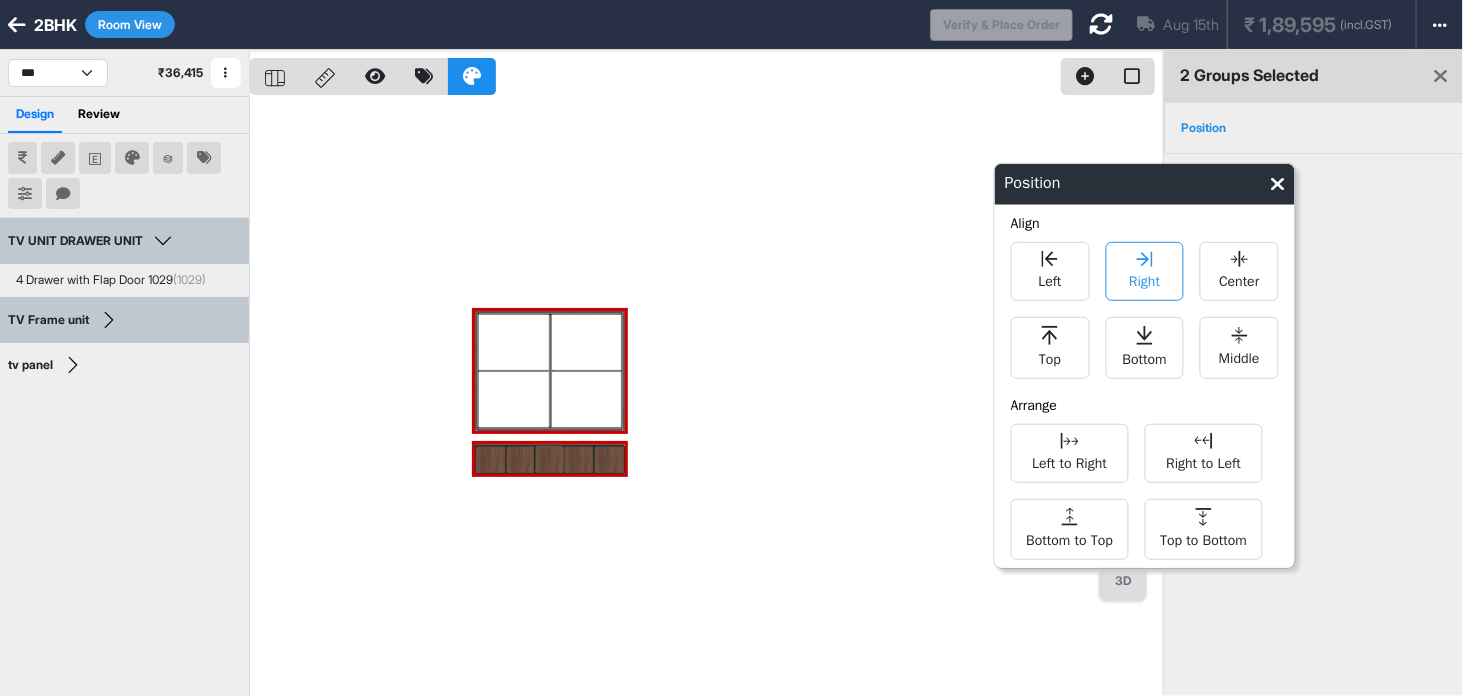 click on "Right" at bounding box center [1144, 271] 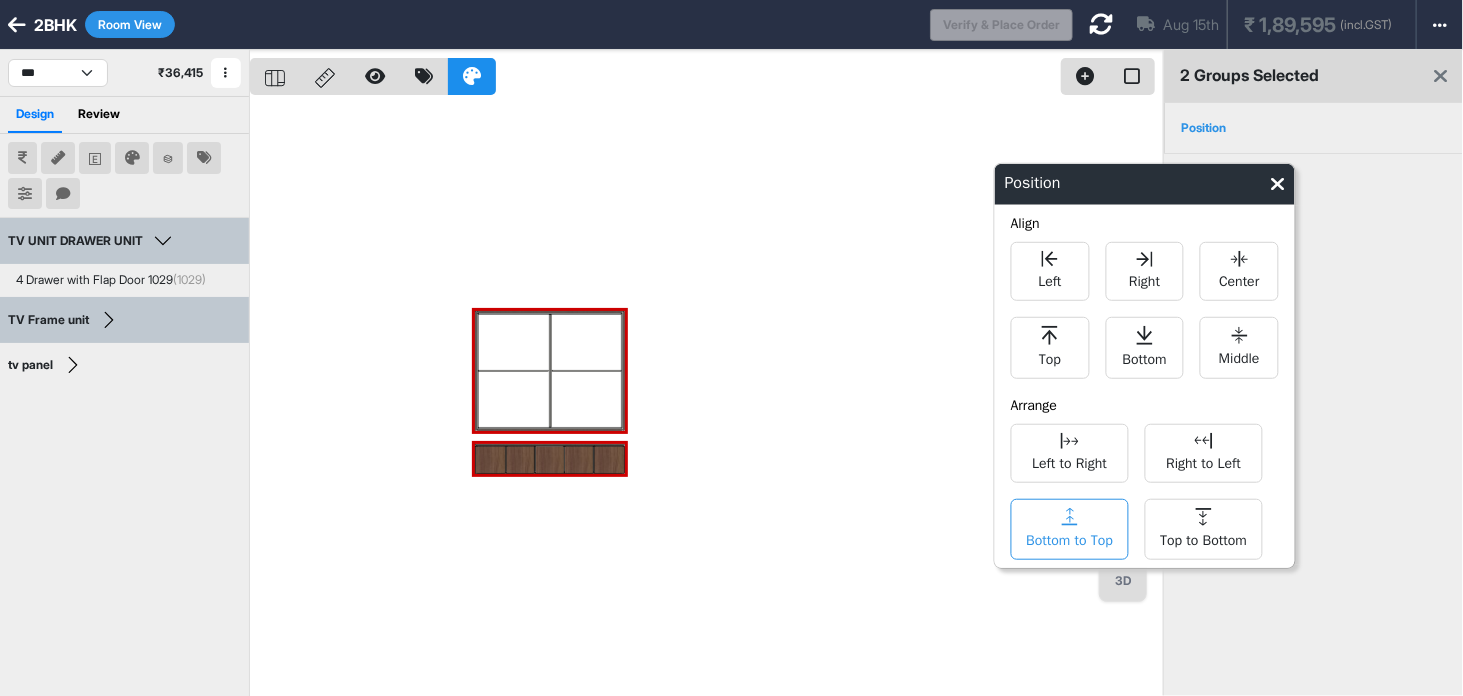 click on "Bottom to Top" at bounding box center [1070, 529] 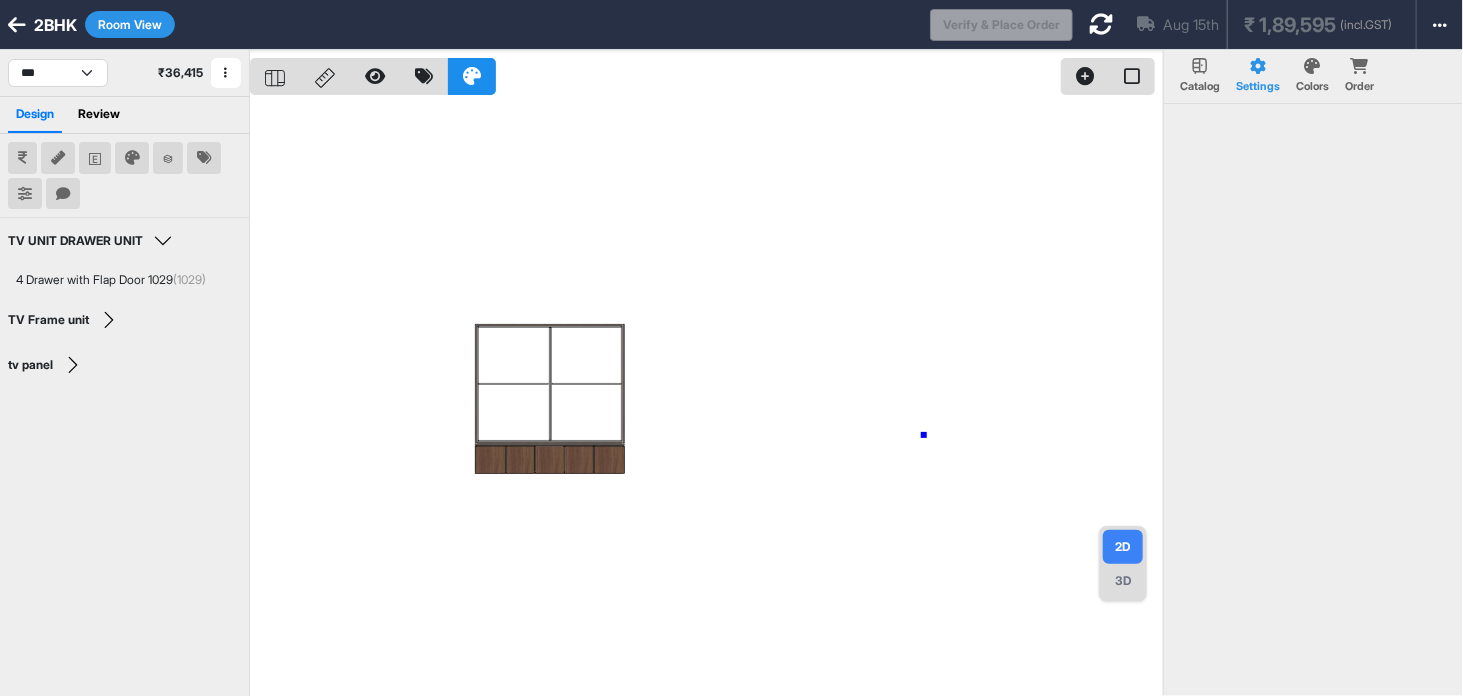 click at bounding box center [706, 398] 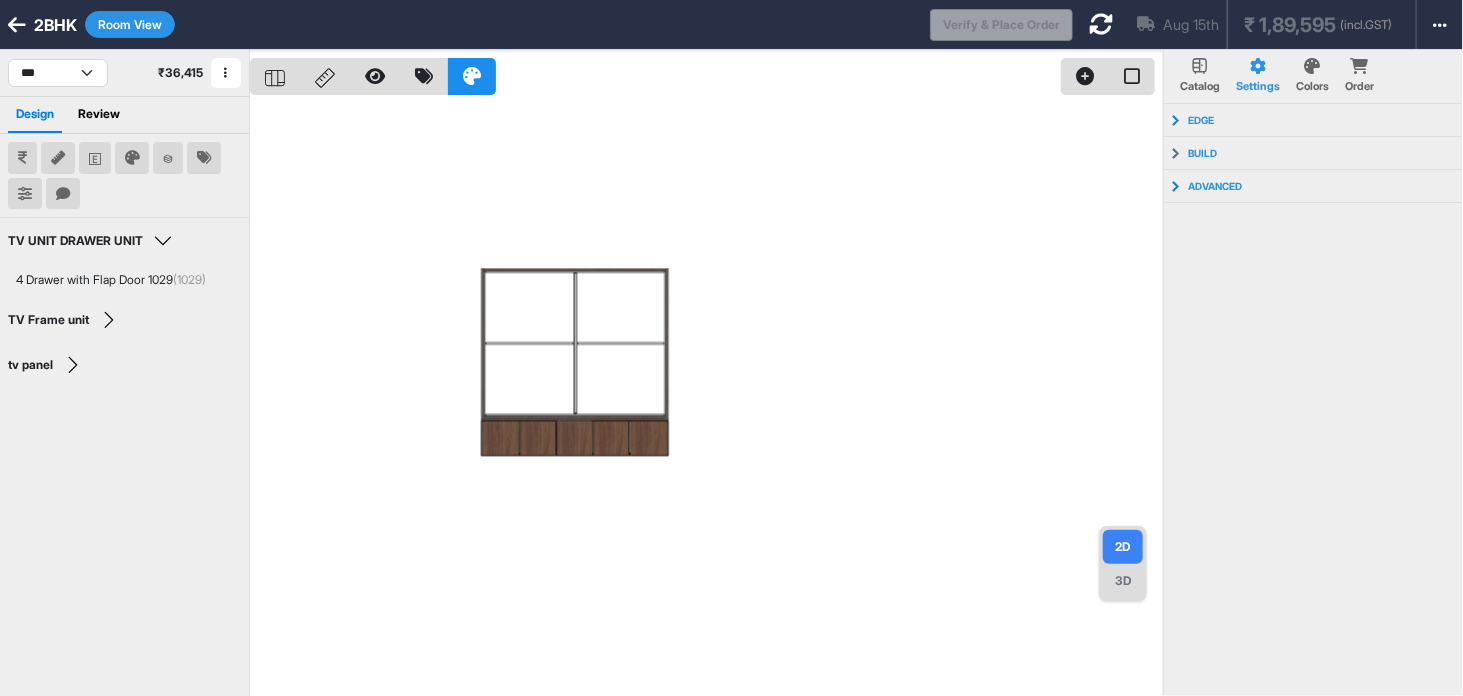 click on "3D" at bounding box center [1123, 581] 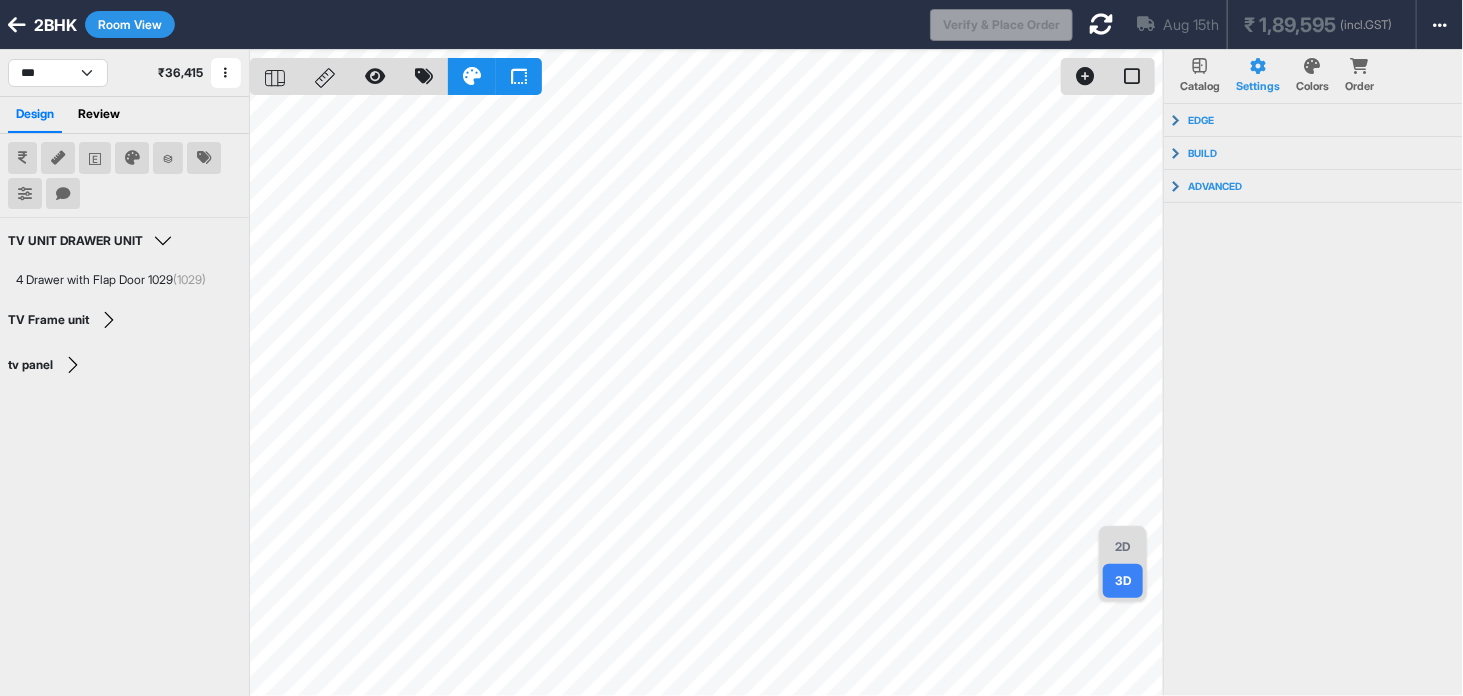 click on "Room View" at bounding box center [130, 24] 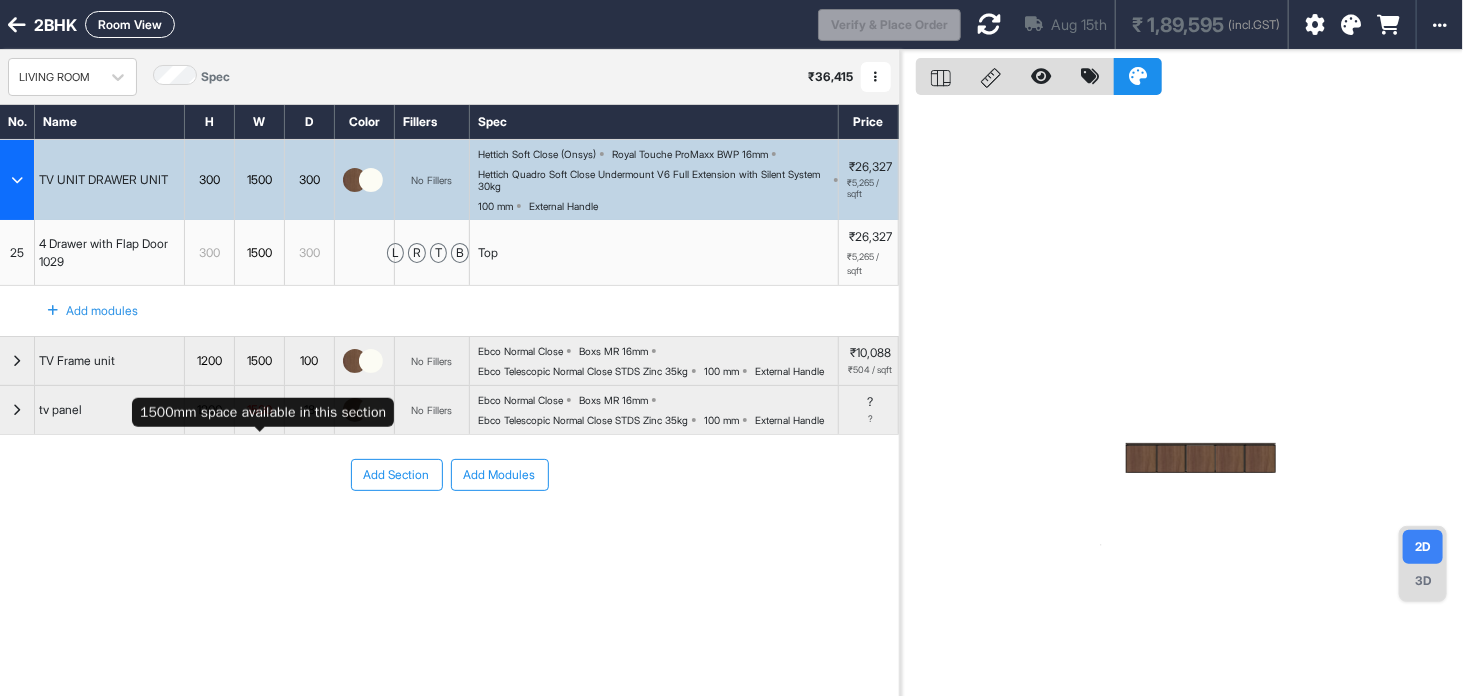 click on "1500" at bounding box center [259, 410] 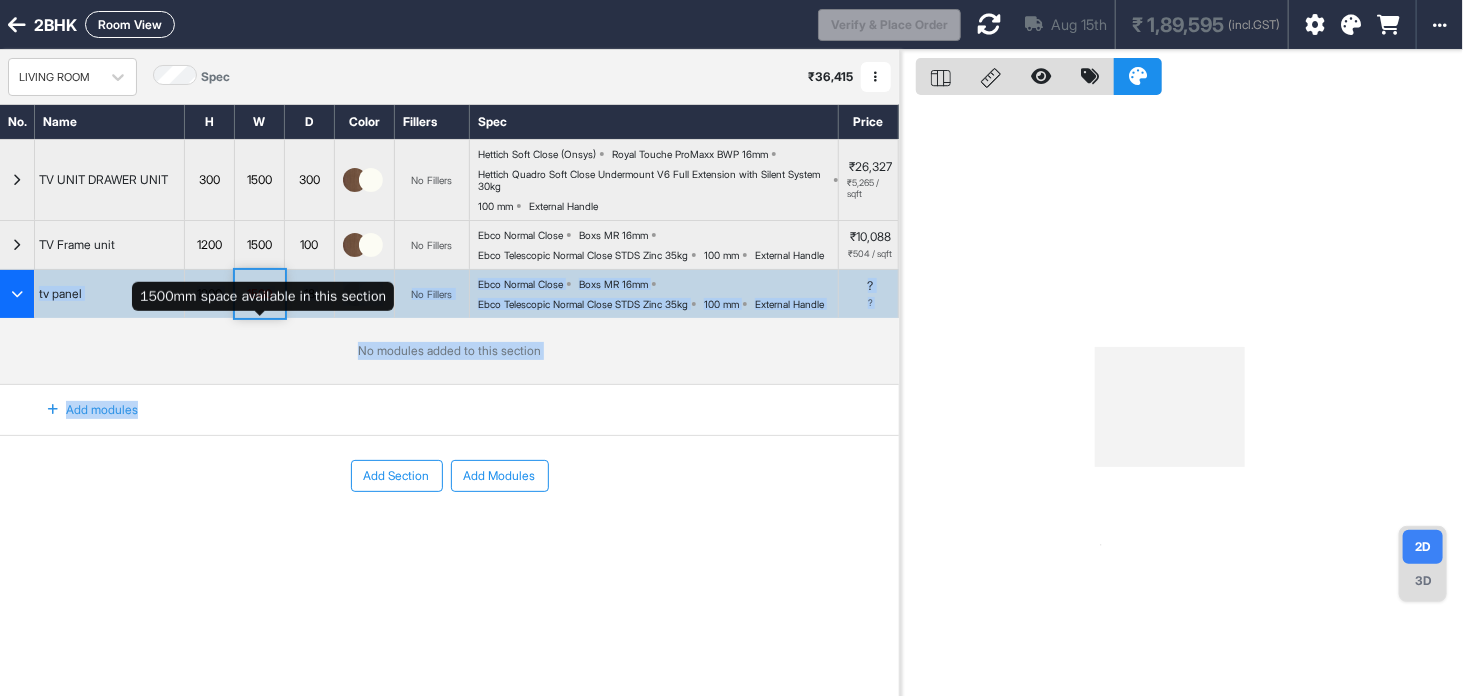 click on "1500" at bounding box center (259, 294) 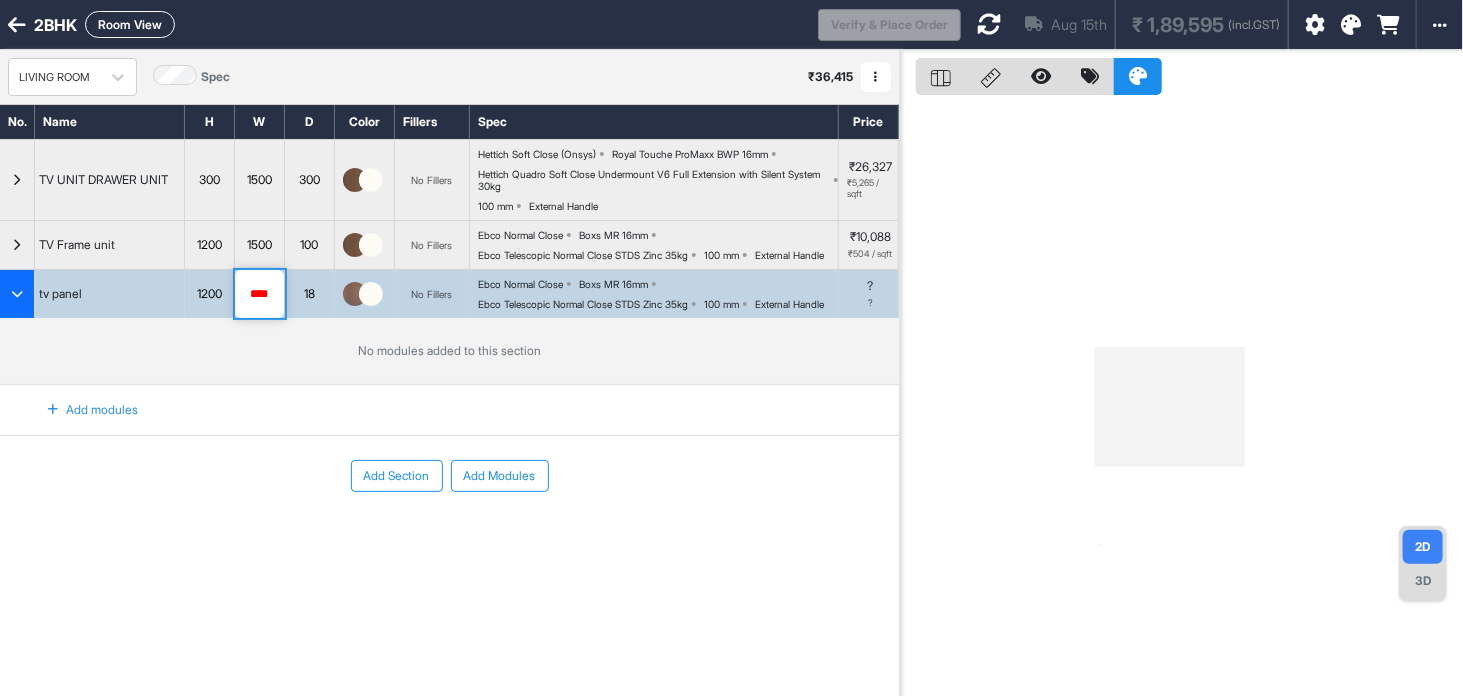 click on "Add modules" at bounding box center [81, 410] 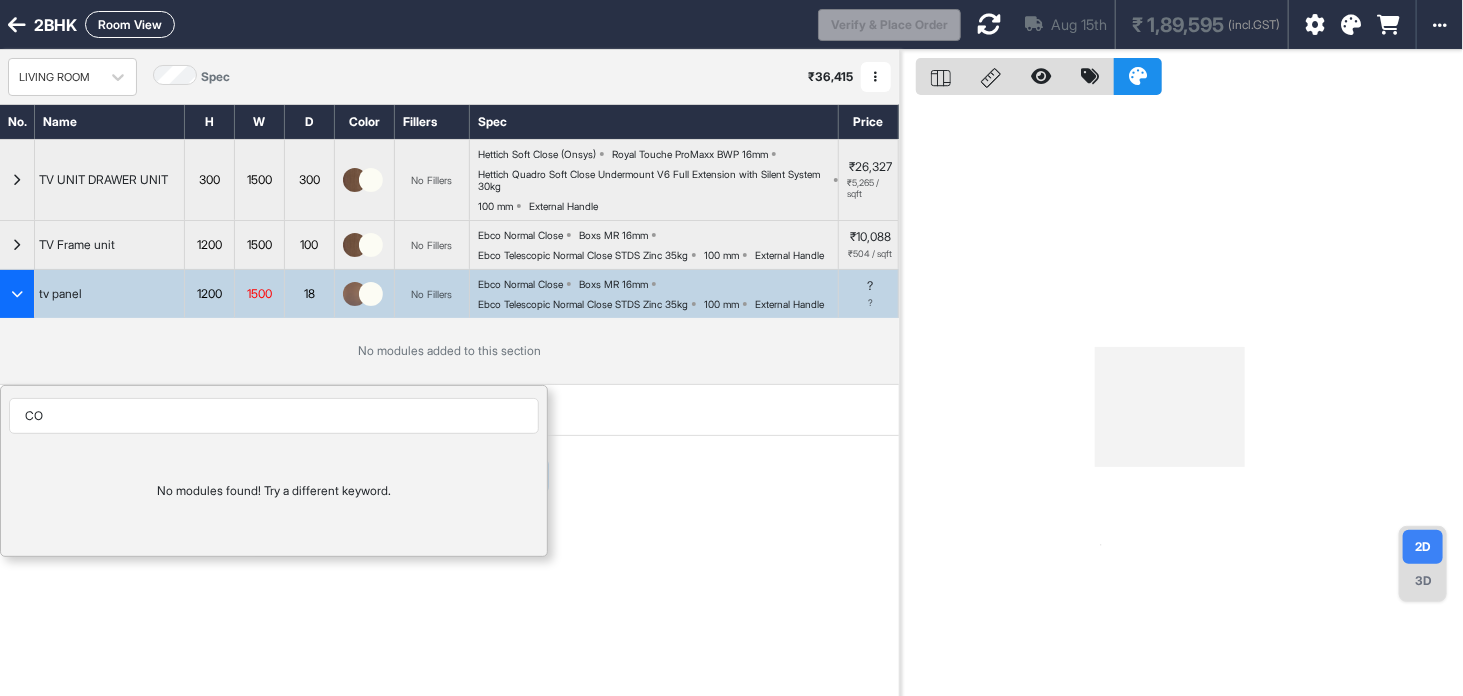 type on "C" 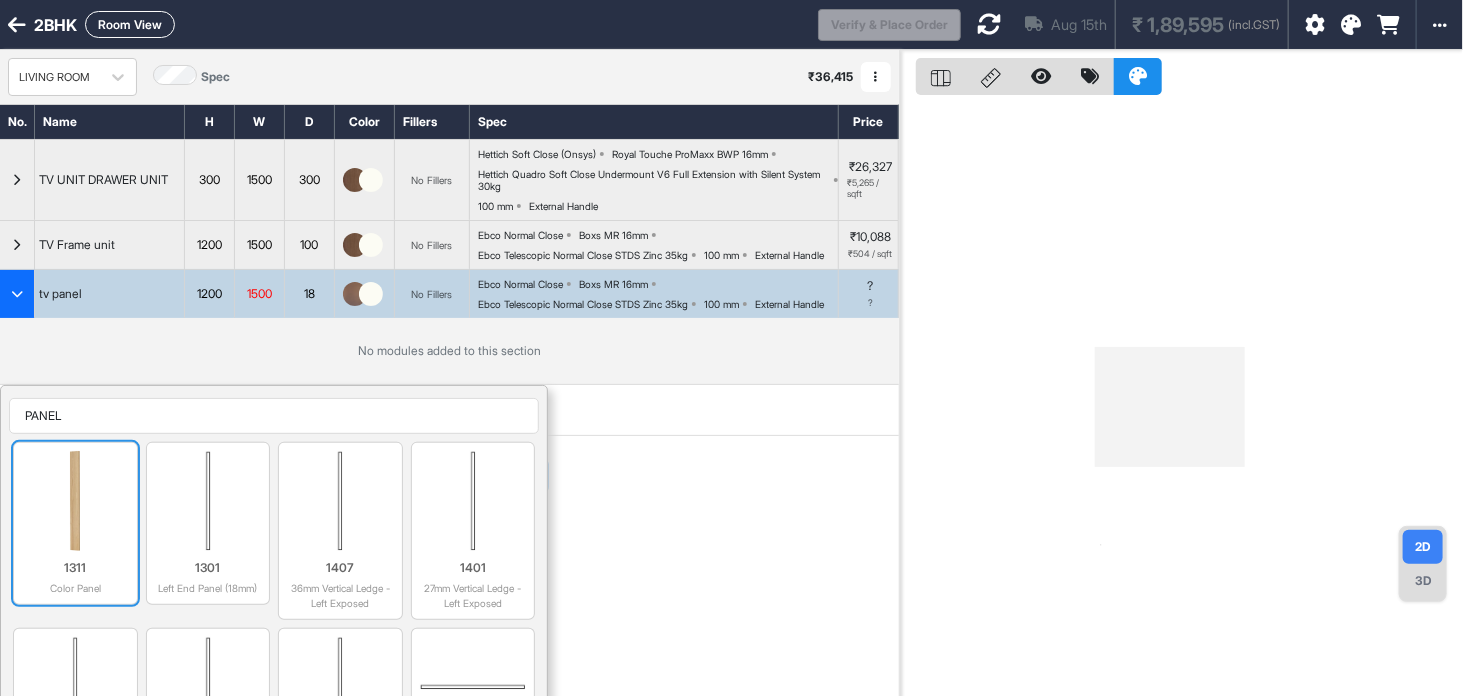 type on "PANEL" 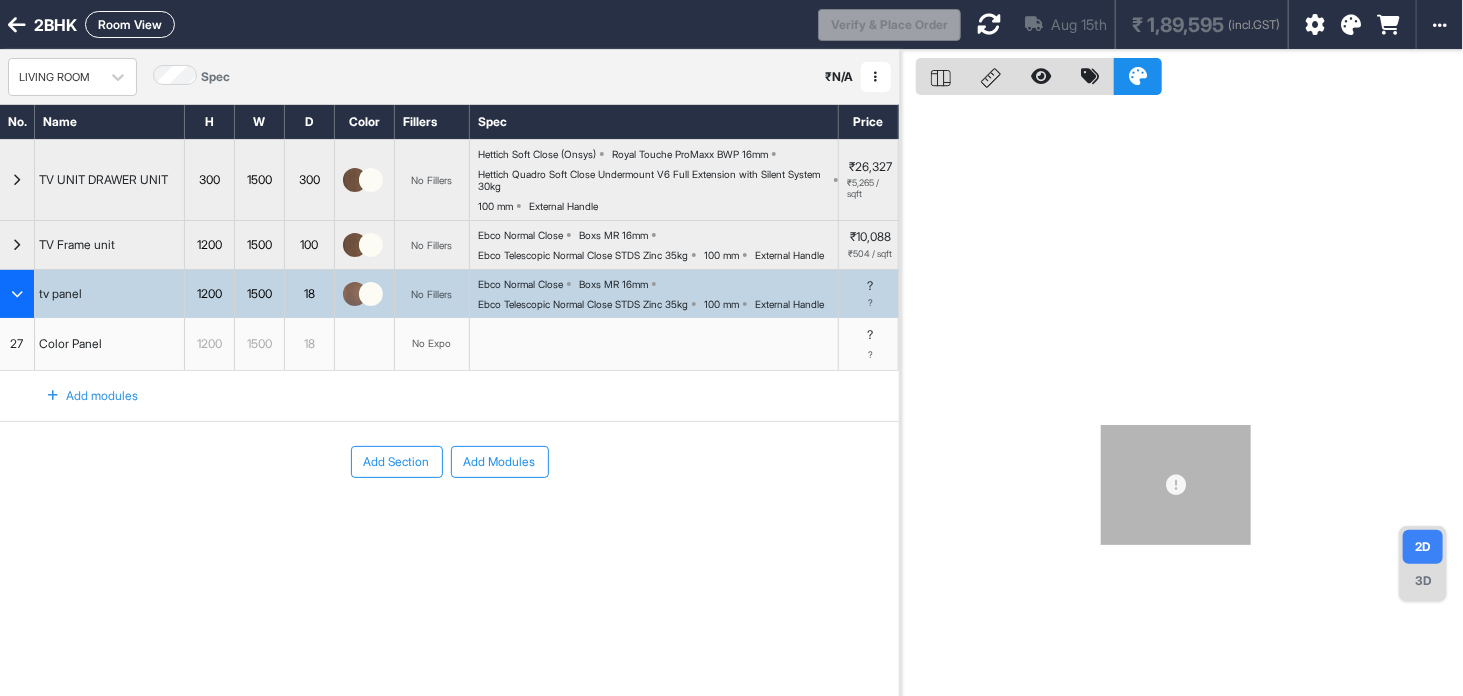 click on "1500" at bounding box center [259, 344] 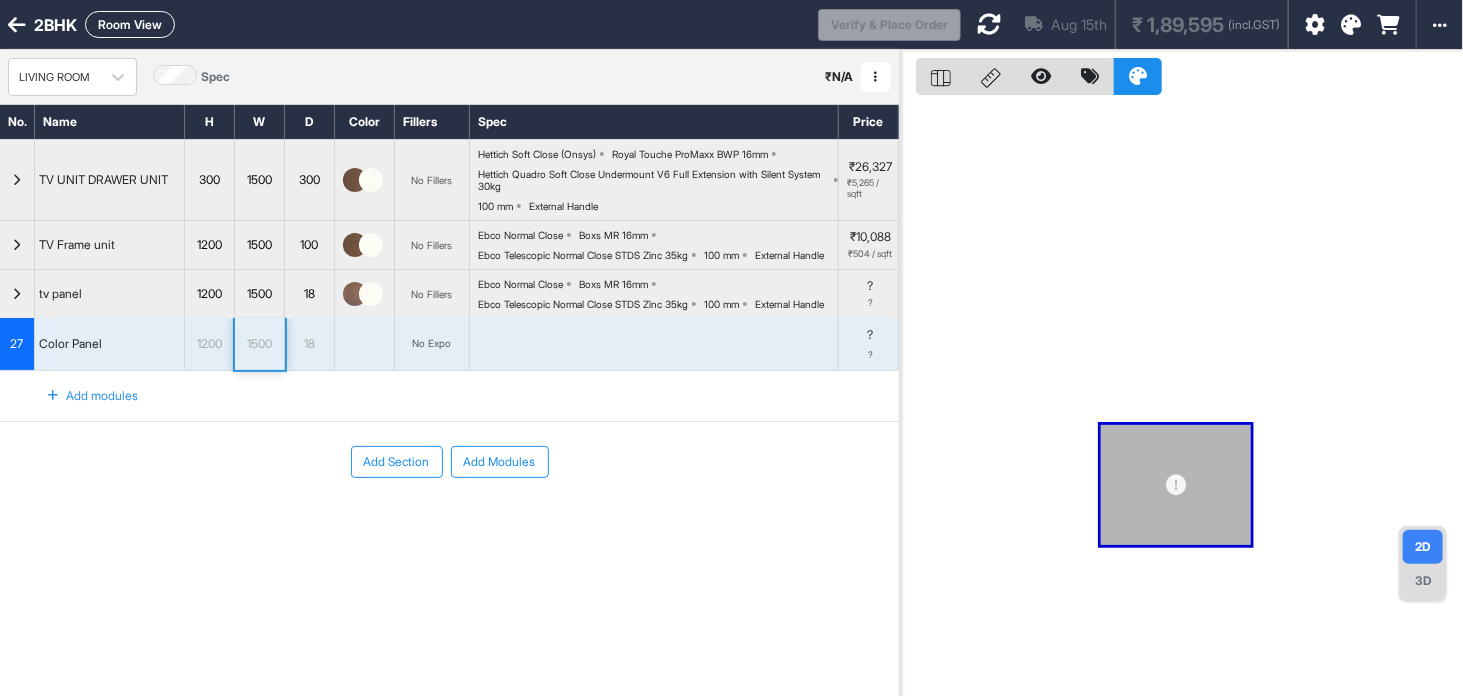 click at bounding box center (989, 24) 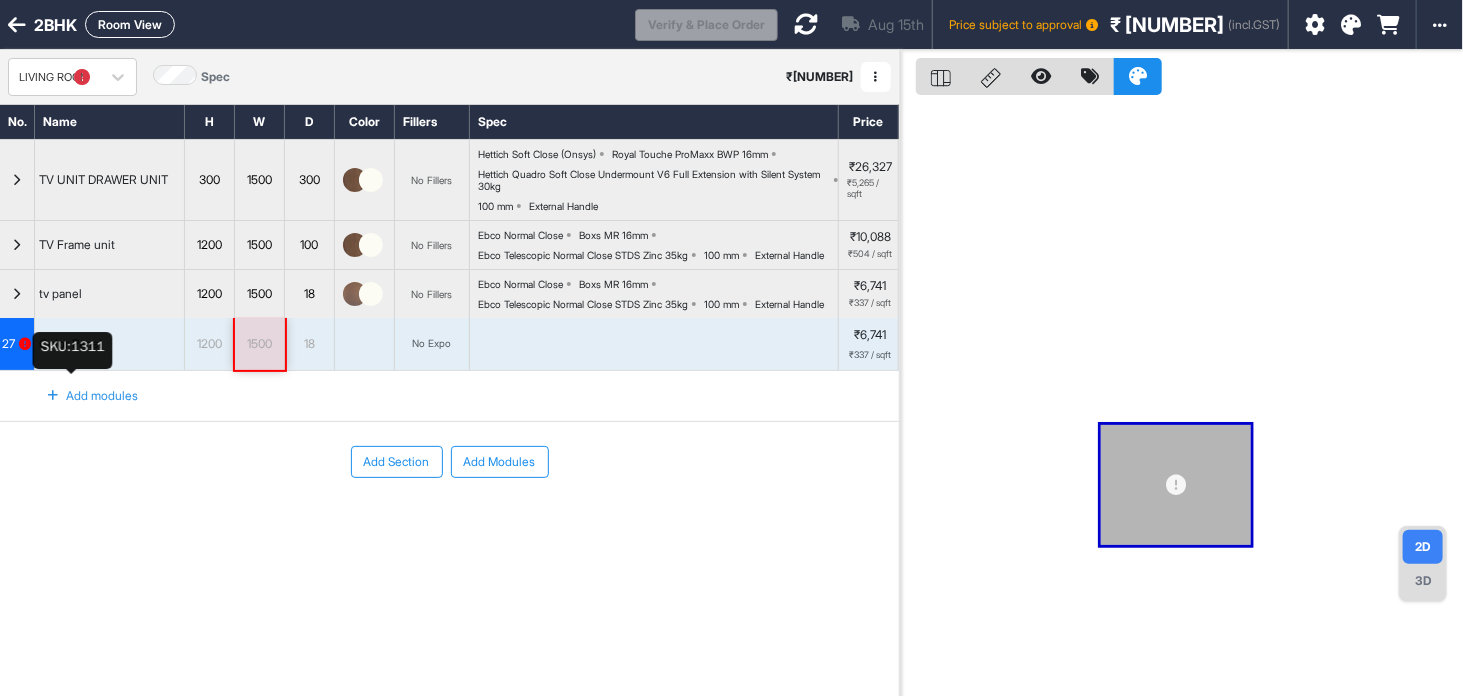 click on "Color Panel" at bounding box center (70, 344) 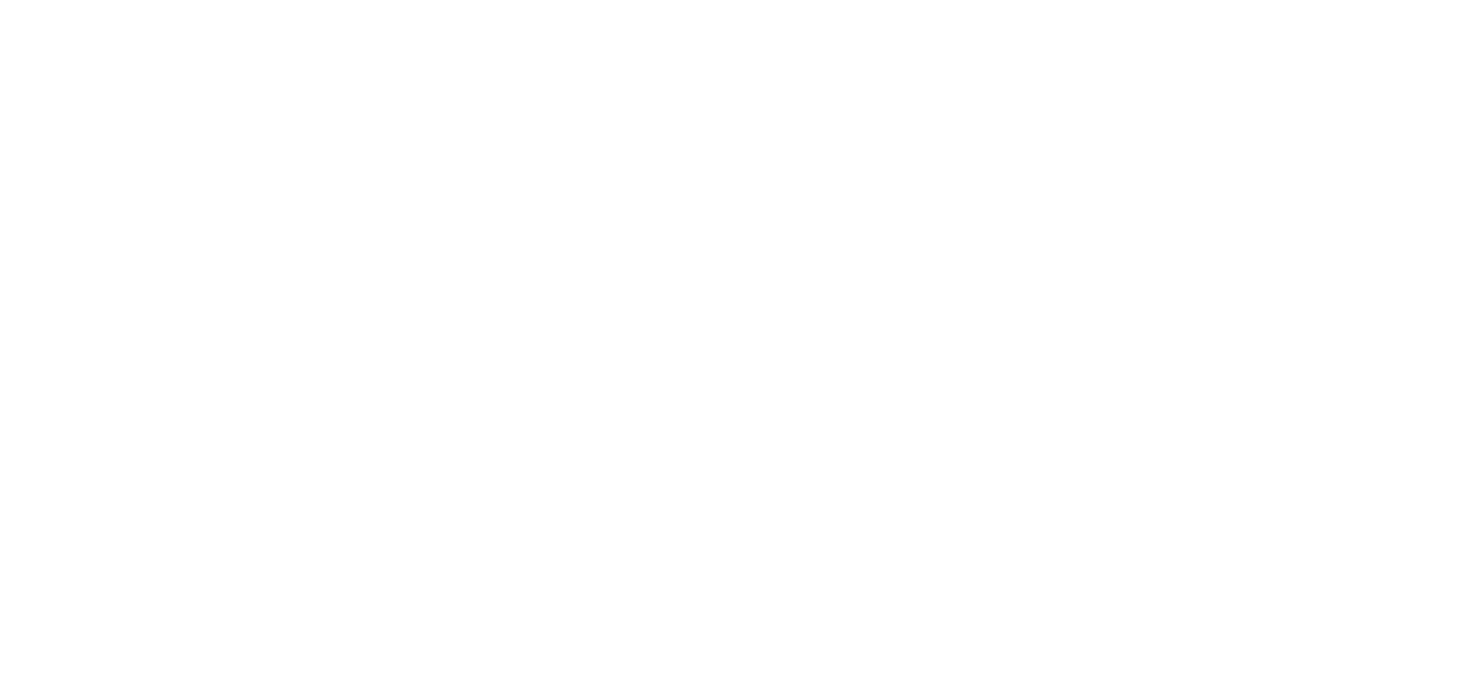 scroll, scrollTop: 0, scrollLeft: 0, axis: both 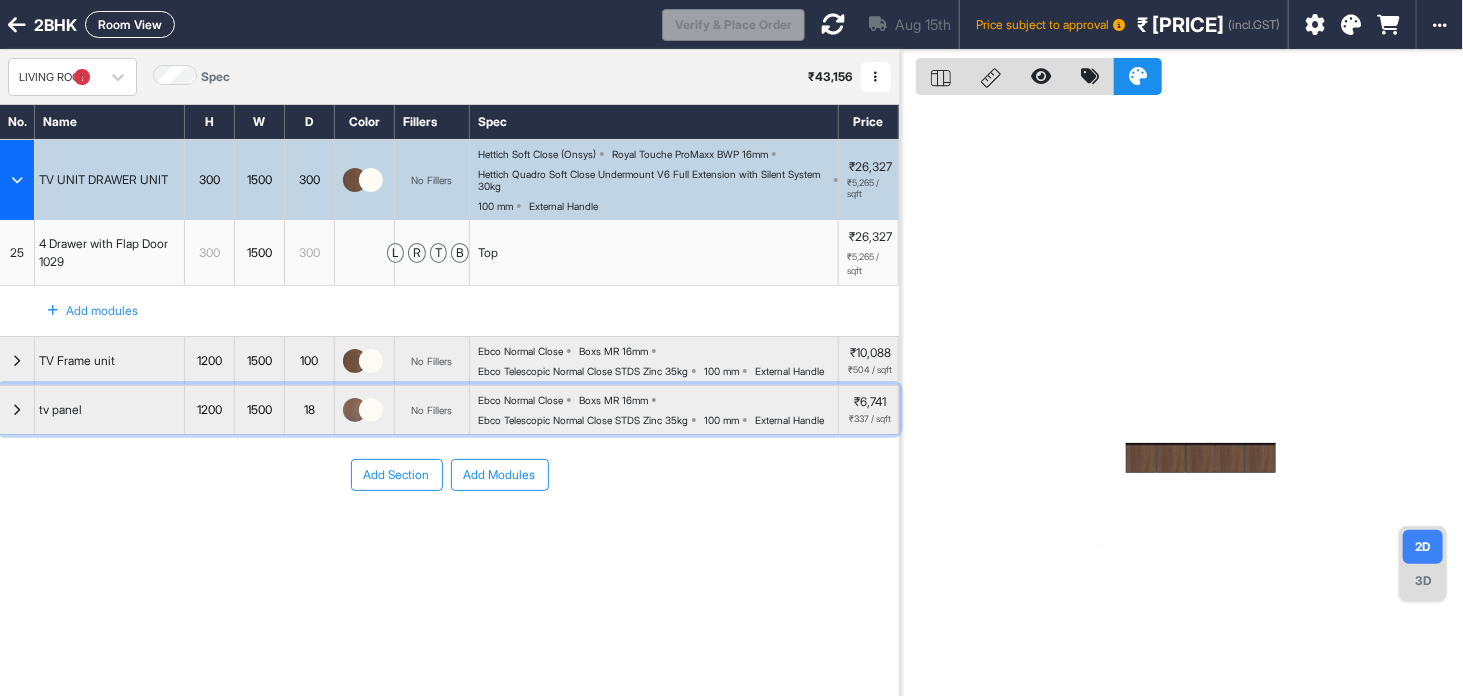 click at bounding box center [17, 410] 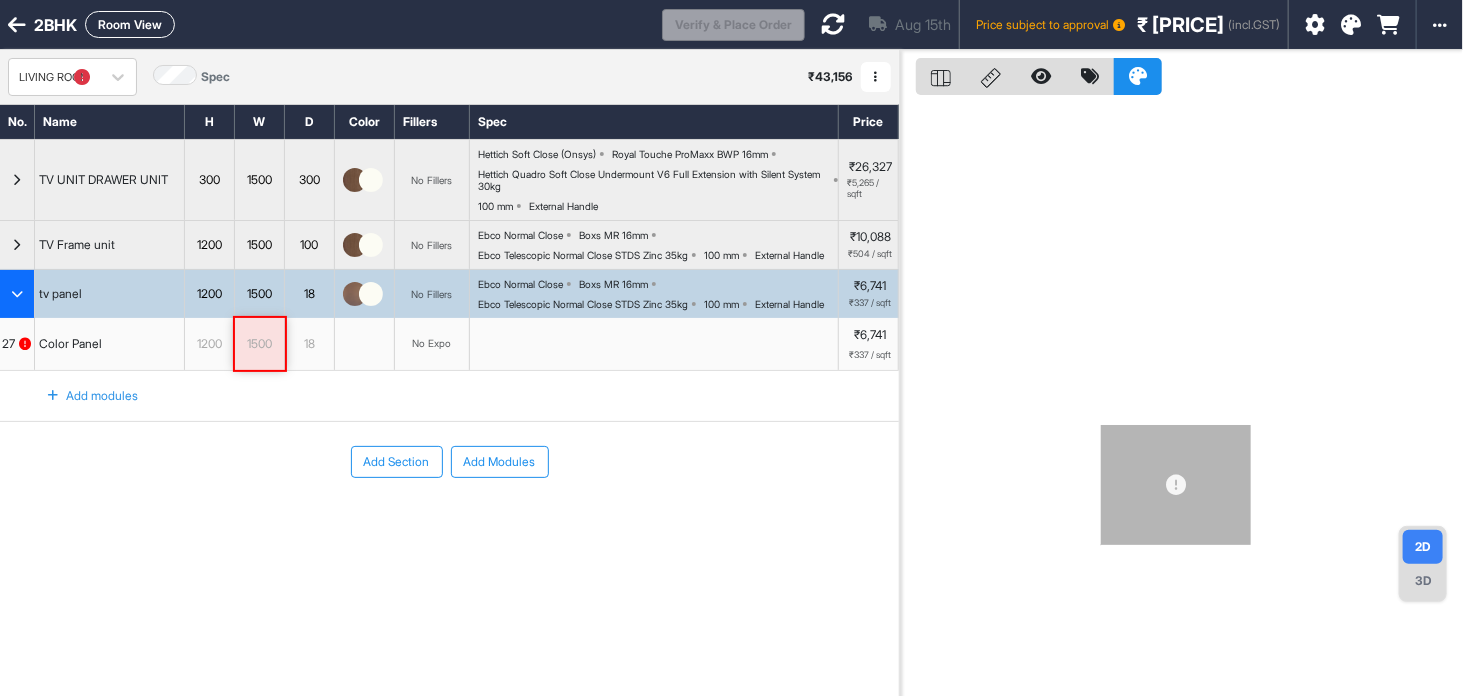 click on "Color Panel" at bounding box center (70, 344) 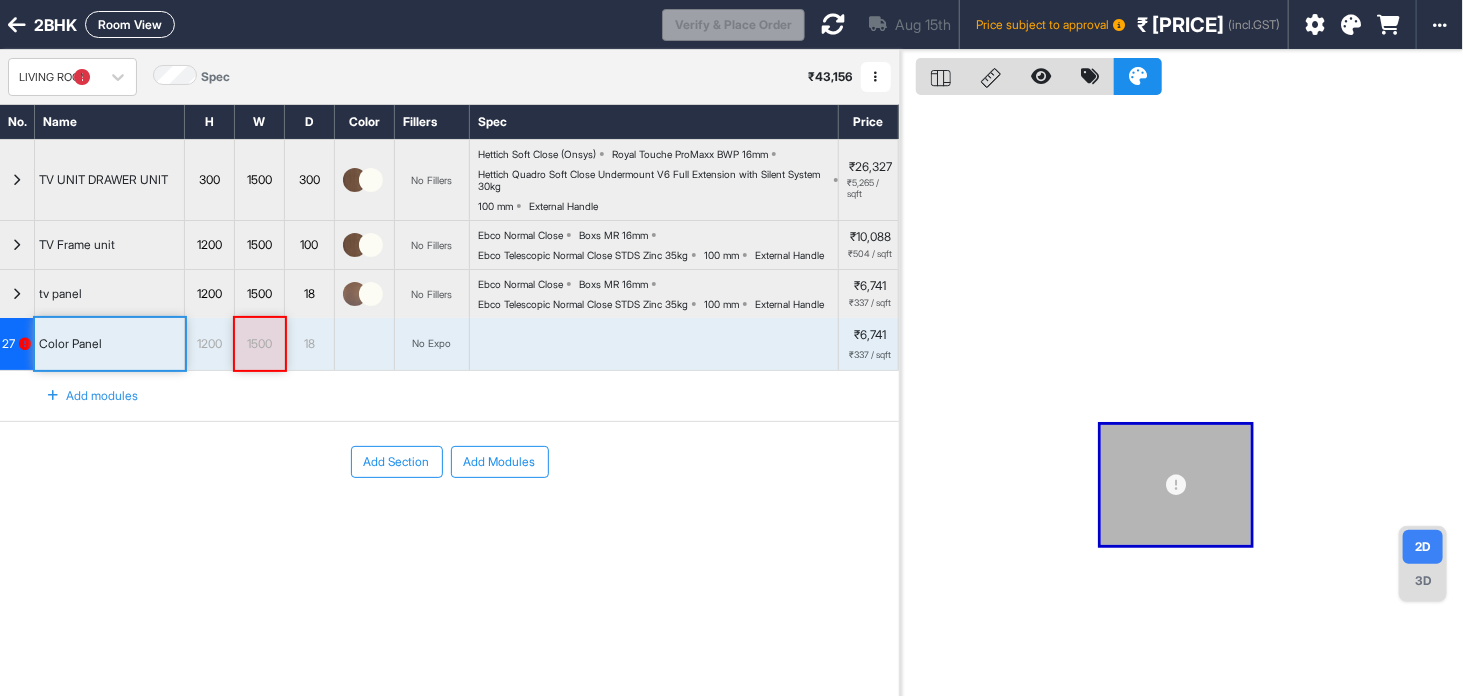 click at bounding box center [26, 344] 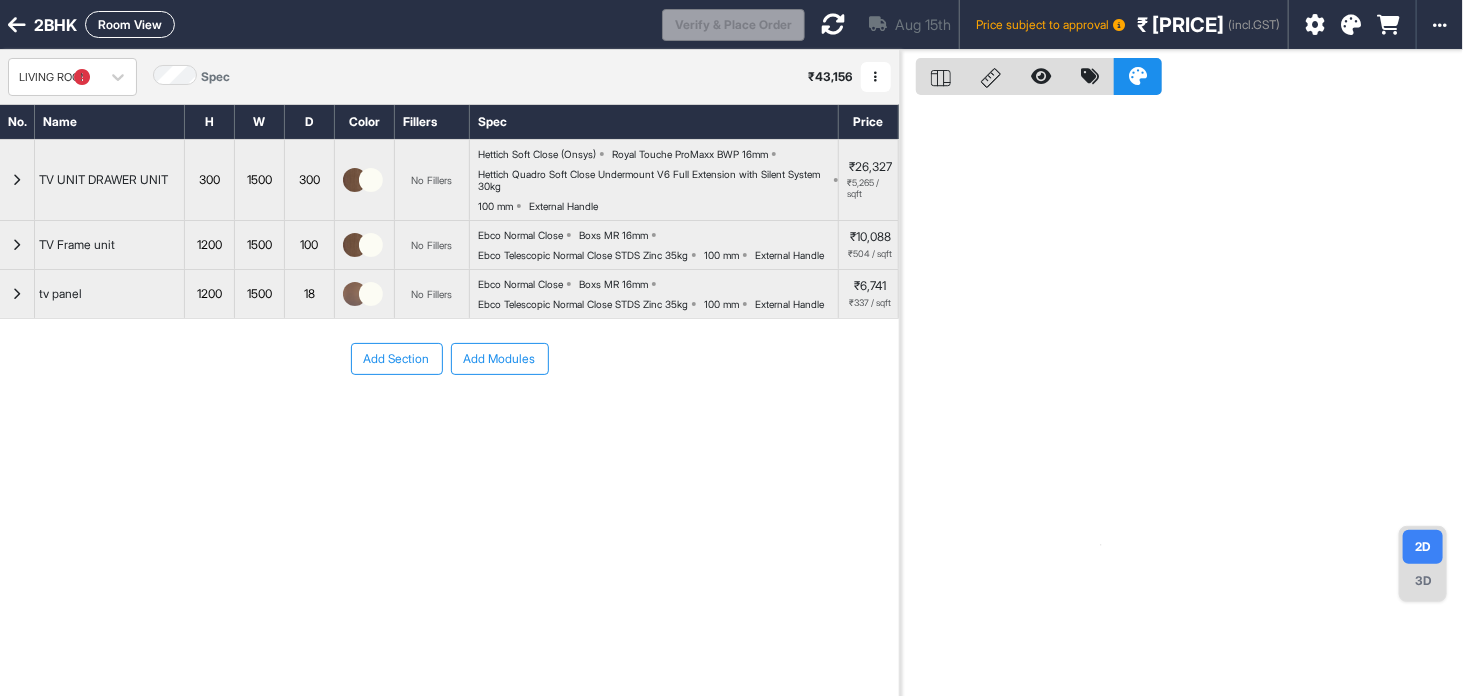 click on "tv panel 1200 1500 18 No Fillers Ebco Normal Close Boxs MR 16mm Ebco Telescopic Normal Close STDS Zinc 35kg 100 mm External Handle ₹[PRICE] ₹[PRICE] / sqft" at bounding box center [449, 293] 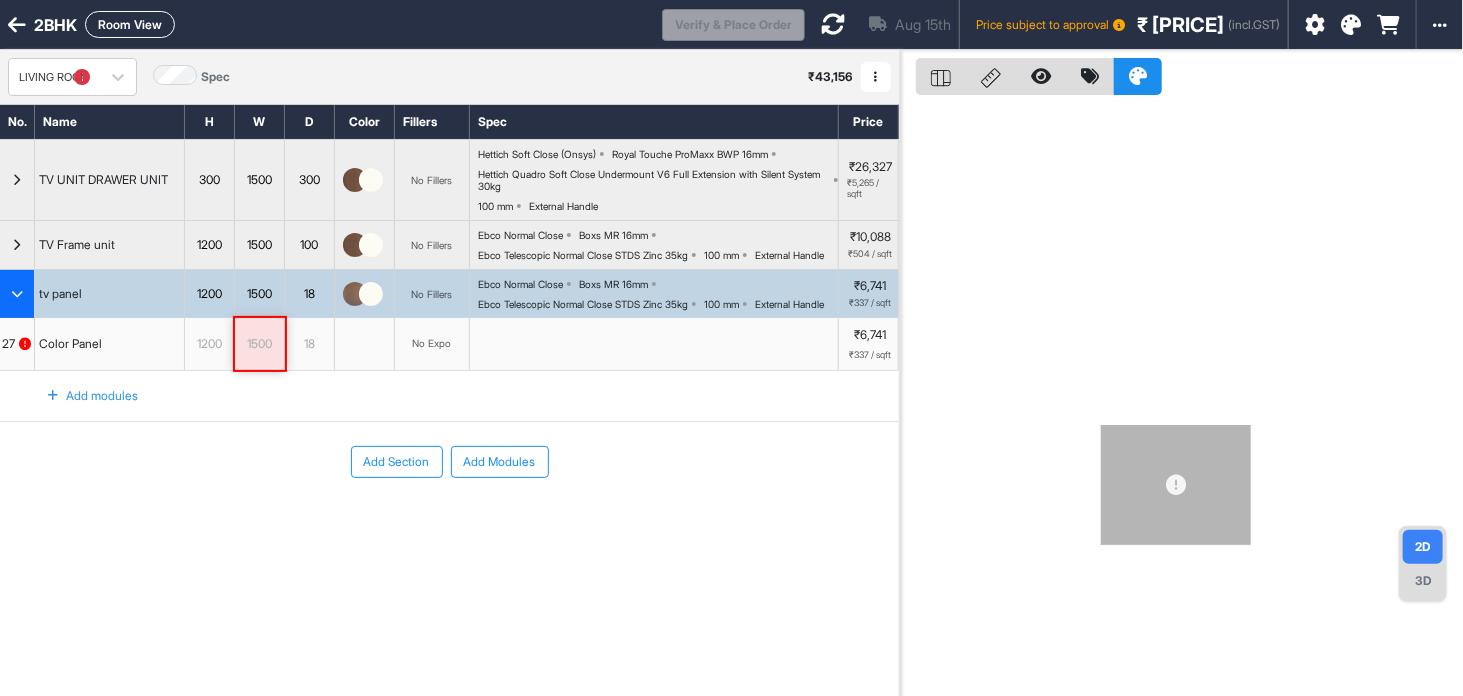 click on "1500" at bounding box center [259, 344] 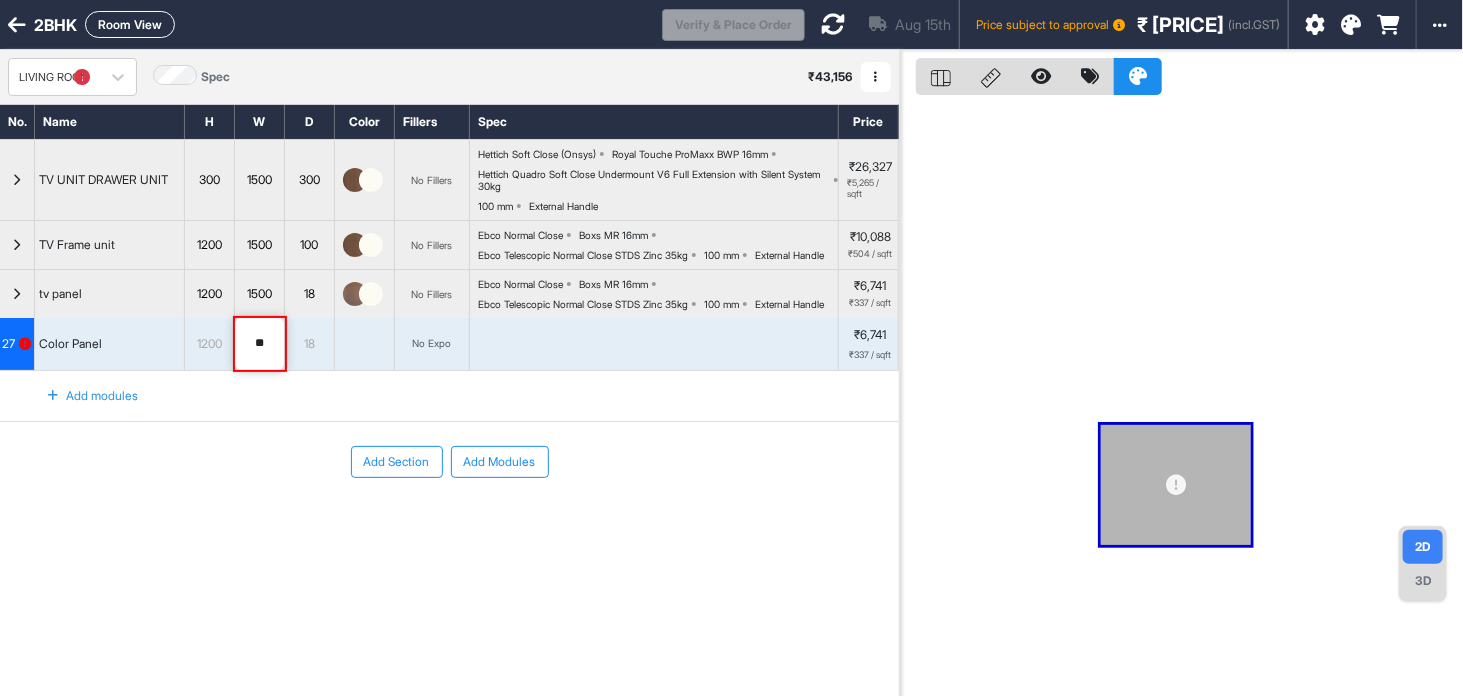 type on "*" 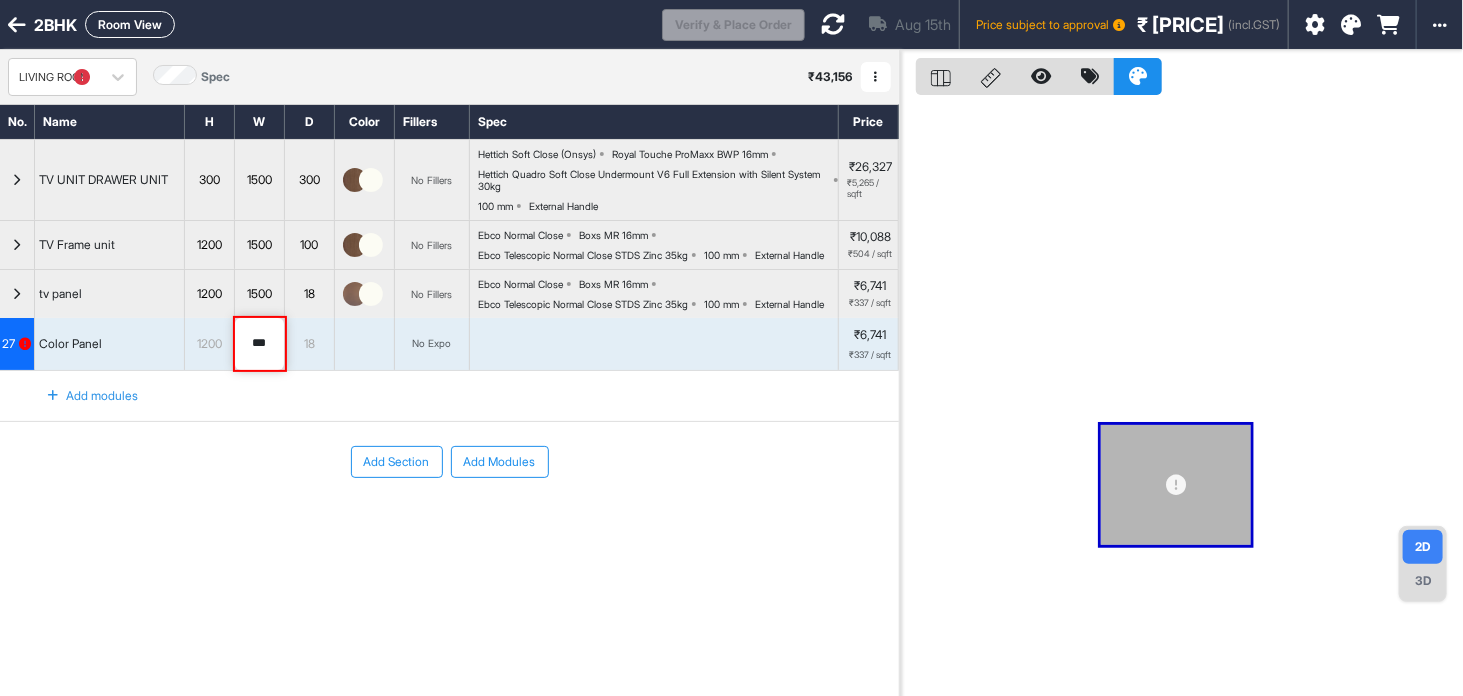 type on "****" 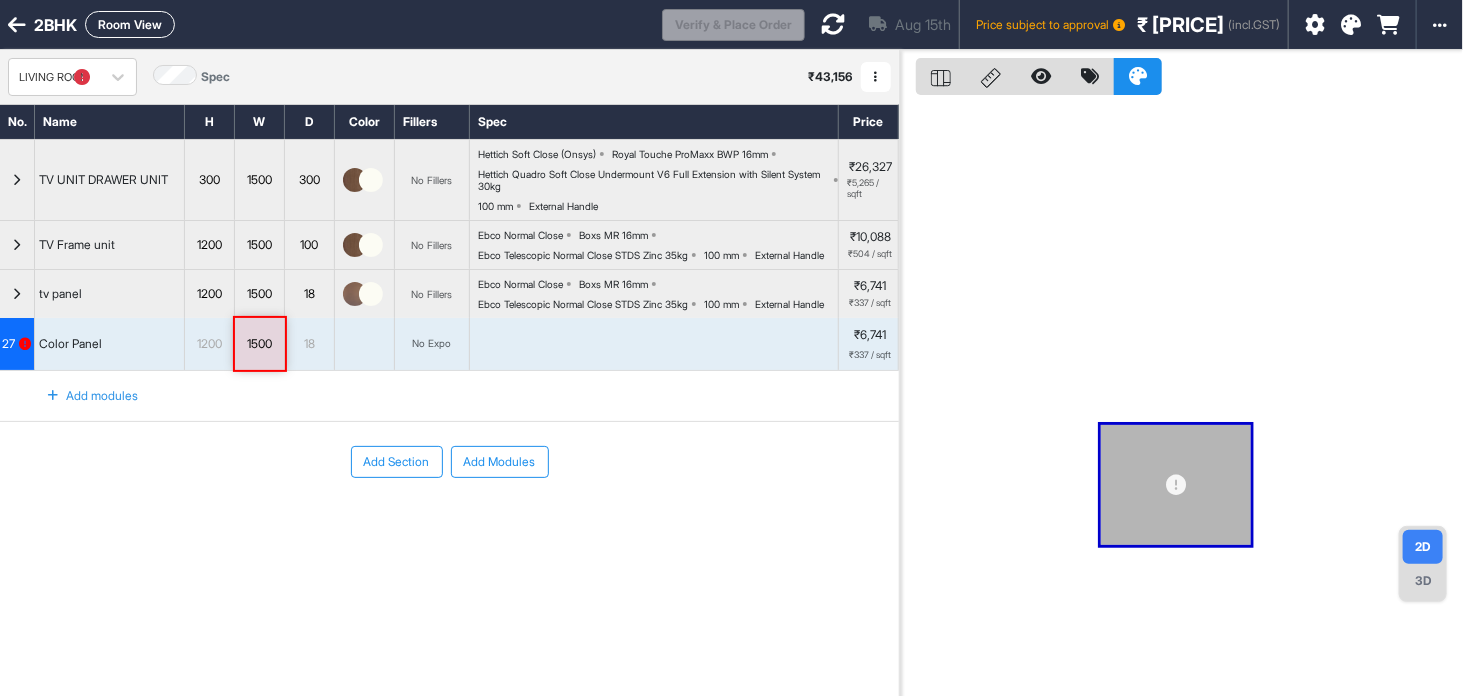 click on "[DATE] Price subject to approval ₹   [PRICE] (incl.GST)" at bounding box center (1046, 24) 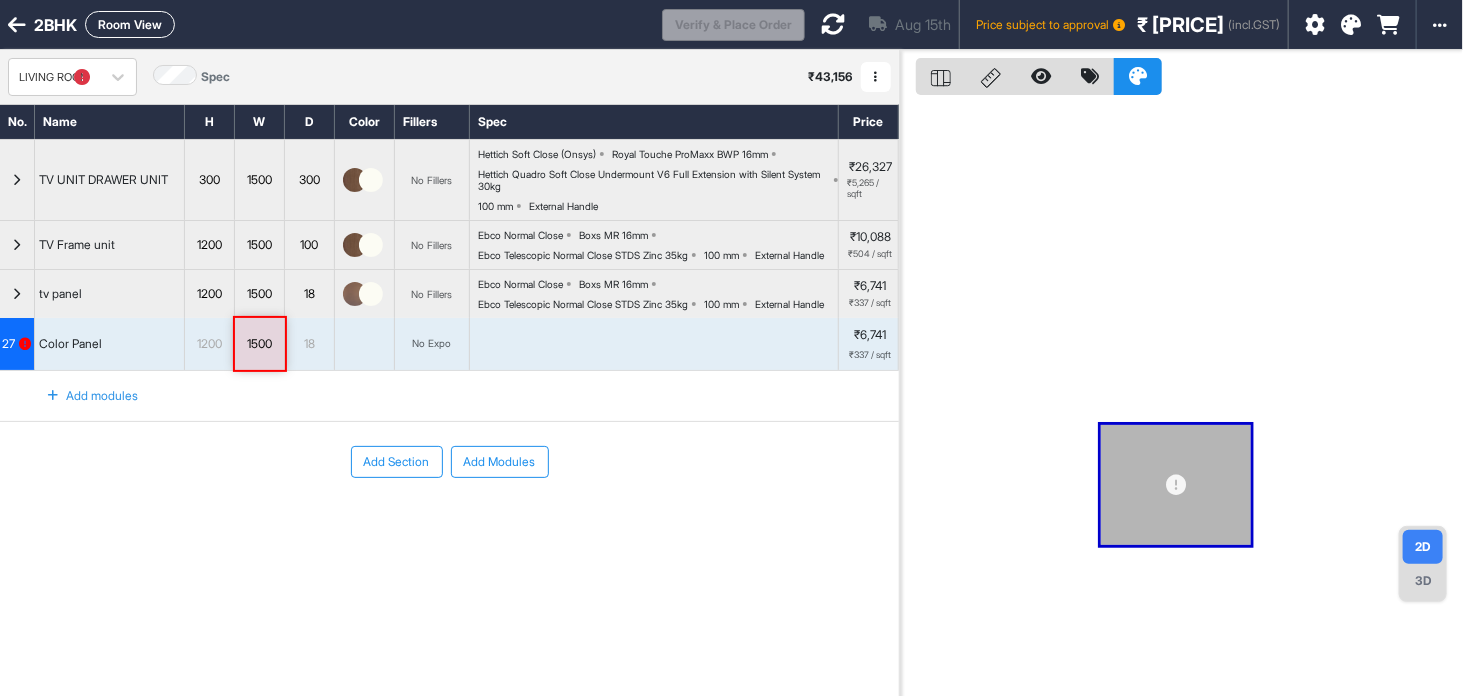 click on "Room View" at bounding box center (130, 24) 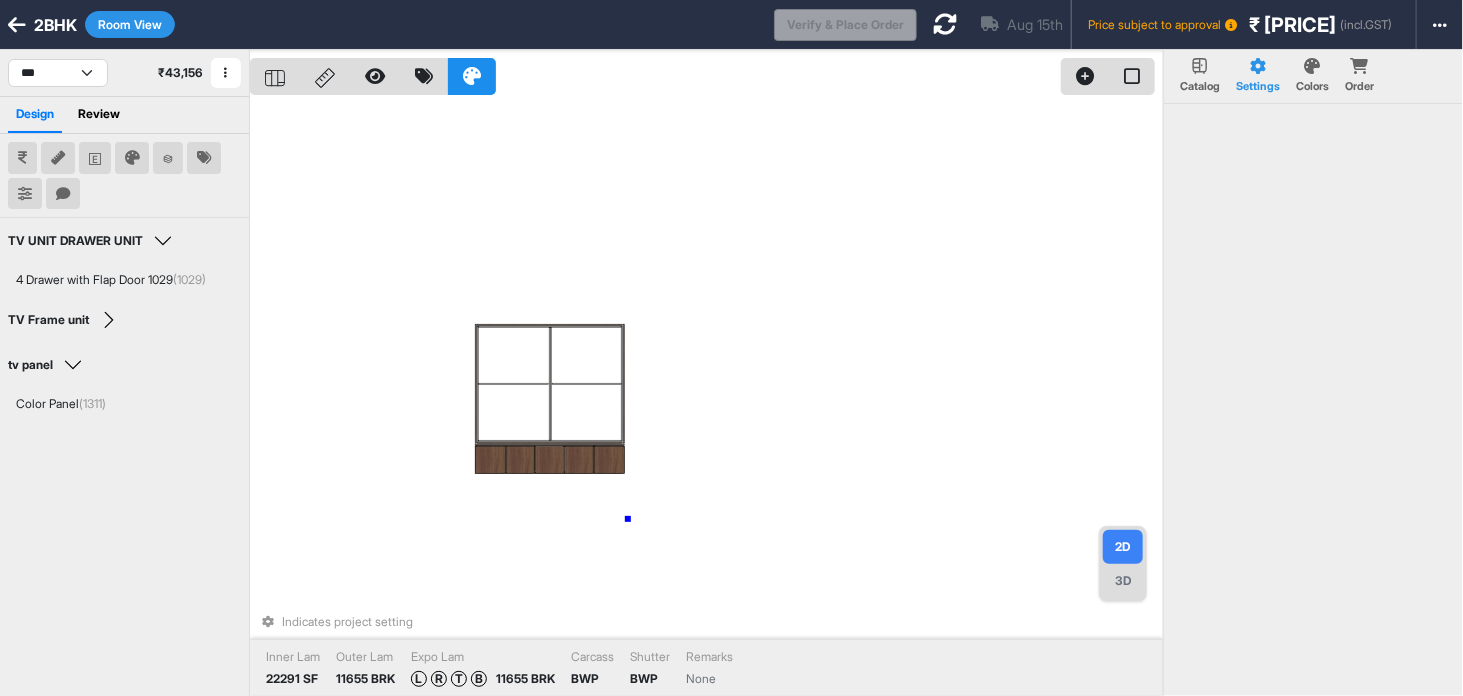 click on "Indicates project setting Inner Lam 22291 SF Outer Lam 11655 BRK Expo Lam L R T B 11655 BRK Carcass BWP Shutter BWP Remarks None" at bounding box center (706, 398) 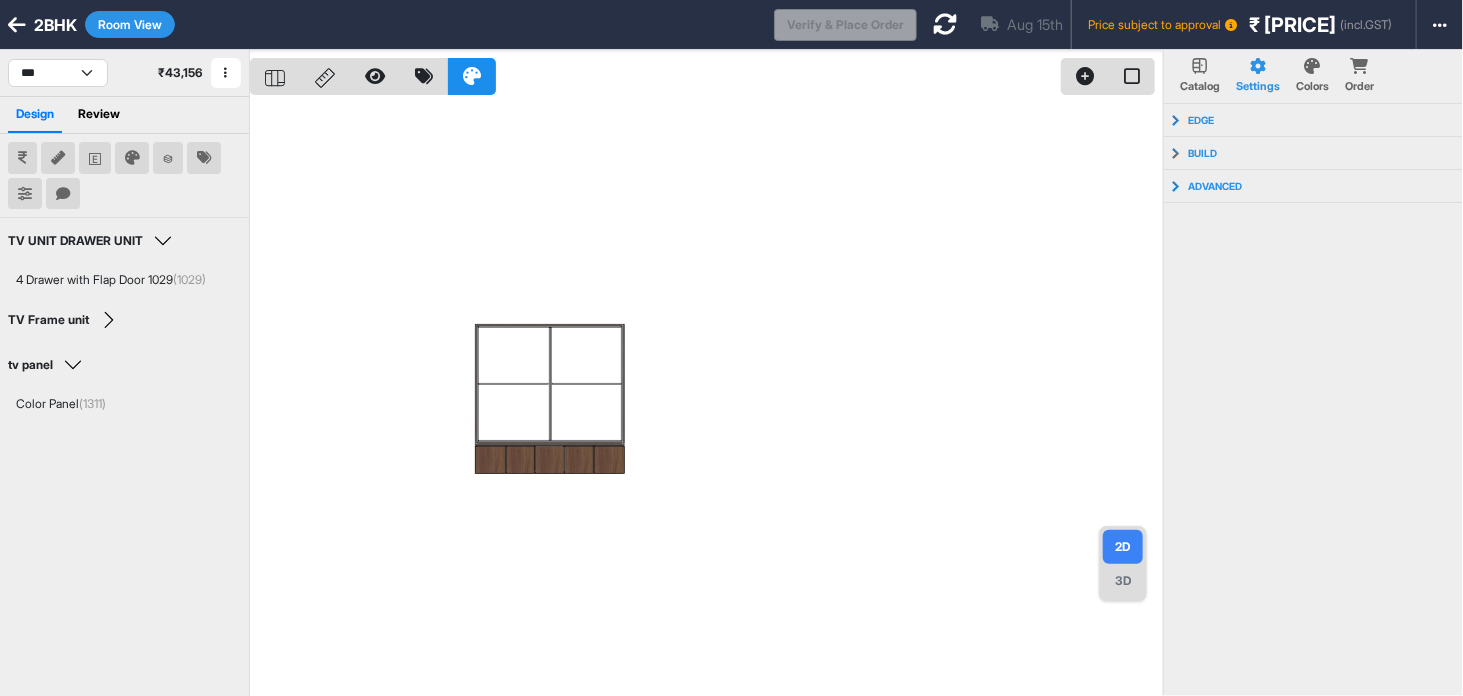 click on "Room View" at bounding box center (130, 24) 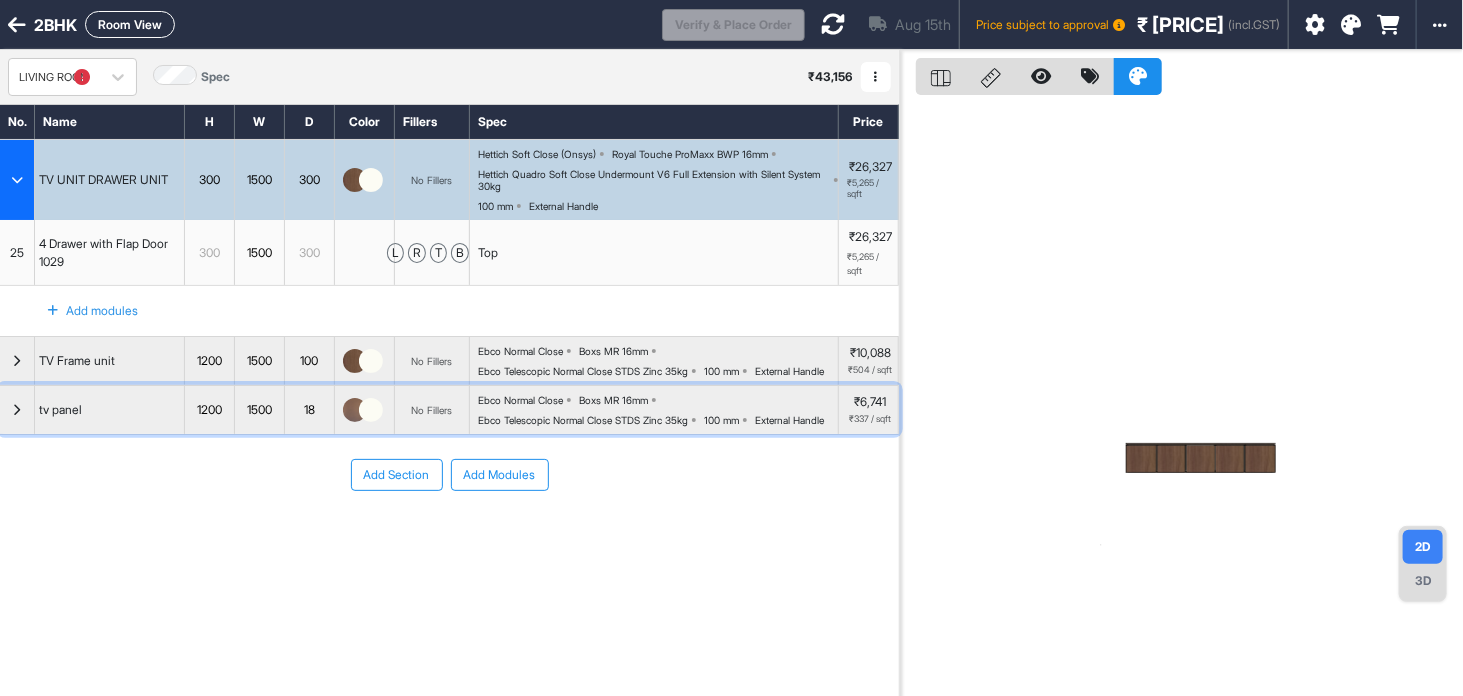 click on "18" at bounding box center (310, 410) 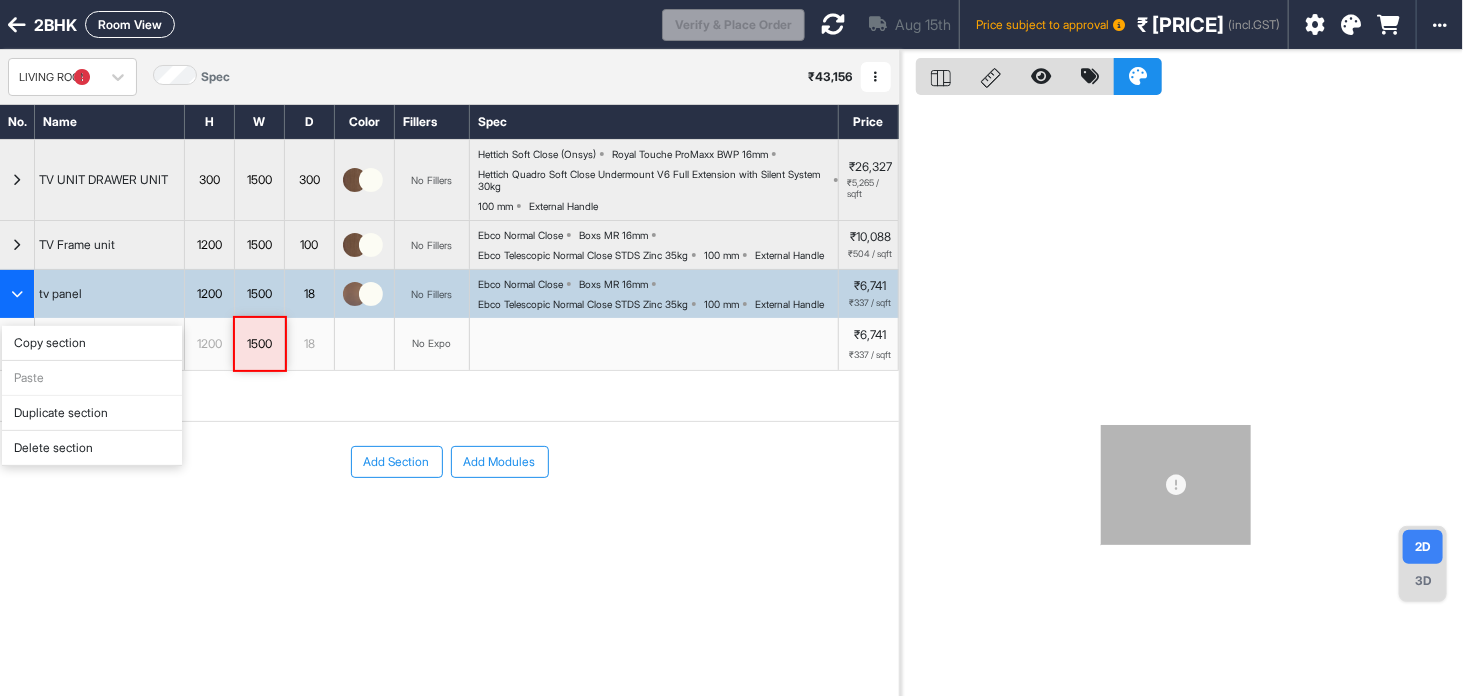 click on "Delete section" at bounding box center (92, 448) 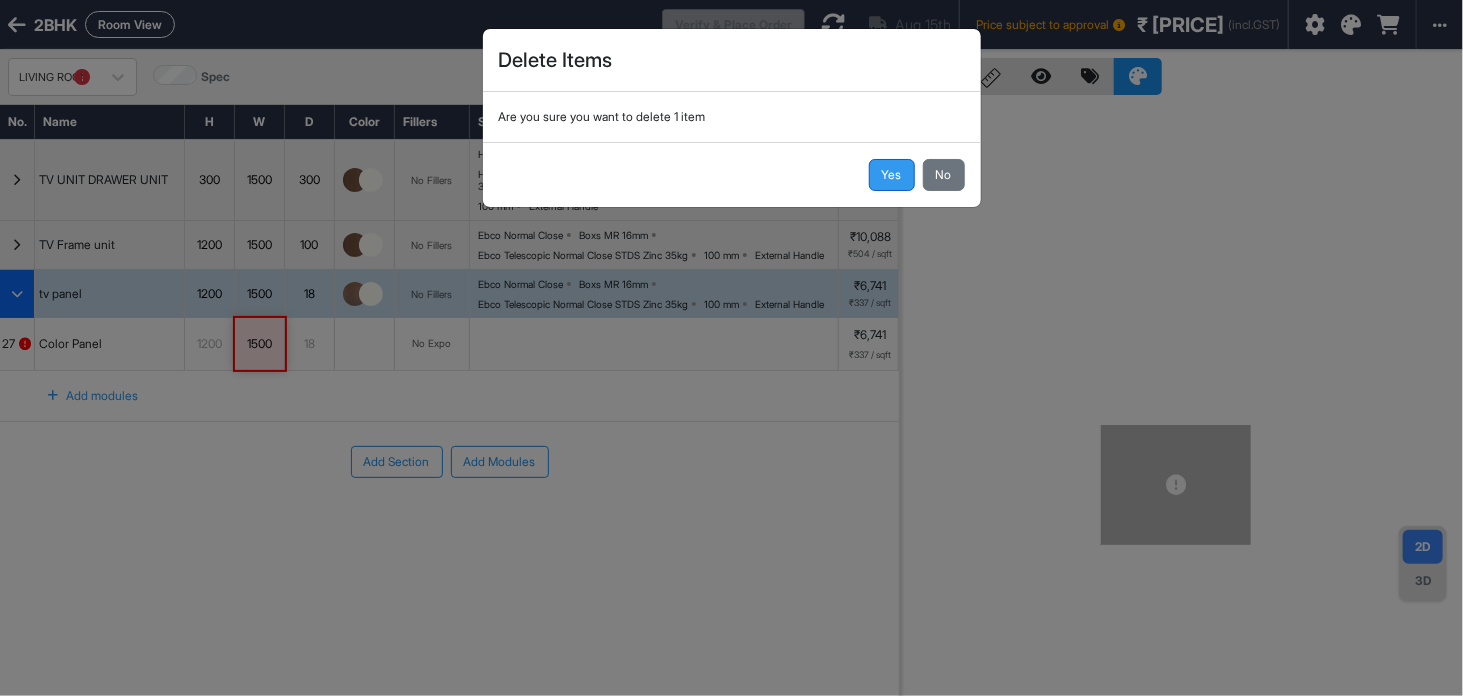click on "Yes" at bounding box center [892, 175] 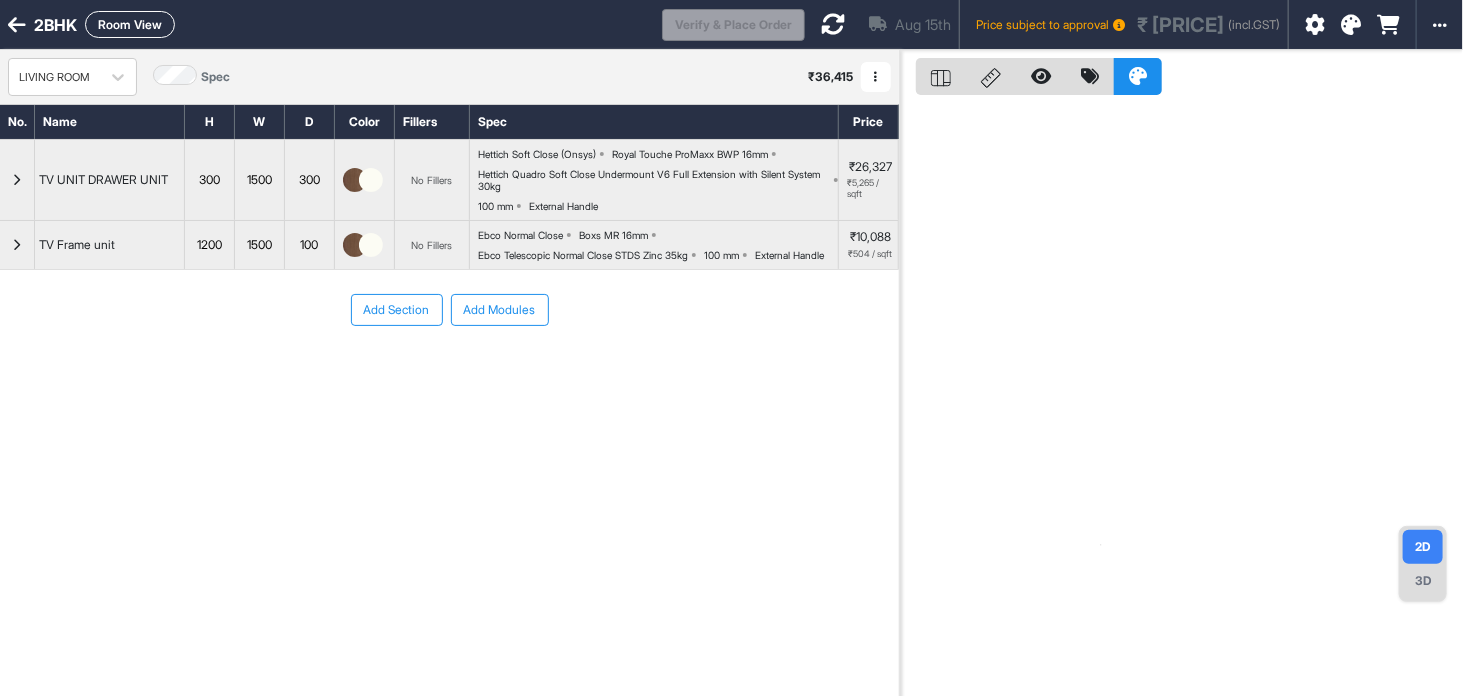 click on "Add Modules" at bounding box center [500, 310] 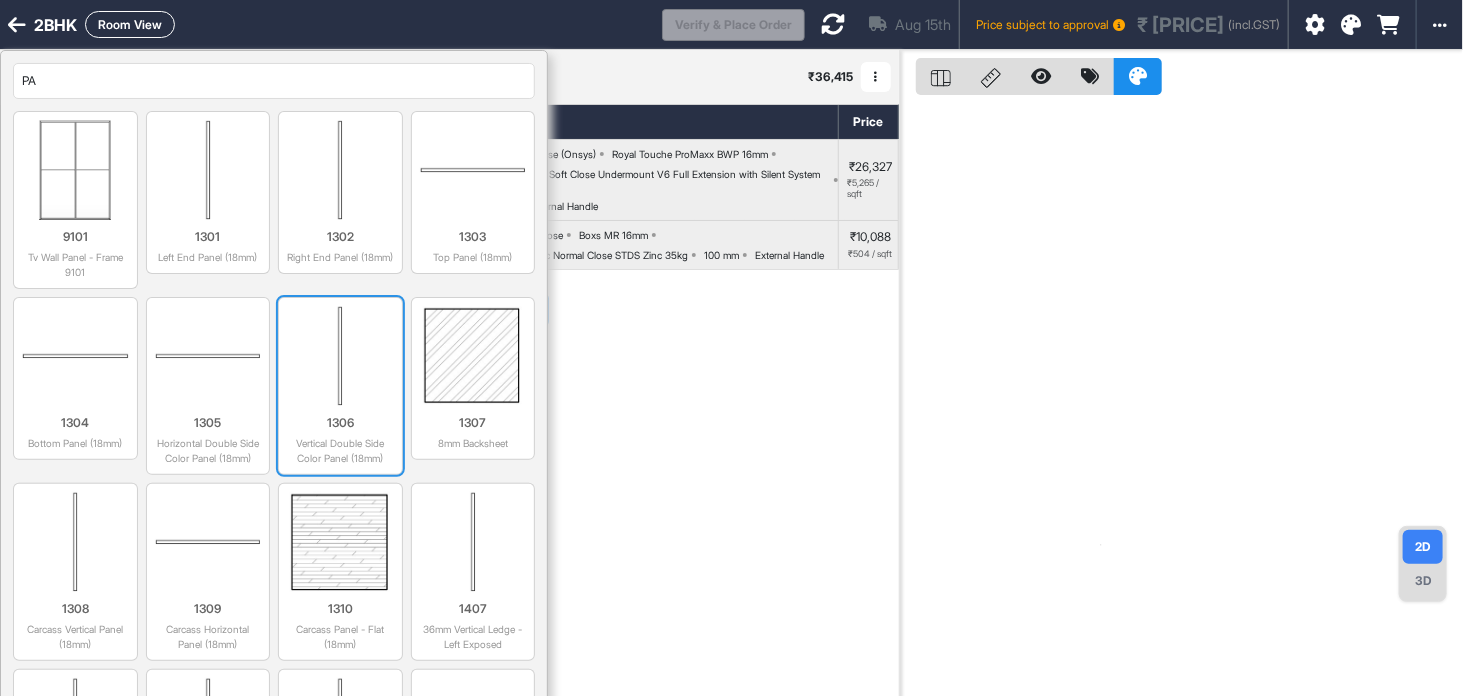 scroll, scrollTop: 460, scrollLeft: 0, axis: vertical 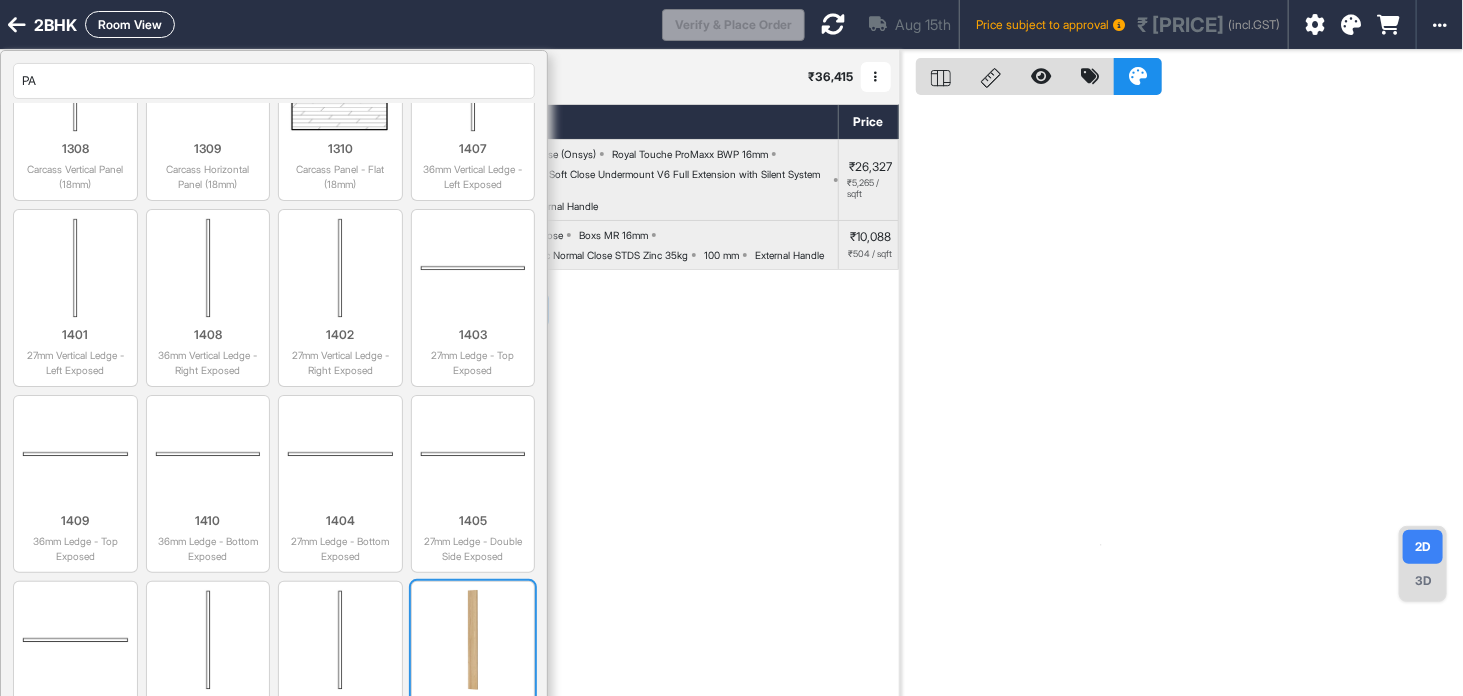 type on "PA" 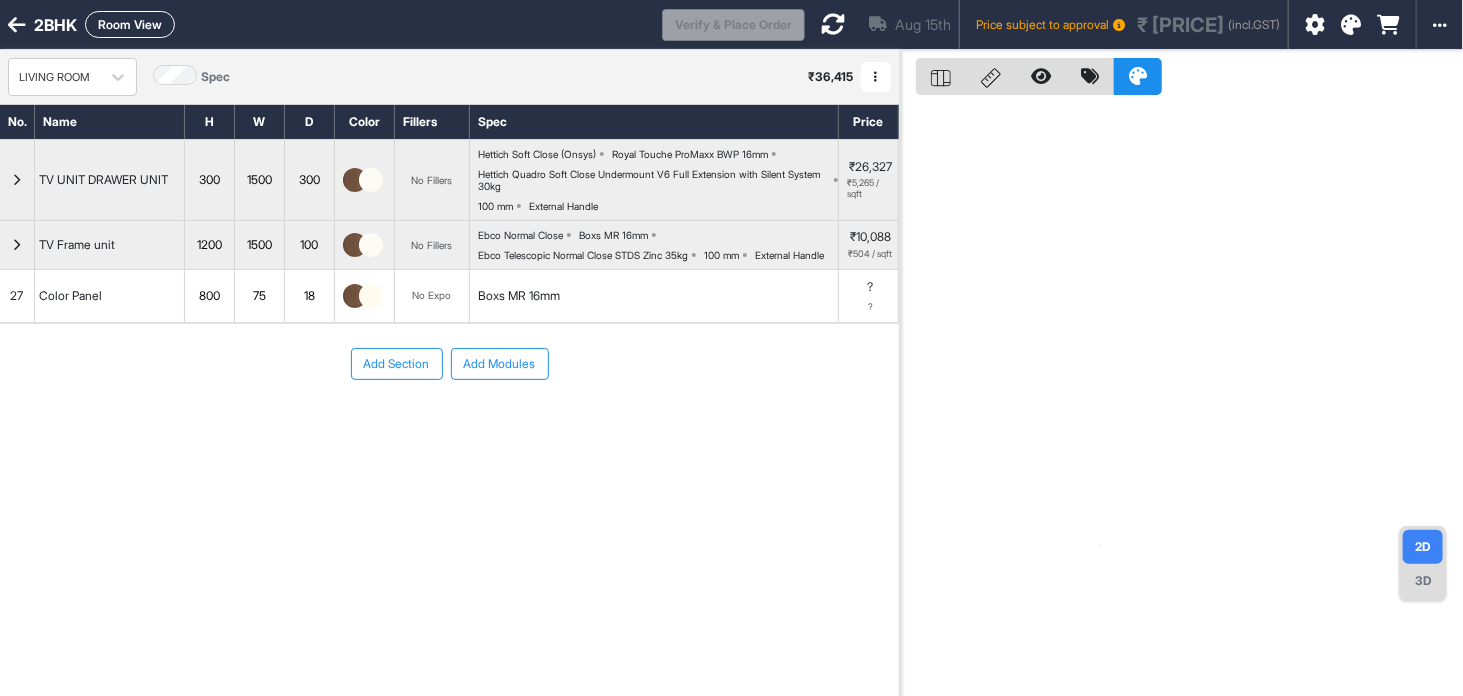 click on "800" at bounding box center (209, 296) 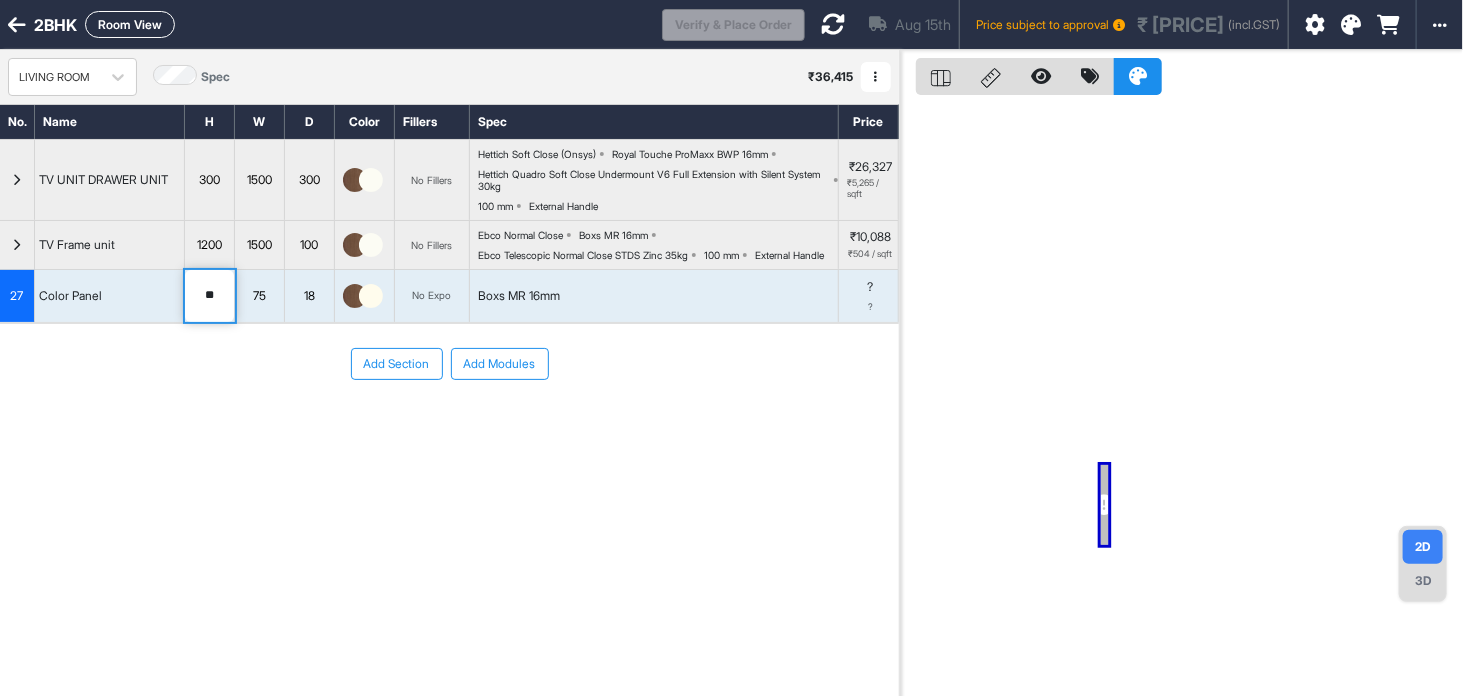 type on "*" 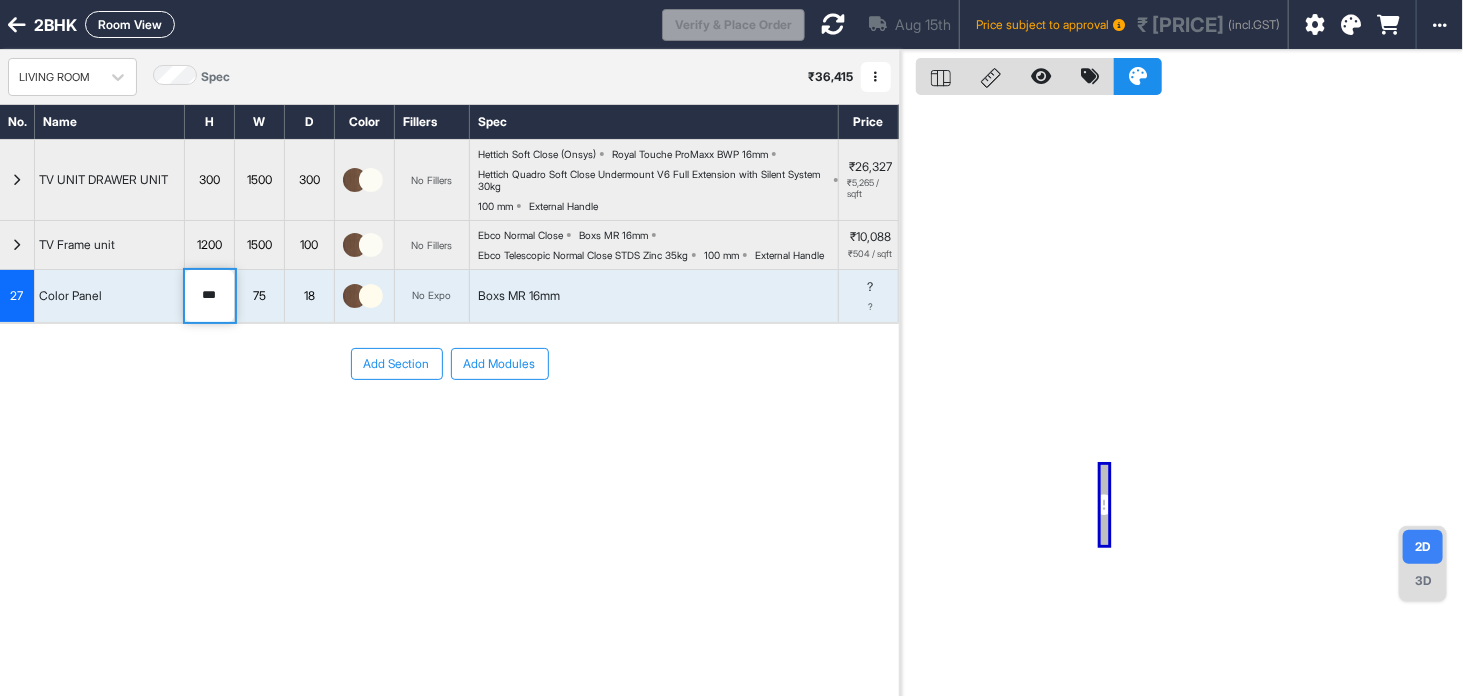type on "****" 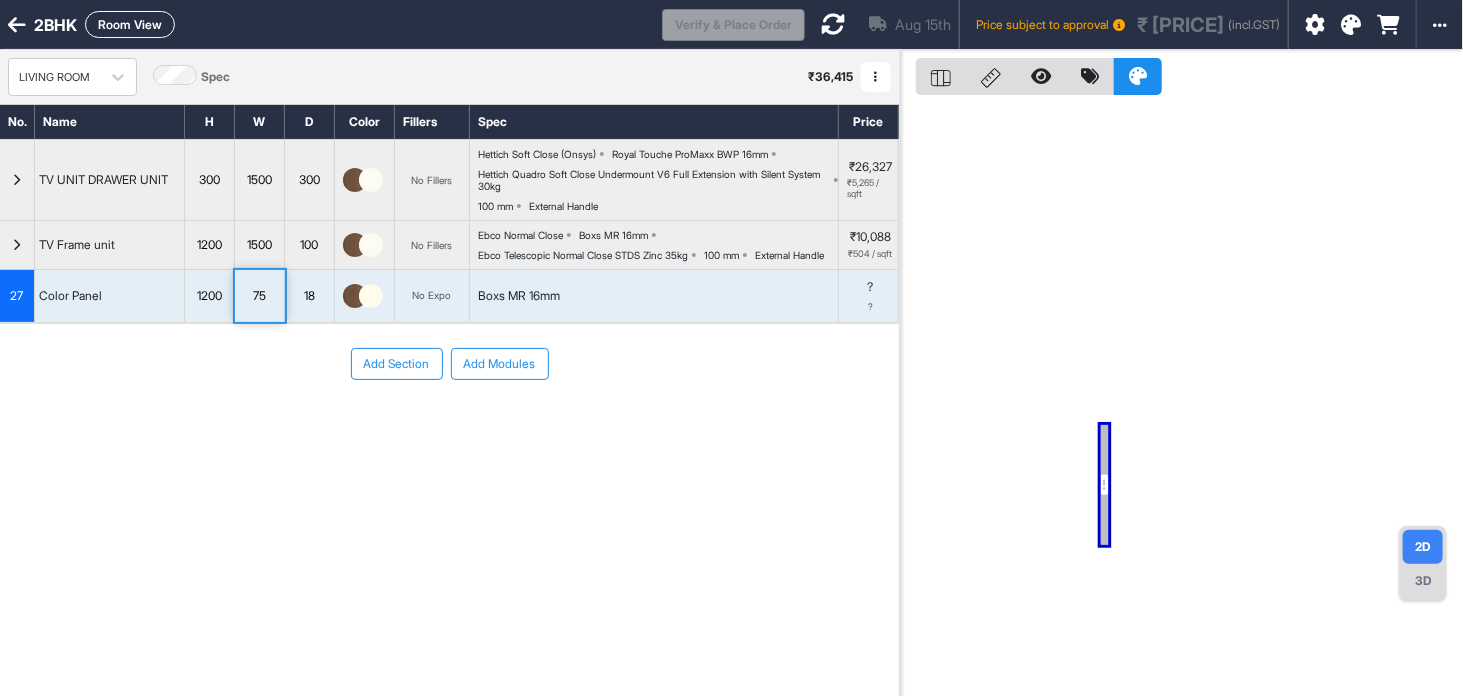 drag, startPoint x: 216, startPoint y: 314, endPoint x: 246, endPoint y: 310, distance: 30.265491 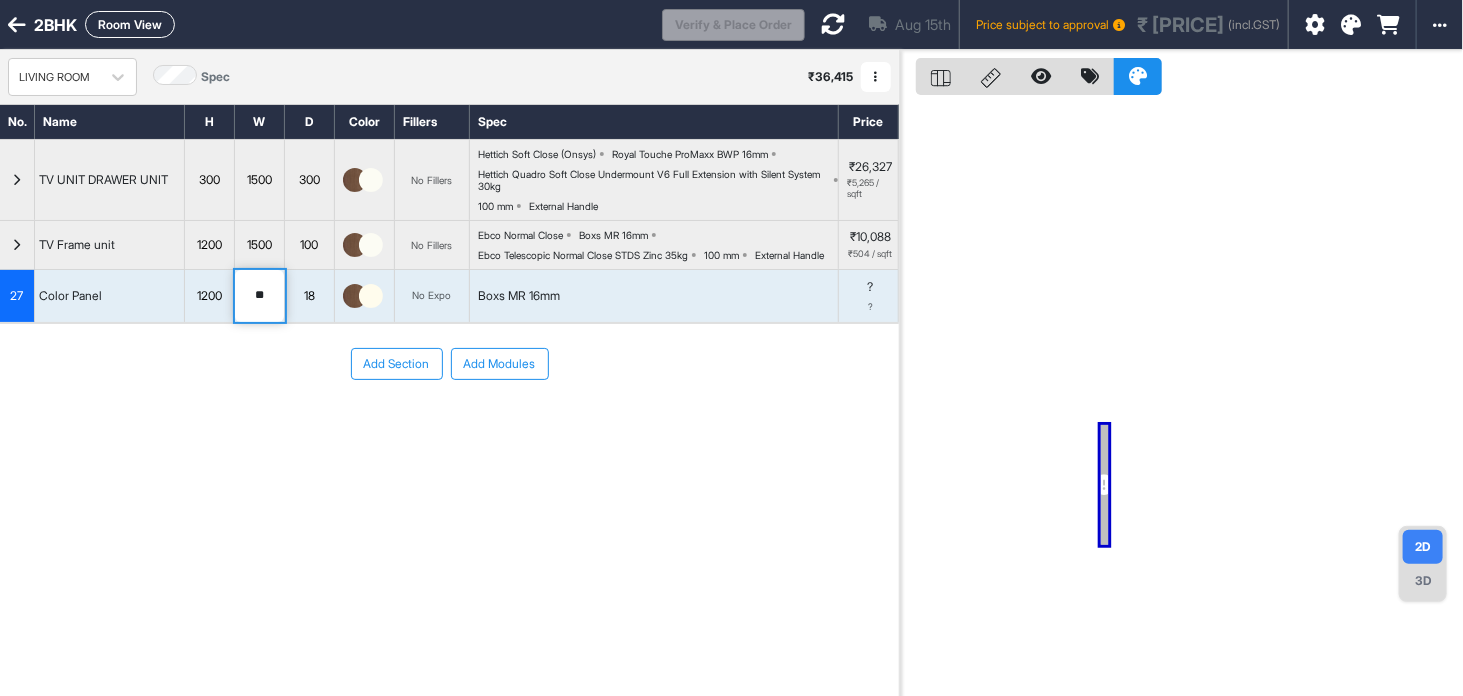 type on "*" 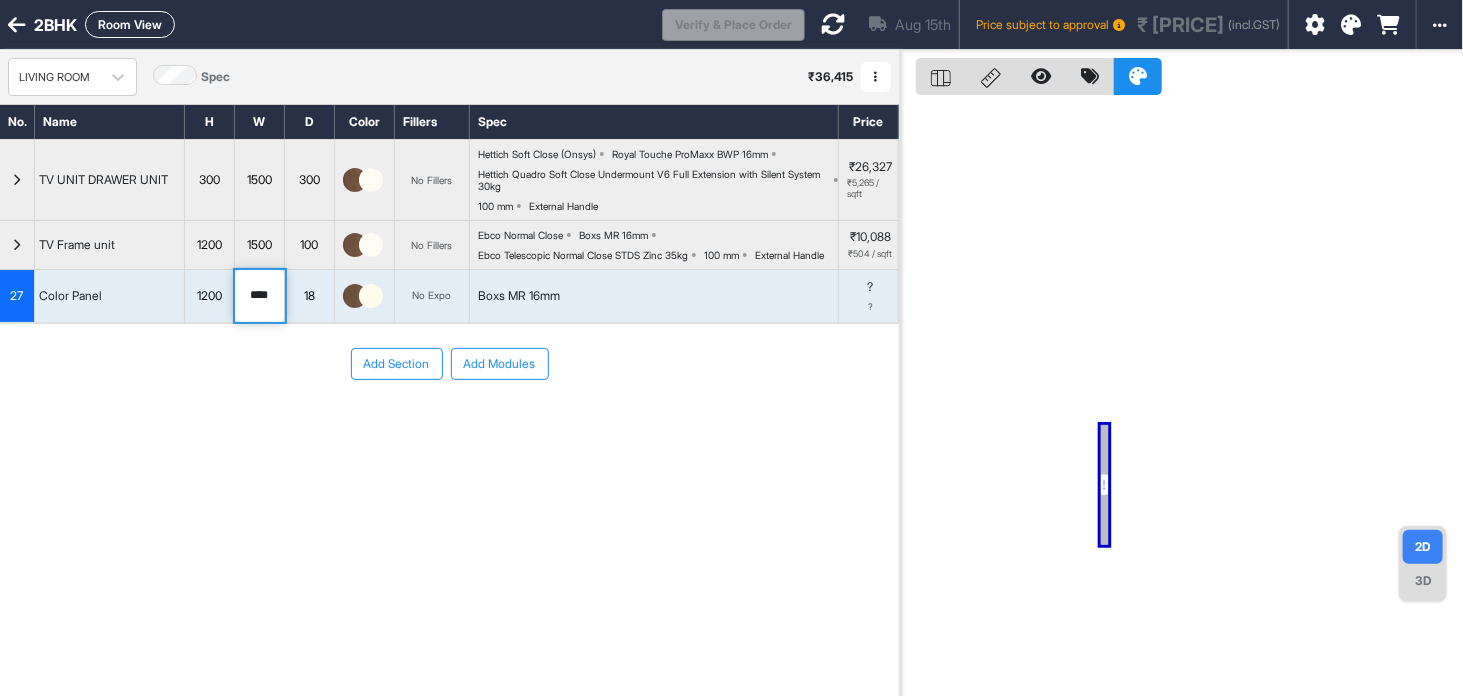 type on "****" 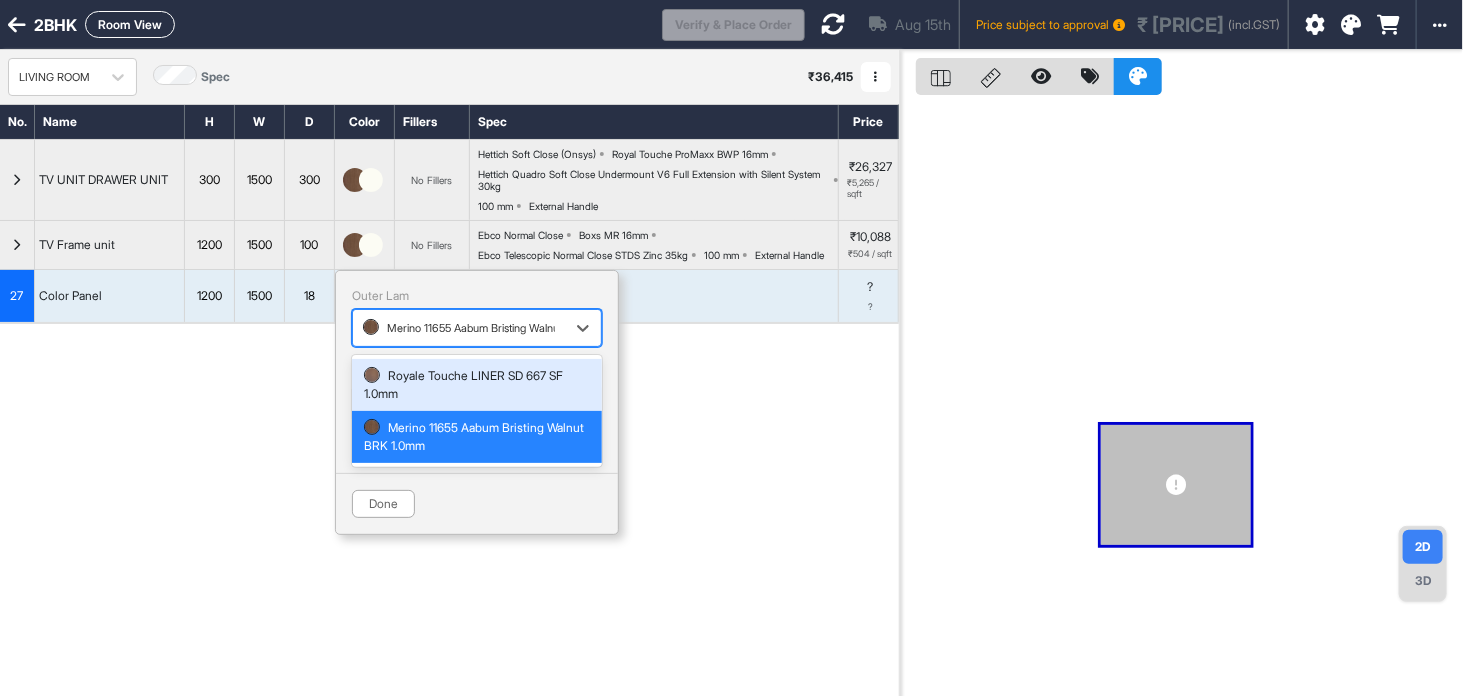 click at bounding box center [459, 328] 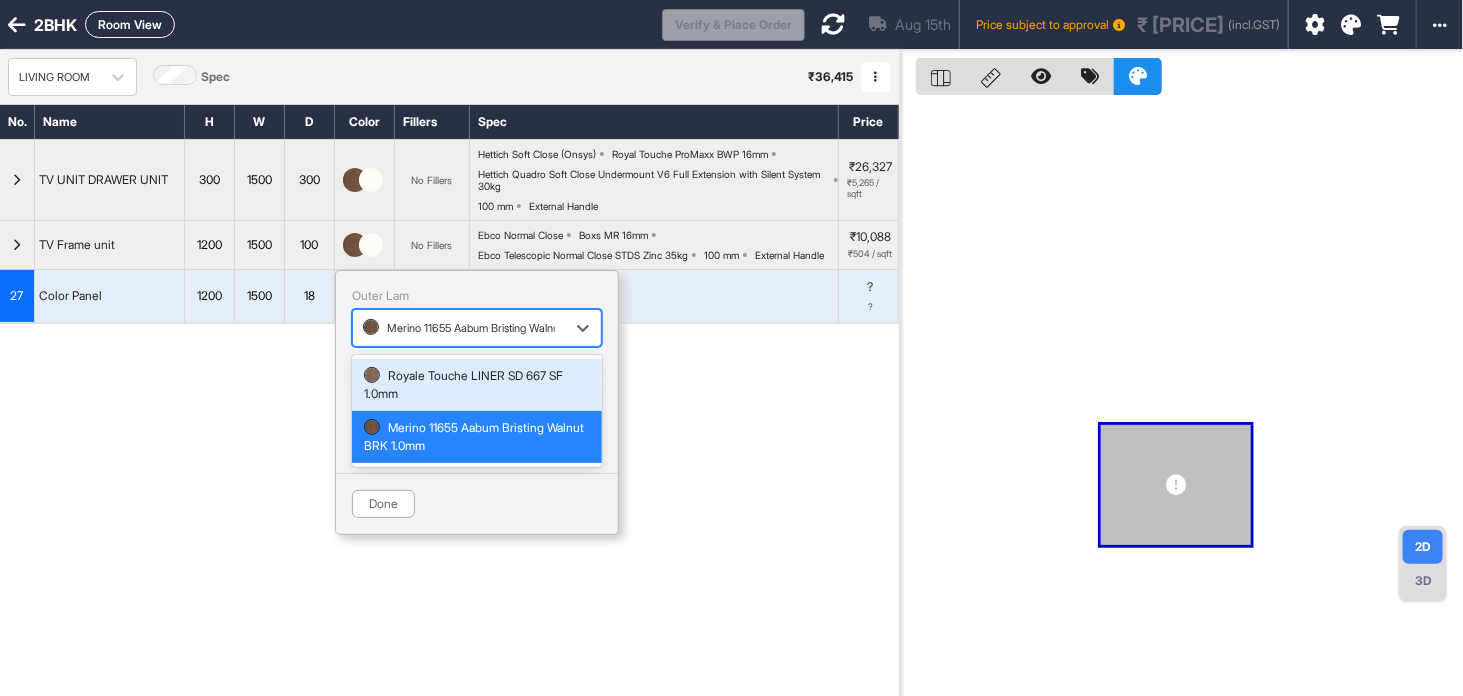 click on "Royale Touche LINER SD 667 SF 1.0mm" at bounding box center [477, 385] 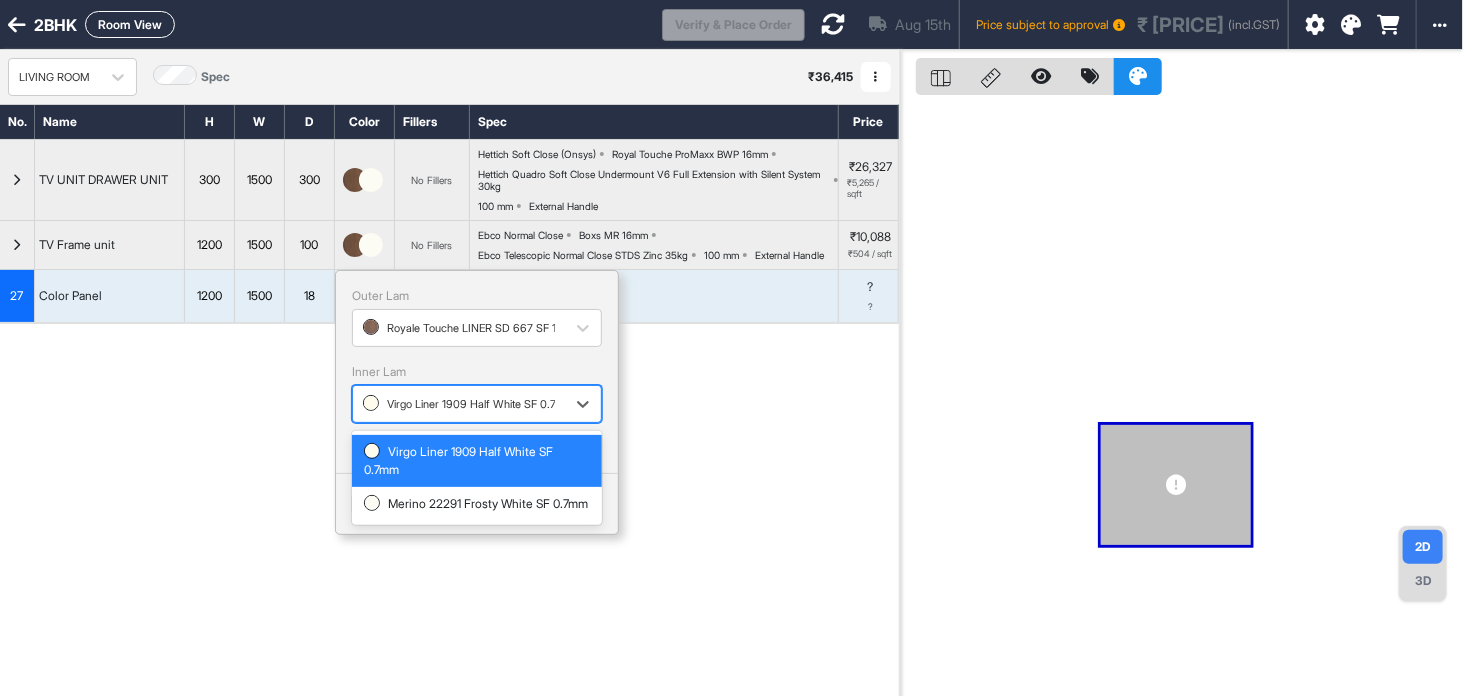 click at bounding box center [459, 404] 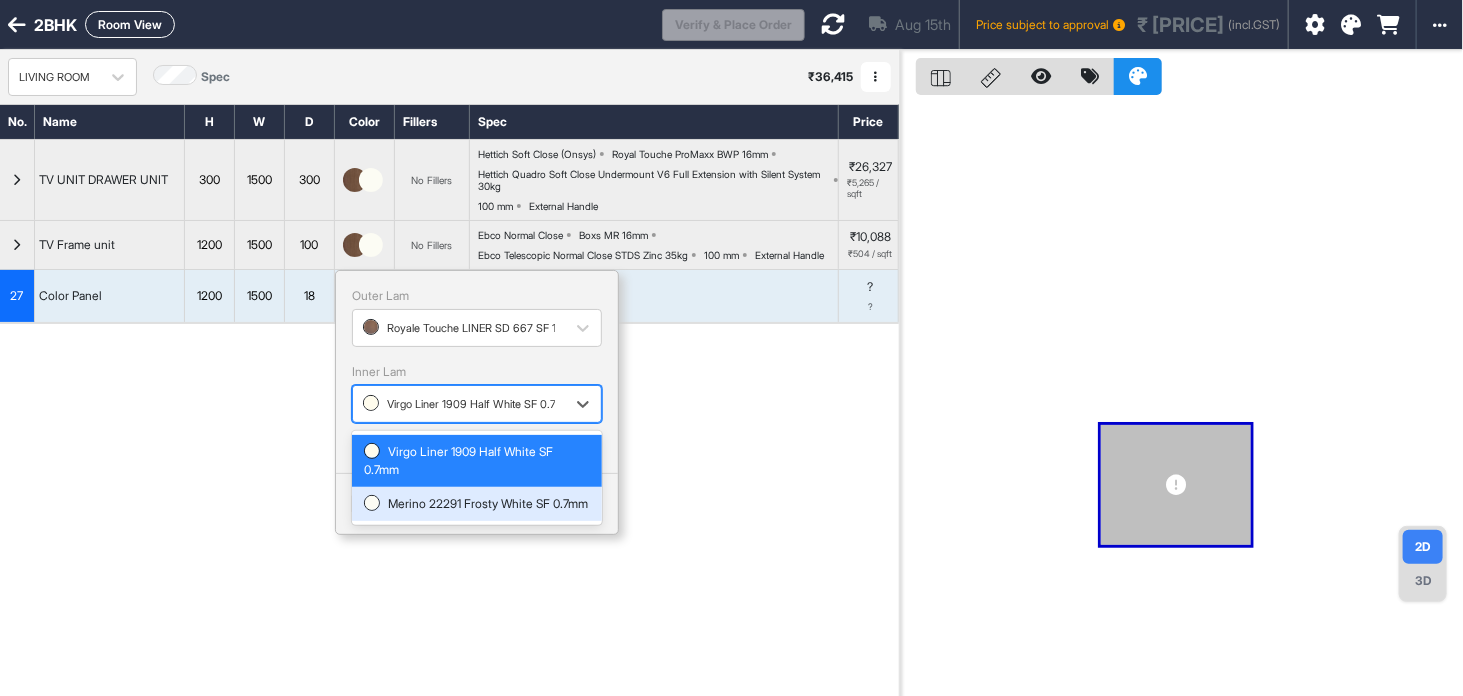 click on "Merino 22291 Frosty White SF 0.7mm" at bounding box center [477, 504] 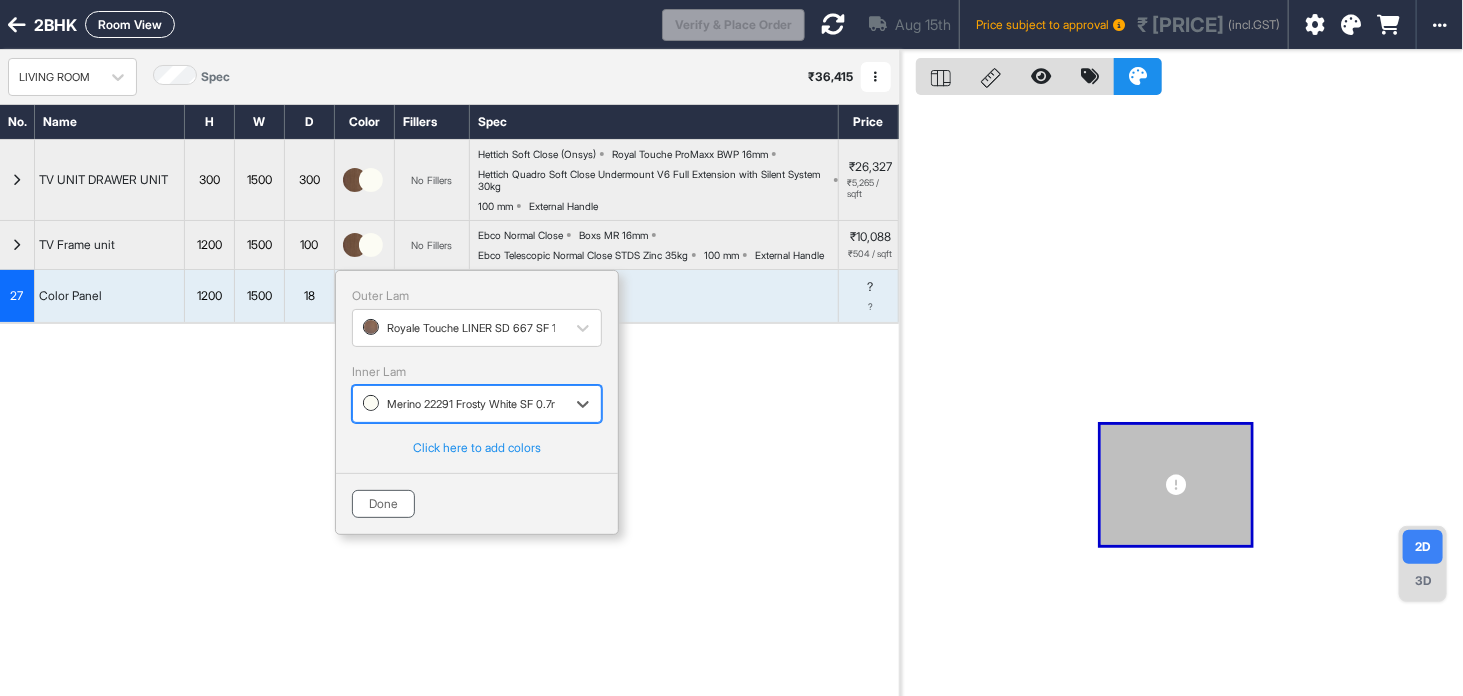 click on "Done" at bounding box center [383, 504] 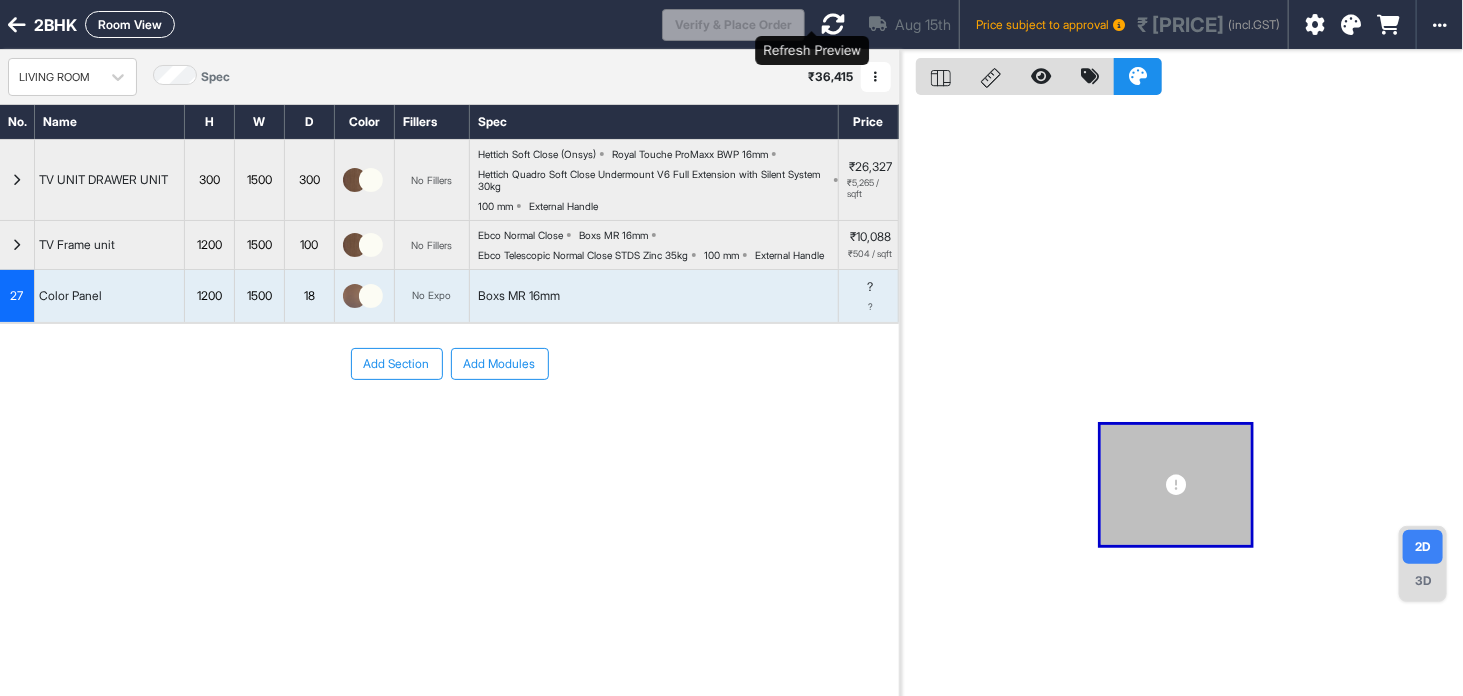 click at bounding box center [833, 24] 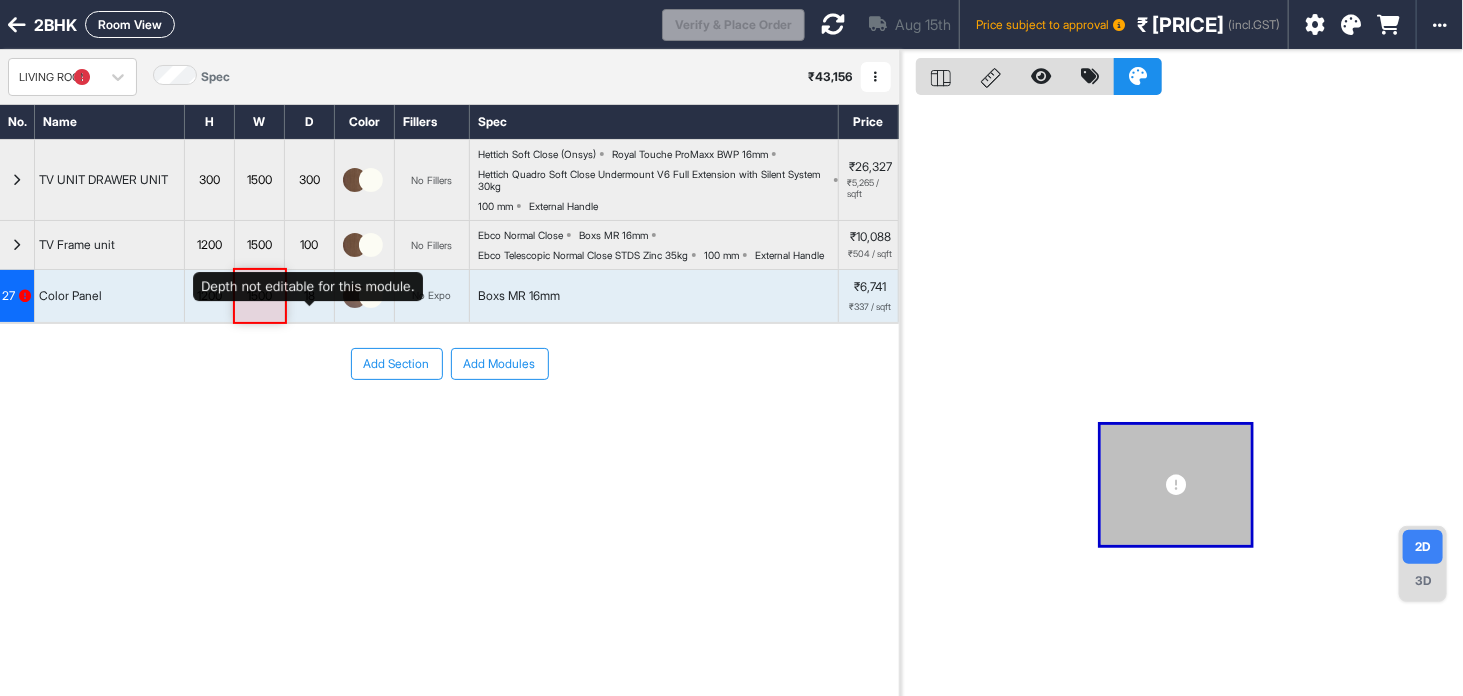 click on "18" at bounding box center [309, 296] 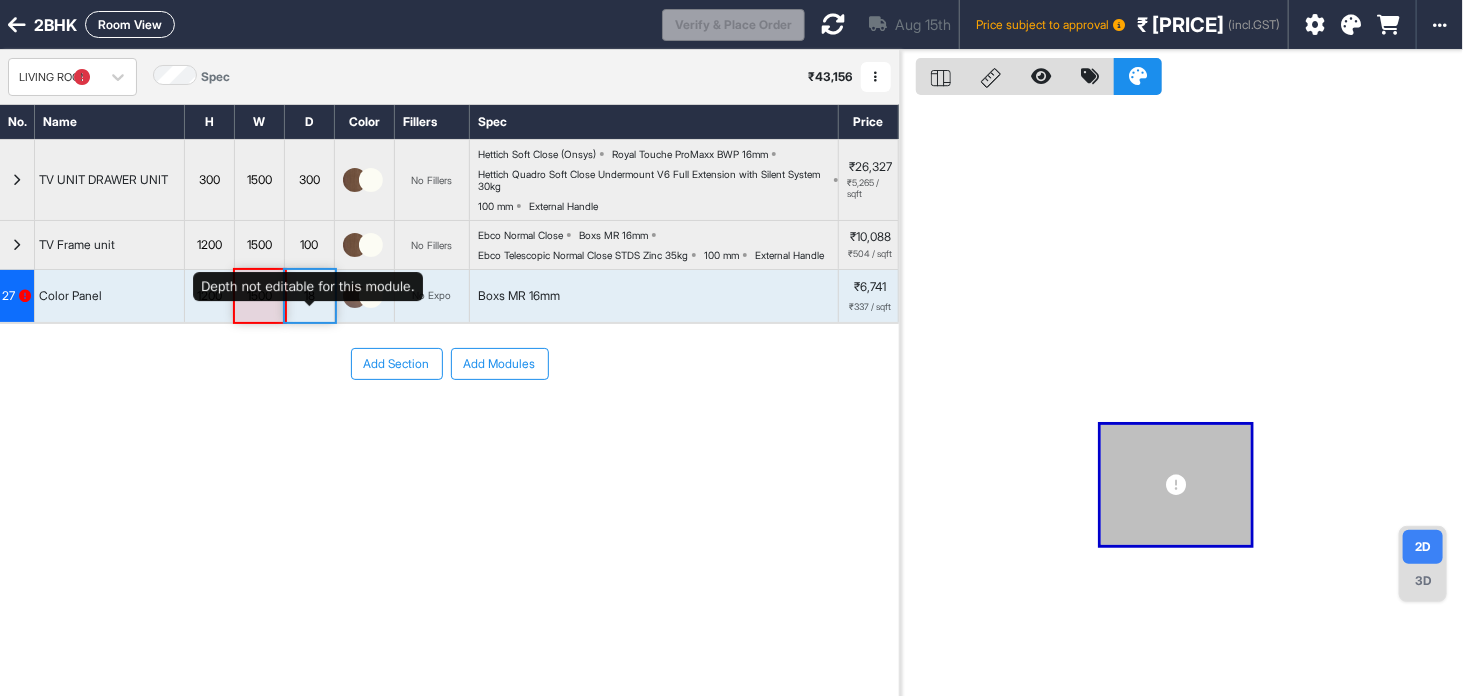 click on "18" at bounding box center (309, 296) 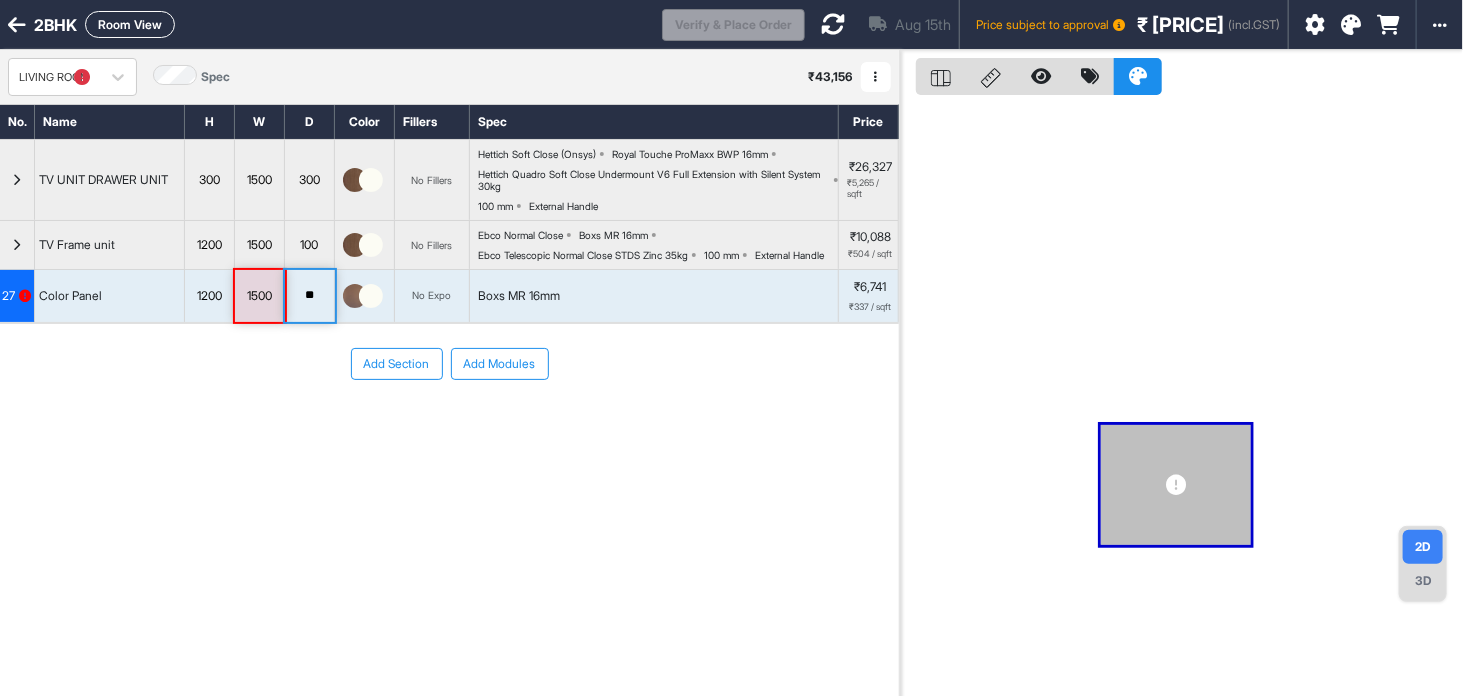 click on "Room View" at bounding box center (130, 24) 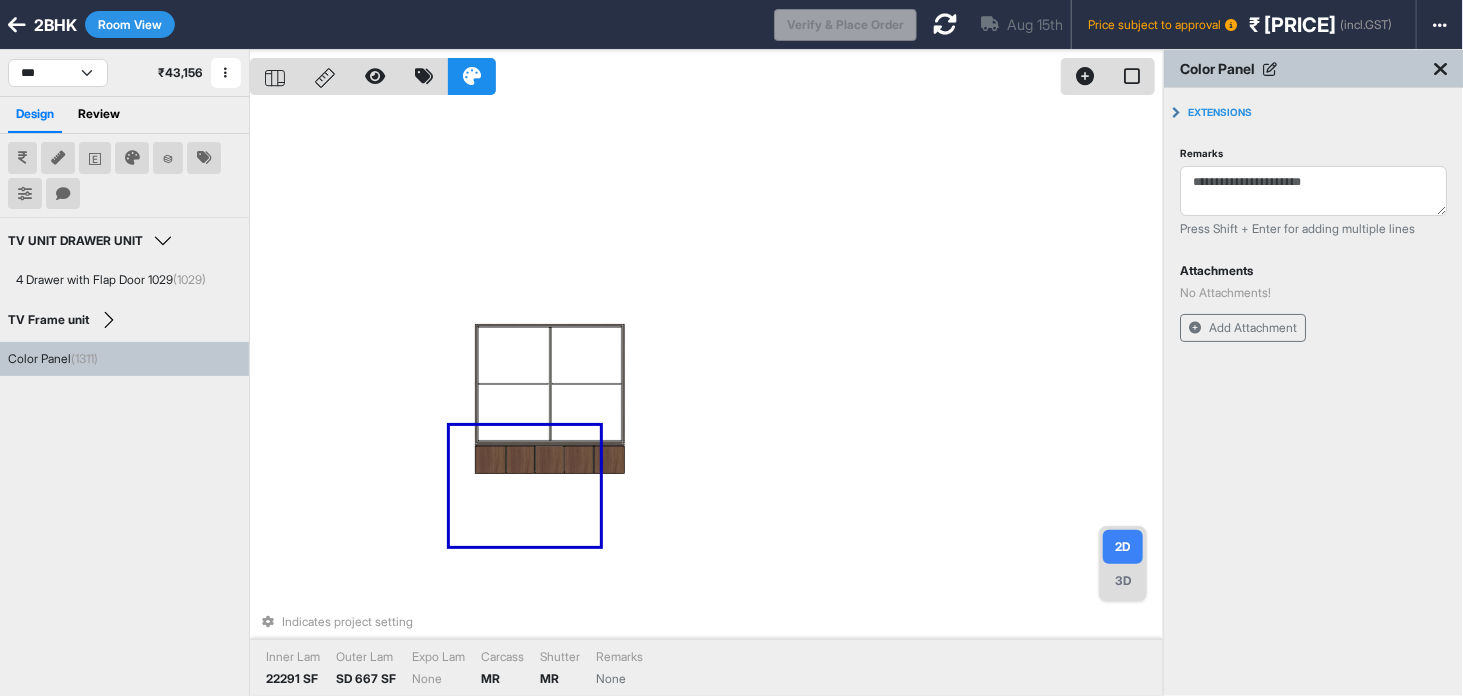 click on "3D" at bounding box center (1123, 581) 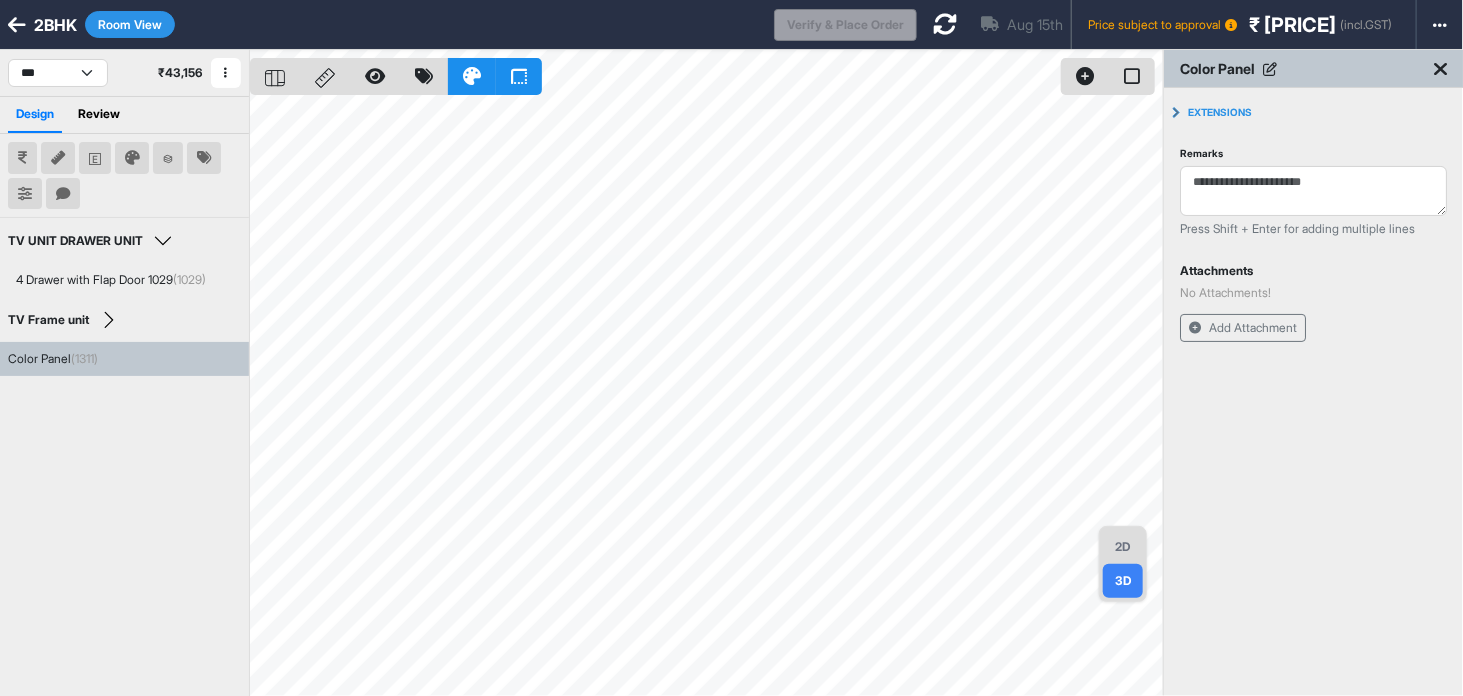 click on "2D" at bounding box center [1123, 547] 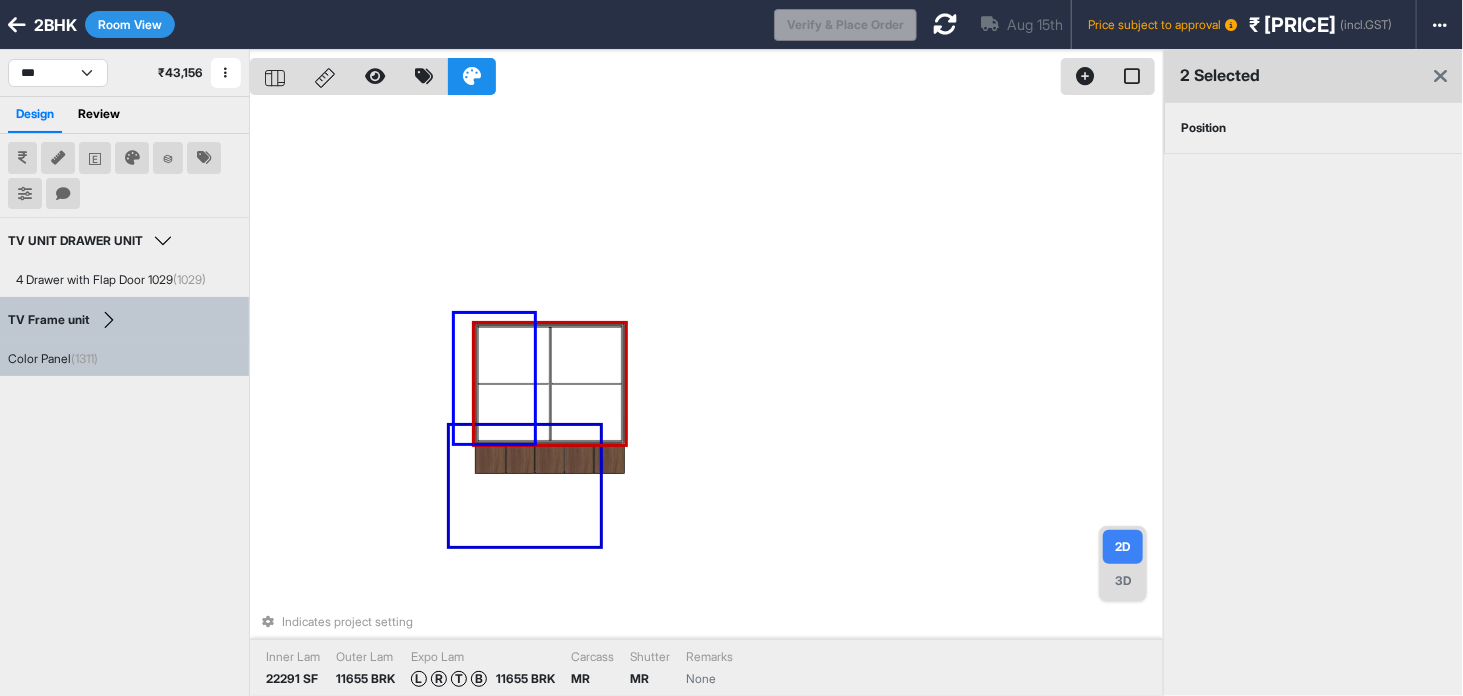 drag, startPoint x: 455, startPoint y: 443, endPoint x: 425, endPoint y: 444, distance: 30.016663 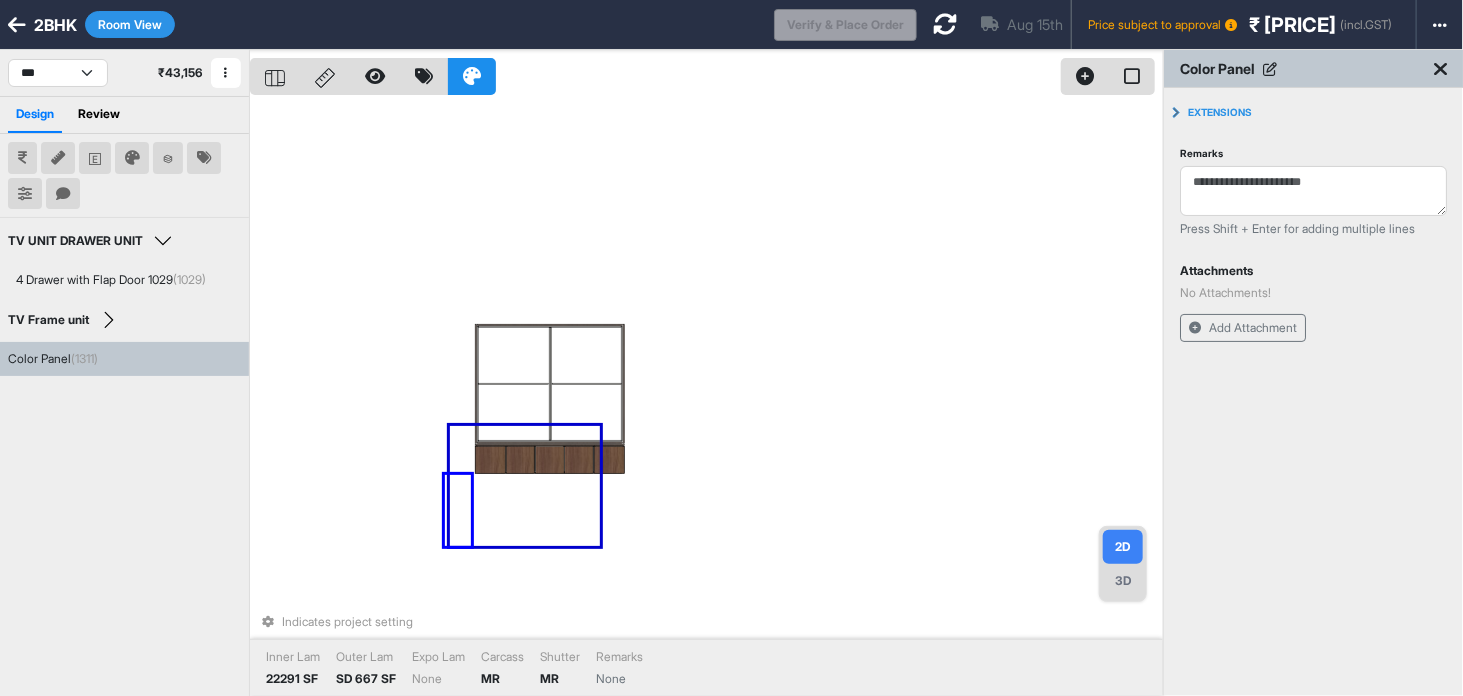 click on "Indicates project setting Inner Lam 22291 SF Outer Lam SD 667 SF Expo Lam None Carcass MR Shutter MR Remarks None" at bounding box center (706, 398) 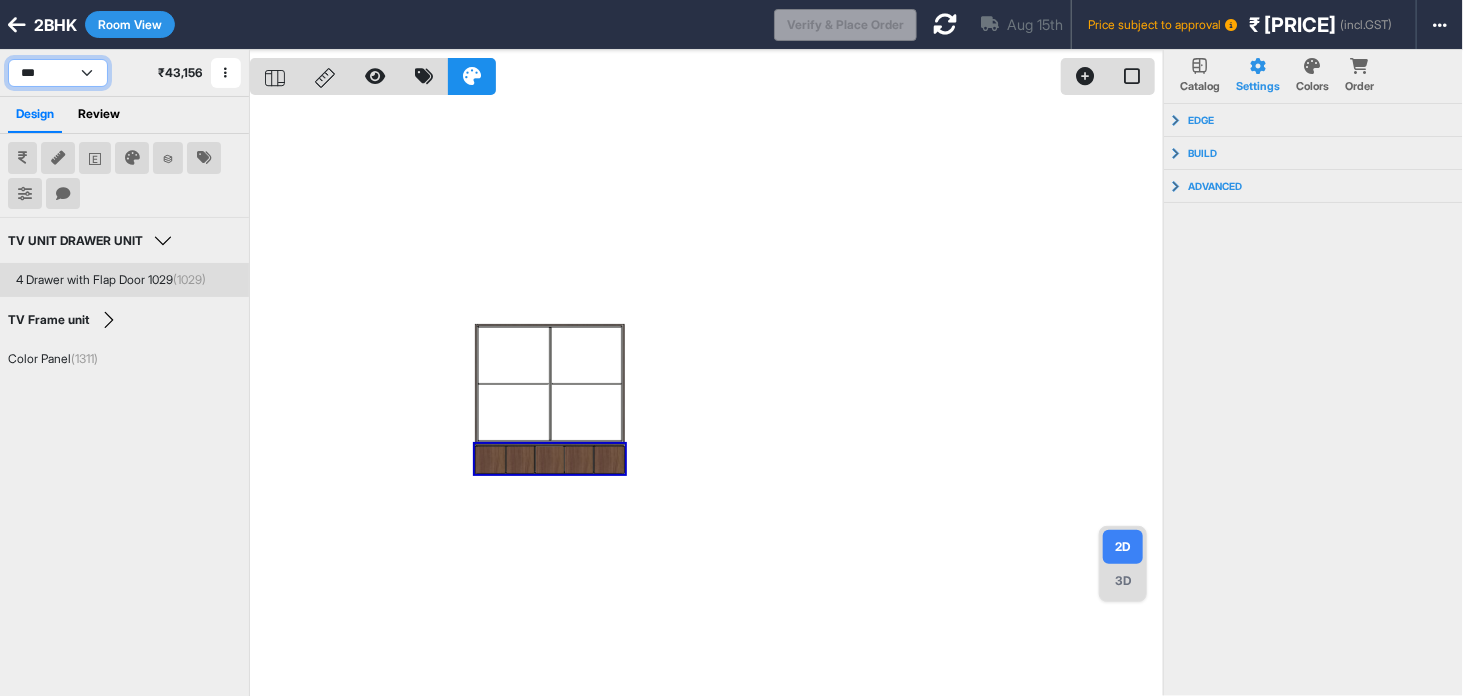 click on "[REDACTED] [REDACTED] [REDACTED]" at bounding box center [58, 73] 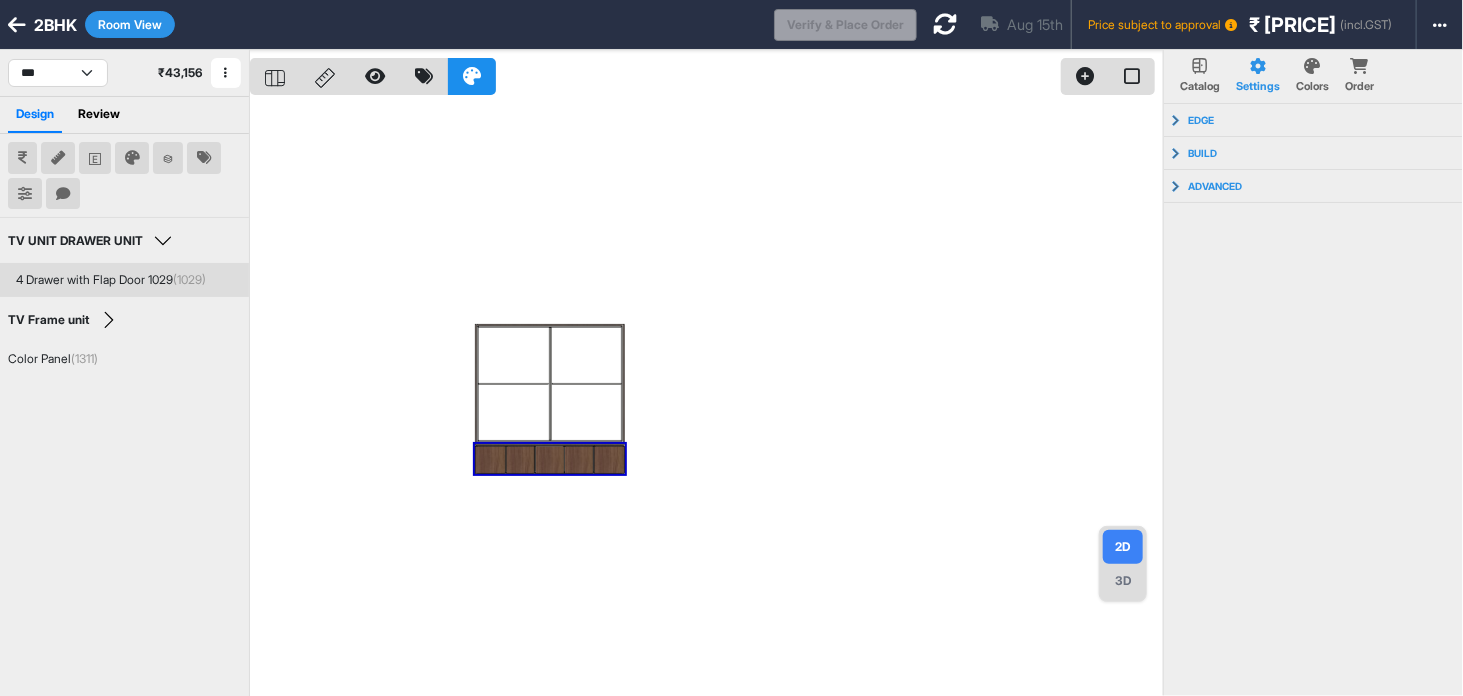 click on "Room View" at bounding box center [130, 24] 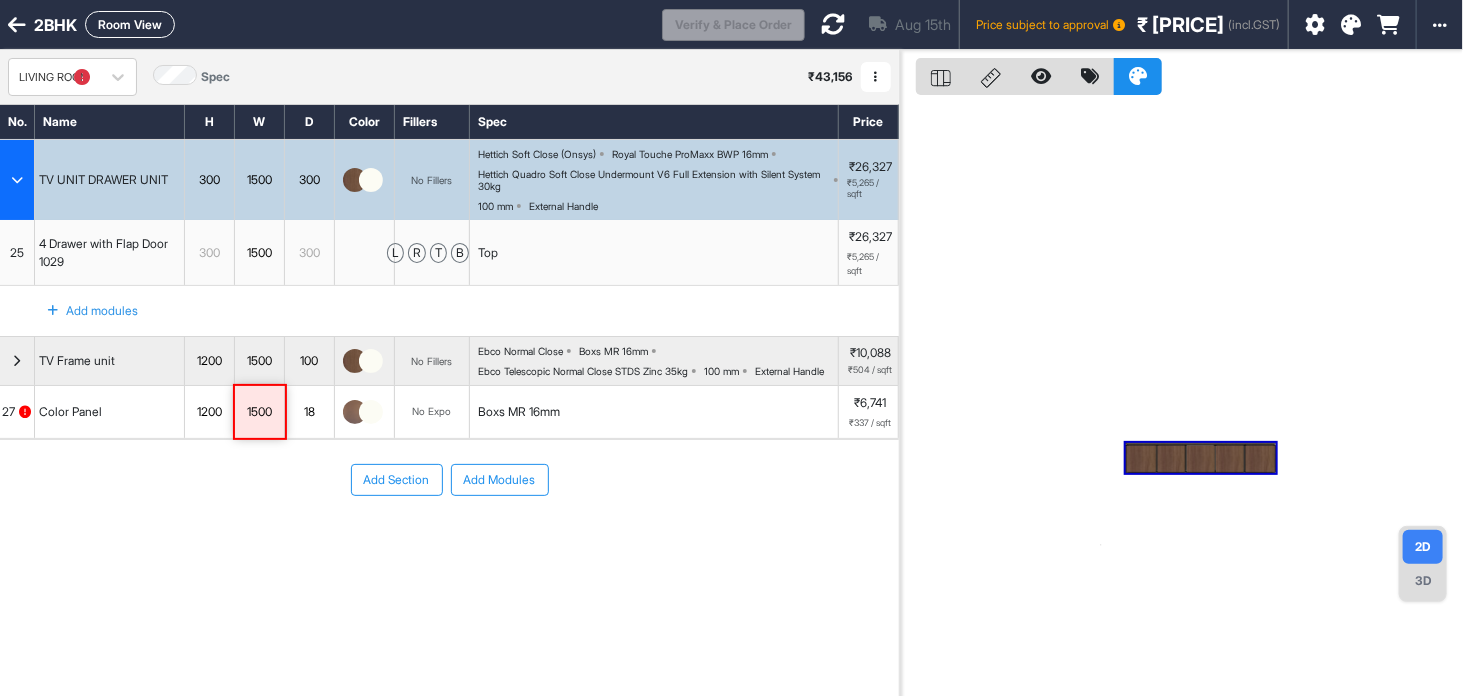 click on "1500" at bounding box center (260, 412) 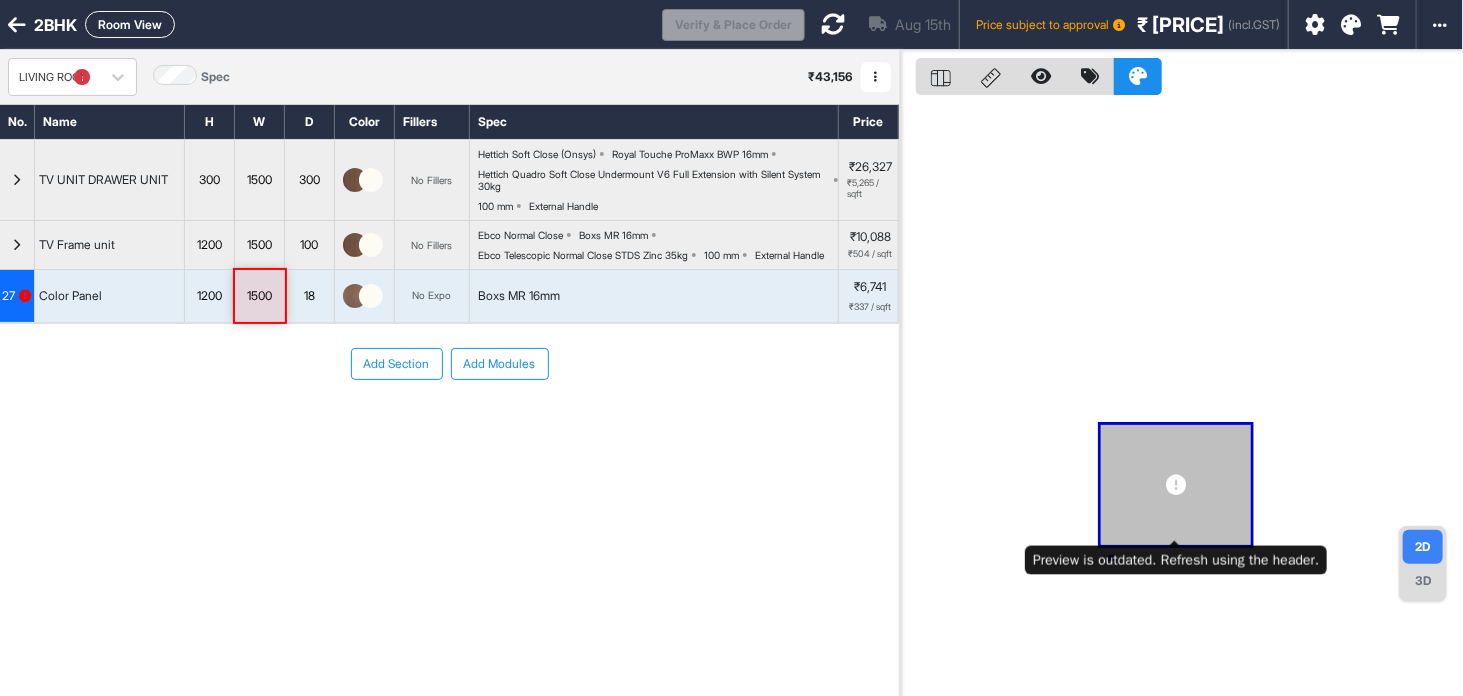 drag, startPoint x: 1112, startPoint y: 558, endPoint x: 1127, endPoint y: 482, distance: 77.46612 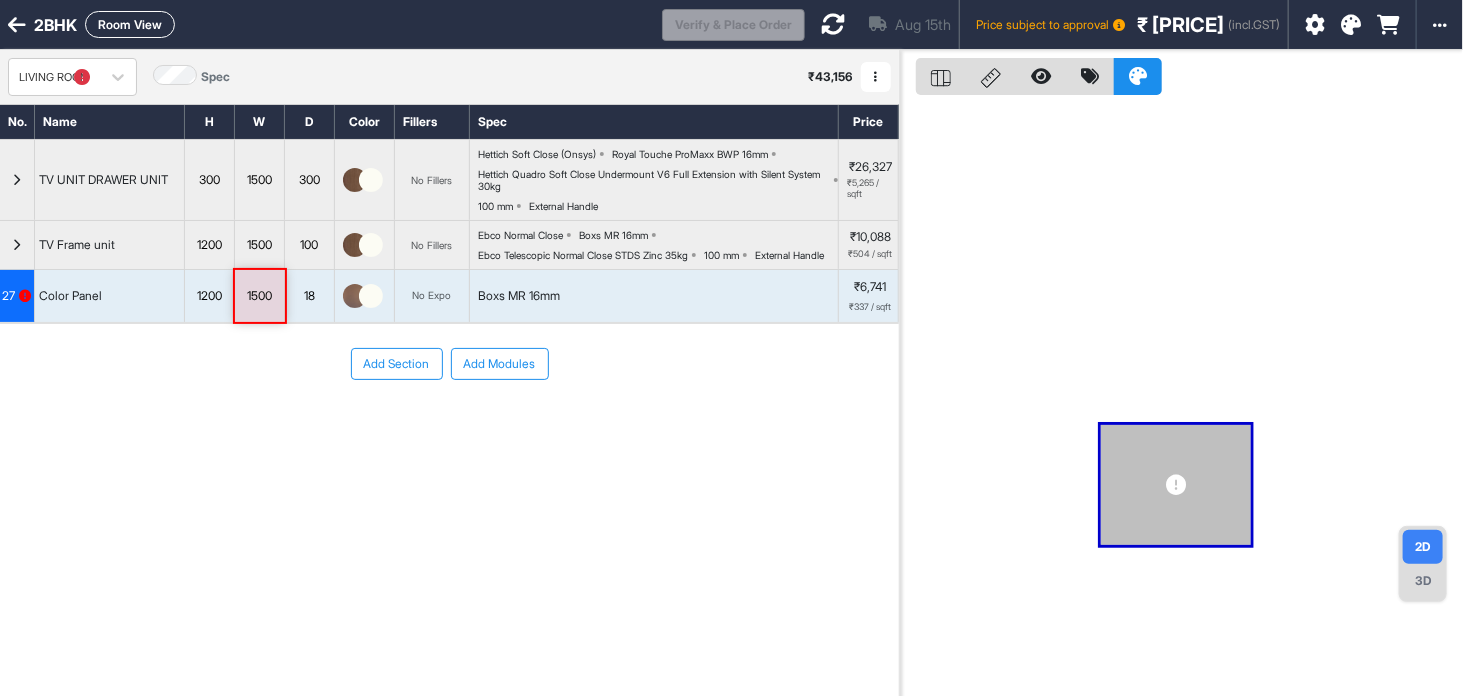 click on "1500" at bounding box center [259, 296] 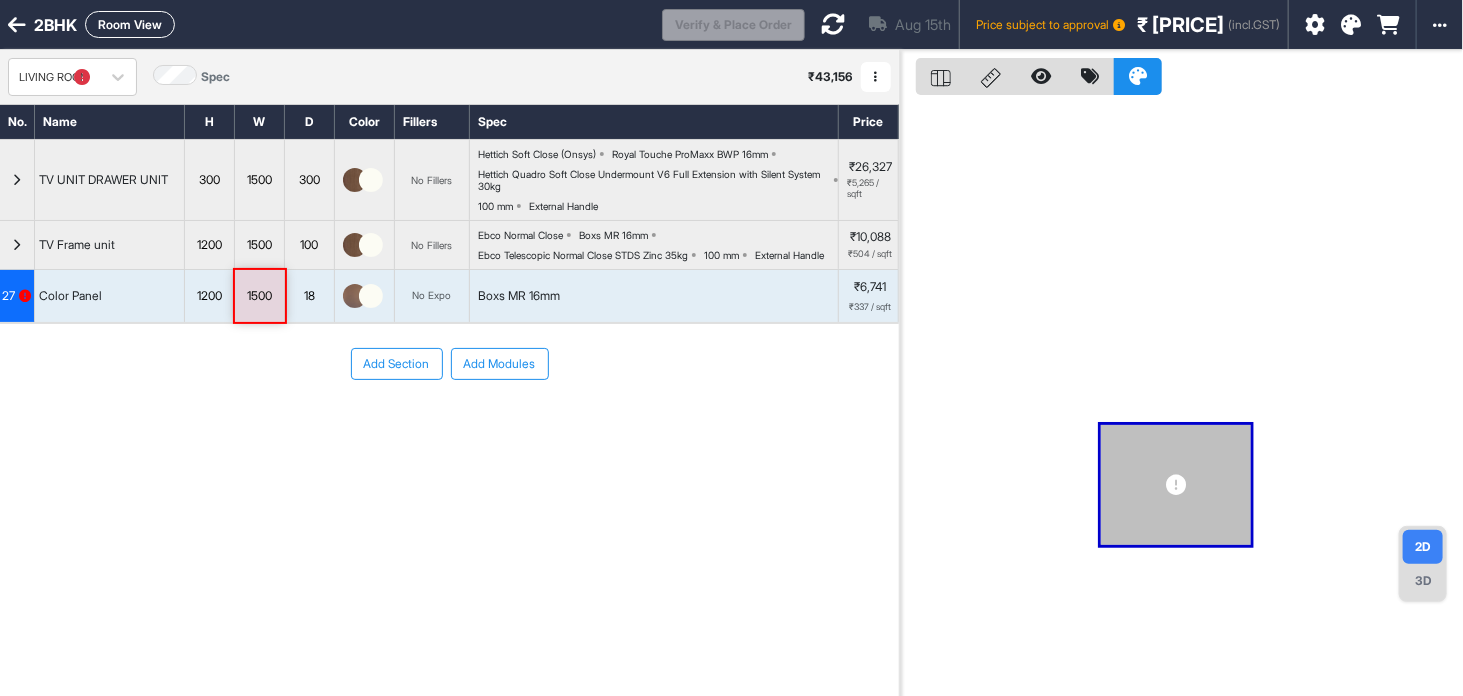 click on "Boxs MR 16mm" at bounding box center (519, 296) 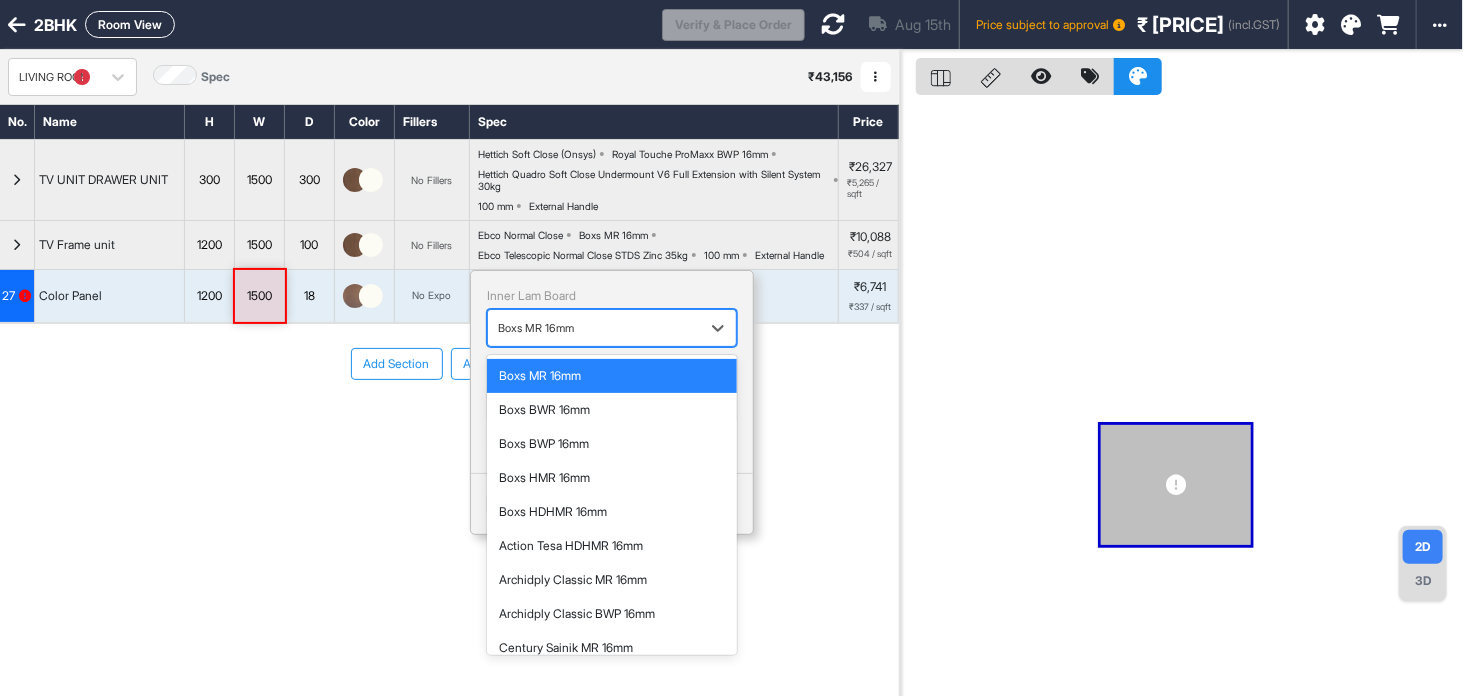 click at bounding box center [594, 328] 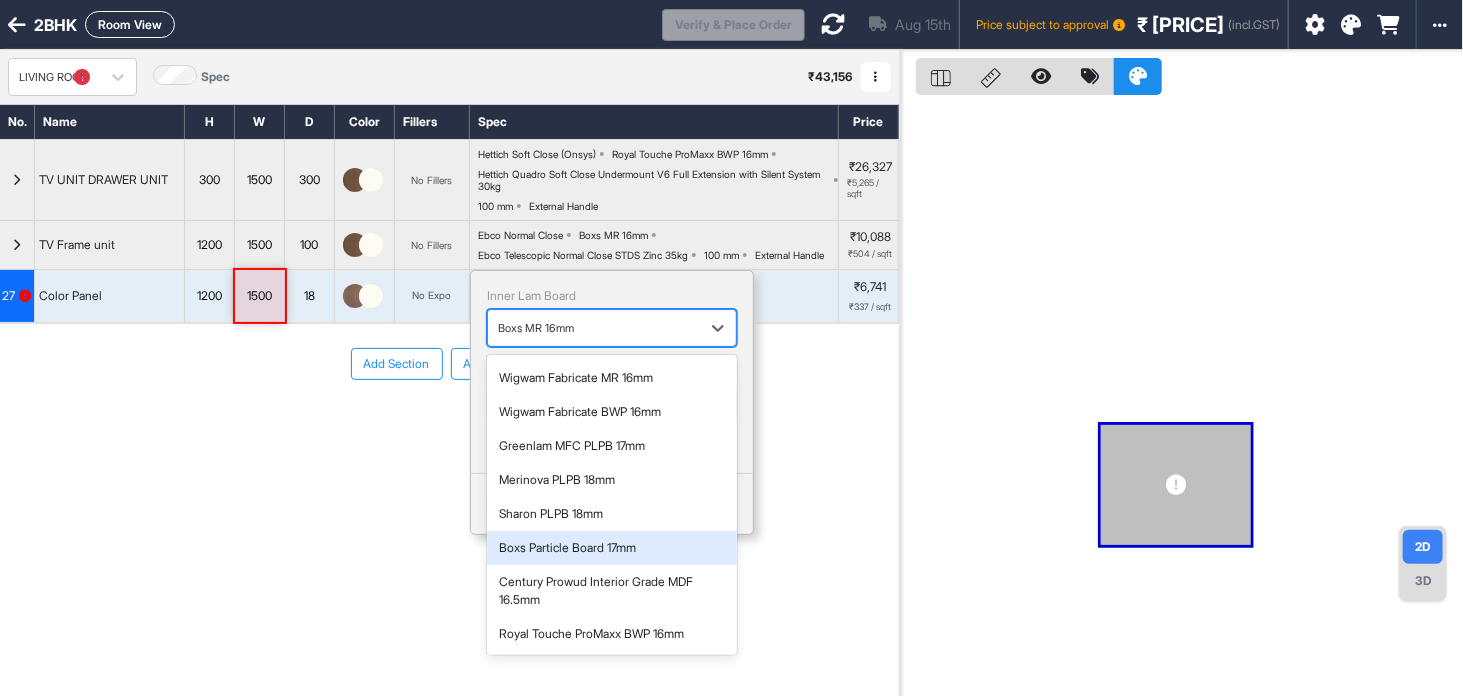 scroll, scrollTop: 814, scrollLeft: 0, axis: vertical 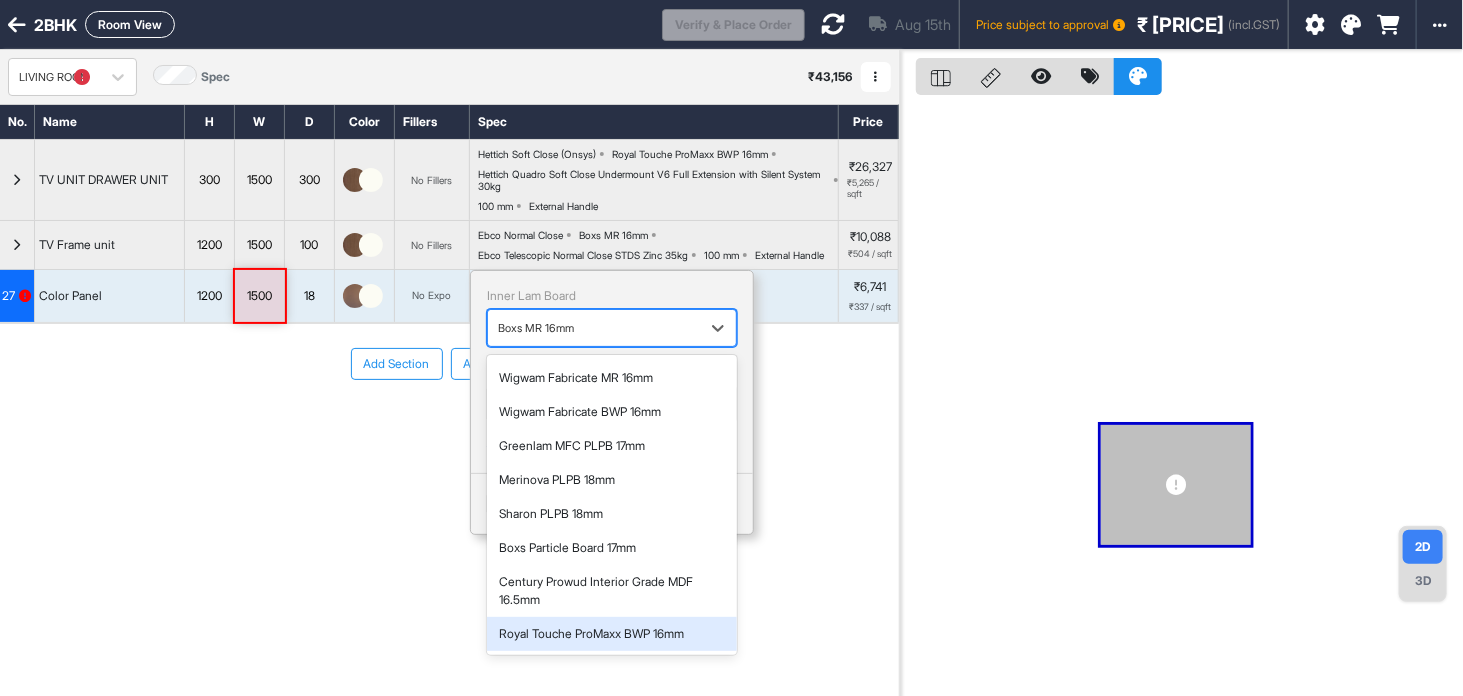 click on "Royal Touche ProMaxx BWP 16mm" at bounding box center (612, 634) 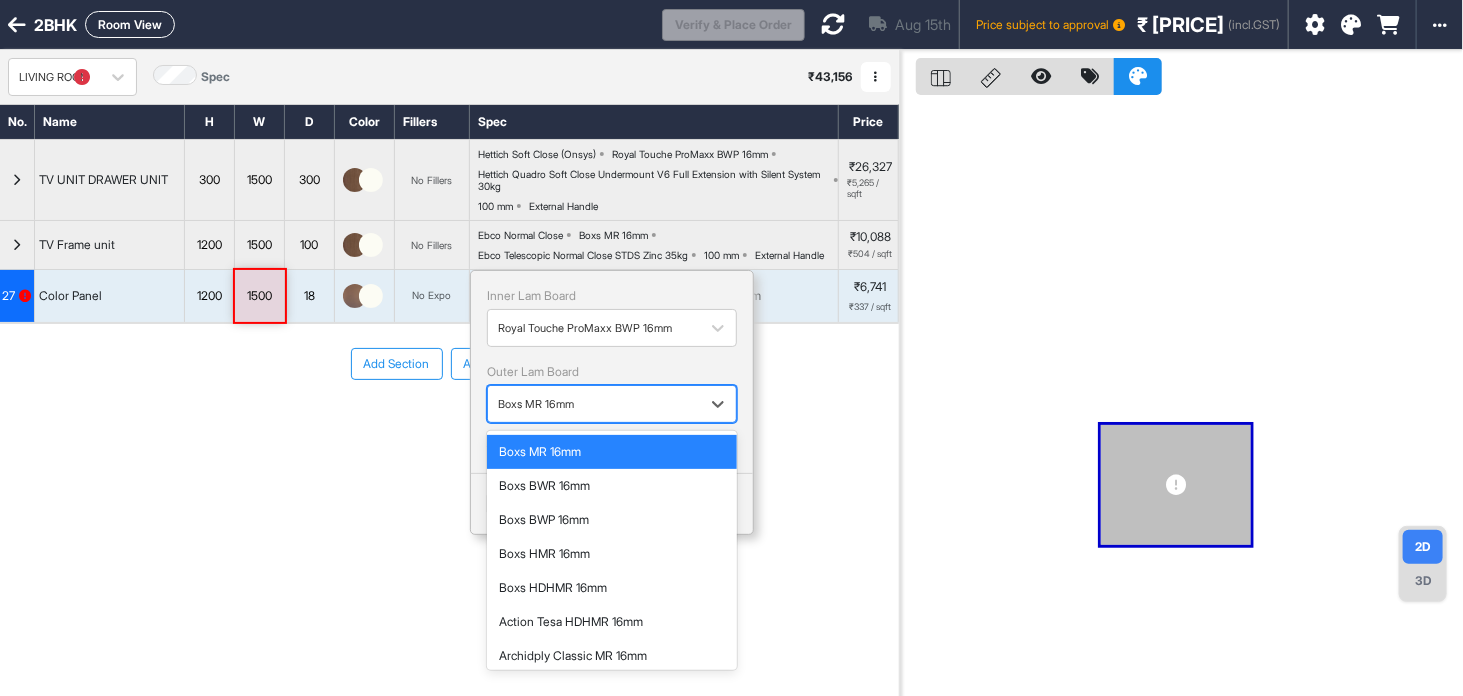 click on "Boxs MR 16mm" at bounding box center [612, 404] 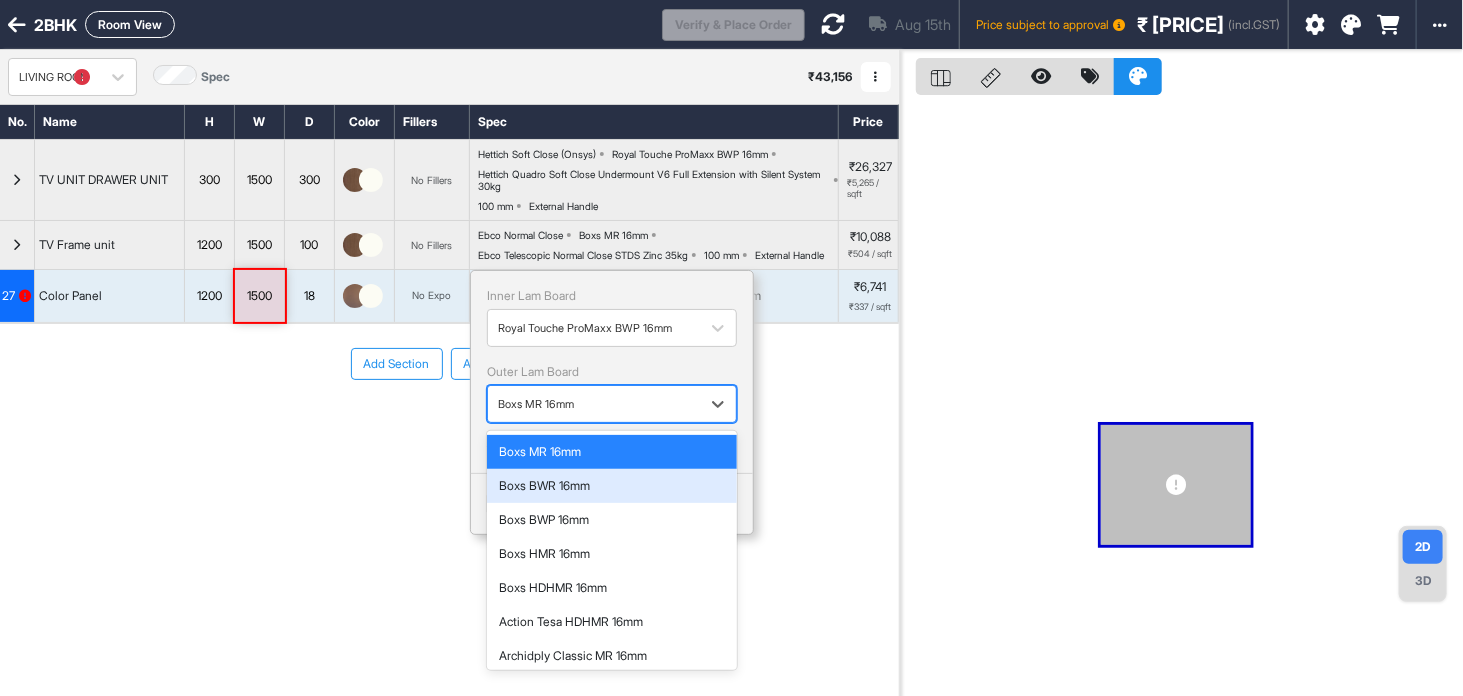 scroll, scrollTop: 874, scrollLeft: 0, axis: vertical 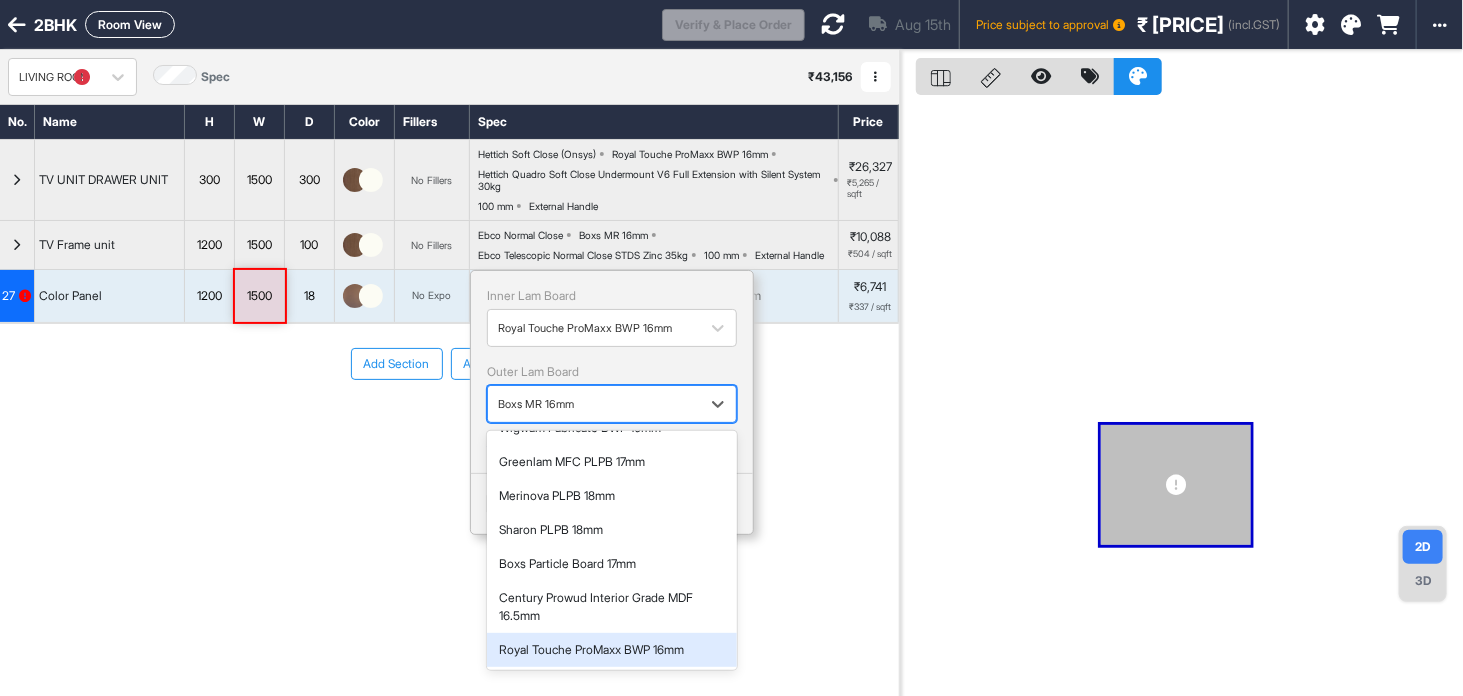 click on "Royal Touche ProMaxx BWP 16mm" at bounding box center (612, 650) 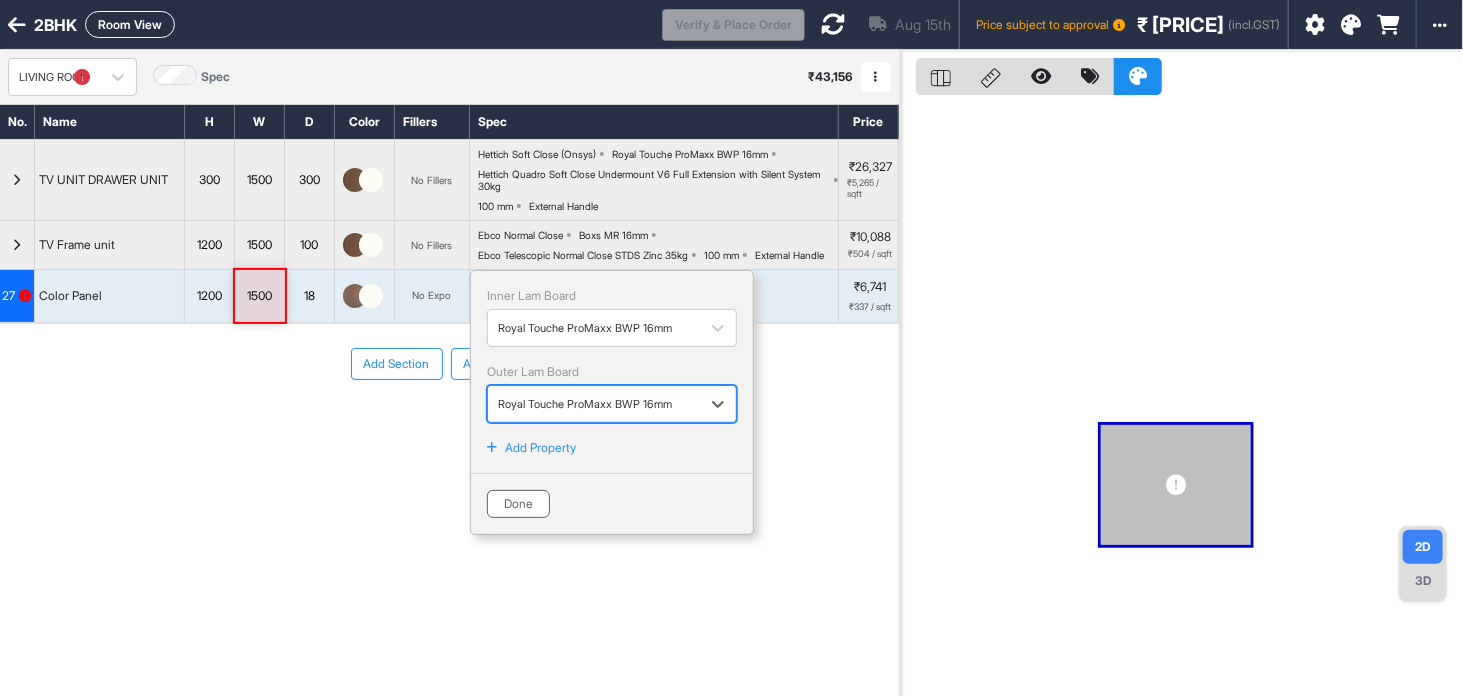 click on "Done" at bounding box center [518, 504] 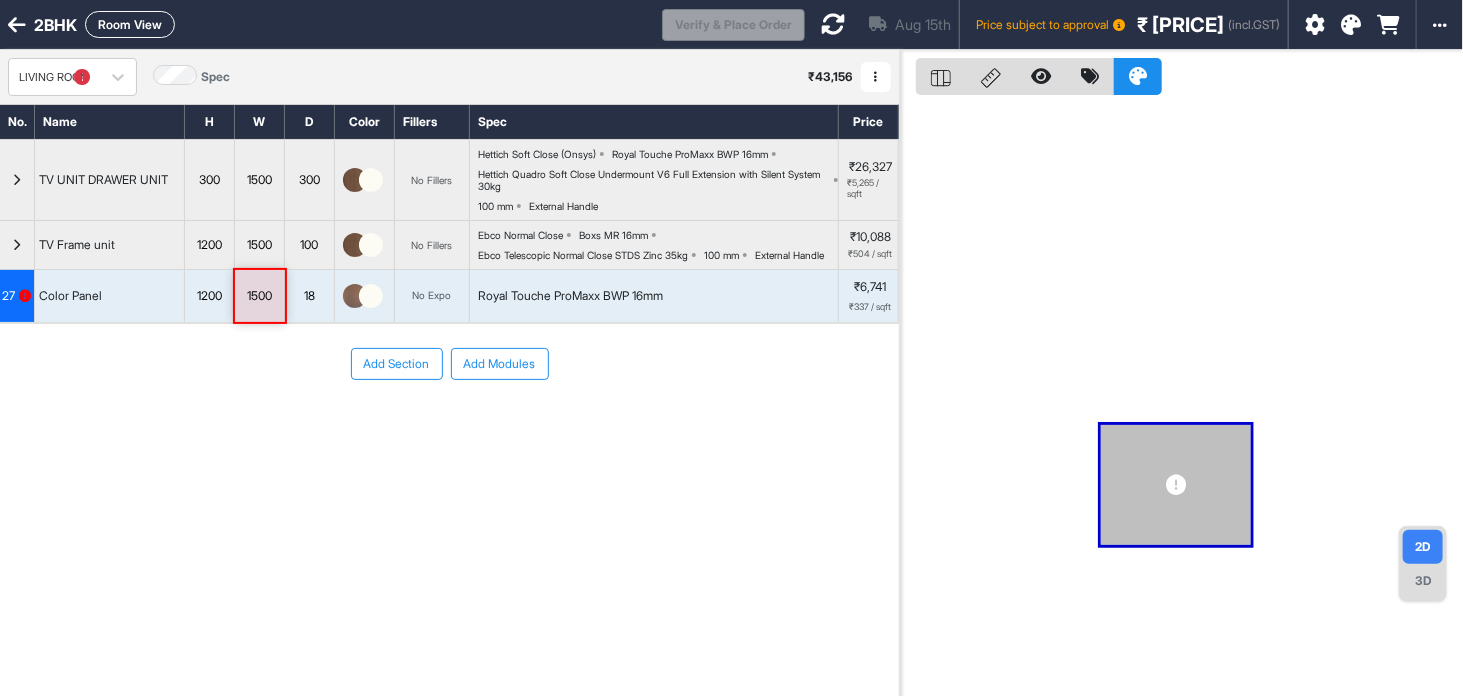 click on "1500" at bounding box center [260, 296] 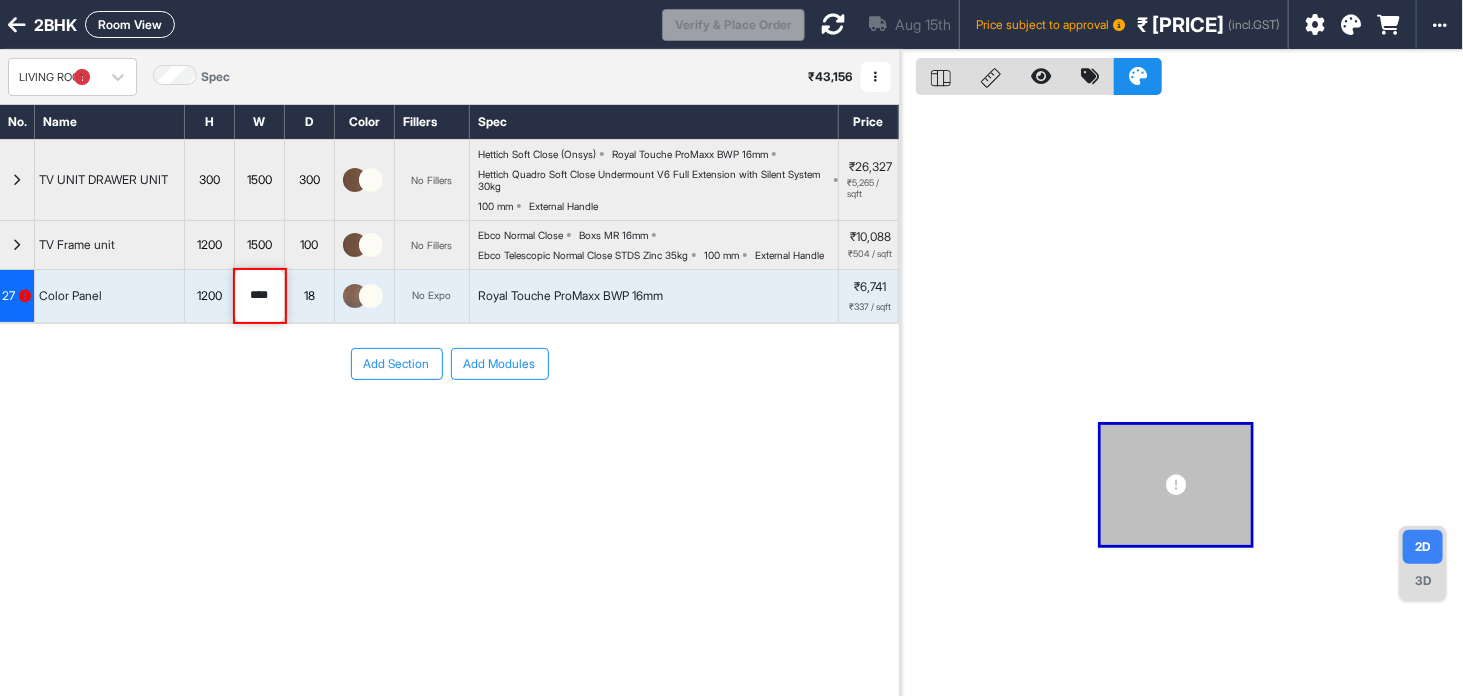 click on "27" at bounding box center [9, 296] 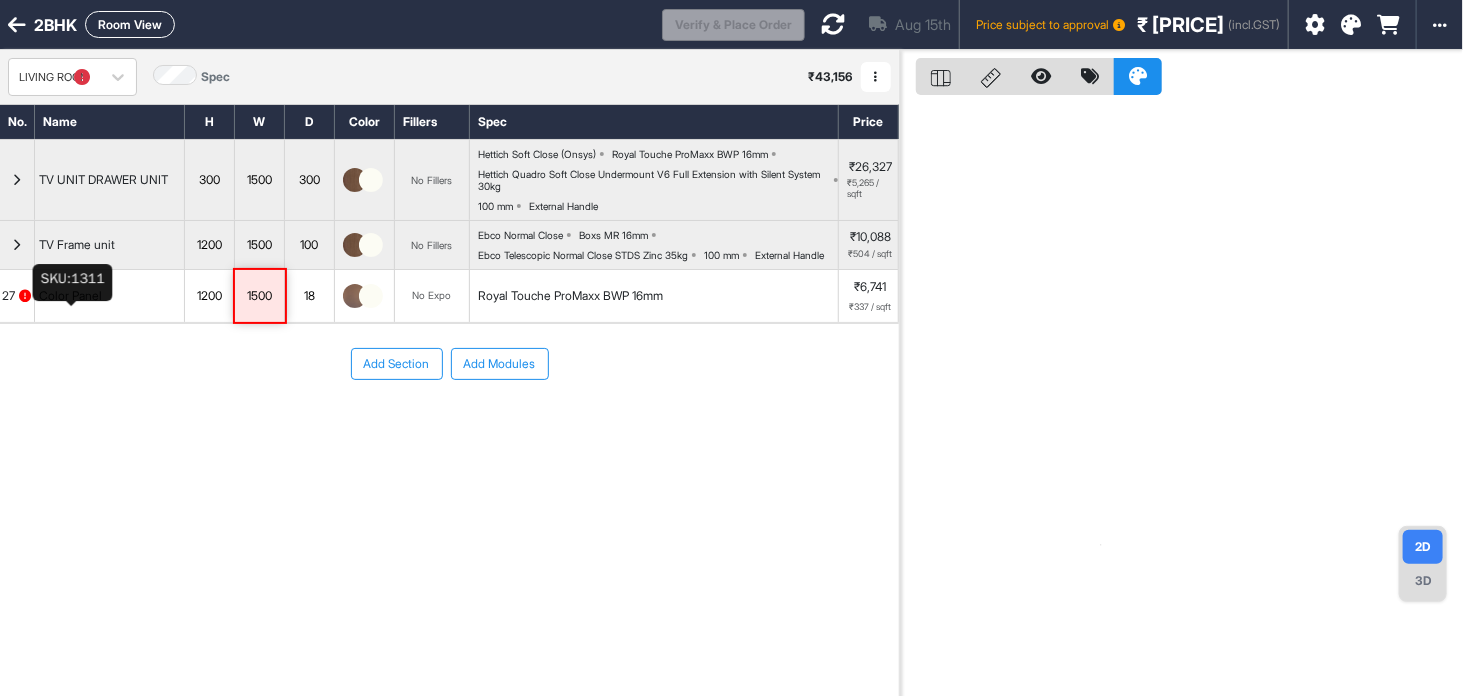 click on "Color Panel" at bounding box center (70, 296) 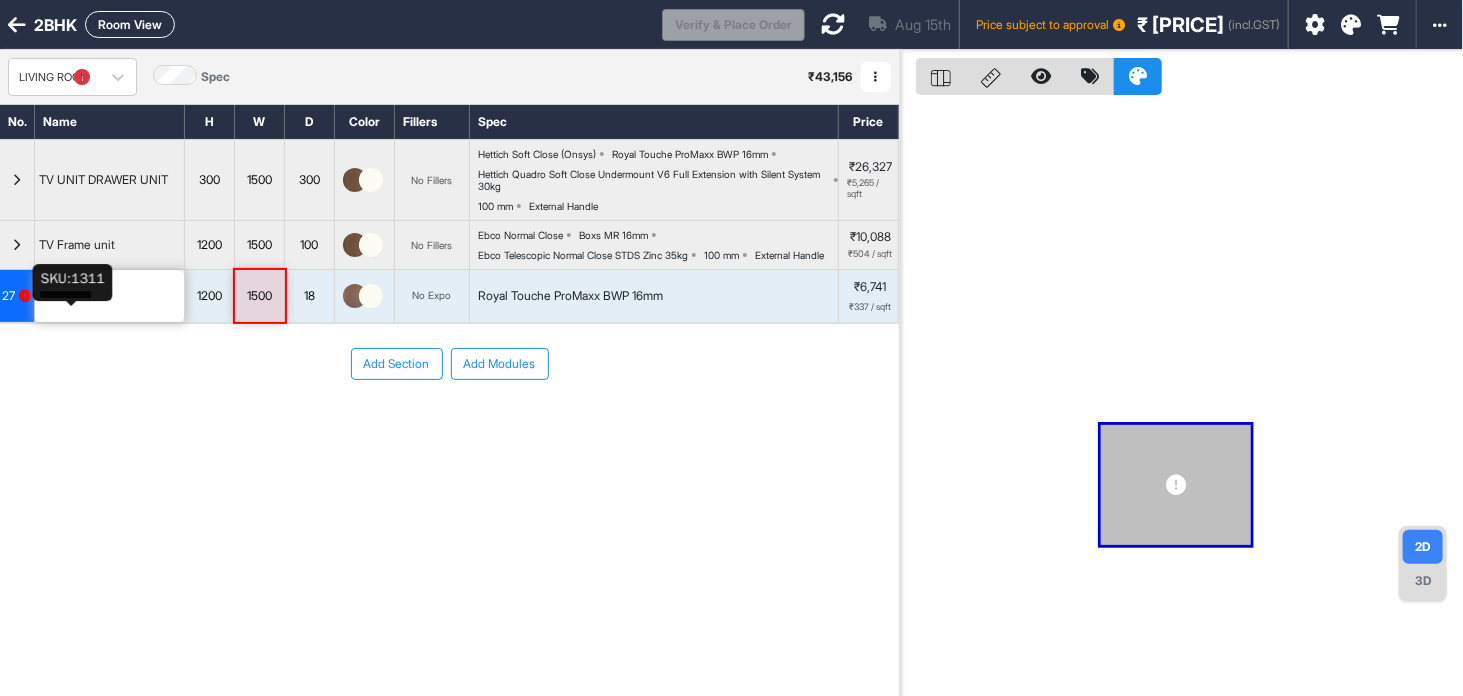 click on "1200" at bounding box center [209, 296] 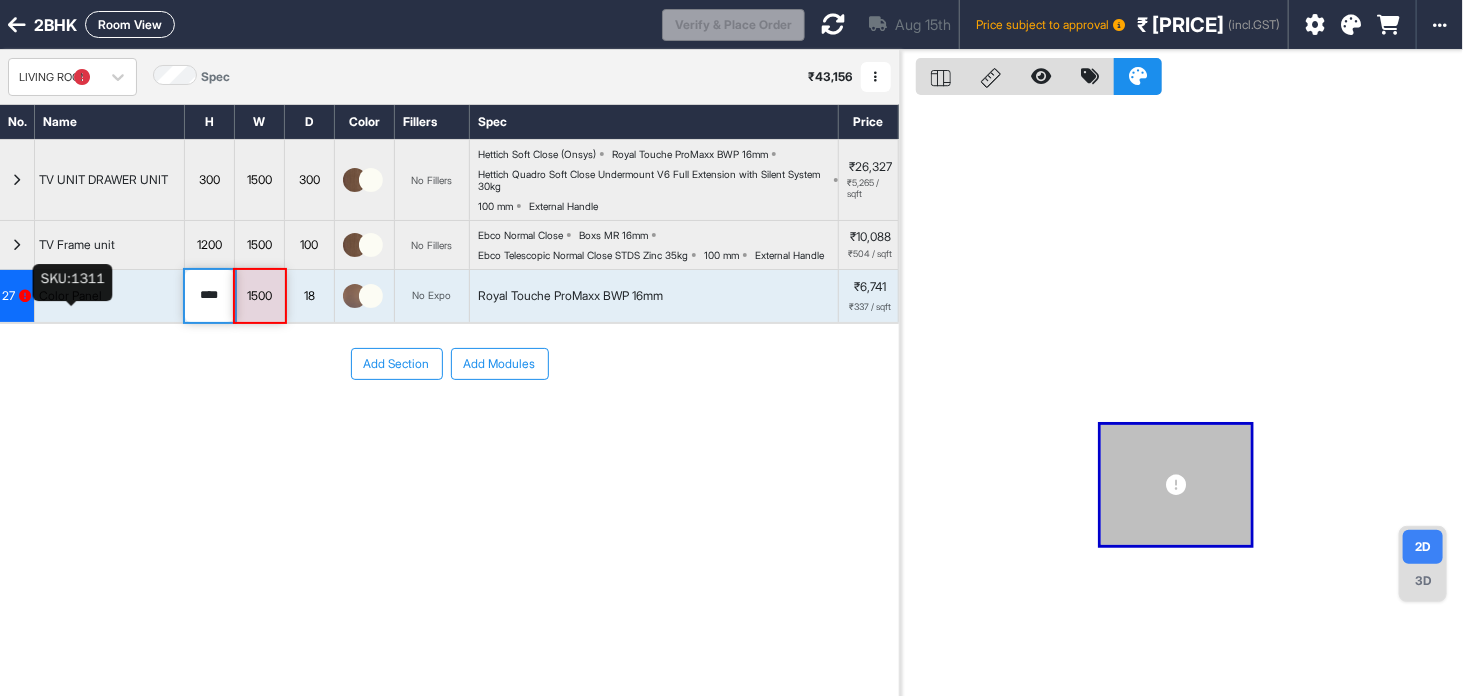 click on "1500" at bounding box center (259, 296) 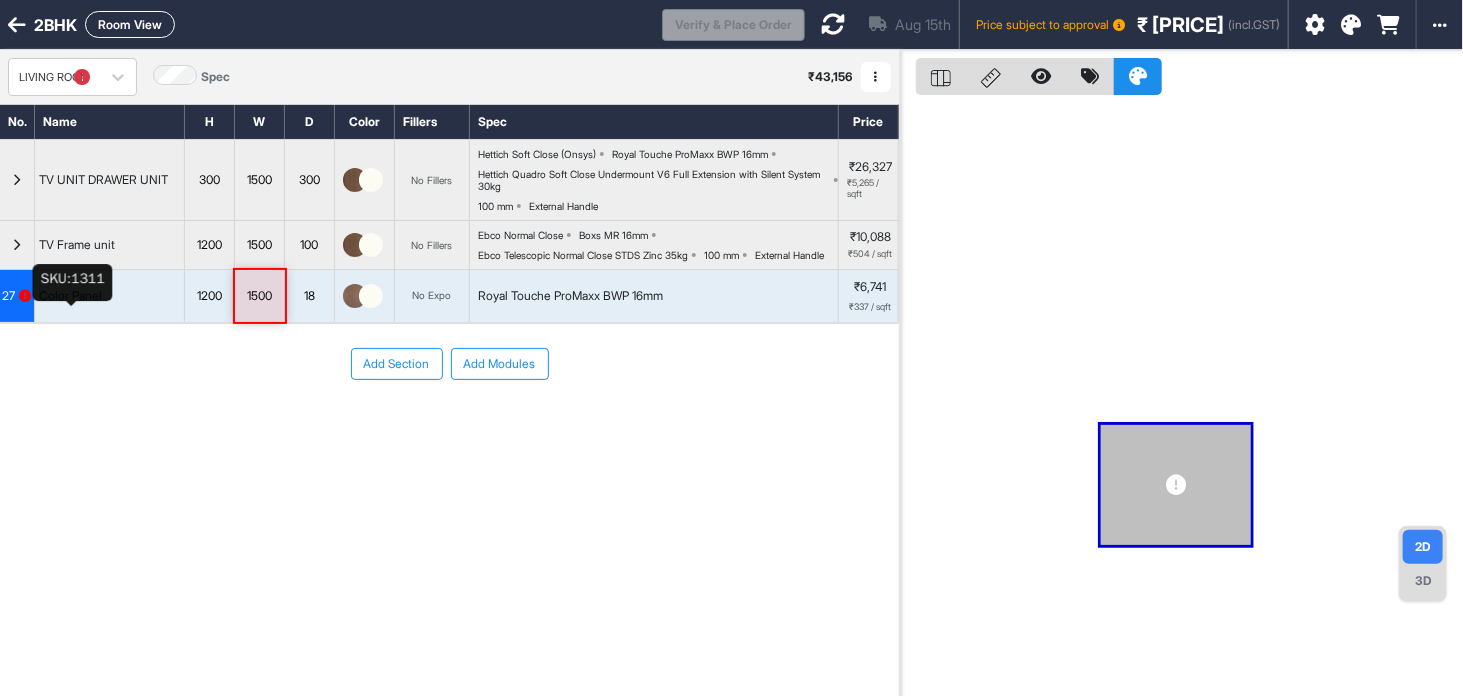 click on "1500" at bounding box center (259, 296) 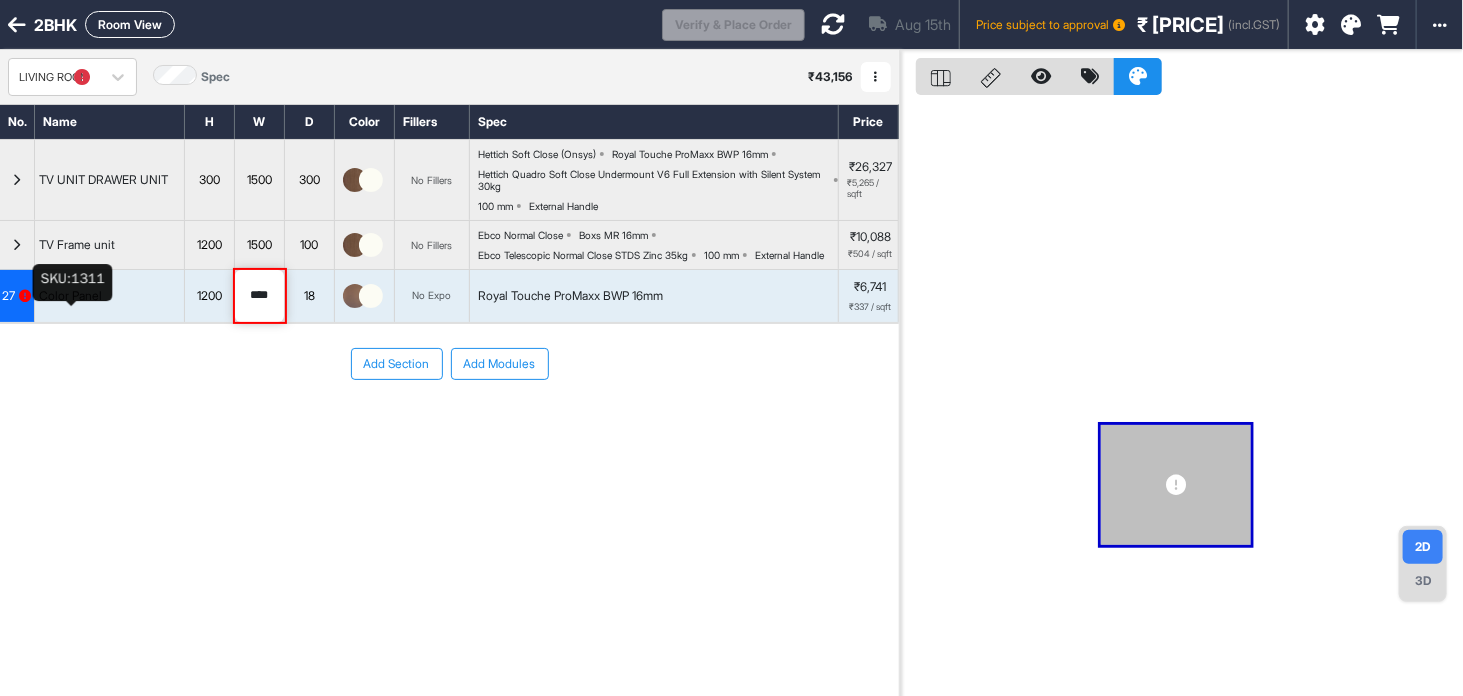 type on "****" 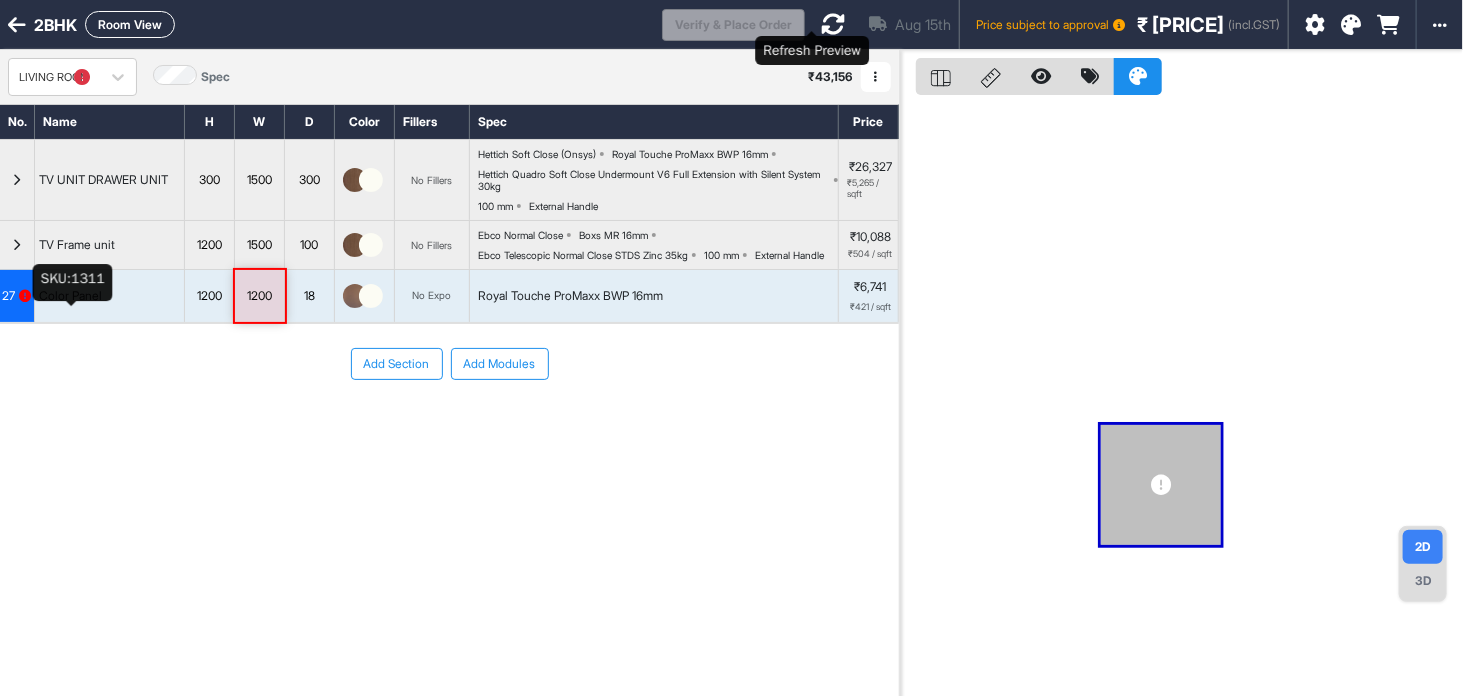 click at bounding box center [833, 24] 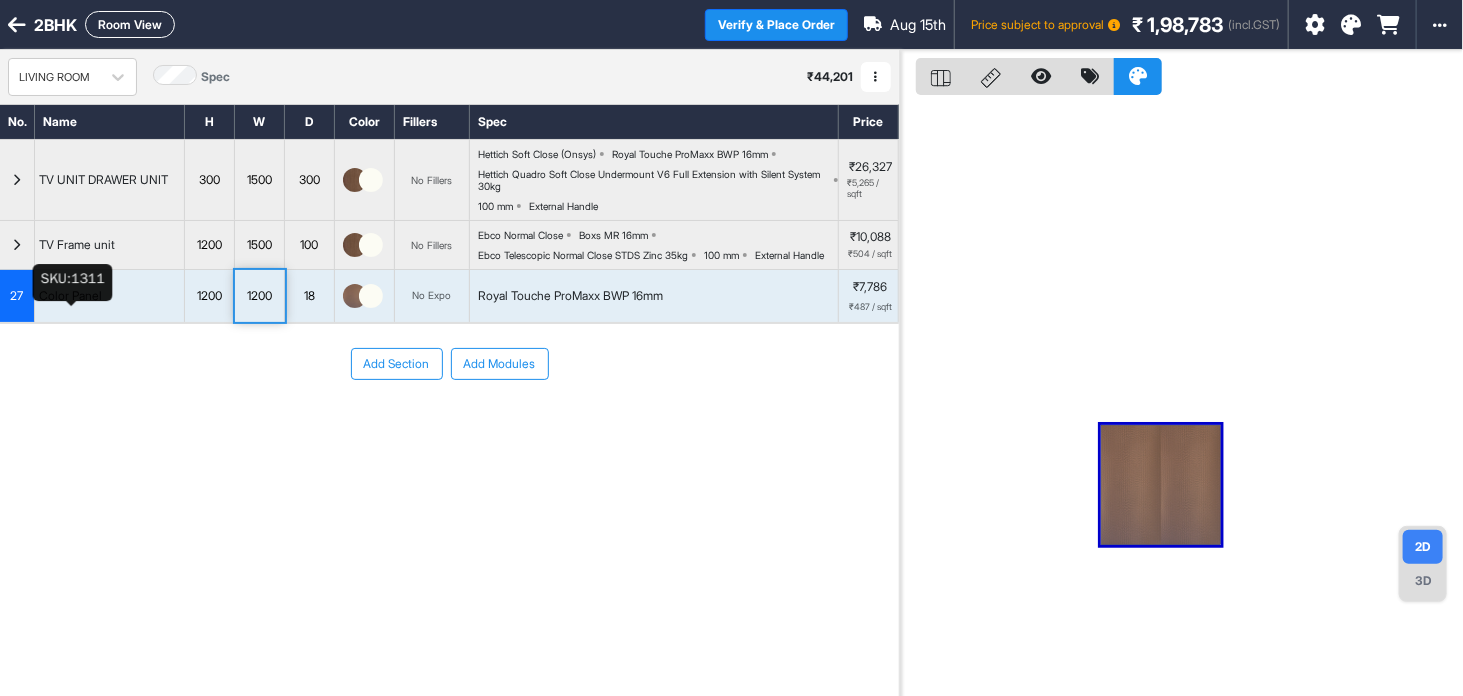 click on "1200" at bounding box center [259, 296] 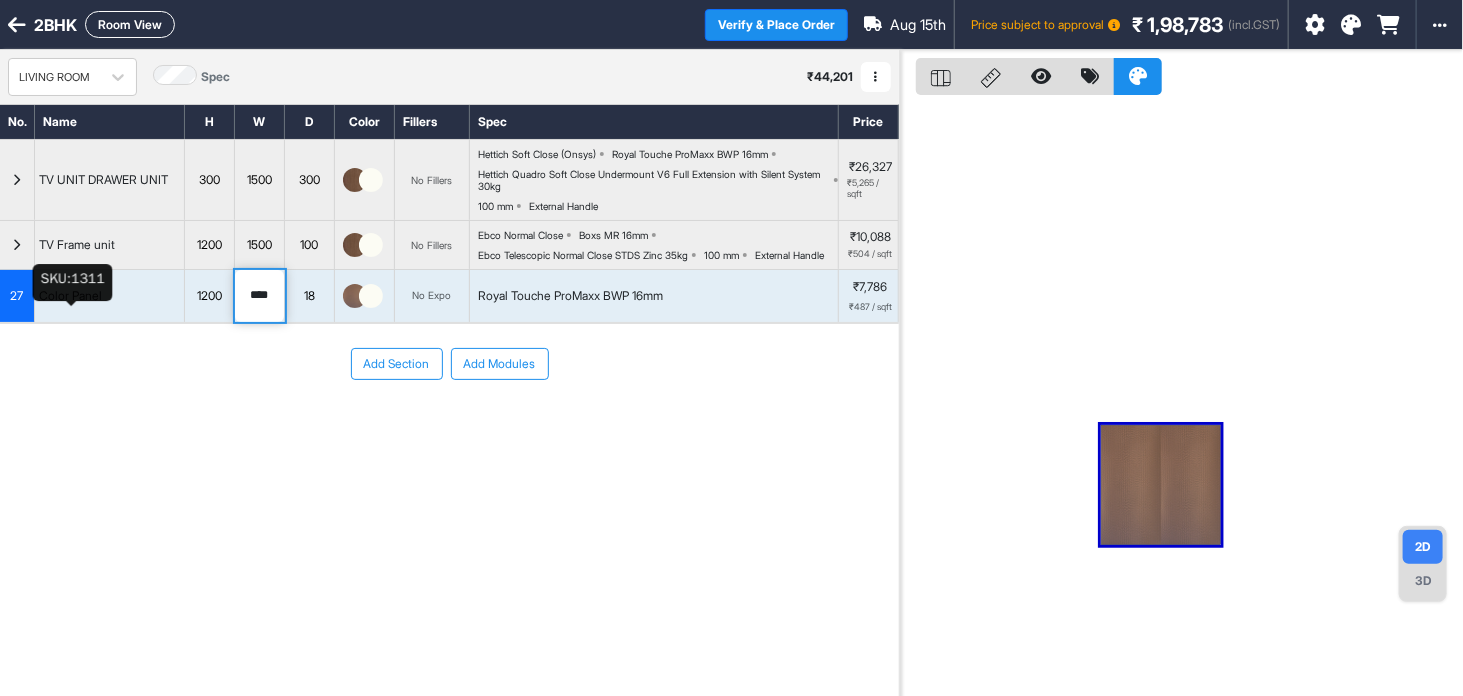 type on "****" 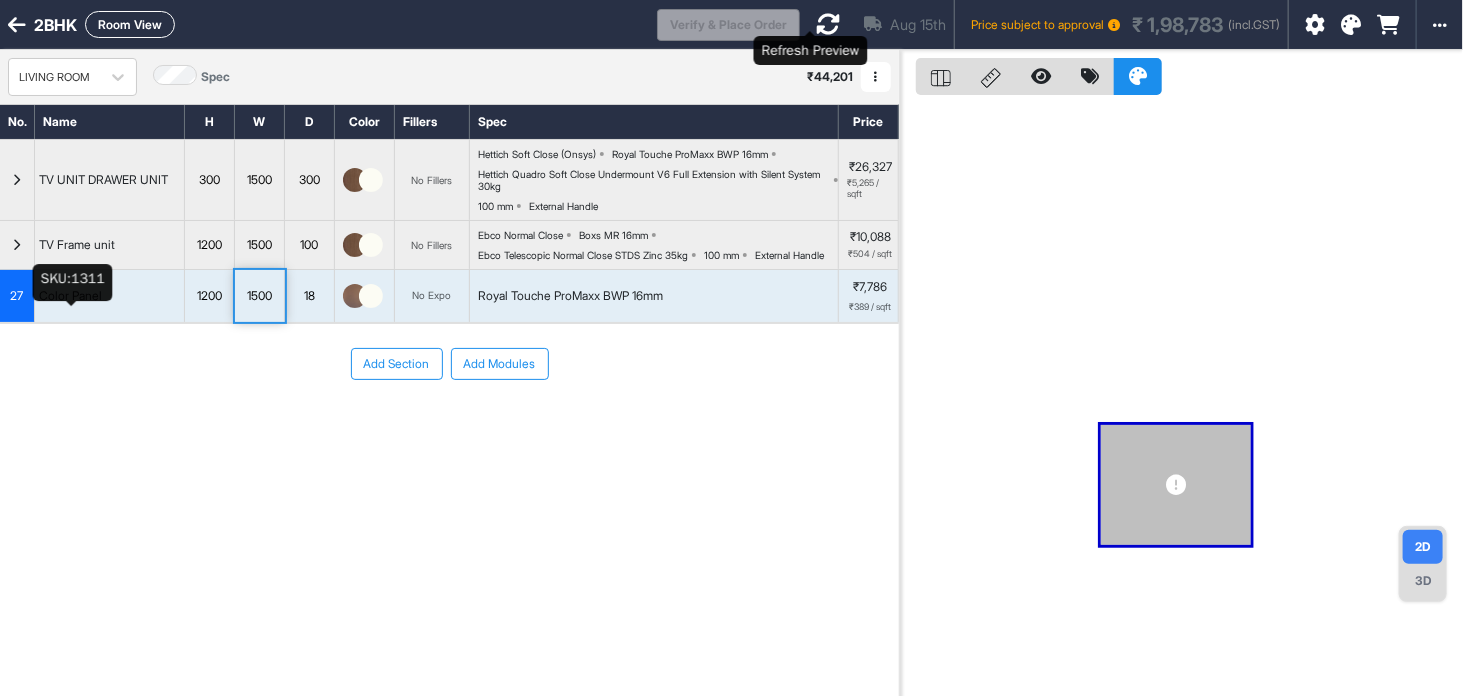 click at bounding box center [828, 24] 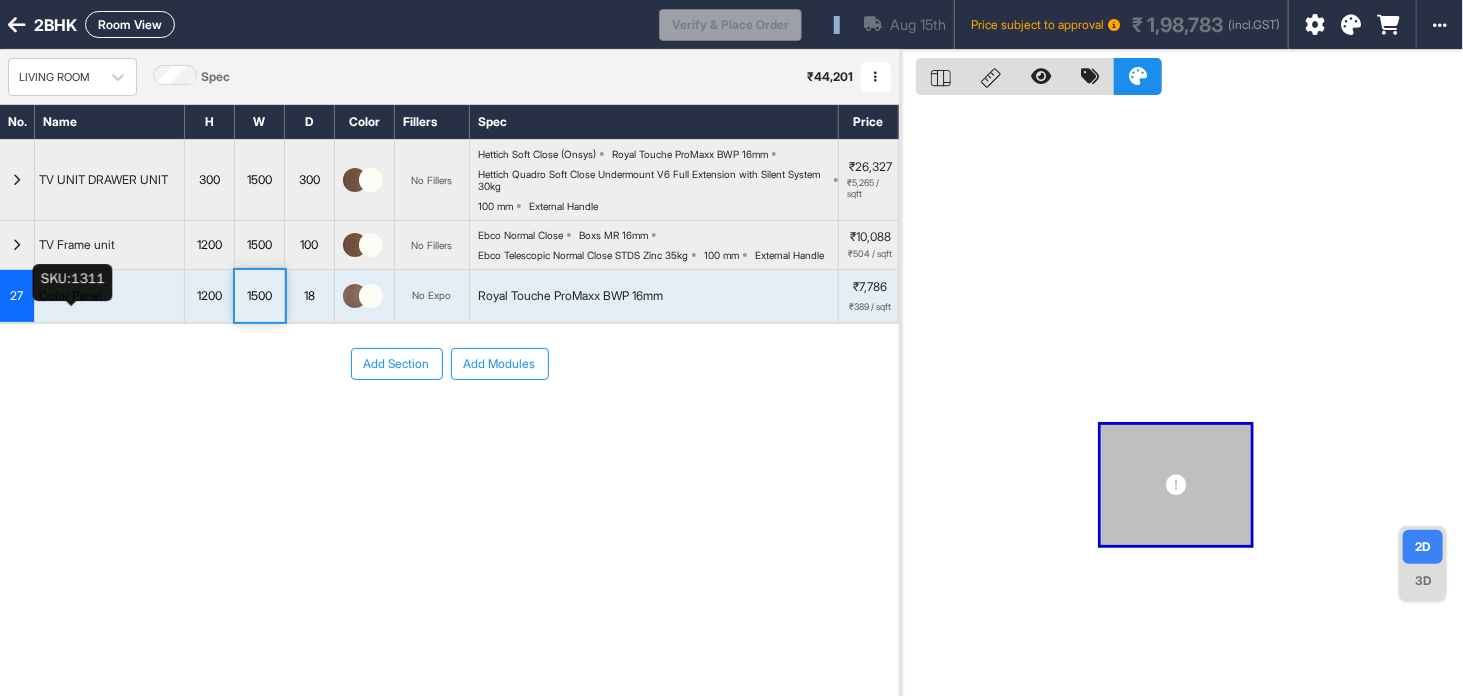 click on "Loading..." at bounding box center (829, 24) 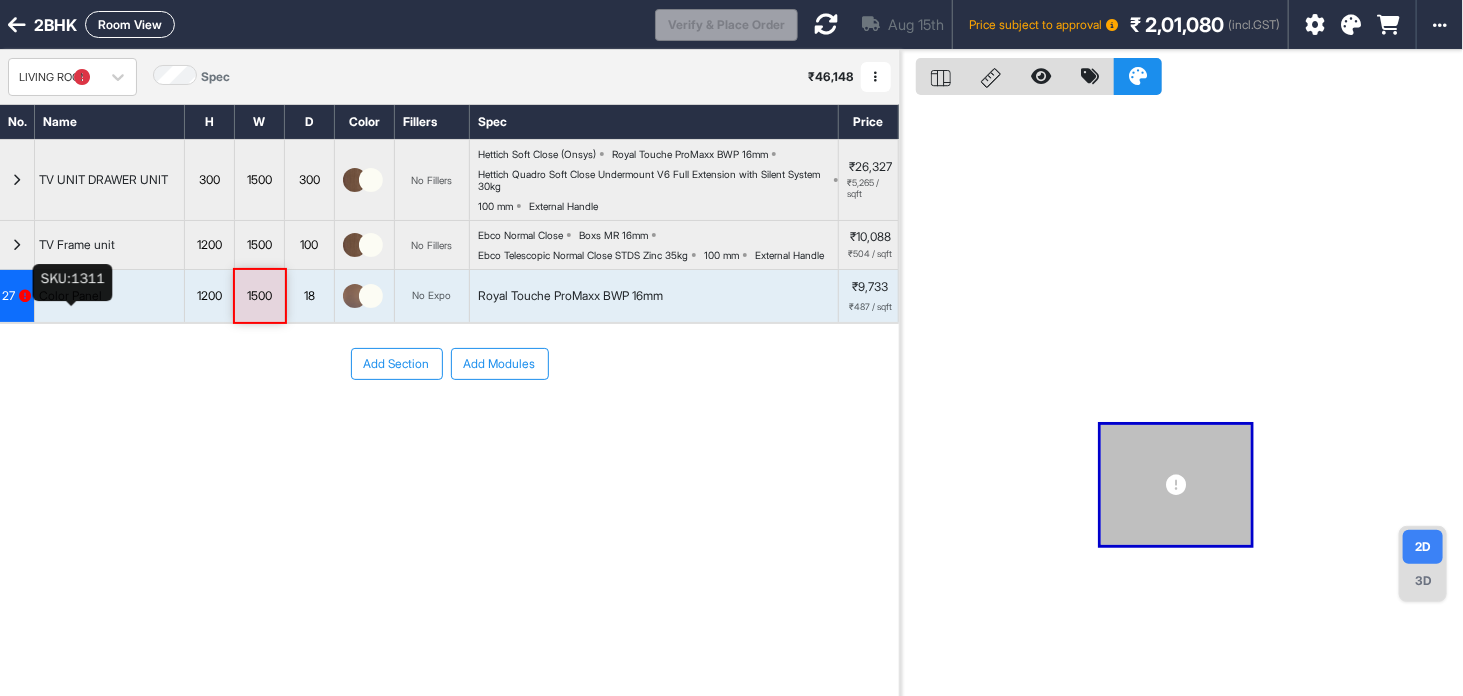 click on "1500" at bounding box center [259, 296] 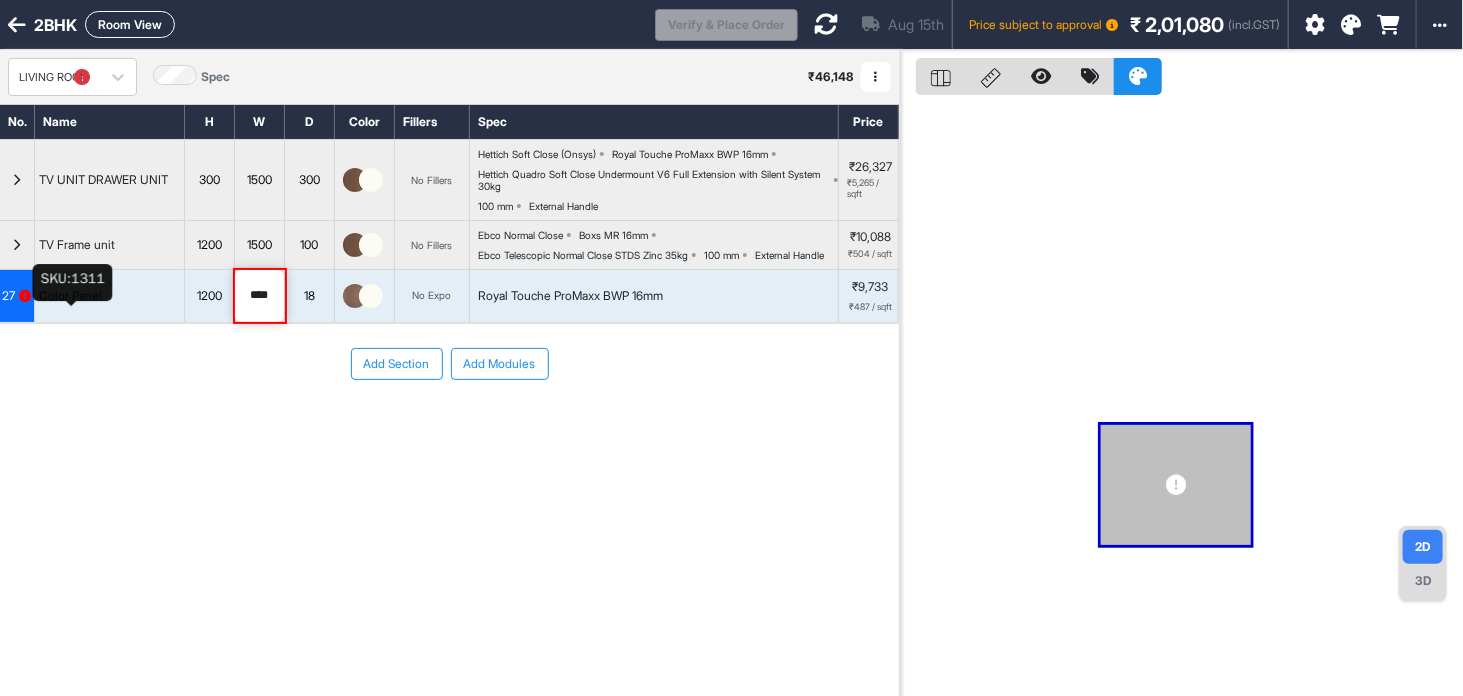 type on "****" 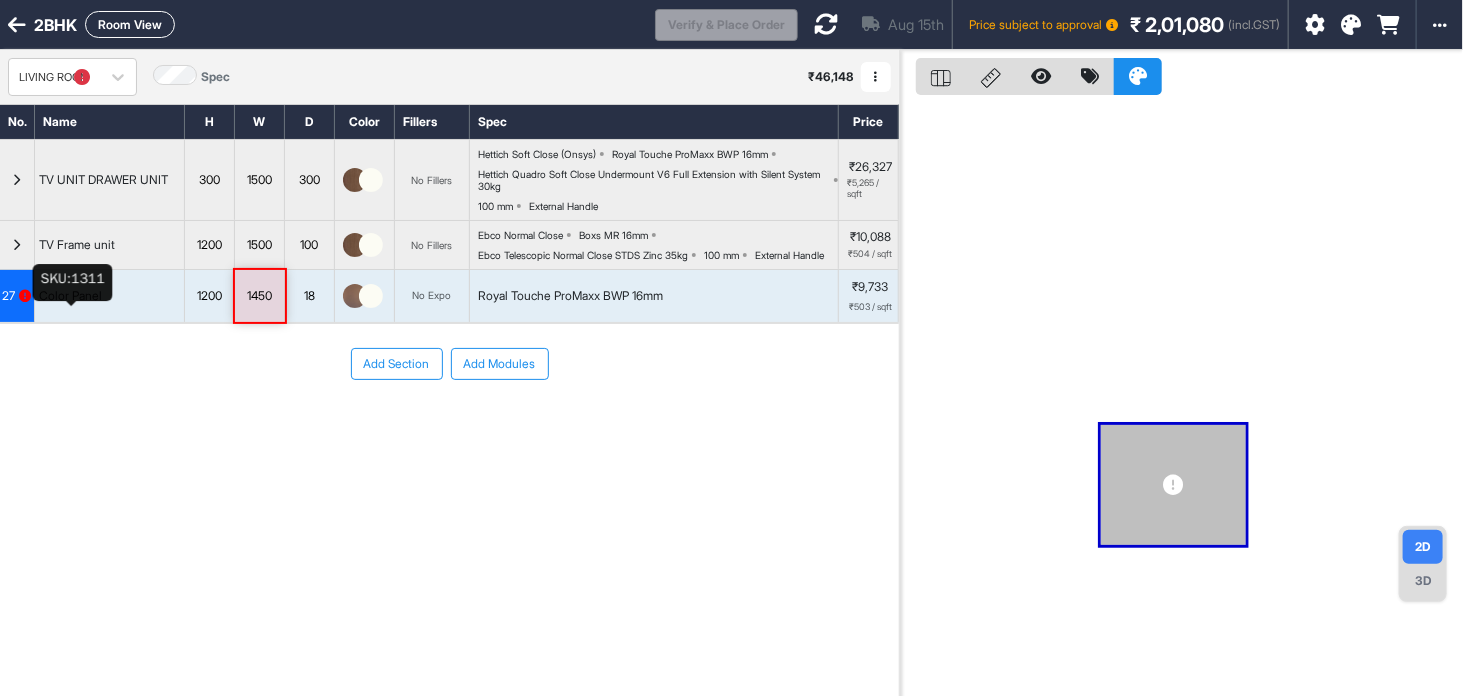 click on "1450" at bounding box center [259, 296] 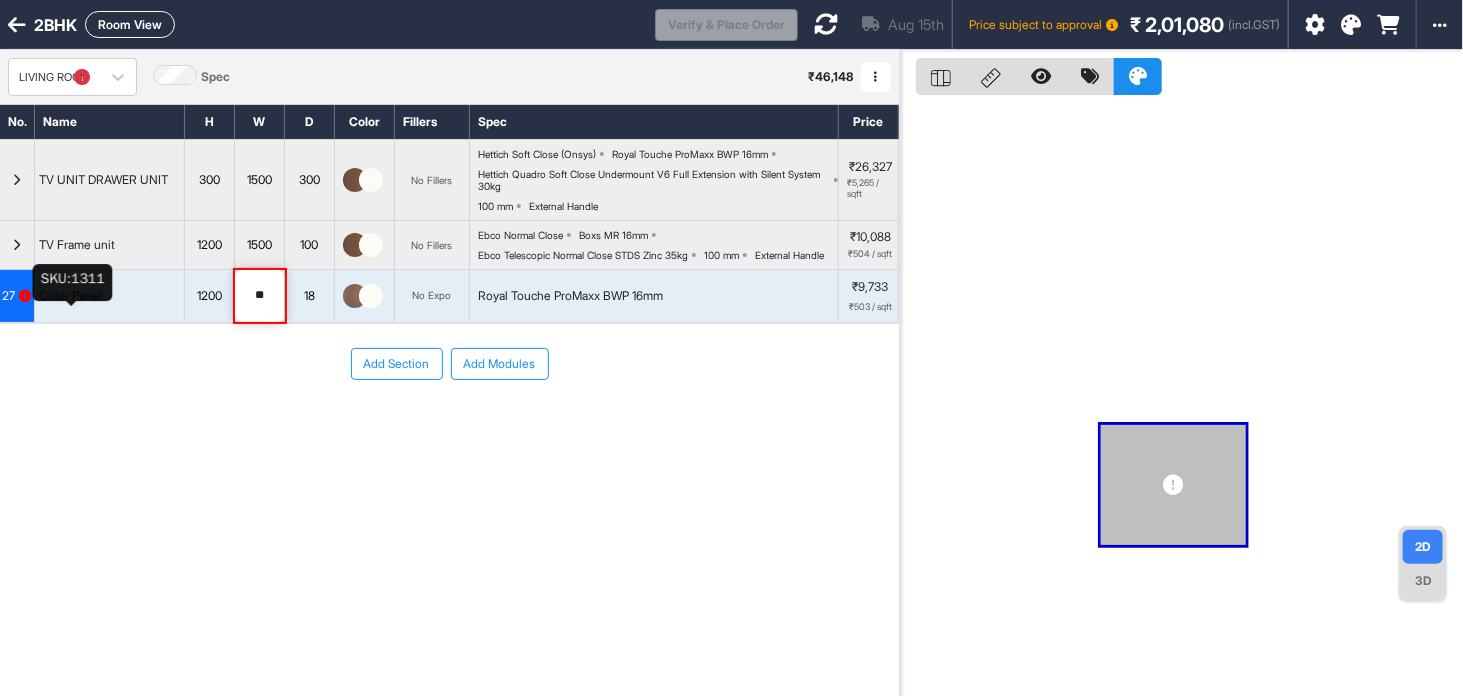 type on "*" 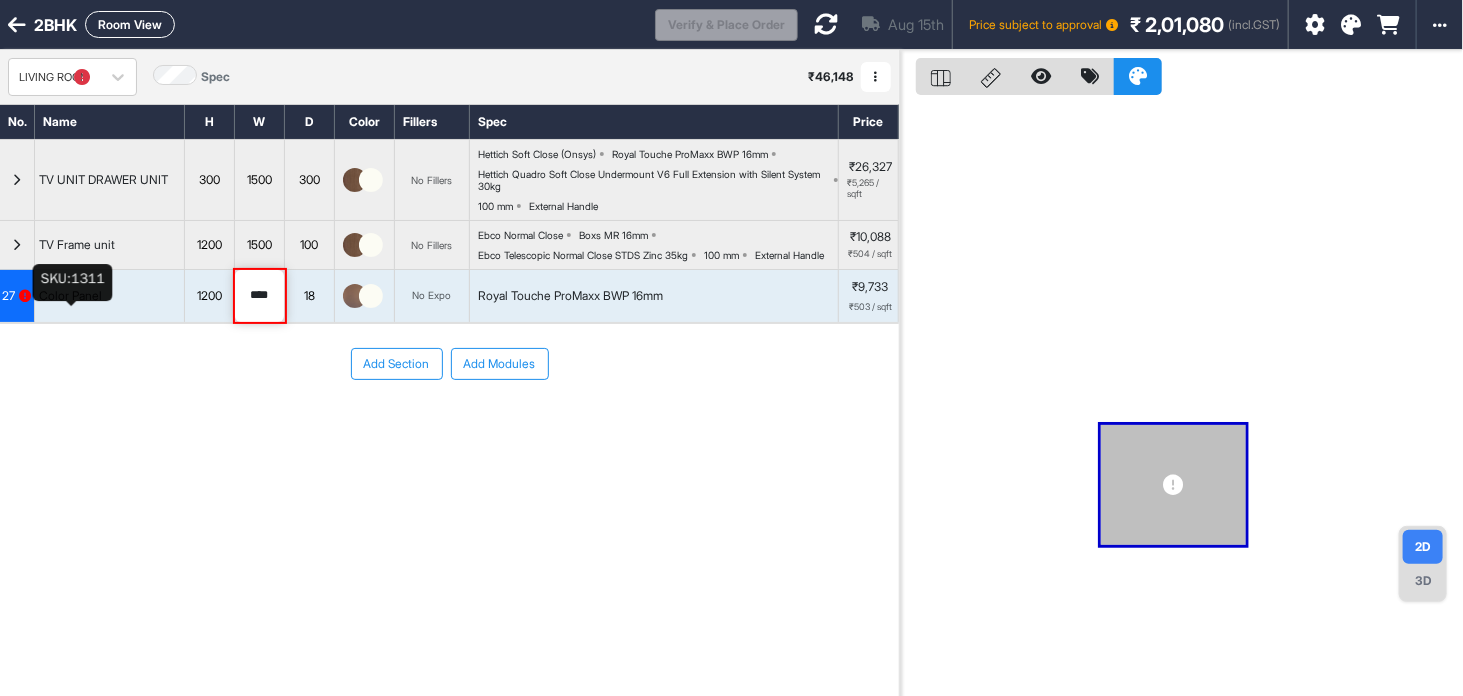 type on "****" 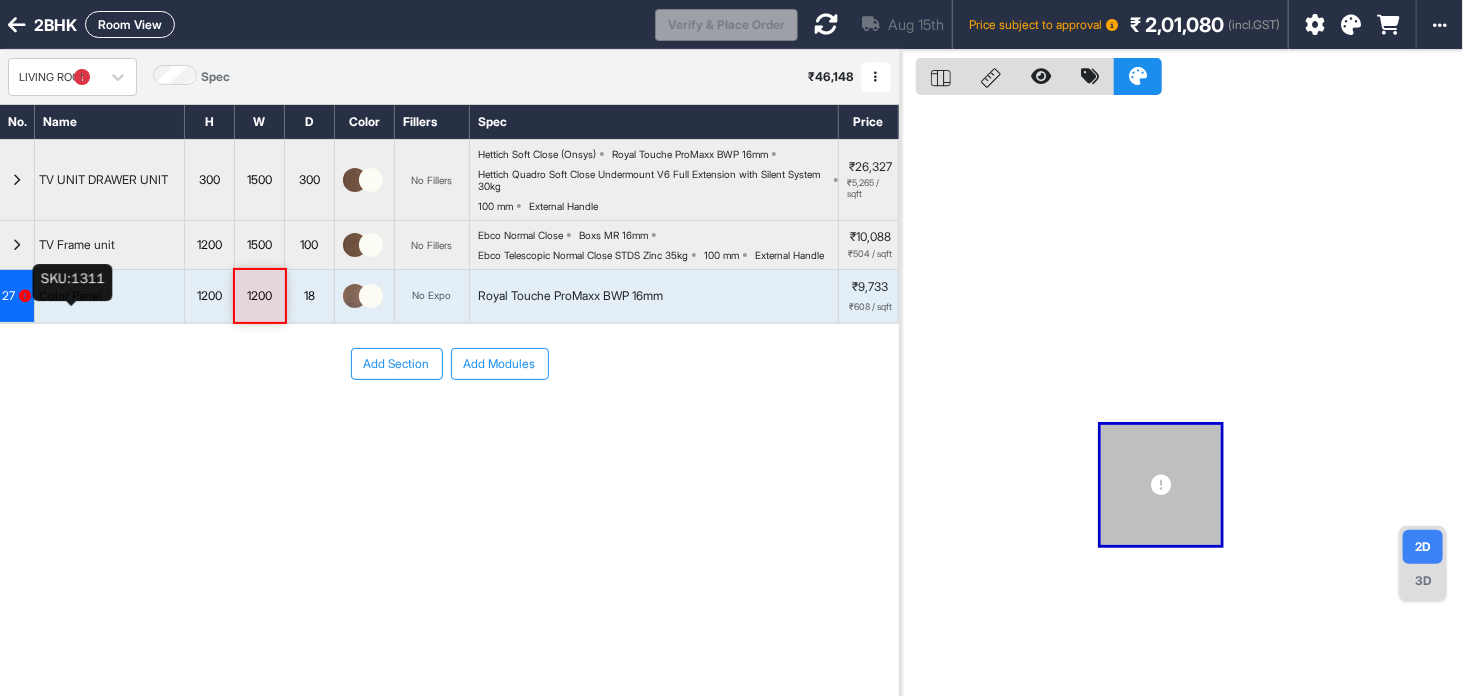 click on "1200" at bounding box center (259, 296) 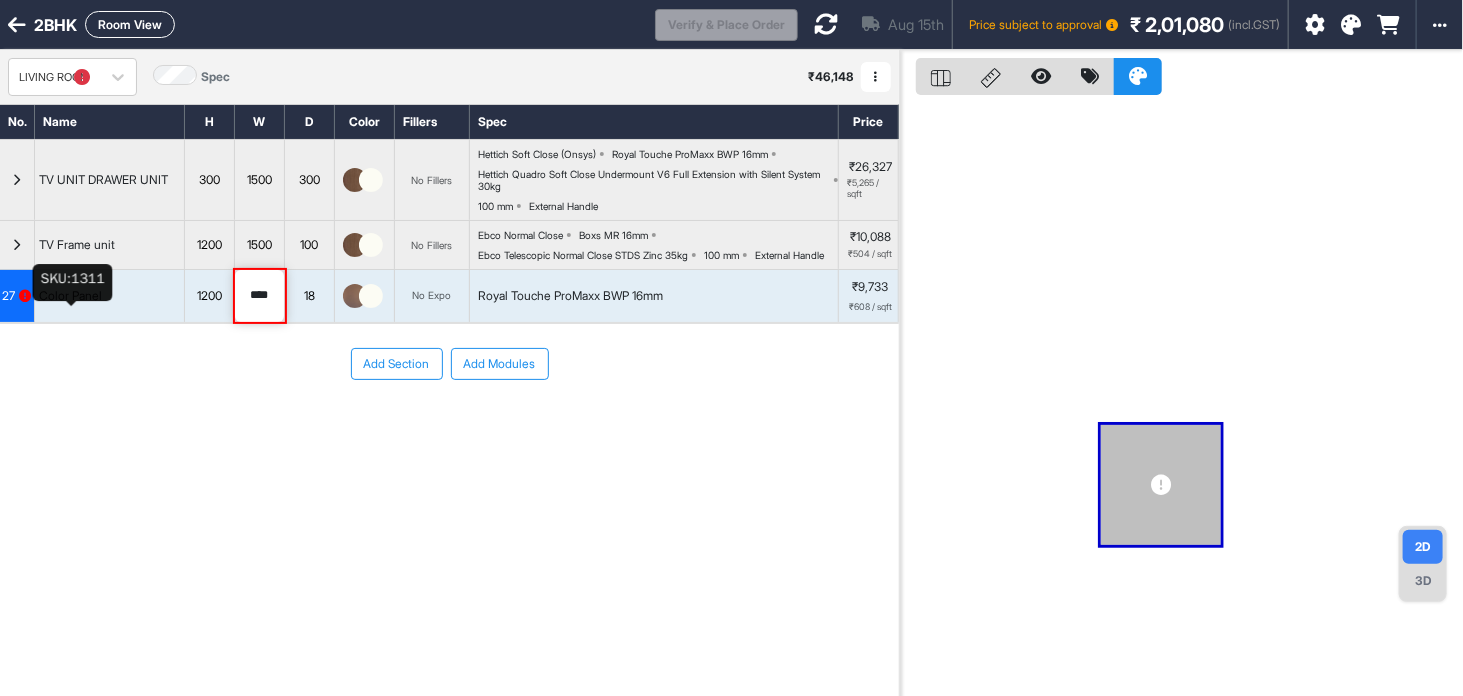 click at bounding box center (826, 24) 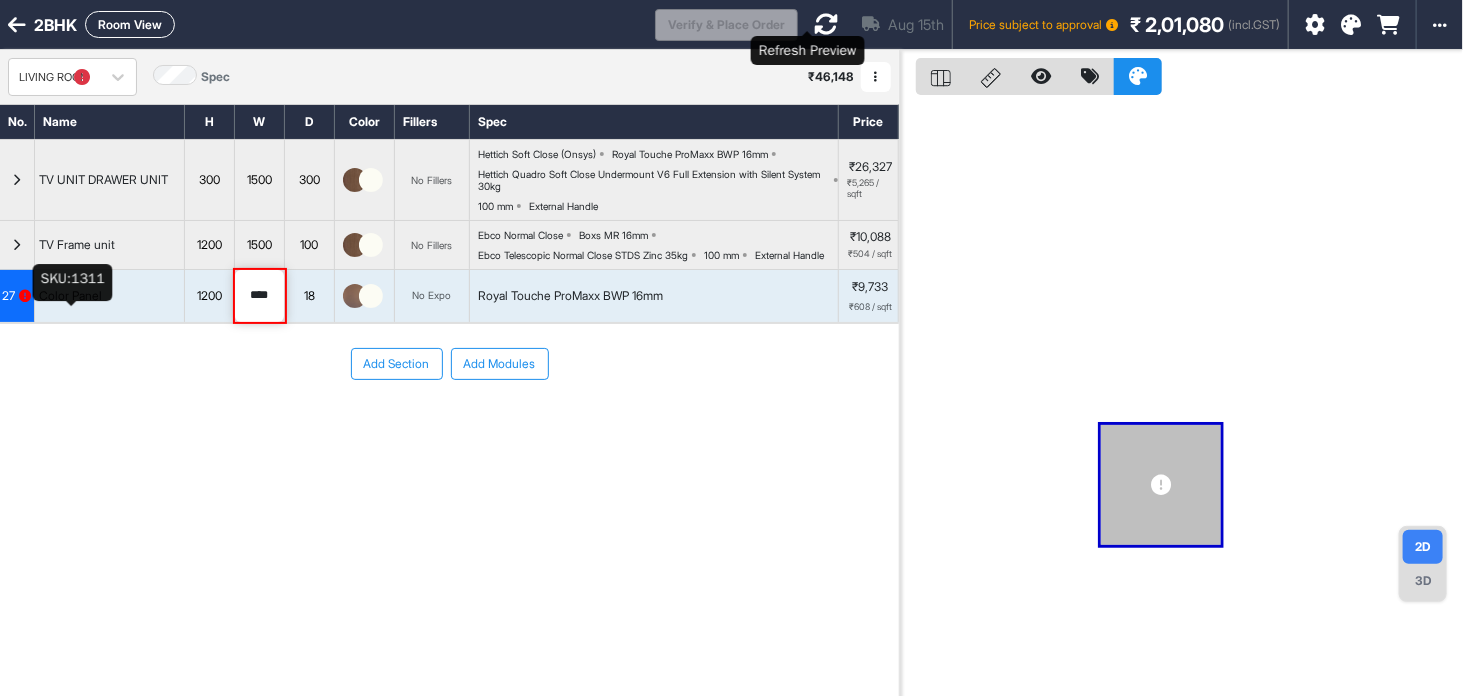 click at bounding box center (826, 24) 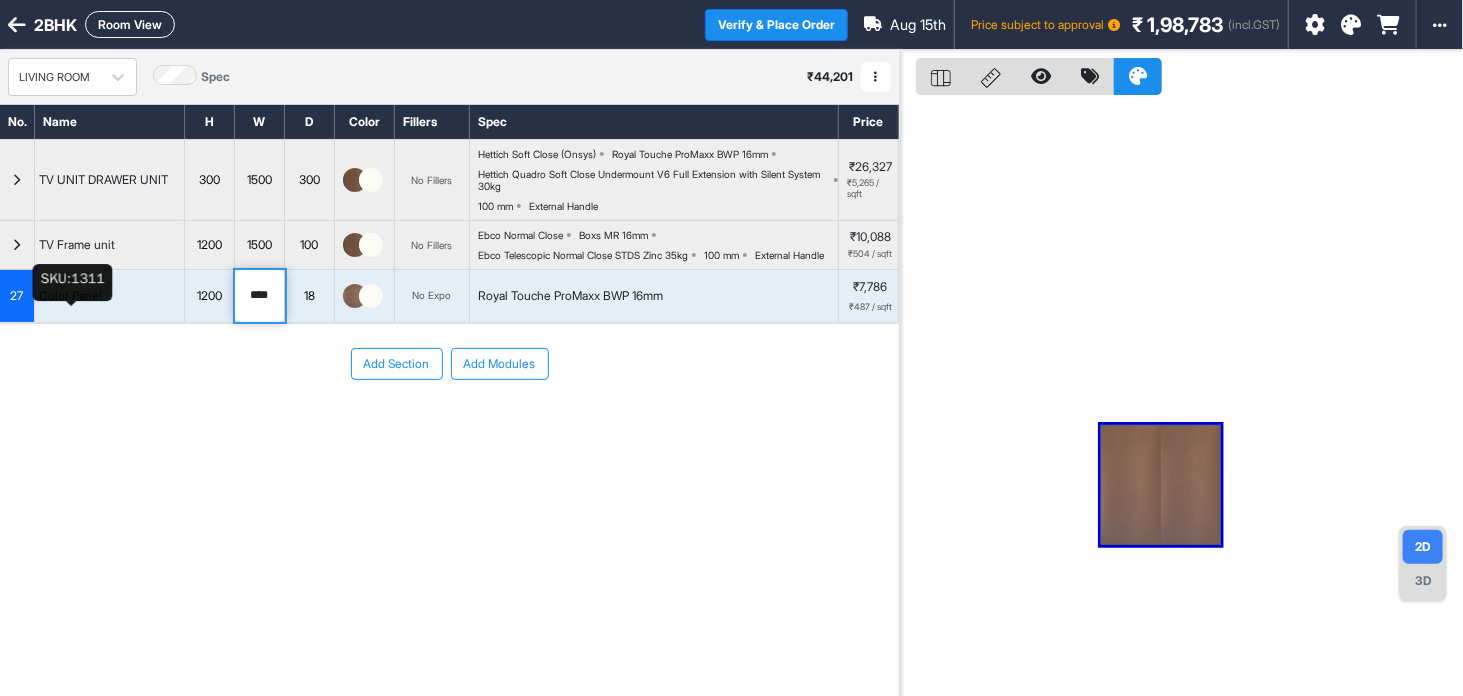 click on "Room View" at bounding box center (130, 24) 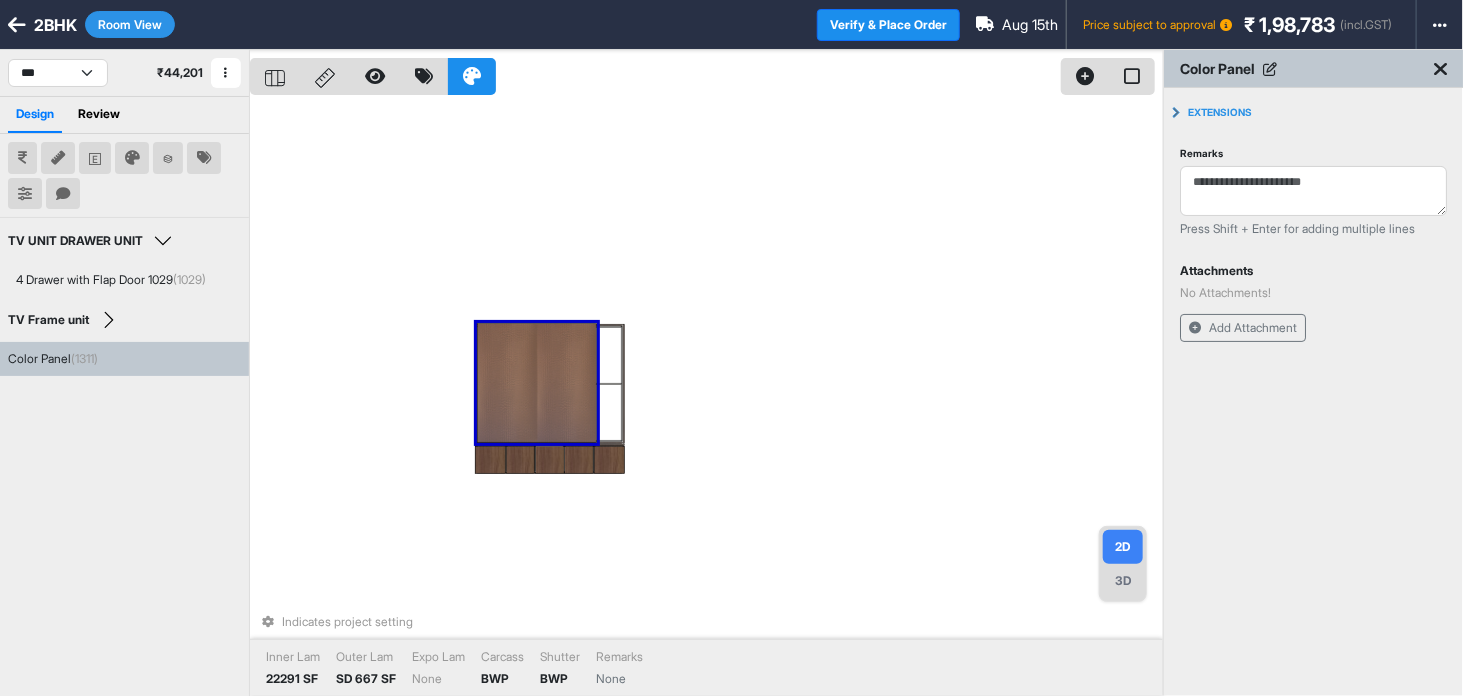 drag, startPoint x: 554, startPoint y: 465, endPoint x: 581, endPoint y: 362, distance: 106.48004 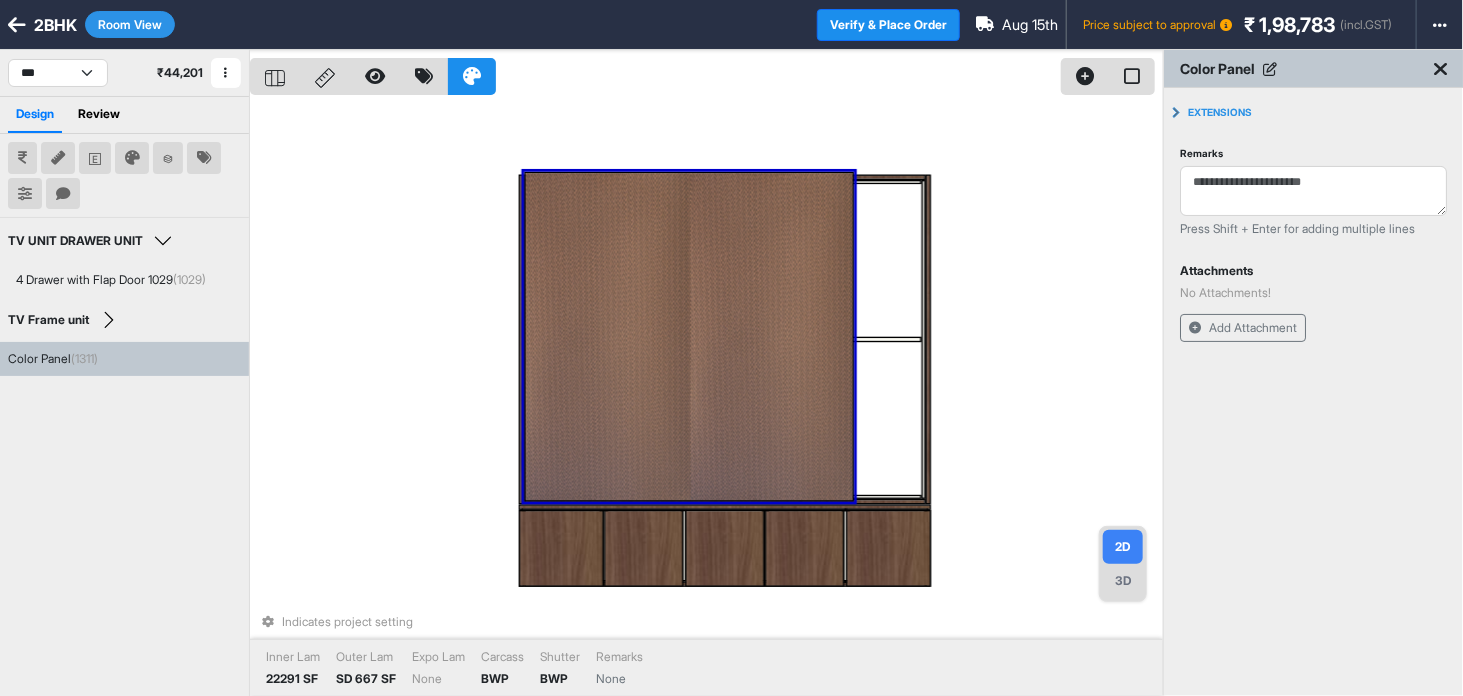 click at bounding box center (689, 337) 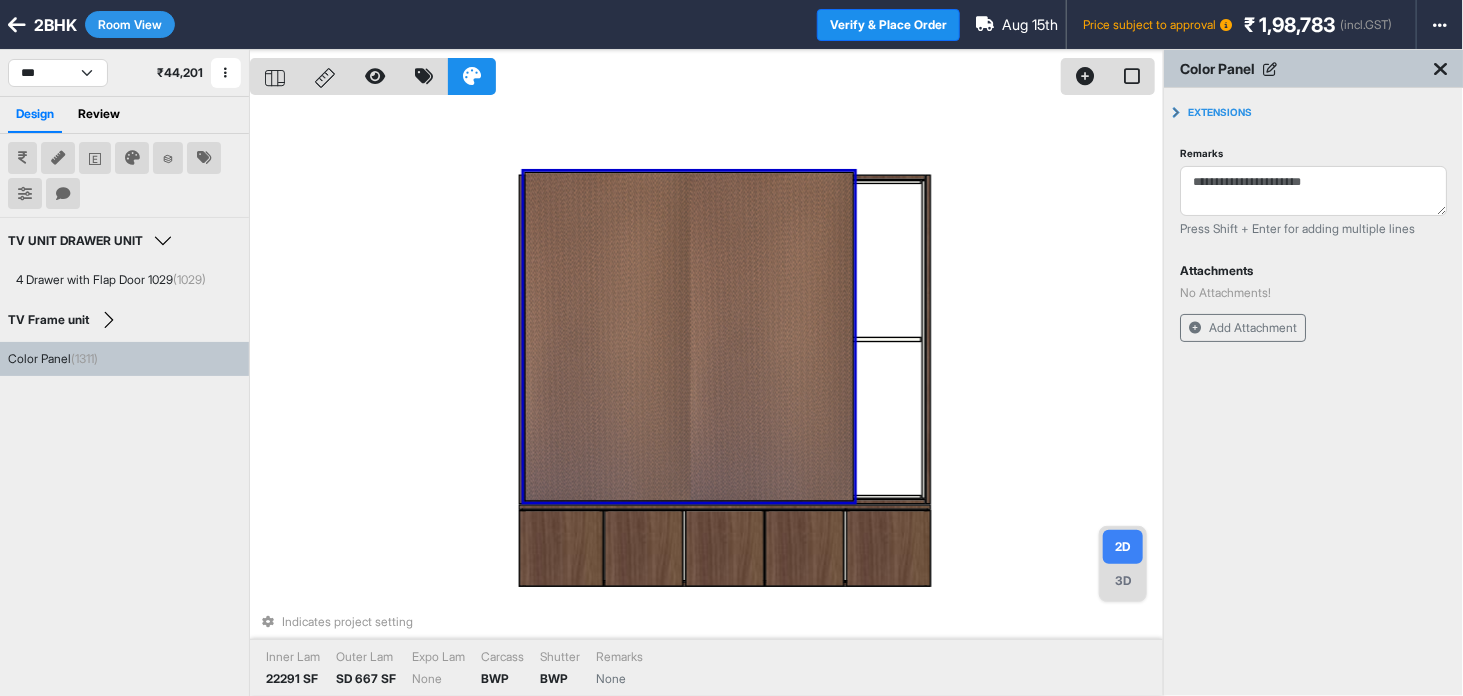 click on "Room View" at bounding box center [130, 24] 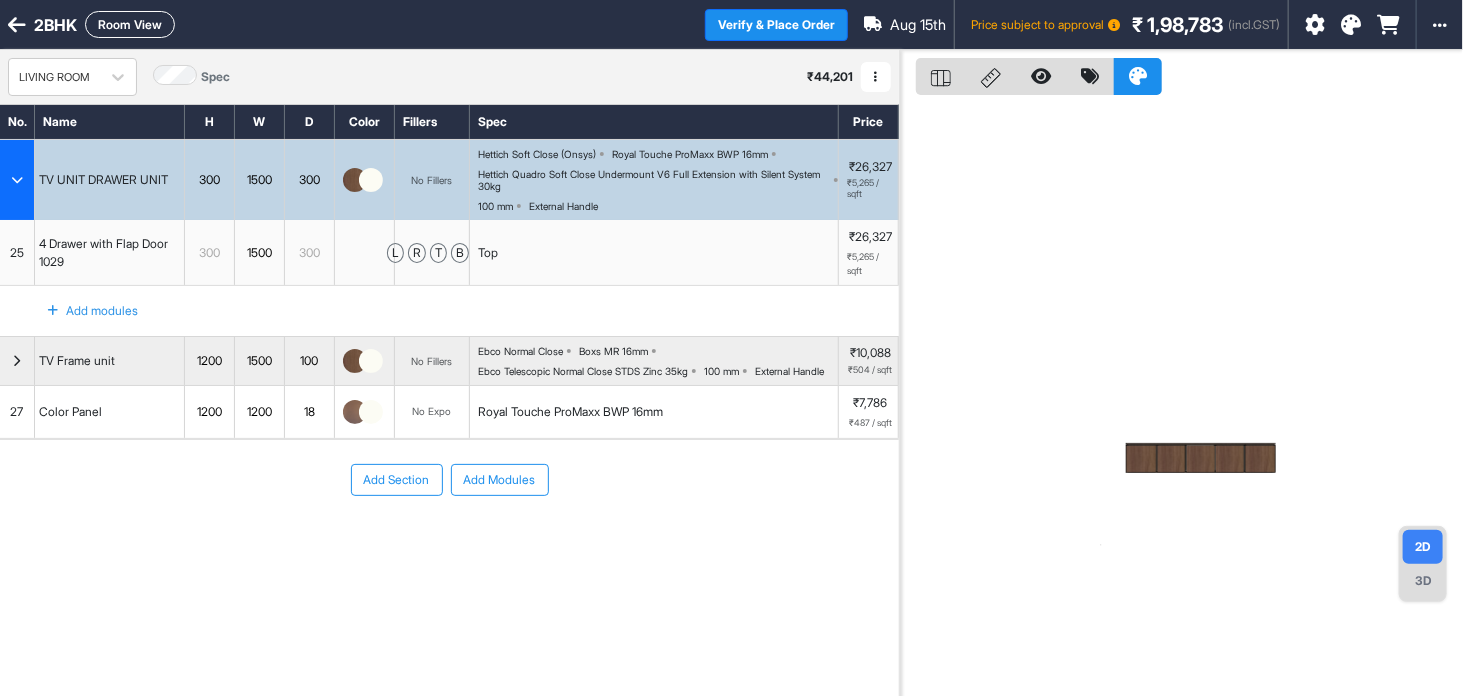 click on "Color Panel" at bounding box center [70, 412] 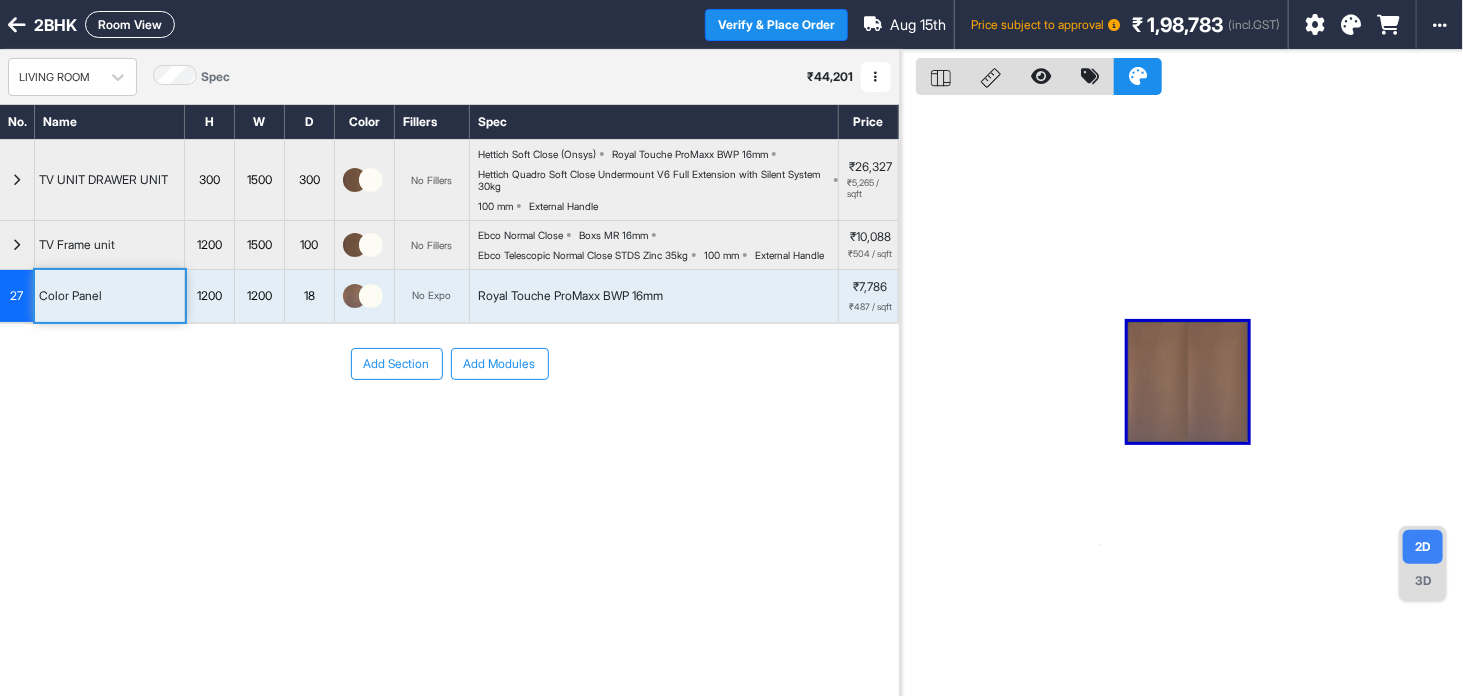 click on "Add Section" at bounding box center [397, 364] 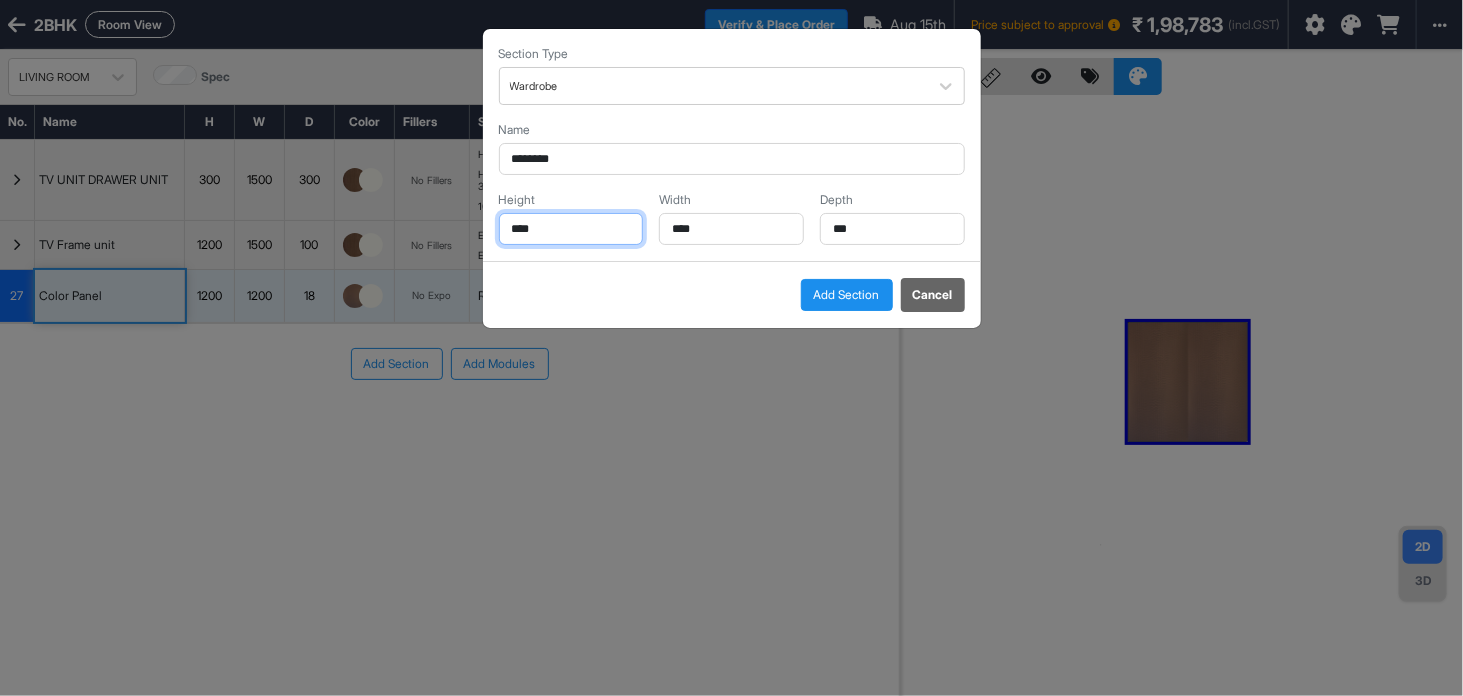 click on "****" at bounding box center [571, 229] 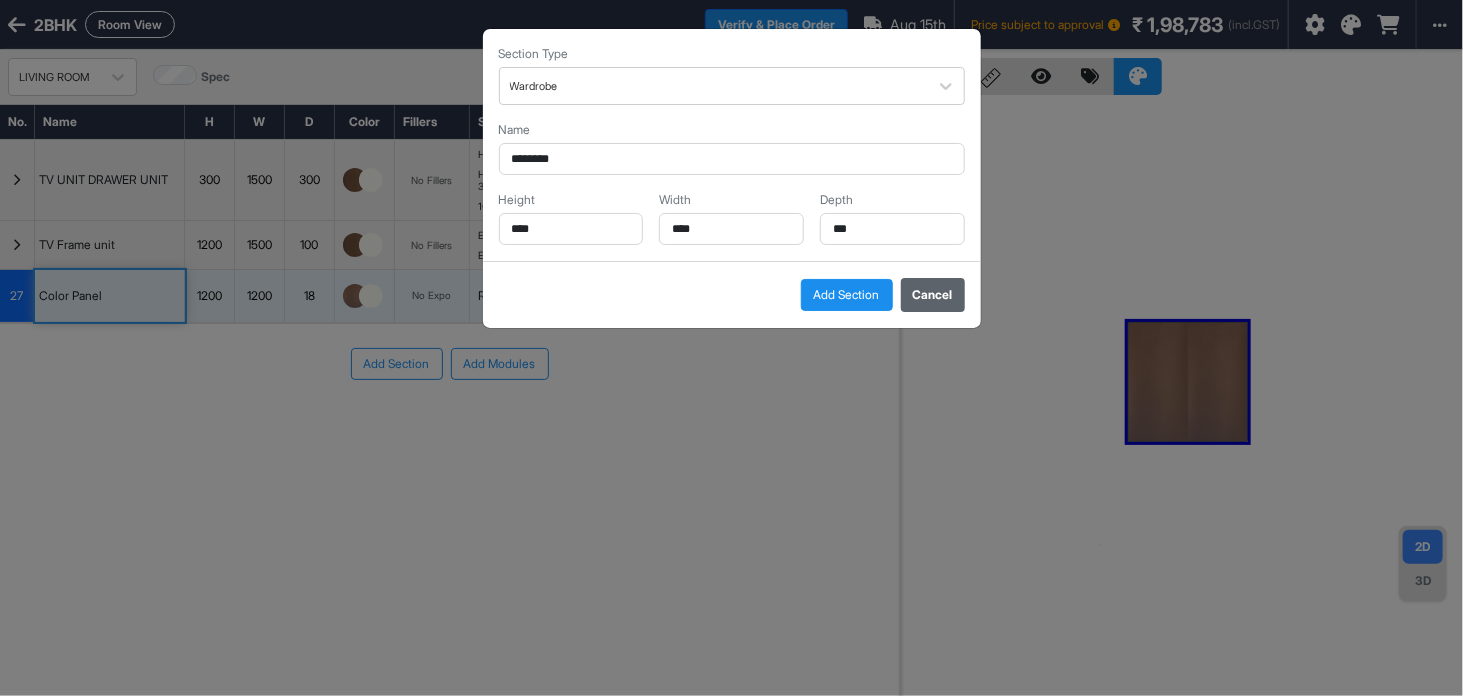 click on "Cancel" at bounding box center [933, 295] 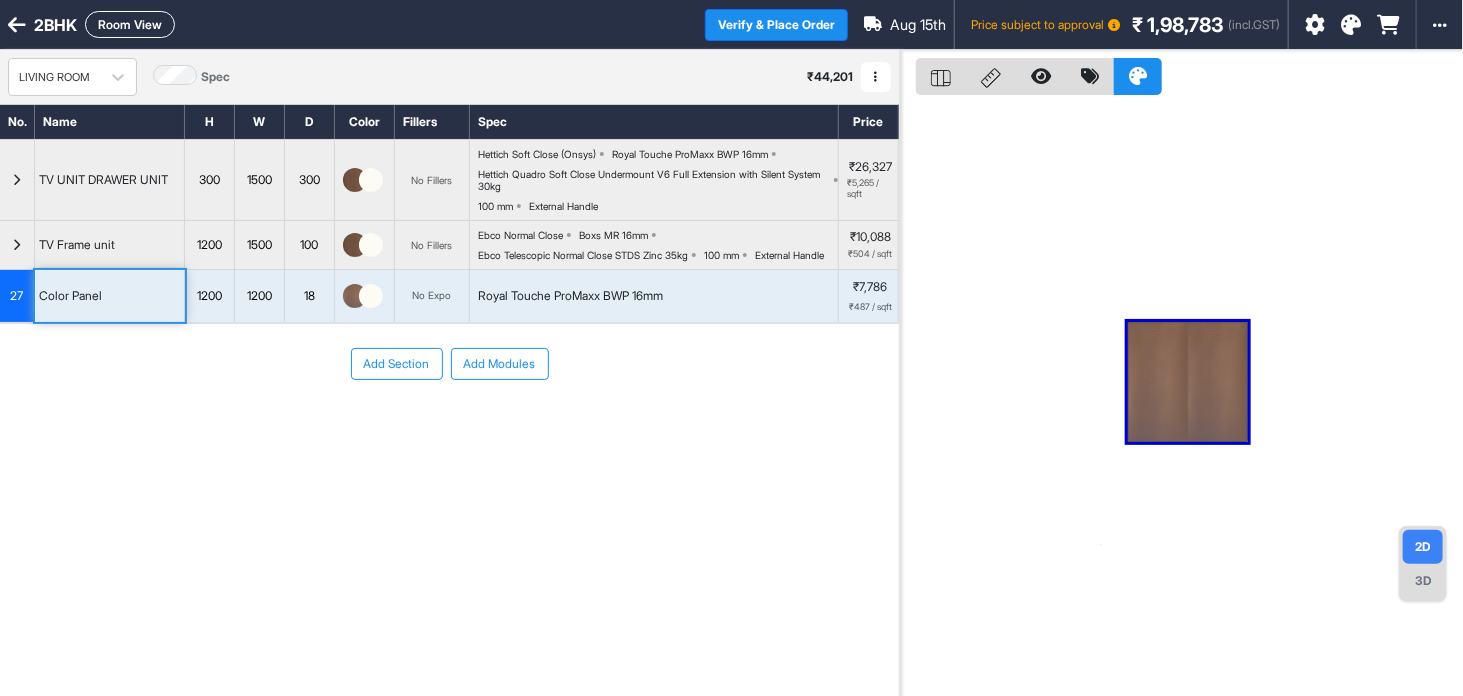type 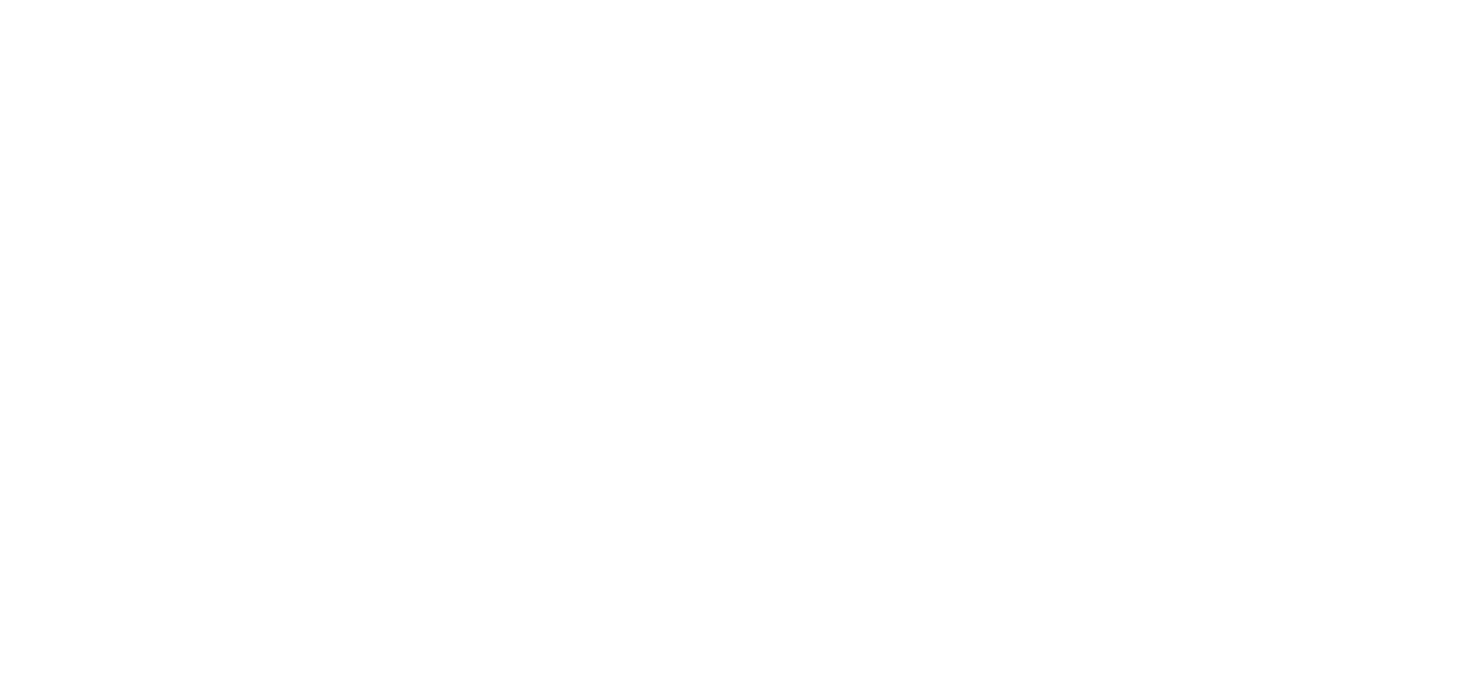 scroll, scrollTop: 0, scrollLeft: 0, axis: both 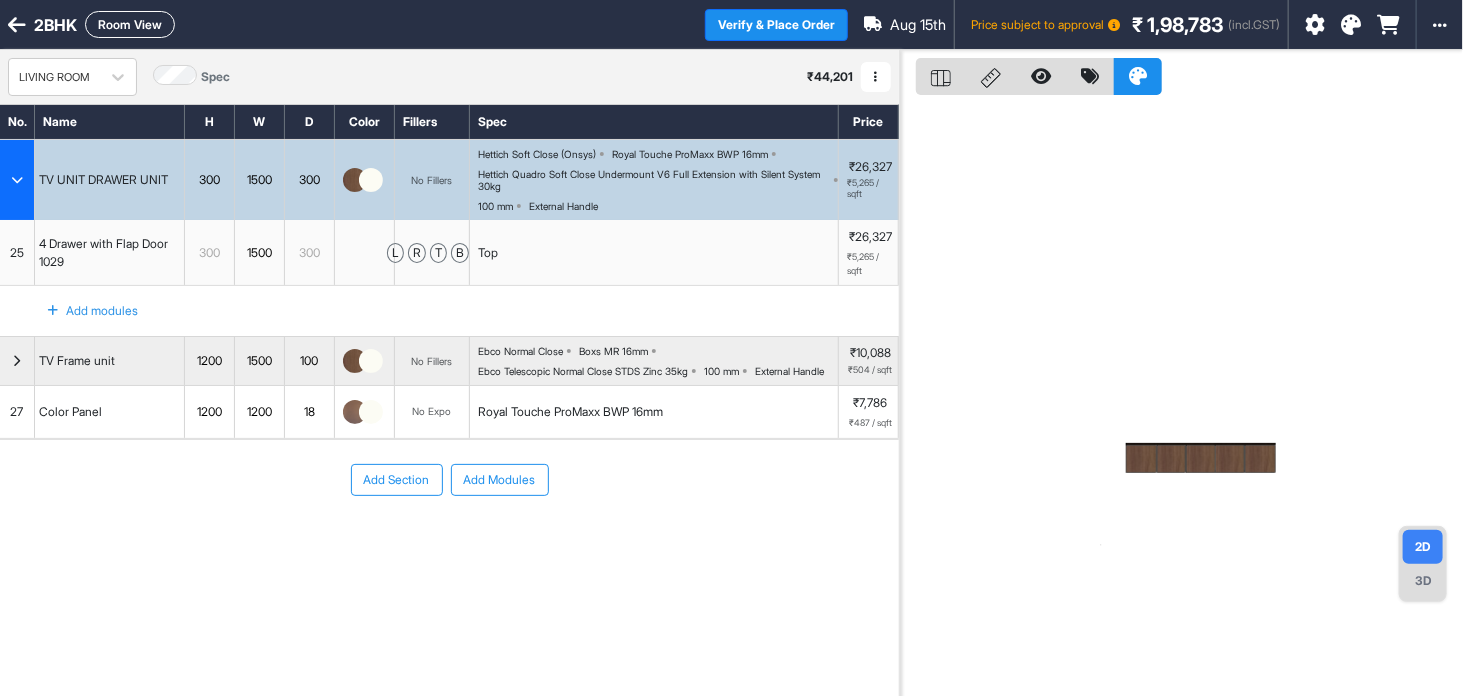 click at bounding box center (17, 180) 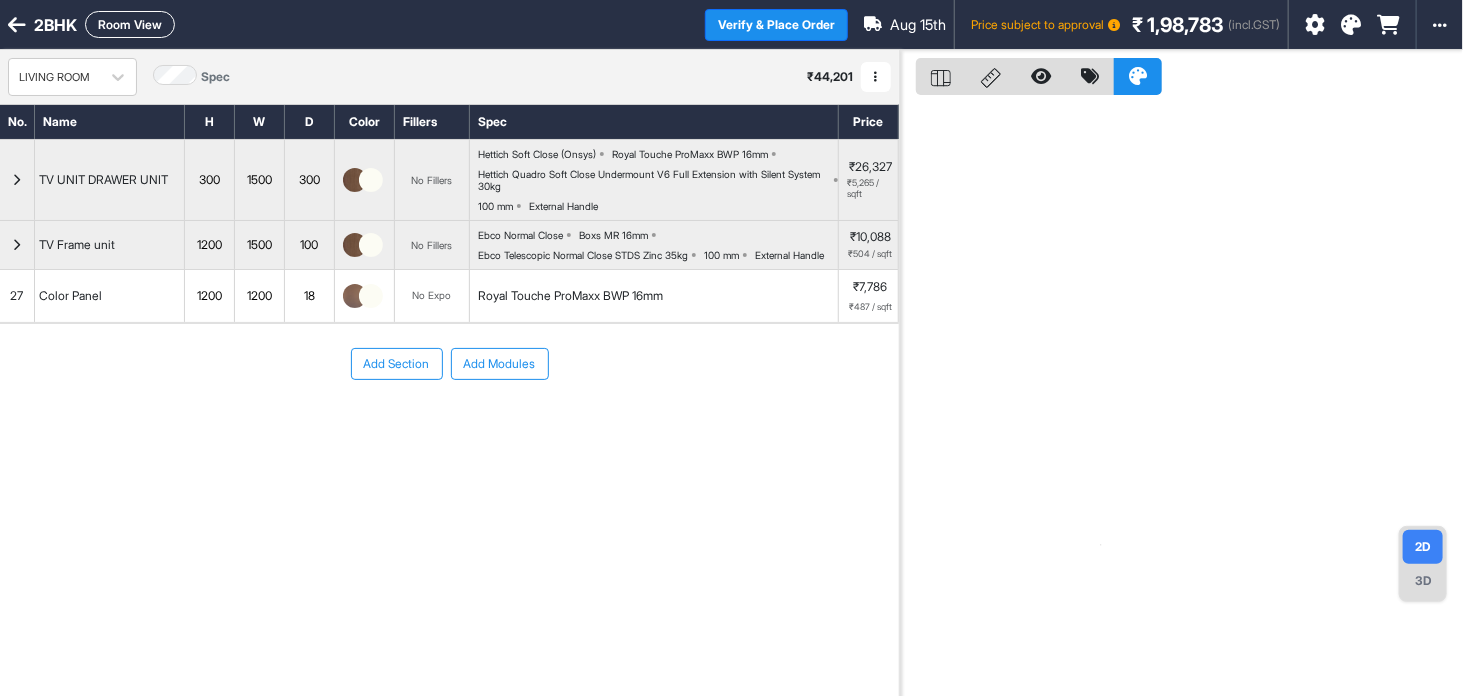click on "27" at bounding box center [17, 296] 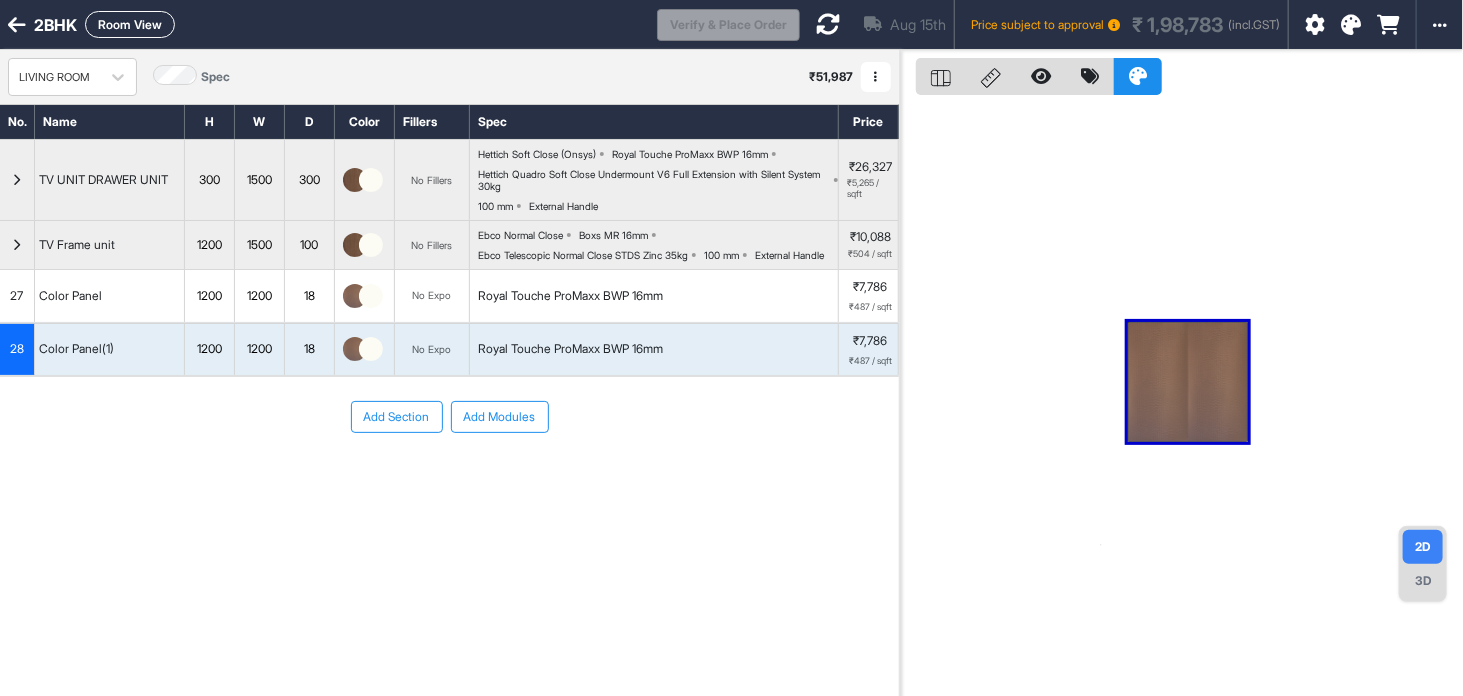 click on "1200" at bounding box center (259, 349) 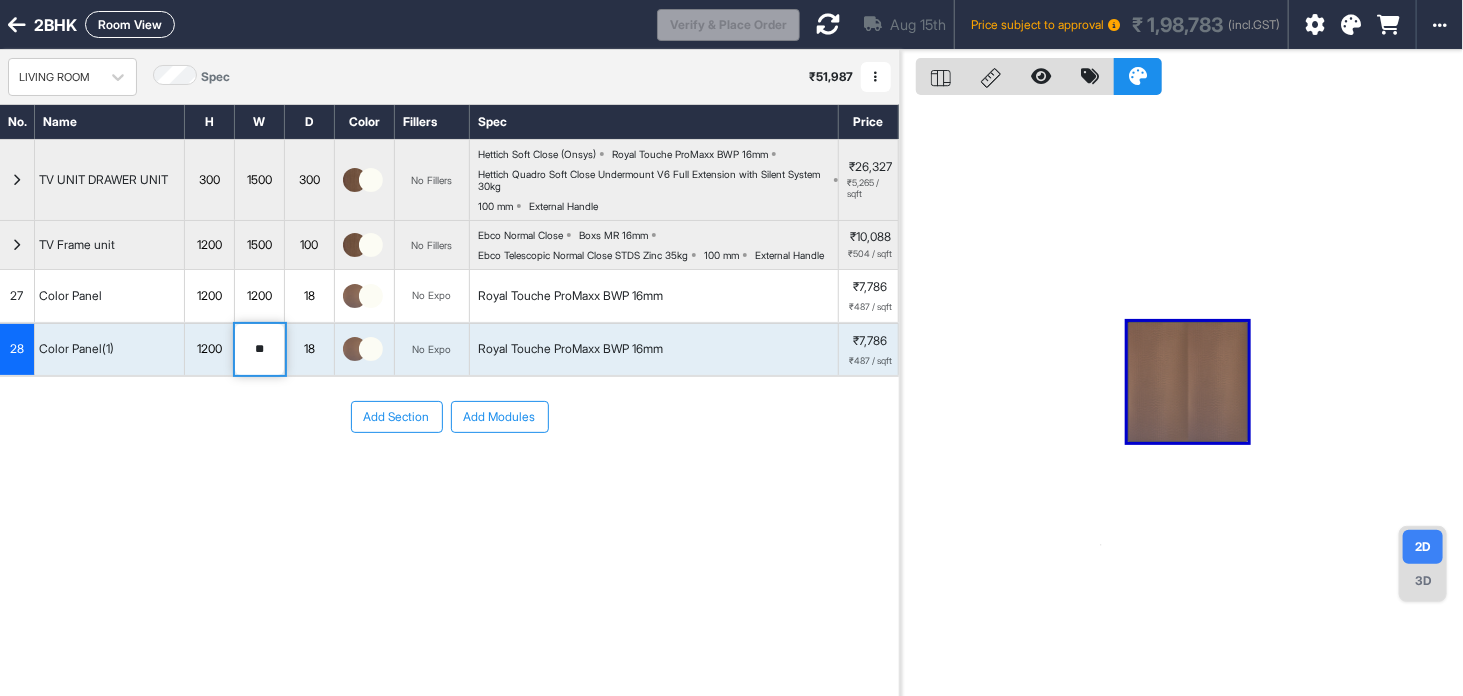 type on "*" 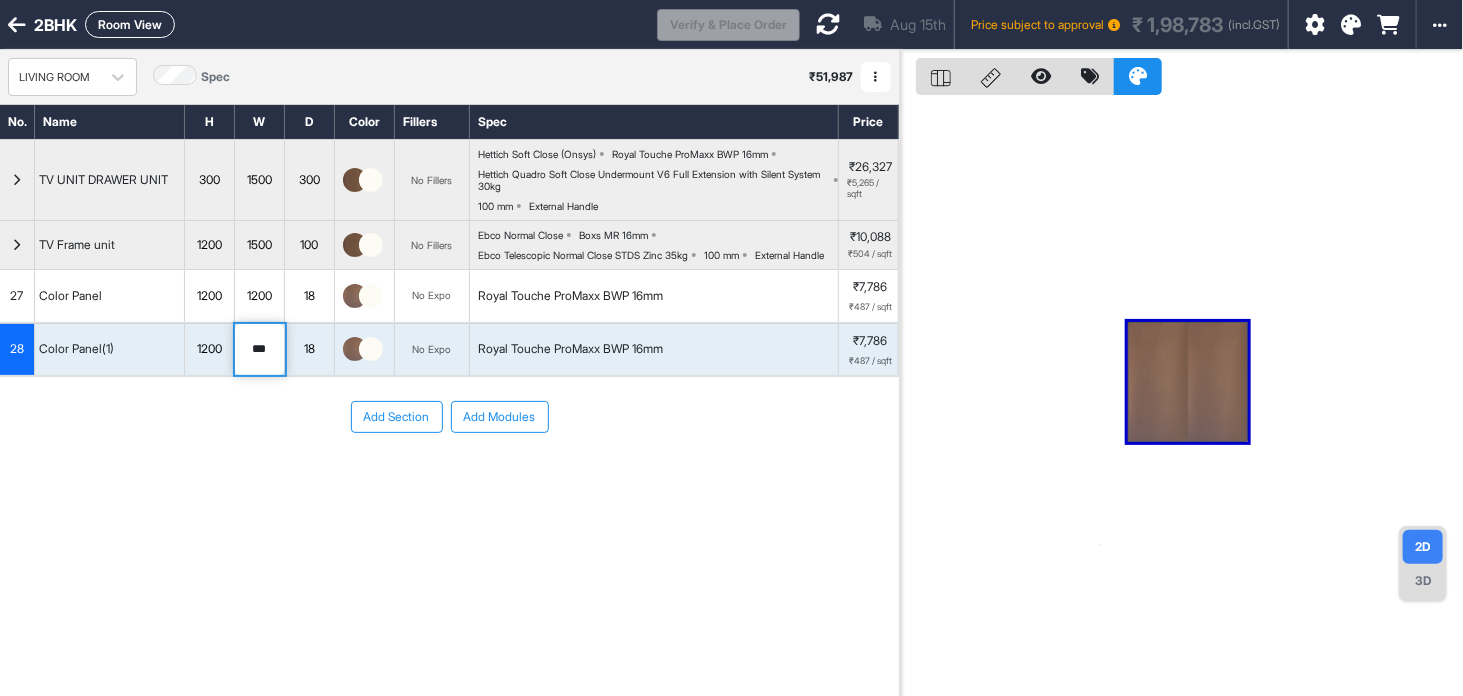 type on "***" 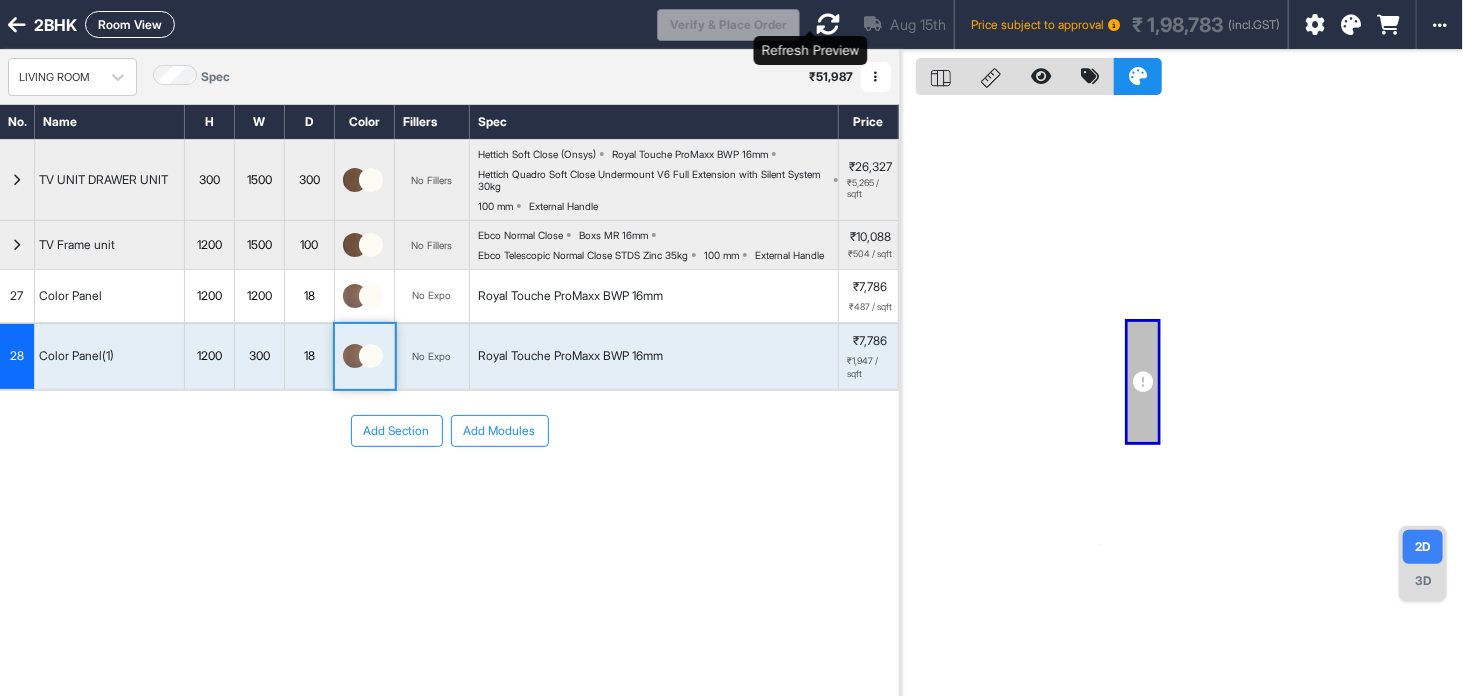 click at bounding box center (828, 24) 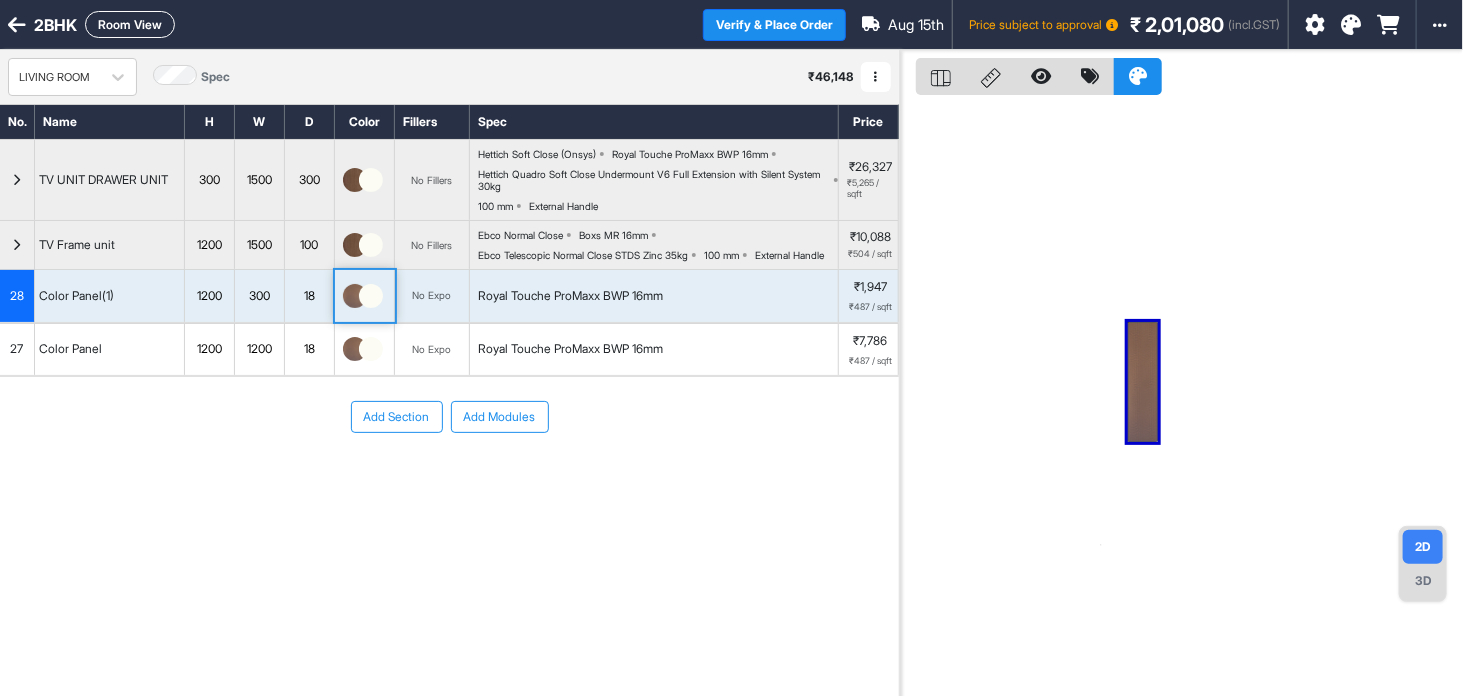 click on "Room View" at bounding box center [130, 24] 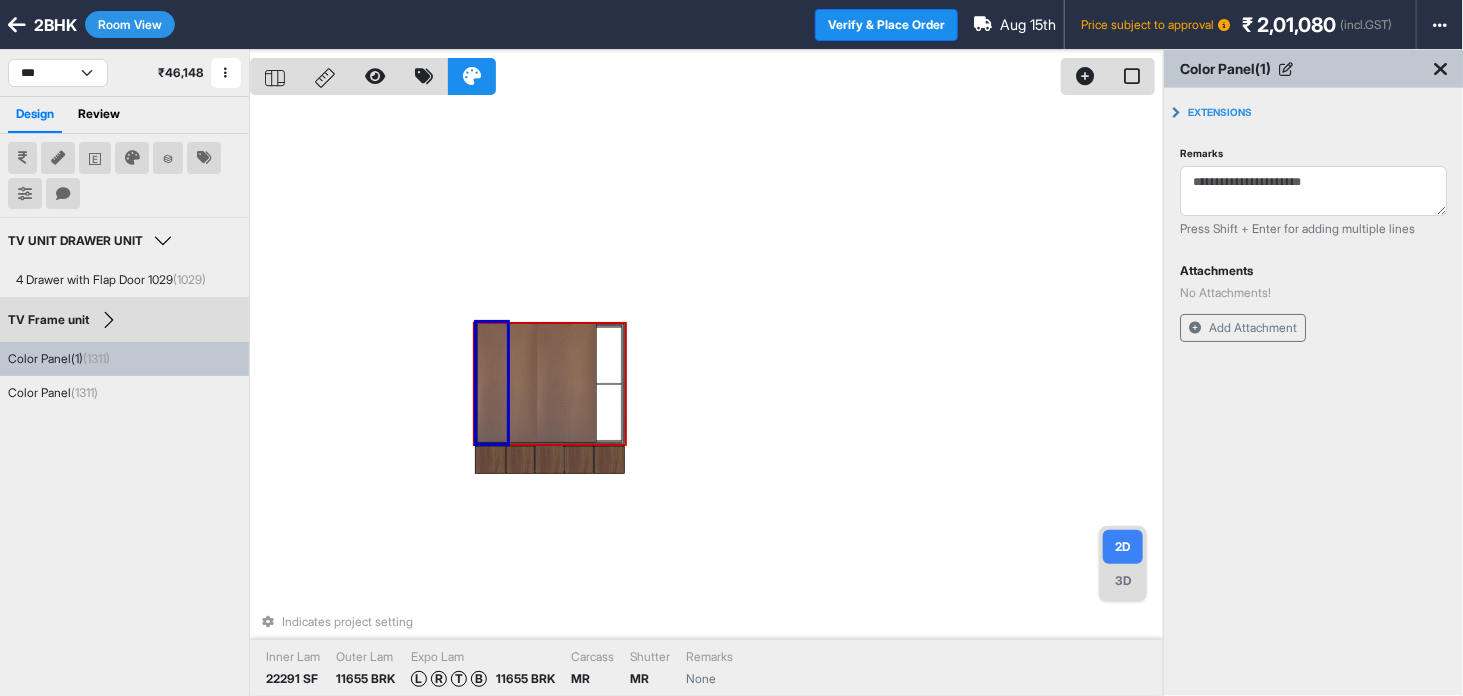 type 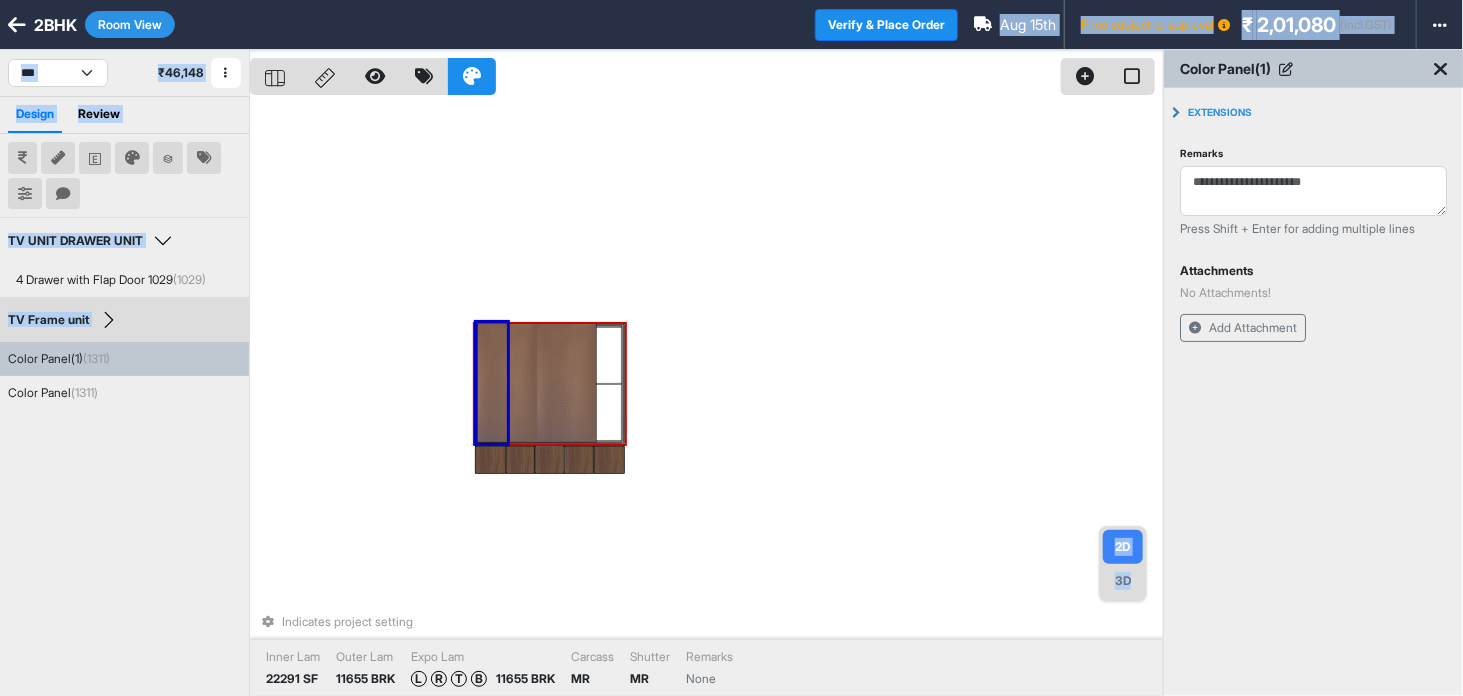 click at bounding box center [587, 356] 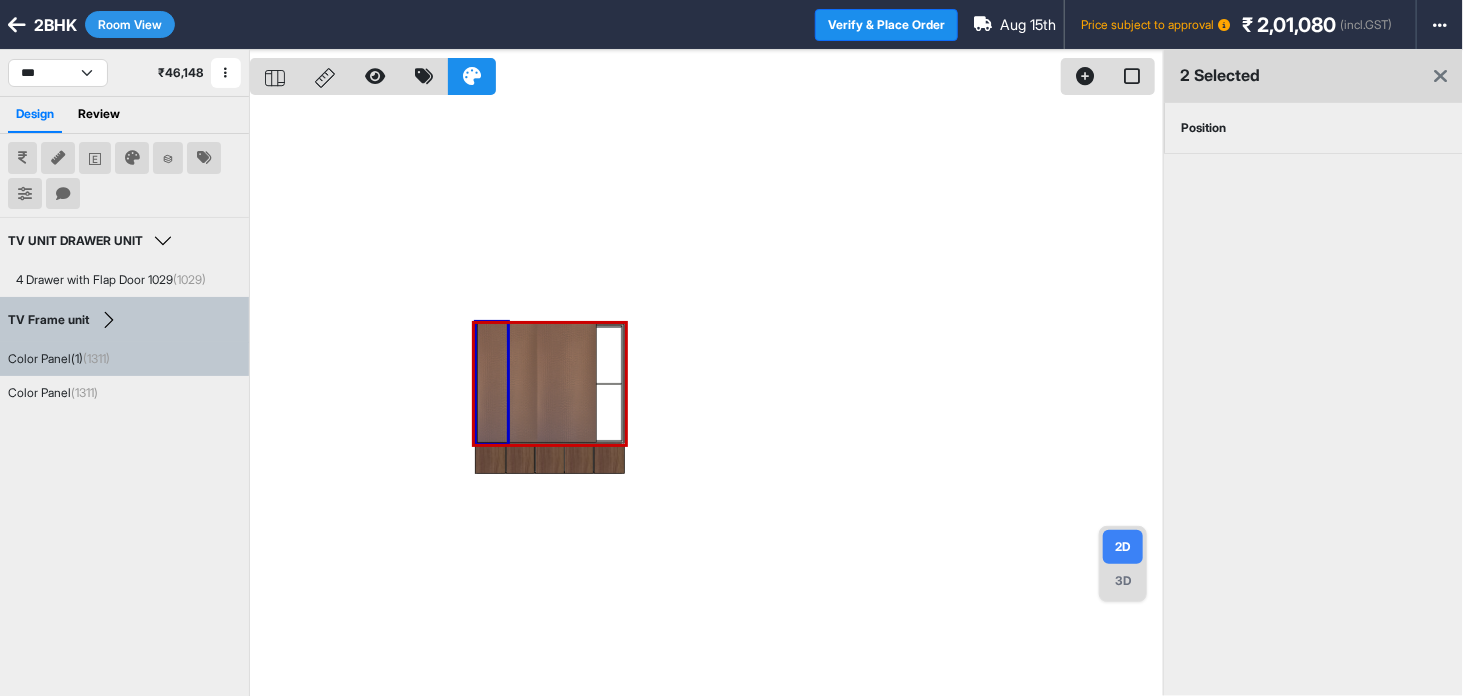 click on "Position" at bounding box center (1203, 128) 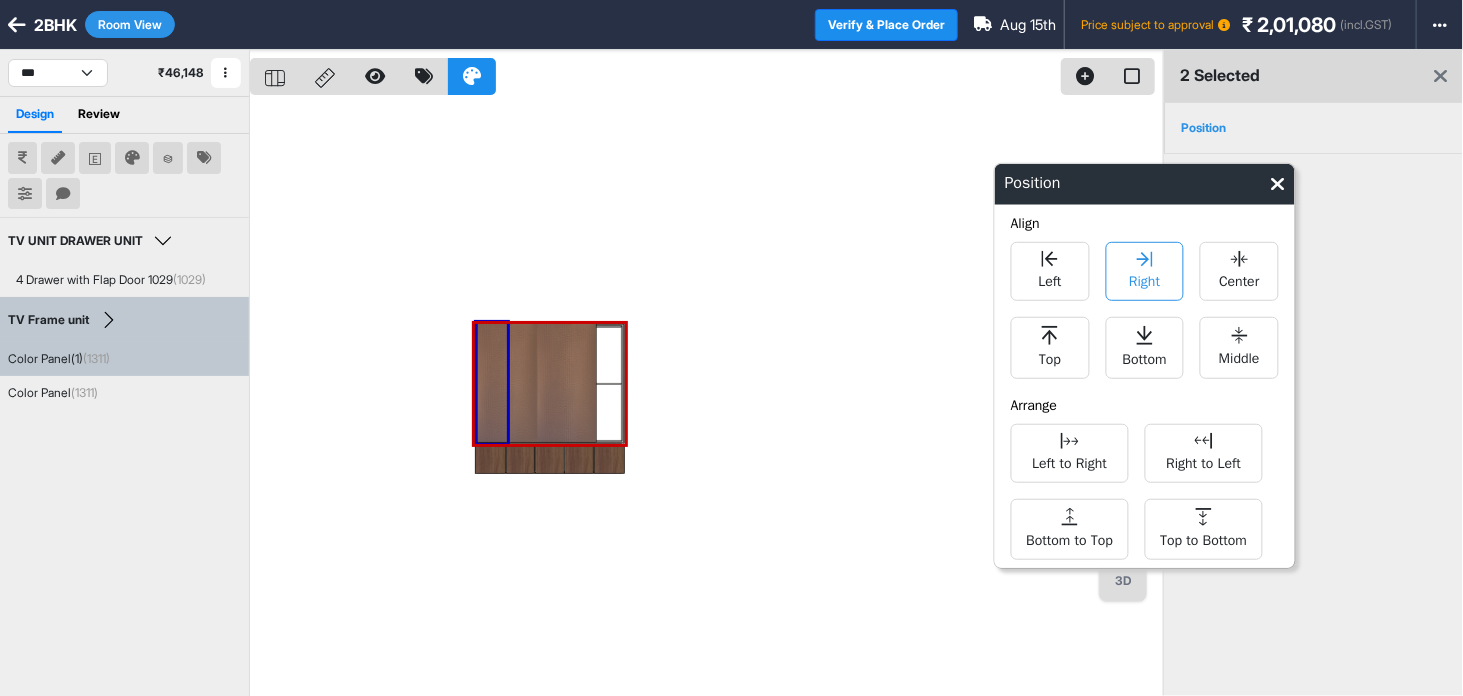 click on "Right" at bounding box center [1144, 271] 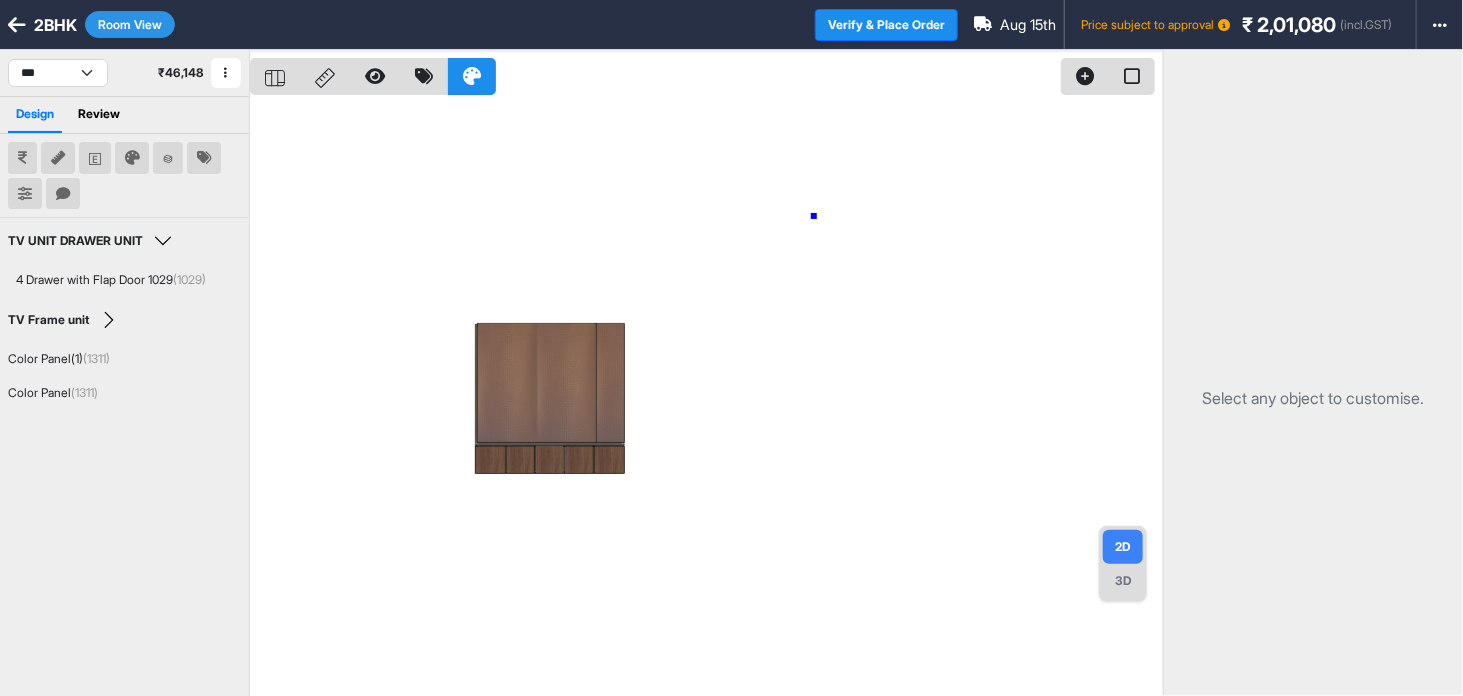 click at bounding box center [706, 398] 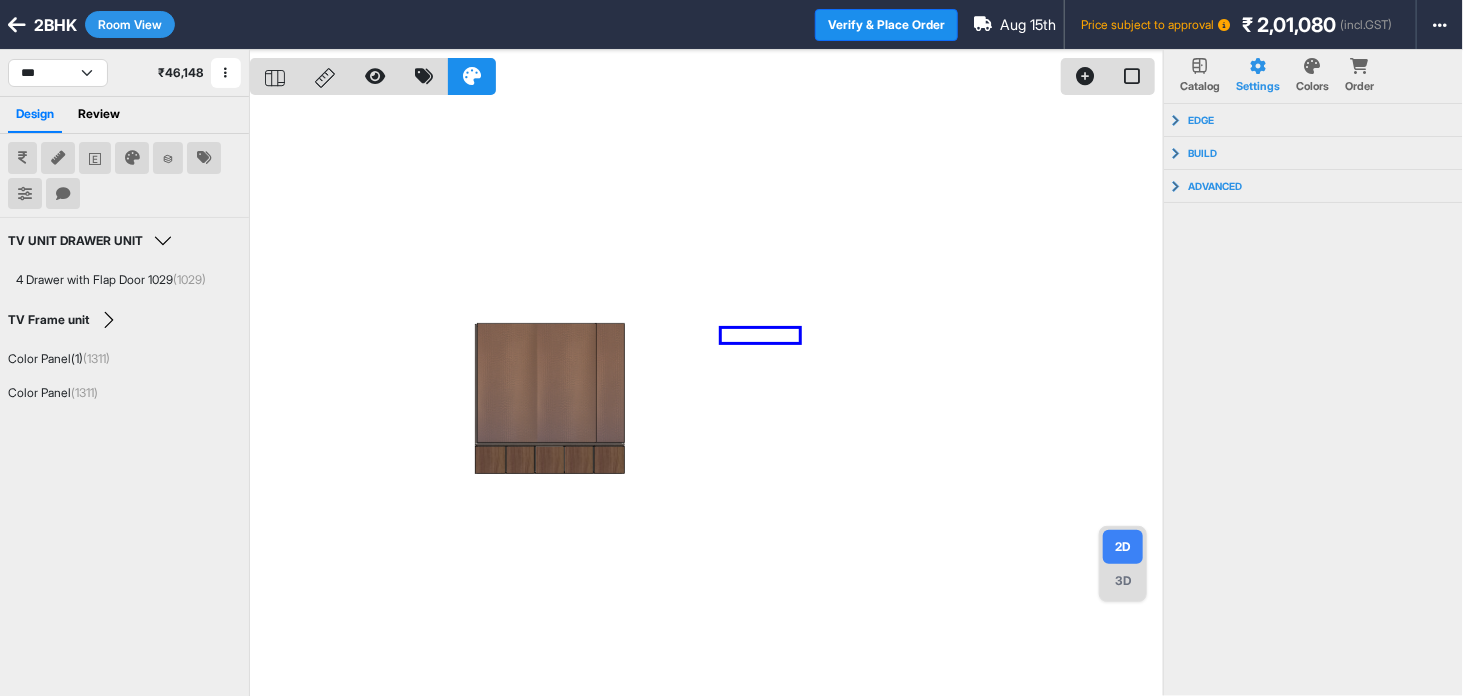 drag, startPoint x: 722, startPoint y: 329, endPoint x: 807, endPoint y: 343, distance: 86.145226 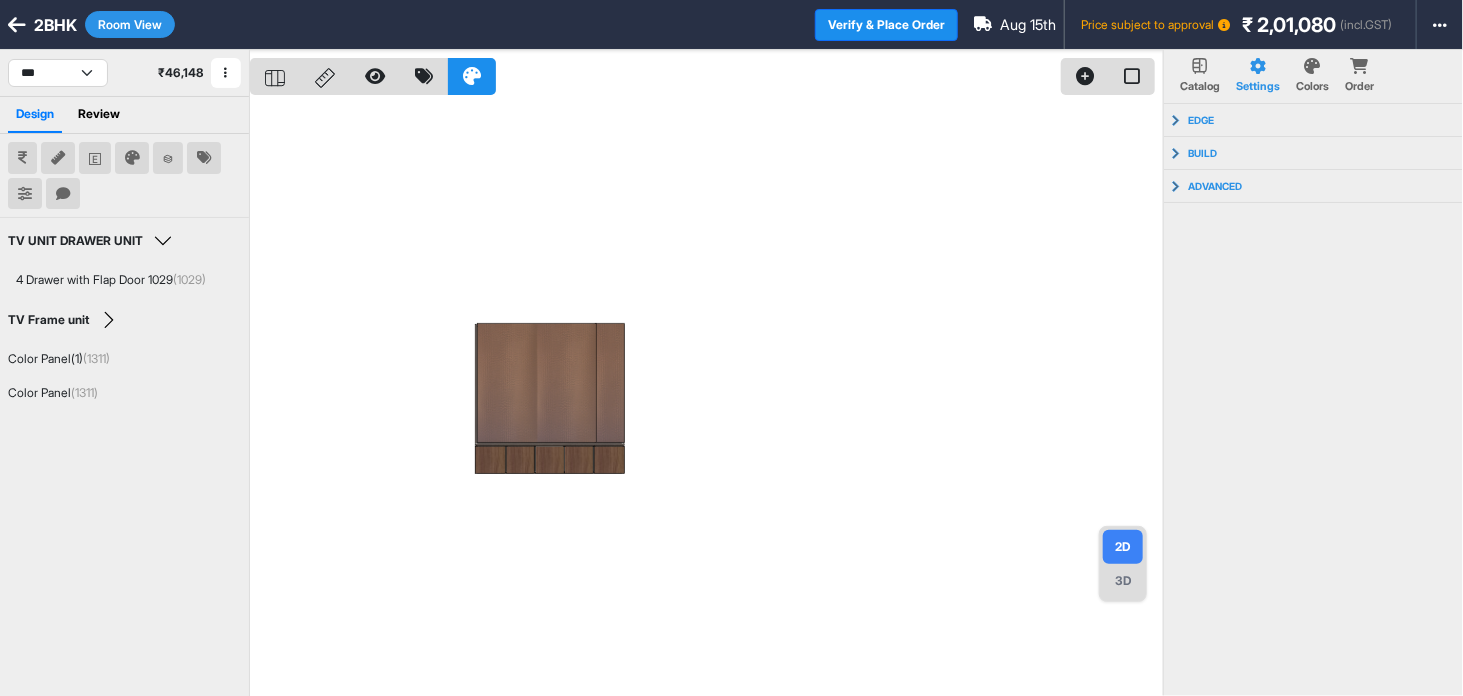 click on "3D" at bounding box center [1123, 581] 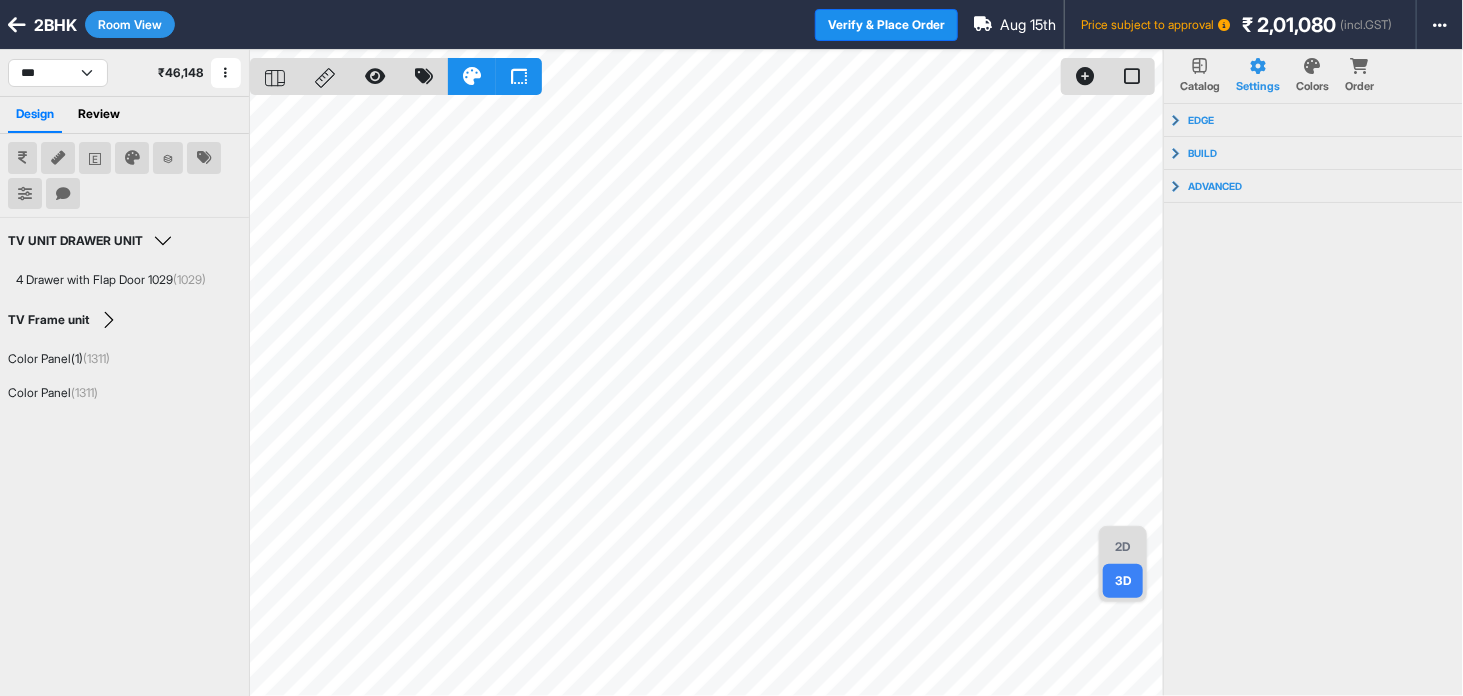 click on "2D" at bounding box center [1123, 547] 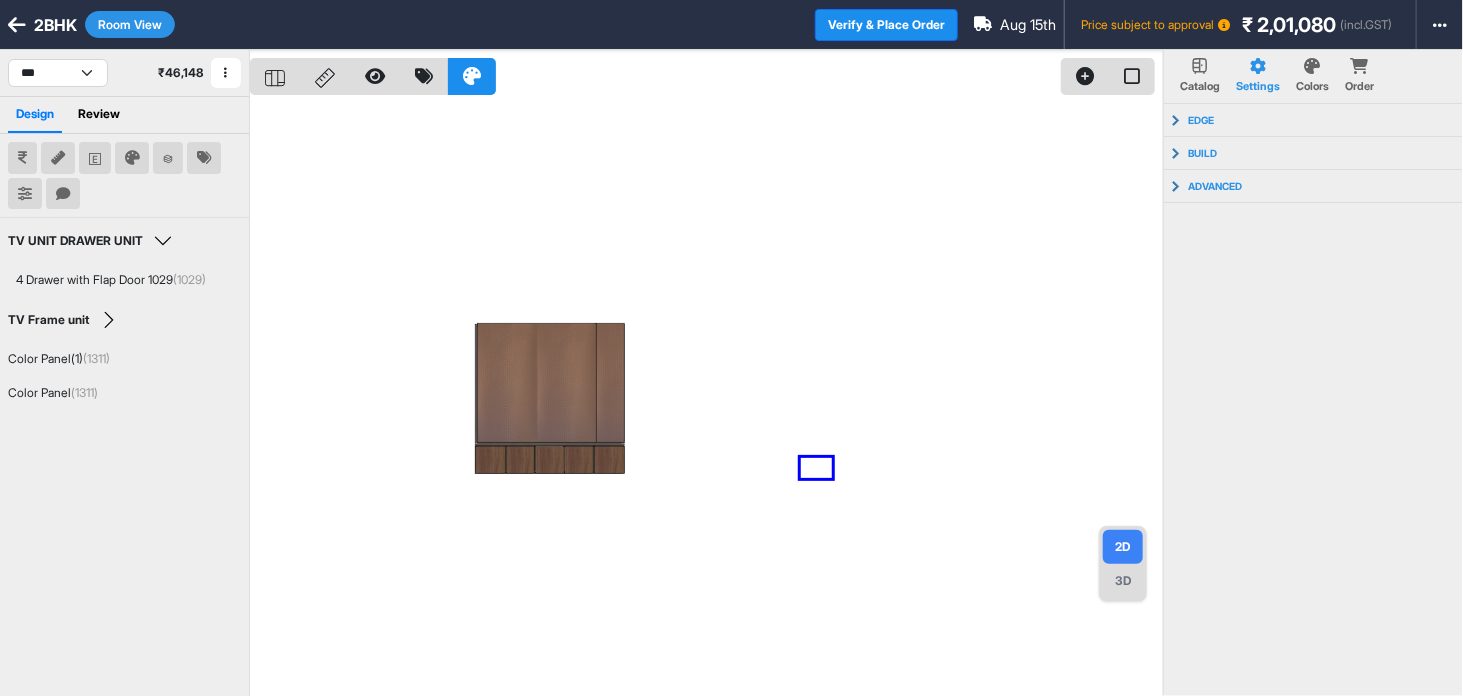 drag, startPoint x: 801, startPoint y: 458, endPoint x: 838, endPoint y: 482, distance: 44.102154 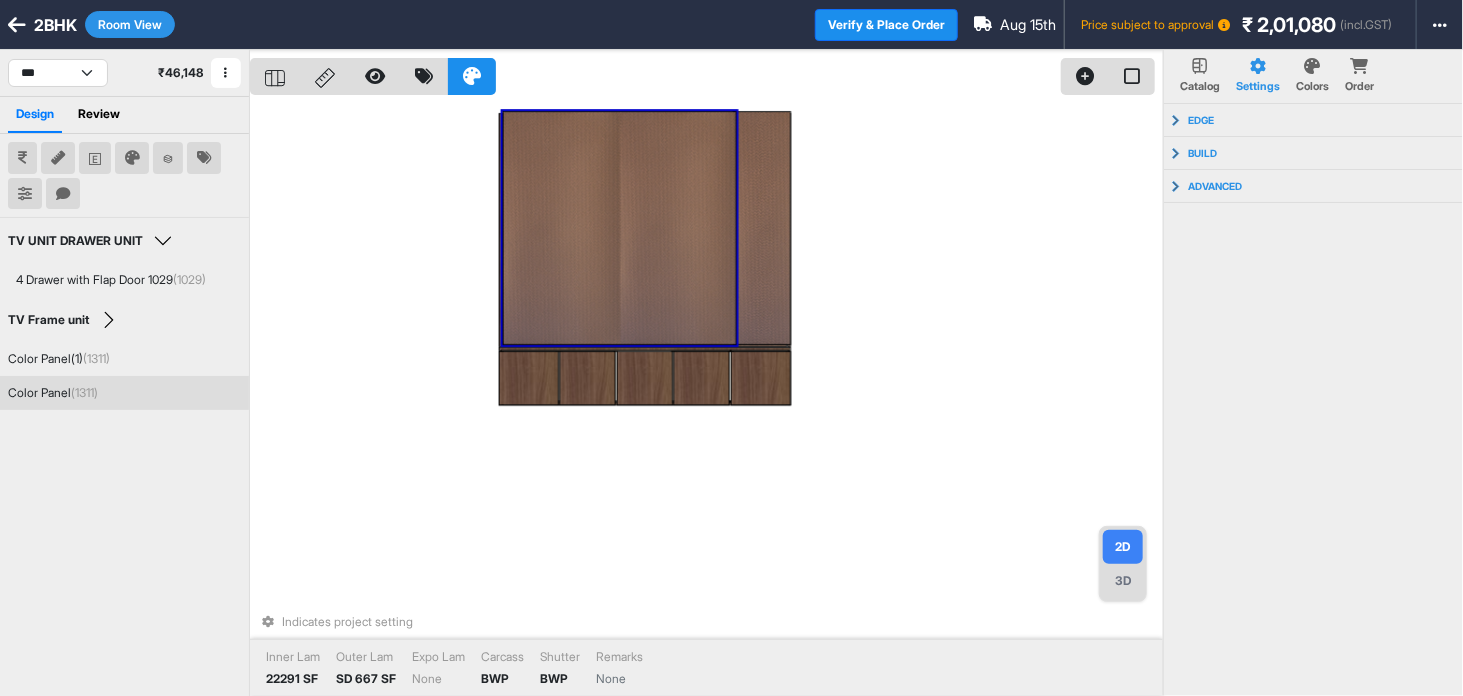 click at bounding box center (620, 228) 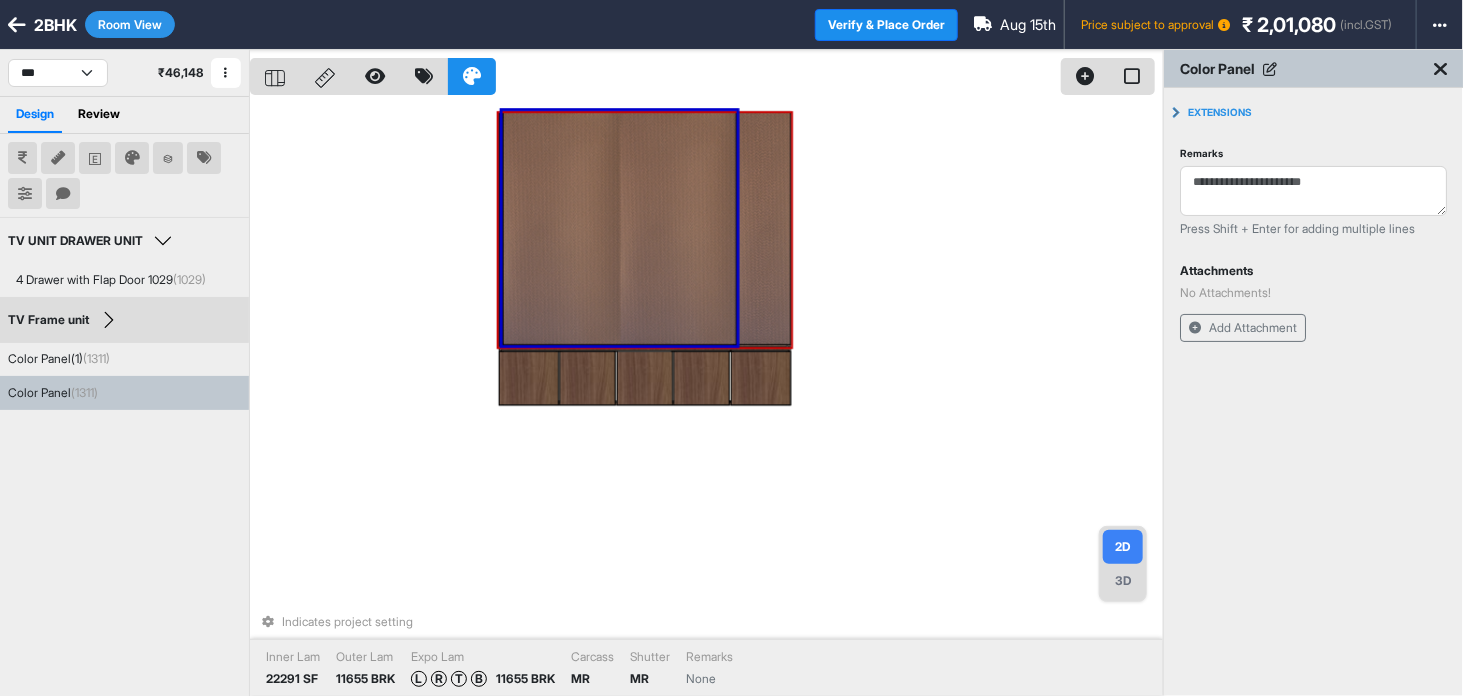 click on "Indicates project setting Inner Lam 22291 SF Outer Lam 11655 BRK Expo Lam L R T B 11655 BRK Carcass MR Shutter MR Remarks None" at bounding box center (706, 398) 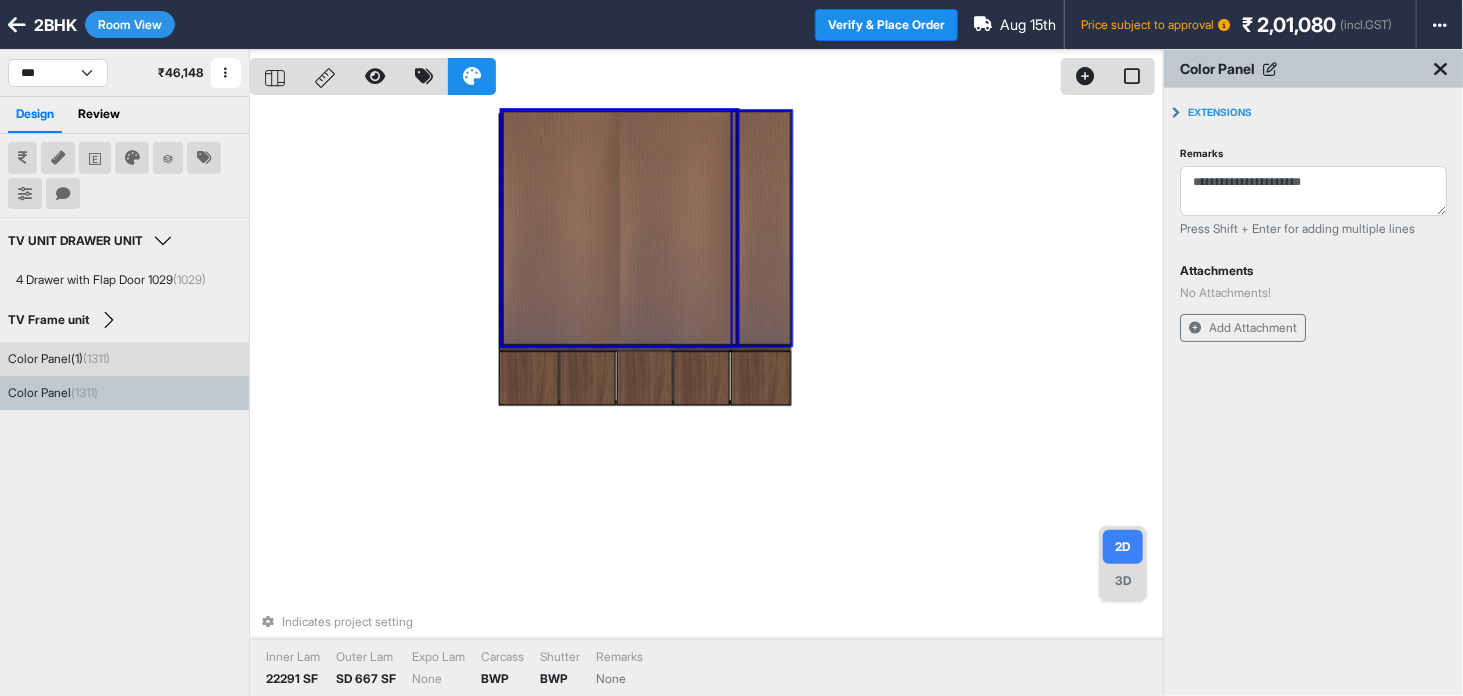 click at bounding box center [762, 228] 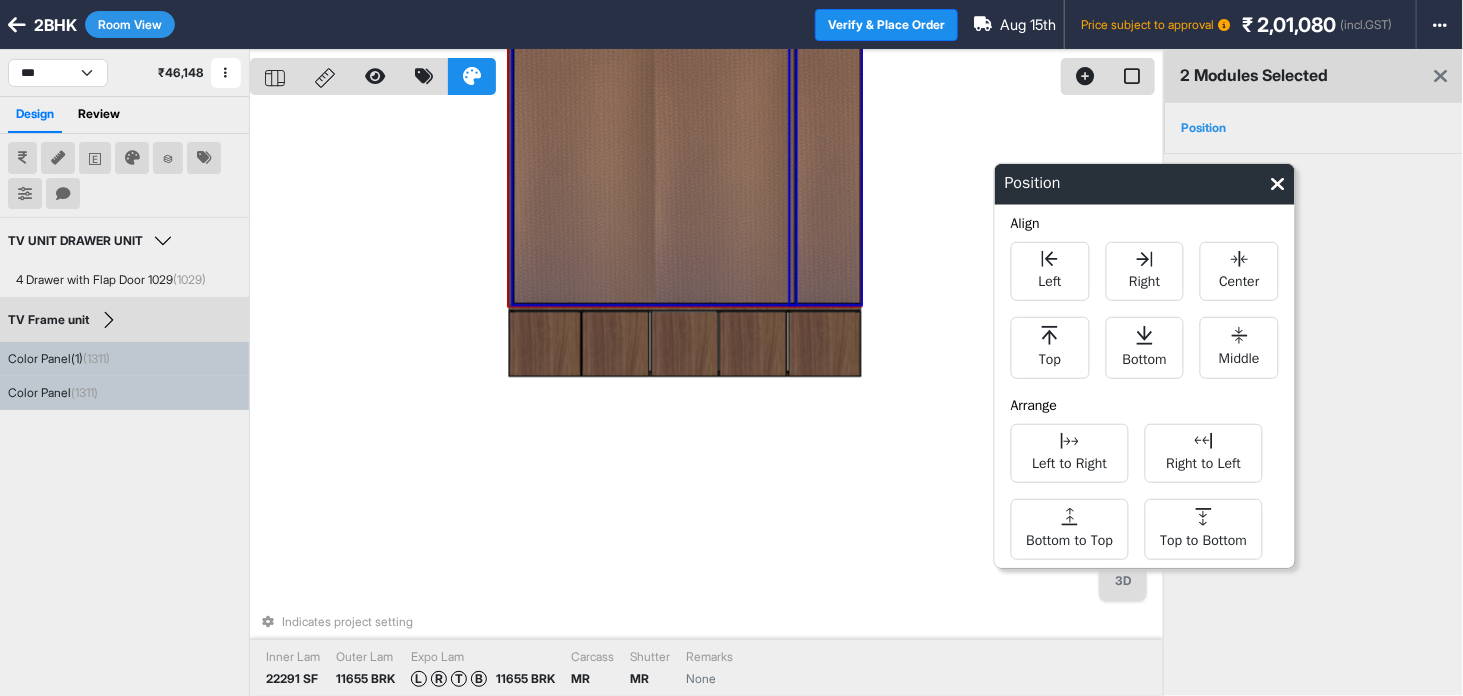click at bounding box center [511, 165] 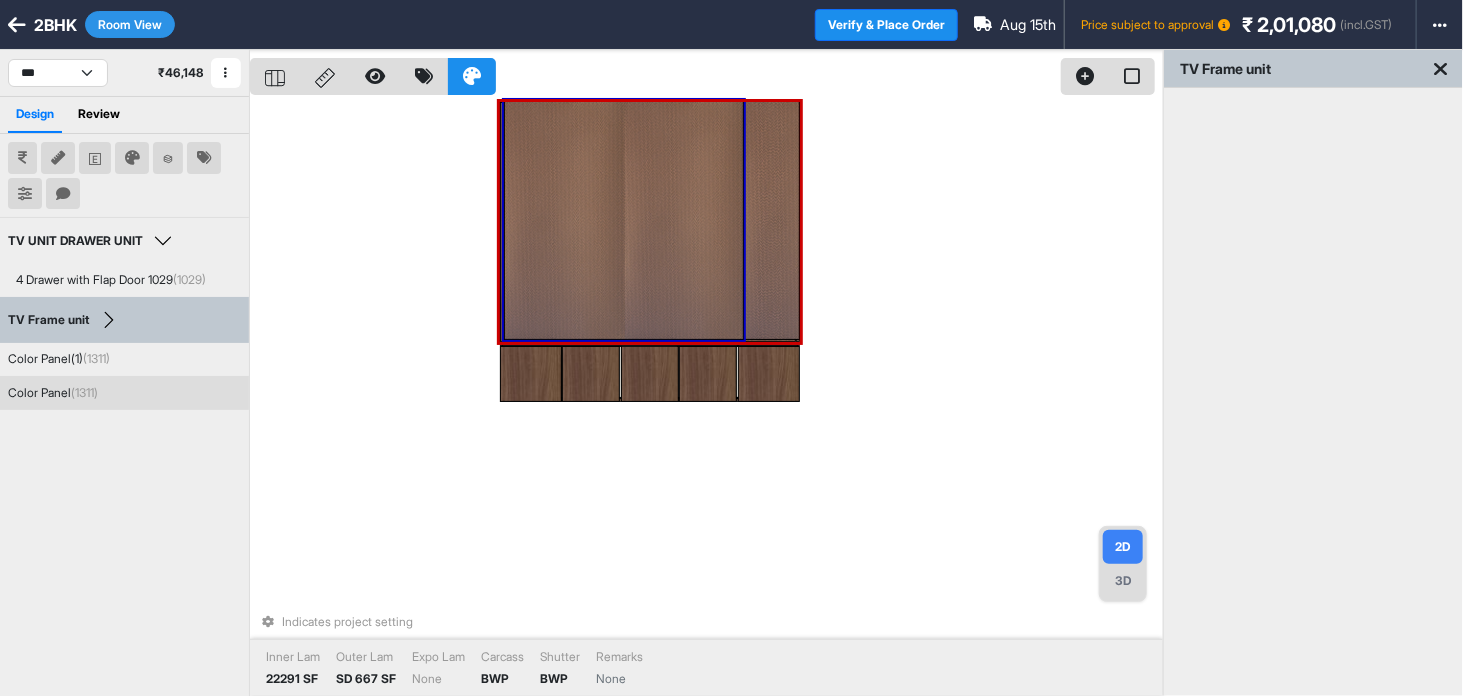 click at bounding box center (624, 220) 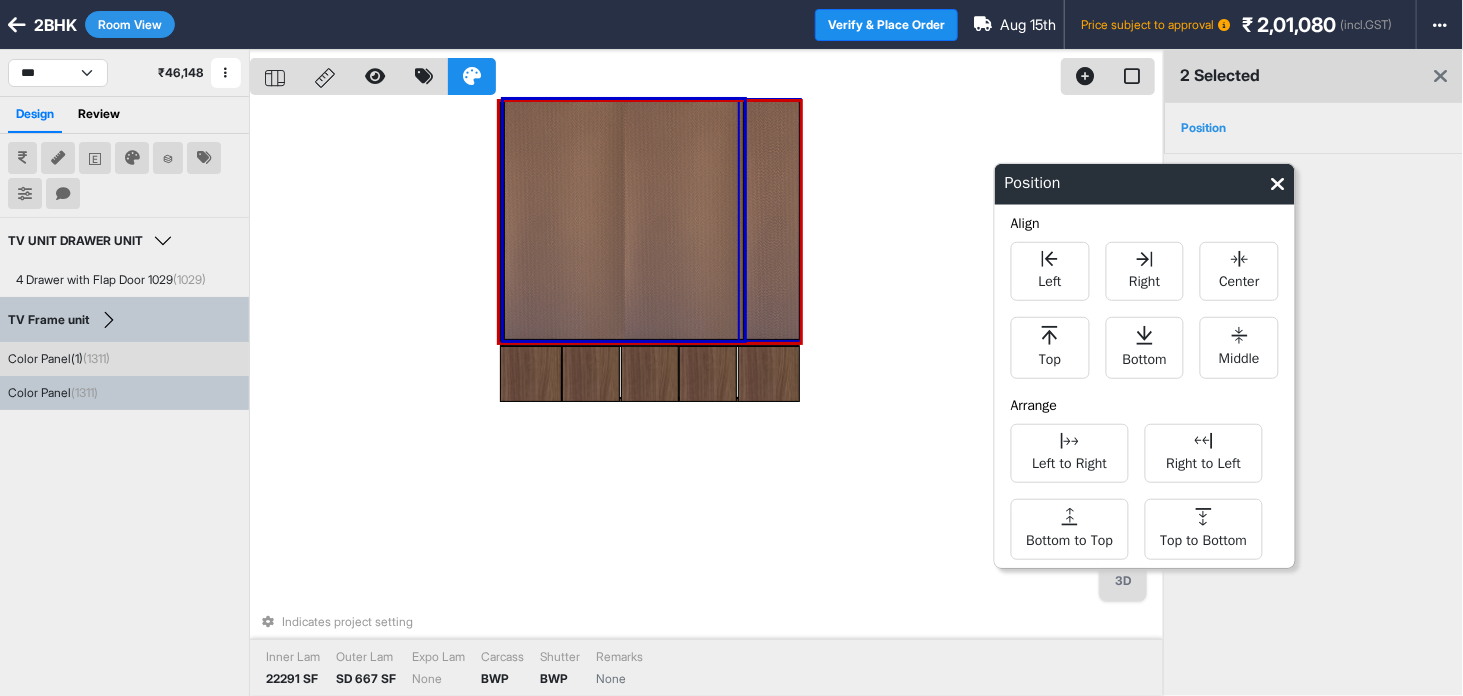 click at bounding box center [770, 220] 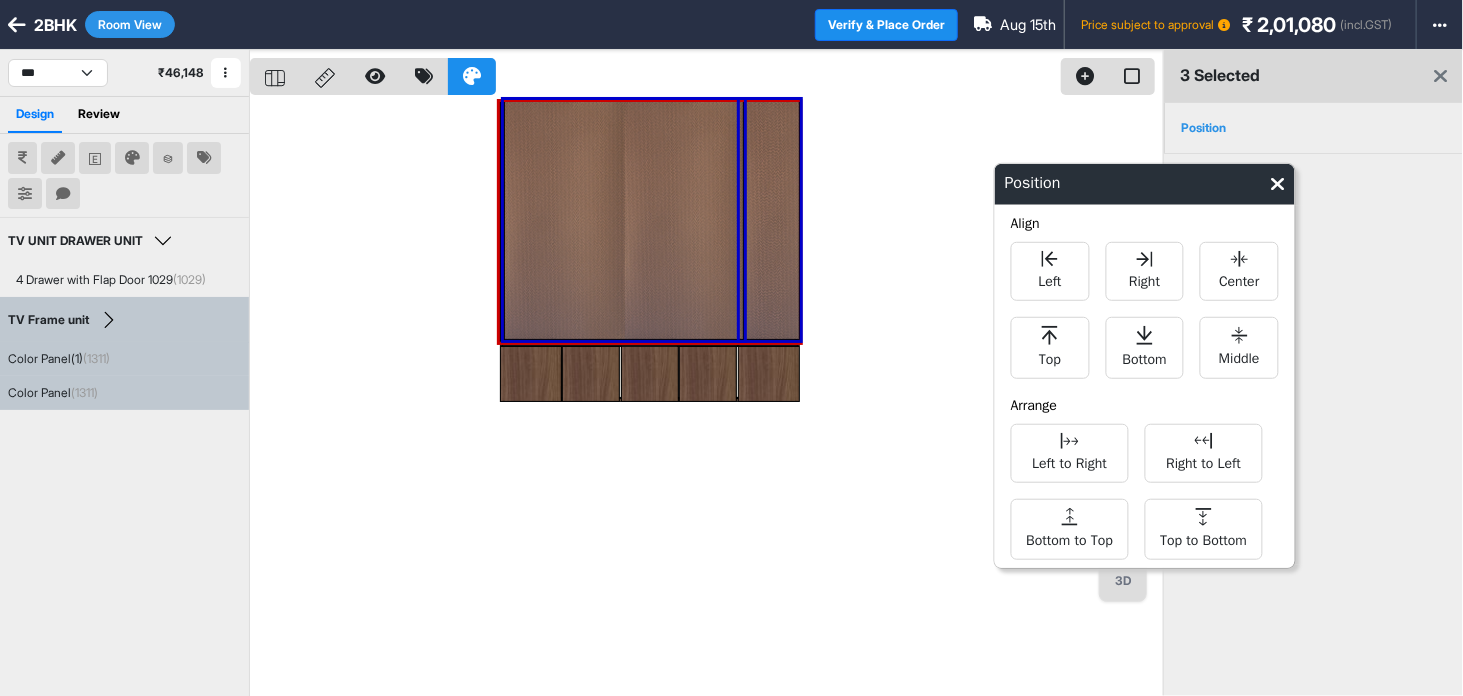 click on "Left Right Center Top Bottom Middle" at bounding box center [1145, 310] 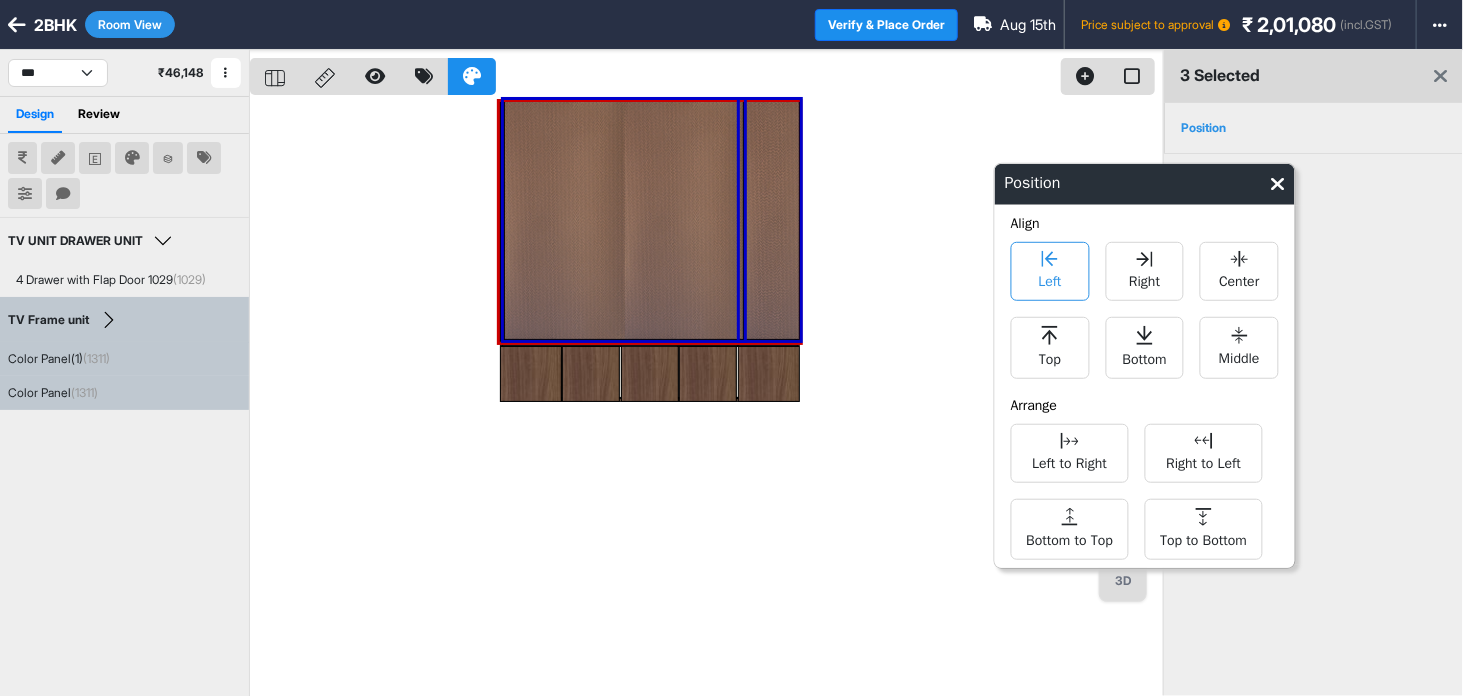 click on "Left" at bounding box center [1050, 271] 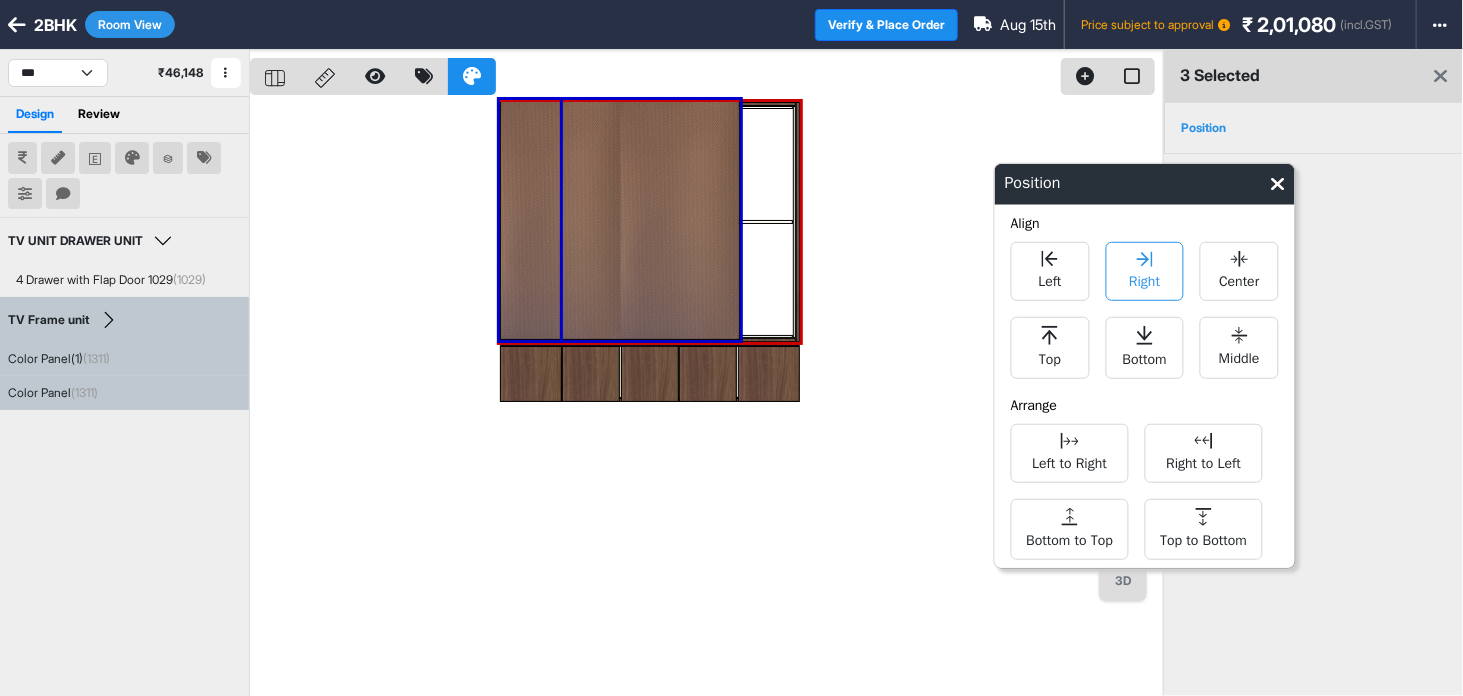 click on "Right" at bounding box center (1144, 271) 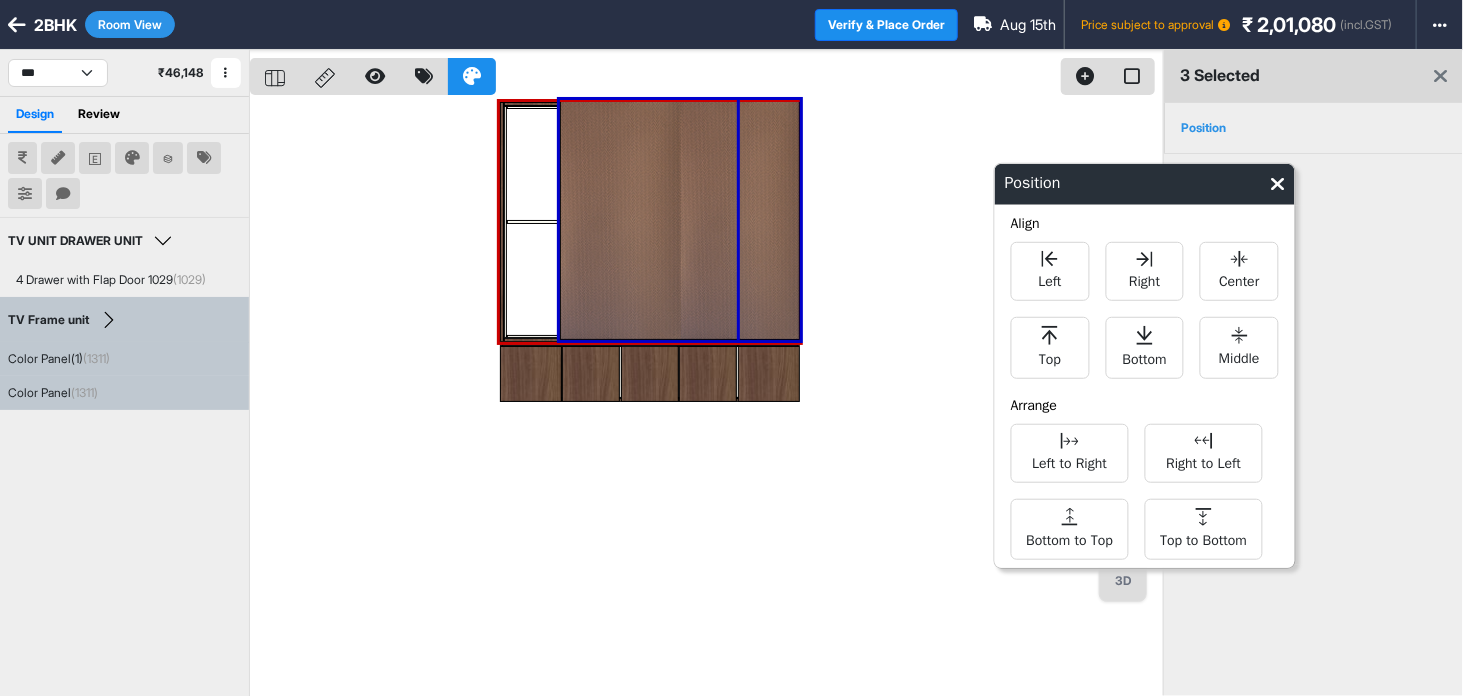 click at bounding box center [706, 398] 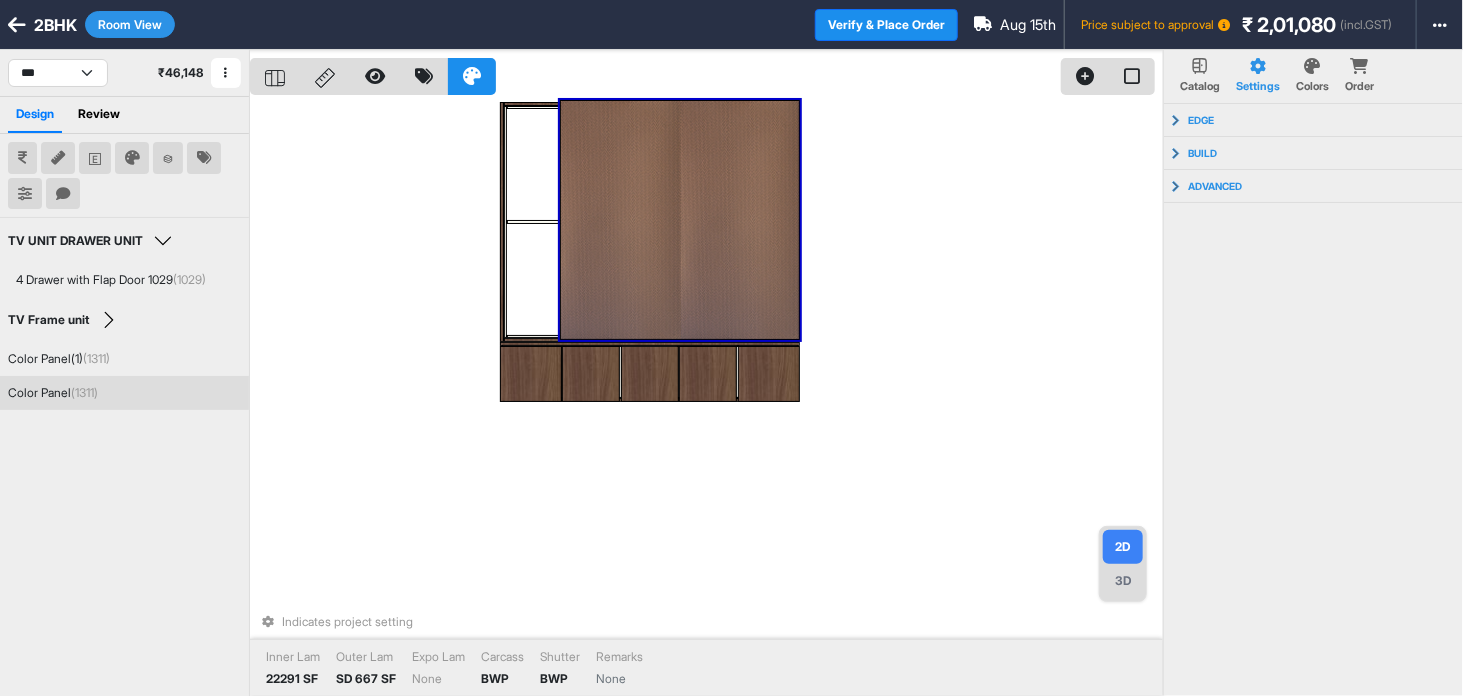 click at bounding box center [680, 220] 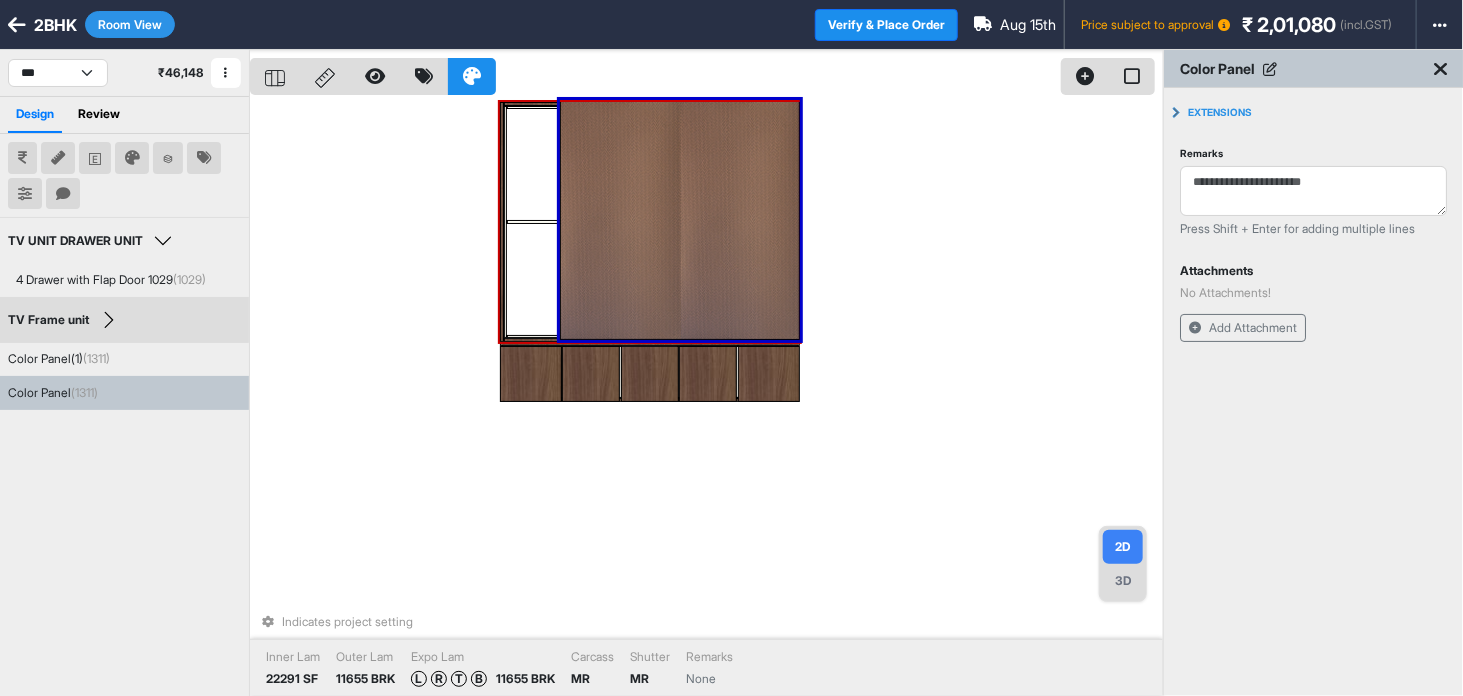 click at bounding box center [577, 279] 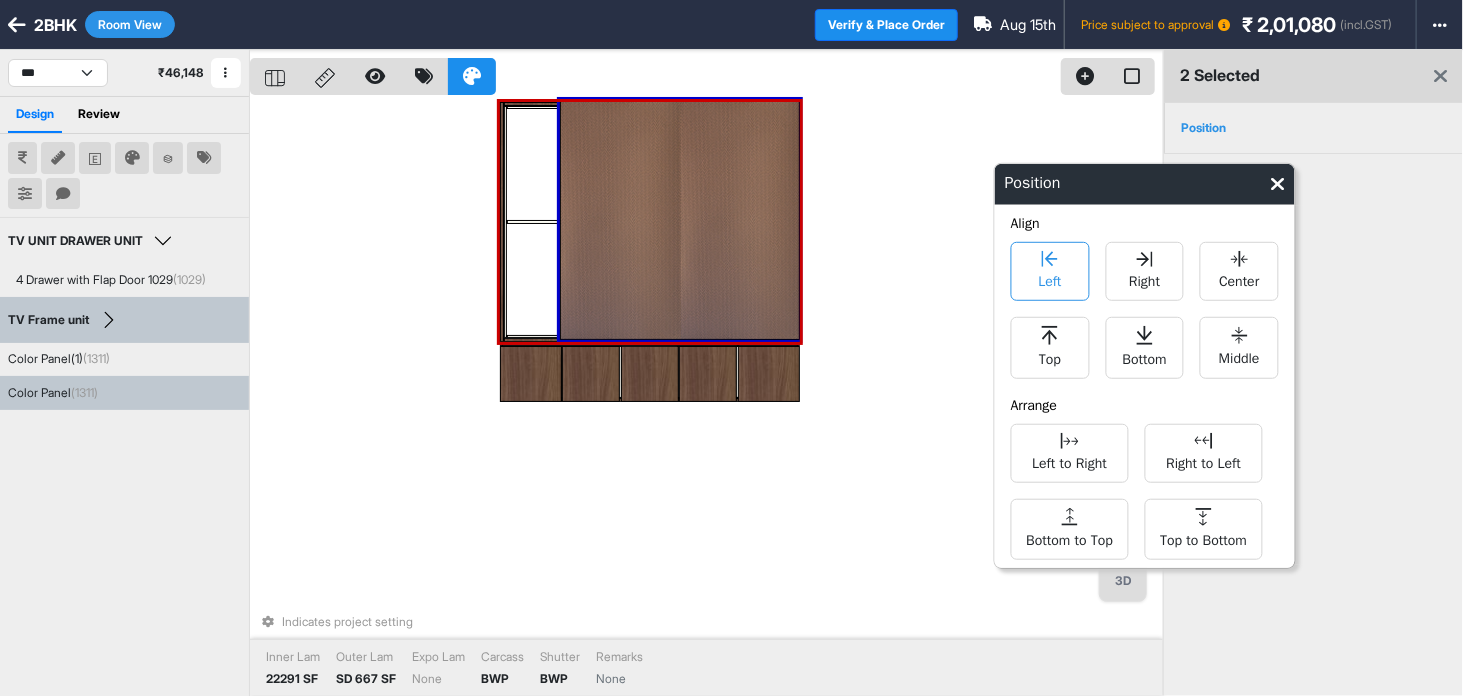 click on "Left" at bounding box center [1050, 271] 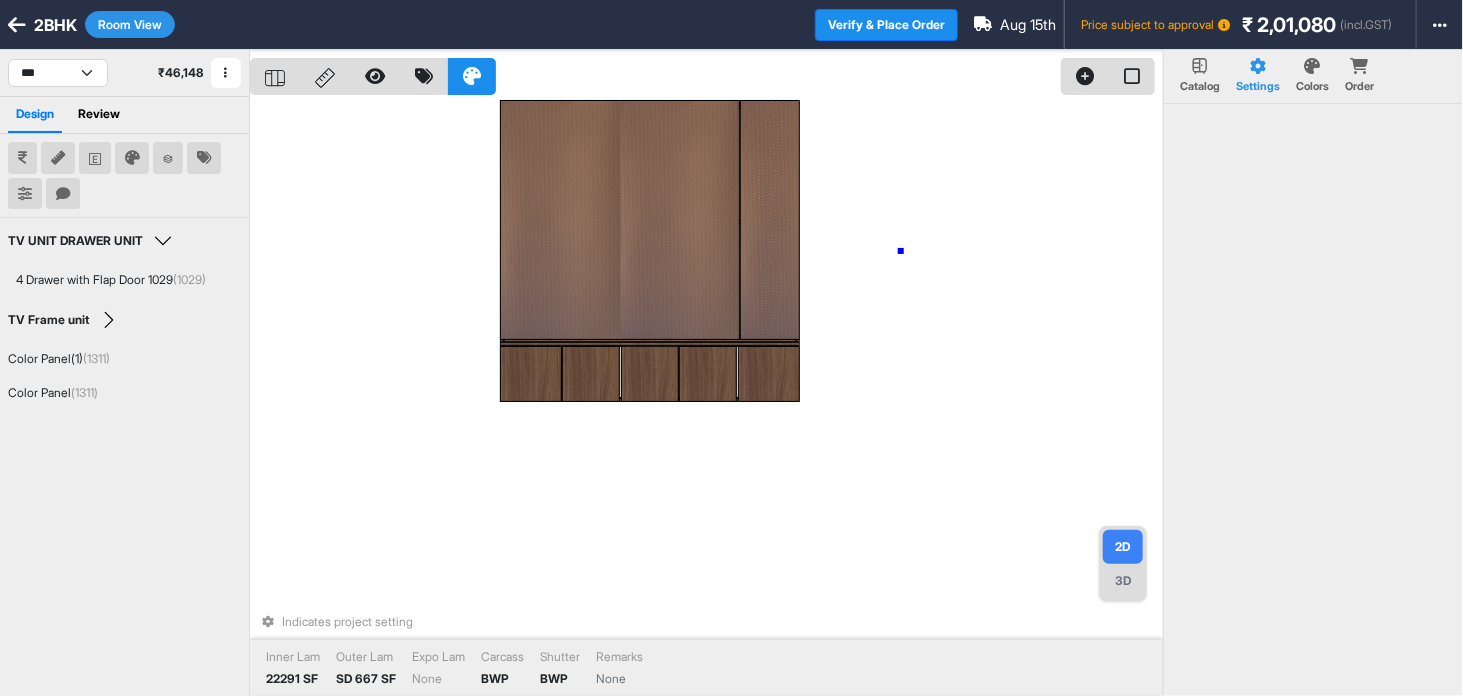 click on "Indicates project setting Inner Lam 22291 SF Outer Lam SD 667 SF Expo Lam None Carcass BWP Shutter BWP Remarks None" at bounding box center [706, 398] 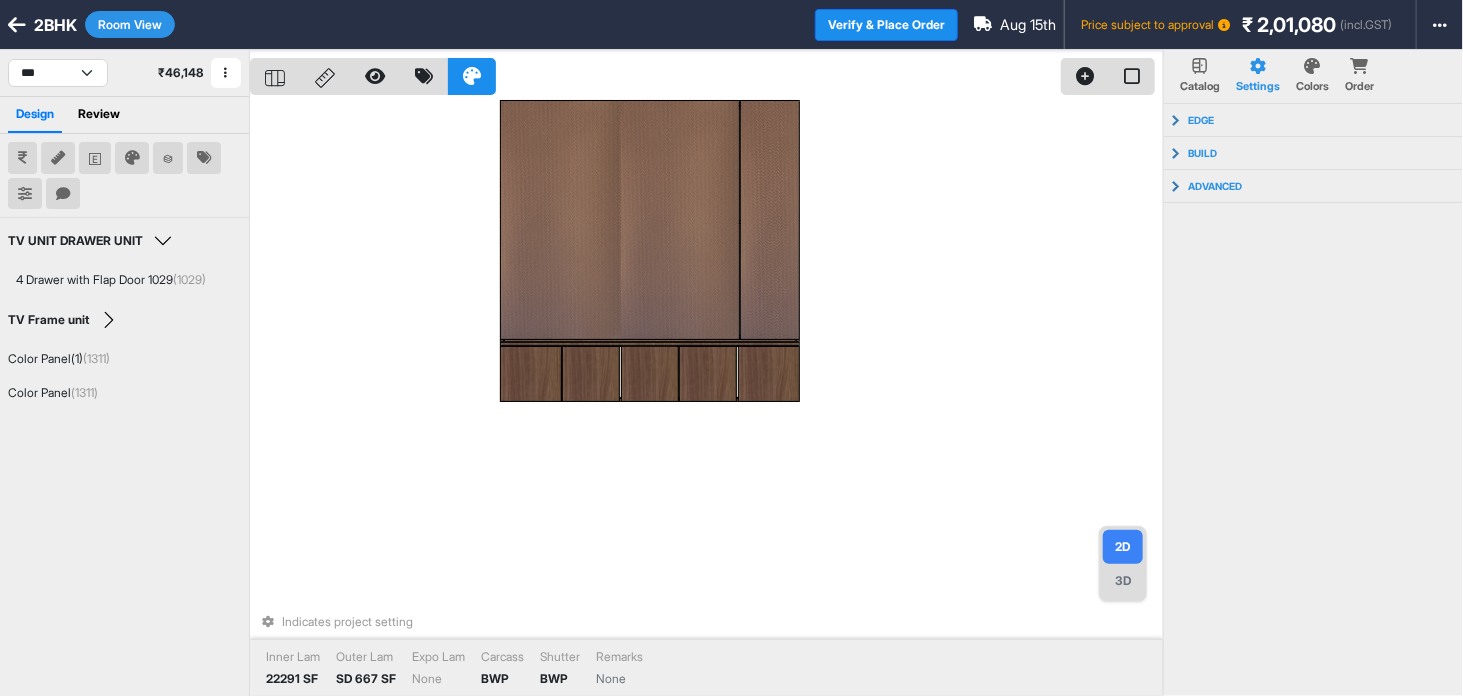 click on "3D" at bounding box center [1123, 581] 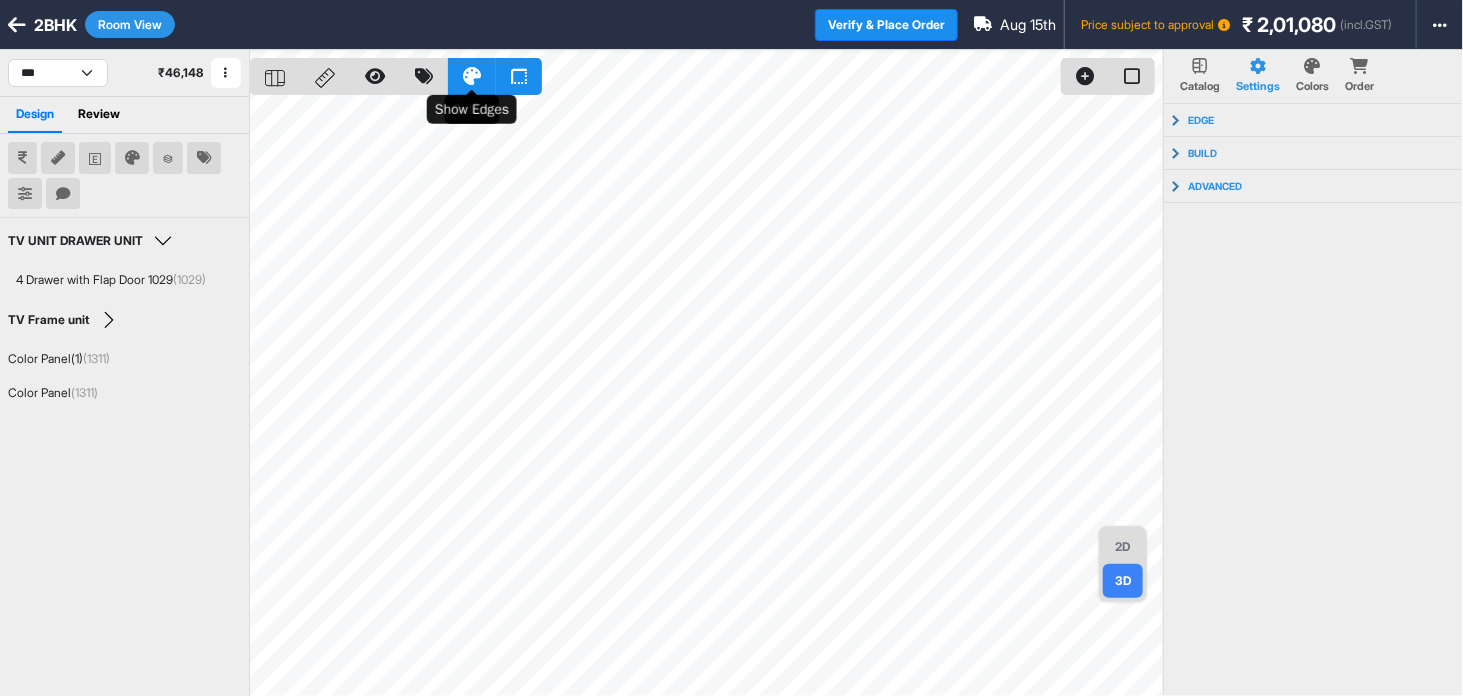 click at bounding box center [472, 76] 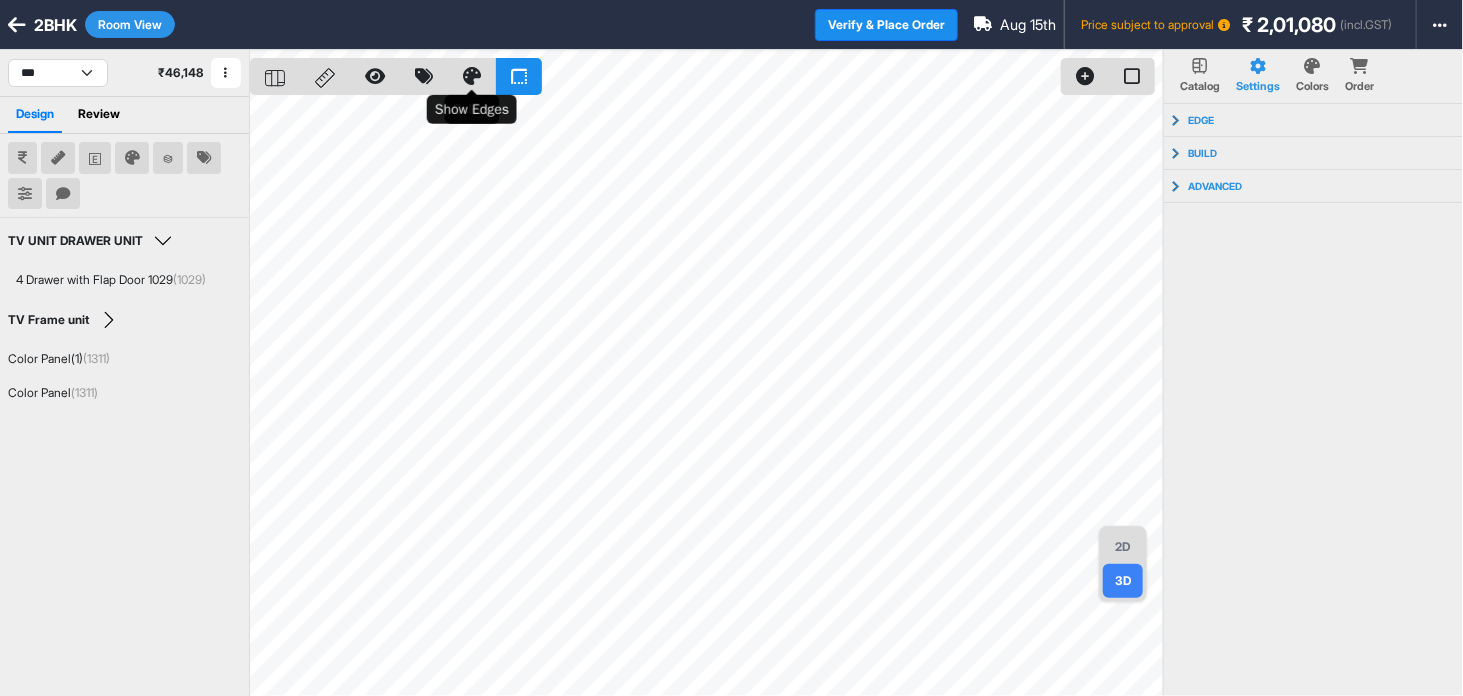 click at bounding box center (519, 76) 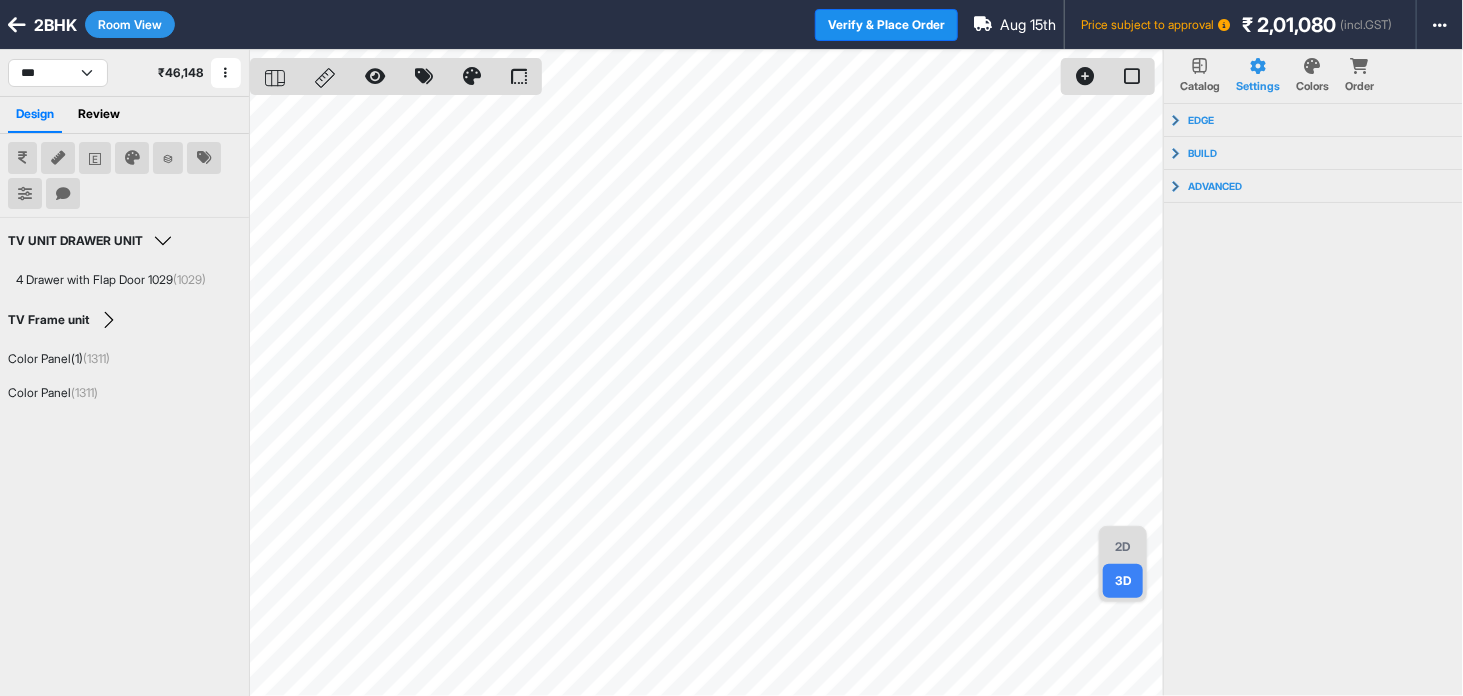 click on "Room View" at bounding box center (130, 24) 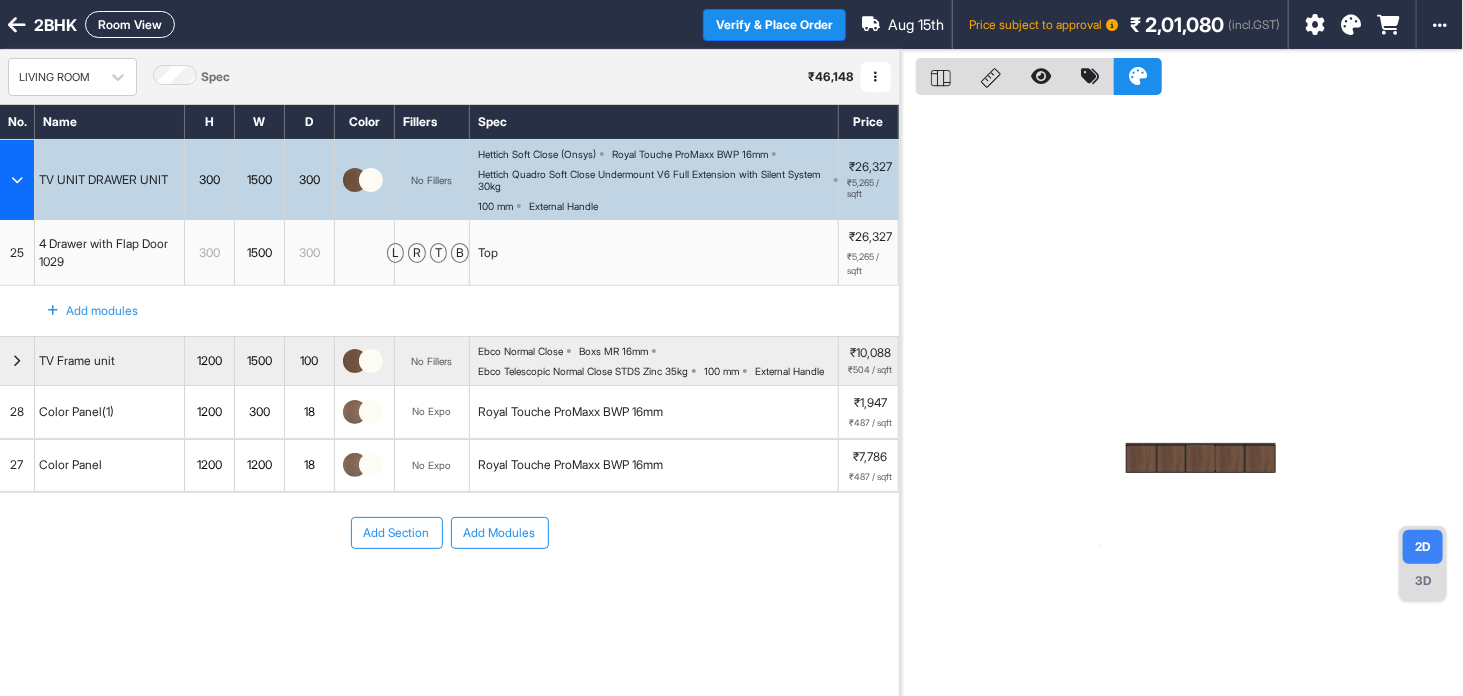 click on "Hettich Soft Close (Onsys)" at bounding box center [537, 154] 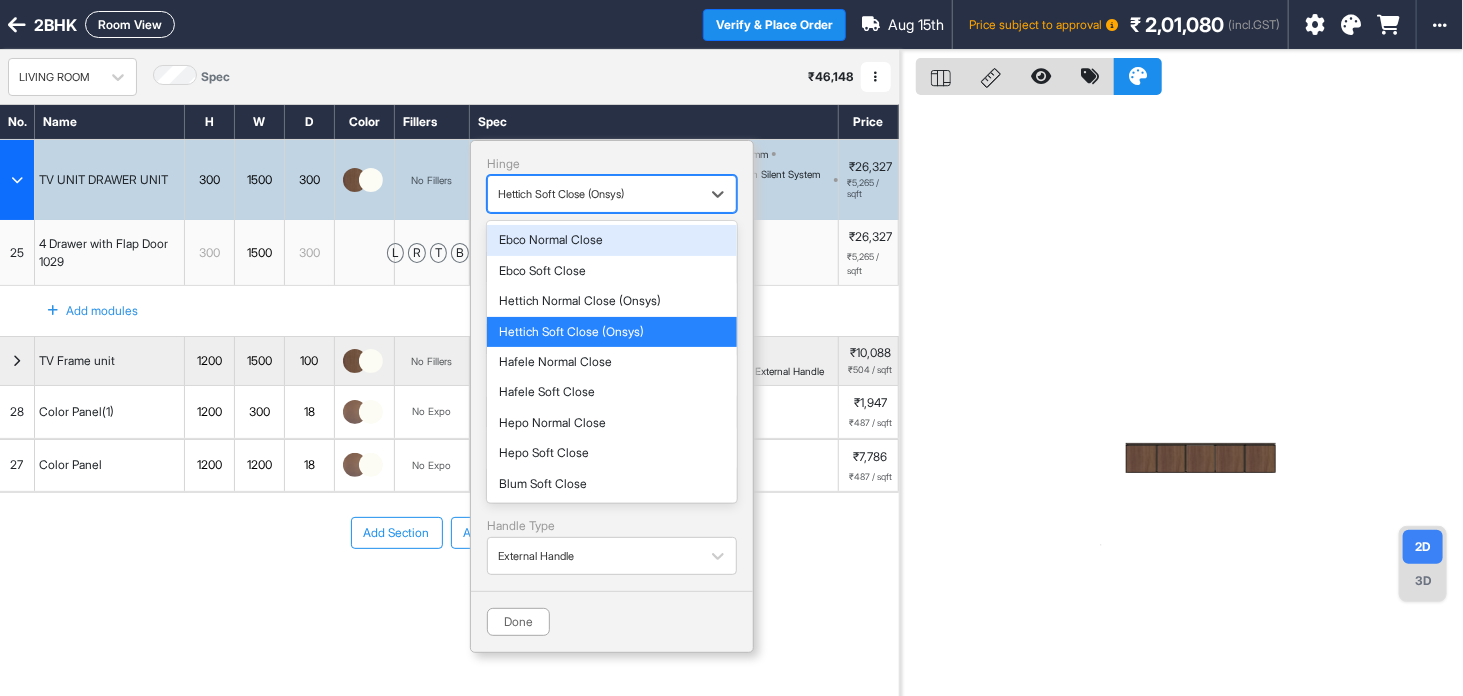 click at bounding box center [594, 194] 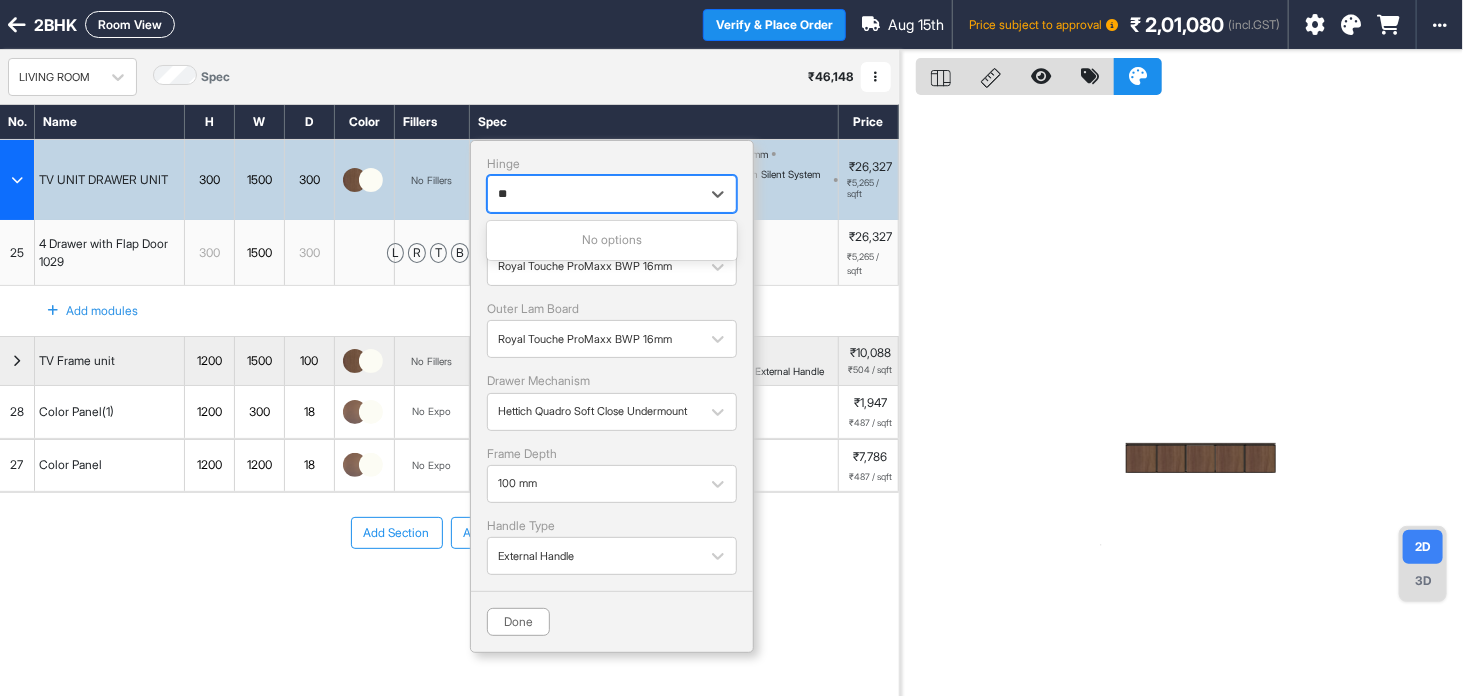 type on "*" 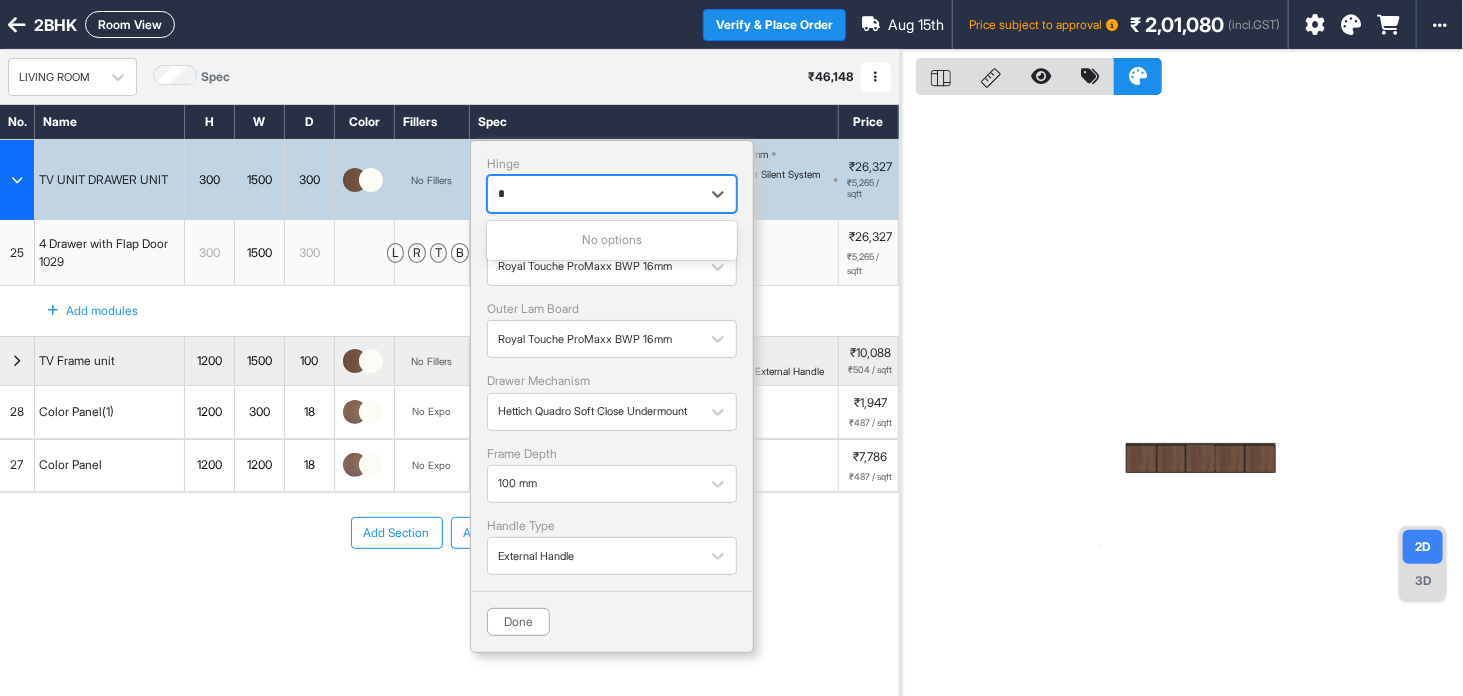 type 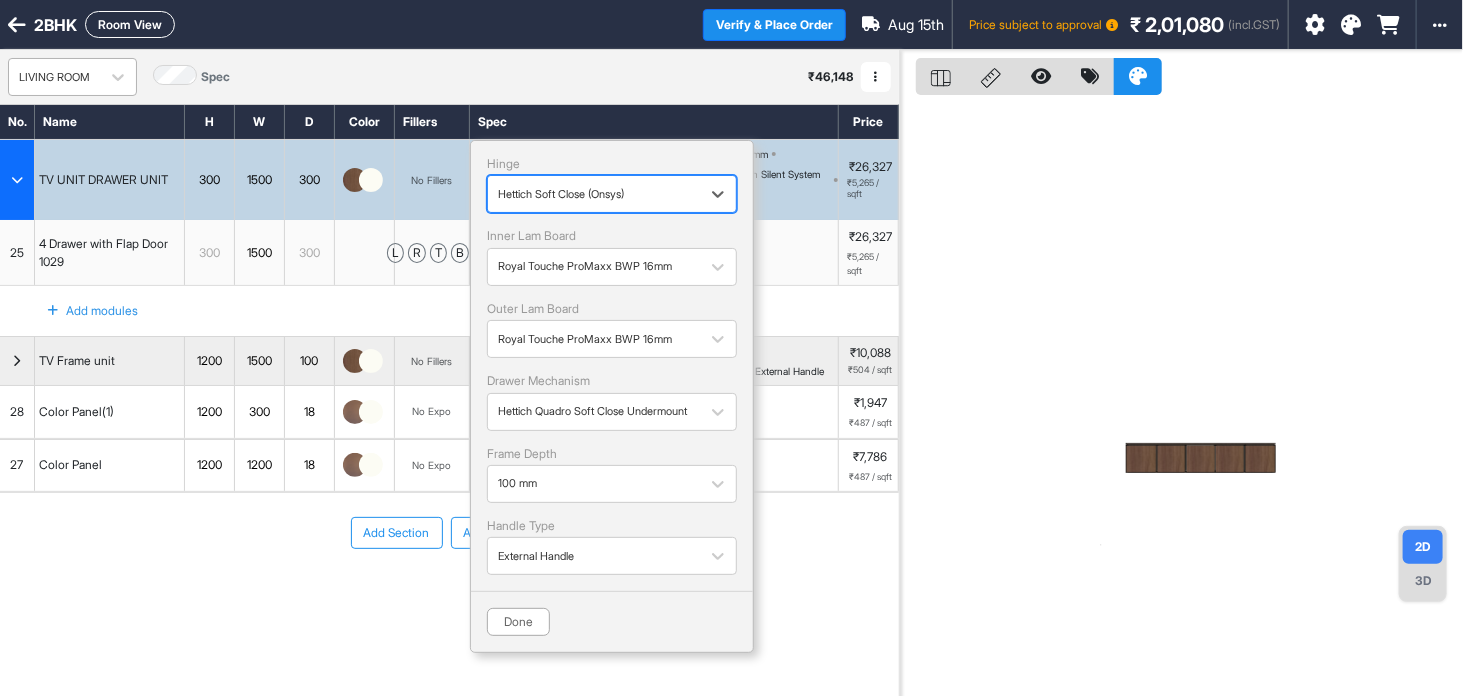 click on "LIVING ROOM" at bounding box center [72, 77] 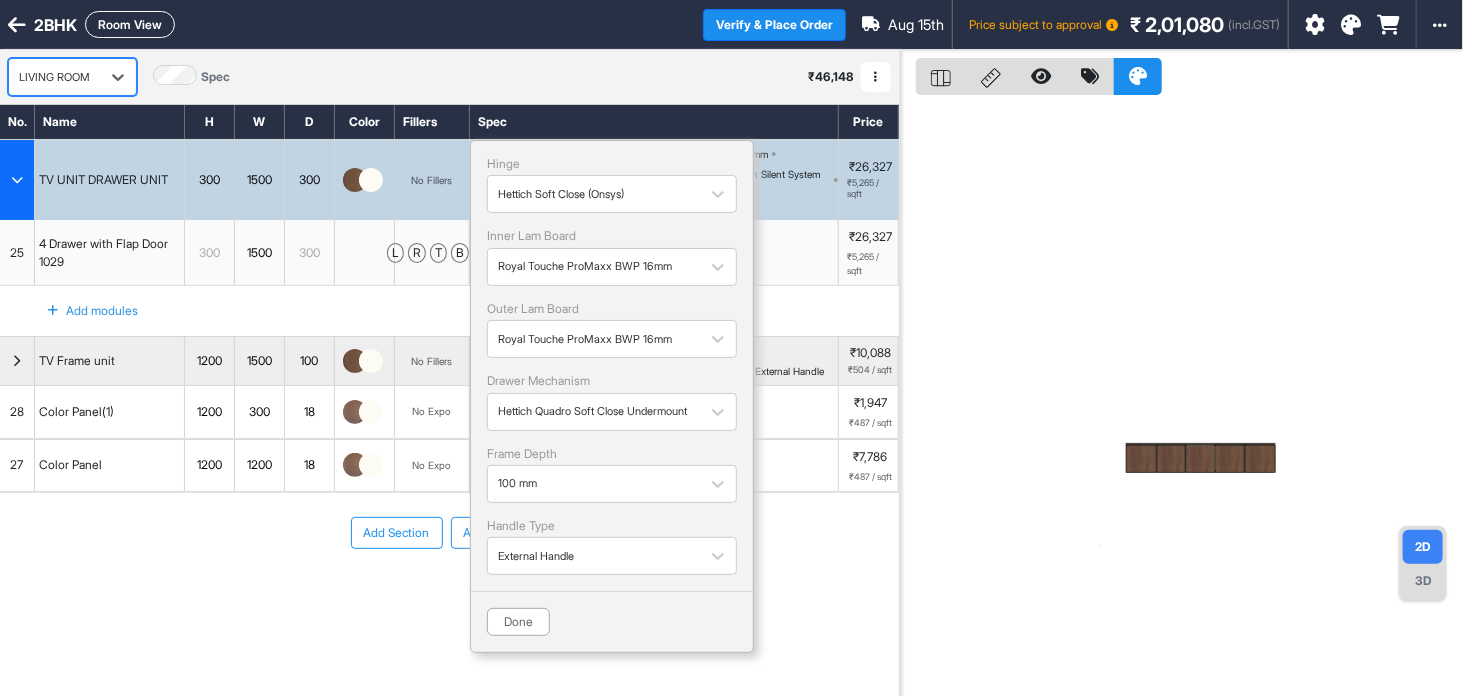 click on "LIVING ROOM" at bounding box center [72, 77] 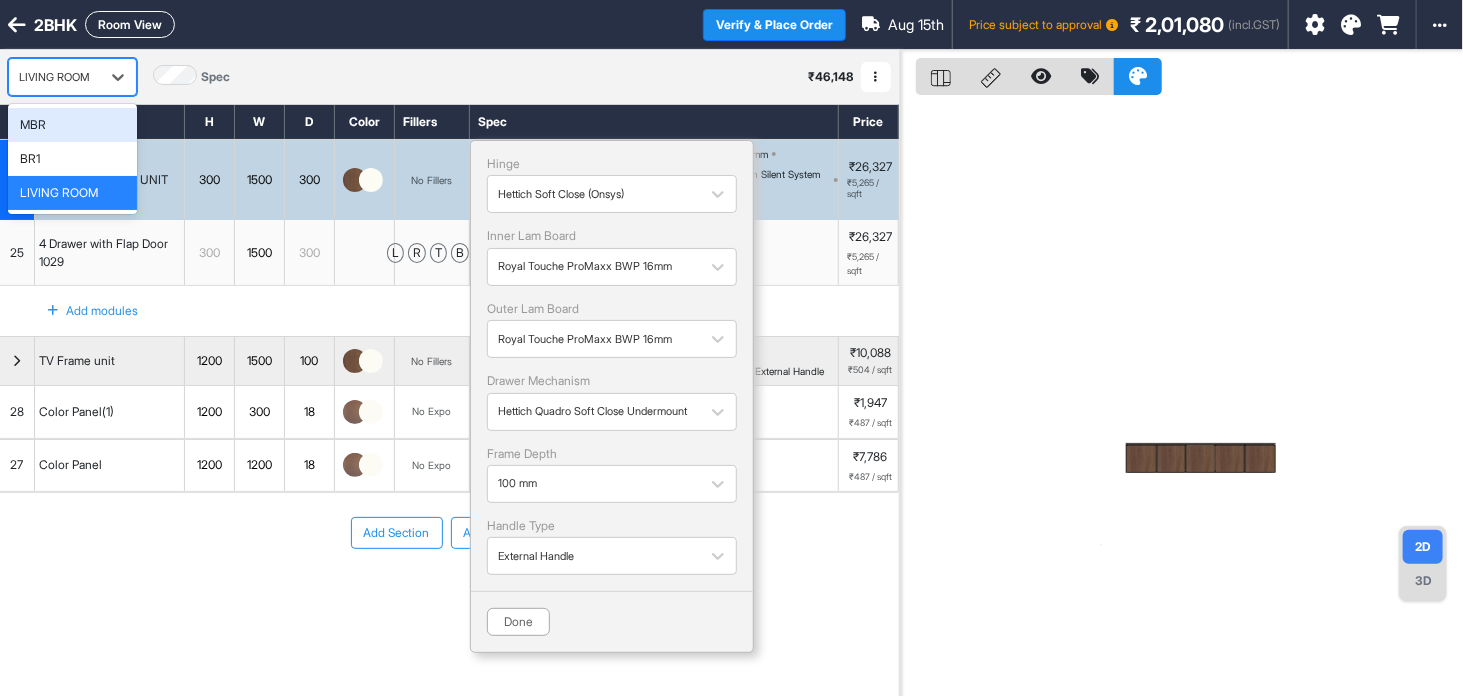 click on "LIVING ROOM" at bounding box center (72, 77) 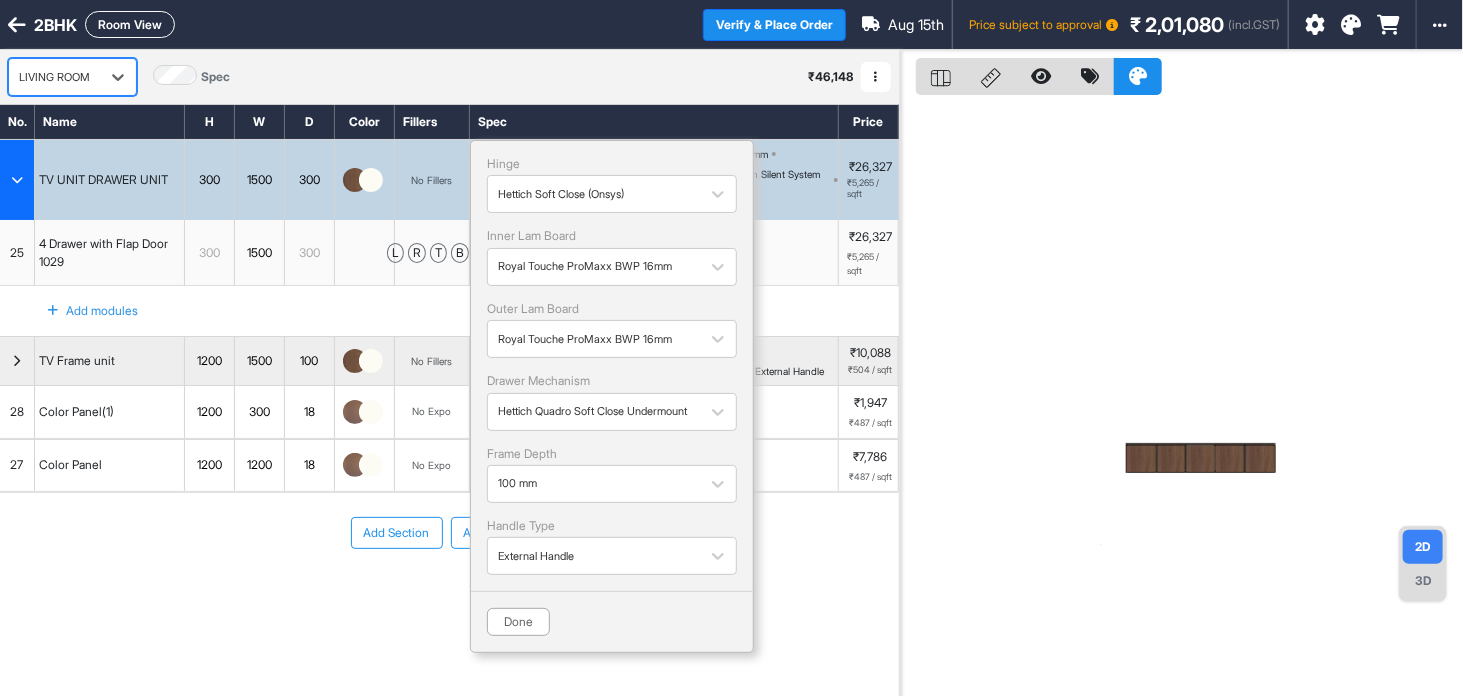 click on "LIVING ROOM" at bounding box center [72, 77] 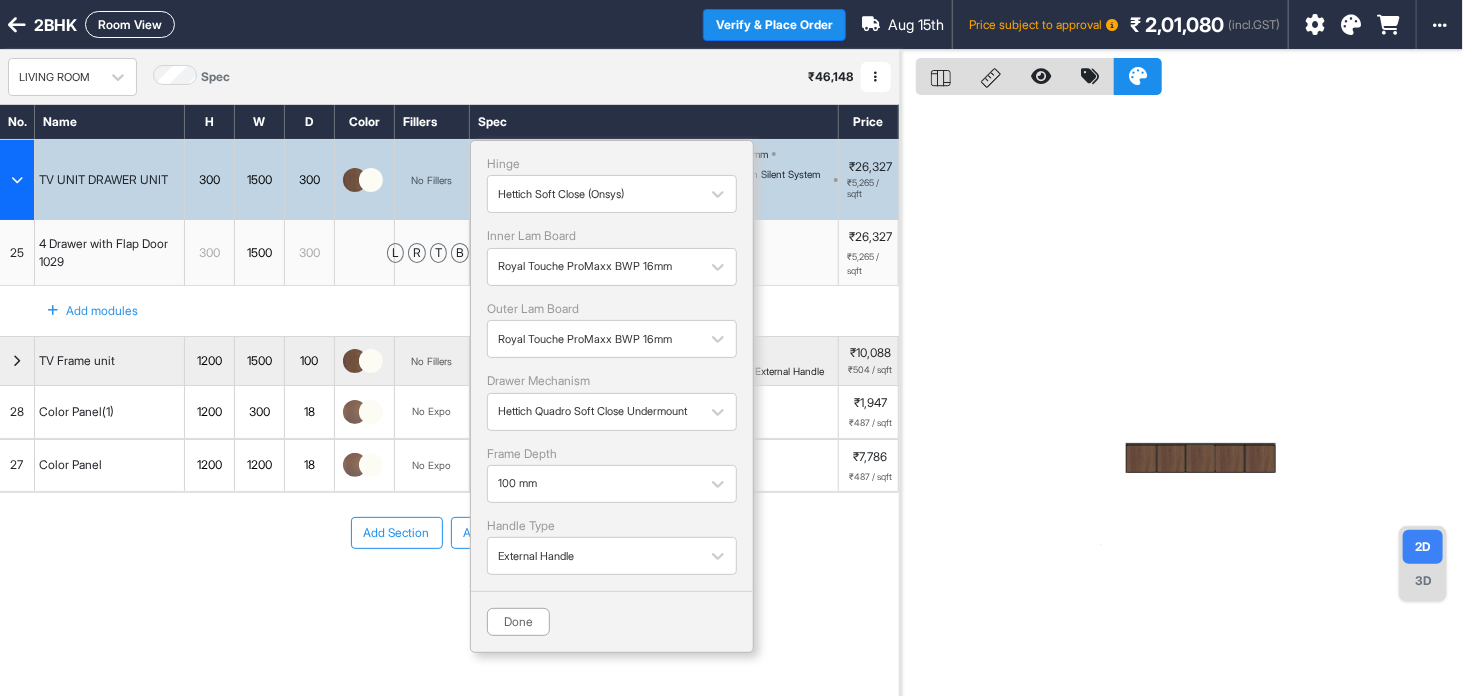 click at bounding box center (17, 180) 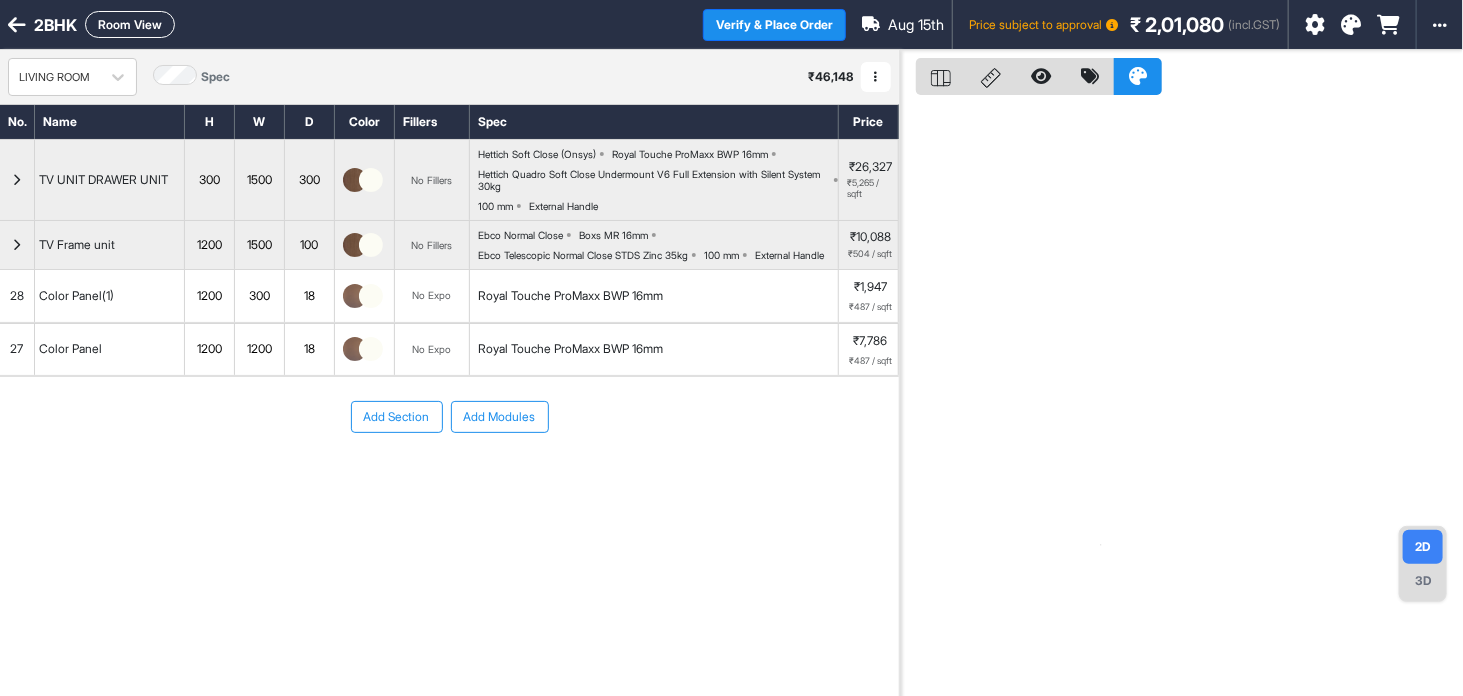 click on "Add Section" at bounding box center (397, 417) 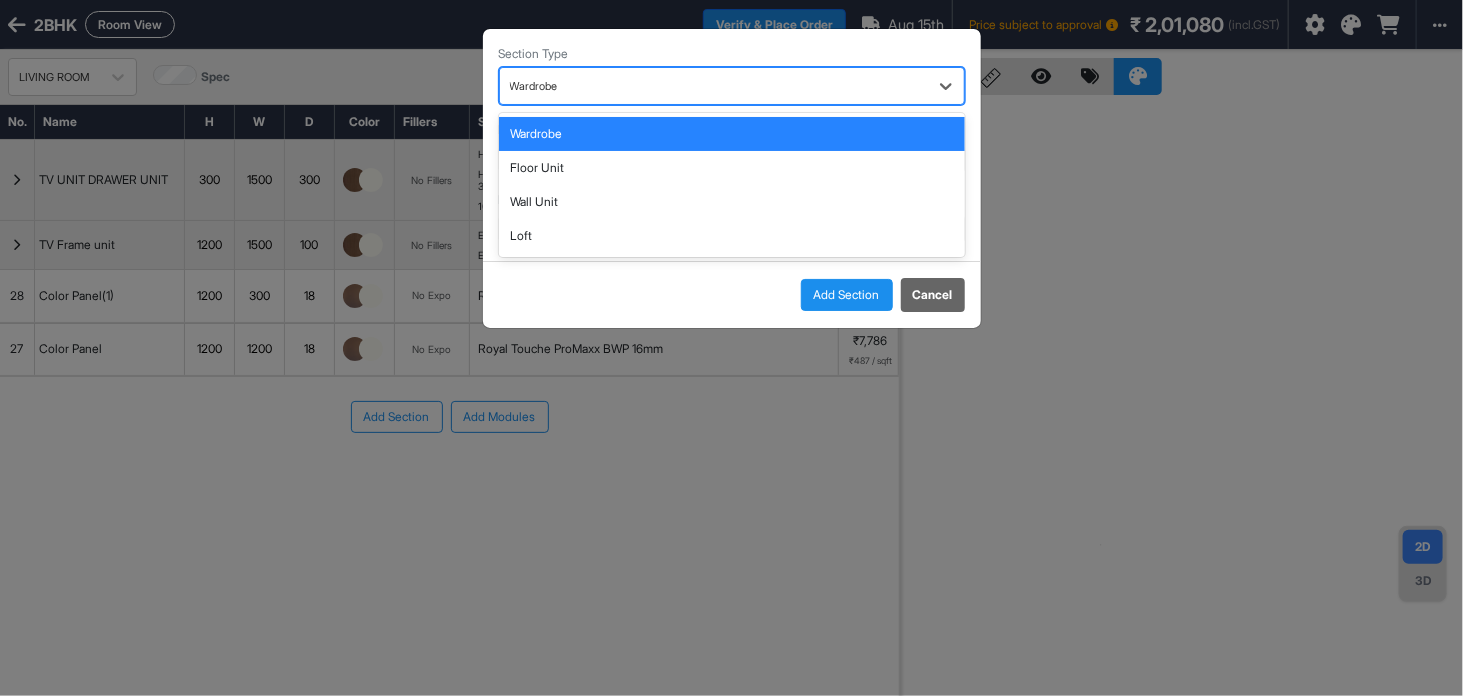 click at bounding box center [714, 86] 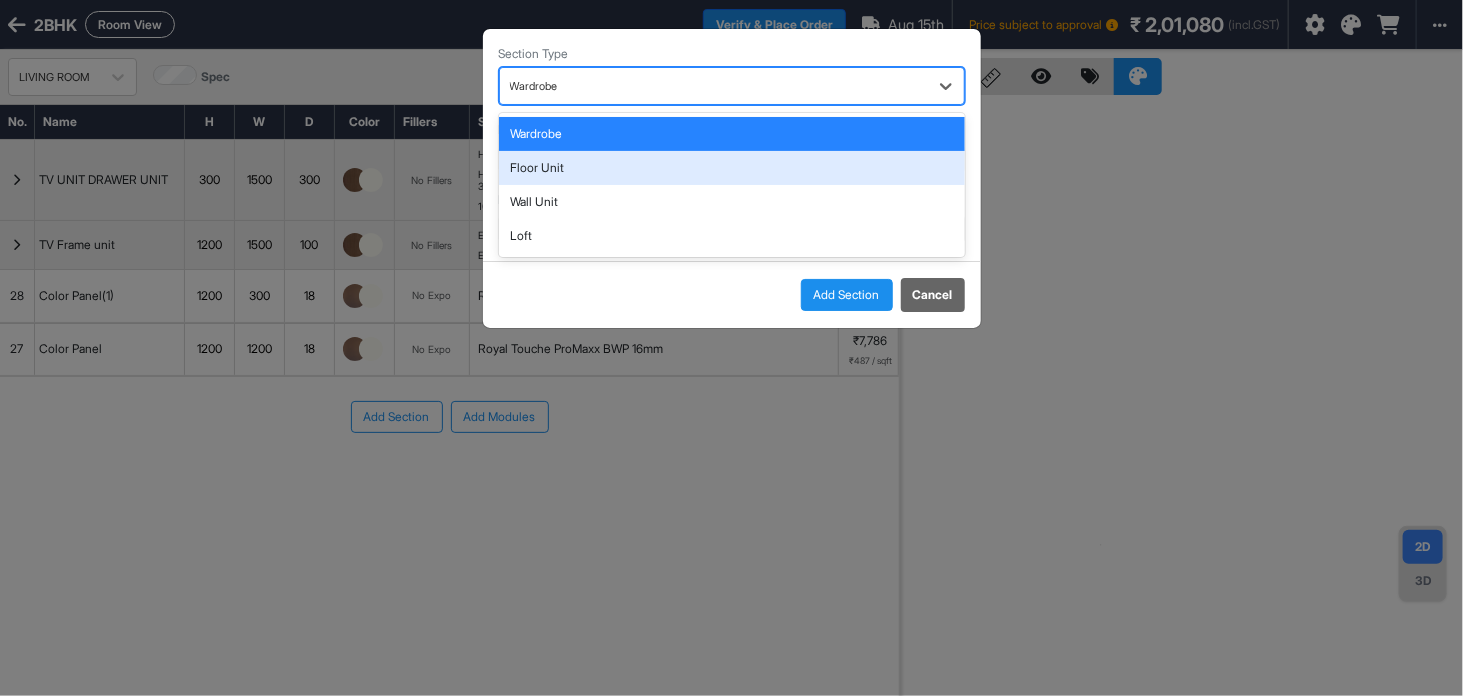 click on "Floor Unit" at bounding box center (732, 168) 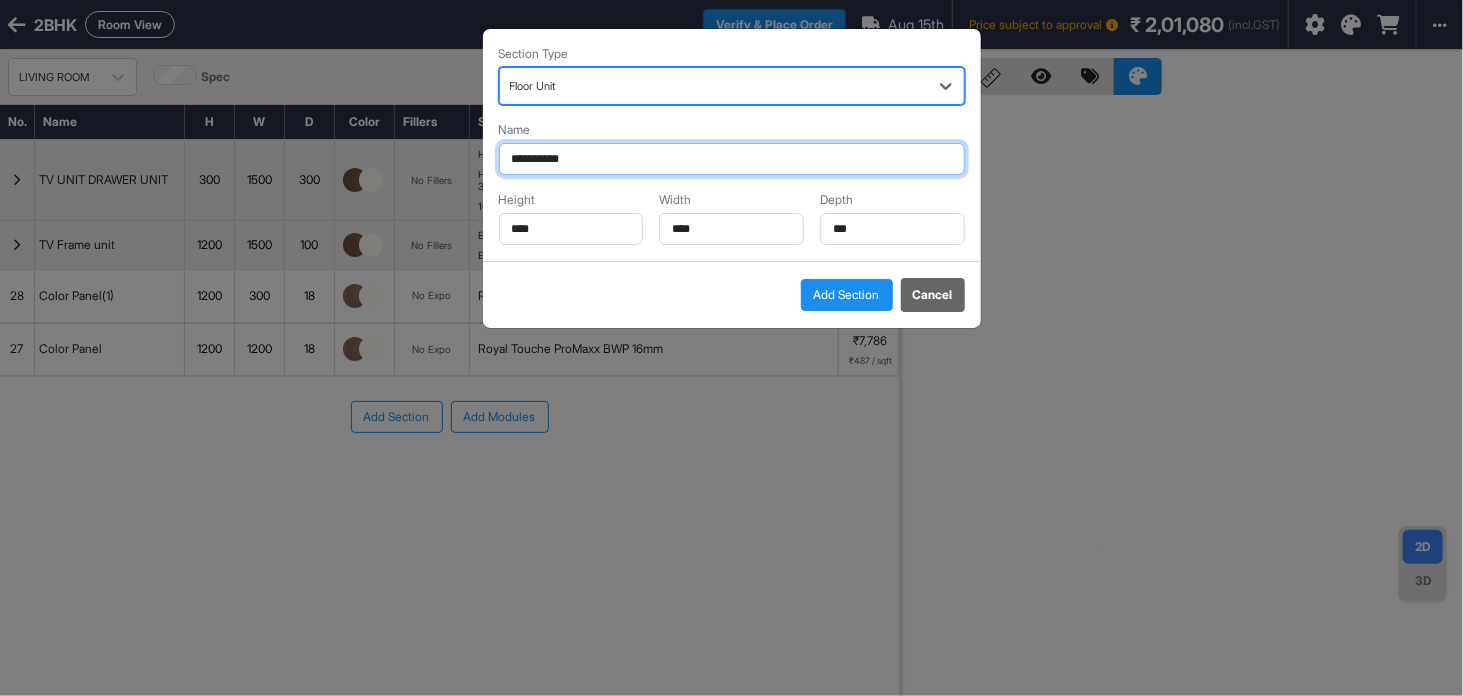 click on "**********" at bounding box center [732, 159] 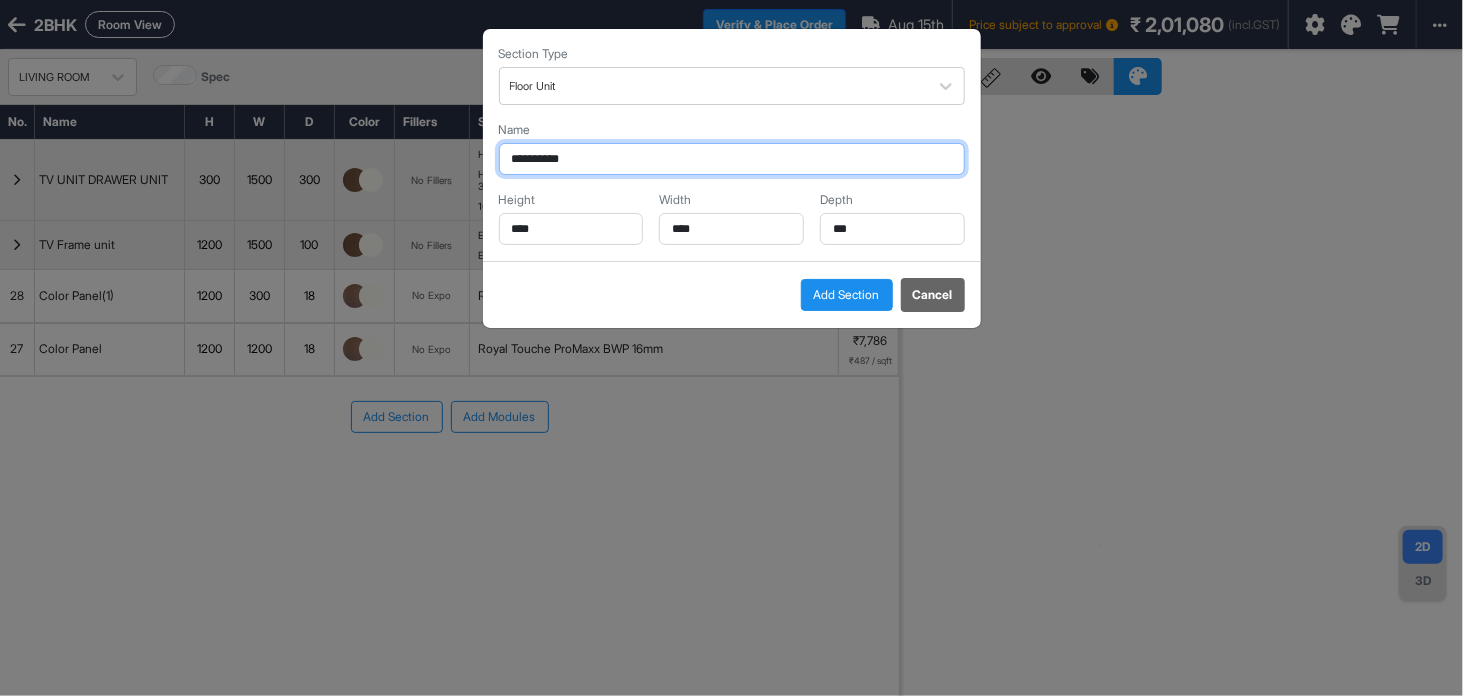 click on "**********" at bounding box center [732, 159] 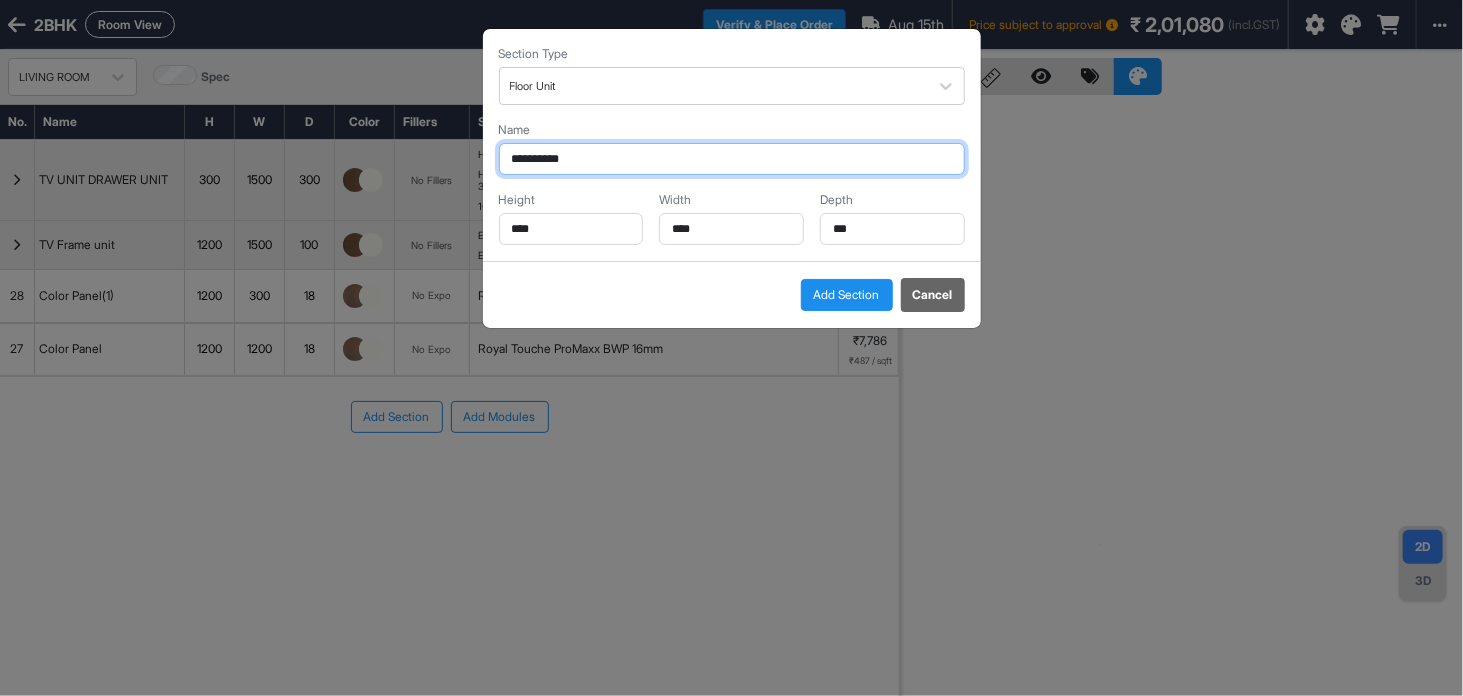 type on "**********" 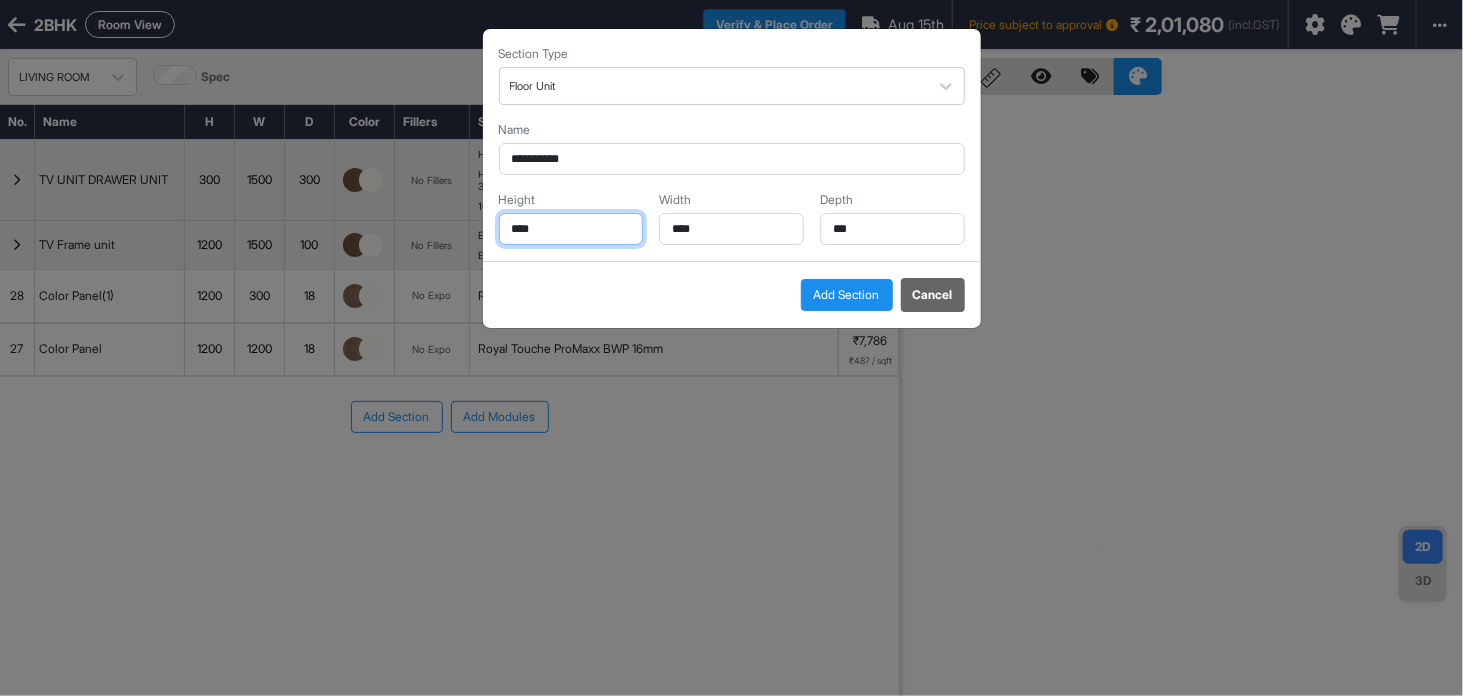click on "****" at bounding box center [571, 229] 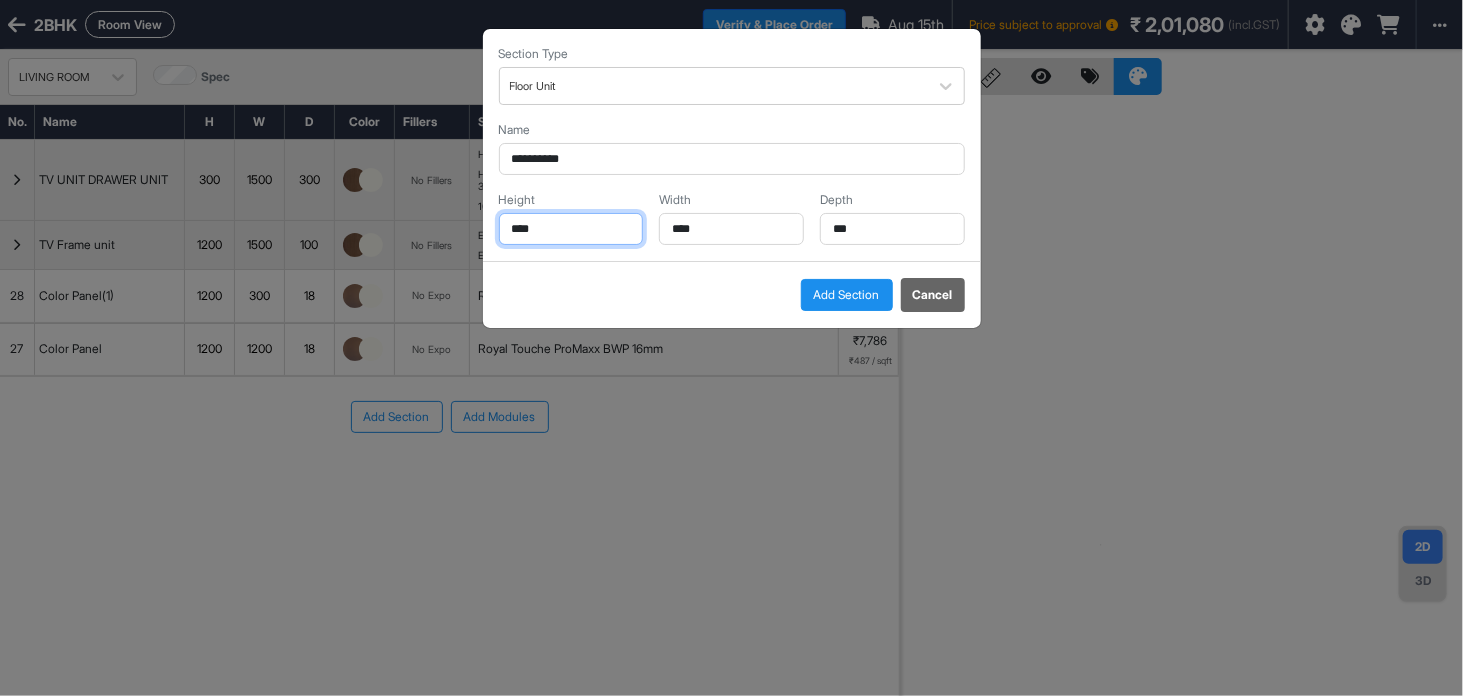 type on "****" 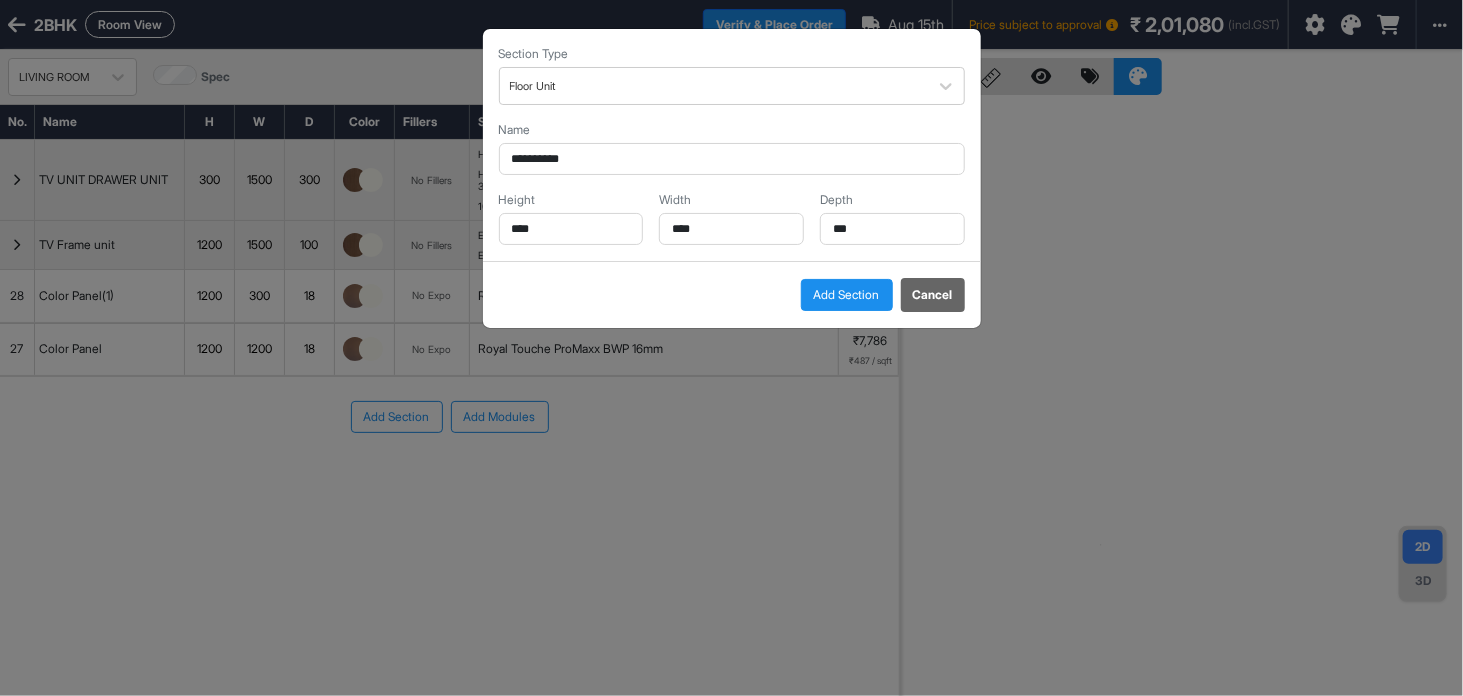 drag, startPoint x: 658, startPoint y: 211, endPoint x: 680, endPoint y: 221, distance: 24.166092 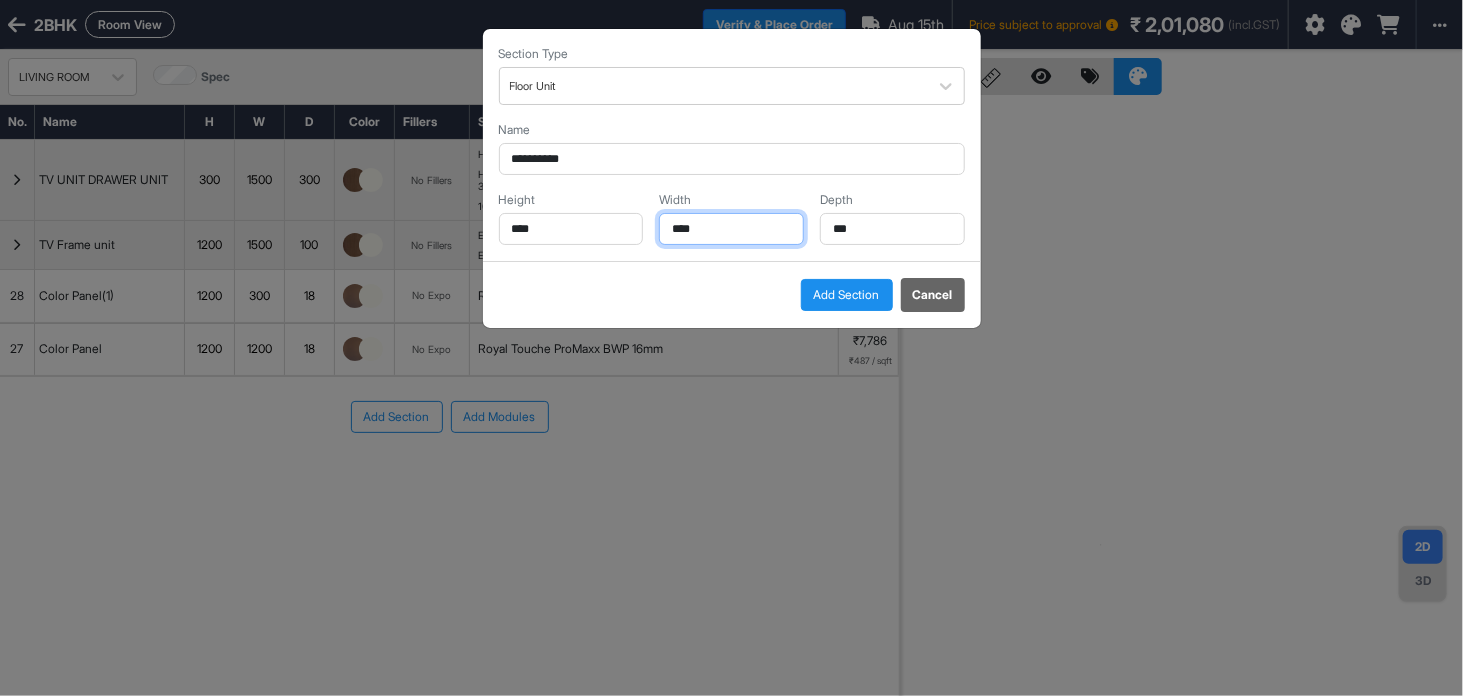 click on "****" at bounding box center [731, 229] 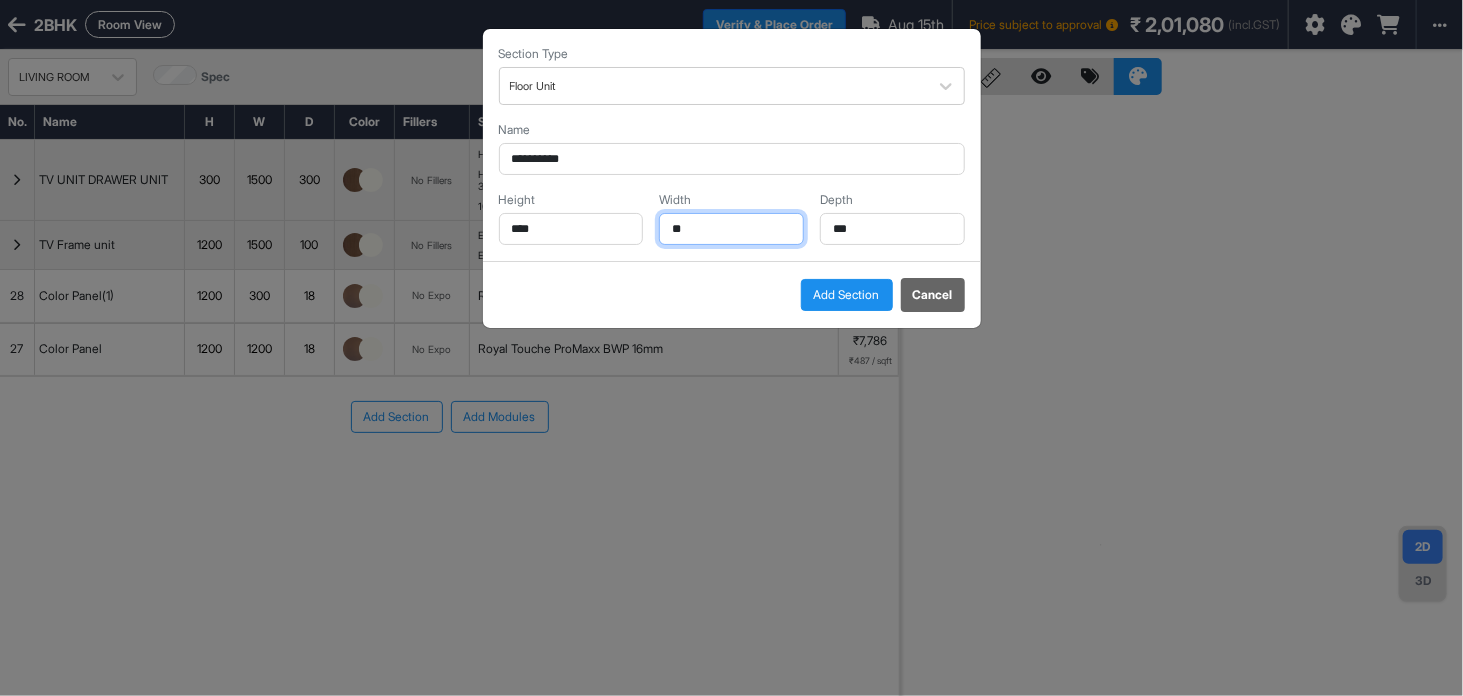 type on "*" 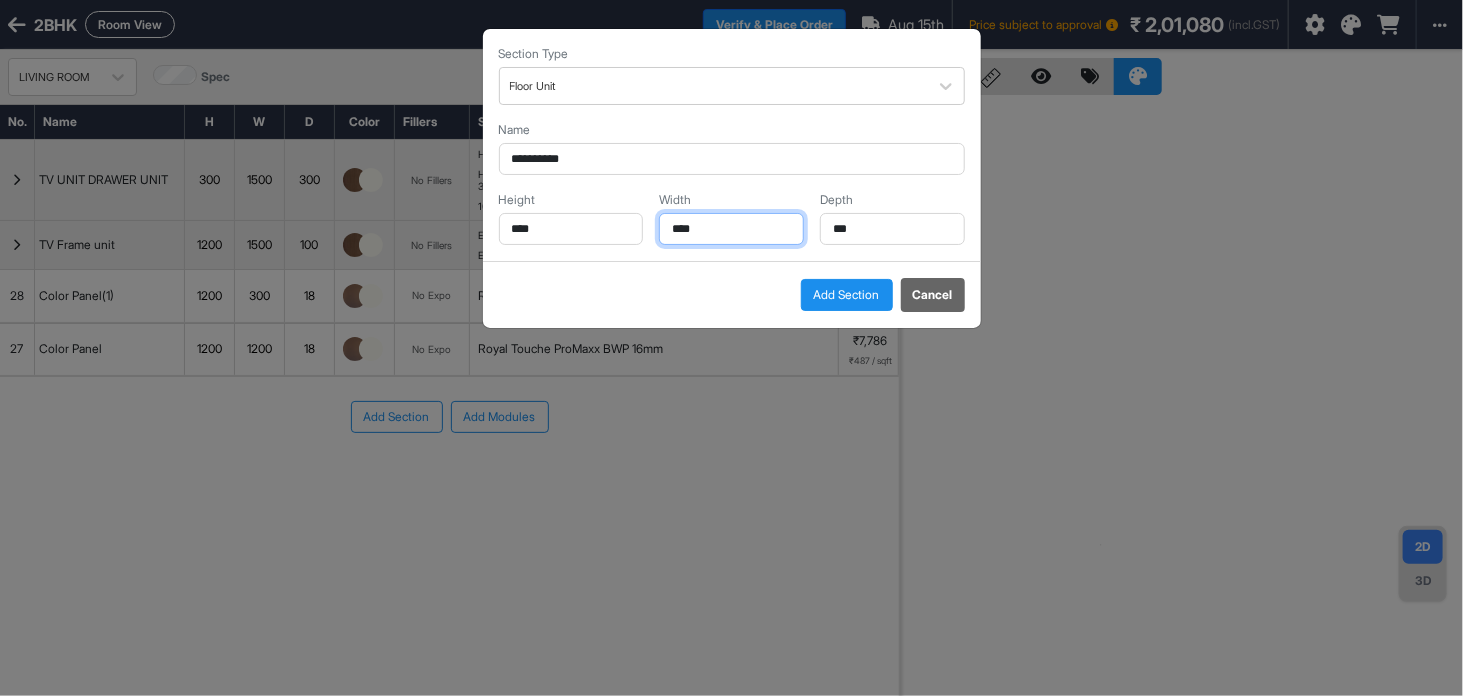 type on "****" 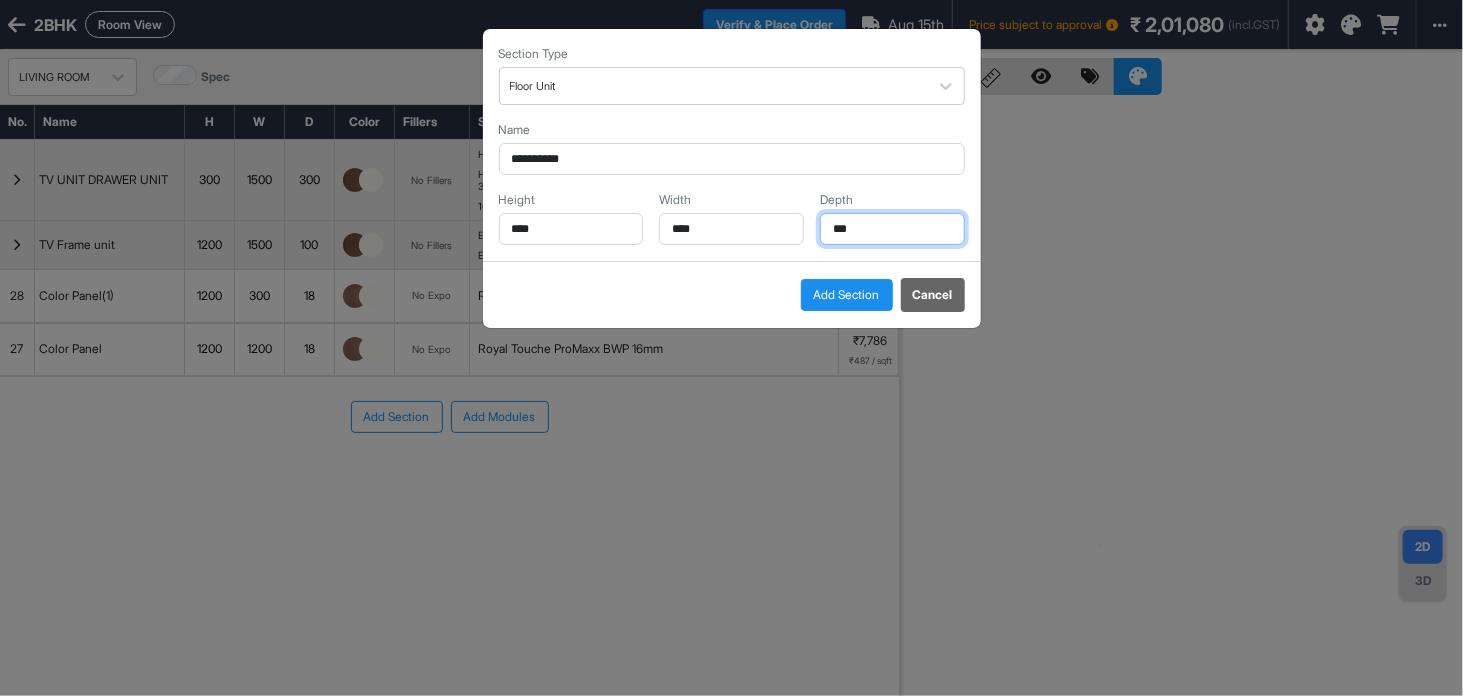 click on "***" at bounding box center [892, 229] 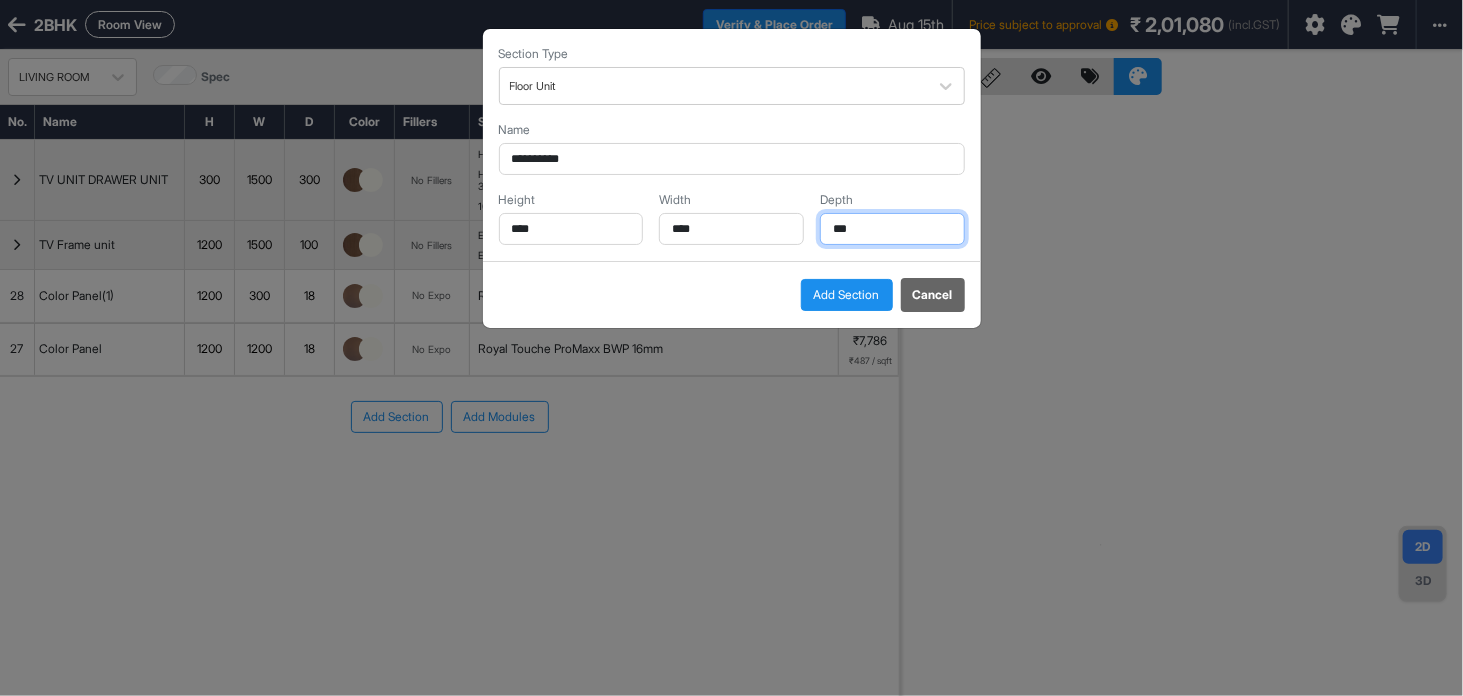 type on "***" 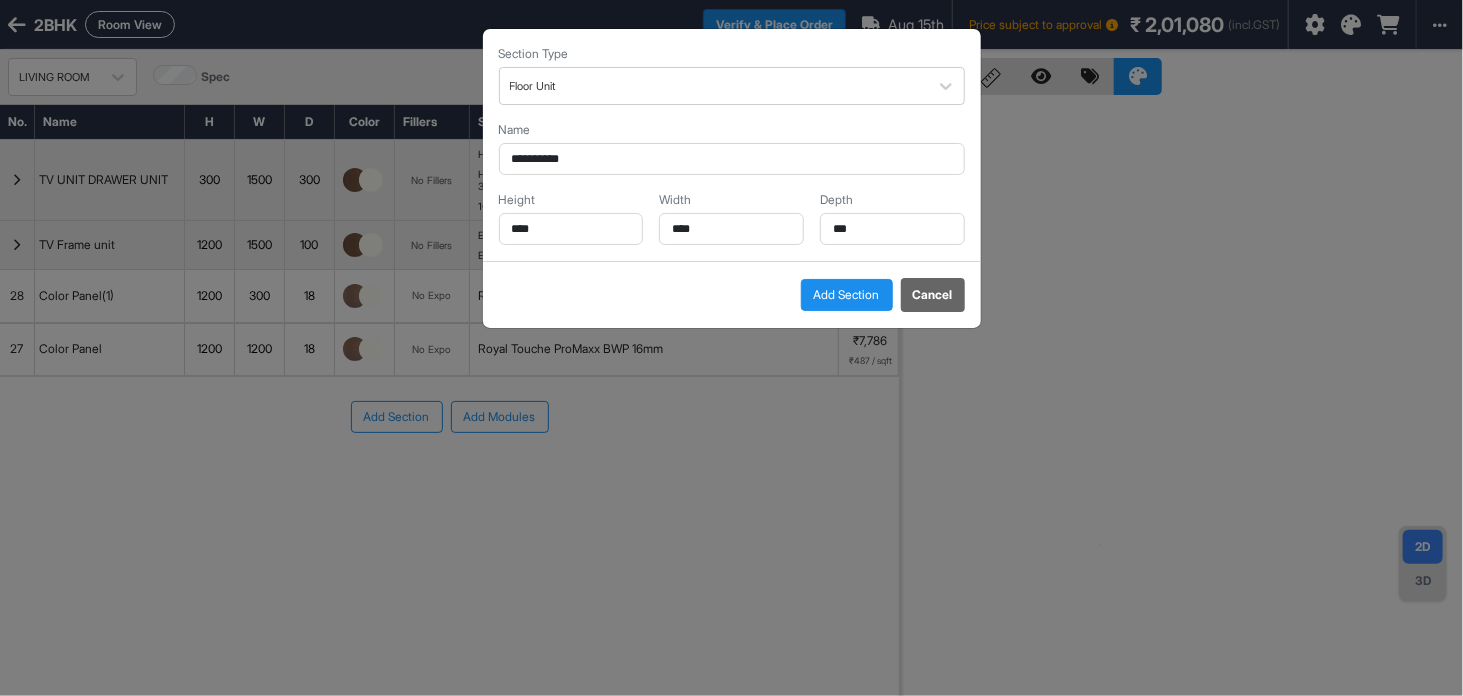 click on "Add Section" at bounding box center (847, 295) 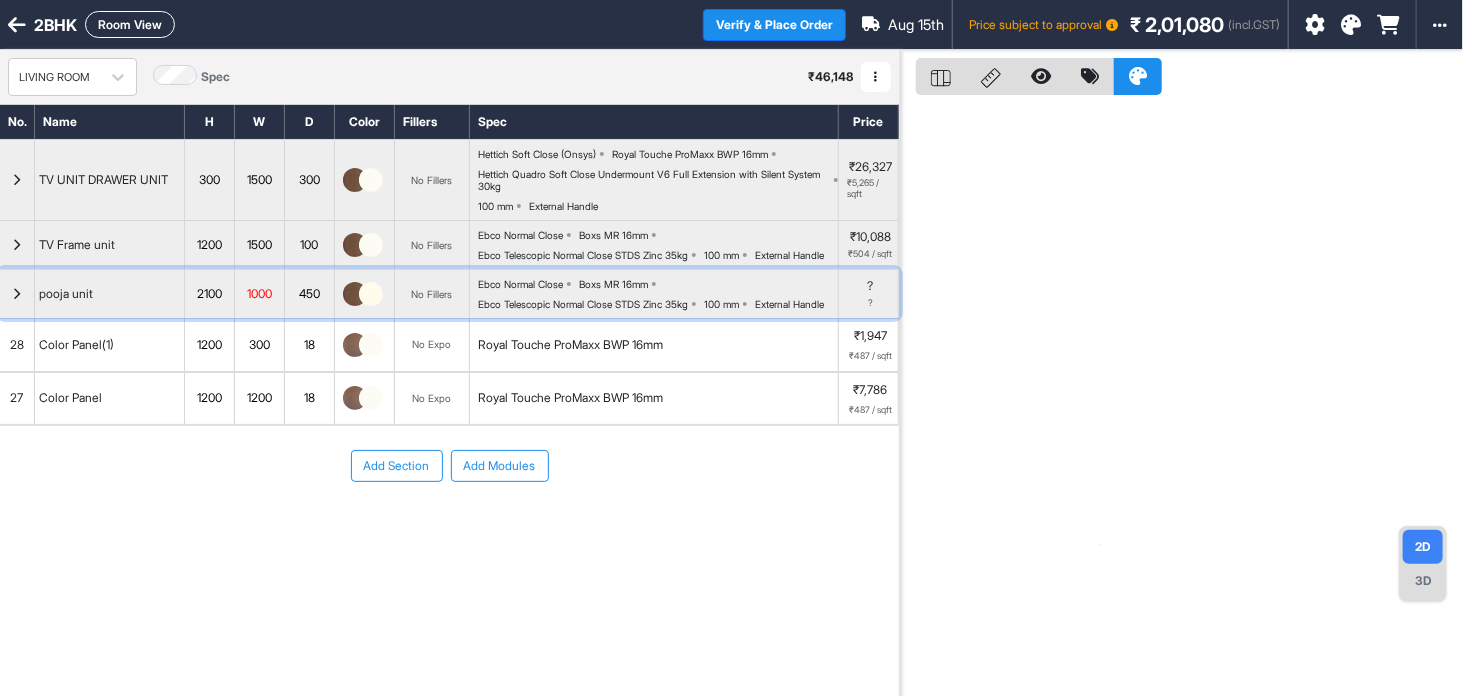 click at bounding box center [17, 294] 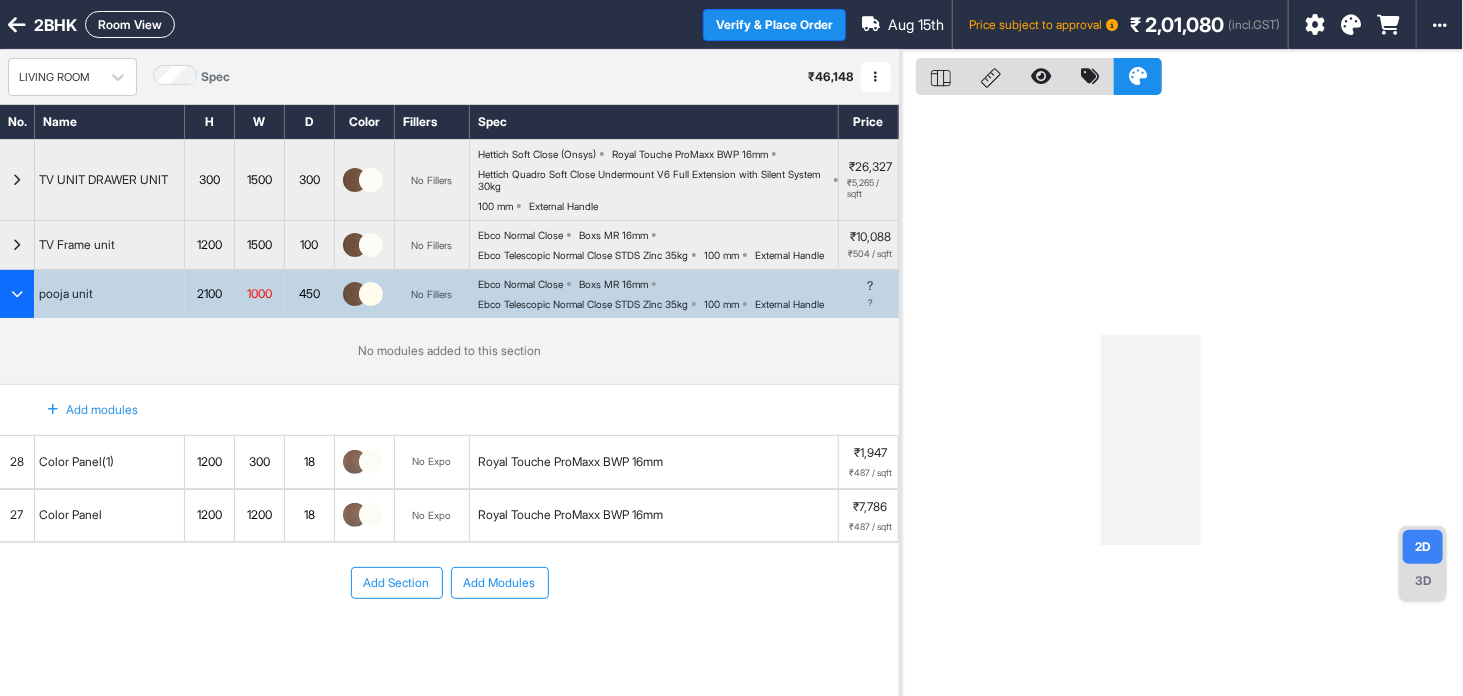 click on "Add Section" at bounding box center (397, 583) 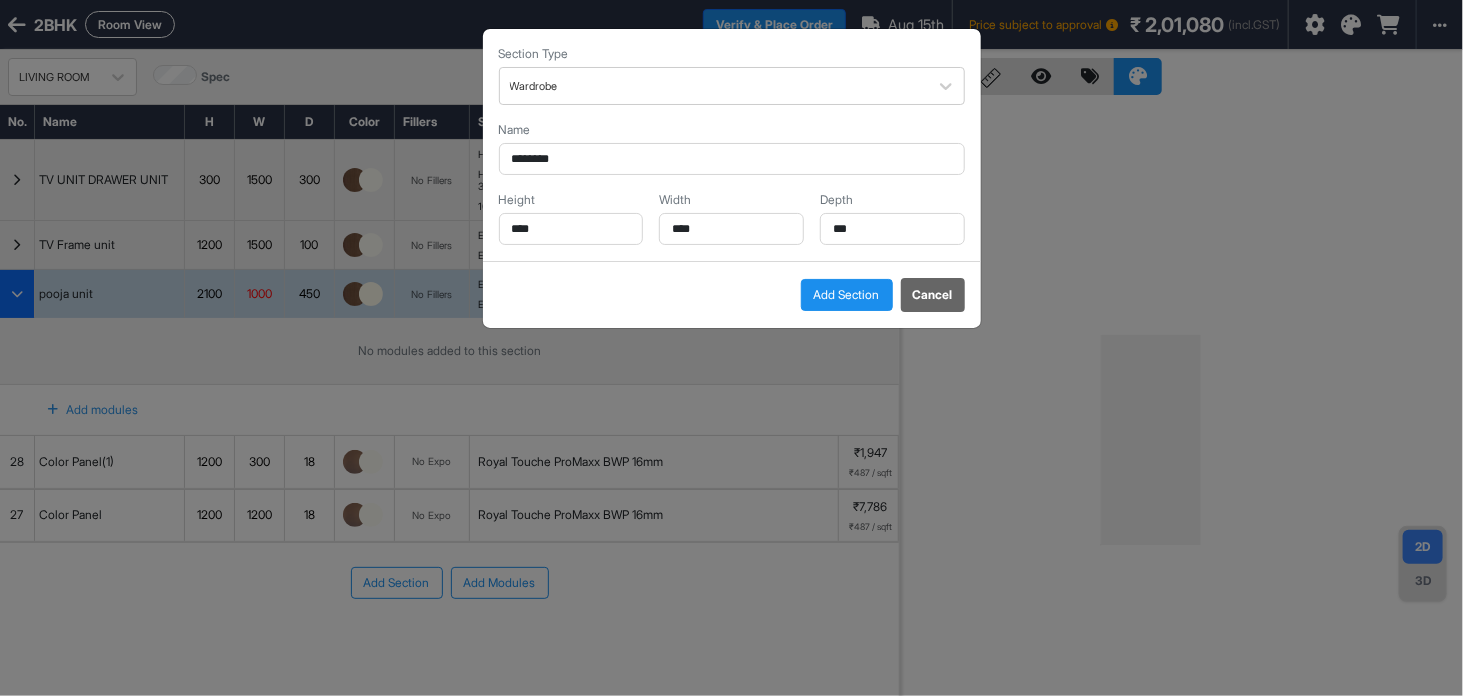 click on "Cancel" at bounding box center (933, 295) 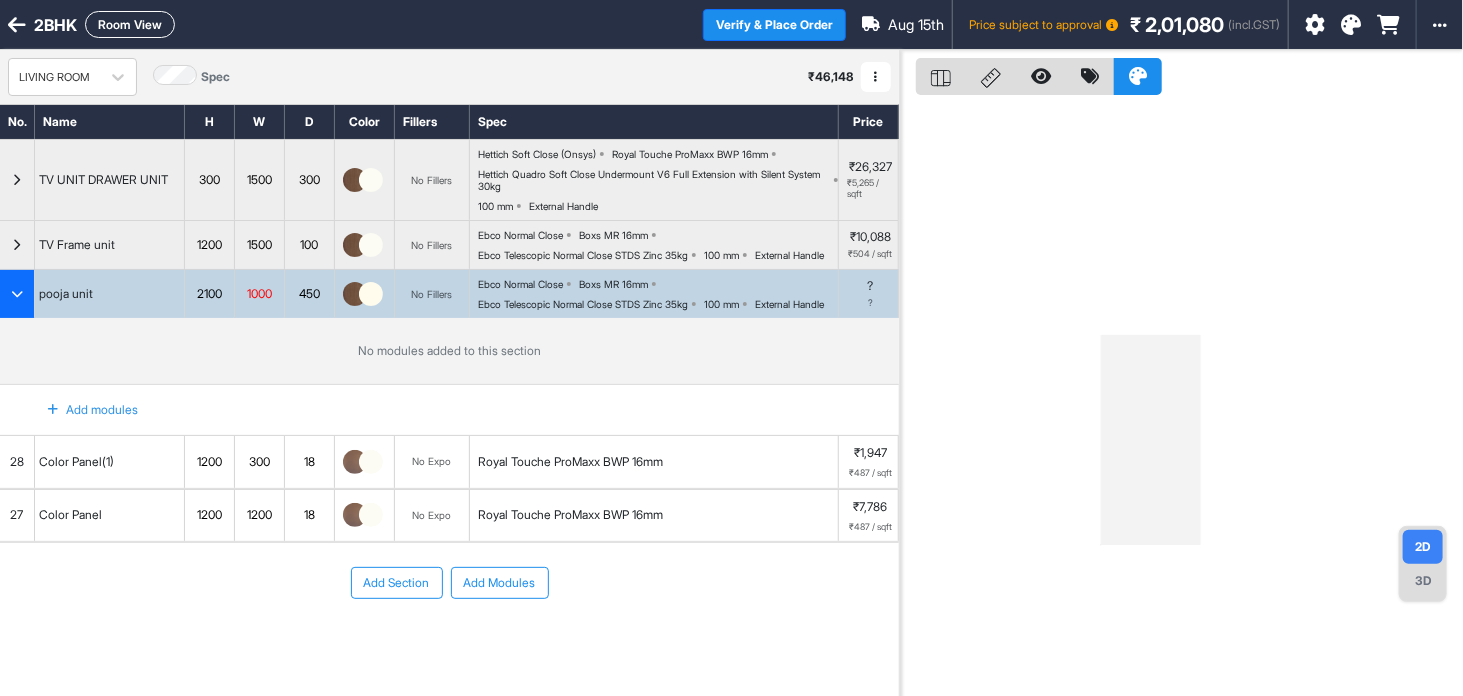 click at bounding box center (17, 294) 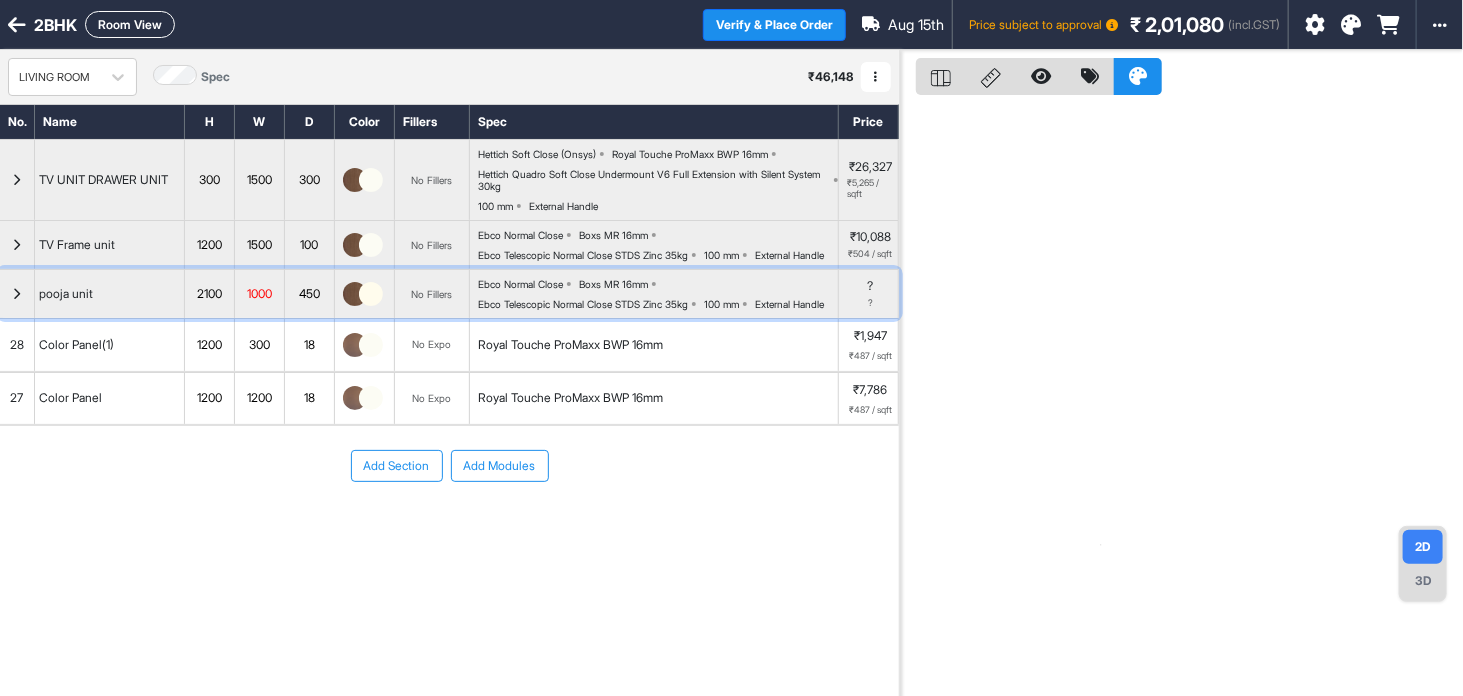 click at bounding box center (17, 294) 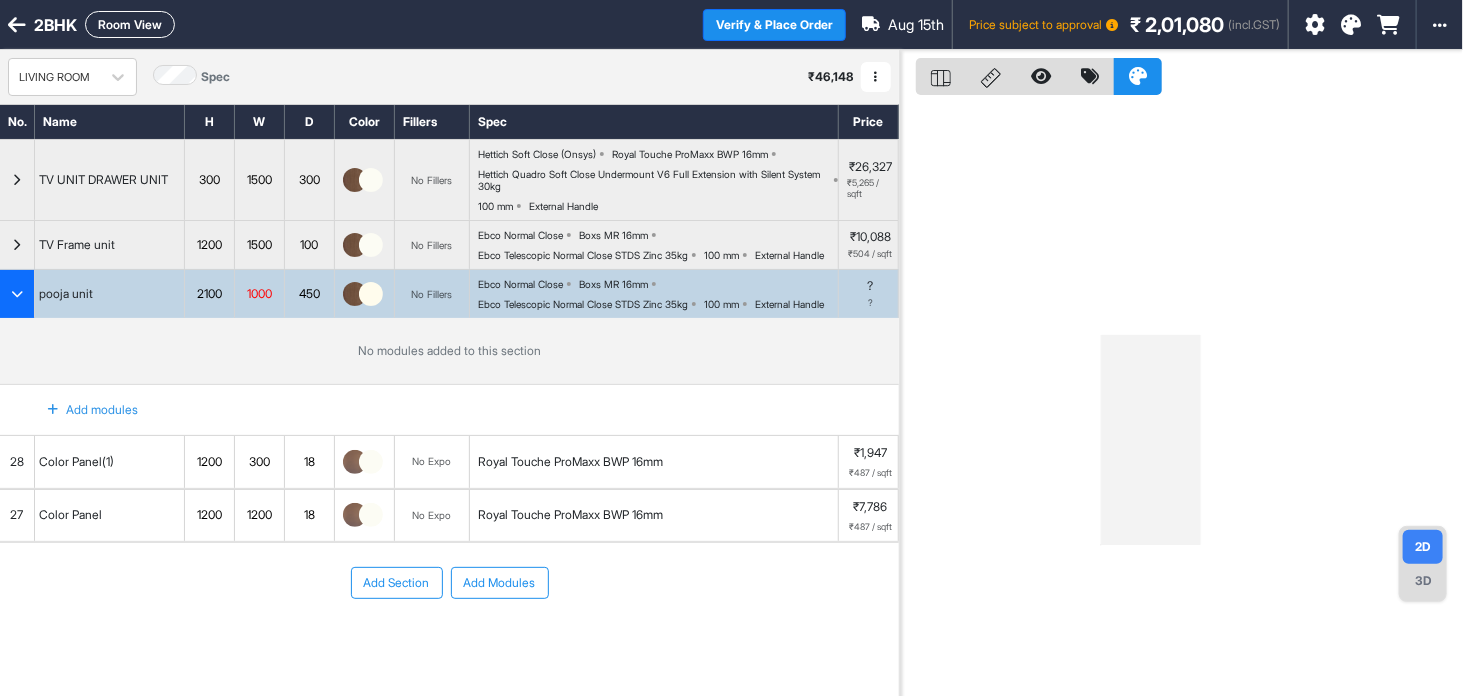 type 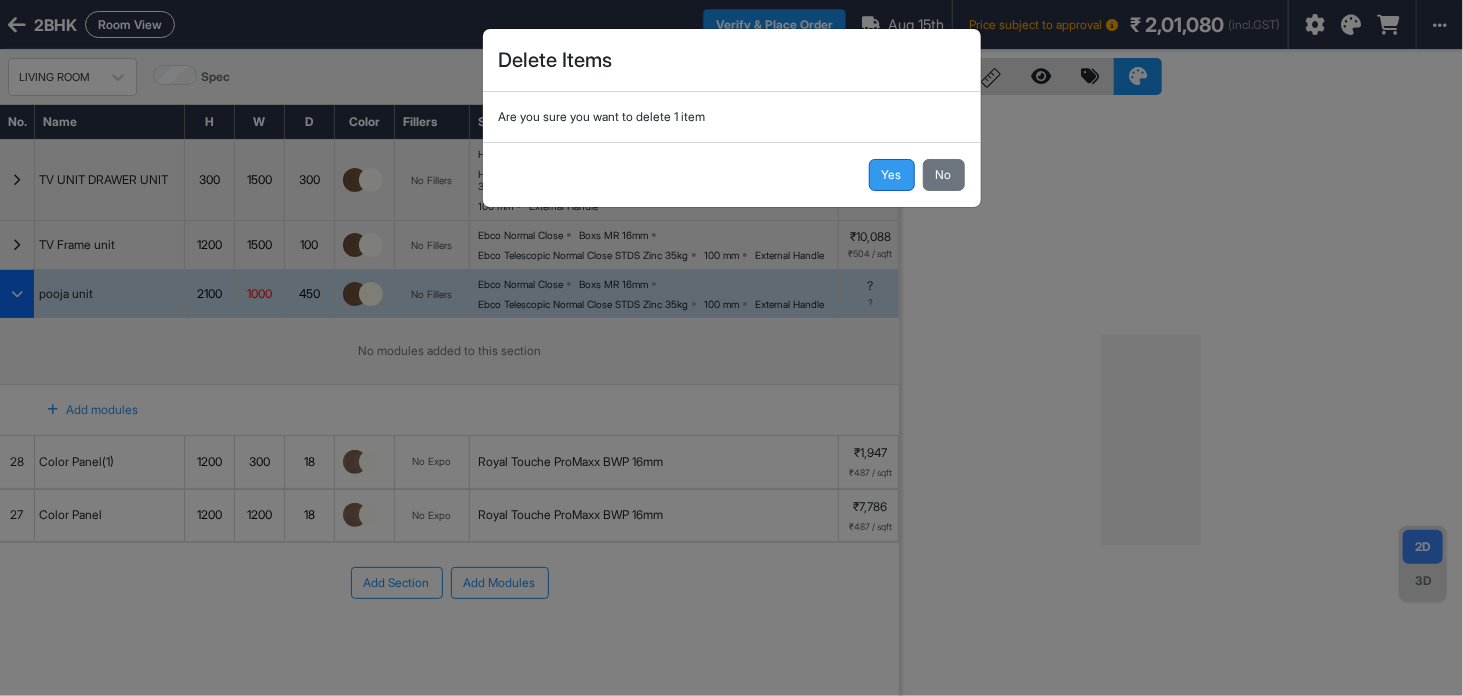 click on "Yes" at bounding box center [892, 175] 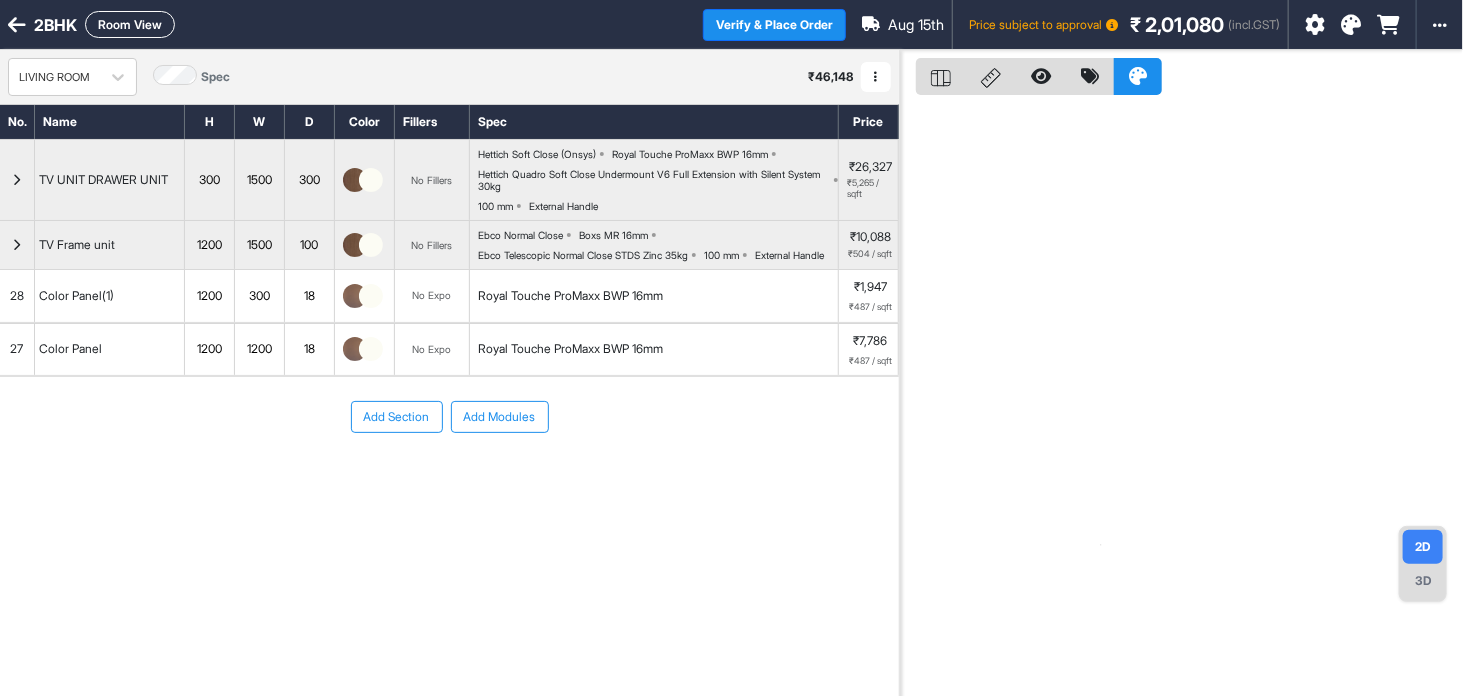 click on "Add Section Add Modules" at bounding box center [449, 477] 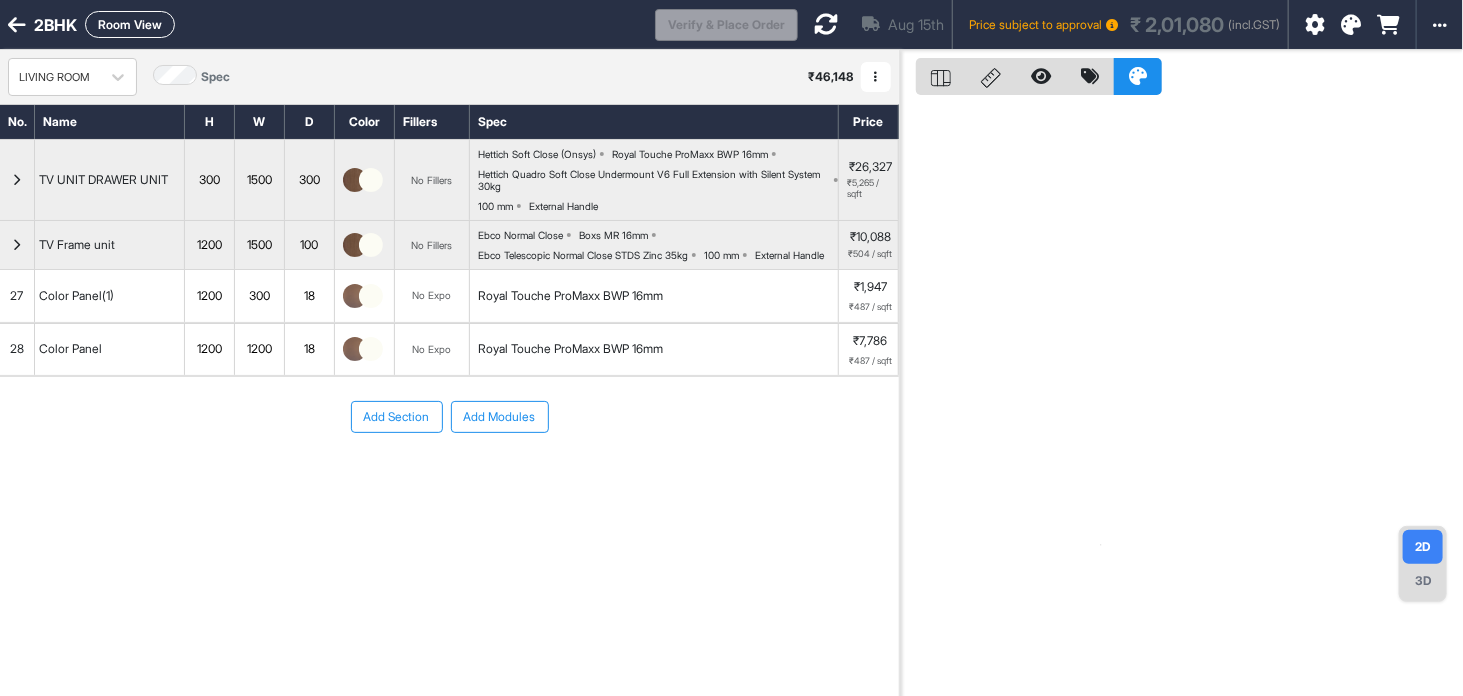 click on "Add Section" at bounding box center (397, 417) 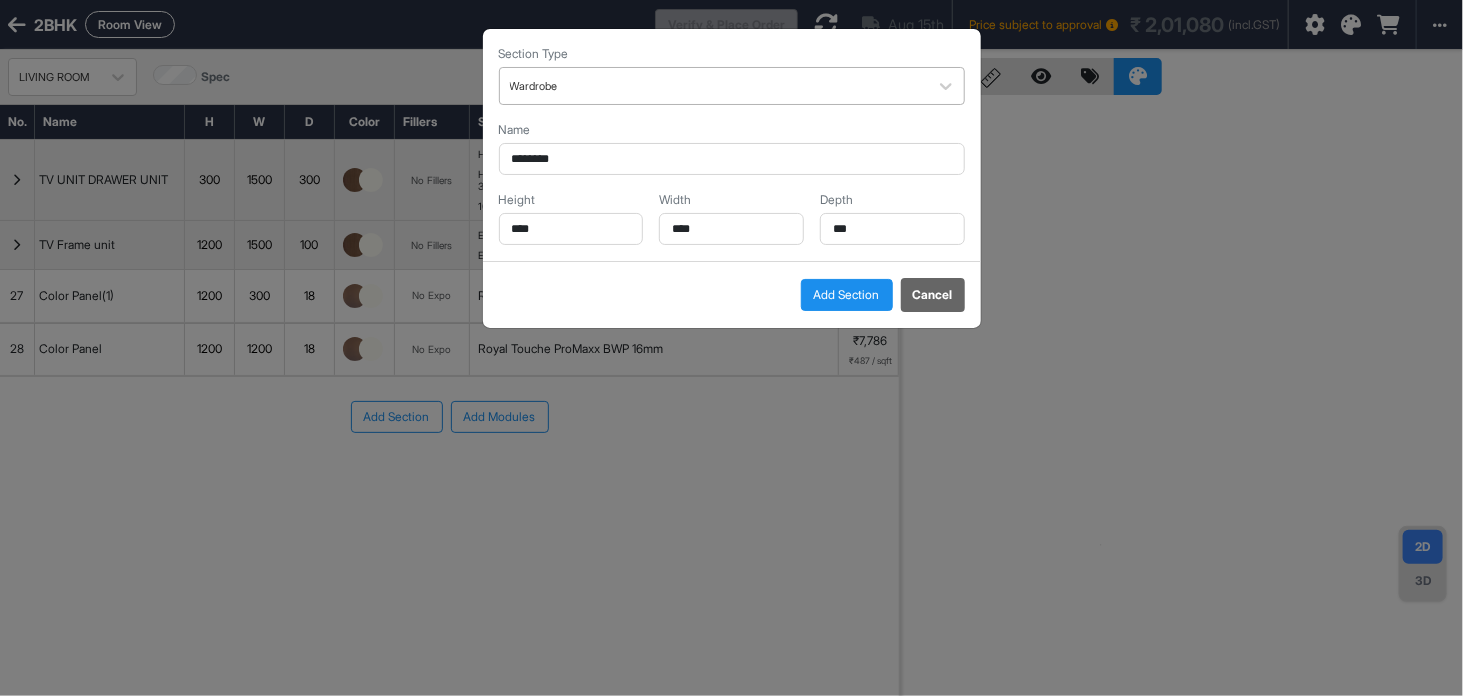 click on "Wardrobe" at bounding box center [714, 86] 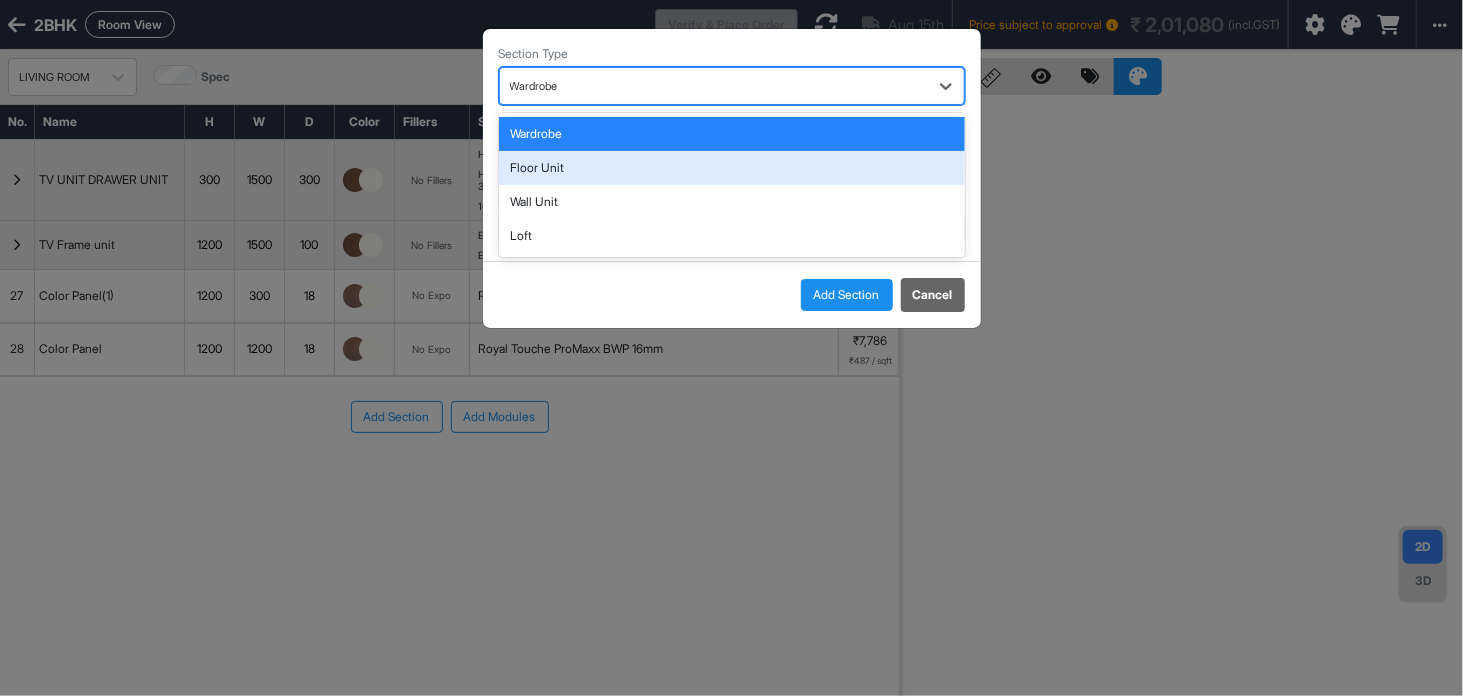 click on "Floor Unit" at bounding box center (732, 168) 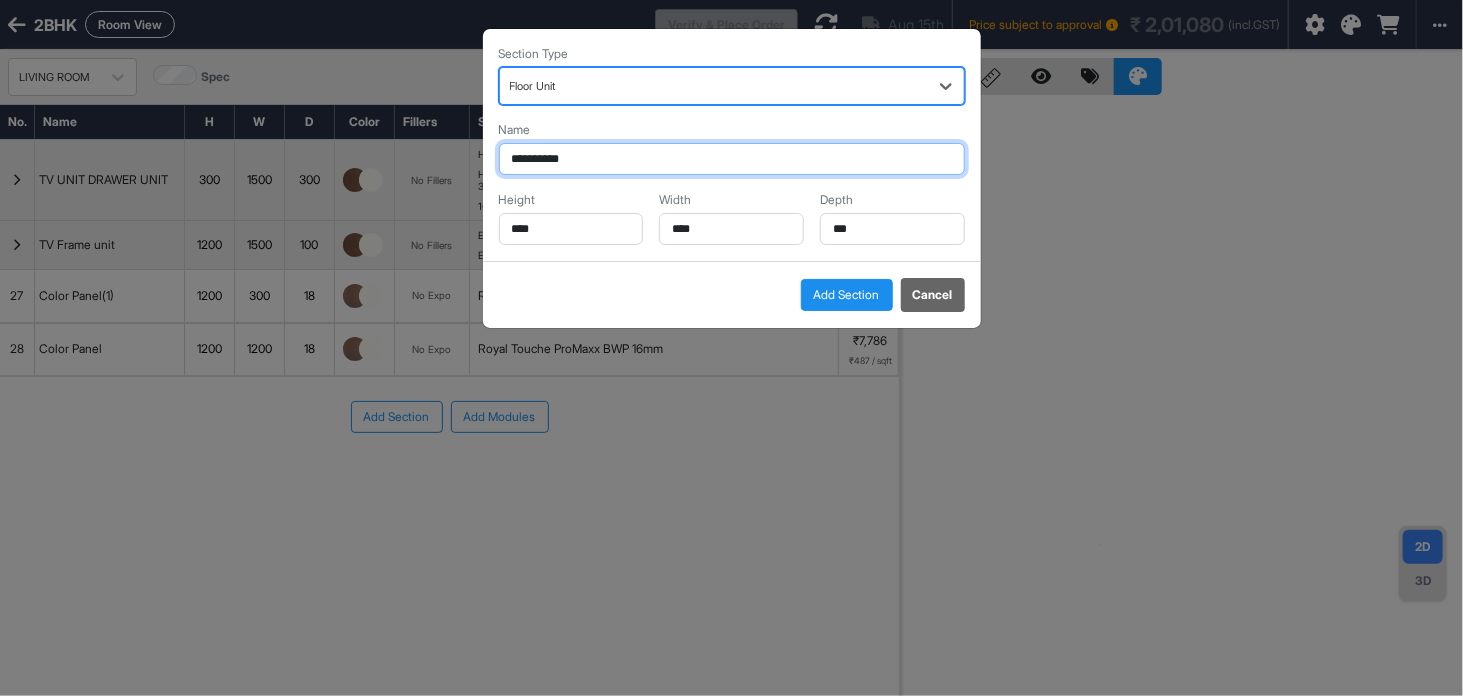 click on "**********" at bounding box center [732, 159] 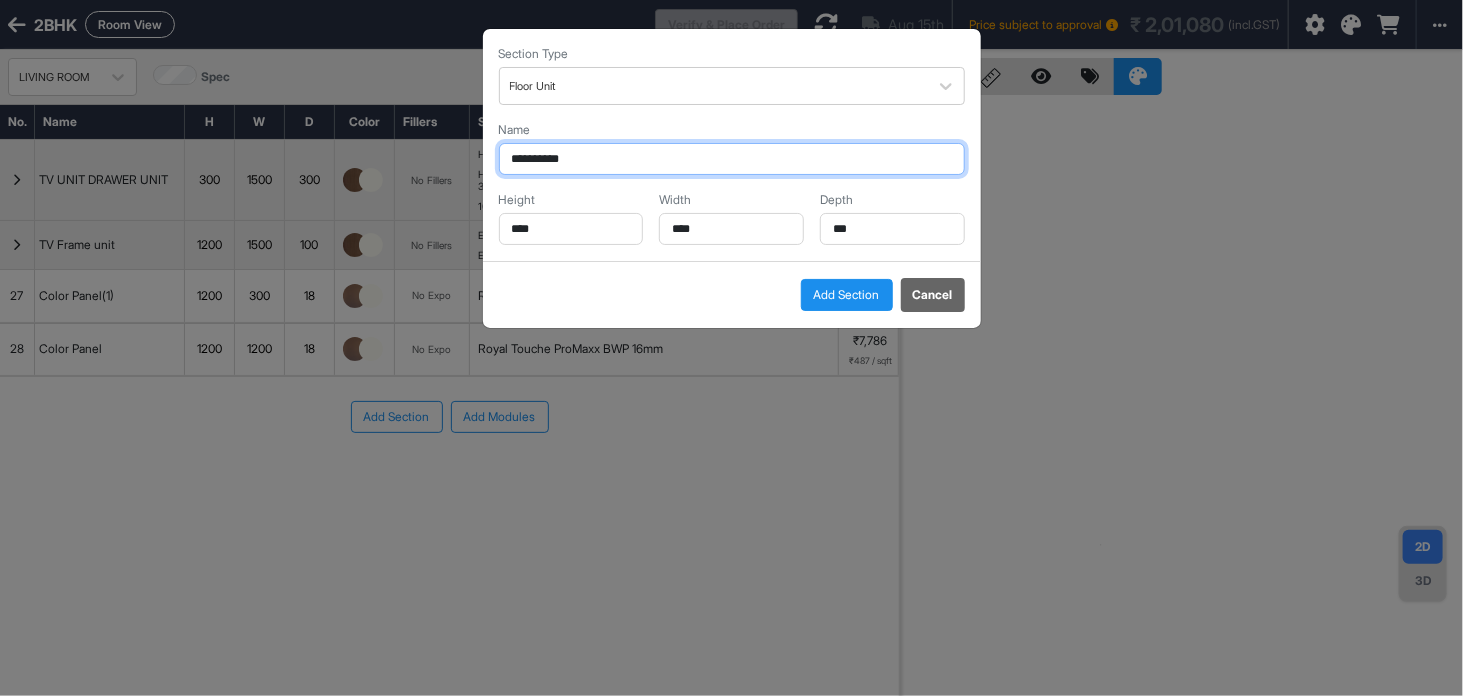 click on "**********" at bounding box center [732, 159] 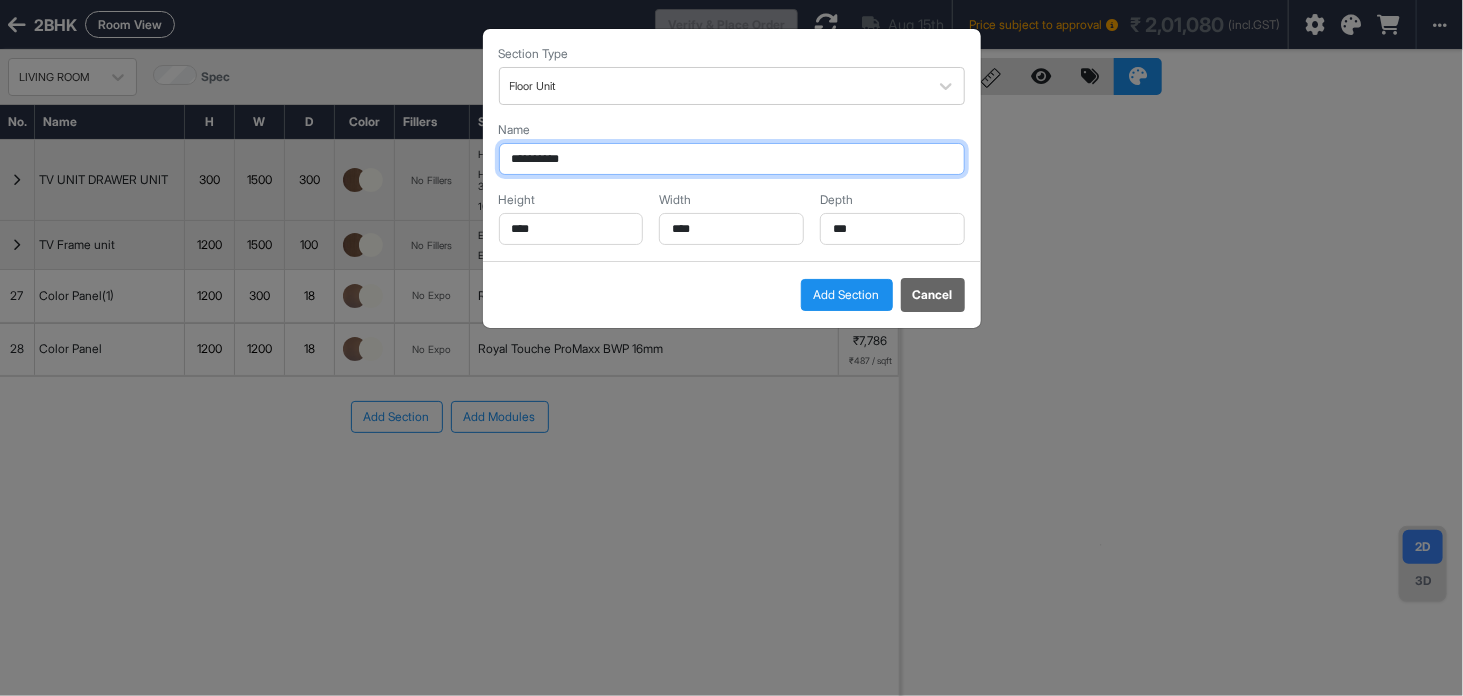 type on "**********" 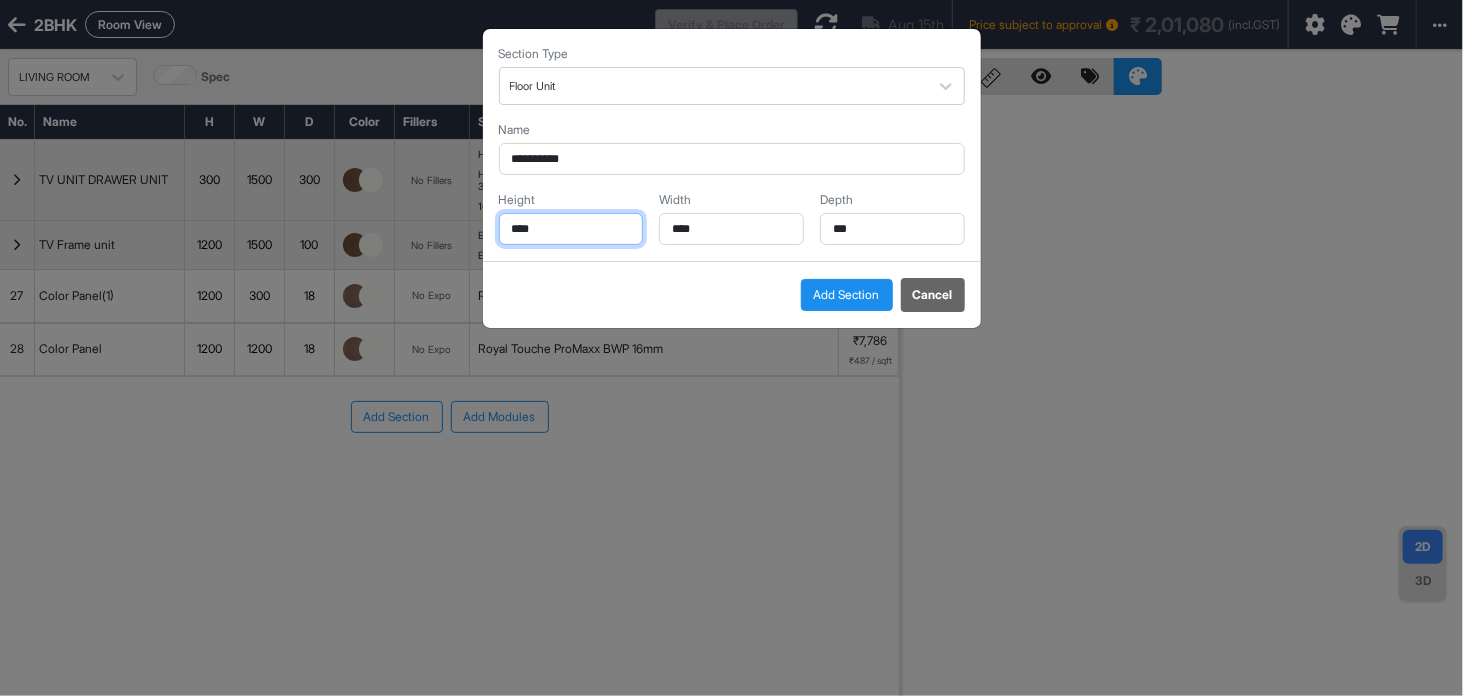 click on "****" at bounding box center (571, 229) 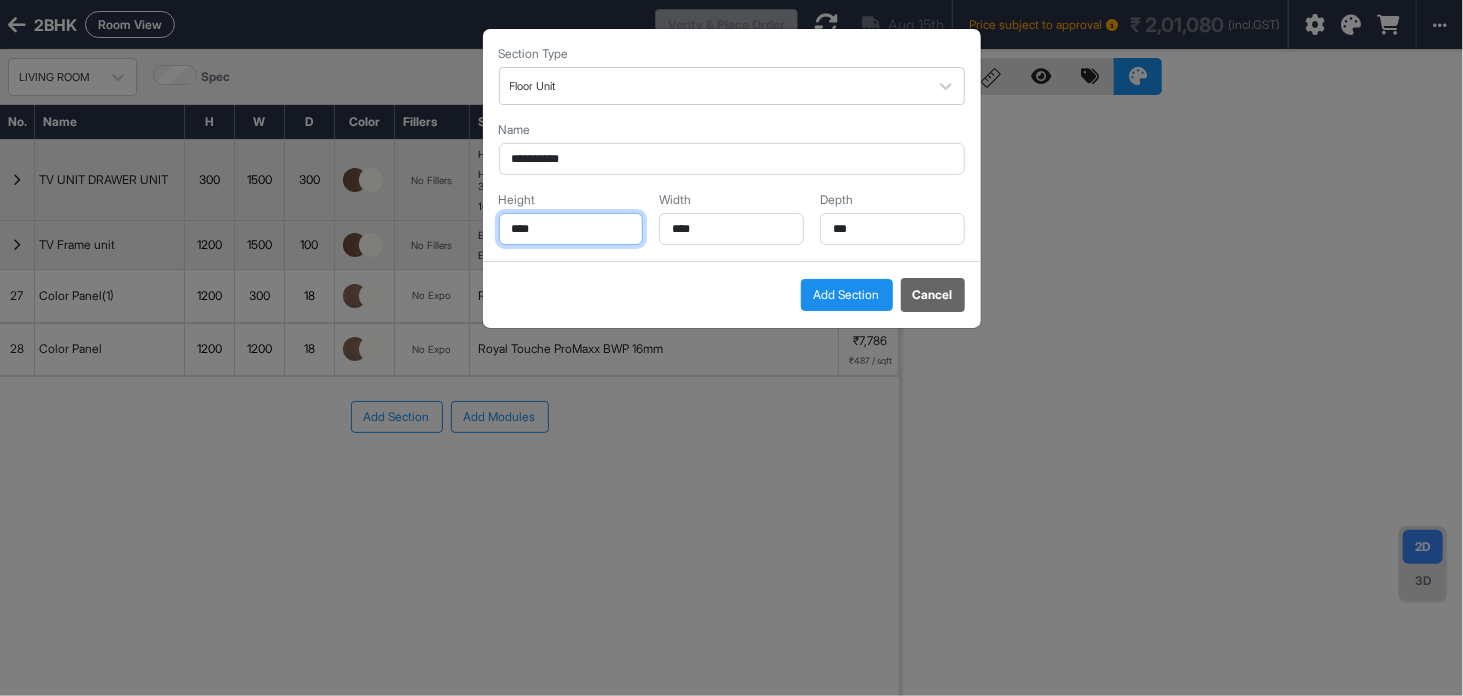 type on "****" 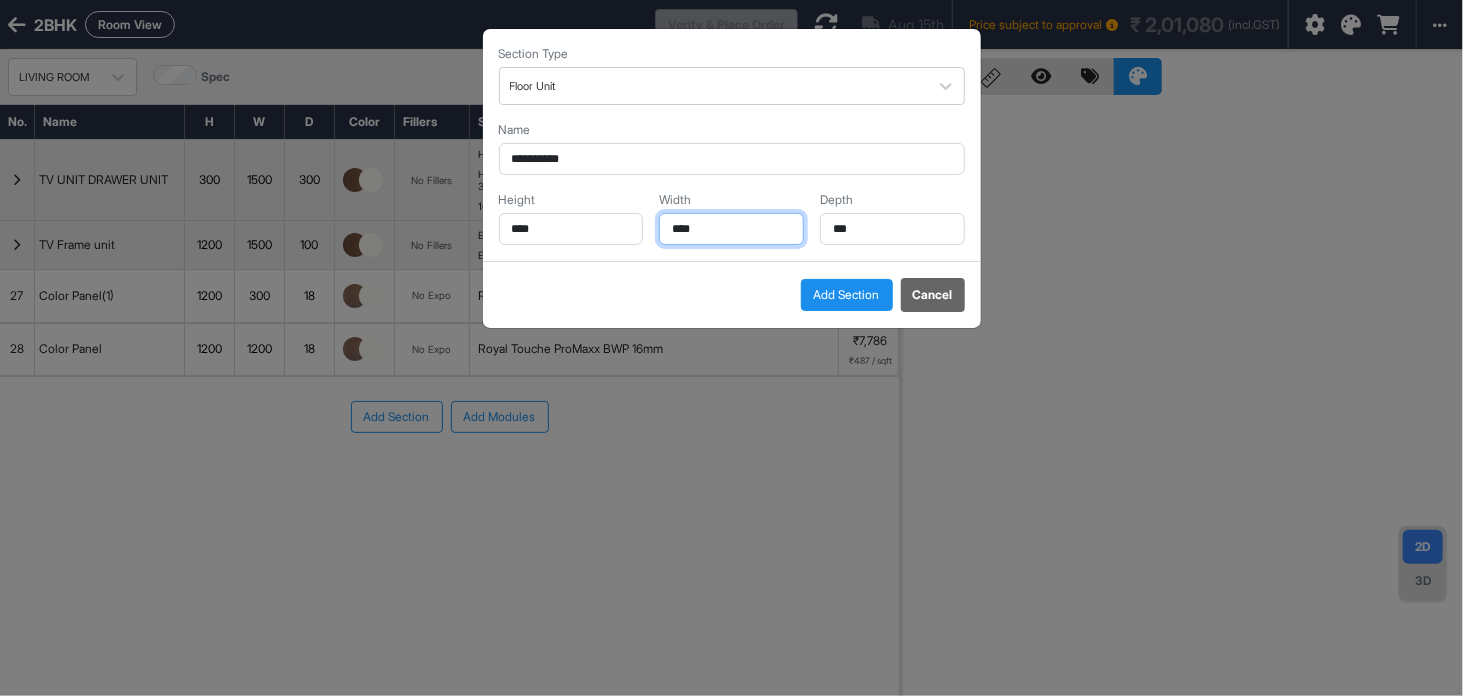 click on "****" at bounding box center [731, 229] 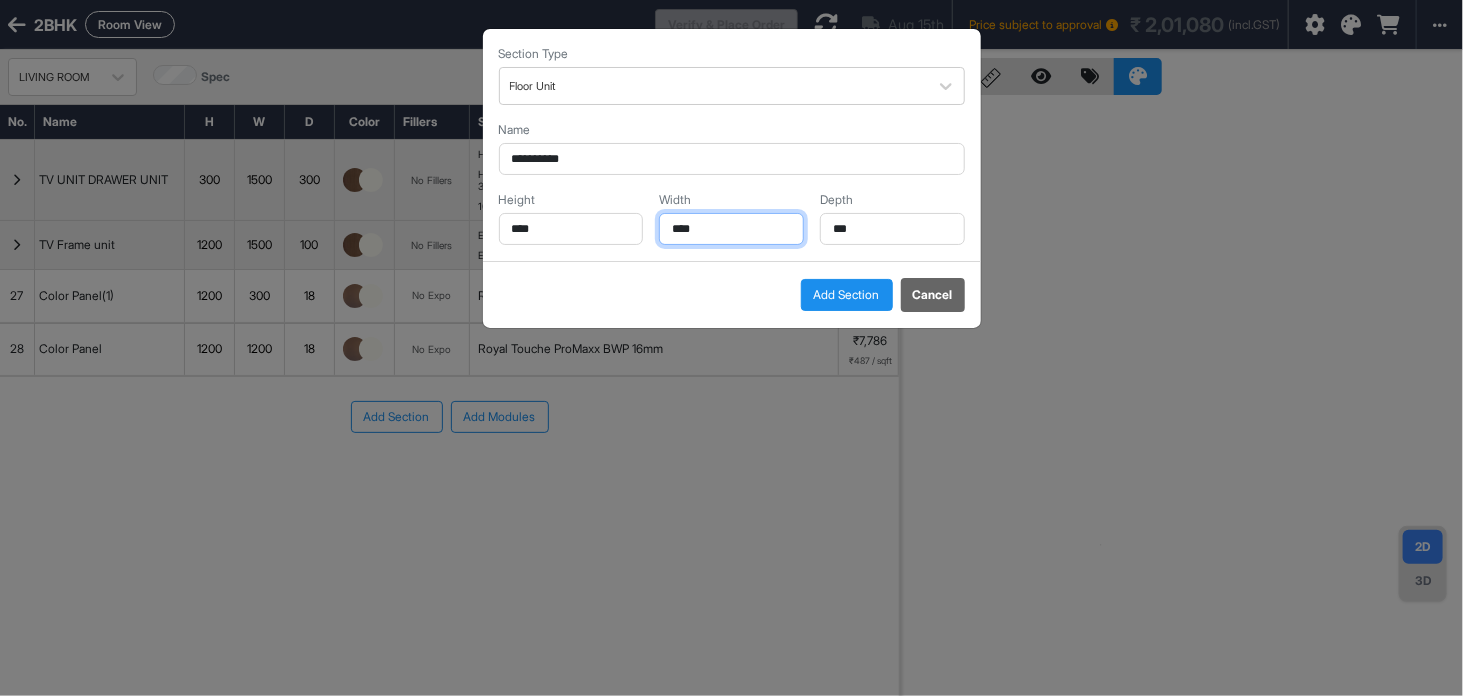 click on "****" at bounding box center (731, 229) 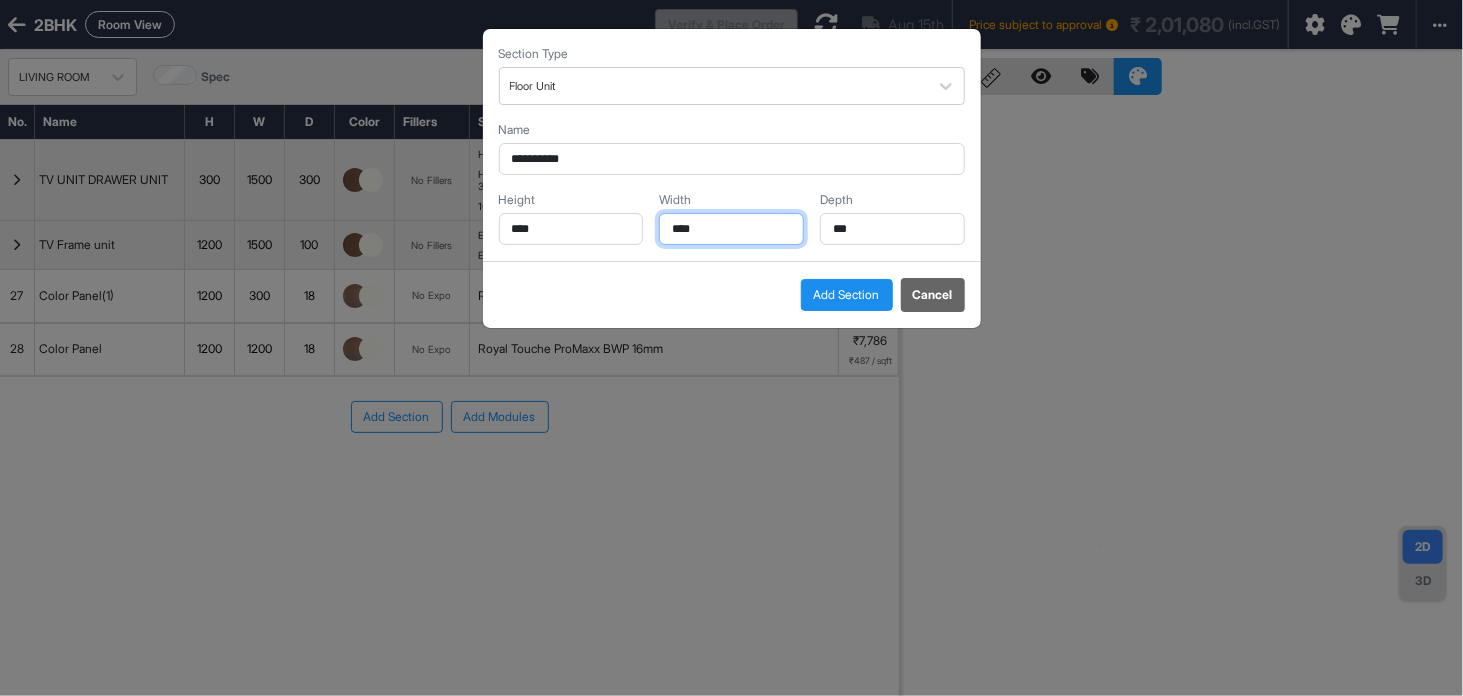 type on "*" 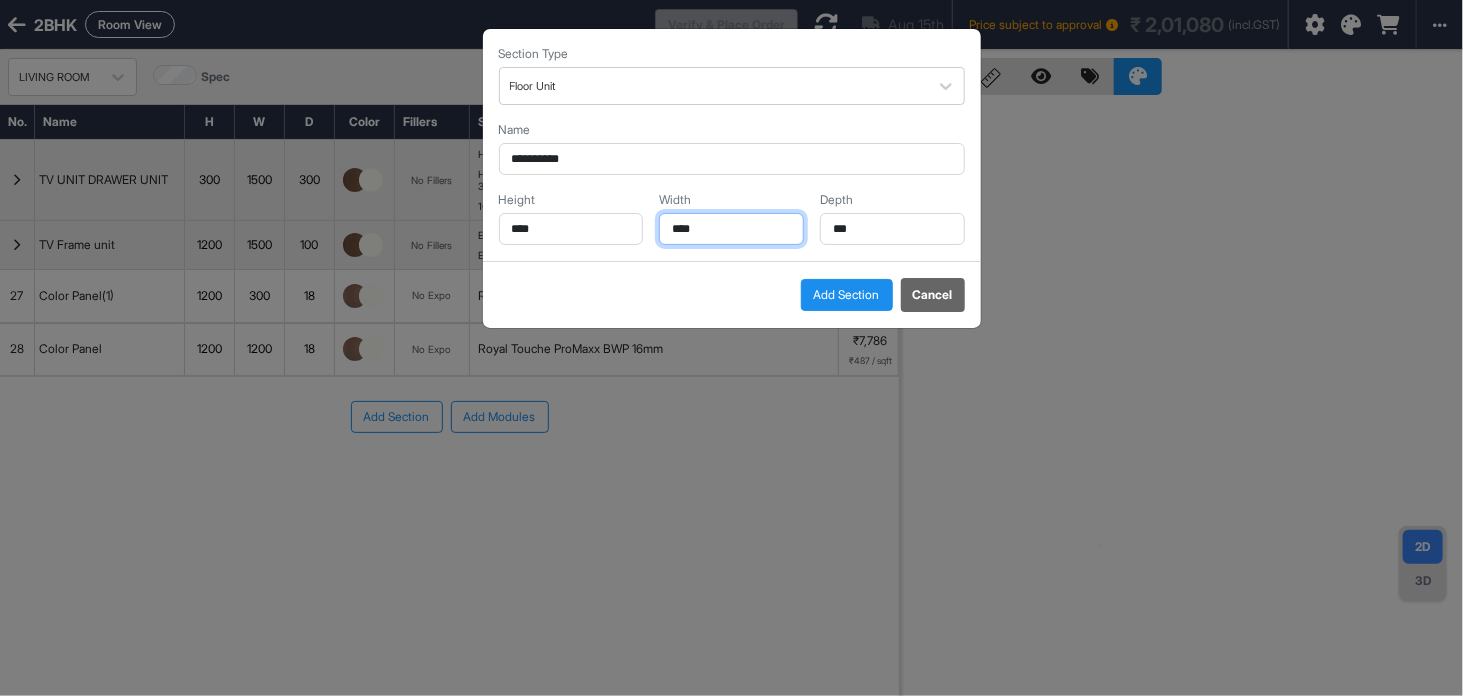 type on "****" 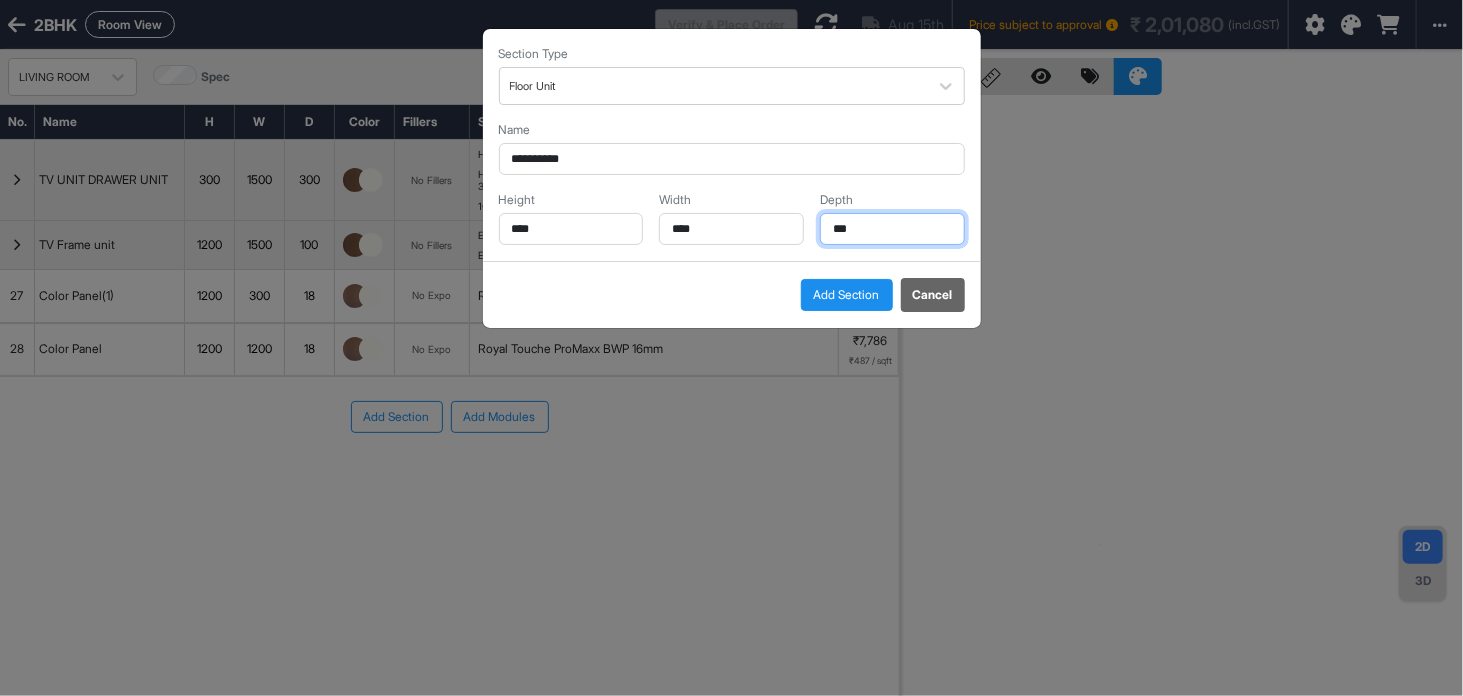 click on "***" at bounding box center (892, 229) 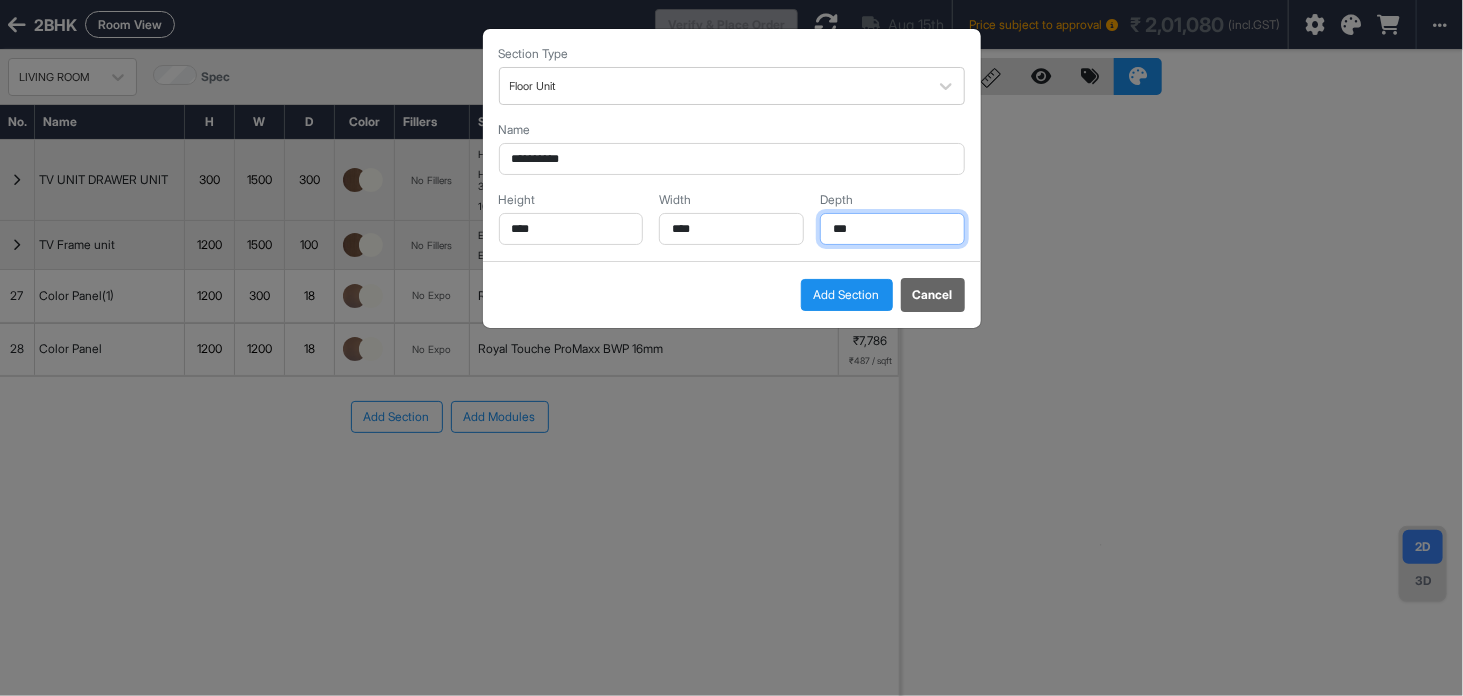 type on "***" 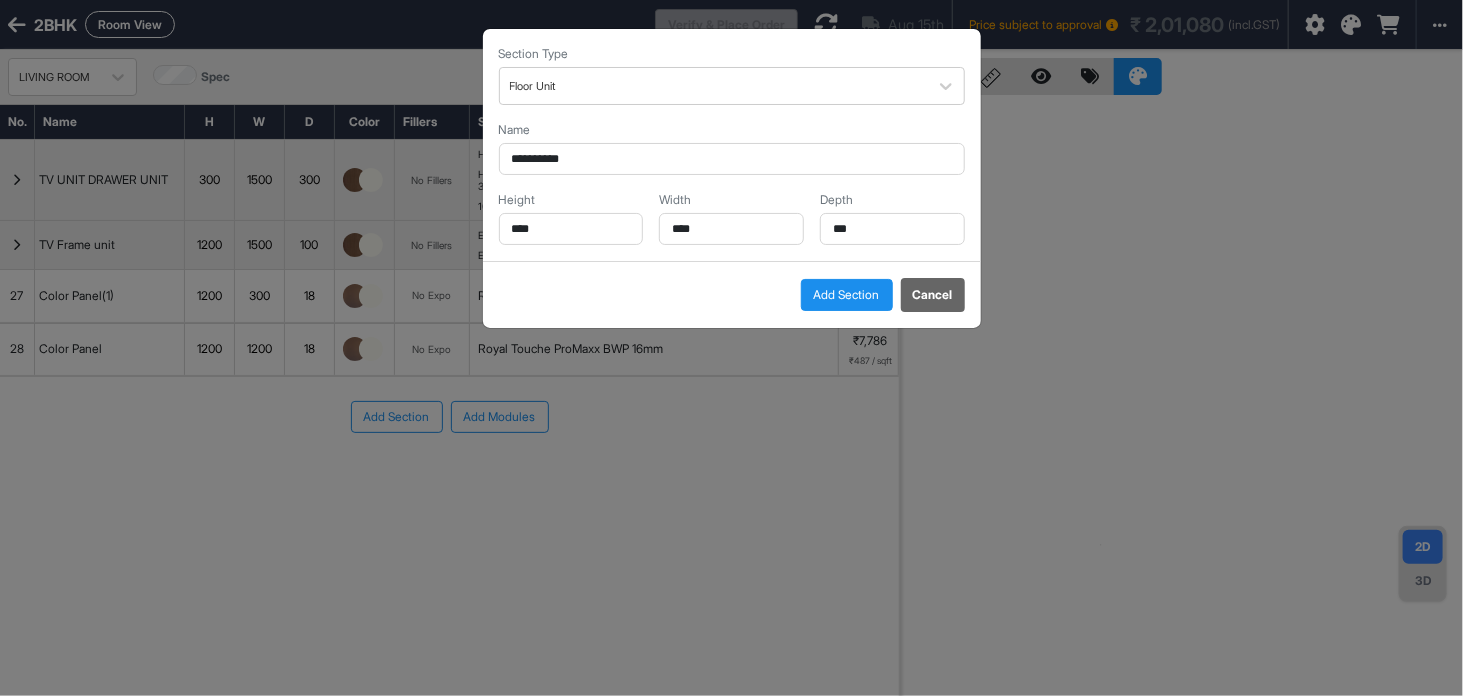 click on "Add Section Cancel" at bounding box center (732, 294) 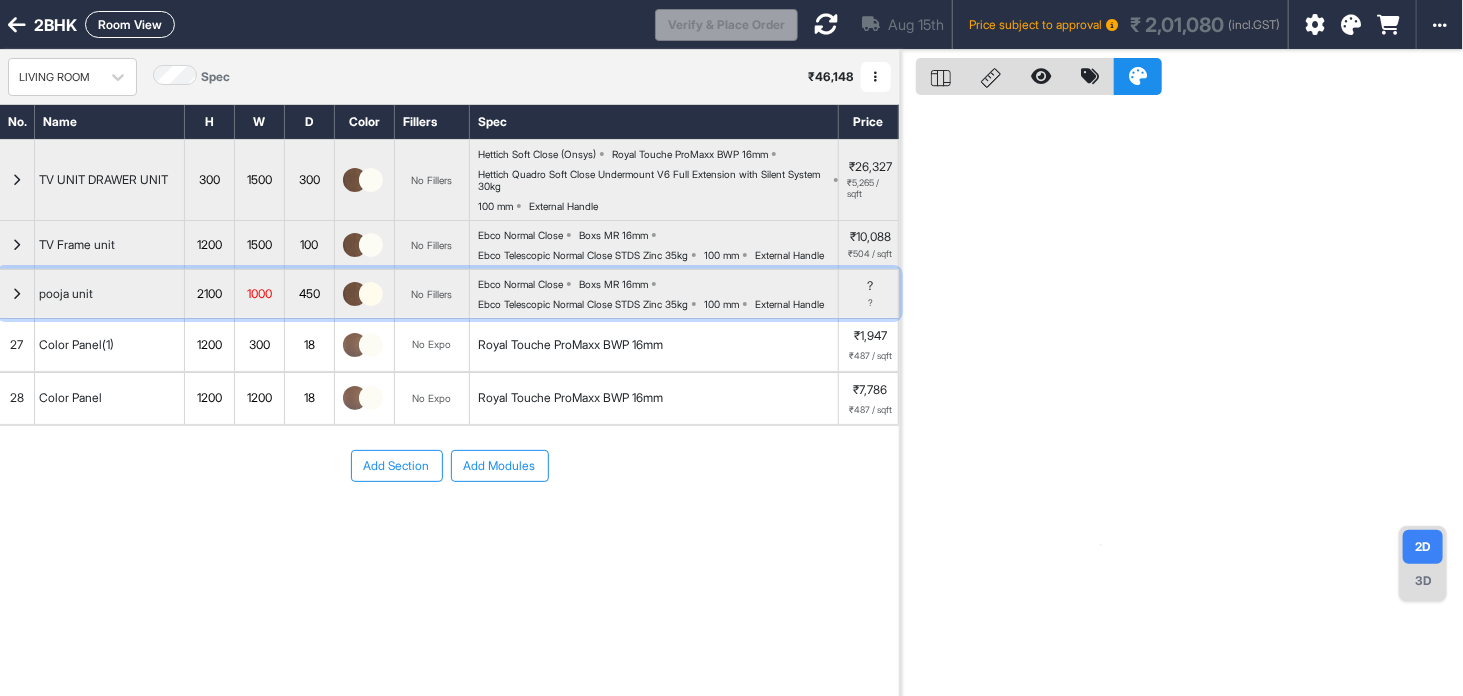 click at bounding box center [17, 294] 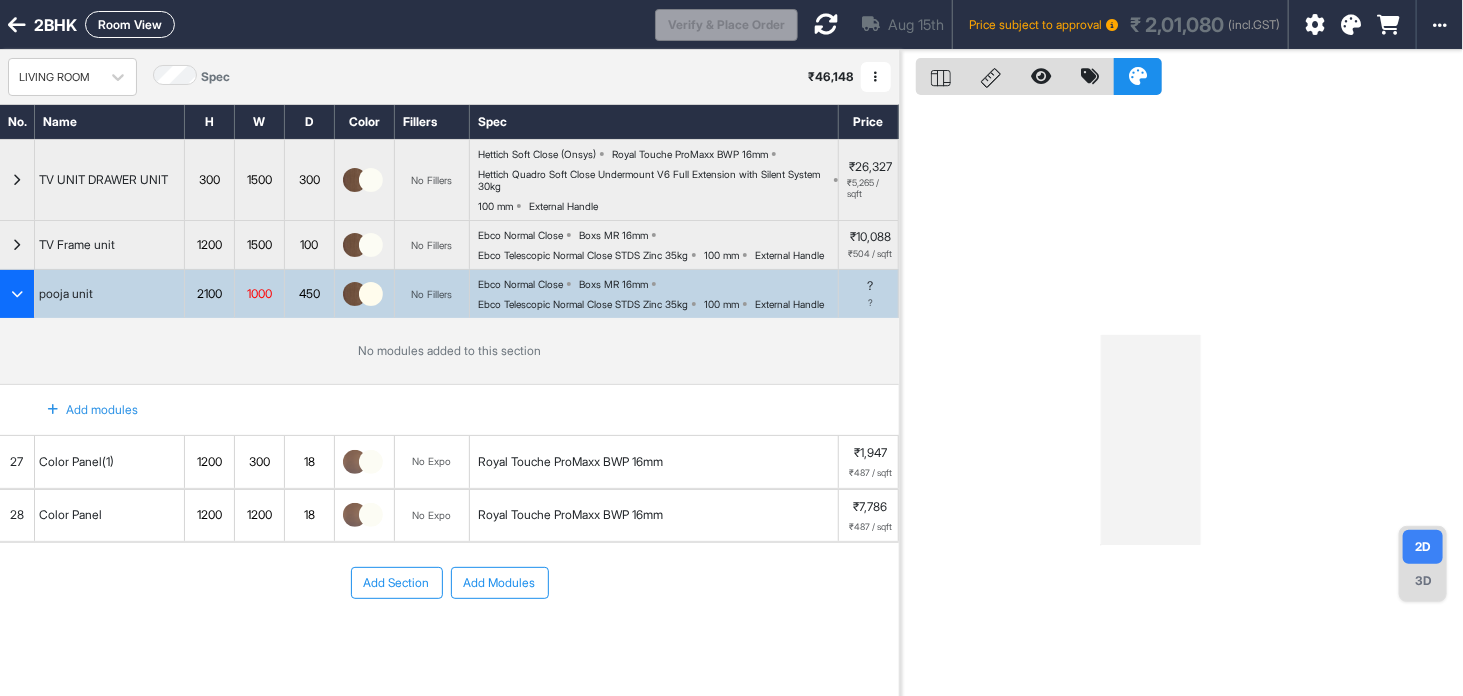 click on "Add modules" at bounding box center (81, 410) 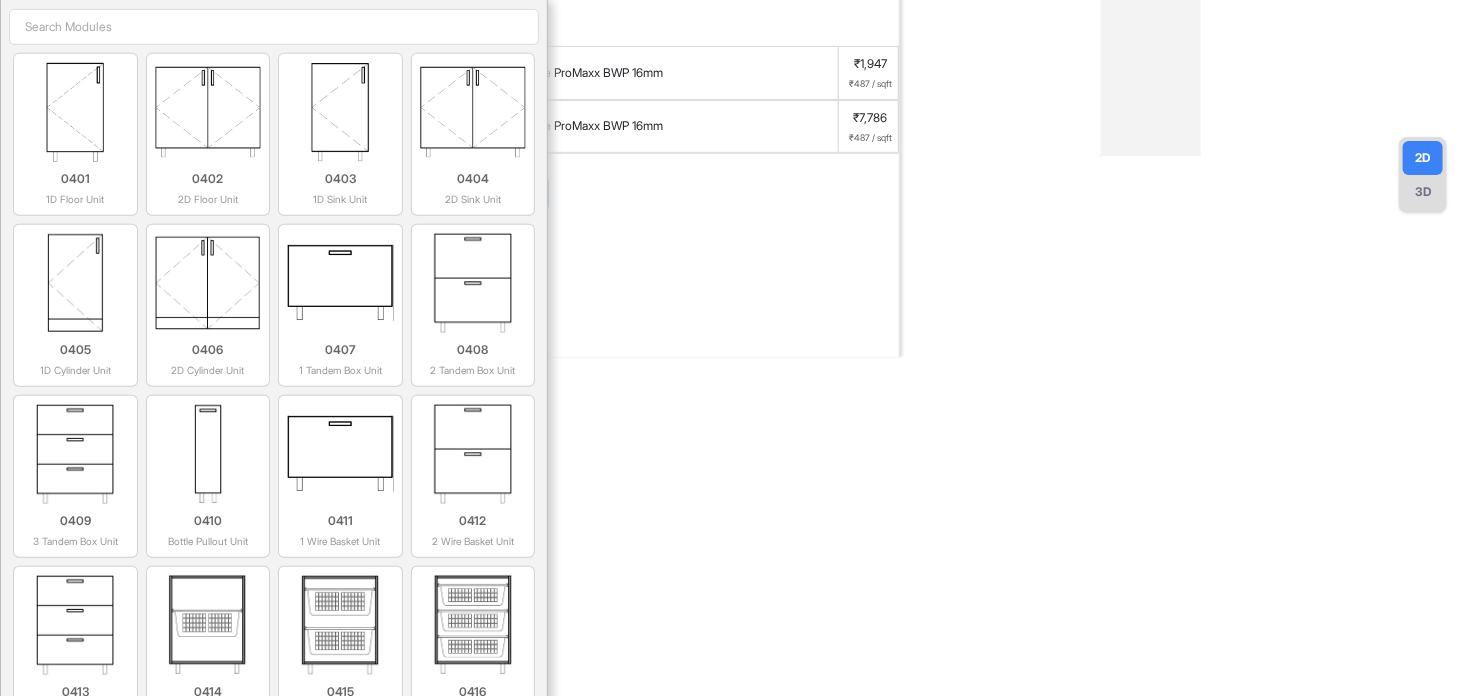 scroll, scrollTop: 412, scrollLeft: 0, axis: vertical 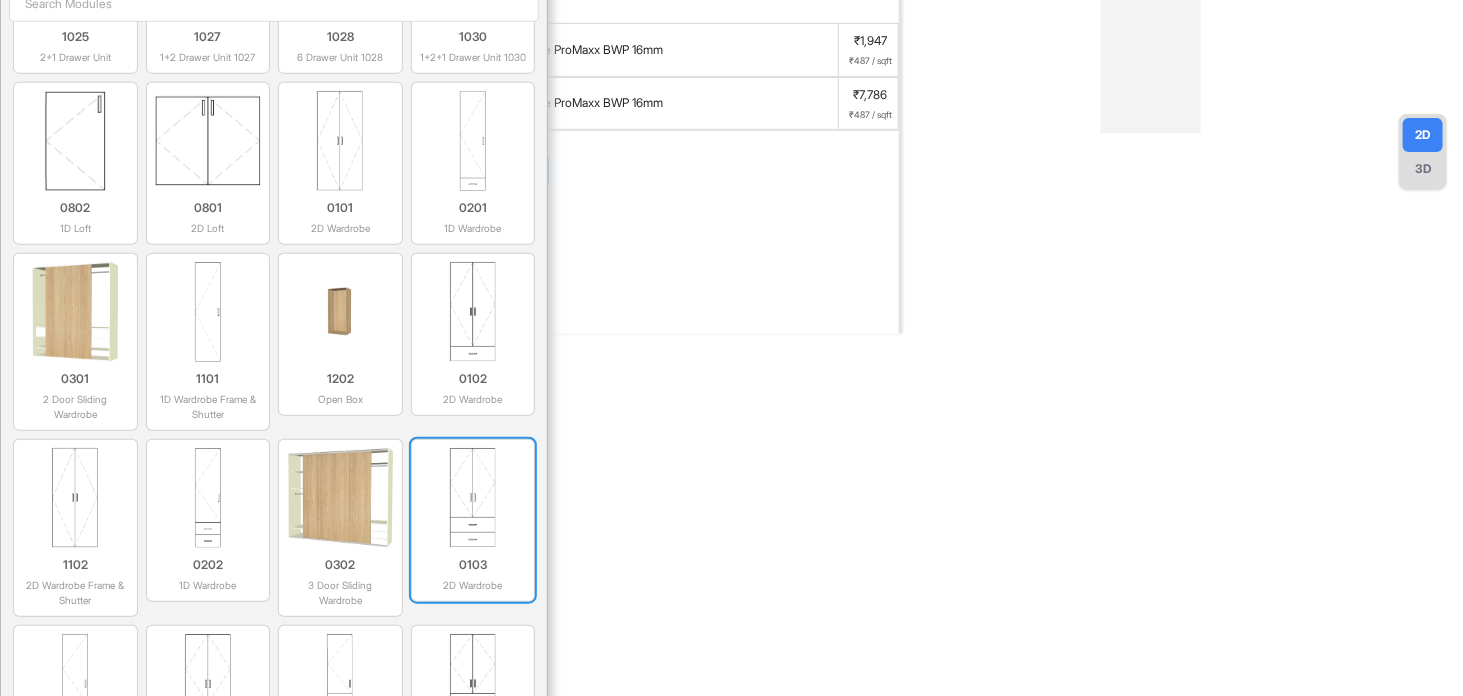 click on "0103" at bounding box center (473, 565) 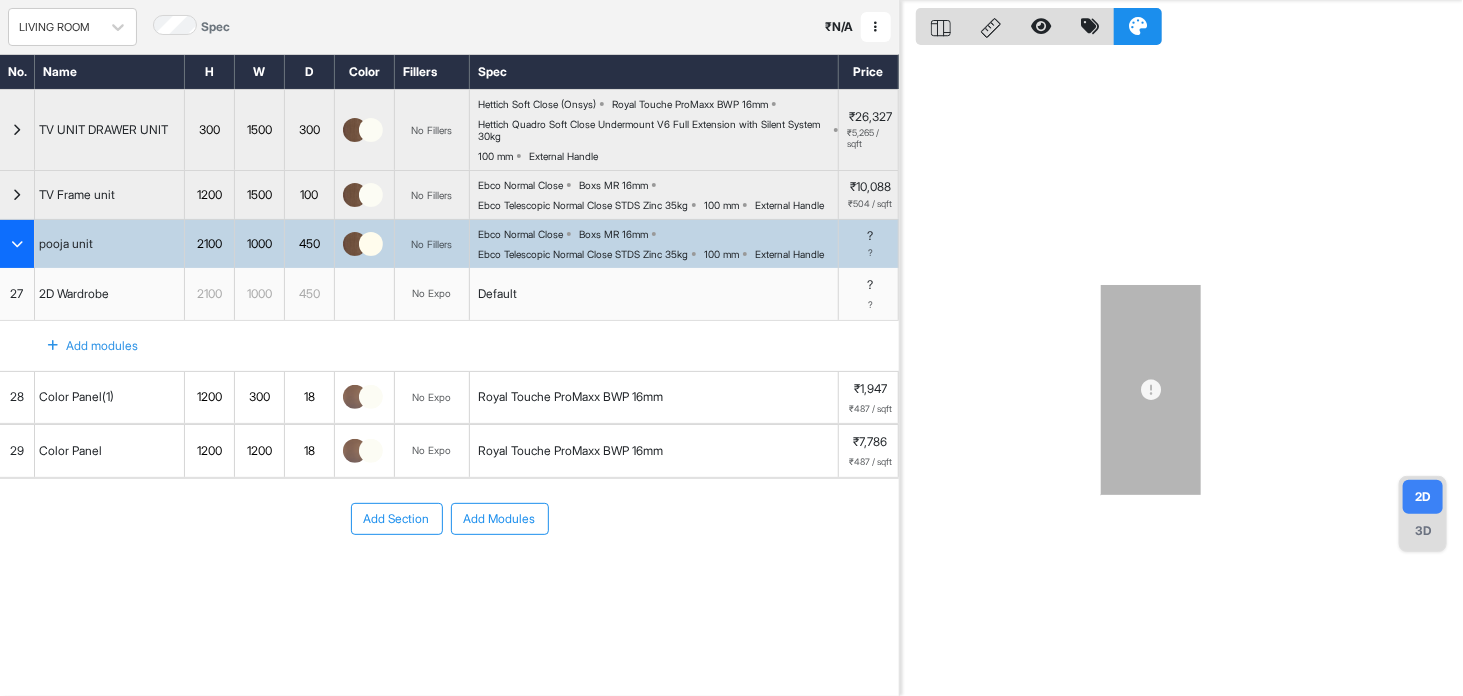 scroll, scrollTop: 68, scrollLeft: 0, axis: vertical 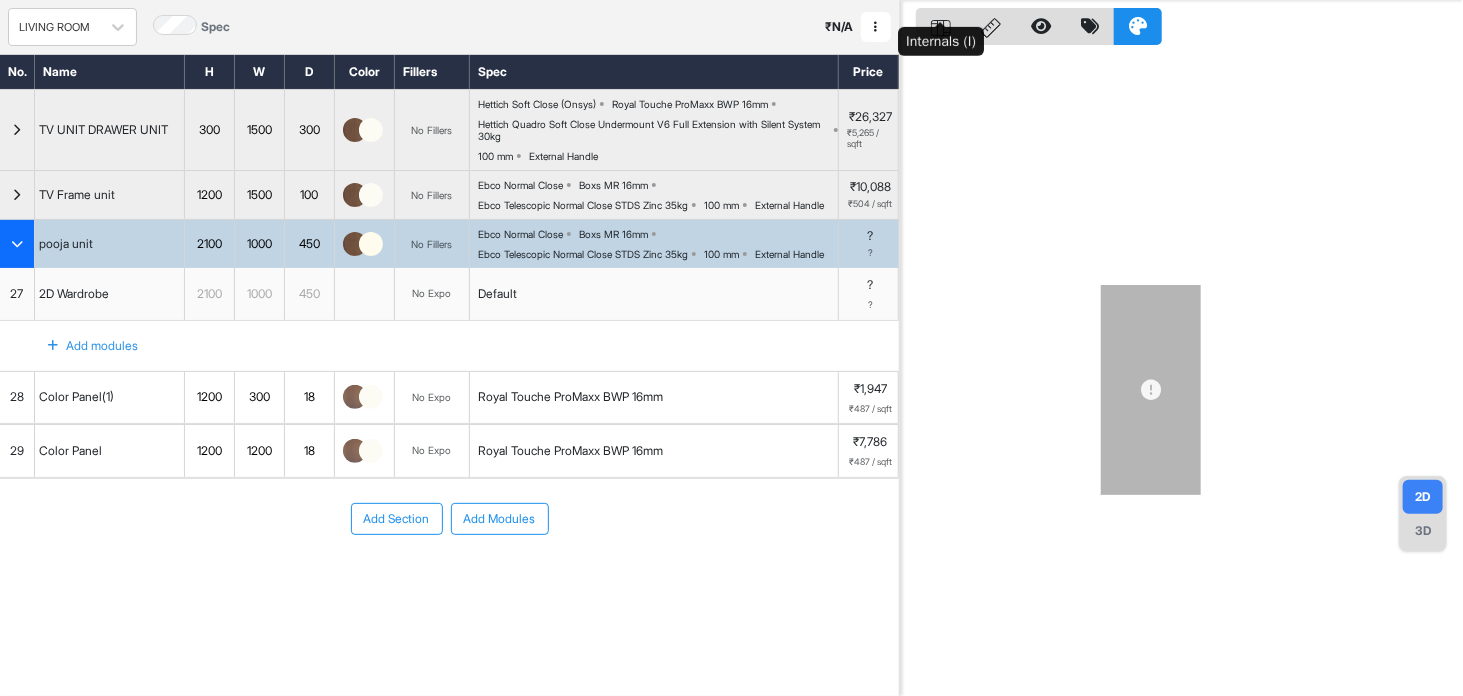 click at bounding box center (941, 26) 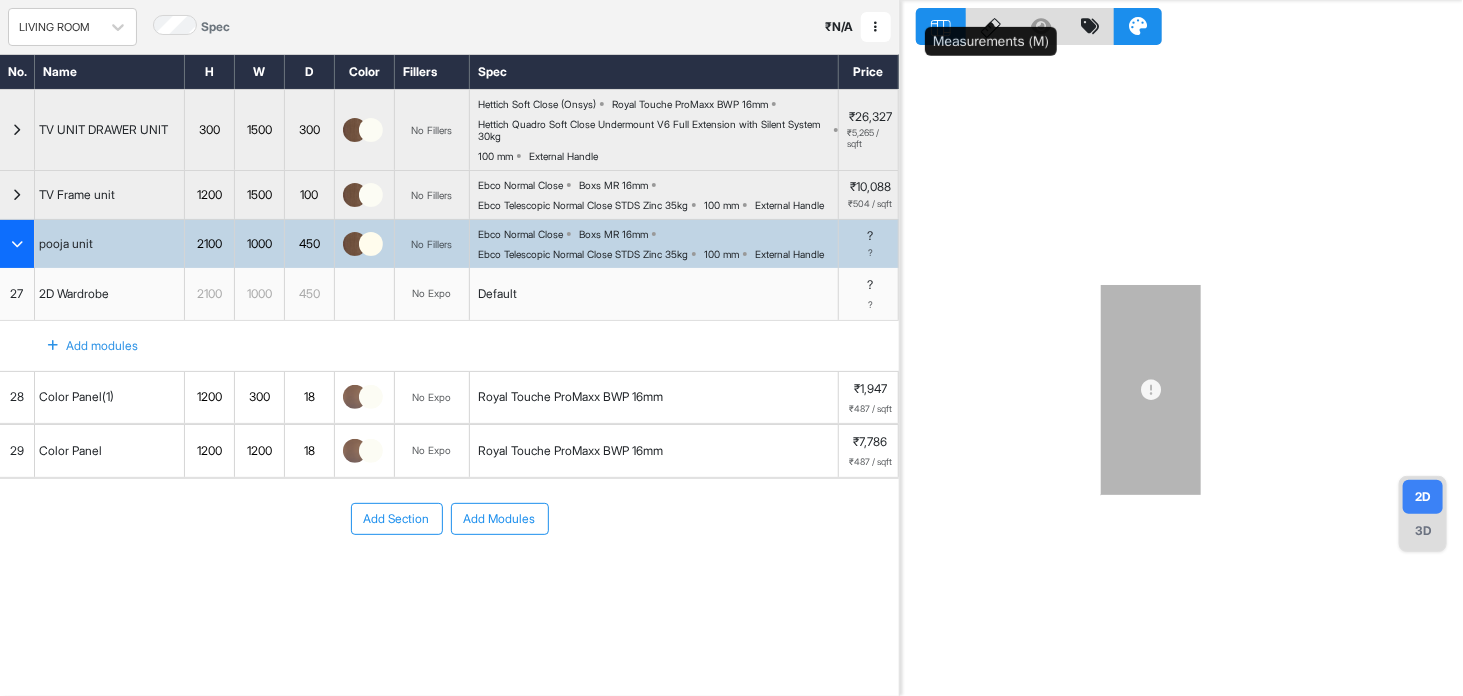 click at bounding box center [991, 26] 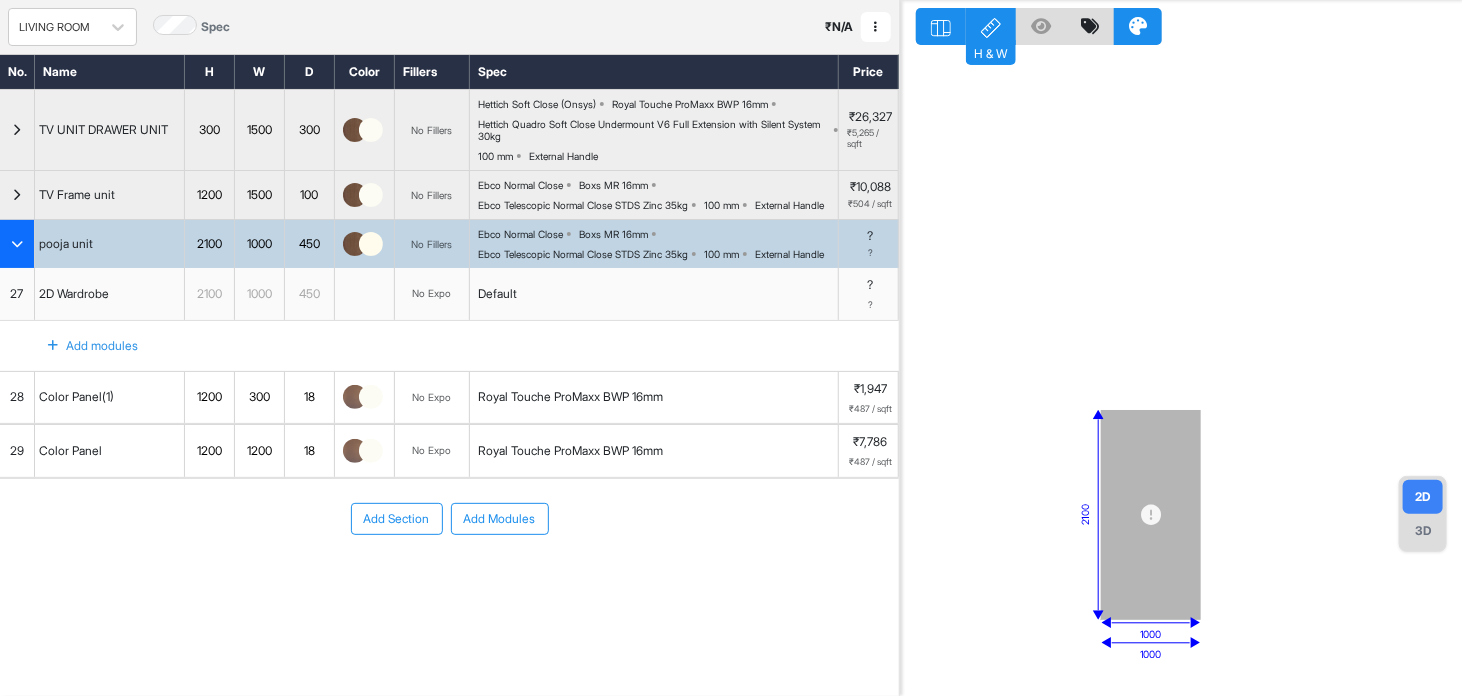 scroll, scrollTop: 0, scrollLeft: 0, axis: both 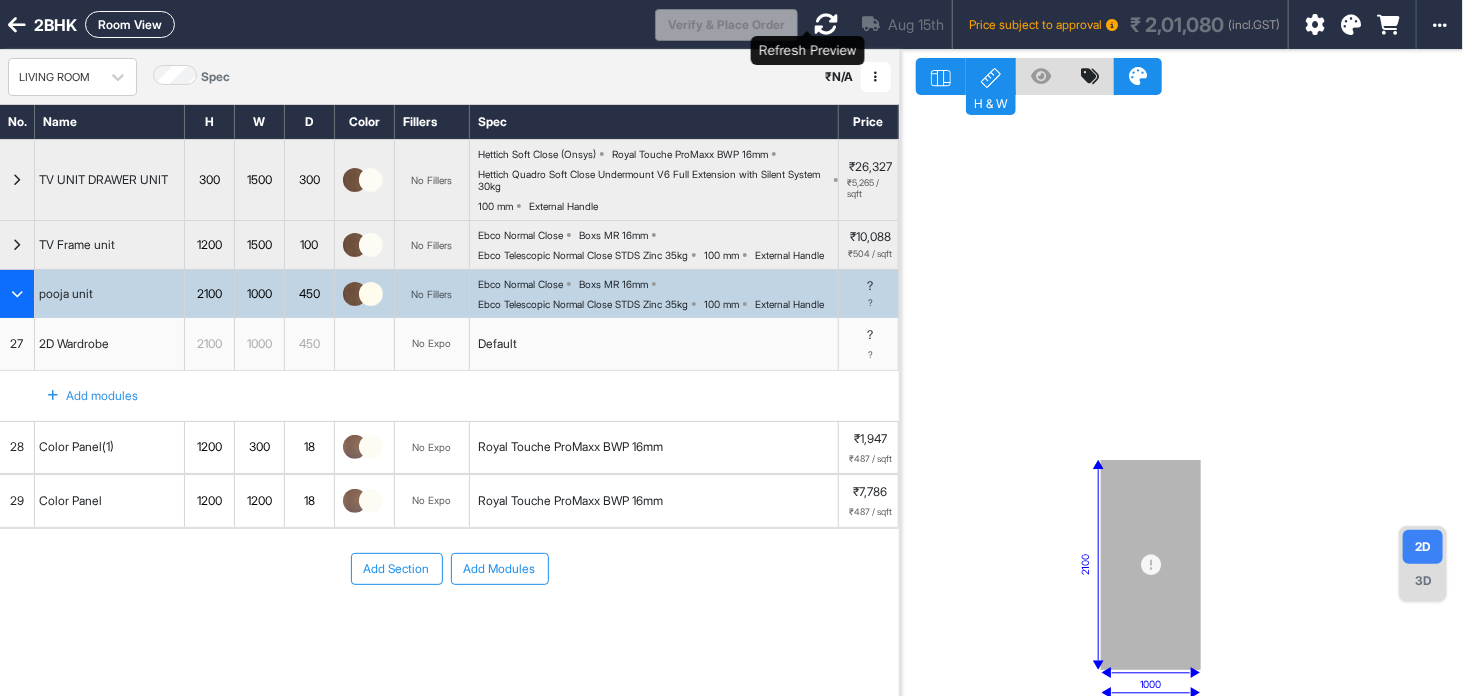 click at bounding box center (826, 24) 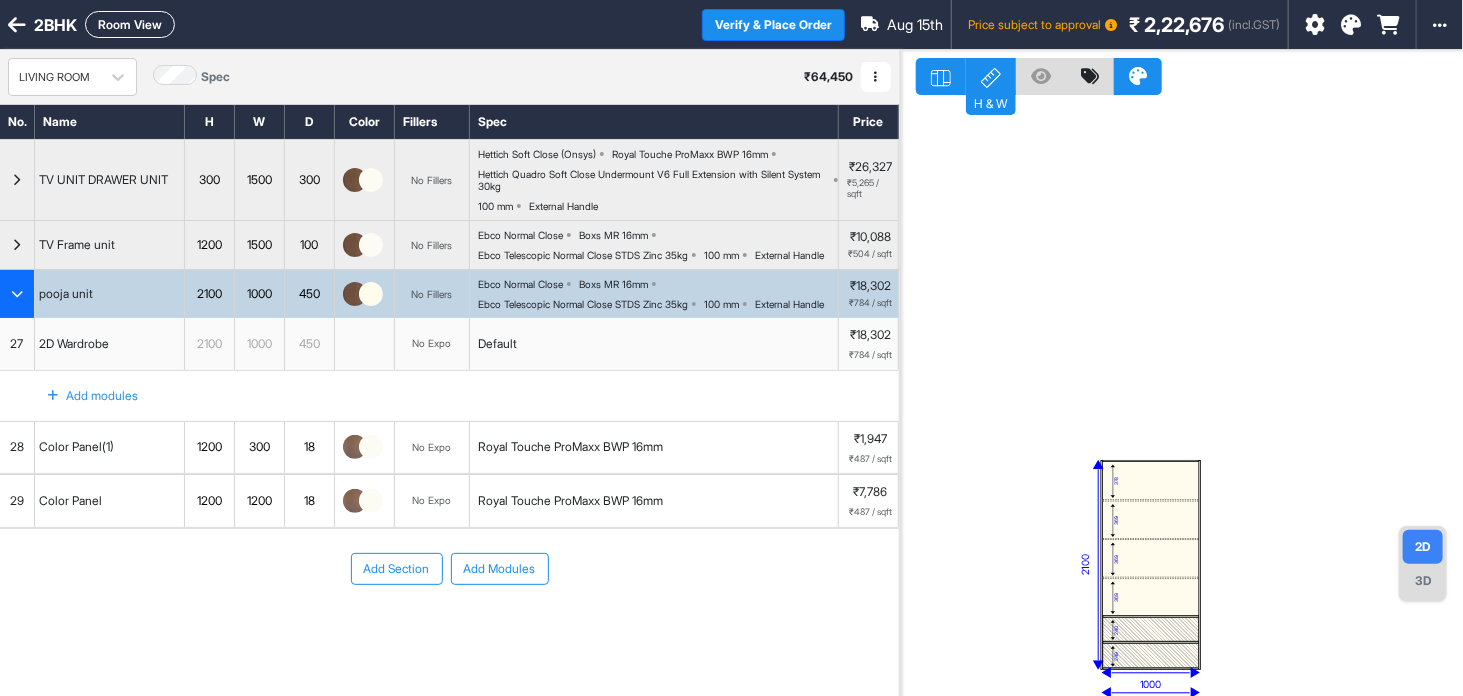 click on "369" at bounding box center (1151, 558) 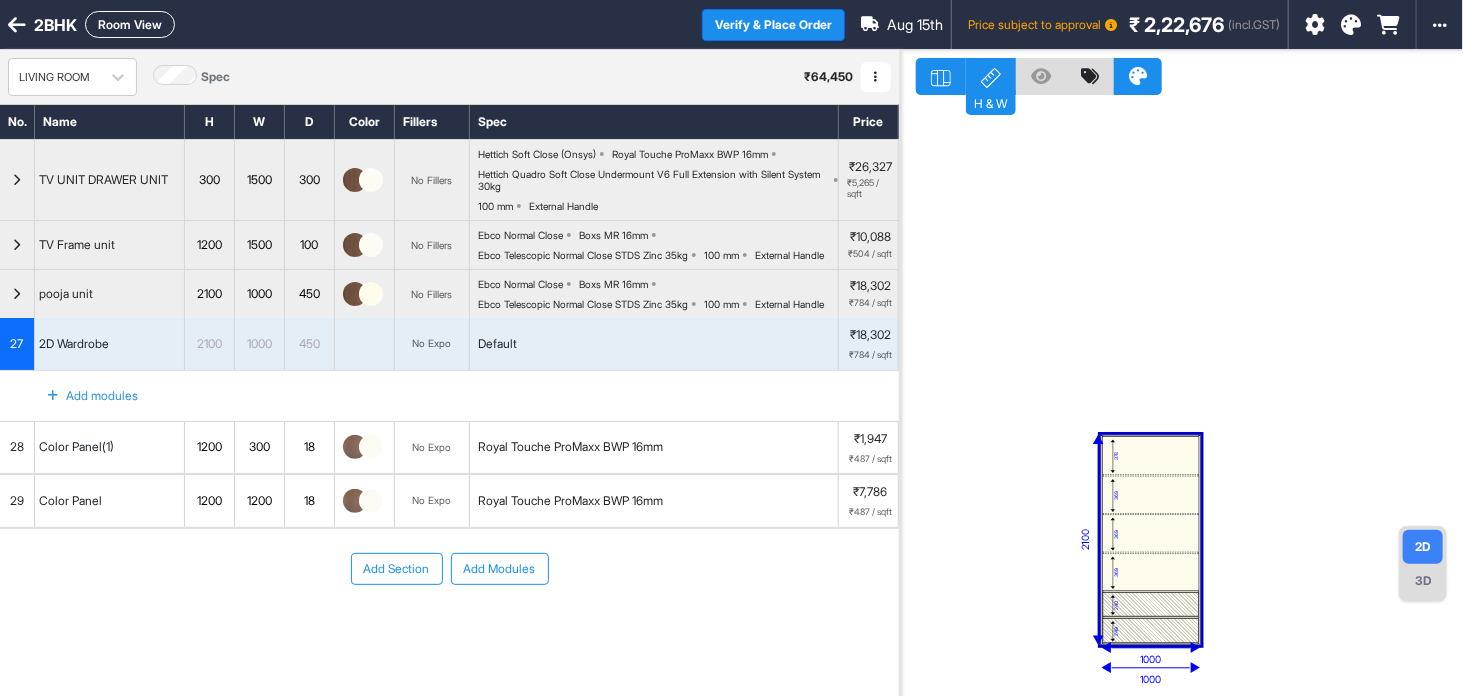 click on "369" at bounding box center [1151, 571] 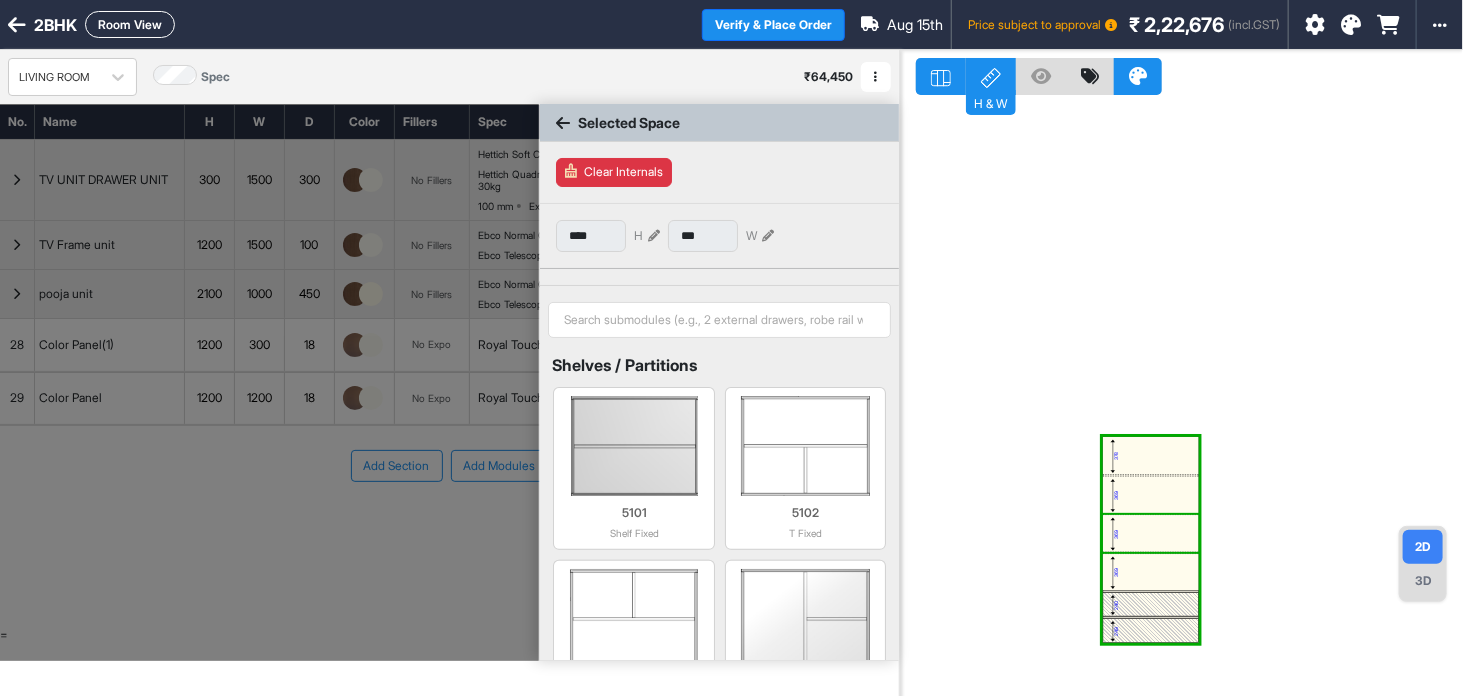 click on "369" at bounding box center (1151, 533) 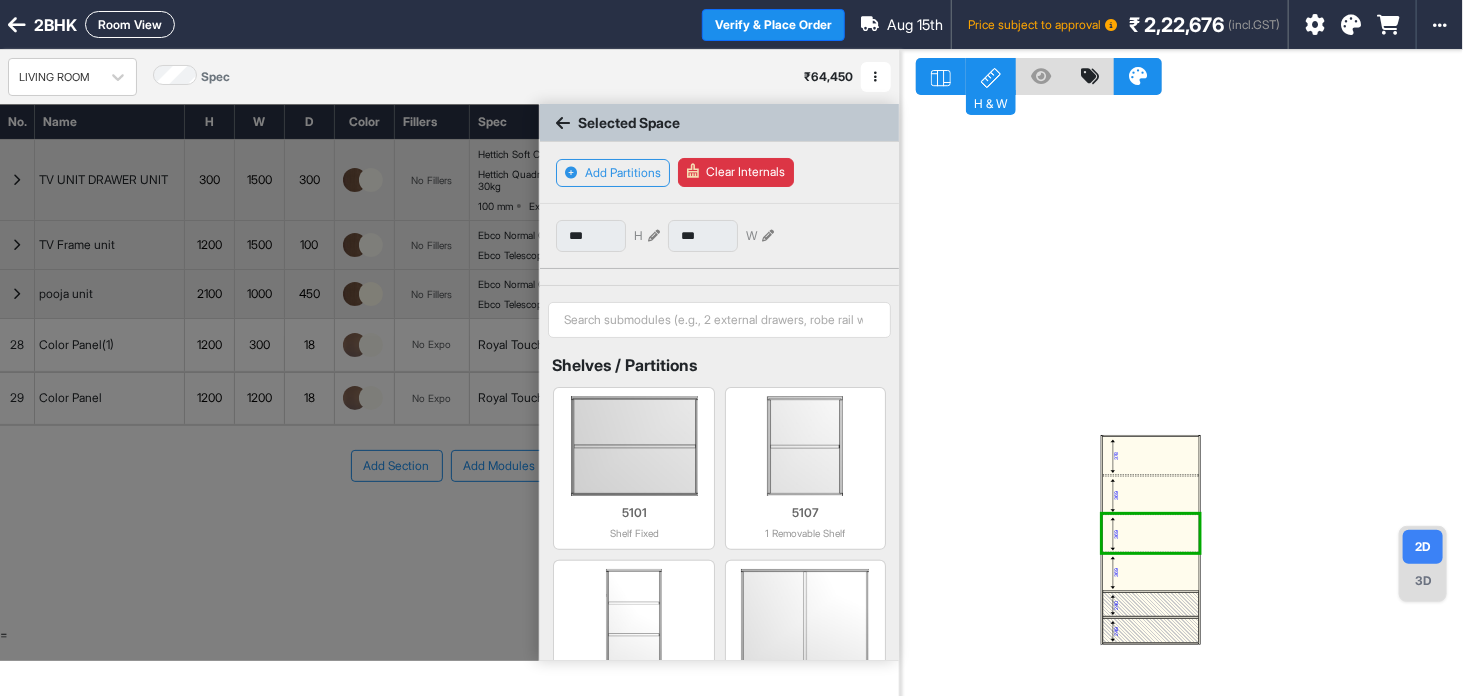 click on "369" at bounding box center (1151, 494) 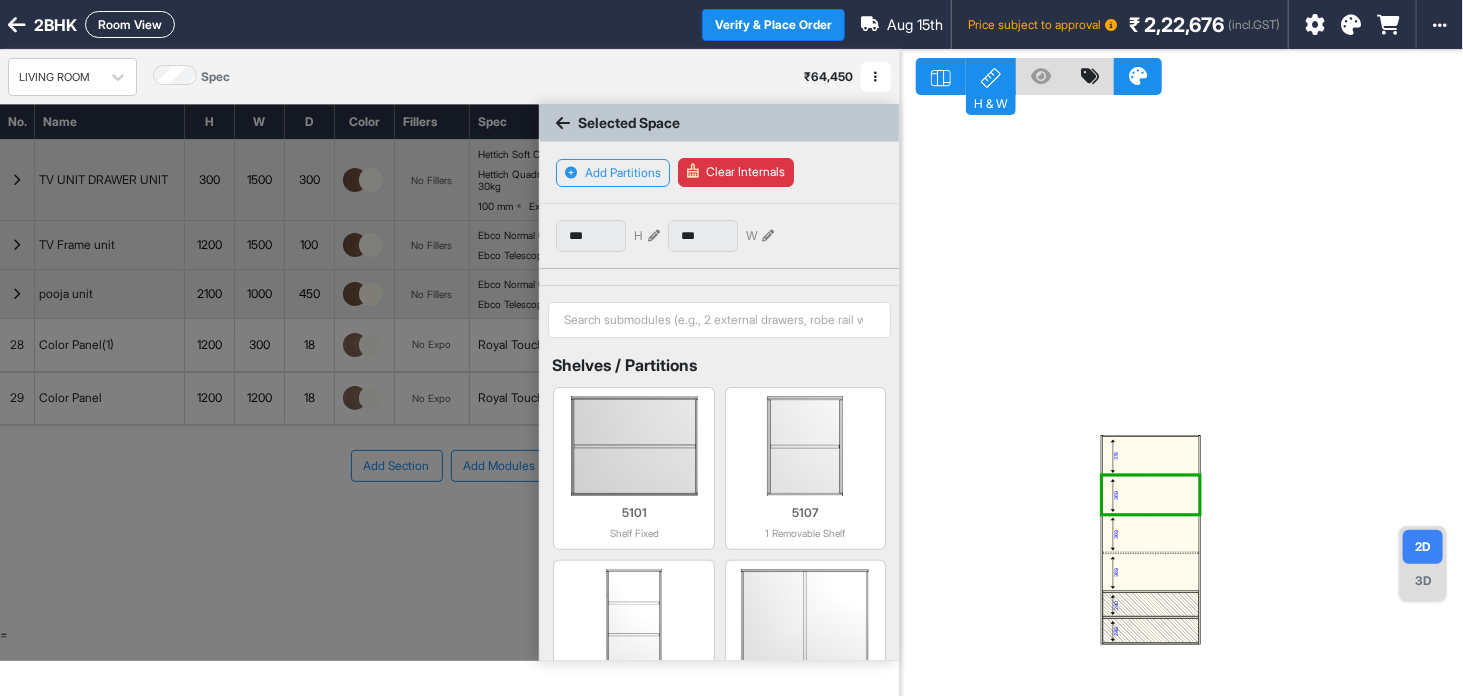 click at bounding box center (1151, 514) 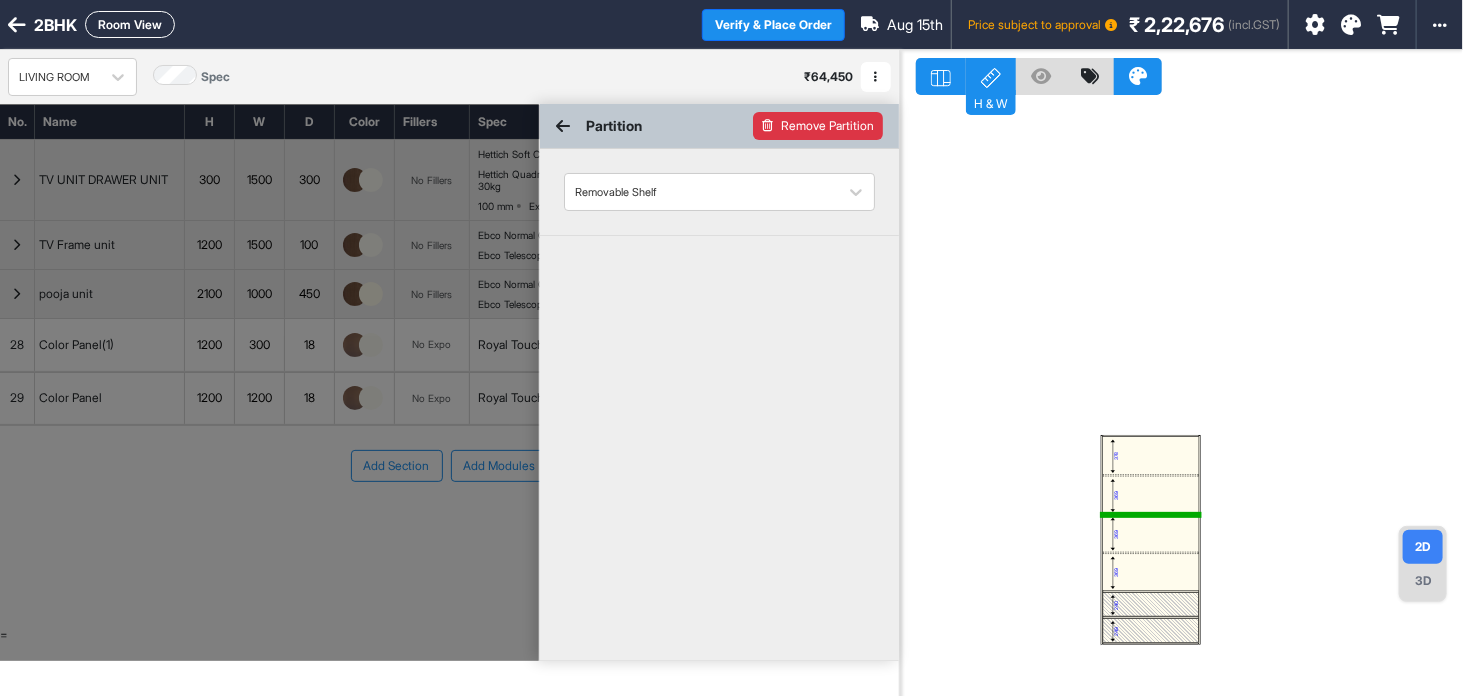 click on "Remove Partition" at bounding box center (818, 126) 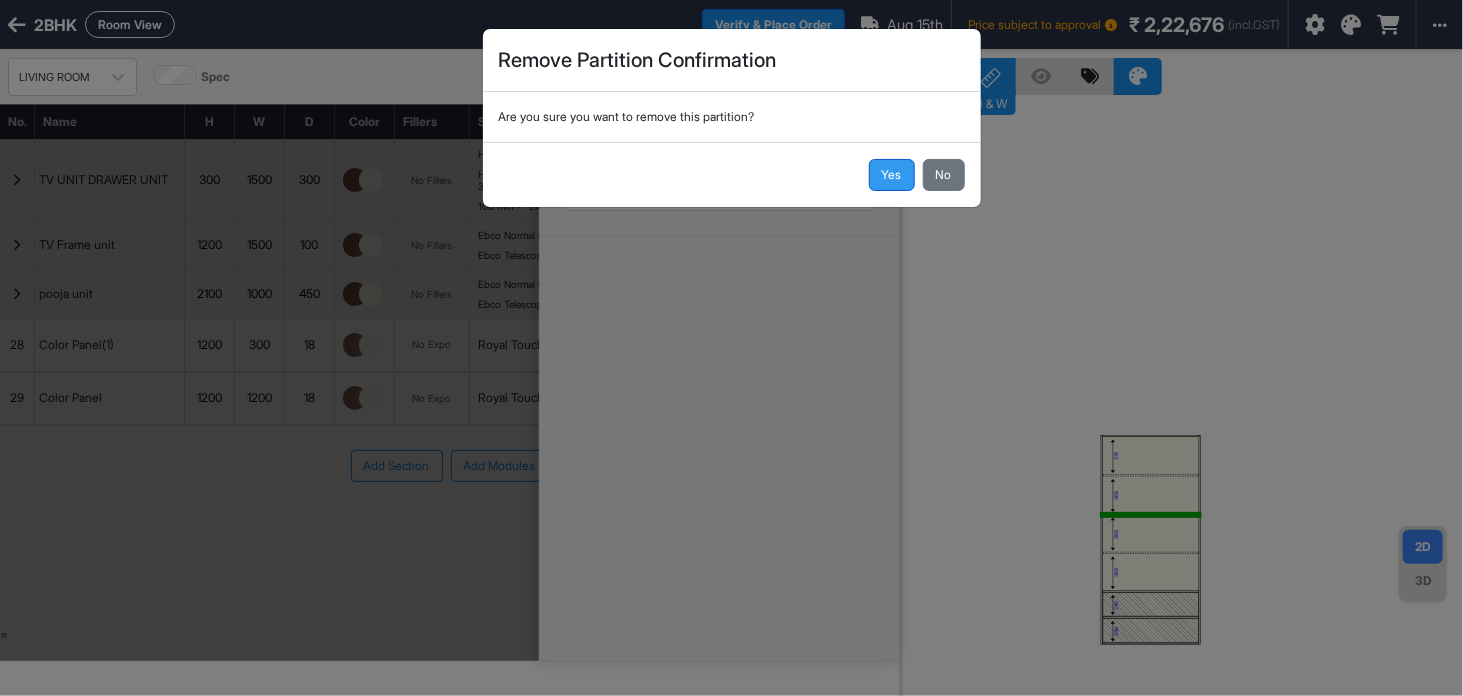 click on "Yes" at bounding box center (892, 175) 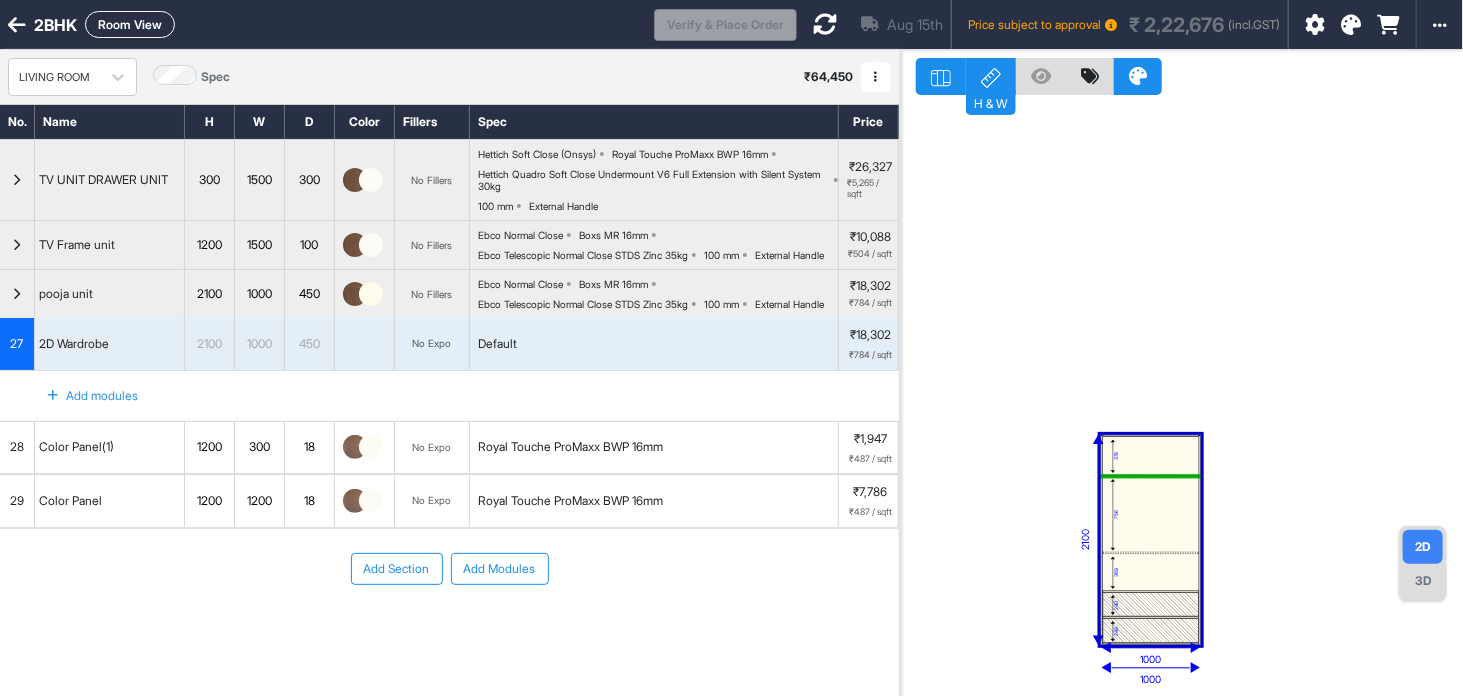 click on "756" at bounding box center [1151, 514] 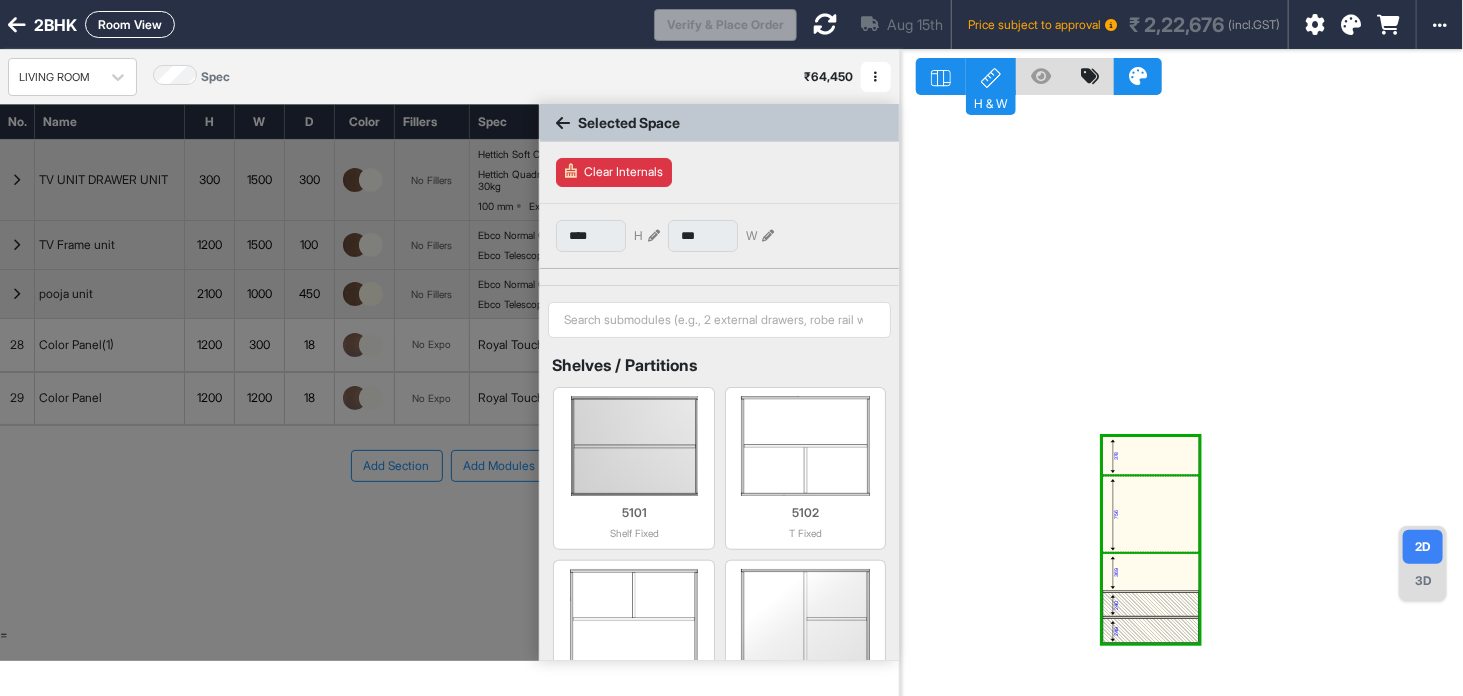 click on "756" at bounding box center [1151, 514] 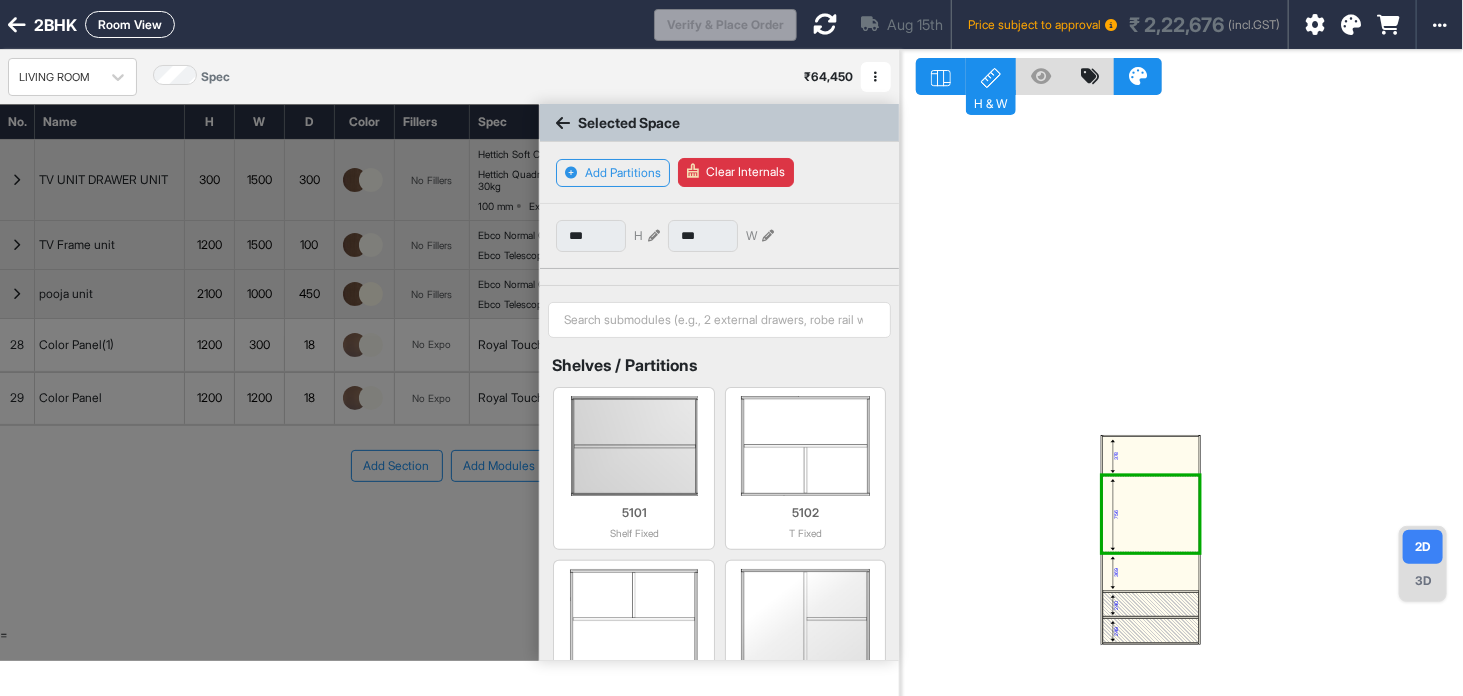 click on "756" at bounding box center [1151, 514] 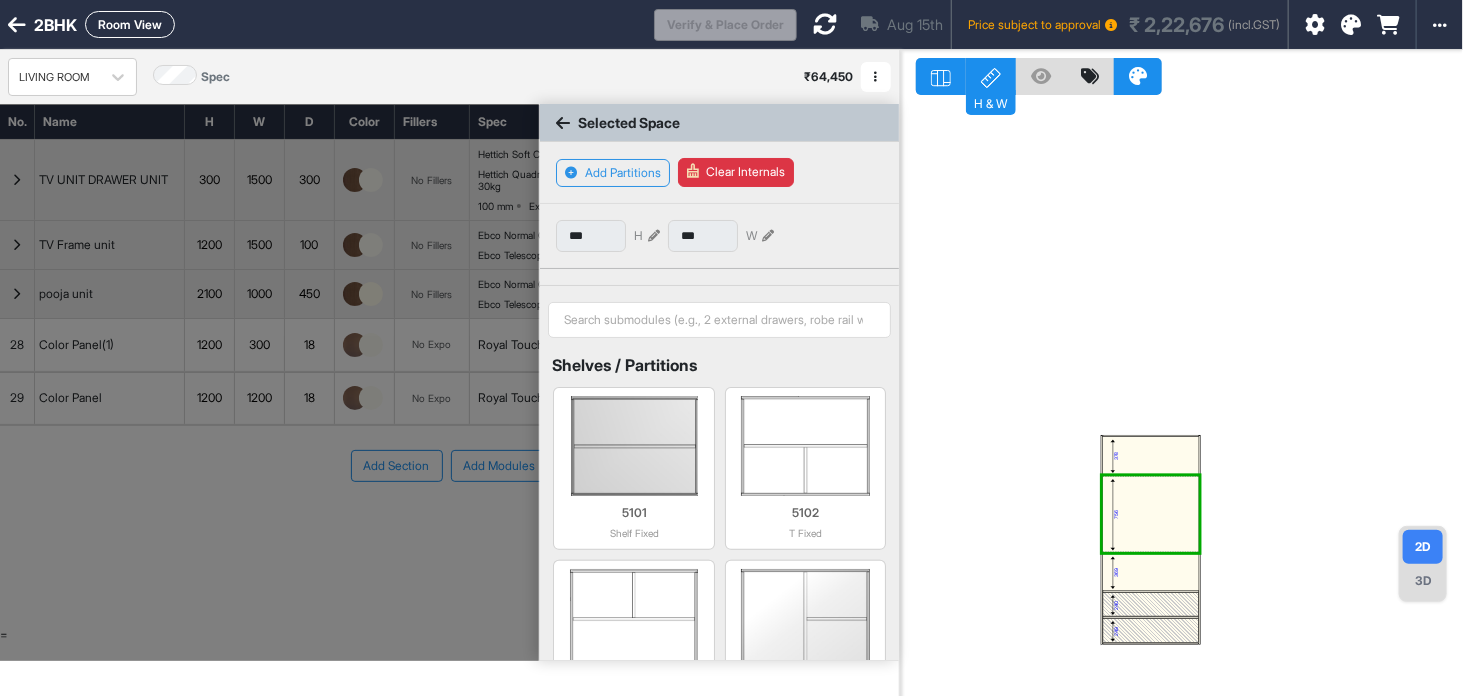 click on "378" at bounding box center [1151, 455] 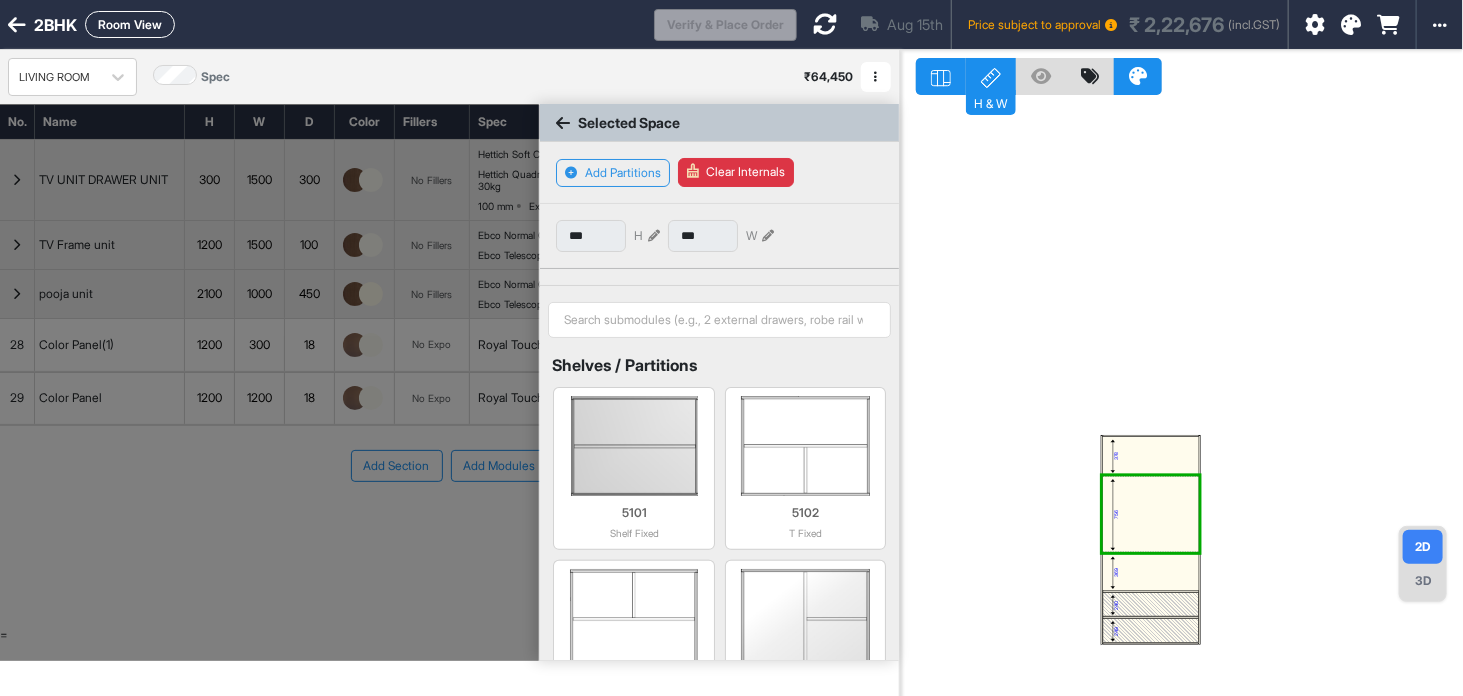 click on "756" at bounding box center (1151, 514) 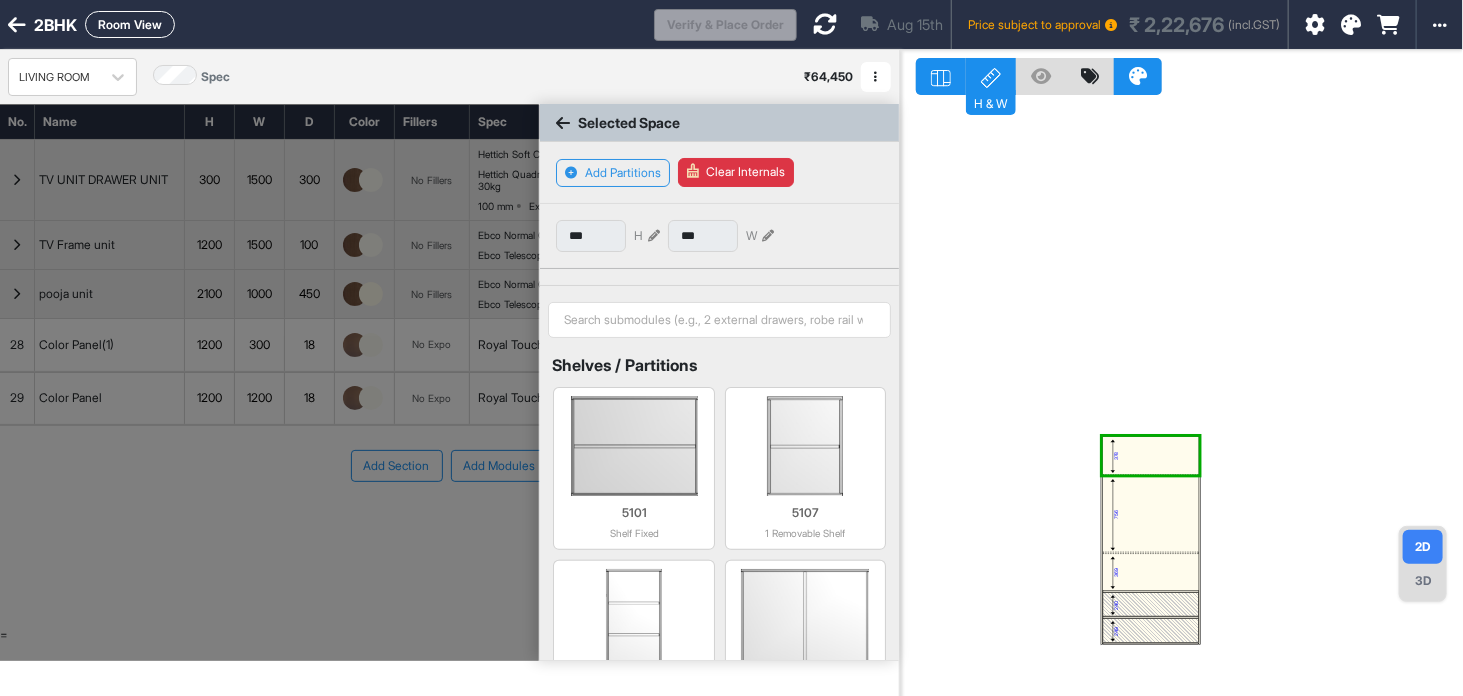 click on "378" at bounding box center (1151, 455) 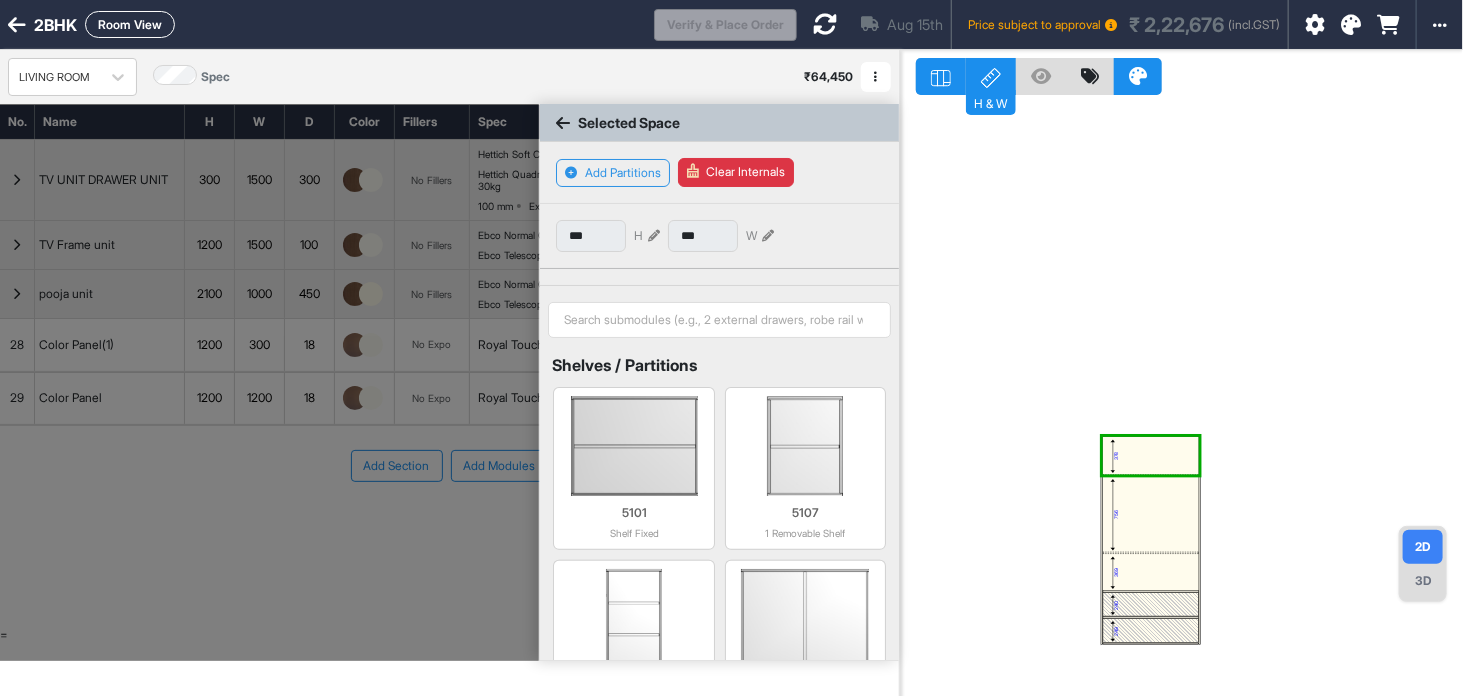 click on "756" at bounding box center (1151, 514) 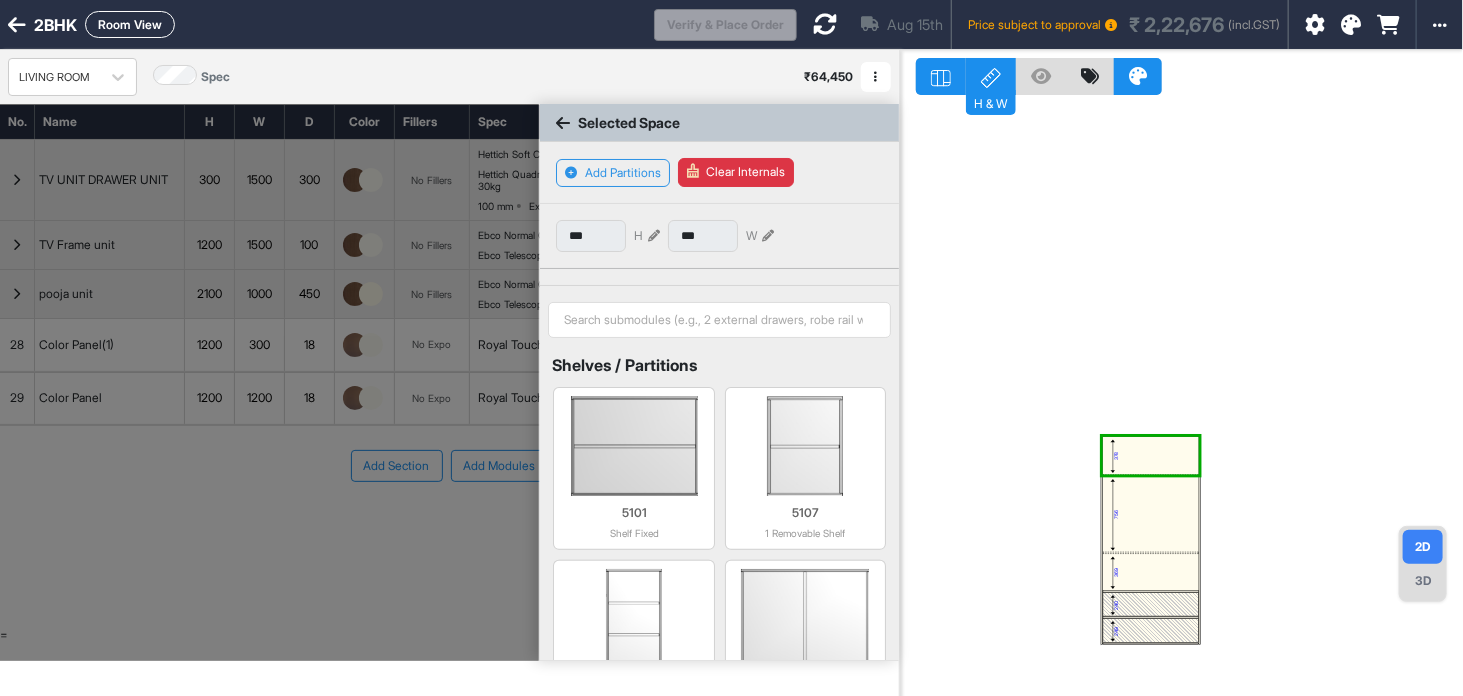 type on "***" 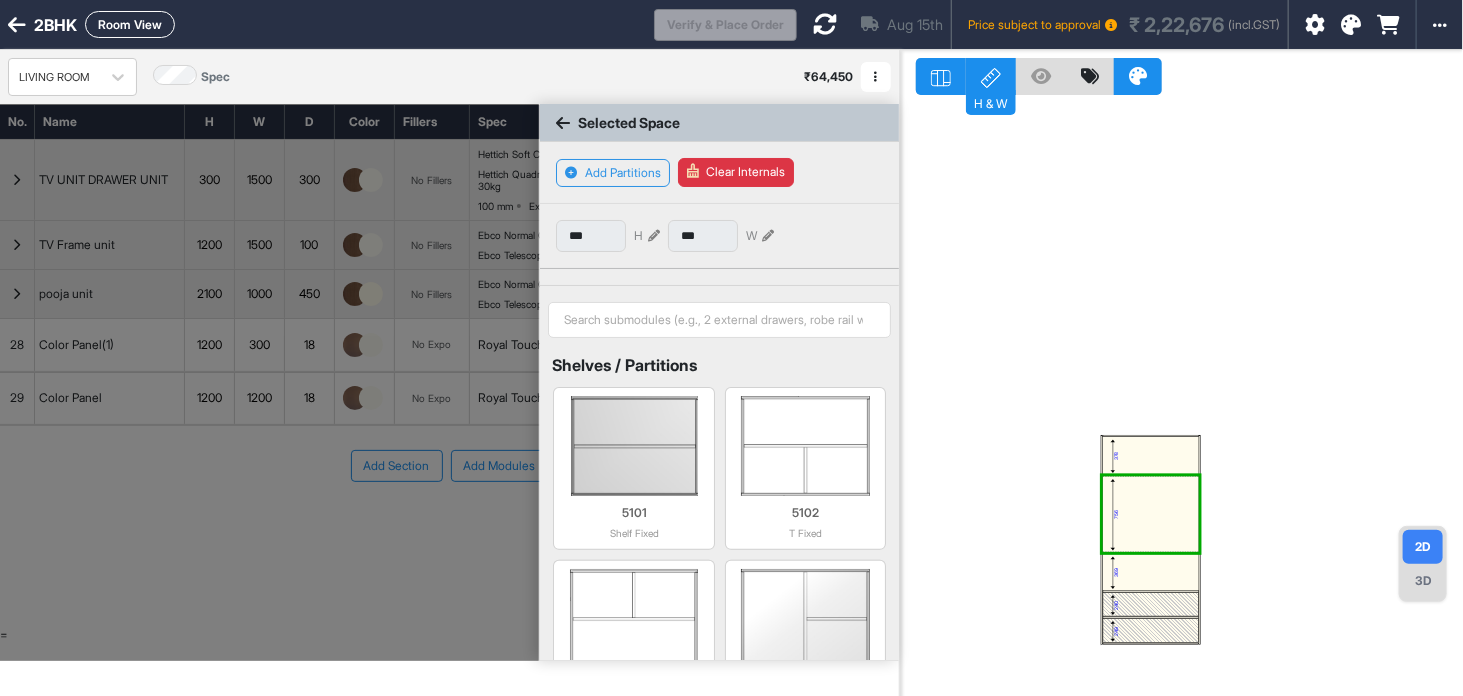 click on "756" at bounding box center (1151, 514) 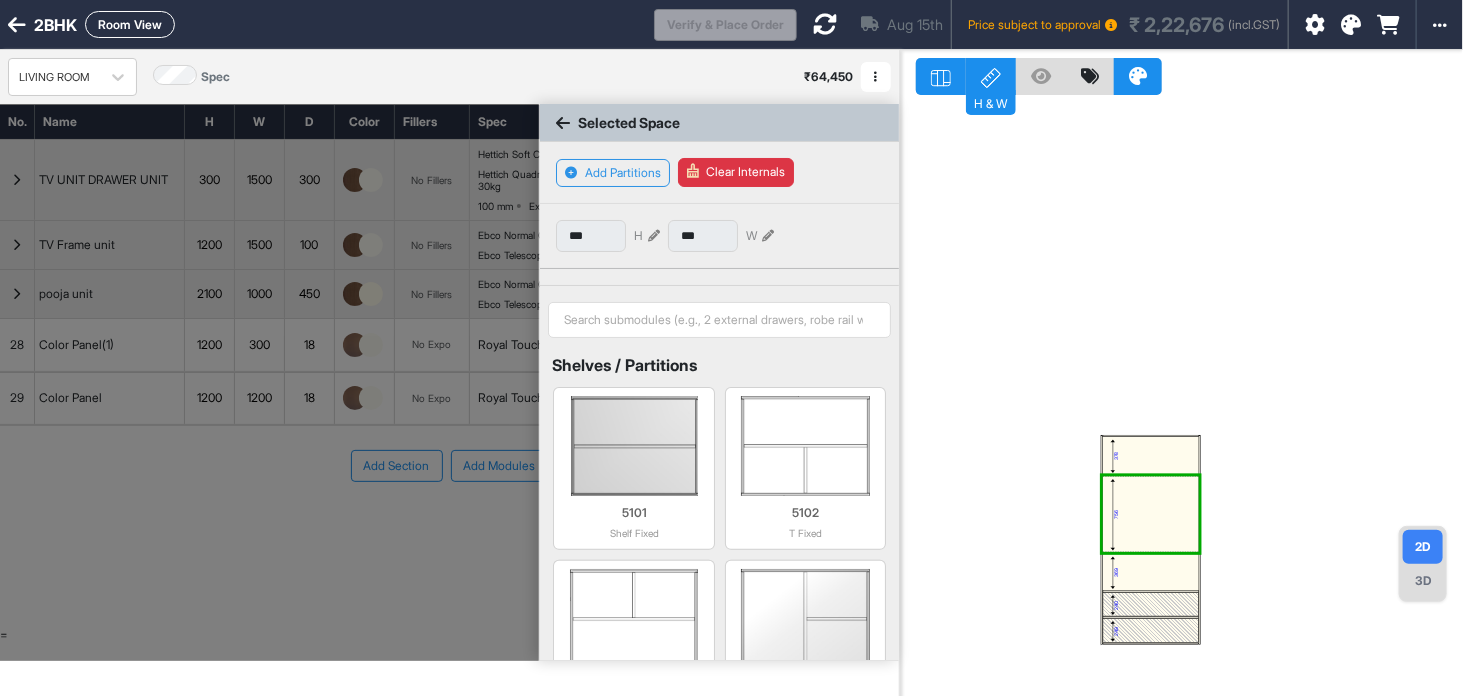 click at bounding box center [1151, 553] 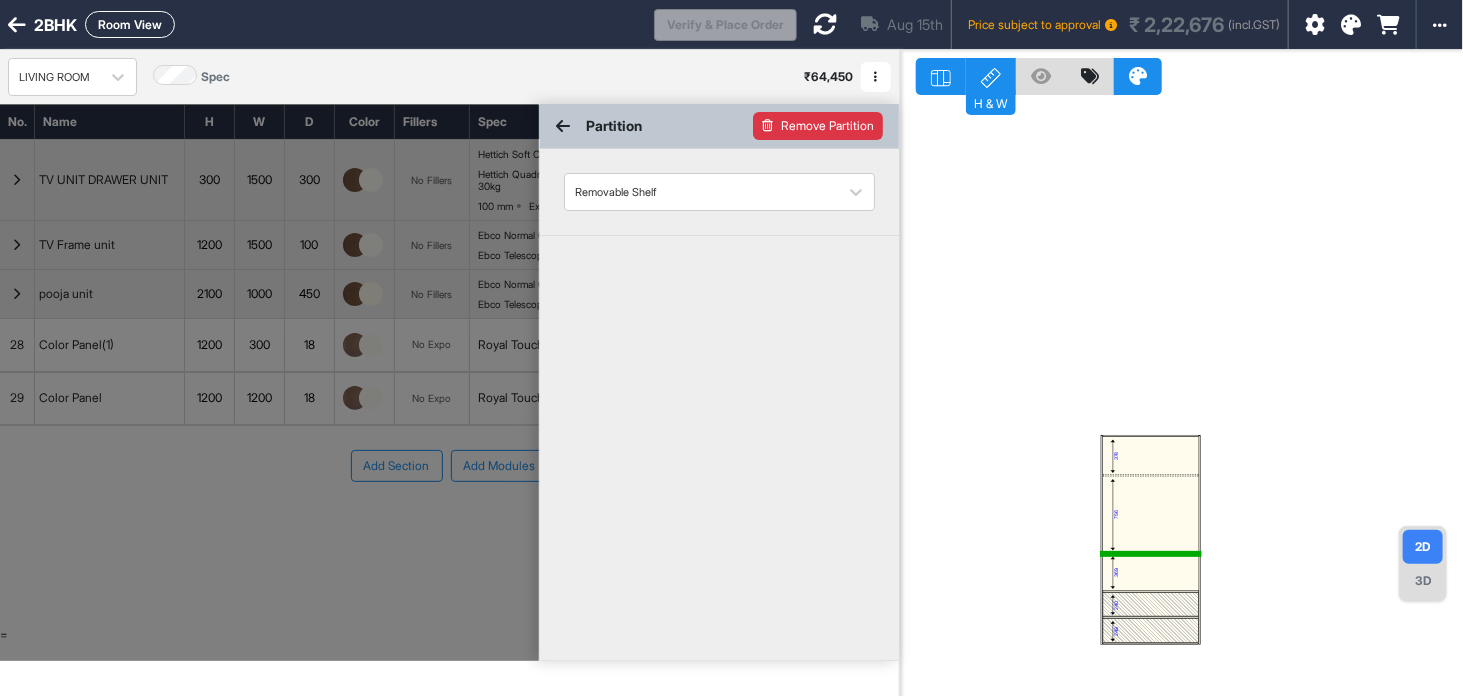 click on "Remove Partition" at bounding box center [818, 126] 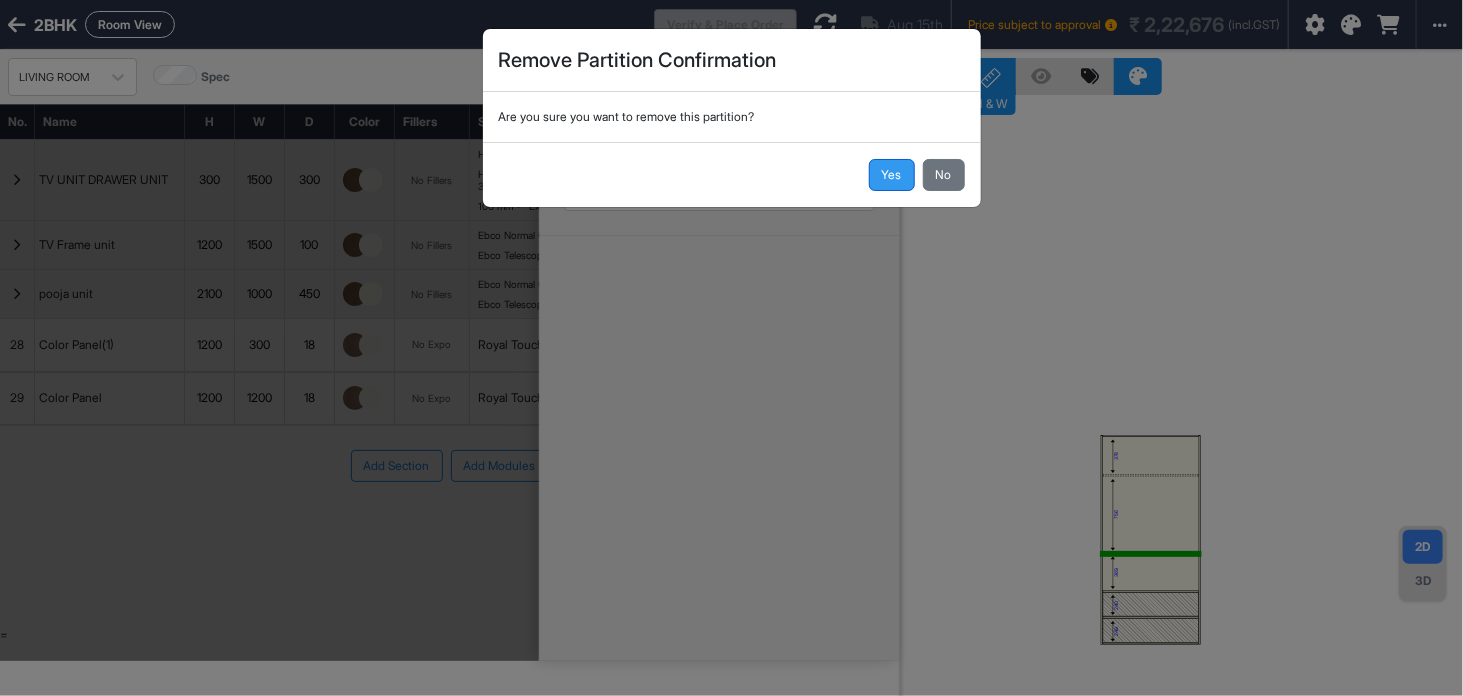 click on "Yes" at bounding box center [892, 175] 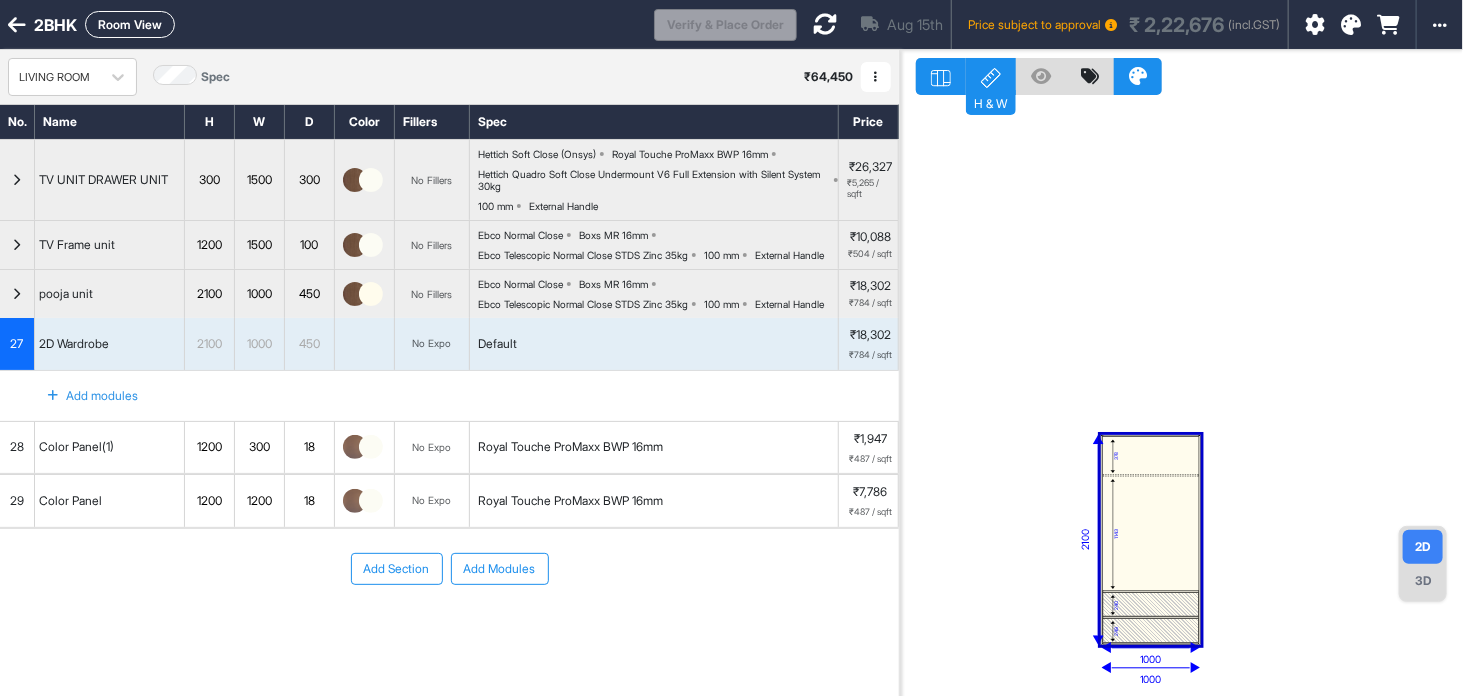click at bounding box center [1151, 475] 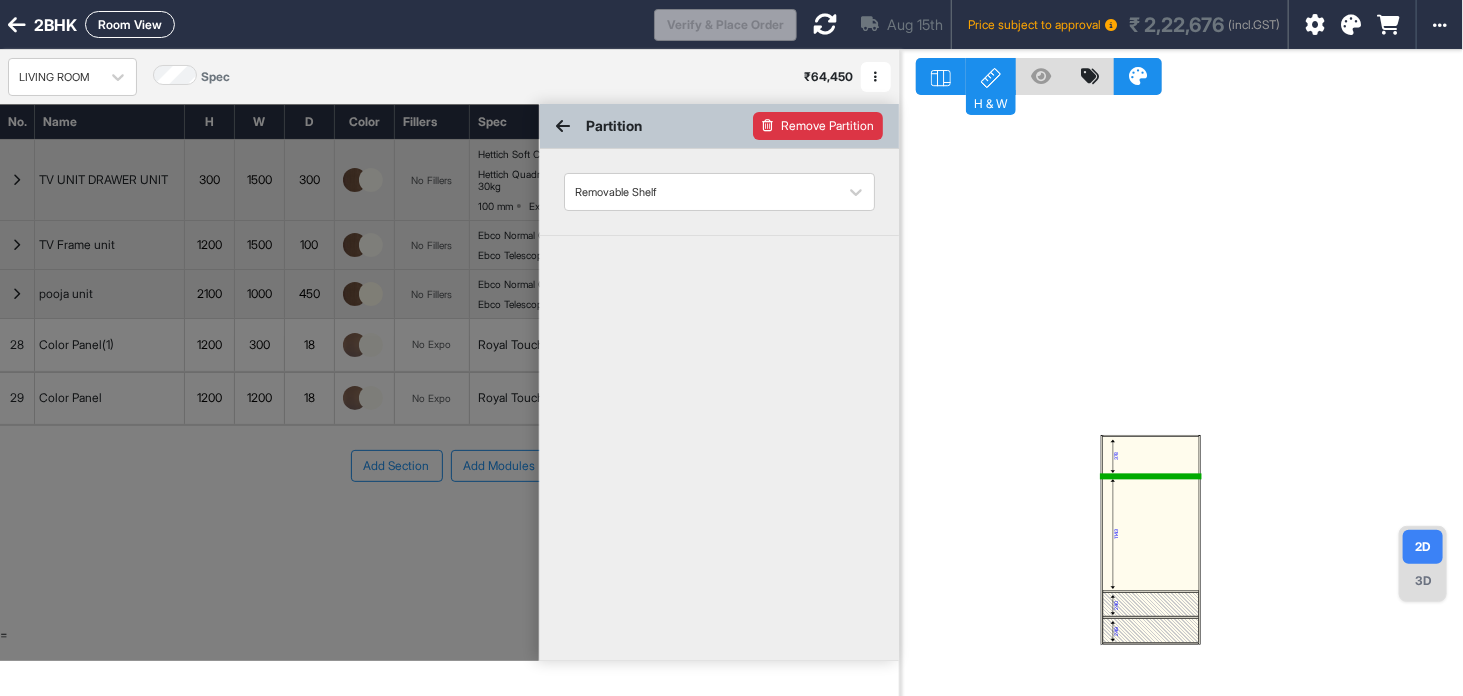 click on "Remove Partition" at bounding box center (818, 126) 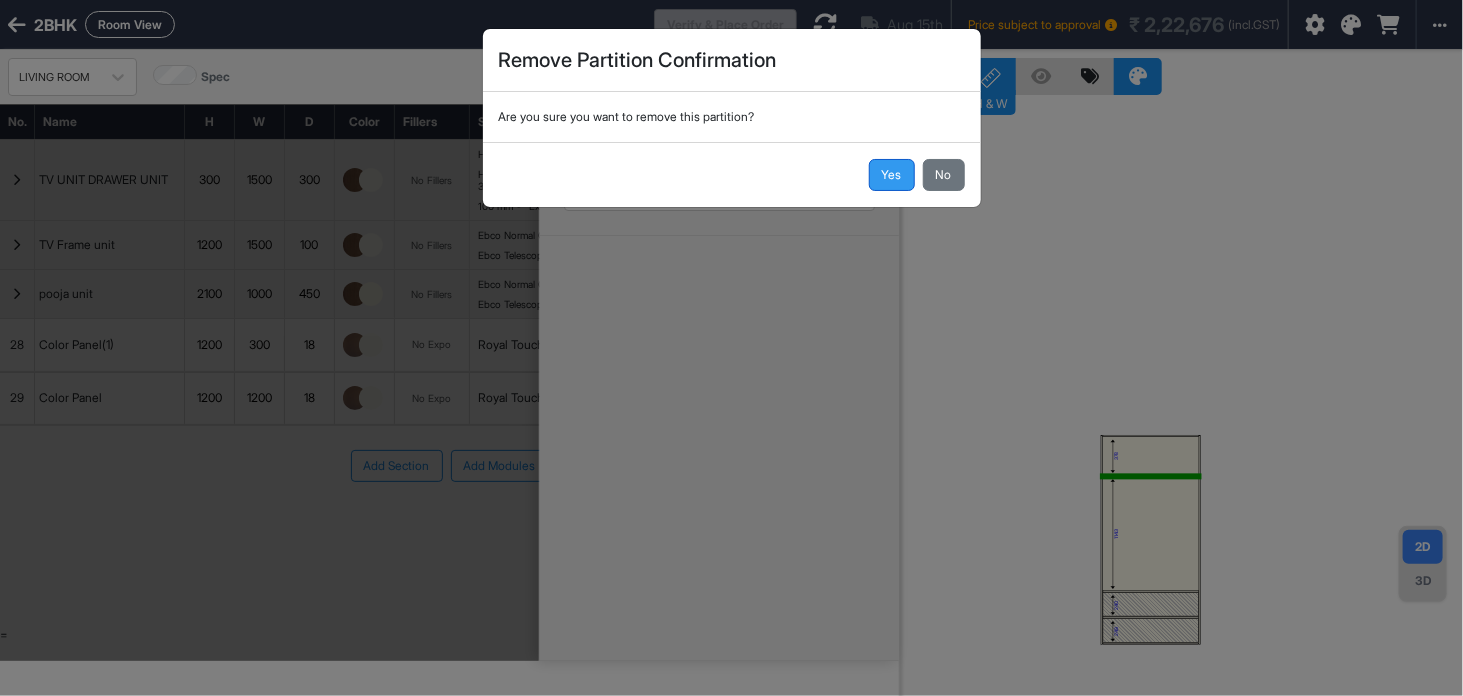 click on "Yes" at bounding box center (892, 175) 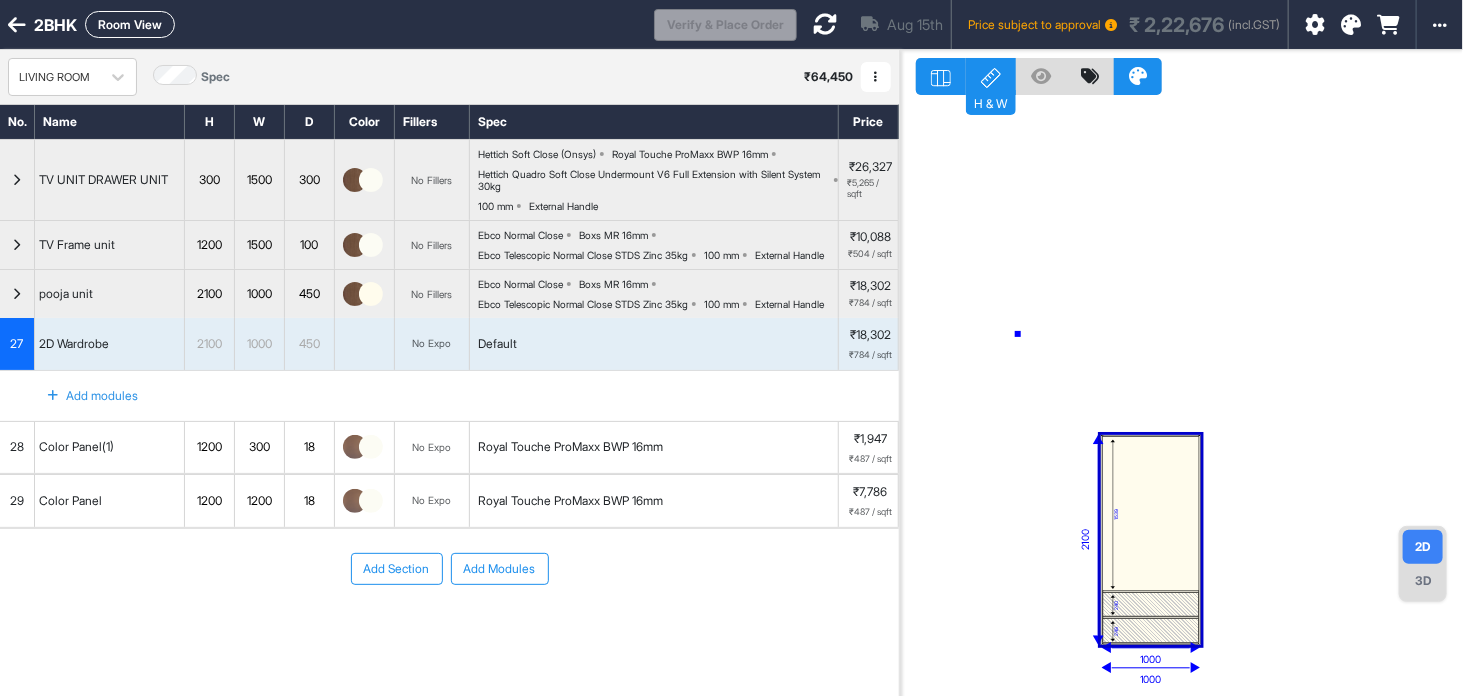 click on "1539 240 249 1000 2100 1000" at bounding box center (1181, 398) 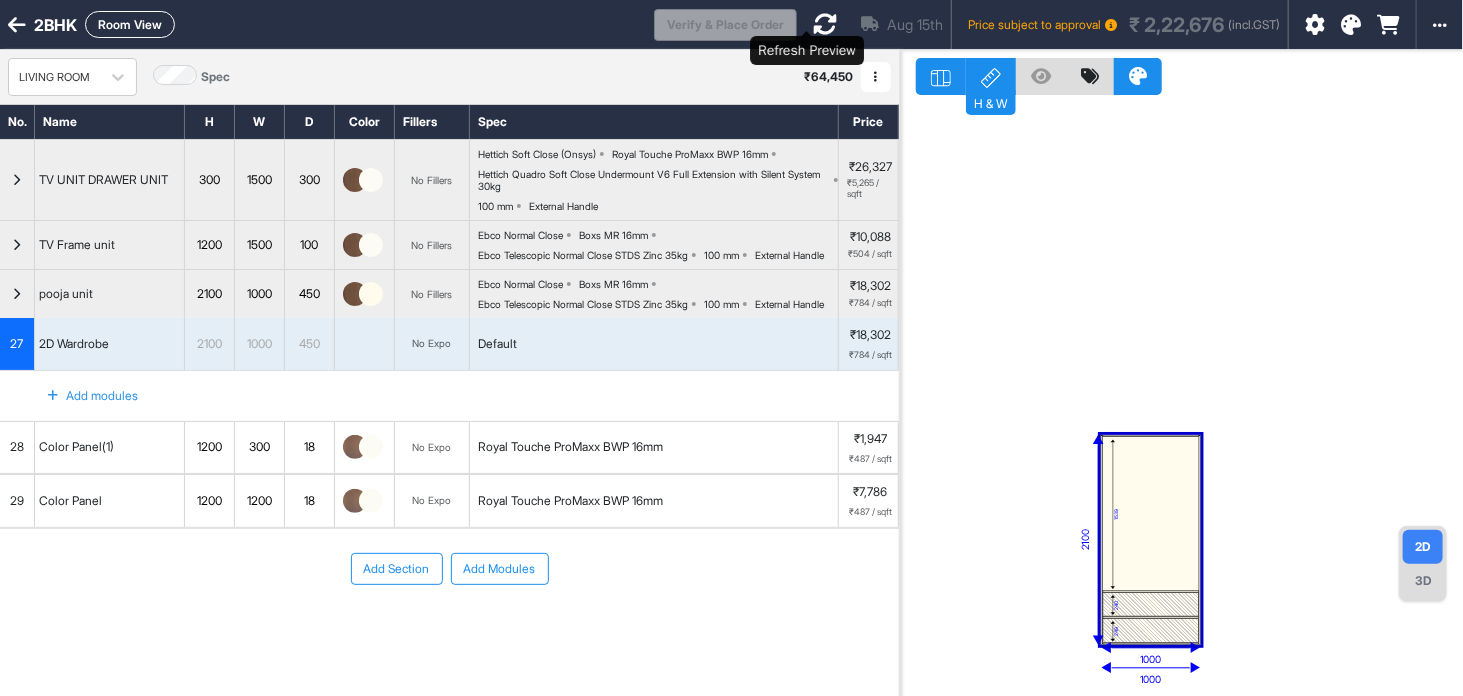click at bounding box center (825, 24) 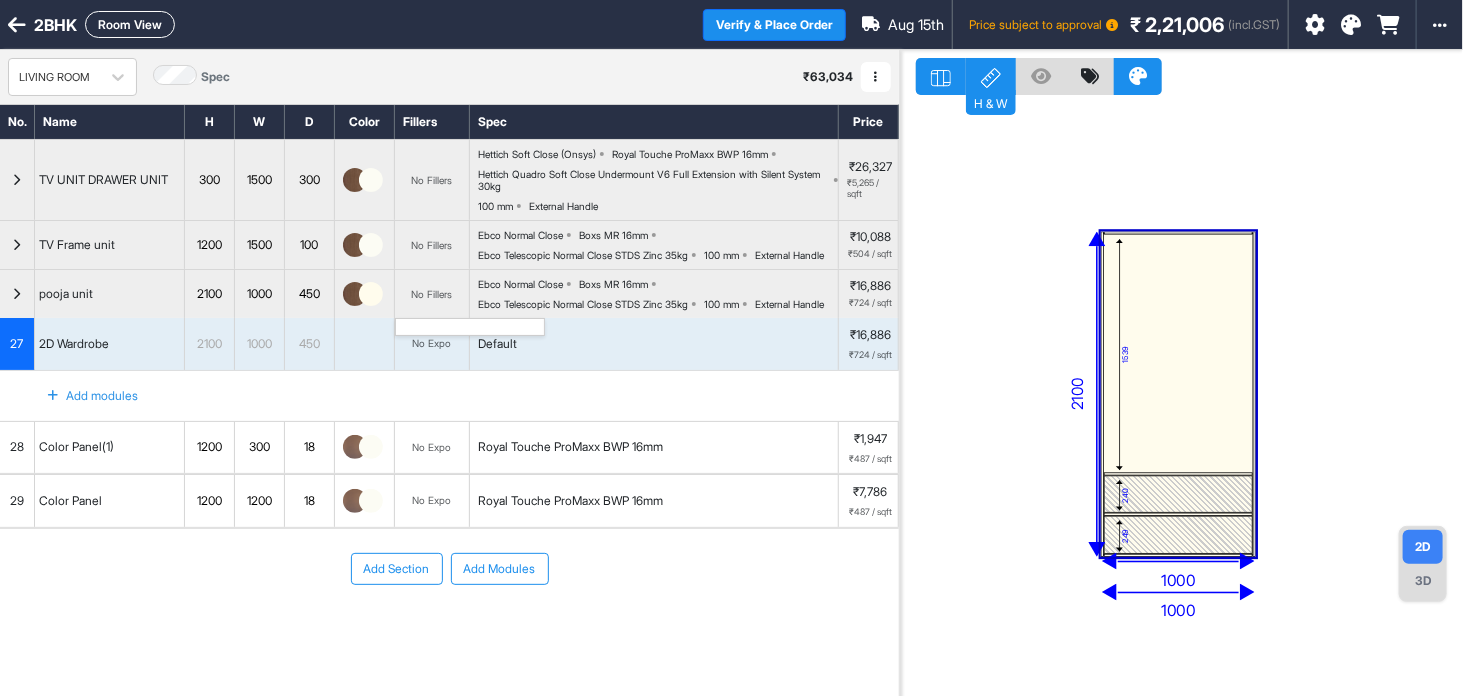click on "No Fillers" at bounding box center (432, 294) 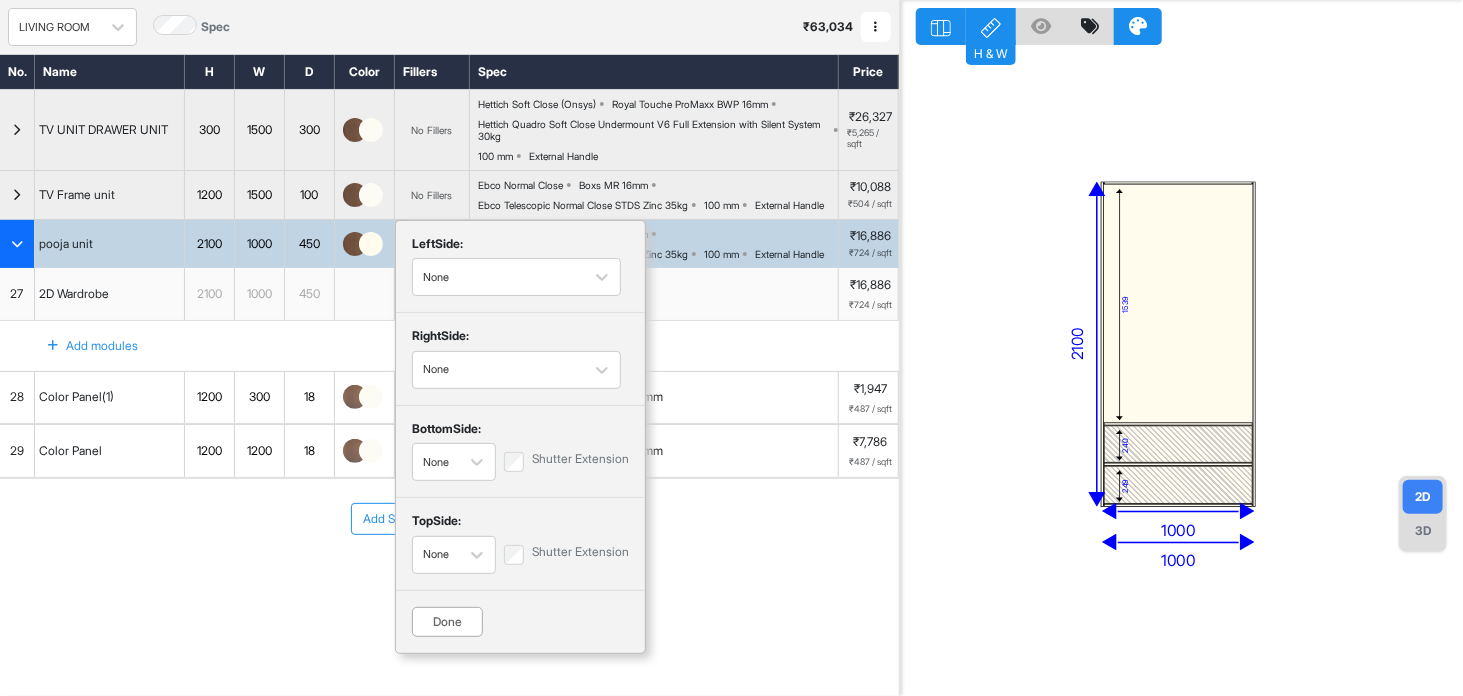 scroll, scrollTop: 52, scrollLeft: 0, axis: vertical 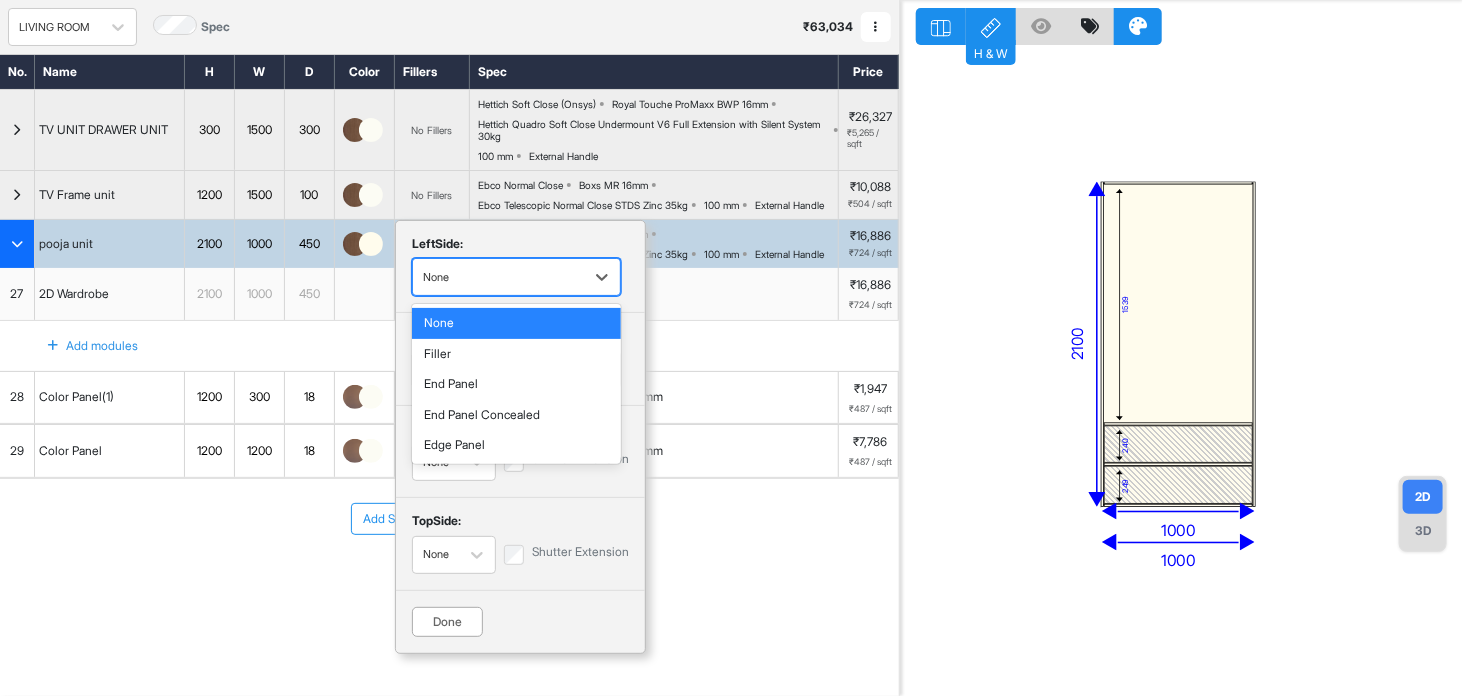 click at bounding box center [498, 277] 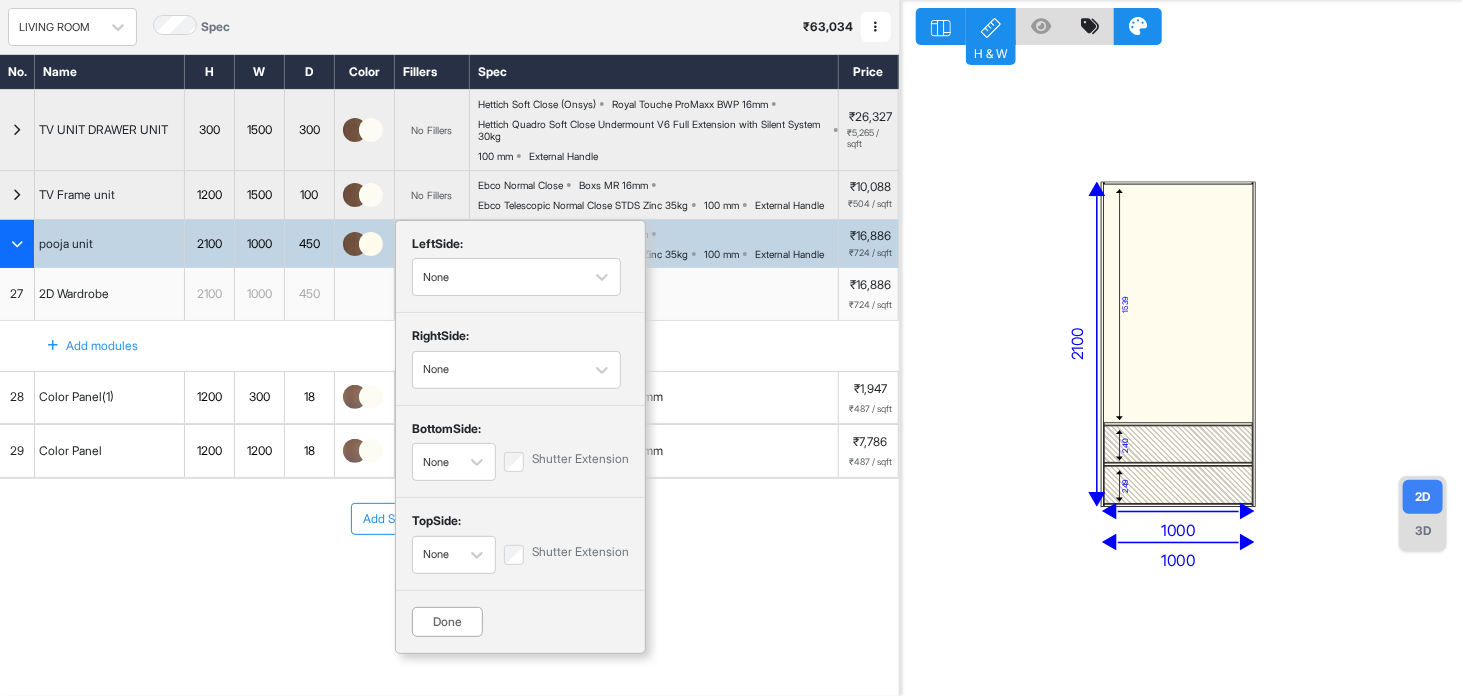 click on "Done" at bounding box center (447, 622) 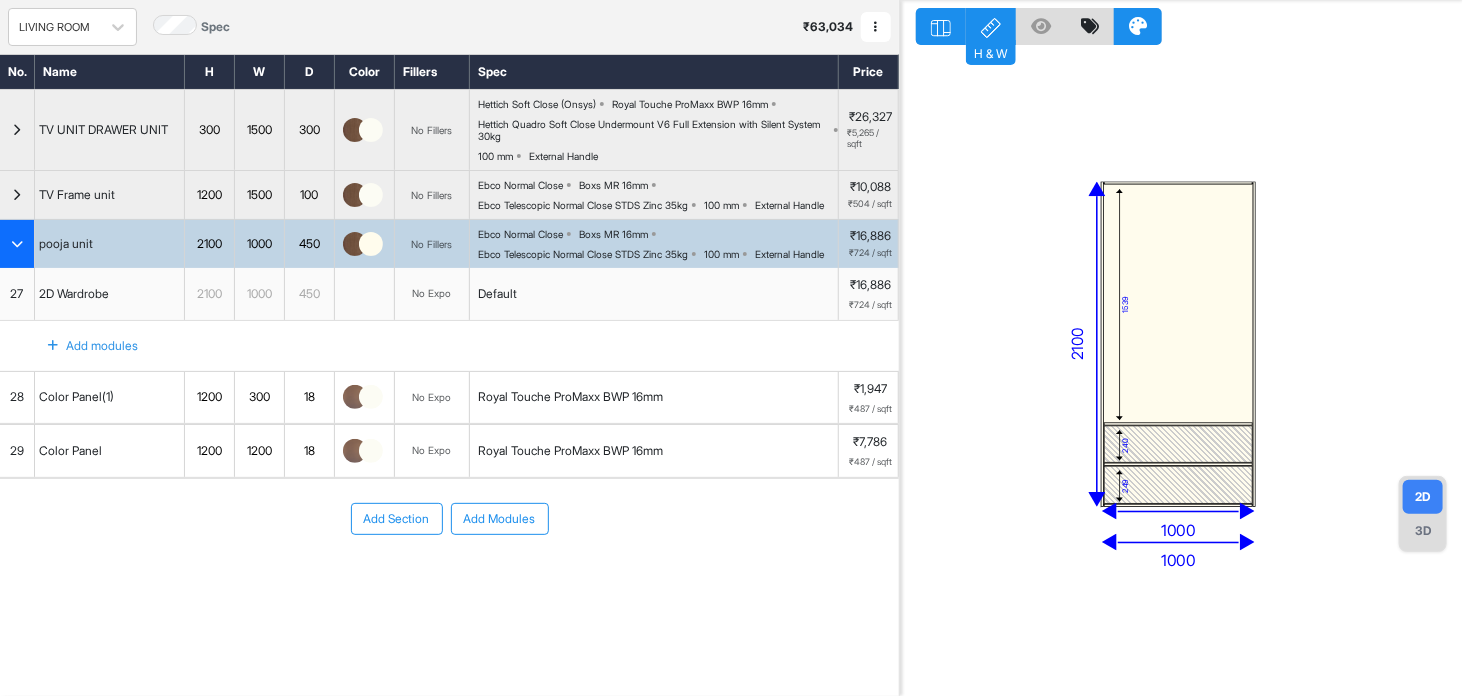 click on "Ebco Normal Close Boxs MR 16mm Ebco Telescopic Normal Close STDS Zinc 35kg 100 mm External Handle" at bounding box center (658, 244) 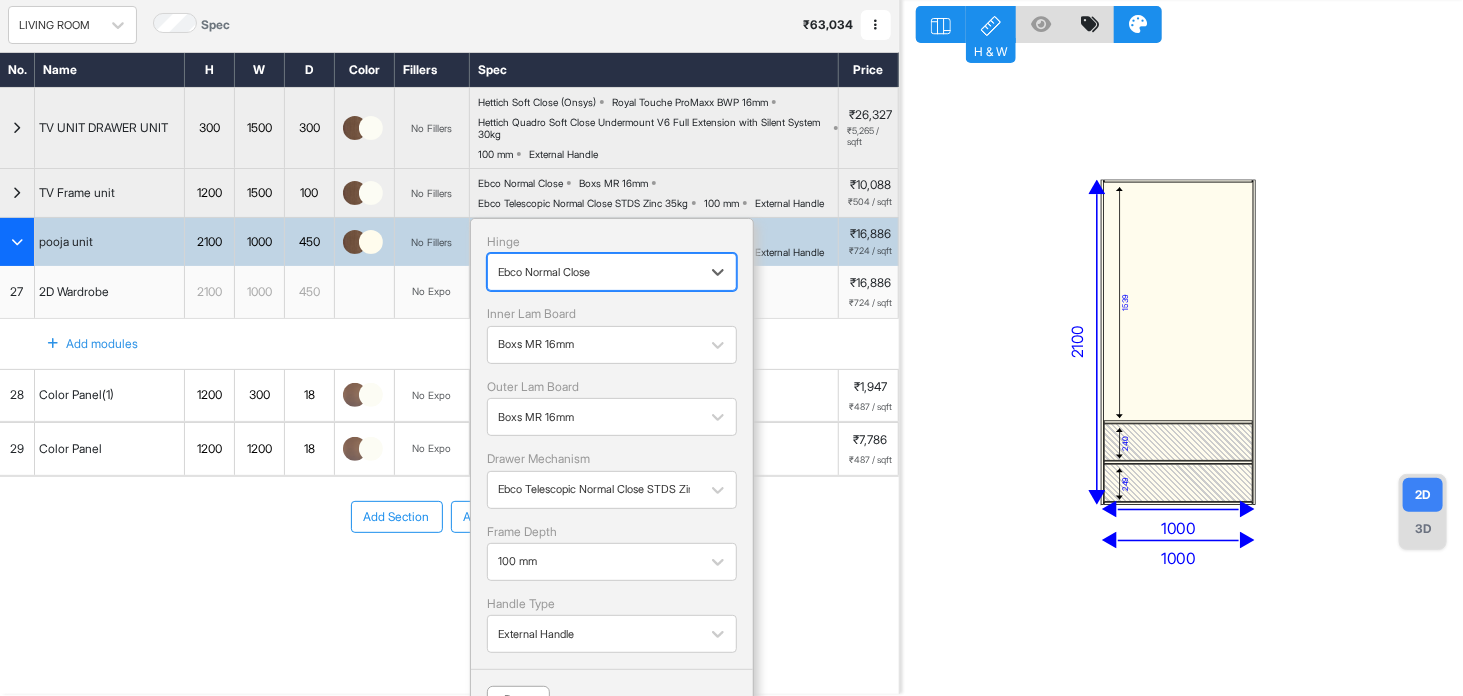 scroll, scrollTop: 103, scrollLeft: 0, axis: vertical 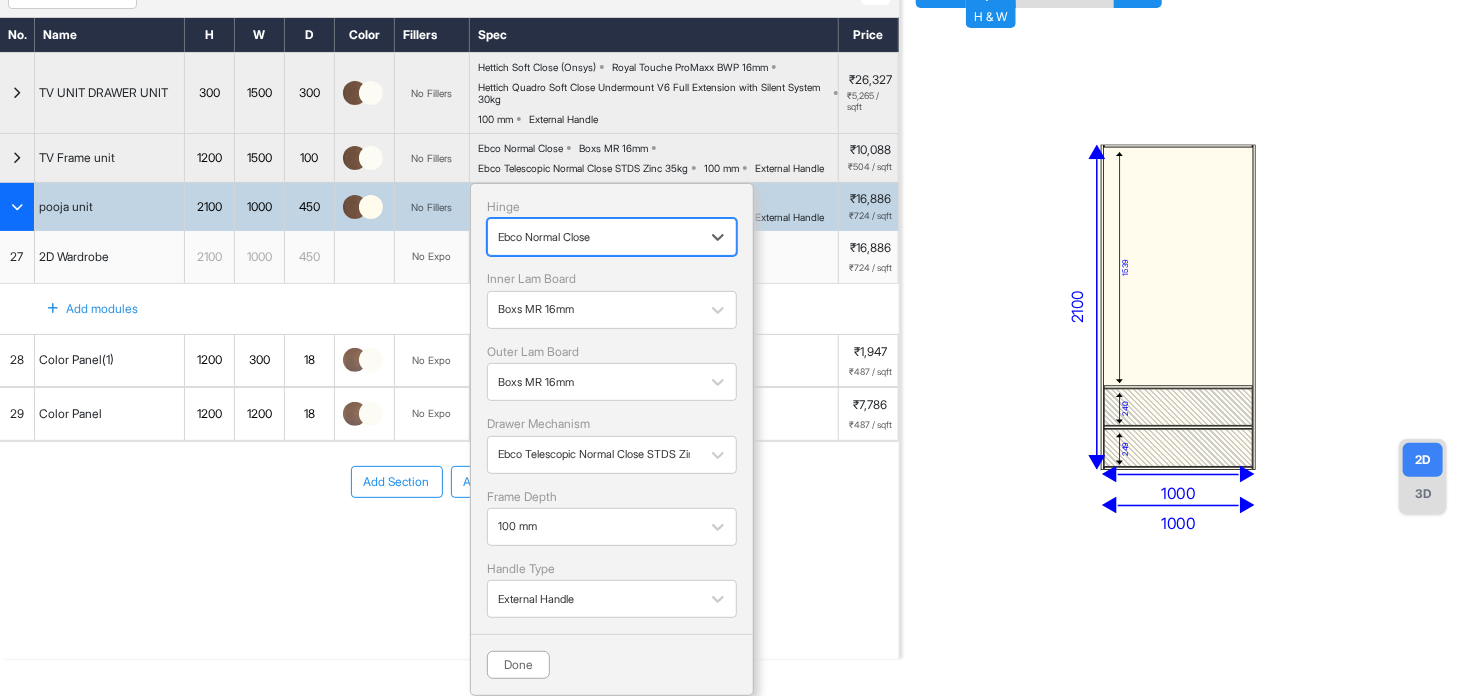click on "Hinge option [object Object], selected. Select is focused ,type to refine list, press Down to open the menu,  Ebco Normal Close Inner Lam Board Boxs MR 16mm Outer Lam Board Boxs MR 16mm Drawer Mechanism Ebco Telescopic Normal Close STDS Zinc 35kg Frame Depth 100 mm Handle Type External Handle" at bounding box center [612, 409] 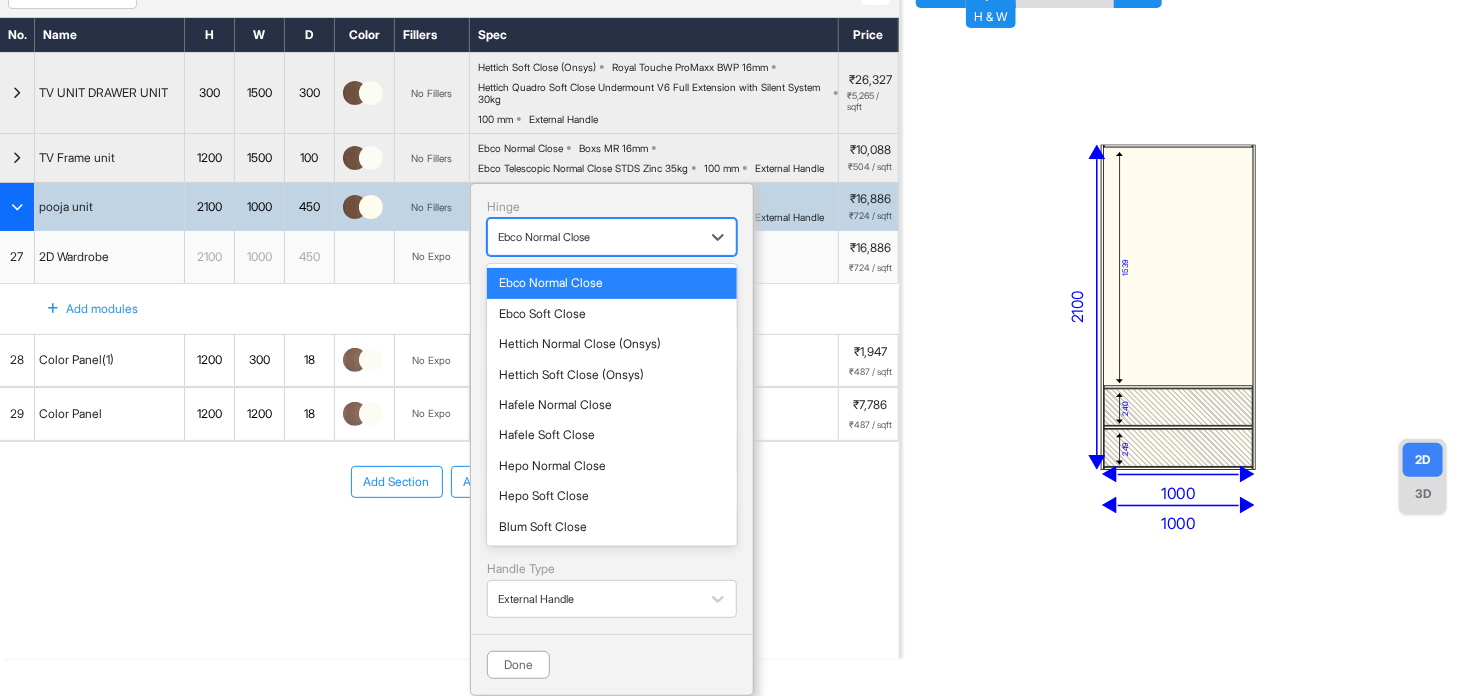 click at bounding box center [594, 237] 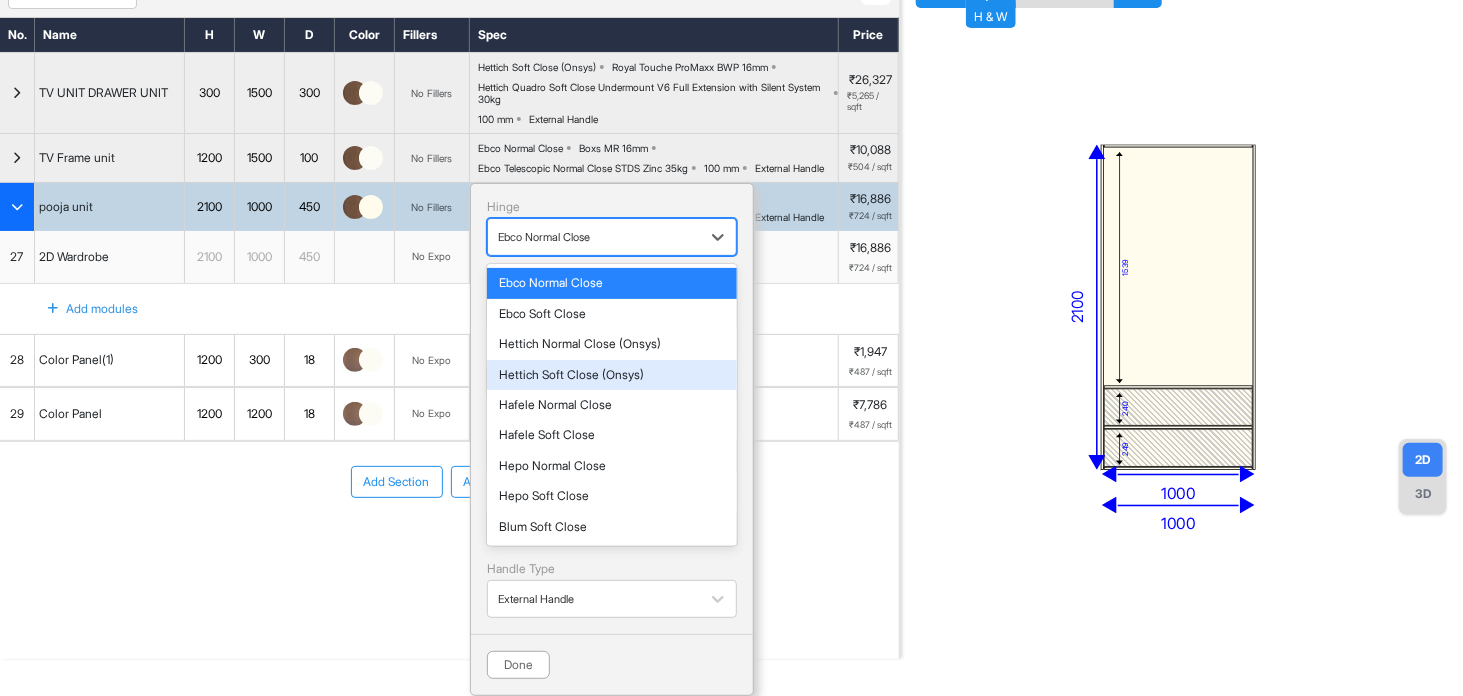 click on "Hettich Soft Close (Onsys)" at bounding box center (612, 375) 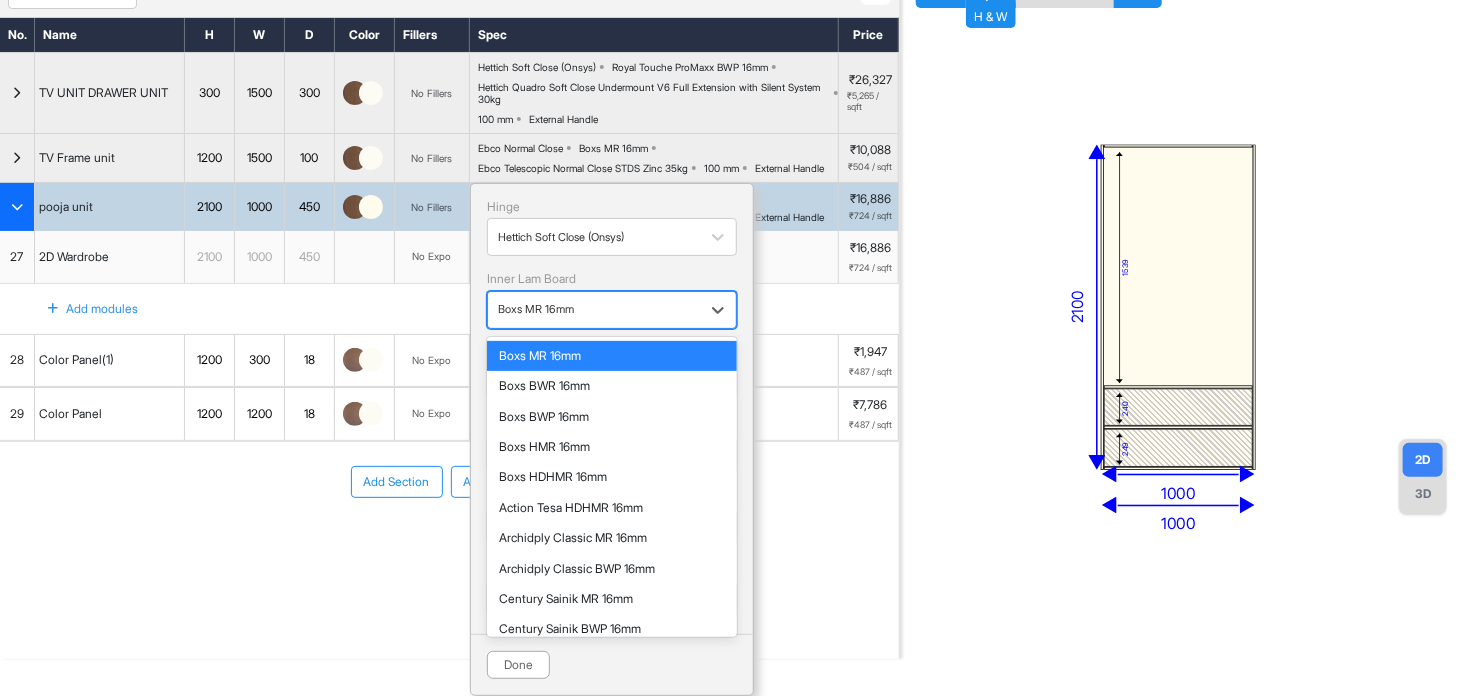 click at bounding box center (594, 310) 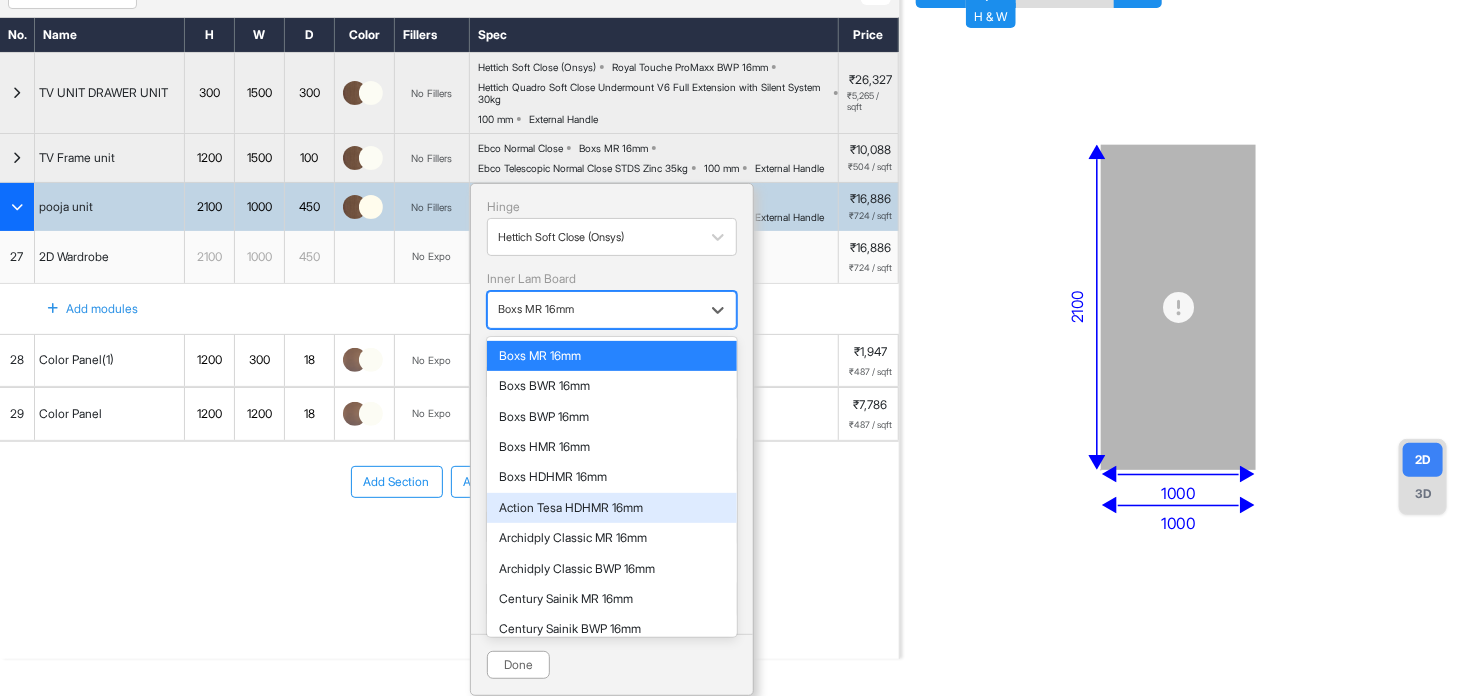 scroll, scrollTop: 694, scrollLeft: 0, axis: vertical 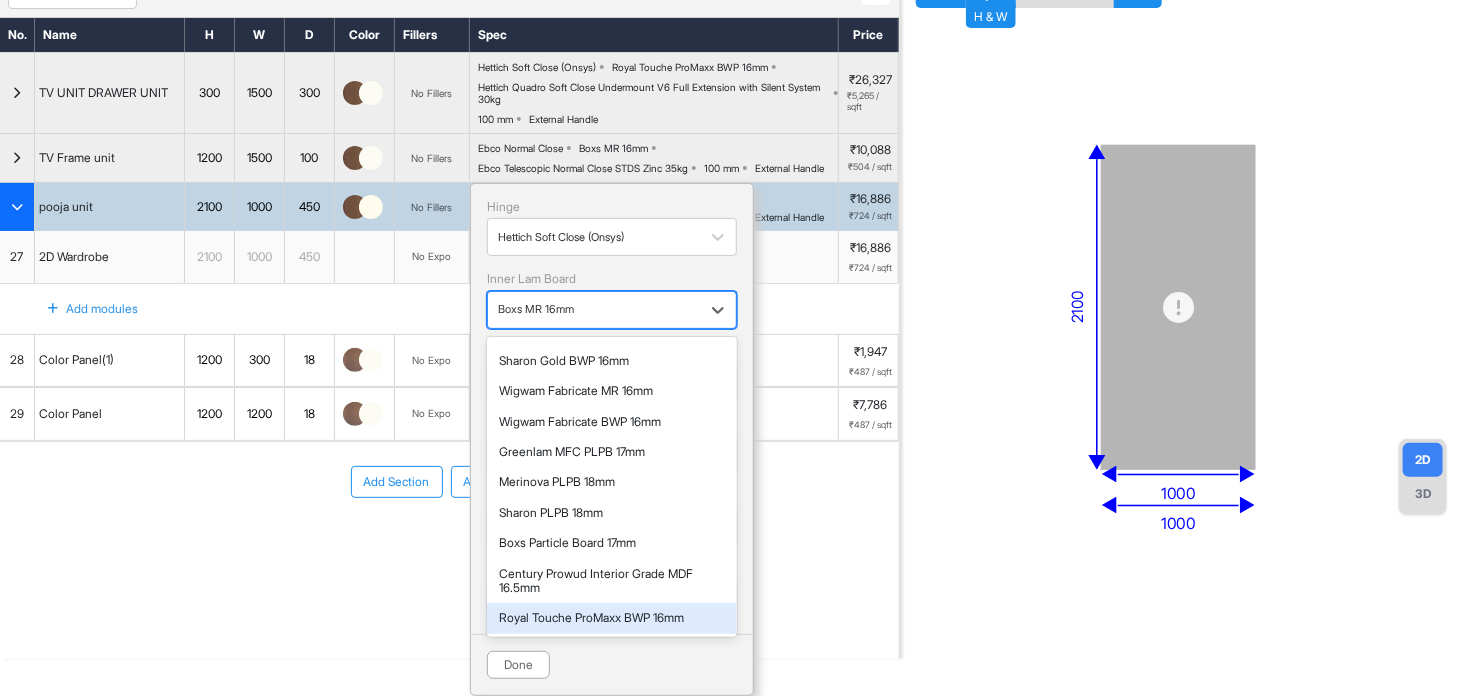 click on "Royal Touche ProMaxx BWP 16mm" at bounding box center [612, 618] 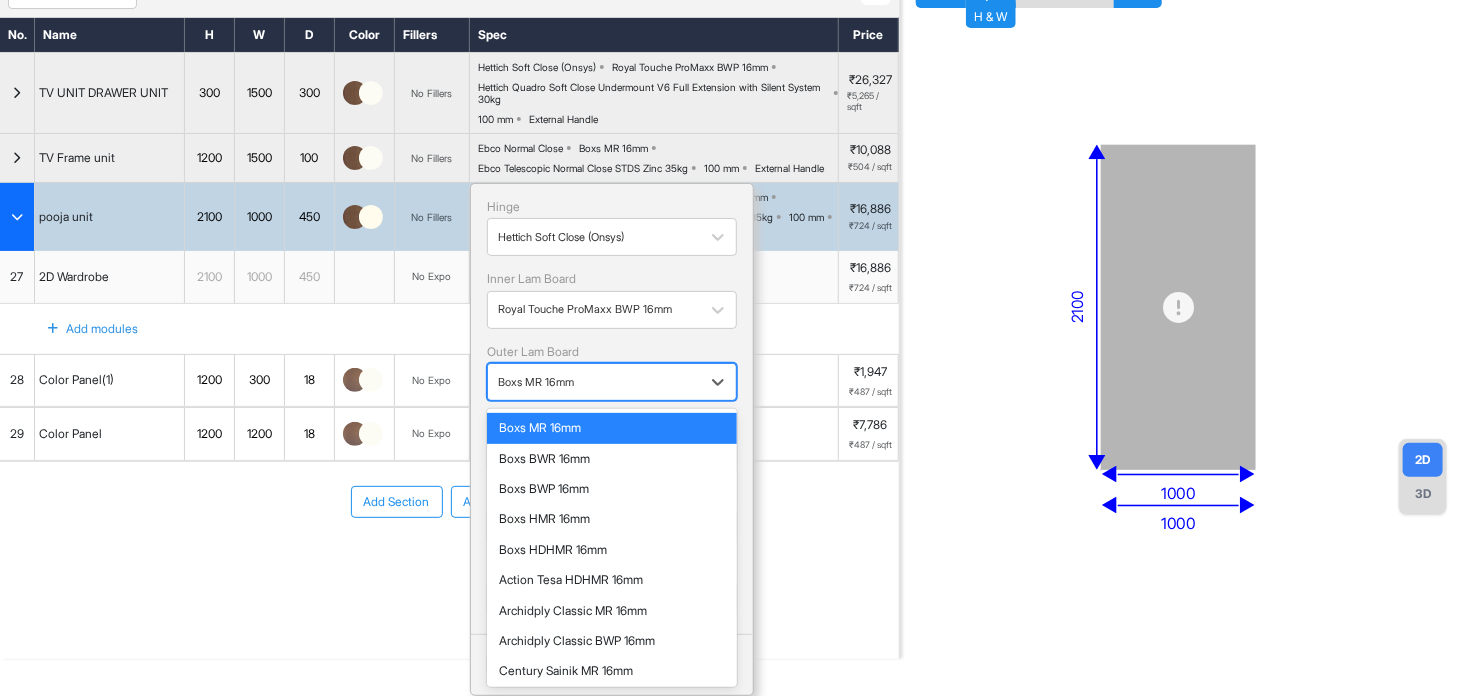 click at bounding box center (594, 382) 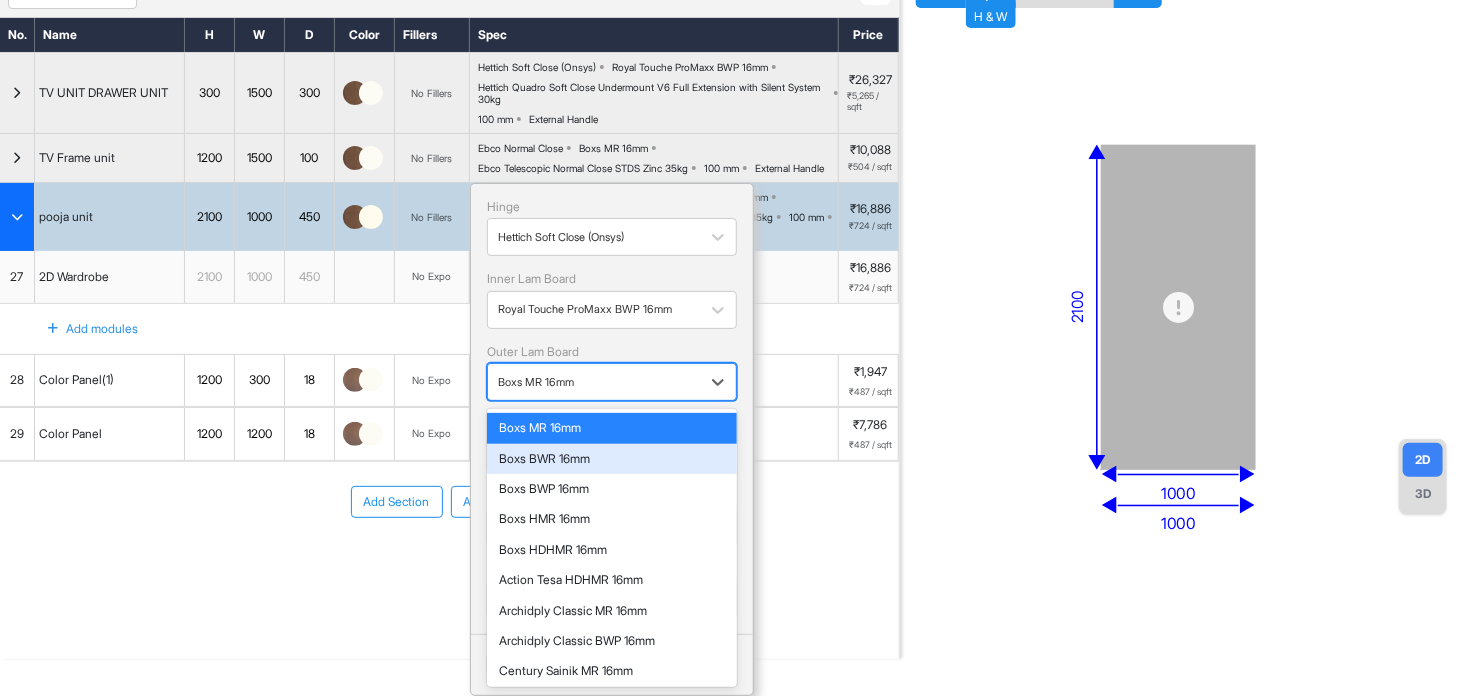 scroll, scrollTop: 717, scrollLeft: 0, axis: vertical 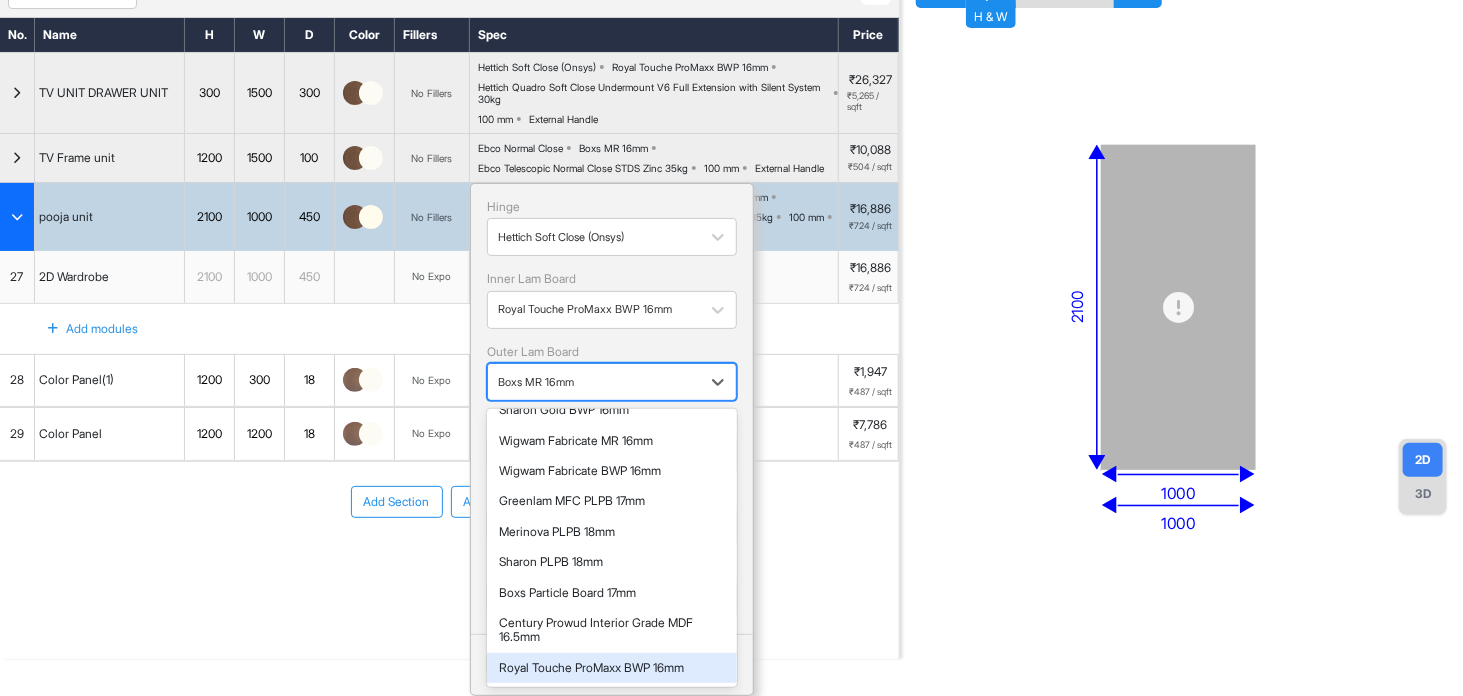 click on "Royal Touche ProMaxx BWP 16mm" at bounding box center (612, 668) 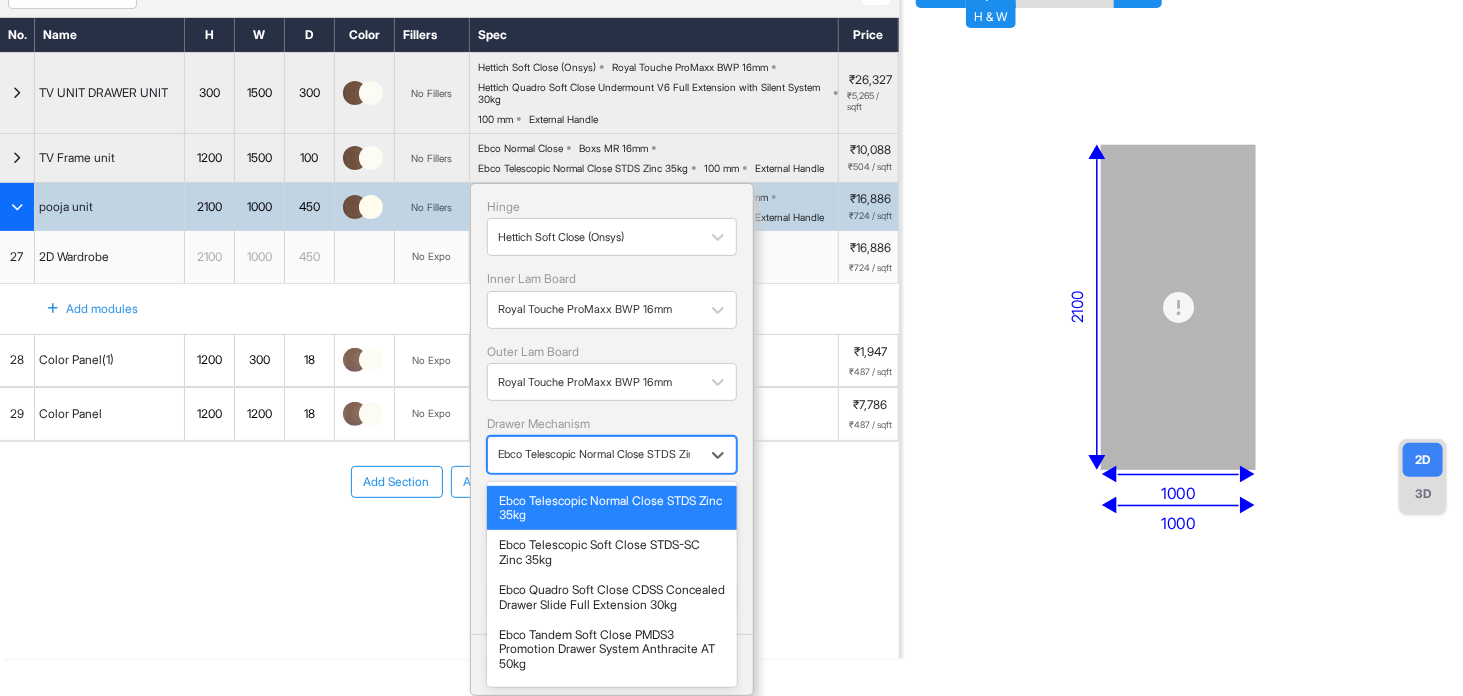 click at bounding box center (594, 454) 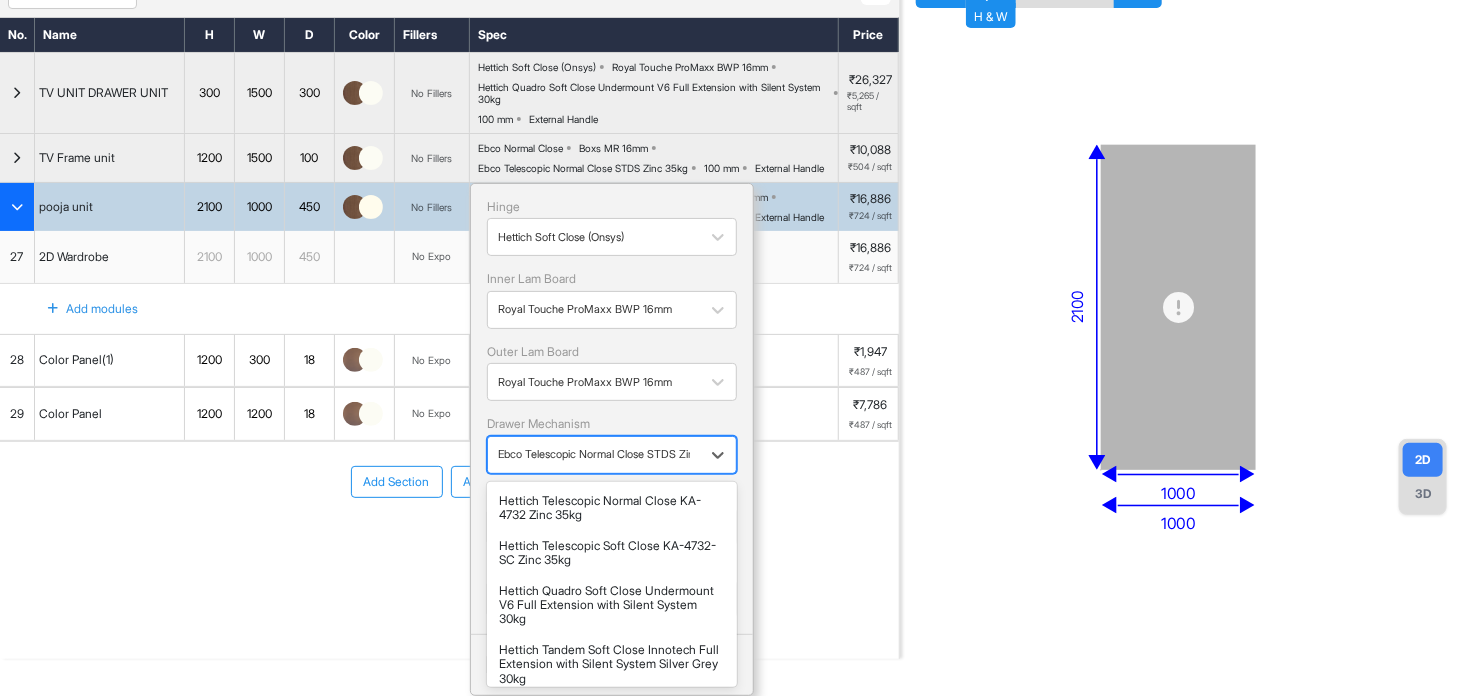 scroll, scrollTop: 186, scrollLeft: 0, axis: vertical 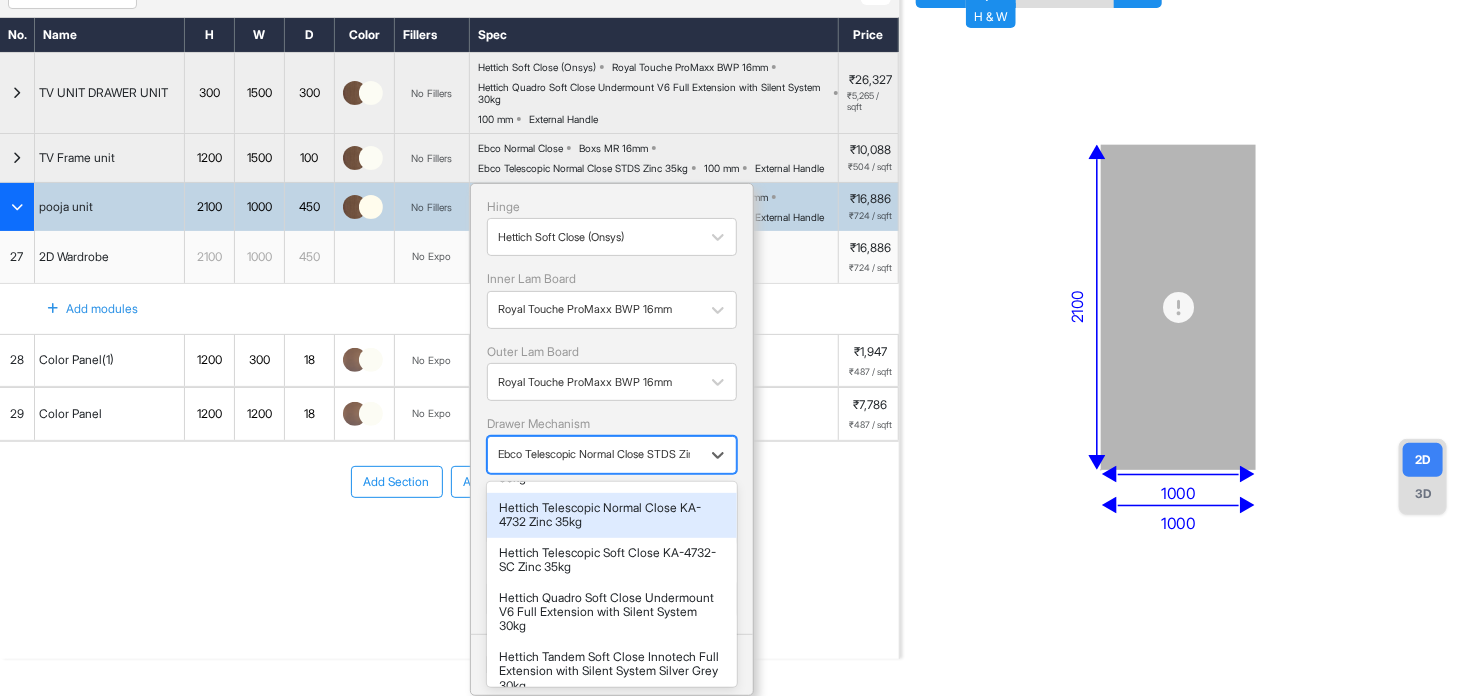 click on "Hettich Telescopic Normal Close KA-4732 Zinc 35kg" at bounding box center (612, 515) 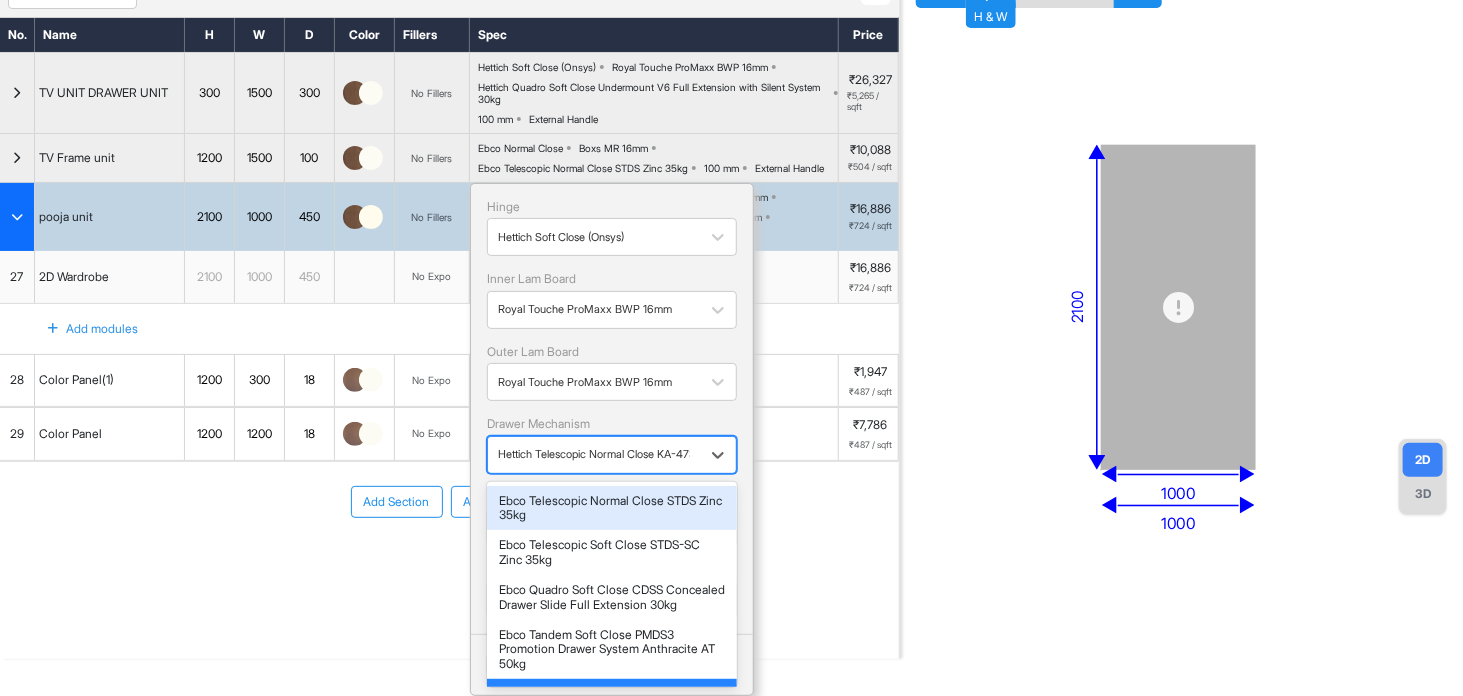 click at bounding box center [594, 454] 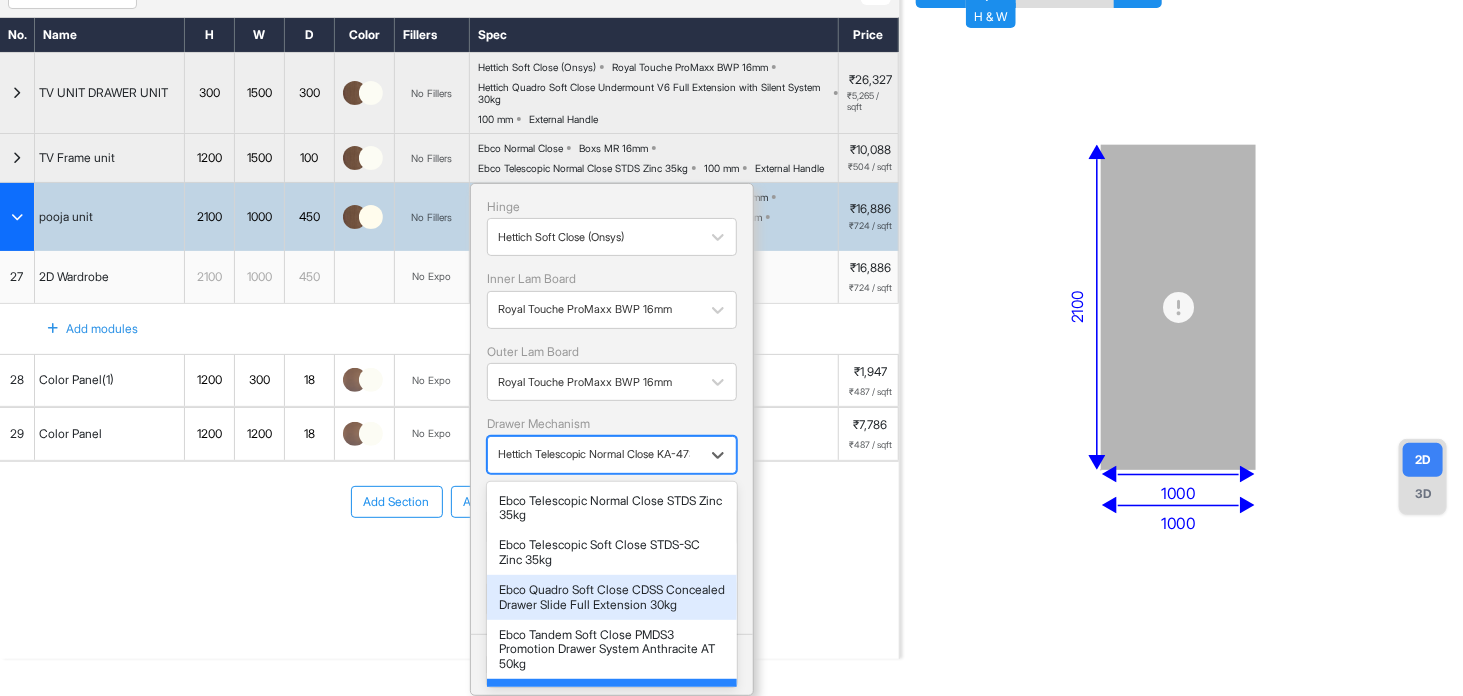 click on "Ebco Quadro Soft Close CDSS Concealed Drawer Slide Full Extension 30kg" at bounding box center [612, 597] 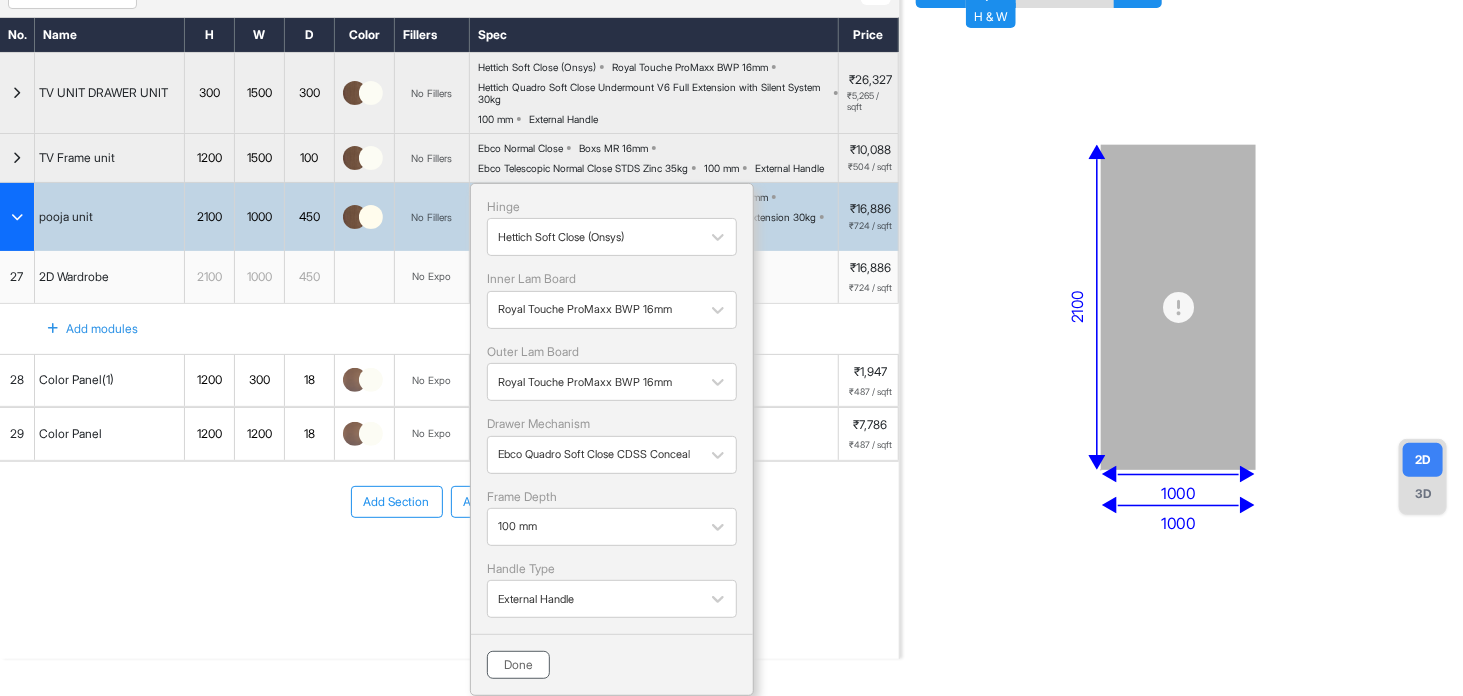 click on "Done" at bounding box center (518, 665) 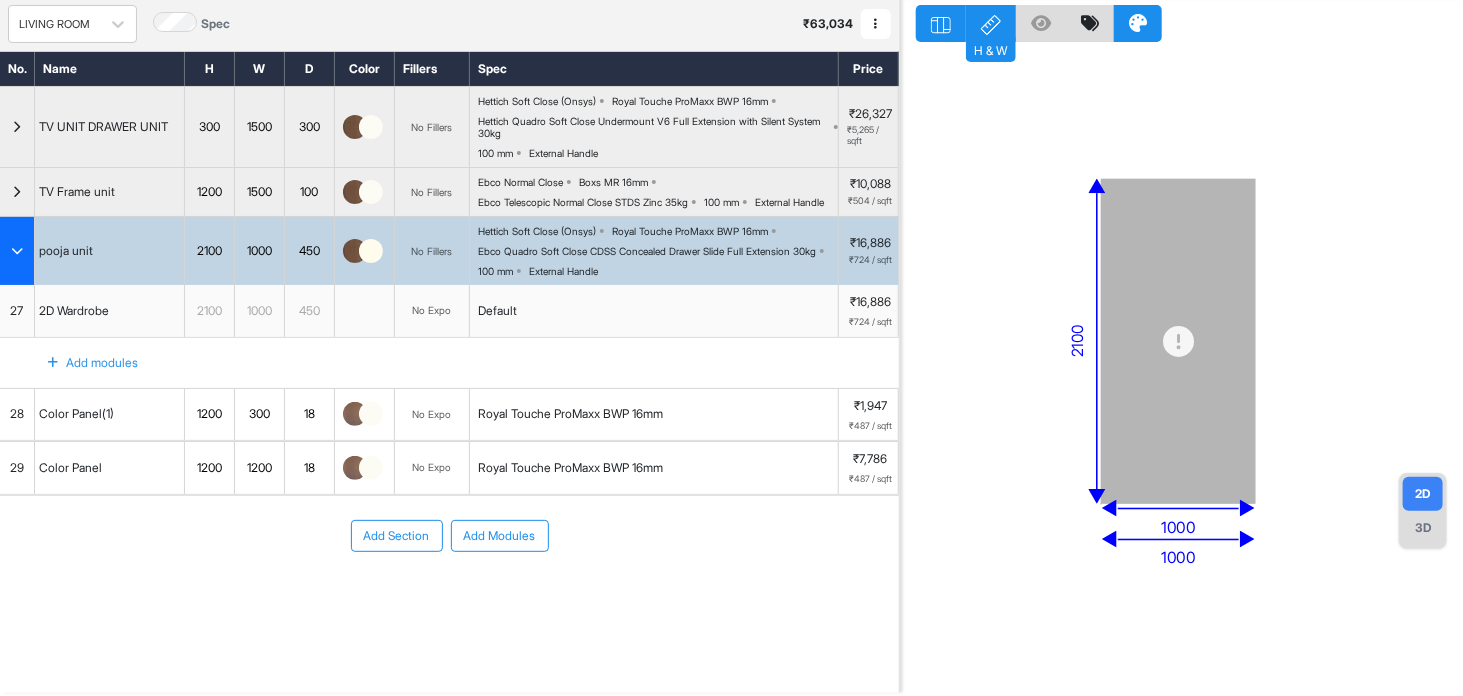 scroll, scrollTop: 80, scrollLeft: 0, axis: vertical 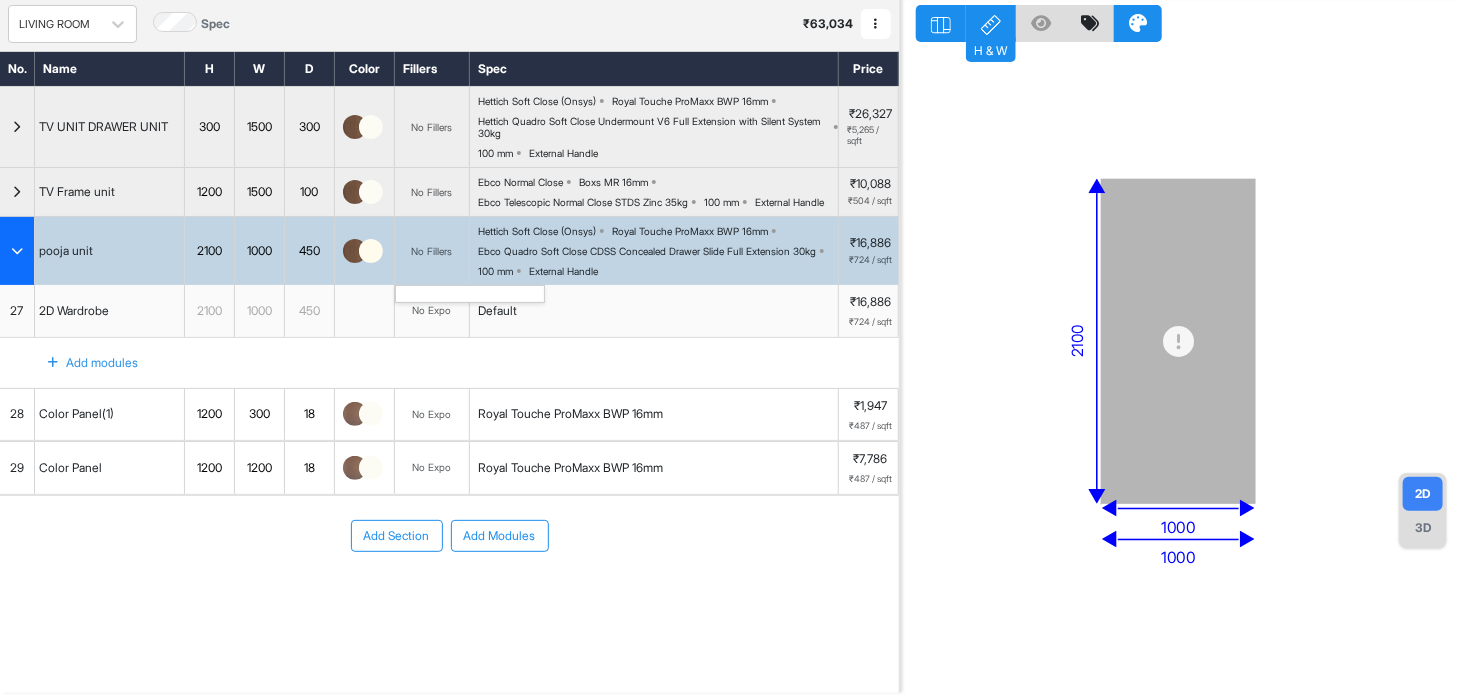 click on "No Fillers" at bounding box center [432, 251] 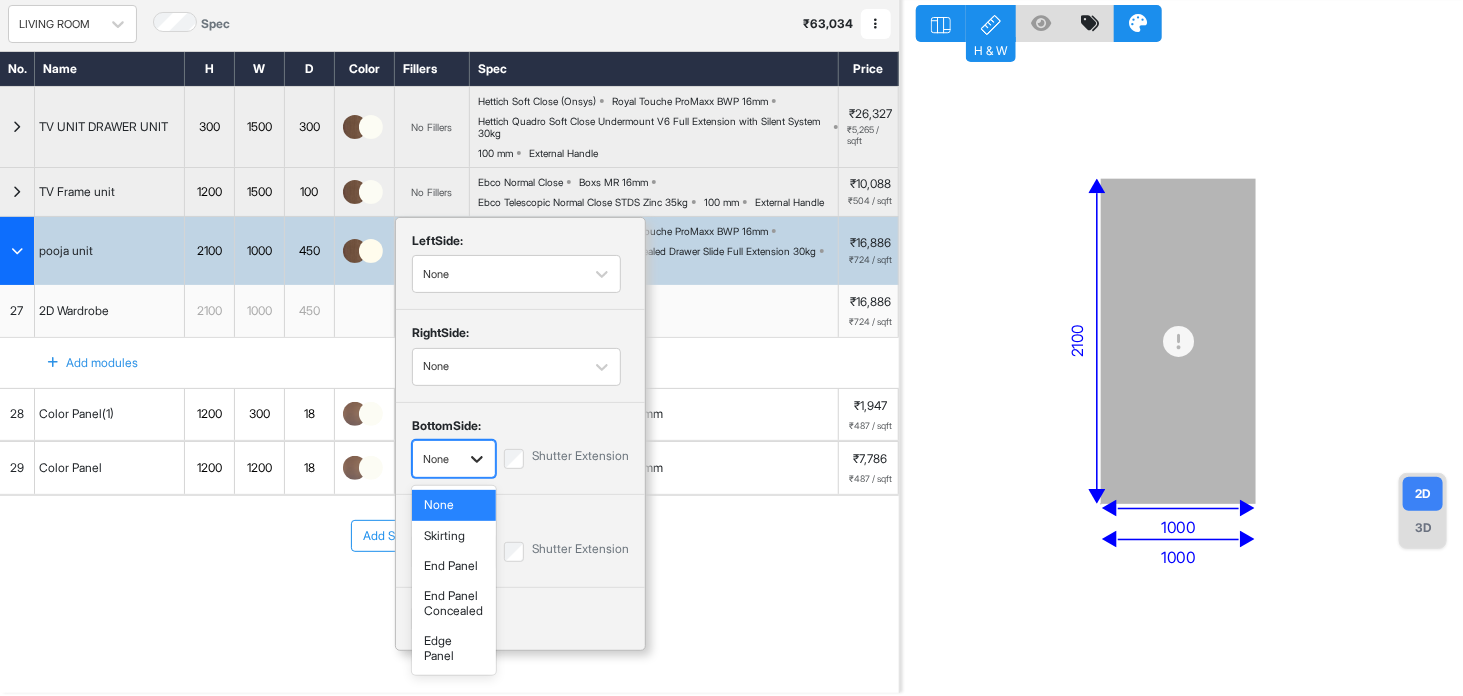 click at bounding box center [477, 459] 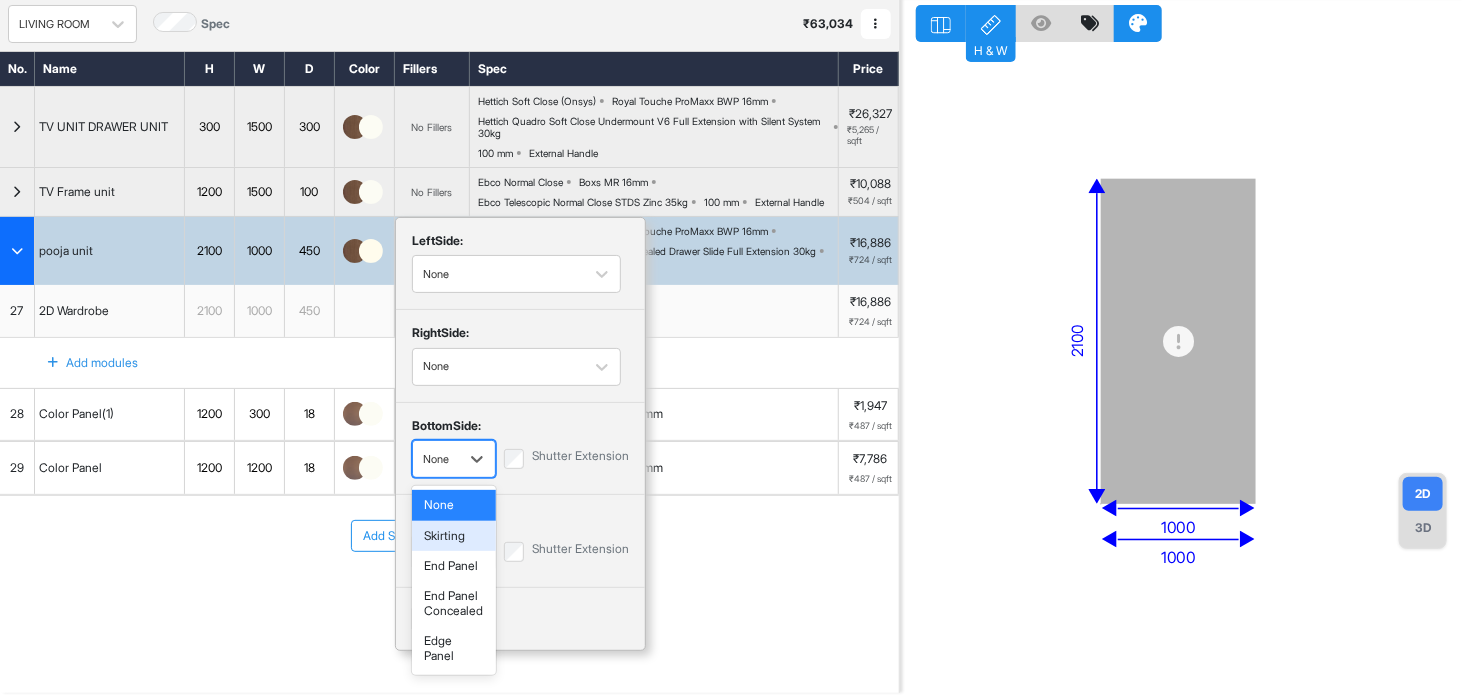 click on "Skirting" at bounding box center [454, 536] 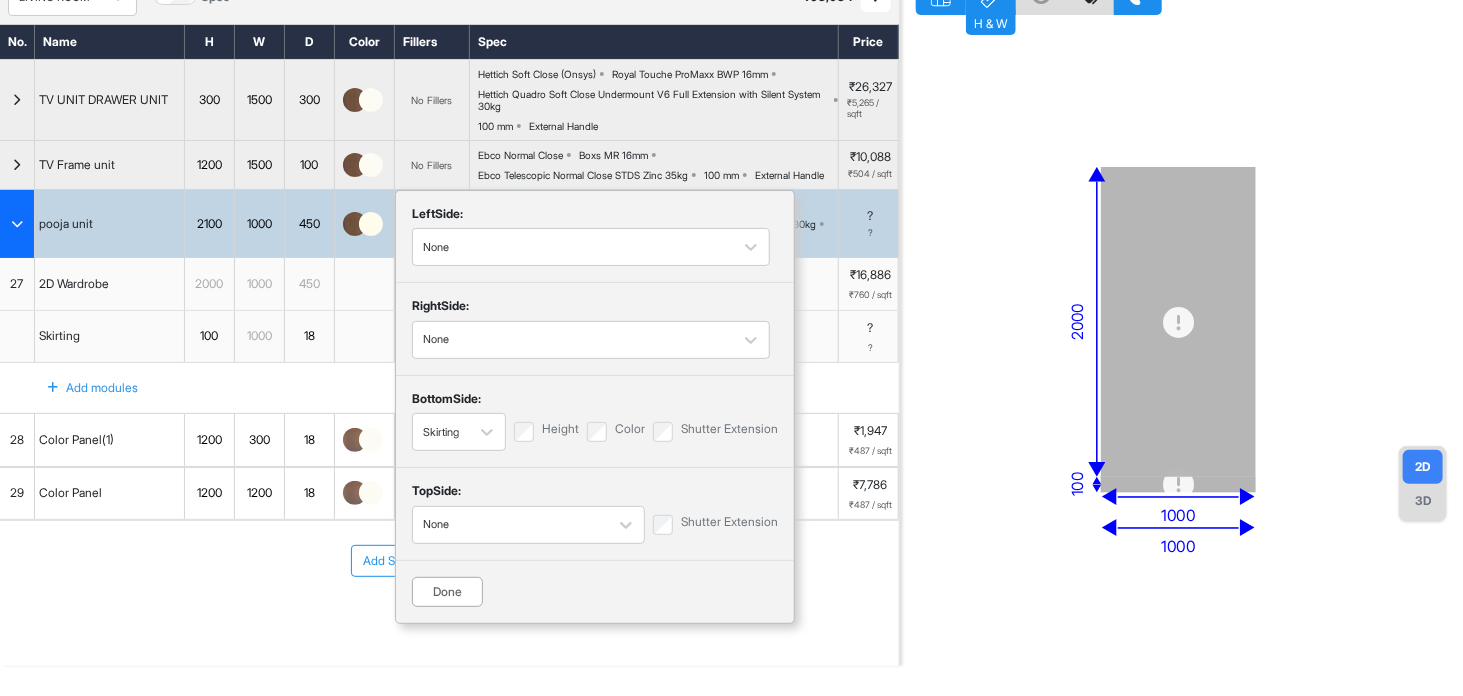 click on "Done" at bounding box center (447, 592) 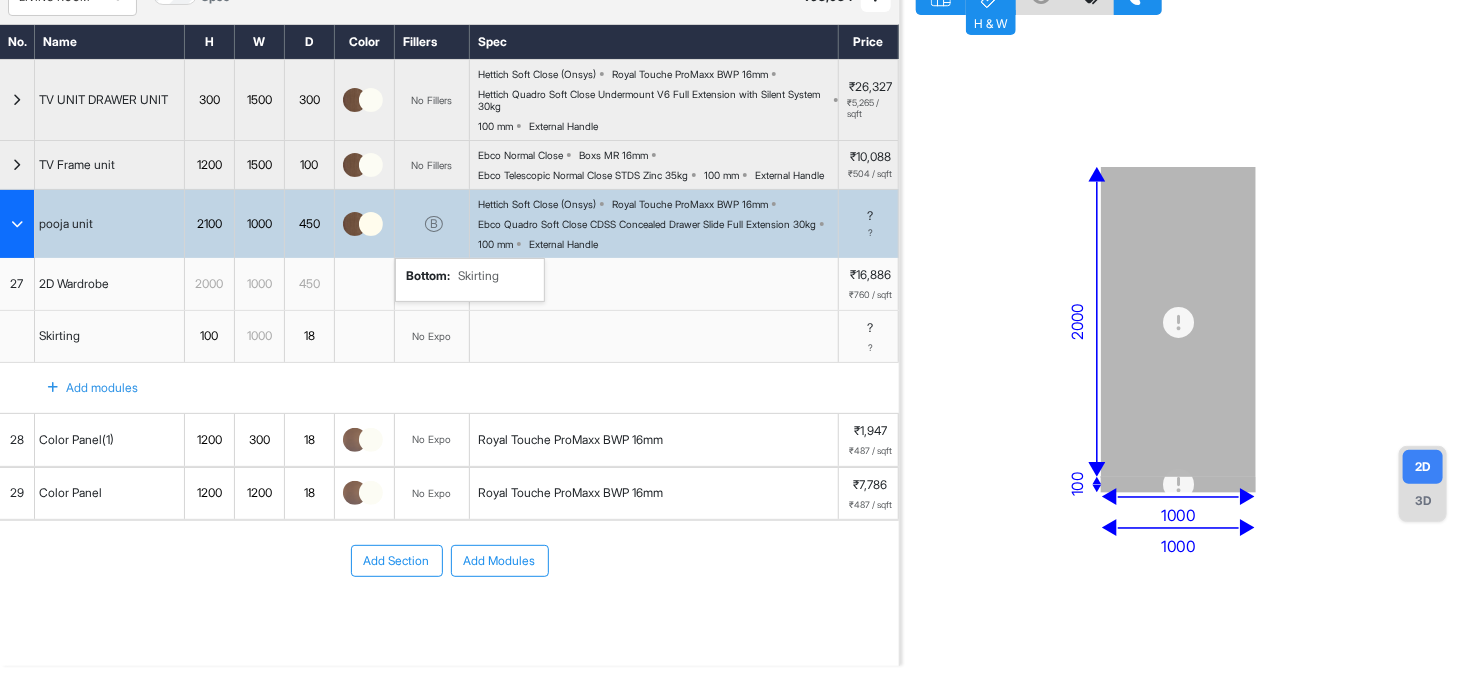 scroll, scrollTop: 0, scrollLeft: 0, axis: both 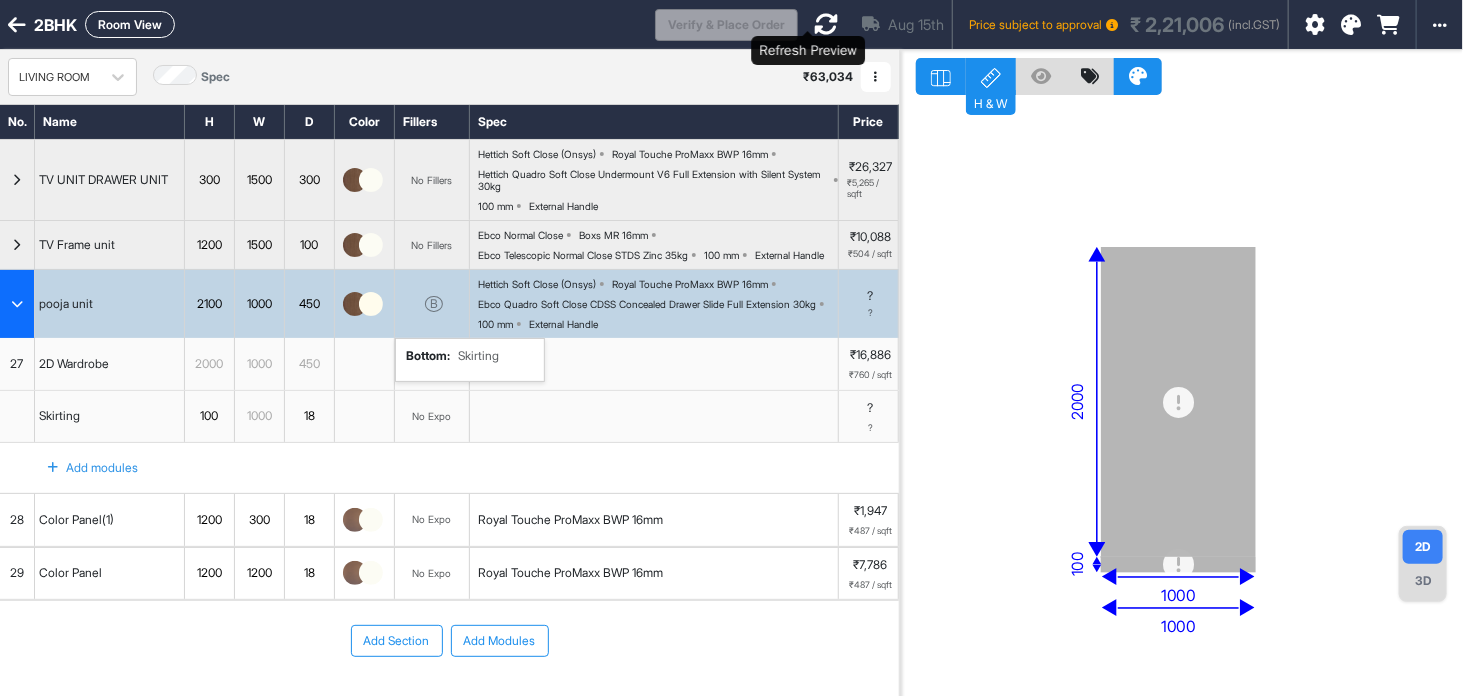 click at bounding box center [826, 24] 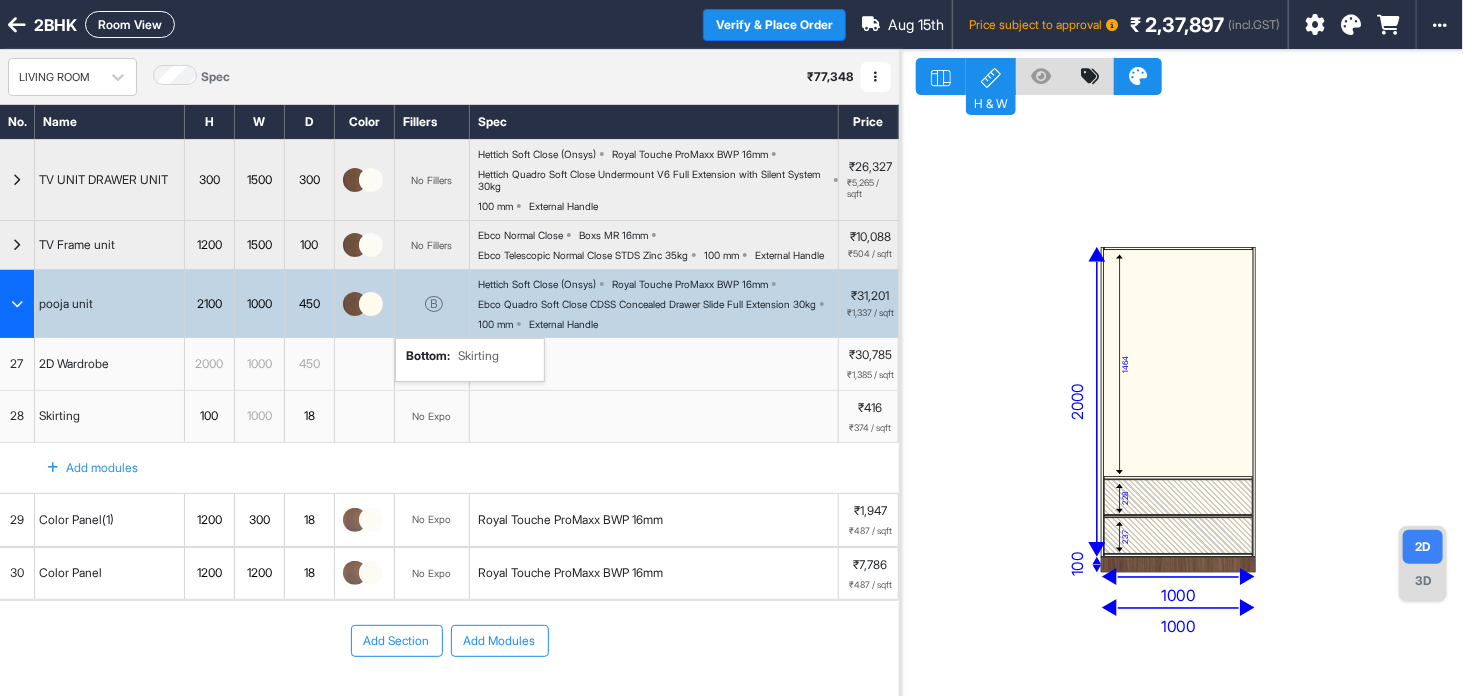 click on "3D" at bounding box center [1423, 581] 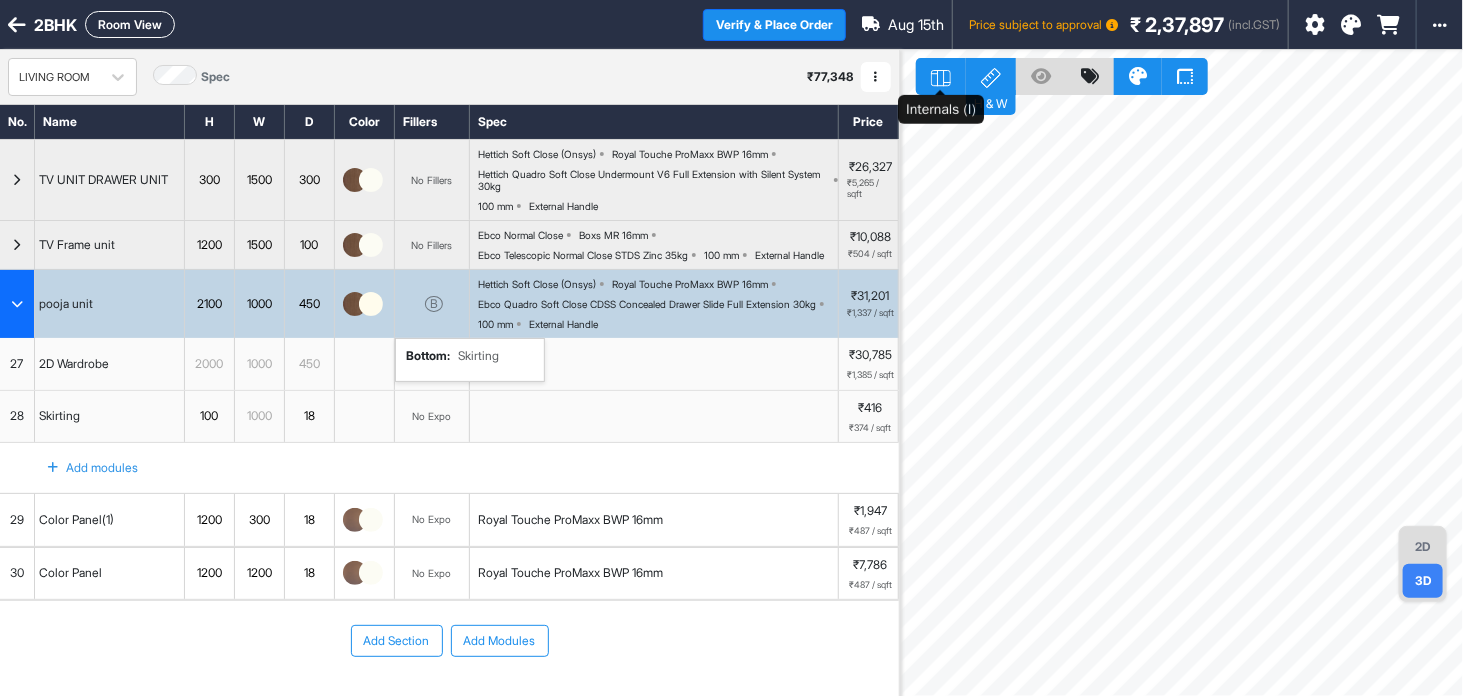 click at bounding box center (941, 76) 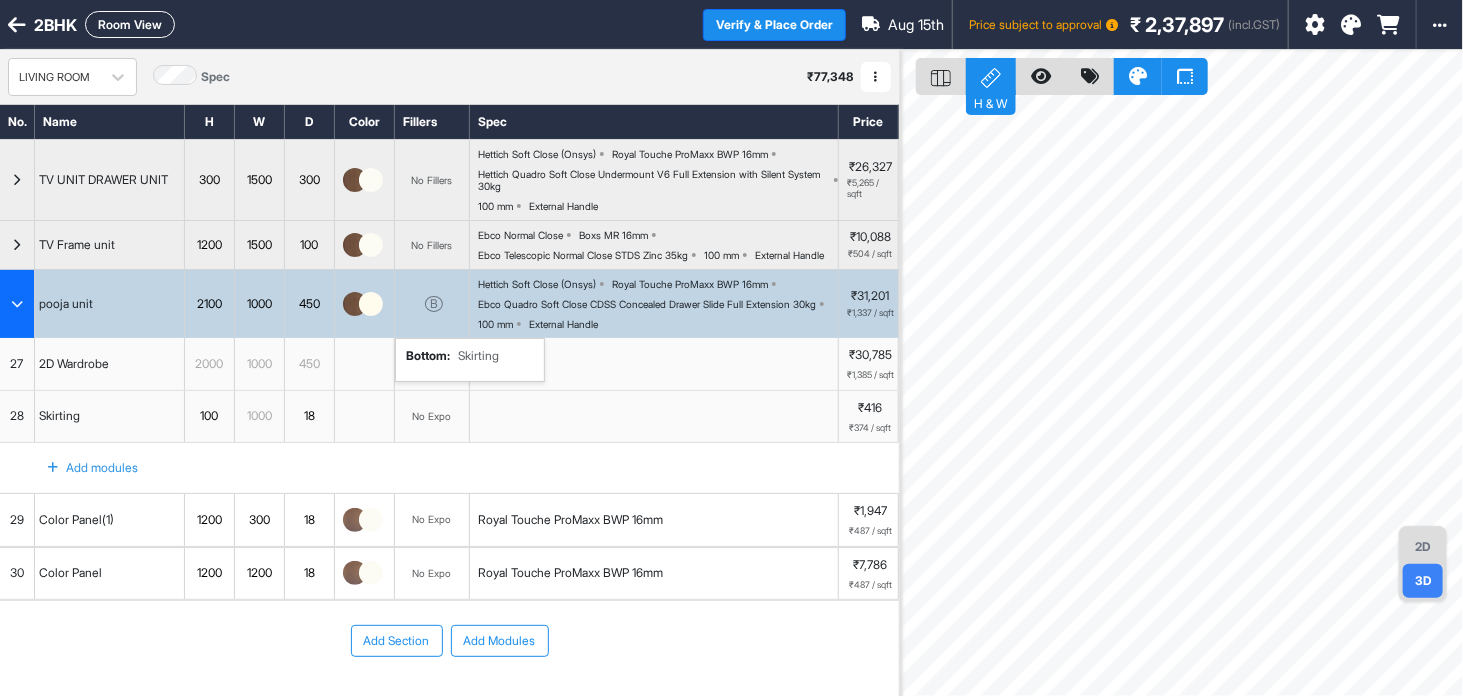 click on "2D" at bounding box center [1423, 547] 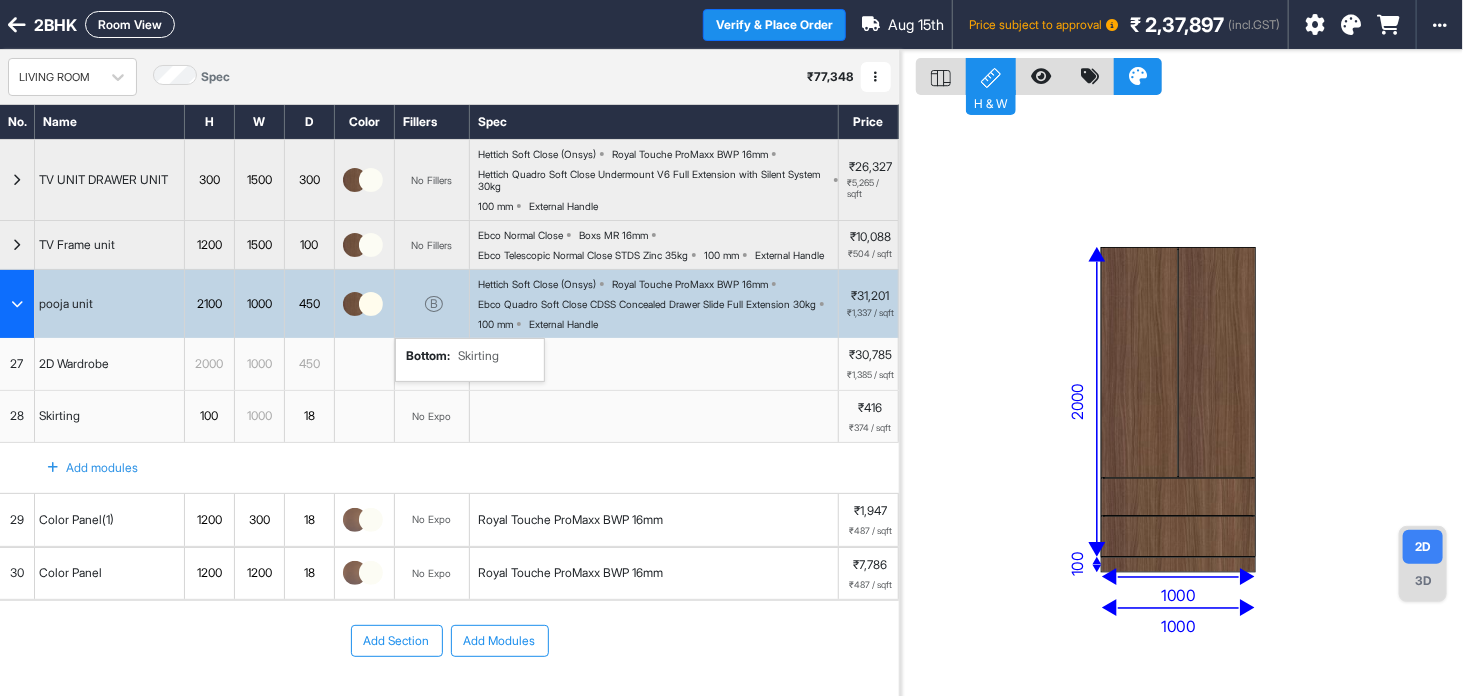 click at bounding box center (1217, 362) 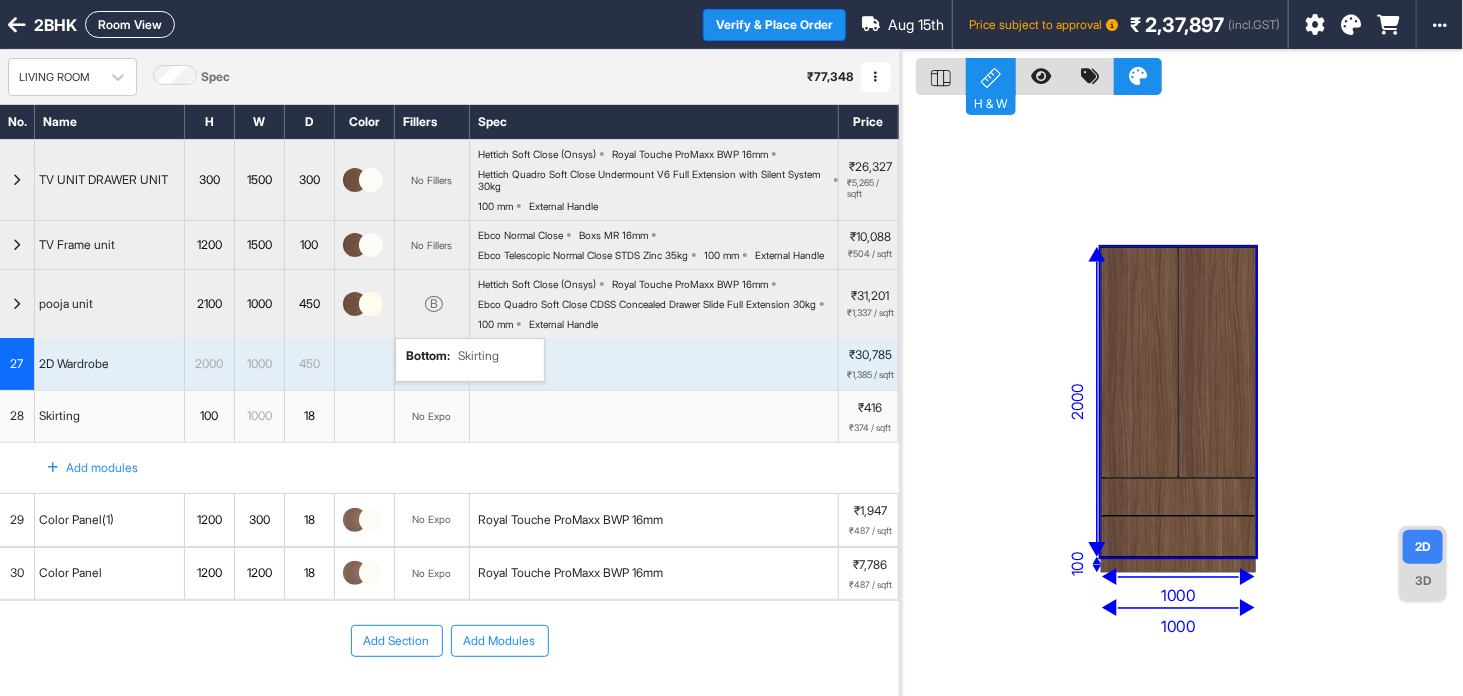 click at bounding box center [1217, 362] 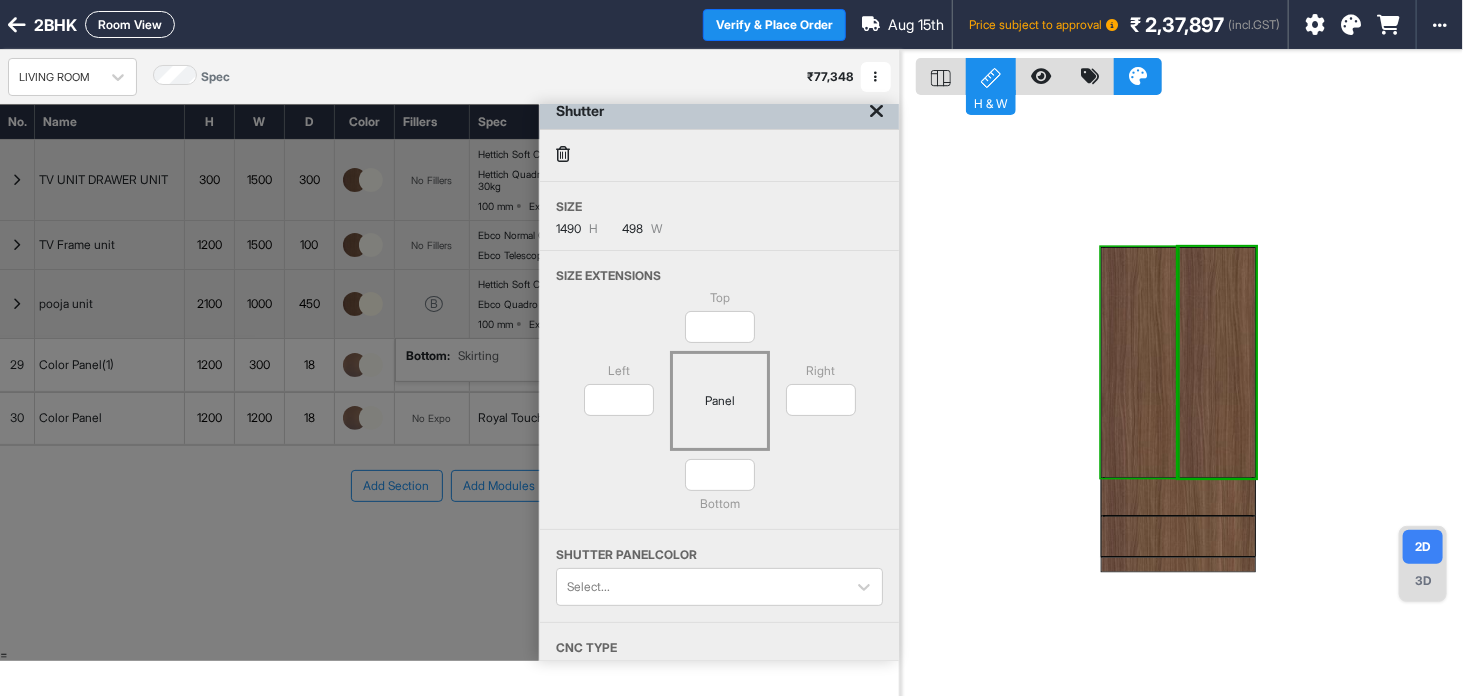 scroll, scrollTop: 16, scrollLeft: 0, axis: vertical 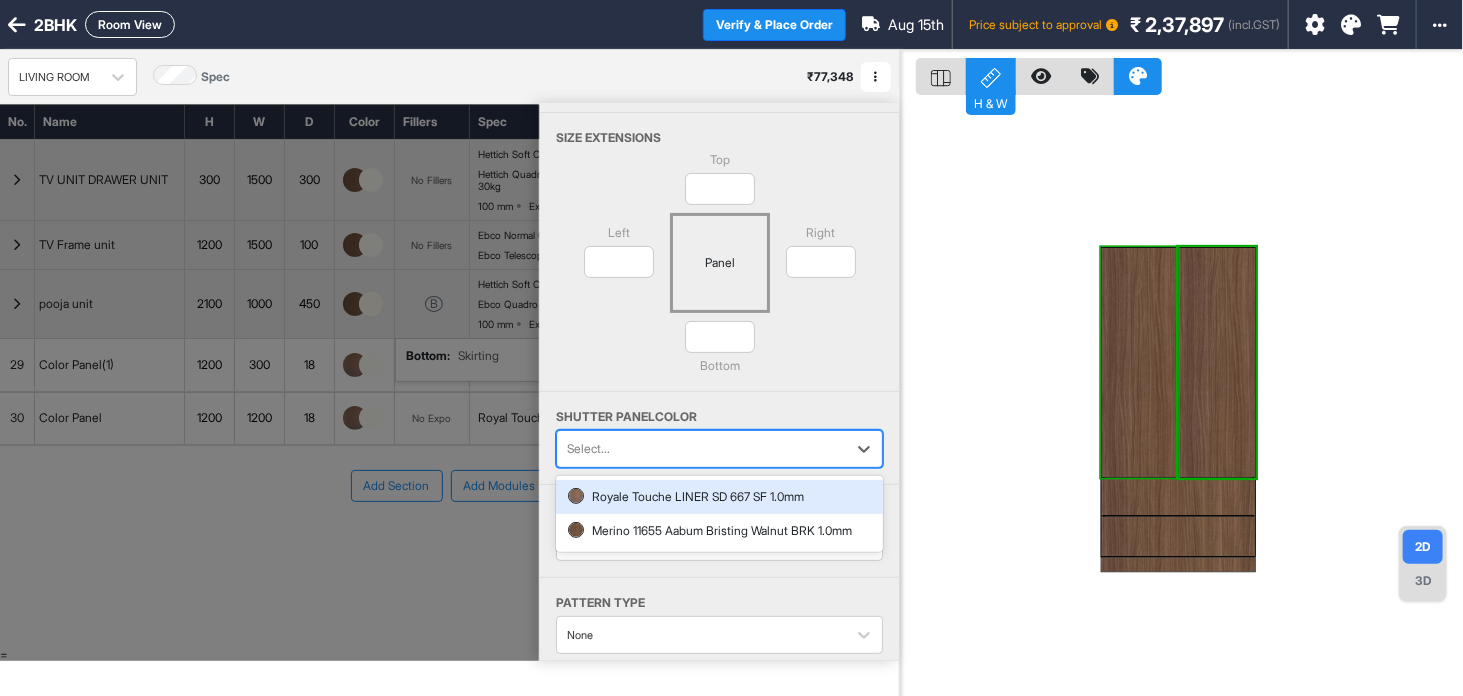 click on "Shutter Size 1490 H 498 W Size Extensions Top * Left * Panel Right * * Bottom Shutter Panel  color 2 results available. Use Up and Down to choose options, press Enter to select the currently focused option, press Escape to exit the menu, press Tab to select the option and exit the menu. Select... Royale Touche LINER SD 667 SF 1.0mm Merino 11655 Aabum Bristing Walnut BRK 1.0mm CNC Type None Pattern Type None" at bounding box center (719, 318) 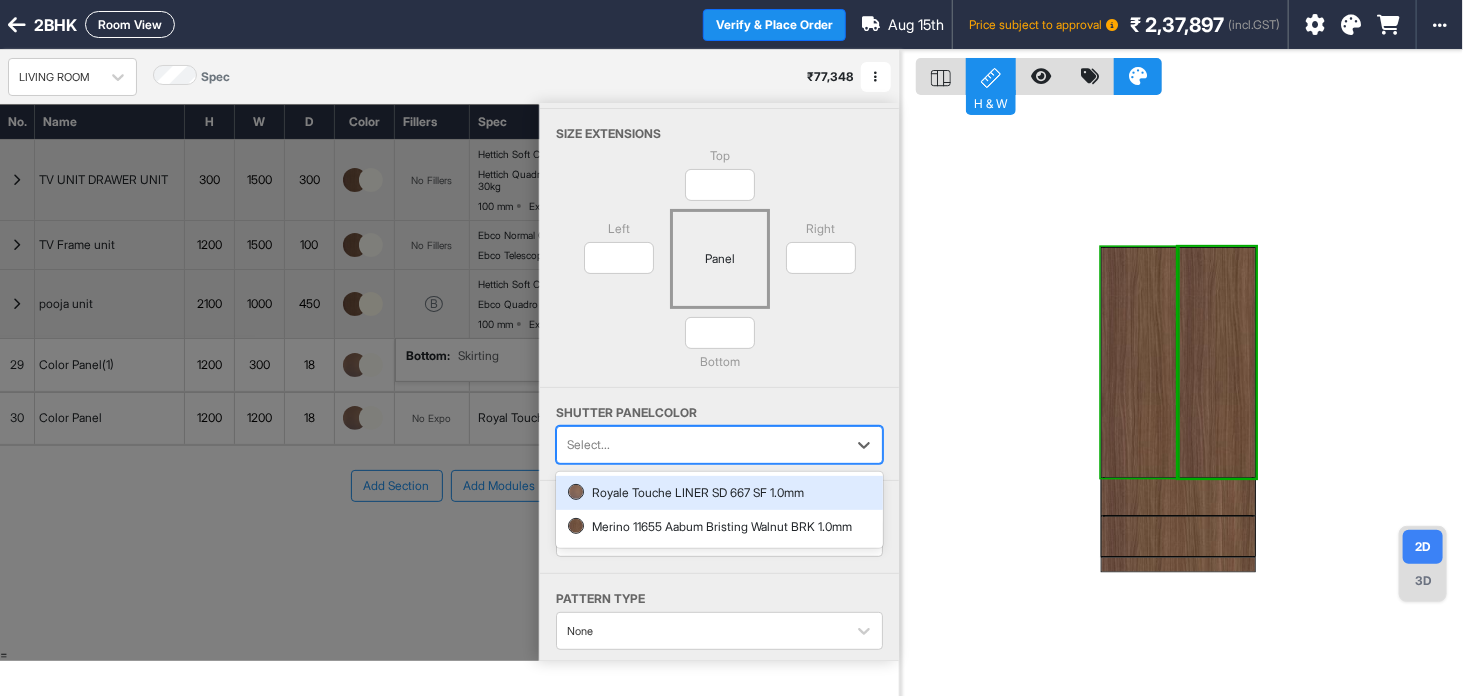 scroll, scrollTop: 140, scrollLeft: 0, axis: vertical 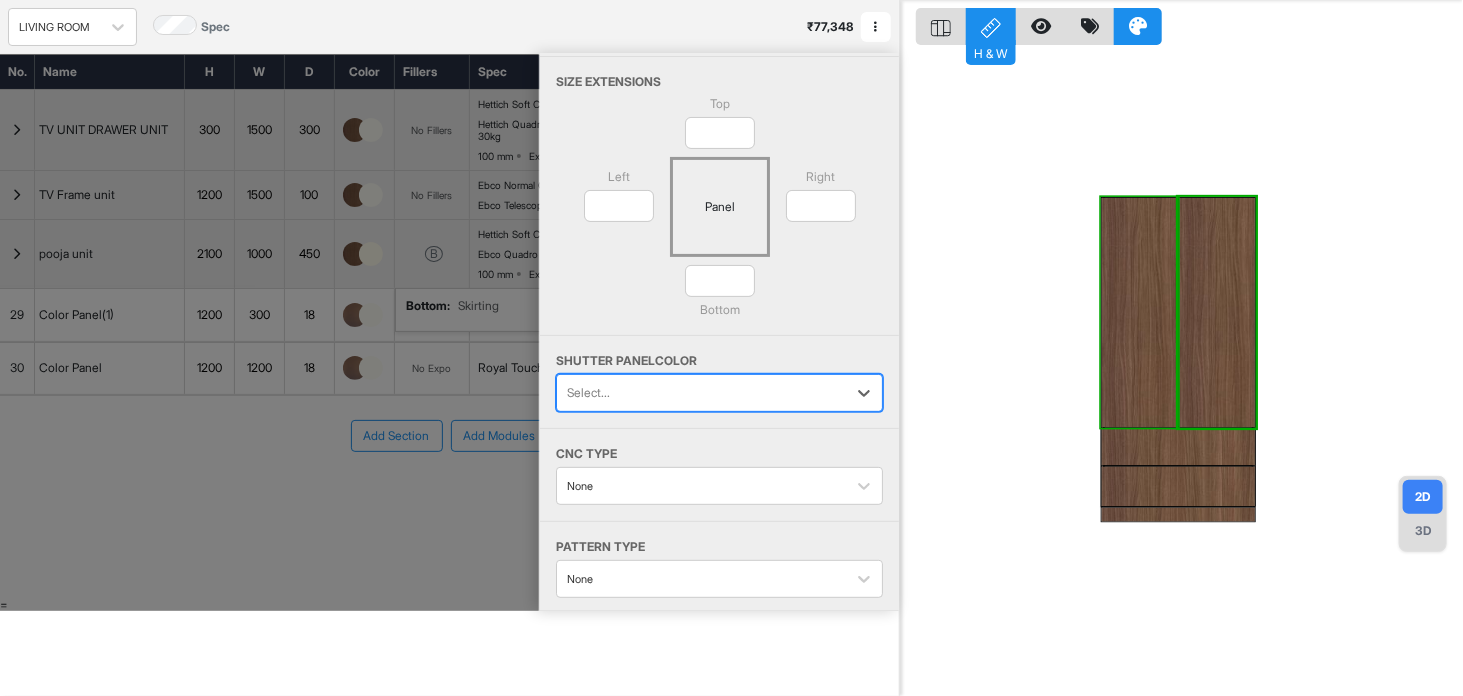 click at bounding box center [701, 393] 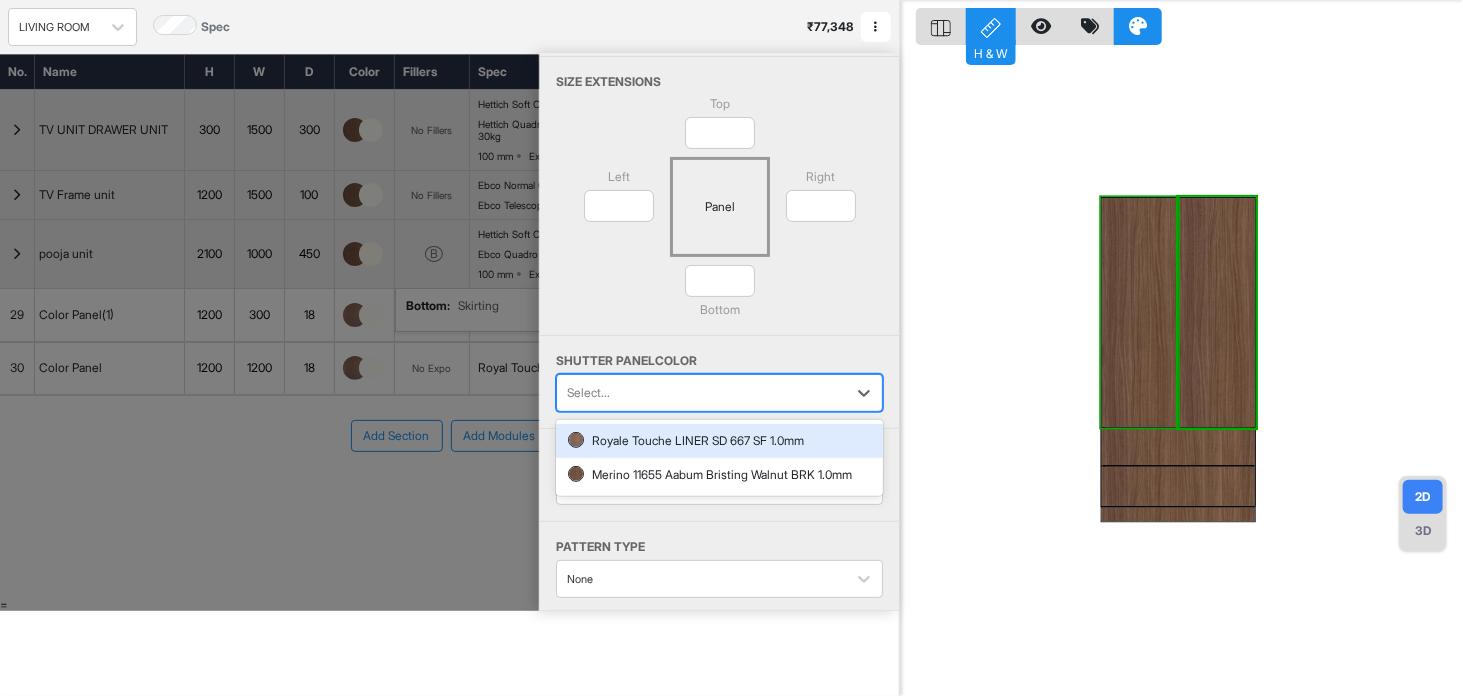 click at bounding box center (701, 393) 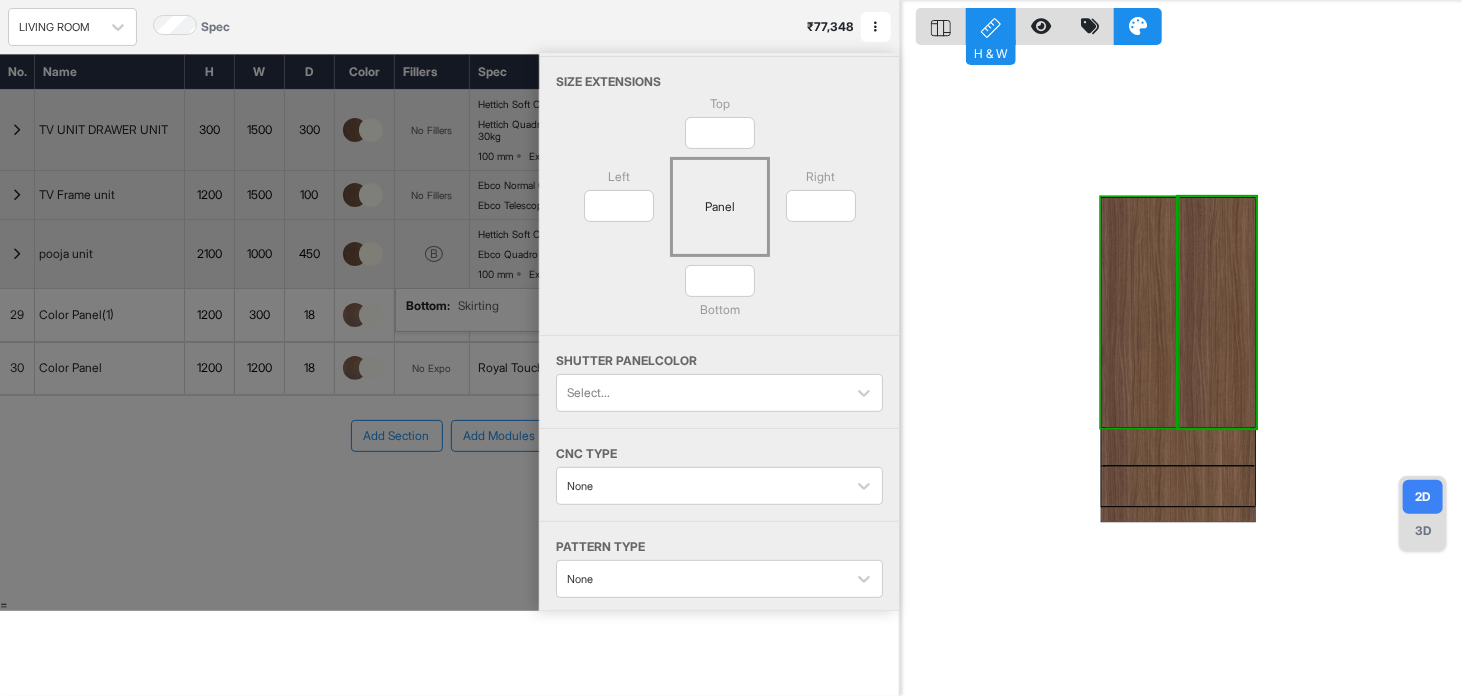 click at bounding box center [269, 332] 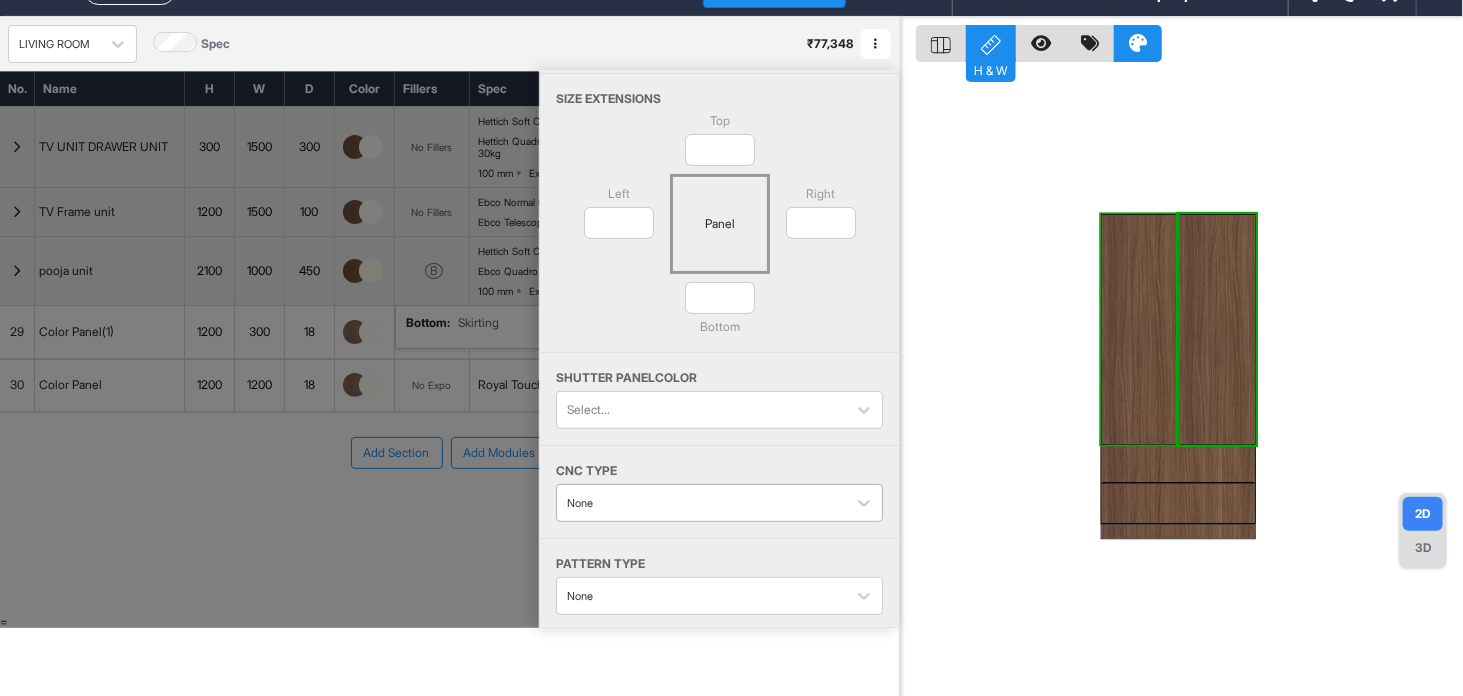 scroll, scrollTop: 50, scrollLeft: 0, axis: vertical 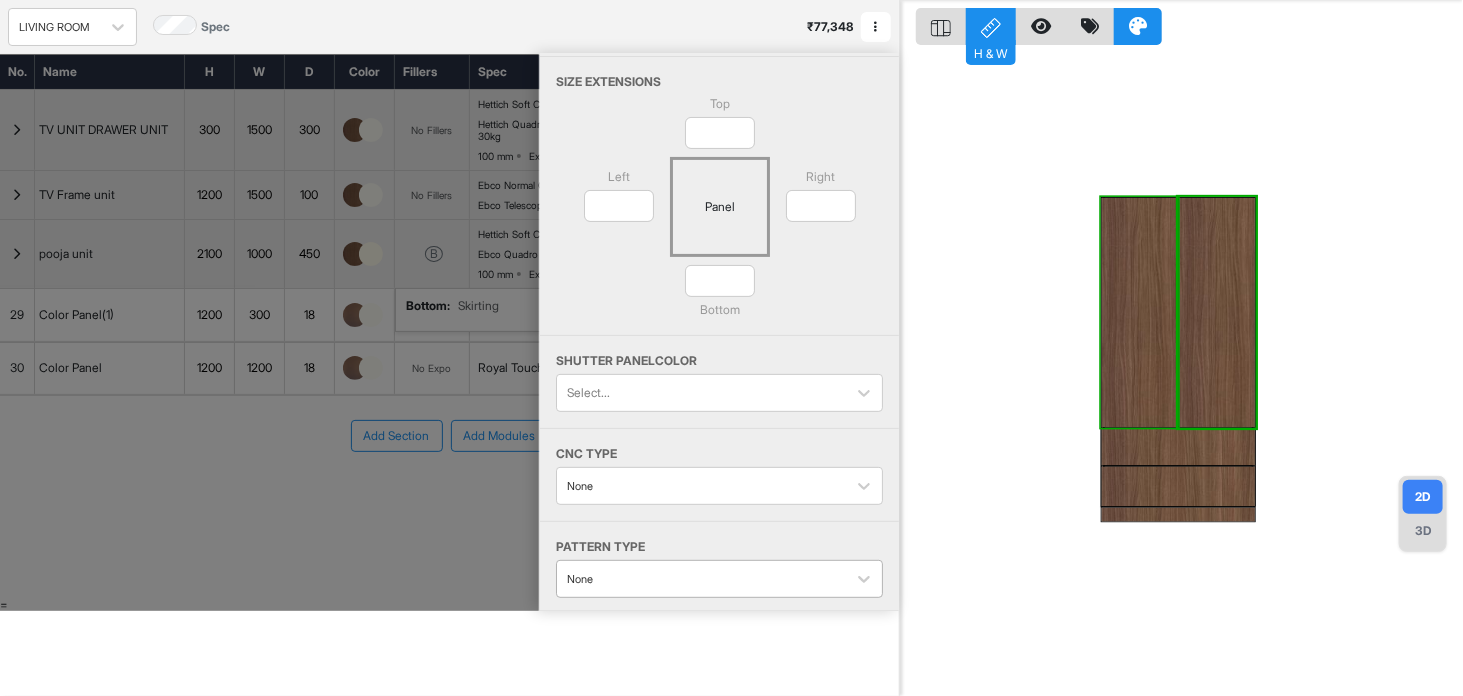 click at bounding box center [701, 579] 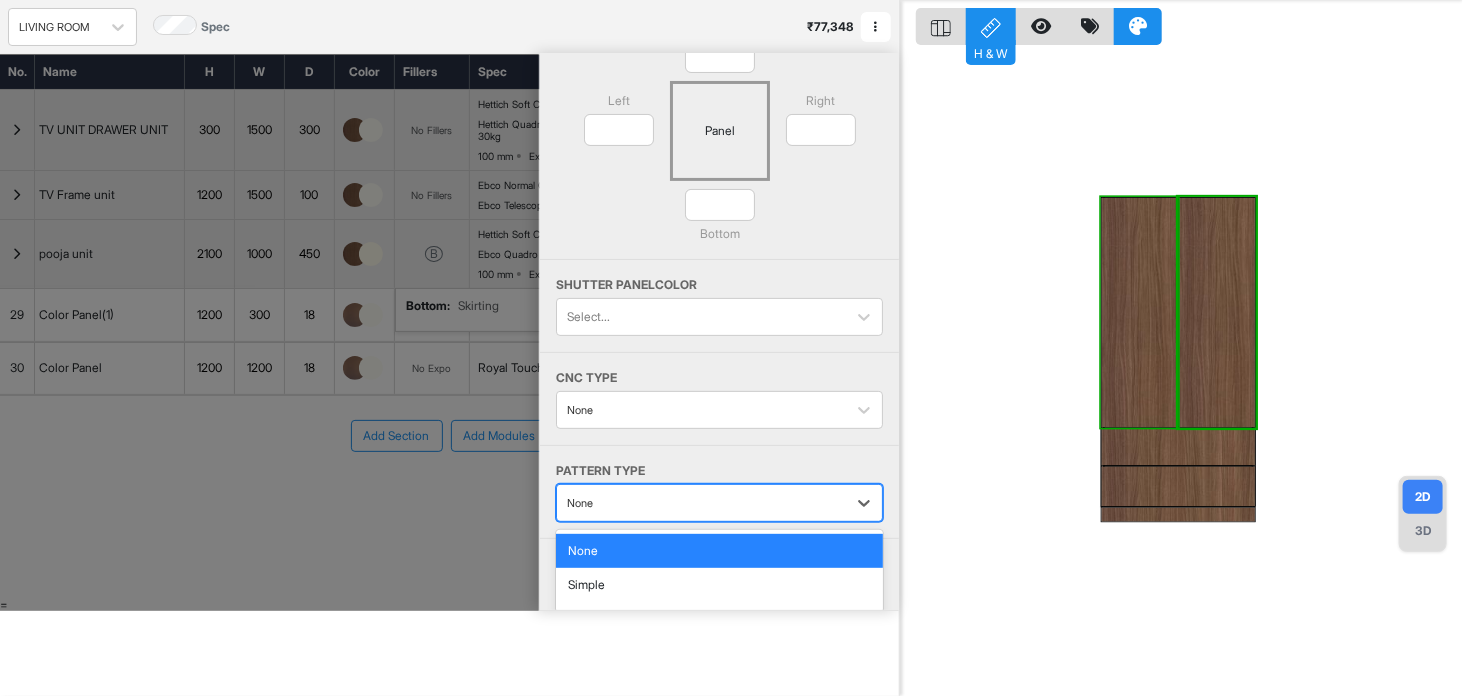 scroll, scrollTop: 117, scrollLeft: 0, axis: vertical 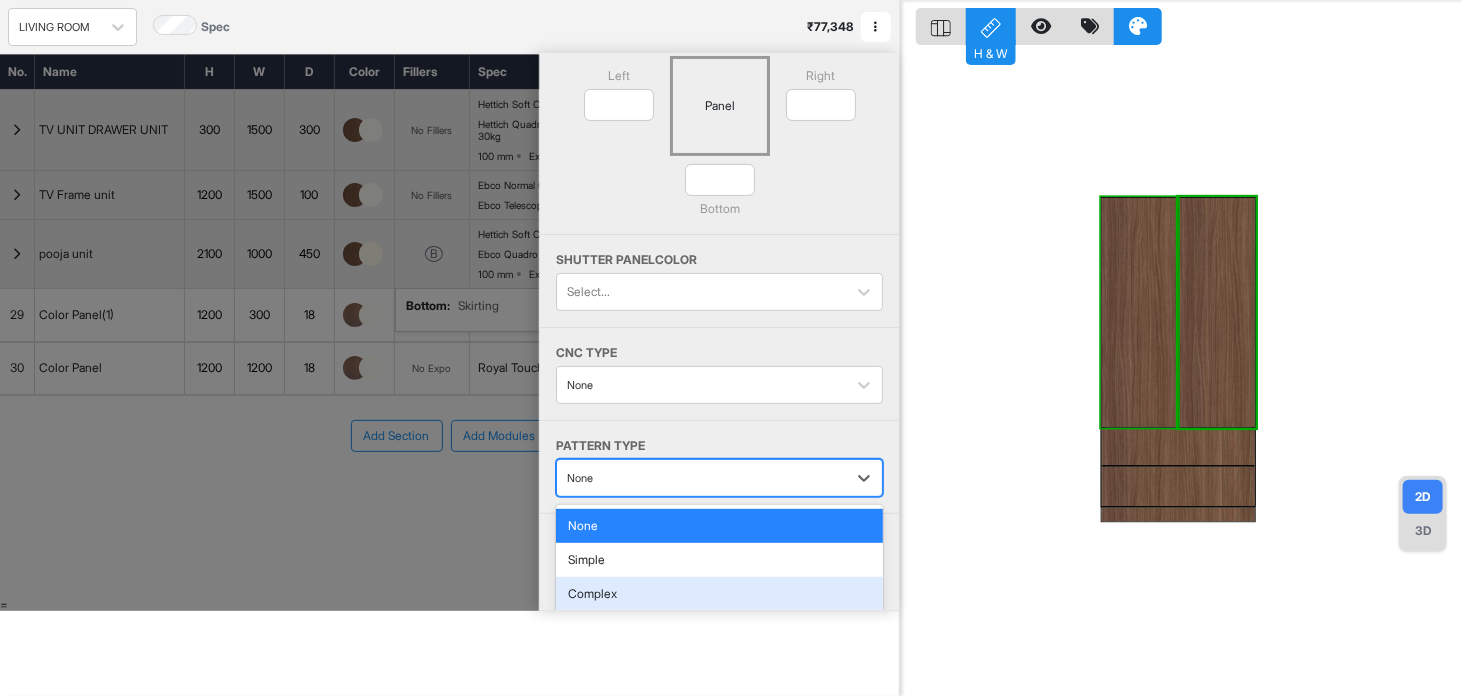 click on "Complex" at bounding box center [719, 594] 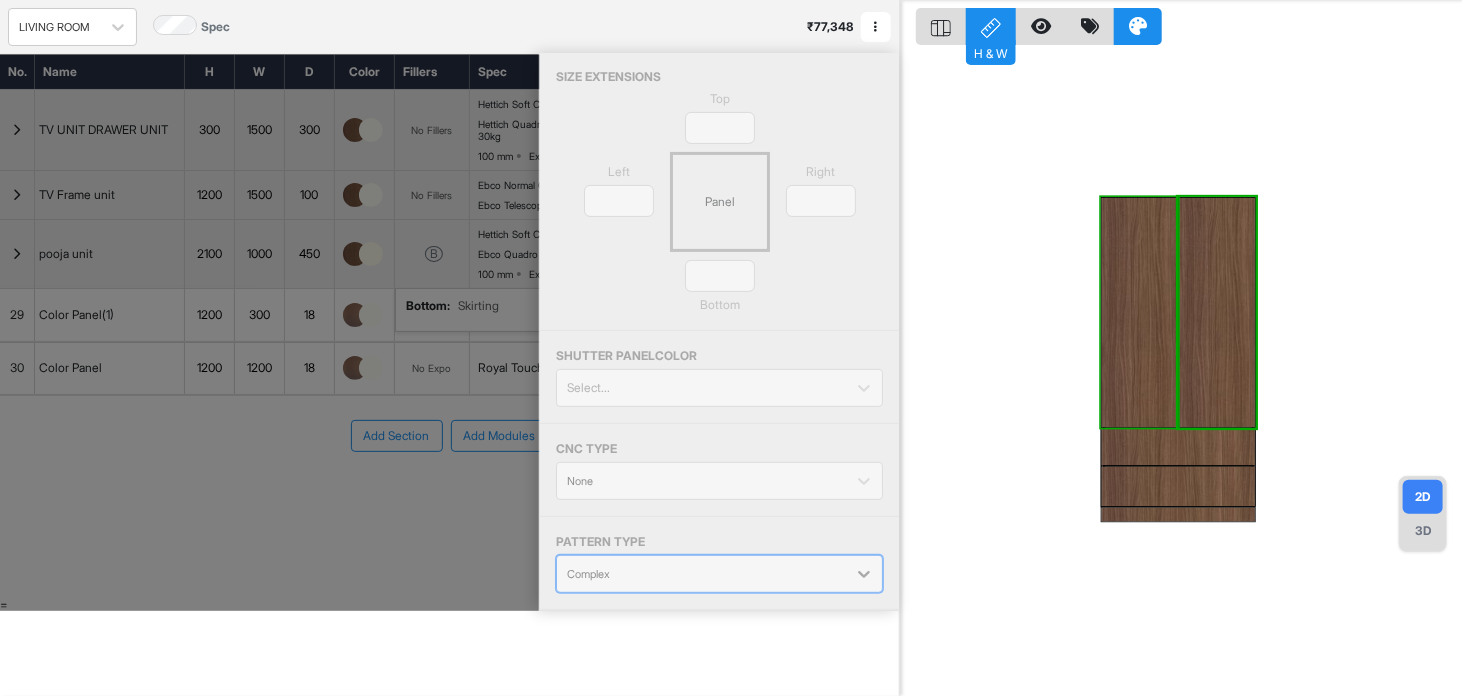 scroll, scrollTop: 16, scrollLeft: 0, axis: vertical 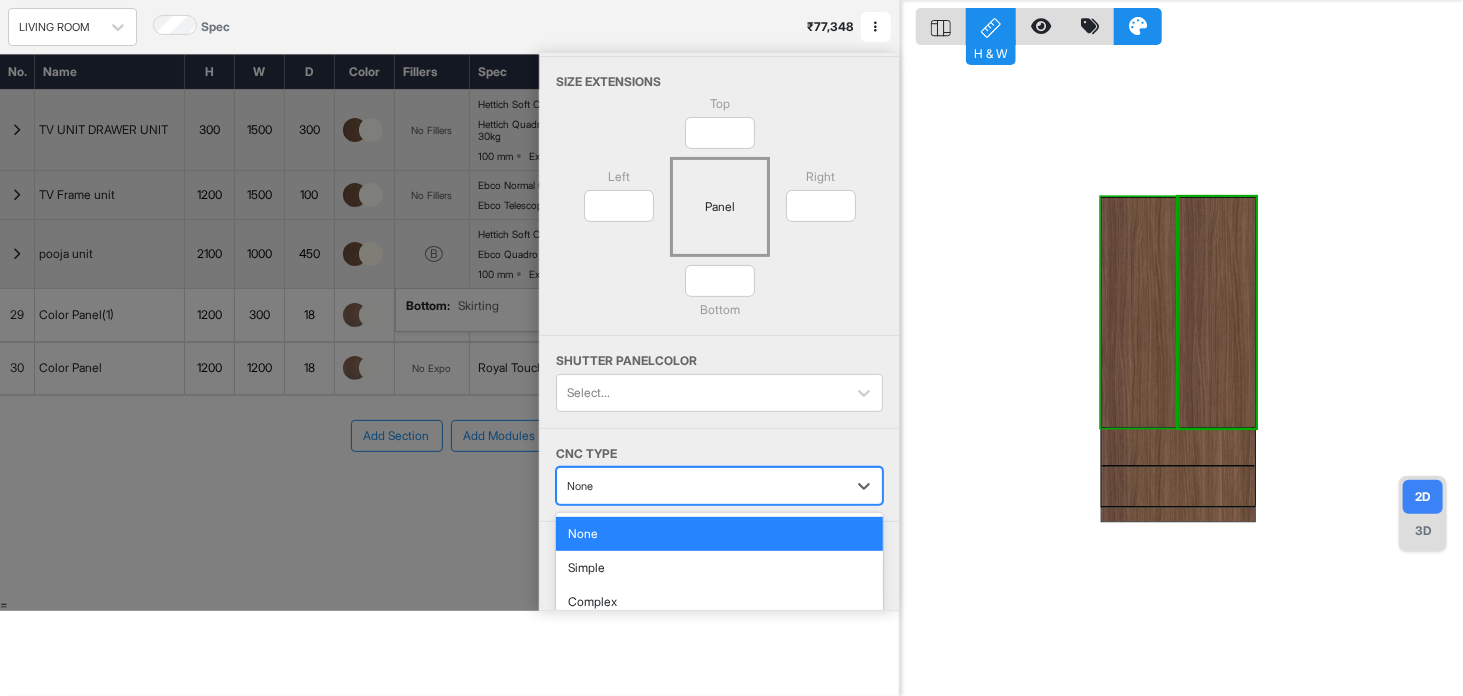 click at bounding box center (701, 486) 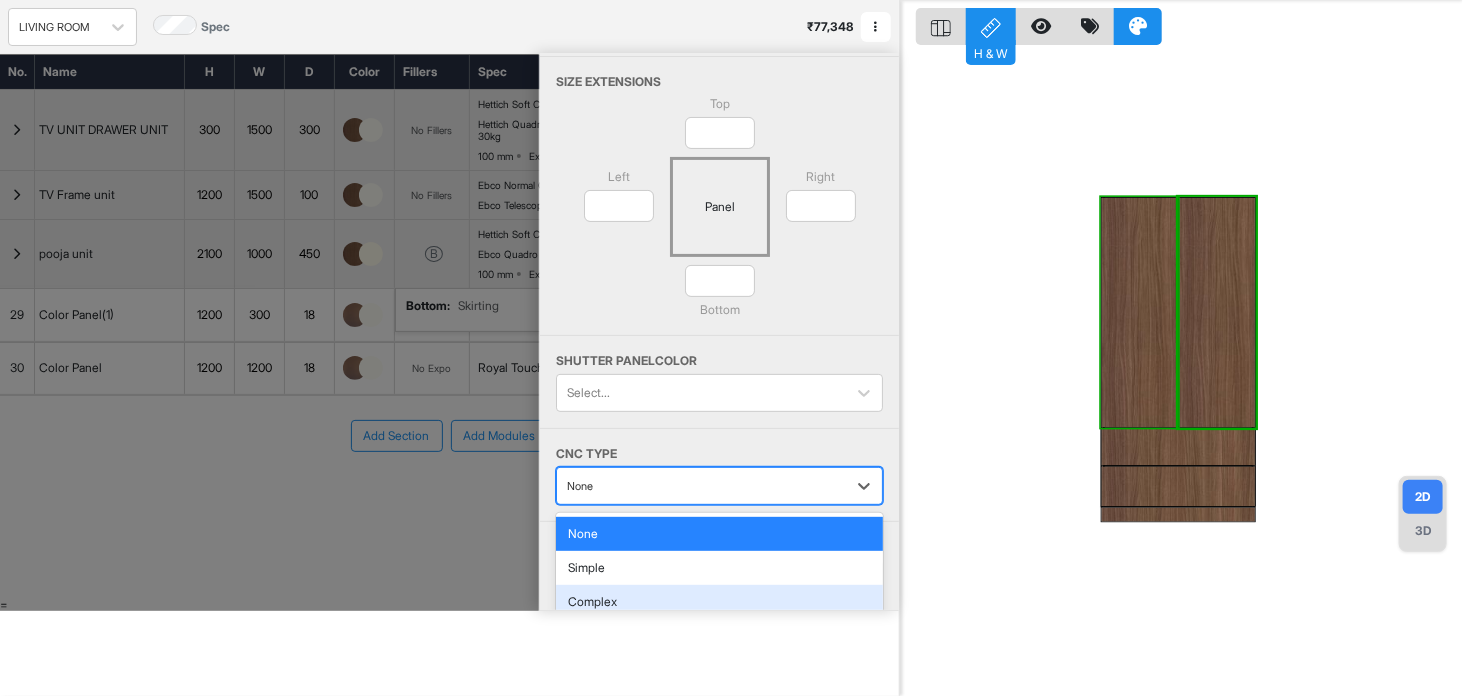 click on "Complex" at bounding box center [719, 602] 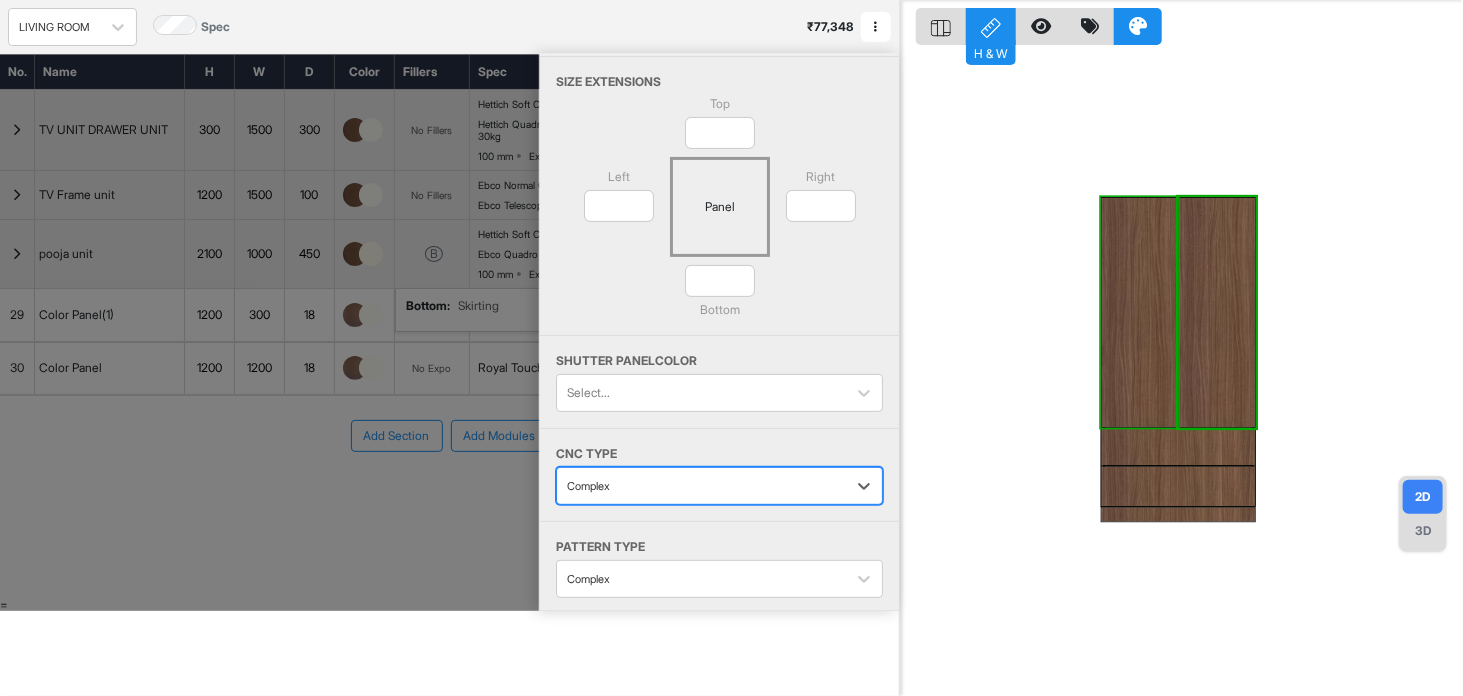 click on "1464 228 237" at bounding box center (1181, 348) 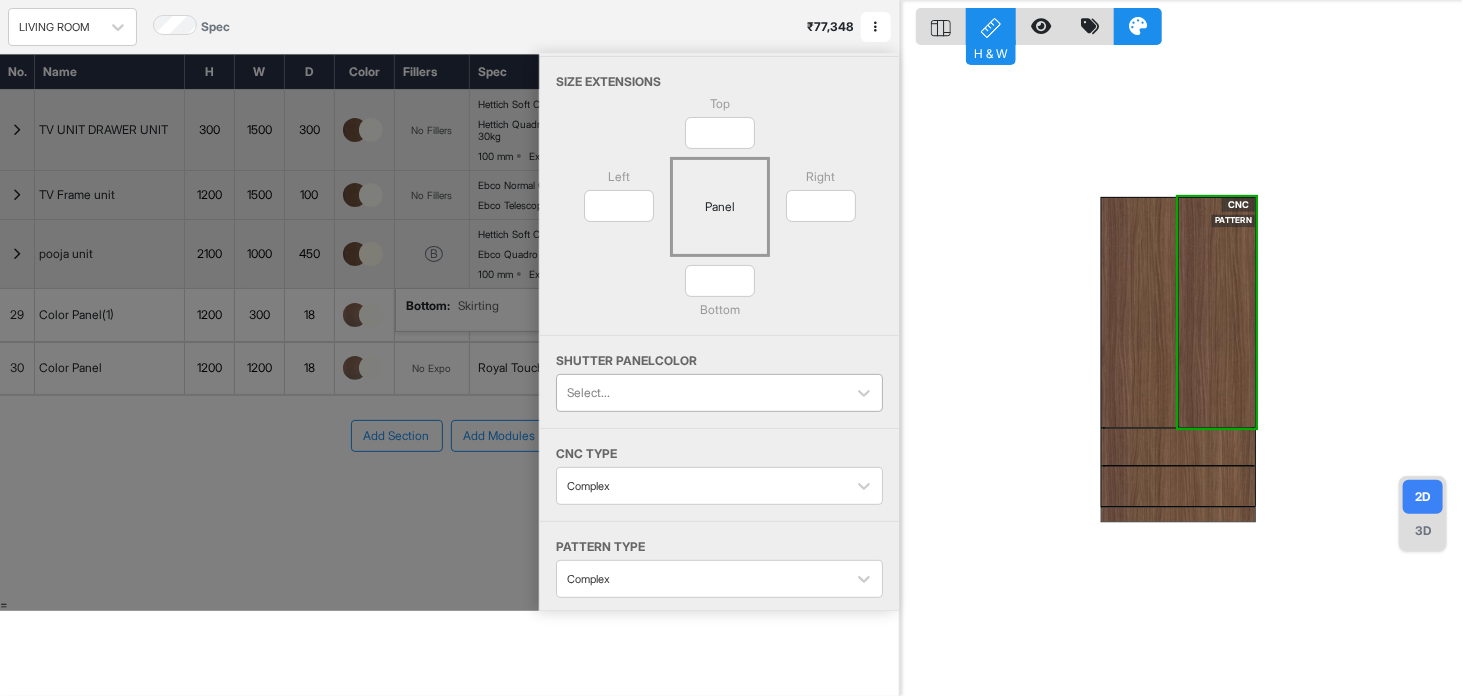 click at bounding box center (701, 393) 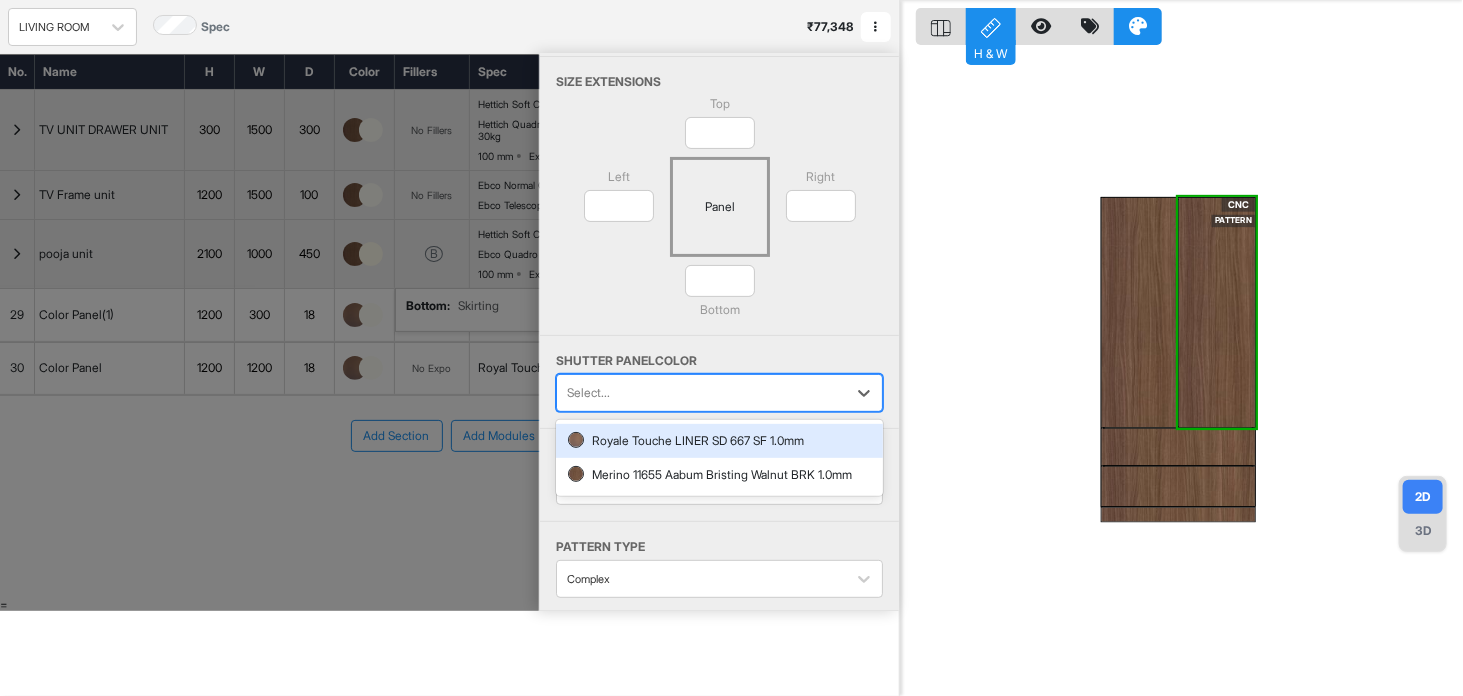 click on "Royale Touche LINER SD 667 SF 1.0mm" at bounding box center [719, 441] 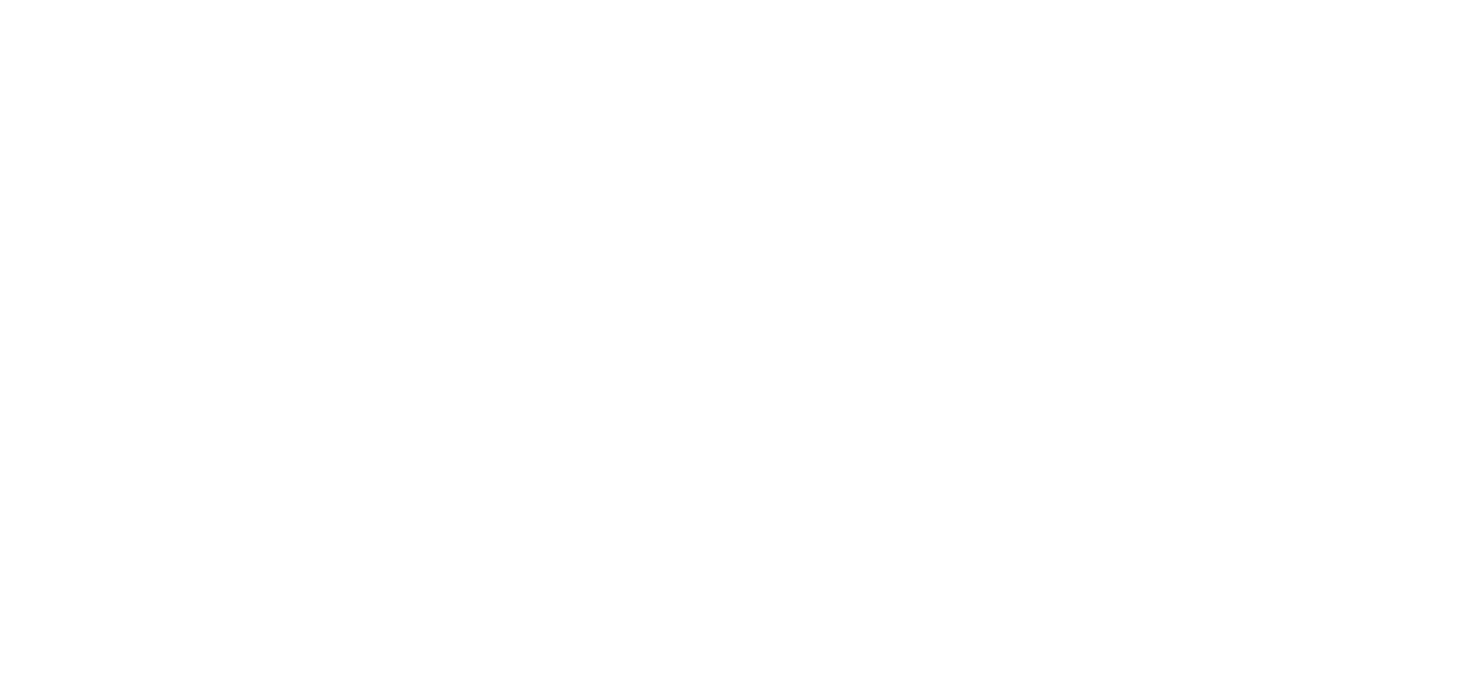 scroll, scrollTop: 0, scrollLeft: 0, axis: both 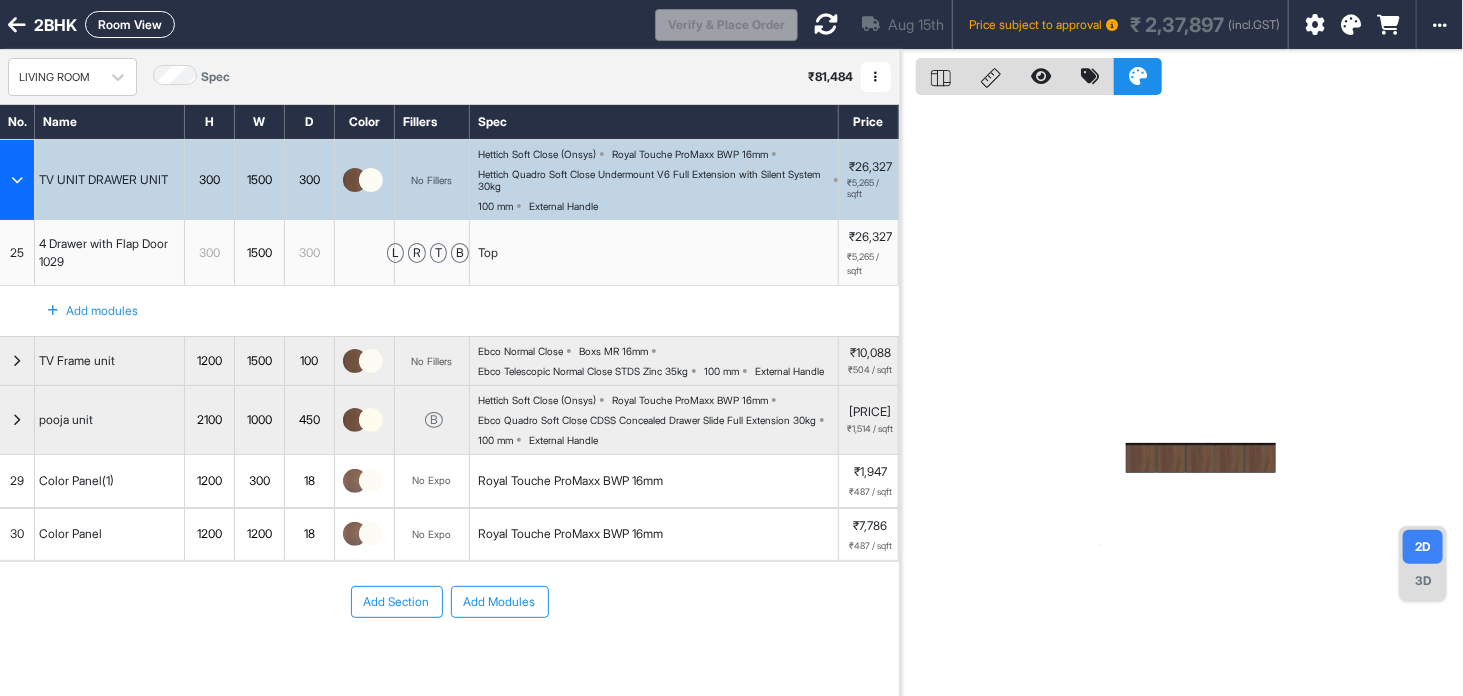 click at bounding box center [17, 180] 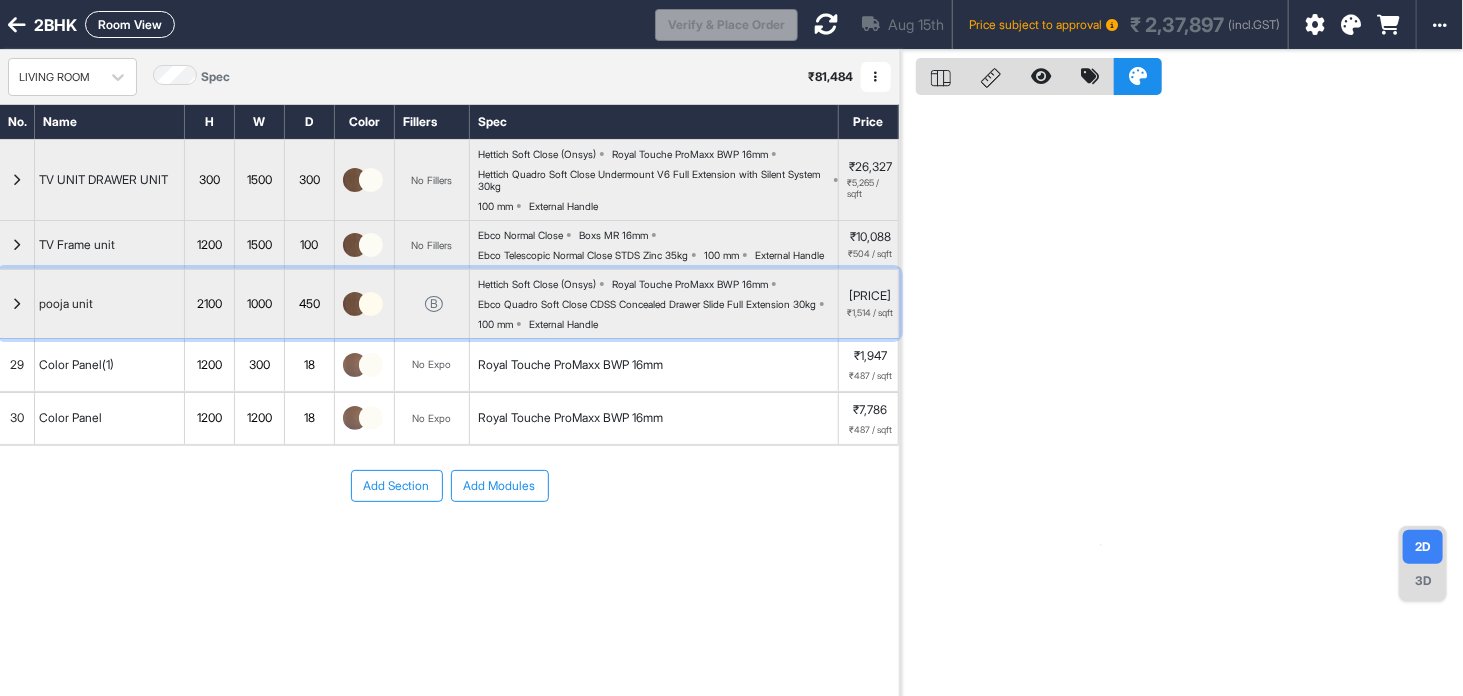 click at bounding box center [17, 304] 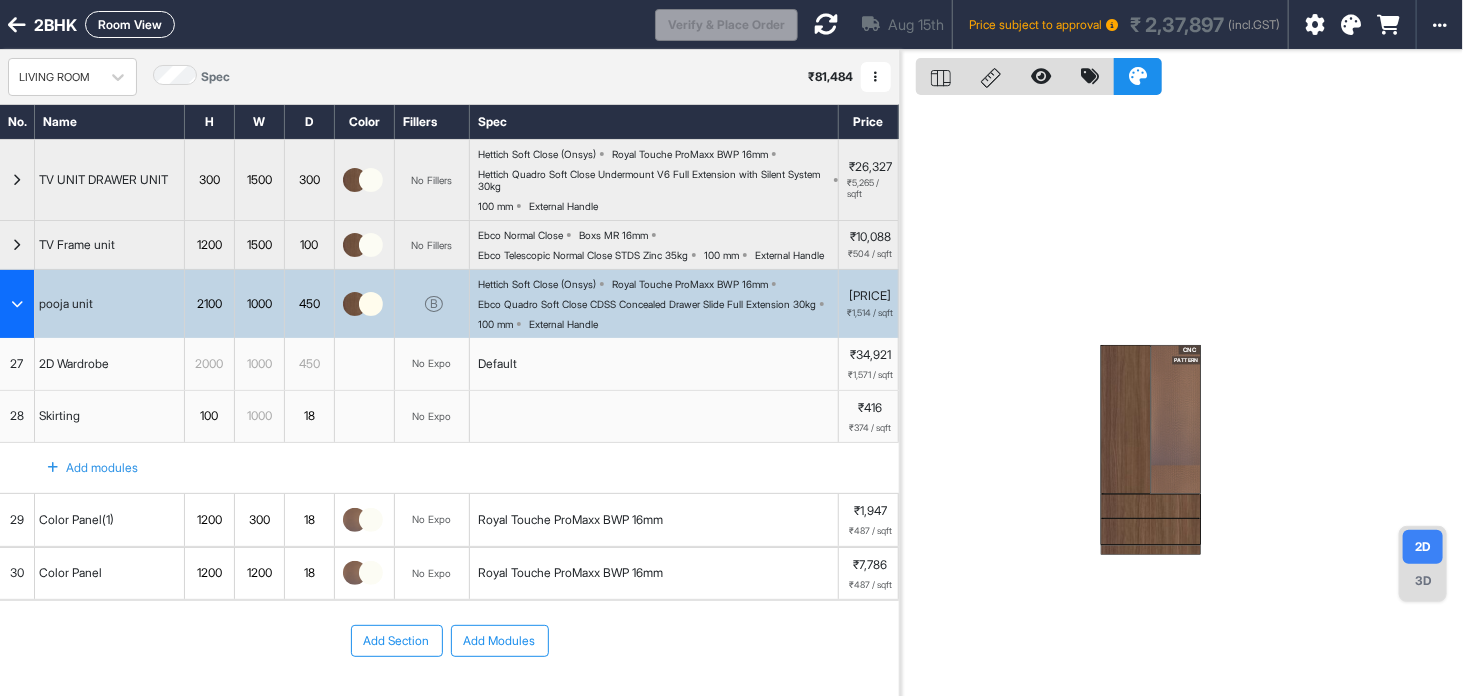 click at bounding box center (1126, 419) 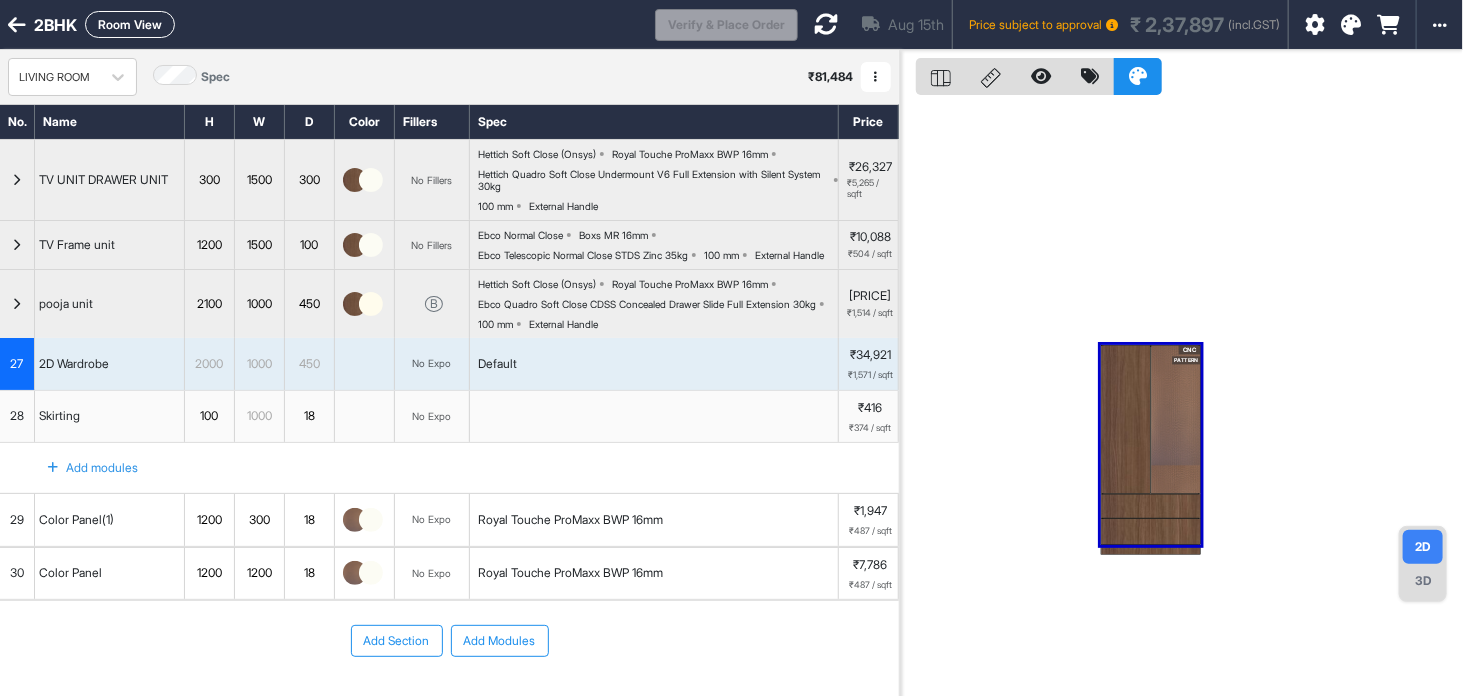 click at bounding box center (1126, 419) 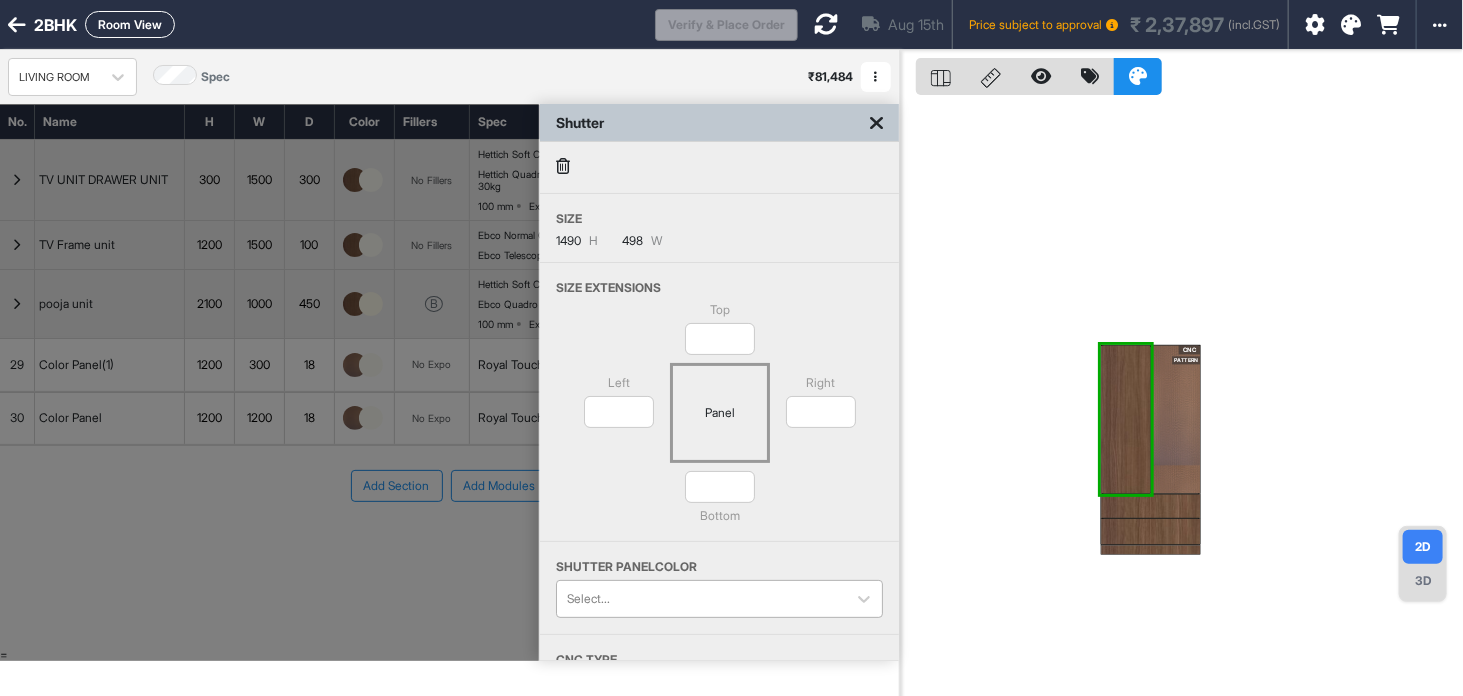 scroll, scrollTop: 140, scrollLeft: 0, axis: vertical 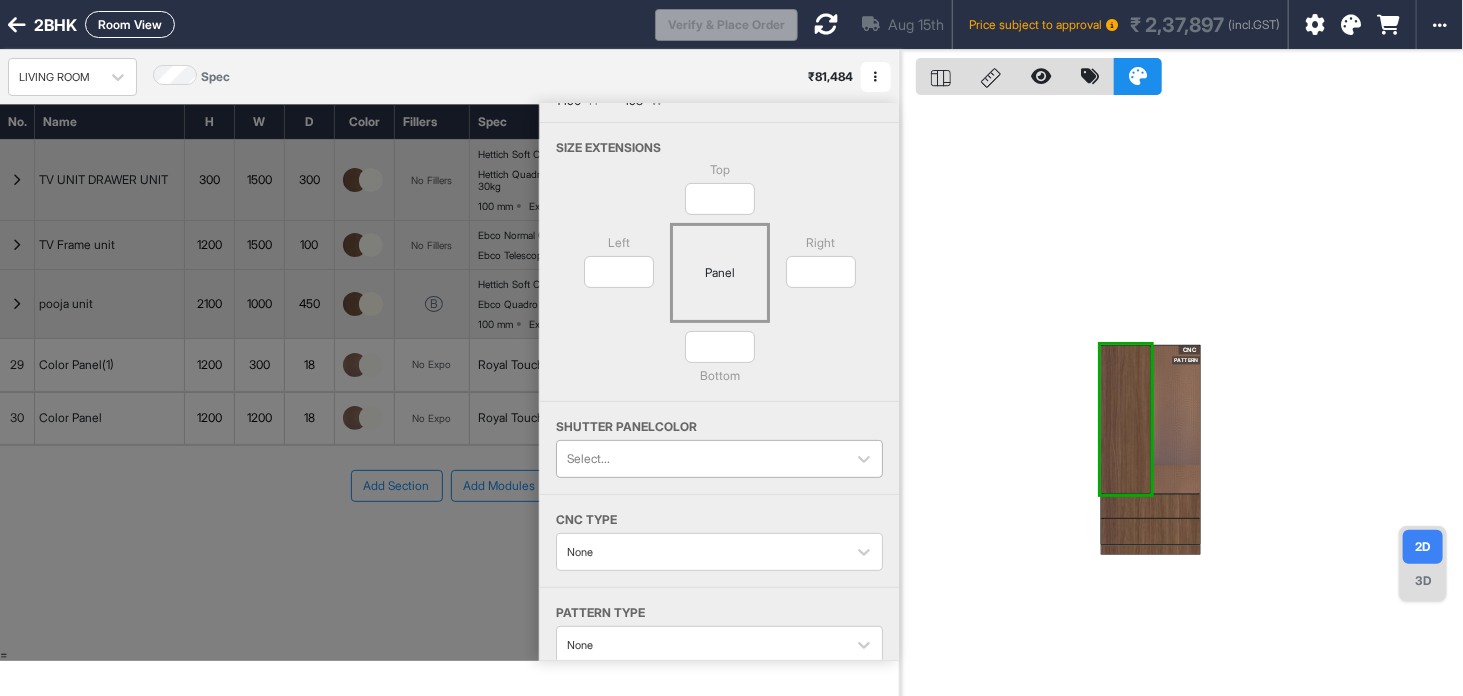 click on "Shutter Size 1490 H 498 W Size Extensions Top * Left * Panel Right * * Bottom Shutter Panel color Select... CNC Type None Pattern Type None" at bounding box center (719, 312) 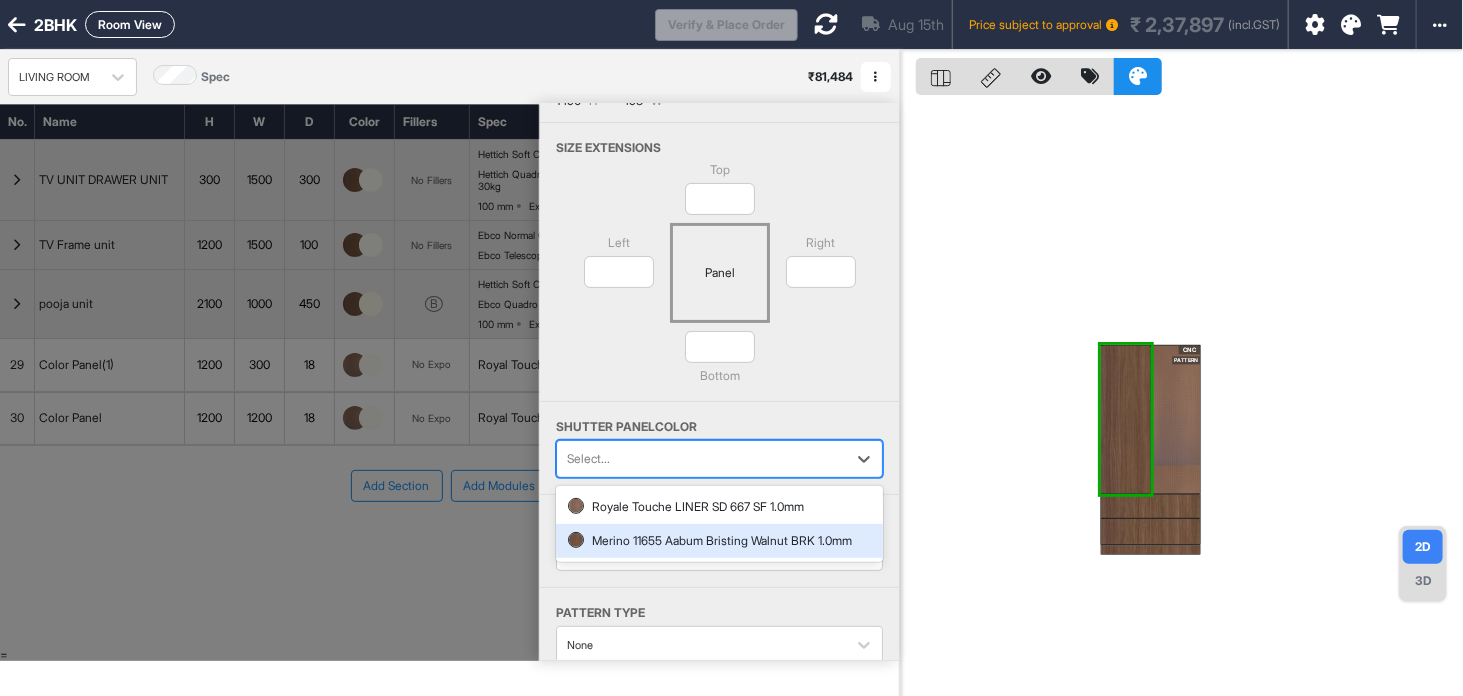 click on "Merino 11655 Aabum Bristing Walnut BRK 1.0mm" at bounding box center (719, 541) 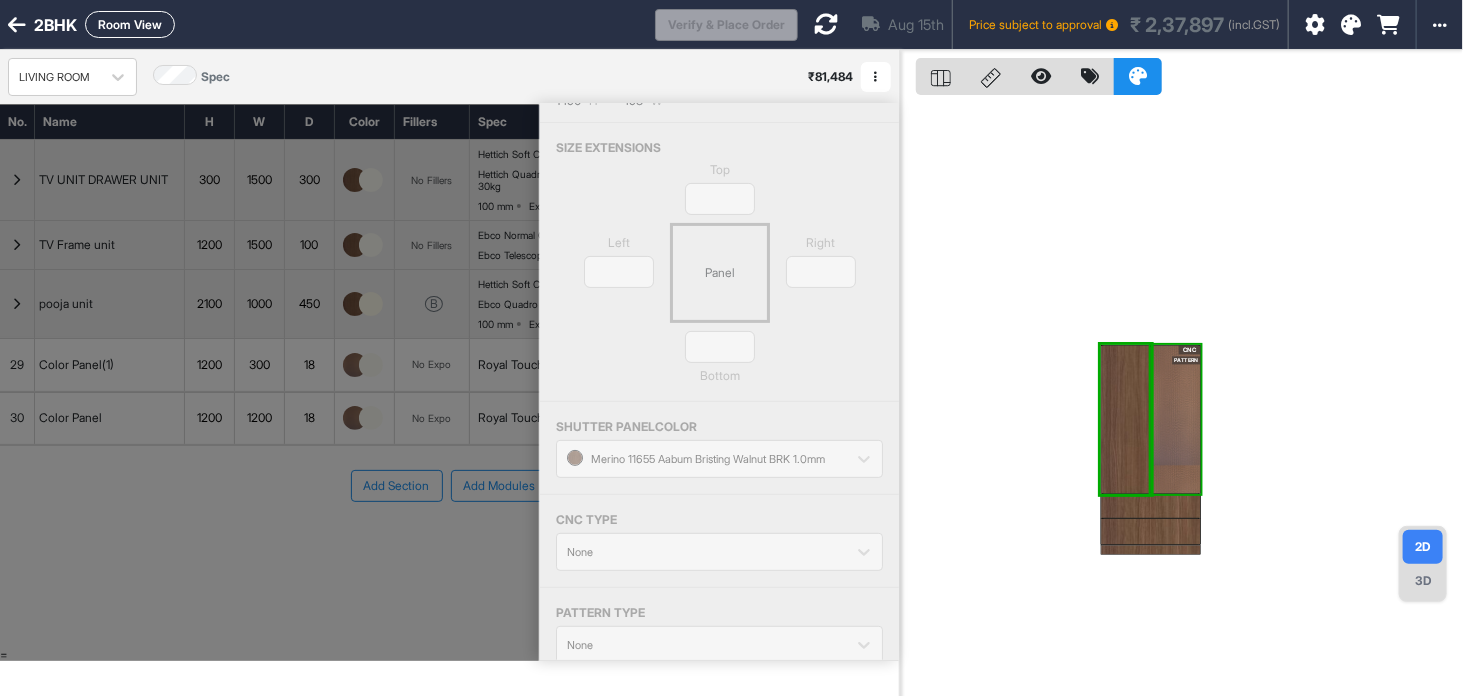 click on "CNC PATTERN" at bounding box center (1176, 419) 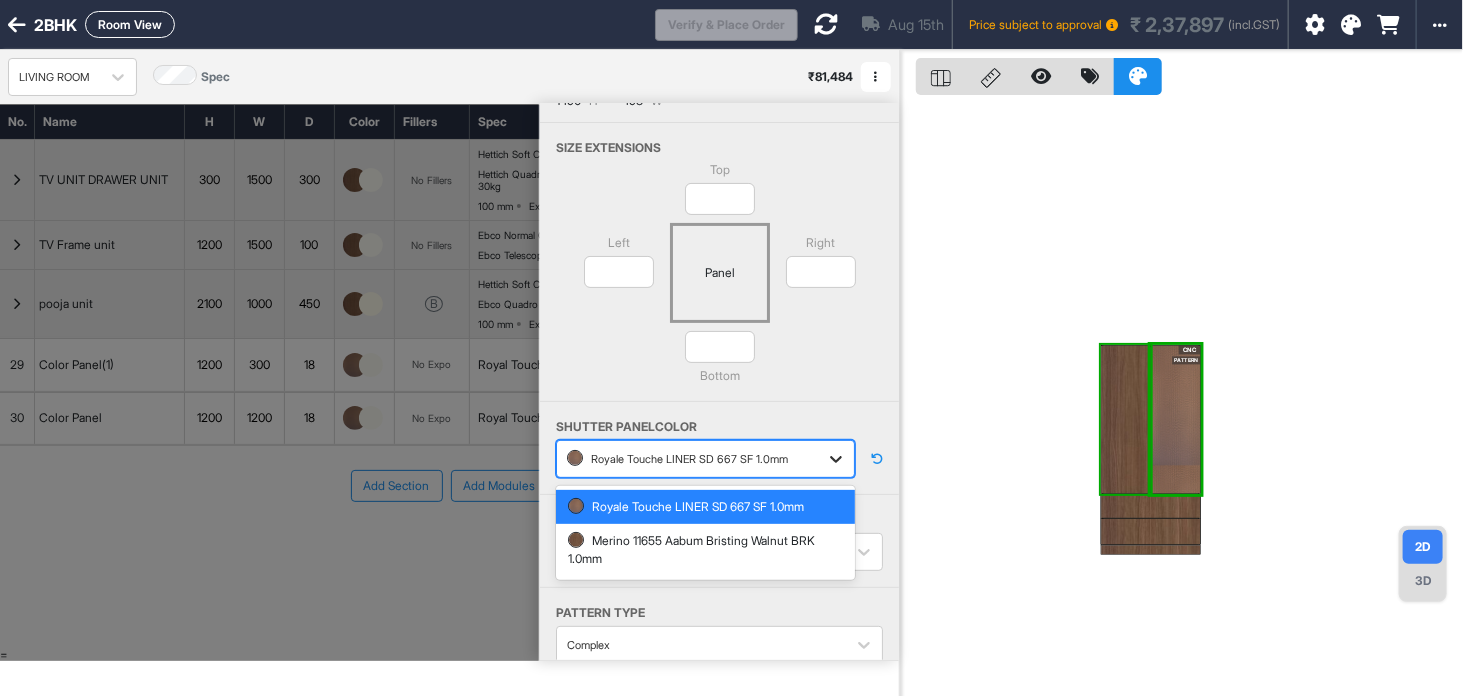 click at bounding box center [836, 459] 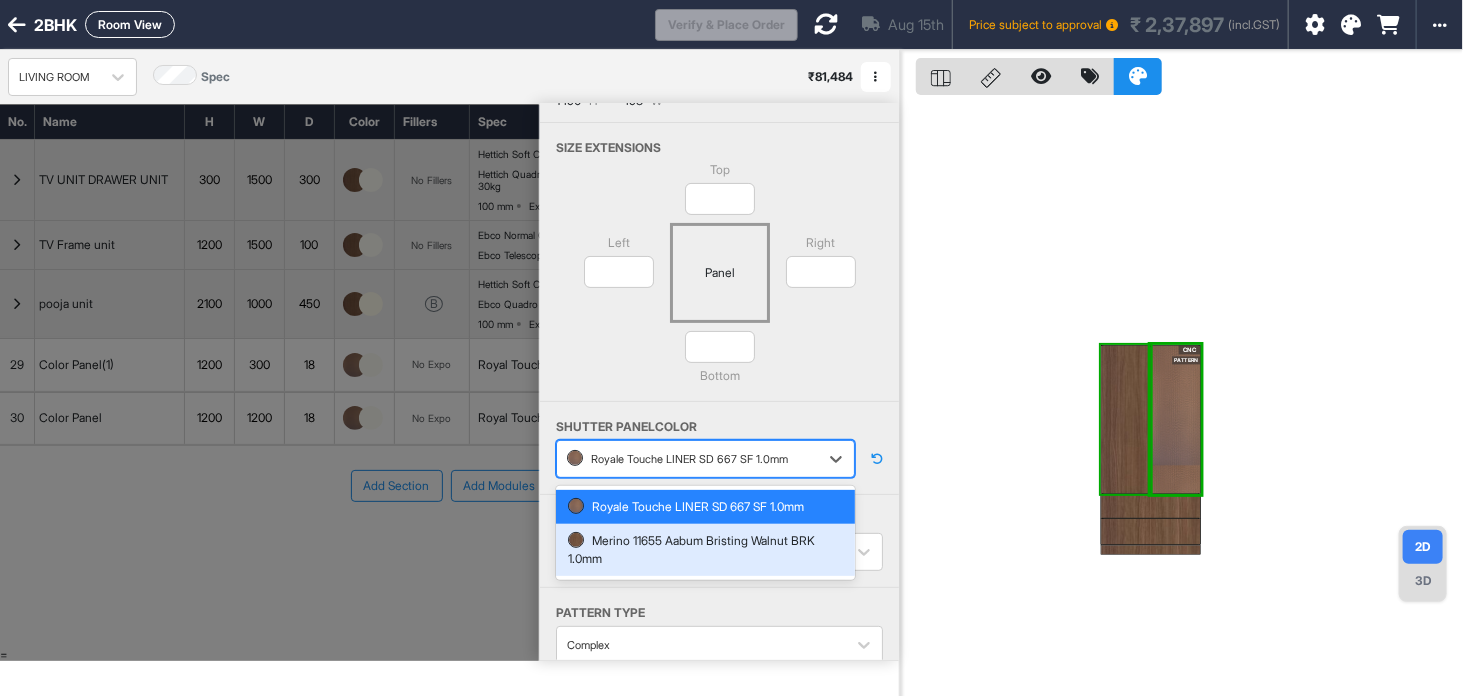 click on "Merino 11655 Aabum Bristing Walnut BRK 1.0mm" at bounding box center (705, 550) 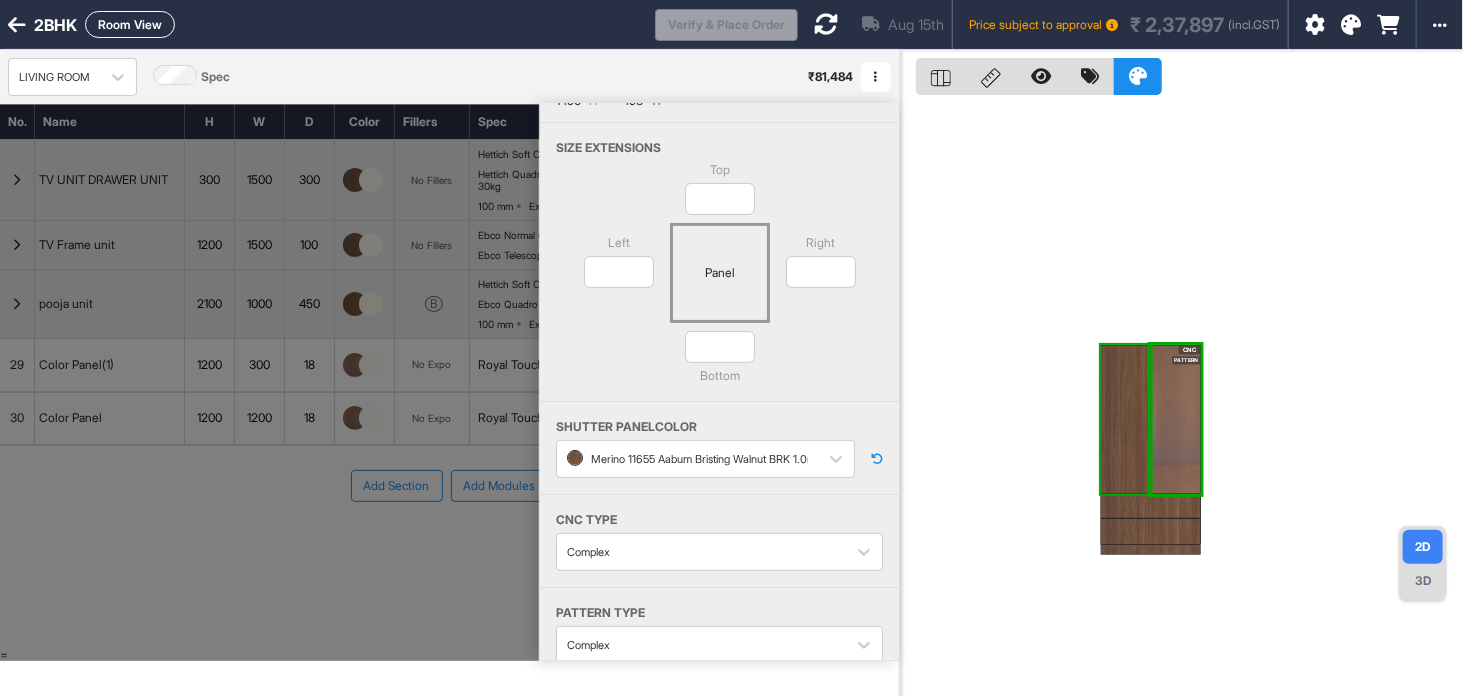 click at bounding box center [1126, 419] 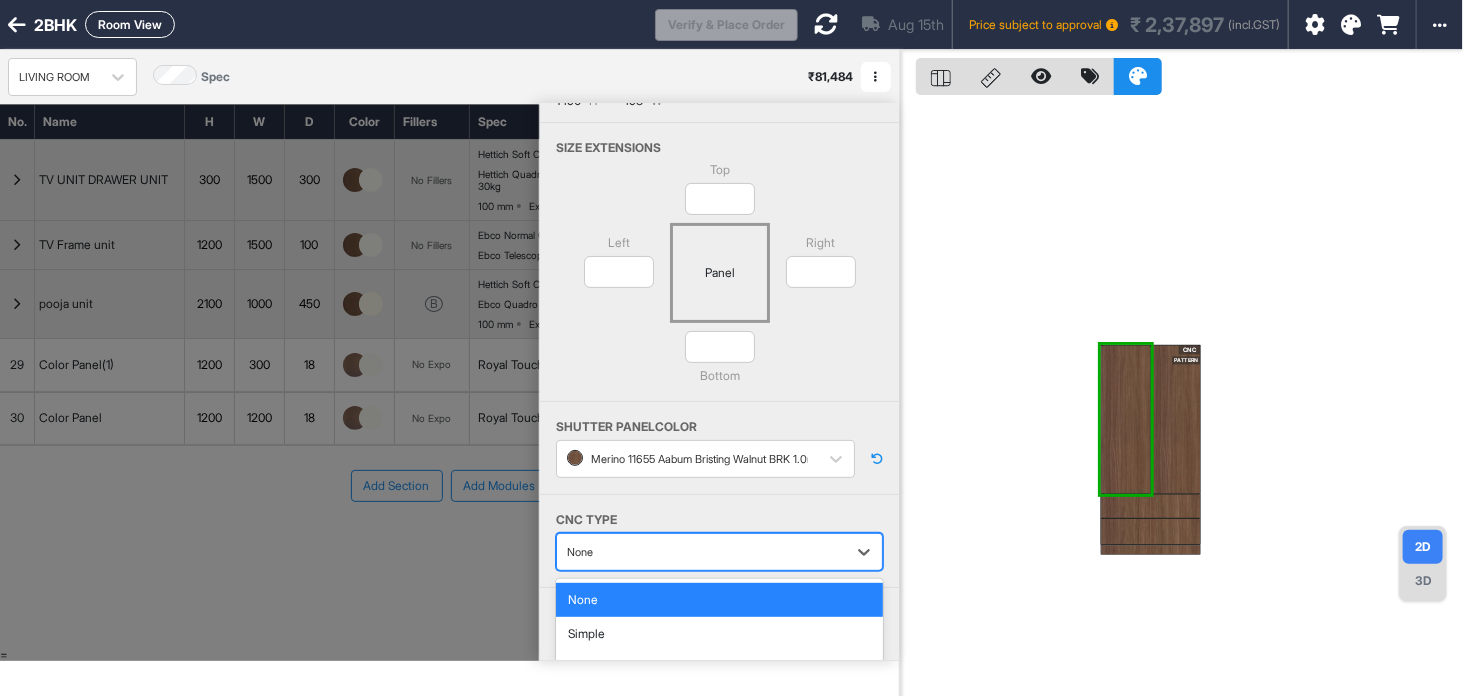 click on "None" at bounding box center [719, 552] 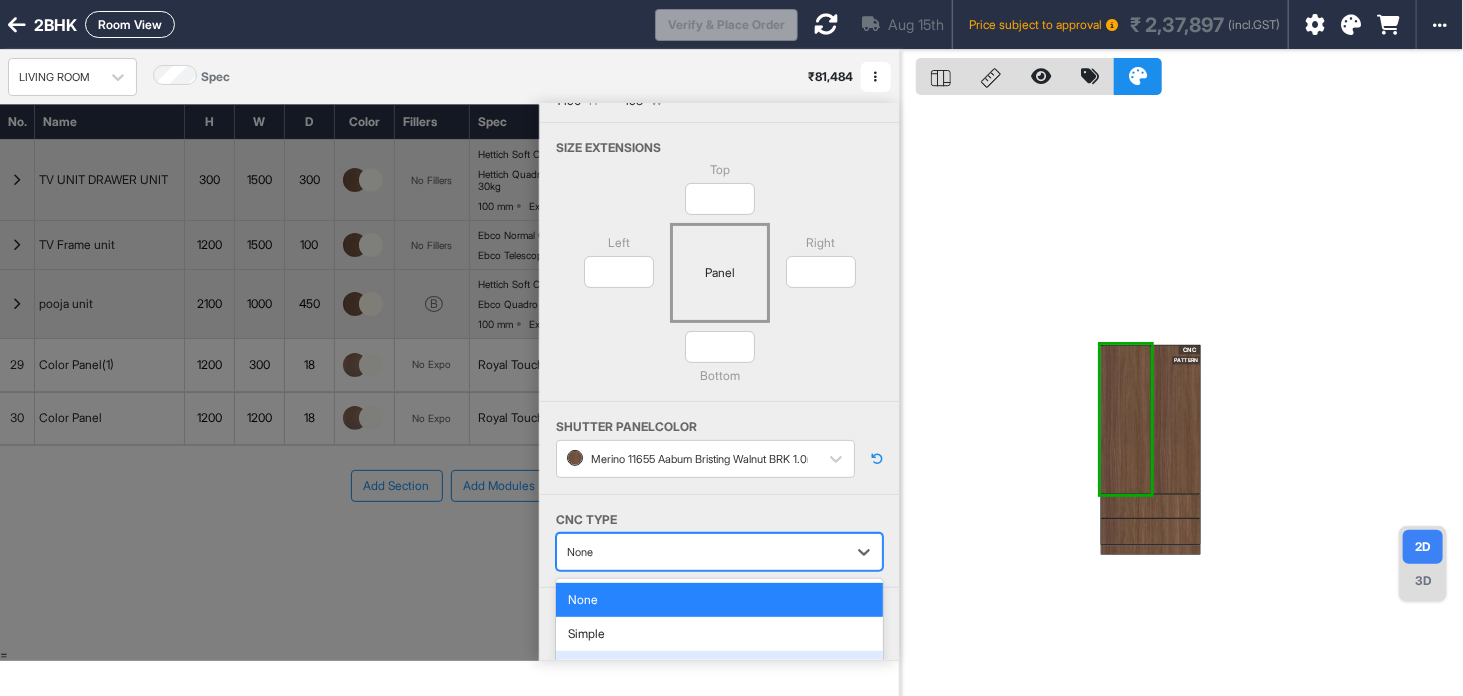 click on "Complex" at bounding box center [719, 668] 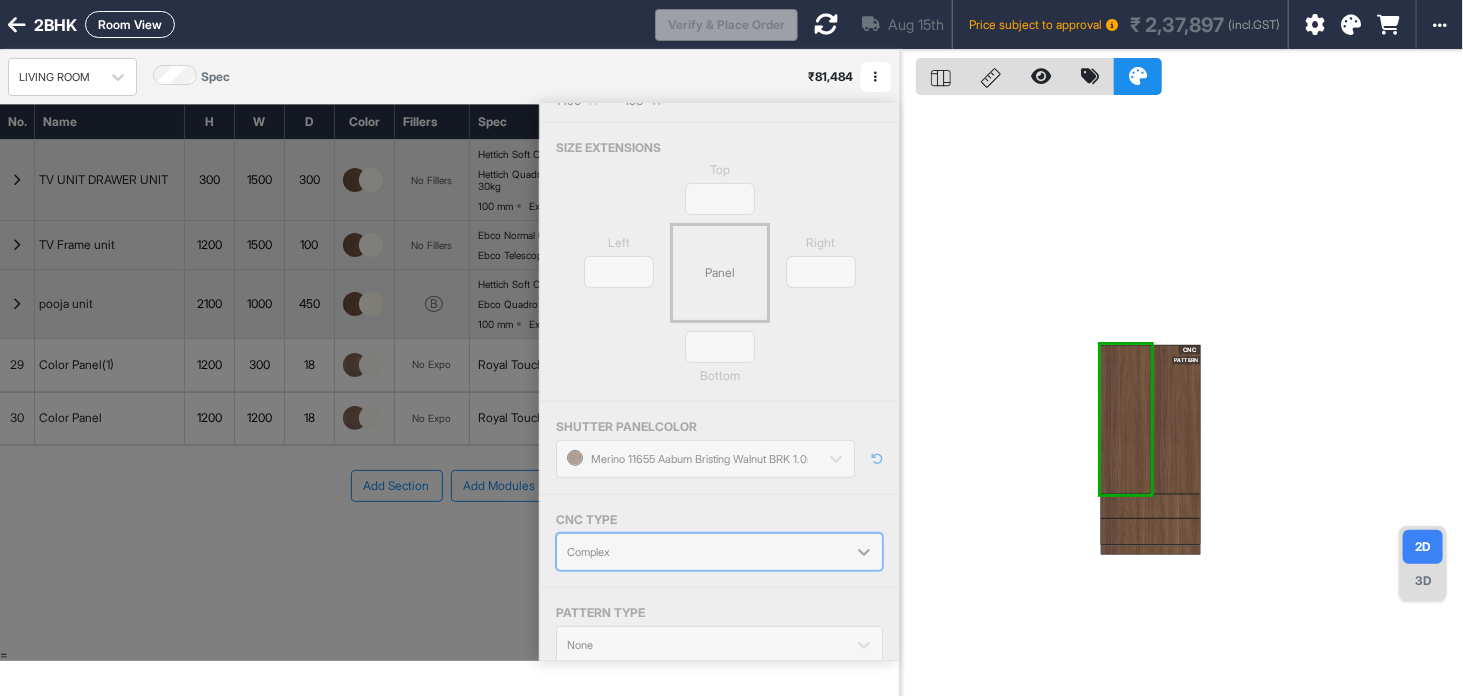 scroll, scrollTop: 50, scrollLeft: 0, axis: vertical 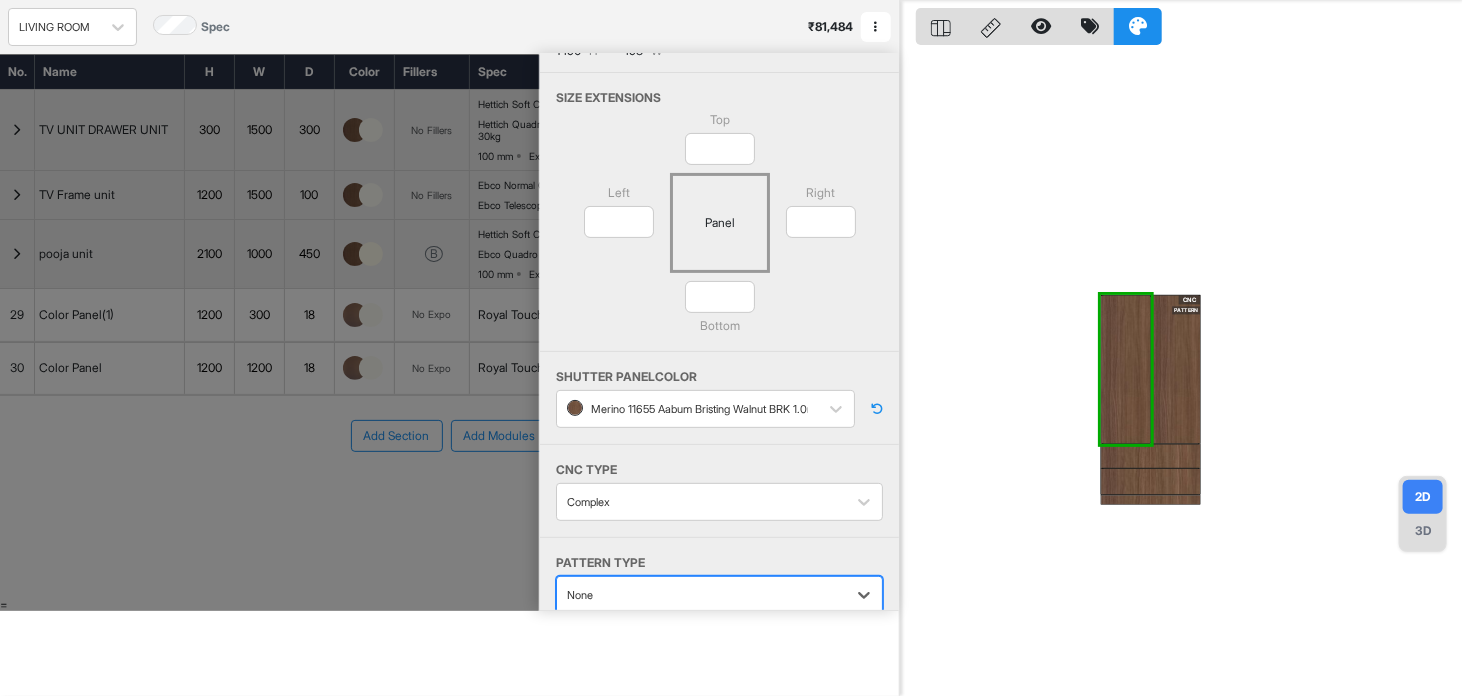 click at bounding box center (701, 595) 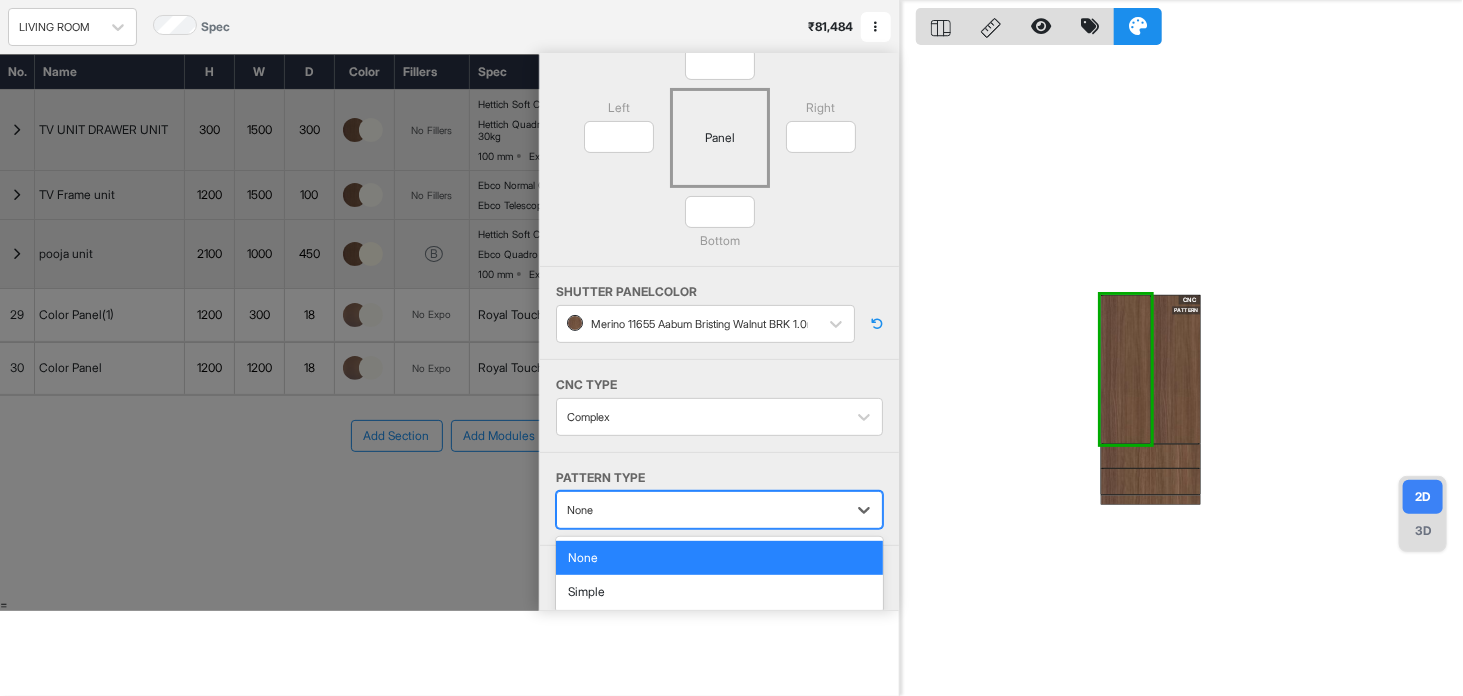 scroll, scrollTop: 117, scrollLeft: 0, axis: vertical 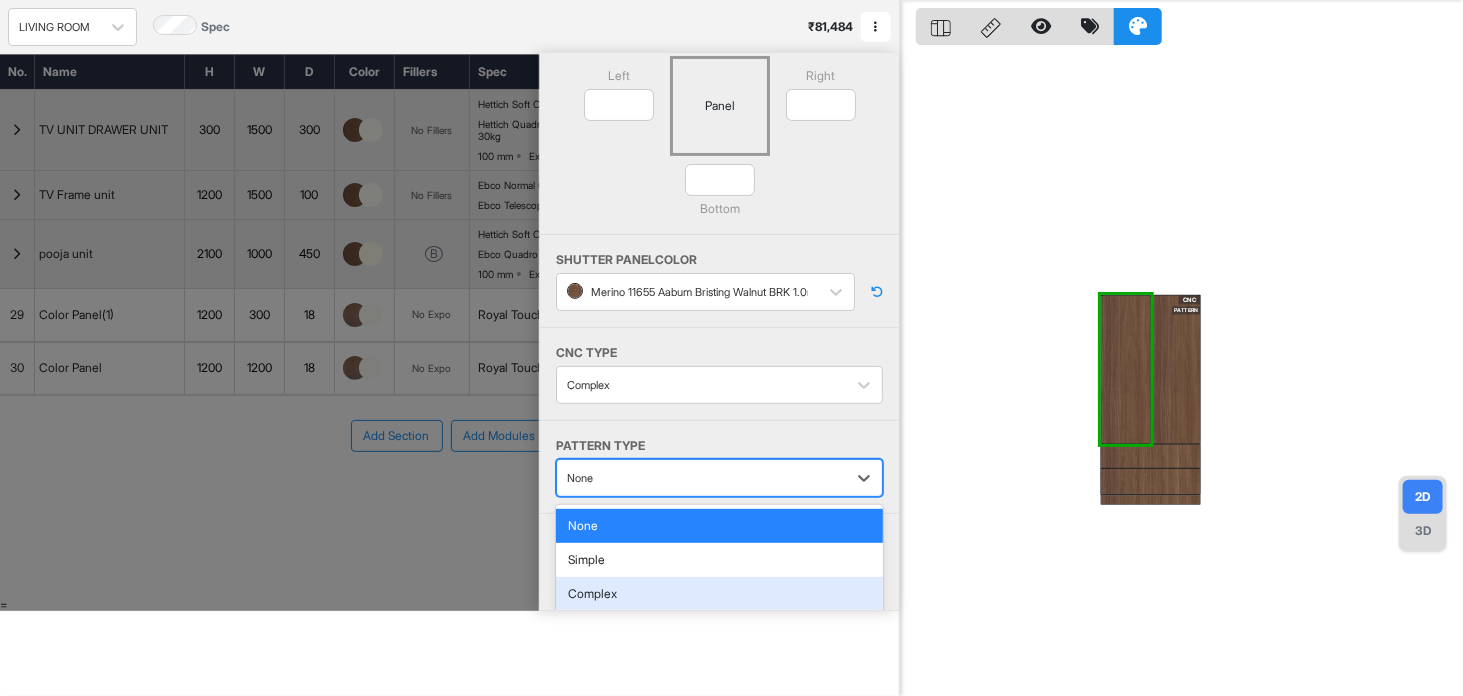 click on "Complex" at bounding box center (719, 594) 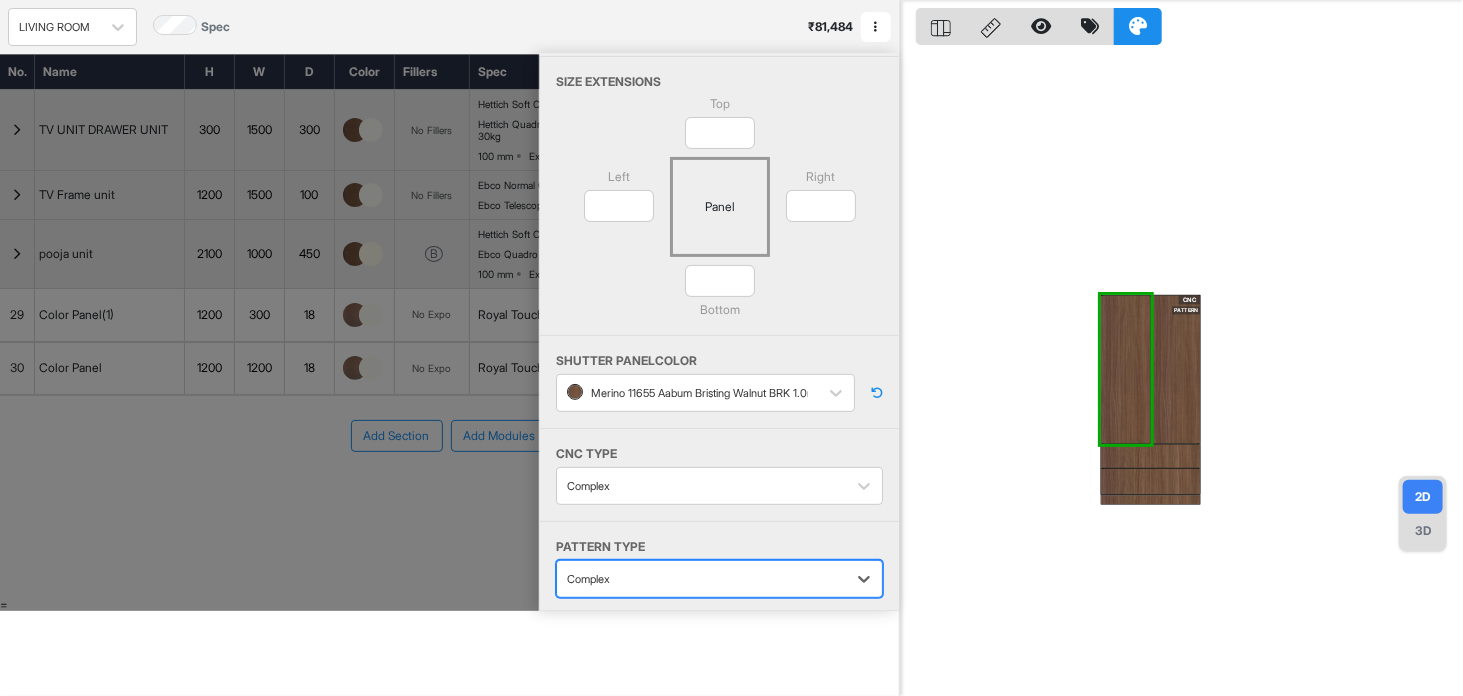 click on "* Bottom" at bounding box center (720, 300) 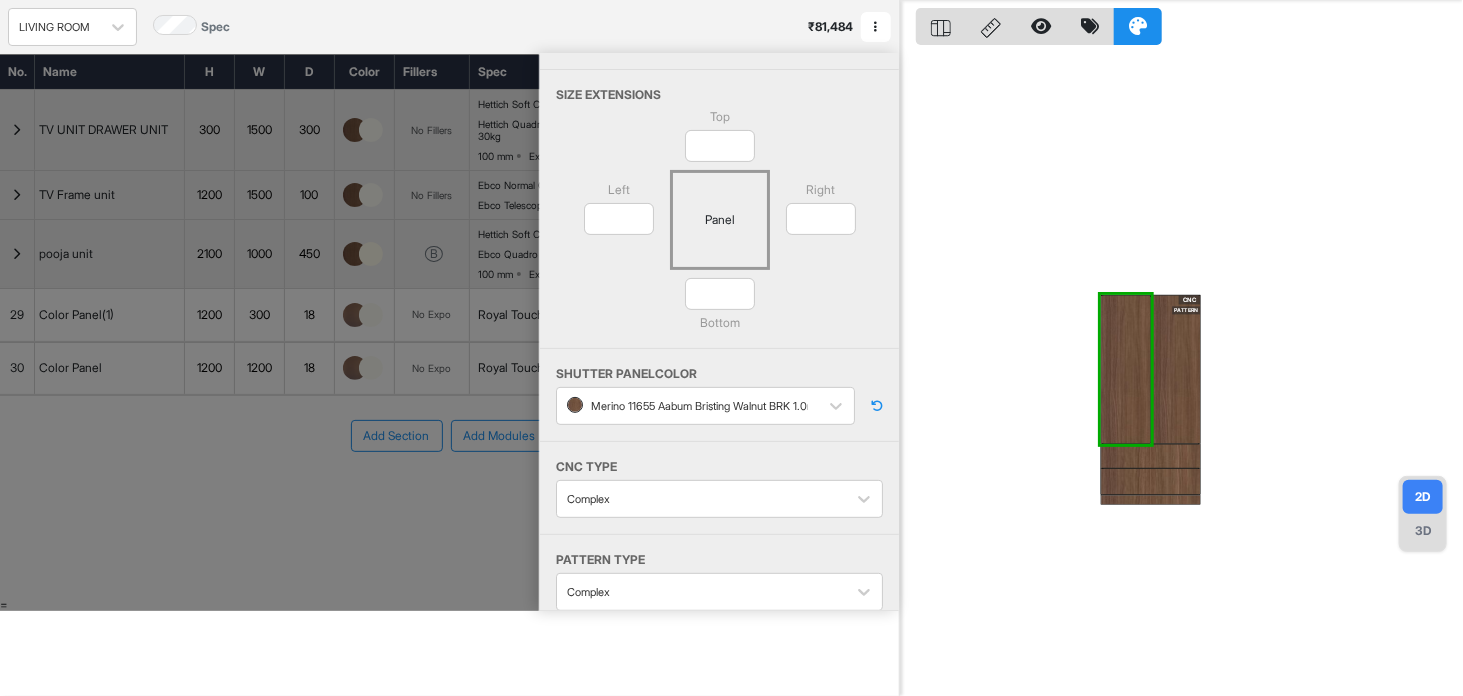 scroll, scrollTop: 0, scrollLeft: 0, axis: both 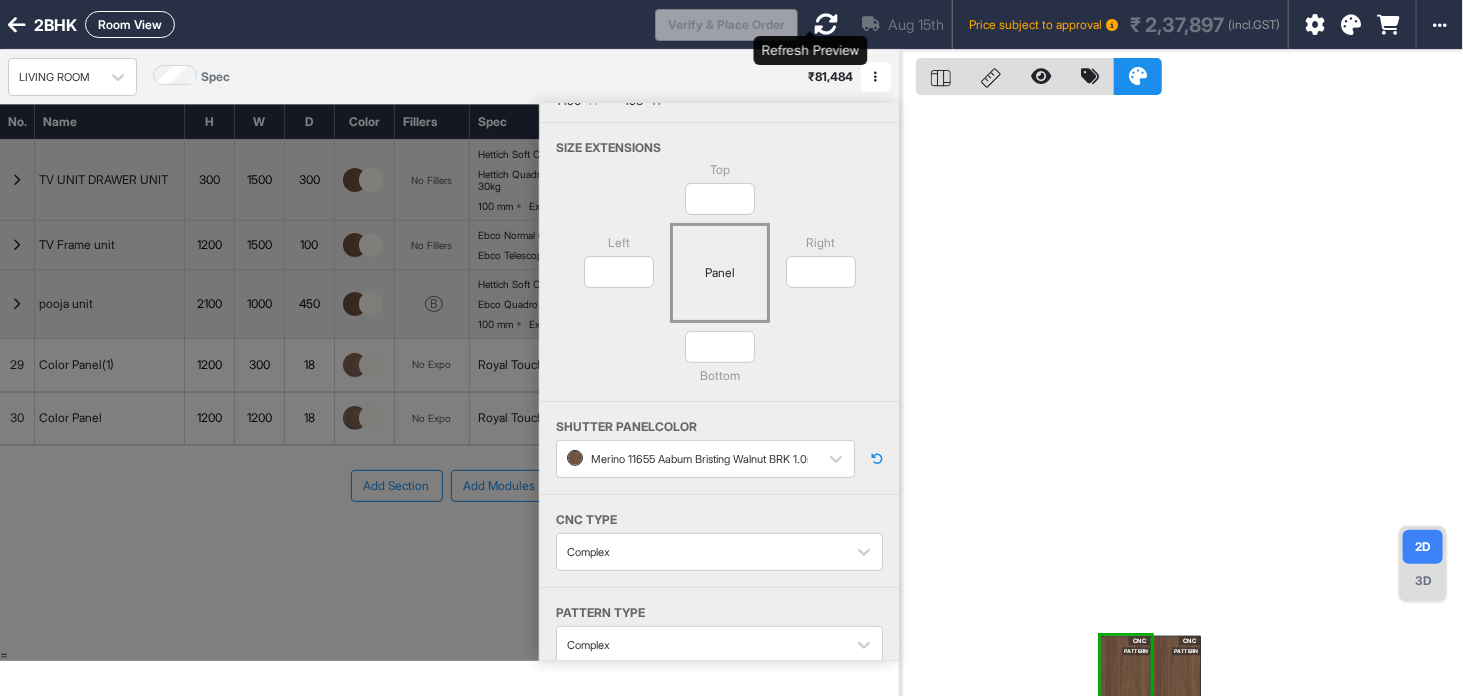 click at bounding box center (826, 24) 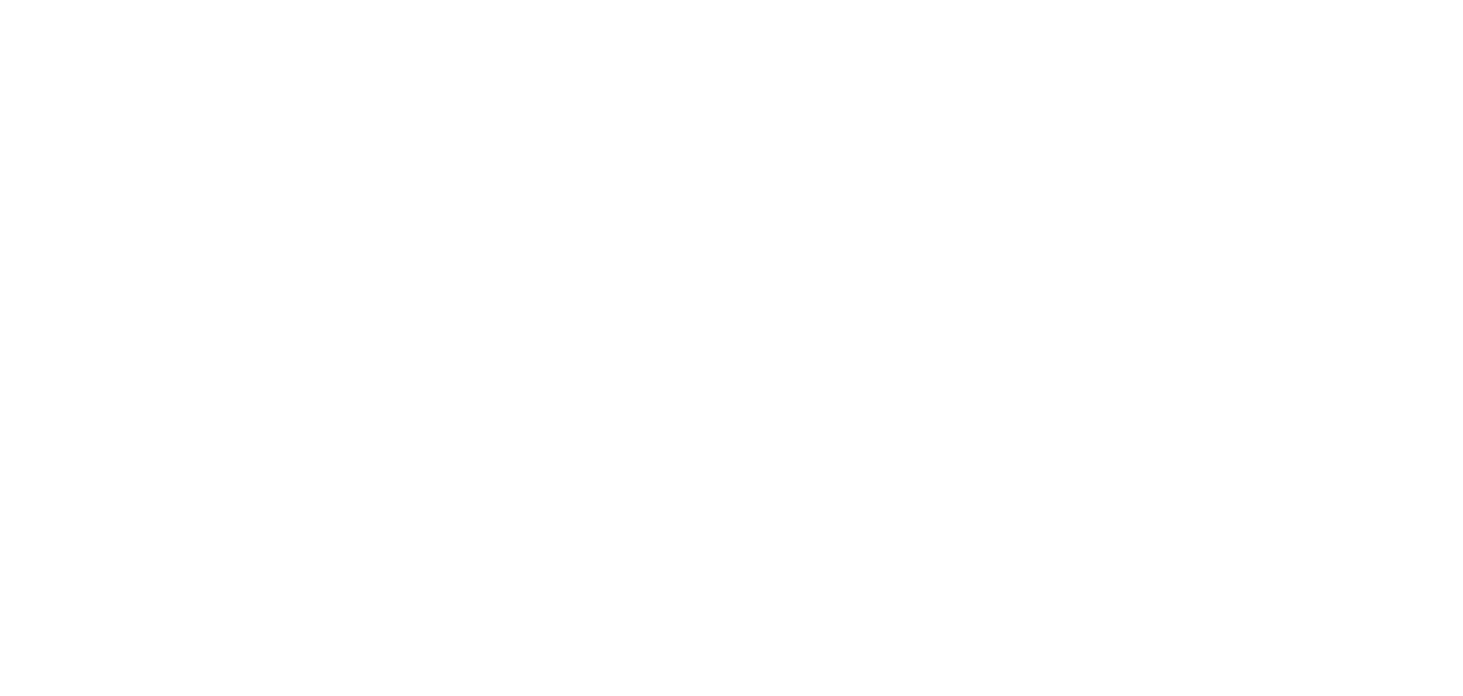 scroll, scrollTop: 0, scrollLeft: 0, axis: both 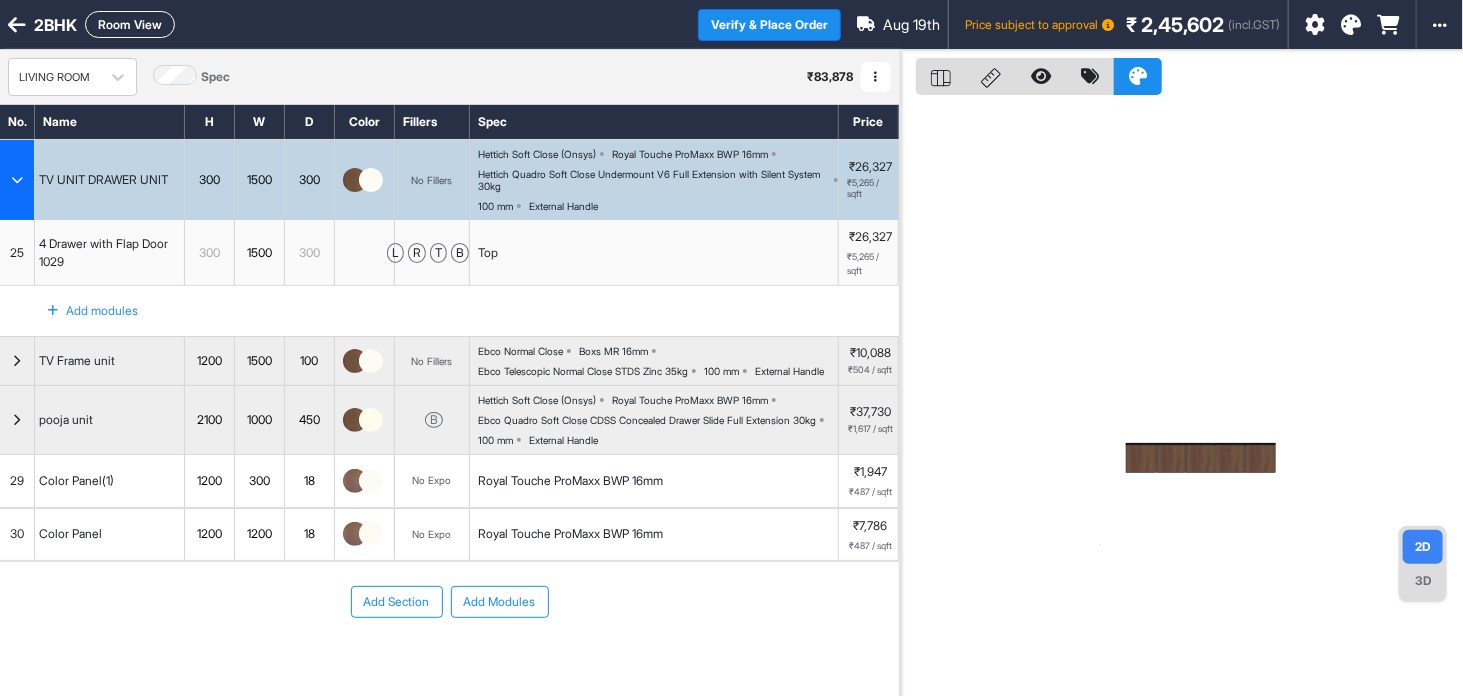 click at bounding box center [17, 180] 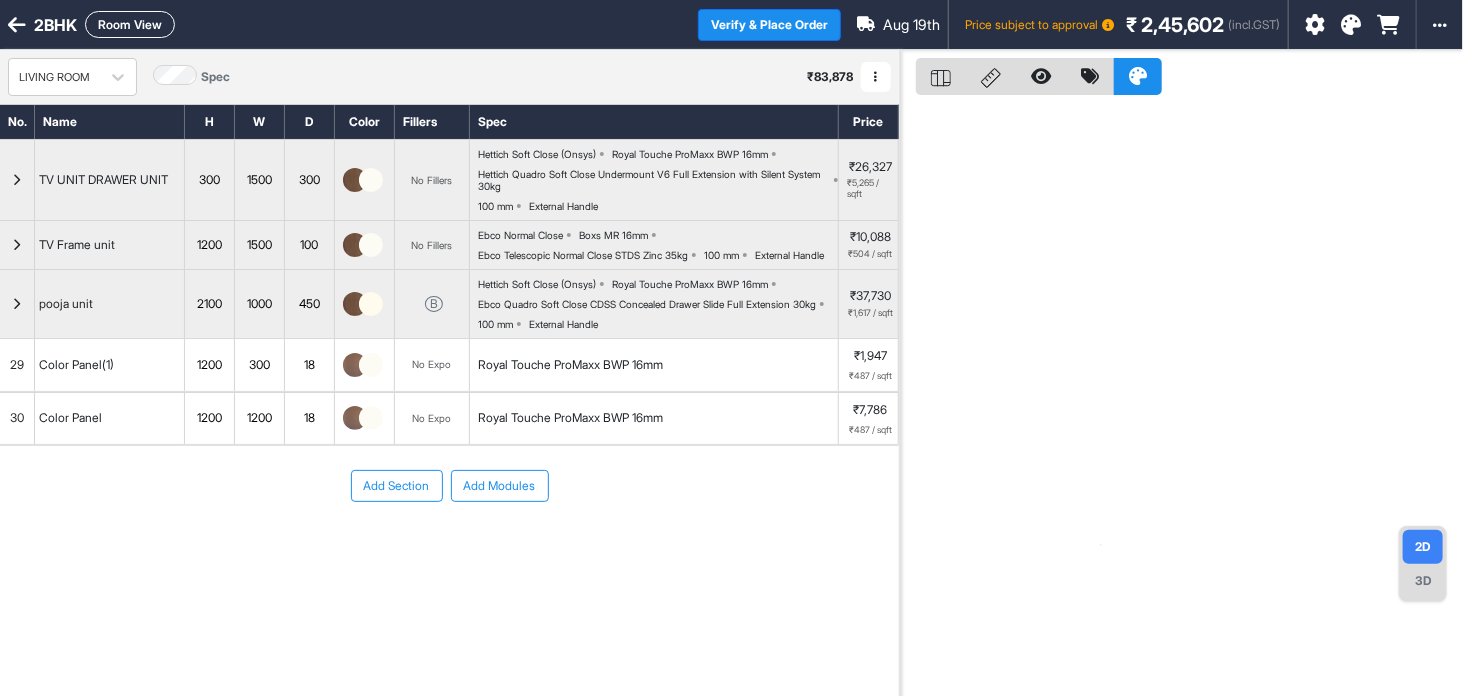 click on "Room View" at bounding box center (130, 24) 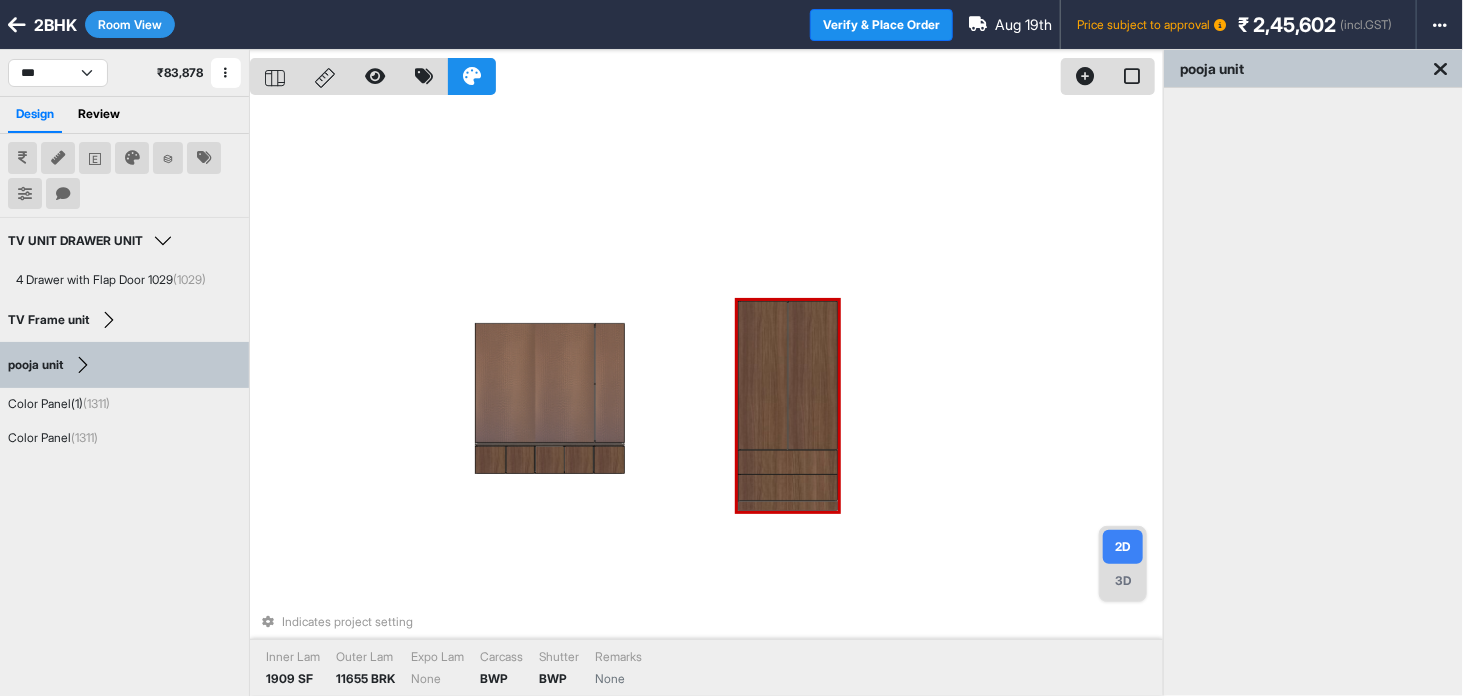 drag, startPoint x: 522, startPoint y: 470, endPoint x: 722, endPoint y: 427, distance: 204.57028 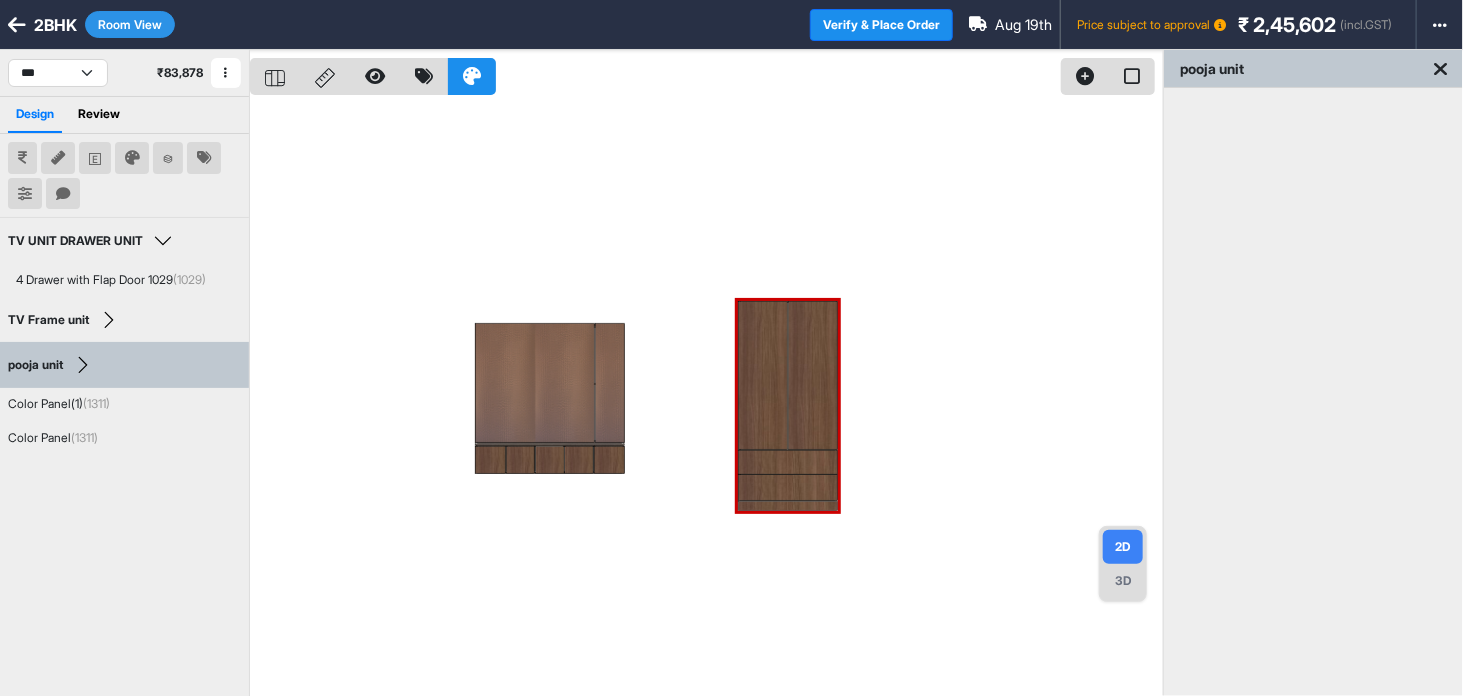click at bounding box center (706, 398) 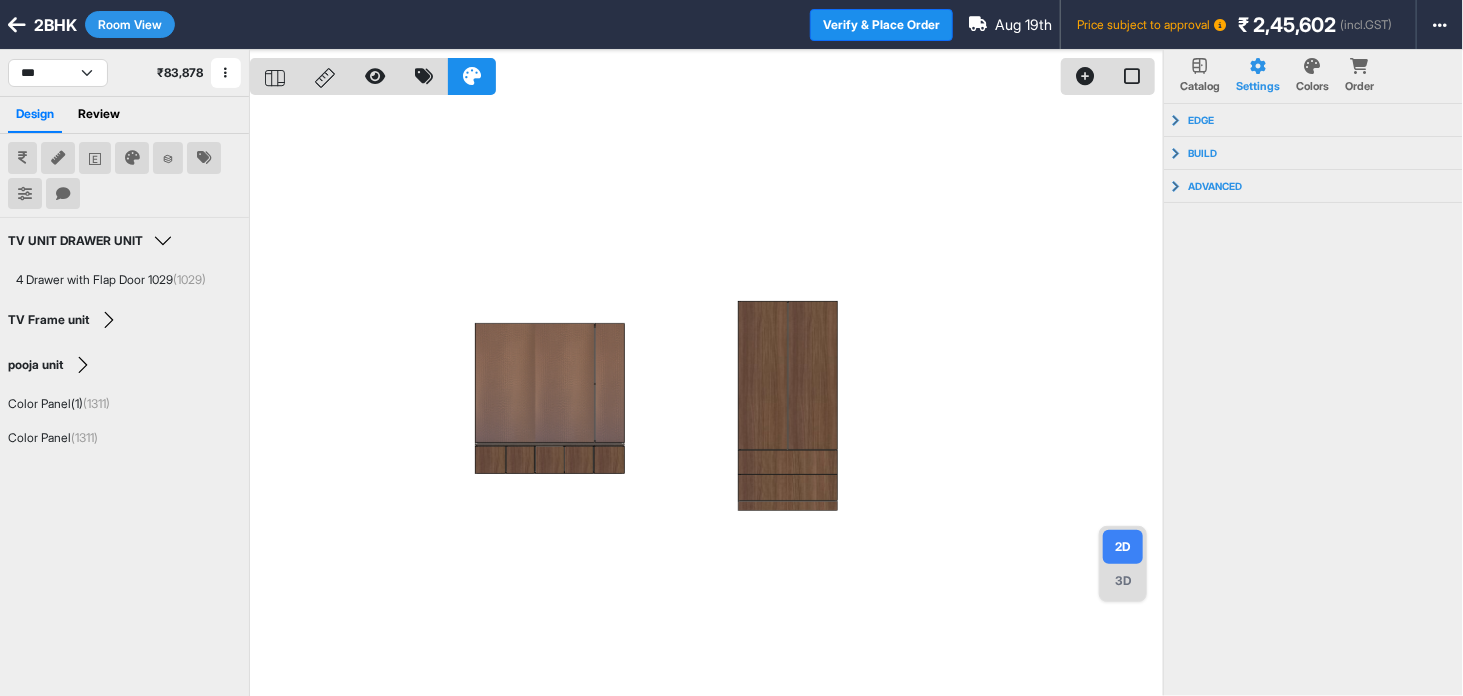 click on "3D" at bounding box center (1123, 581) 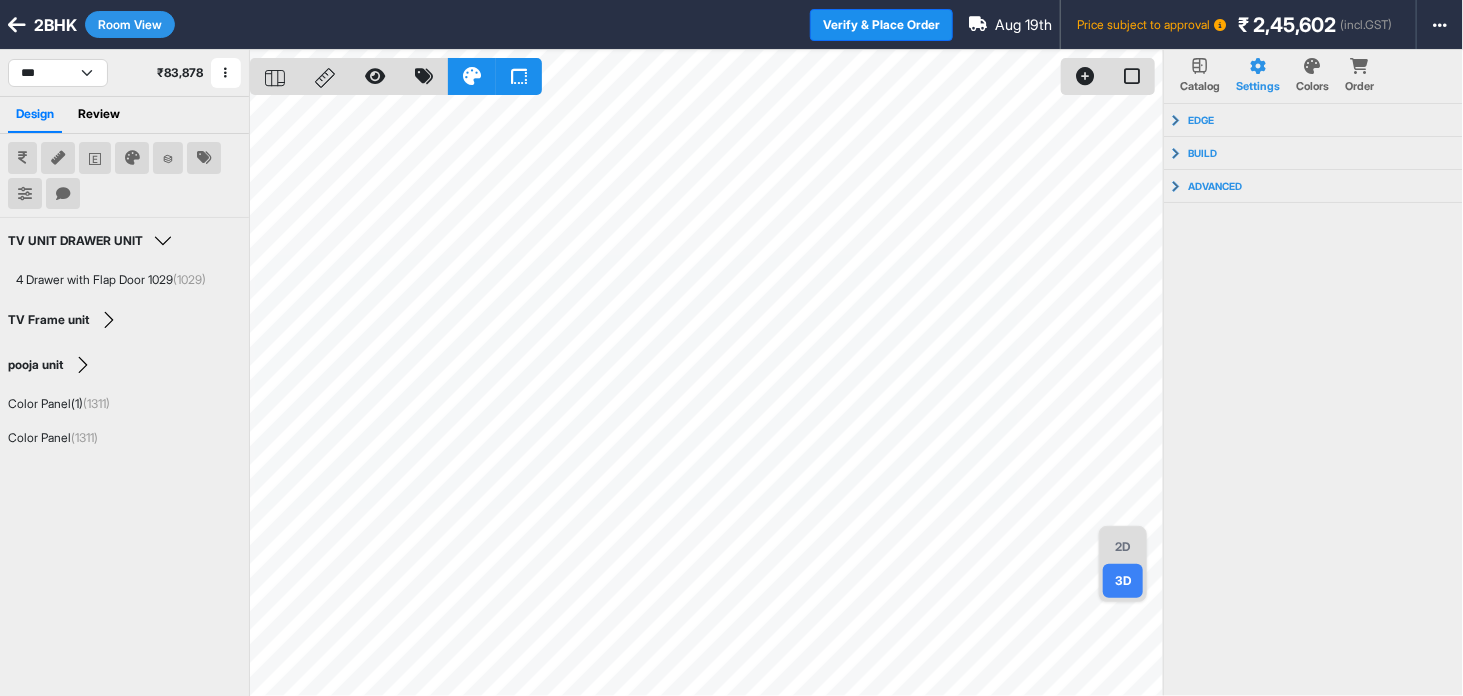 click on "2D" at bounding box center (1123, 547) 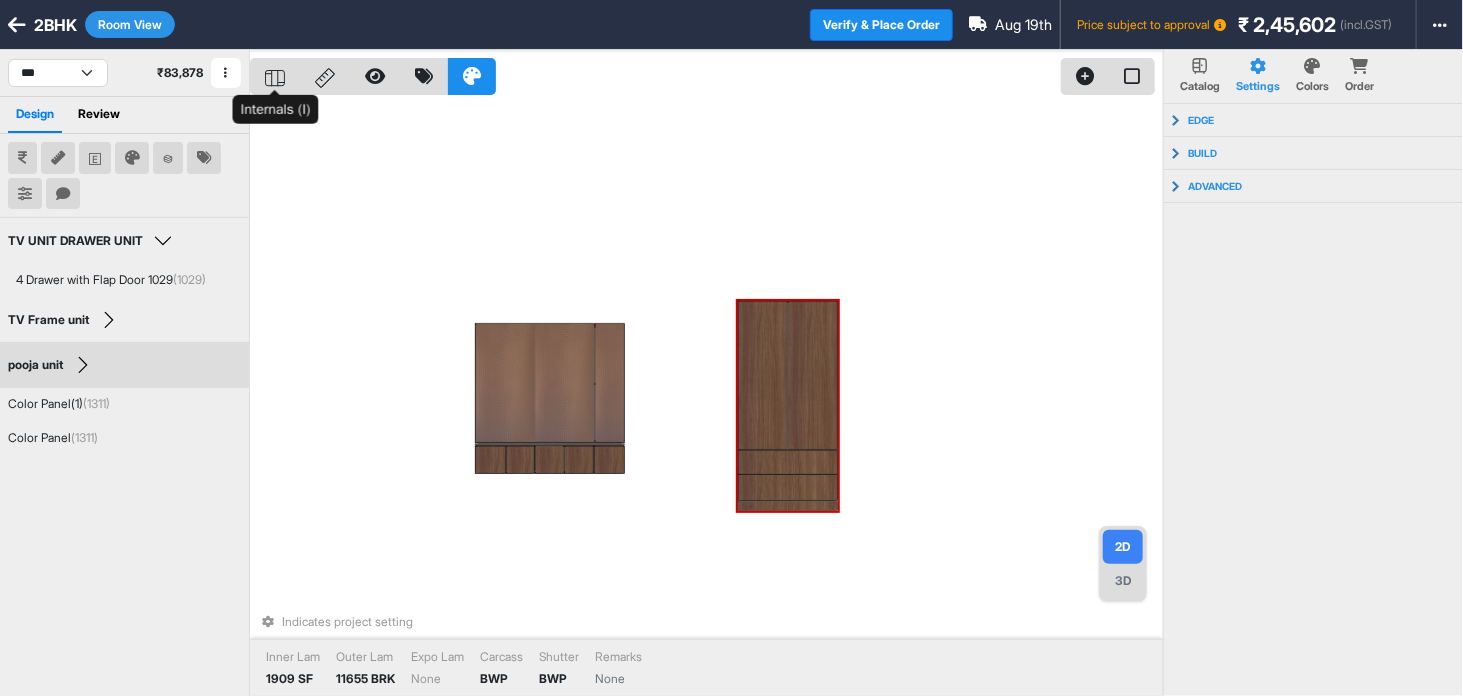 click 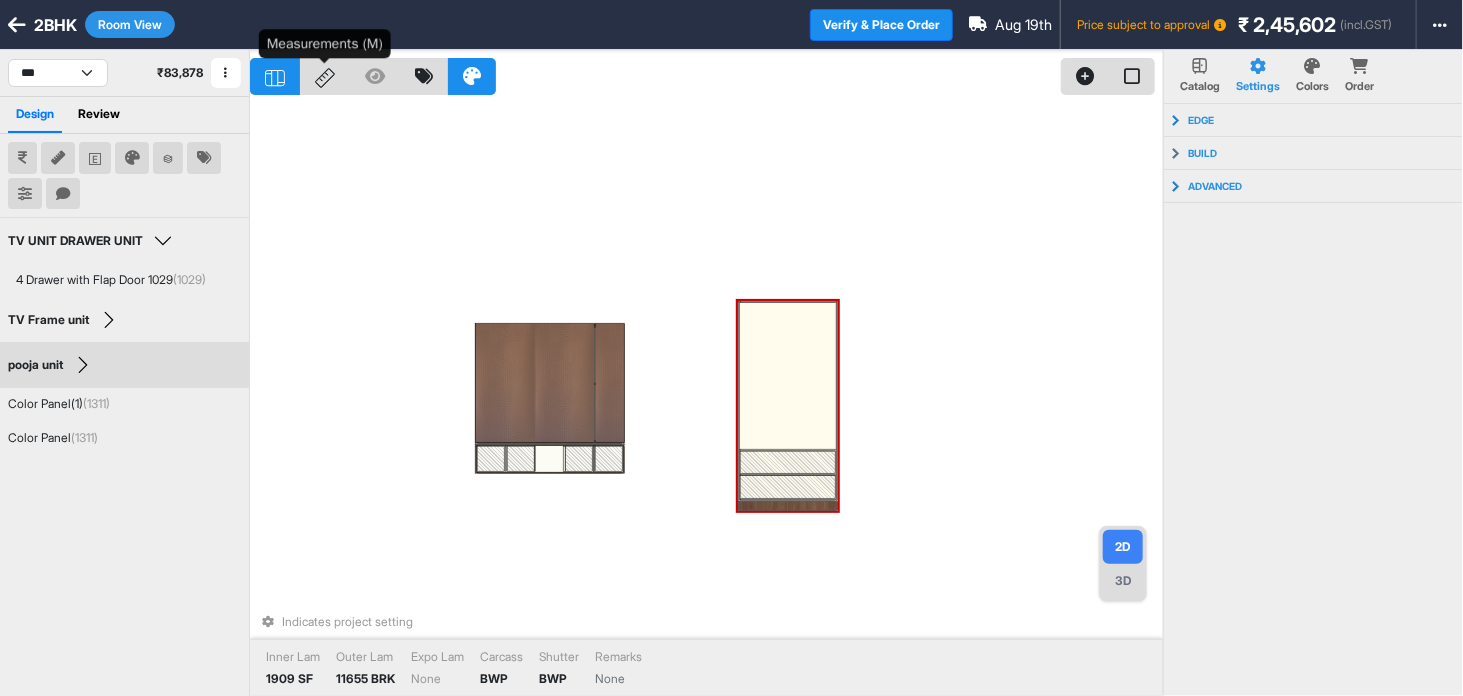 click at bounding box center (325, 76) 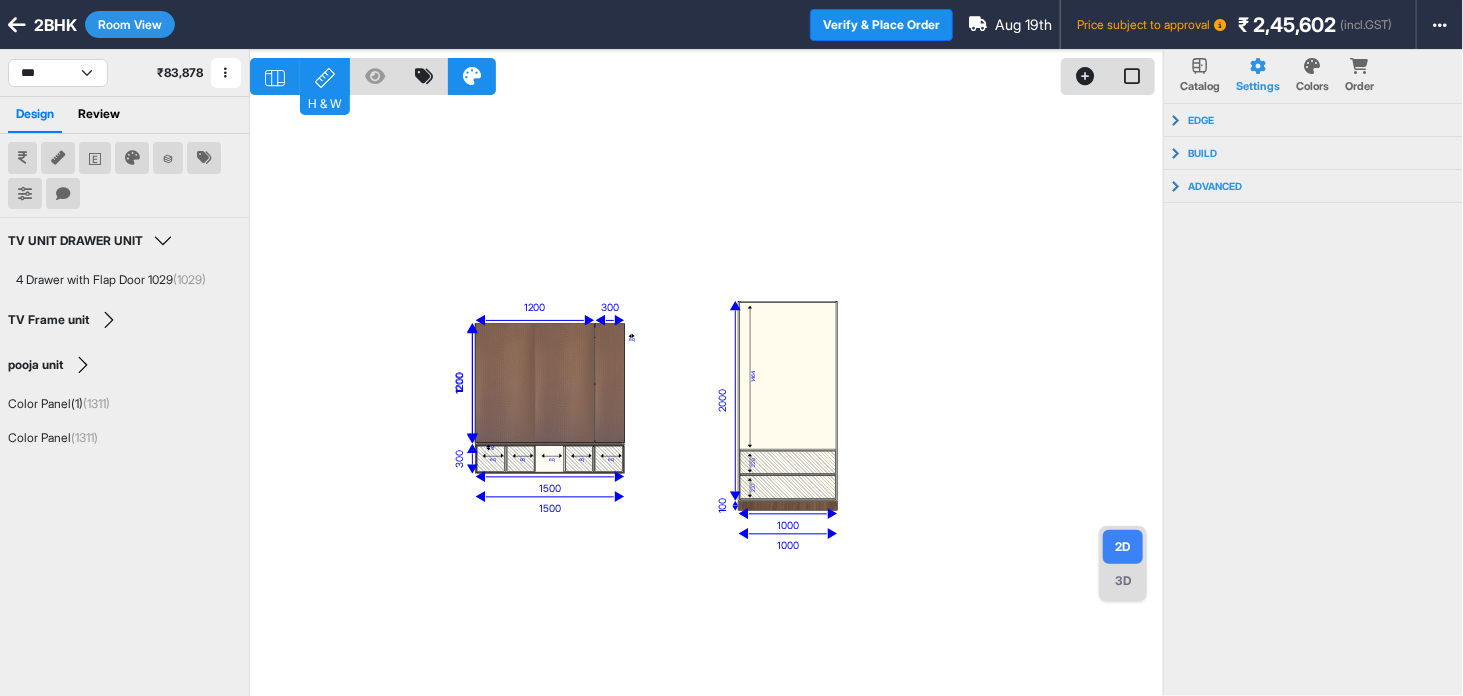 click on "Room View" at bounding box center [130, 24] 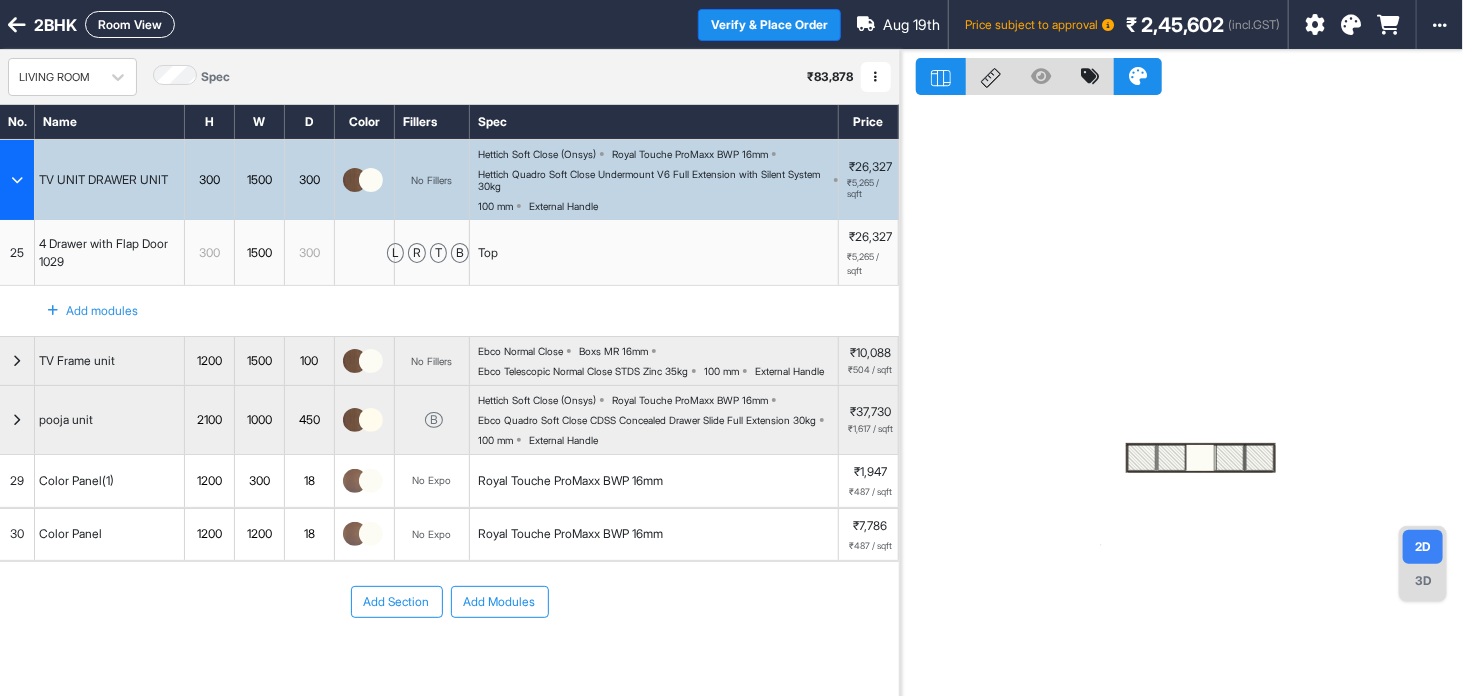 click at bounding box center [17, 180] 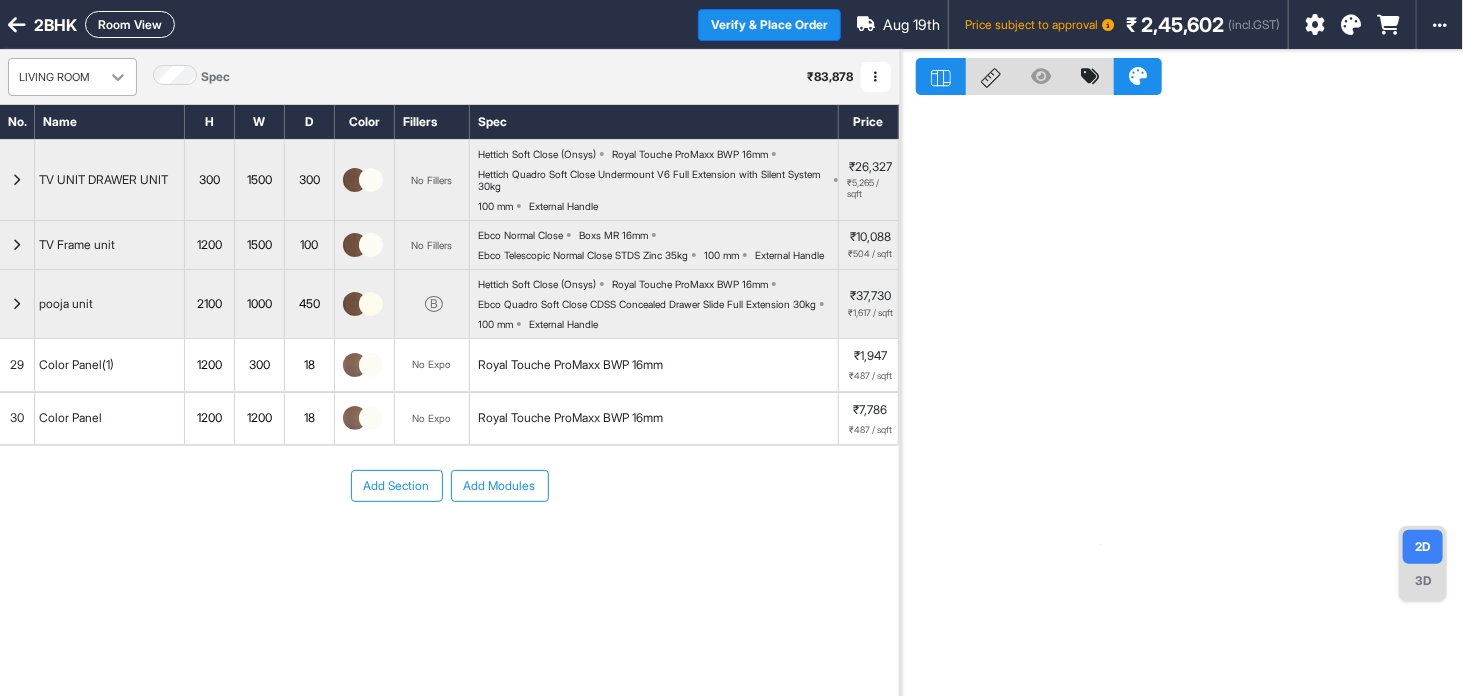 click 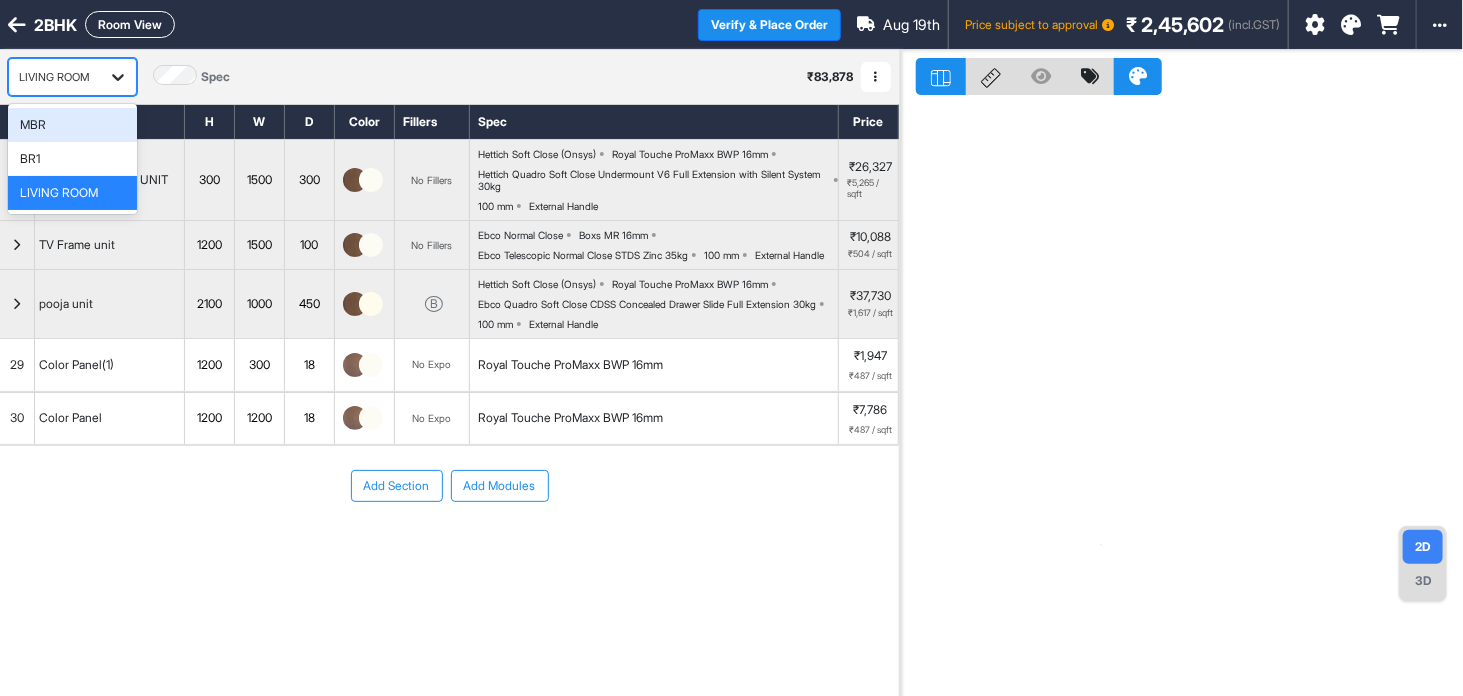 click 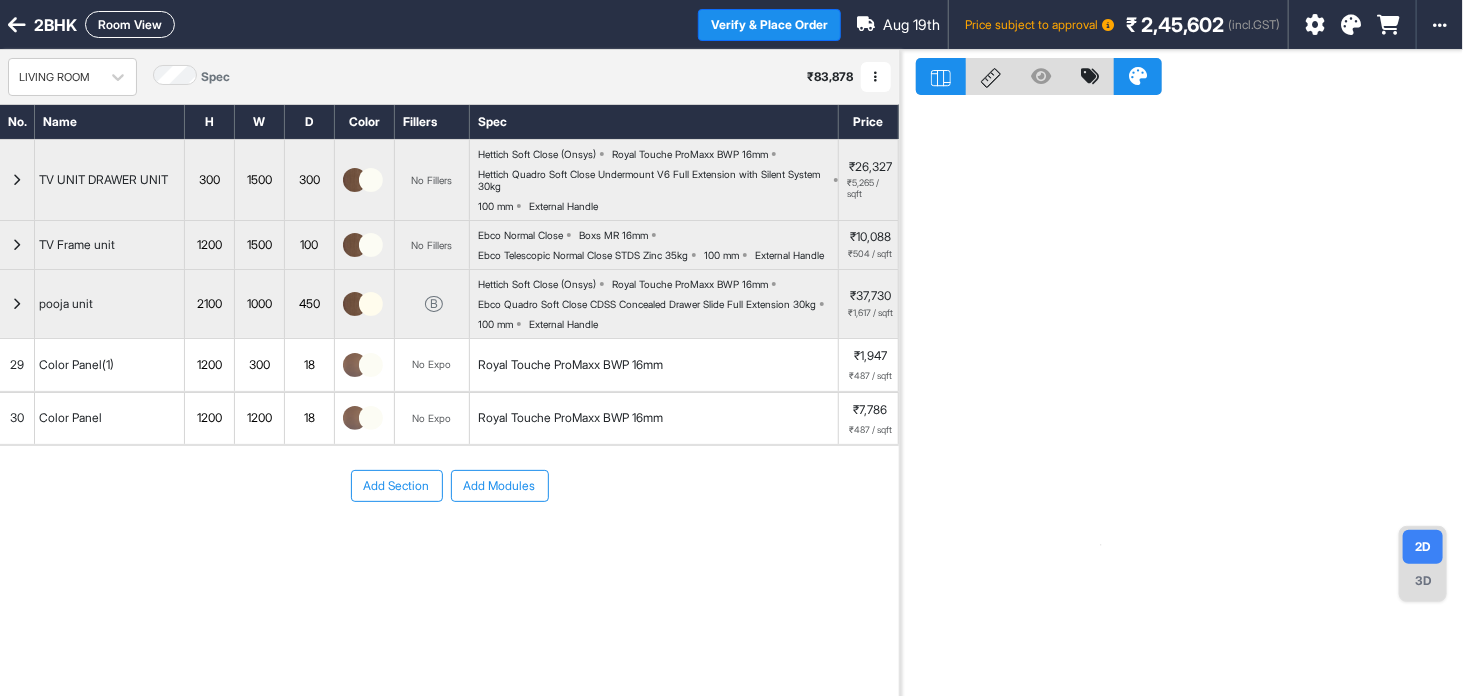 click at bounding box center (876, 77) 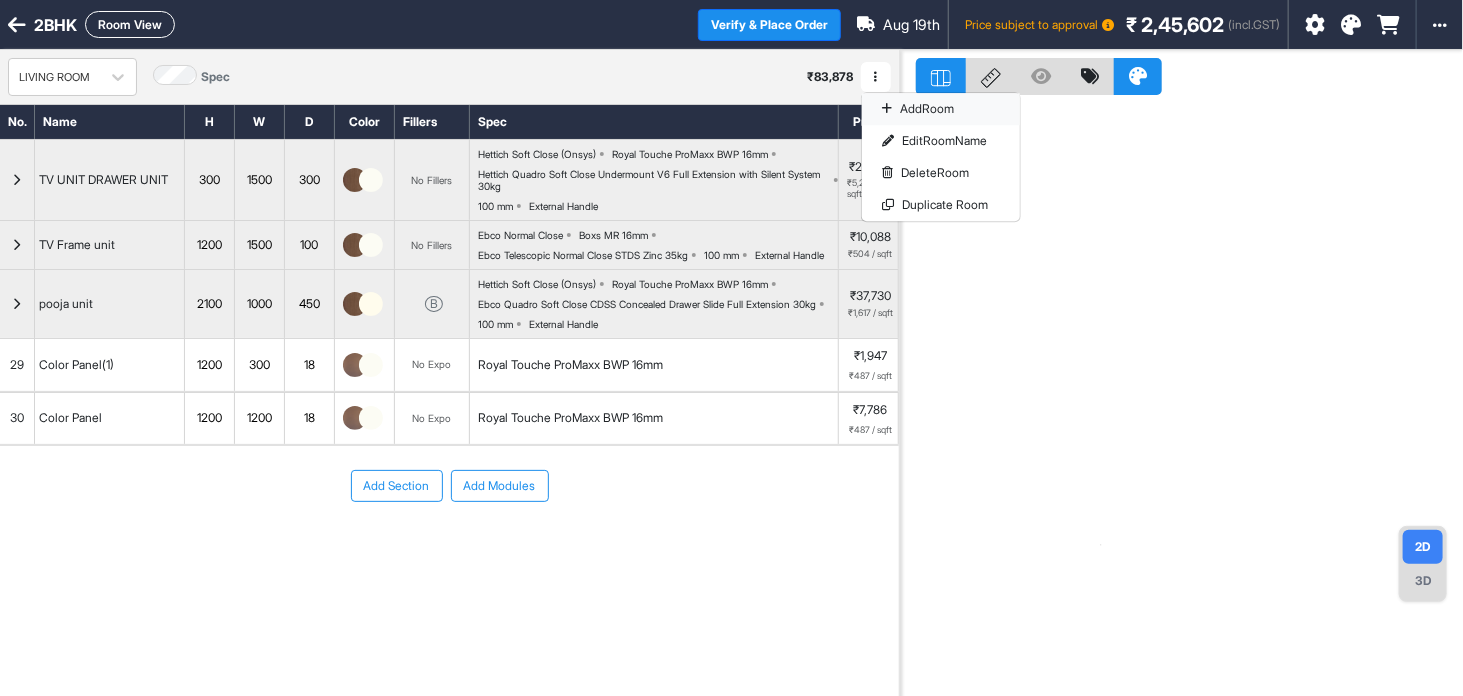 click on "Add  Room" at bounding box center [941, 109] 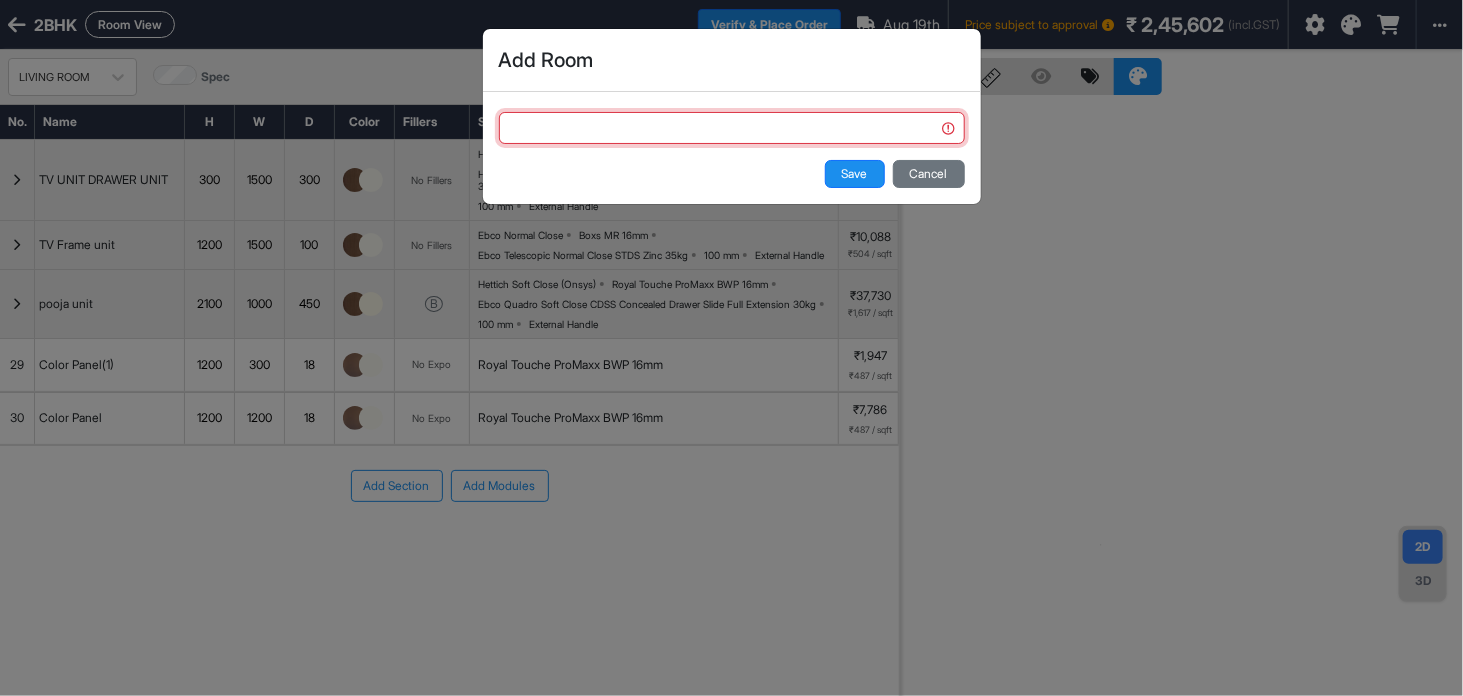 click at bounding box center (732, 128) 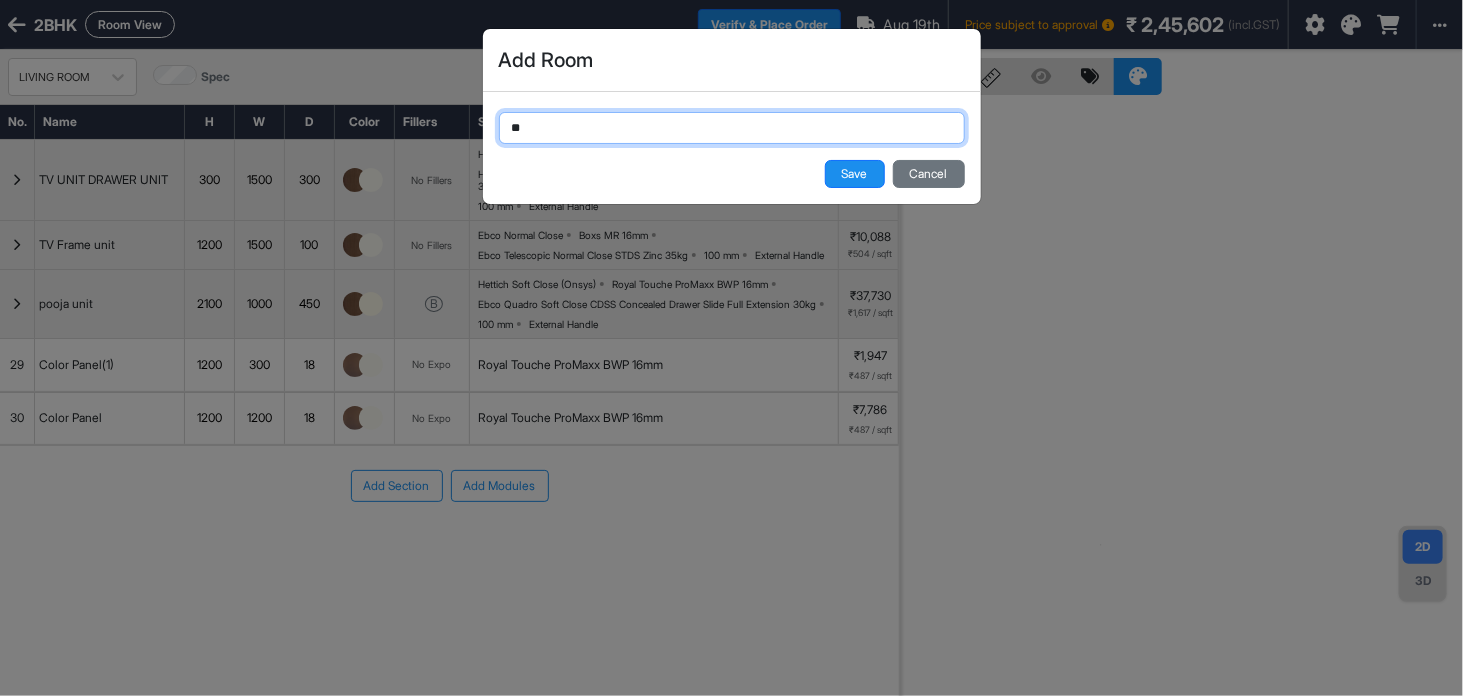 type on "*" 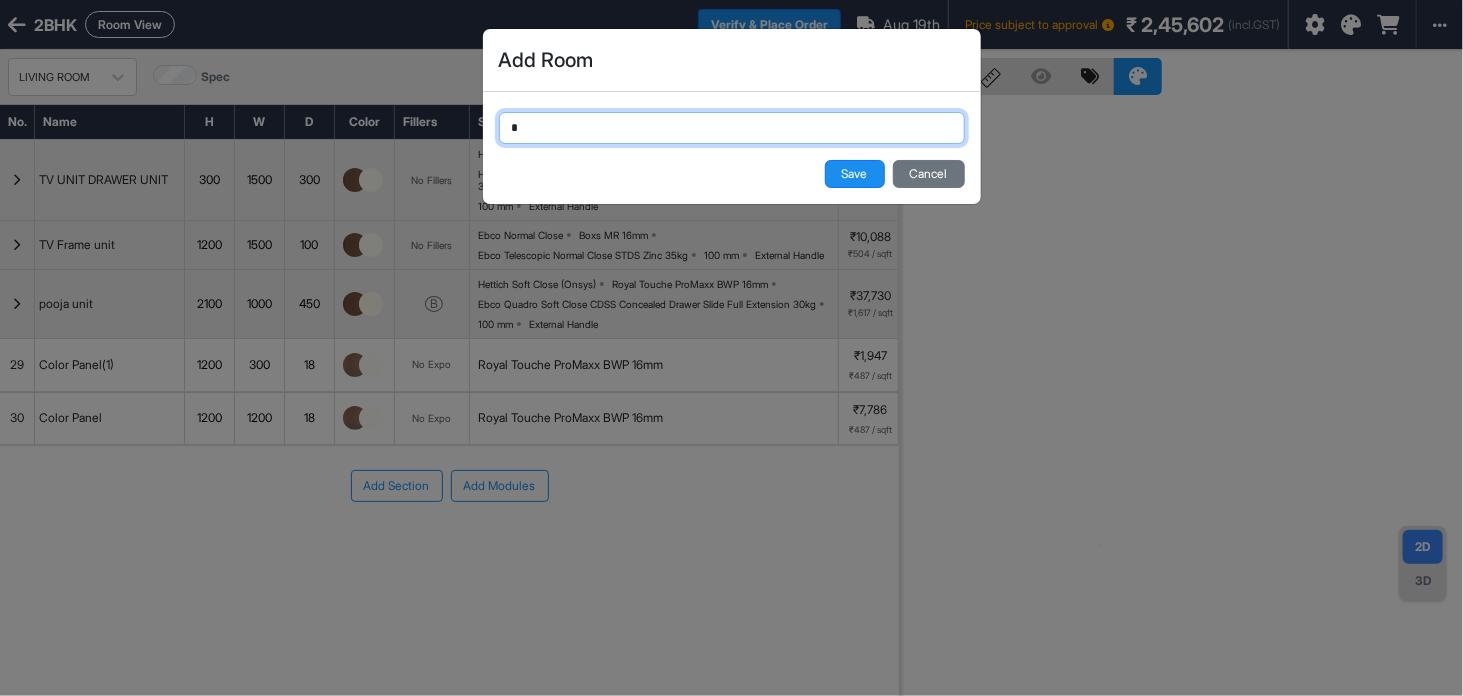 type 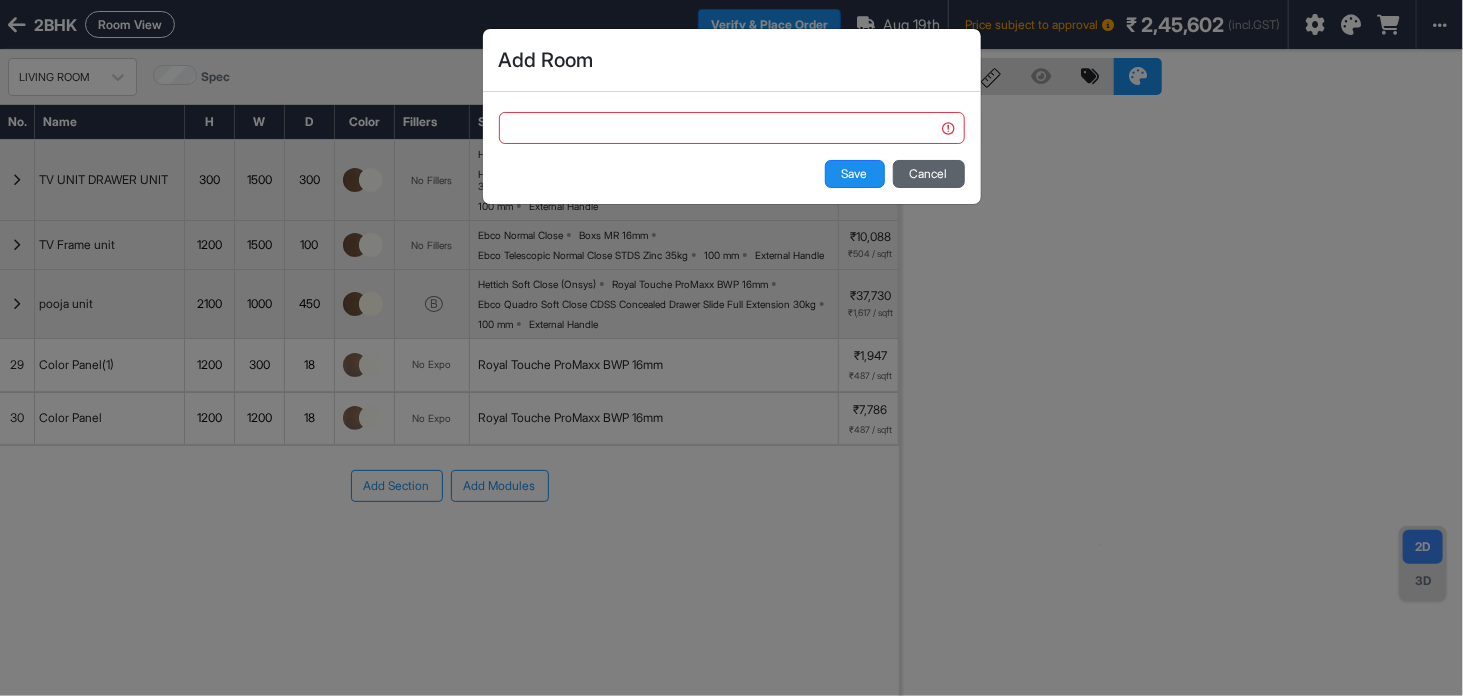 click on "Cancel" at bounding box center [929, 174] 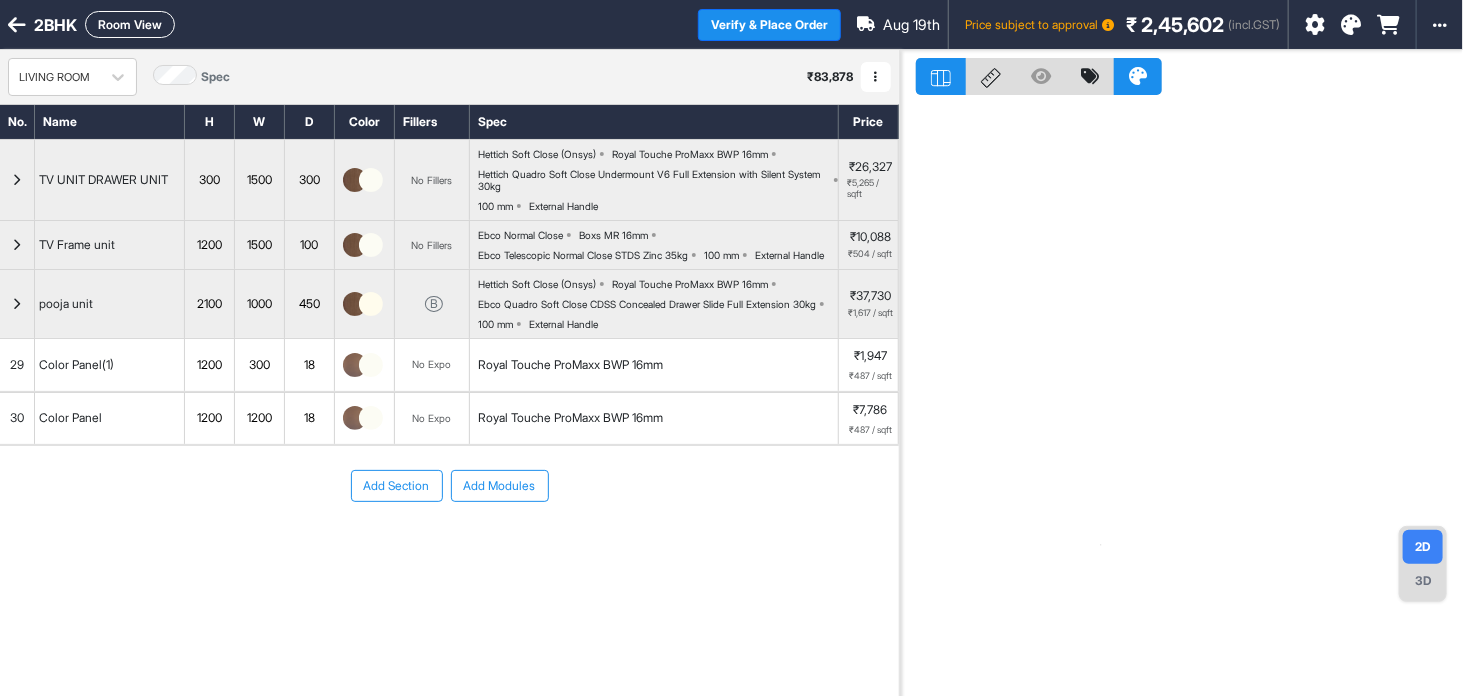 click at bounding box center [876, 77] 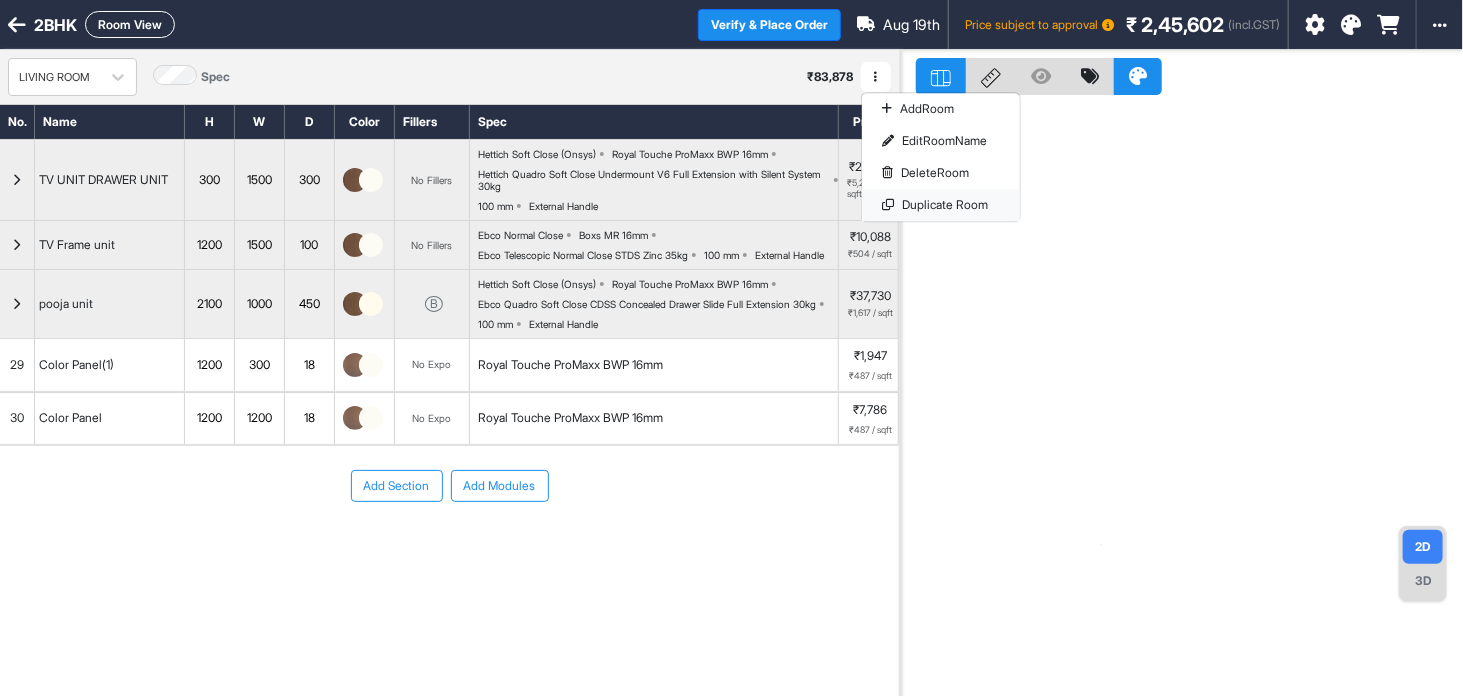 click on "Duplicate Room" at bounding box center [941, 205] 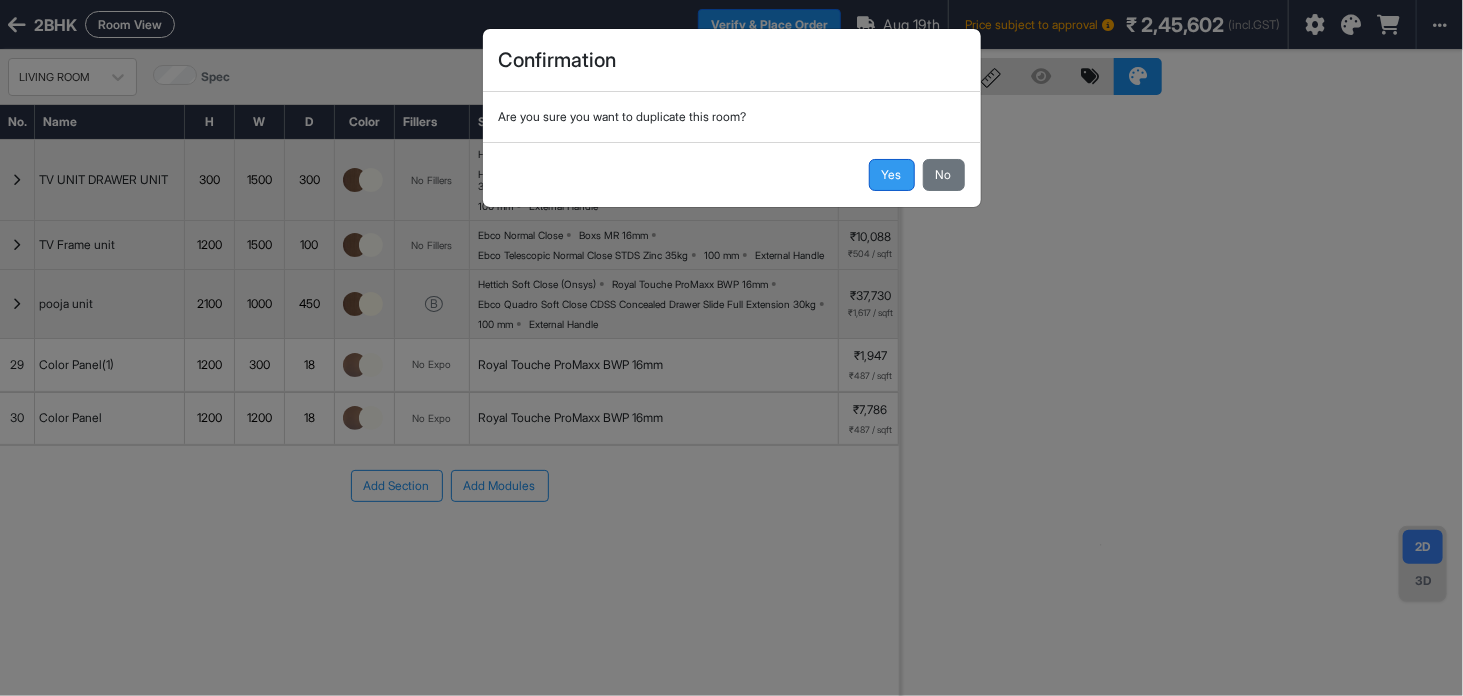 click on "Yes" at bounding box center (892, 175) 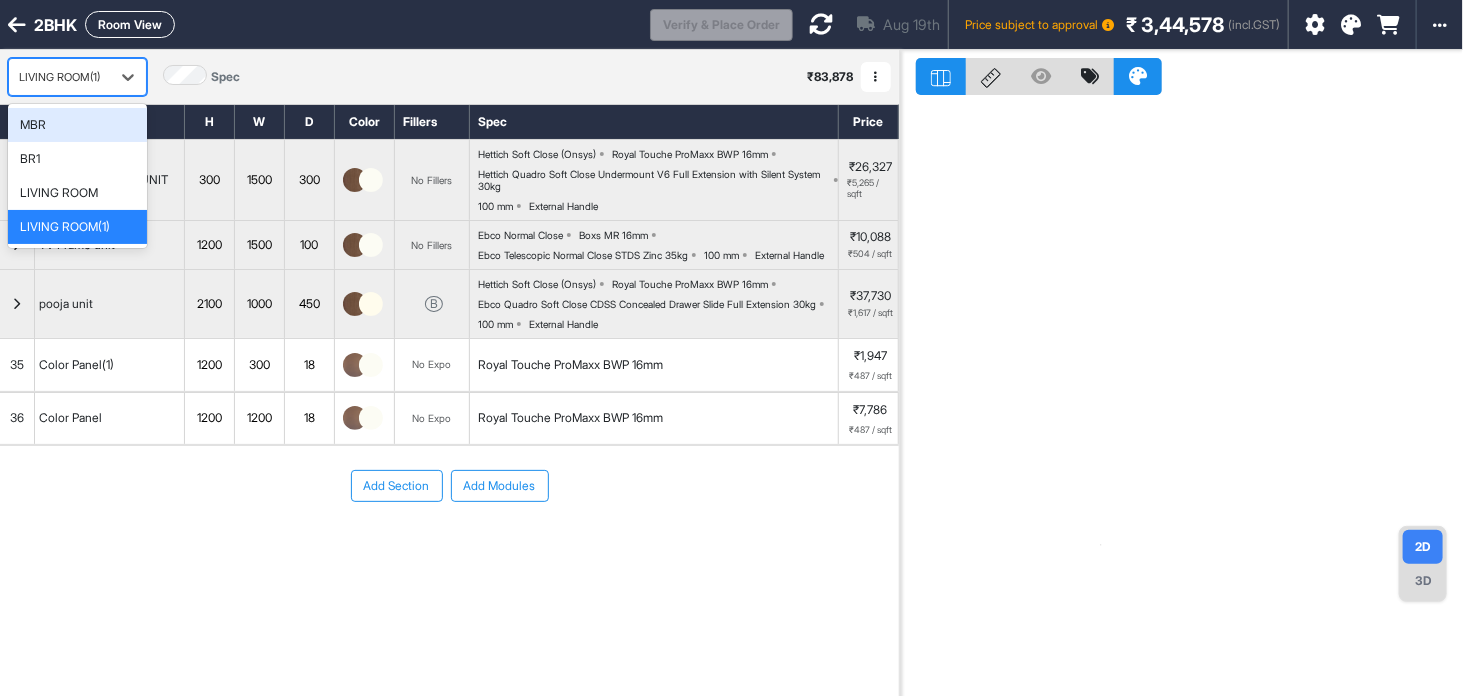 click on "LIVING ROOM(1)" at bounding box center [59, 77] 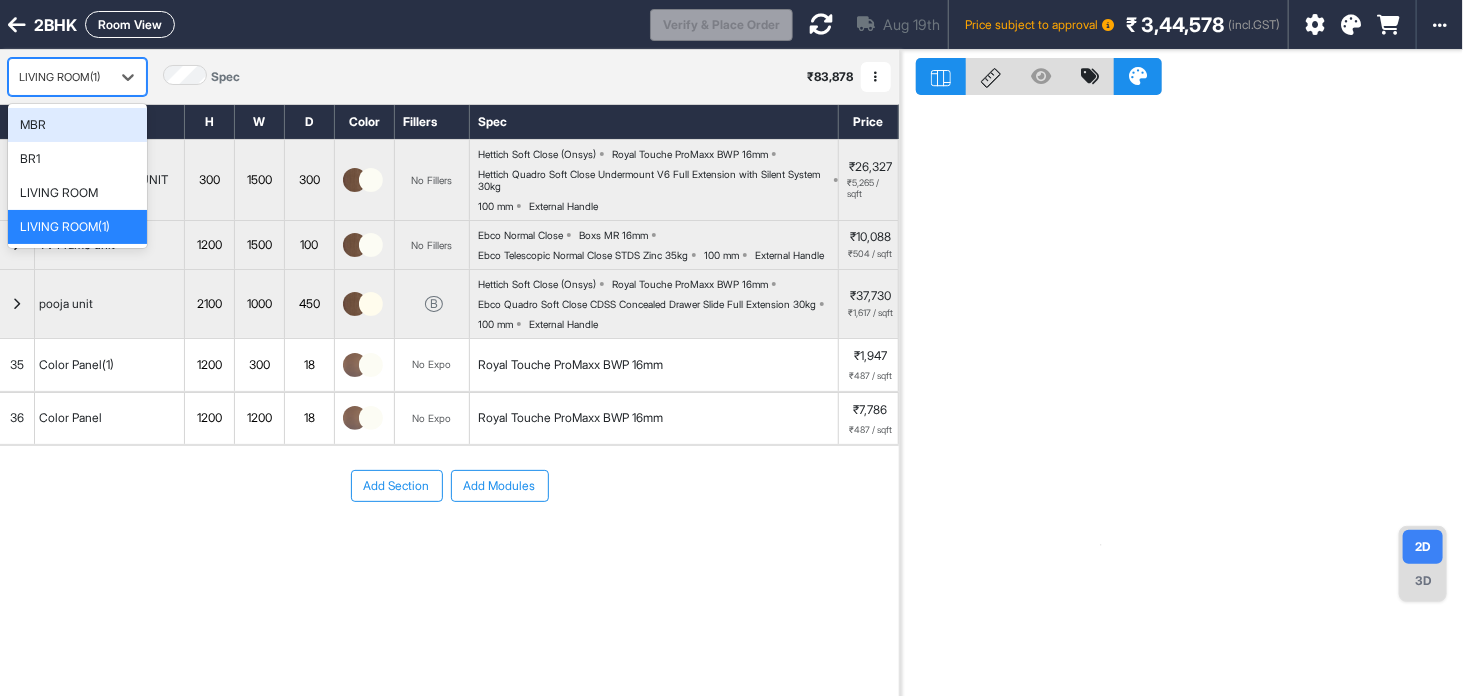 click on "LIVING ROOM(1)" at bounding box center [59, 77] 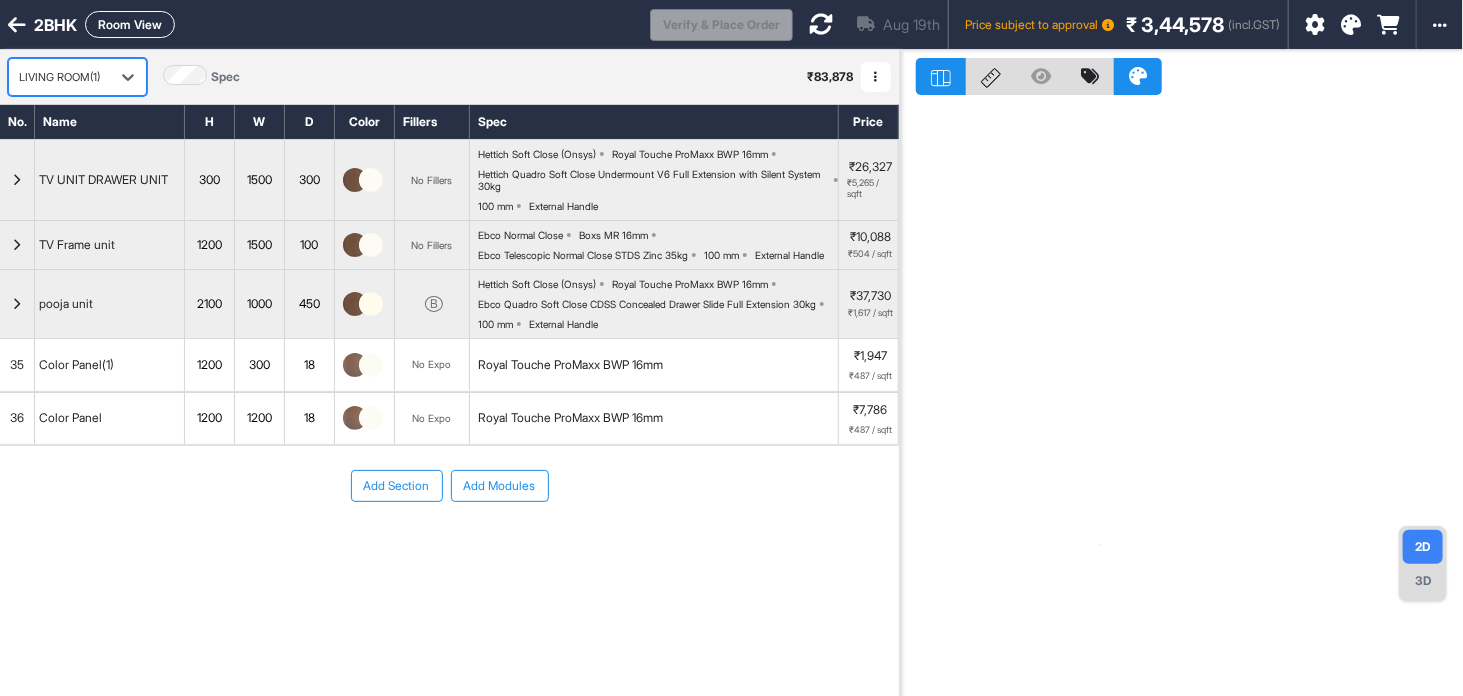 click on "LIVING ROOM(1)" at bounding box center [59, 77] 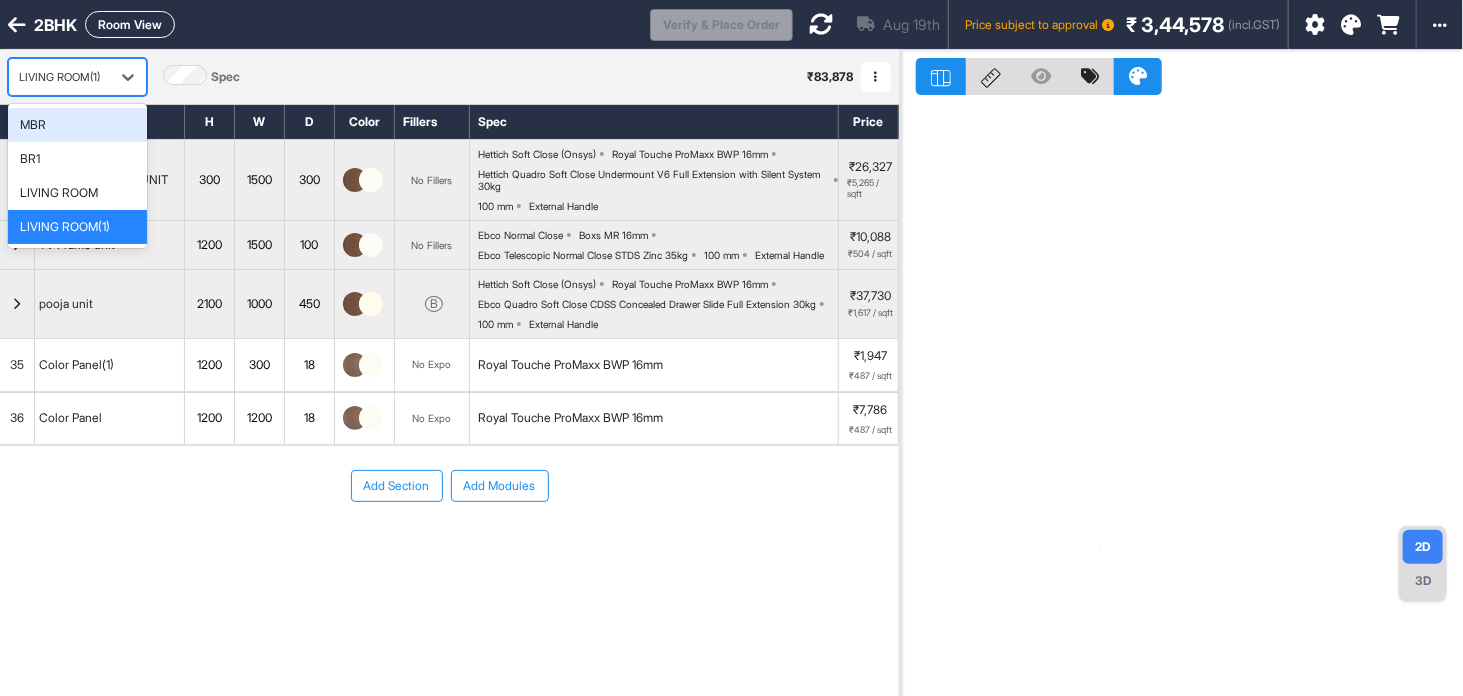 click on "LIVING ROOM(1)" at bounding box center [59, 77] 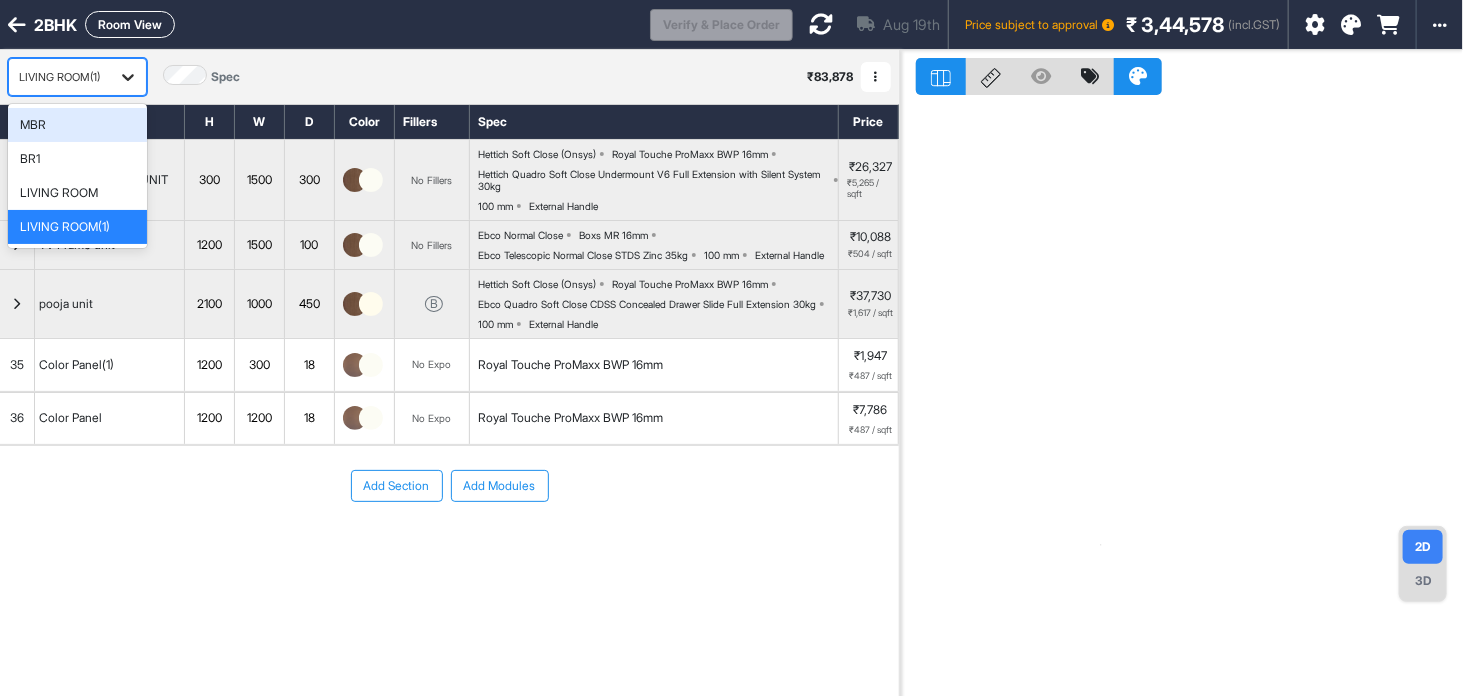 click 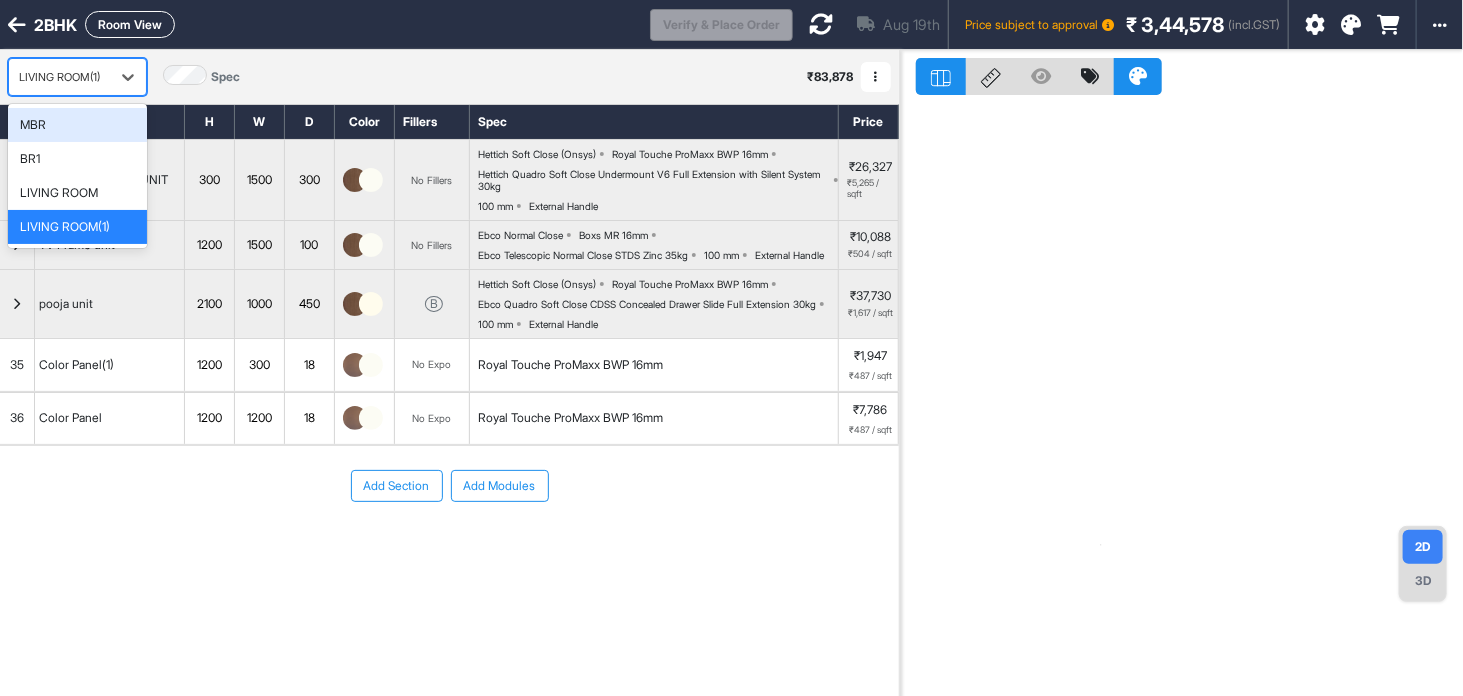 click on "LIVING ROOM(1)" at bounding box center (59, 77) 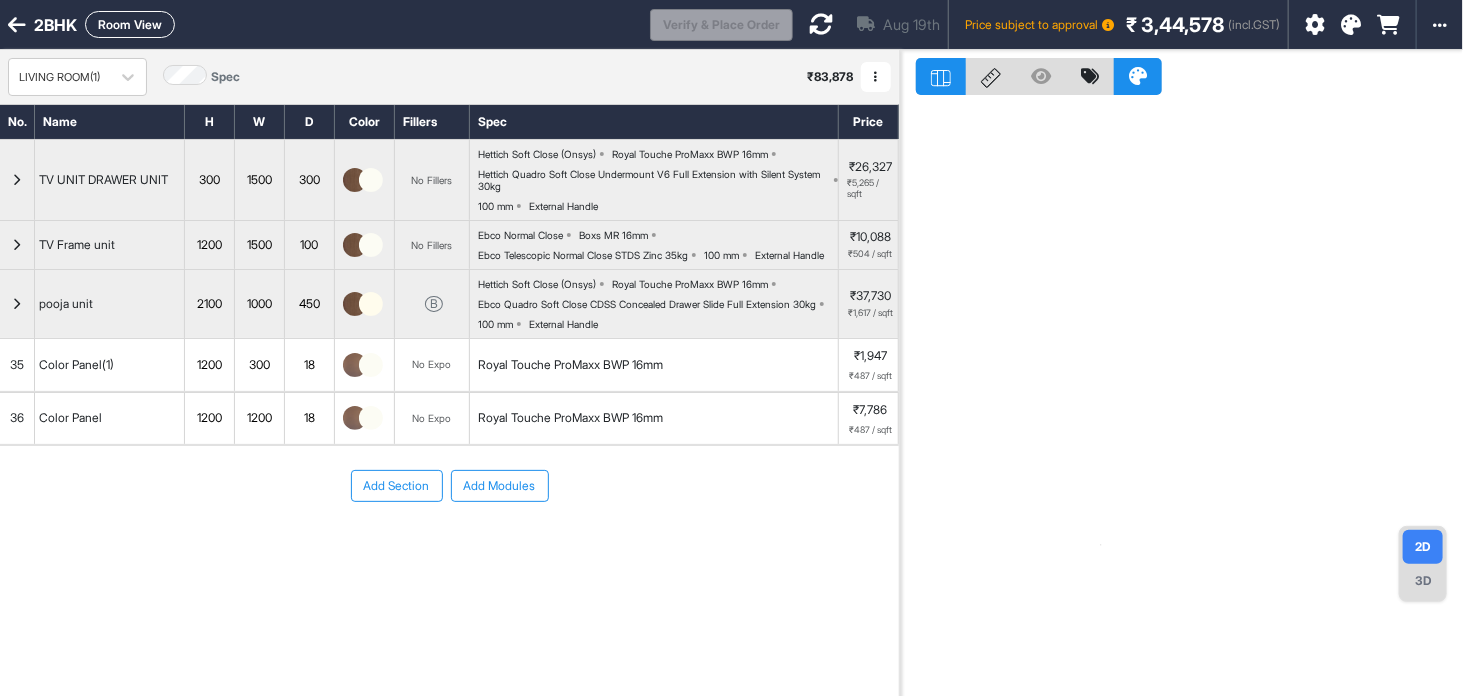 click at bounding box center (876, 77) 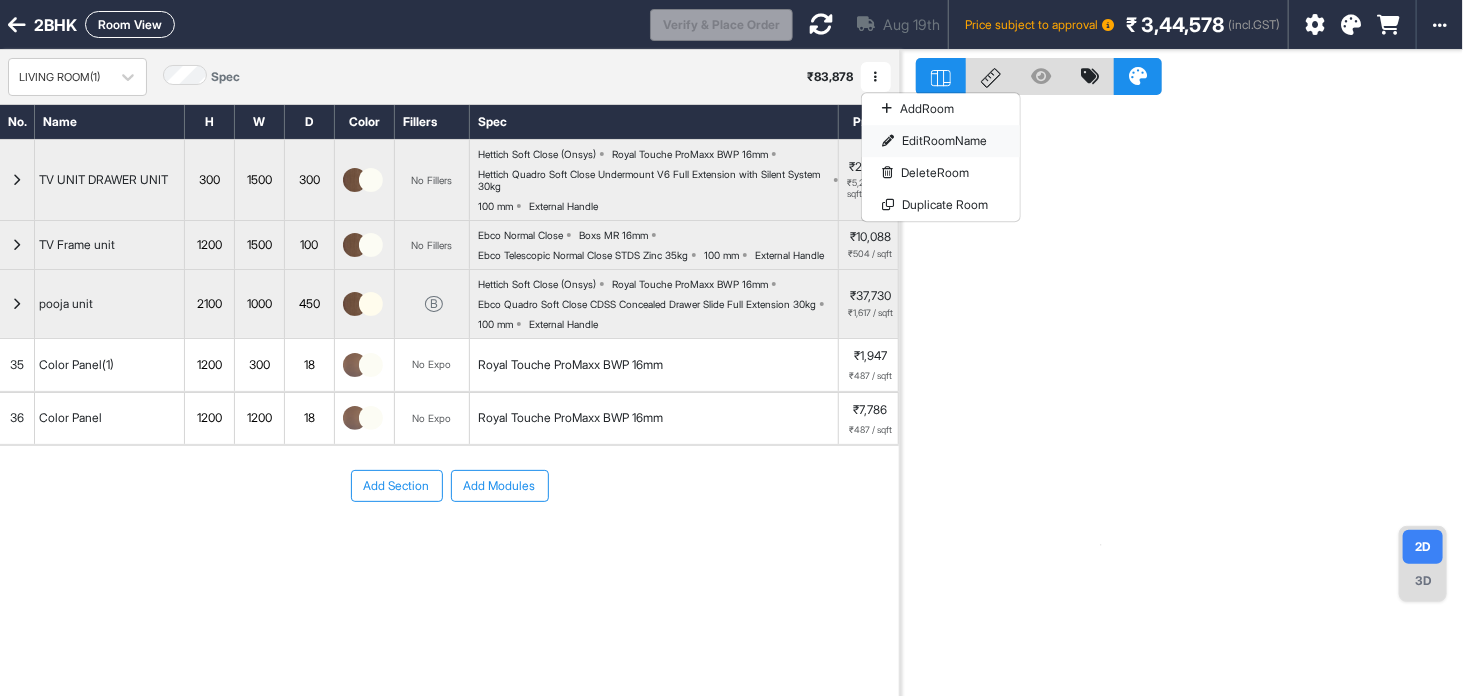 click at bounding box center (888, 141) 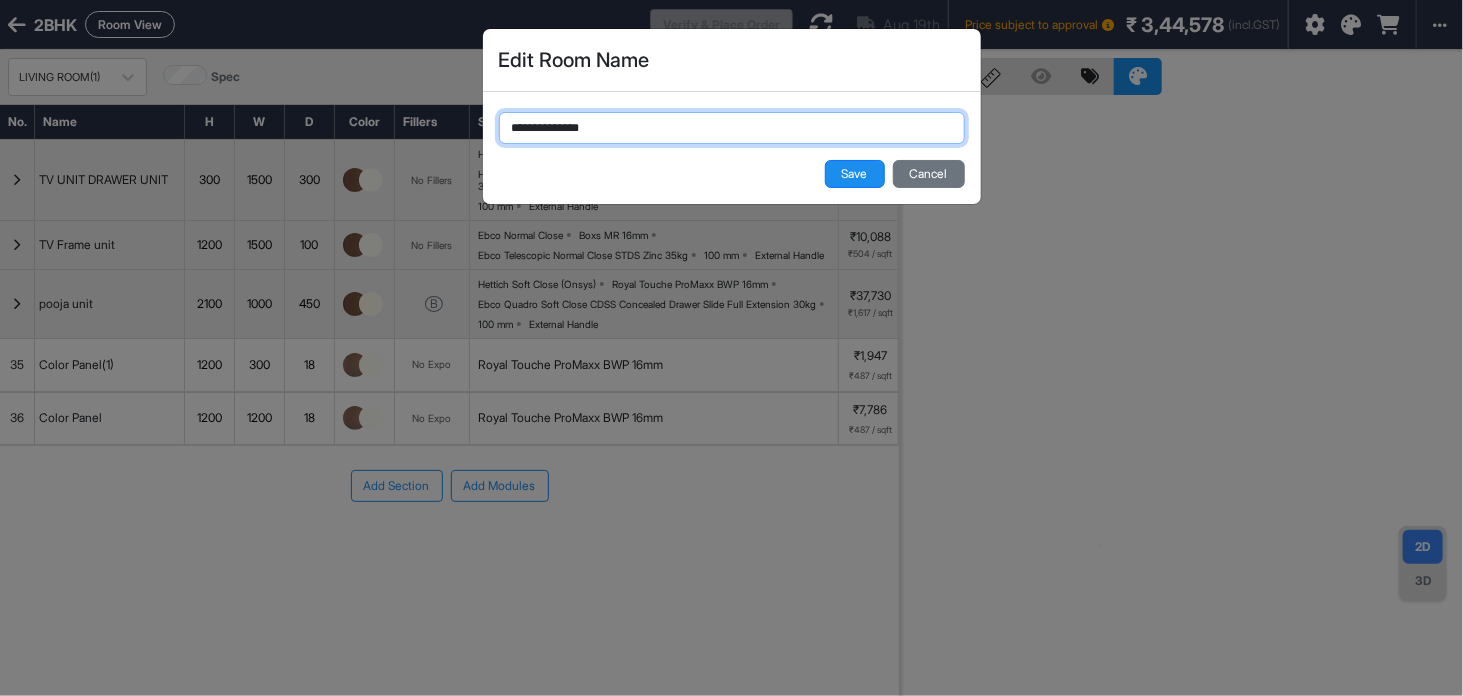 click on "**********" at bounding box center (732, 128) 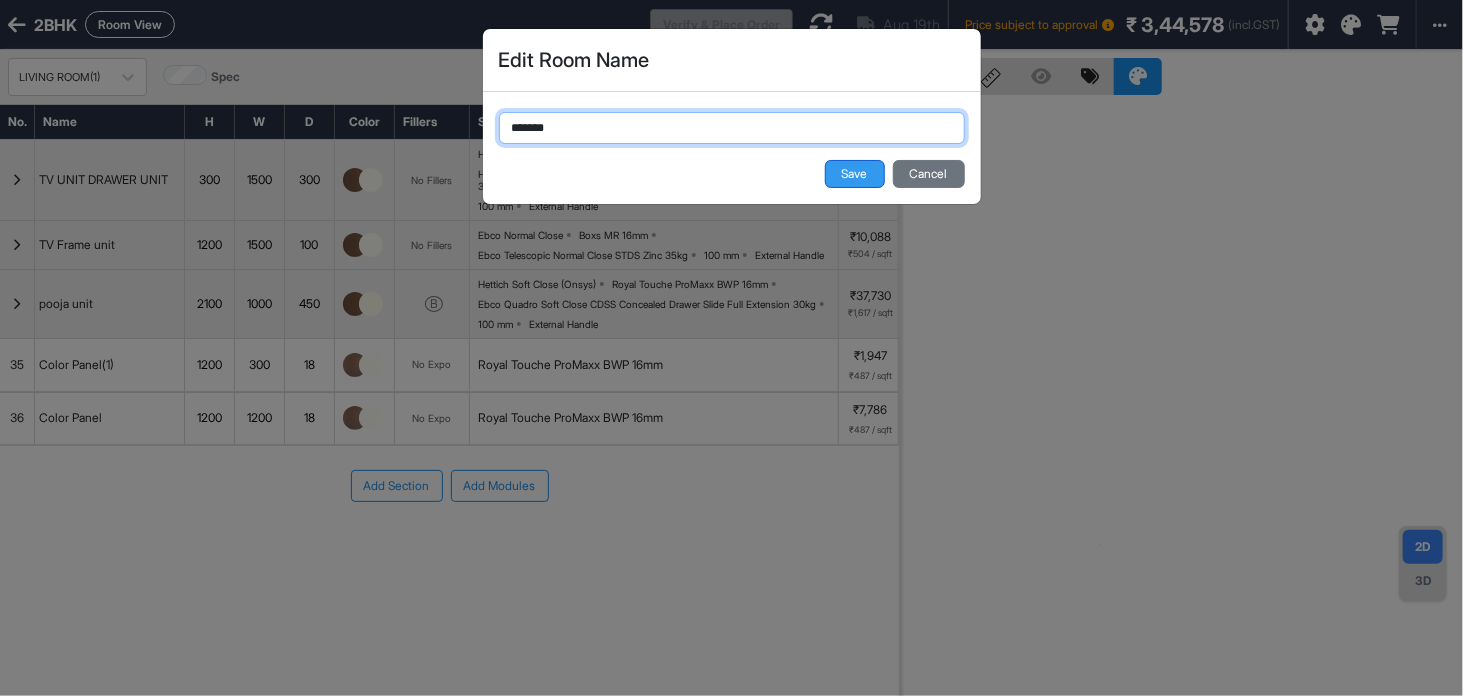 type on "*******" 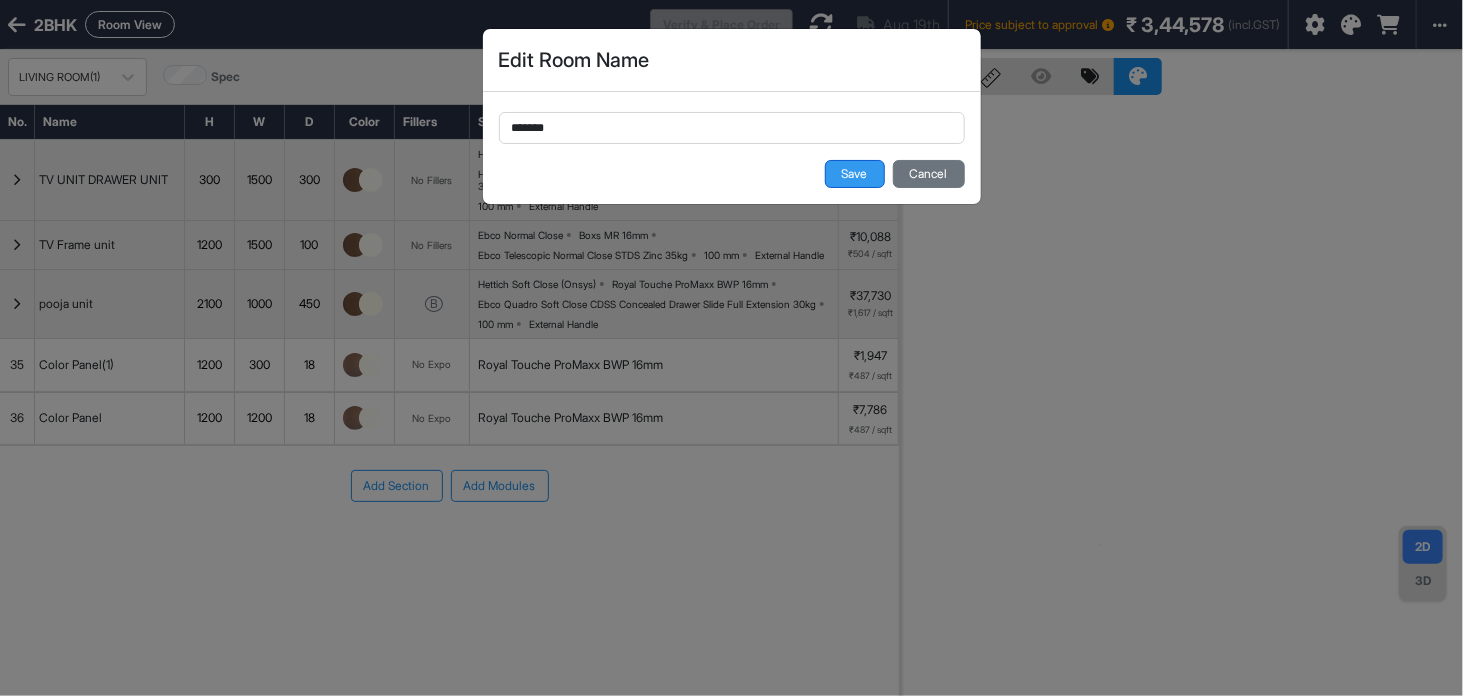 click on "Save" at bounding box center [855, 174] 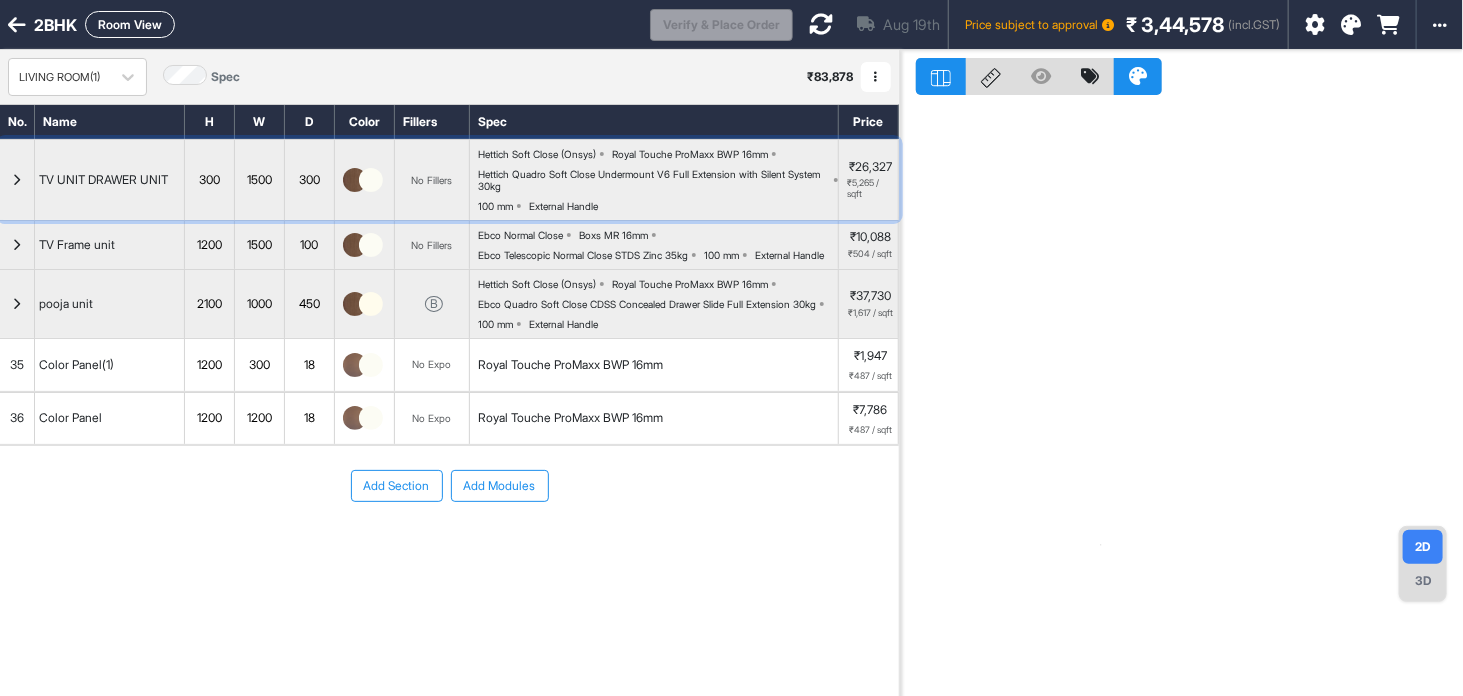 click on "Hettich Soft Close (Onsys) Royal Touche ProMaxx BWP 16mm Hettich Quadro Soft Close Undermount V6 Full Extension with Silent System 30kg 100 mm External Handle" at bounding box center [658, 180] 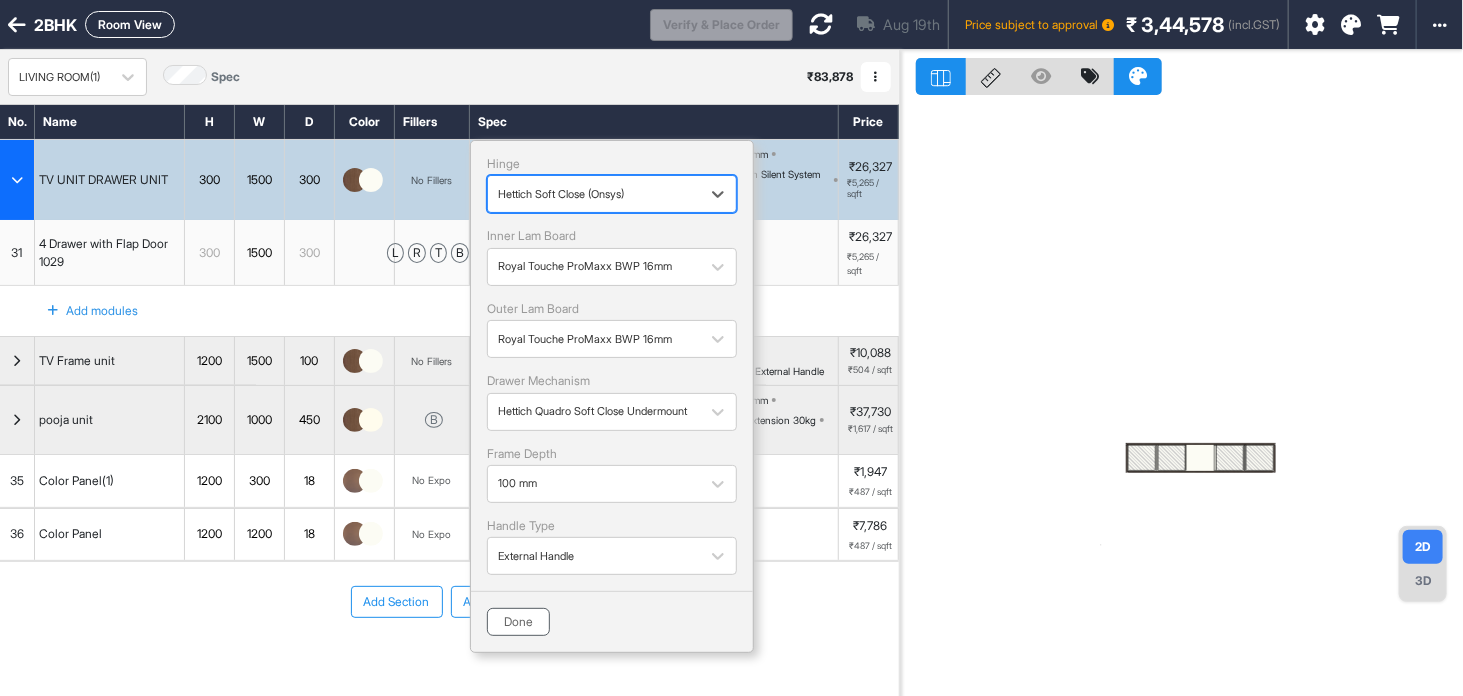click on "Done" at bounding box center (518, 622) 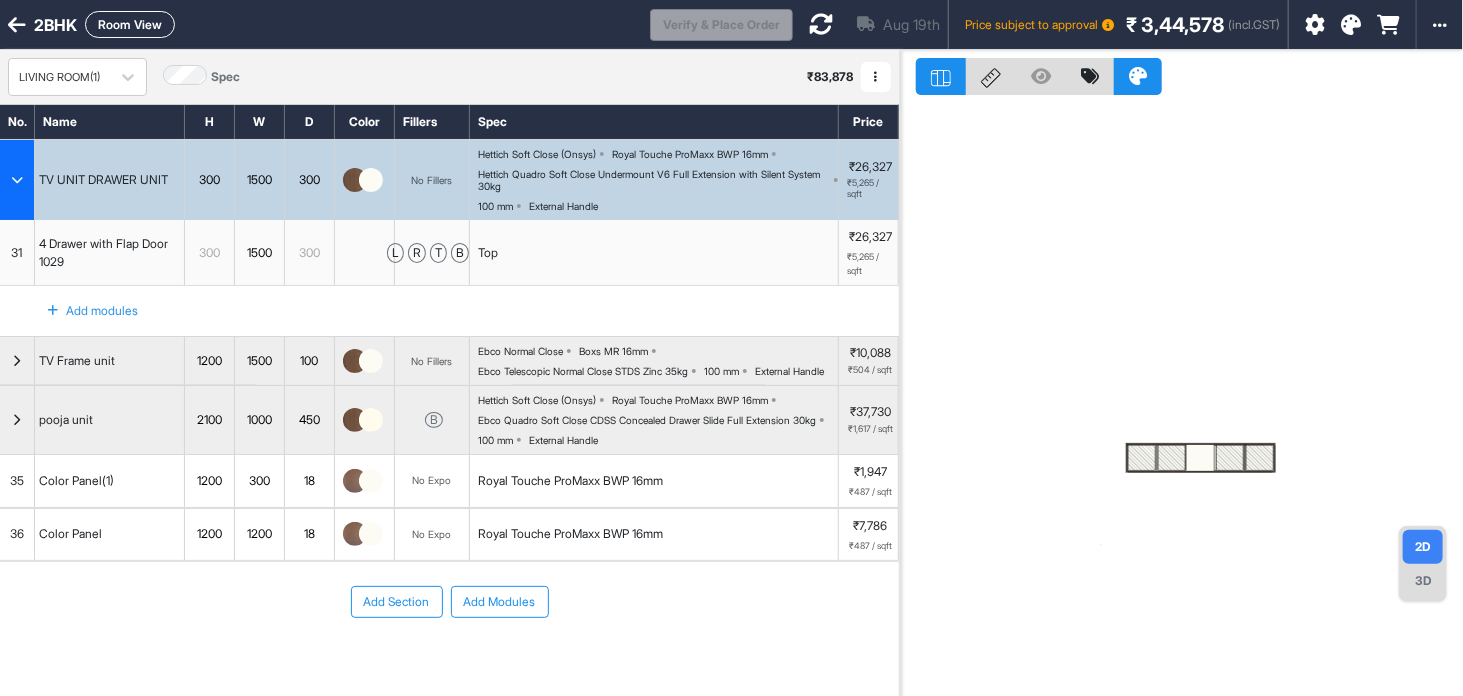 click on "Add Modules" at bounding box center (500, 602) 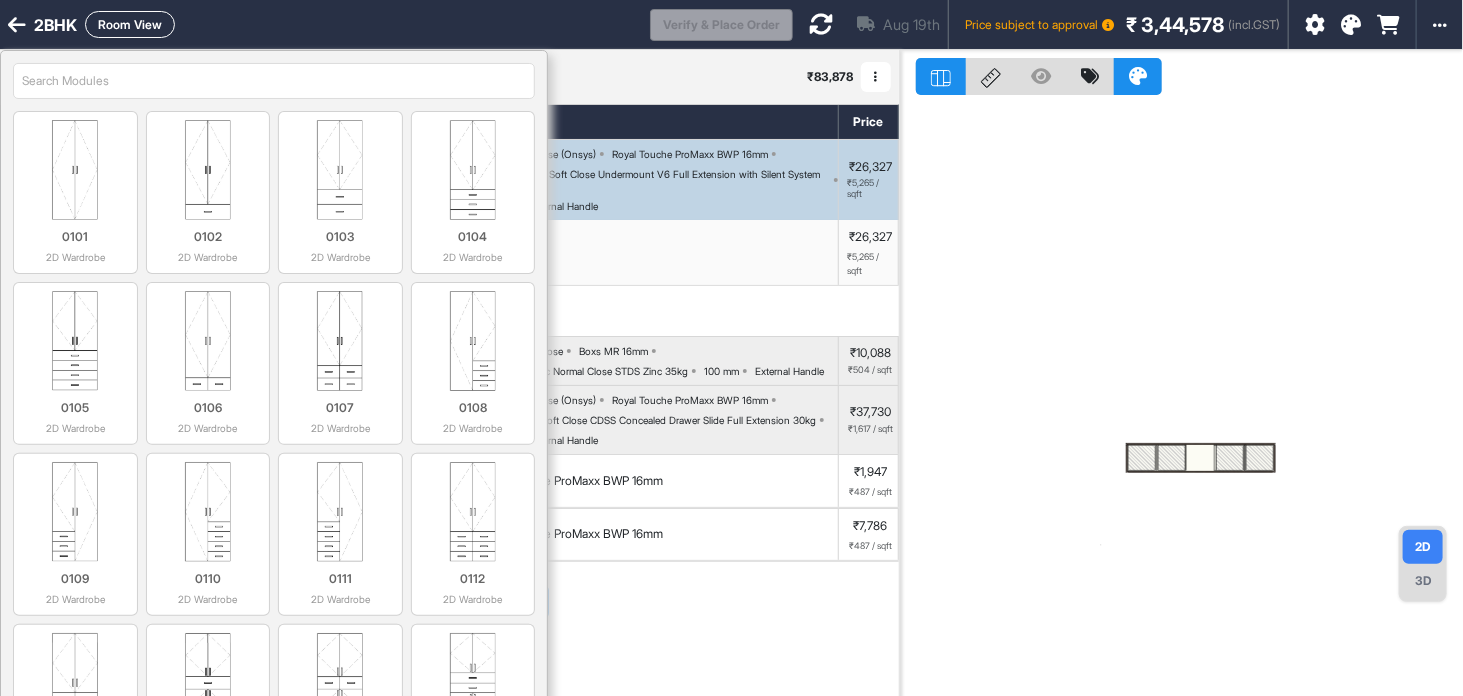 click on "Add Section Add Modules" at bounding box center (449, 662) 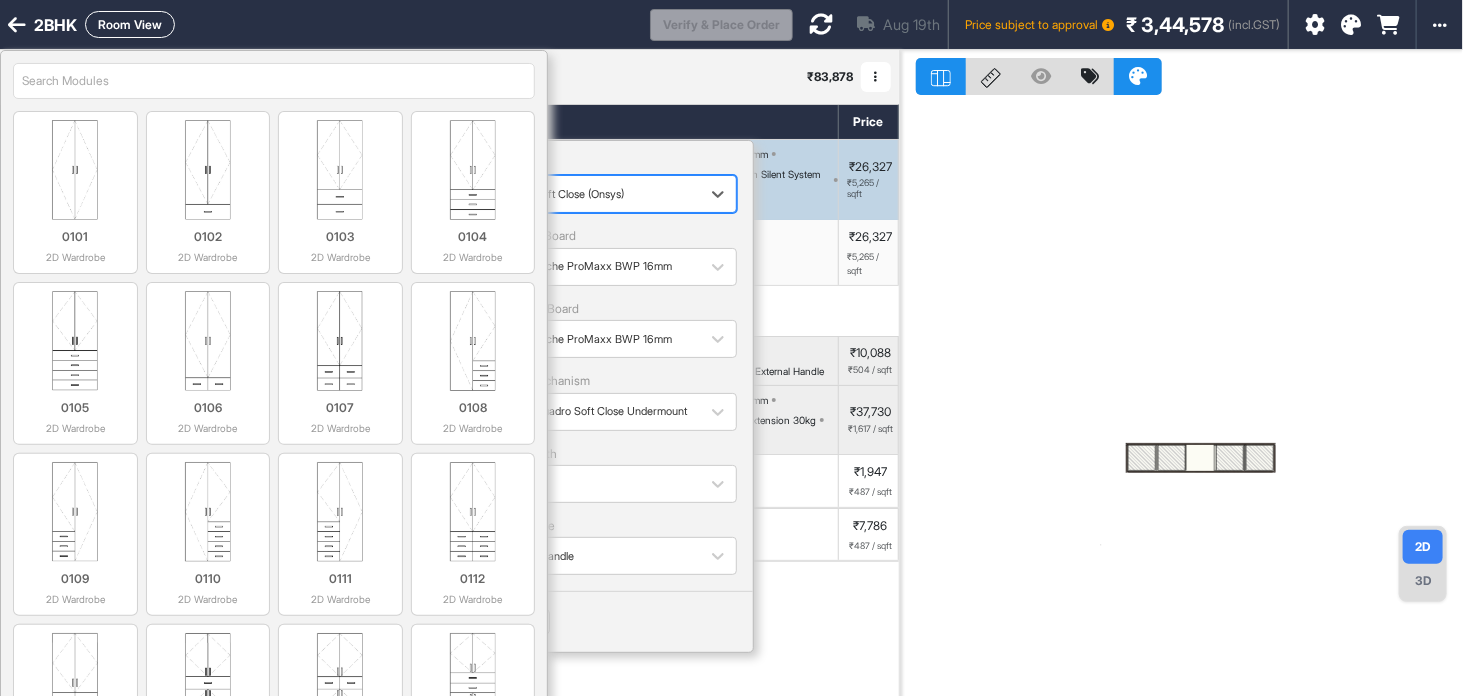 click at bounding box center (1181, 398) 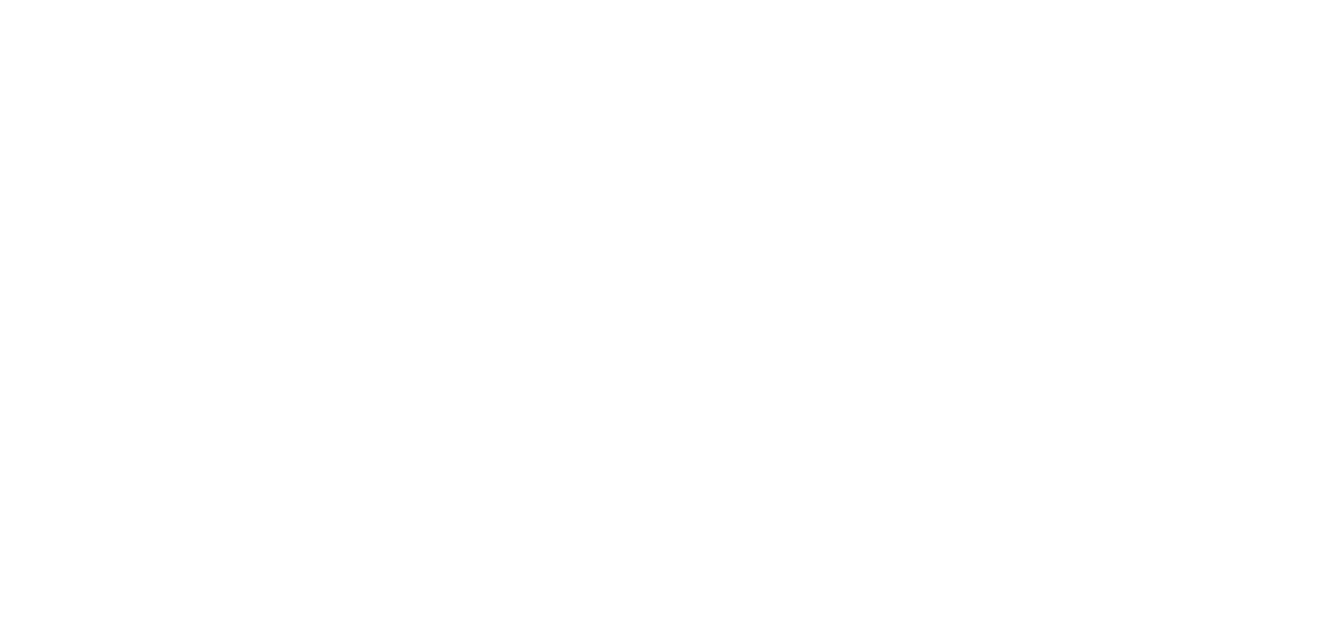 scroll, scrollTop: 0, scrollLeft: 0, axis: both 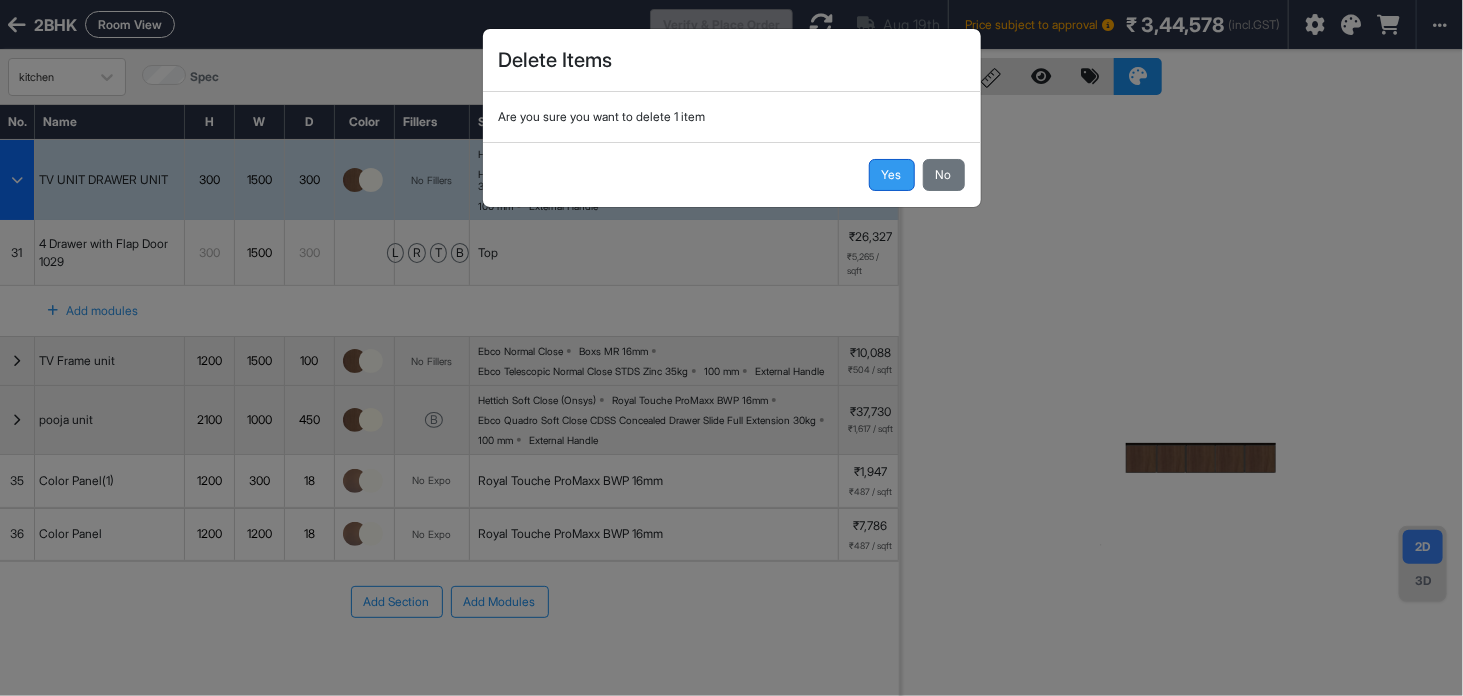 drag, startPoint x: 925, startPoint y: 182, endPoint x: 898, endPoint y: 173, distance: 28.460499 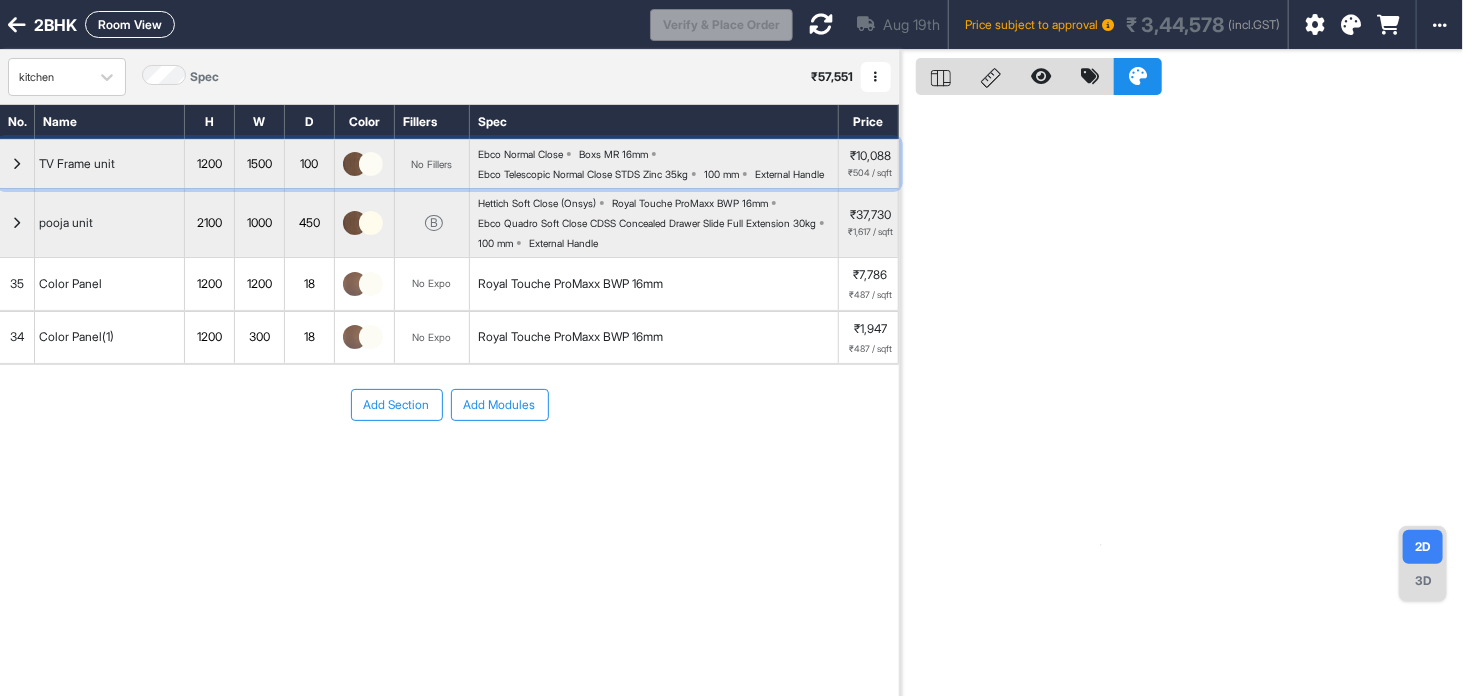 click at bounding box center [17, 164] 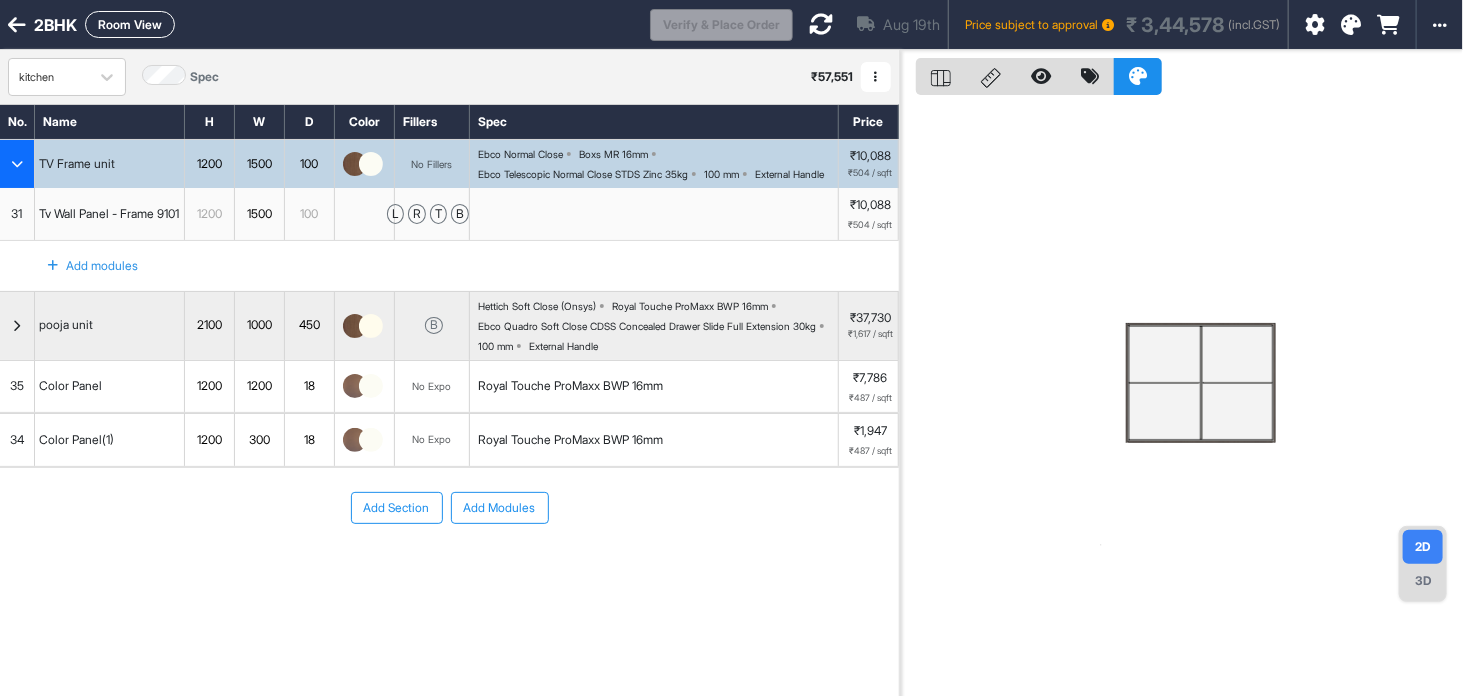 type 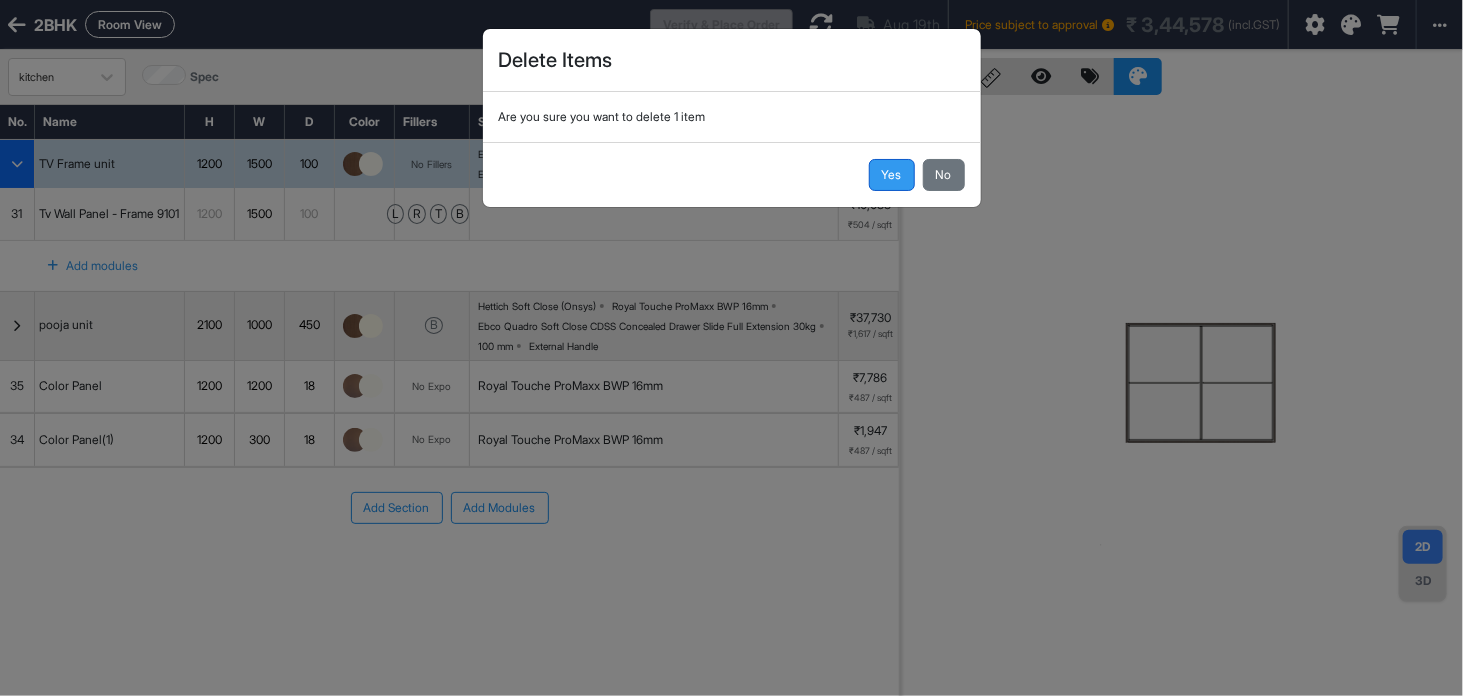 click on "Yes" at bounding box center (892, 175) 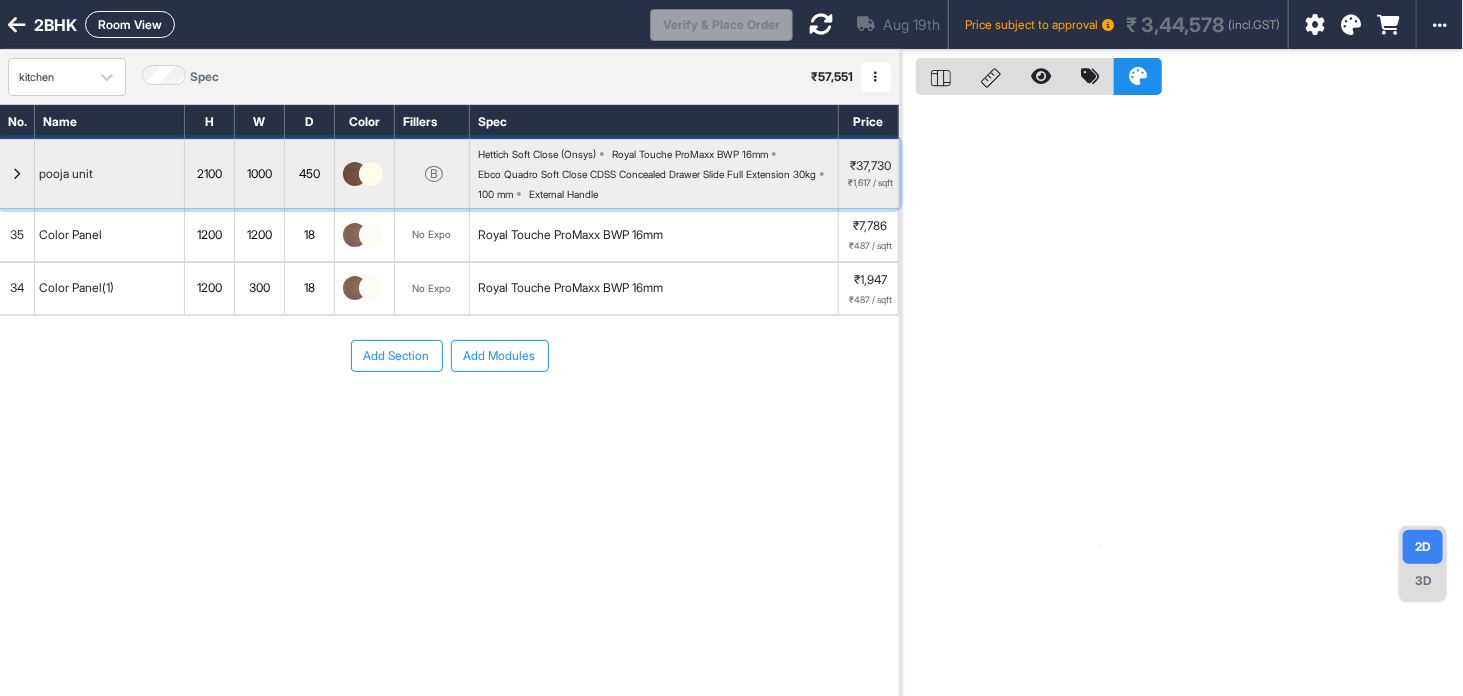 click at bounding box center [17, 174] 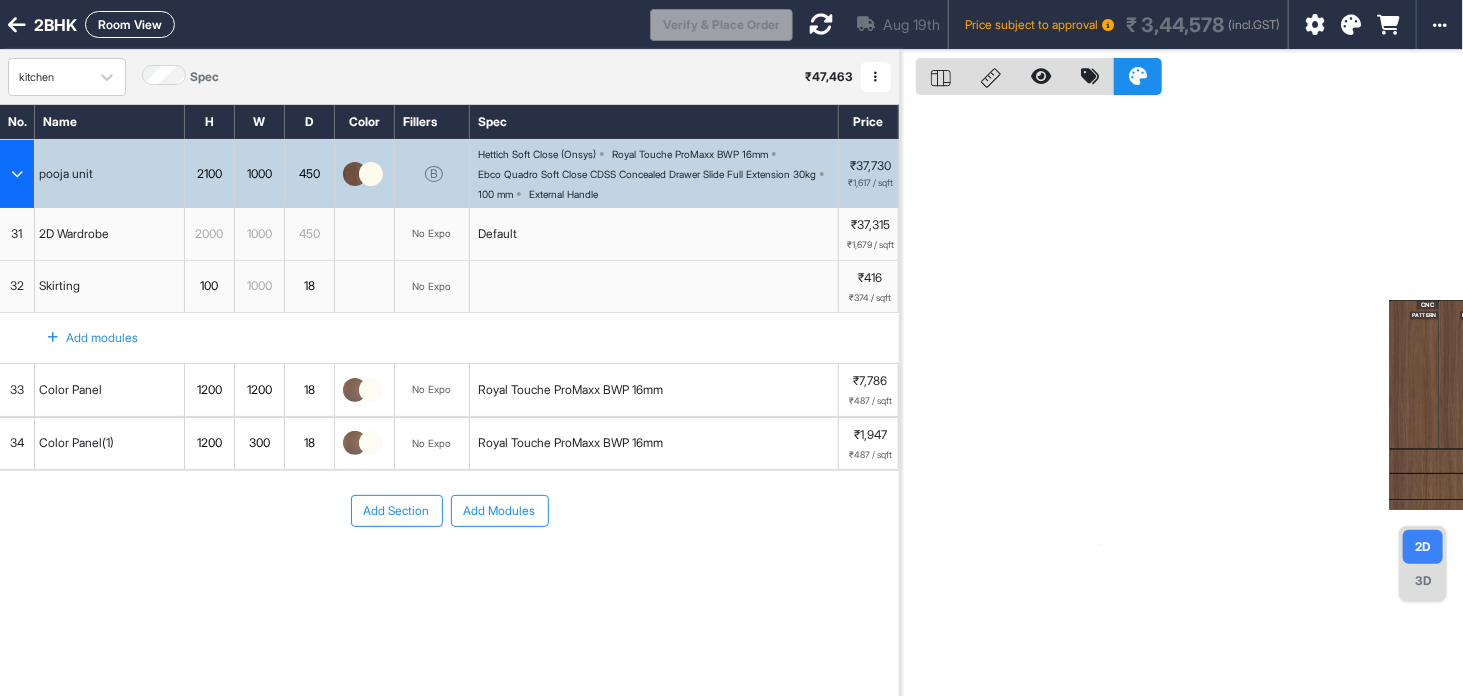 type 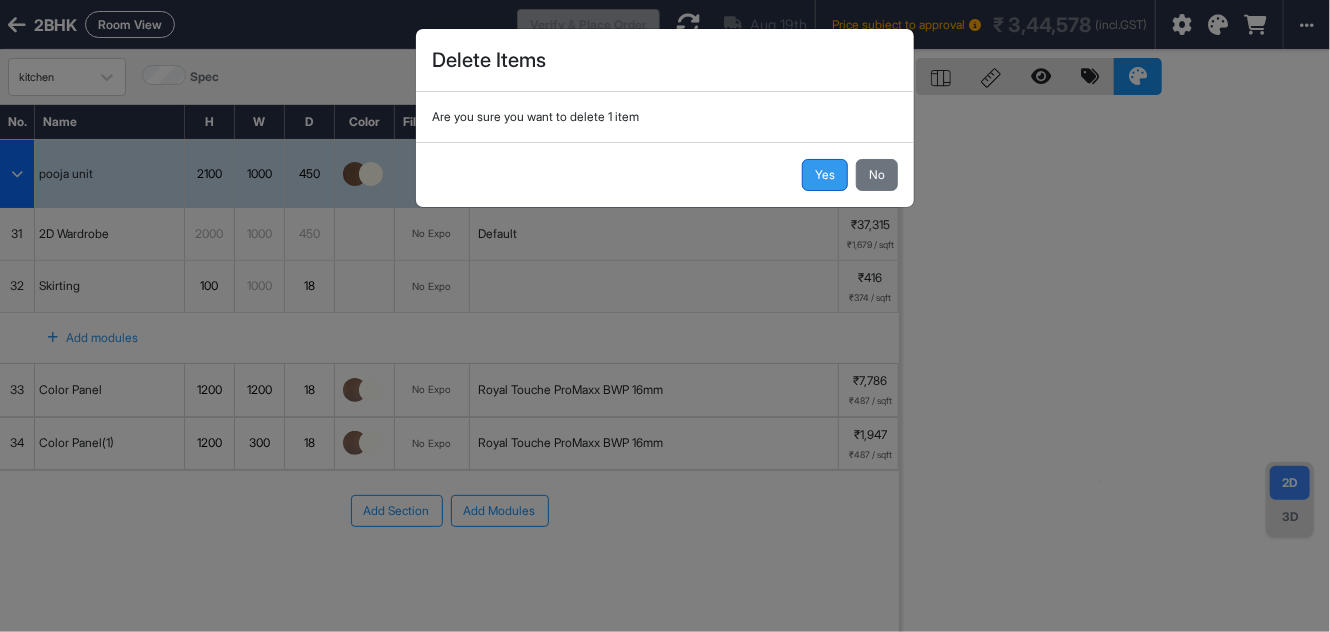 click on "Yes" at bounding box center (825, 175) 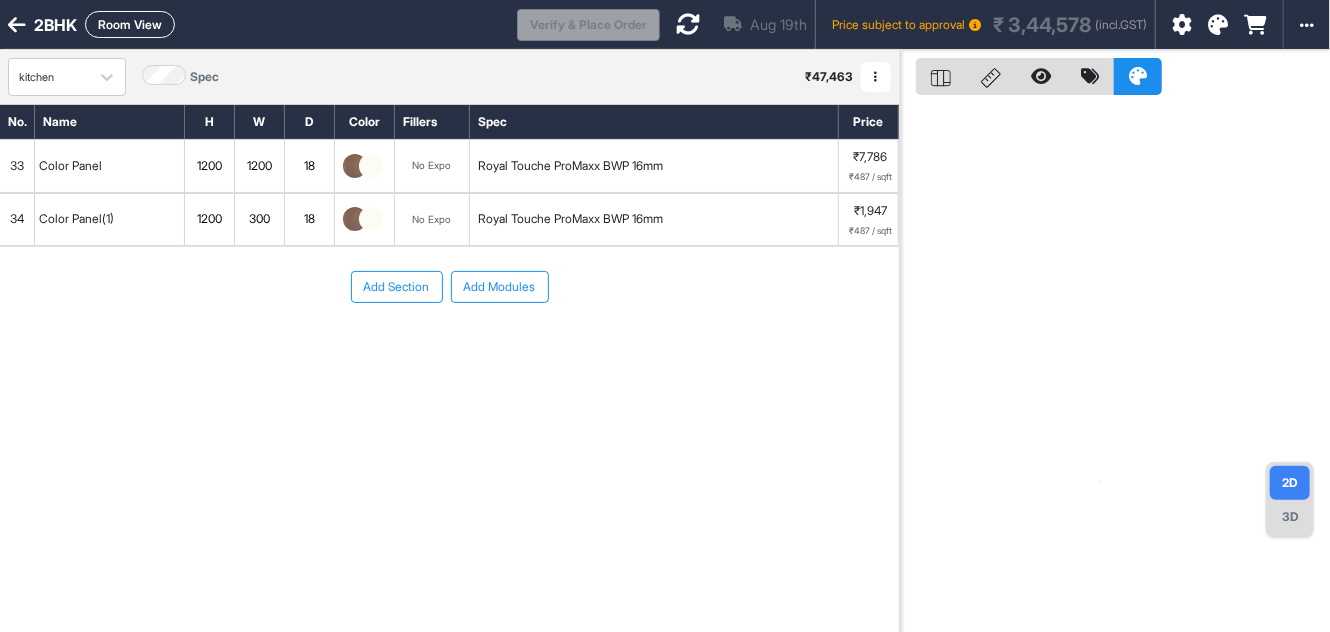 click on "33" at bounding box center (17, 166) 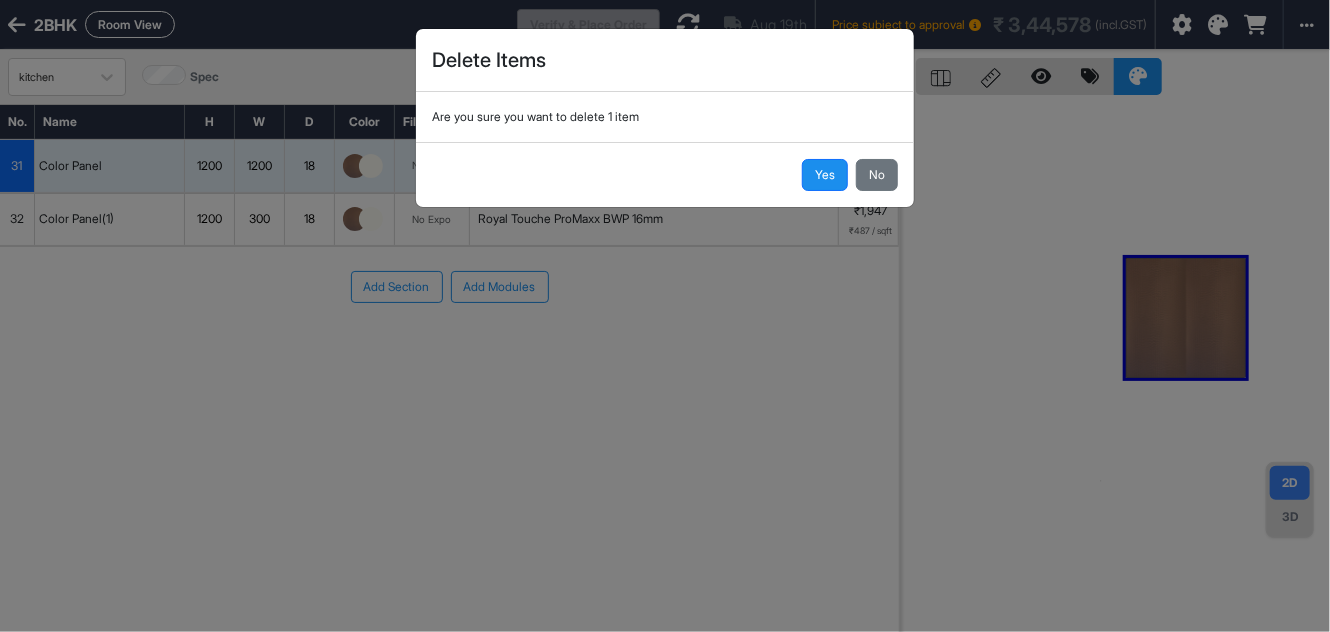 click on "Yes   No" at bounding box center (665, 174) 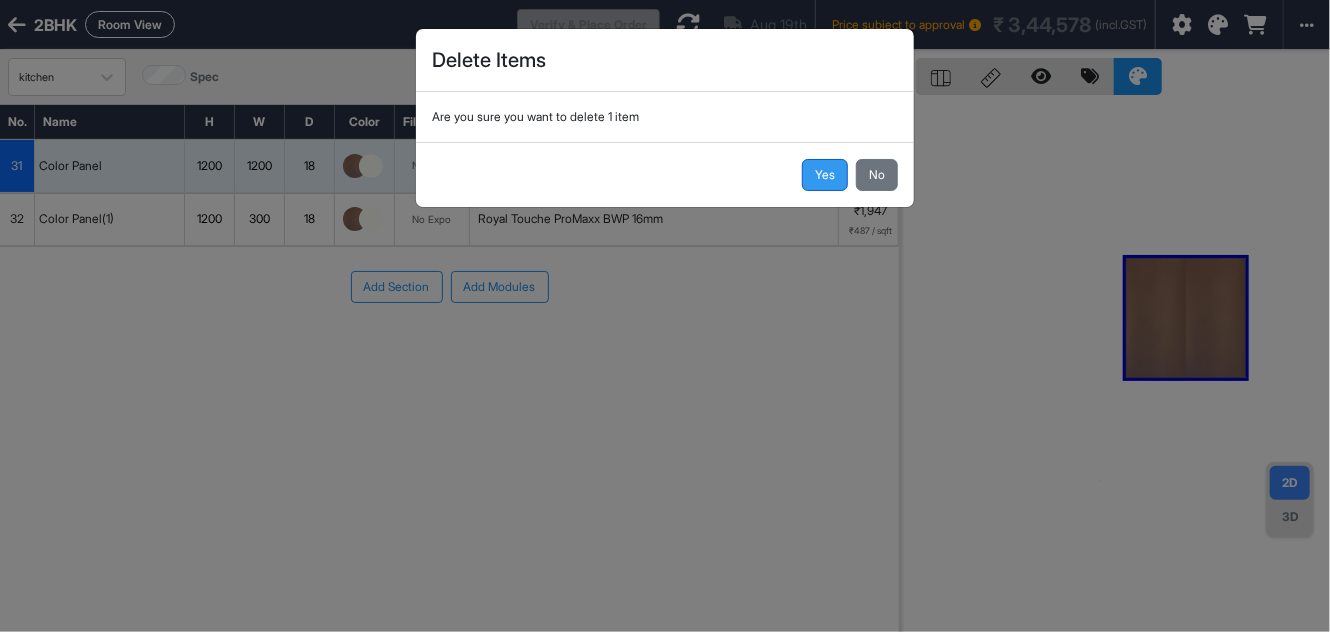 click on "Yes" at bounding box center (825, 175) 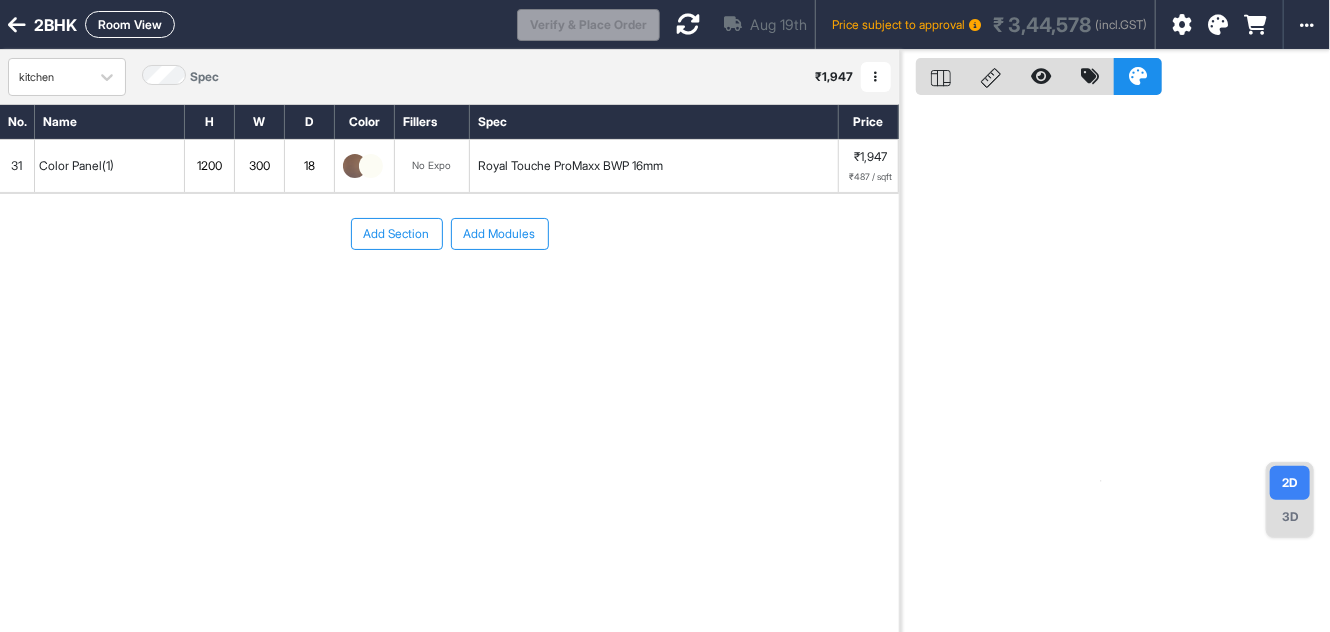click on "31" at bounding box center [17, 166] 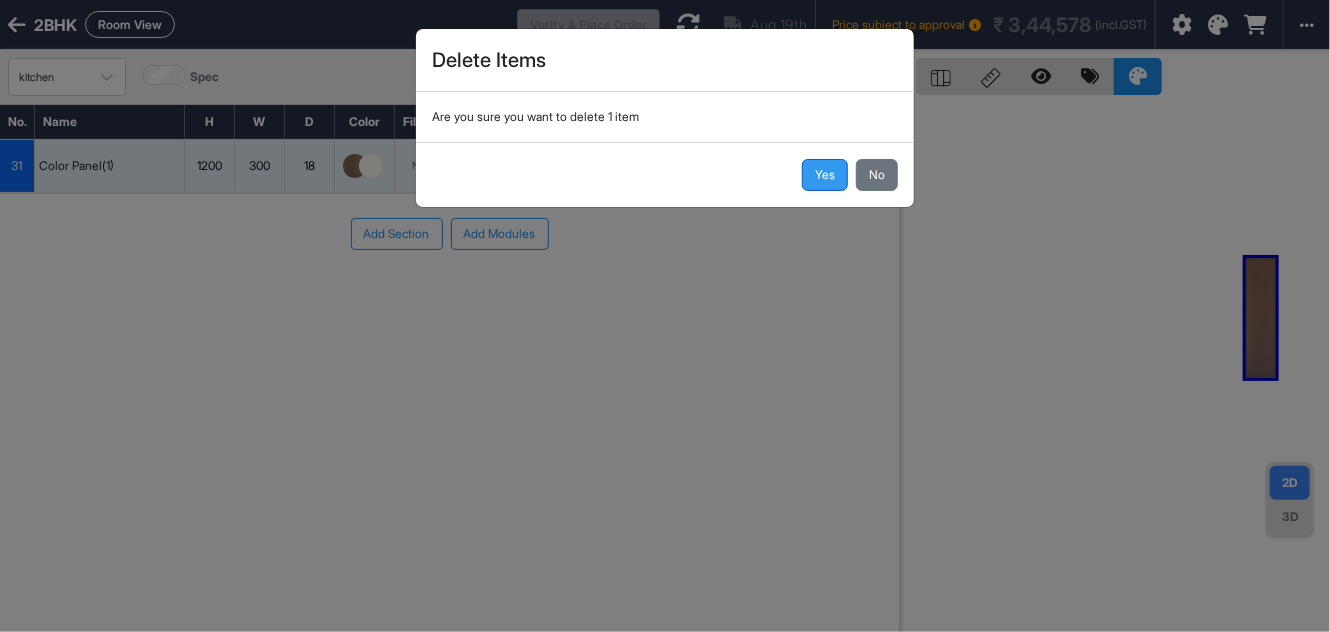 click on "Yes" at bounding box center [825, 175] 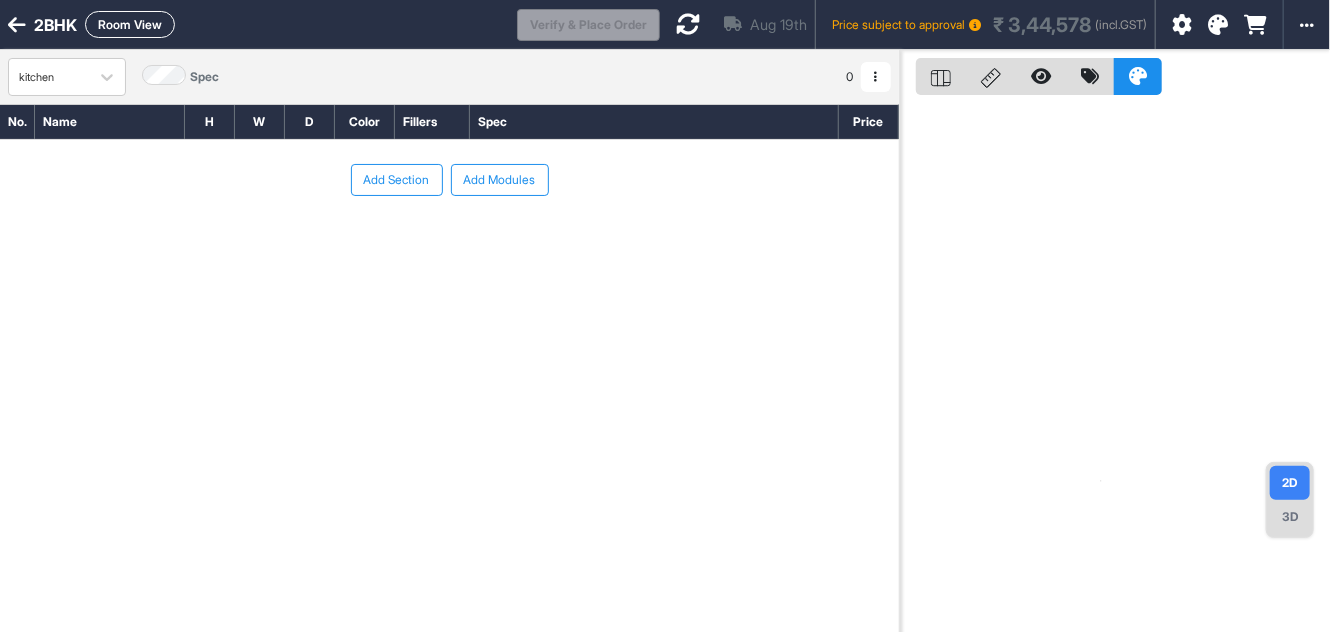 click on "Add Section" at bounding box center [397, 180] 